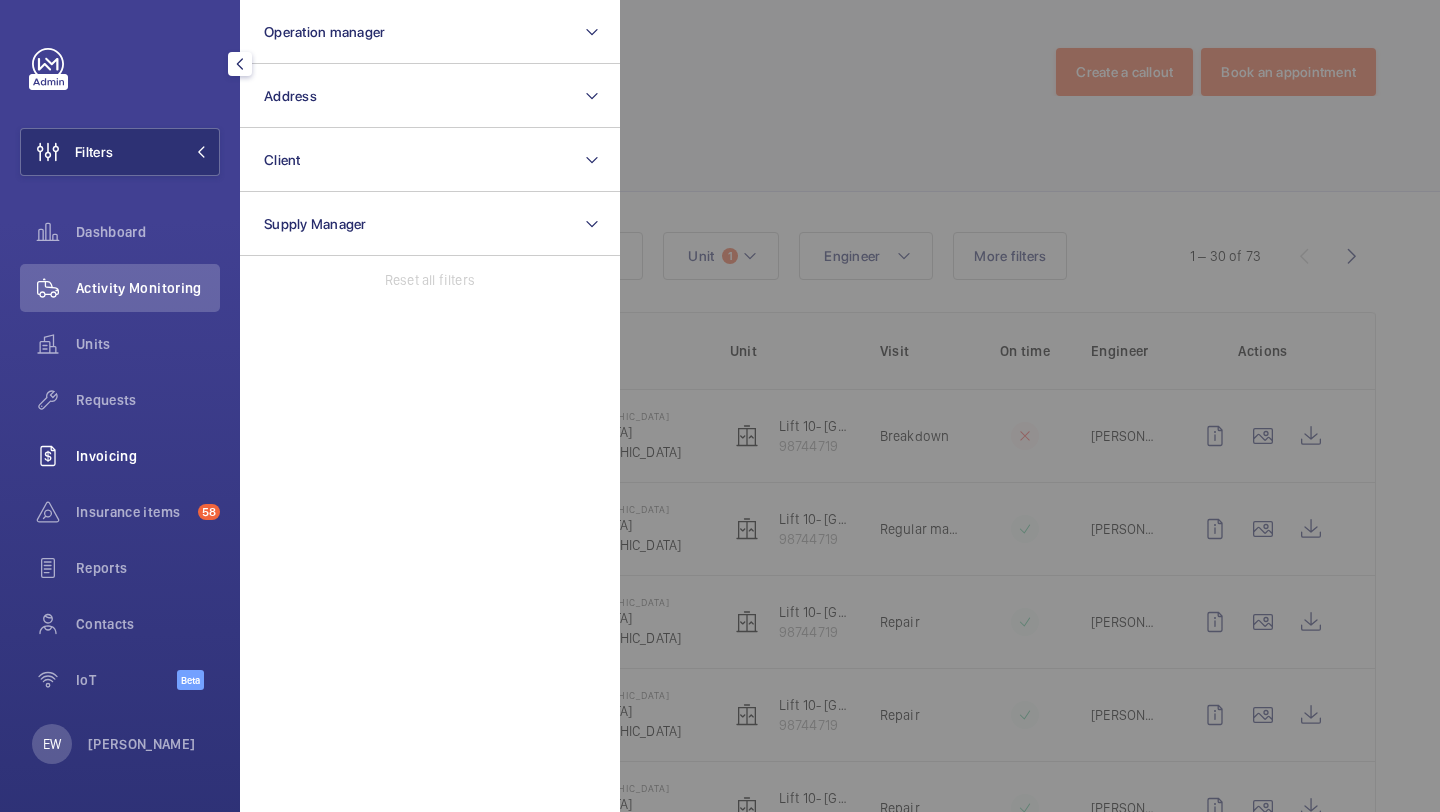 scroll, scrollTop: 0, scrollLeft: 0, axis: both 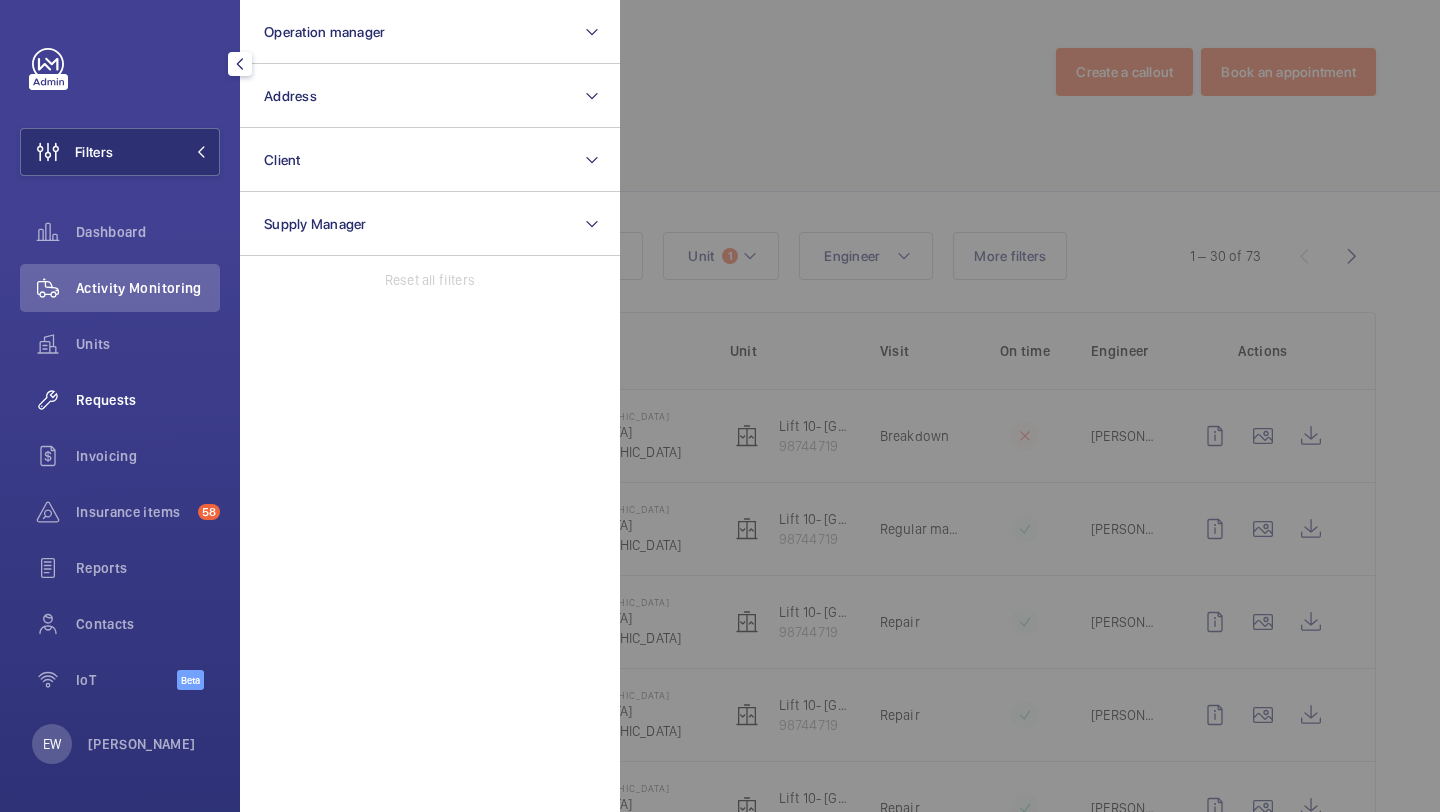 click on "Requests" 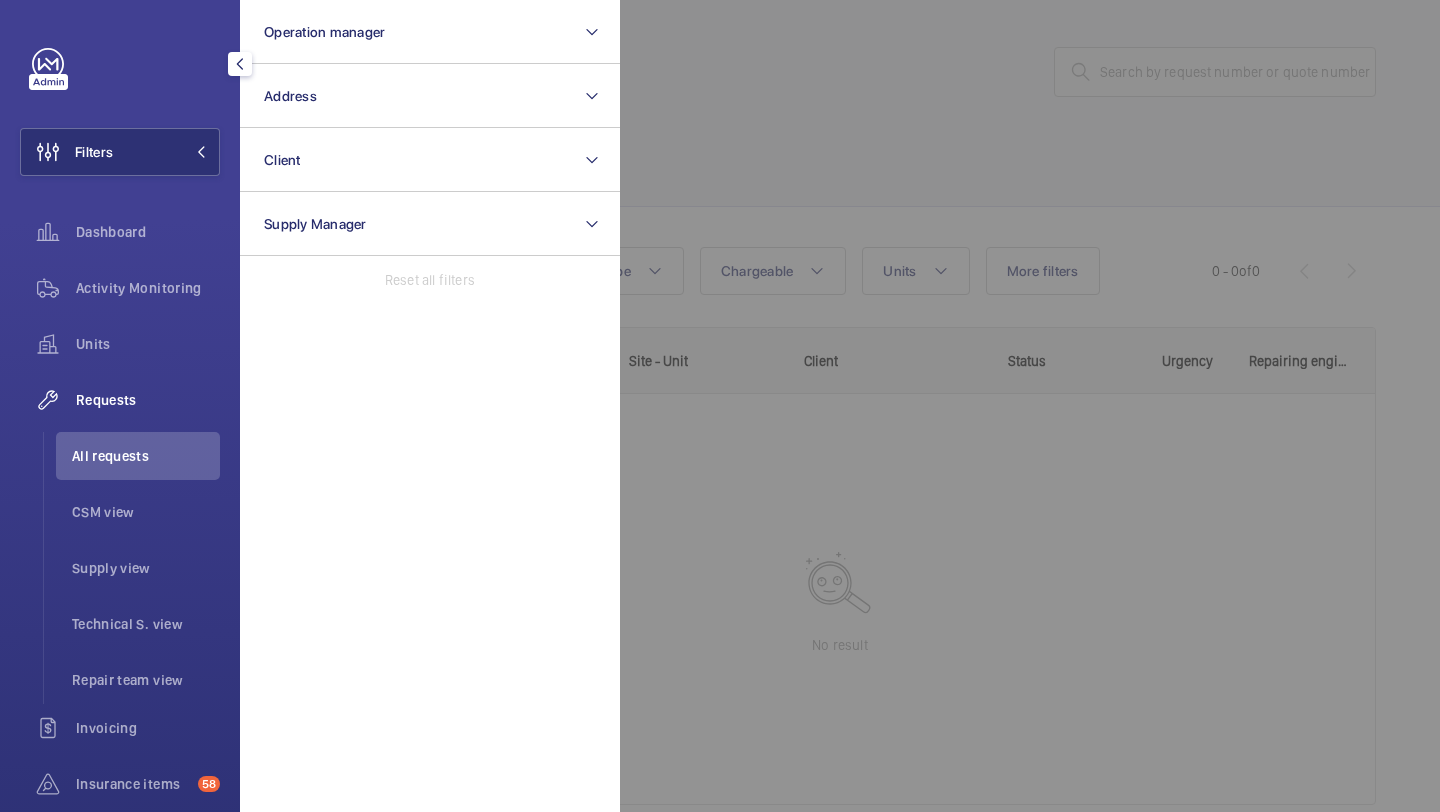 click 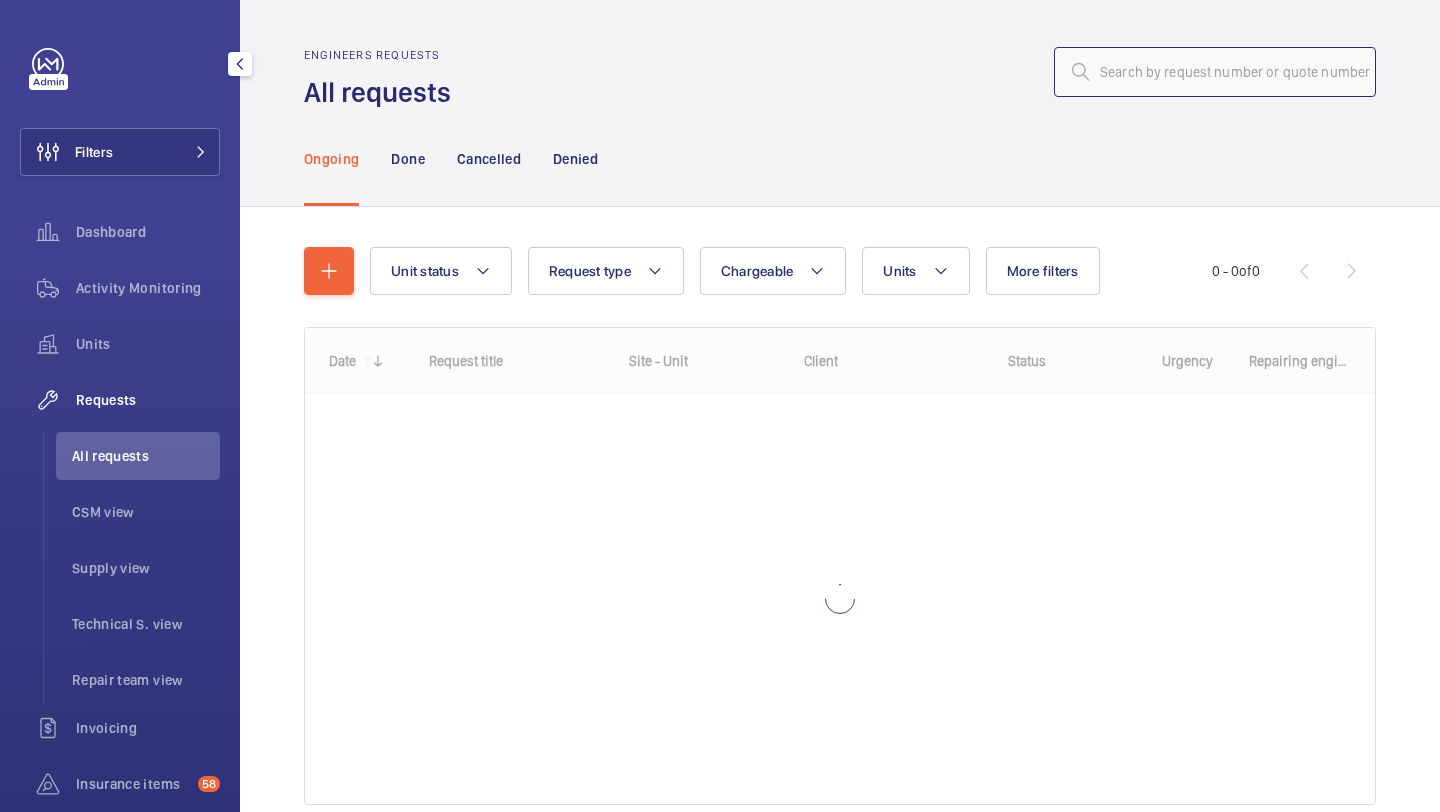 click 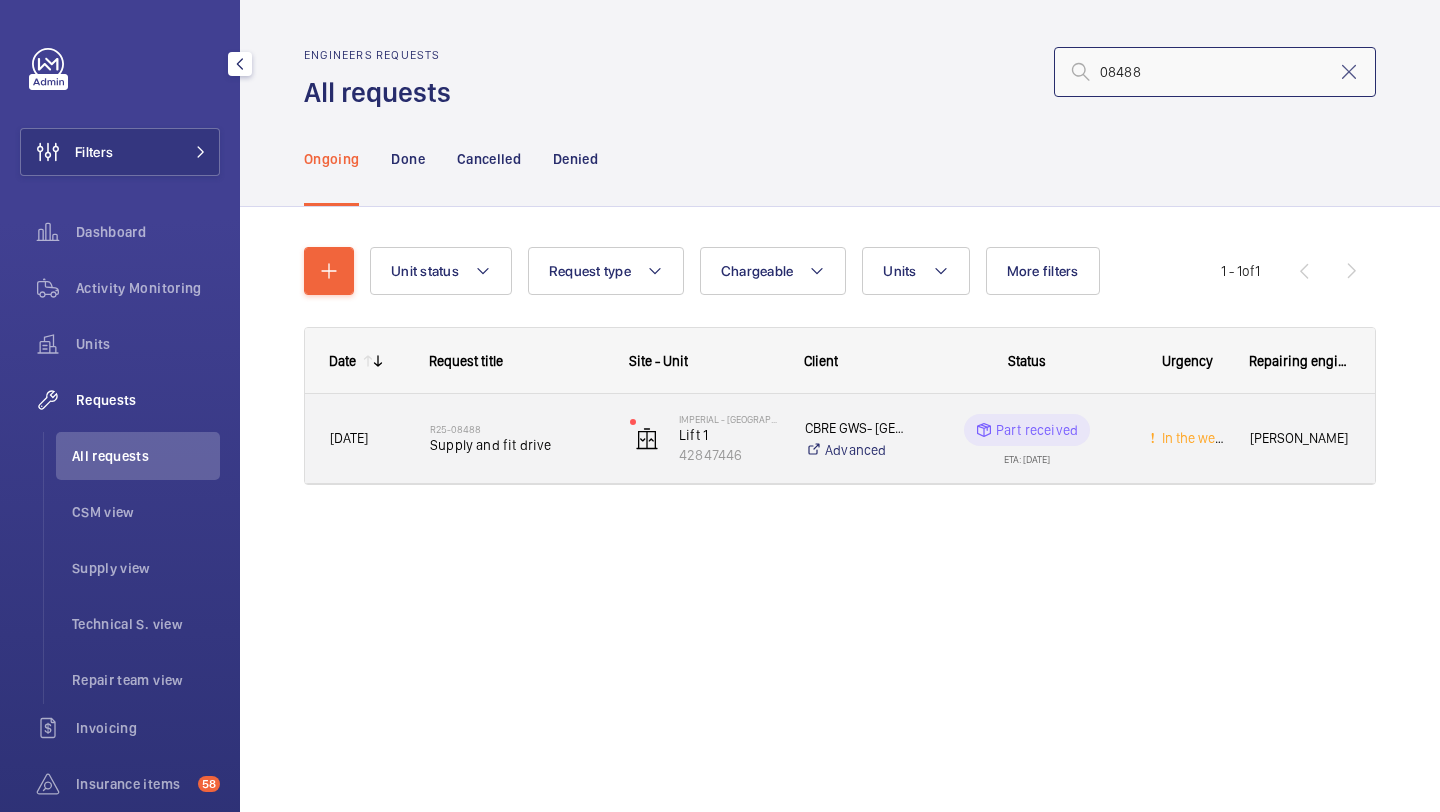 type on "08488" 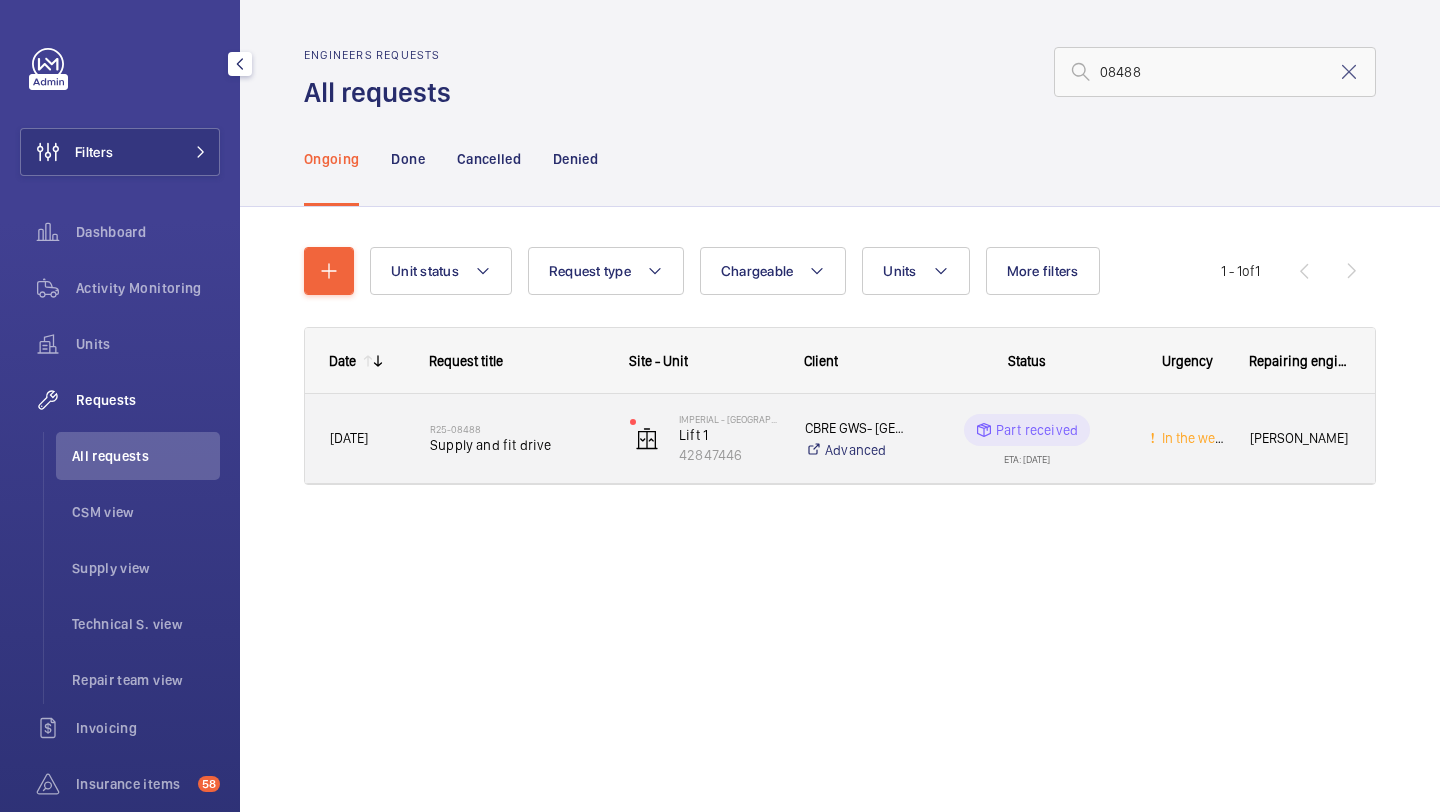 click on "R25-08488" 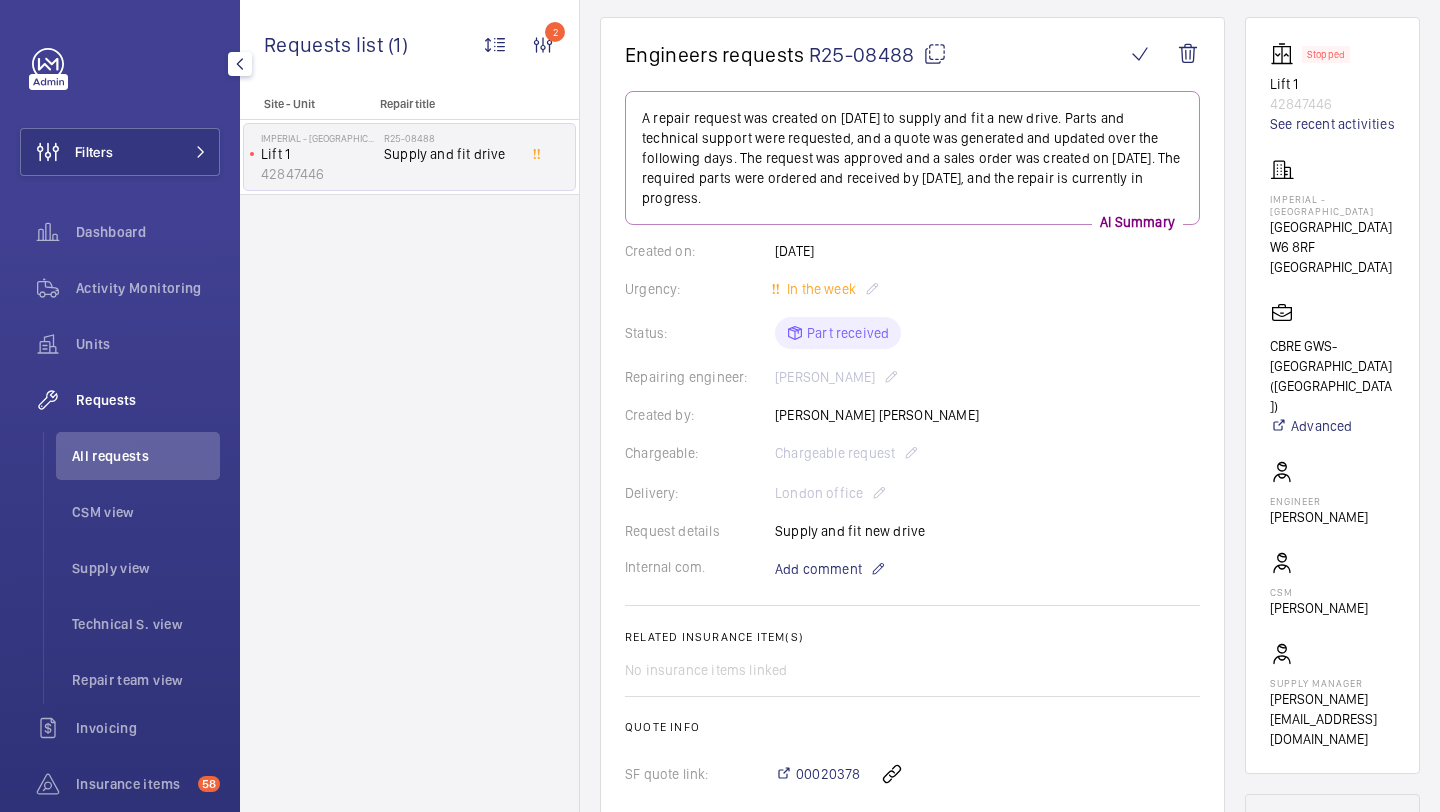 scroll, scrollTop: 184, scrollLeft: 0, axis: vertical 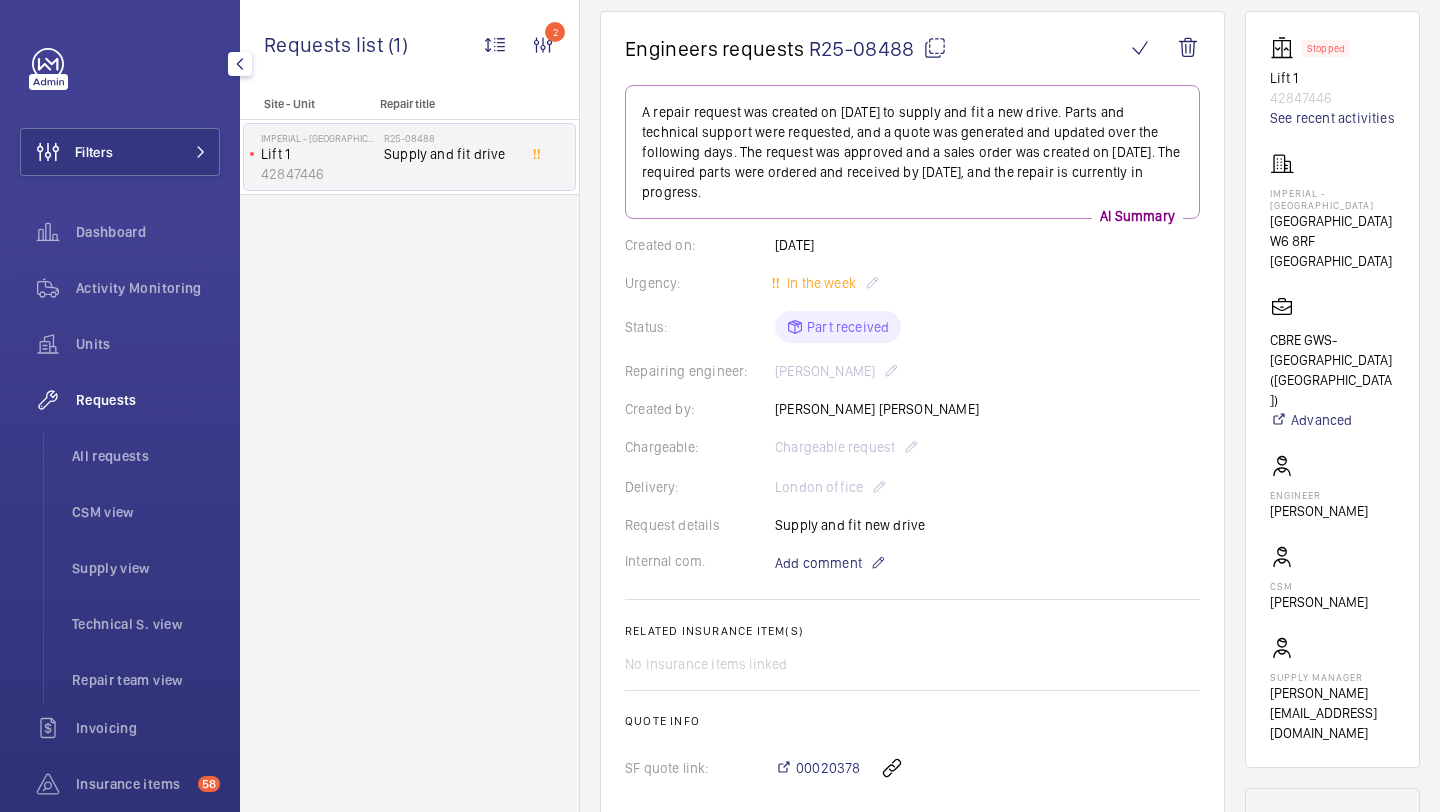 click on "Requests" 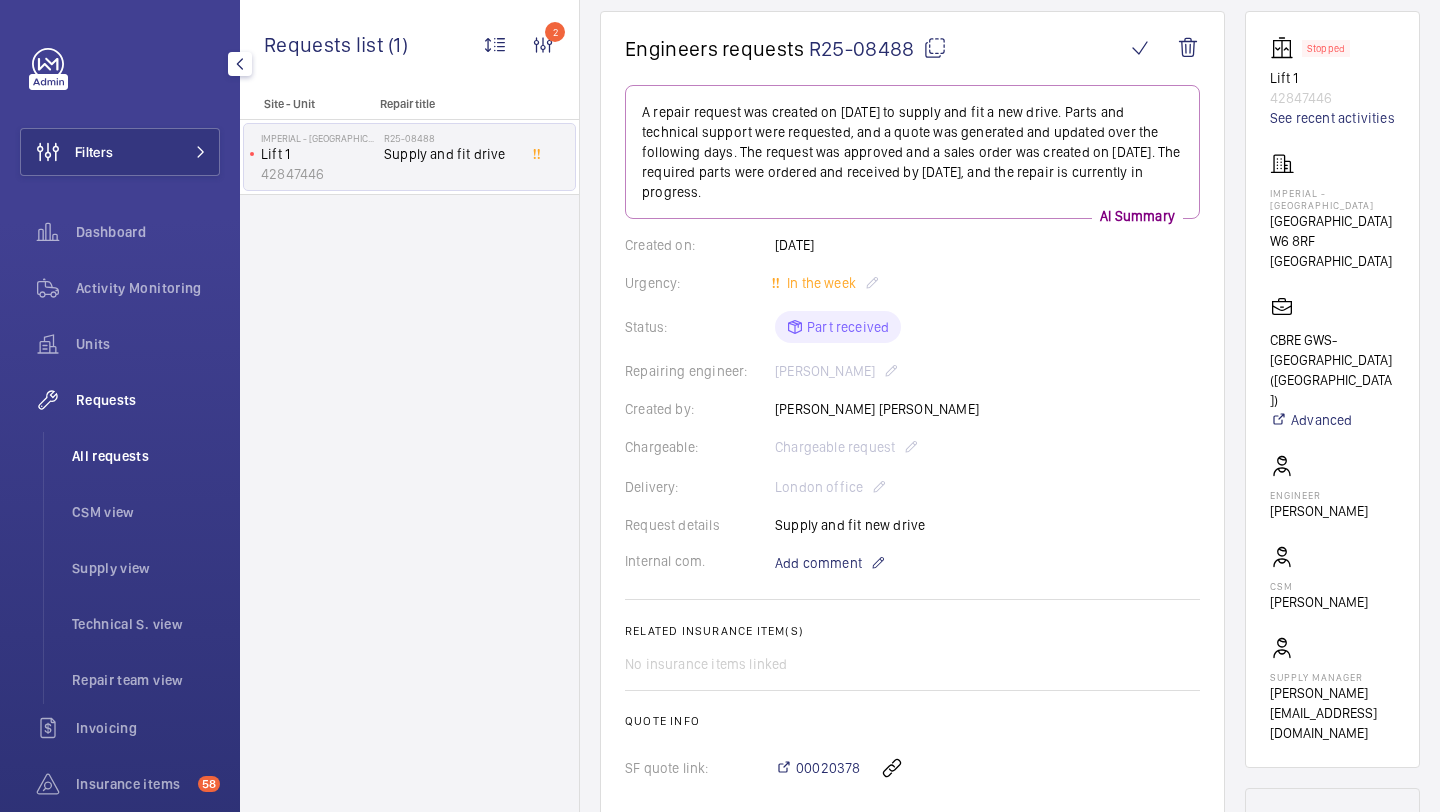 click on "All requests" 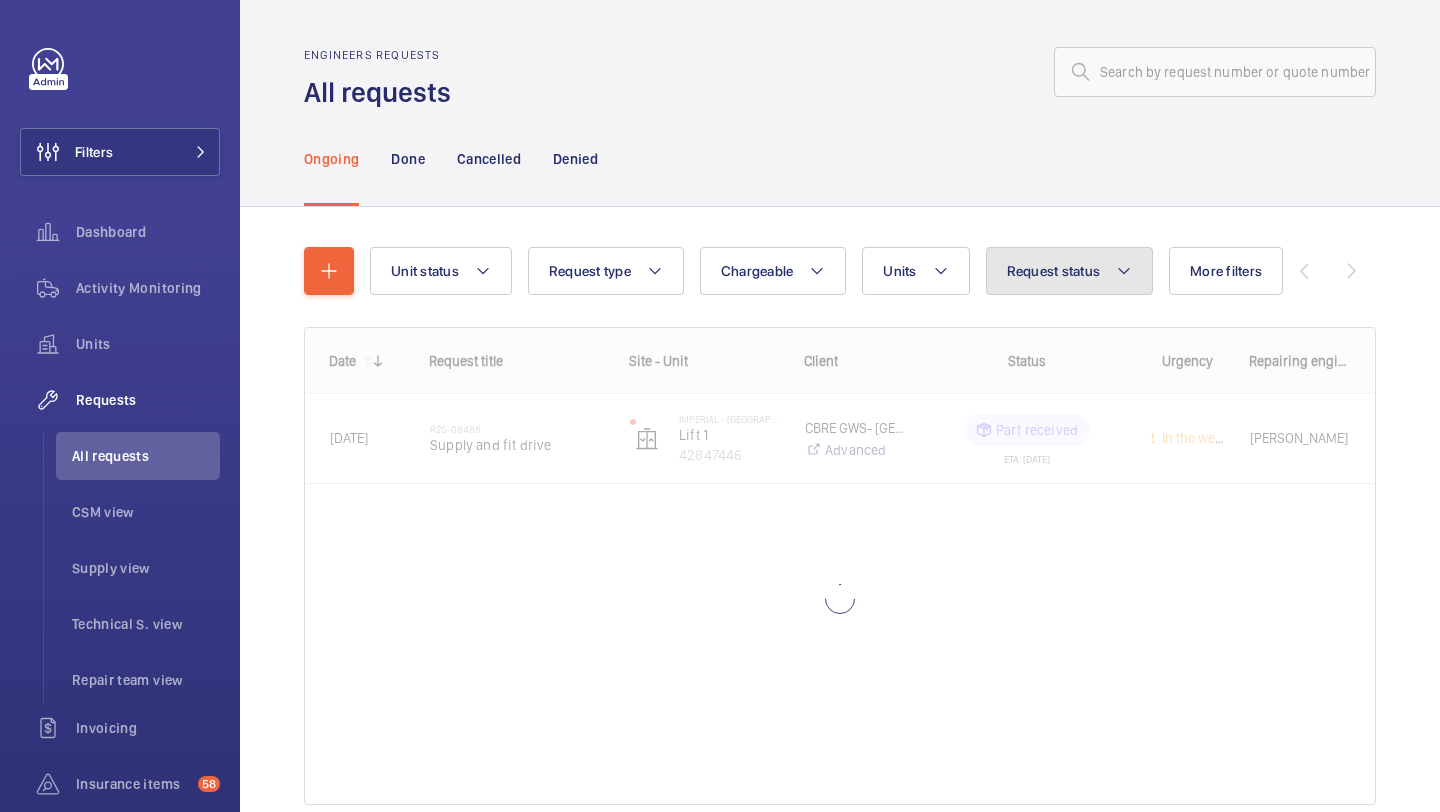 click on "Request status" 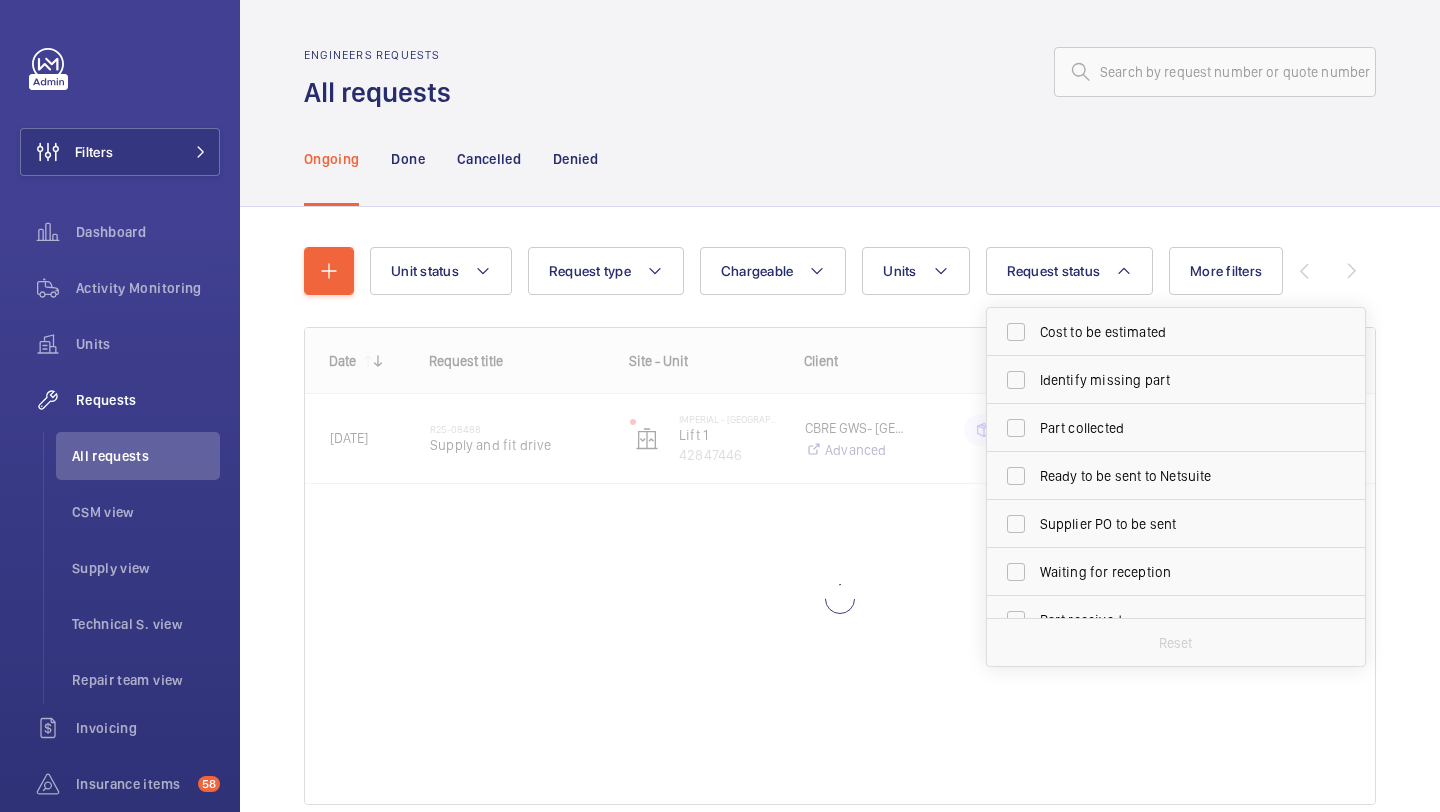 click on "Unit status Request type  Chargeable Units Request status Cost to be estimated Identify missing part Part collected Ready to be sent to Netsuite Supplier PO to be sent Waiting for reception Part received Quote to be sent Quote sent Verify client PO Visit to be done Visit to be verified Reset More filters Urgency Repairing engineer Engineer Device type Reset all filters 1 - 1  of  1
Date
Request title" 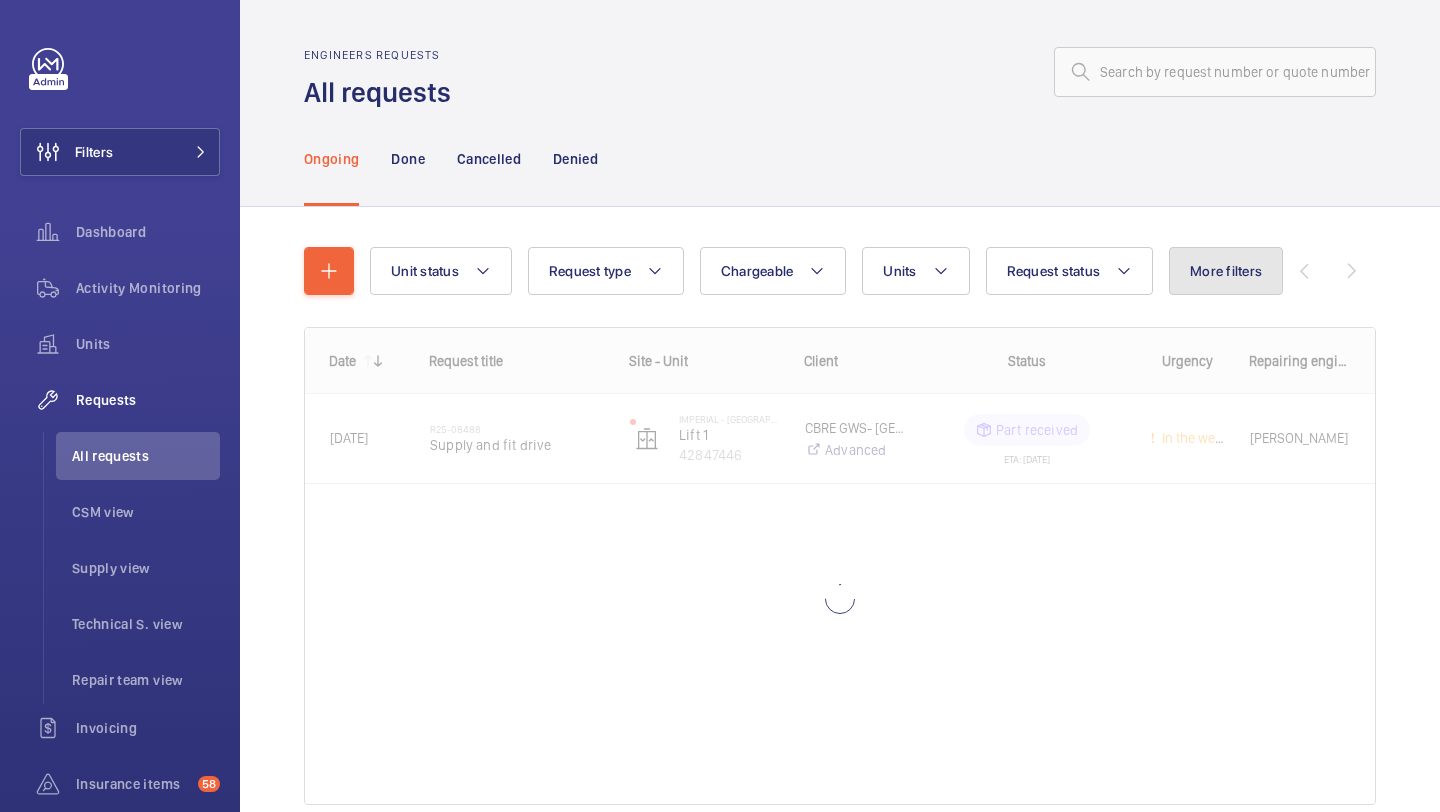 click on "More filters" 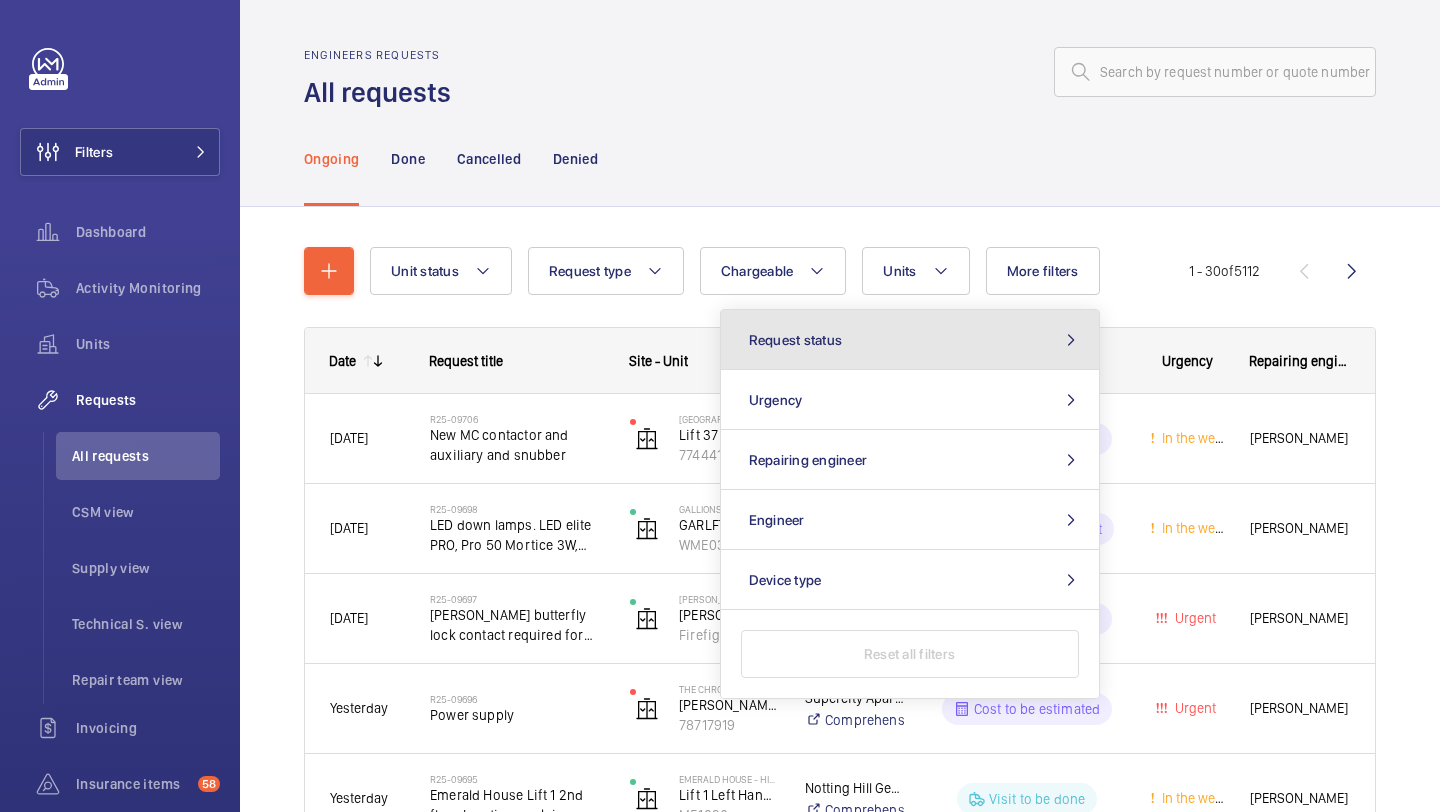 click on "Request status" 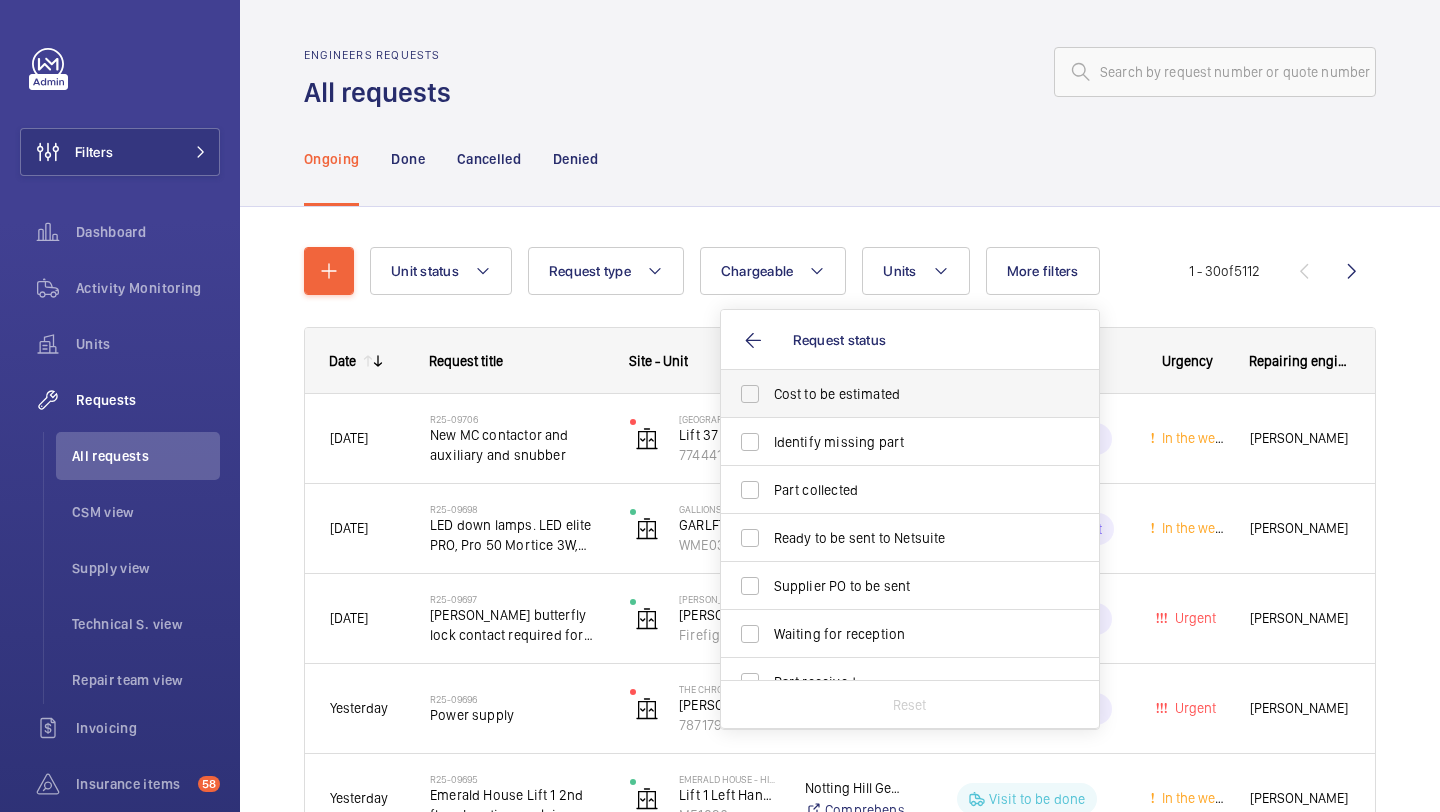 click on "Cost to be estimated" at bounding box center (911, 394) 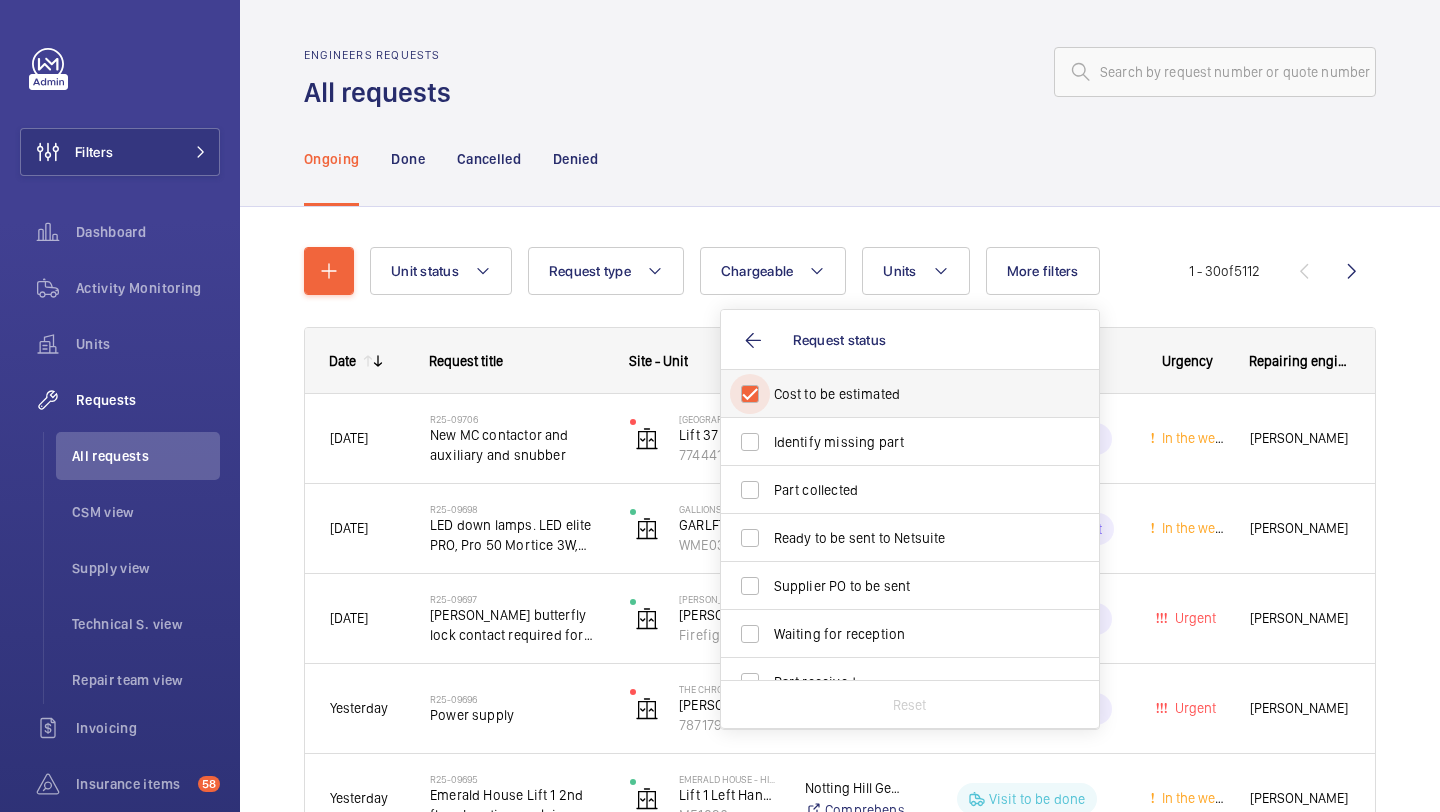 checkbox on "true" 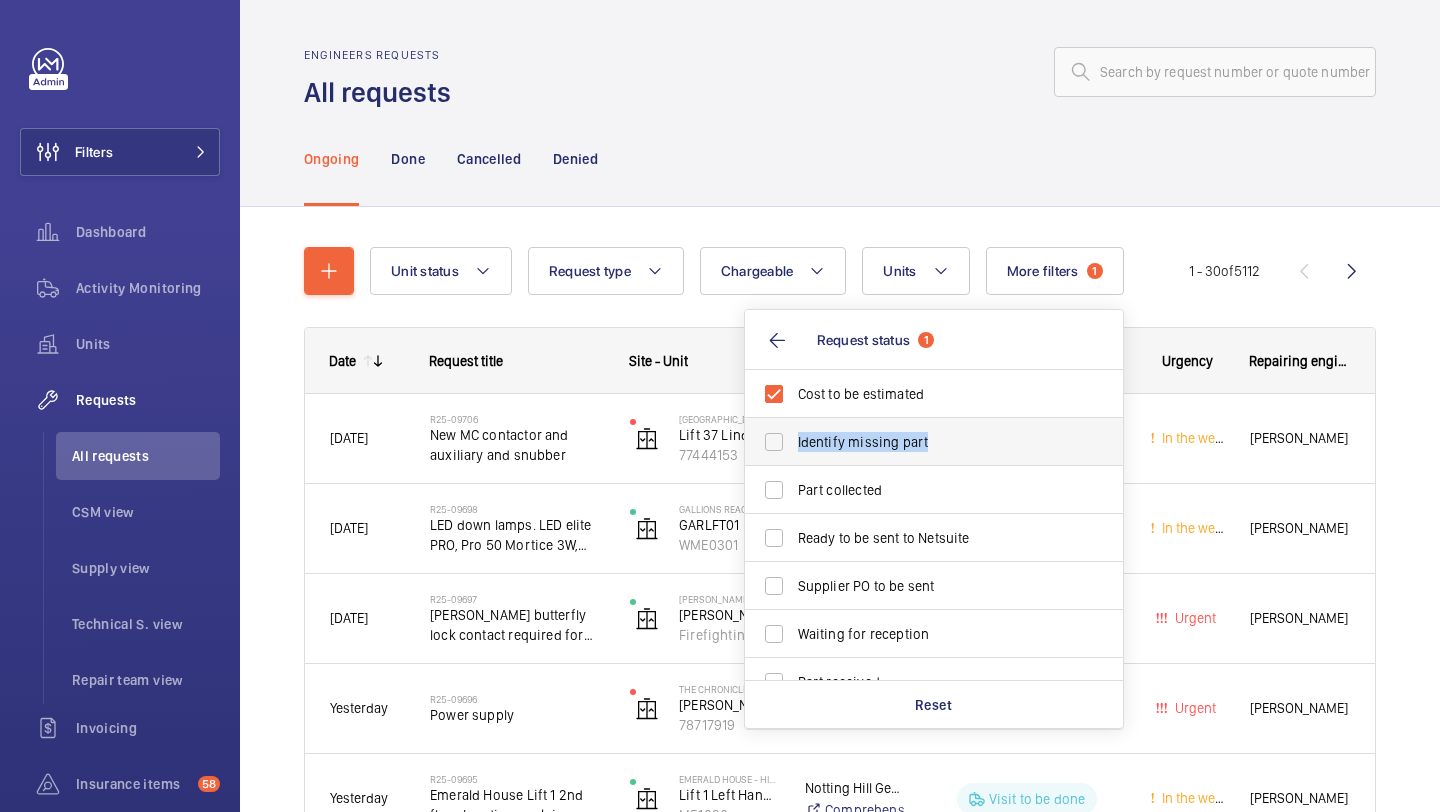 click on "Identify missing part" at bounding box center [935, 442] 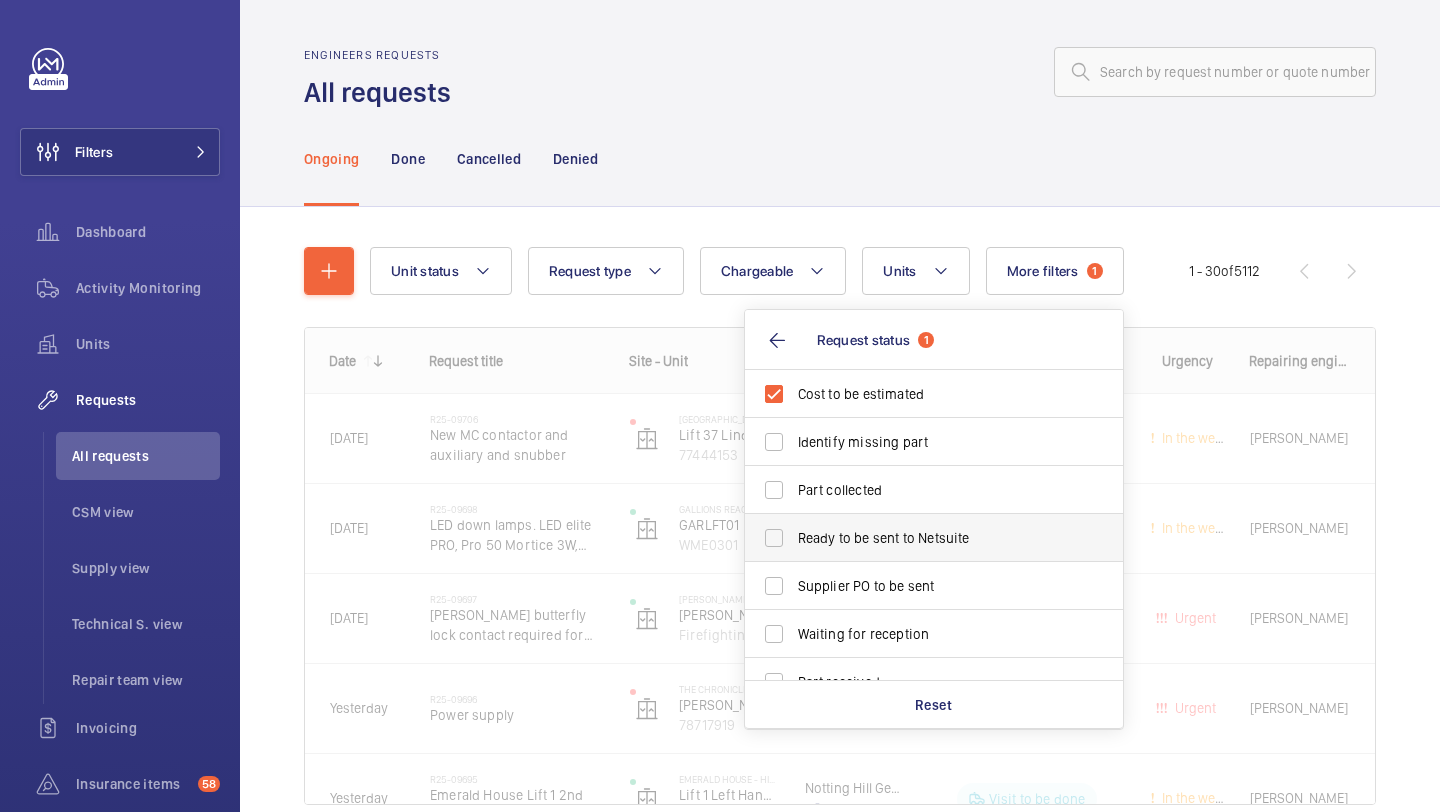 click on "Ready to be sent to Netsuite" at bounding box center [935, 538] 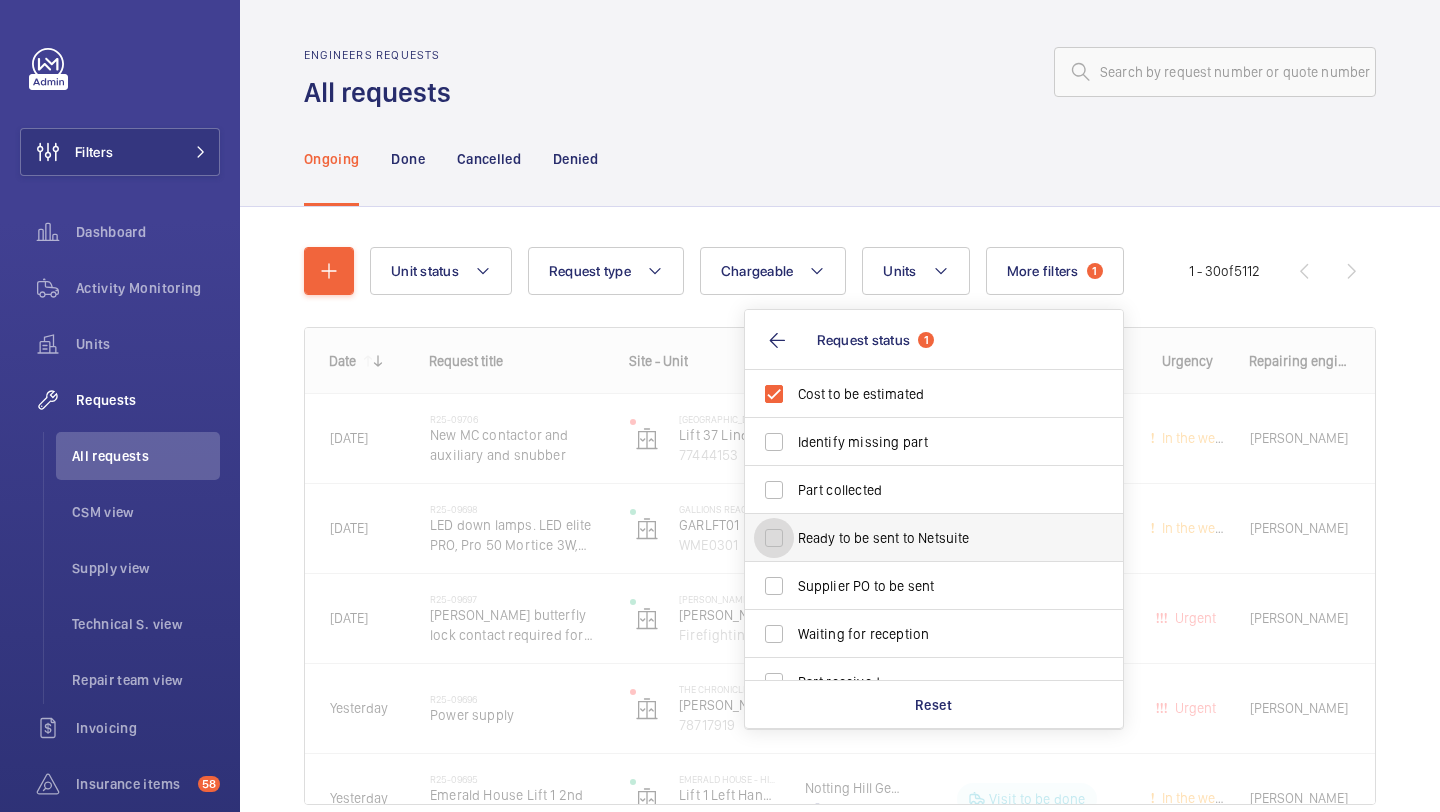 click on "Ready to be sent to Netsuite" at bounding box center (774, 538) 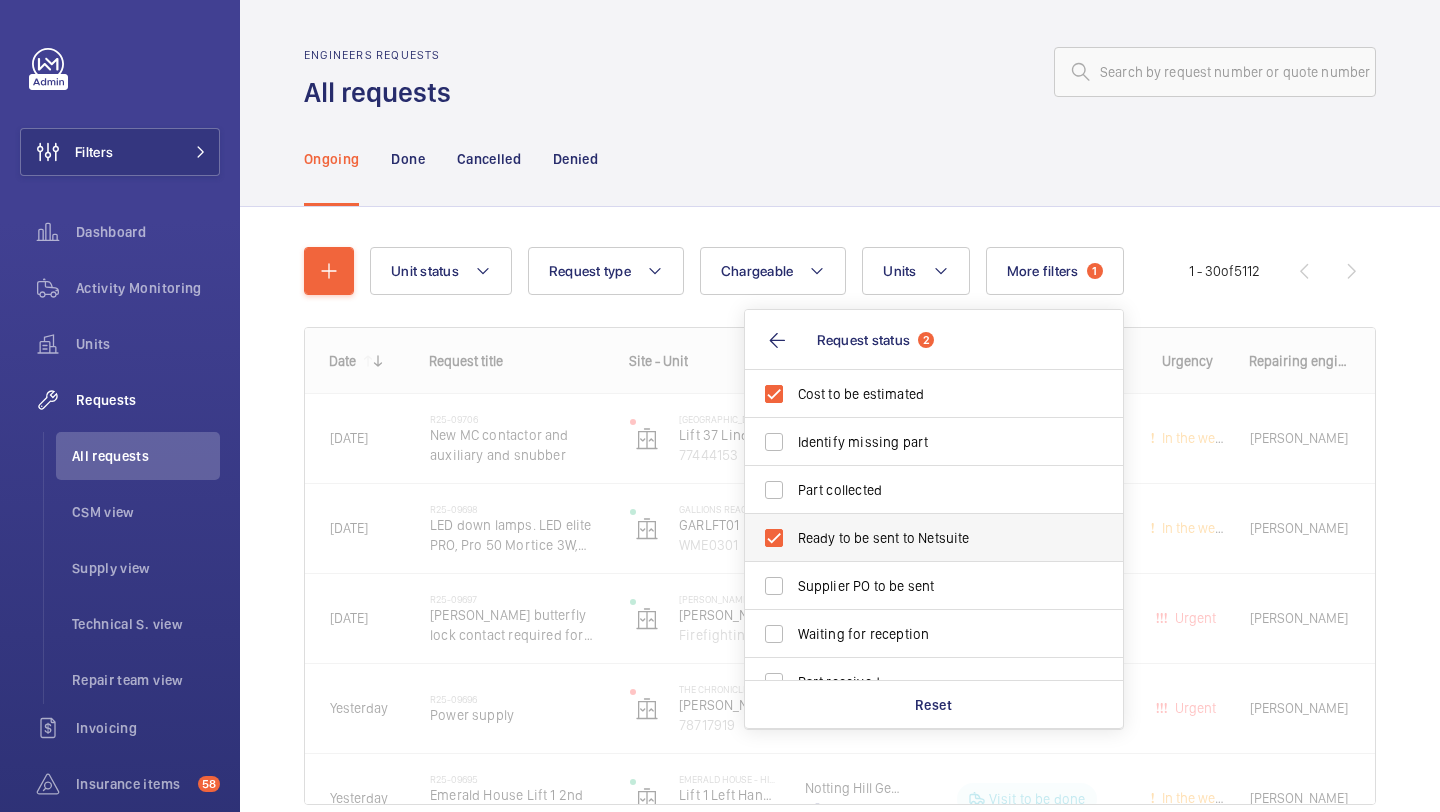 click on "Ready to be sent to Netsuite" at bounding box center (919, 538) 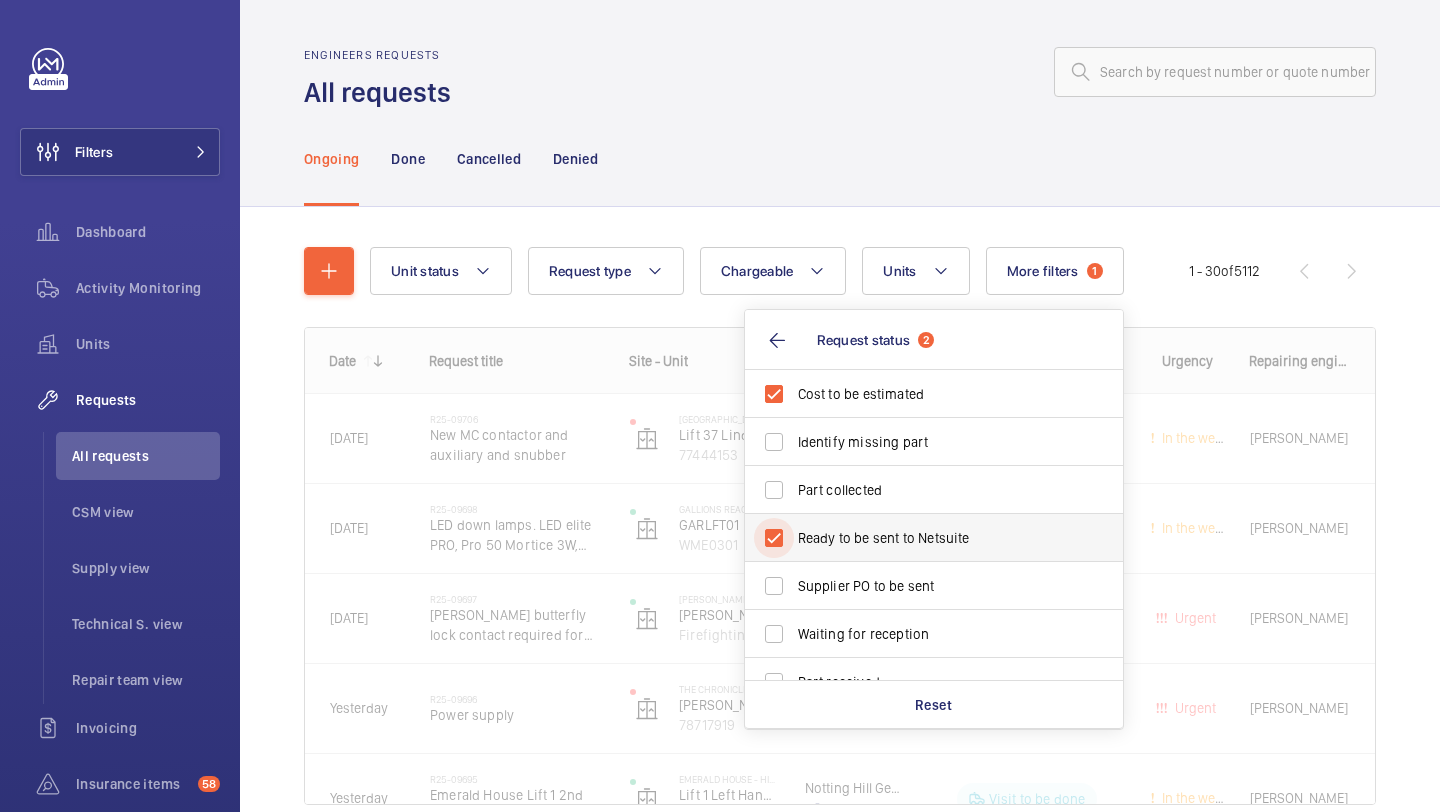 click on "Ready to be sent to Netsuite" at bounding box center (774, 538) 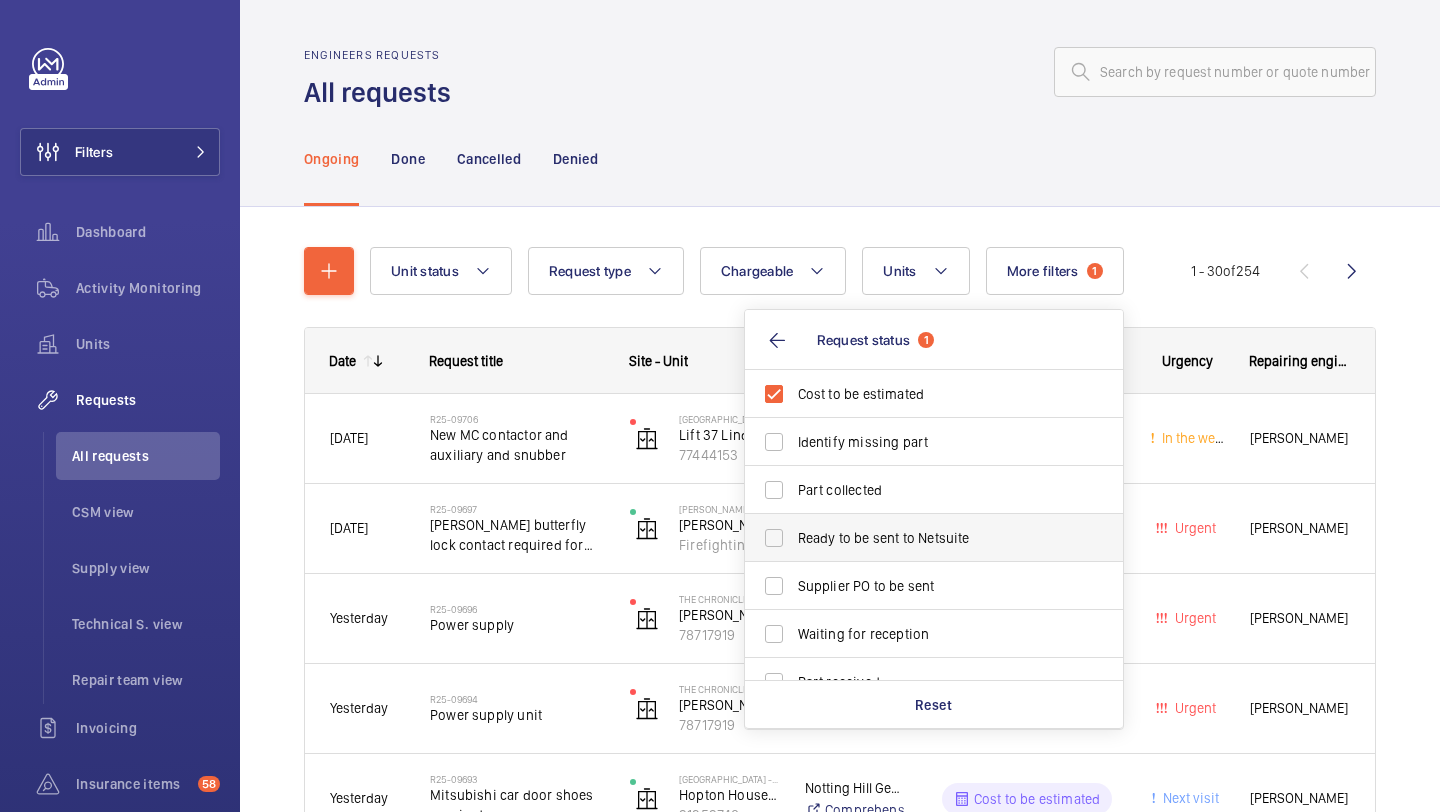 click on "Ready to be sent to Netsuite" at bounding box center (935, 538) 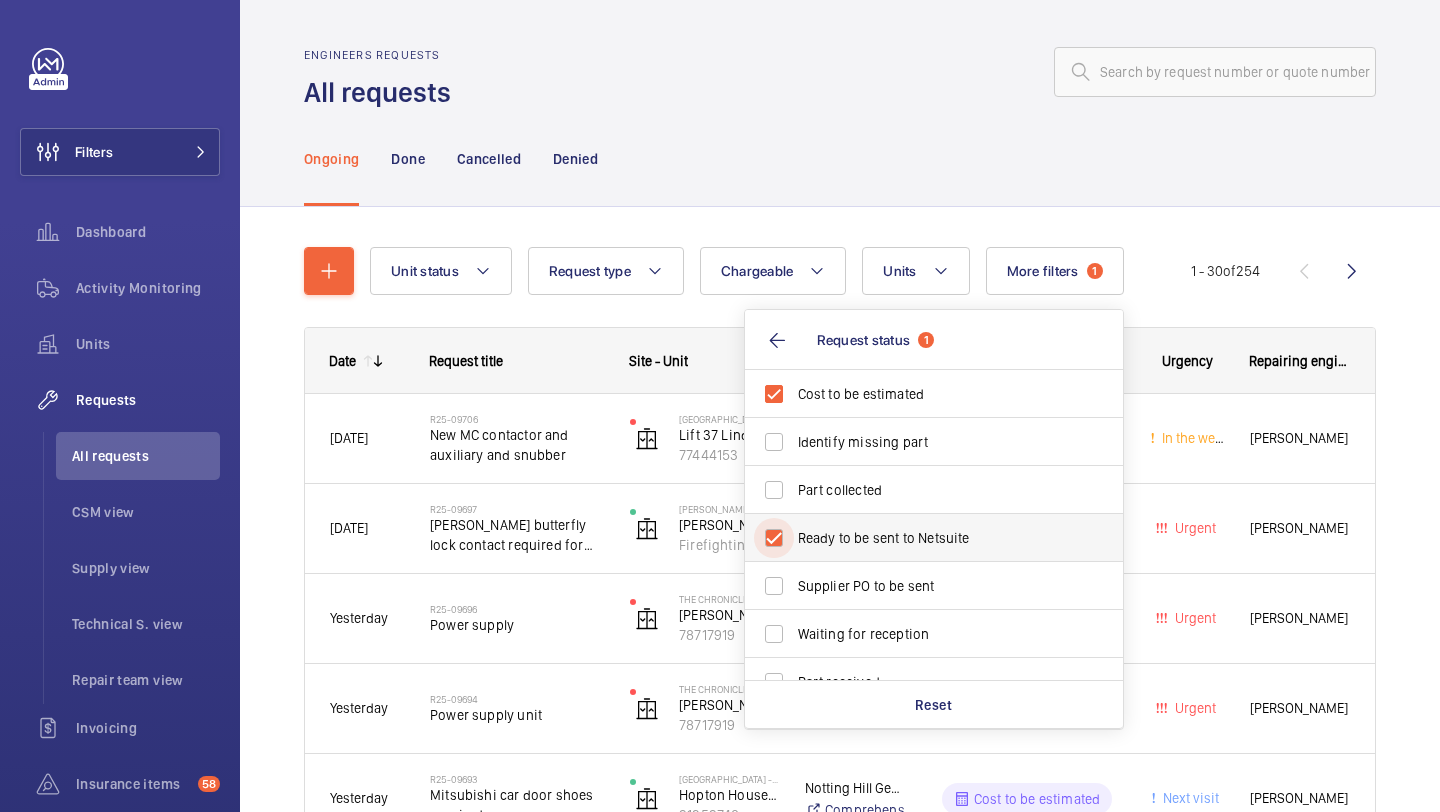 checkbox on "true" 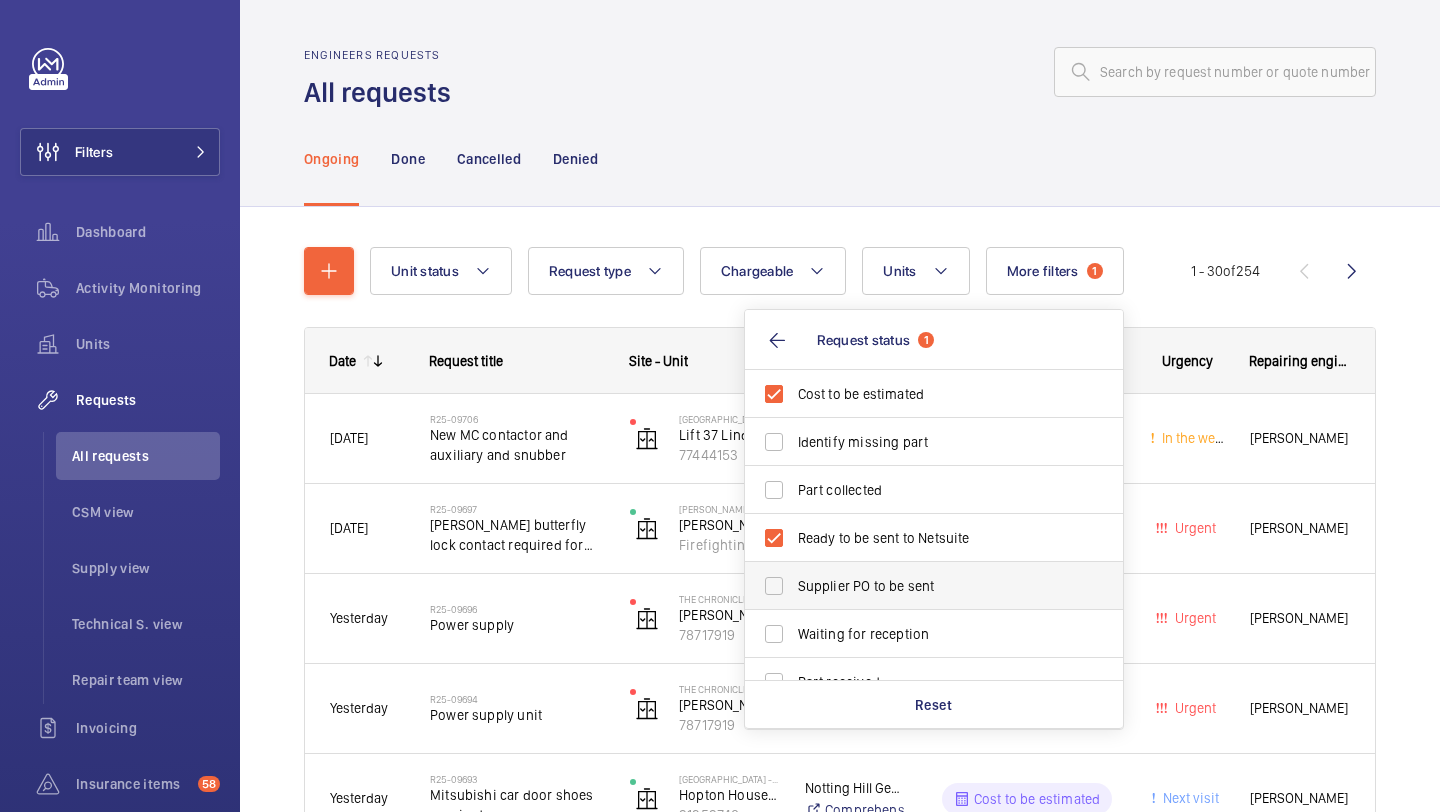 click on "Supplier PO to be sent" at bounding box center (919, 586) 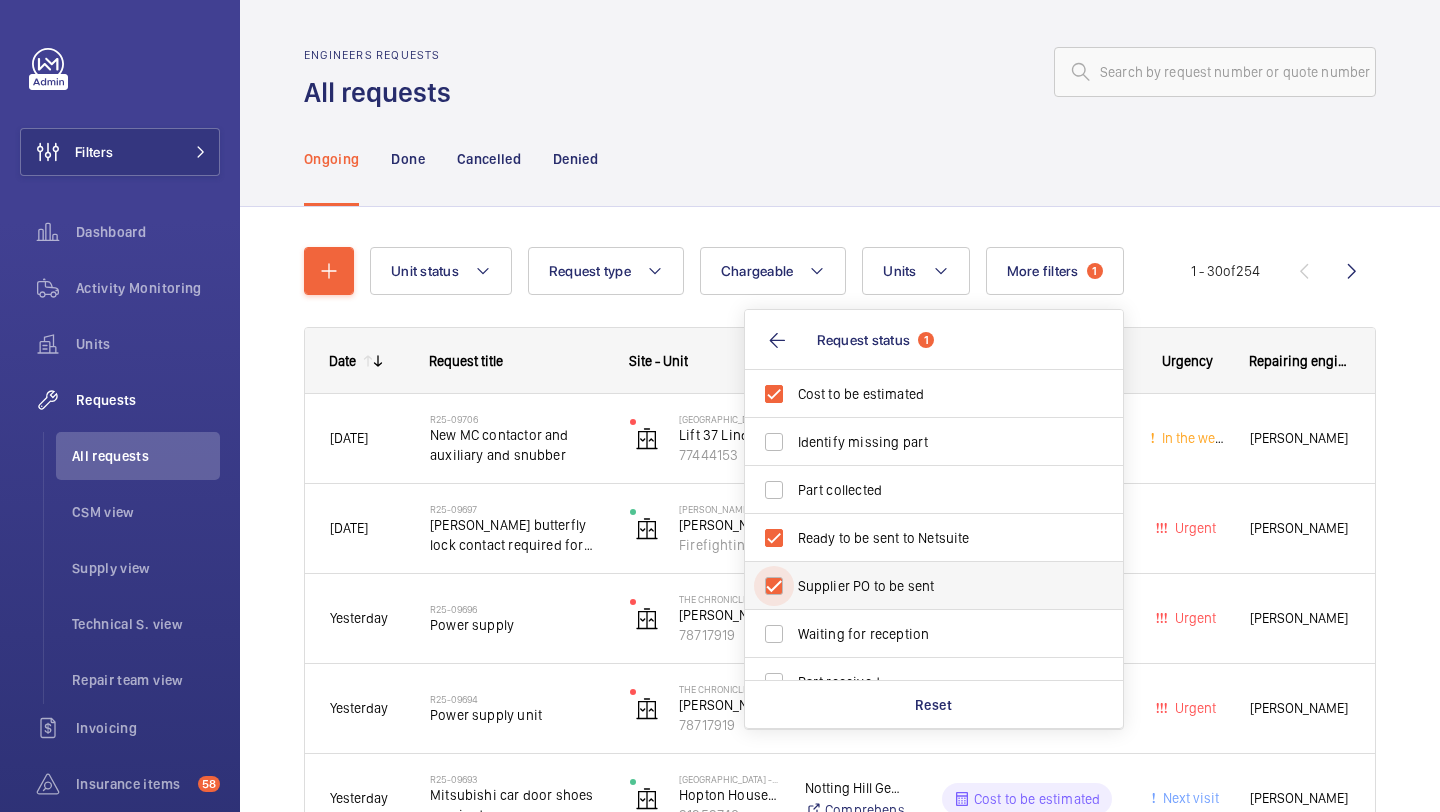 checkbox on "true" 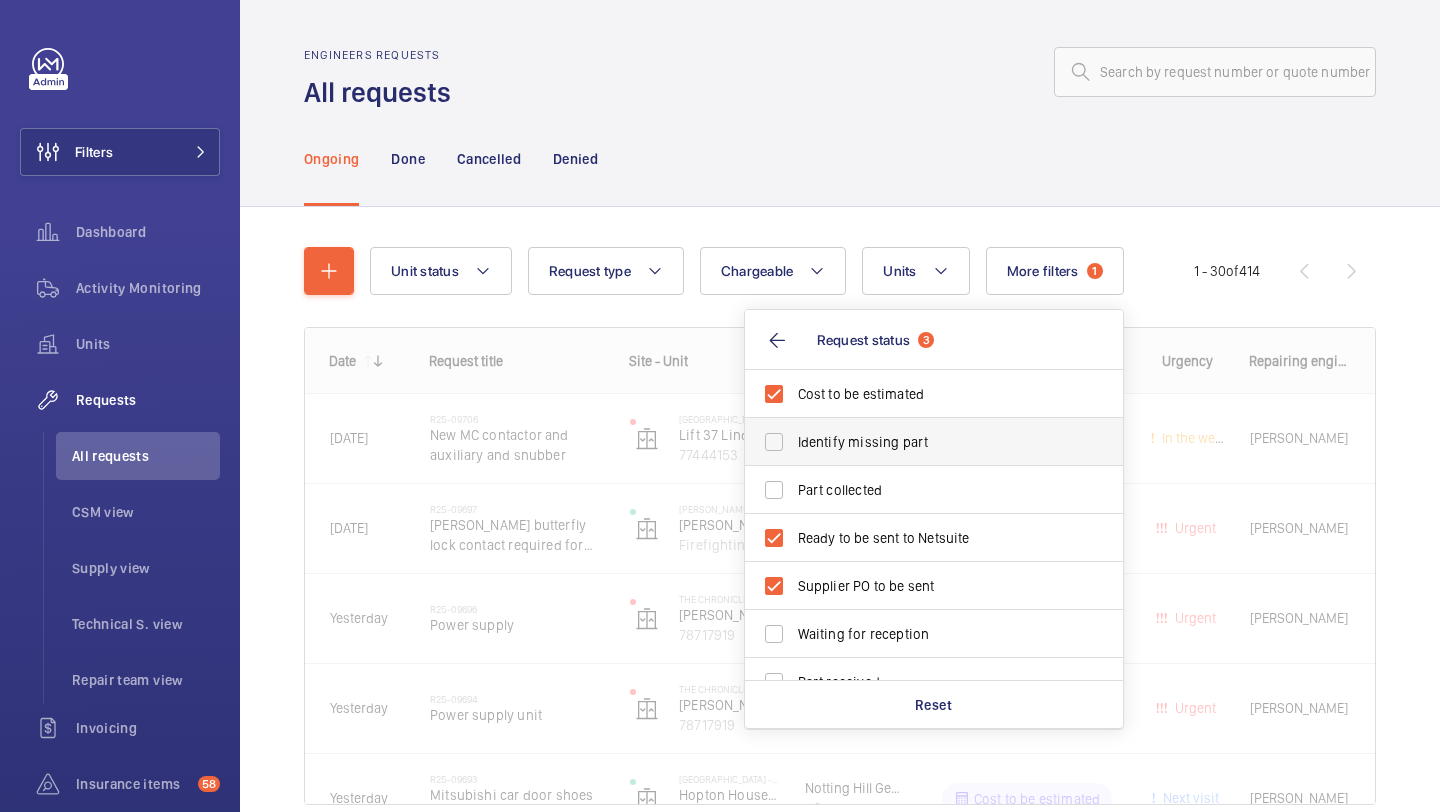 click on "Identify missing part" at bounding box center (919, 442) 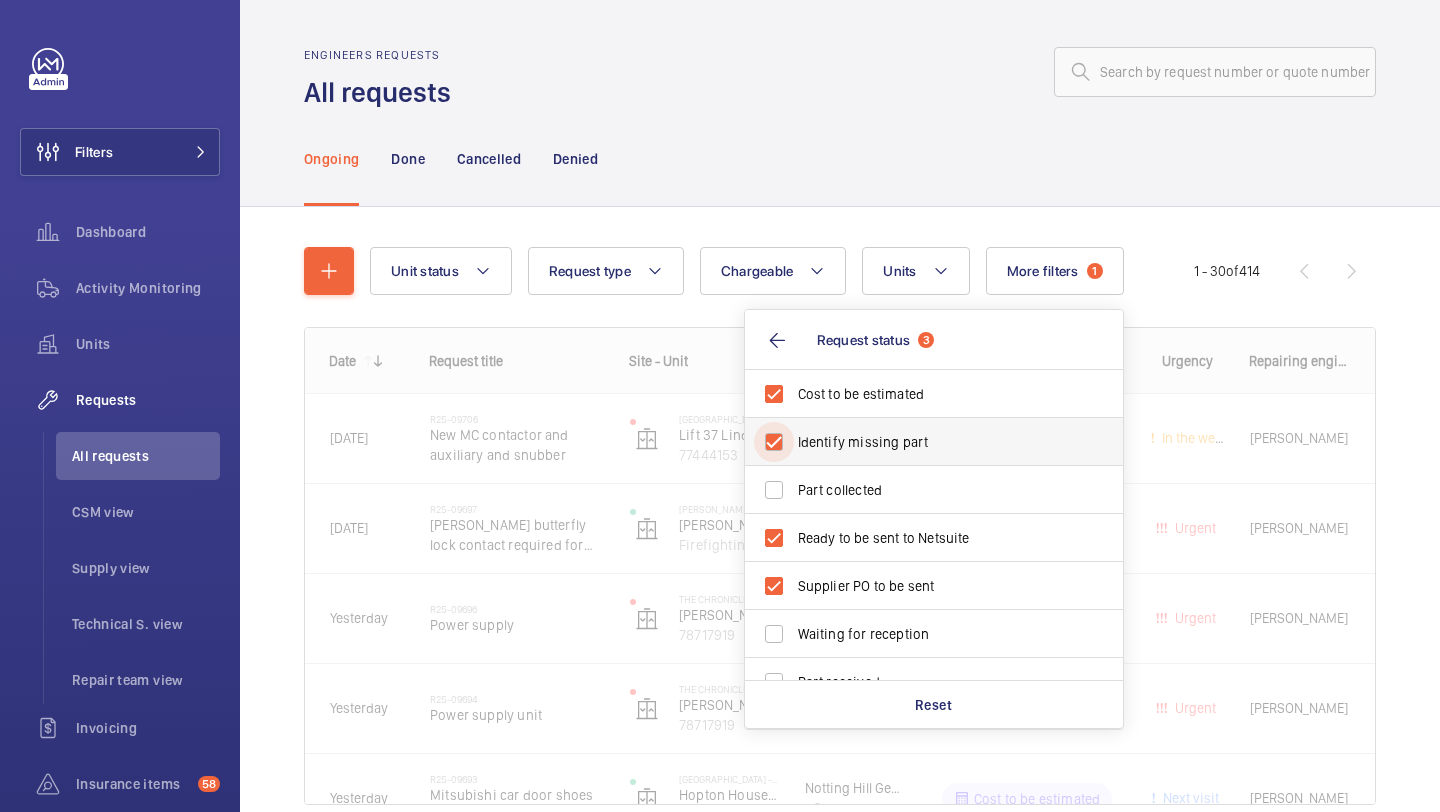 checkbox on "true" 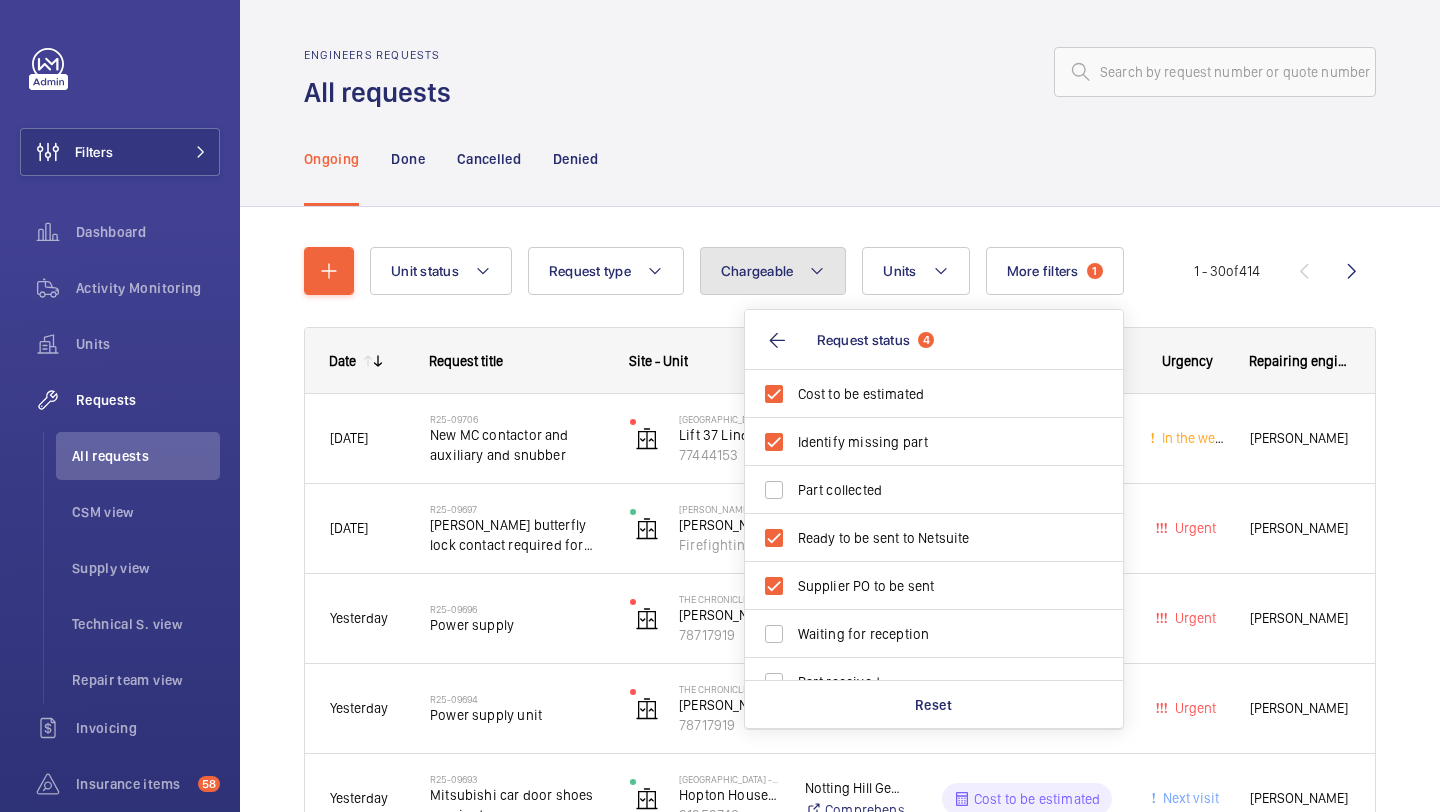 click on "Chargeable" 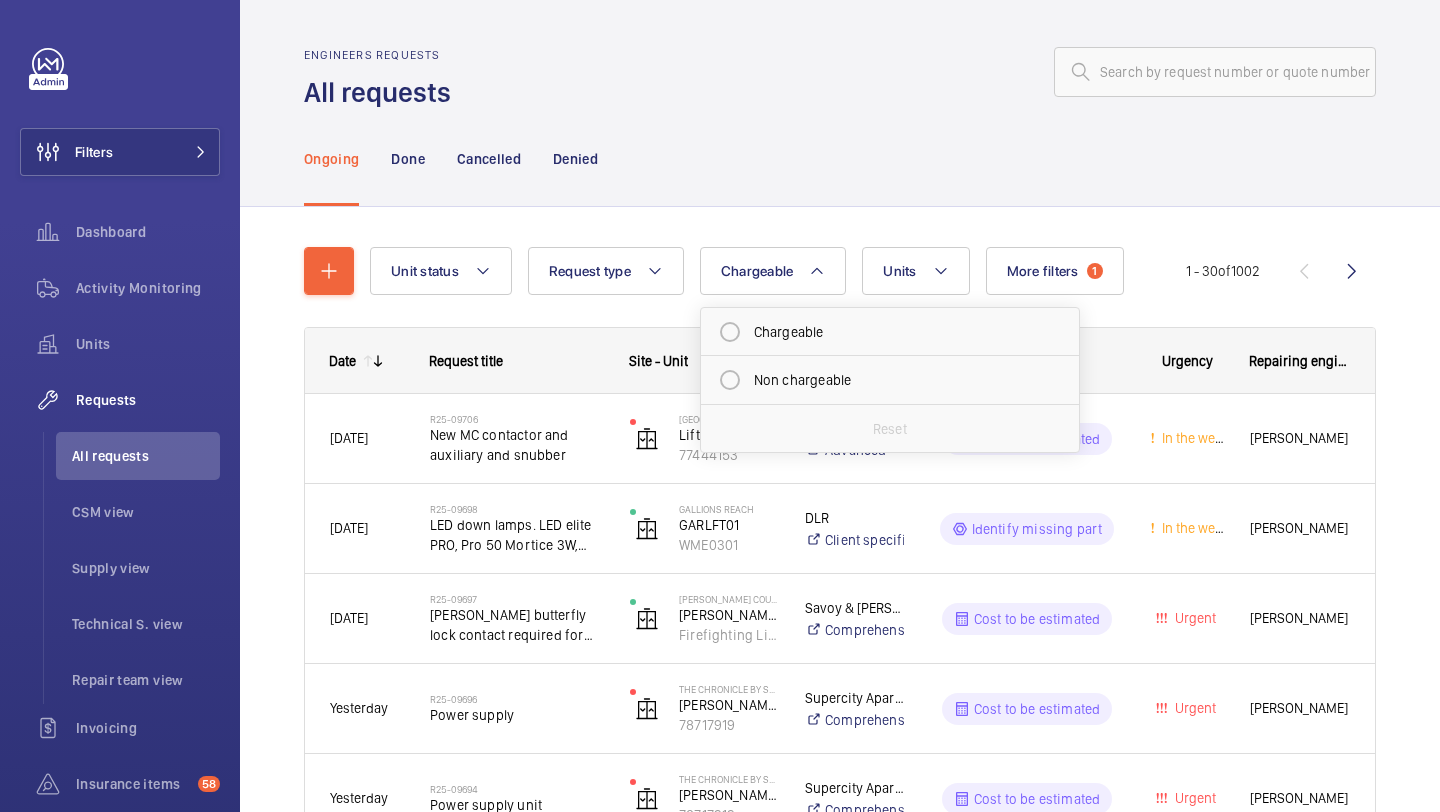 click on "Engineers requests All requests" 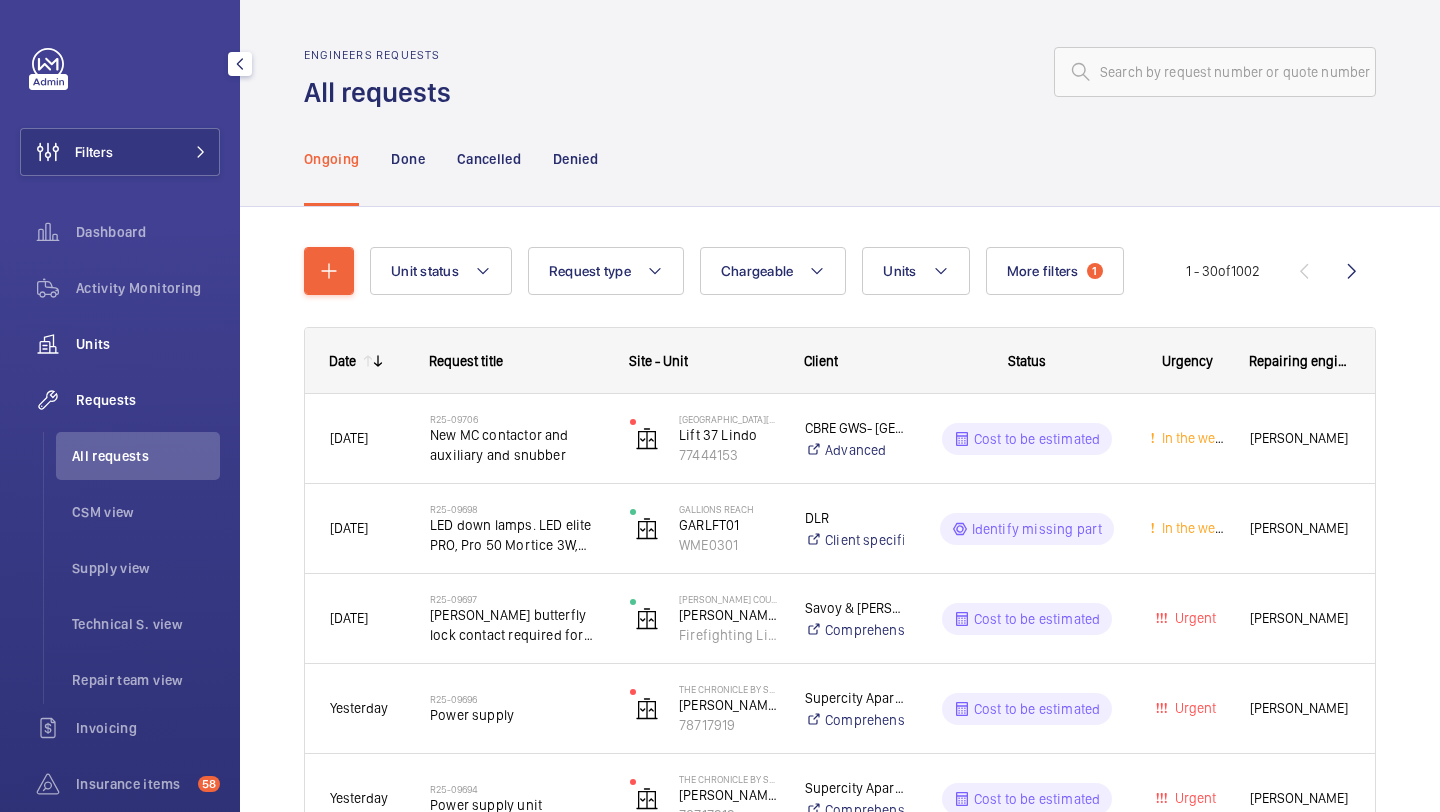 click on "Units" 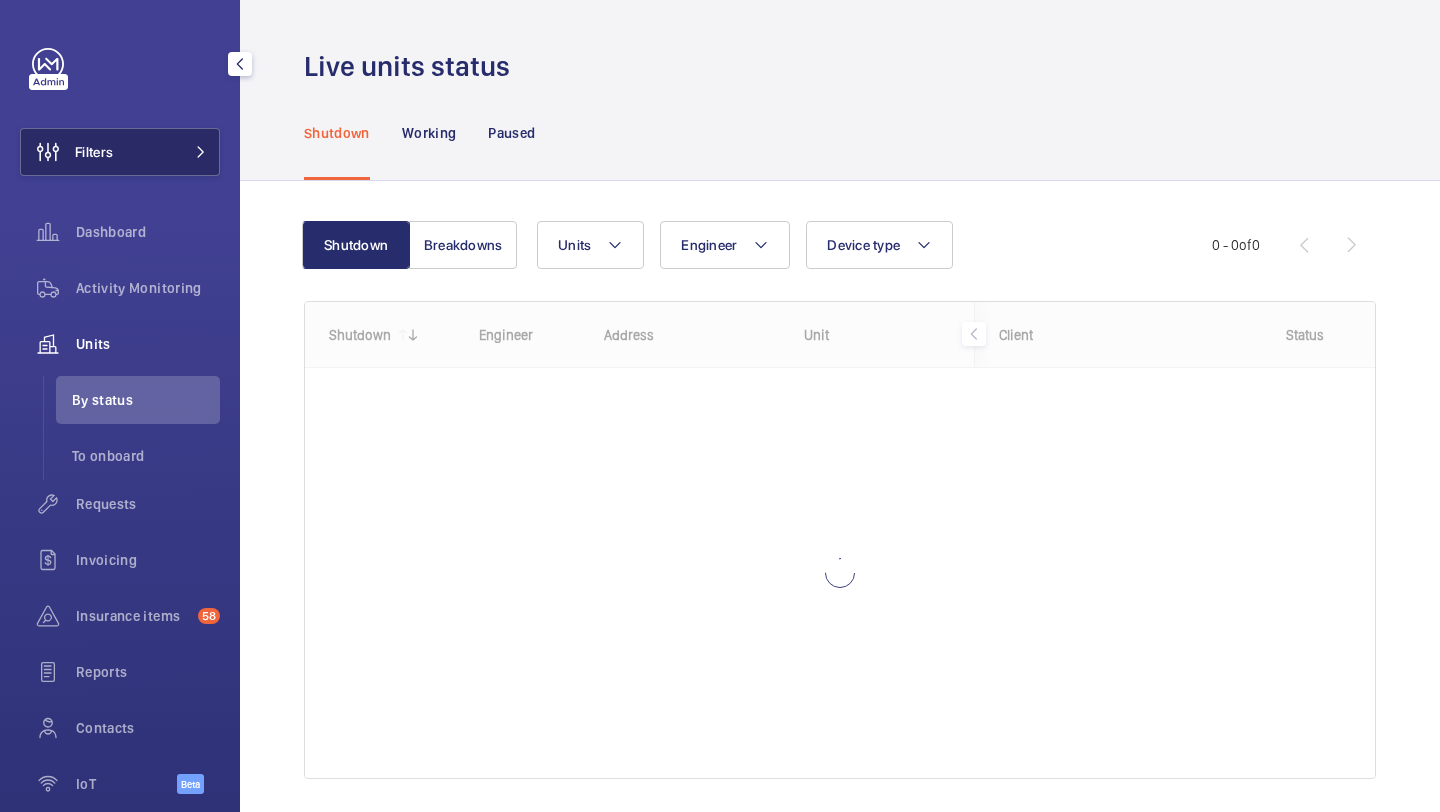 click on "Filters" 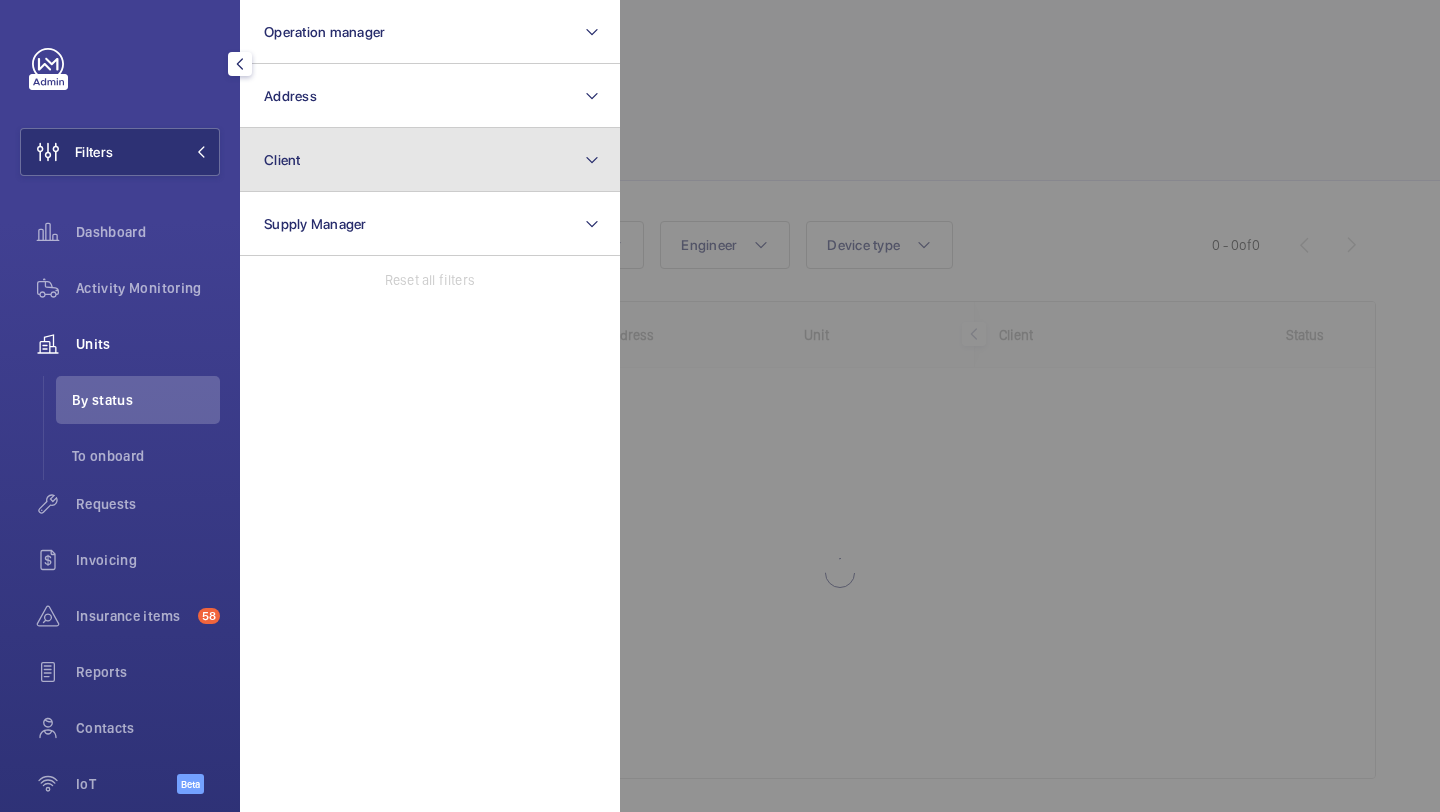 click on "Client" 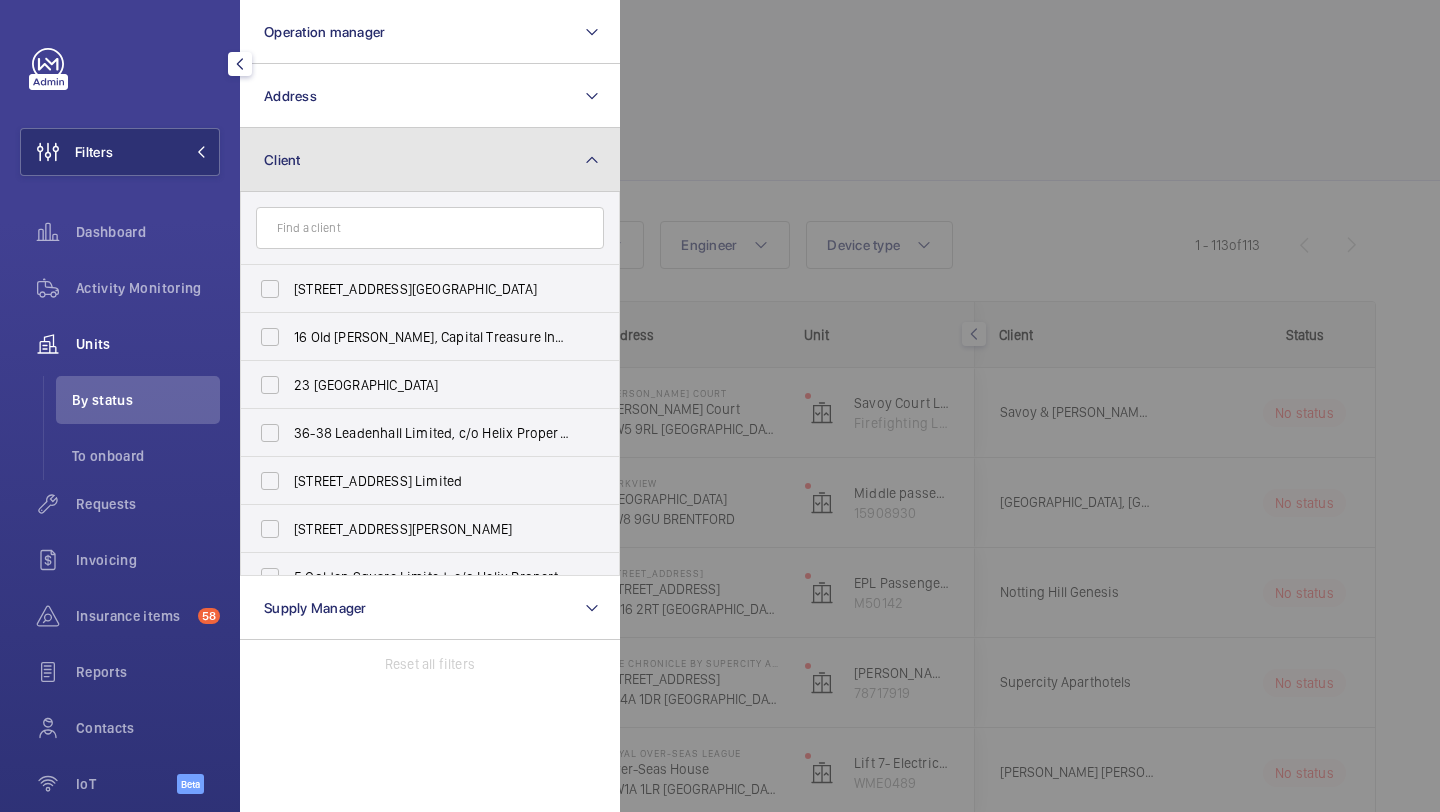 click on "Client" 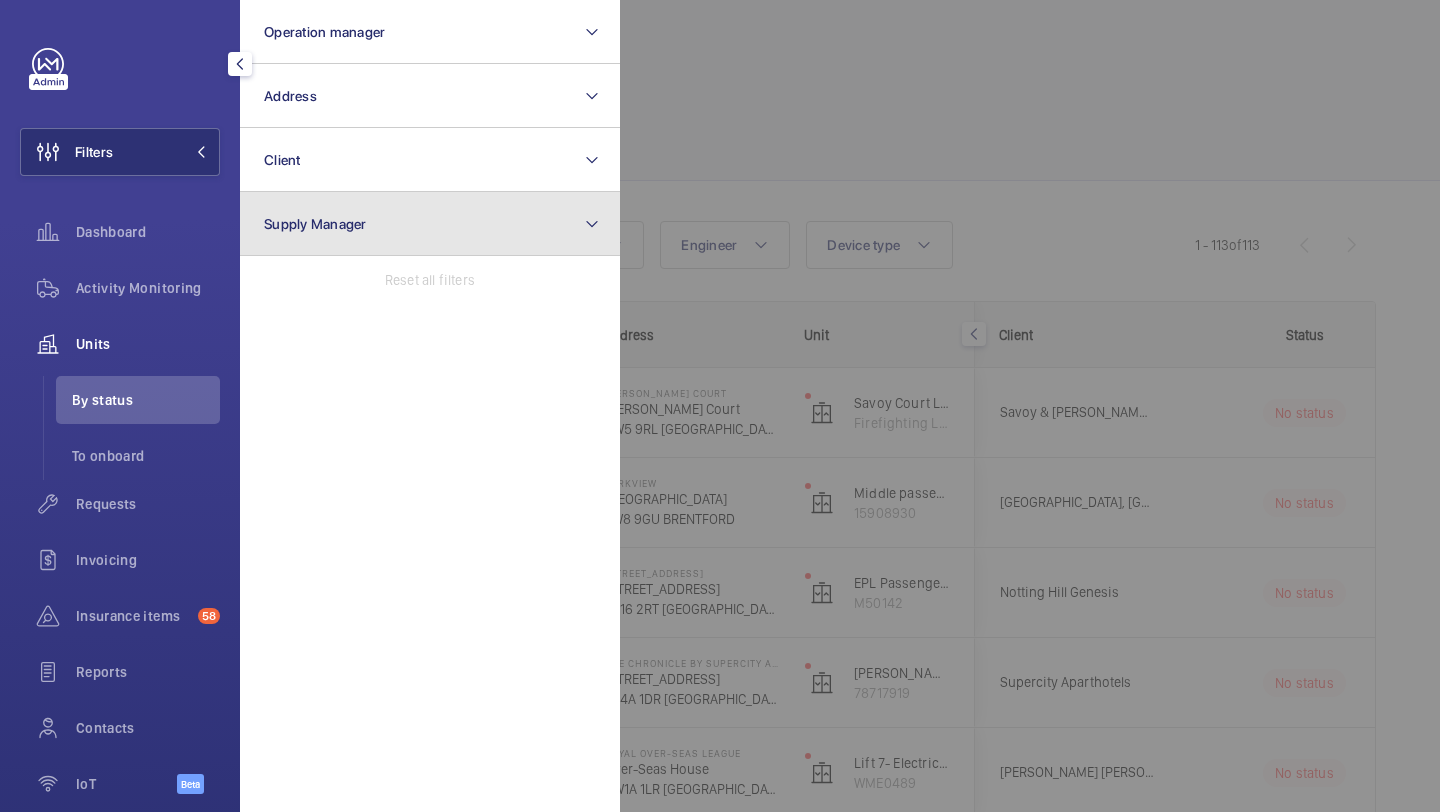 click on "Supply Manager" 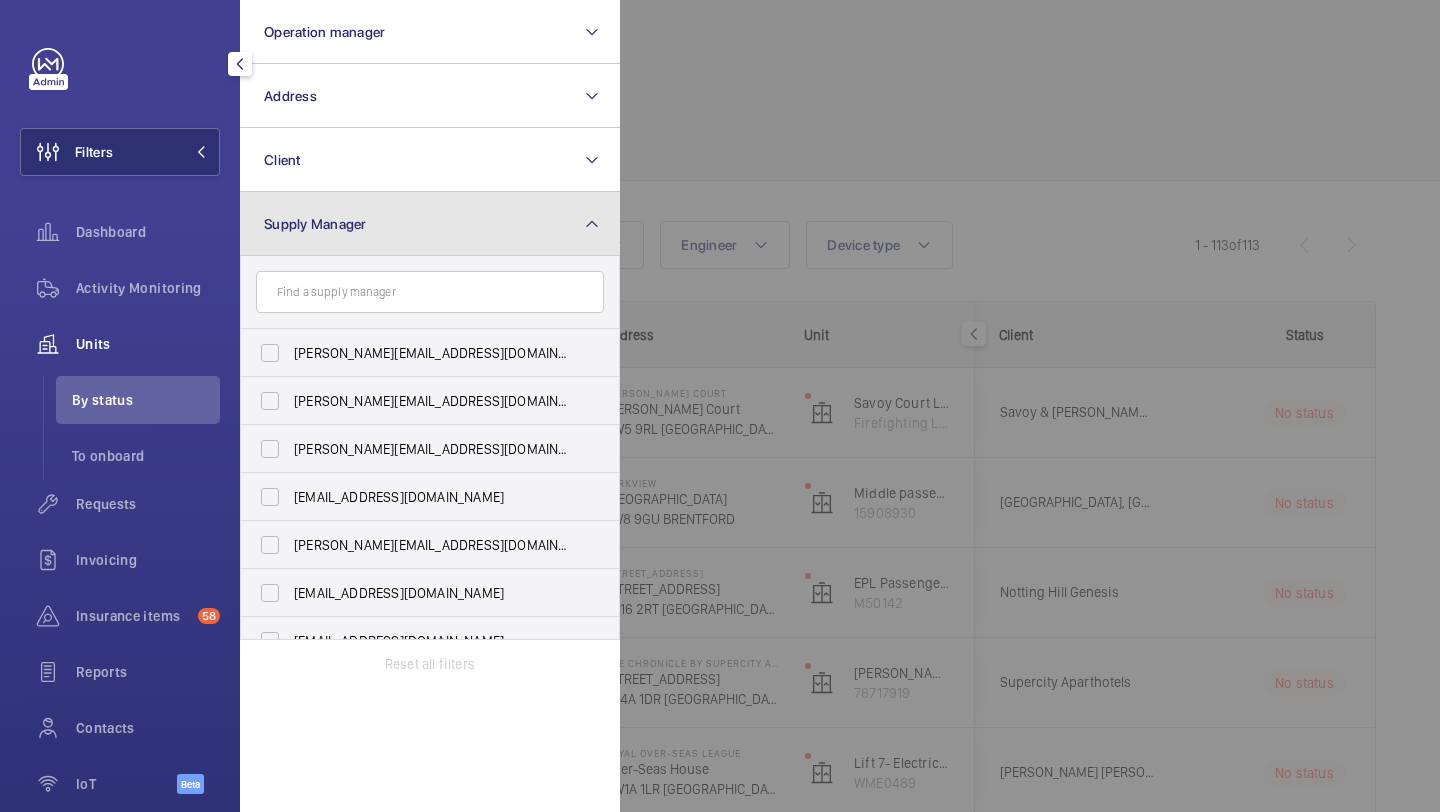 click on "Supply Manager" 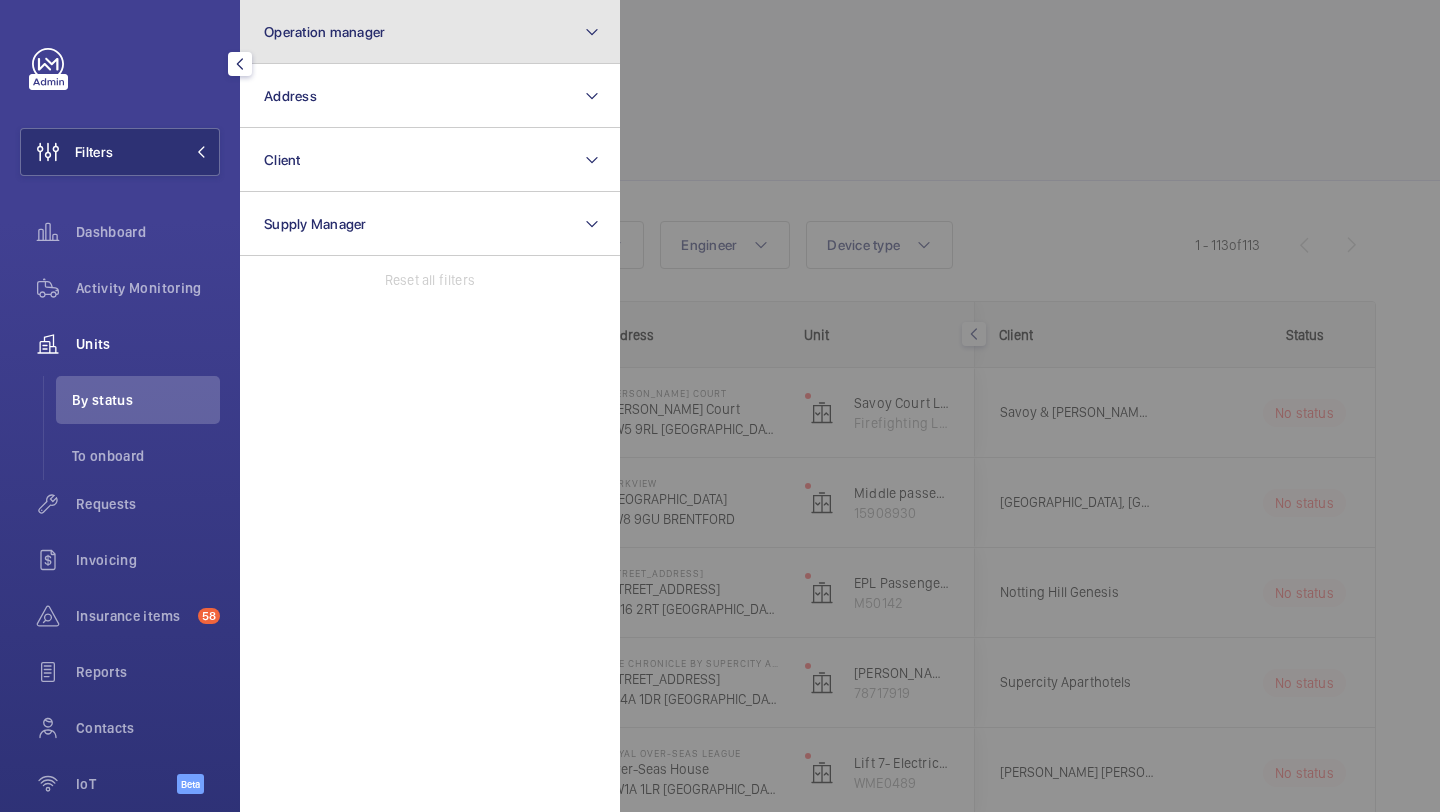 click on "Operation manager" 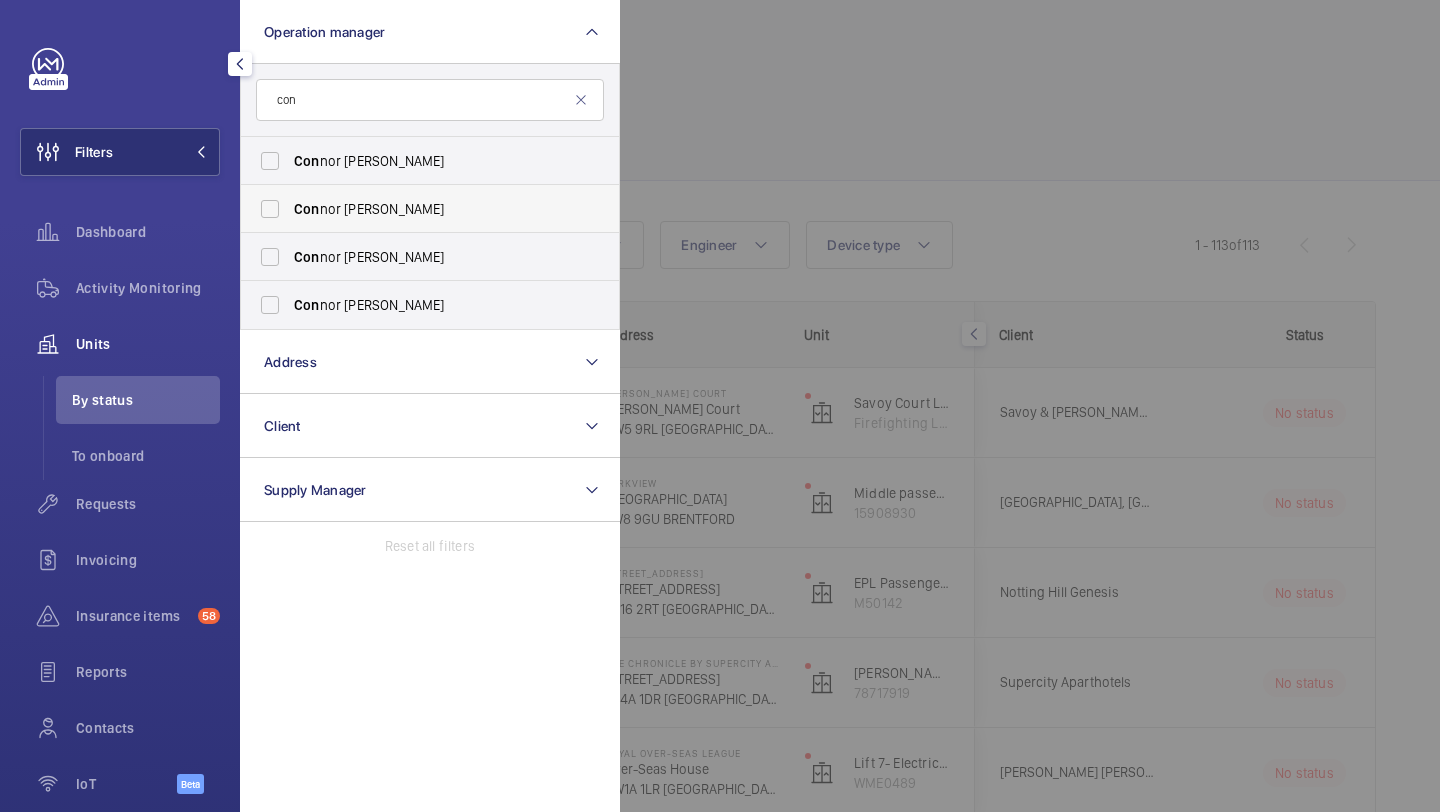 type on "con" 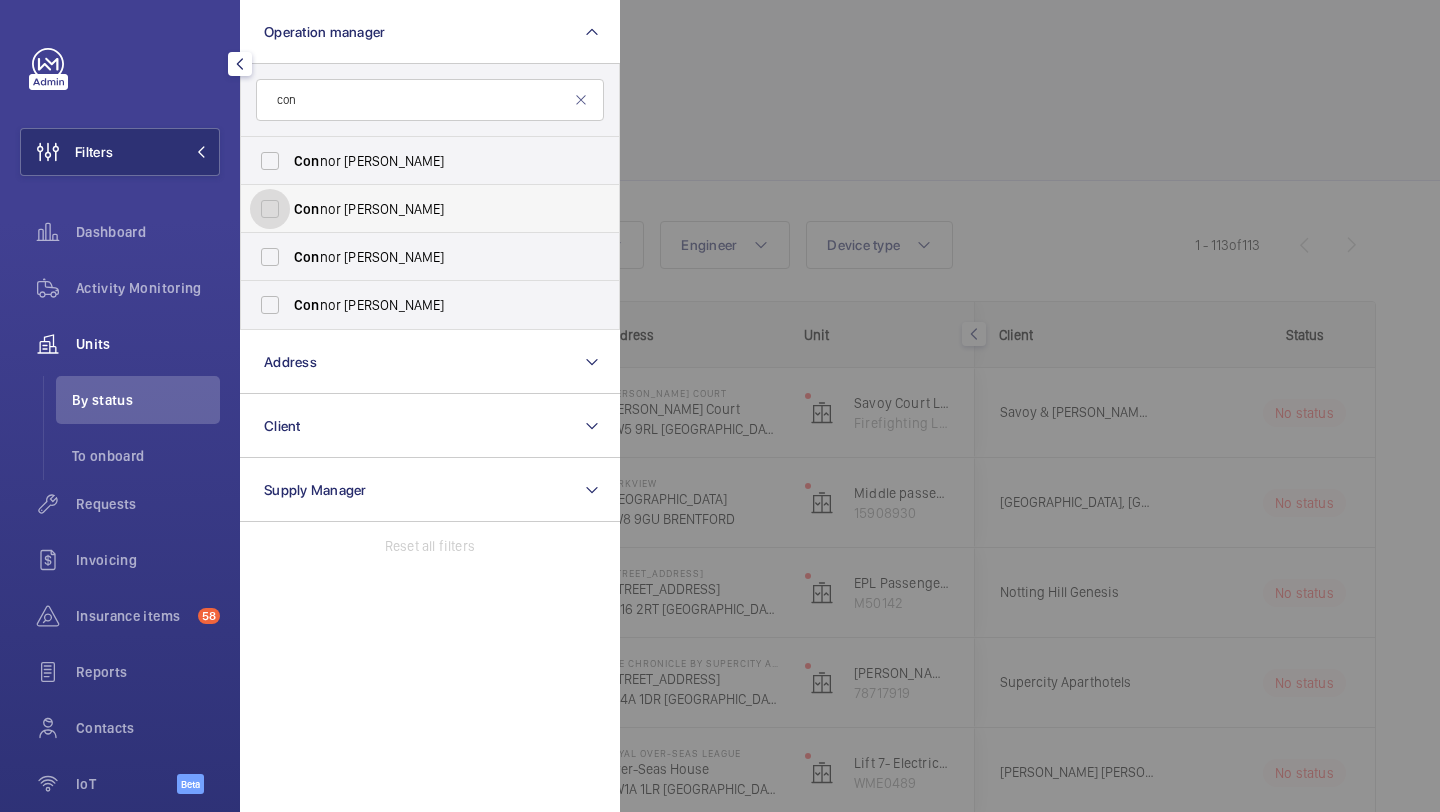 click on "Con nor [PERSON_NAME]" at bounding box center [270, 209] 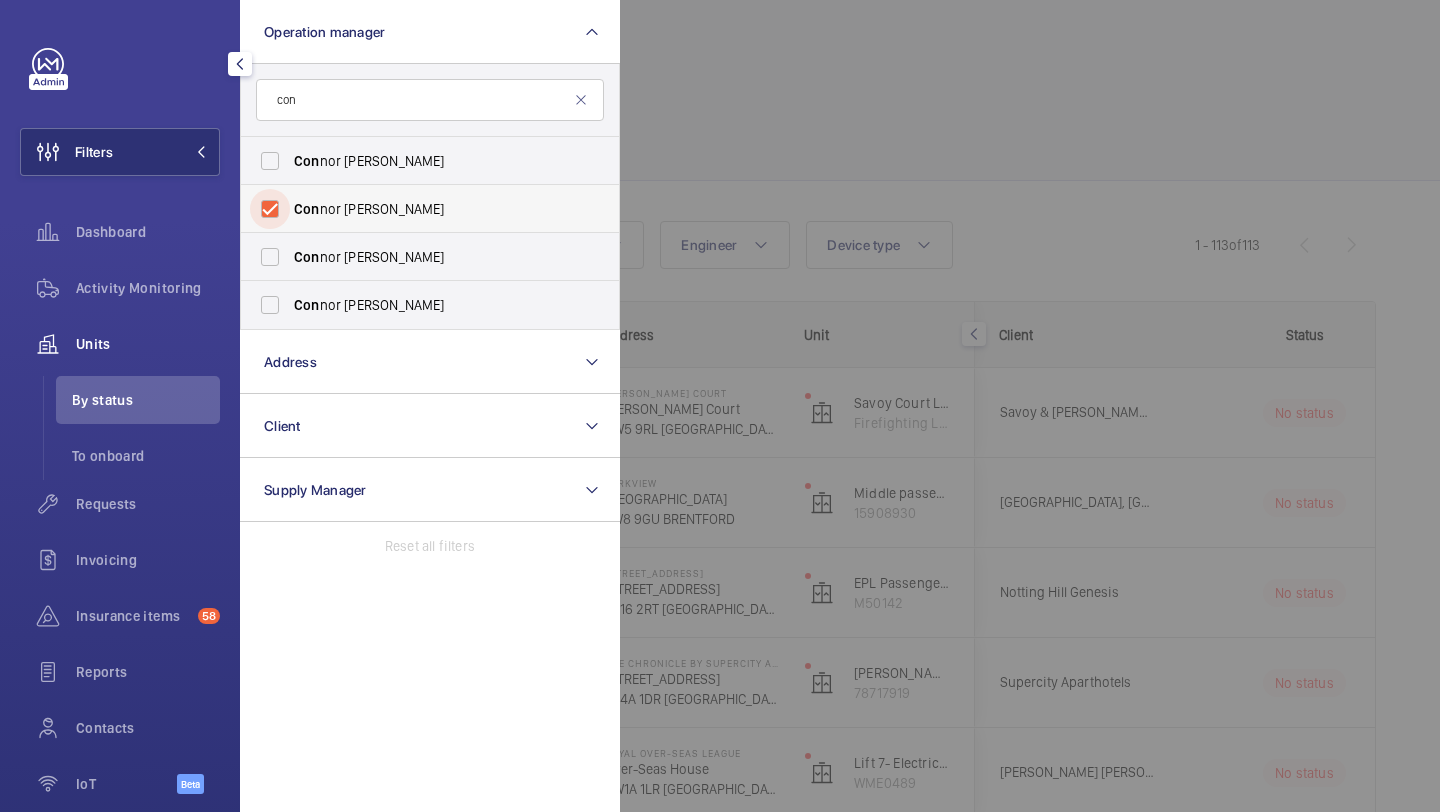 checkbox on "true" 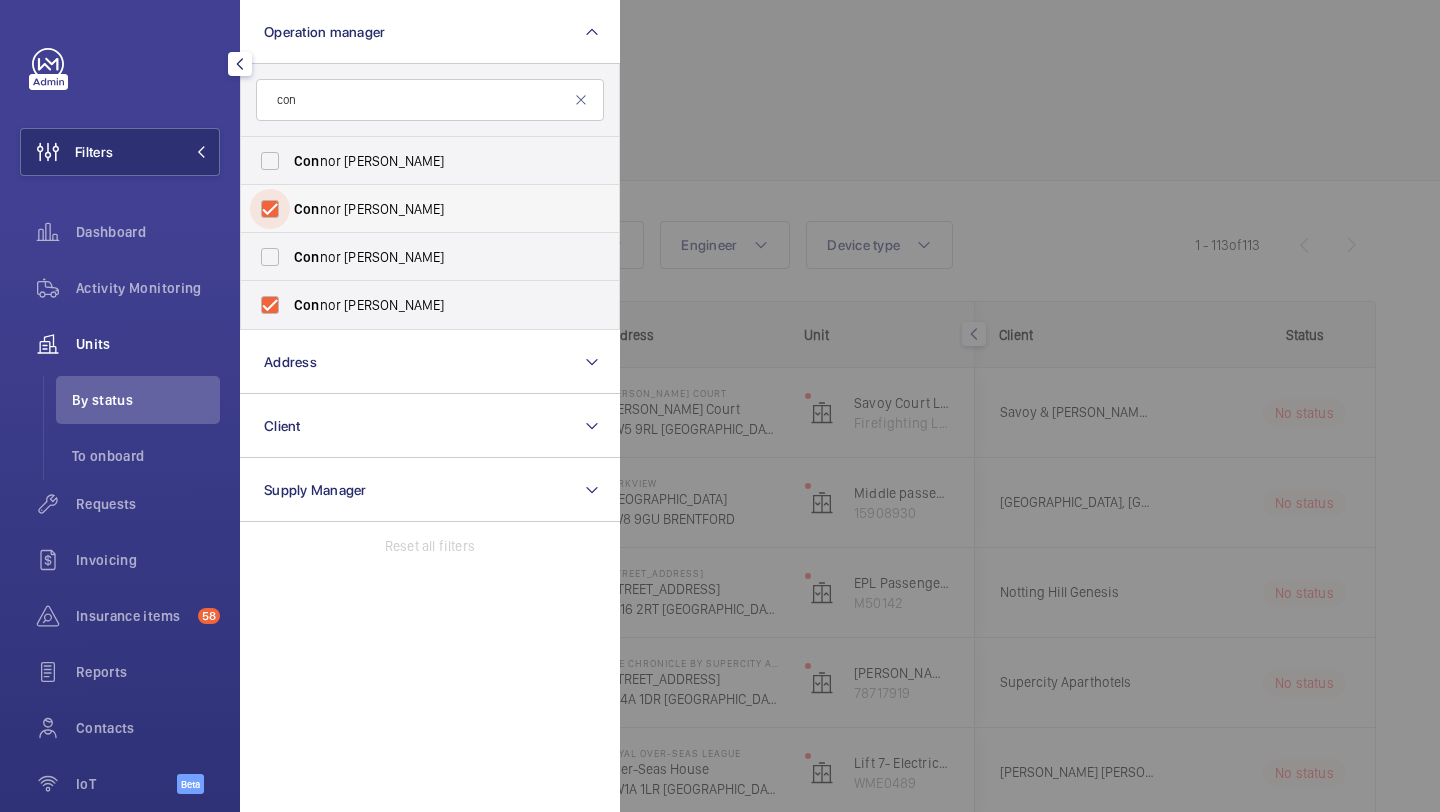 checkbox on "true" 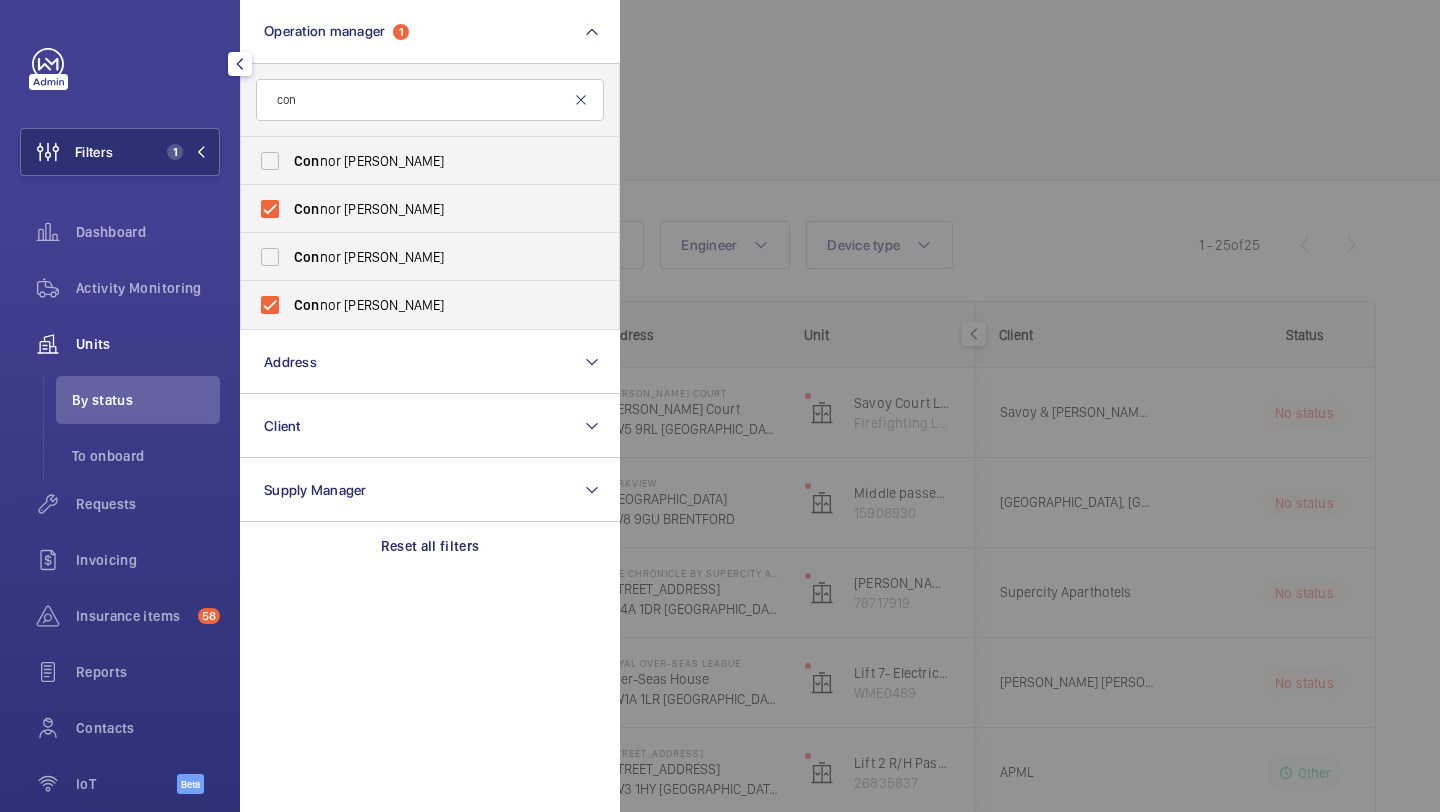 click 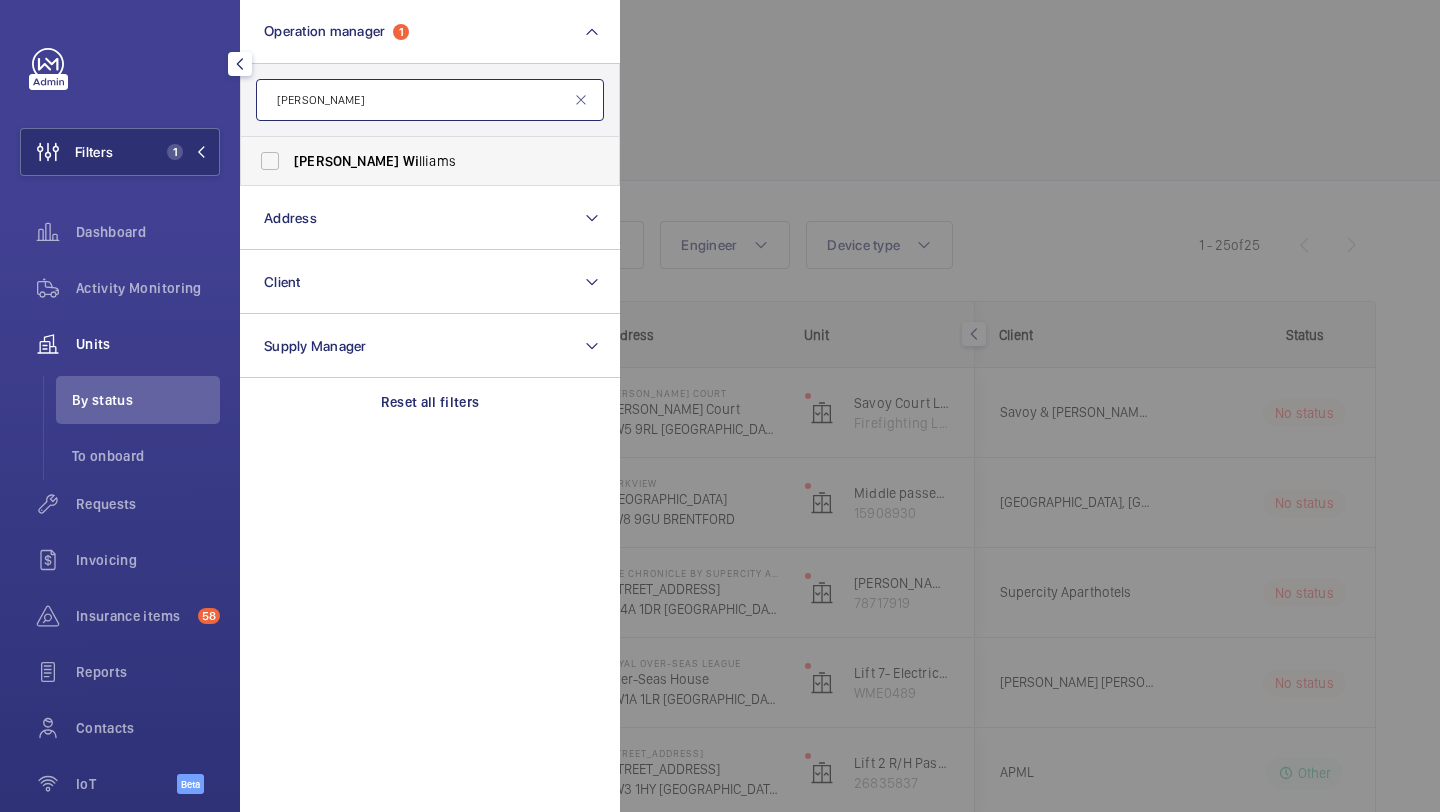 type on "sam wi" 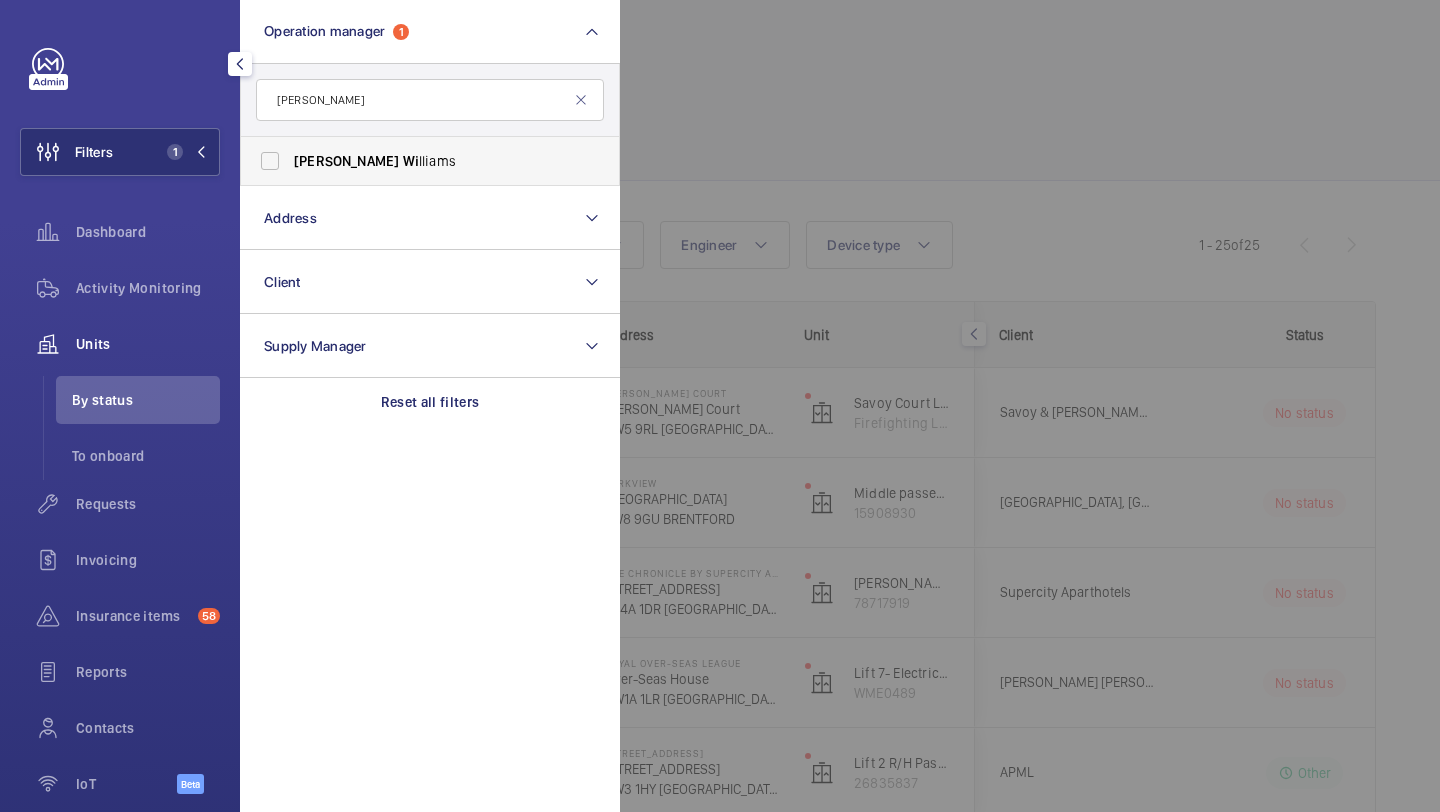 click on "Sam   Wi lliams" at bounding box center [431, 161] 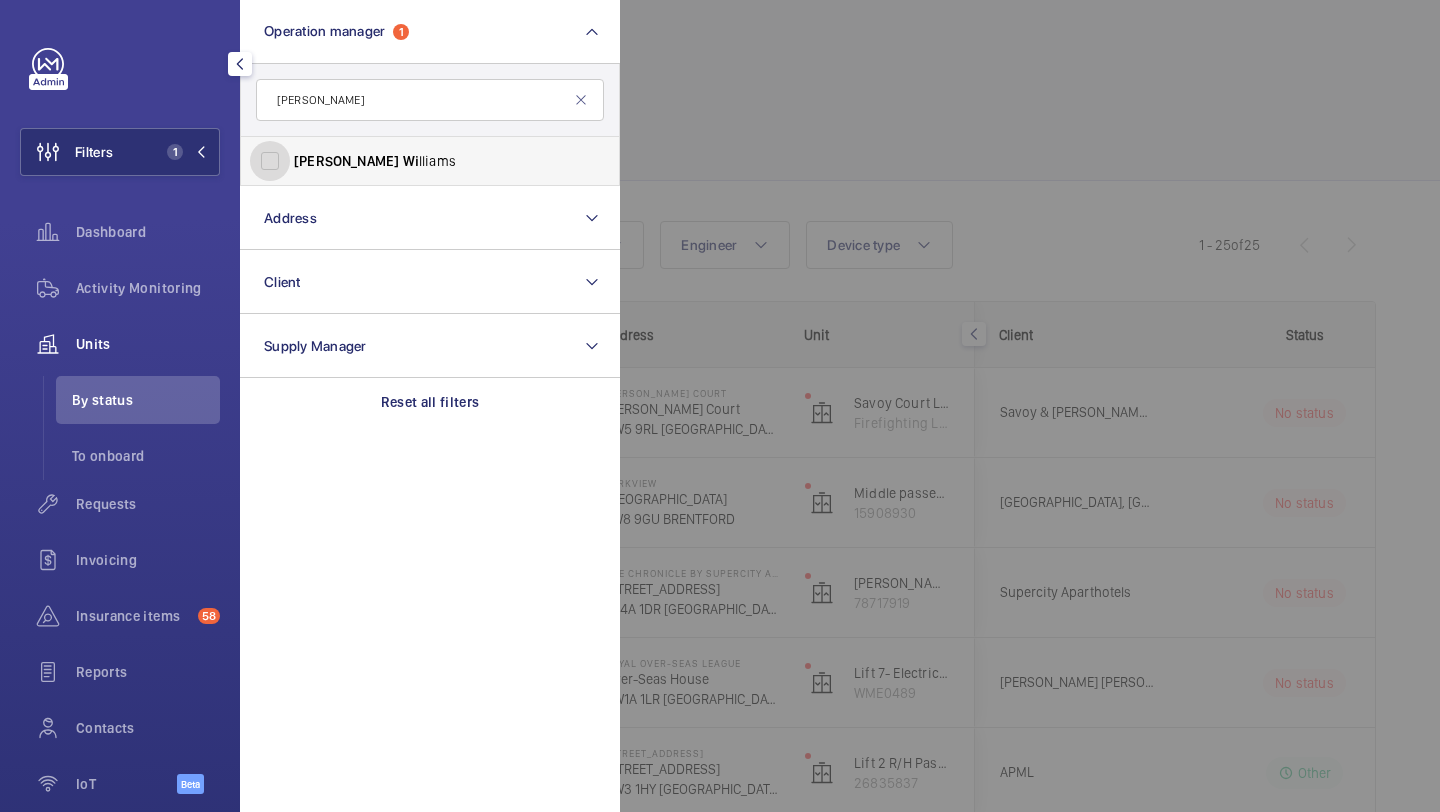 click on "Sam   Wi lliams" at bounding box center (270, 161) 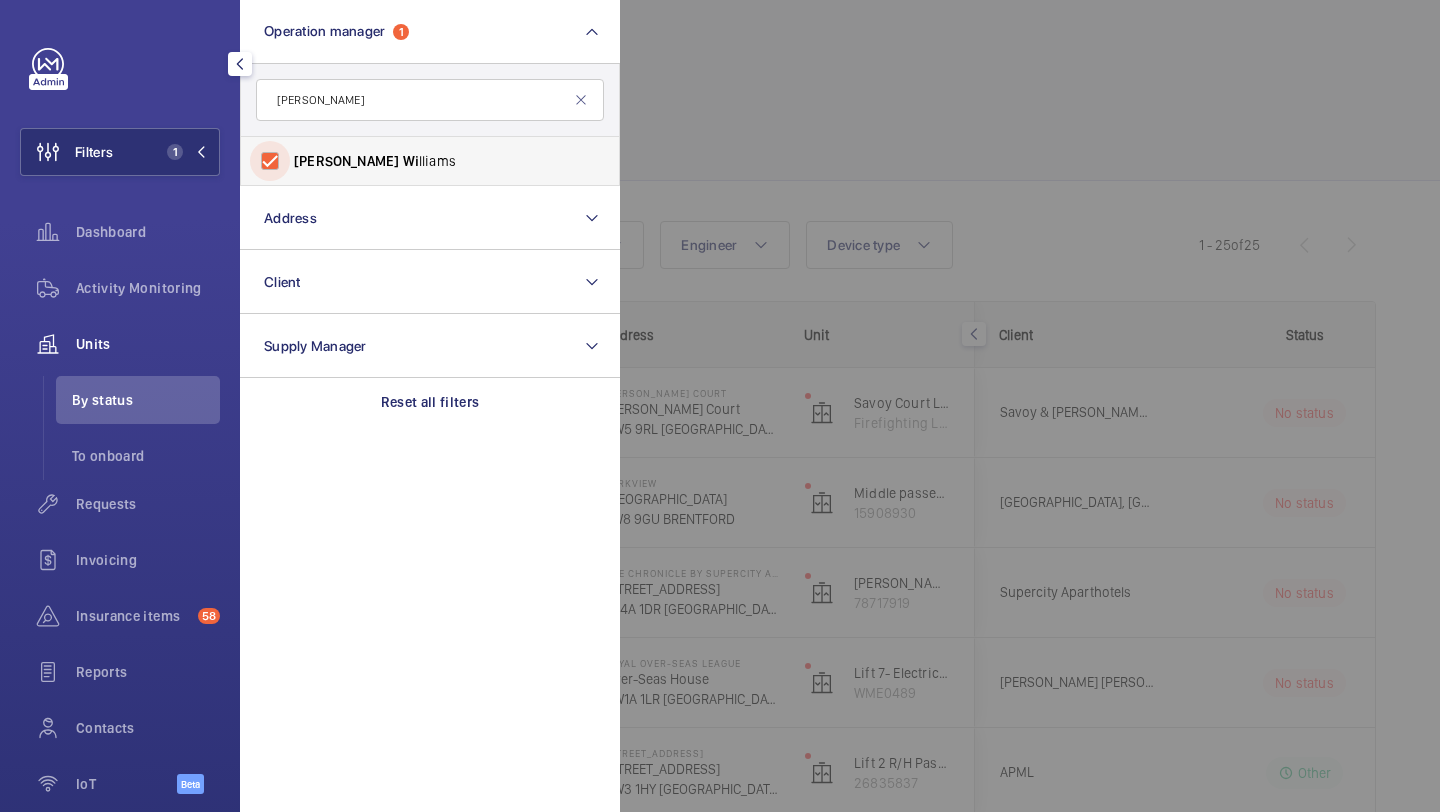 checkbox on "true" 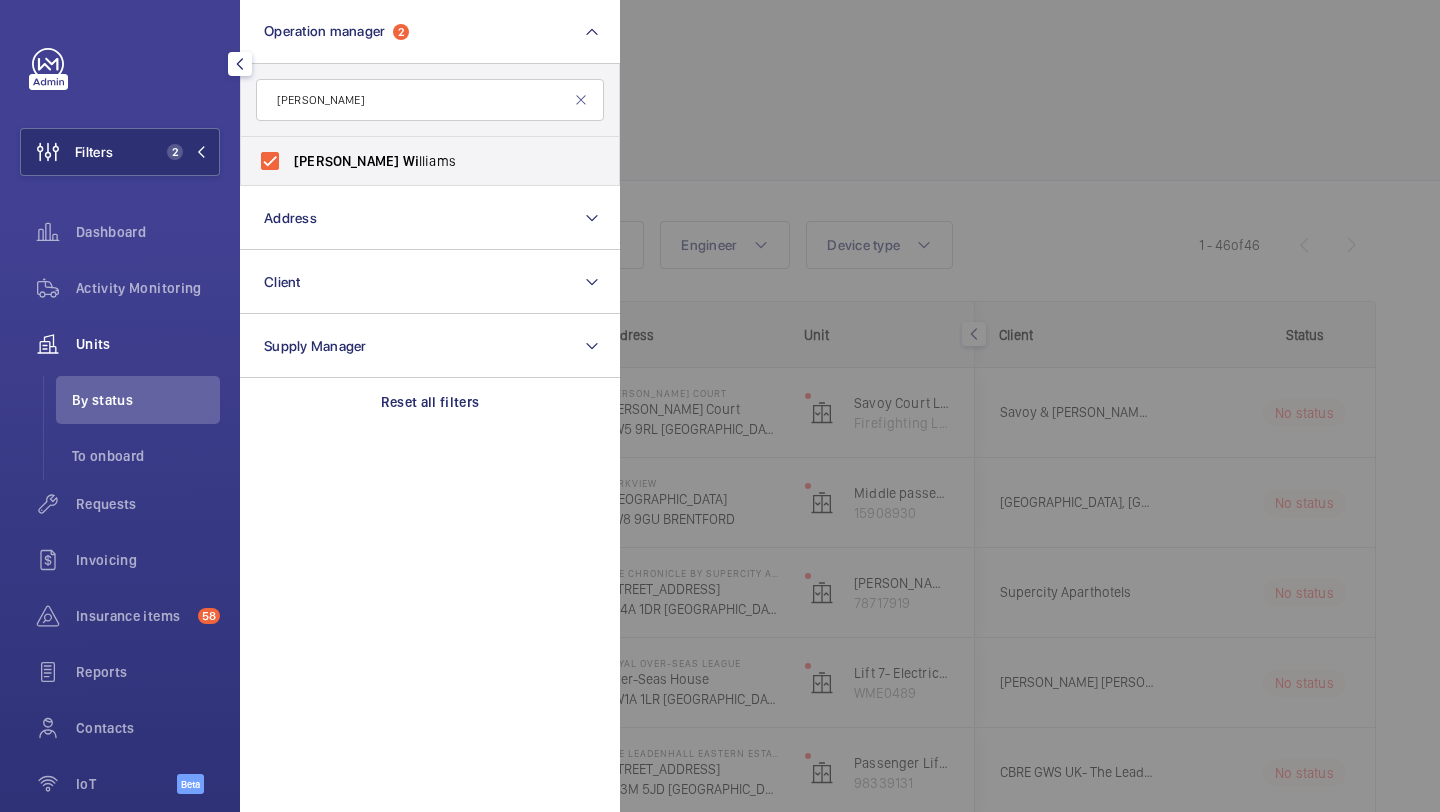 click 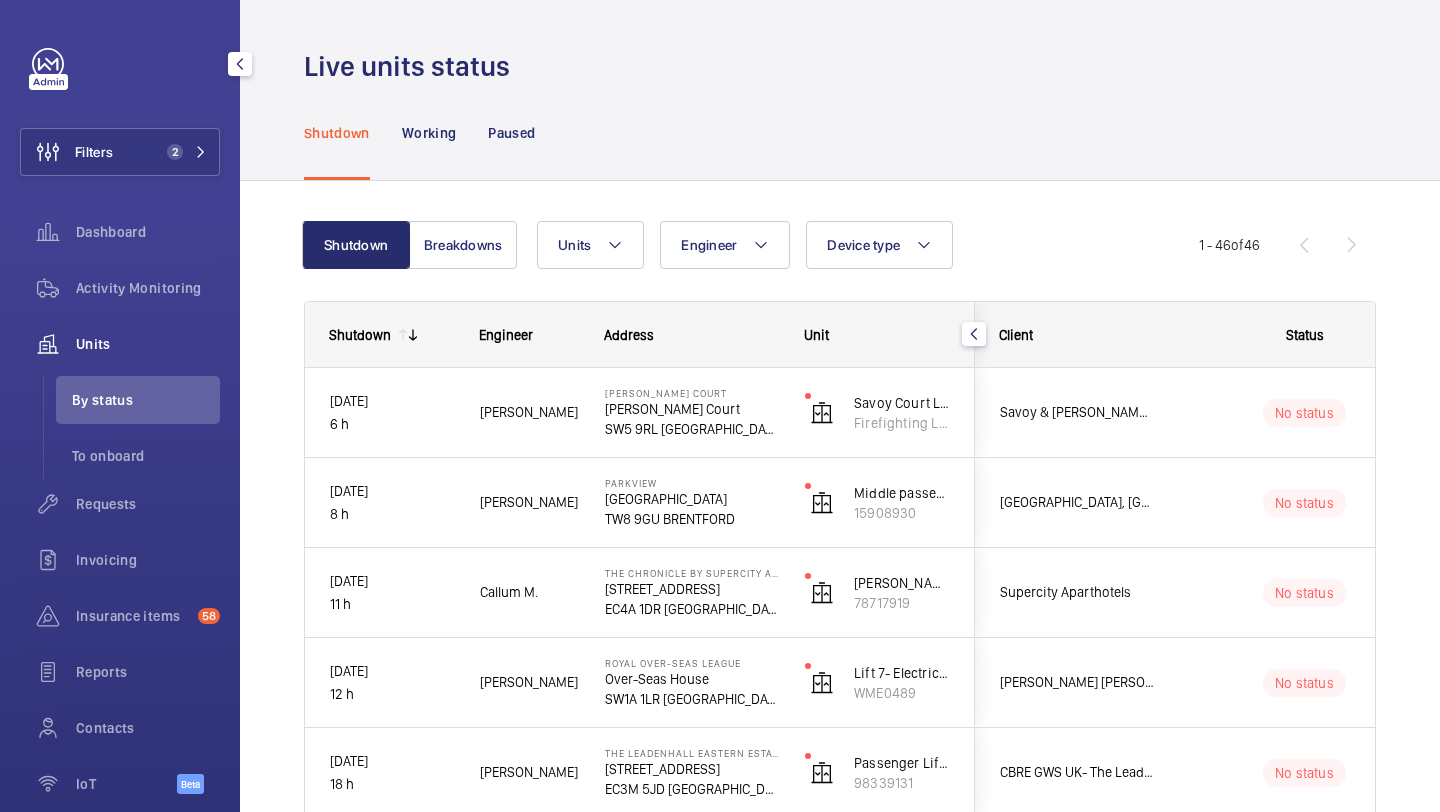 click on "Units" 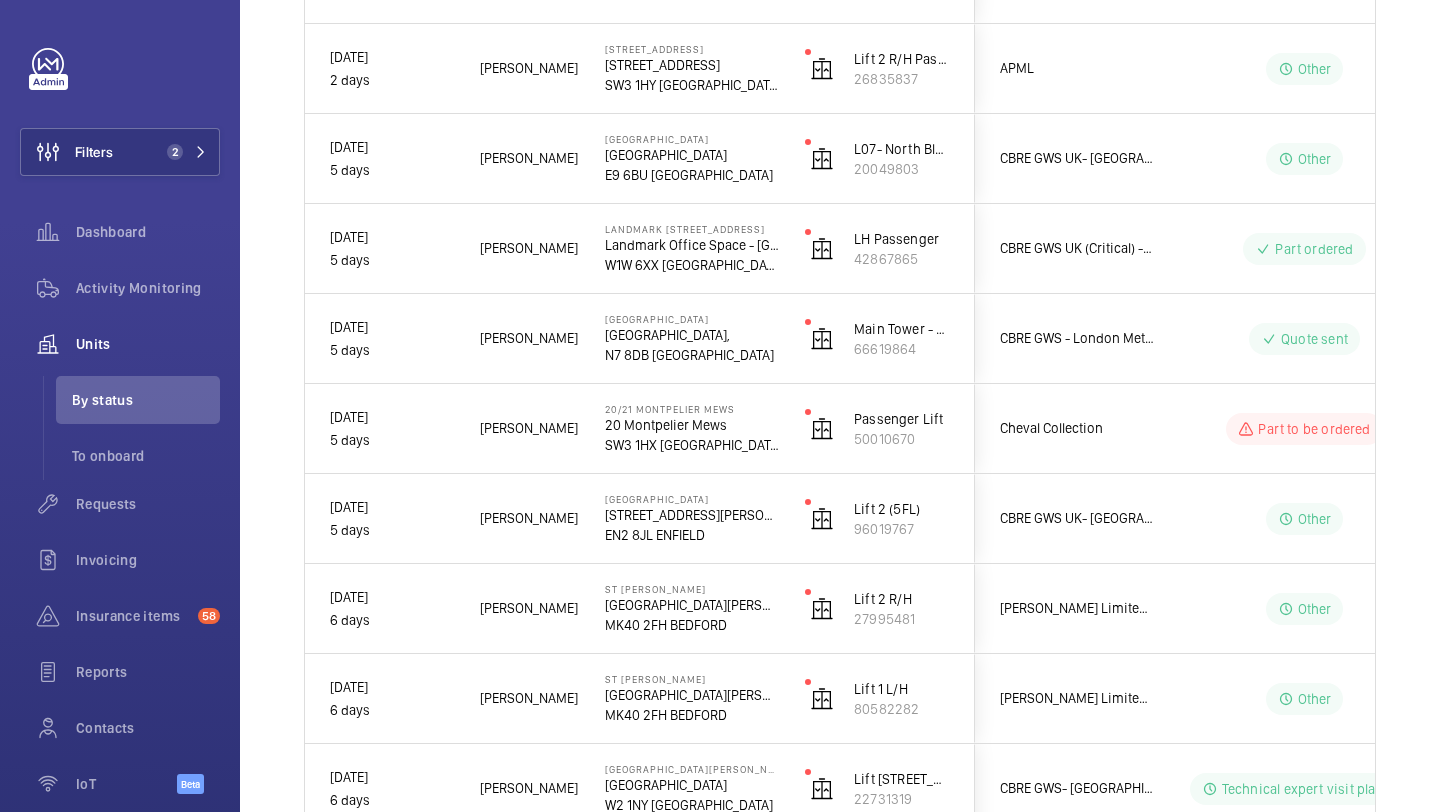 scroll, scrollTop: 0, scrollLeft: 0, axis: both 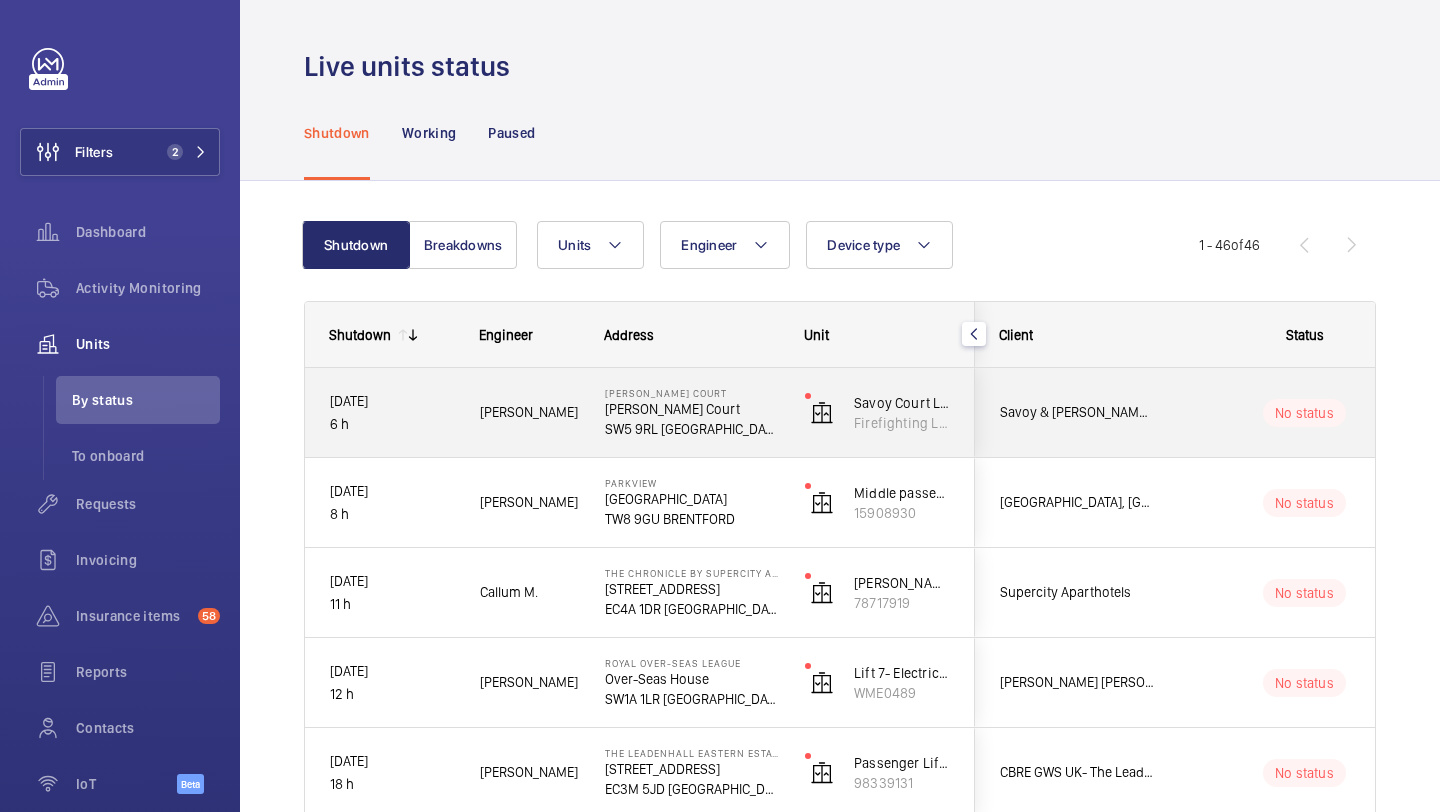 click on "Savoy & [PERSON_NAME] Court" 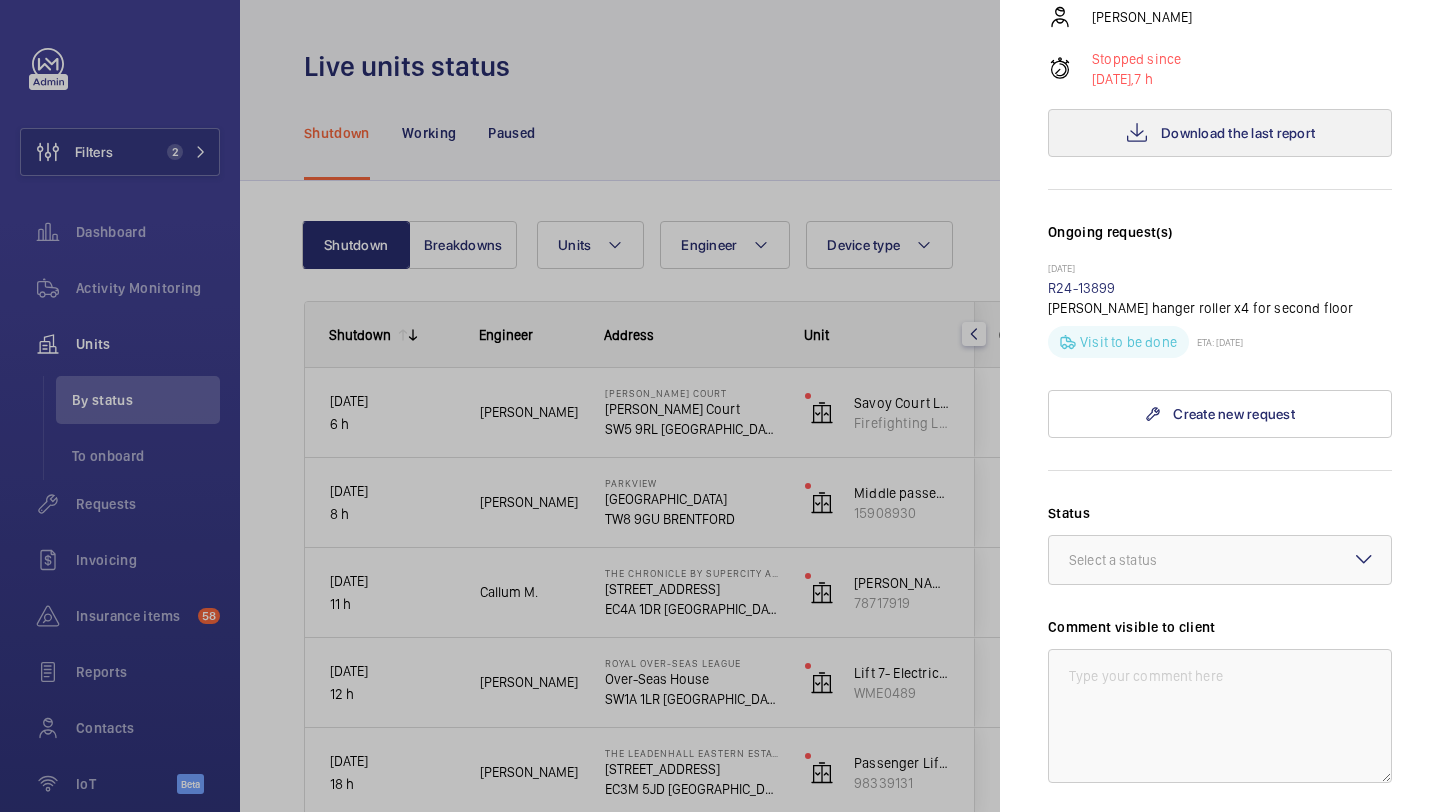 scroll, scrollTop: 0, scrollLeft: 0, axis: both 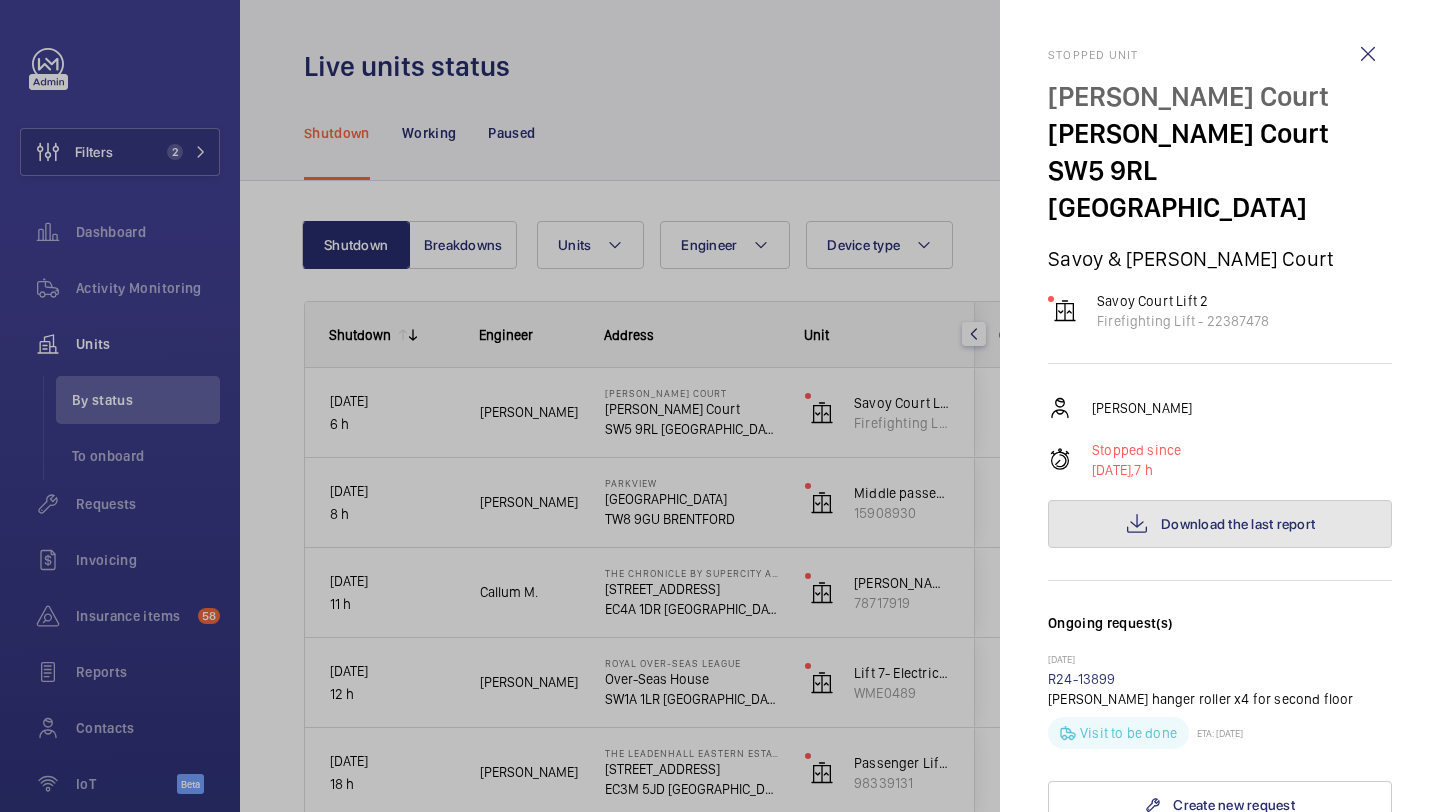 click on "Download the last report" 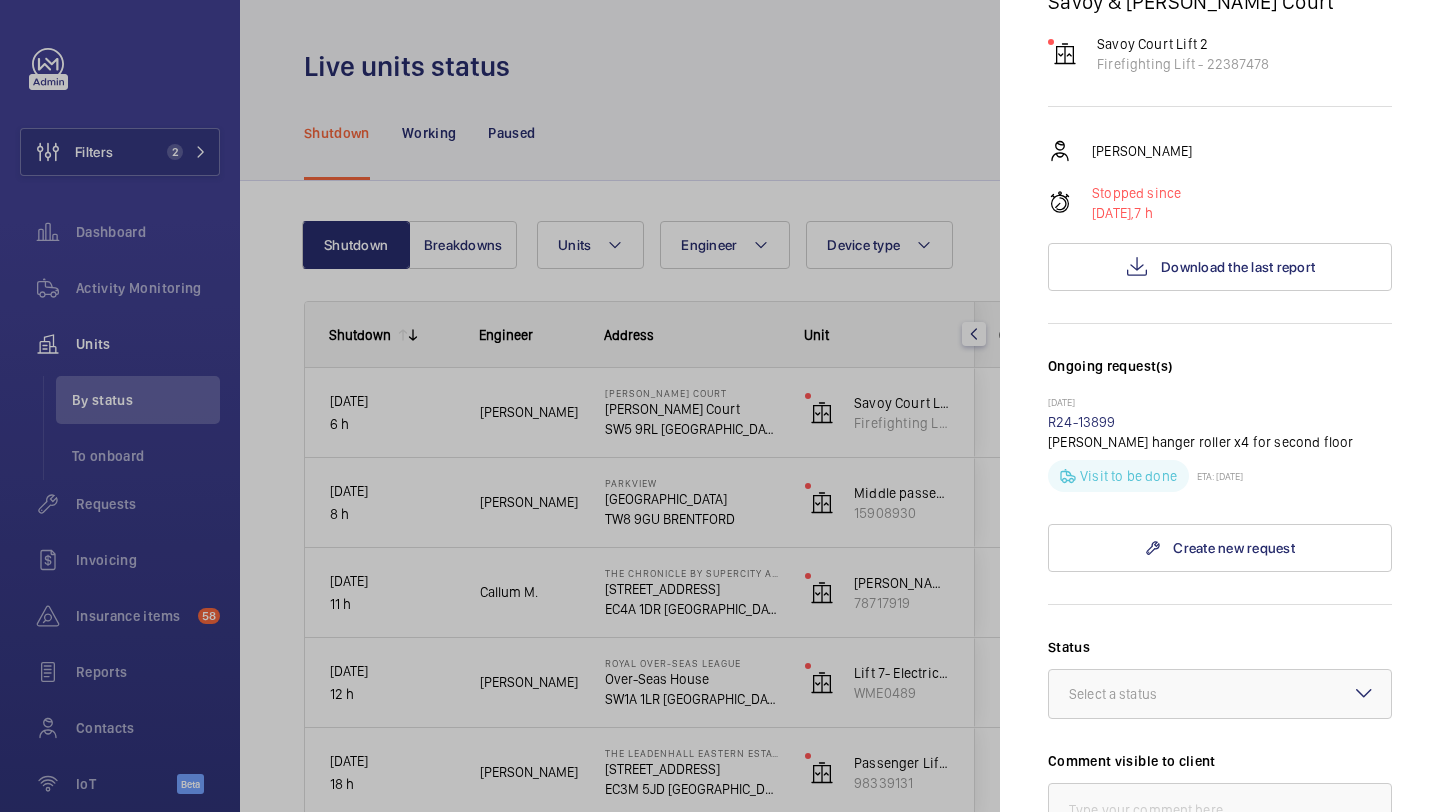 scroll, scrollTop: 260, scrollLeft: 0, axis: vertical 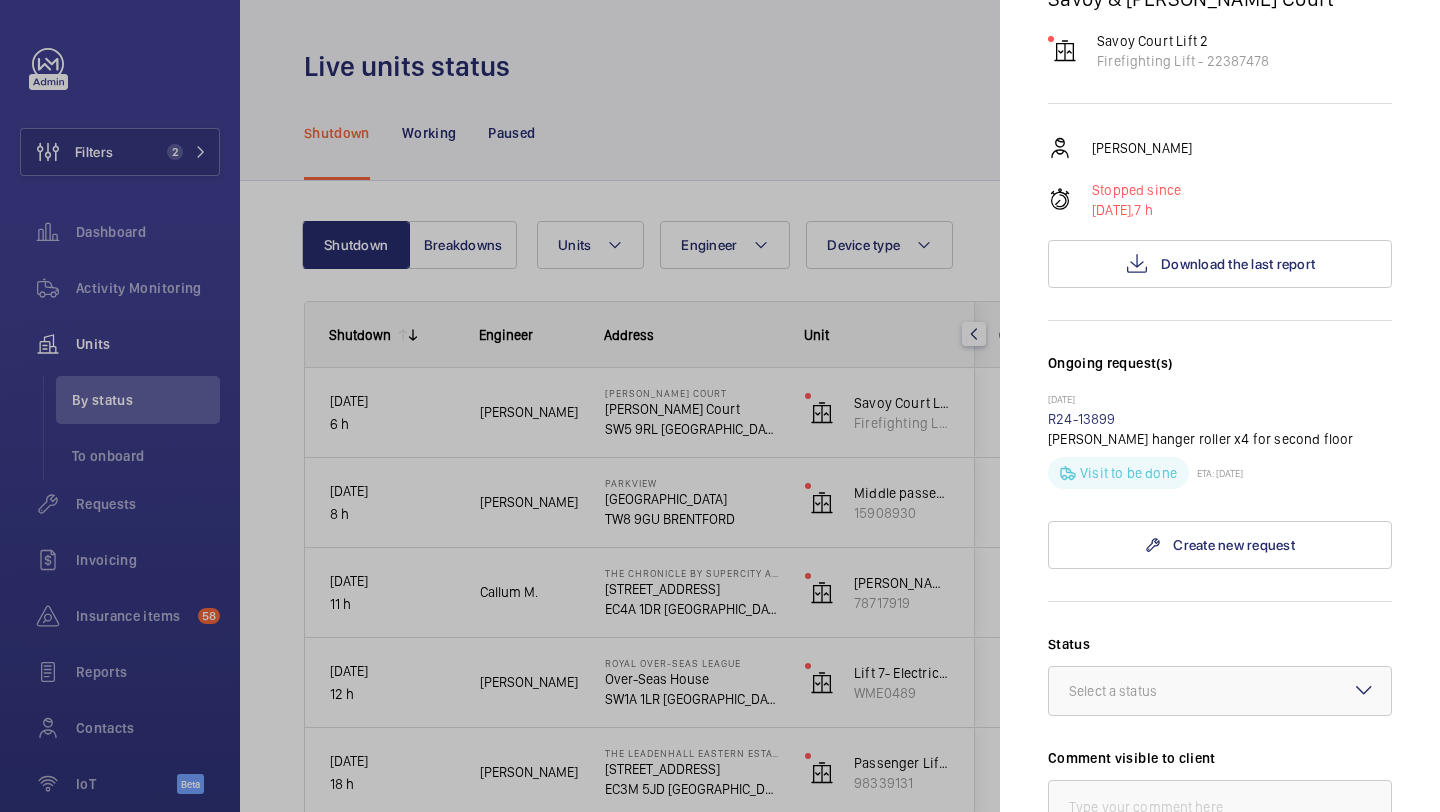 click 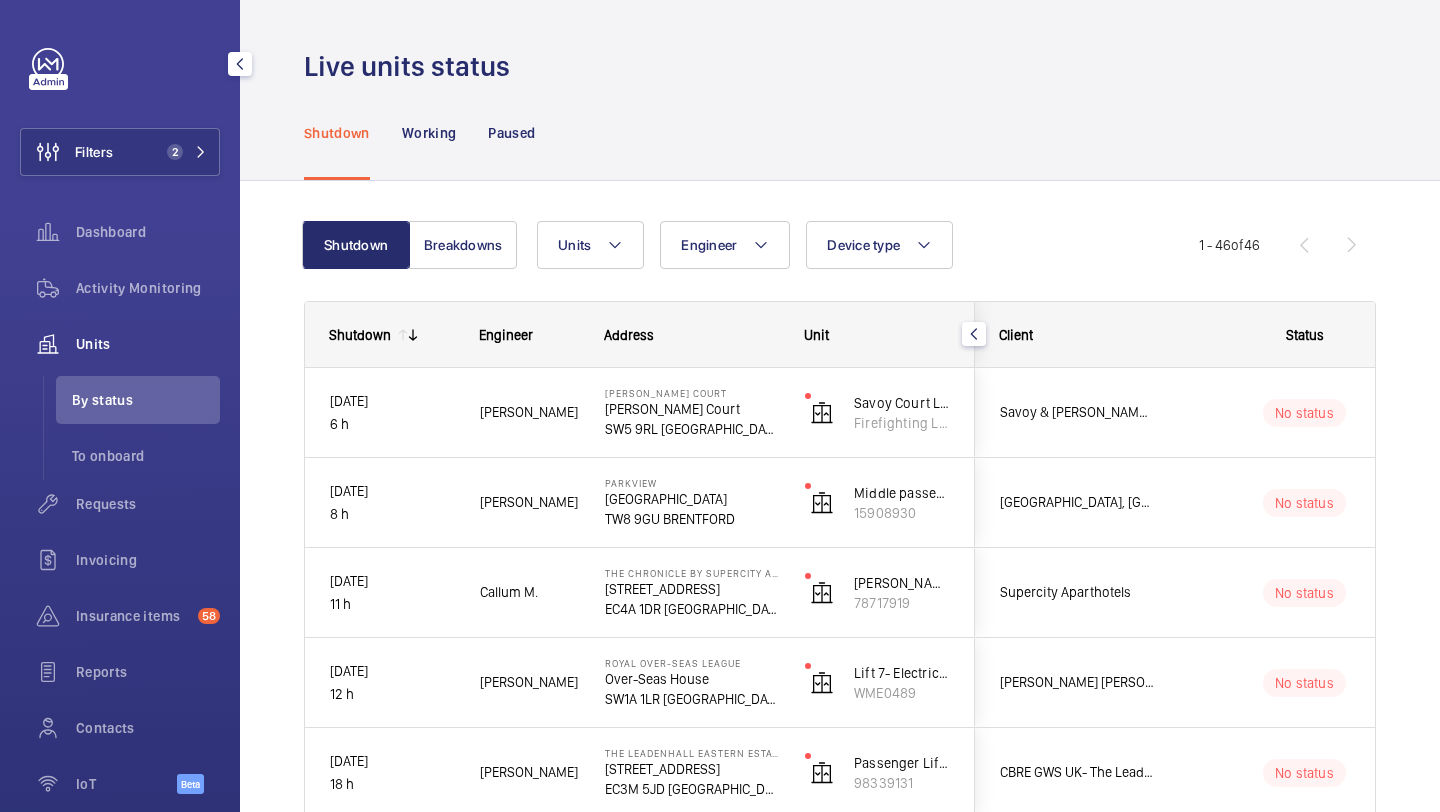 click on "Filters 2  Dashboard   Activity Monitoring   Units   By status   To onboard   Requests   Invoicing   Insurance items  58  Reports   Contacts   IoT  Beta" 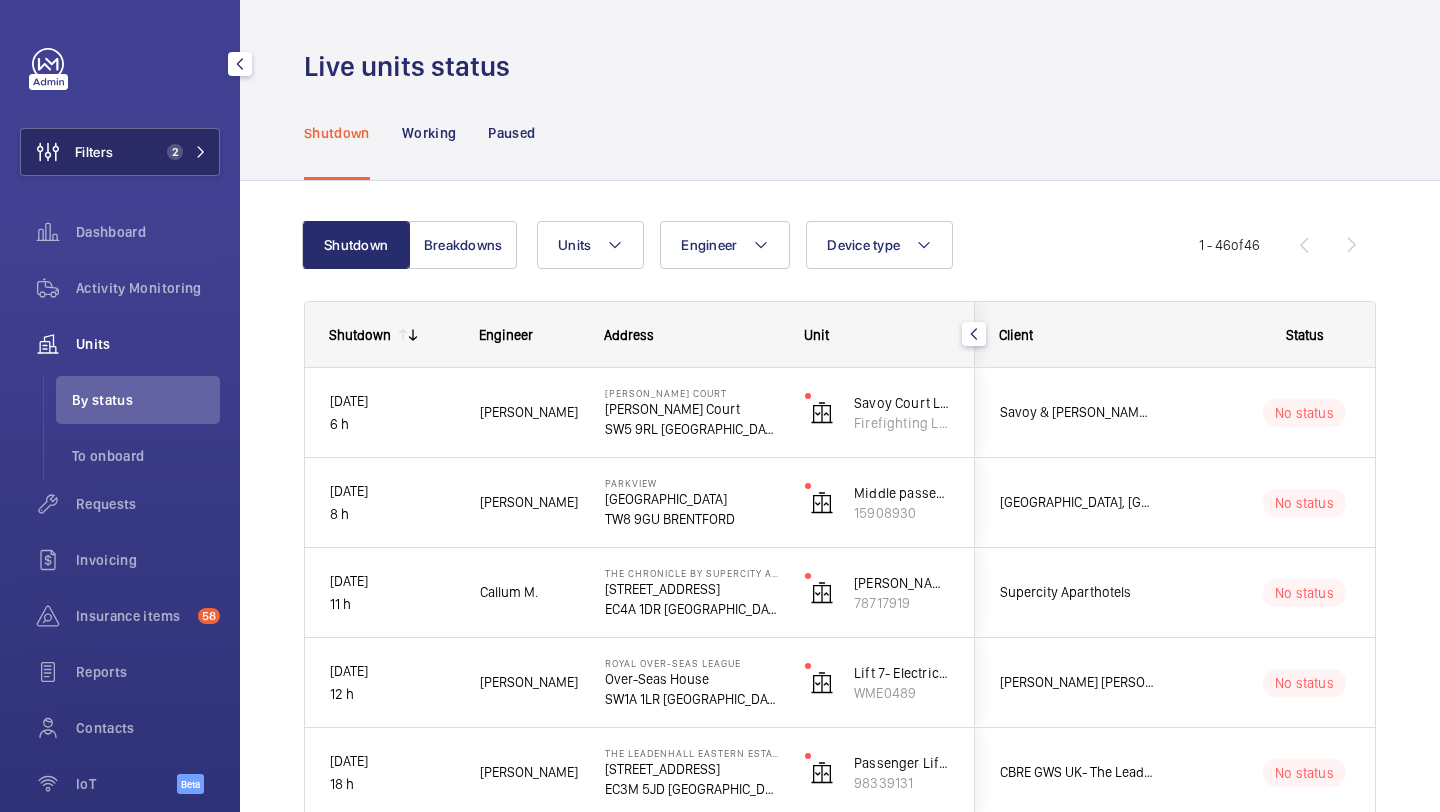 click on "Filters 2" 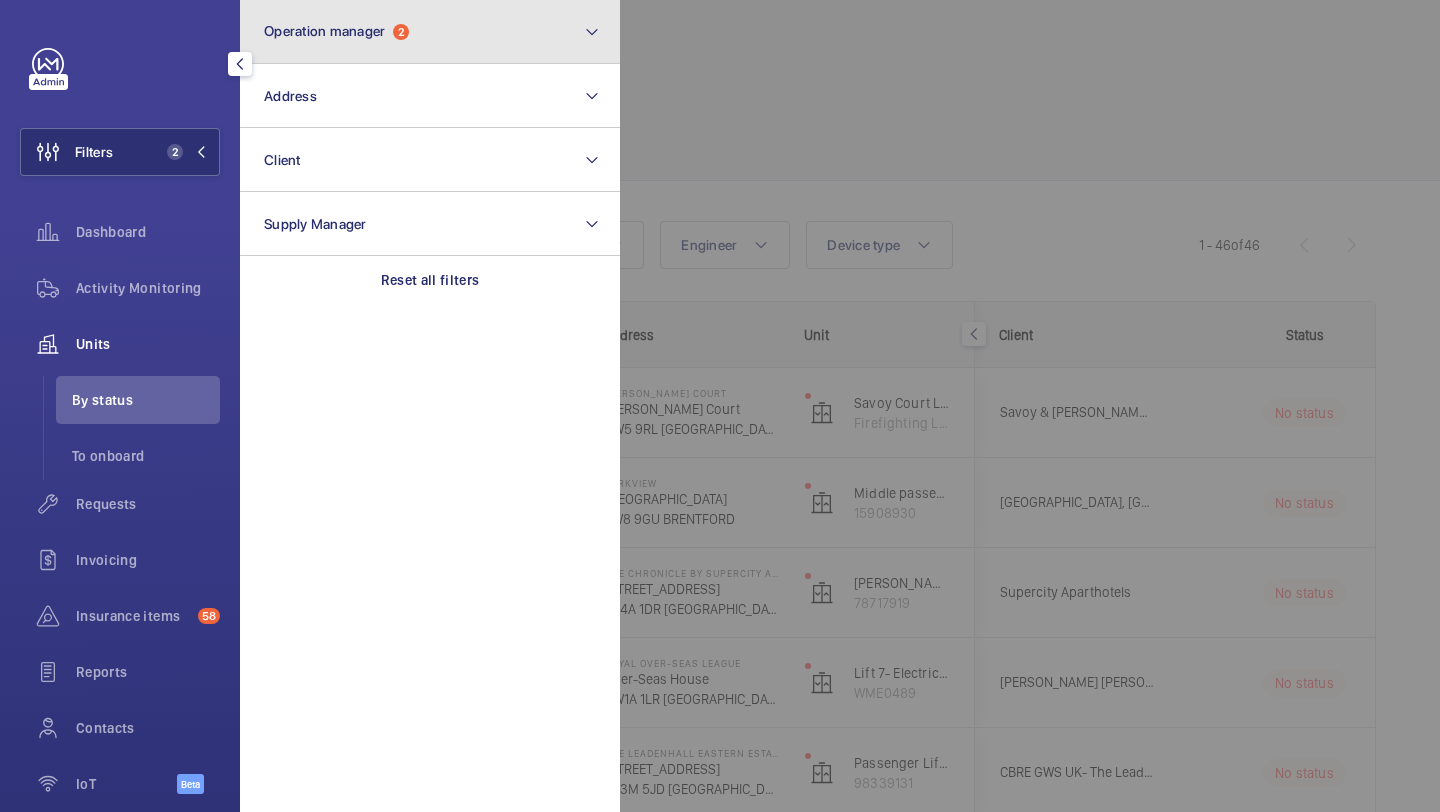 click on "Operation manager  2" 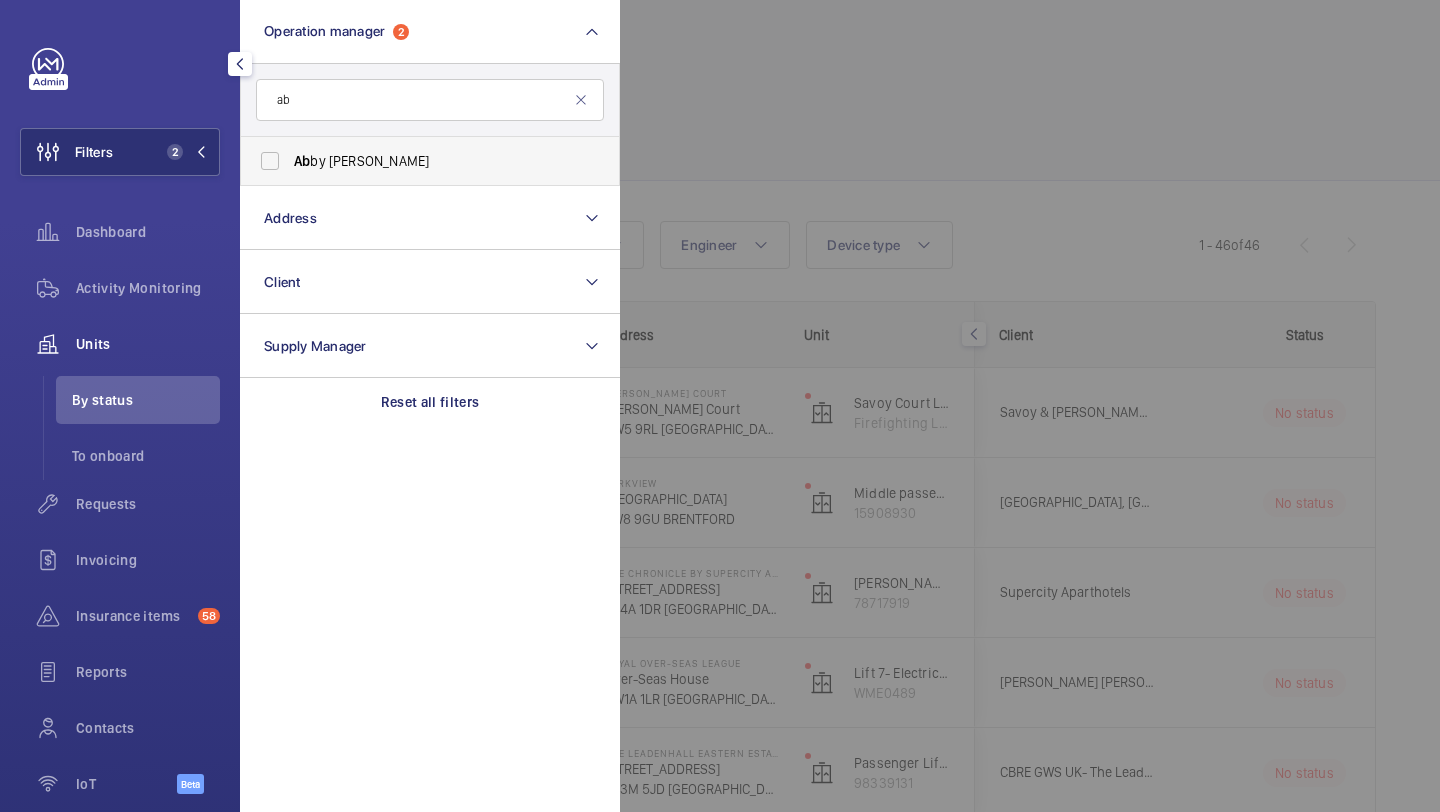 type on "ab" 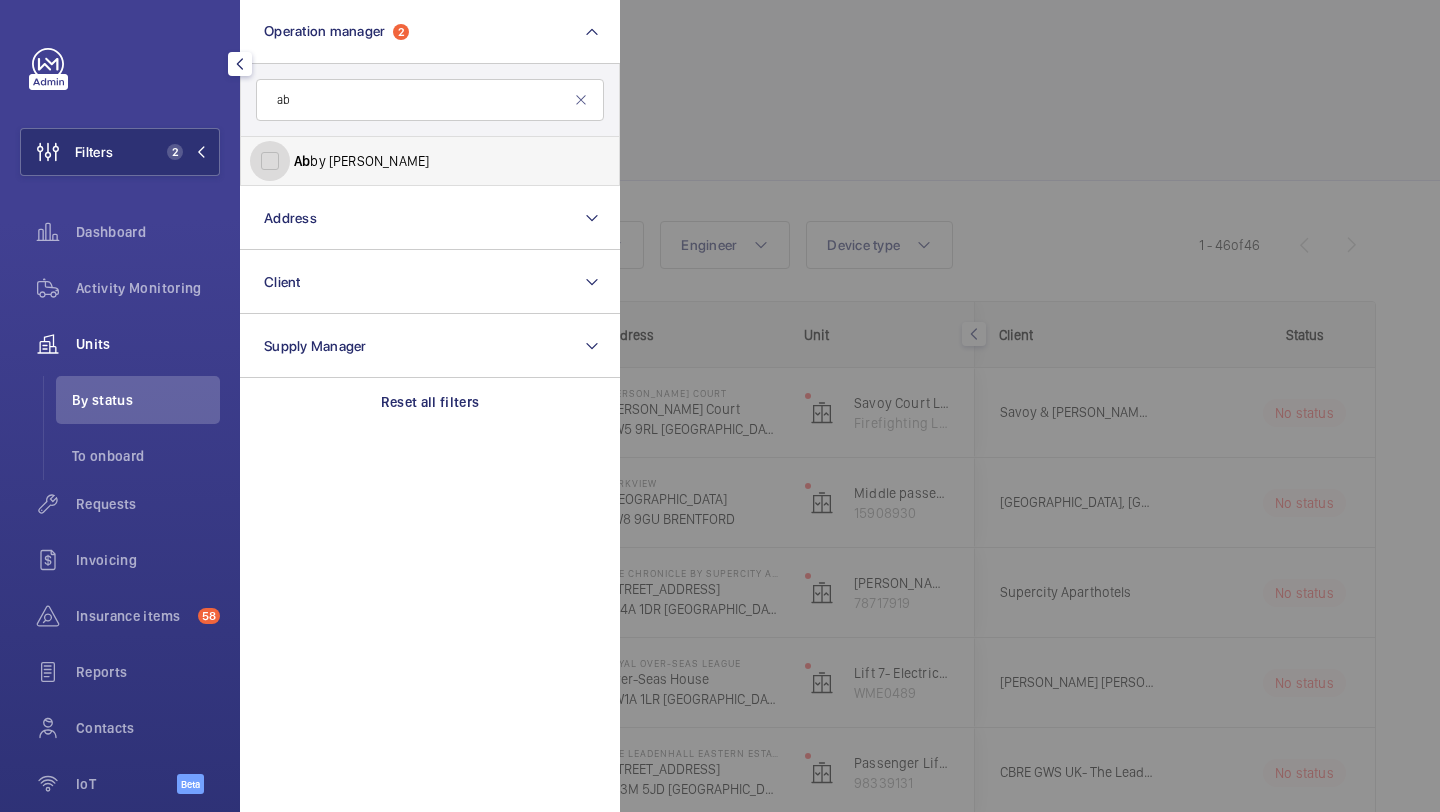 click on "Ab by Archer" at bounding box center (270, 161) 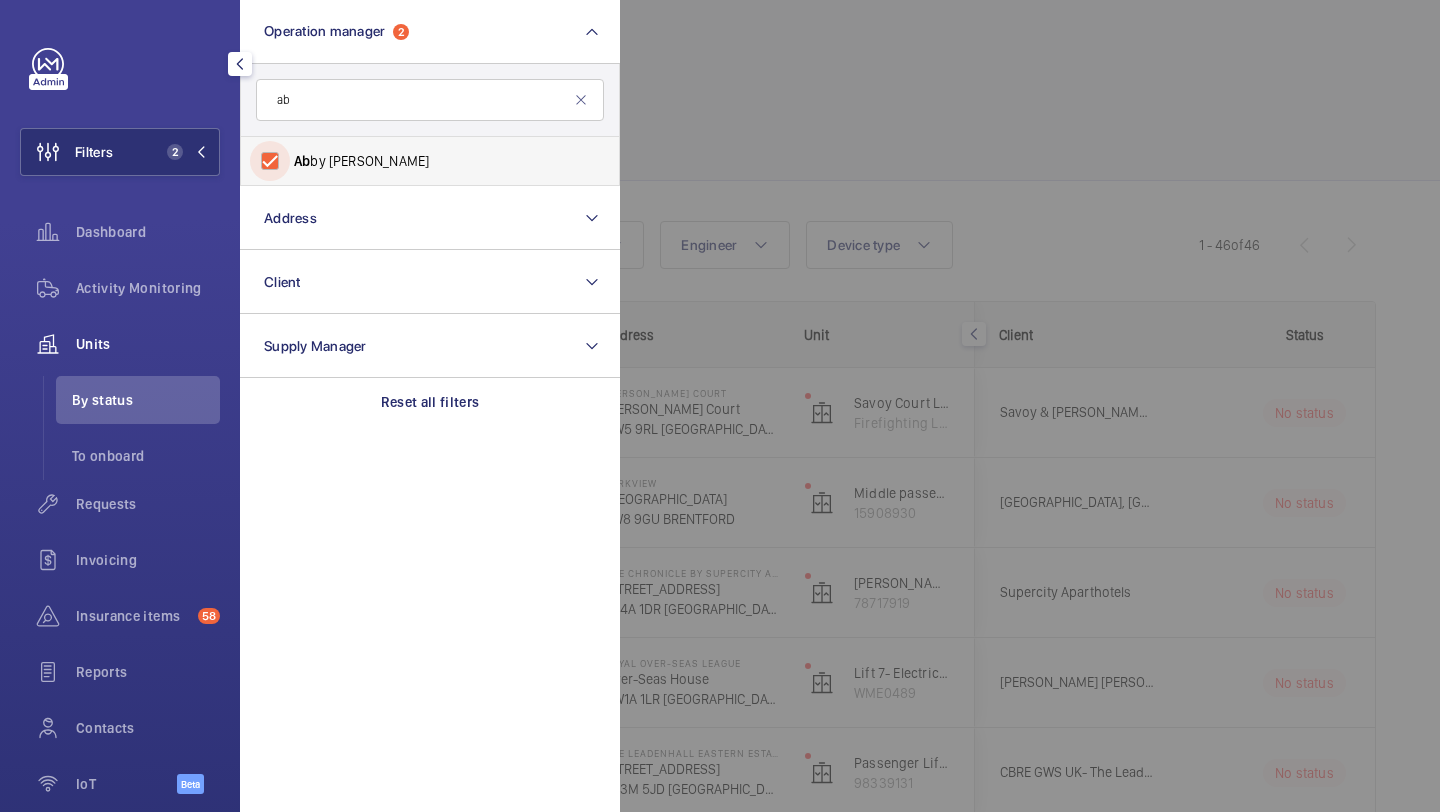 checkbox on "true" 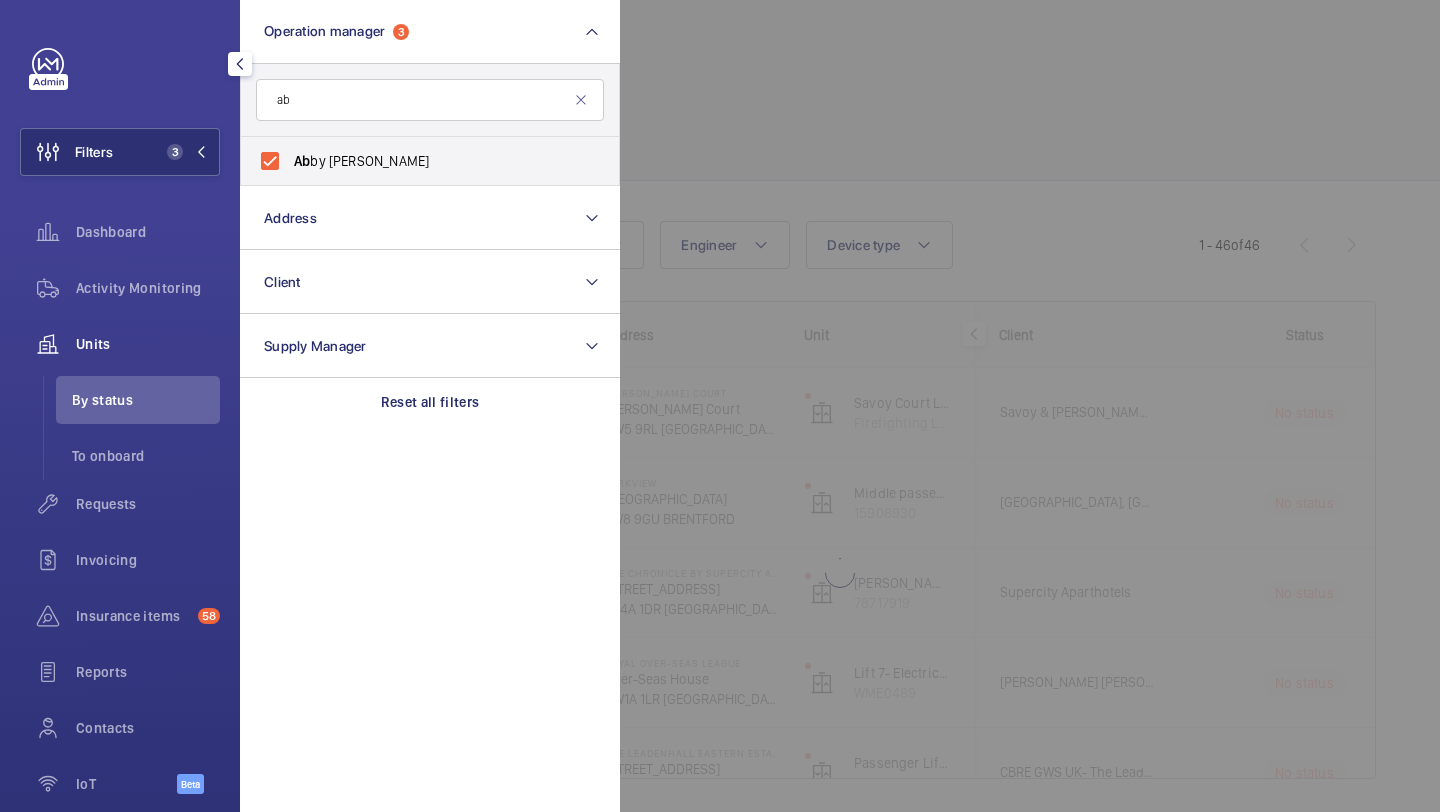 click 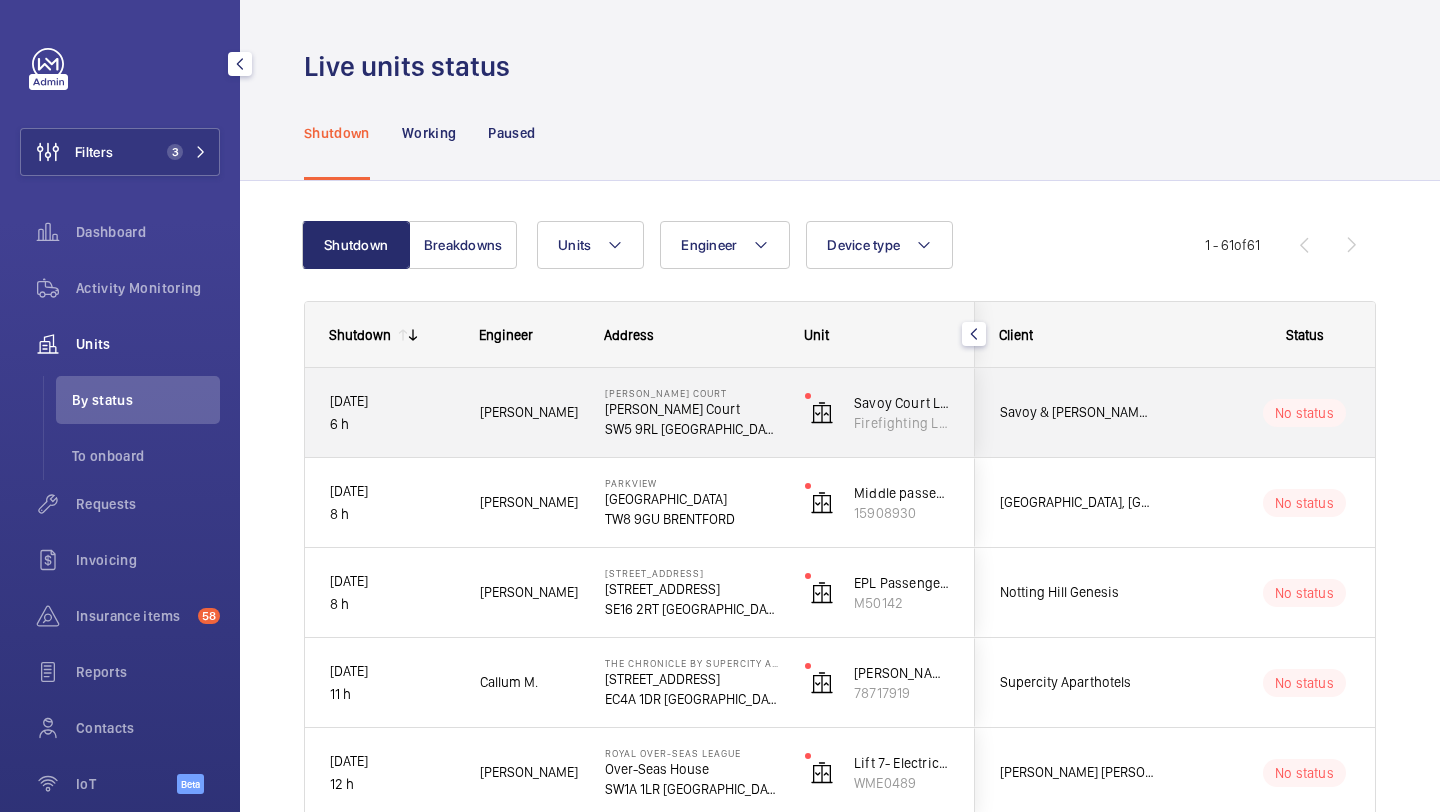 click on "Savoy & [PERSON_NAME] Court" 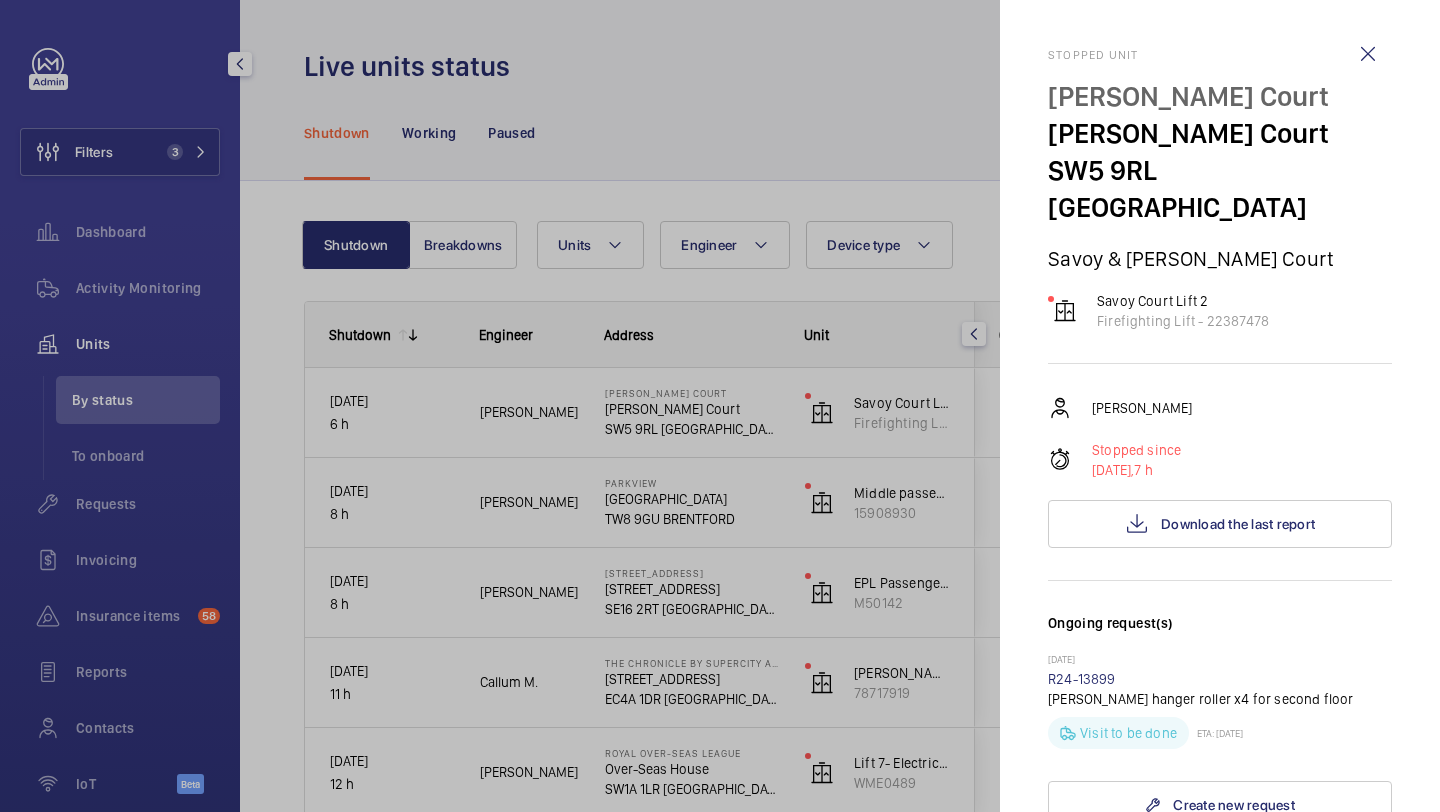 click 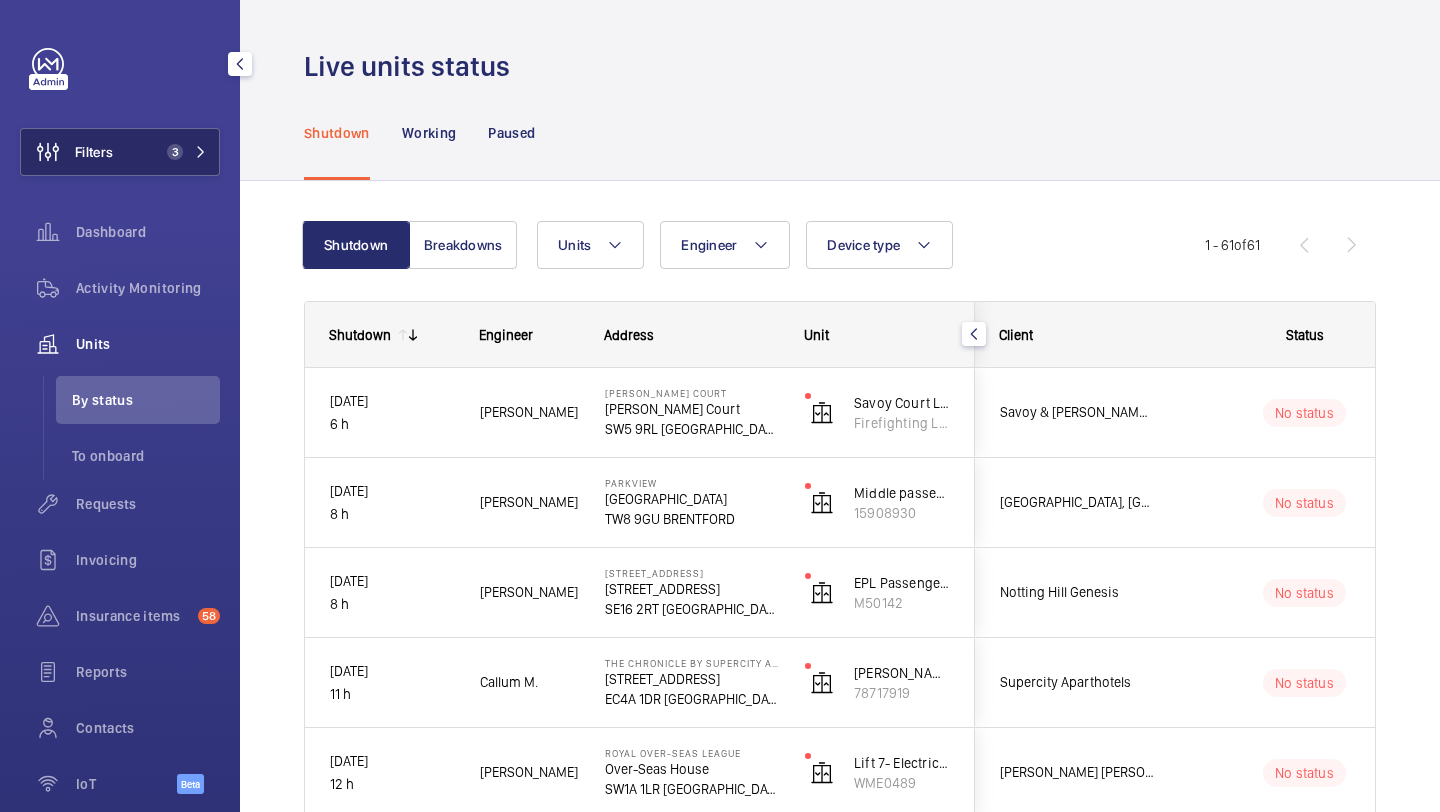 click on "Filters" 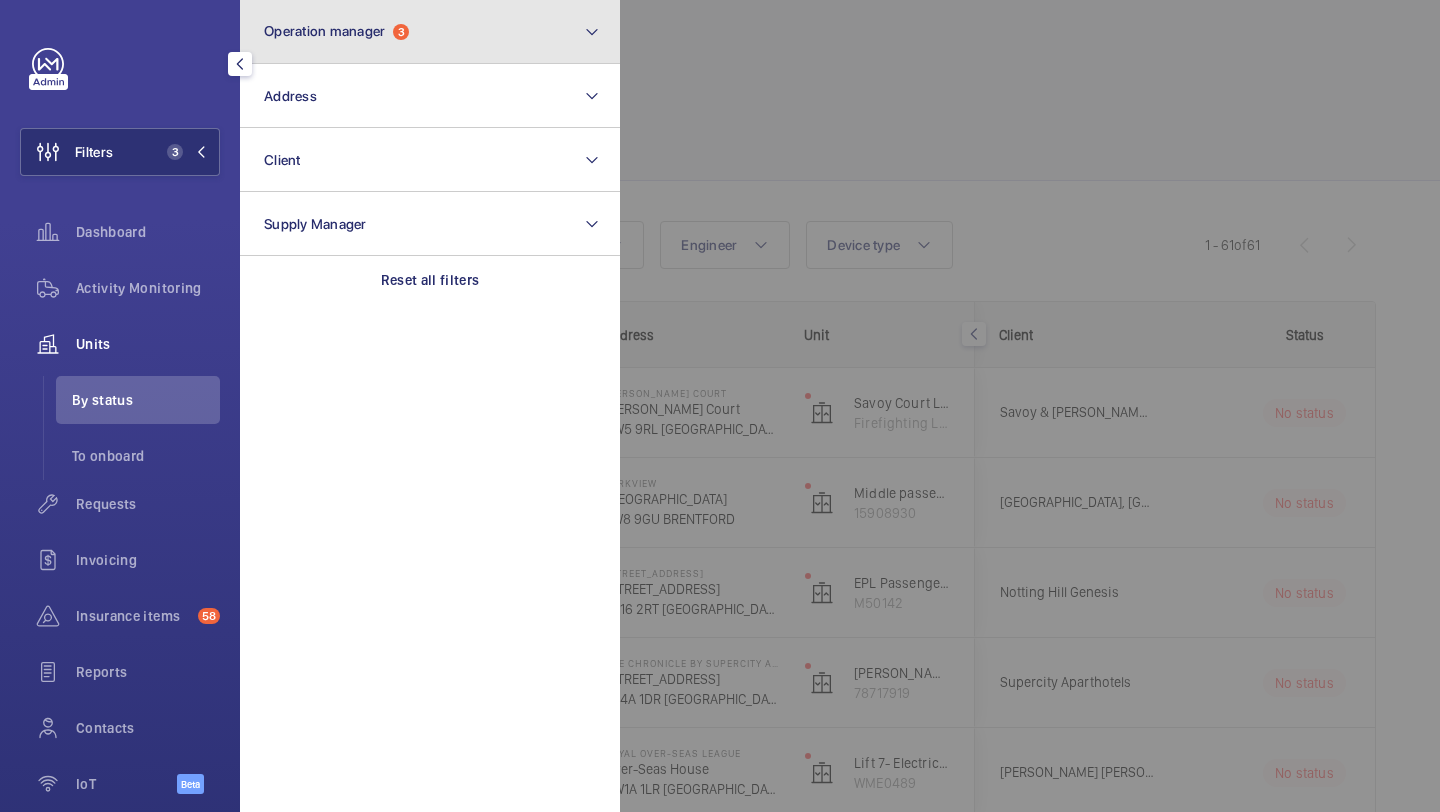 click on "Operation manager  3" 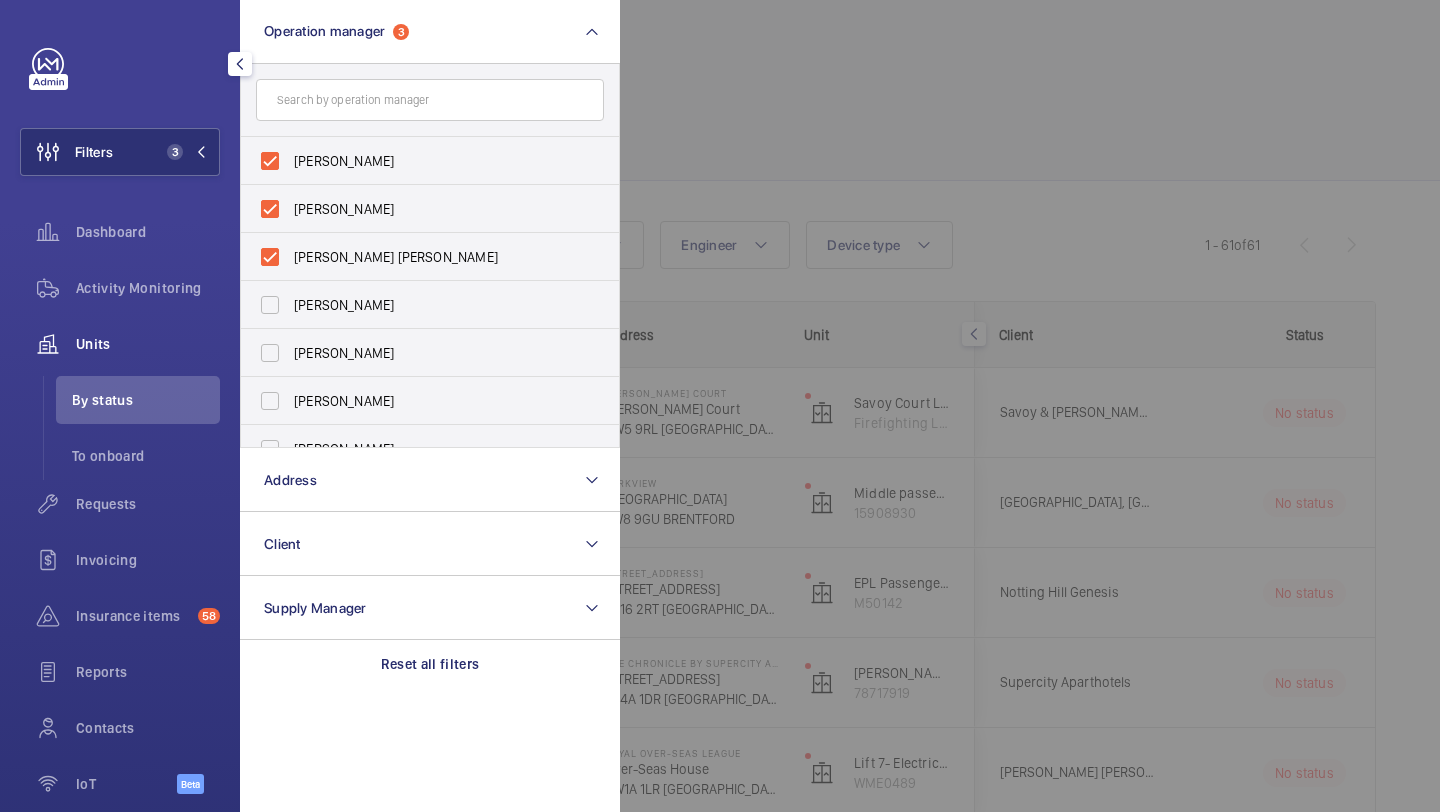 click 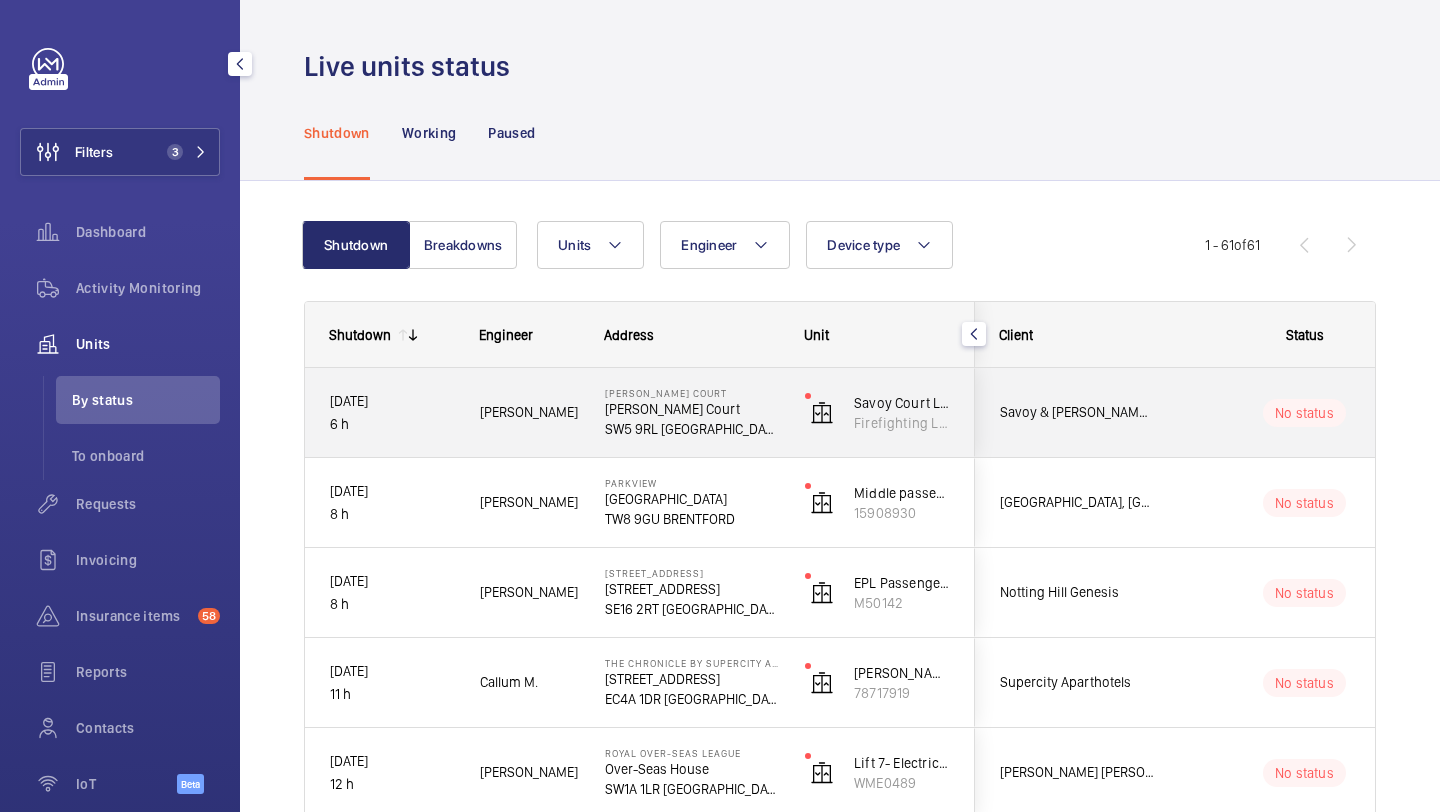 click on "Savoy & [PERSON_NAME] Court" 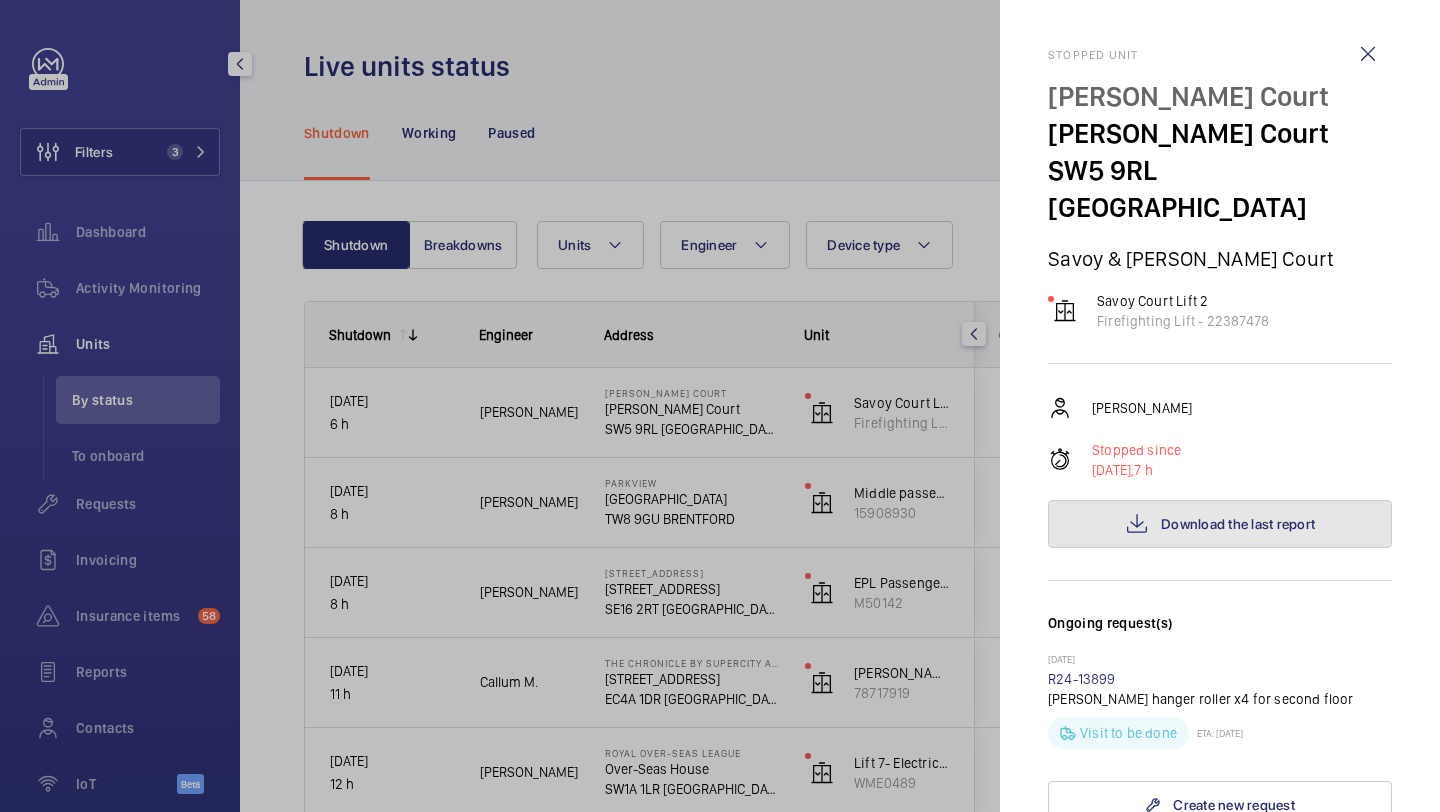 click on "Download the last report" 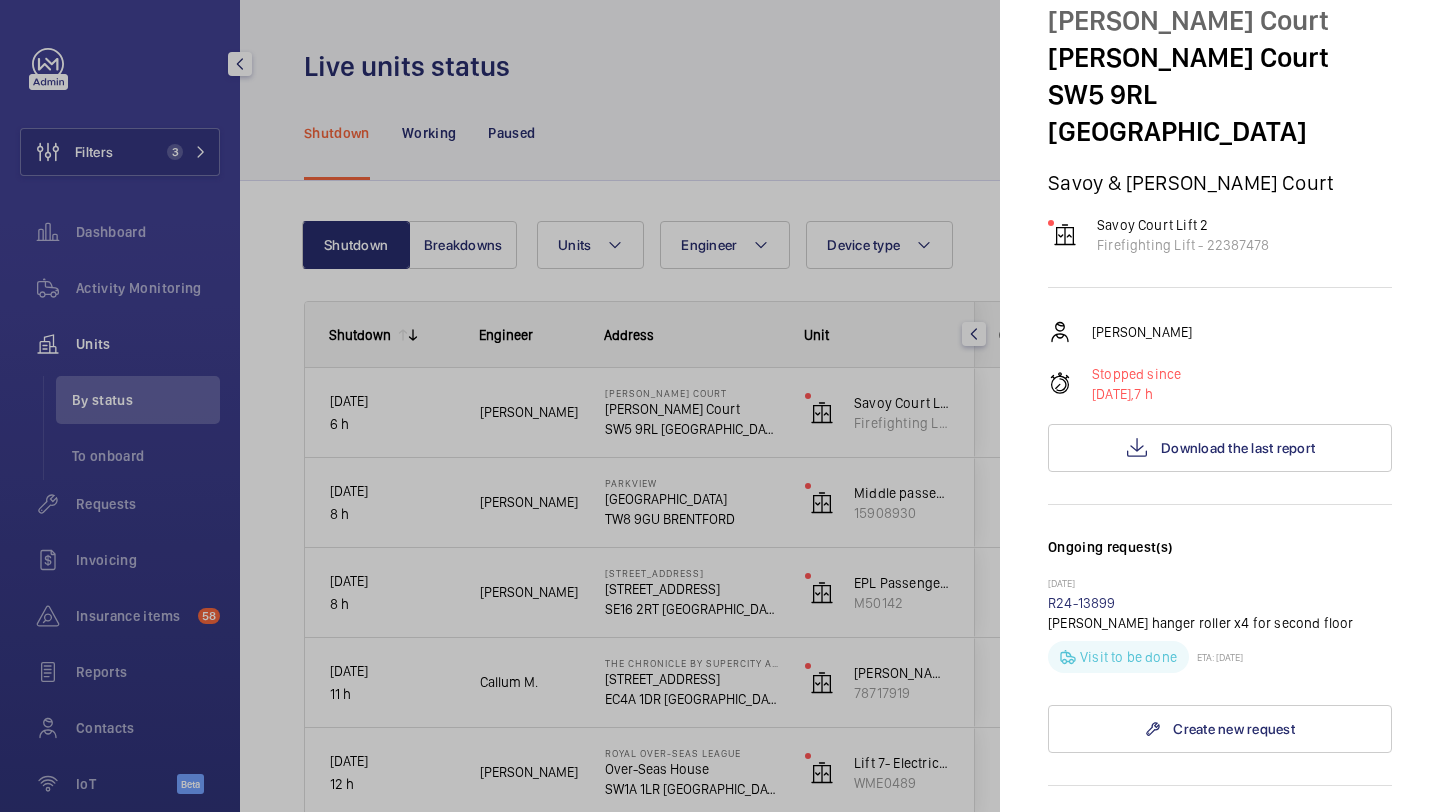 scroll, scrollTop: 0, scrollLeft: 0, axis: both 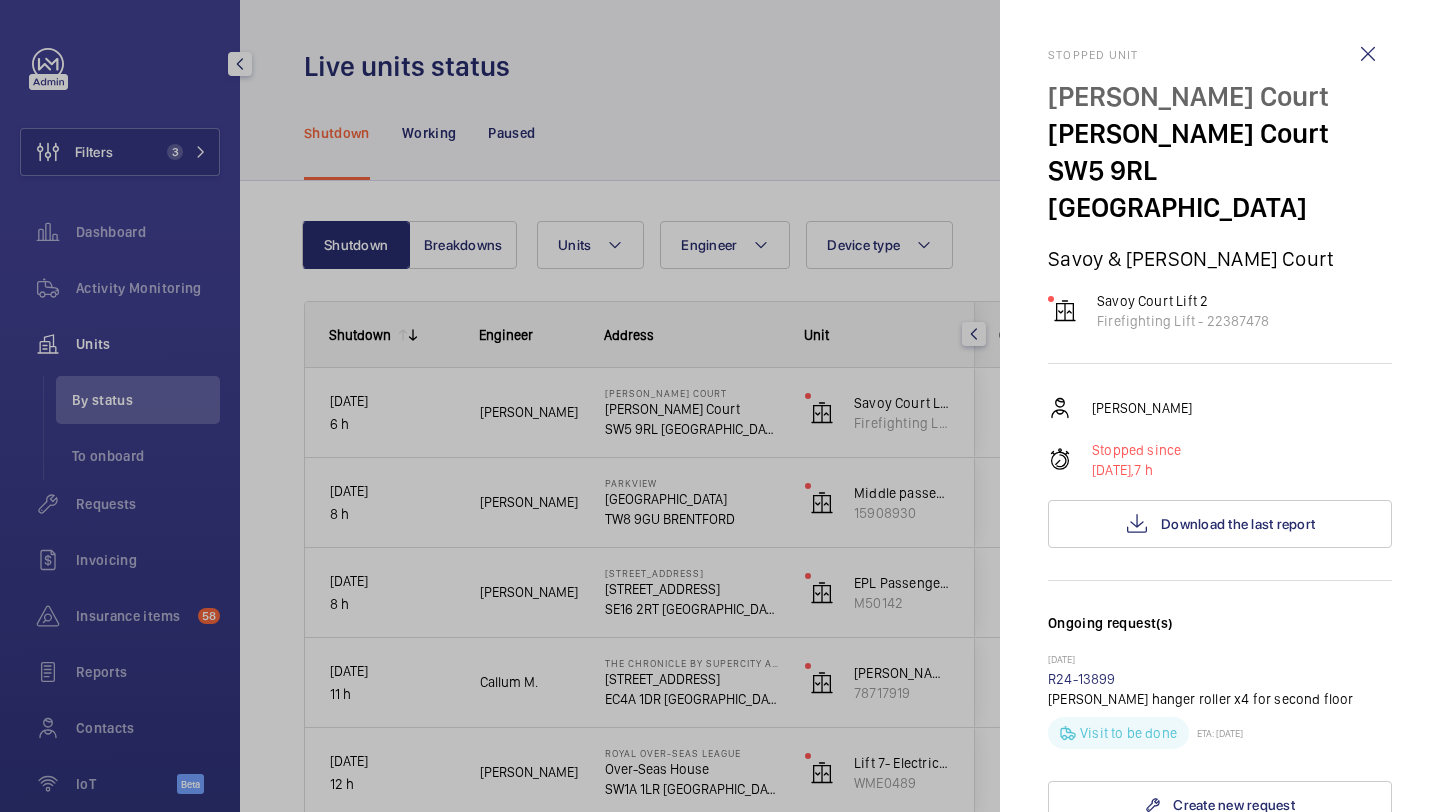 click 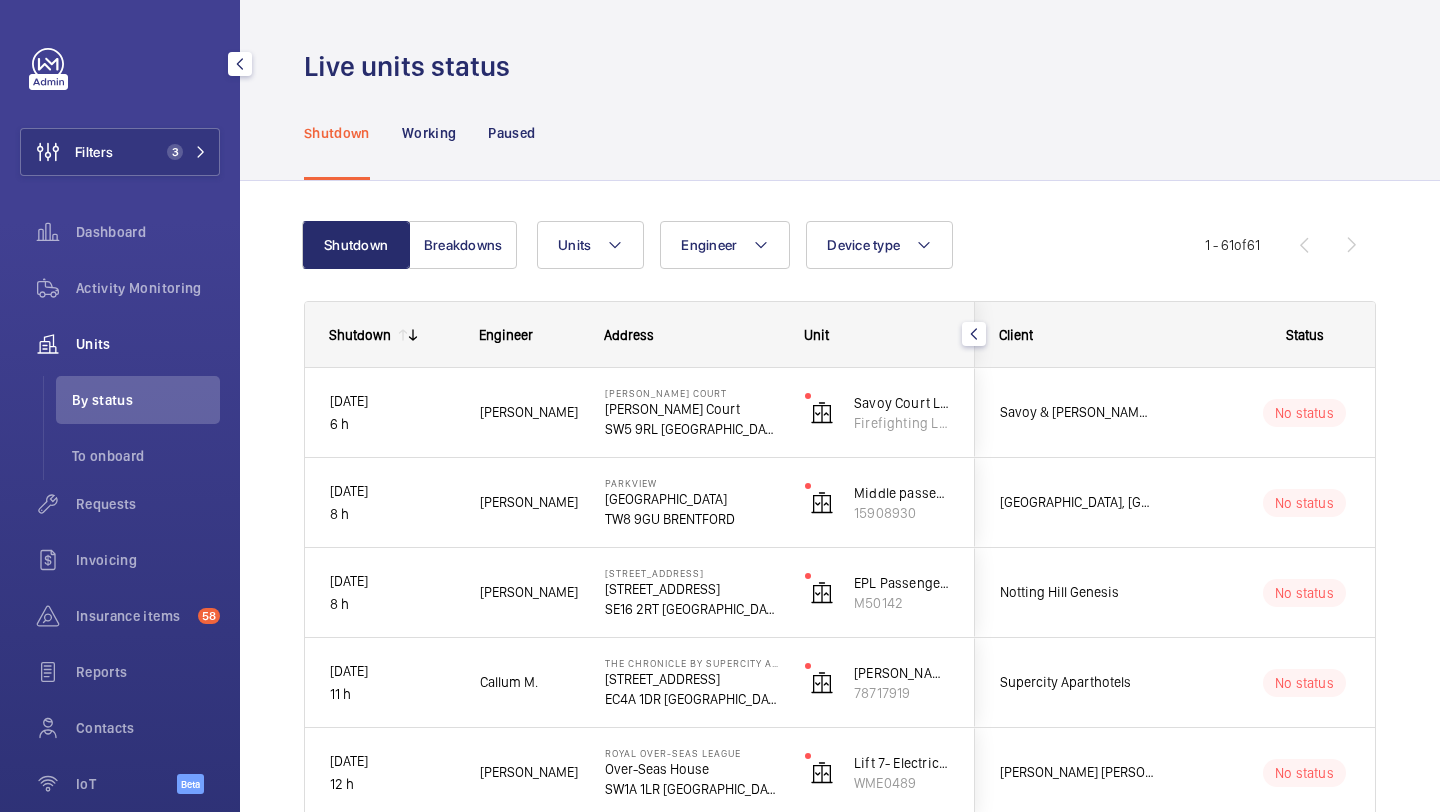 click 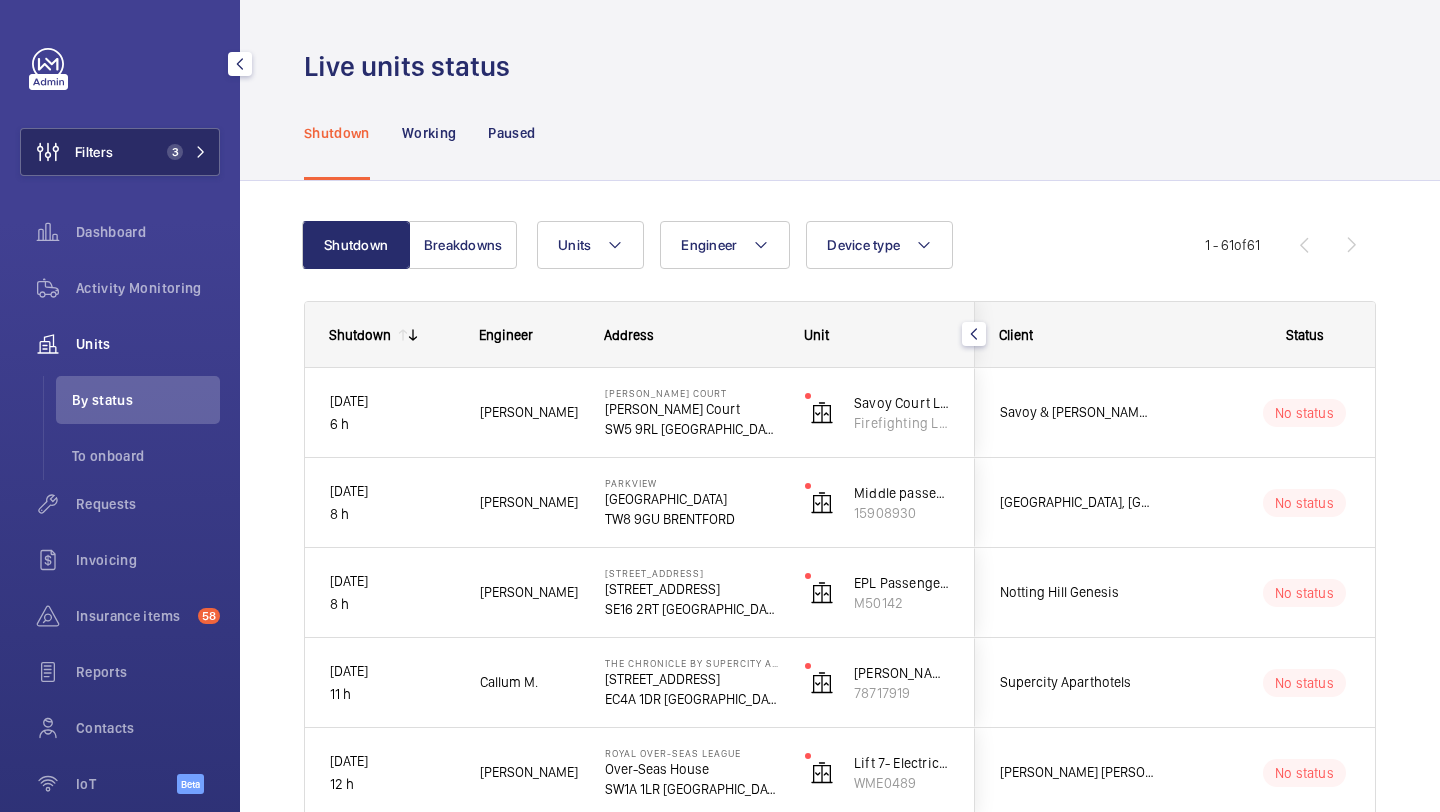 click on "Filters 3" 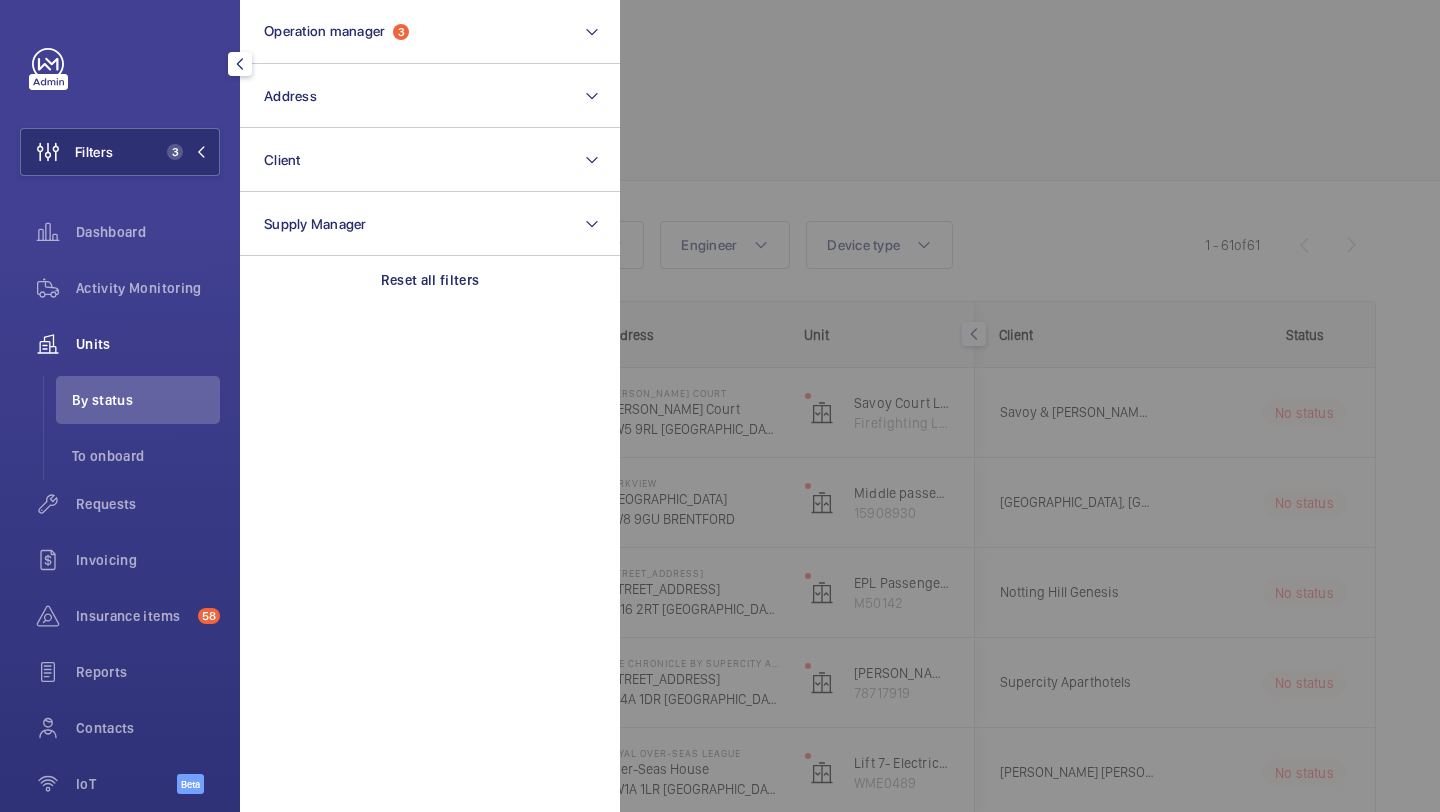 click 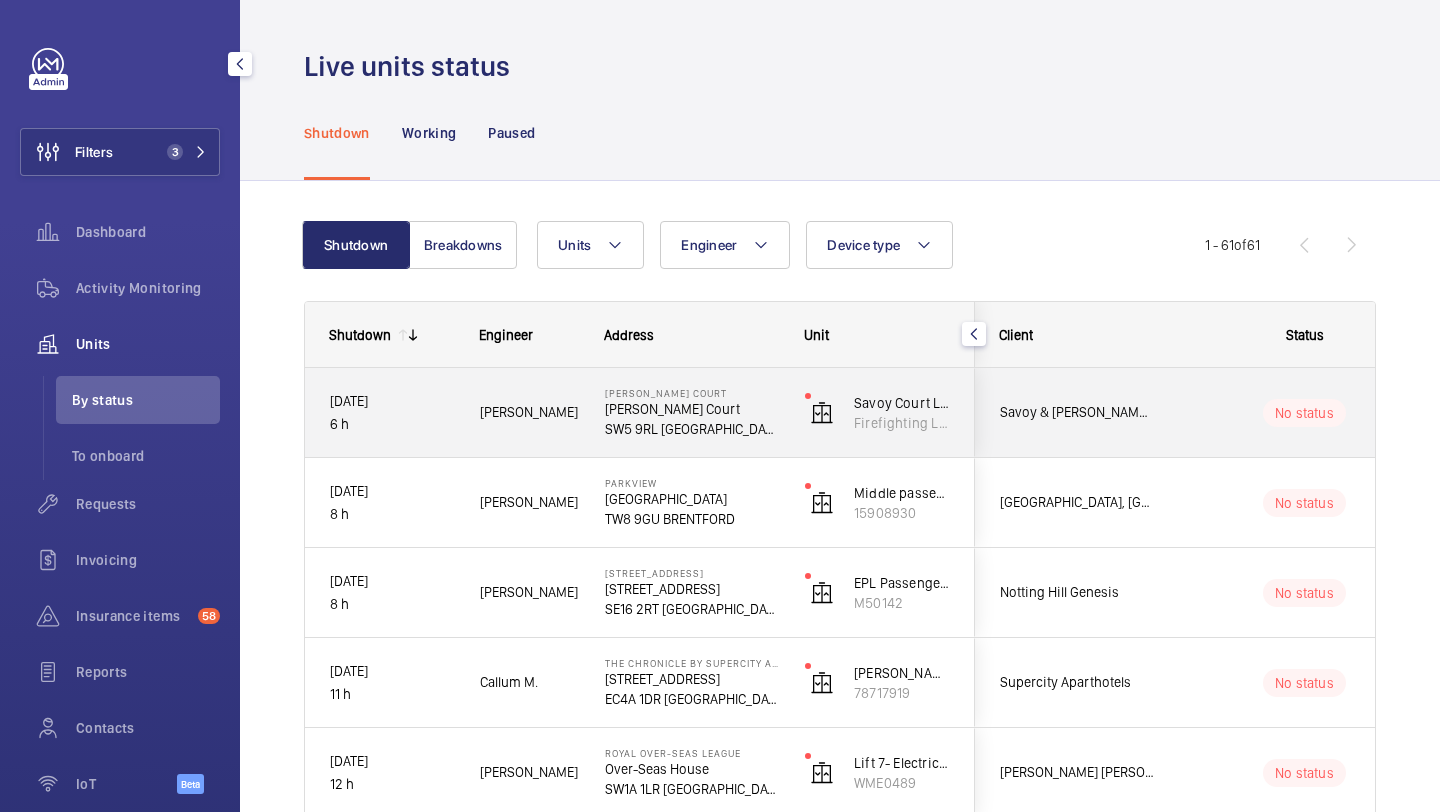 scroll, scrollTop: 0, scrollLeft: 521, axis: horizontal 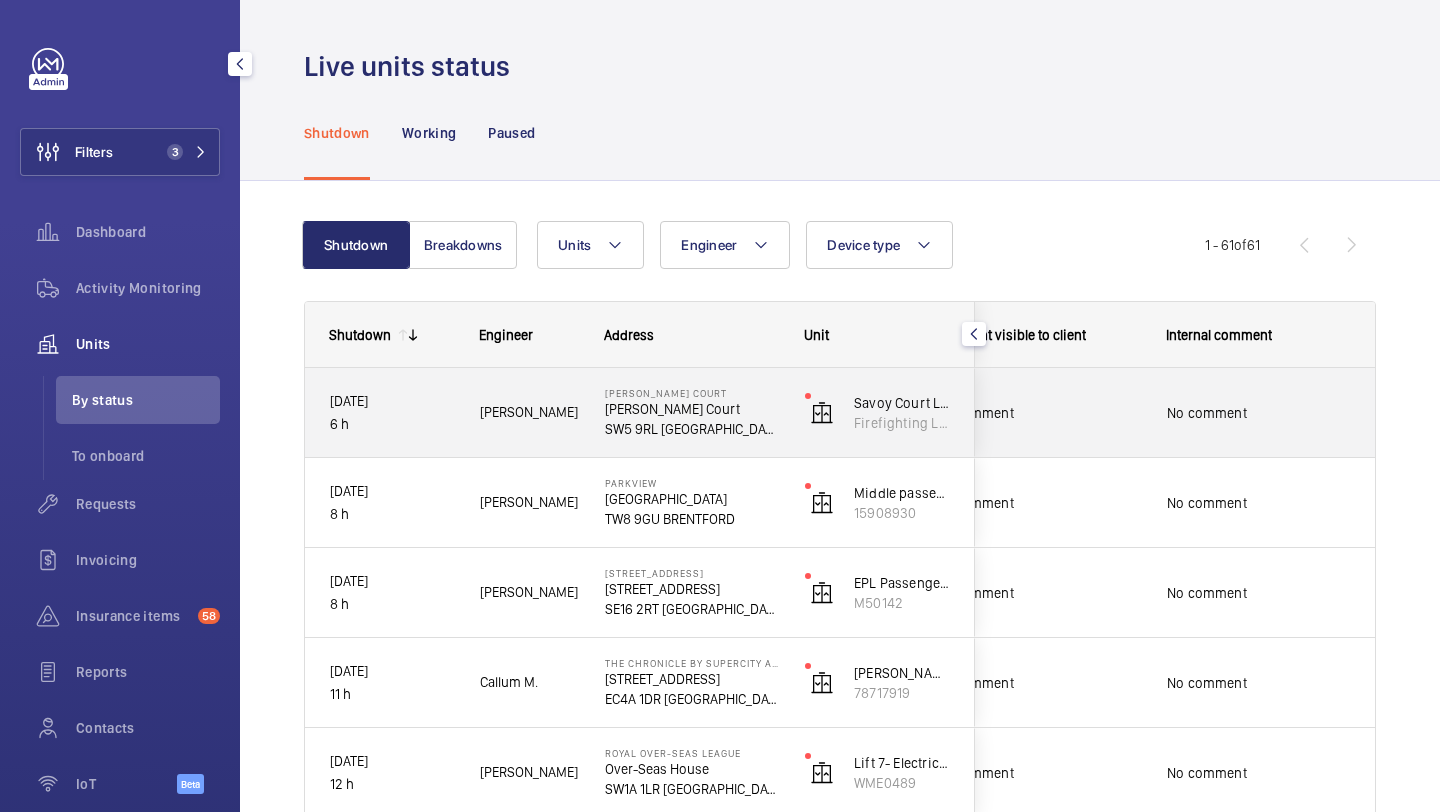 click on "No comment" 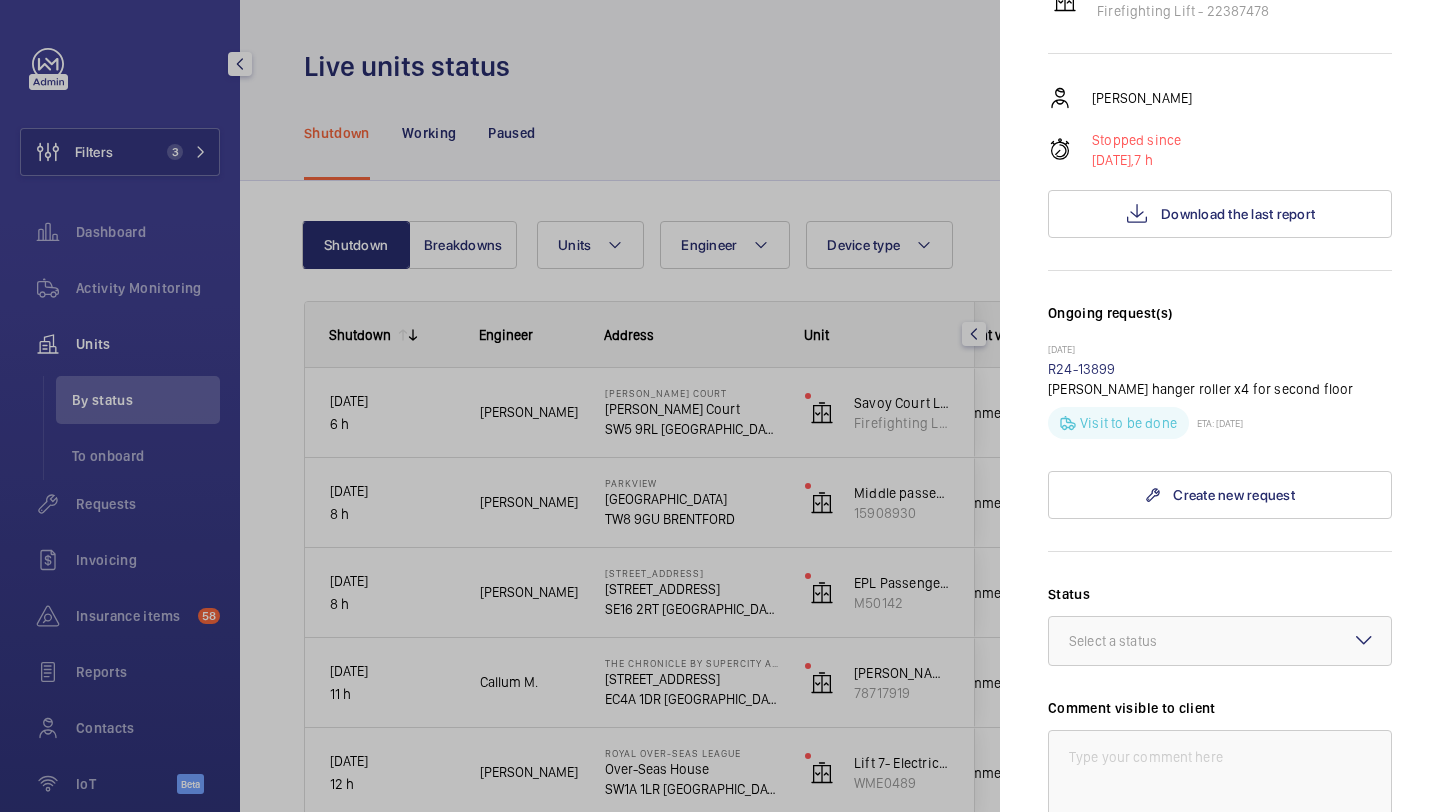 scroll, scrollTop: 405, scrollLeft: 0, axis: vertical 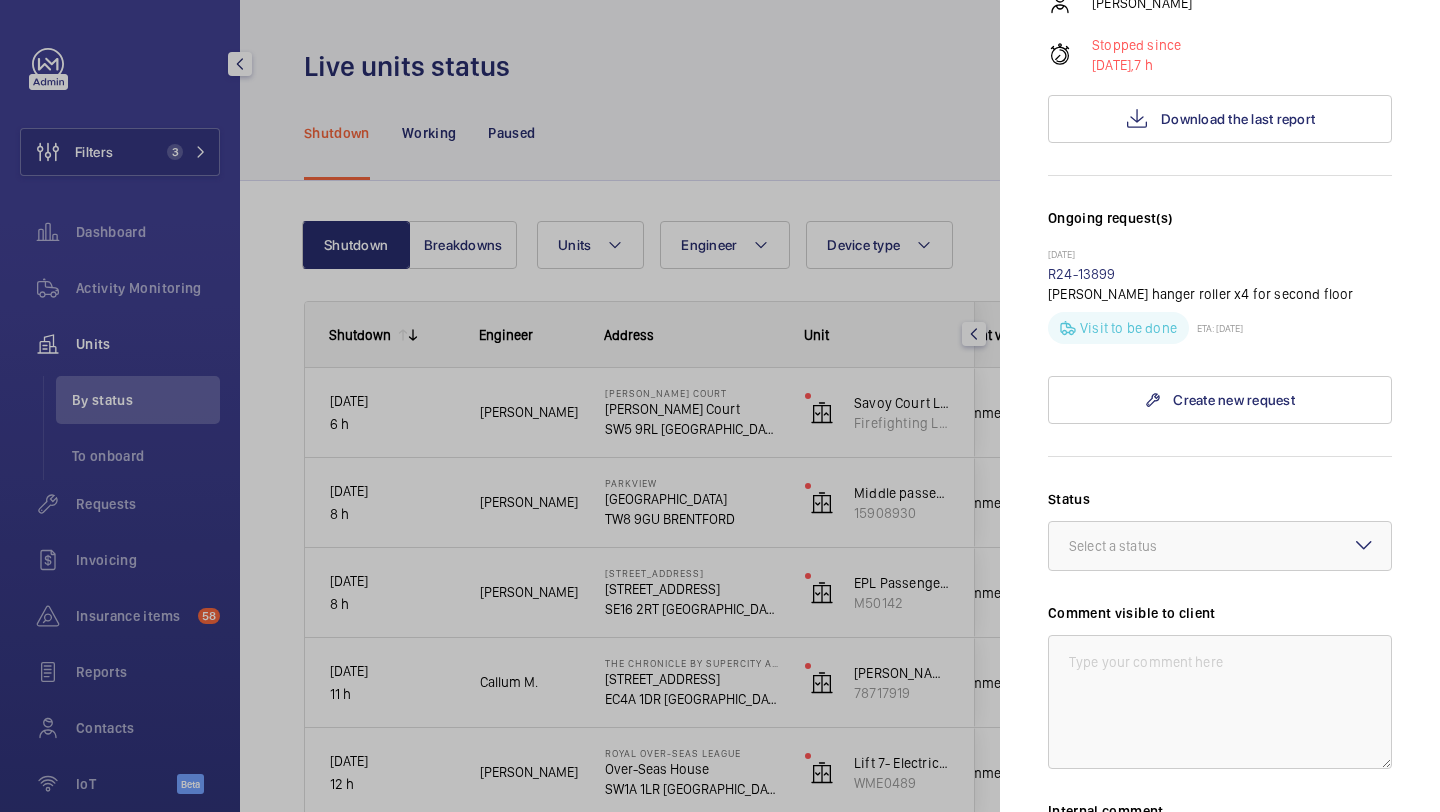 click on "Status Select a status" 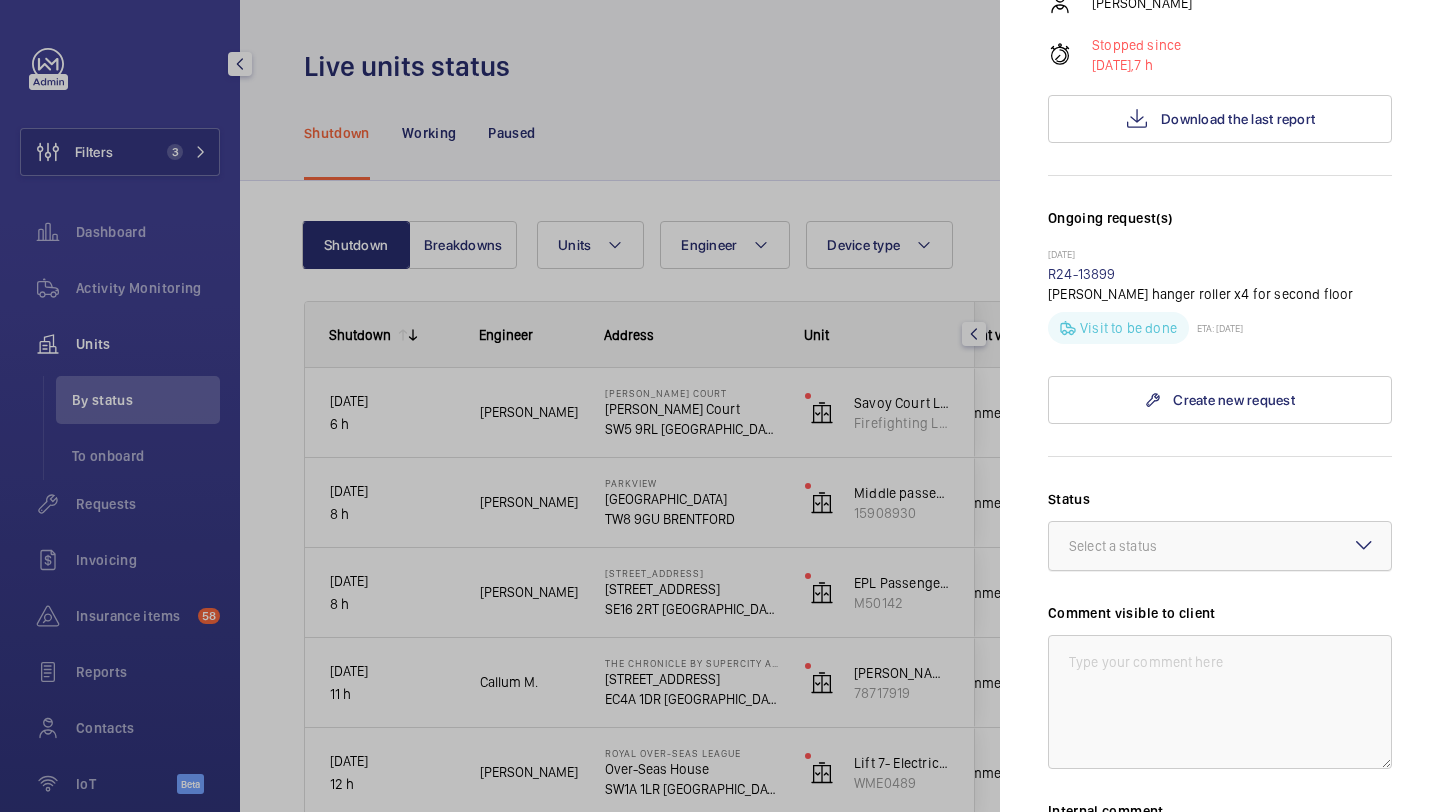 click 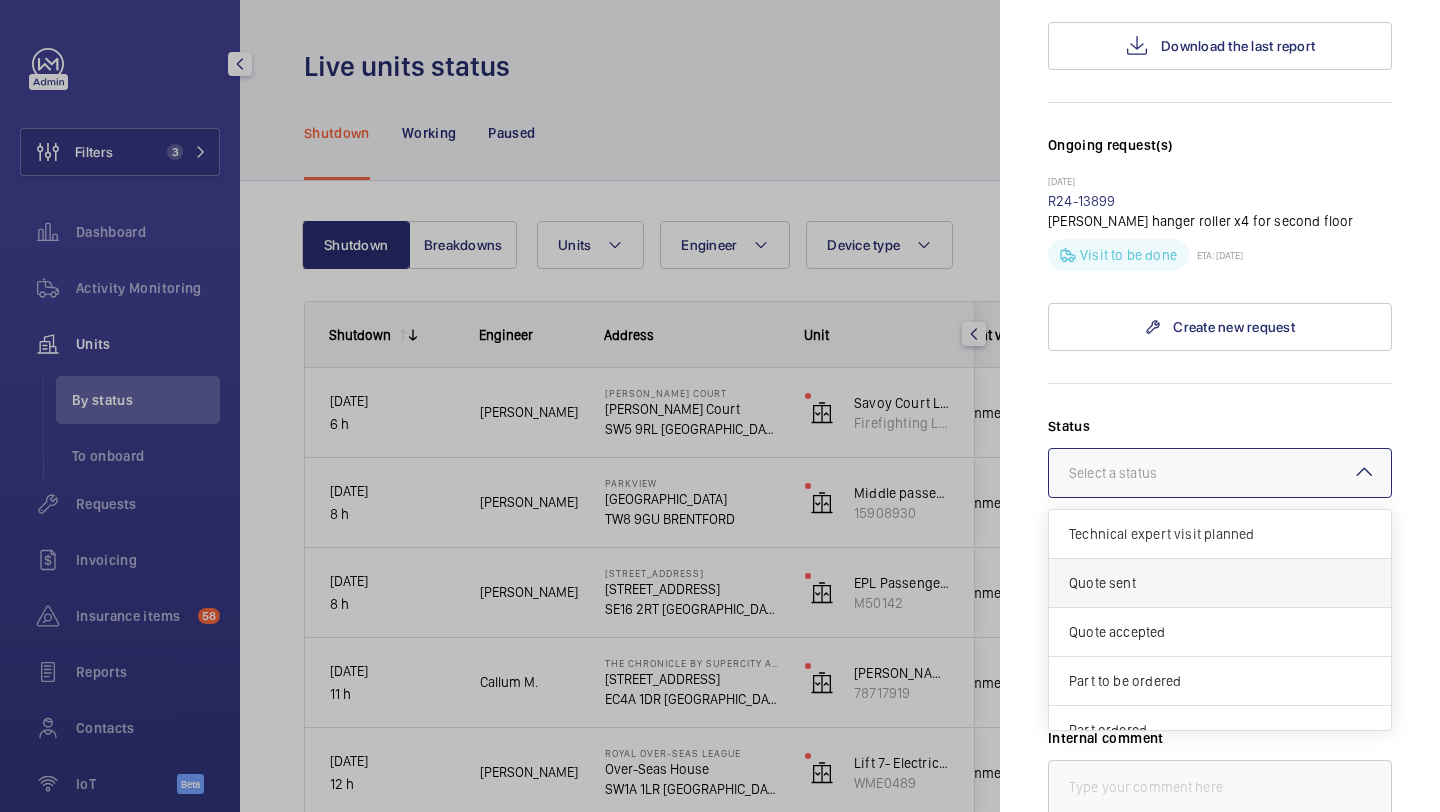 scroll, scrollTop: 489, scrollLeft: 0, axis: vertical 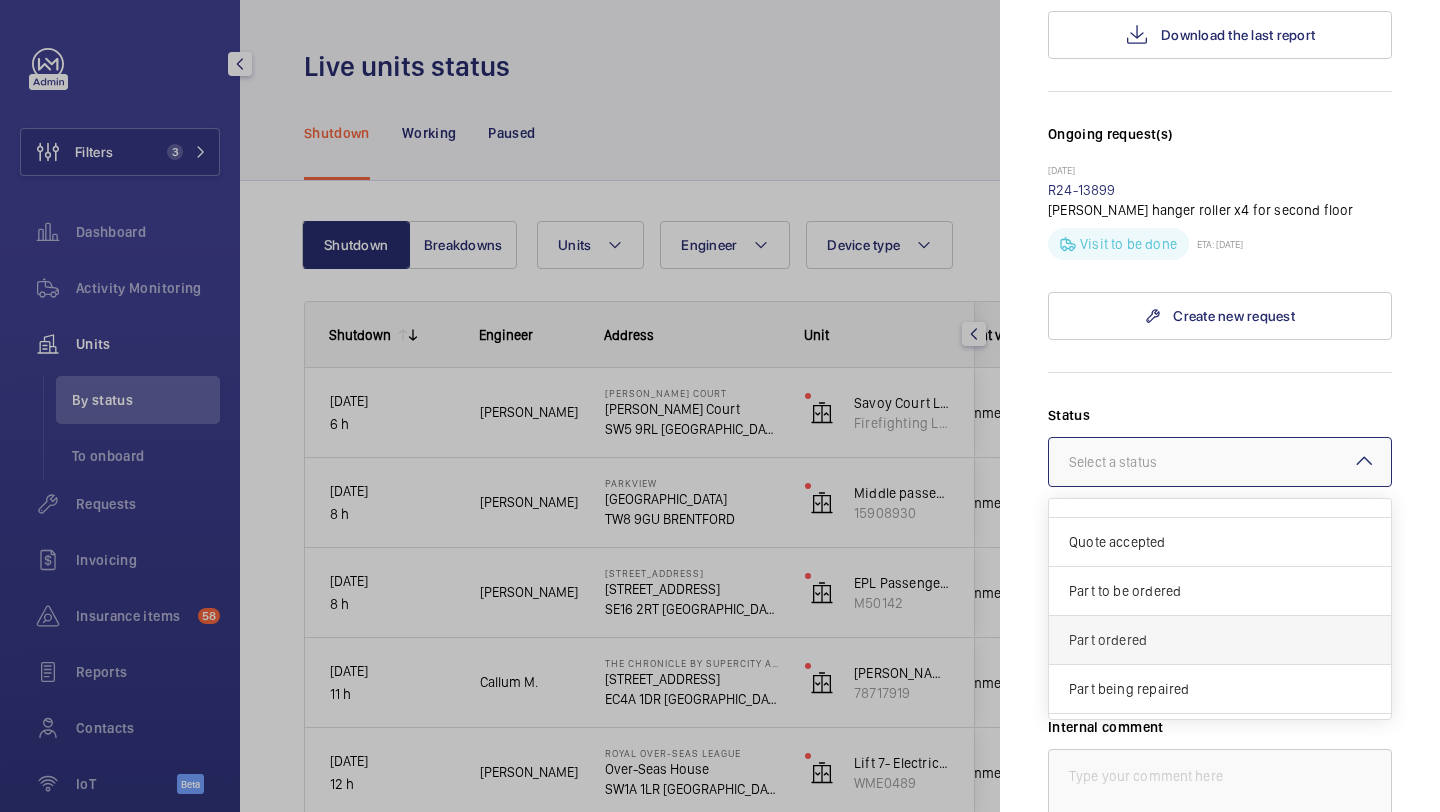 click on "Part ordered" at bounding box center (1220, 640) 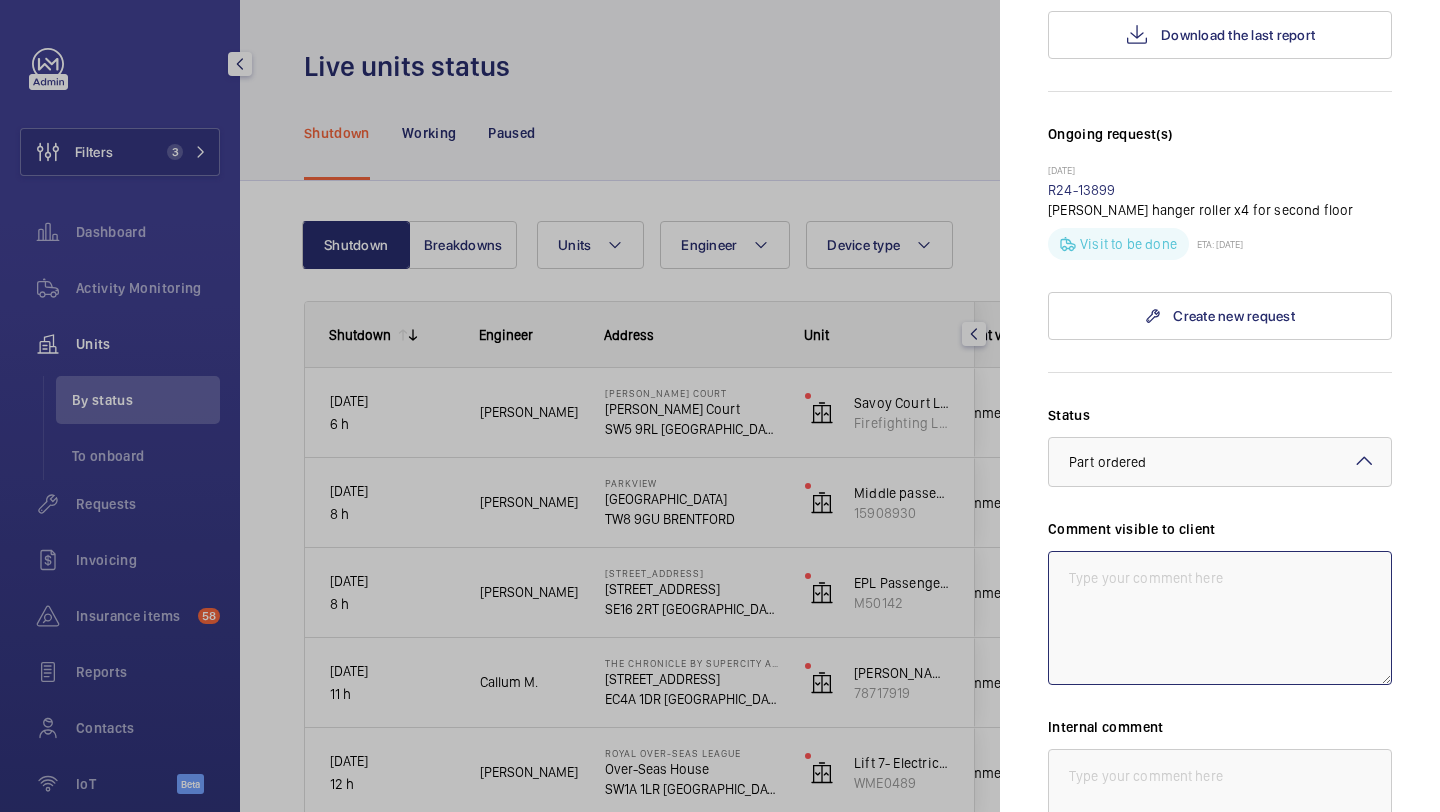 click 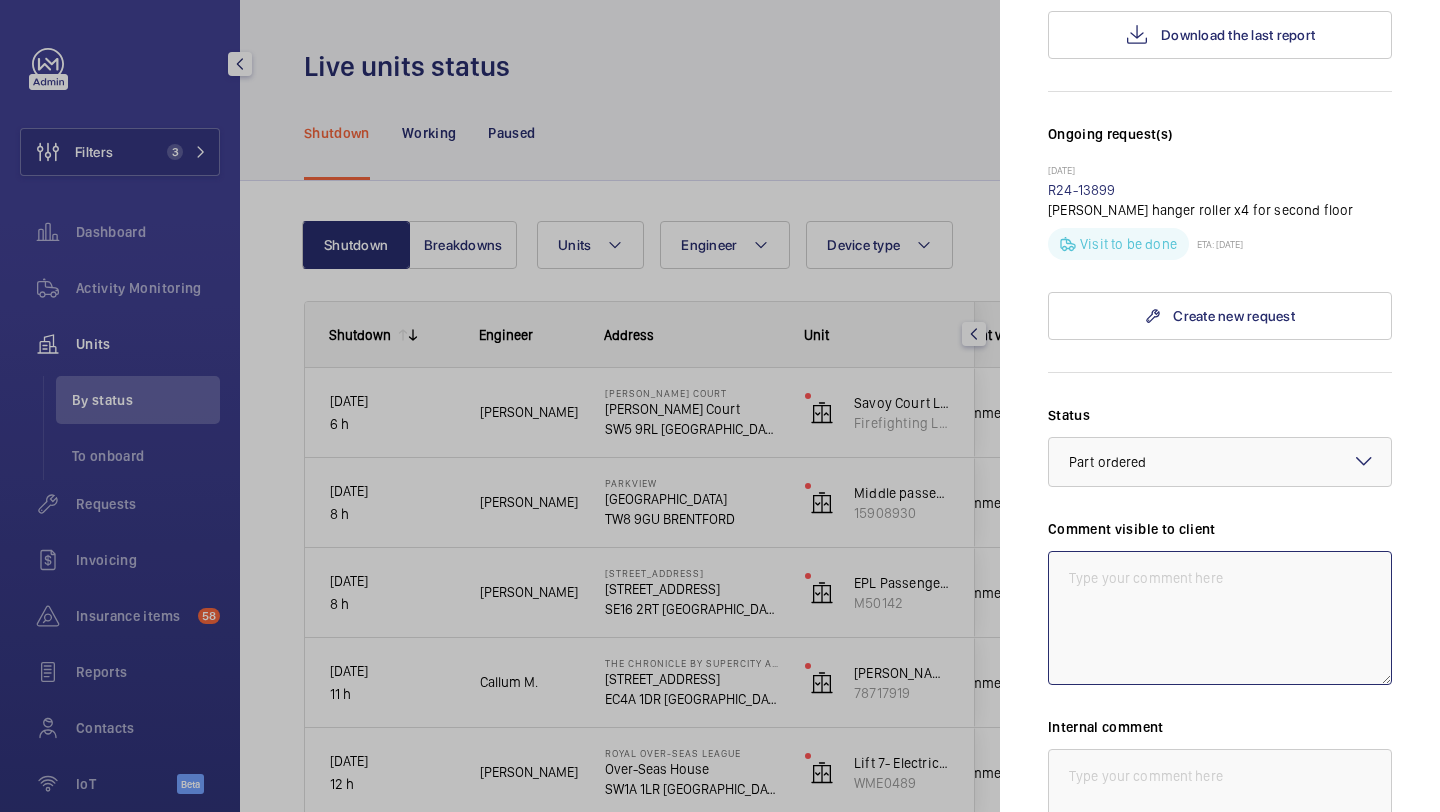 click 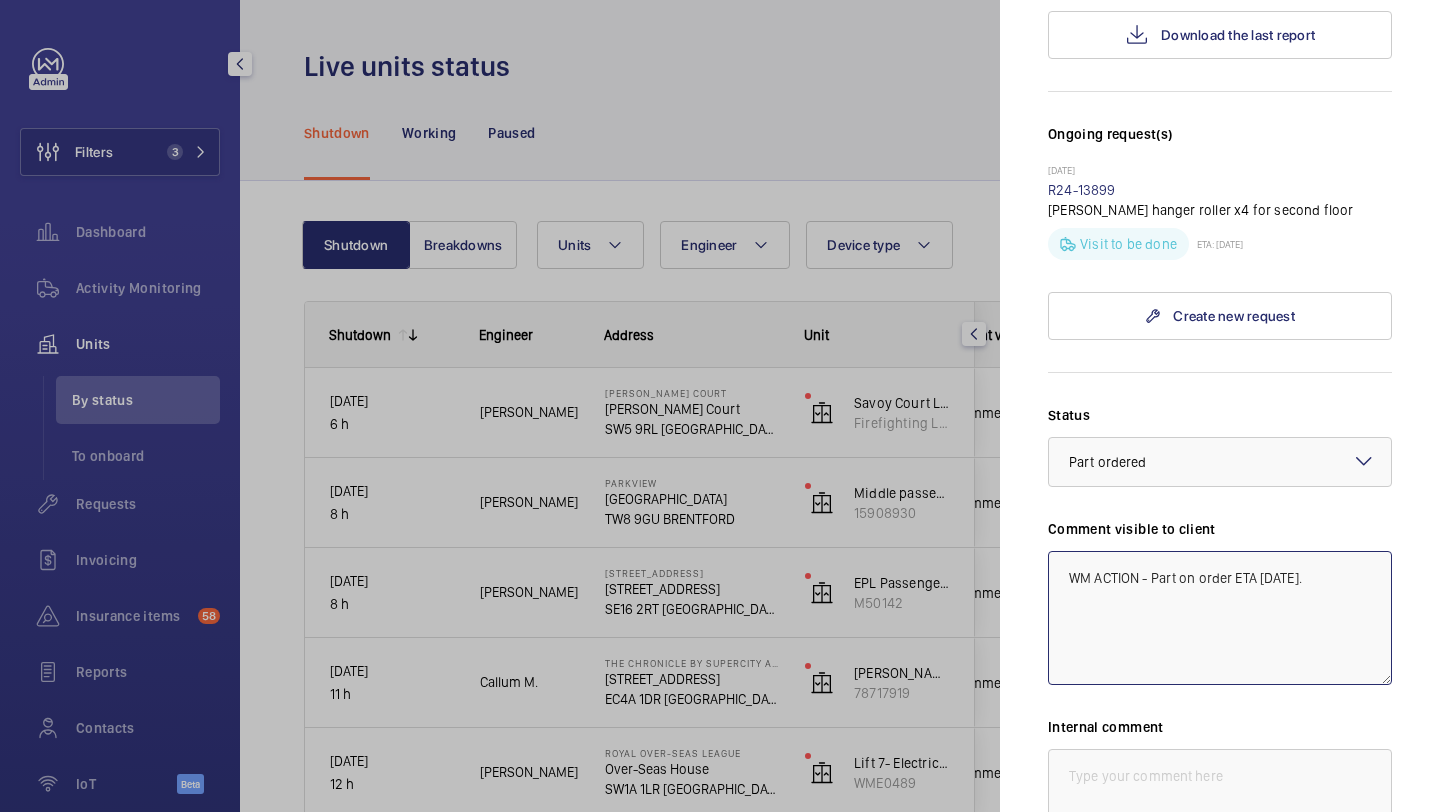 drag, startPoint x: 1316, startPoint y: 541, endPoint x: 1029, endPoint y: 541, distance: 287 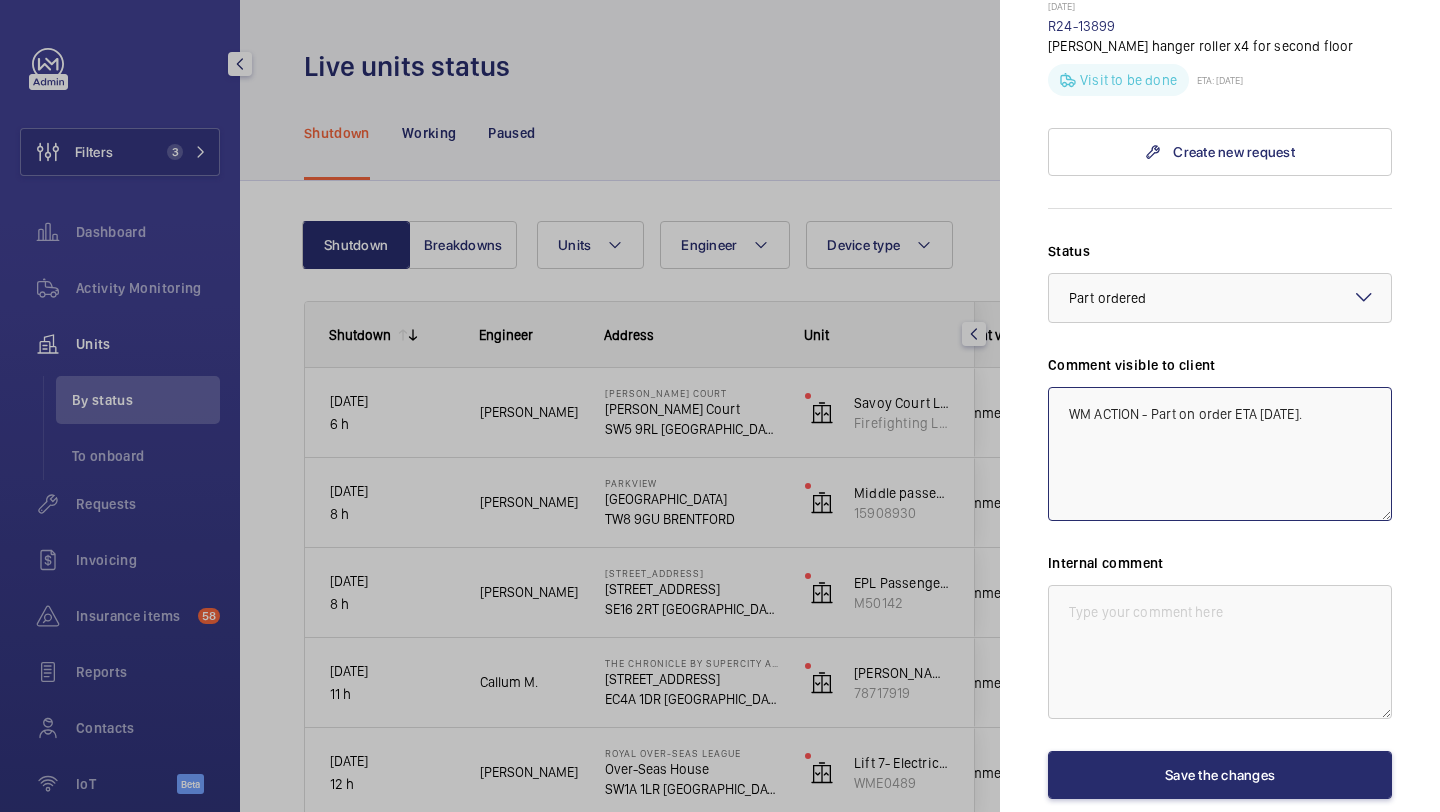 scroll, scrollTop: 671, scrollLeft: 0, axis: vertical 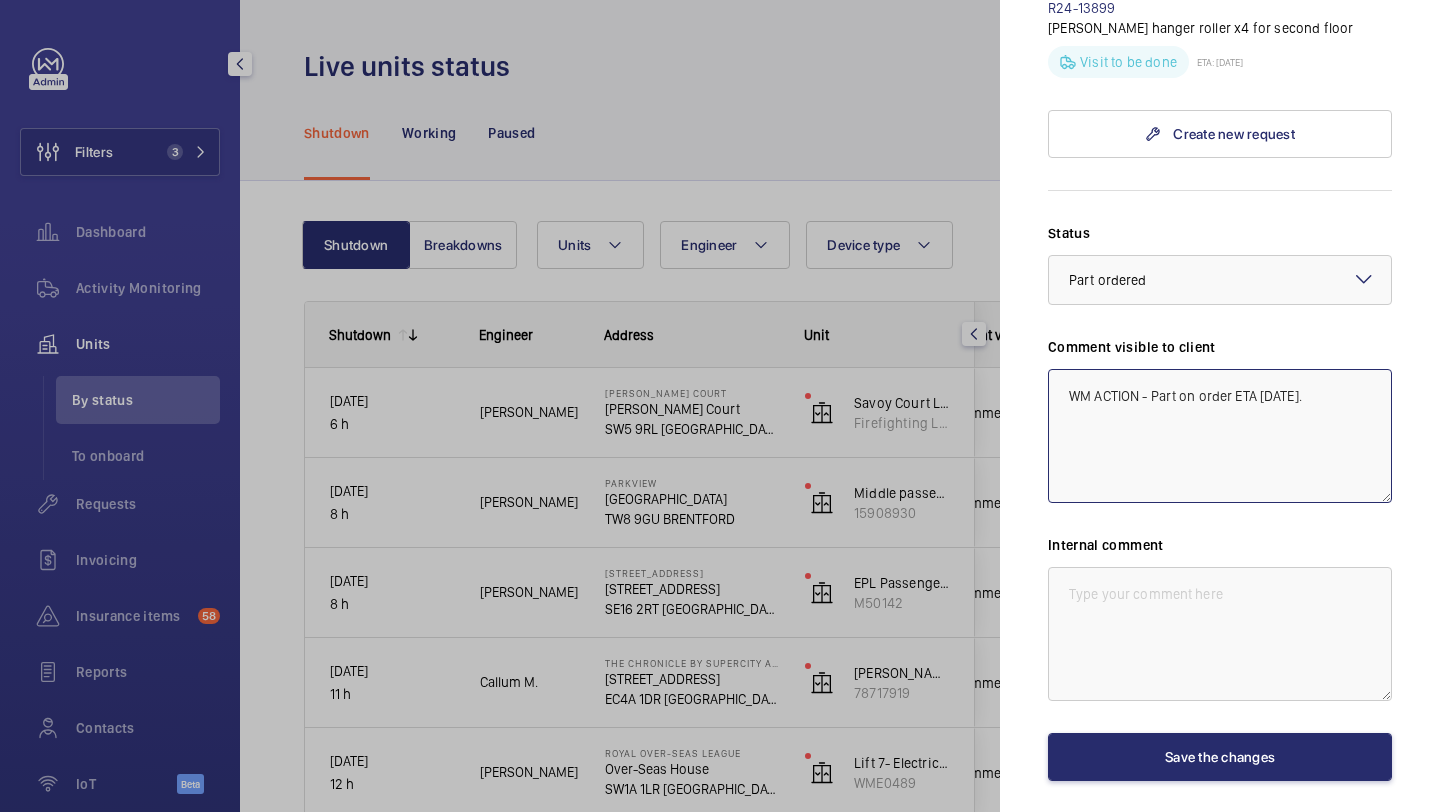 type on "WM ACTION - Part on order ETA Monday." 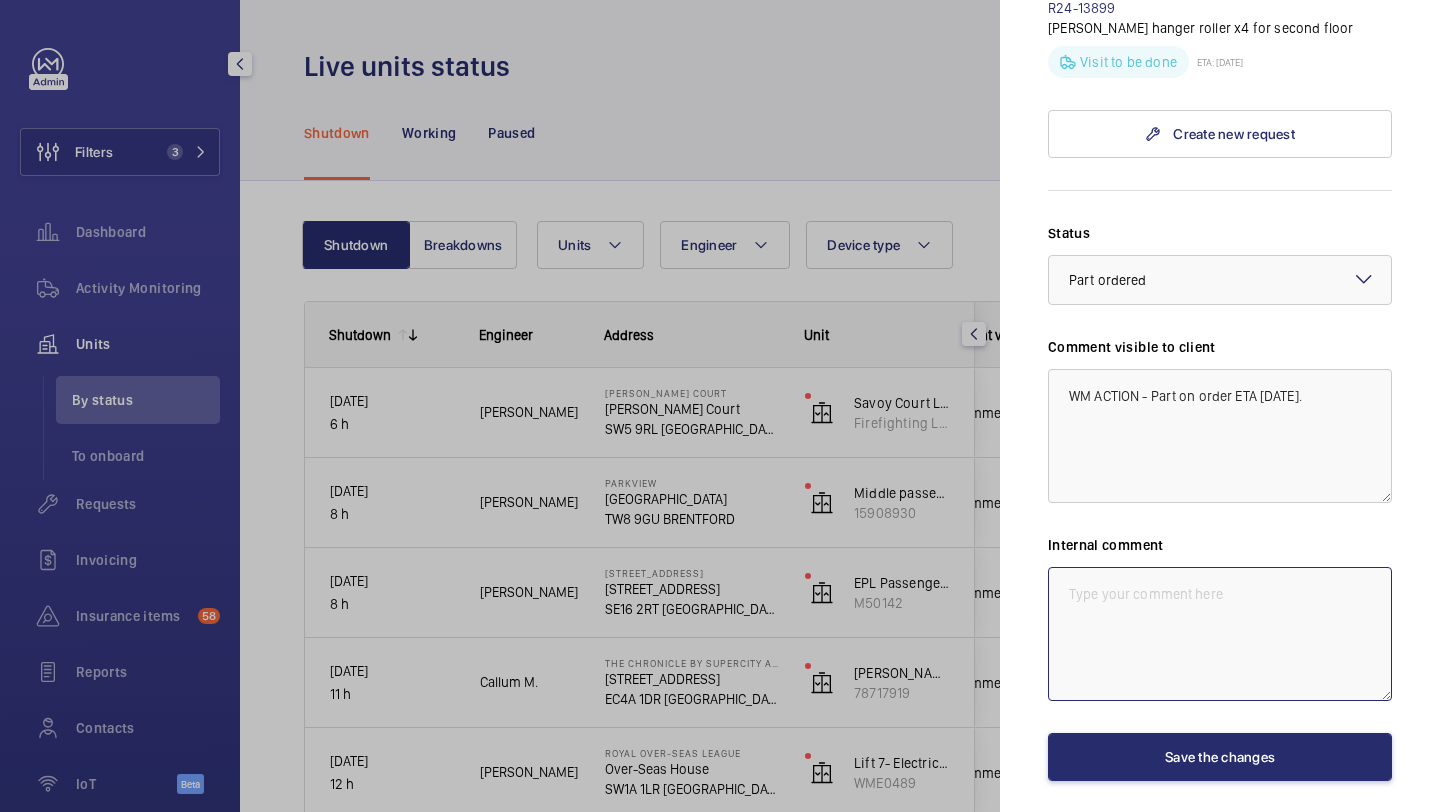 click 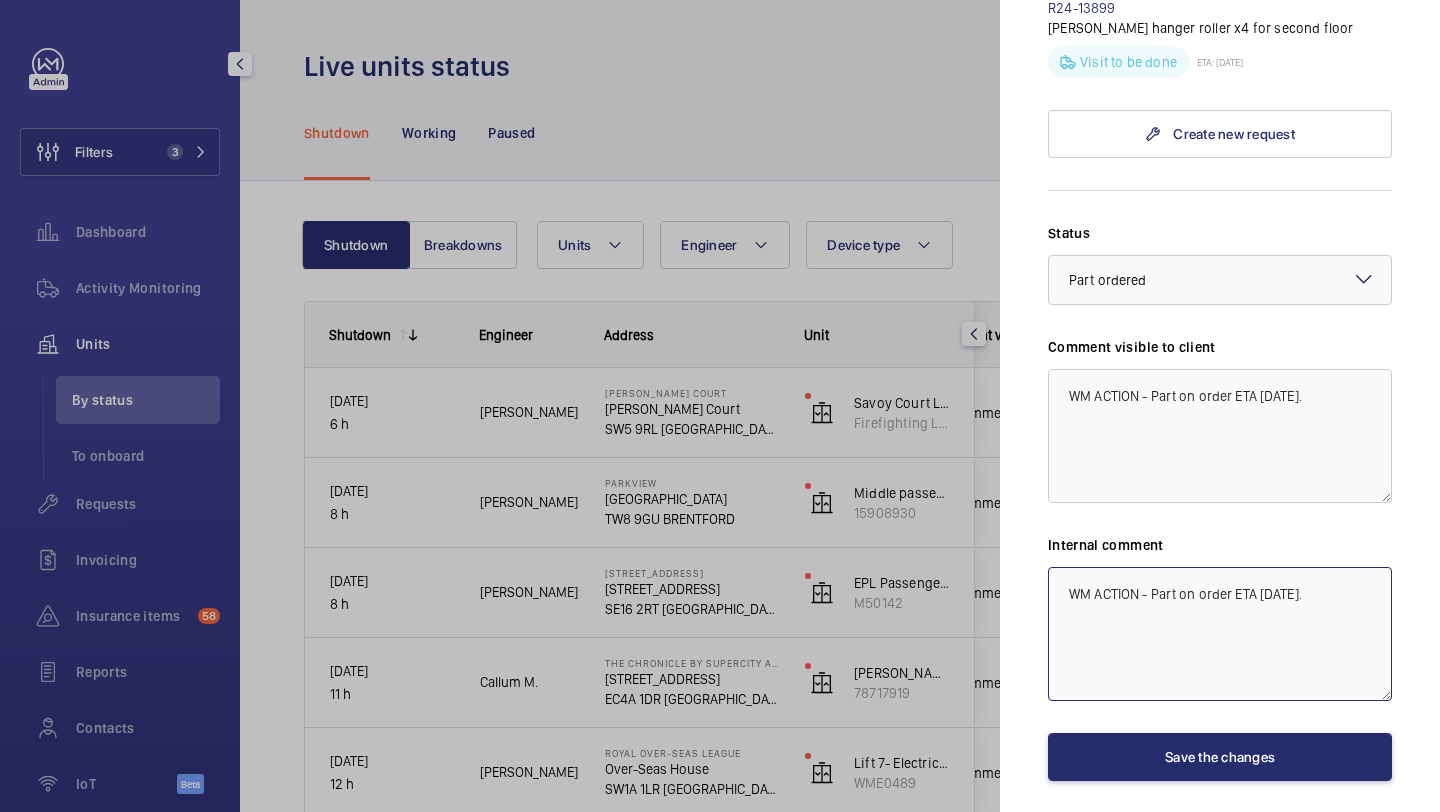 click on "WM ACTION - Part on order ETA Monday." 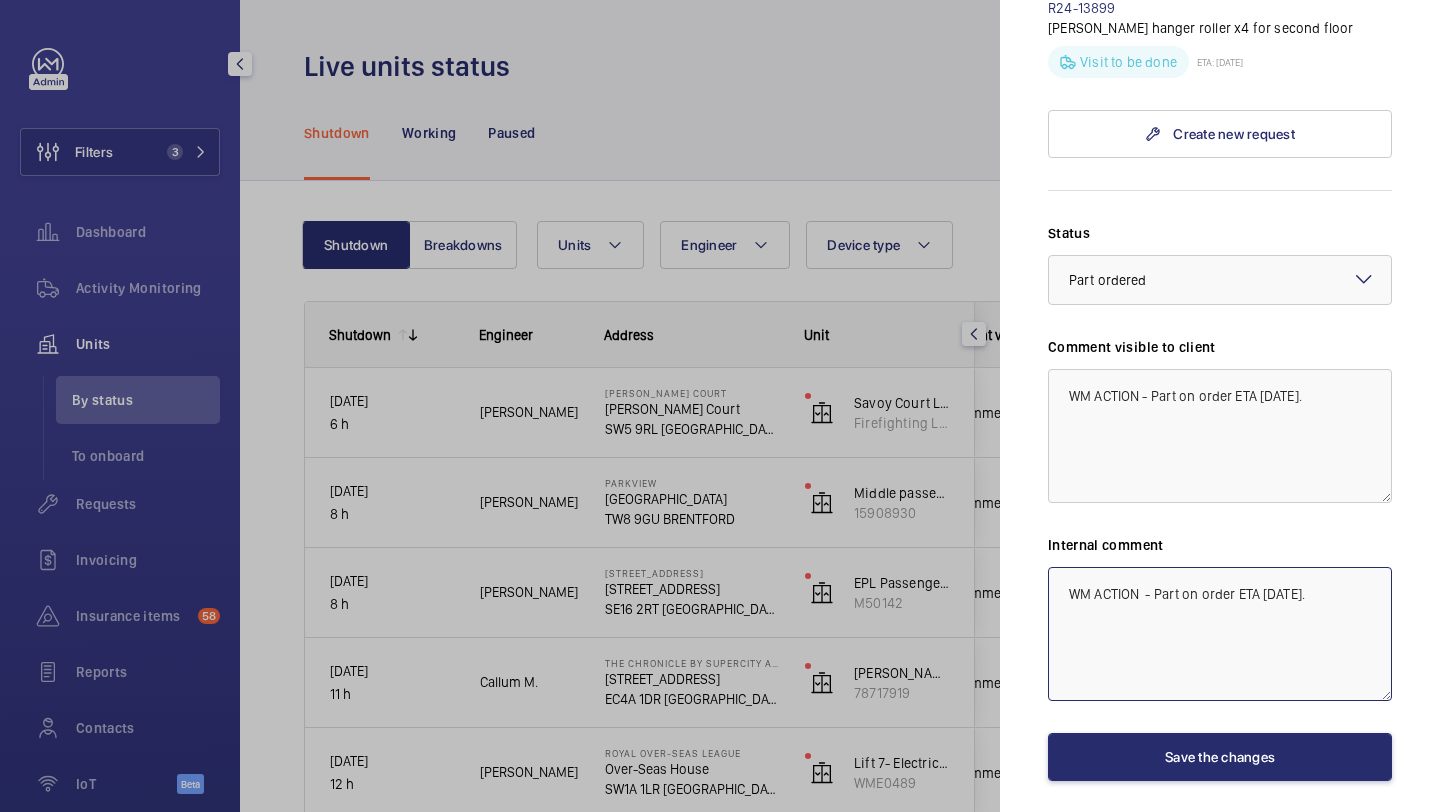 click on "WM ACTION  - Part on order ETA Monday." 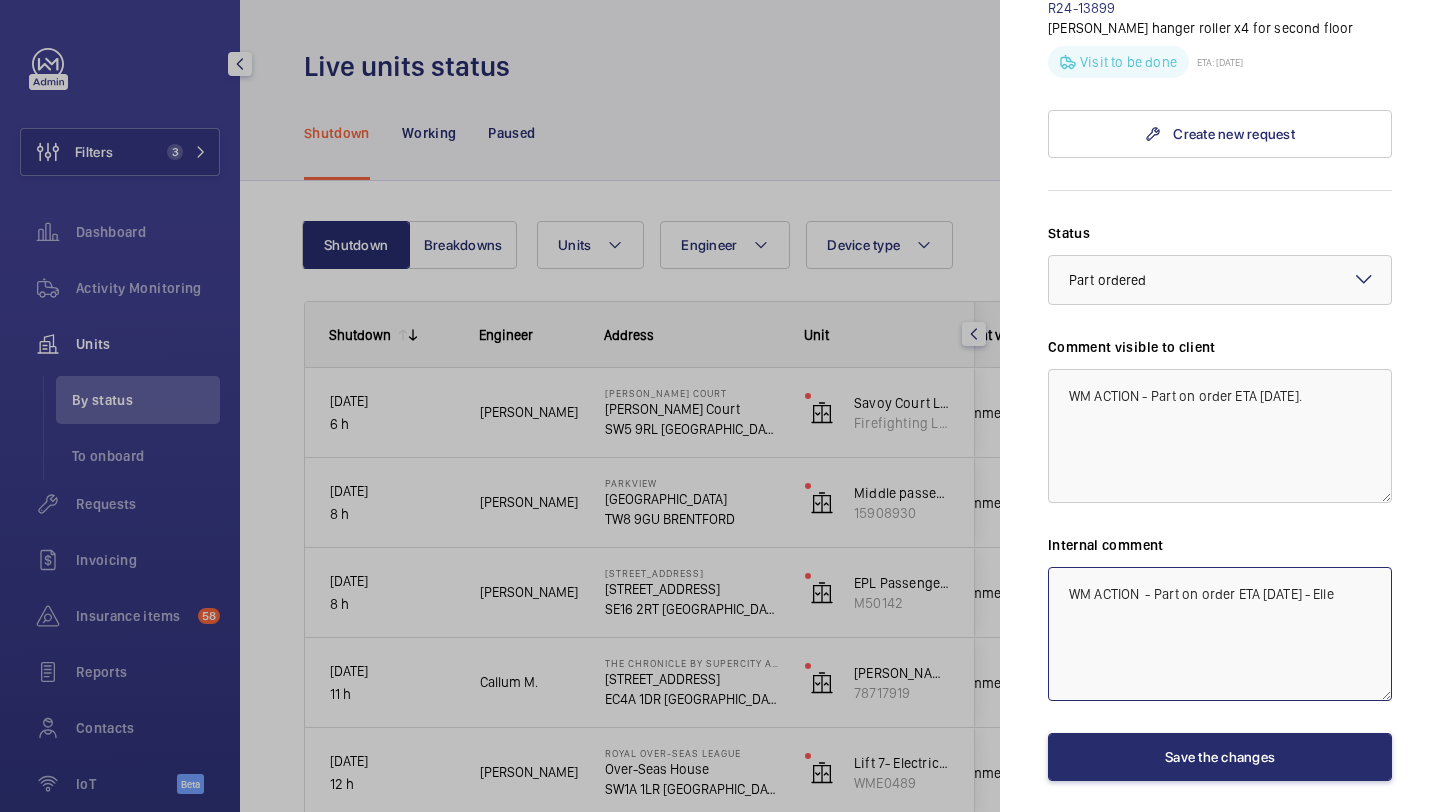 click on "WM ACTION  - Part on order ETA Monday - Elle" 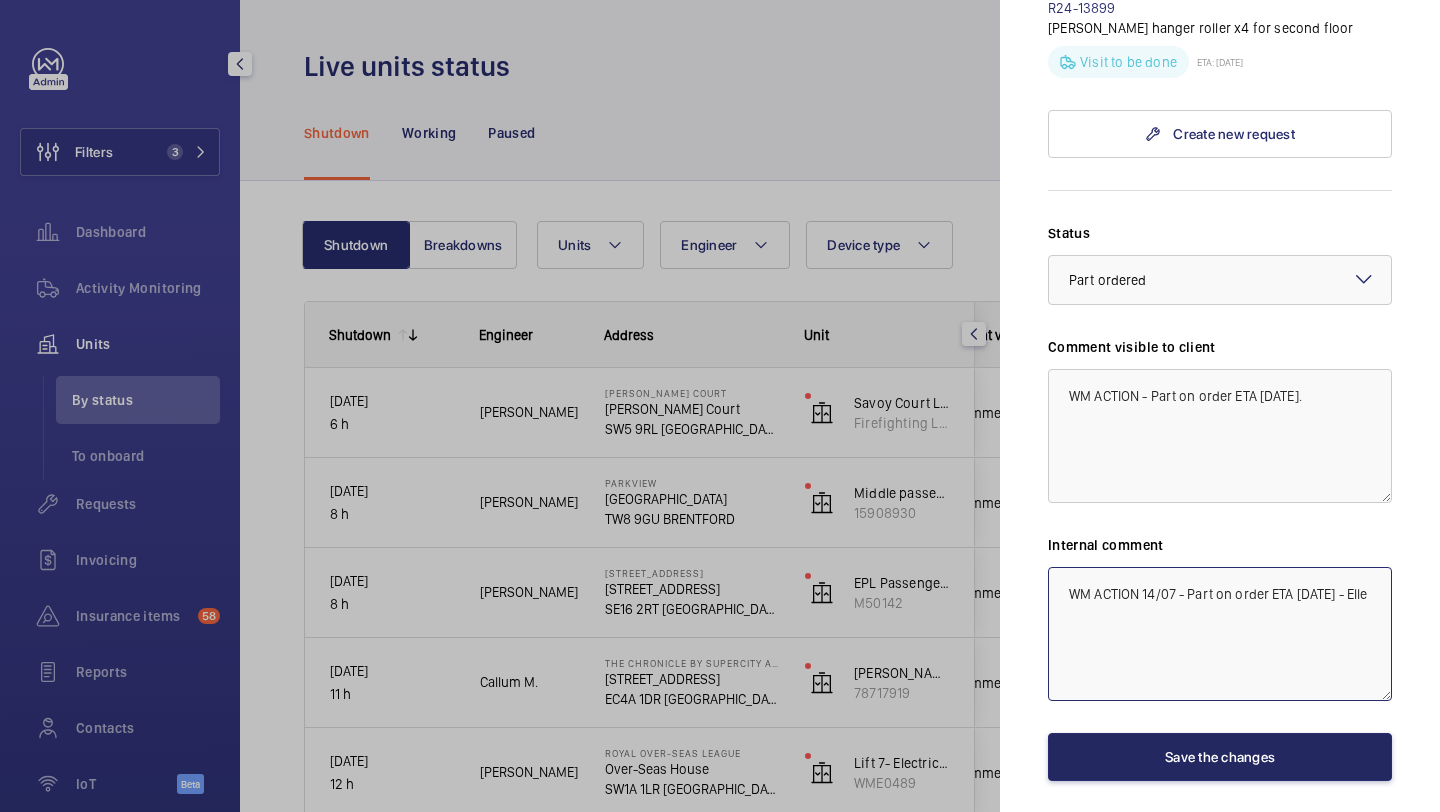 type on "WM ACTION 14/07 - Part on order ETA Monday - Elle" 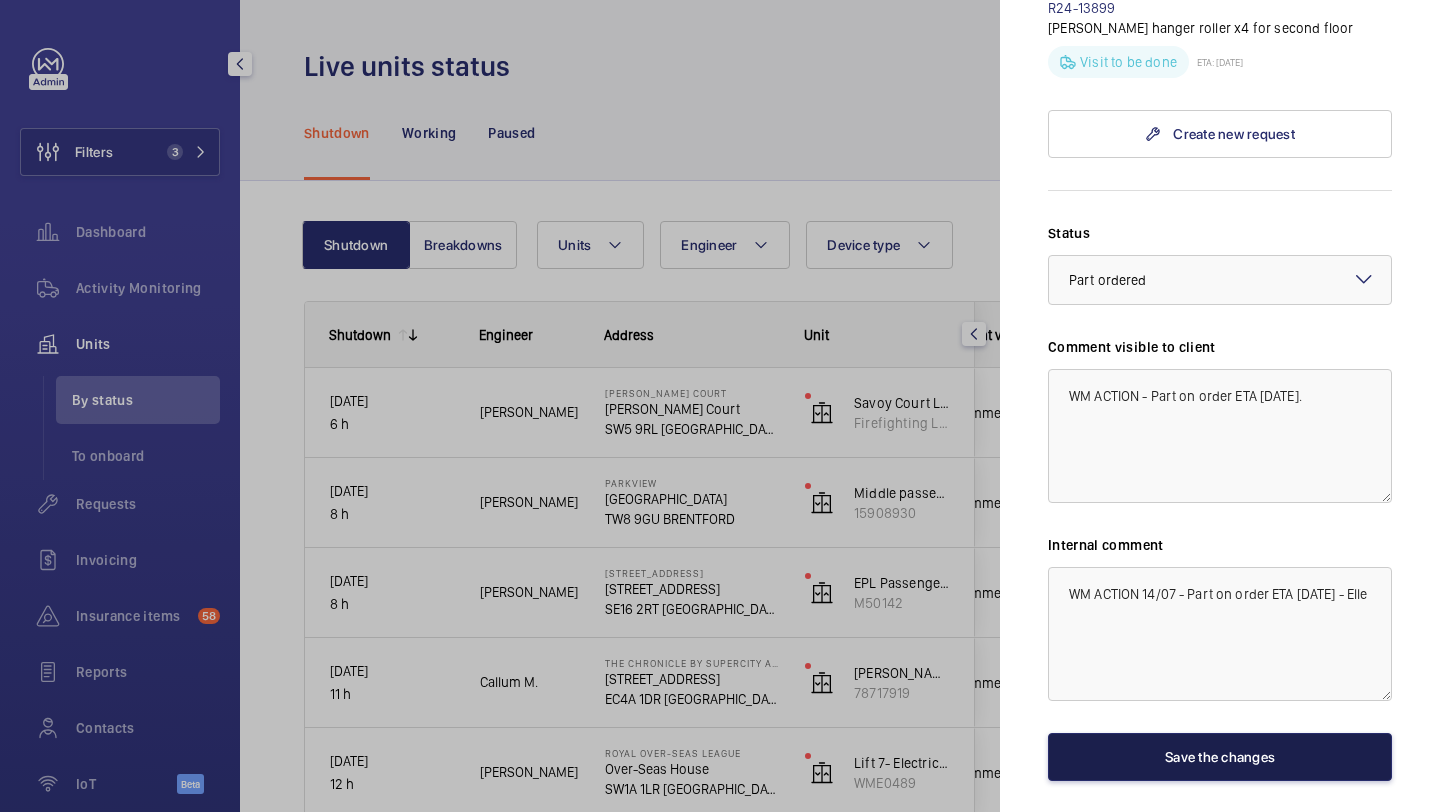 click on "Save the changes" 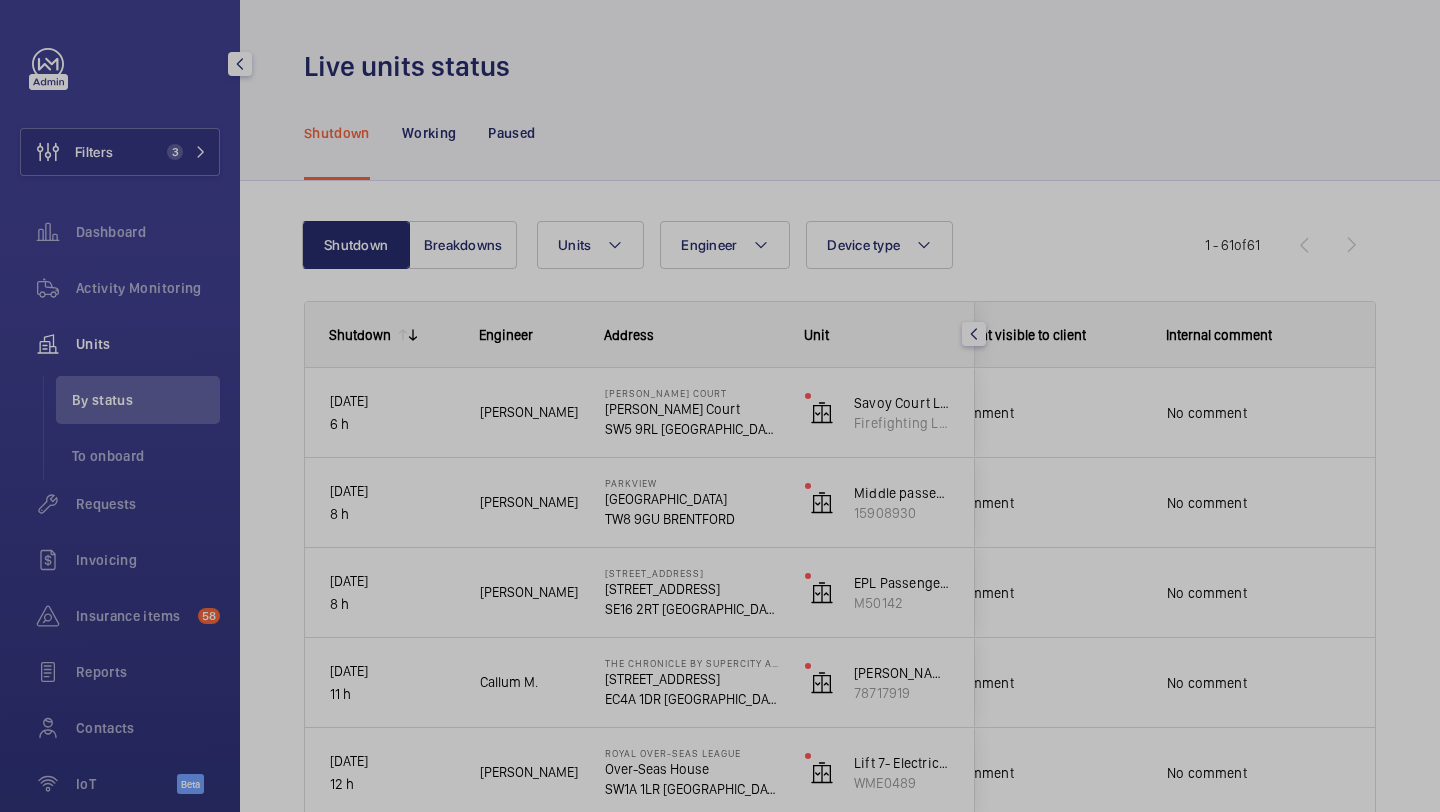scroll, scrollTop: 0, scrollLeft: 0, axis: both 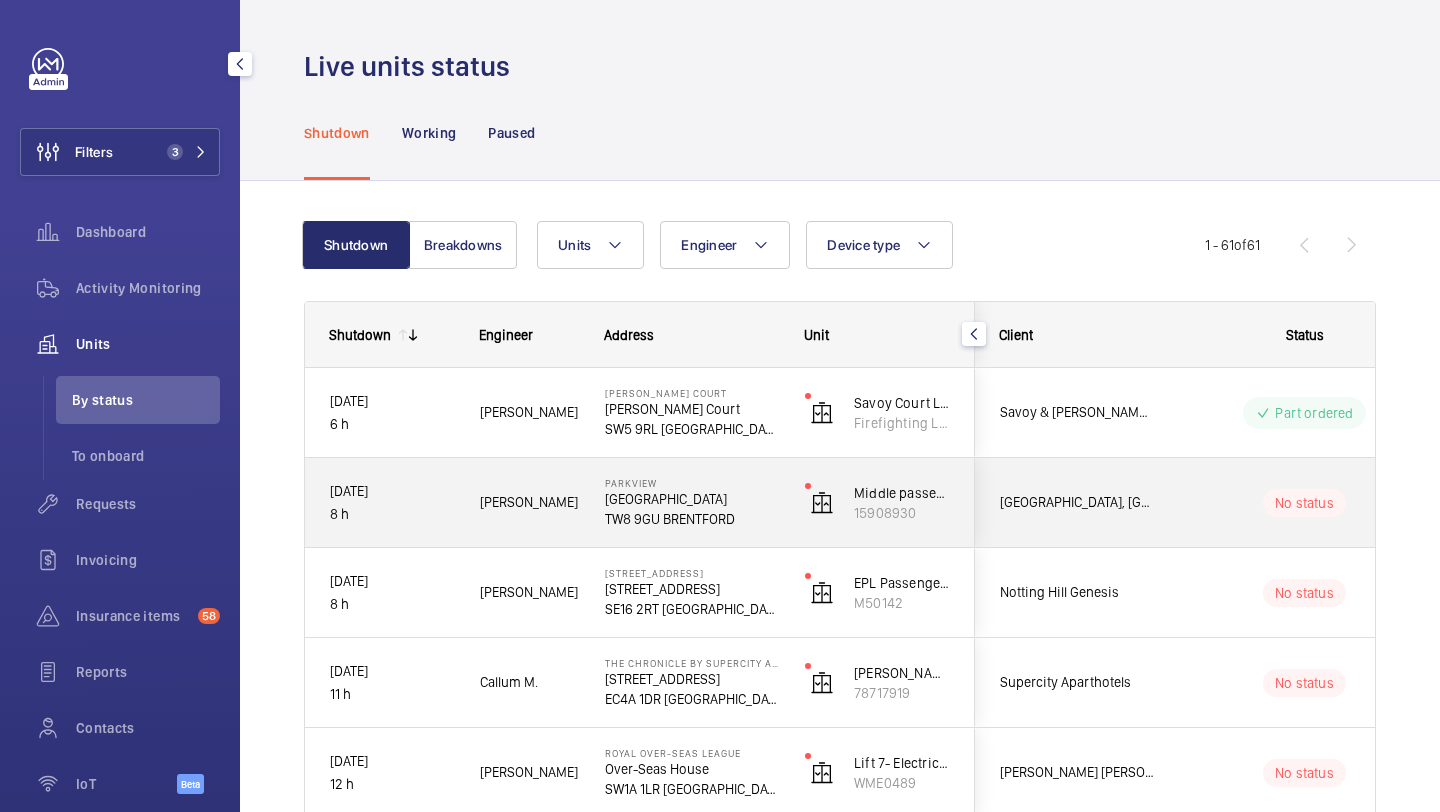 click on "No status" 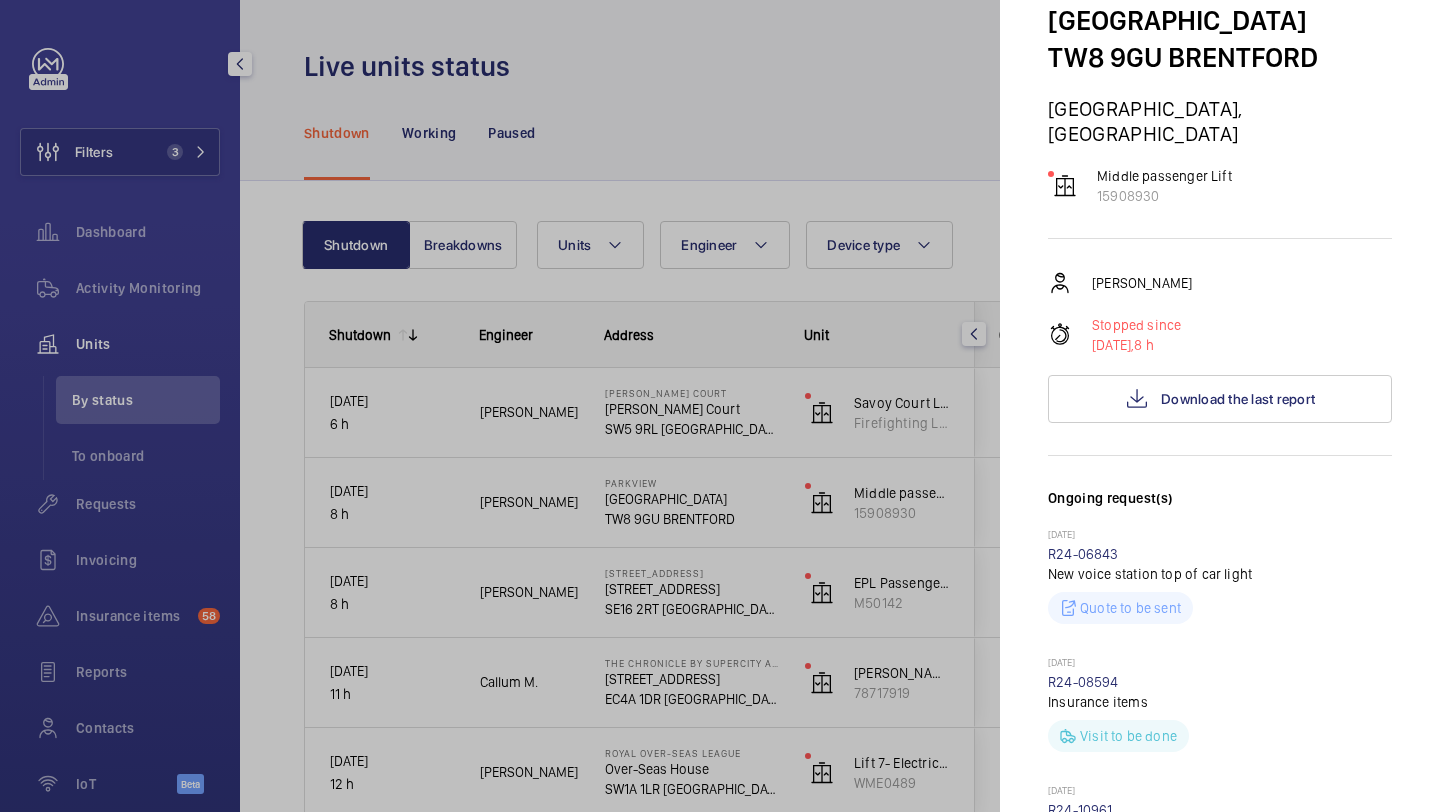 scroll, scrollTop: 197, scrollLeft: 0, axis: vertical 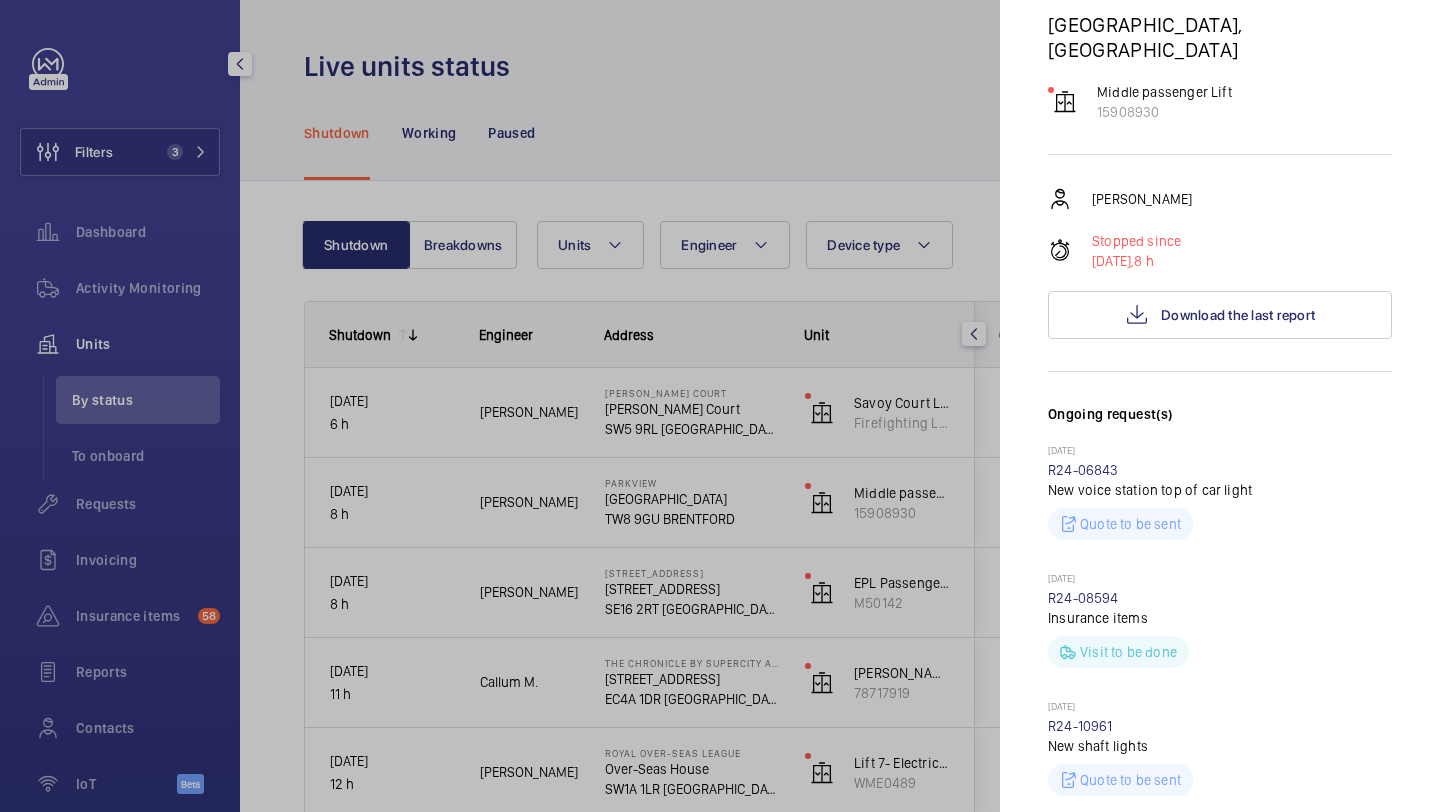 click 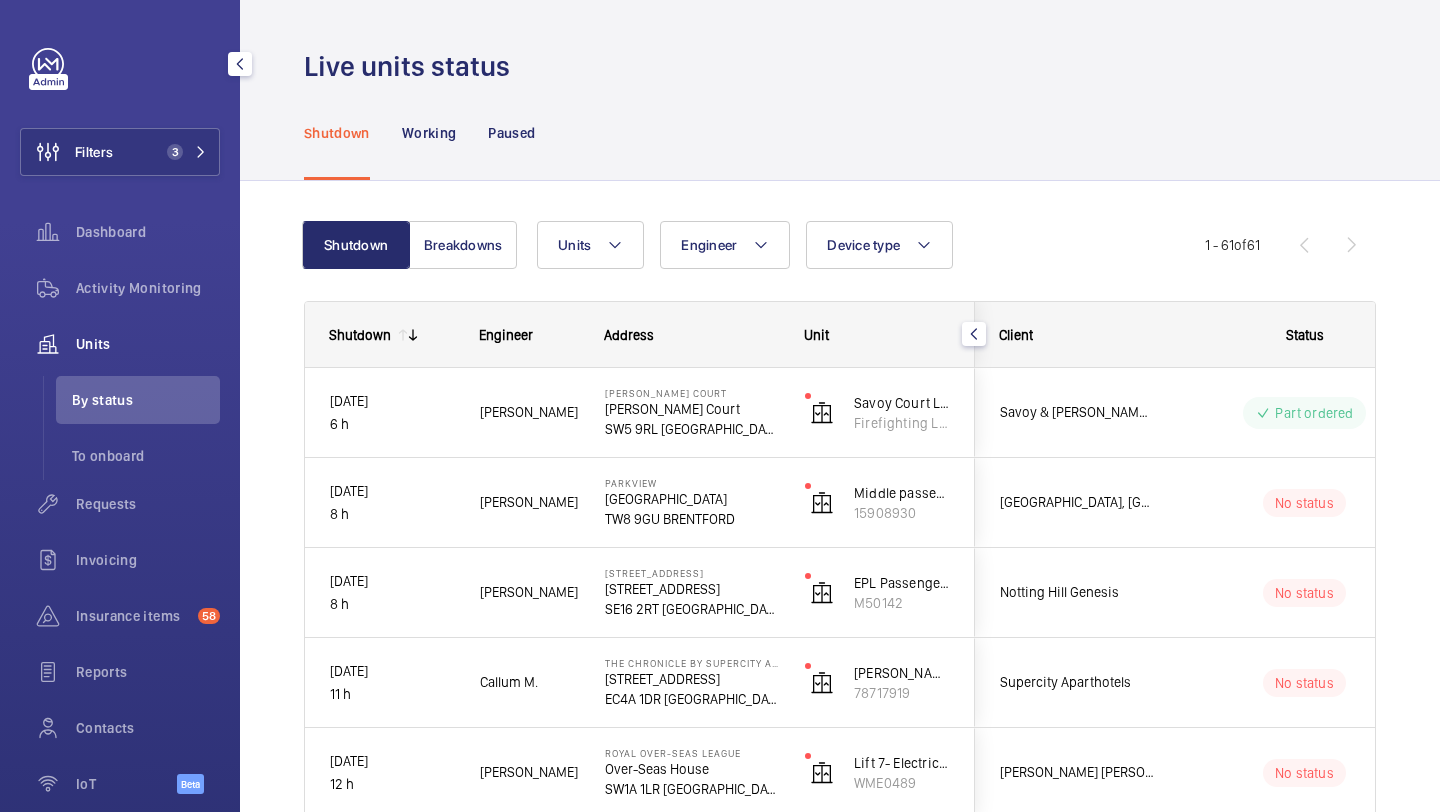 scroll, scrollTop: 0, scrollLeft: 0, axis: both 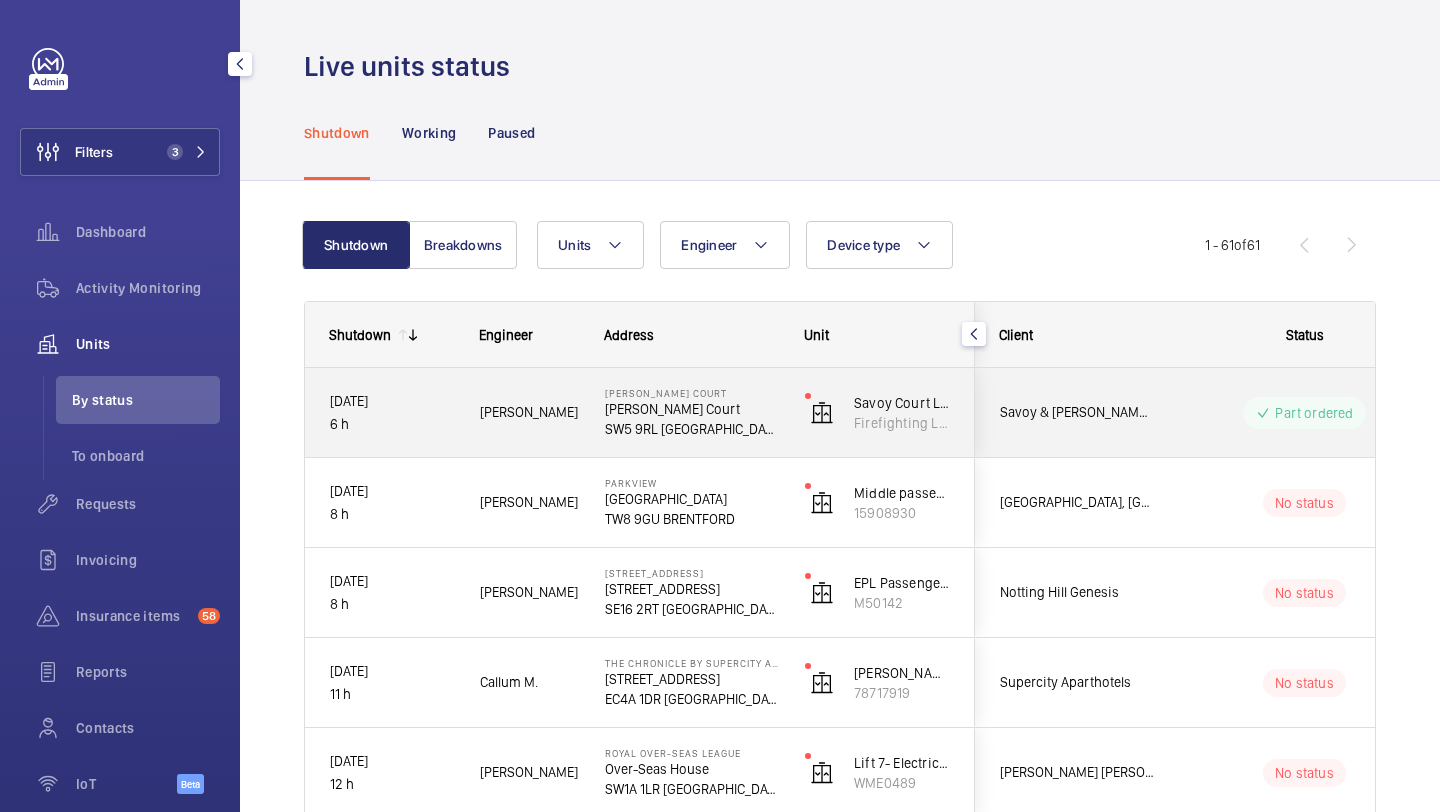 click on "Savoy & [PERSON_NAME] Court" 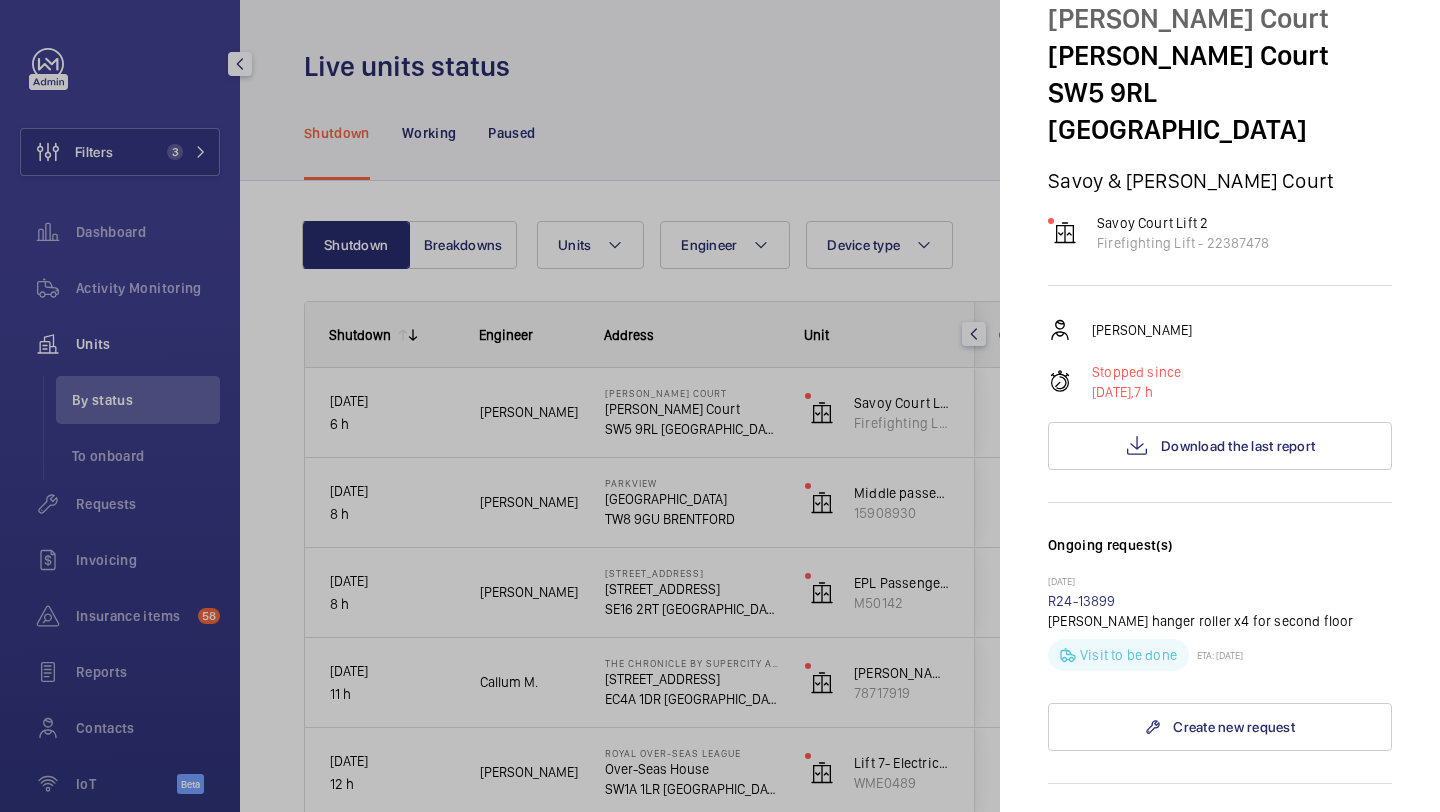 scroll, scrollTop: 77, scrollLeft: 0, axis: vertical 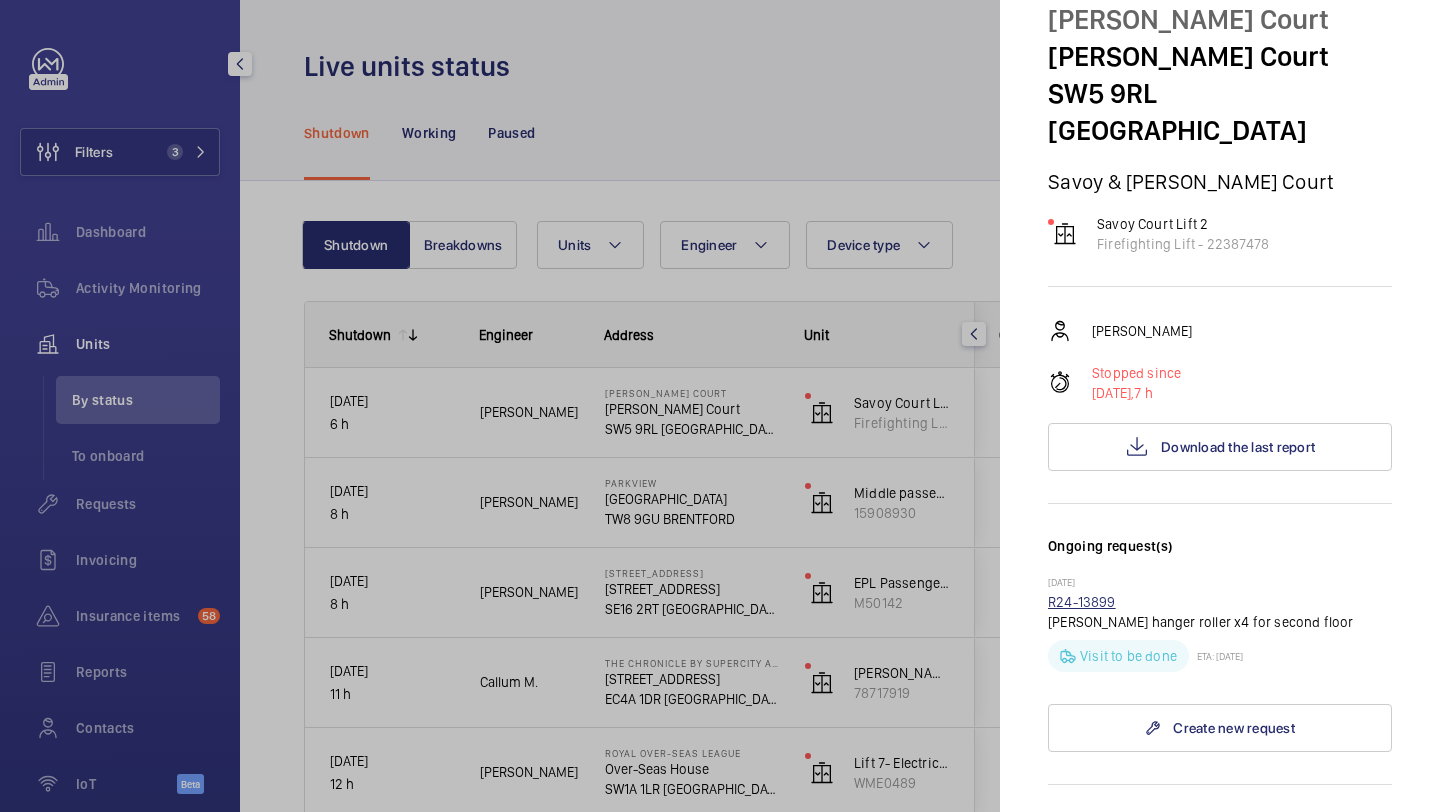 drag, startPoint x: 1119, startPoint y: 567, endPoint x: 1051, endPoint y: 567, distance: 68 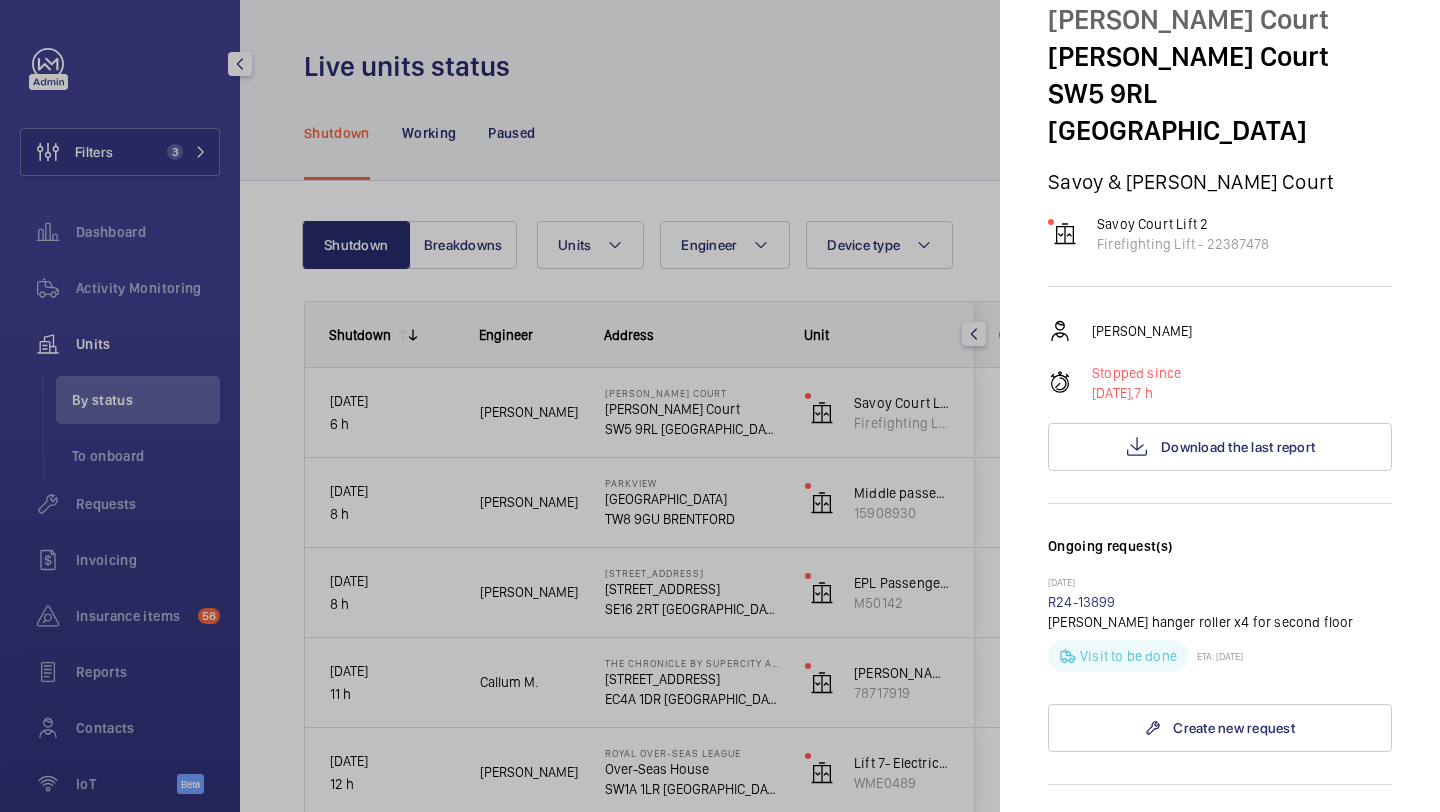 copy on "R24-13899" 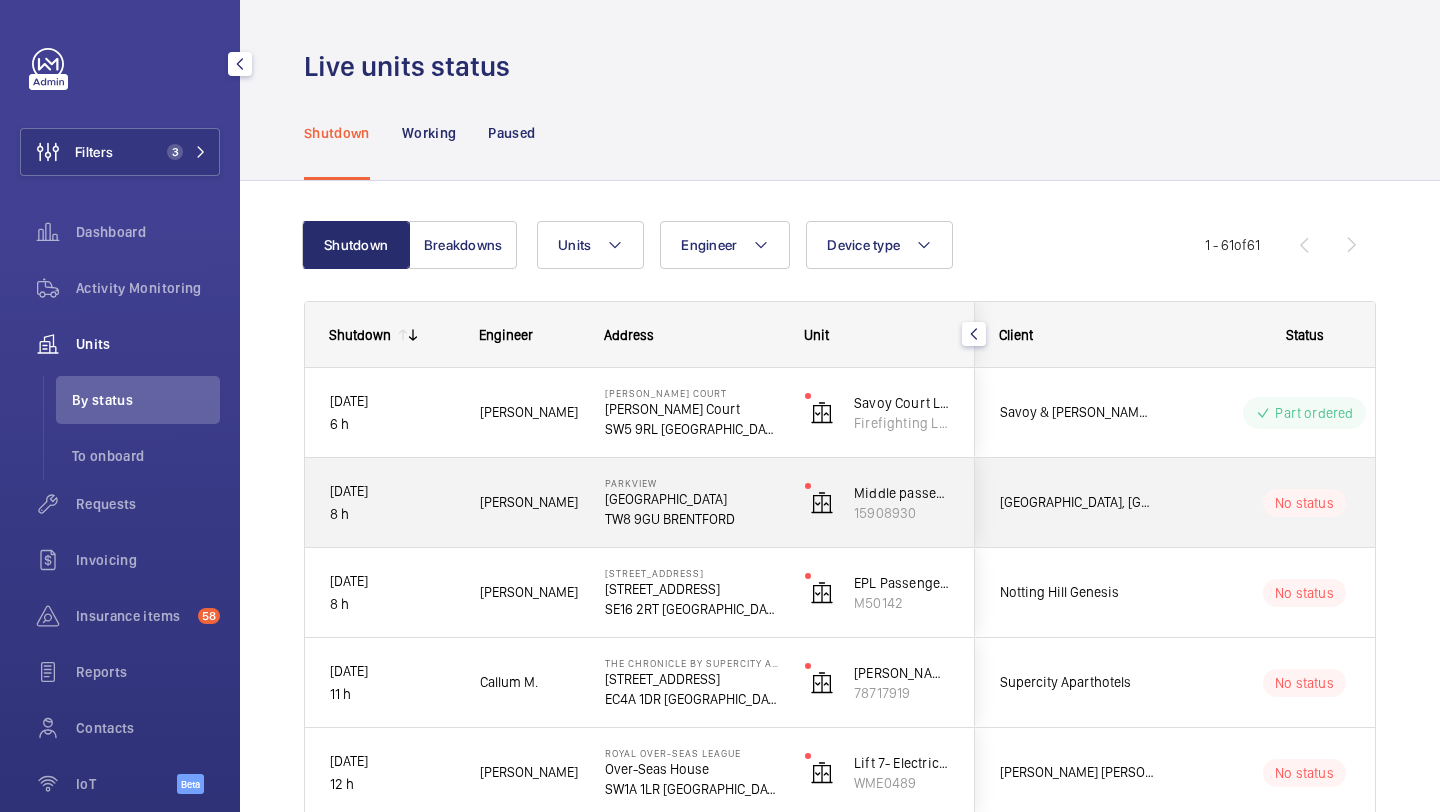 click on "No status" 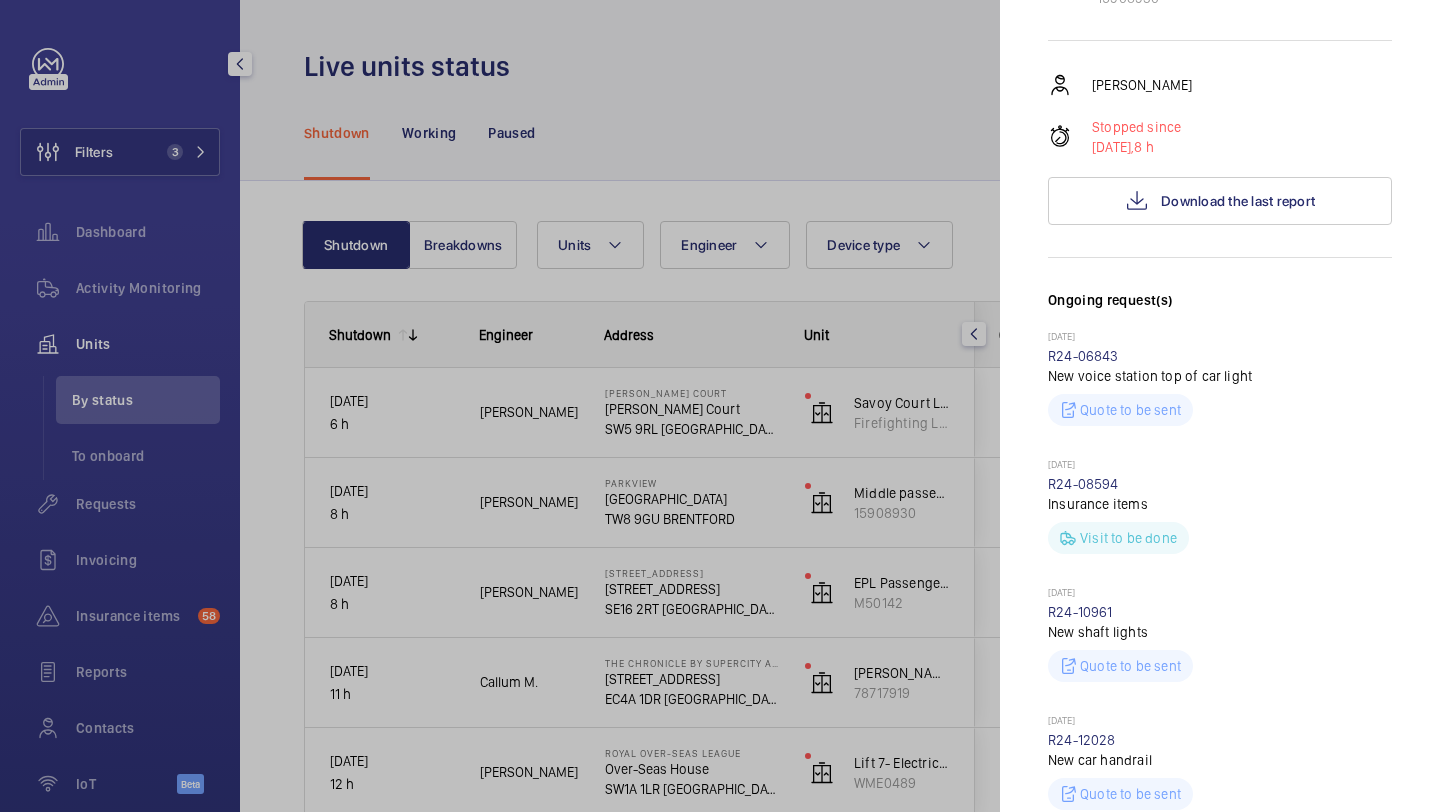 scroll, scrollTop: 309, scrollLeft: 0, axis: vertical 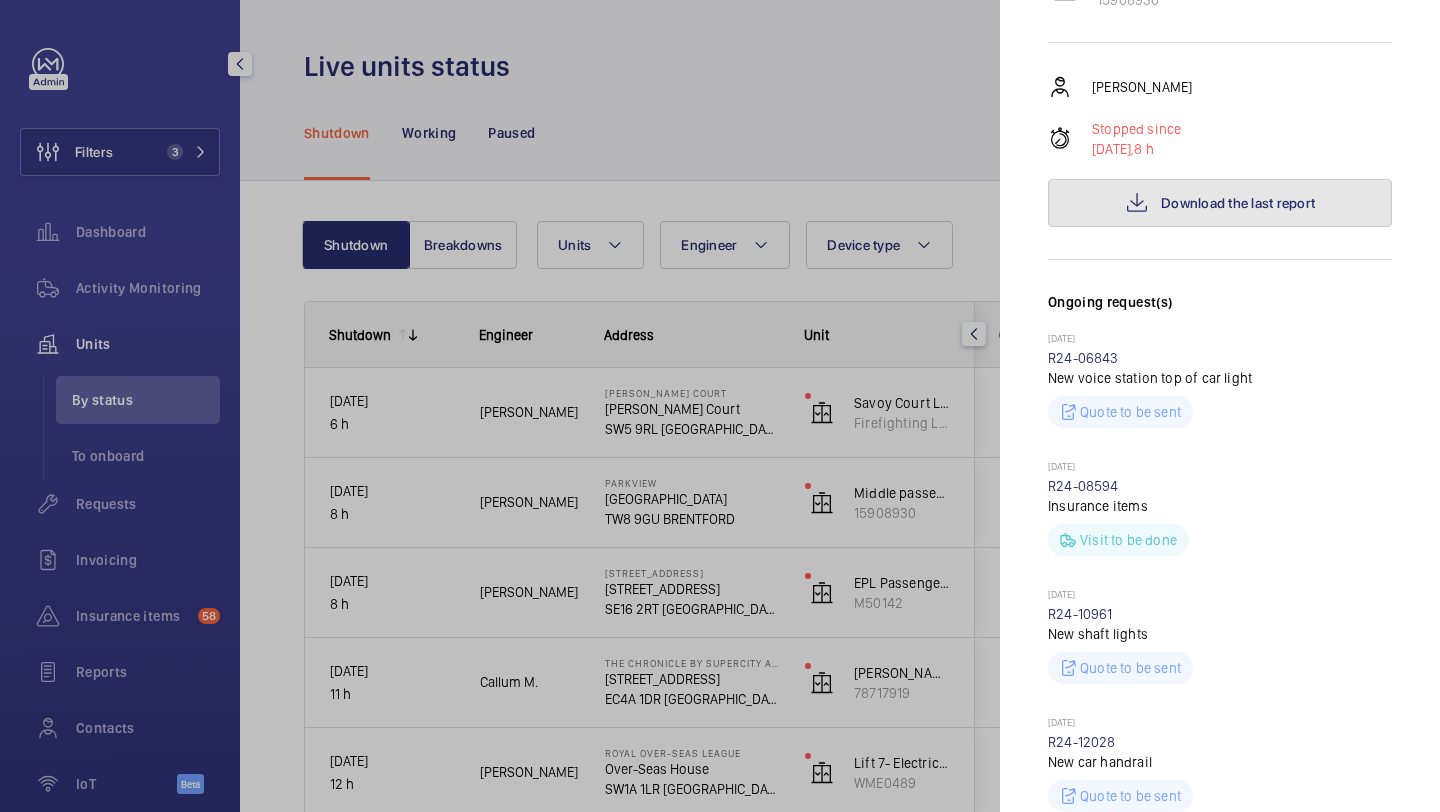 click on "Download the last report" 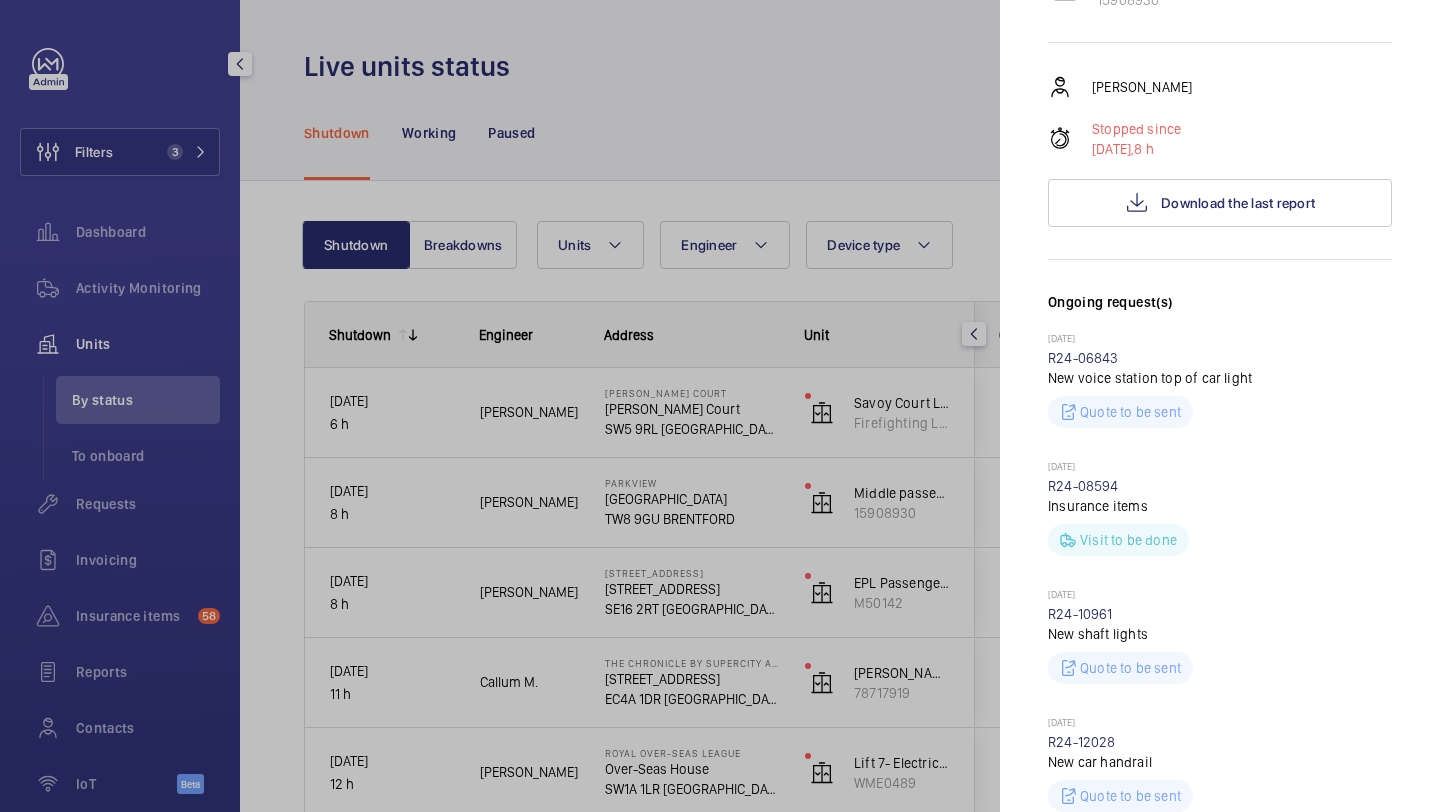 scroll, scrollTop: 400, scrollLeft: 0, axis: vertical 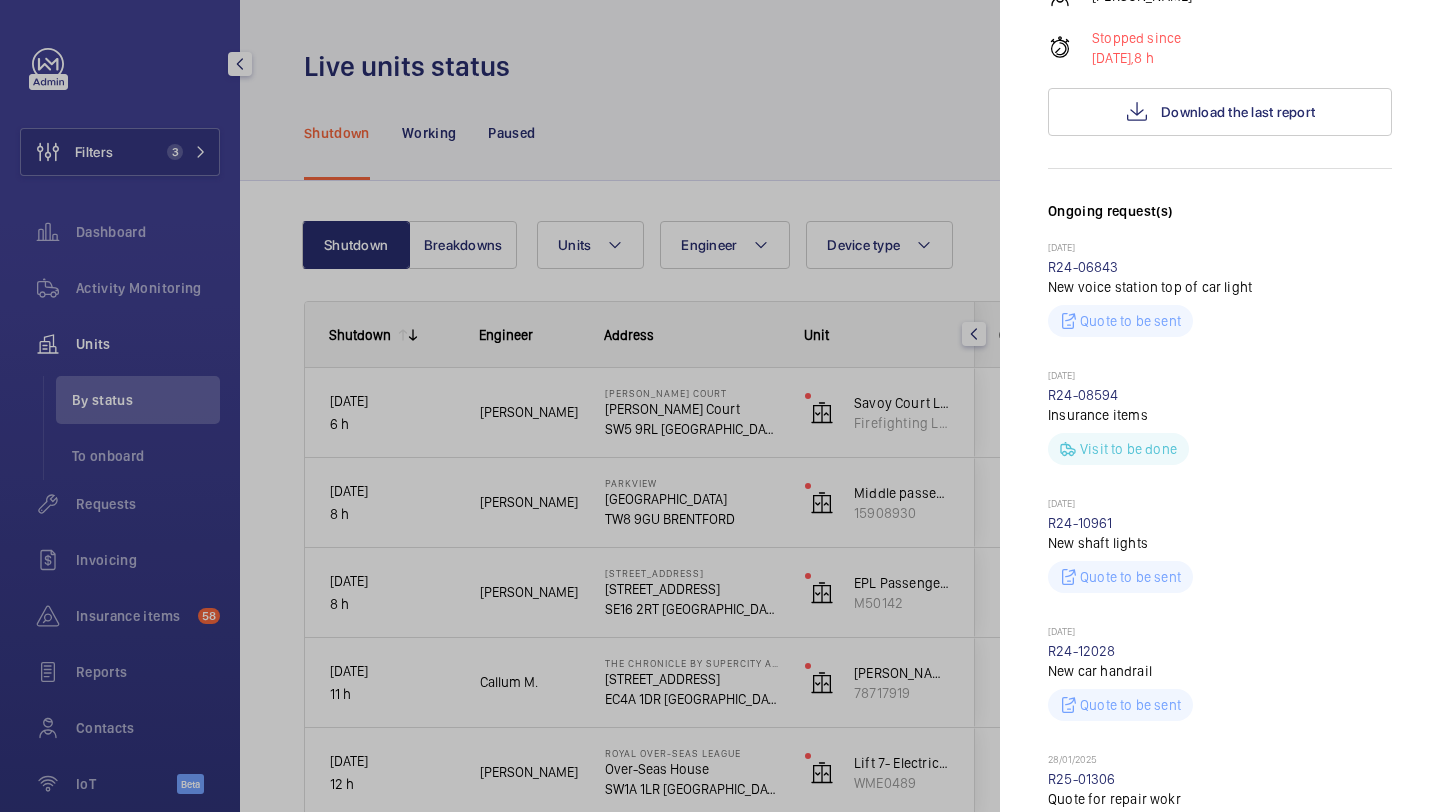 click 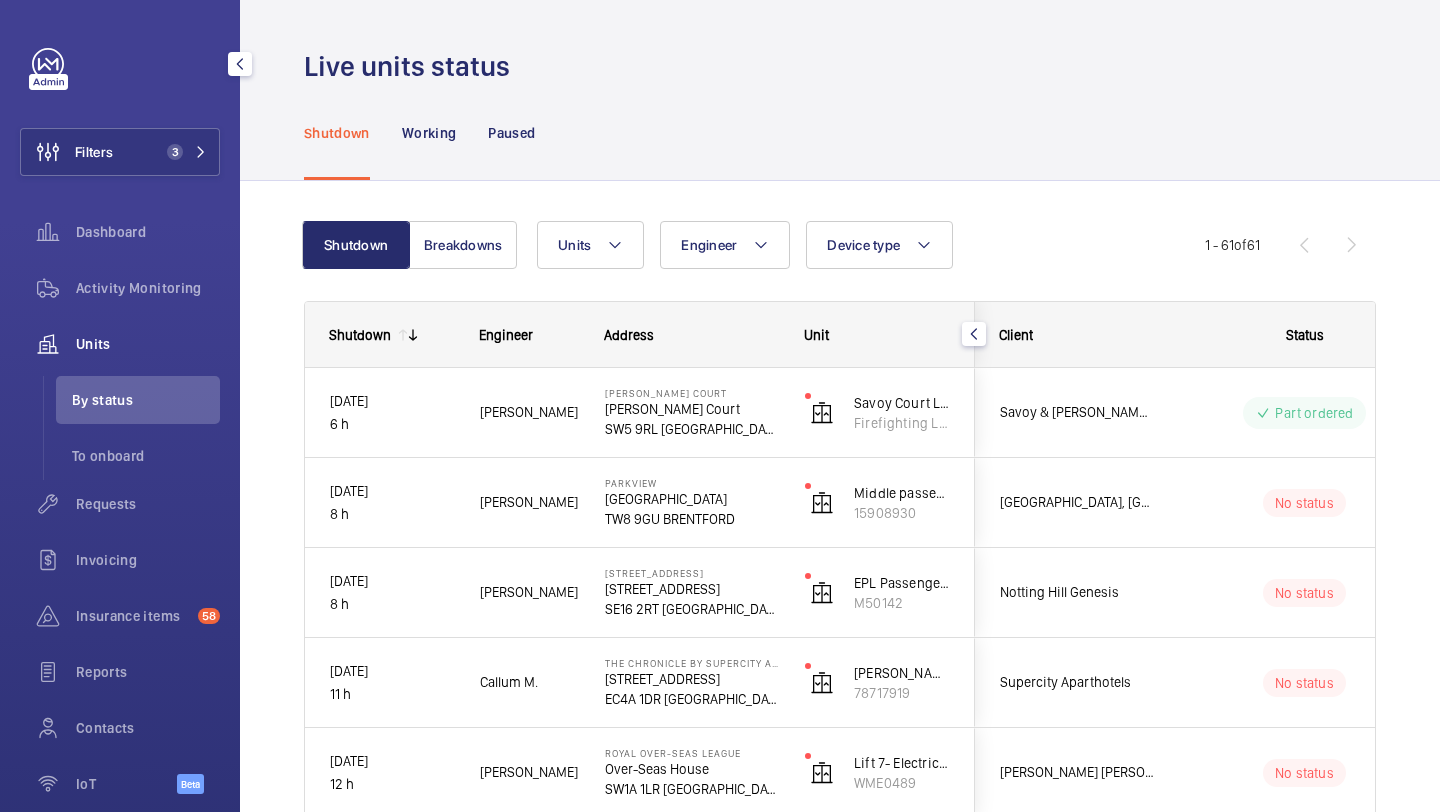 click on "Filters 3  Dashboard   Activity Monitoring   Units   By status   To onboard   Requests   Invoicing   Insurance items  58  Reports   Contacts   IoT  Beta EW Elle Wadman Filters 3  Dashboard   Activity Monitoring   Units   By status   To onboard   Requests   All requests   CSM view   Supply view   Technical S. view   Repair team view   Invoicing   Insurance items   By address   Detailed list   Transcription  58  Reports   Contacts   IoT  Beta  Dashboard   Installations  E My profile Language:  English Territory:   United Kingdom Logout Live units status Shutdown Working Paused Shutdown Breakdowns Units Engineer Device type More filters Reset all filters 1 - 61  of  61
Shutdown
Engineer" 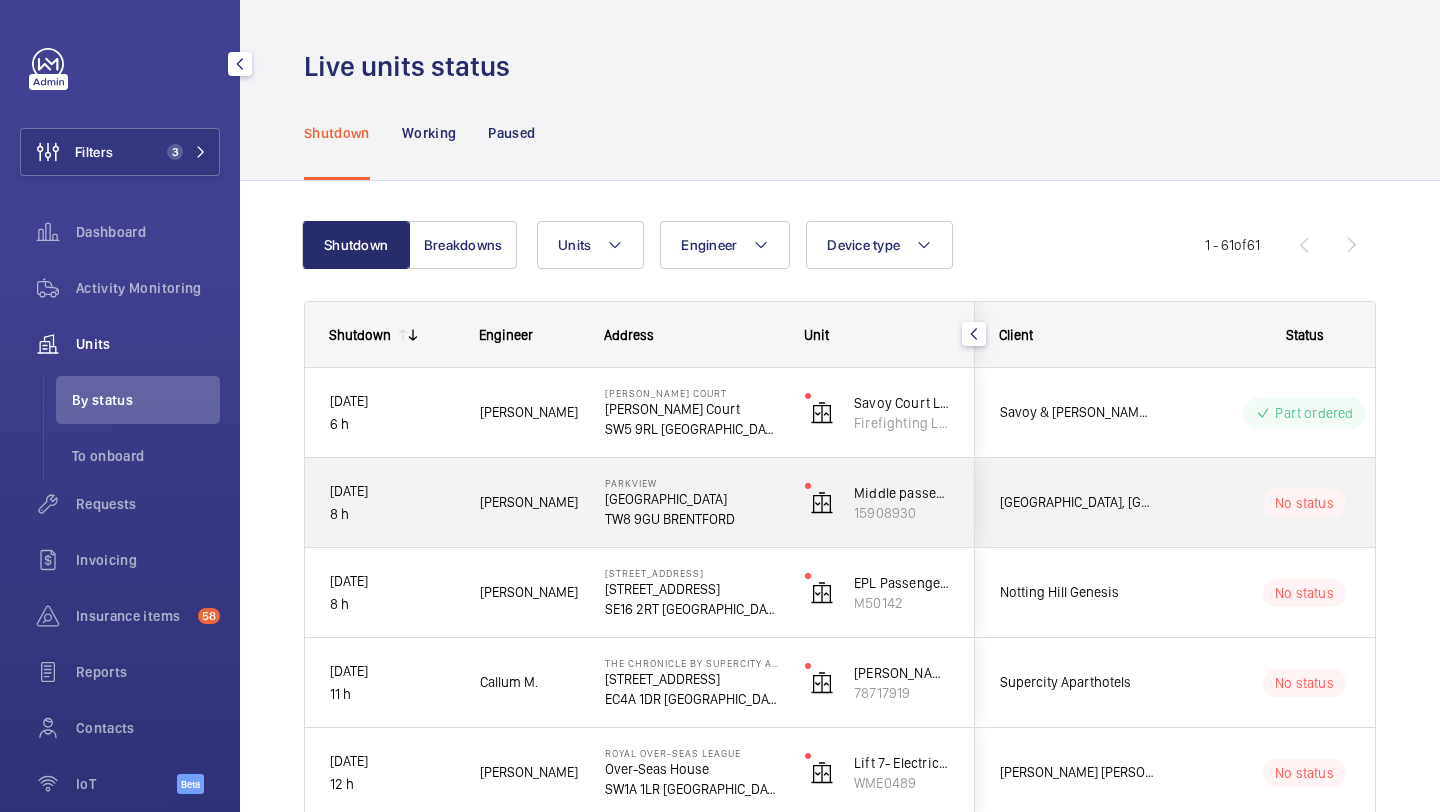 click on "Parkview, Brentford" 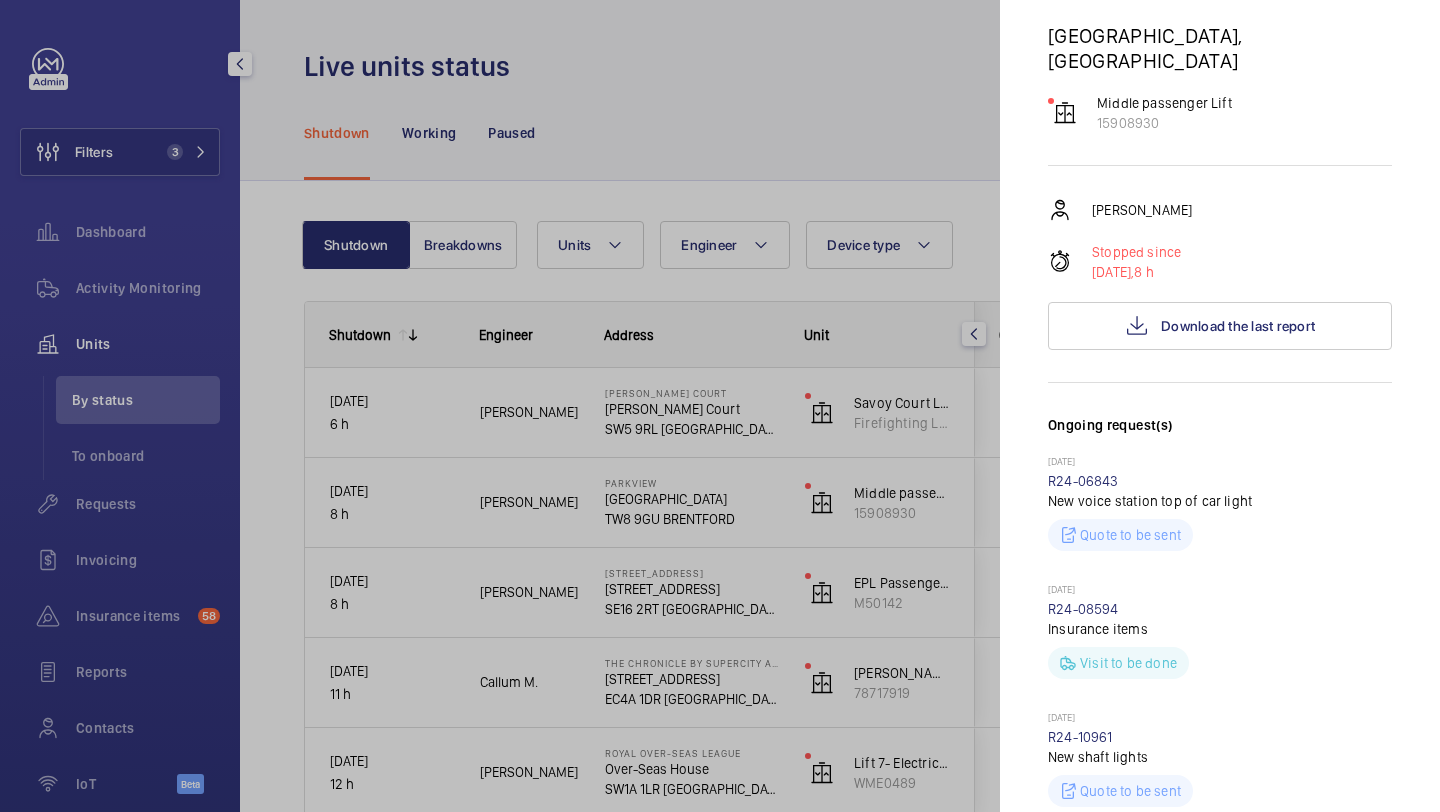 scroll, scrollTop: 187, scrollLeft: 0, axis: vertical 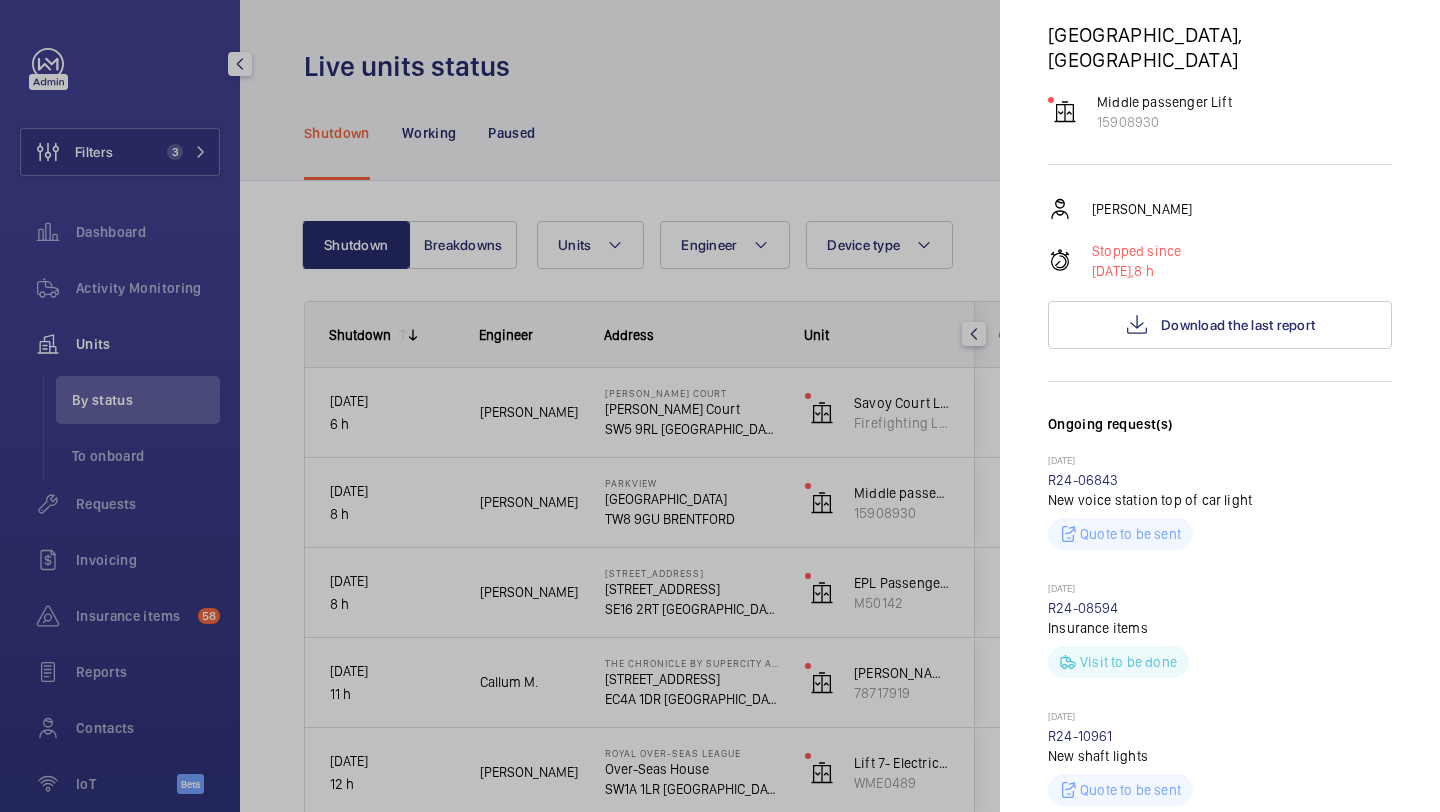 click 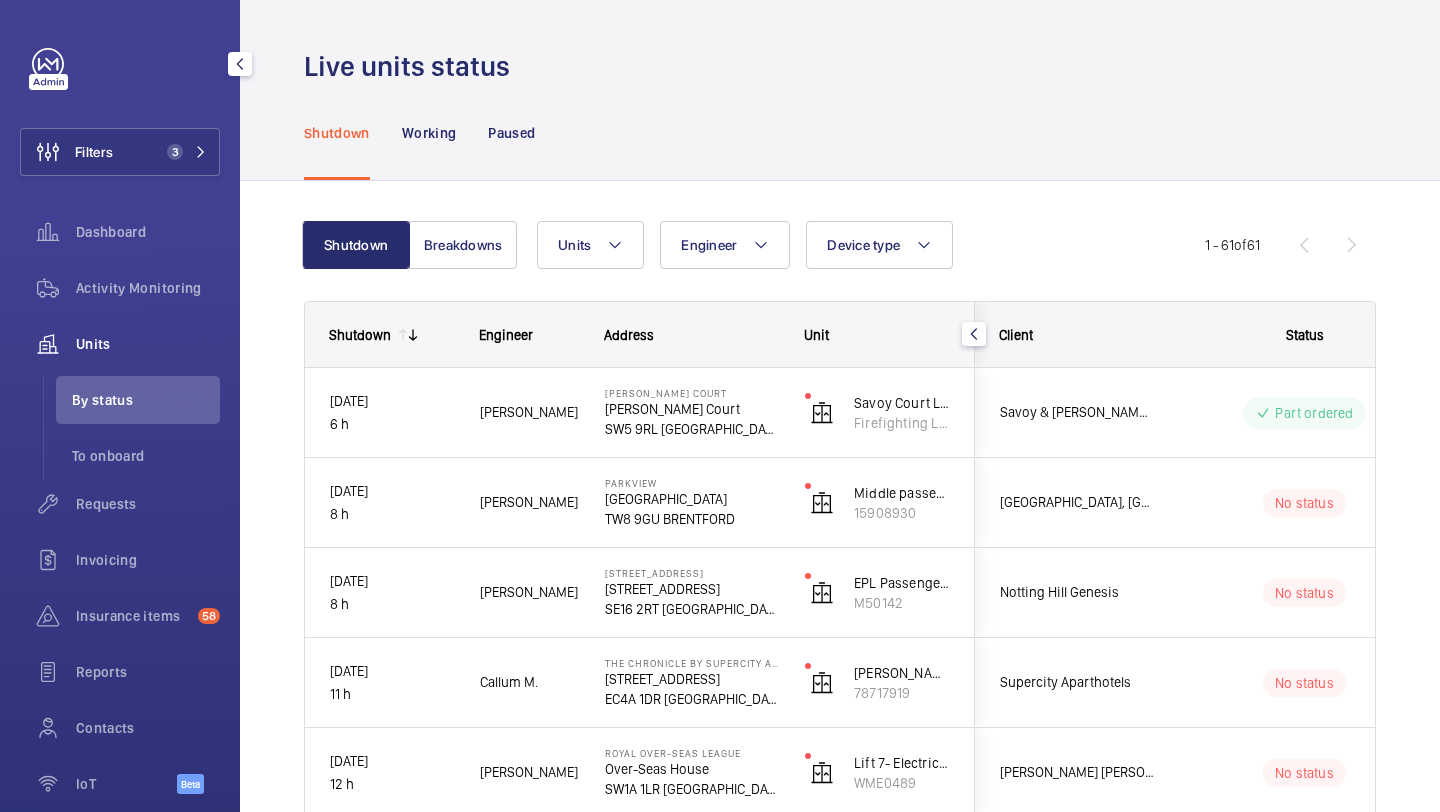 scroll, scrollTop: 0, scrollLeft: 0, axis: both 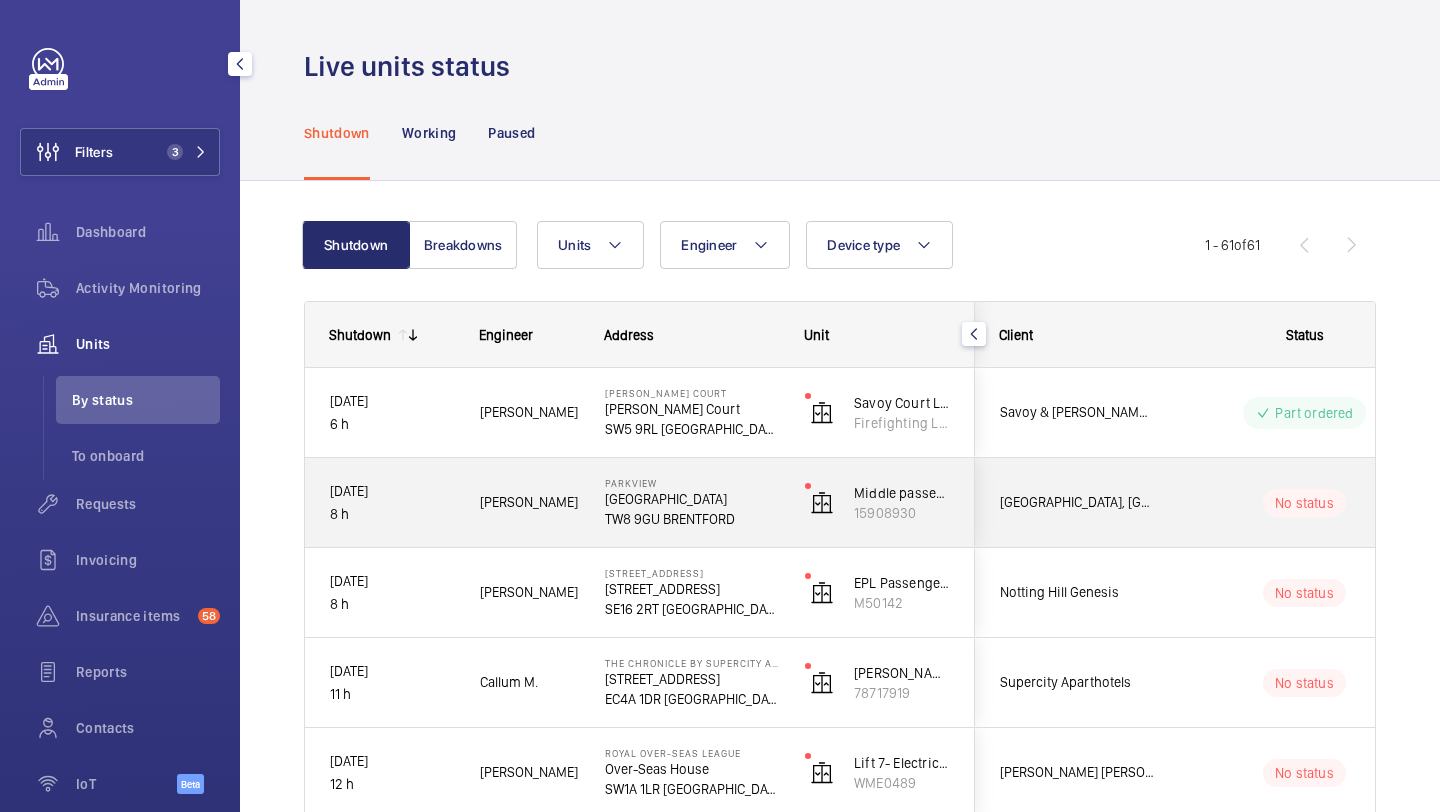 click on "No status" 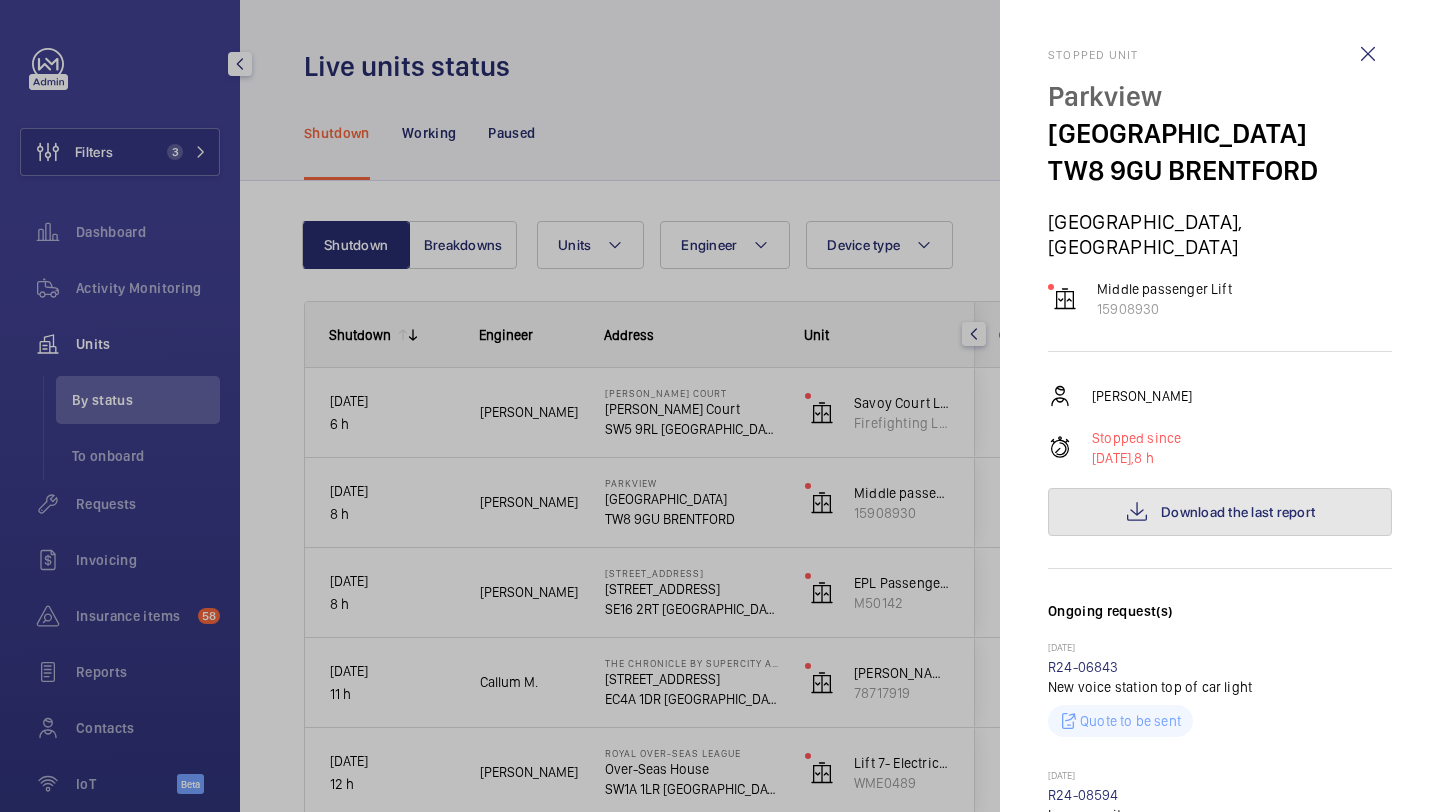 click on "Download the last report" 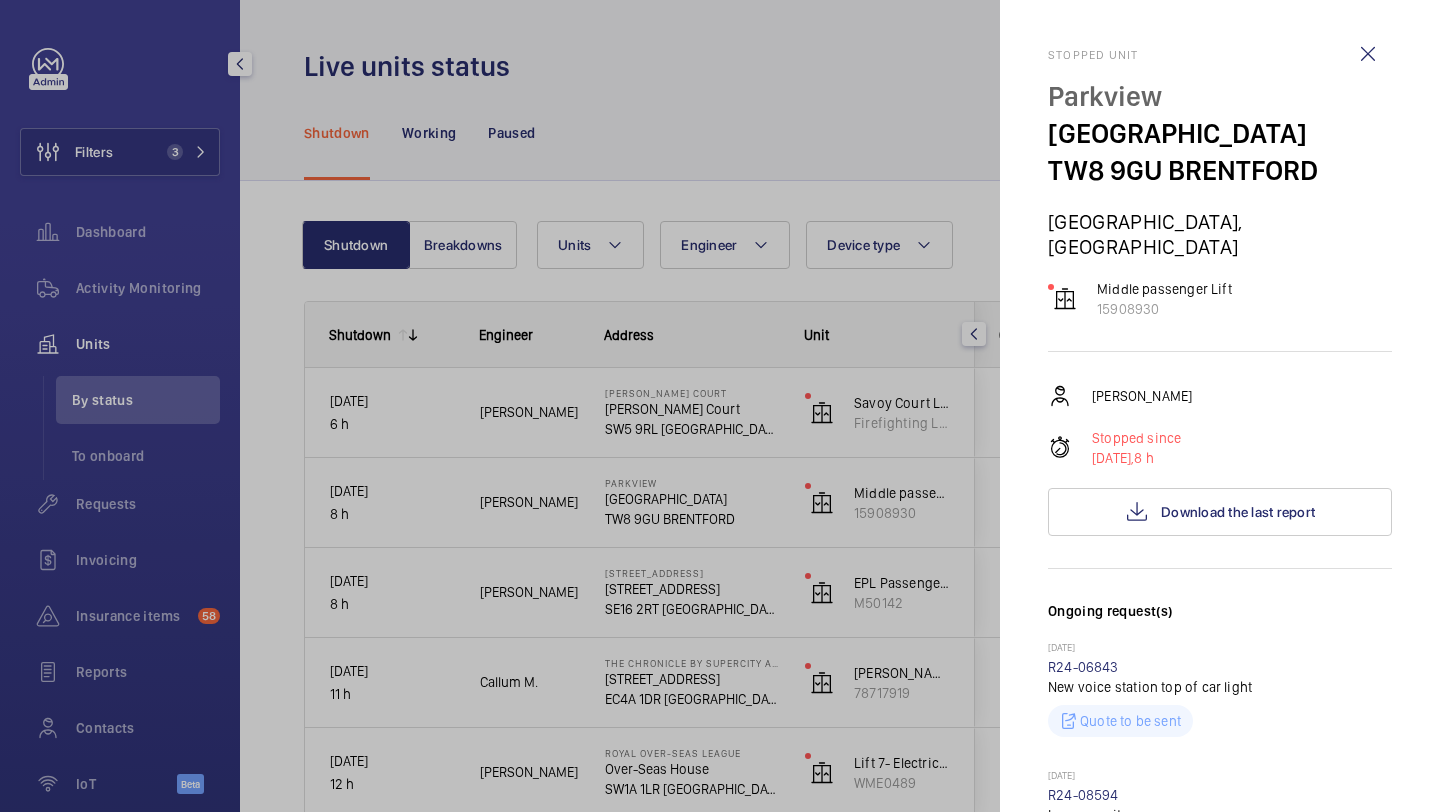 click 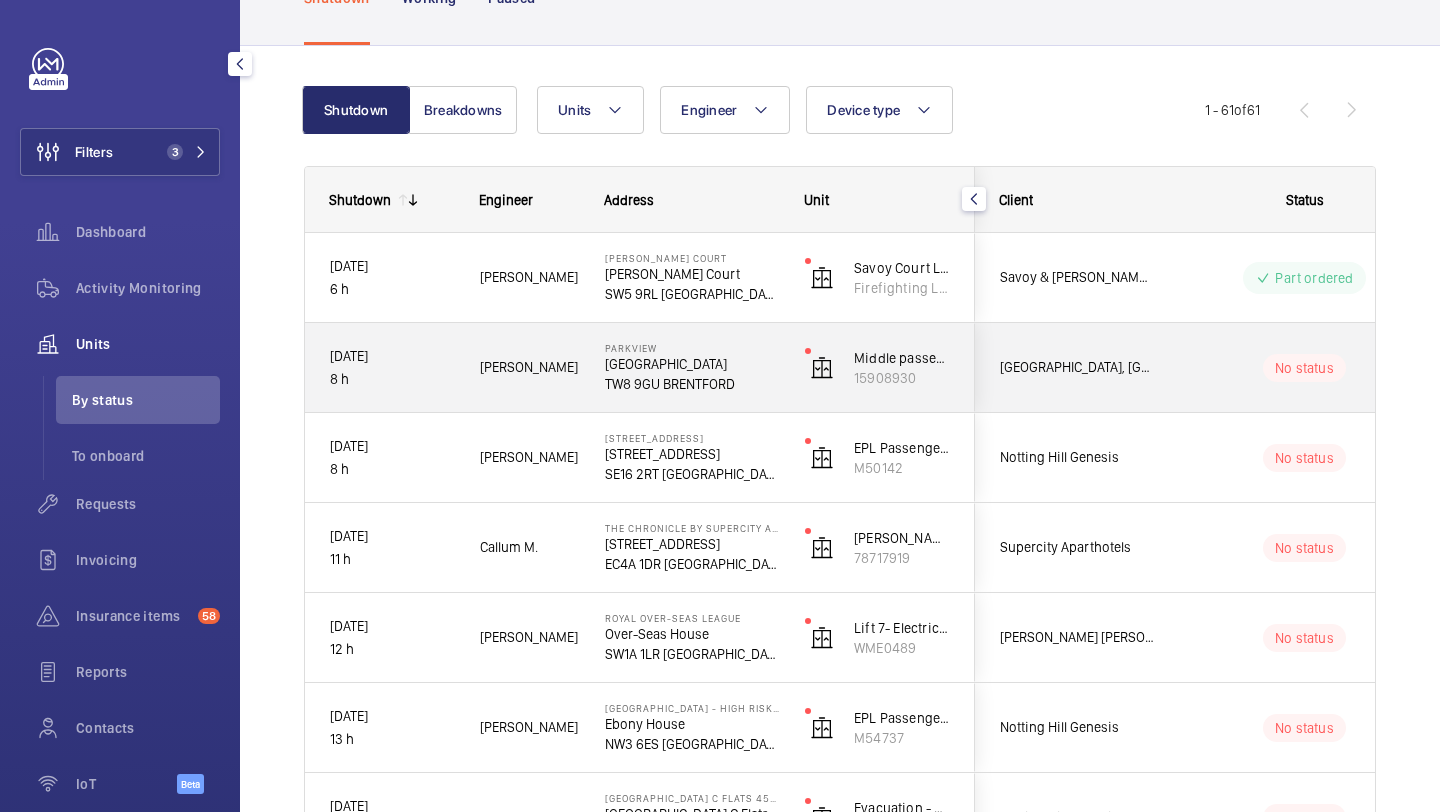 scroll, scrollTop: 136, scrollLeft: 0, axis: vertical 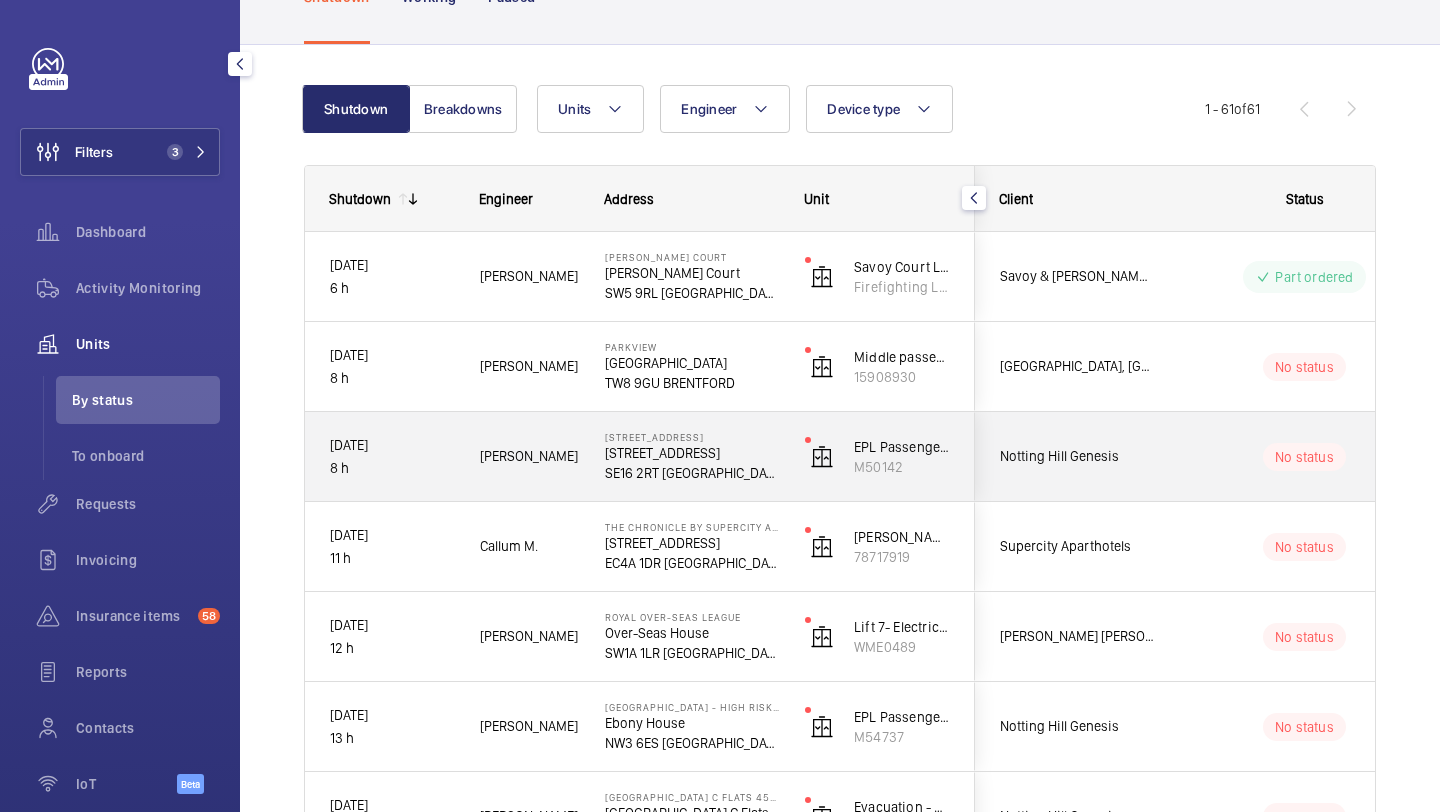 click on "Notting Hill Genesis" 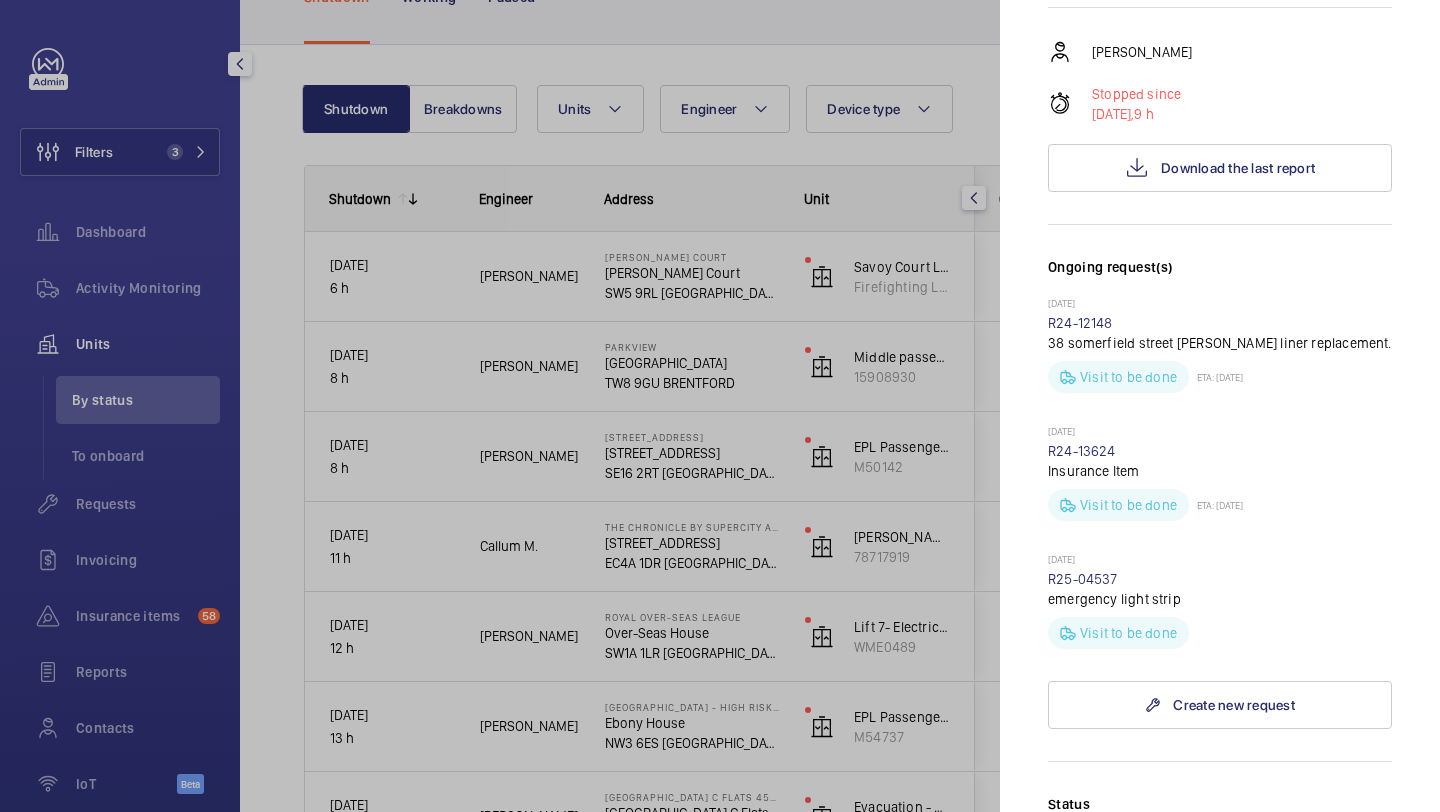 scroll, scrollTop: 7, scrollLeft: 0, axis: vertical 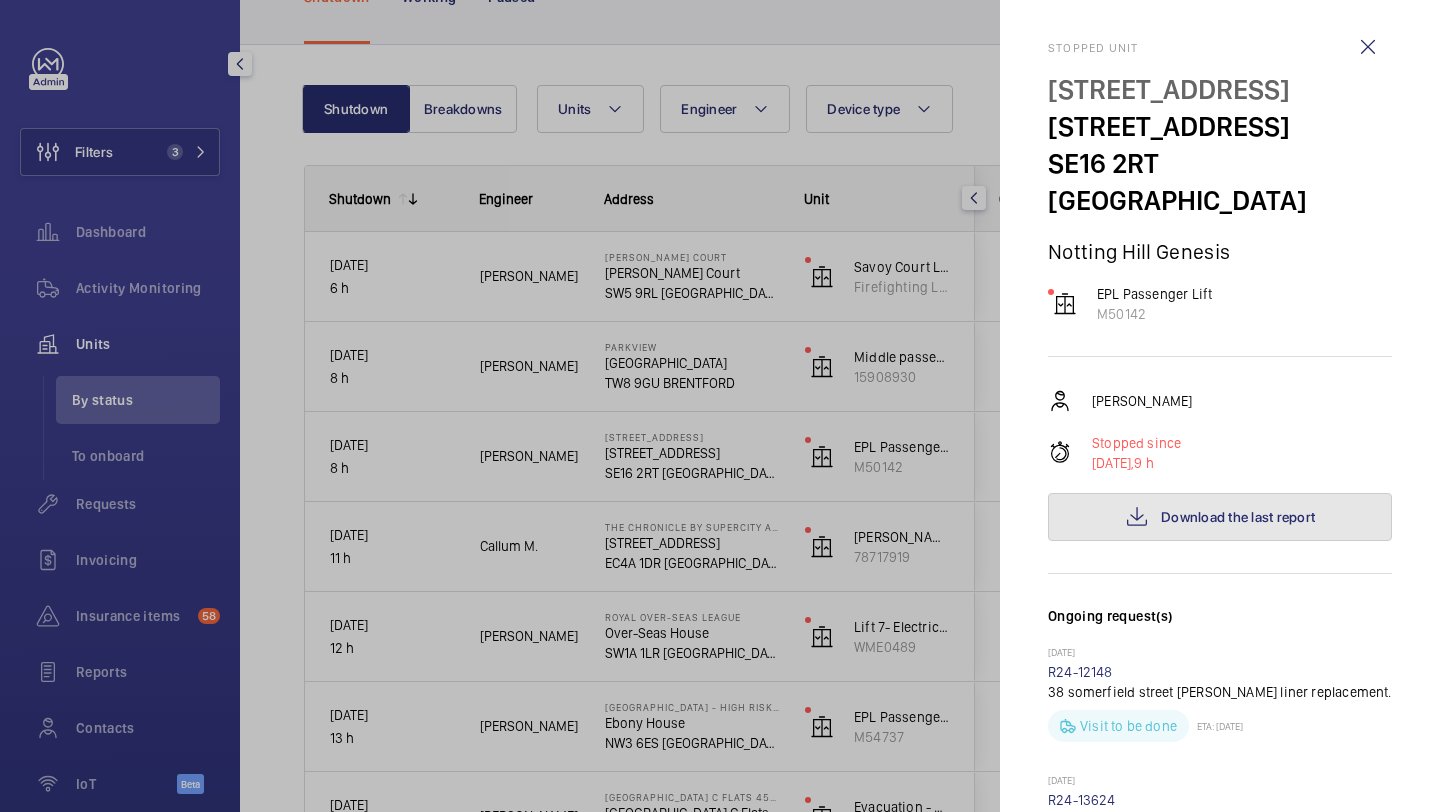 click on "Download the last report" 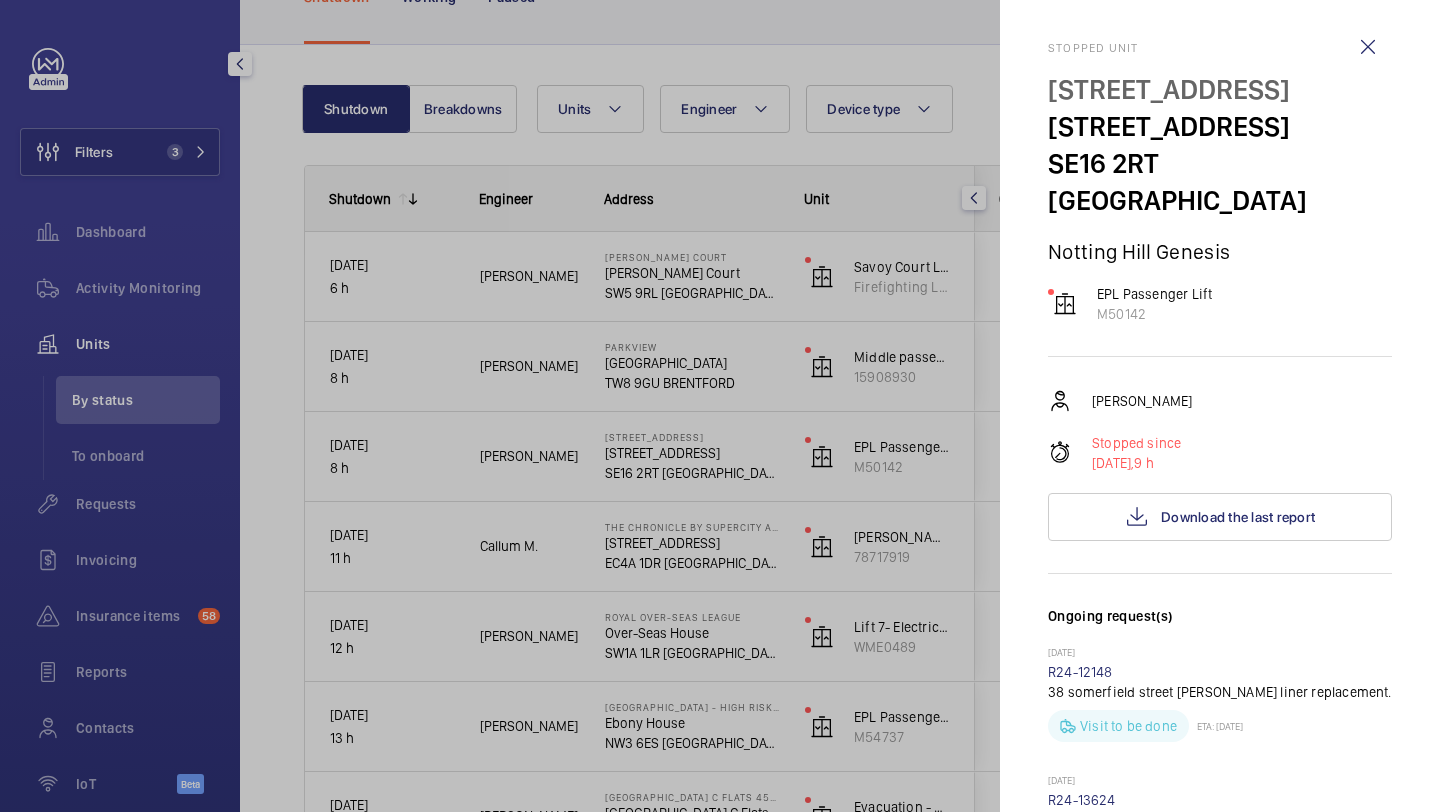 click 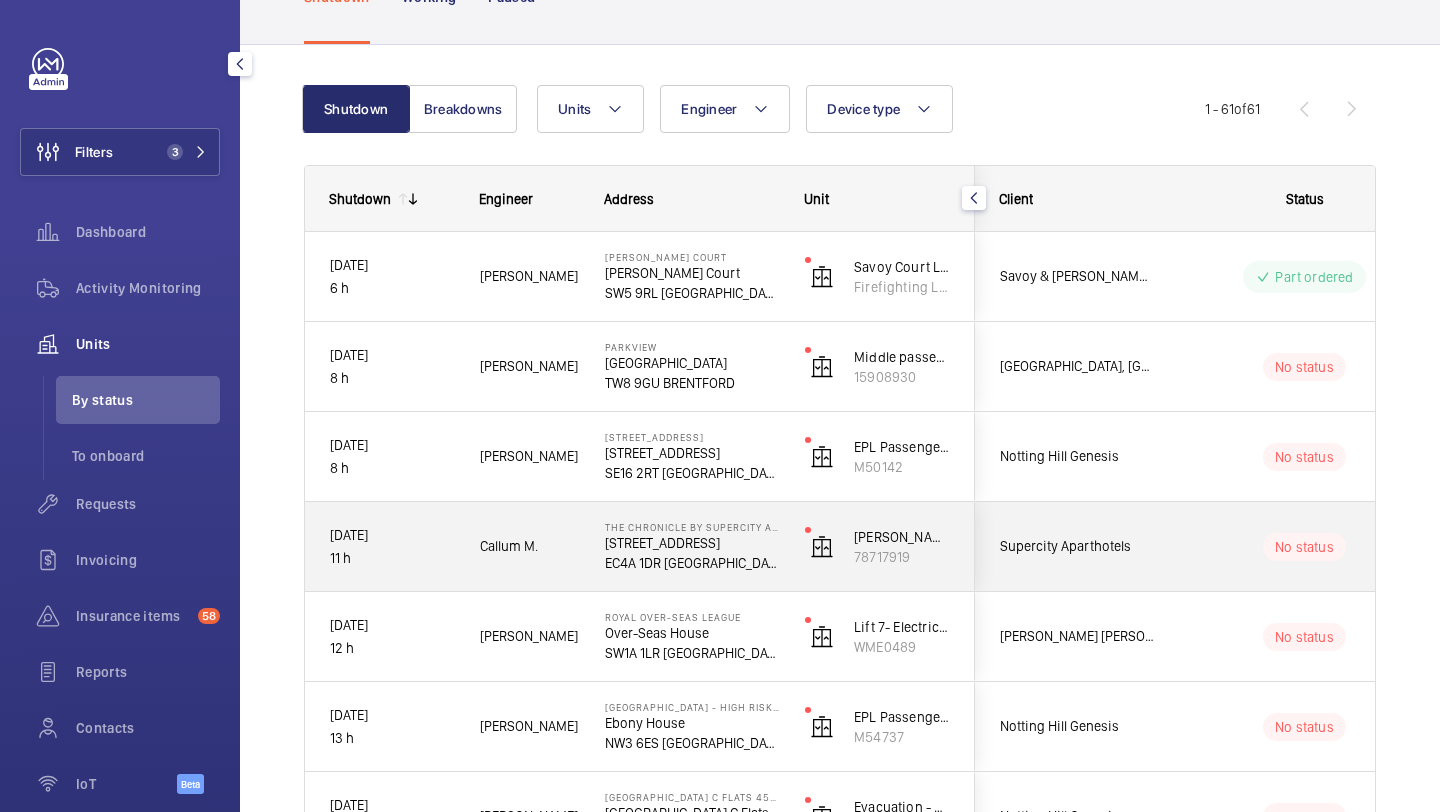 click on "Supercity Aparthotels" 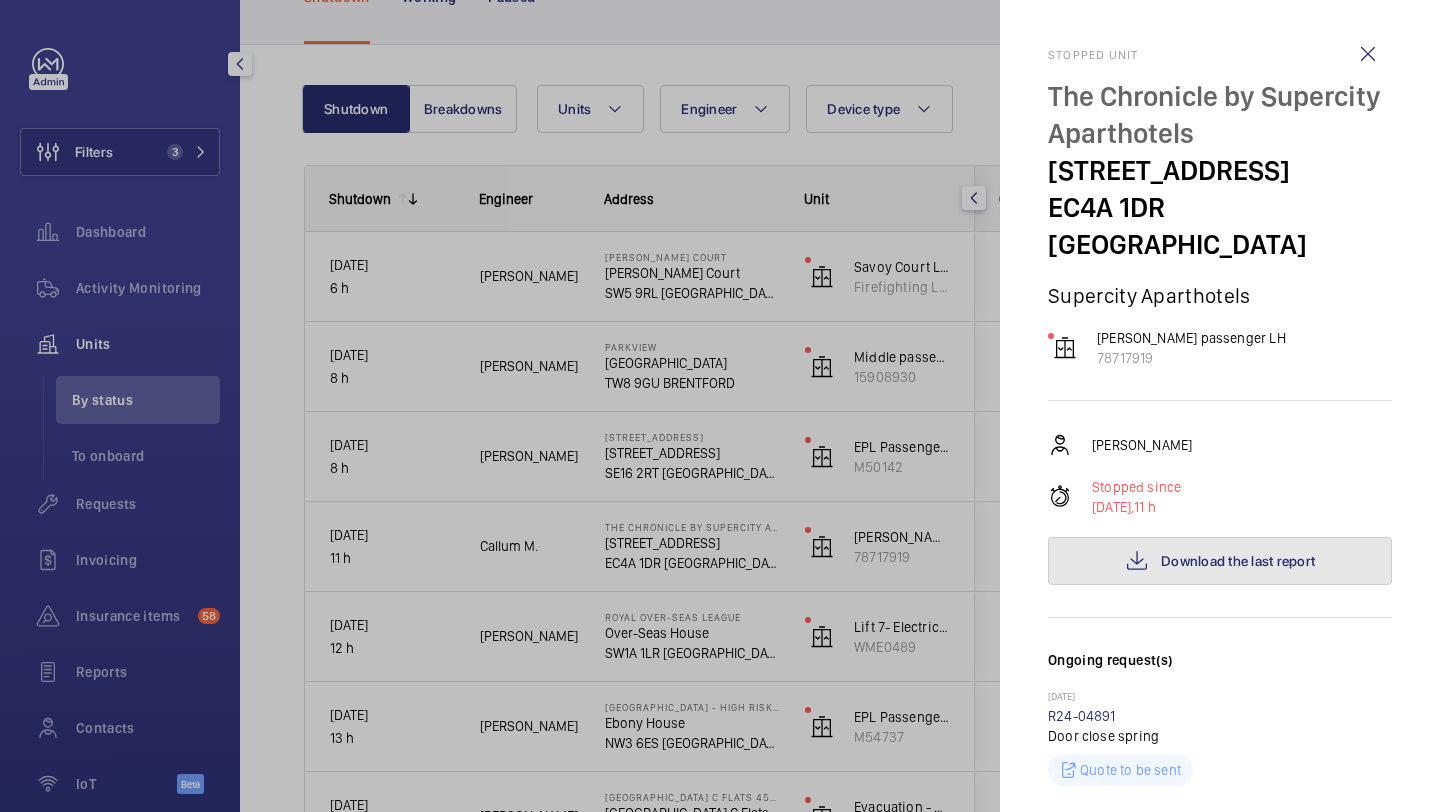 click 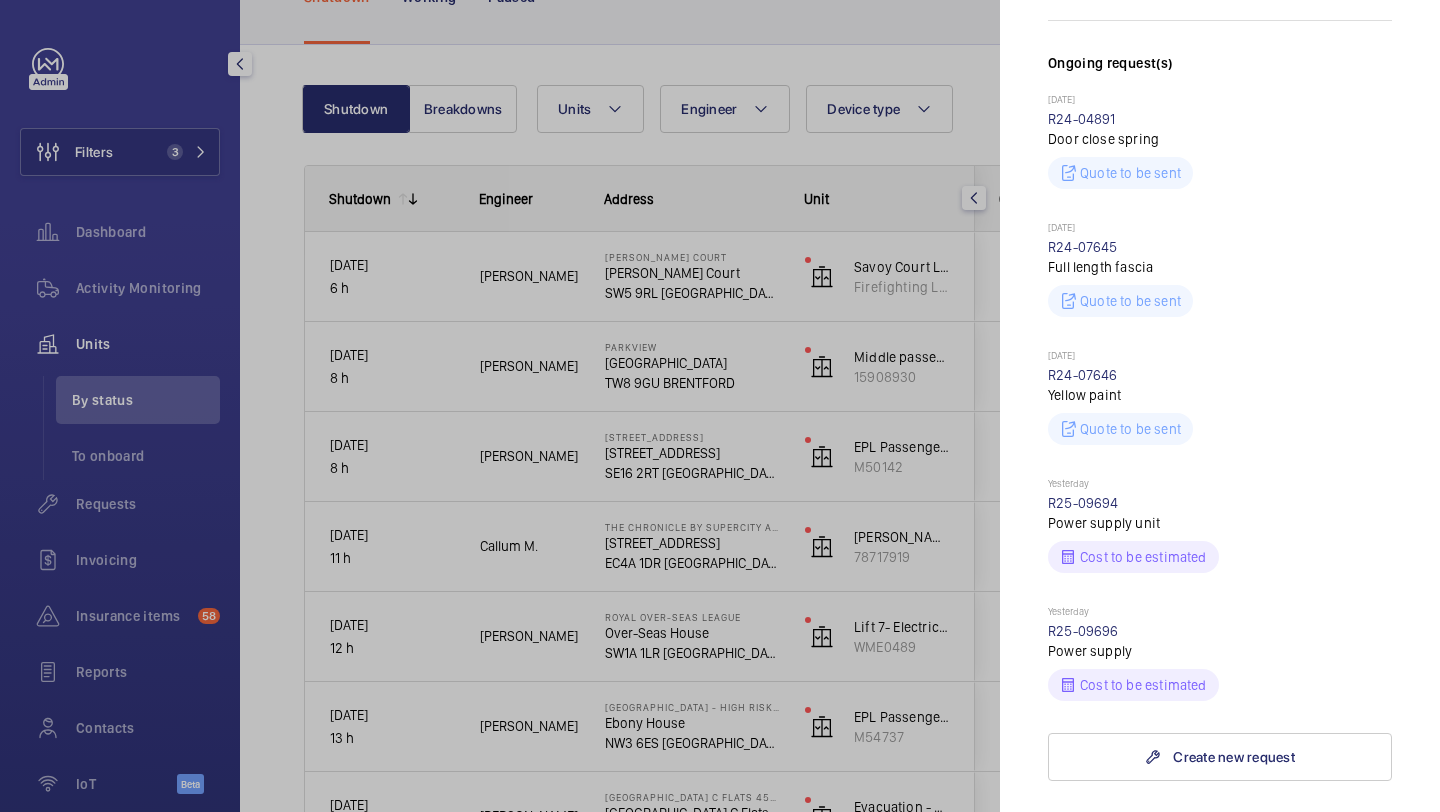 scroll, scrollTop: 599, scrollLeft: 0, axis: vertical 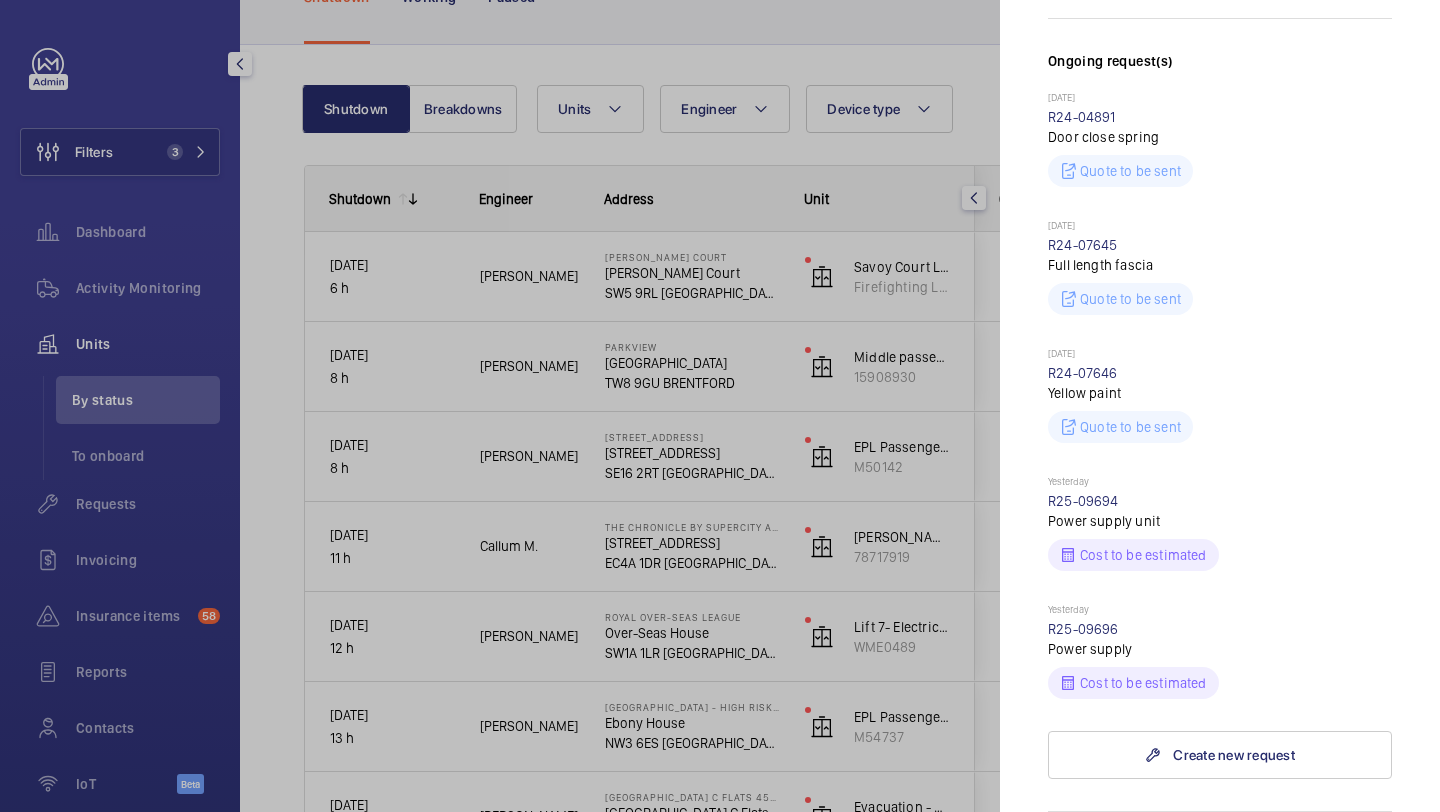 drag, startPoint x: 1123, startPoint y: 470, endPoint x: 1049, endPoint y: 473, distance: 74.06078 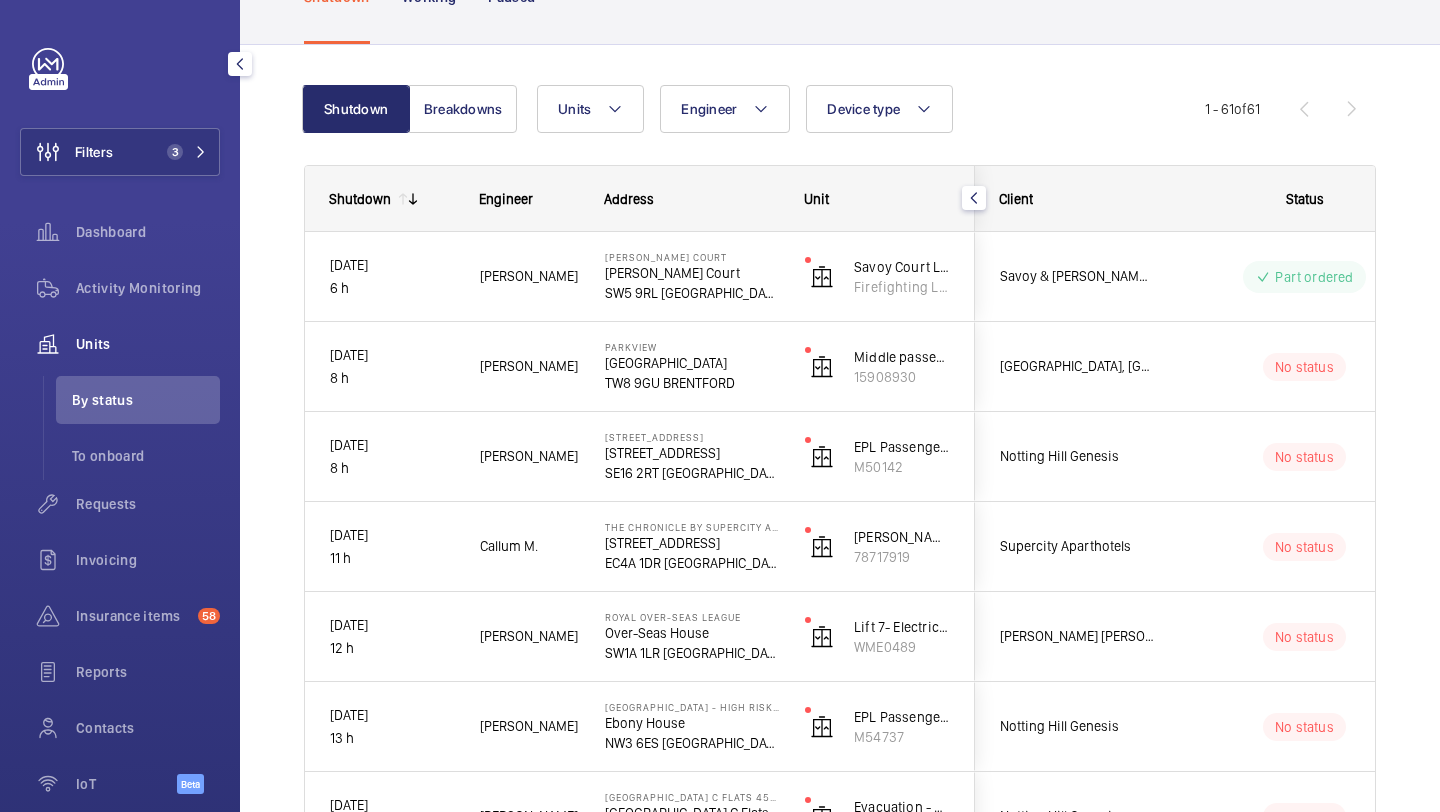 scroll, scrollTop: 0, scrollLeft: 0, axis: both 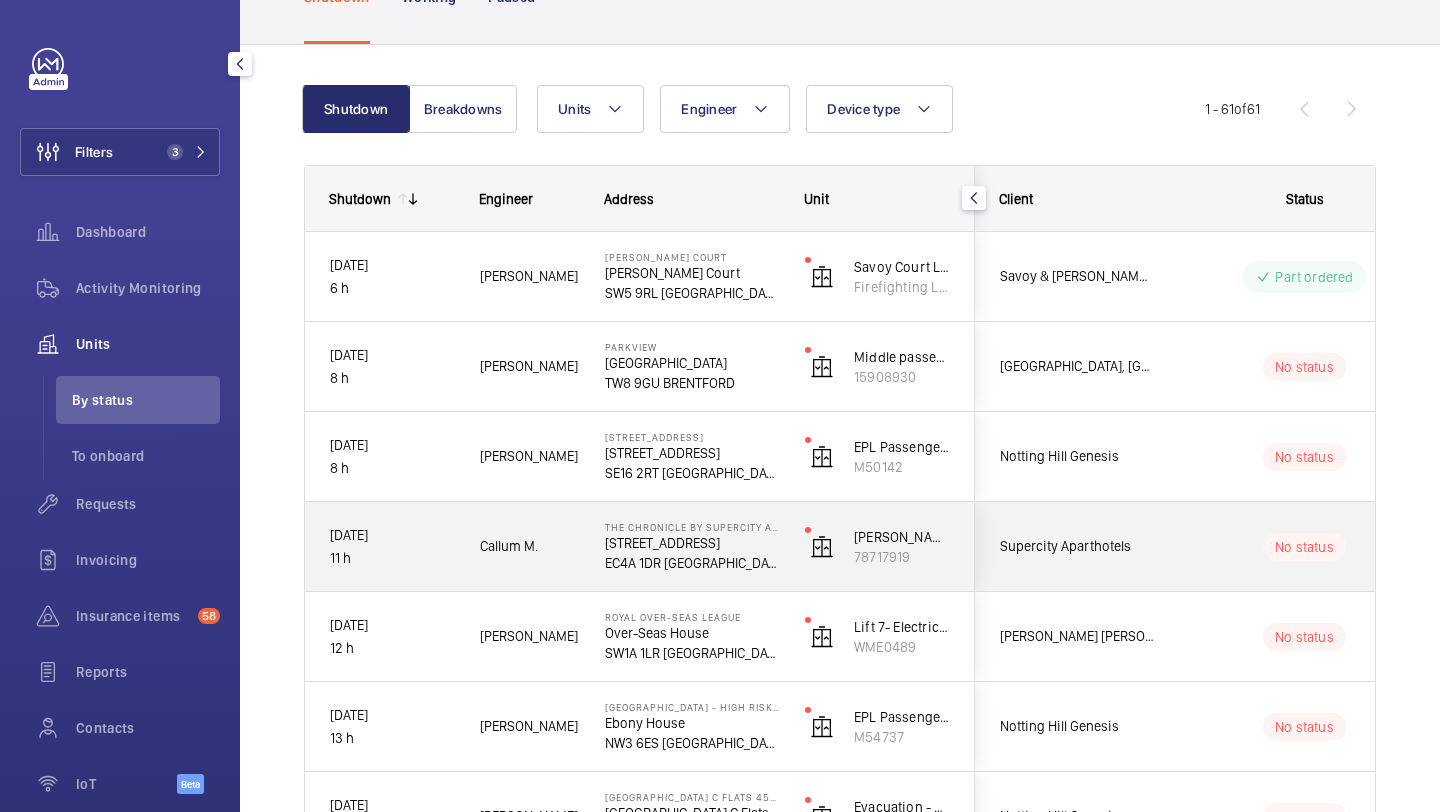 click on "Supercity Aparthotels" 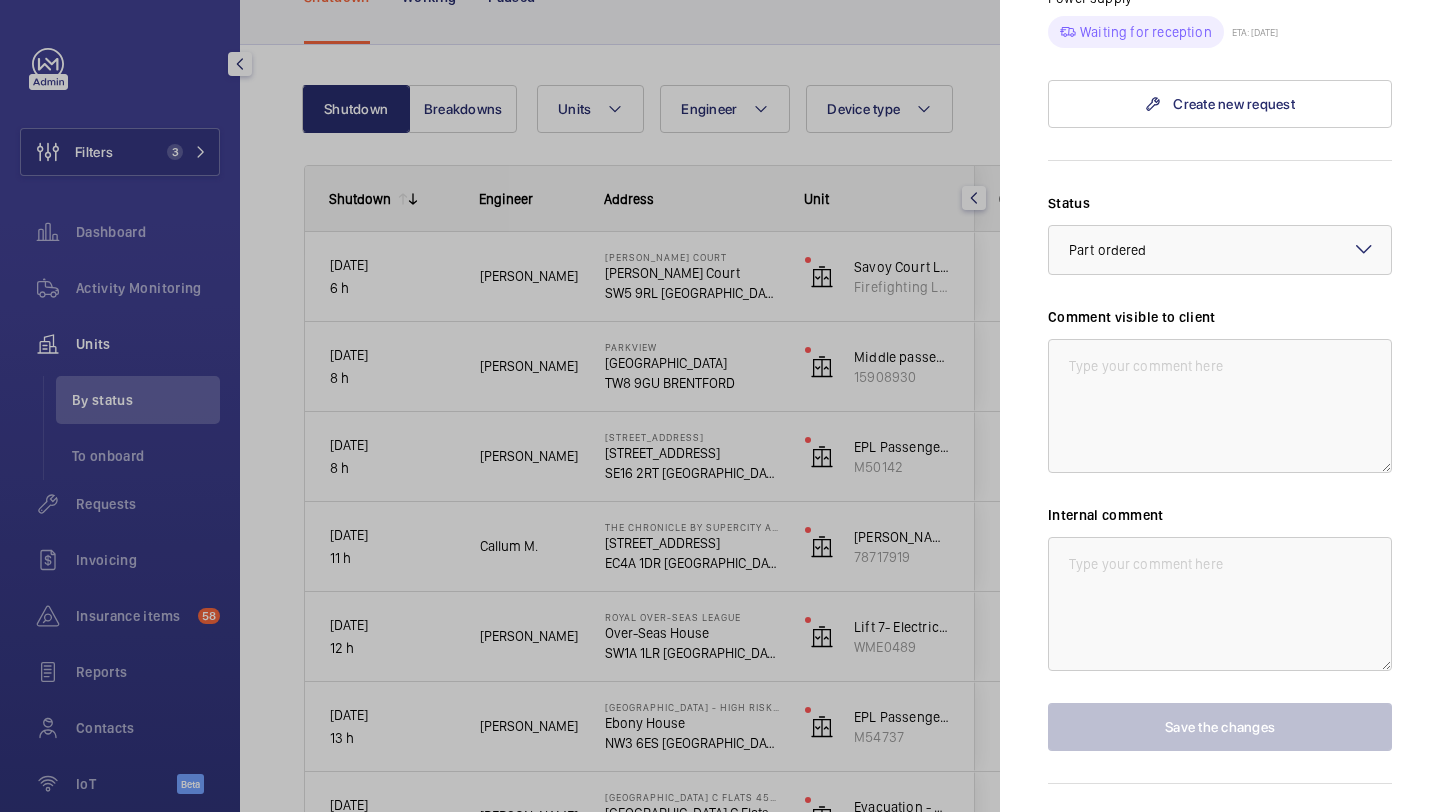 scroll, scrollTop: 879, scrollLeft: 0, axis: vertical 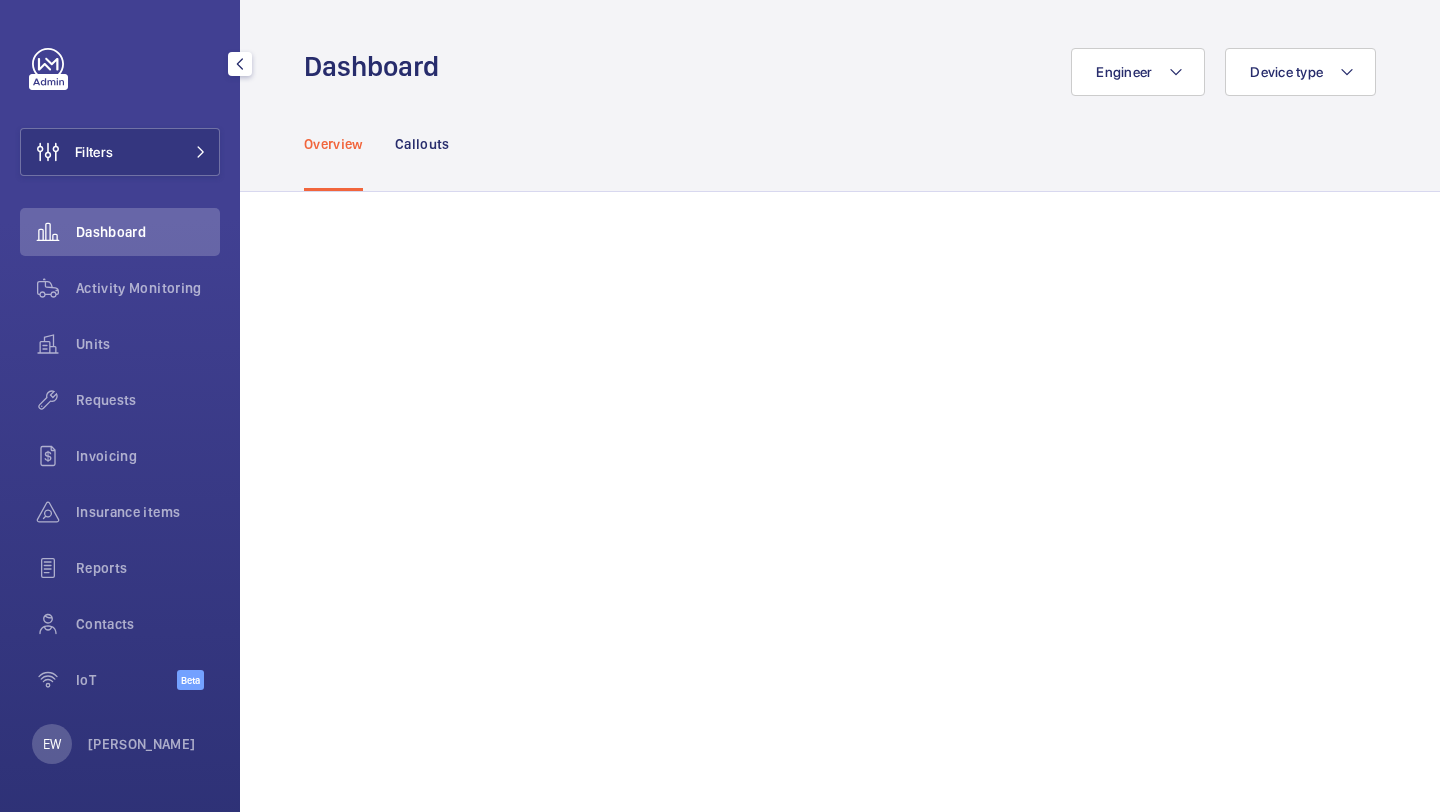 click on "Filters" 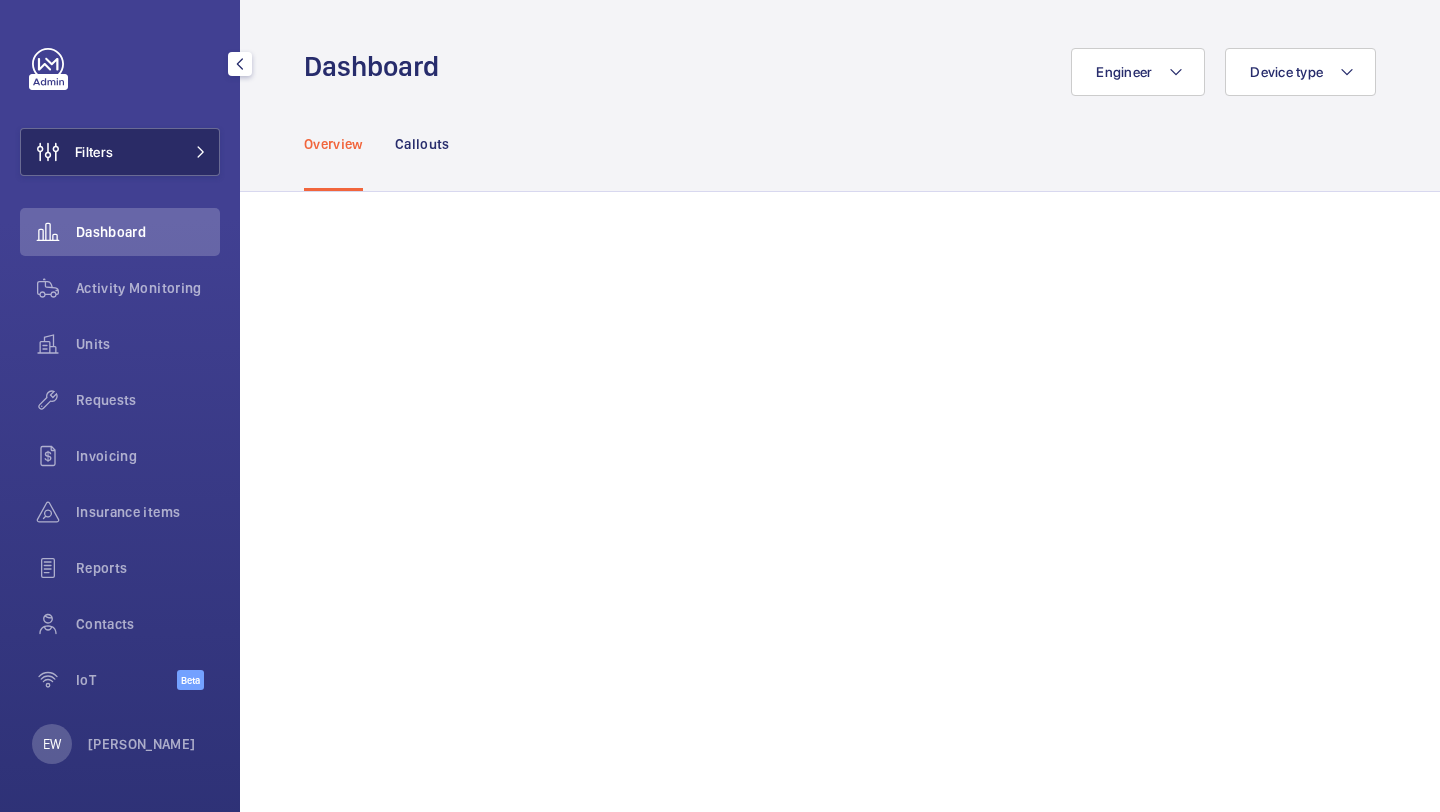 scroll, scrollTop: 0, scrollLeft: 0, axis: both 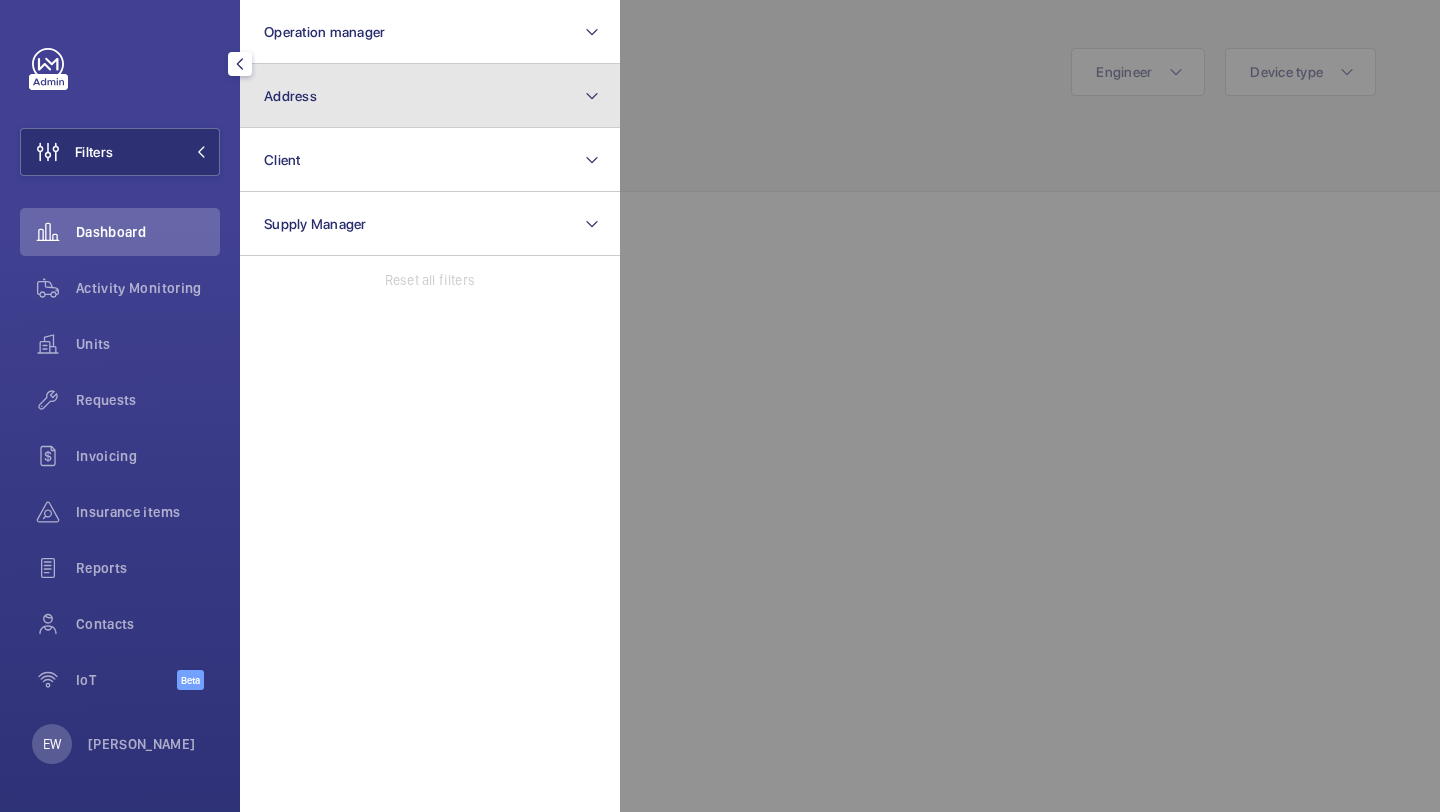 click on "Address" 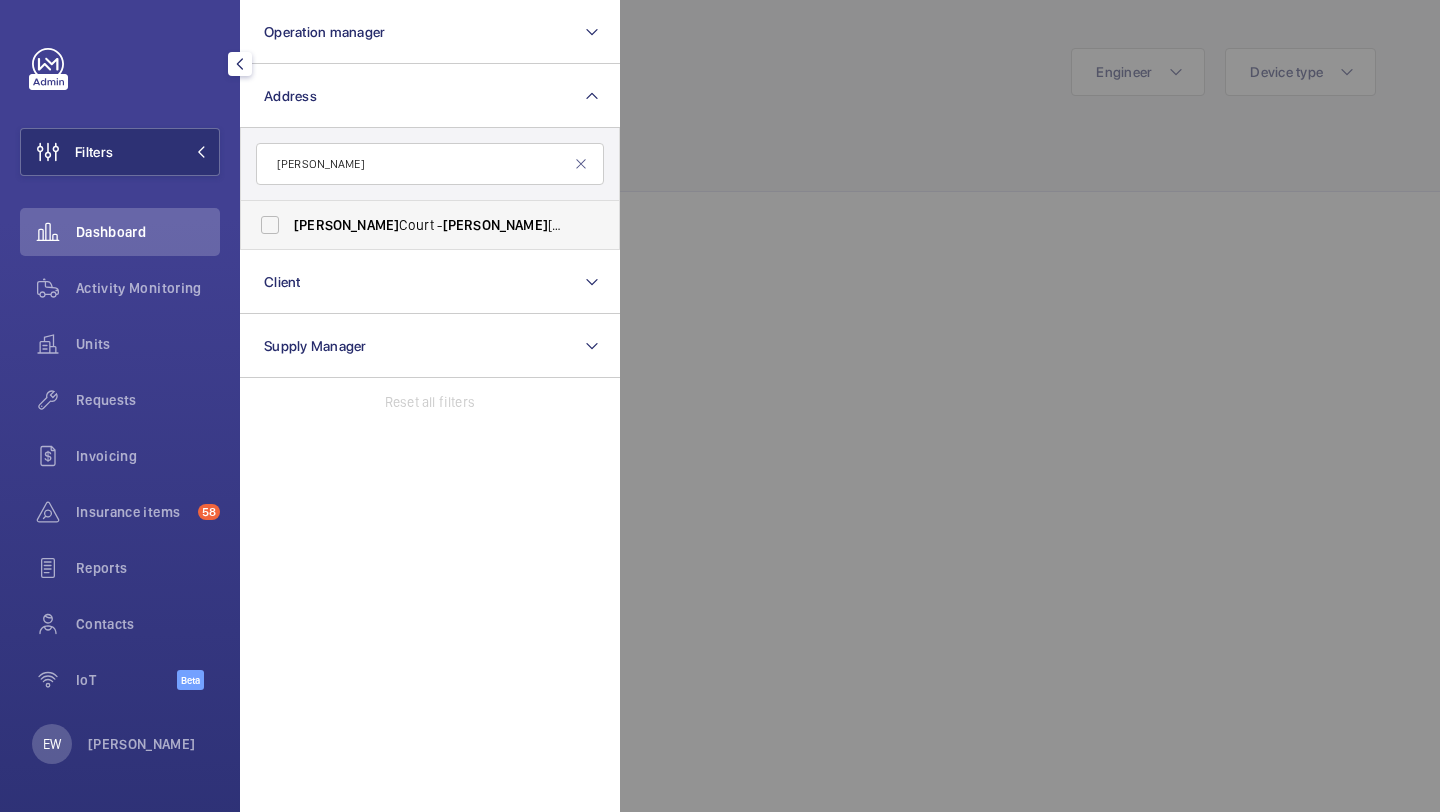 type on "sullivan" 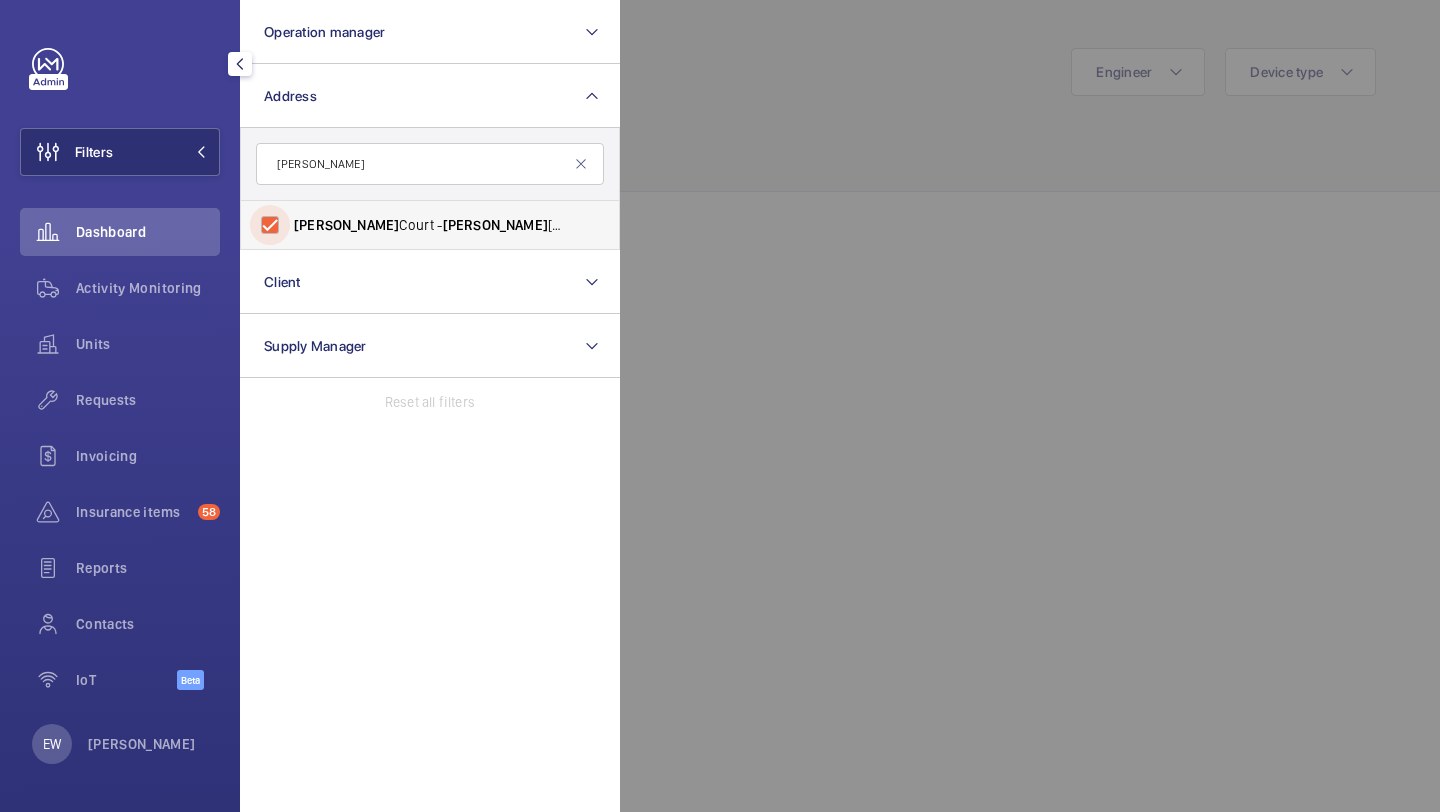 checkbox on "true" 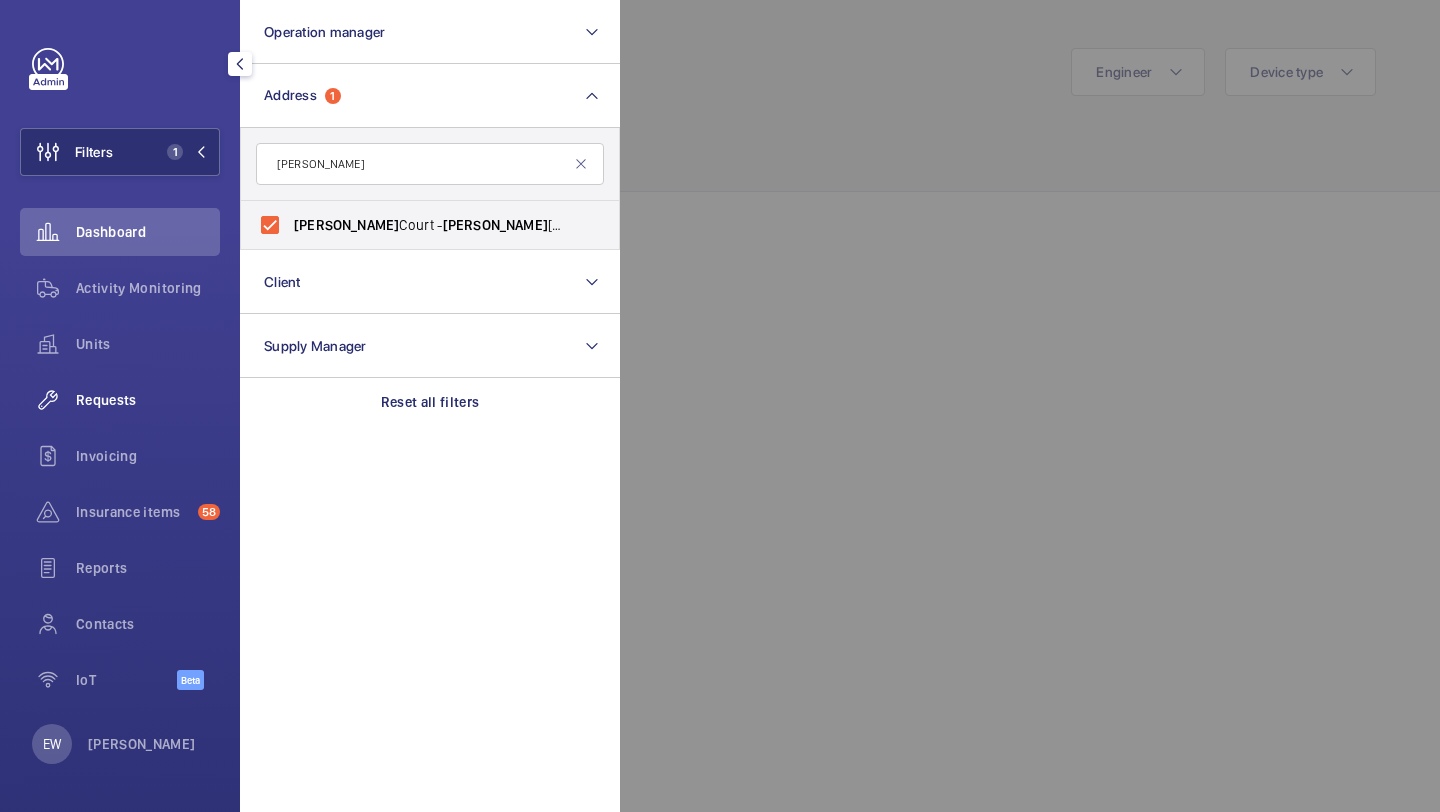 click on "Requests" 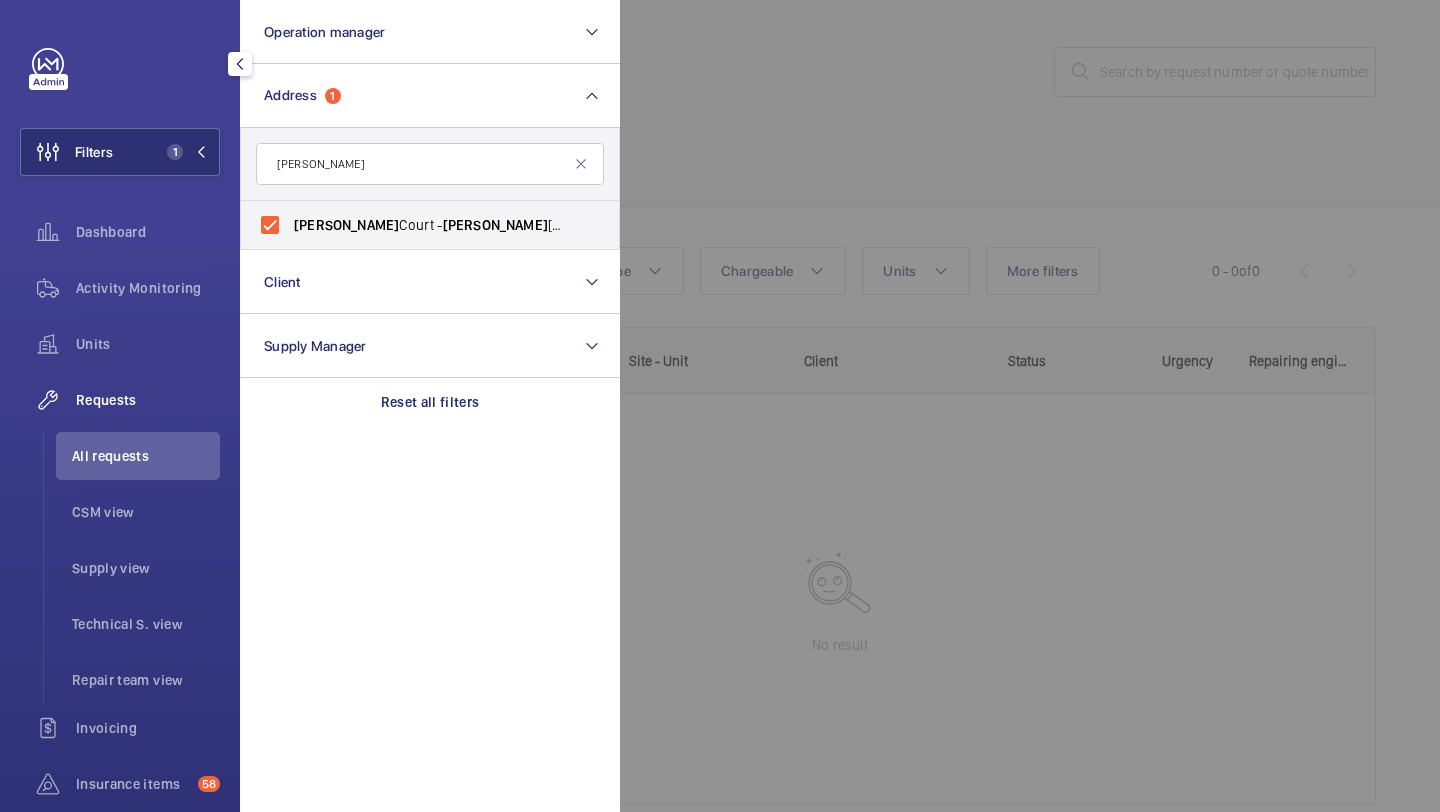 click 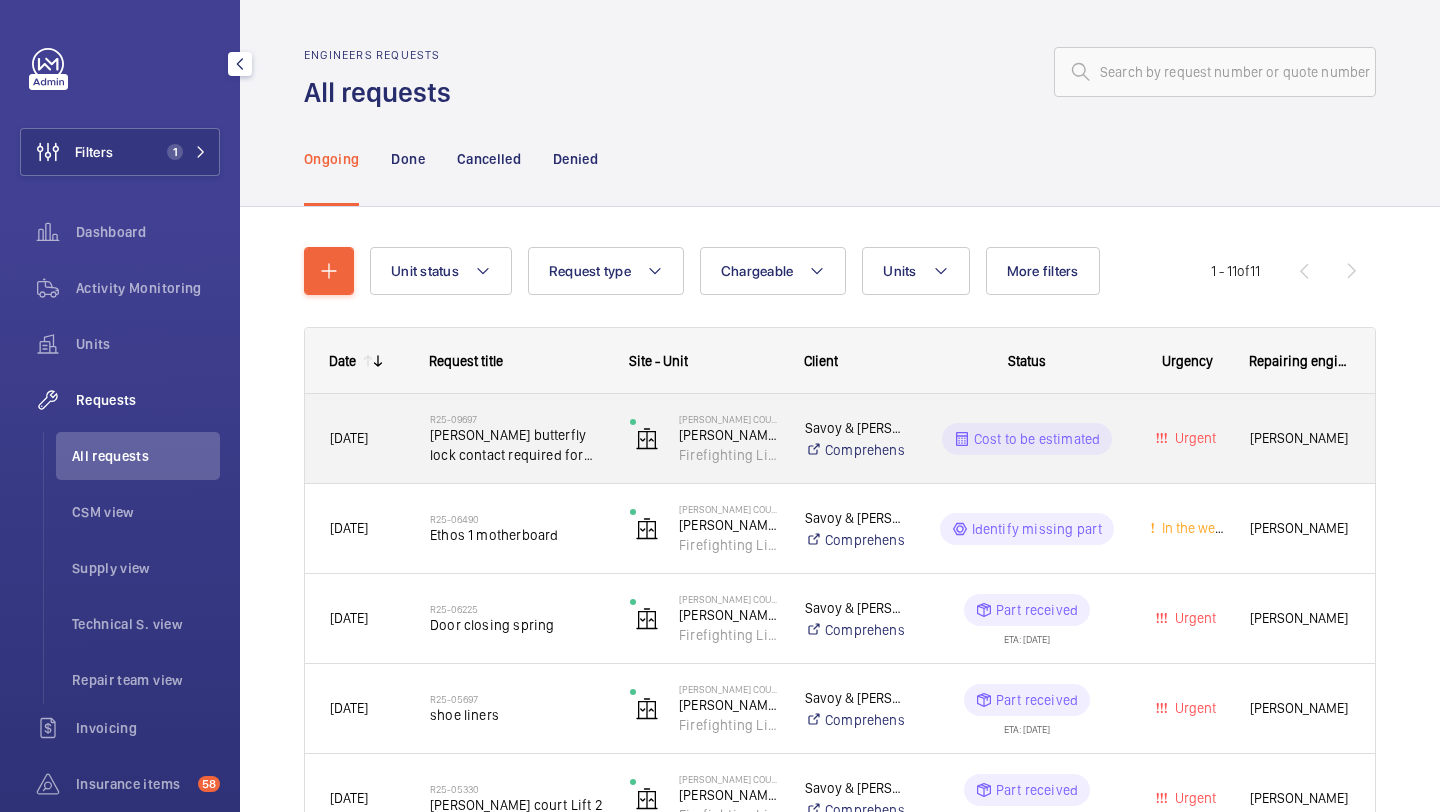 click on "[PERSON_NAME] butterfly lock contact required for 3rd floor" 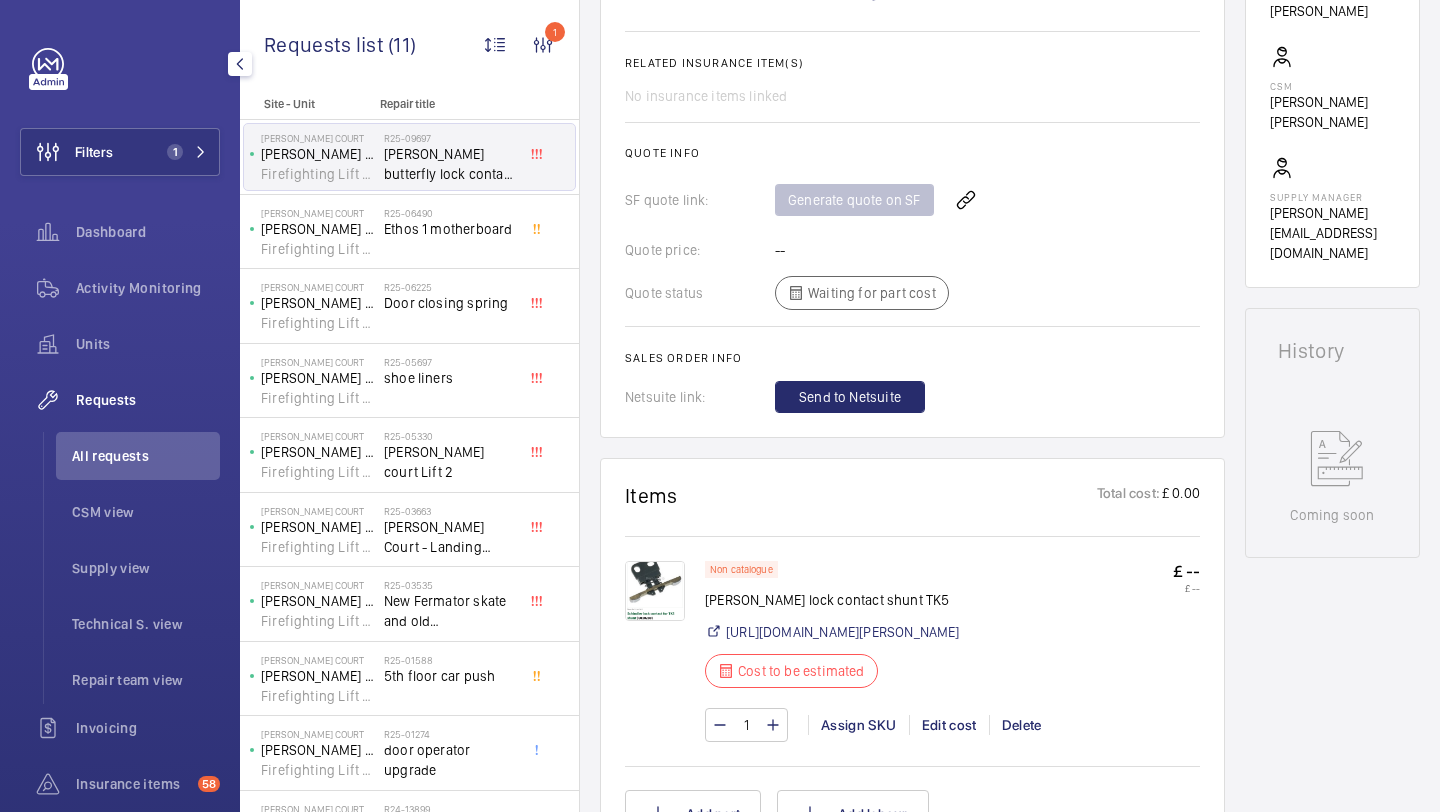 scroll, scrollTop: 743, scrollLeft: 0, axis: vertical 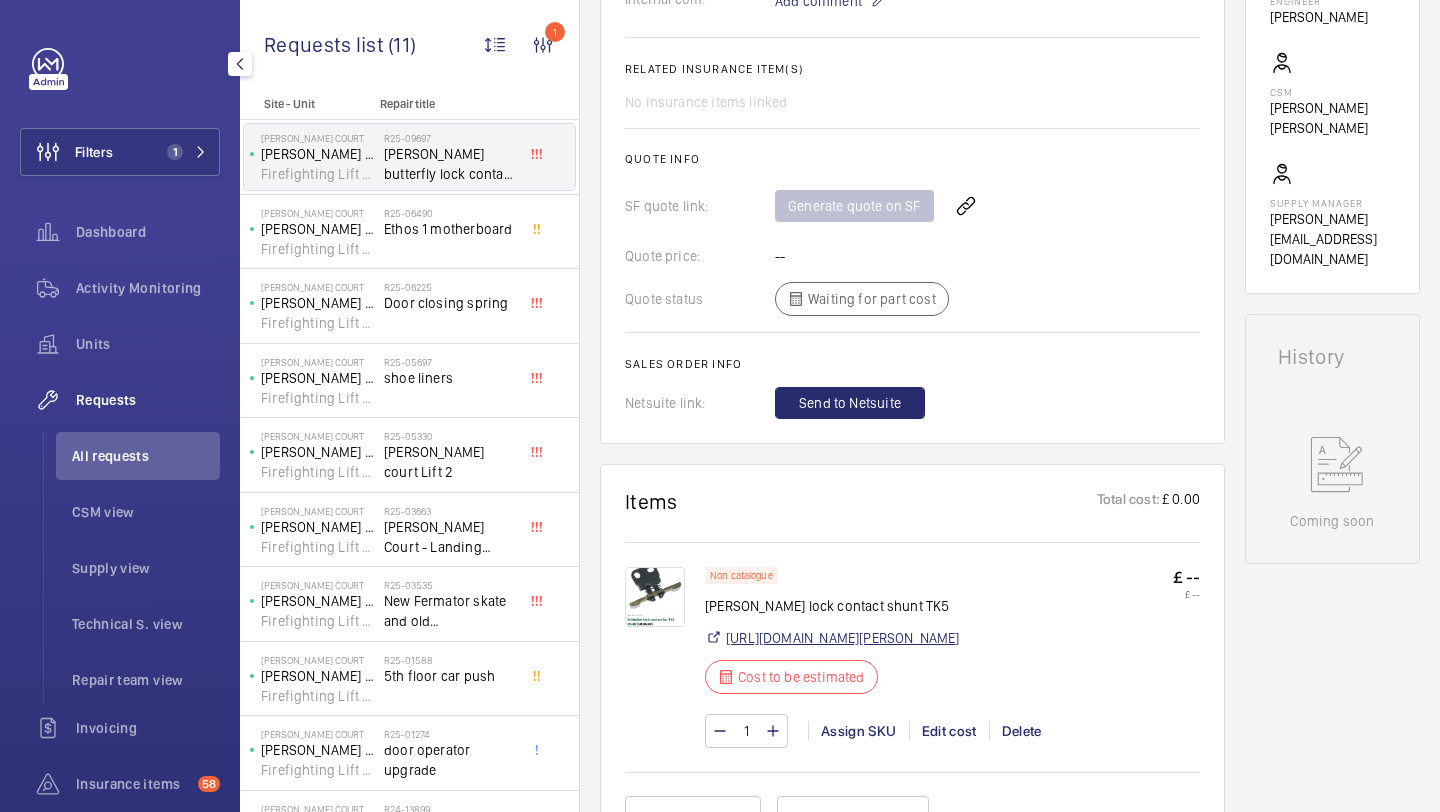 click on "https://www.davenportliftcontrol.com/schindler/door-switch-or-shunt/6010280" 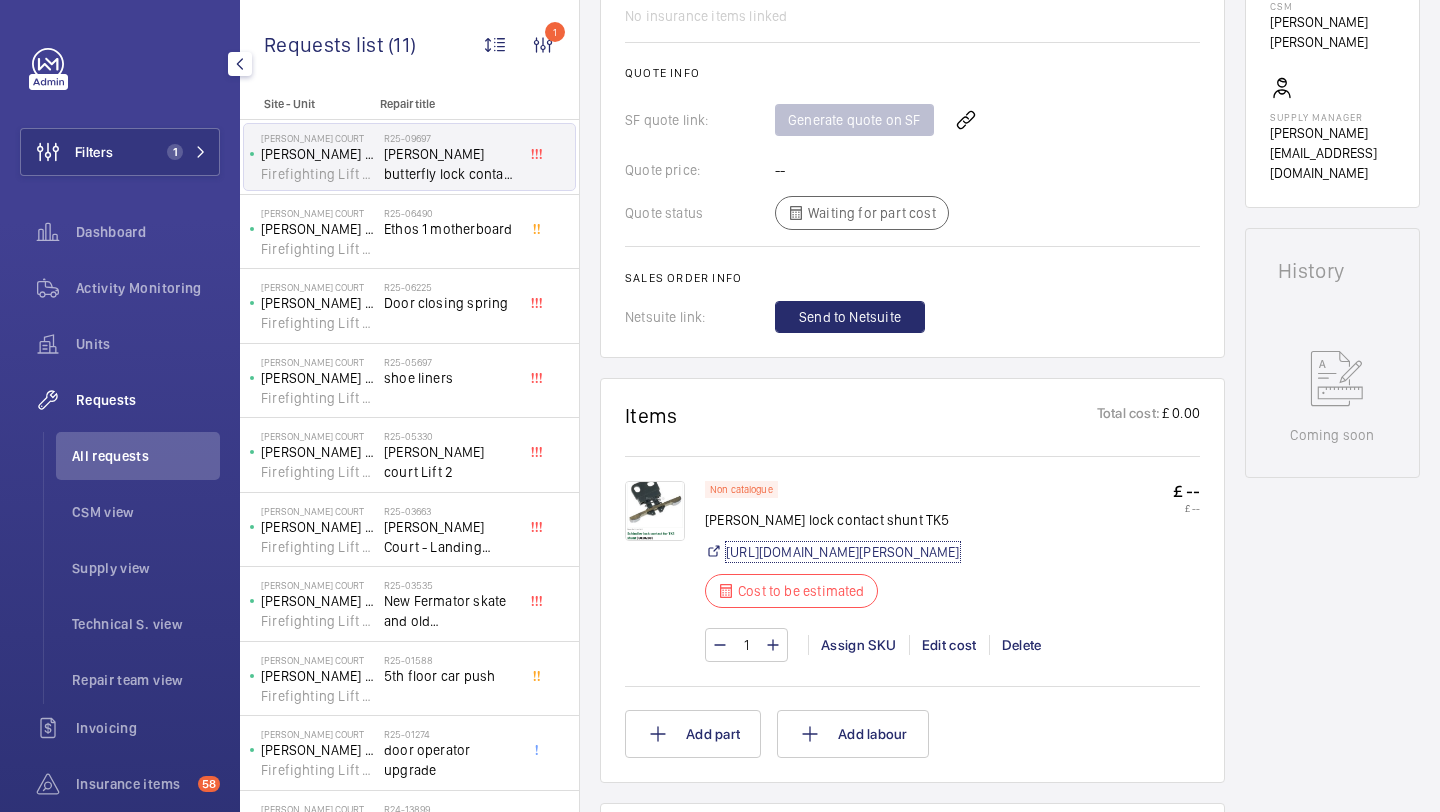 scroll, scrollTop: 821, scrollLeft: 0, axis: vertical 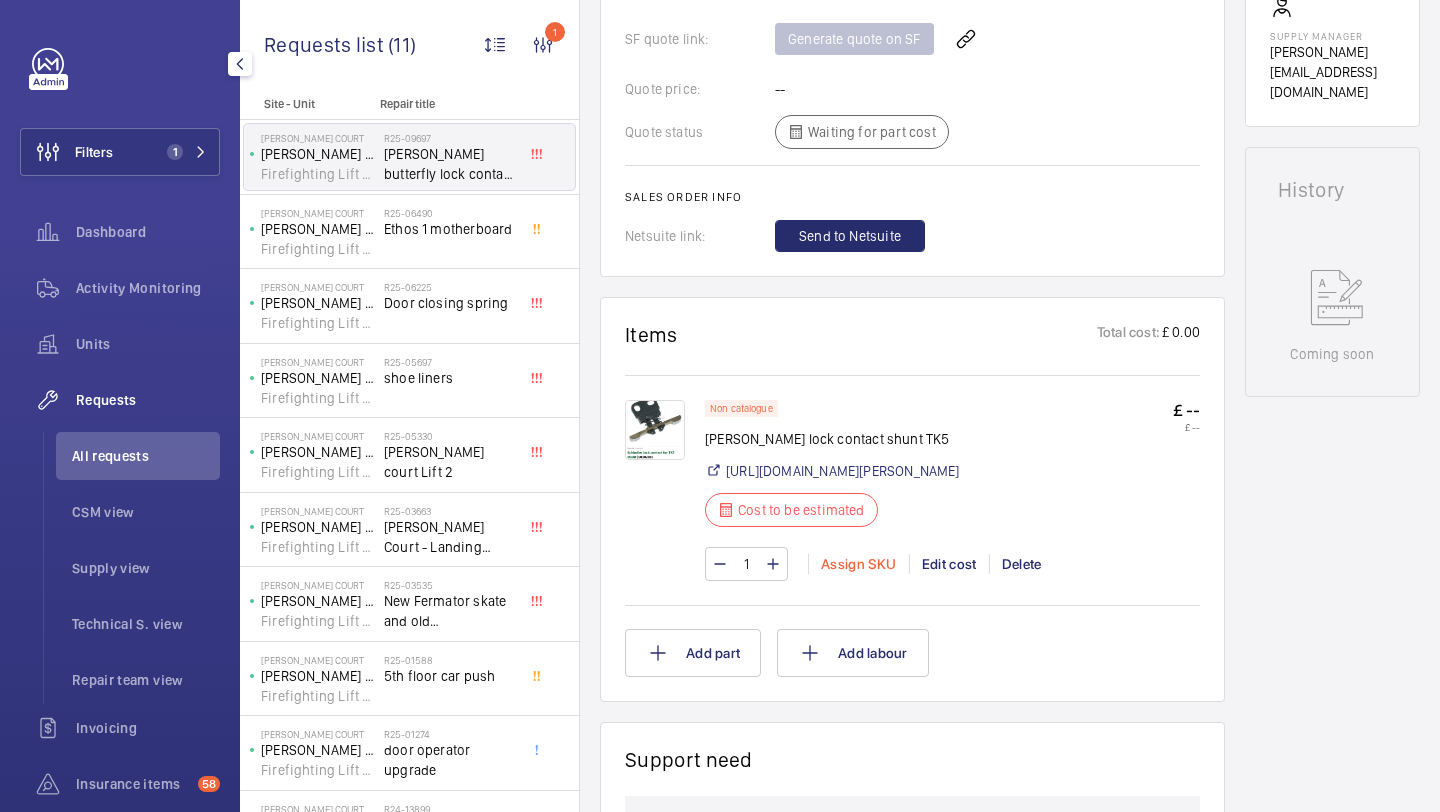 click on "Assign SKU" 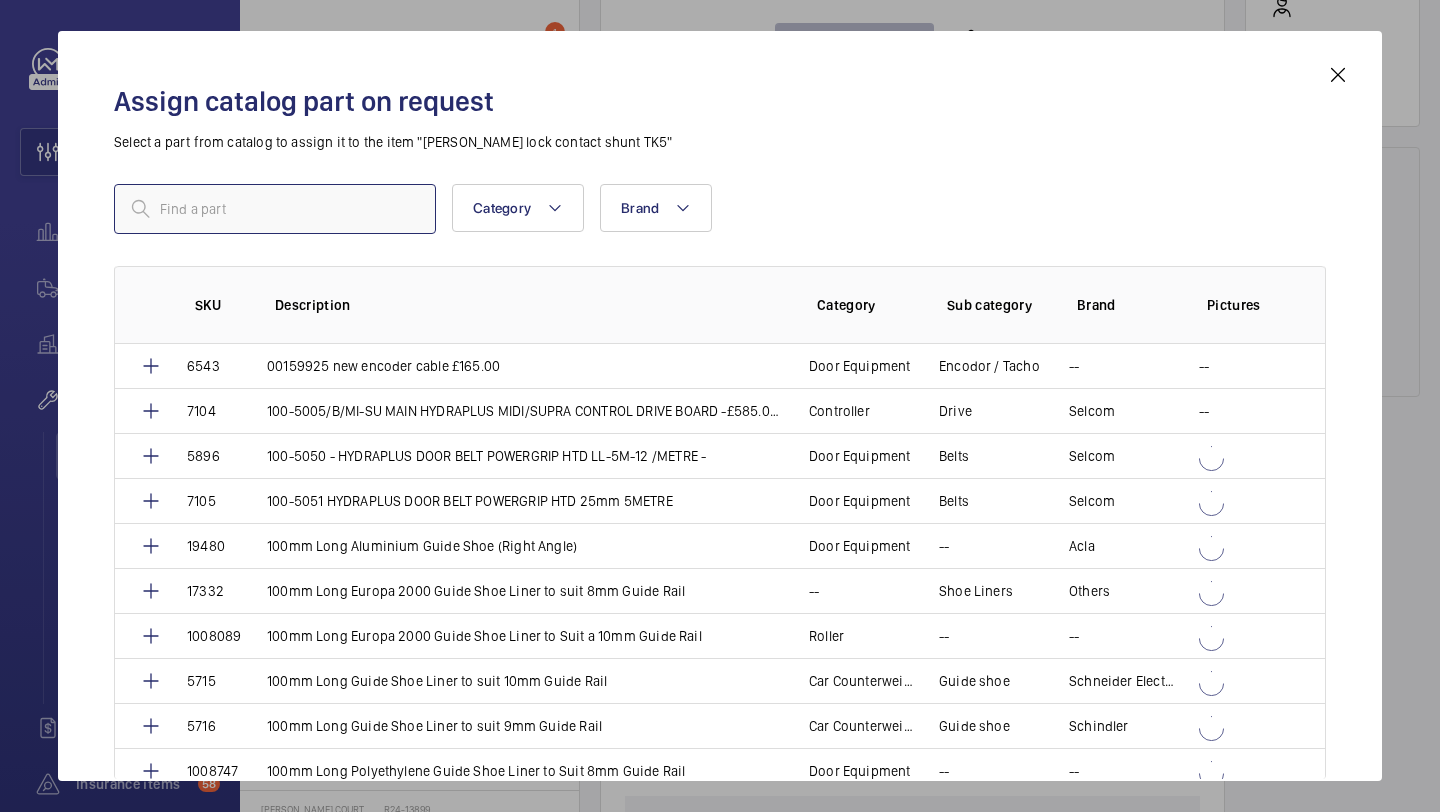 click at bounding box center (275, 209) 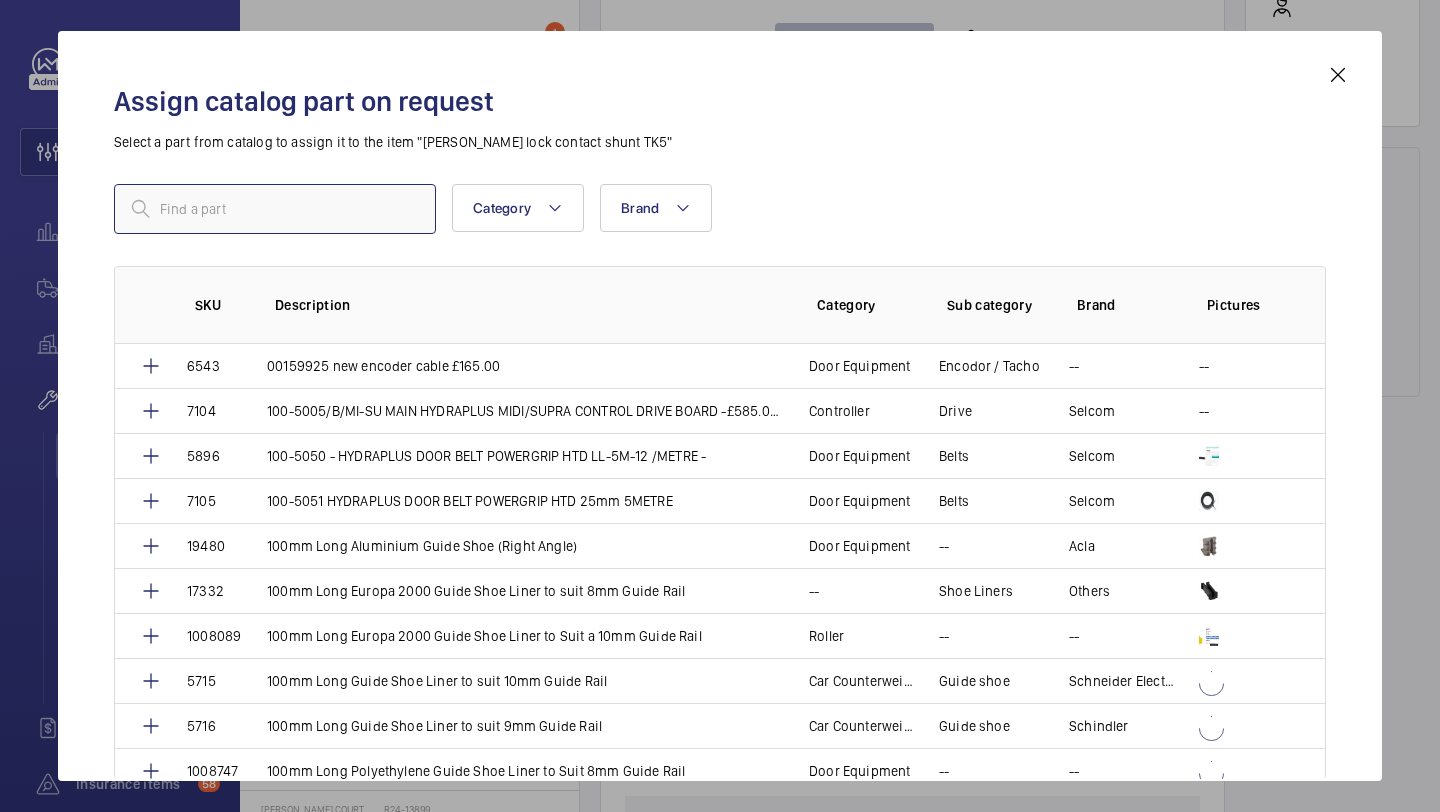 paste on "Schindler lock contact for TK5 shunt" 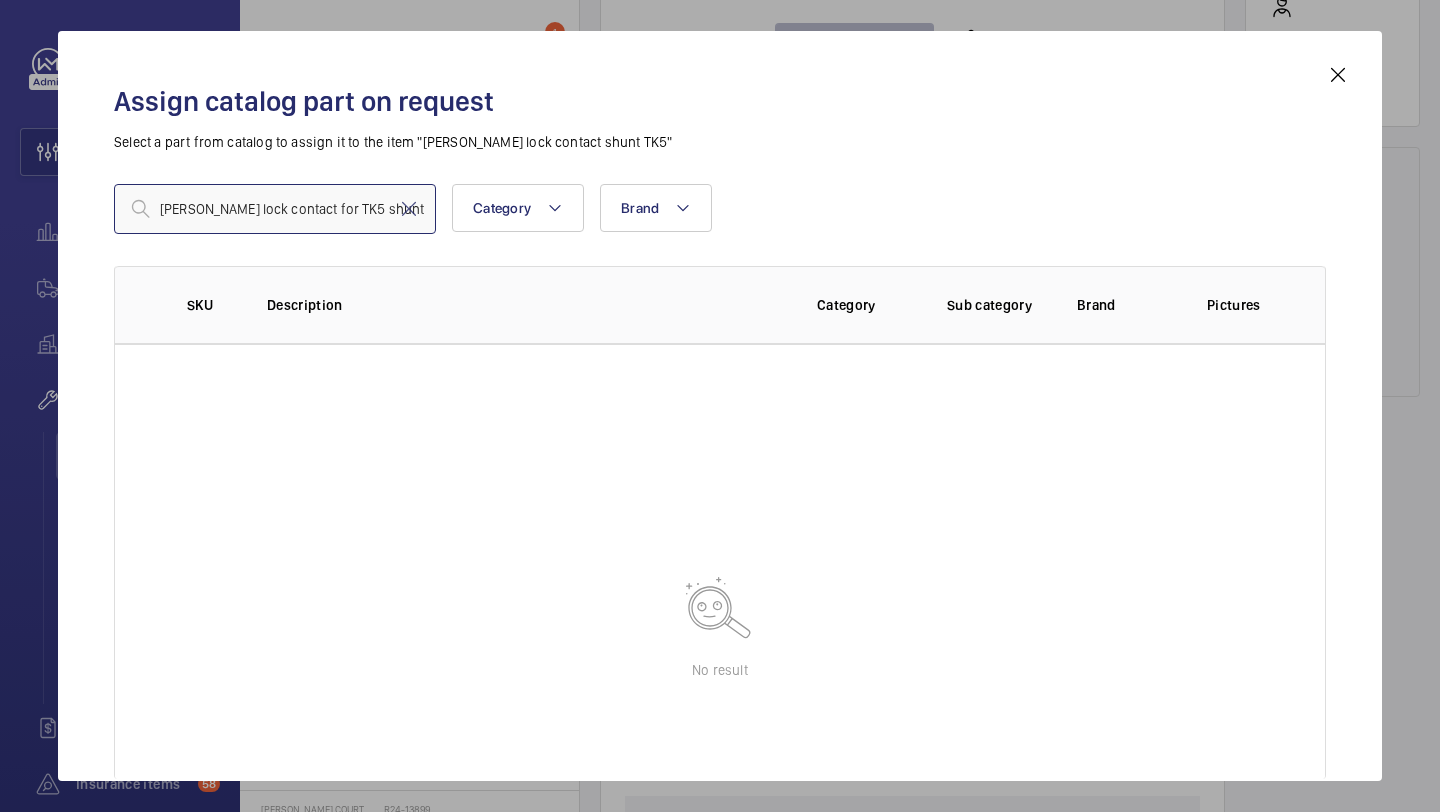 type on "Schindler lock contact for TK5 shunt" 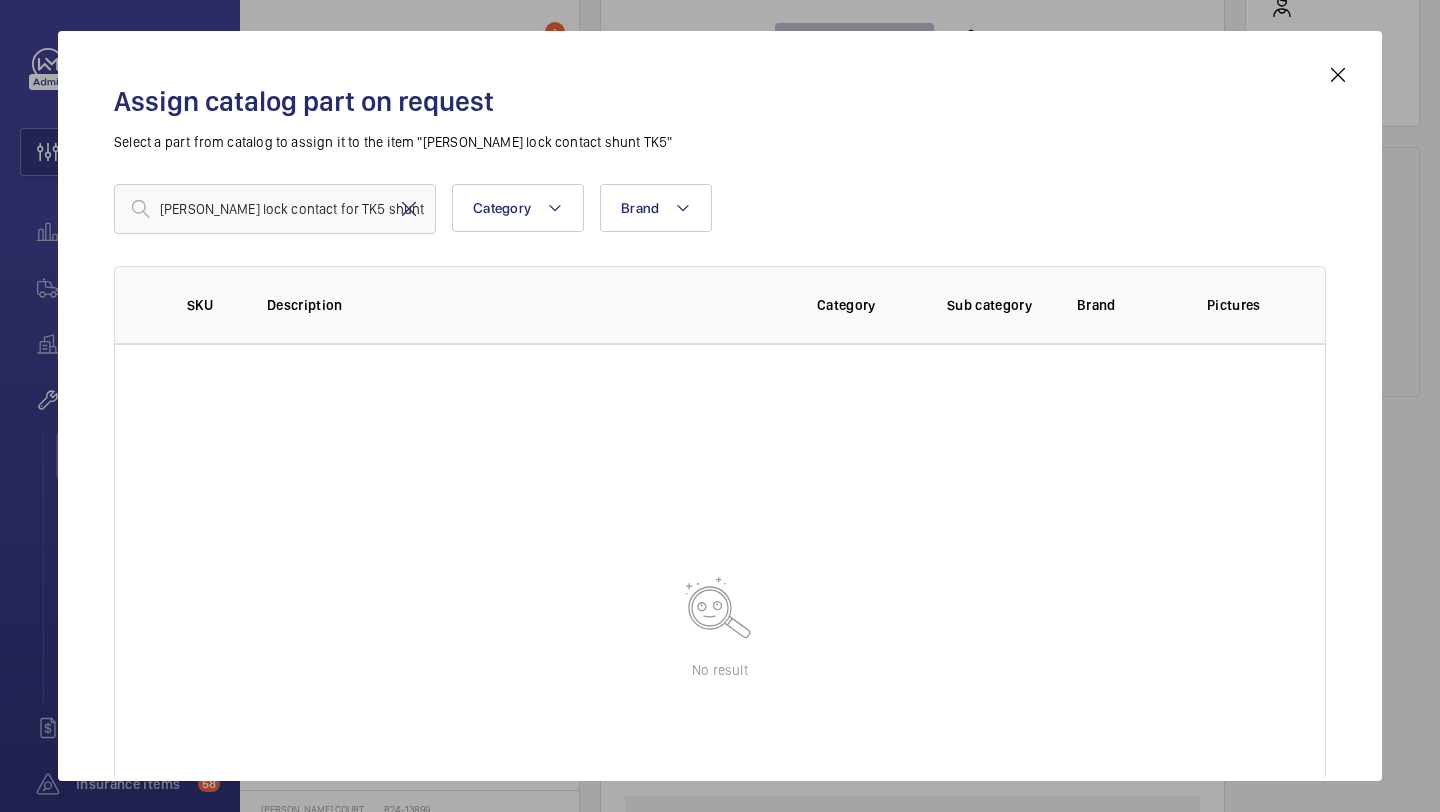 click at bounding box center (409, 209) 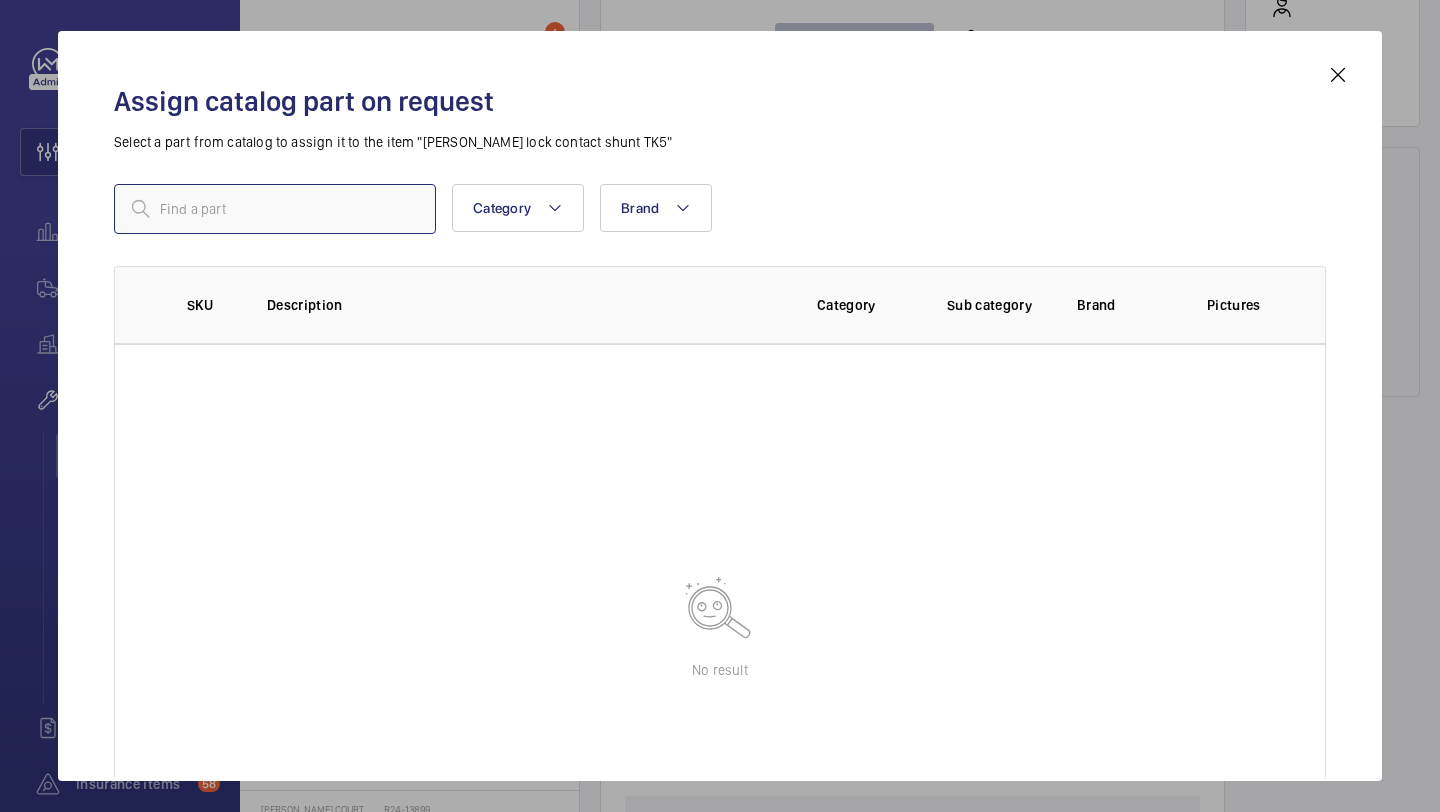 paste on "1009665" 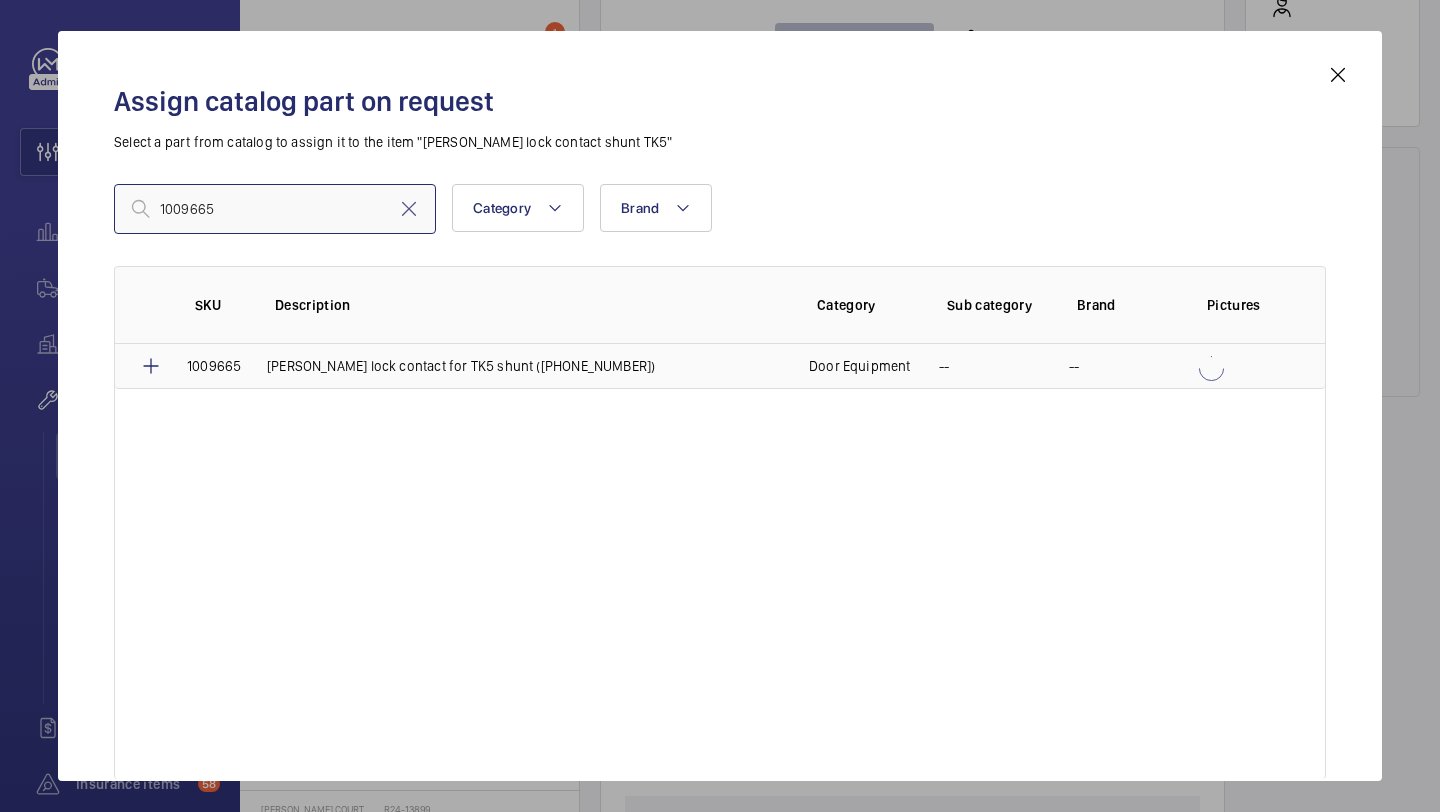 type on "1009665" 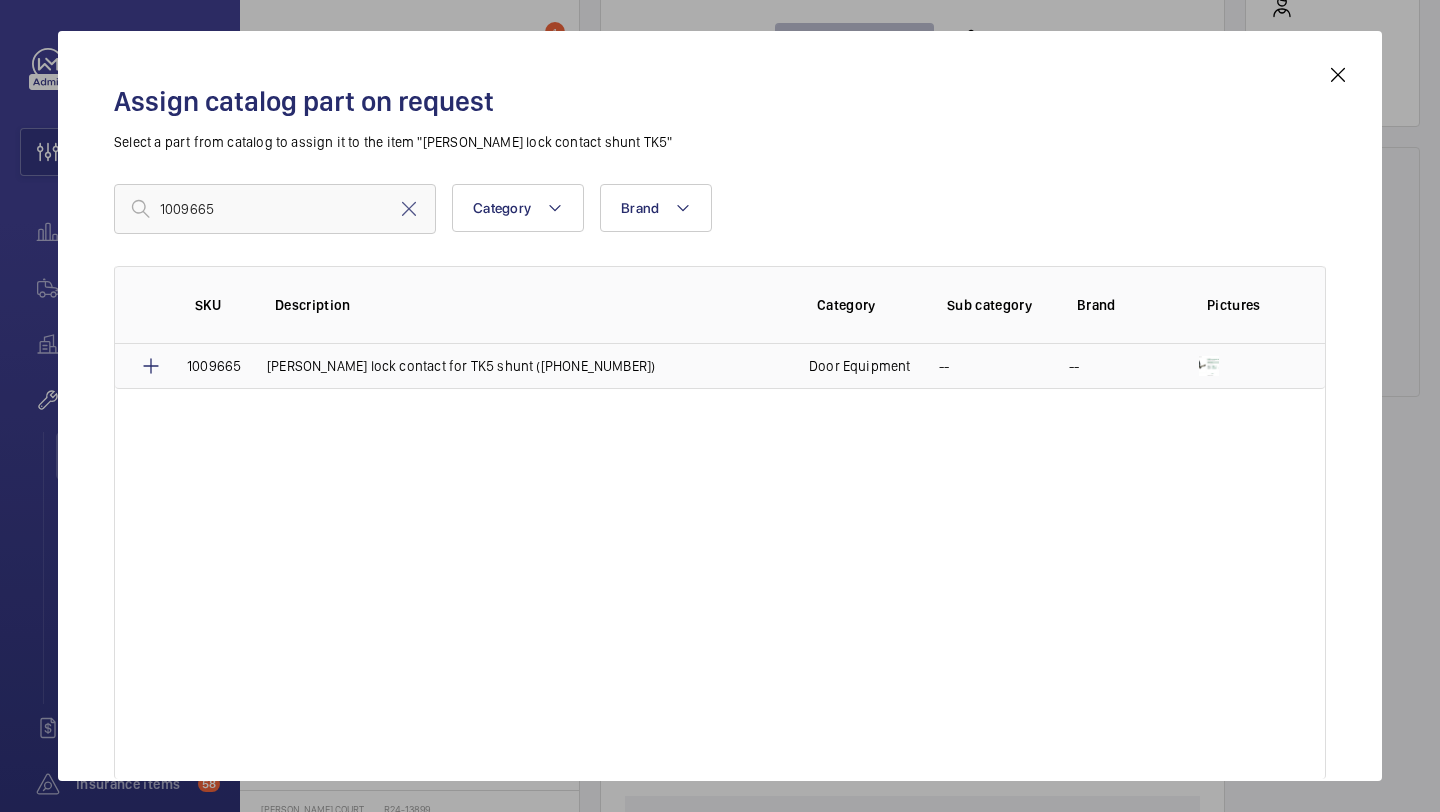 click on "Schindler lock contact for TK5 shunt (6010280)" at bounding box center [461, 366] 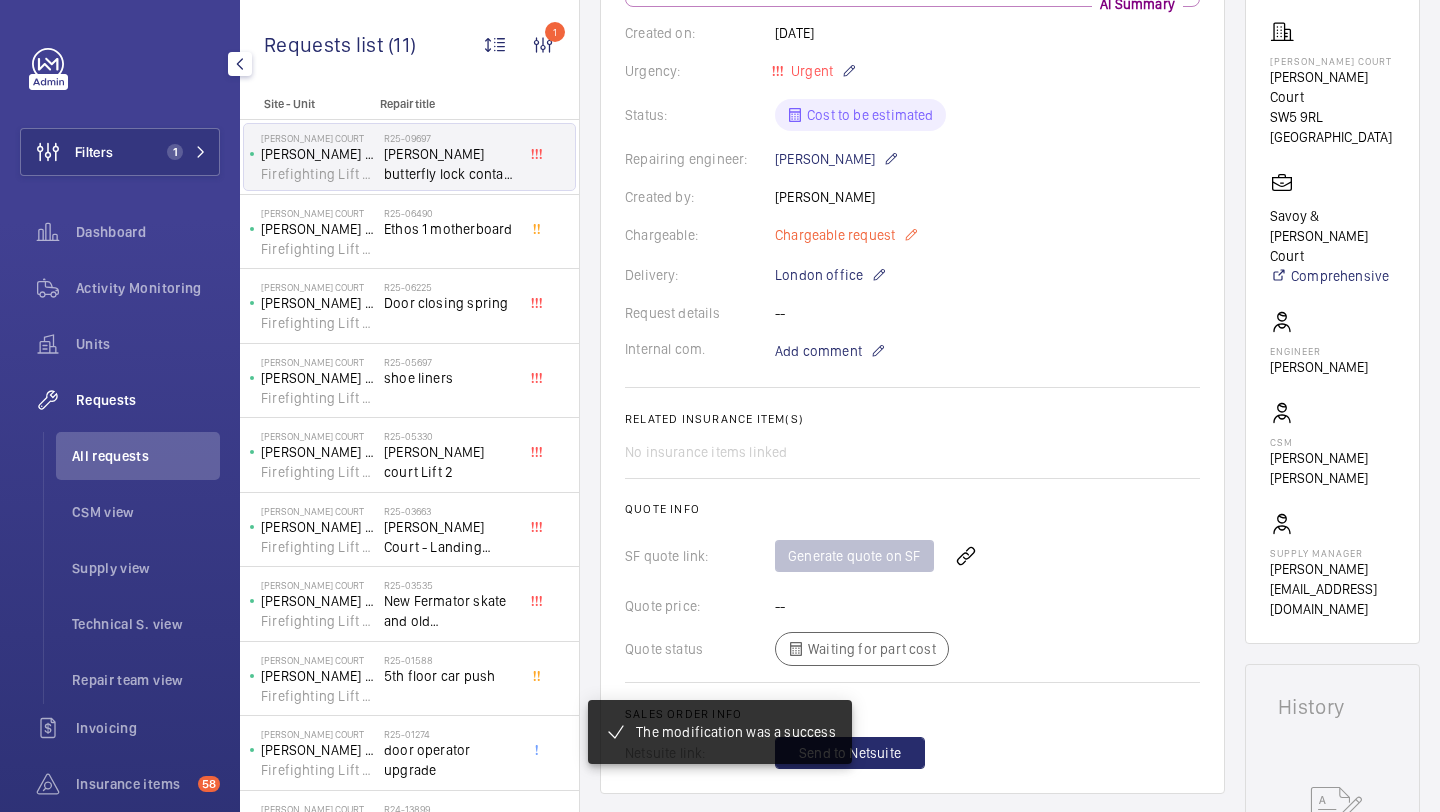 scroll, scrollTop: 413, scrollLeft: 0, axis: vertical 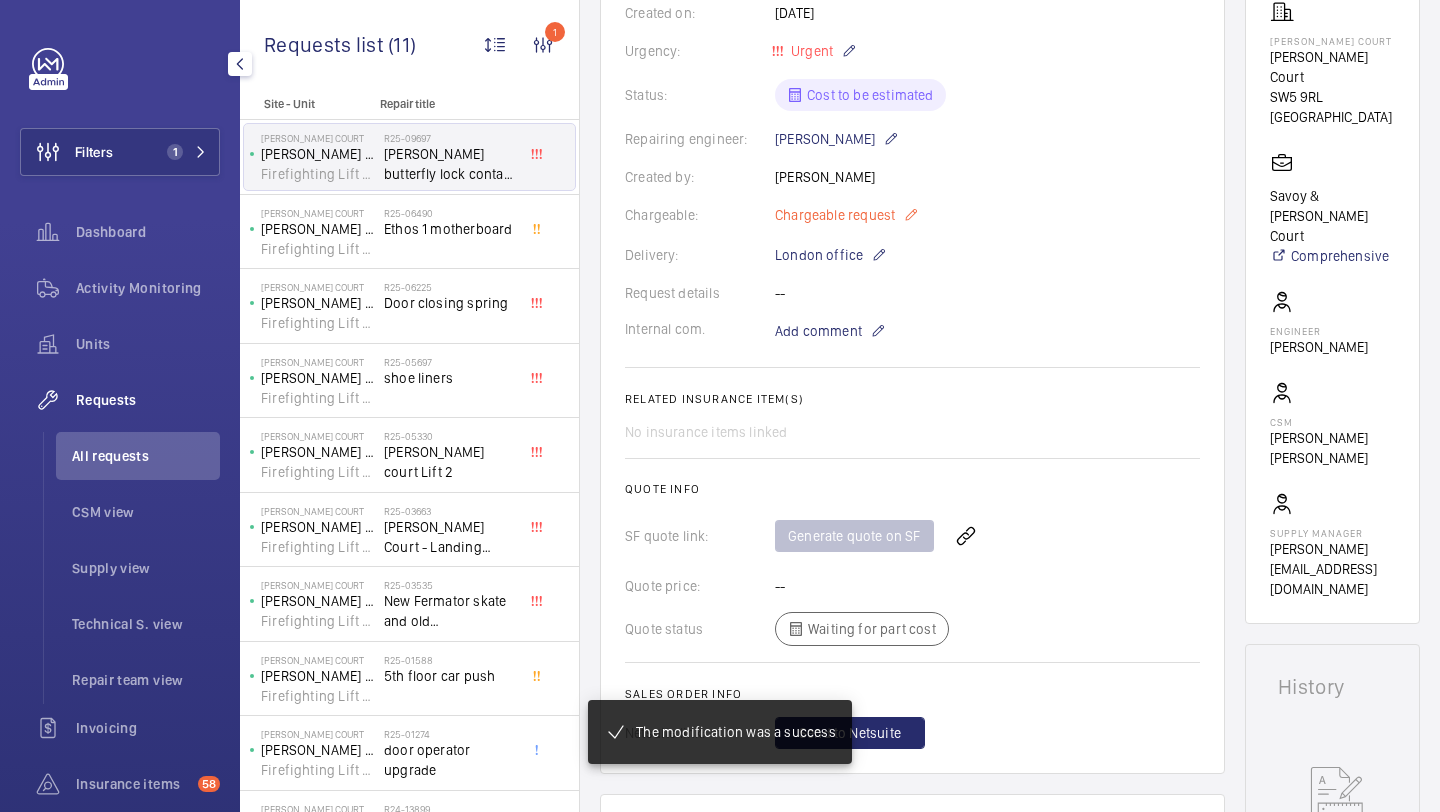 click on "Chargeable request" 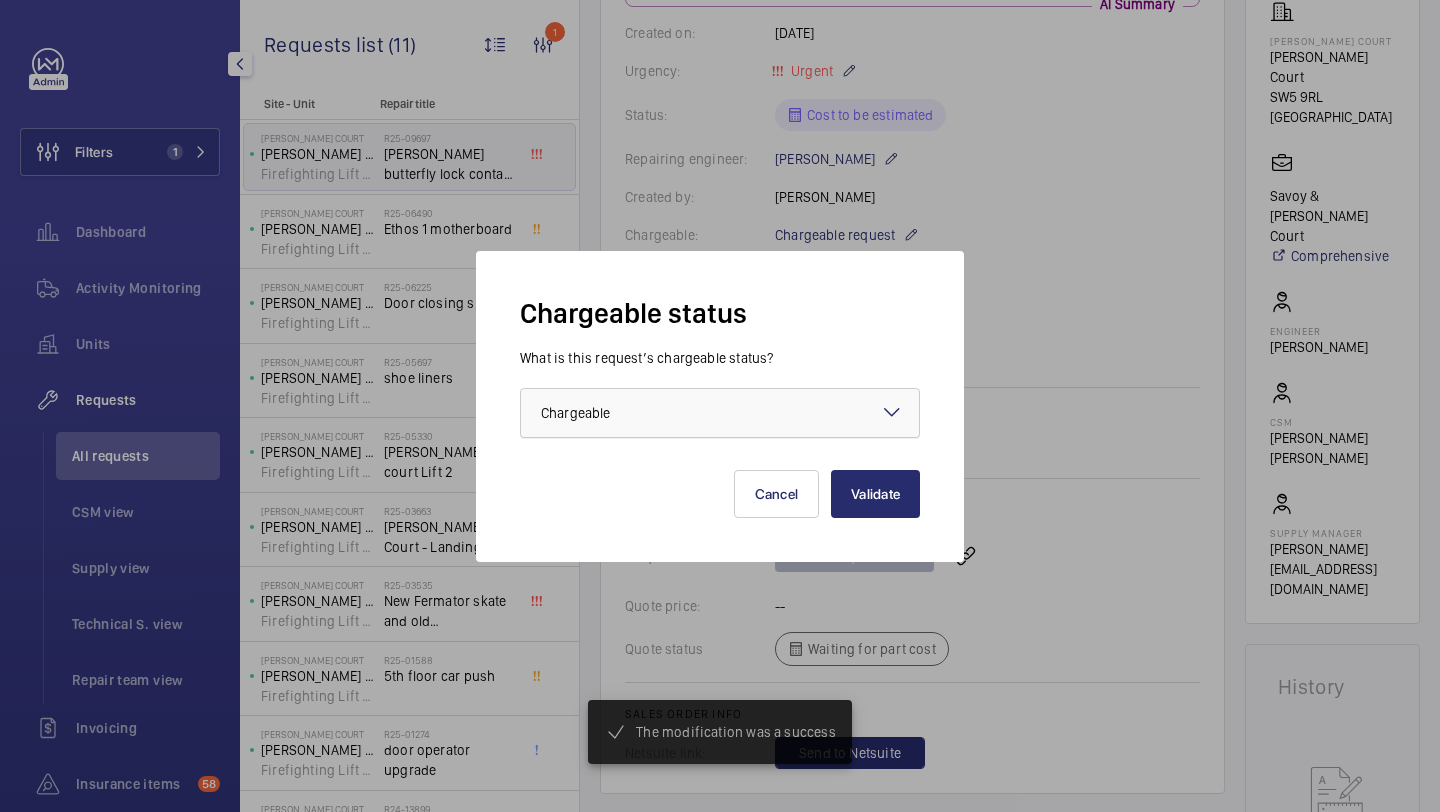 click at bounding box center (720, 413) 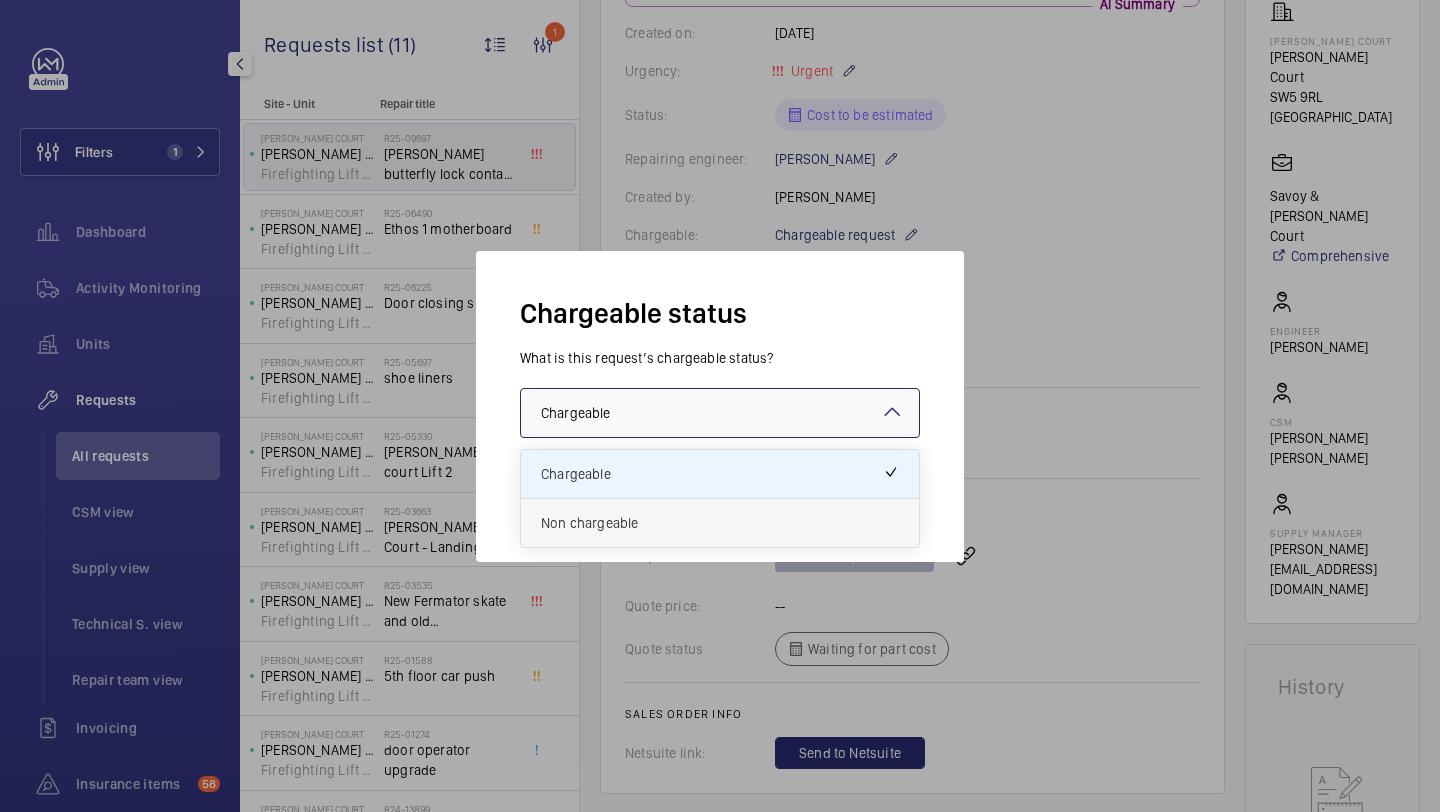 click on "Non chargeable" at bounding box center (720, 523) 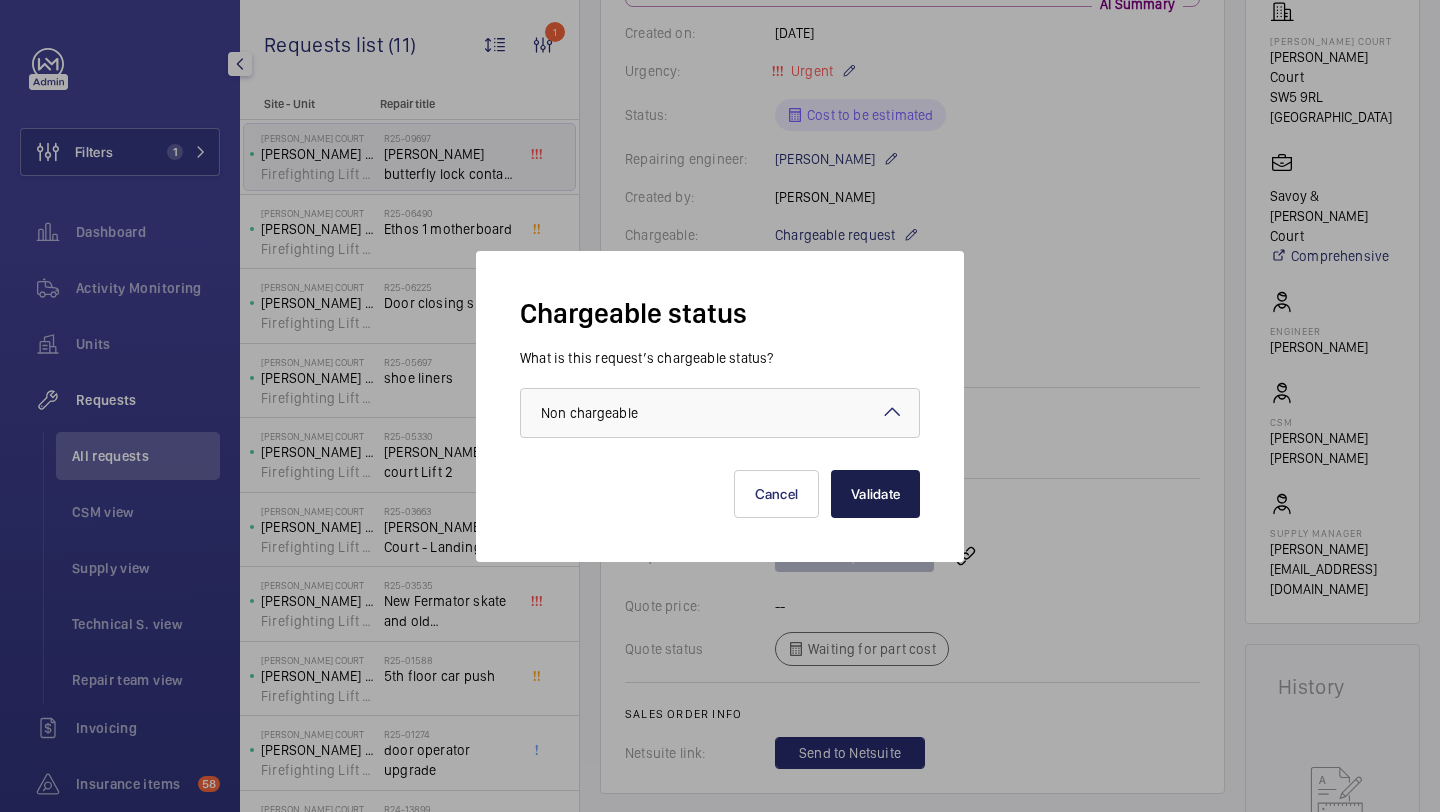 click on "Validate" at bounding box center (875, 494) 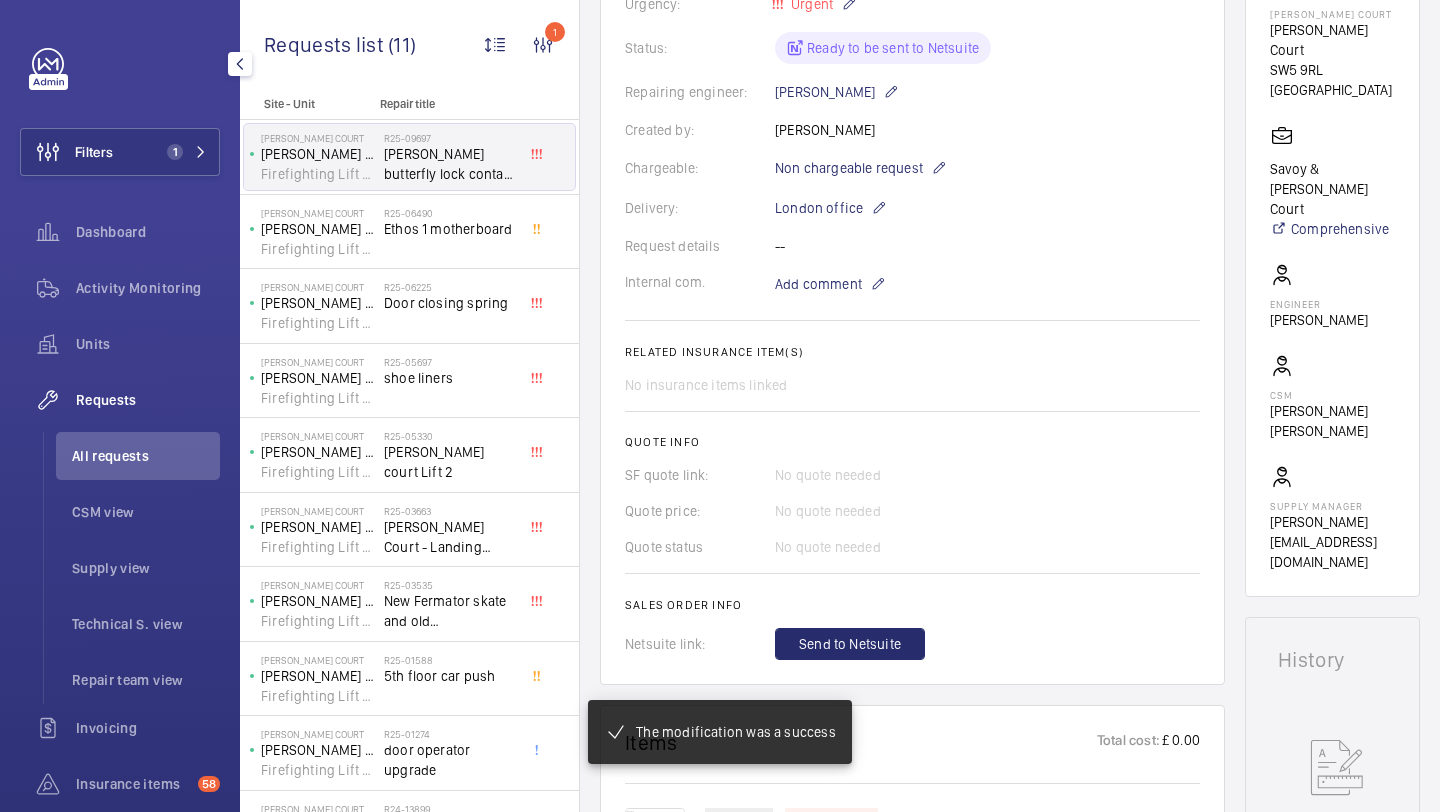 click on "Sales order info" 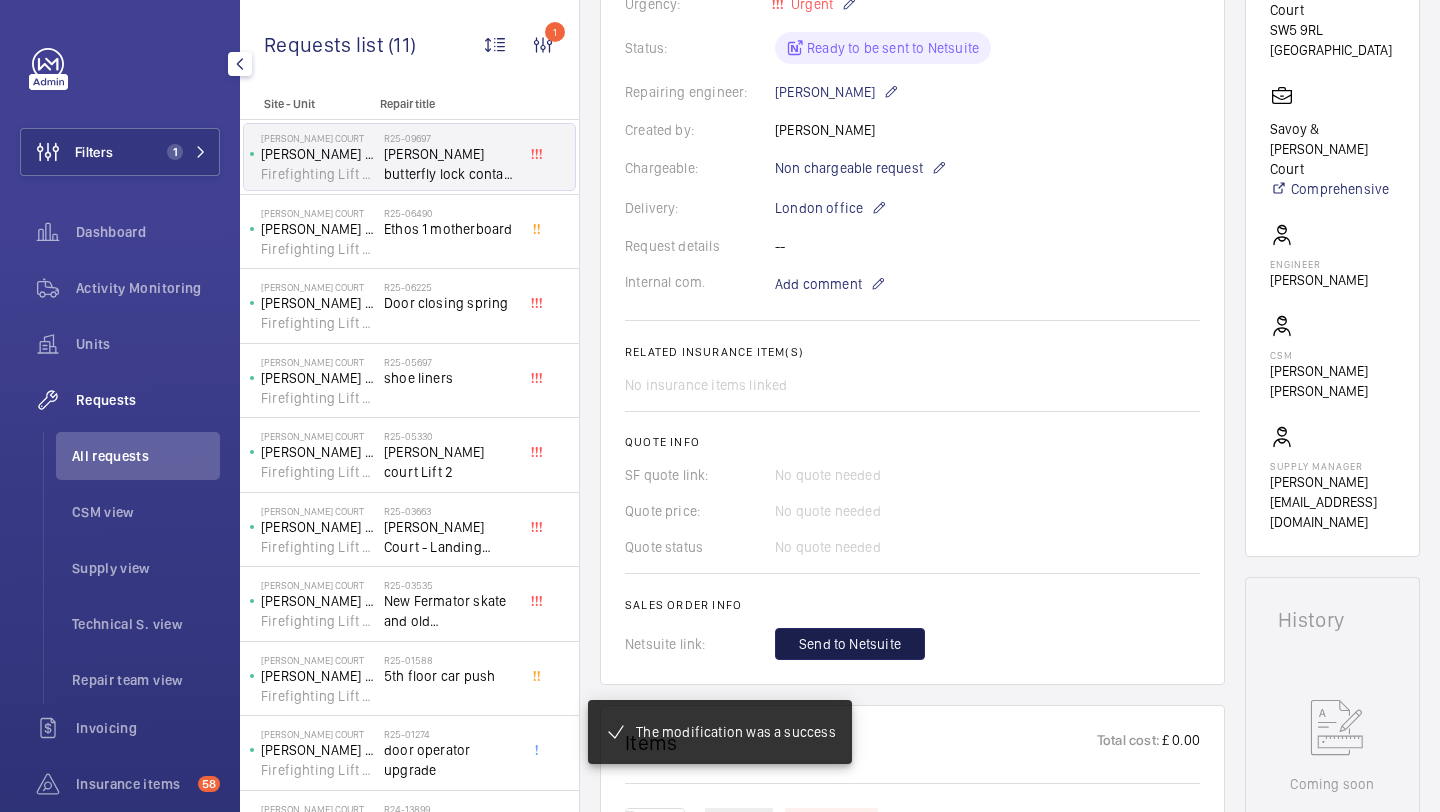 click on "Send to Netsuite" 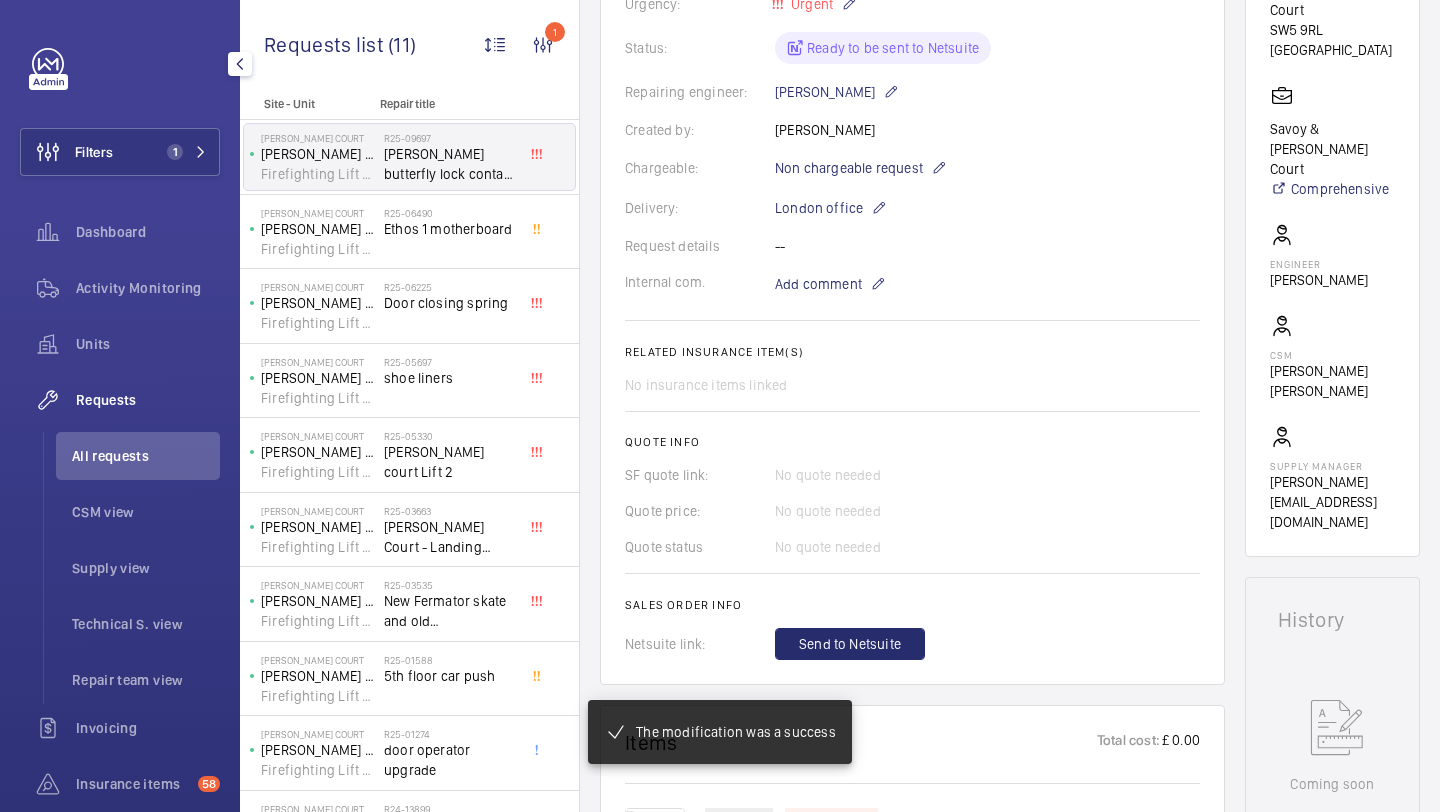 scroll, scrollTop: 500, scrollLeft: 0, axis: vertical 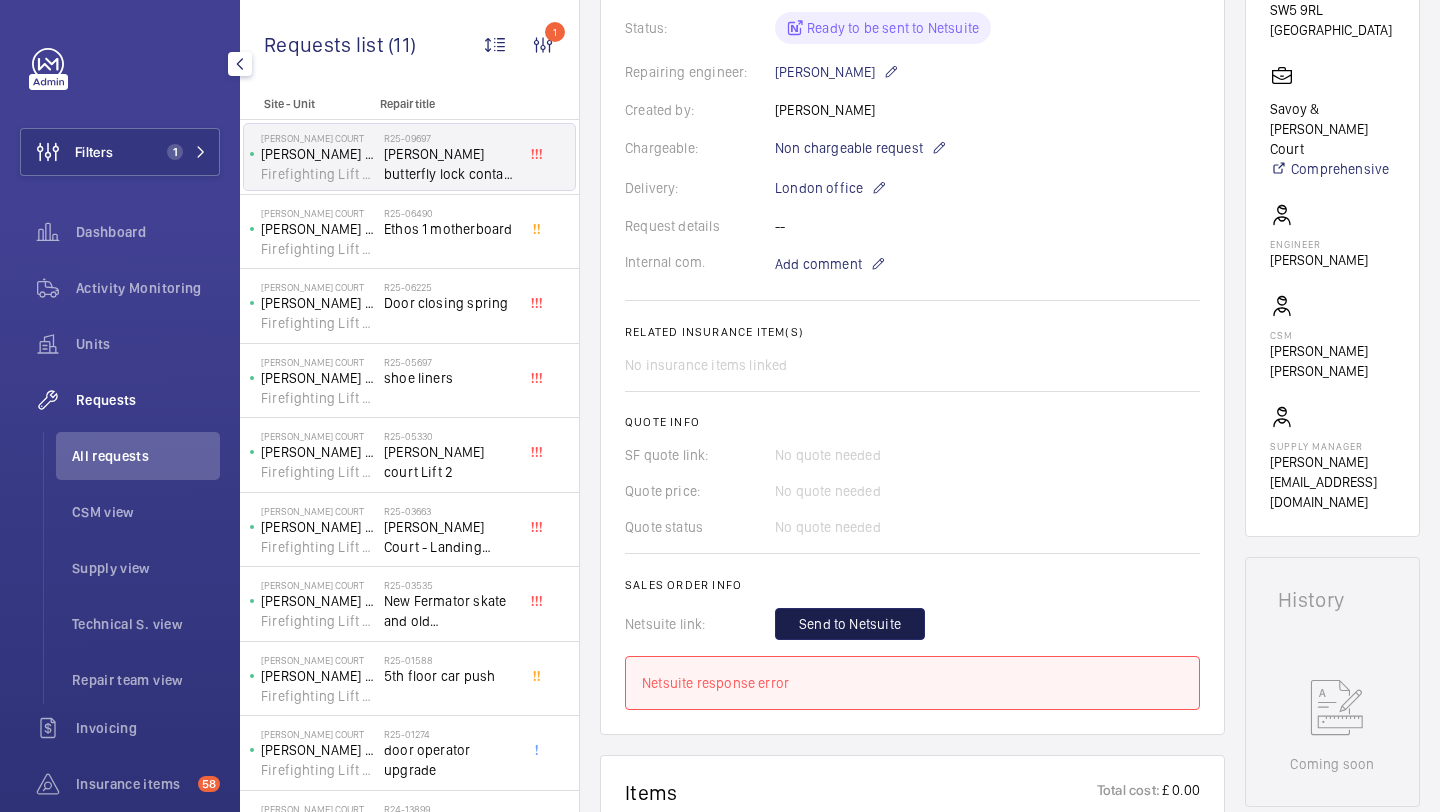 click on "Send to Netsuite" 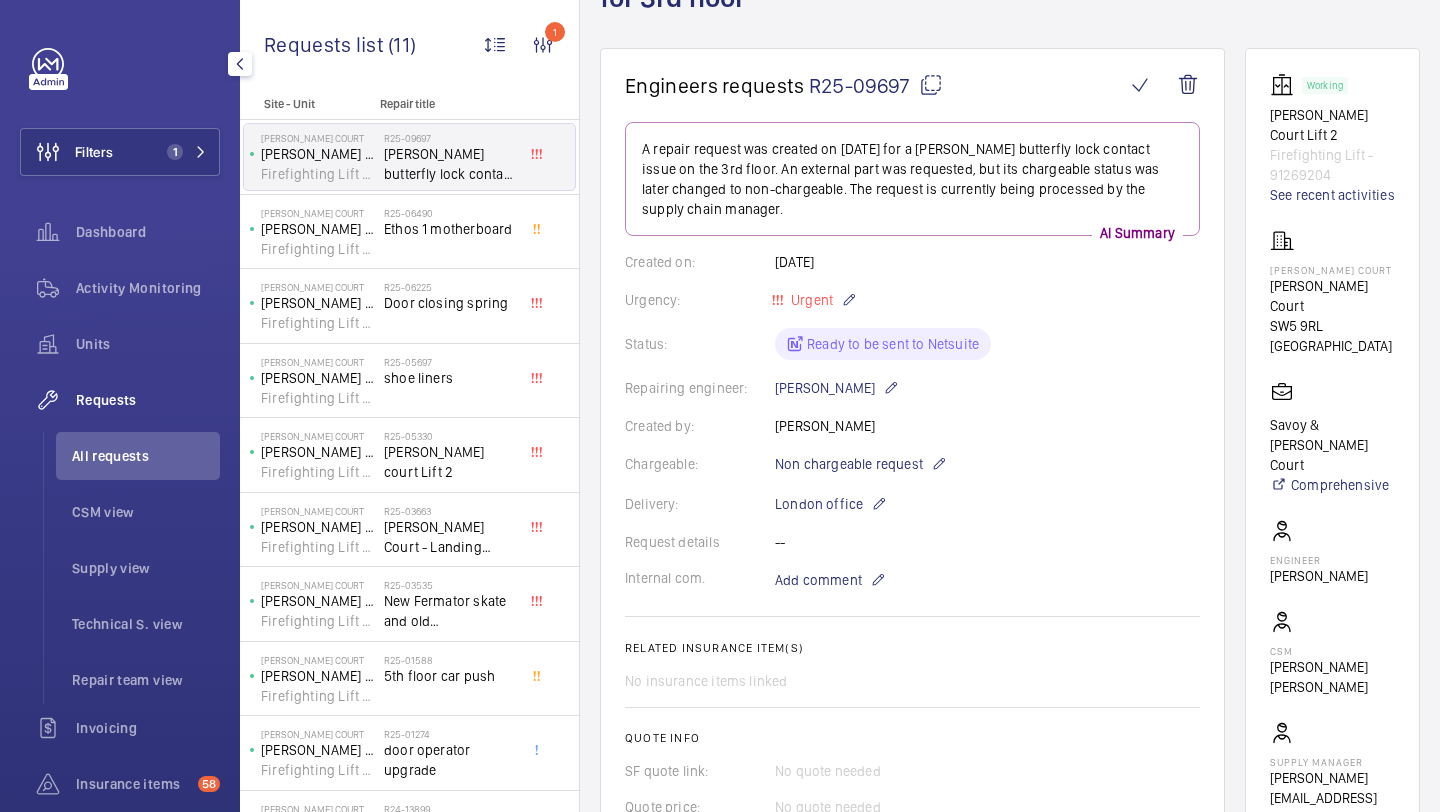 scroll, scrollTop: 914, scrollLeft: 0, axis: vertical 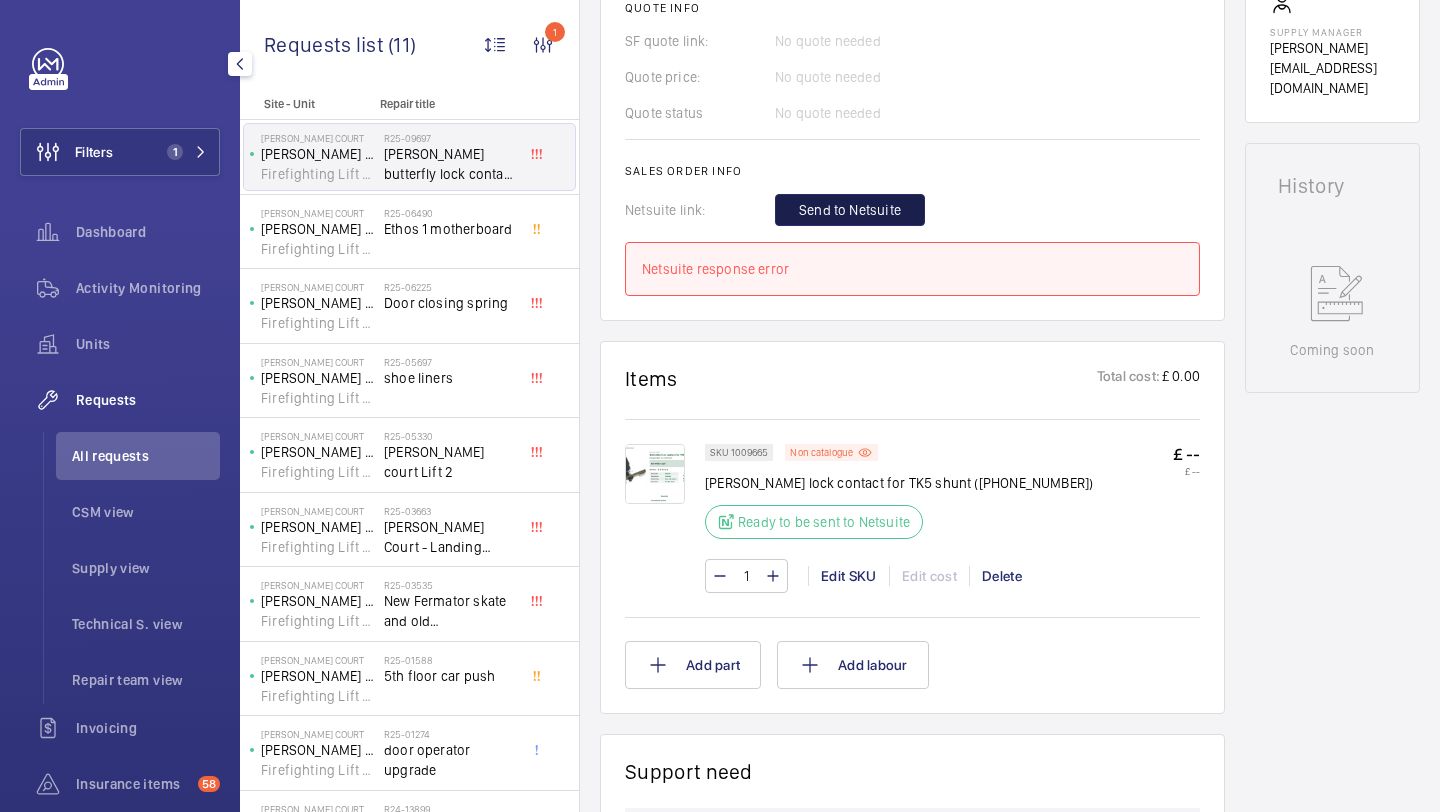 click on "Send to Netsuite" 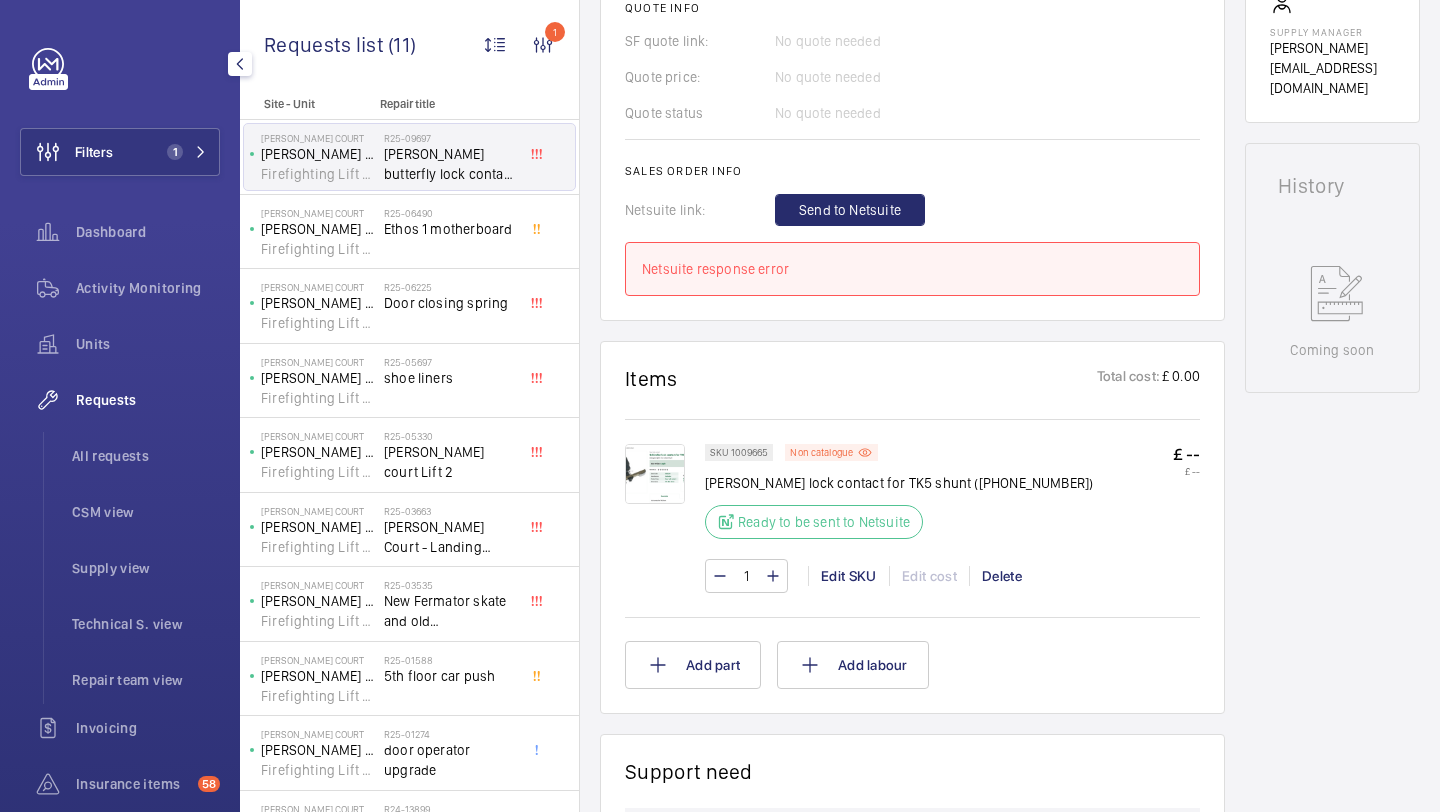 click on "A repair request was created on 2025-07-17 for a Schindler butterfly lock contact issue on the 3rd floor. An external part was requested, but its chargeable status was later changed to non-chargeable. The request is currently being processed by the supply chain manager.  AI Summary Created on:  17/07/2025  Urgency: Urgent Status: Ready to be sent to Netsuite Repairing engineer:  Daniel Bliss  Created by:  Josh Mitchell  Chargeable: Non chargeable request Delivery:  London office  Request details -- Internal com. Add comment Related insurance item(s)  No insurance items linked  Quote info SF quote link: No quote needed Quote price: No quote needed Quote status No quote needed Sales order info Netsuite link: Send to Netsuite Netsuite response error" 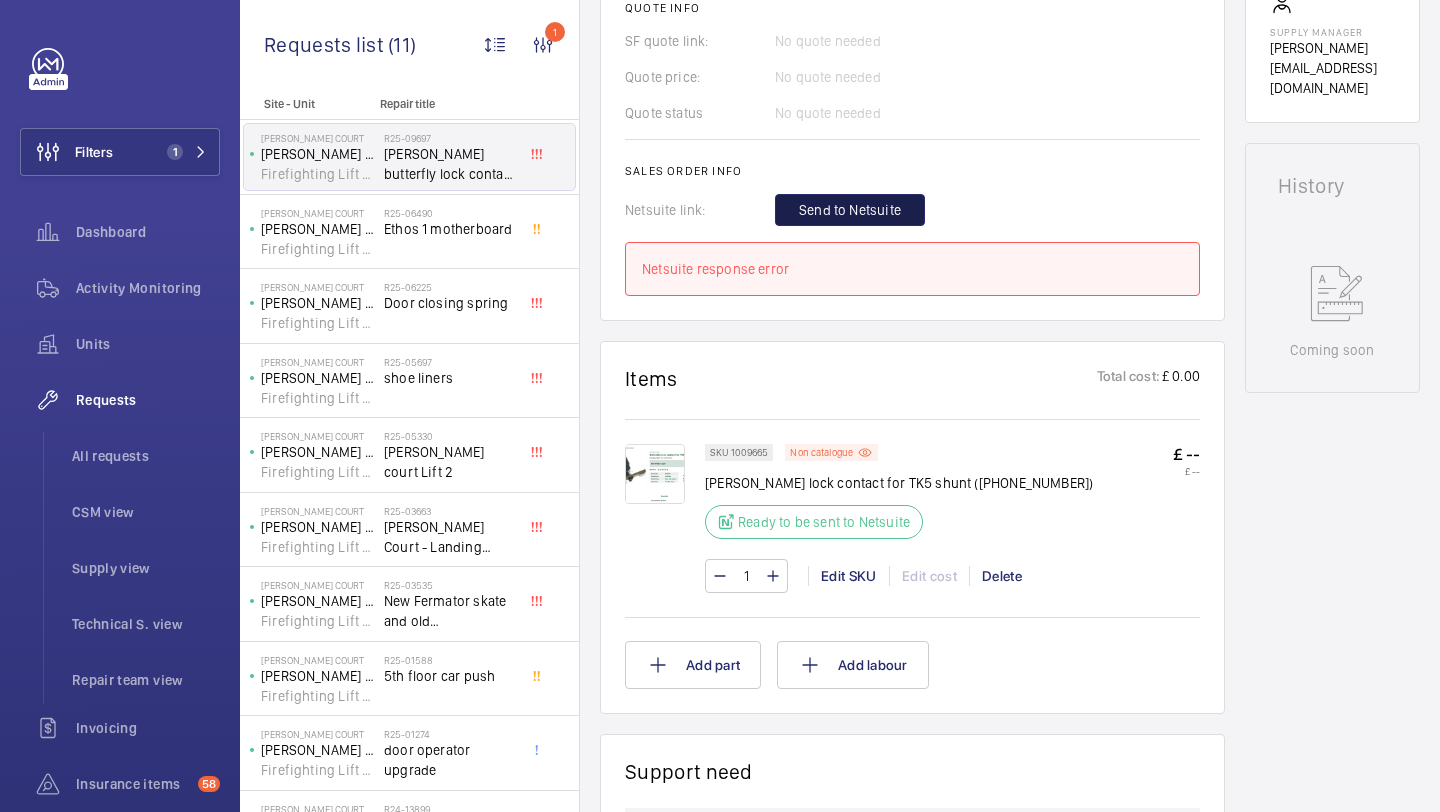 click on "Send to Netsuite" 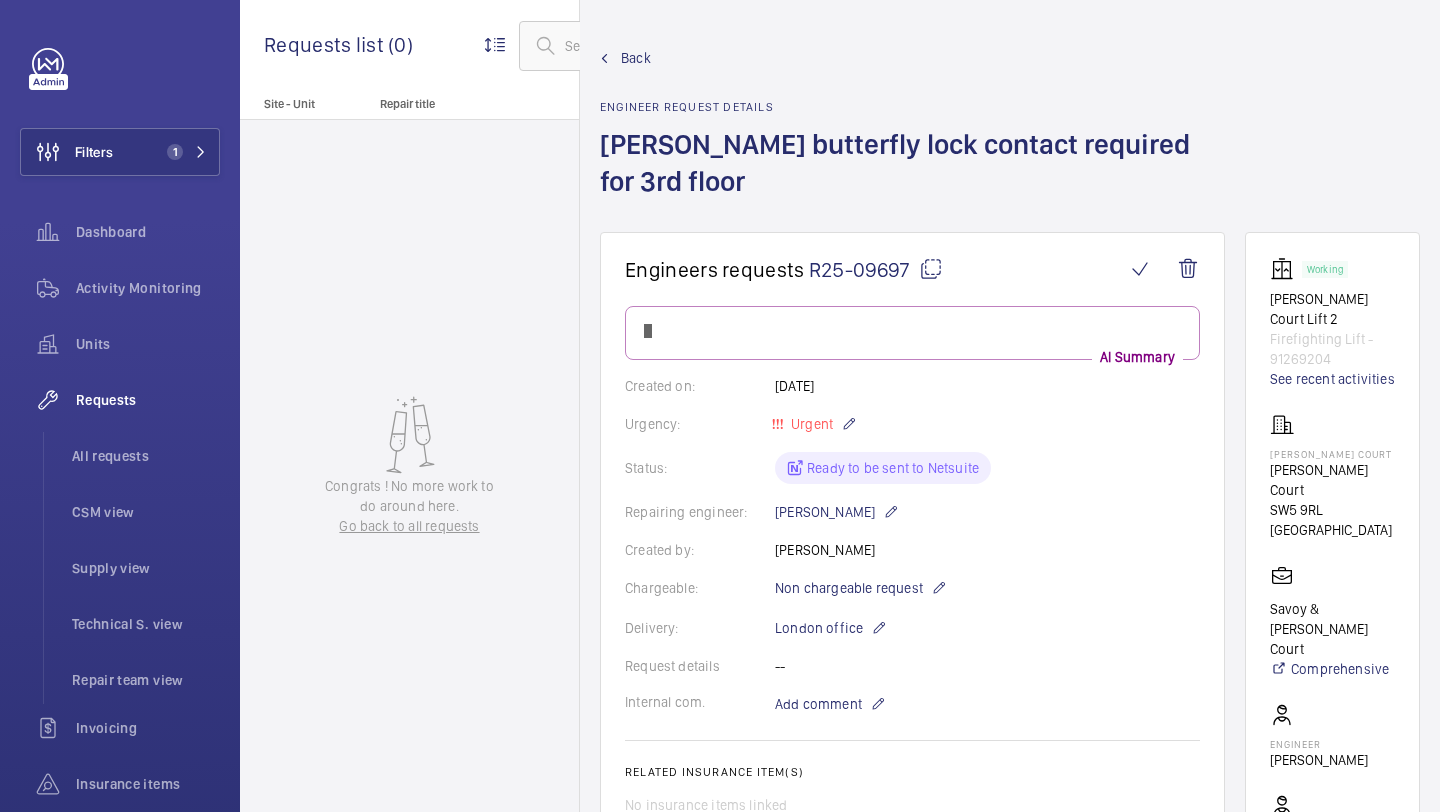 scroll, scrollTop: 0, scrollLeft: 0, axis: both 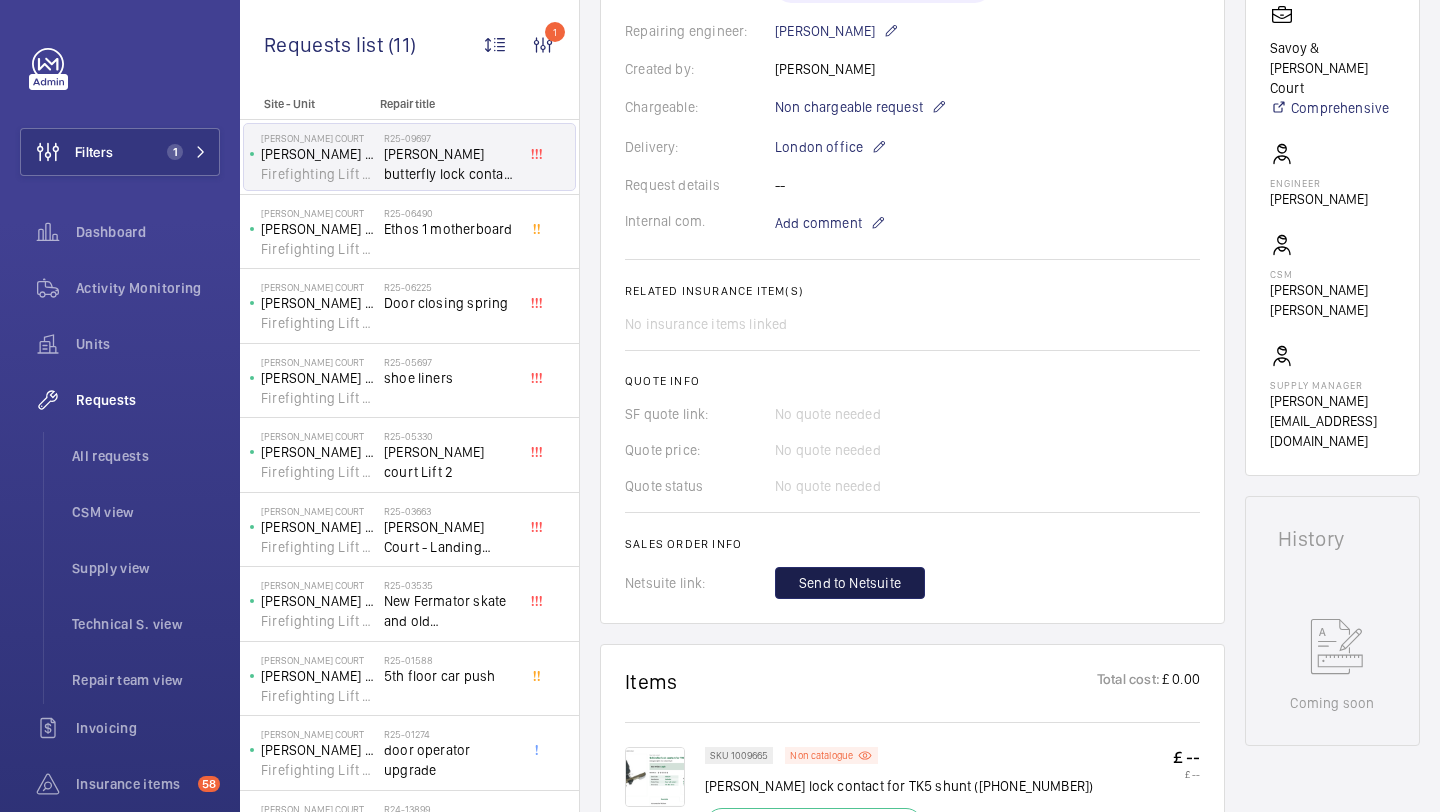 click on "Send to Netsuite" 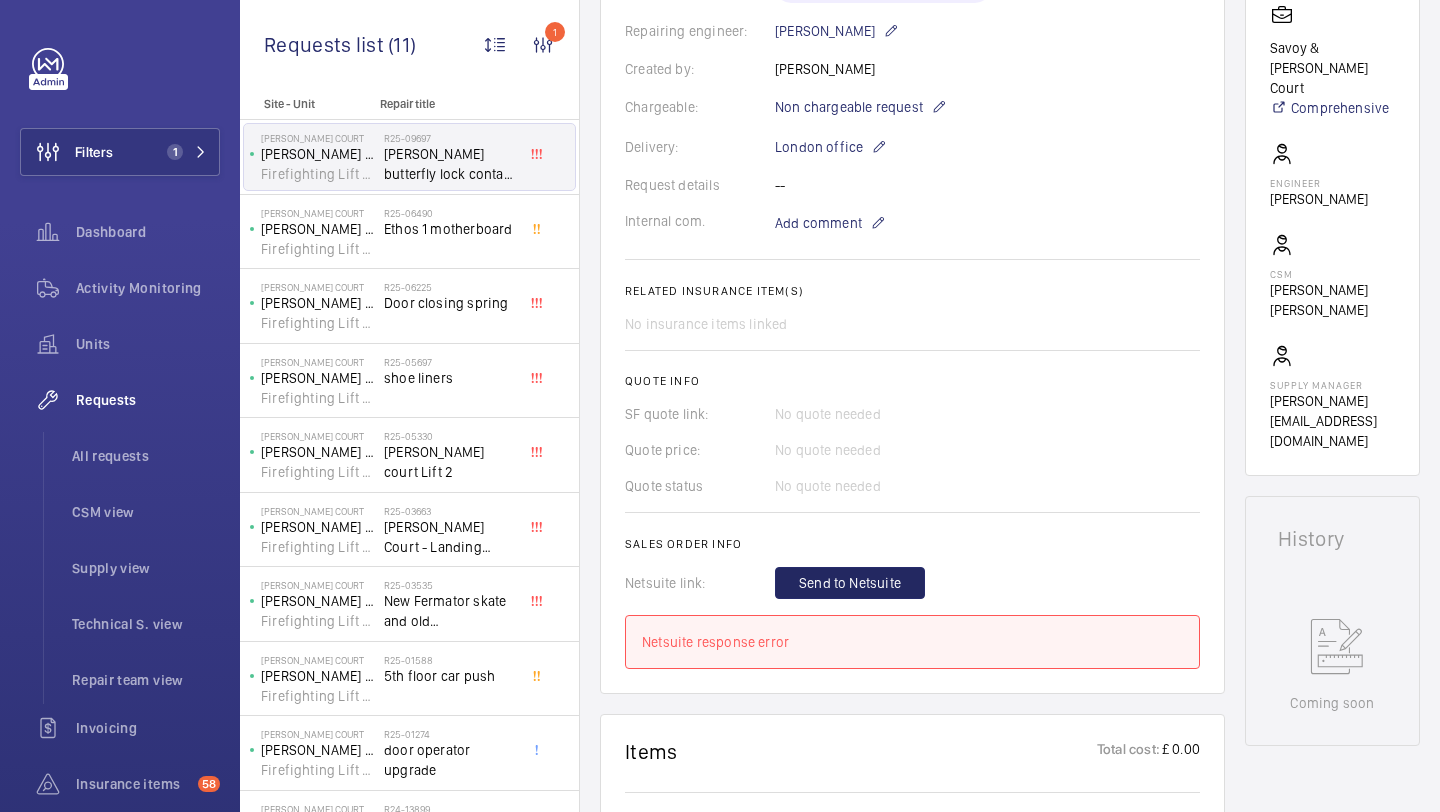 click on "Netsuite link: Send to Netsuite" 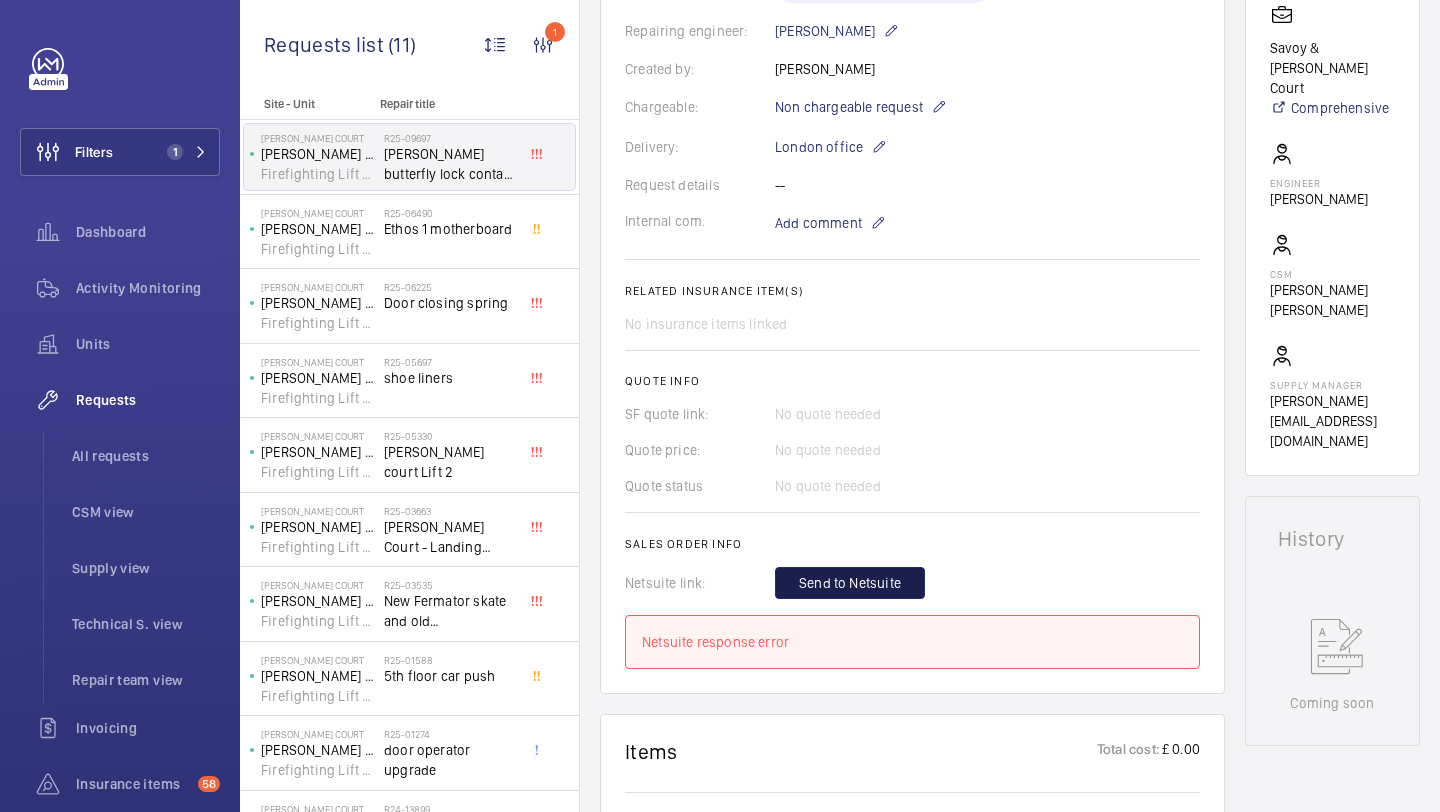 click on "Send to Netsuite" 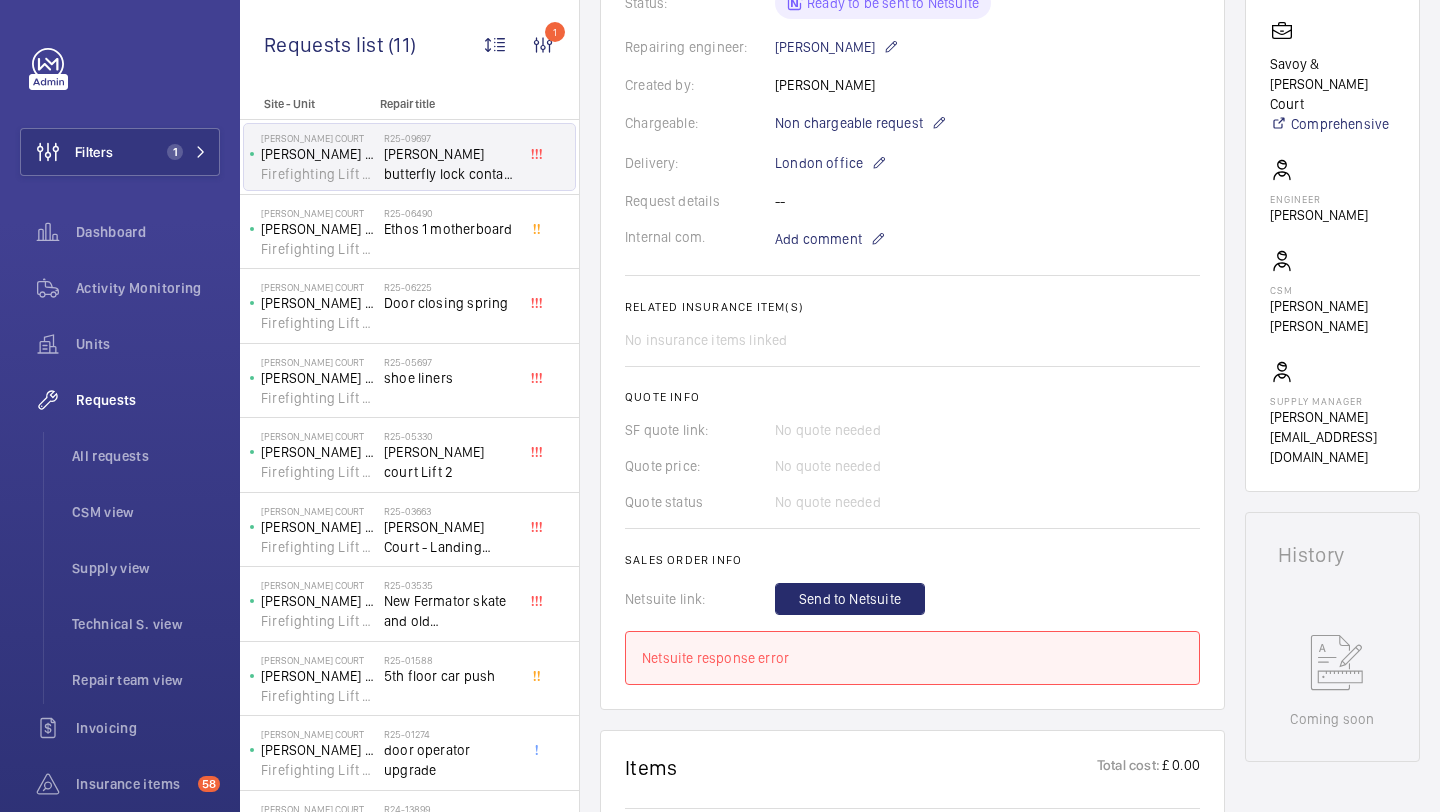 scroll, scrollTop: 0, scrollLeft: 0, axis: both 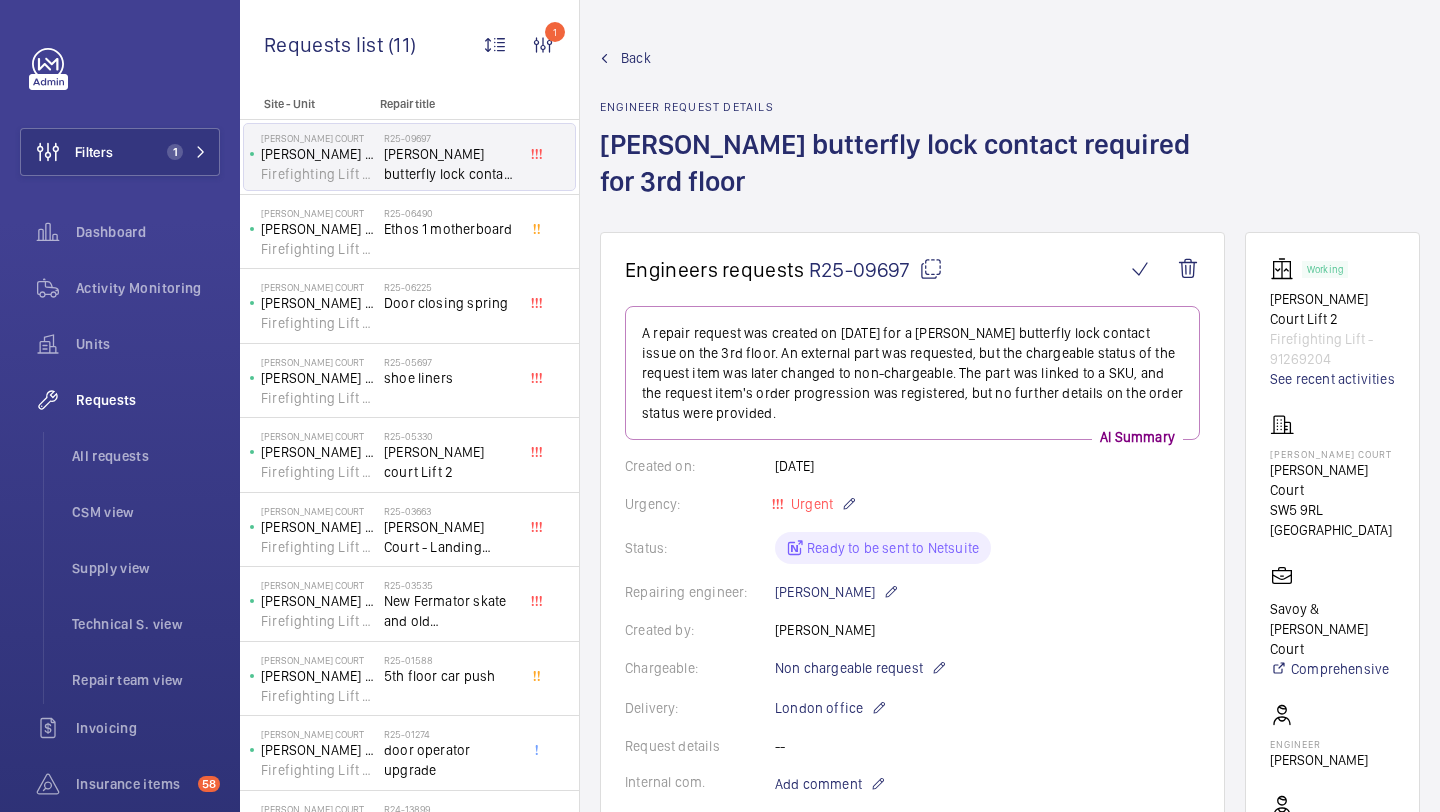 drag, startPoint x: 906, startPoint y: 268, endPoint x: 814, endPoint y: 272, distance: 92.086914 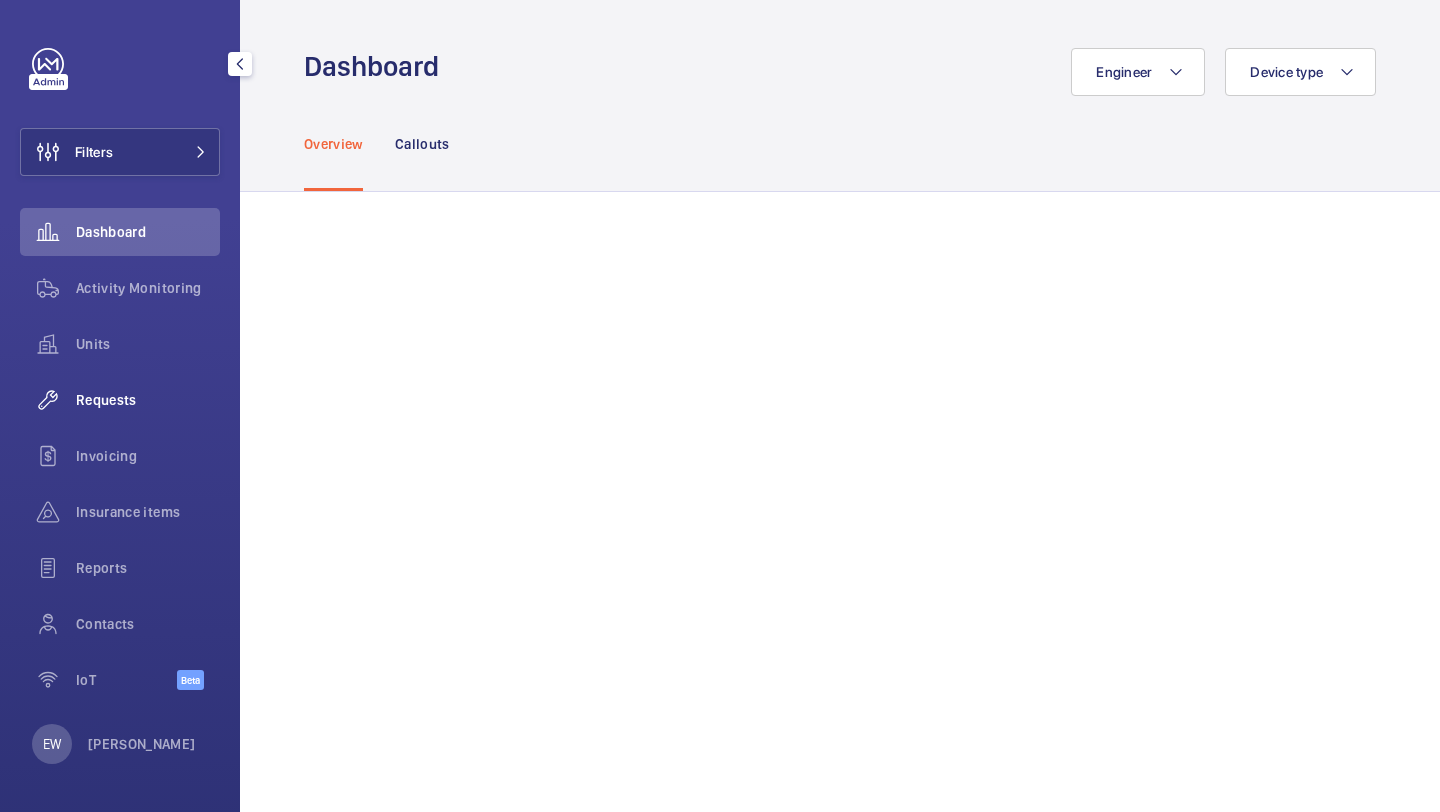 scroll, scrollTop: 0, scrollLeft: 0, axis: both 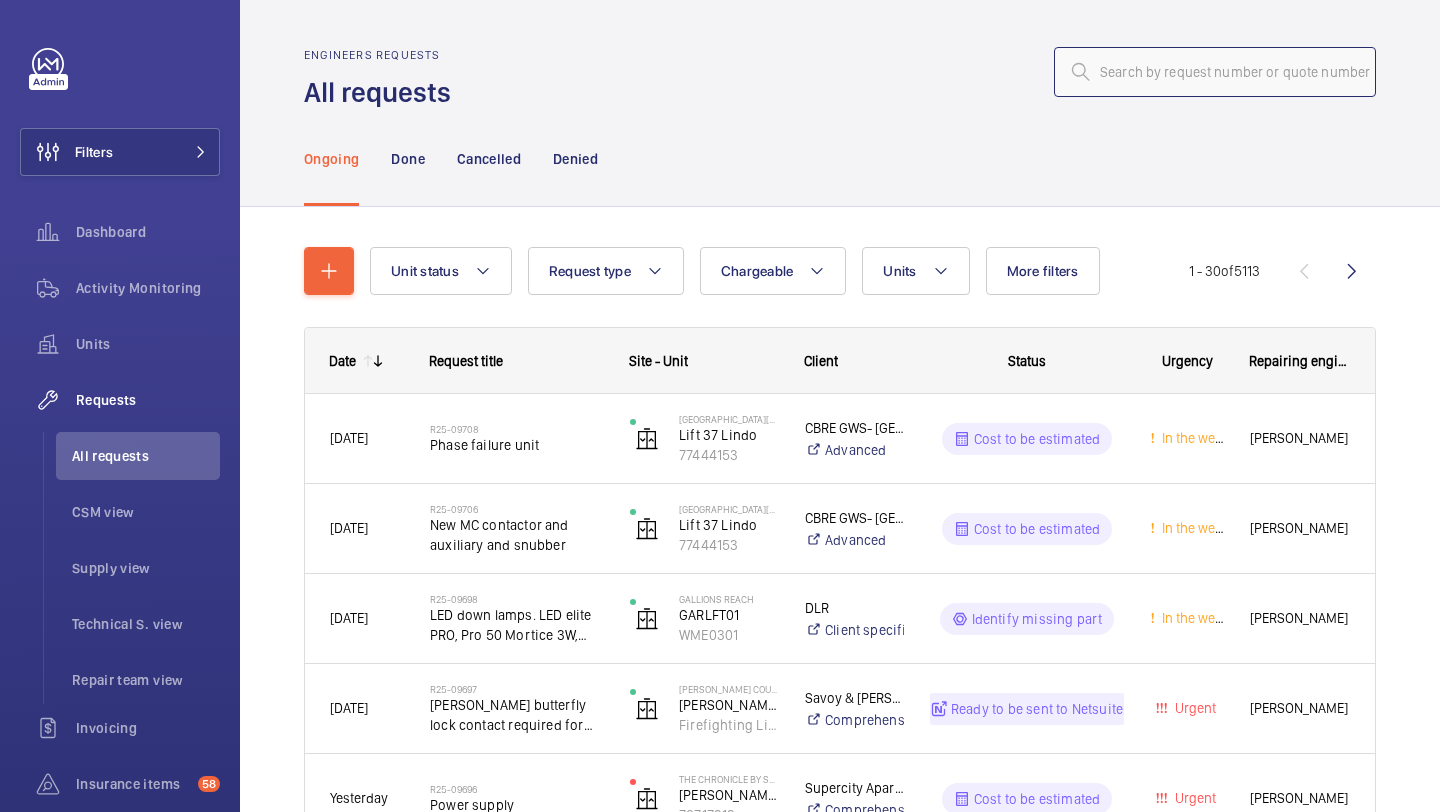 click 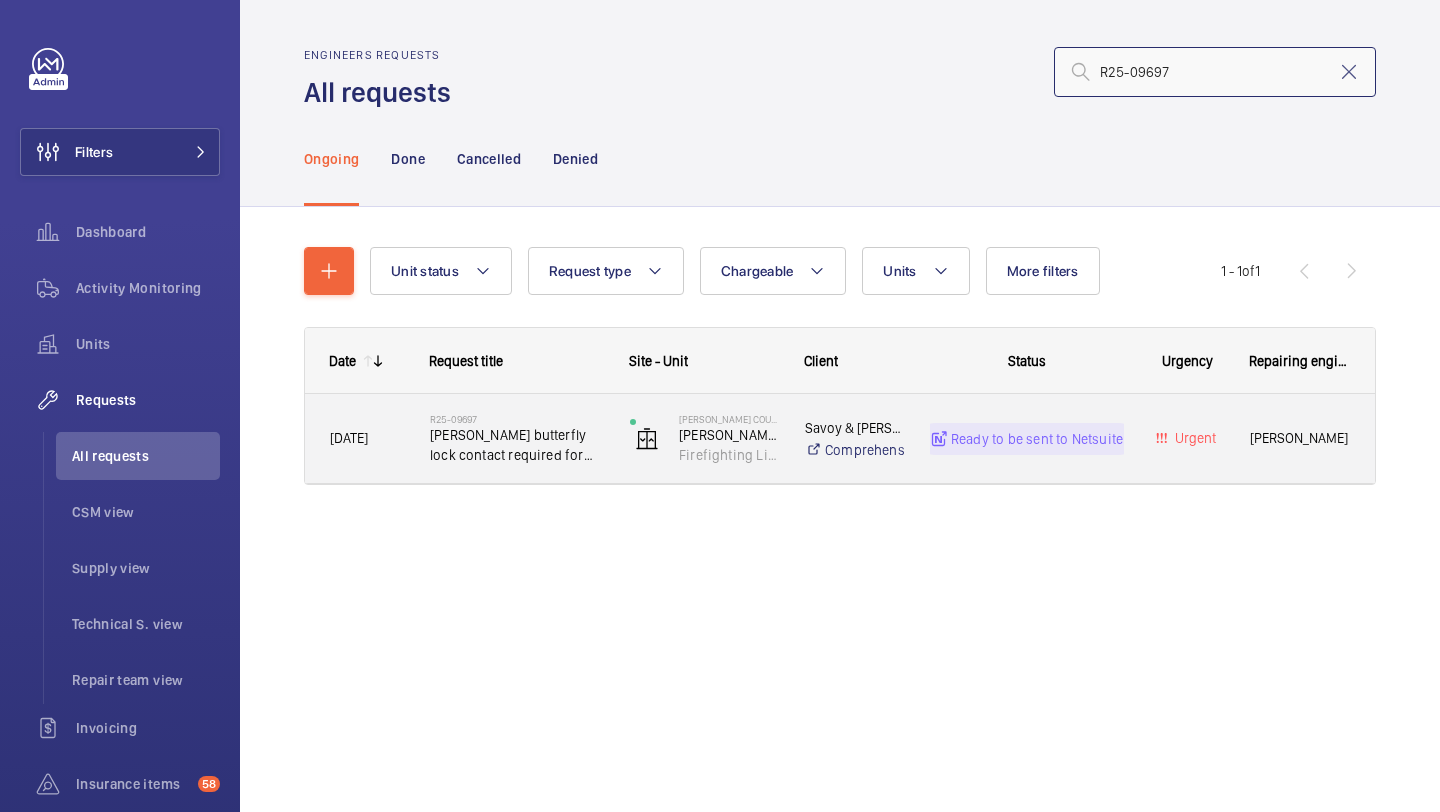 type on "R25-09697" 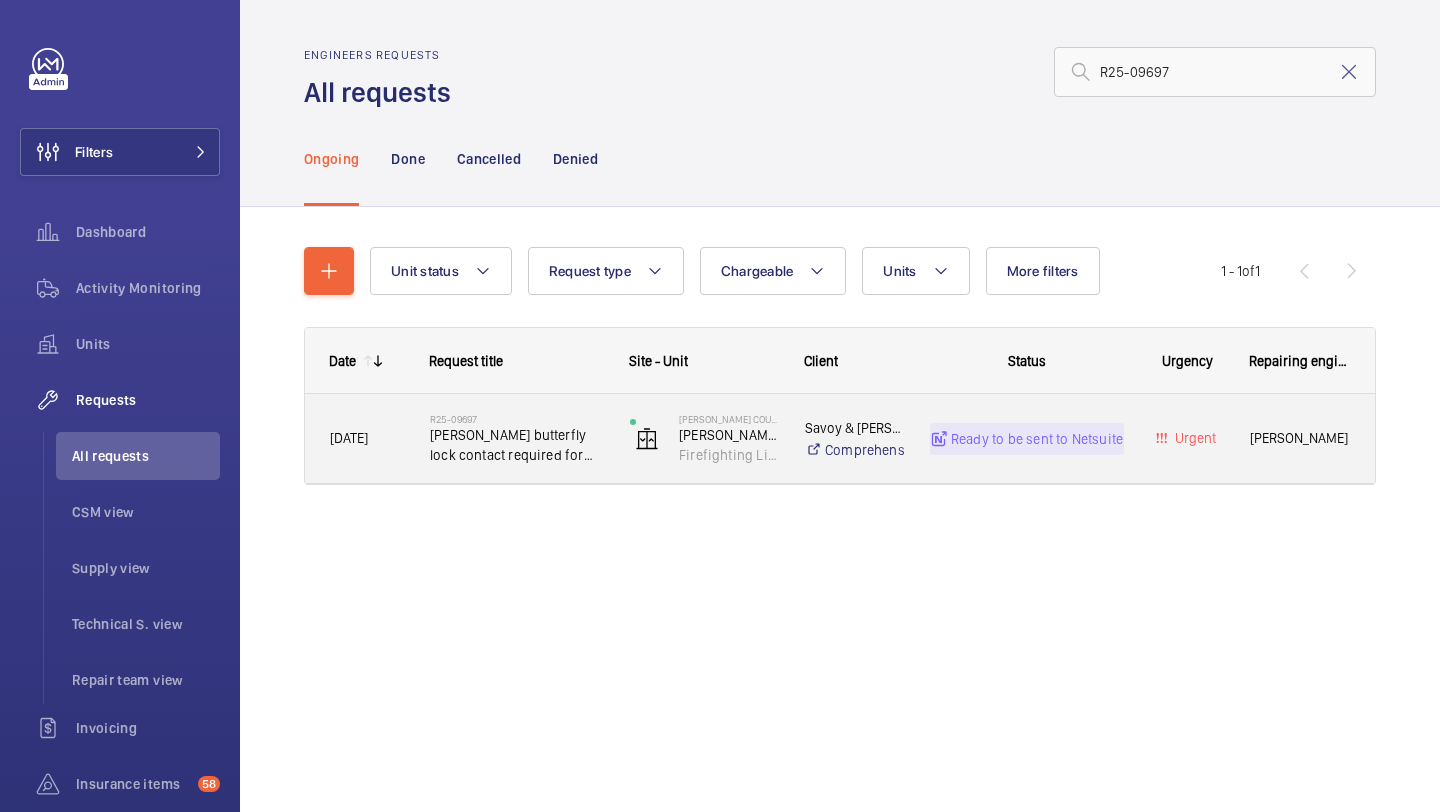 click on "R25-09697   Schindler butterfly lock contact required for 3rd floor" 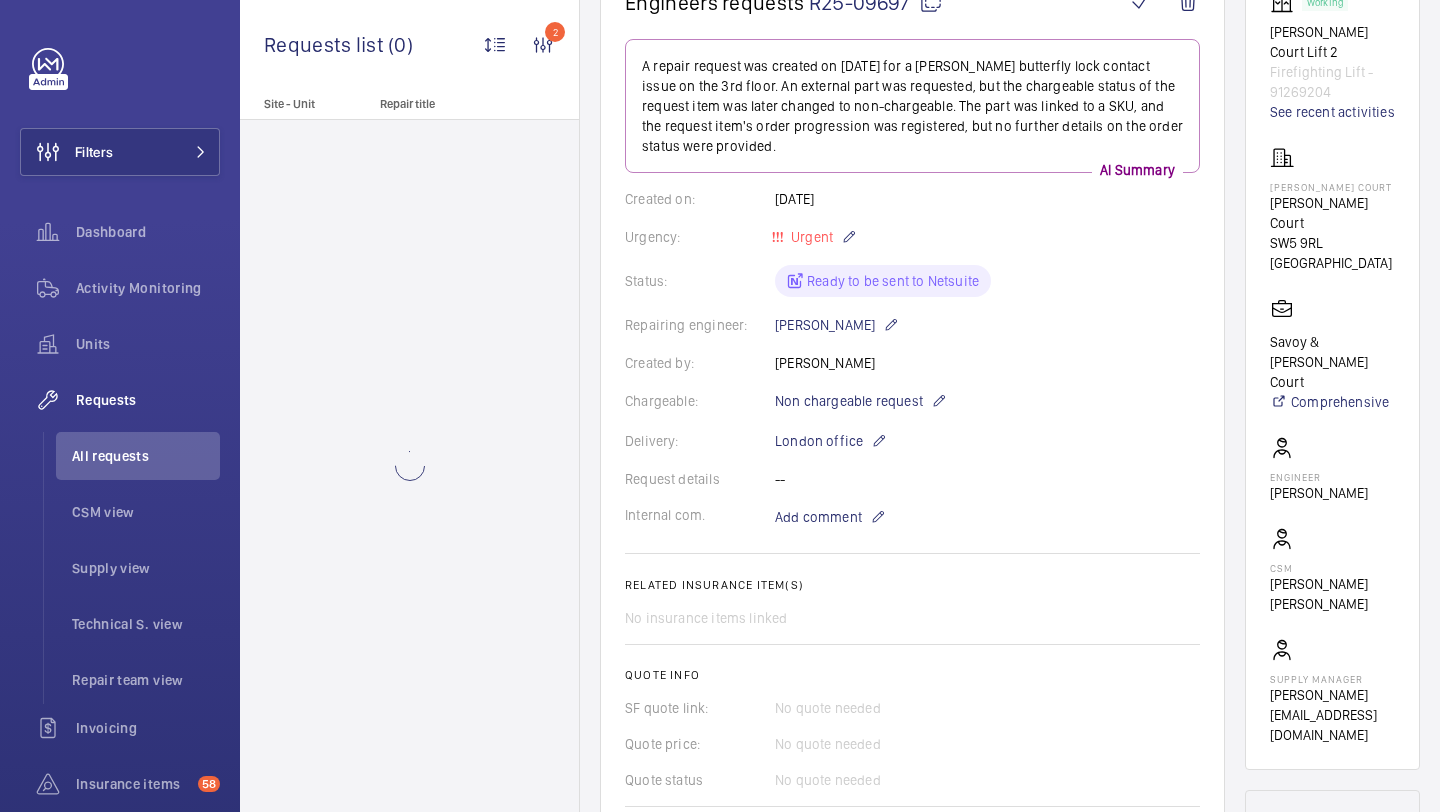 scroll, scrollTop: 602, scrollLeft: 0, axis: vertical 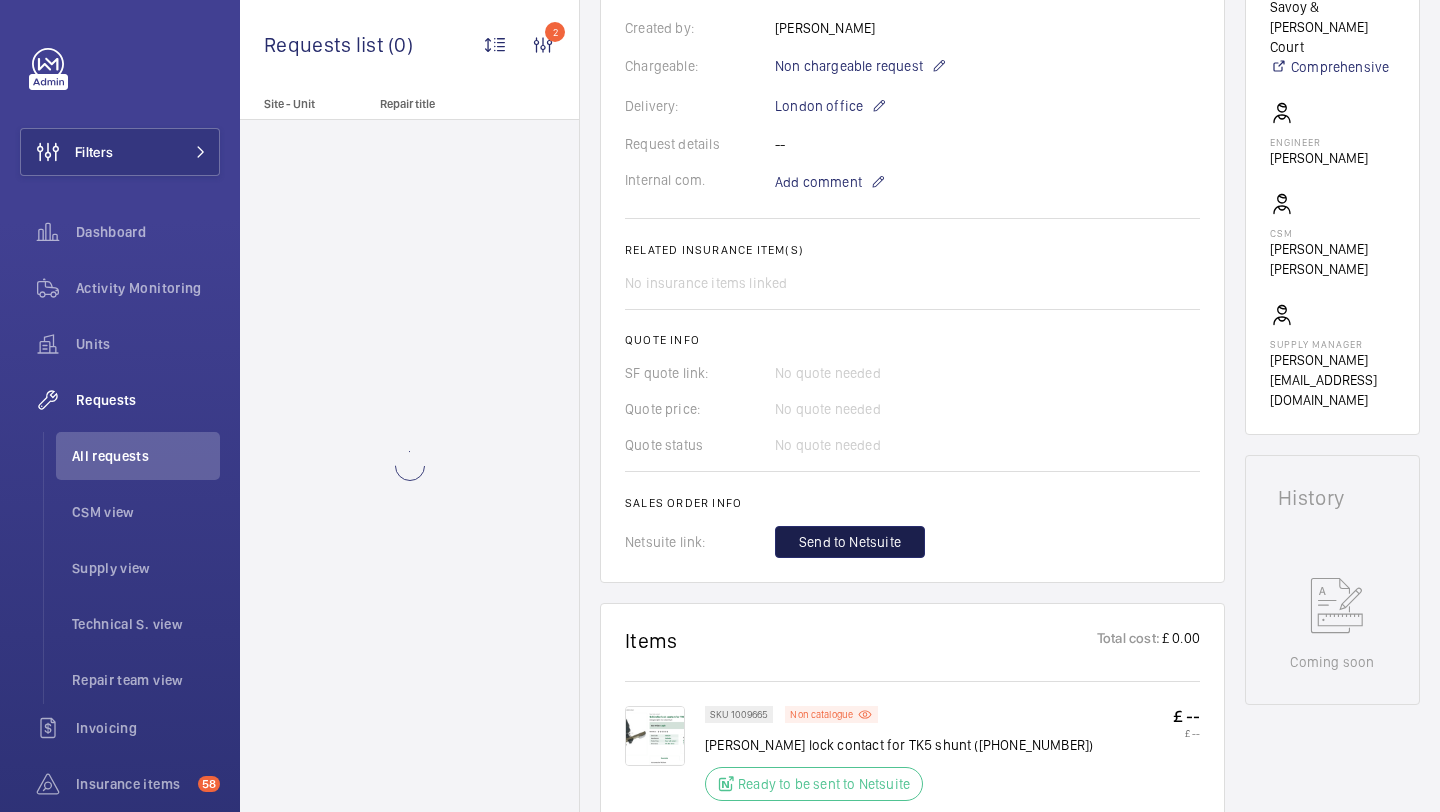 click on "Send to Netsuite" 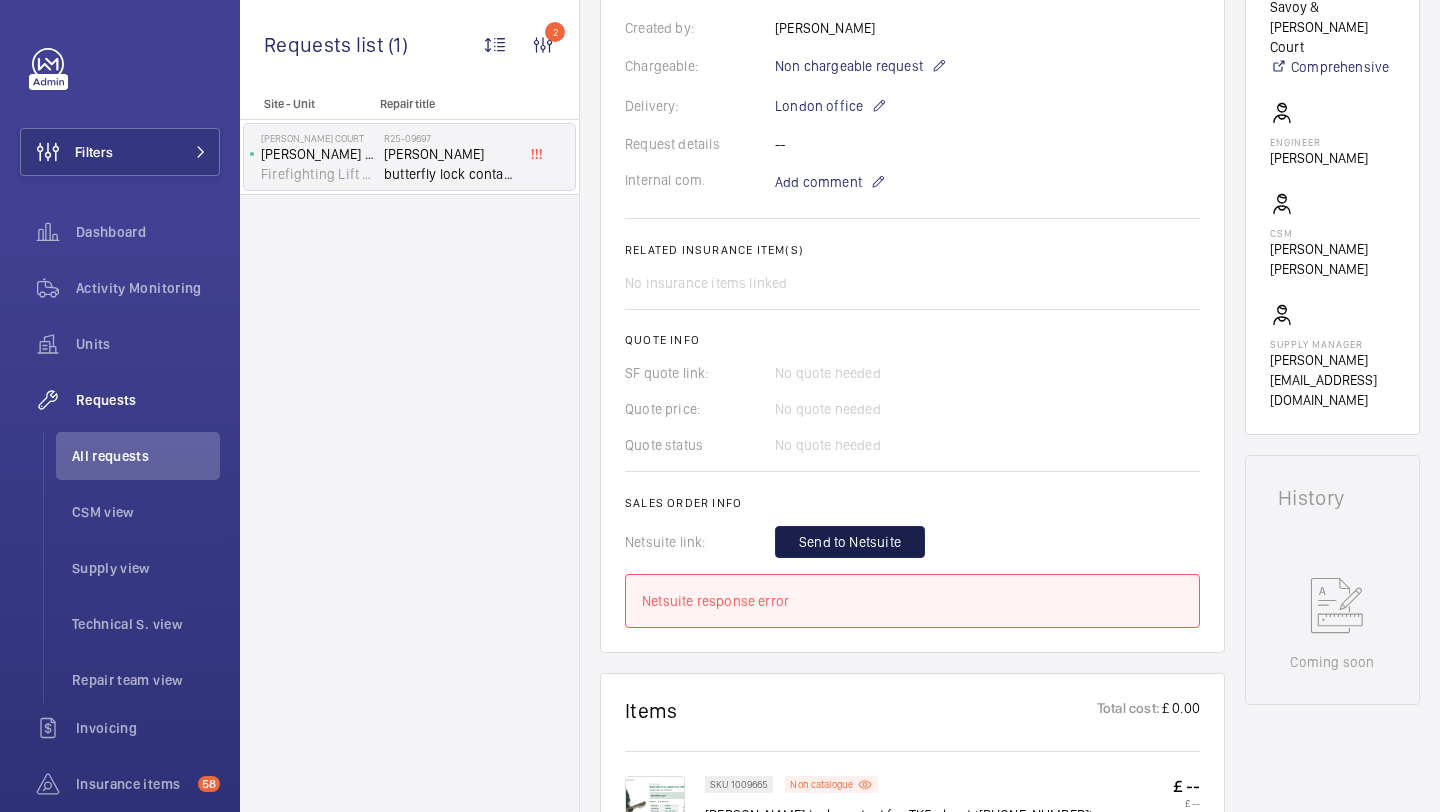 click on "Send to Netsuite" 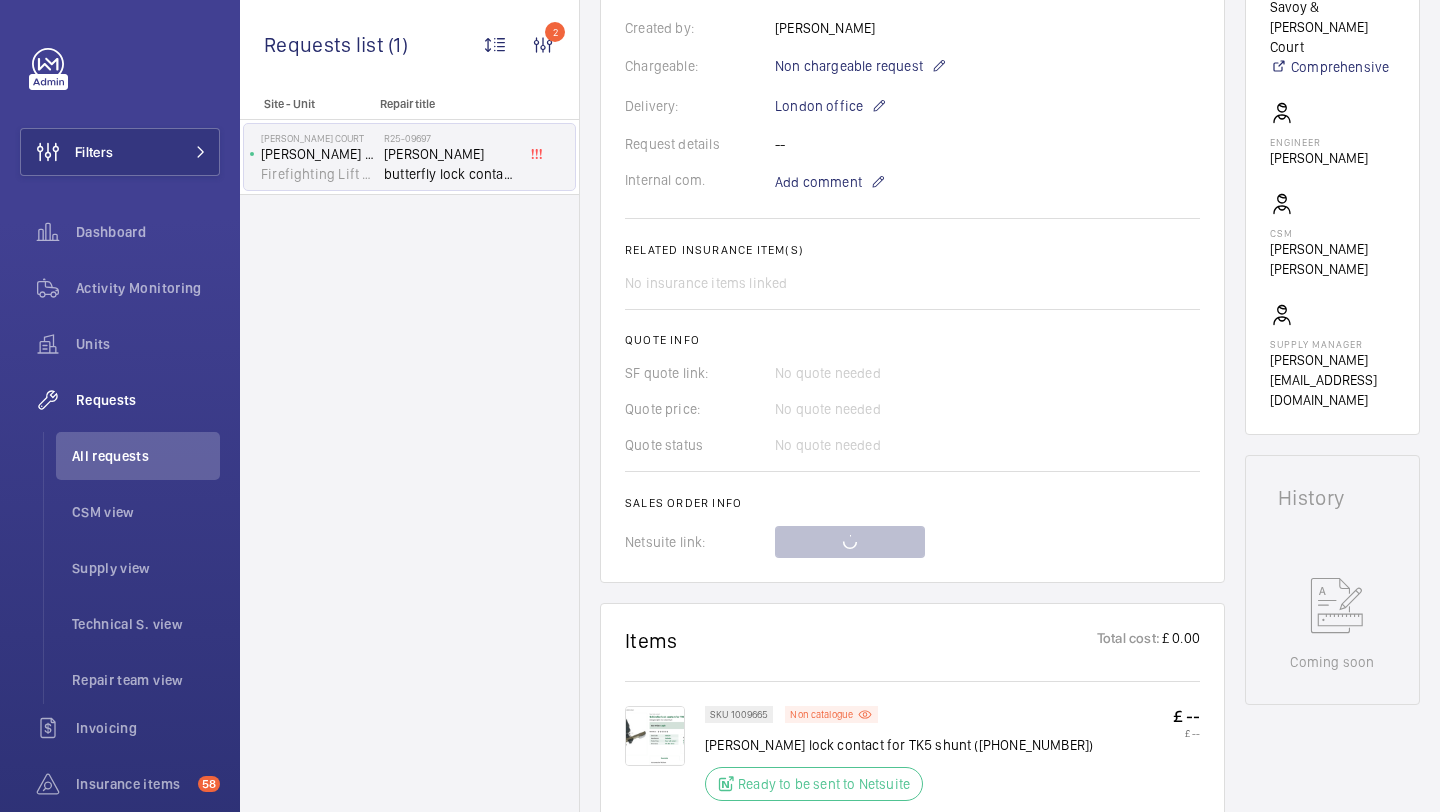 click 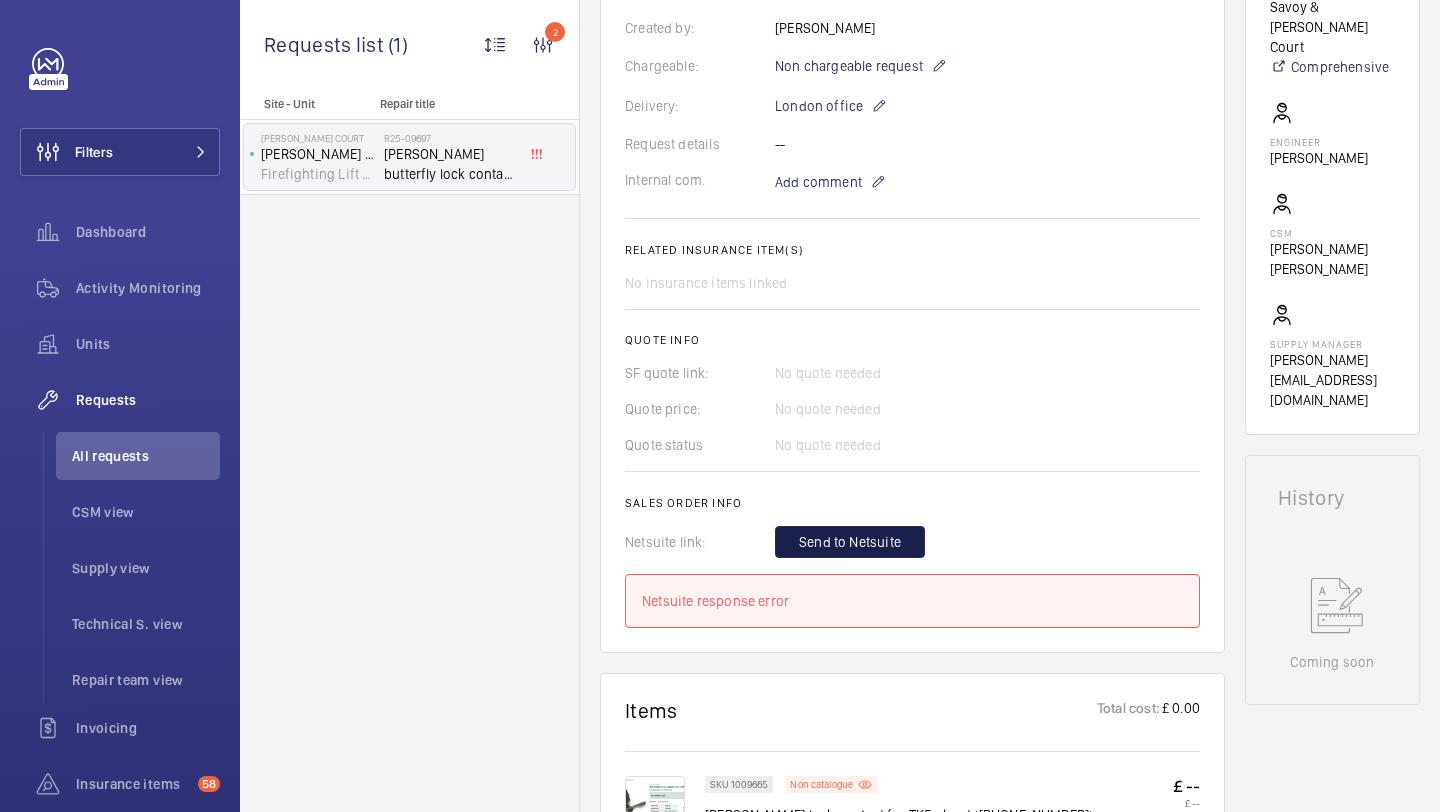 click on "Send to Netsuite" 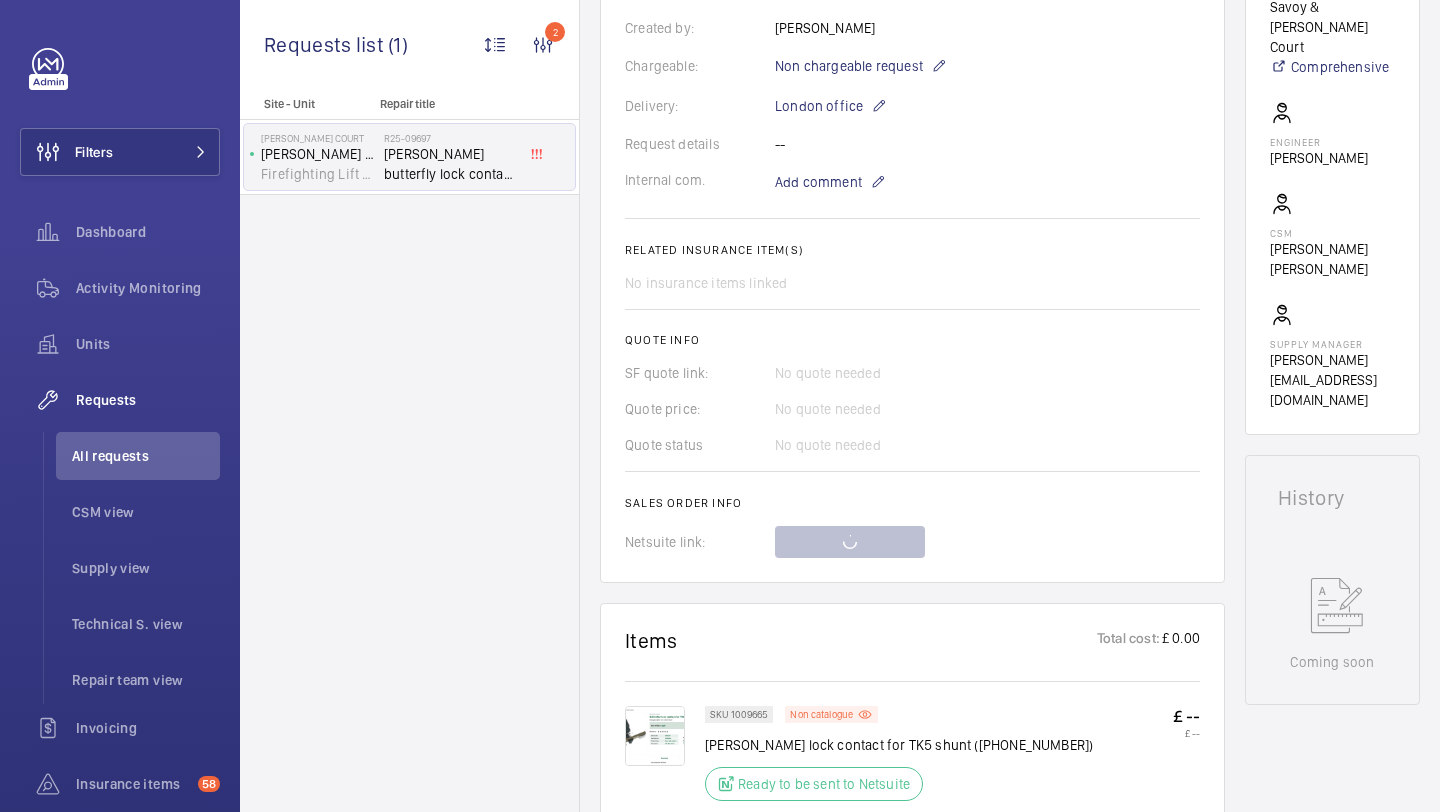 click 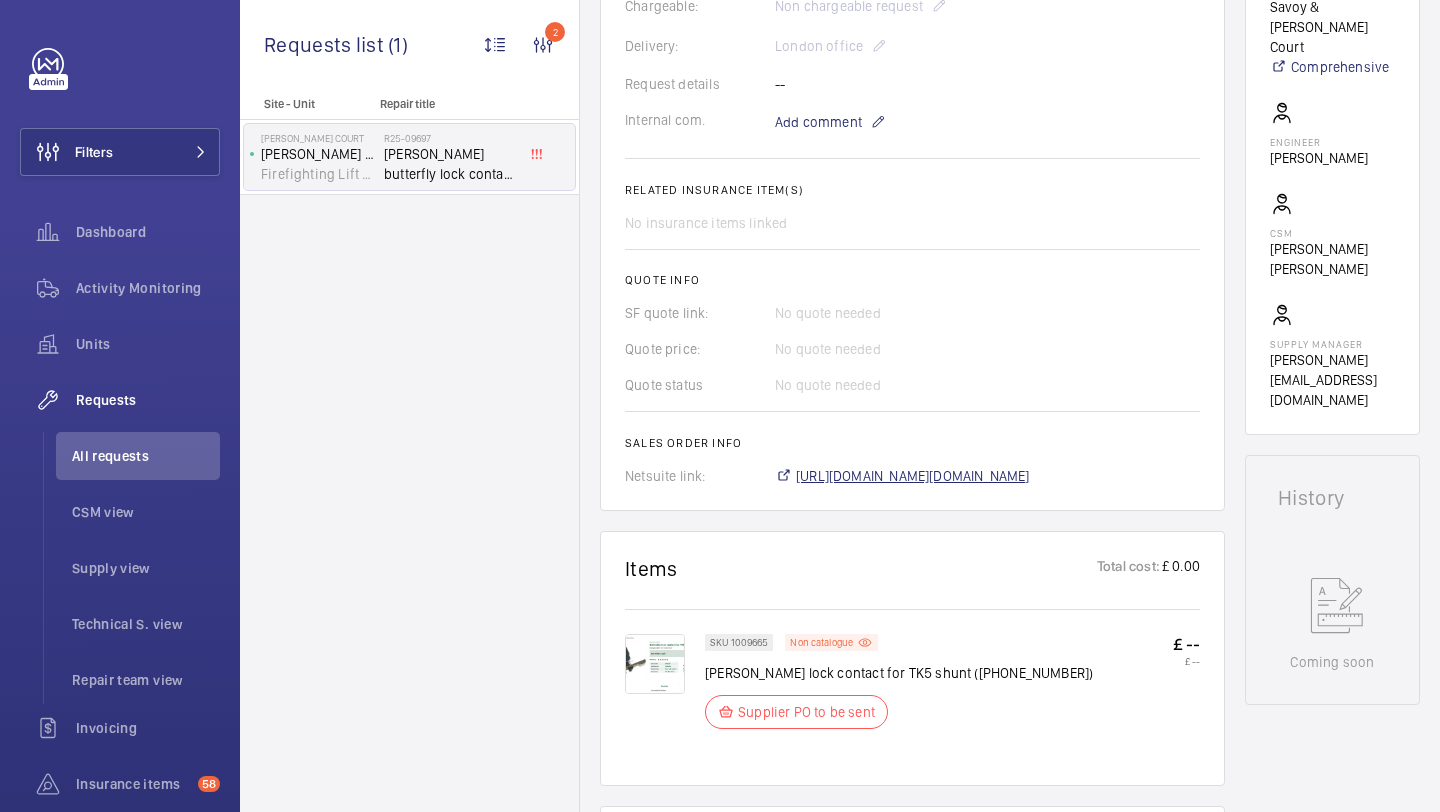 scroll, scrollTop: 622, scrollLeft: 0, axis: vertical 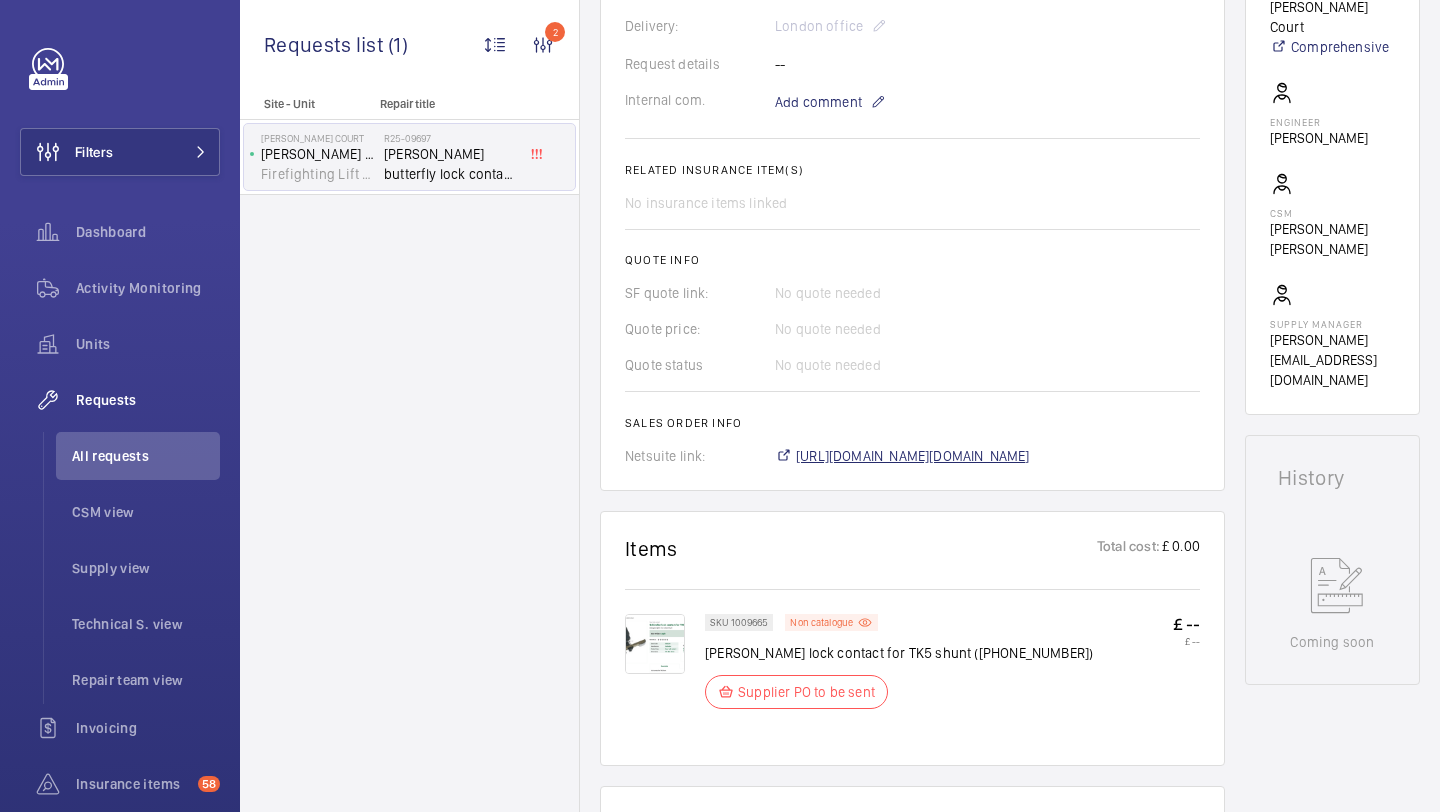 click on "https://6461500.app.netsuite.com/app/accounting/transactions/salesord.nl?id=2817257" 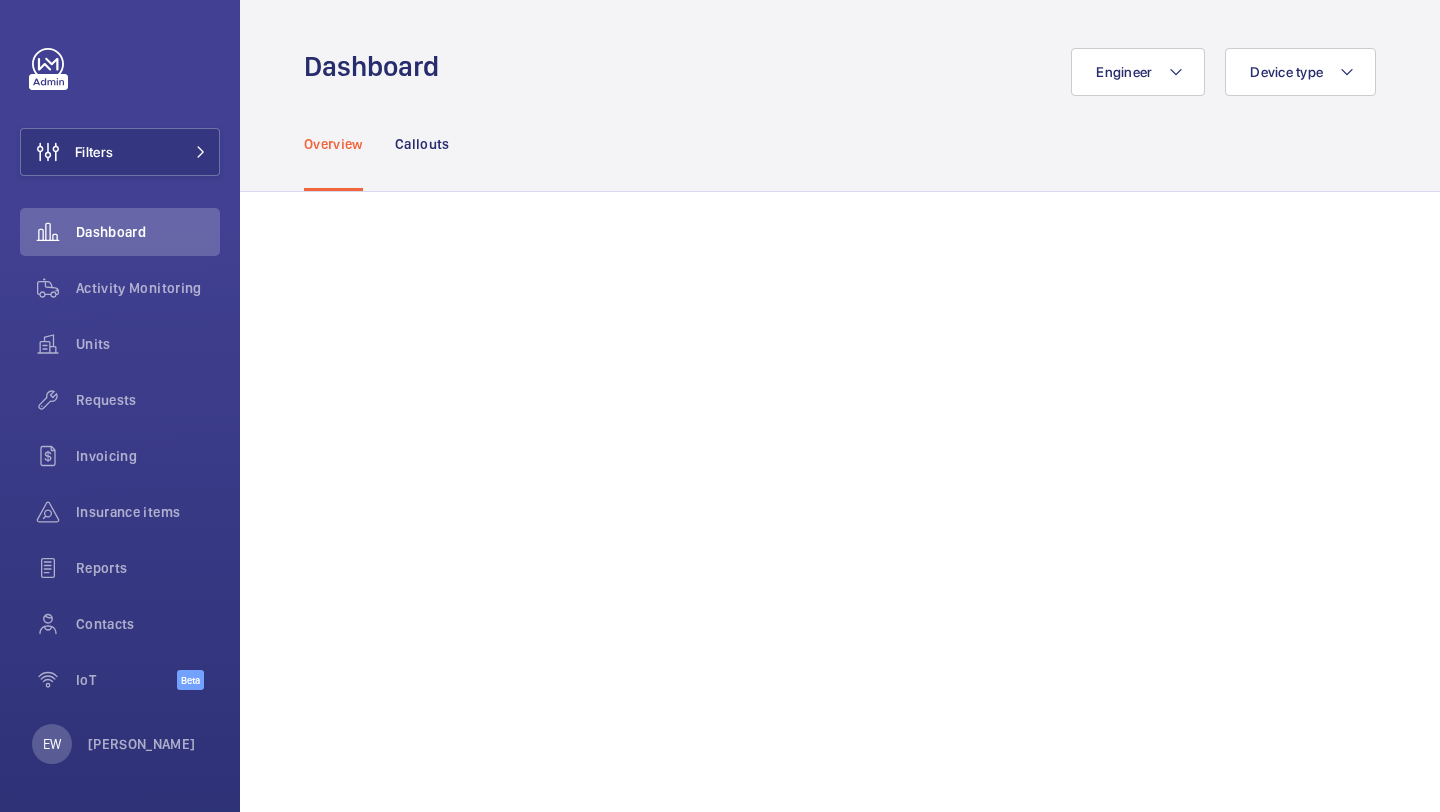 scroll, scrollTop: 0, scrollLeft: 0, axis: both 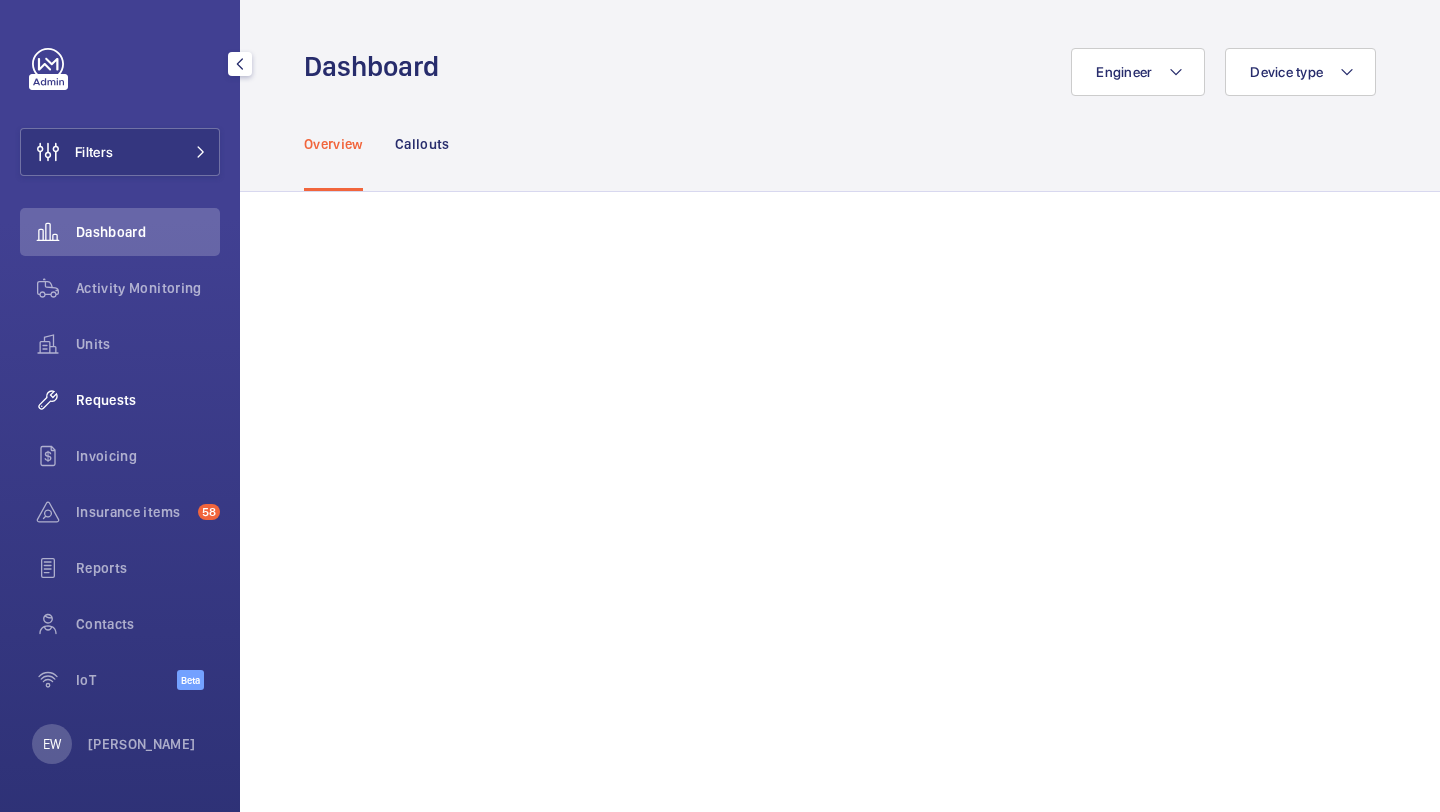click on "Requests" 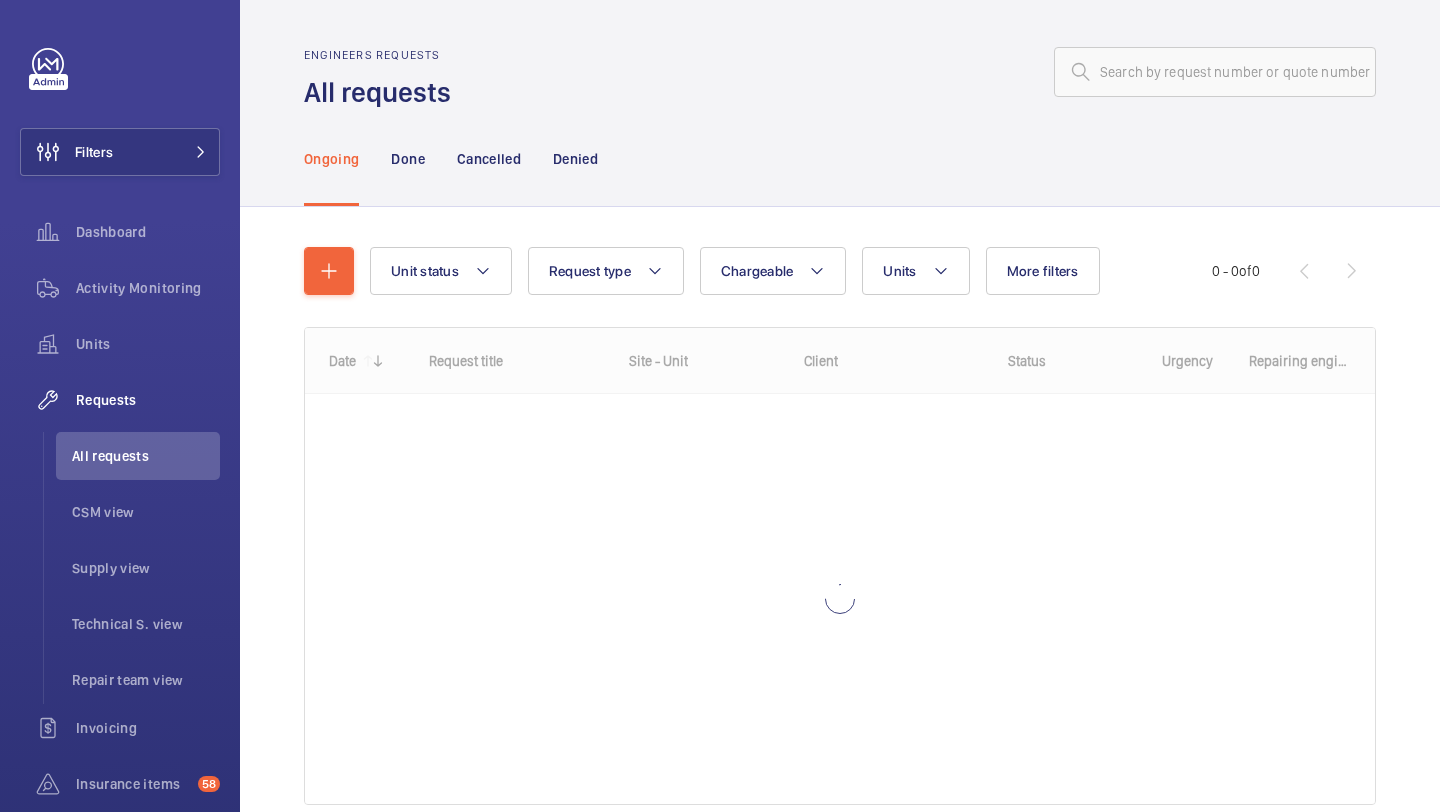 drag, startPoint x: 1149, startPoint y: 105, endPoint x: 1149, endPoint y: 84, distance: 21 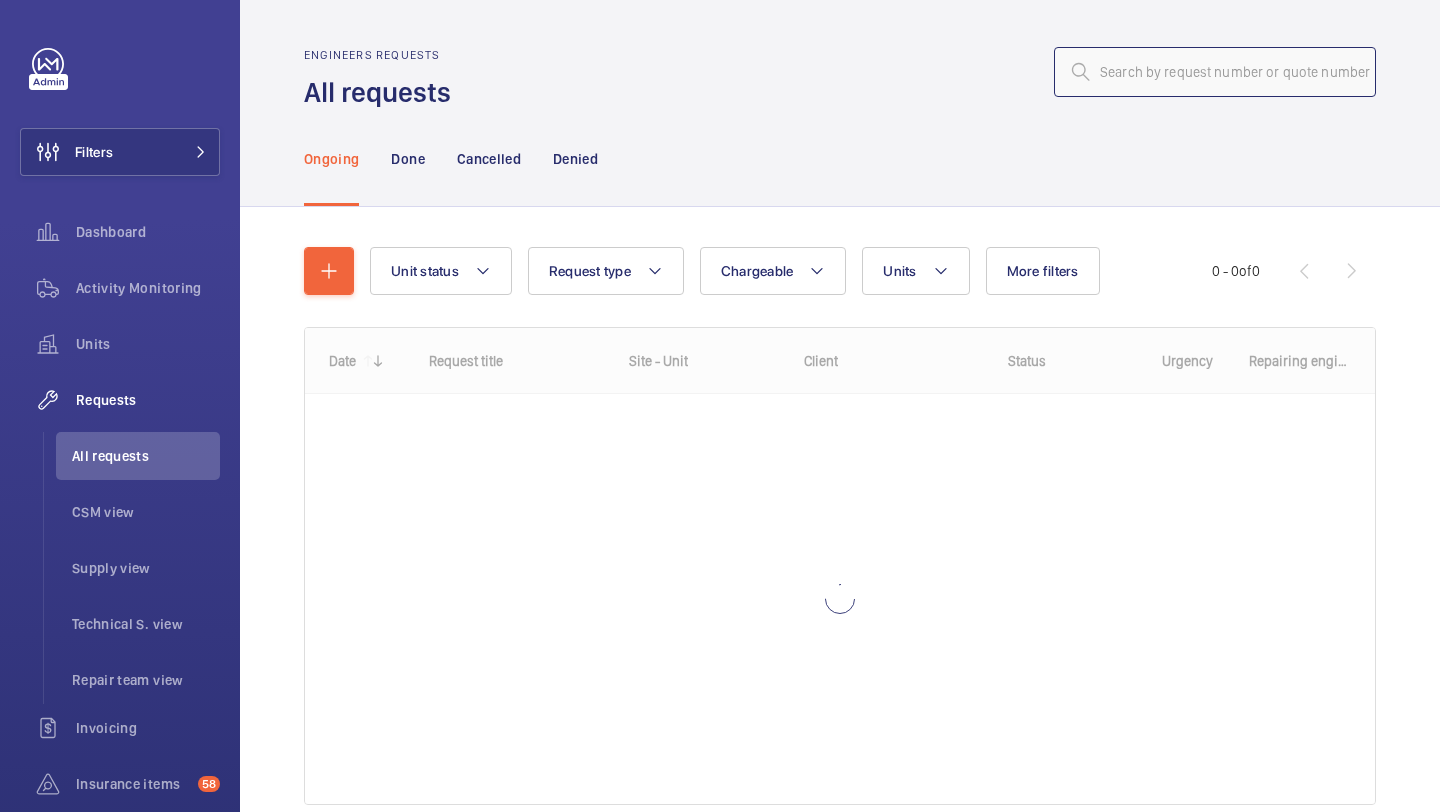 click 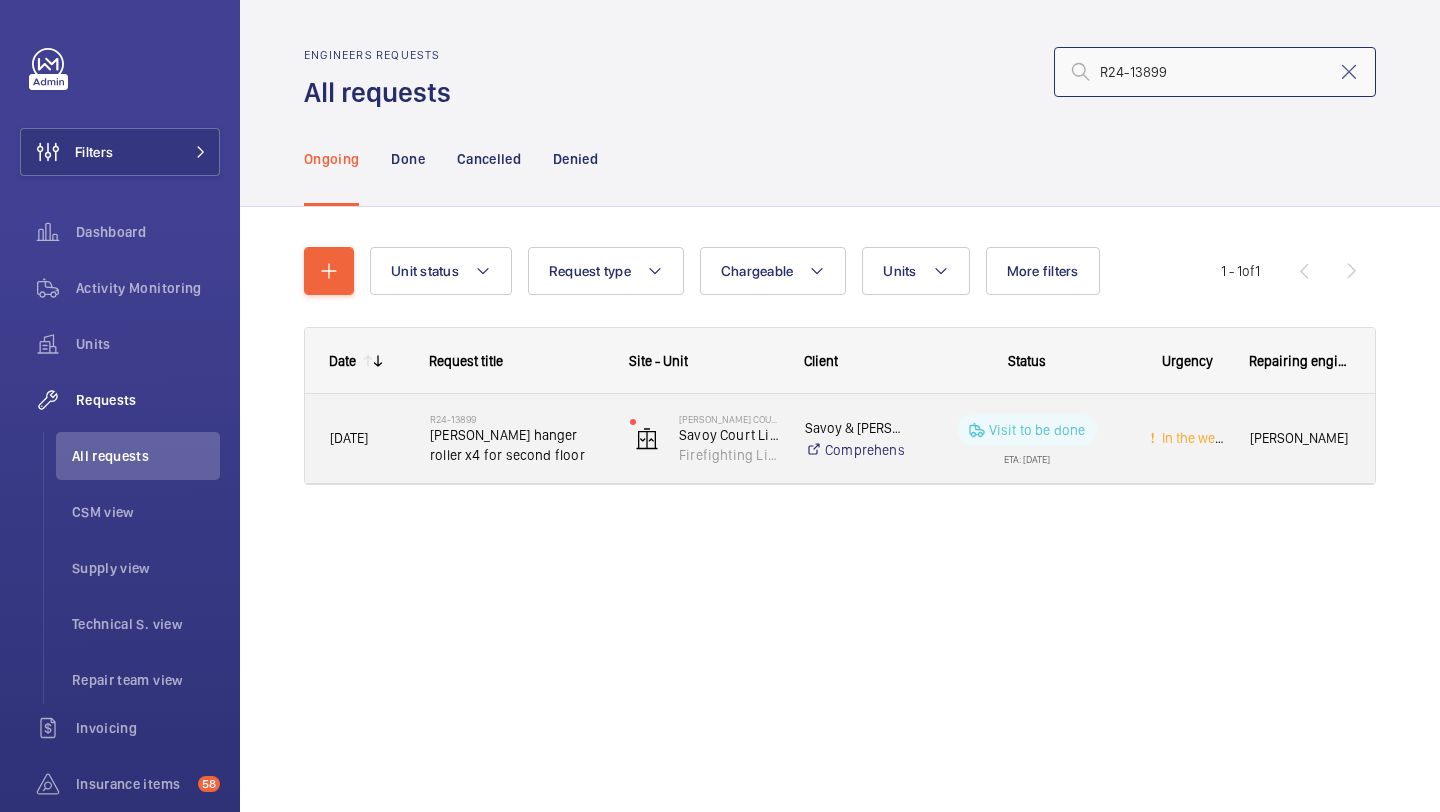 type on "R24-13899" 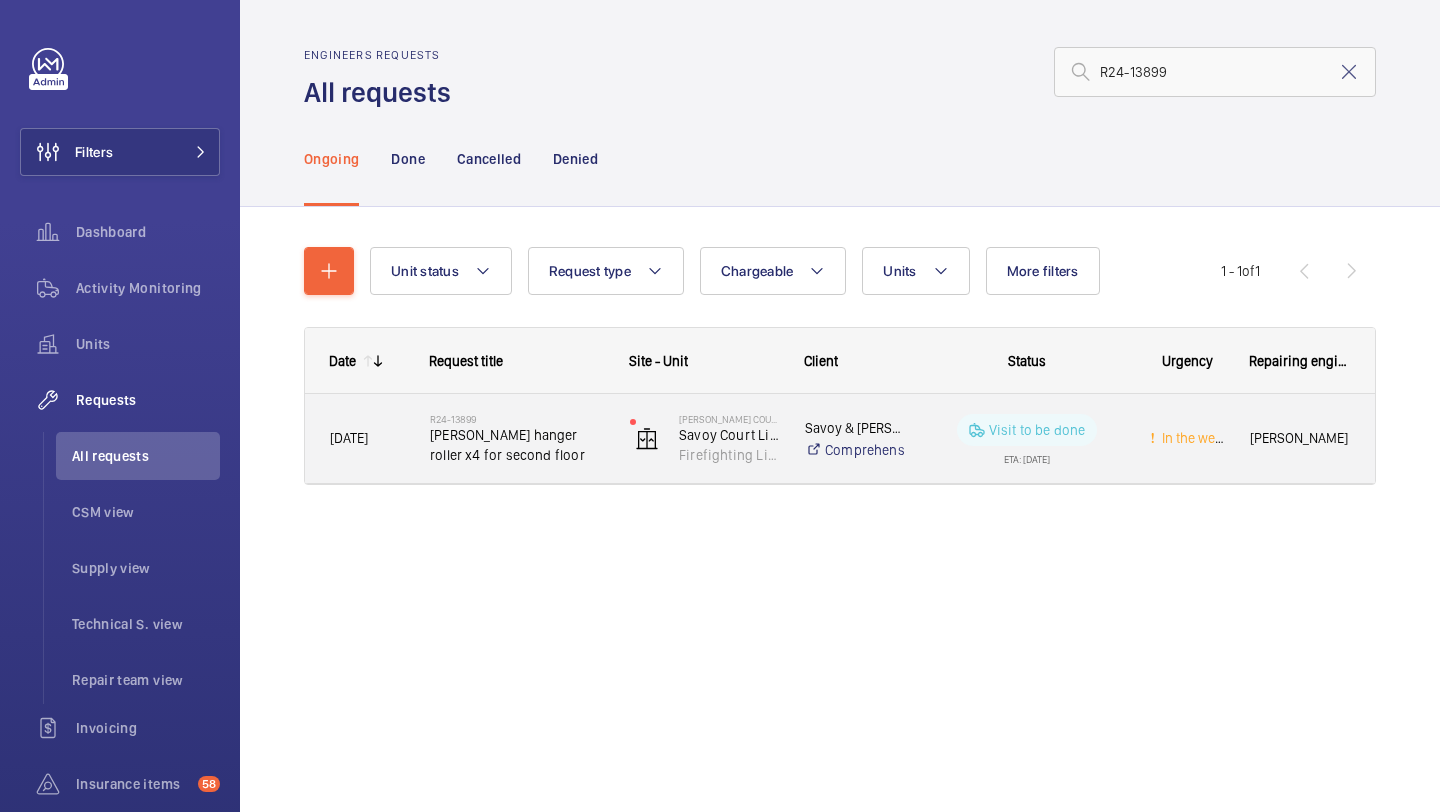 click on "[PERSON_NAME] hanger roller x4 for second floor" 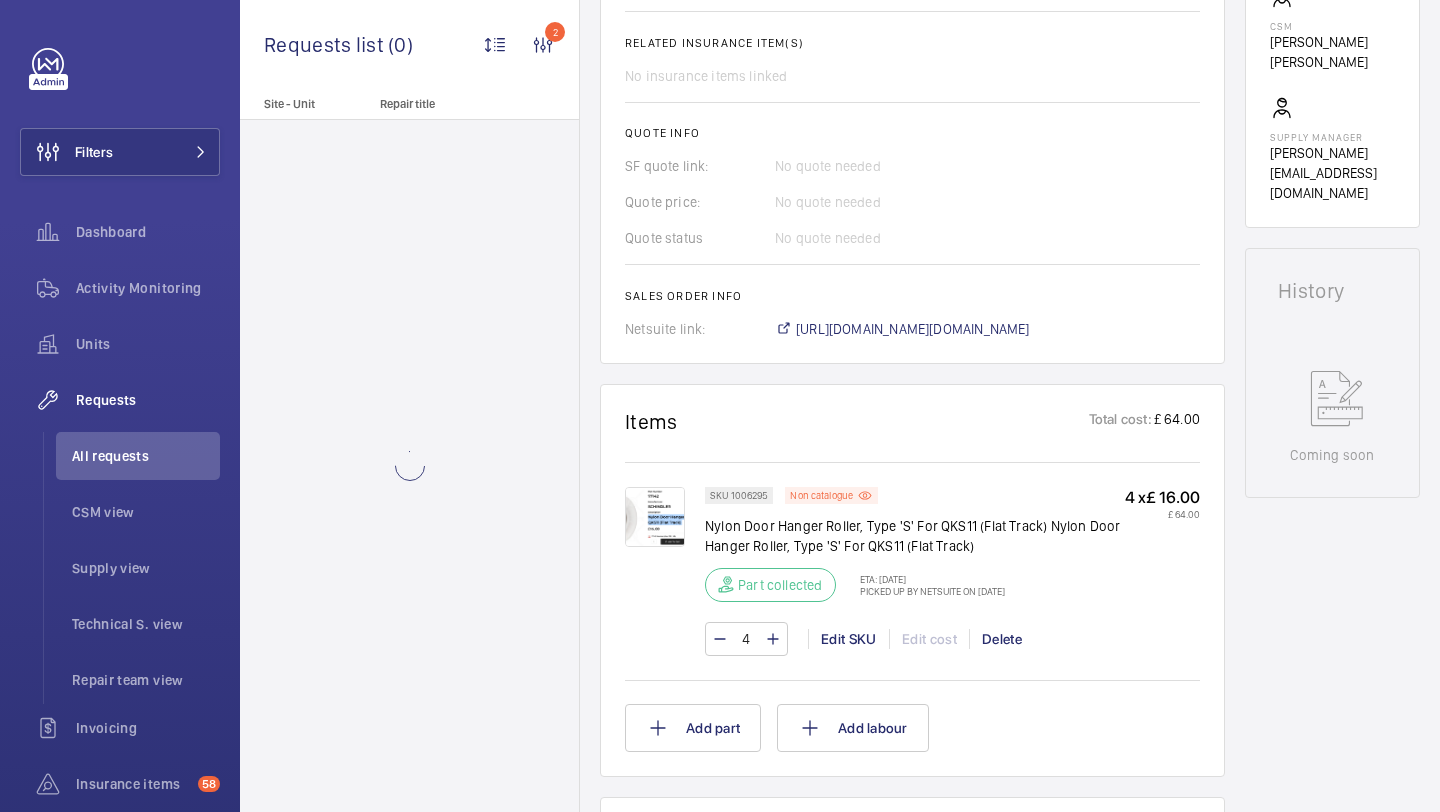 scroll, scrollTop: 918, scrollLeft: 0, axis: vertical 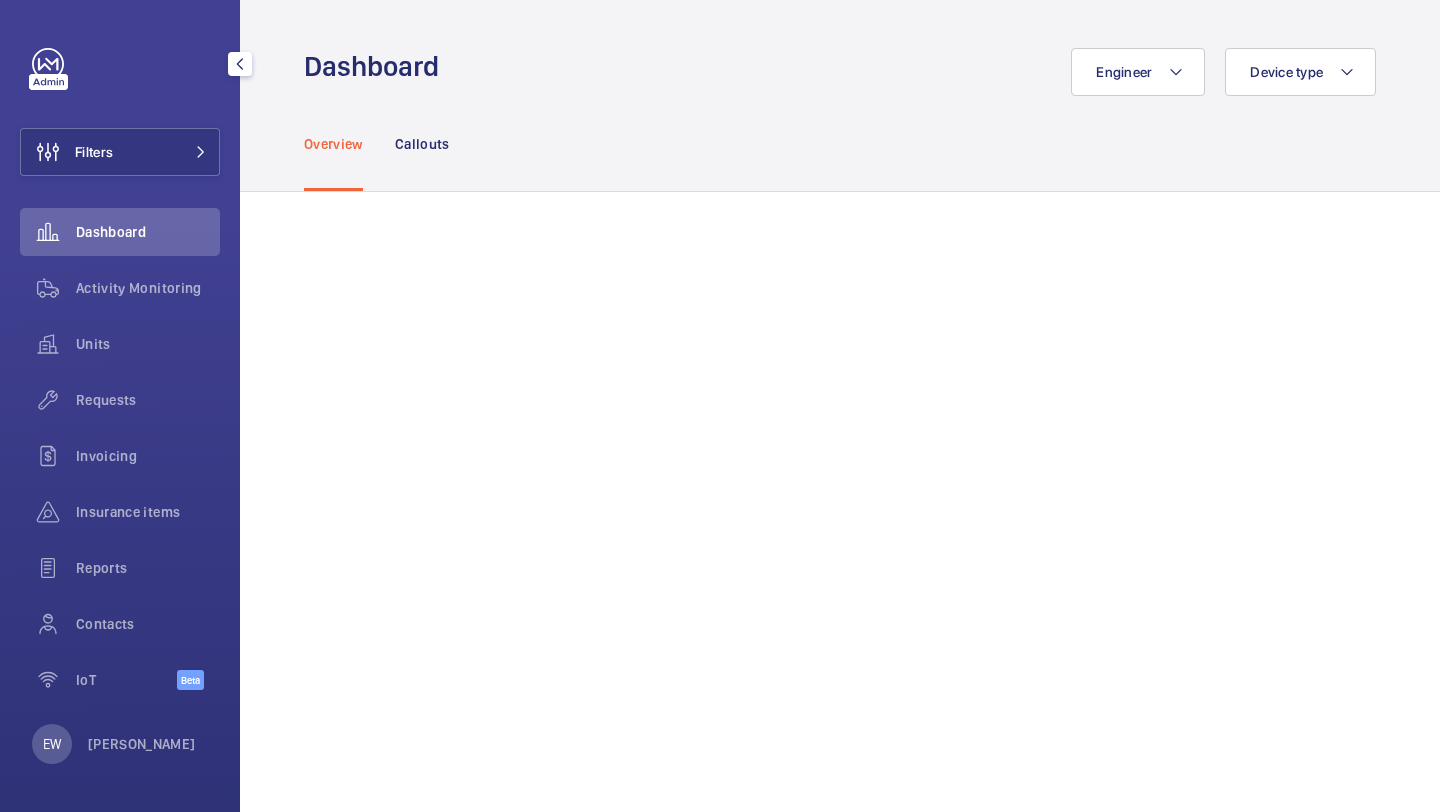 click on "Filters" 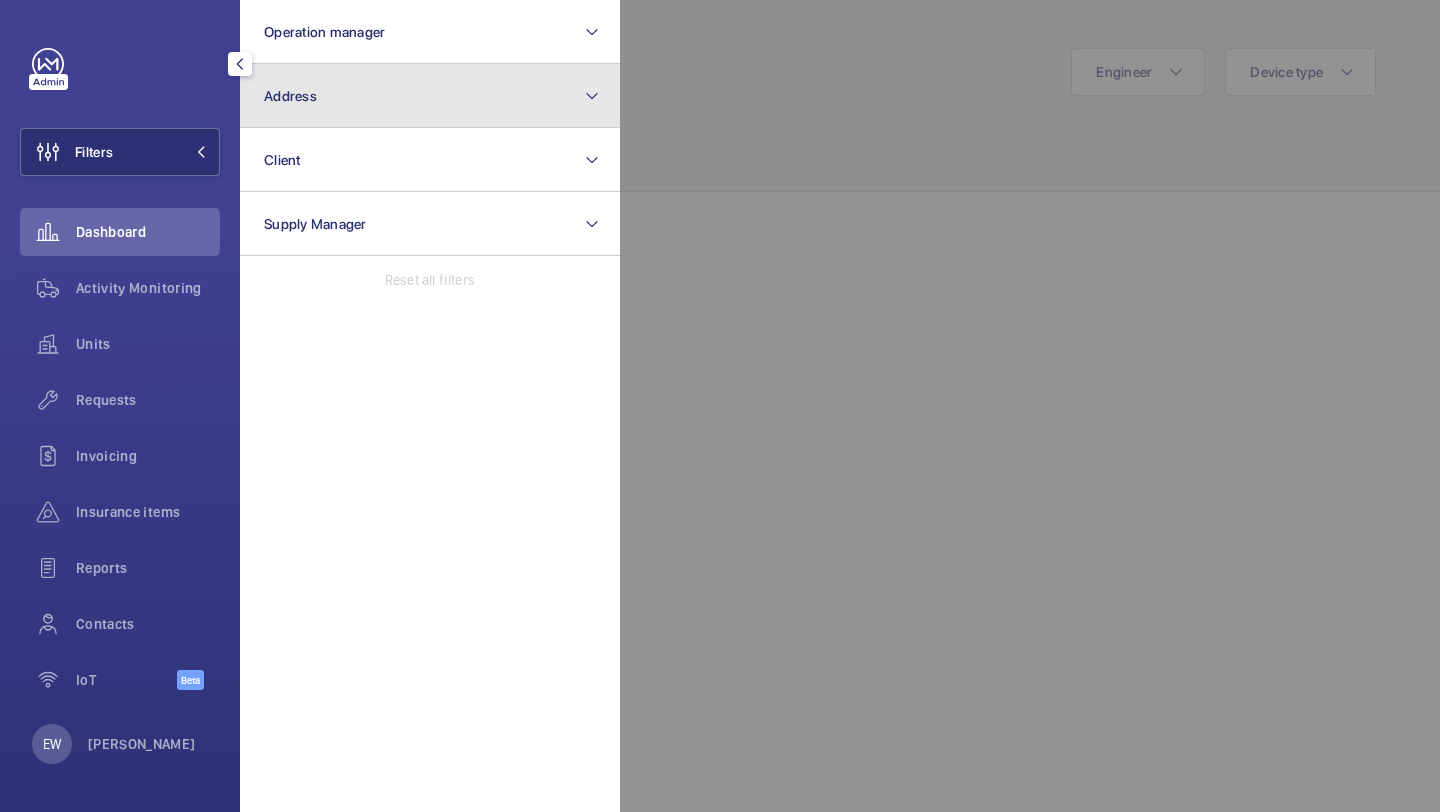 click on "Address" 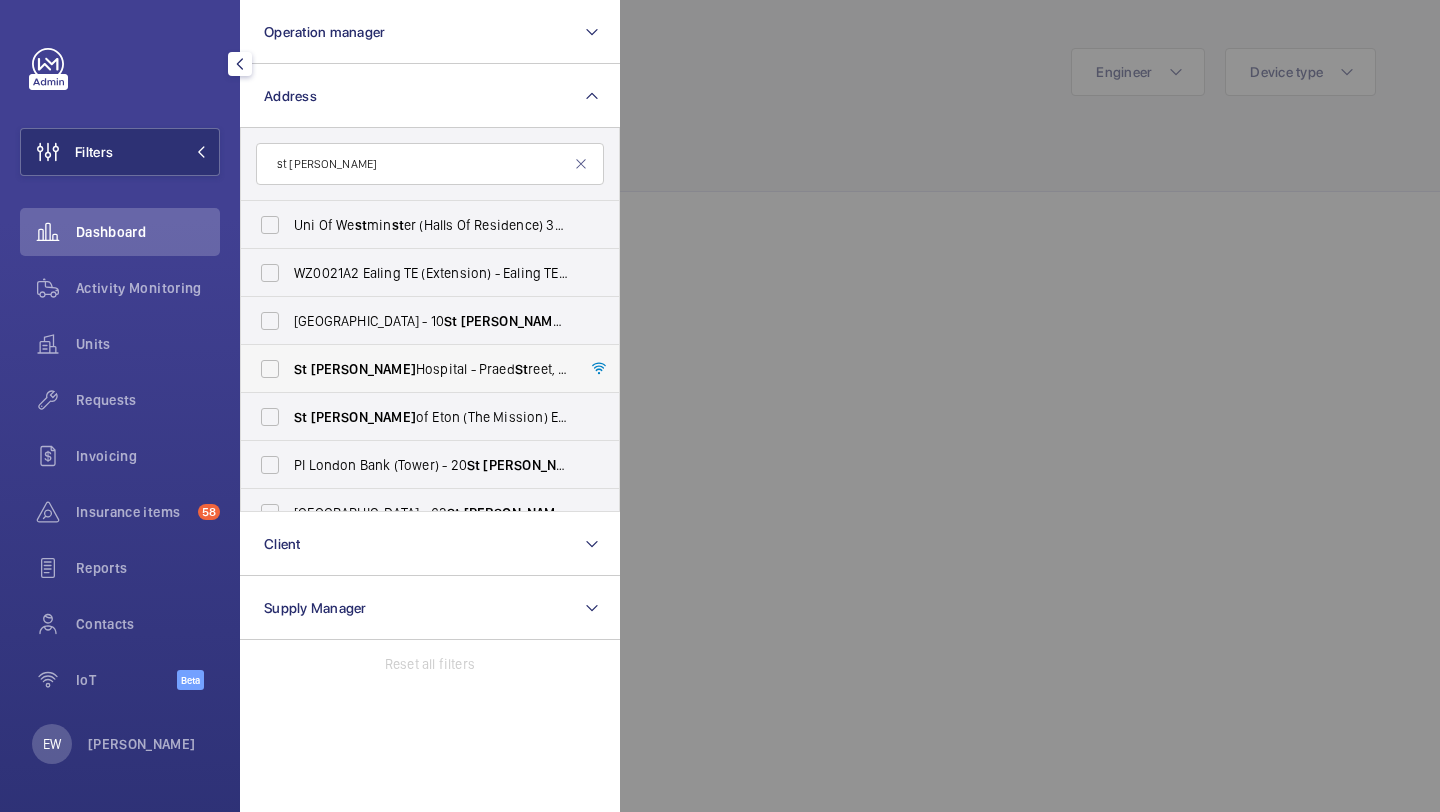 type on "st mary" 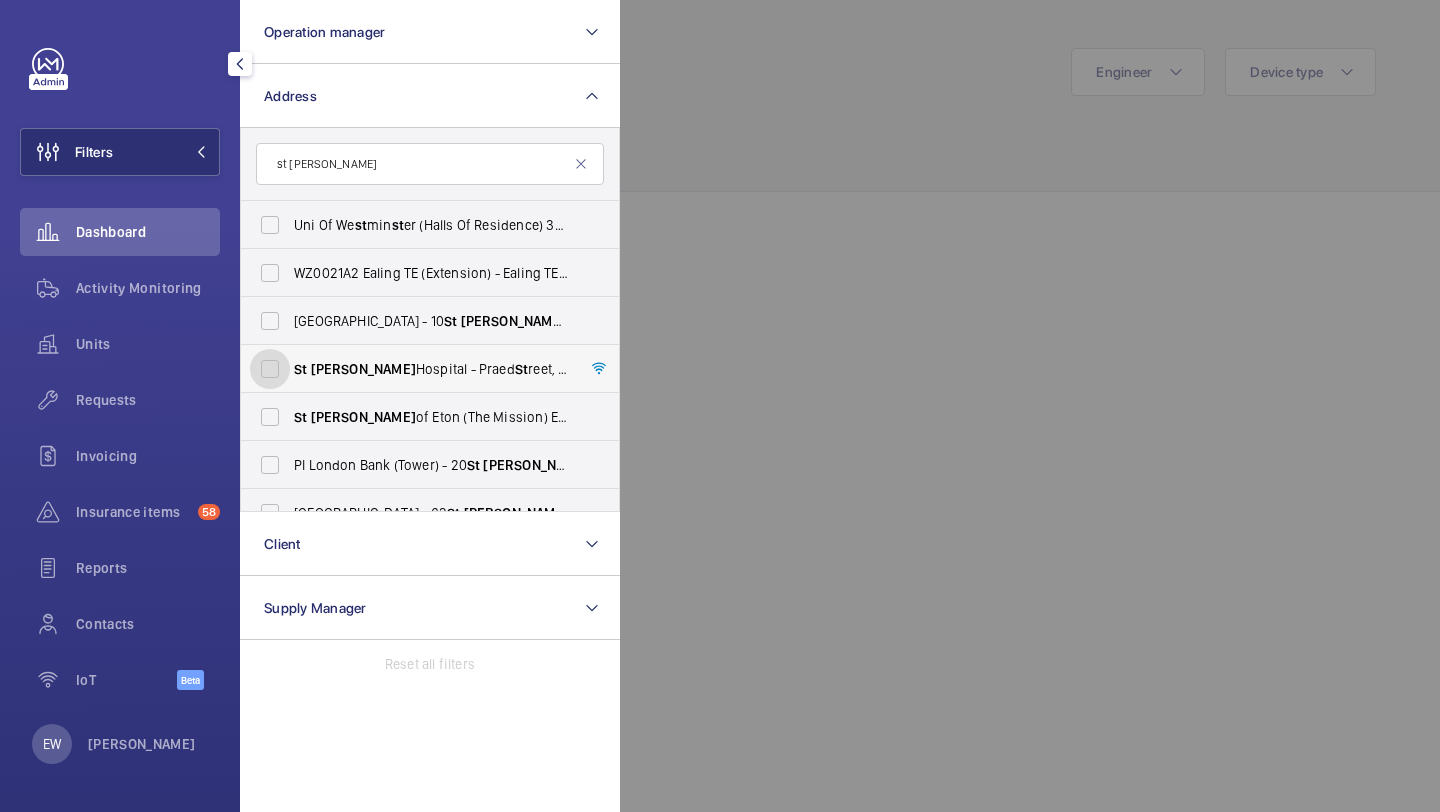 checkbox on "true" 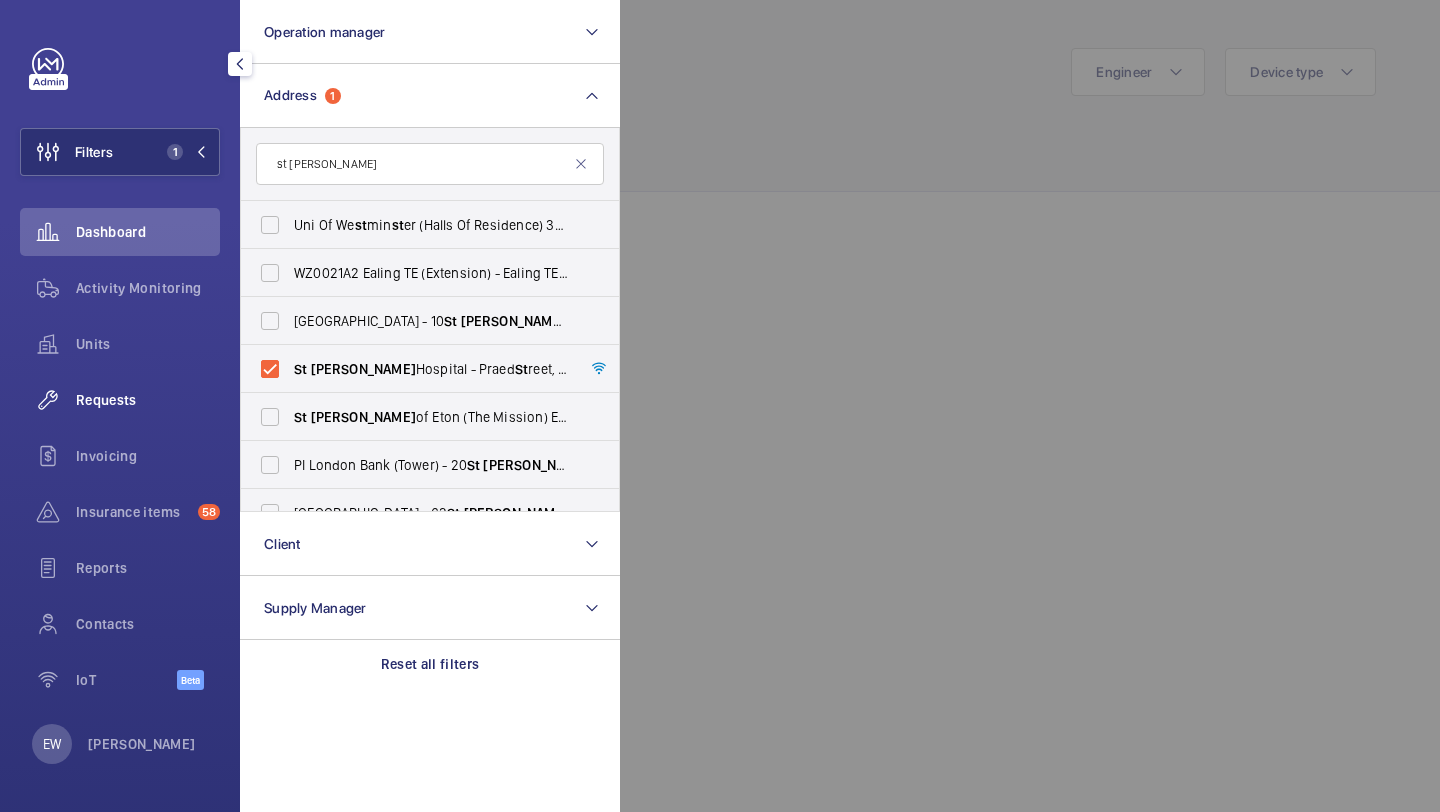 click on "Requests" 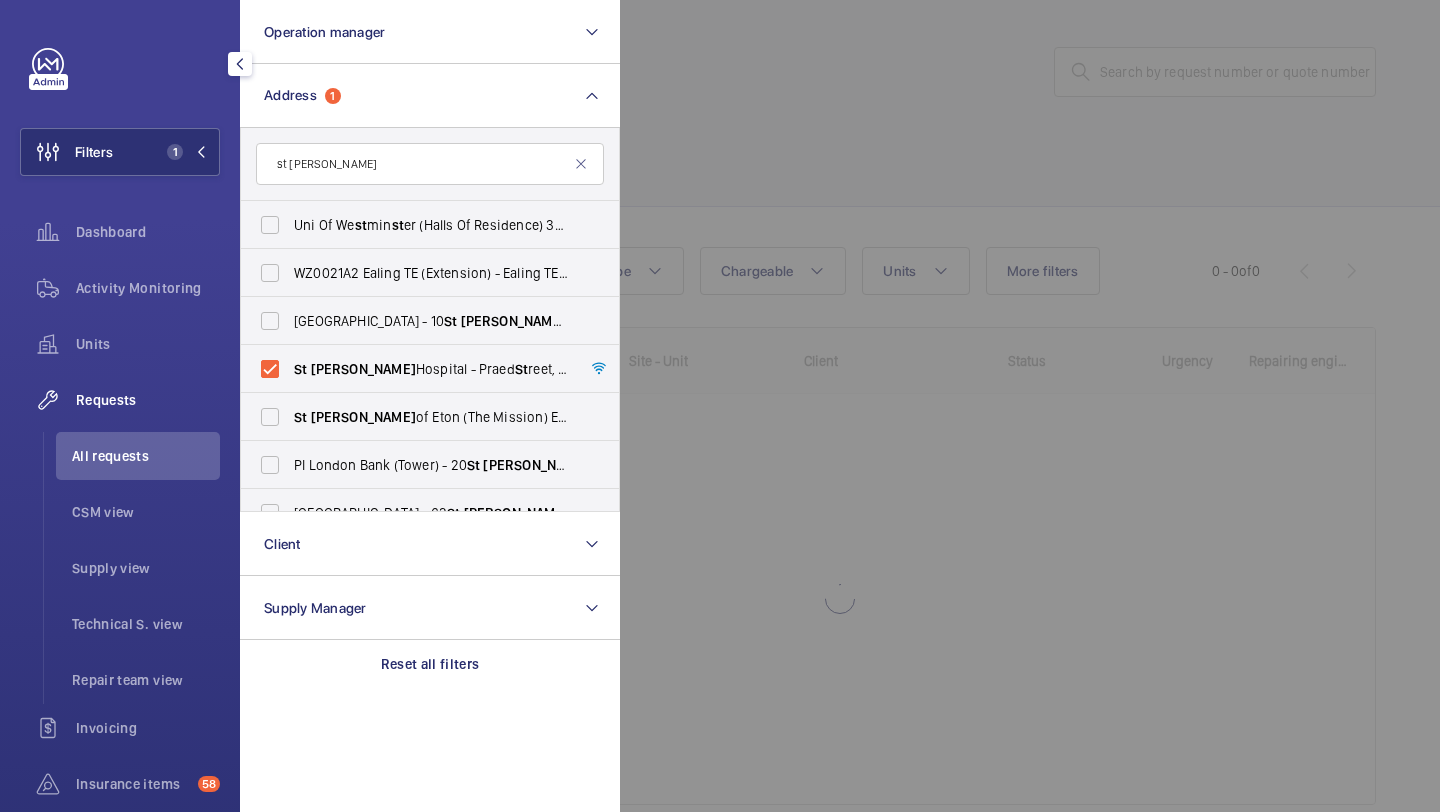 click 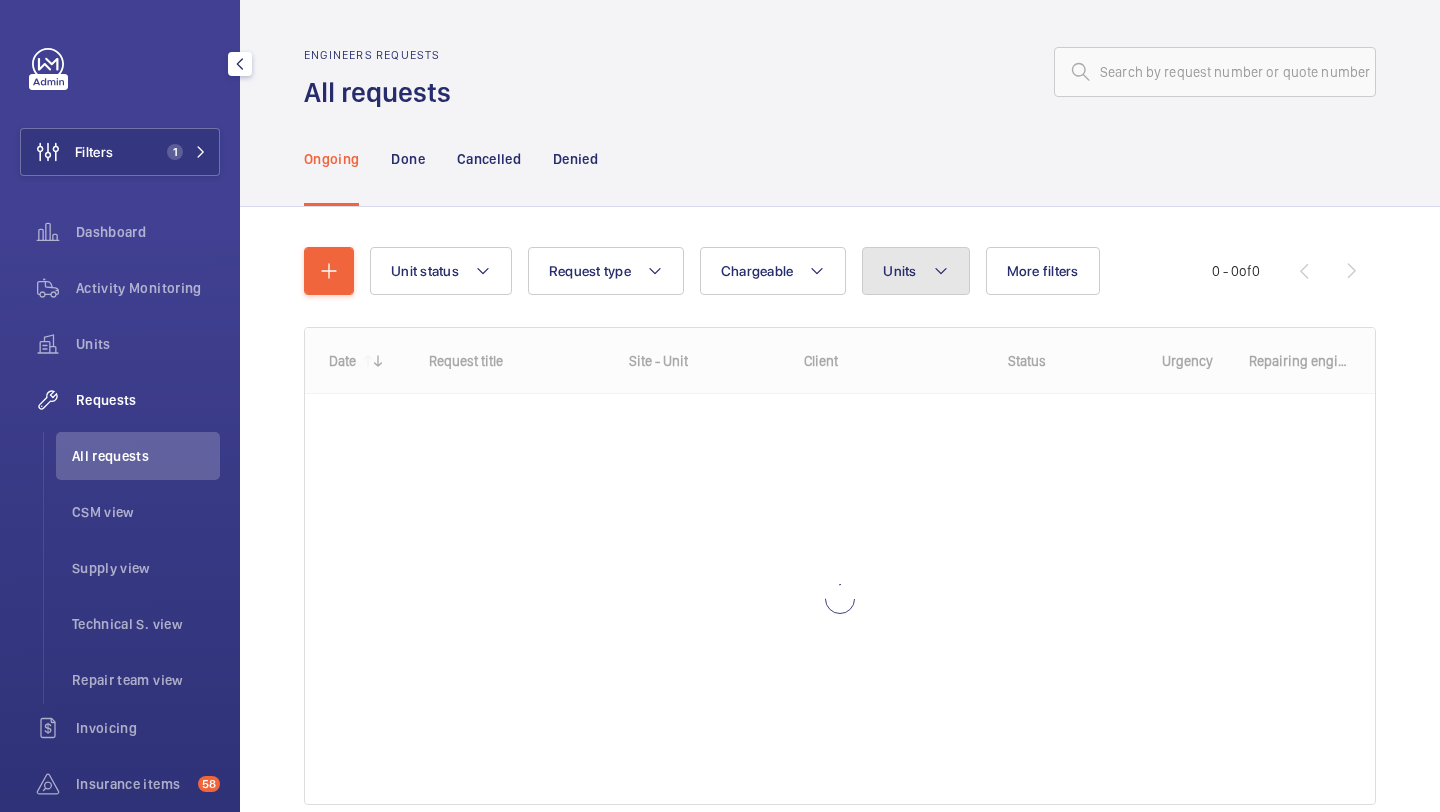 click on "Units" 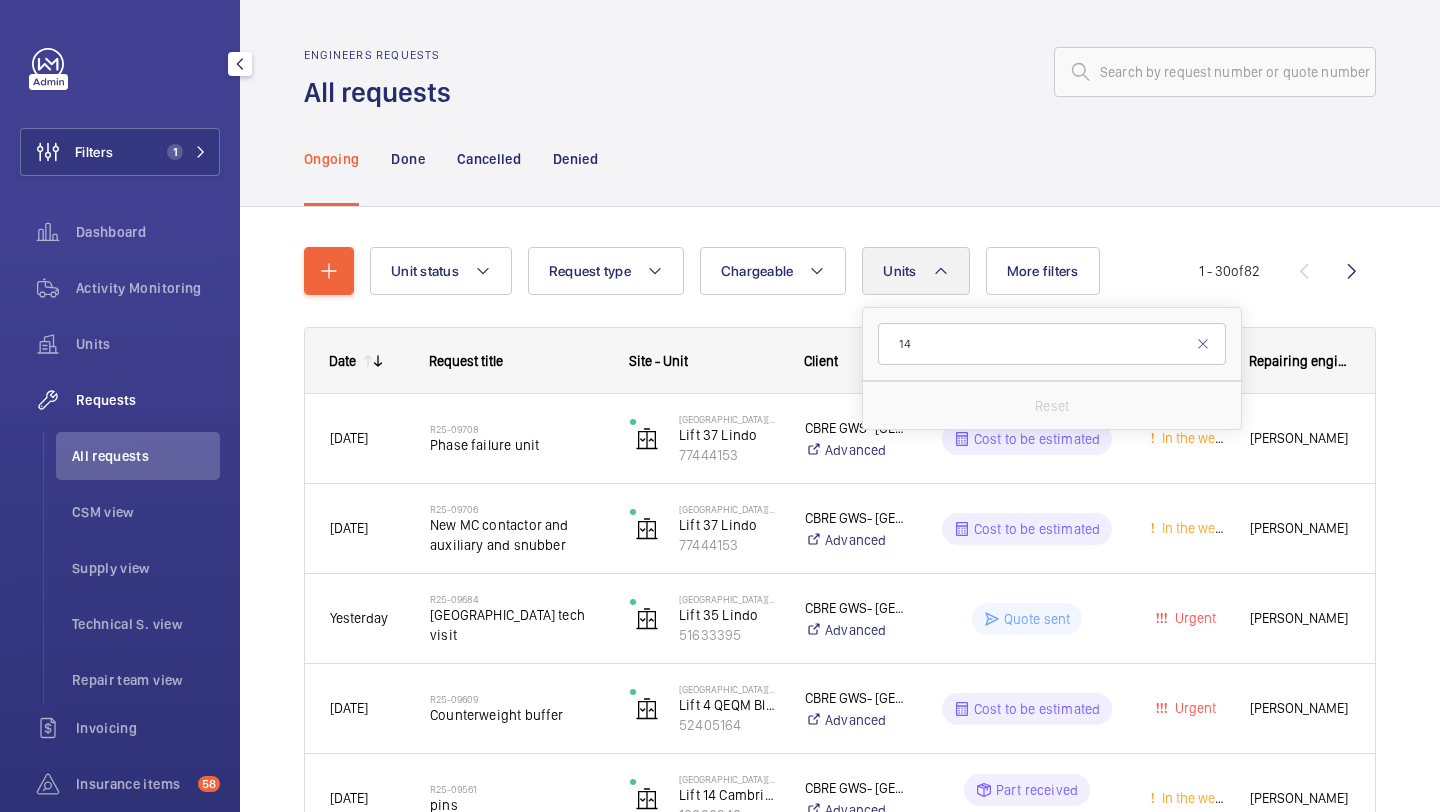type on "14" 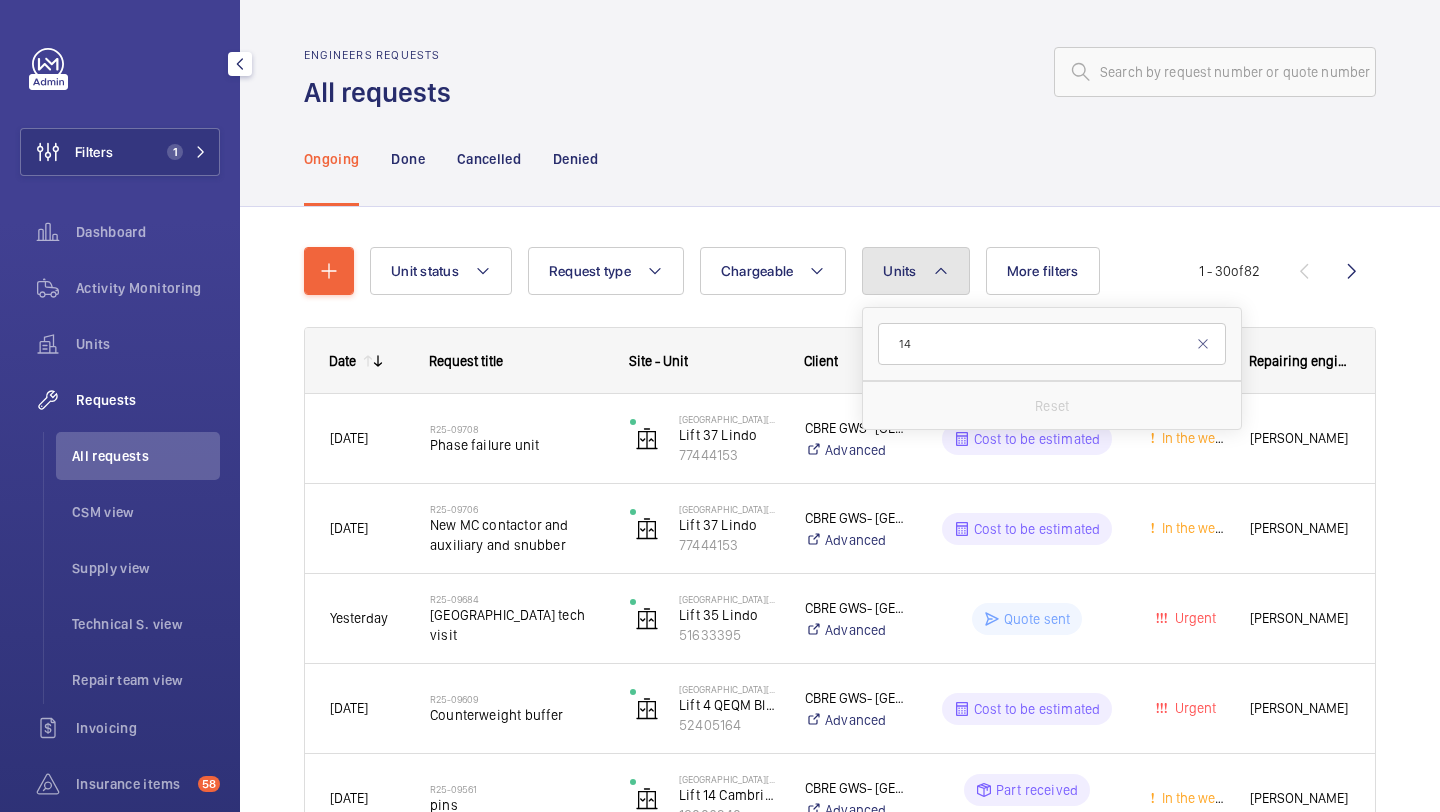 click on "Units" 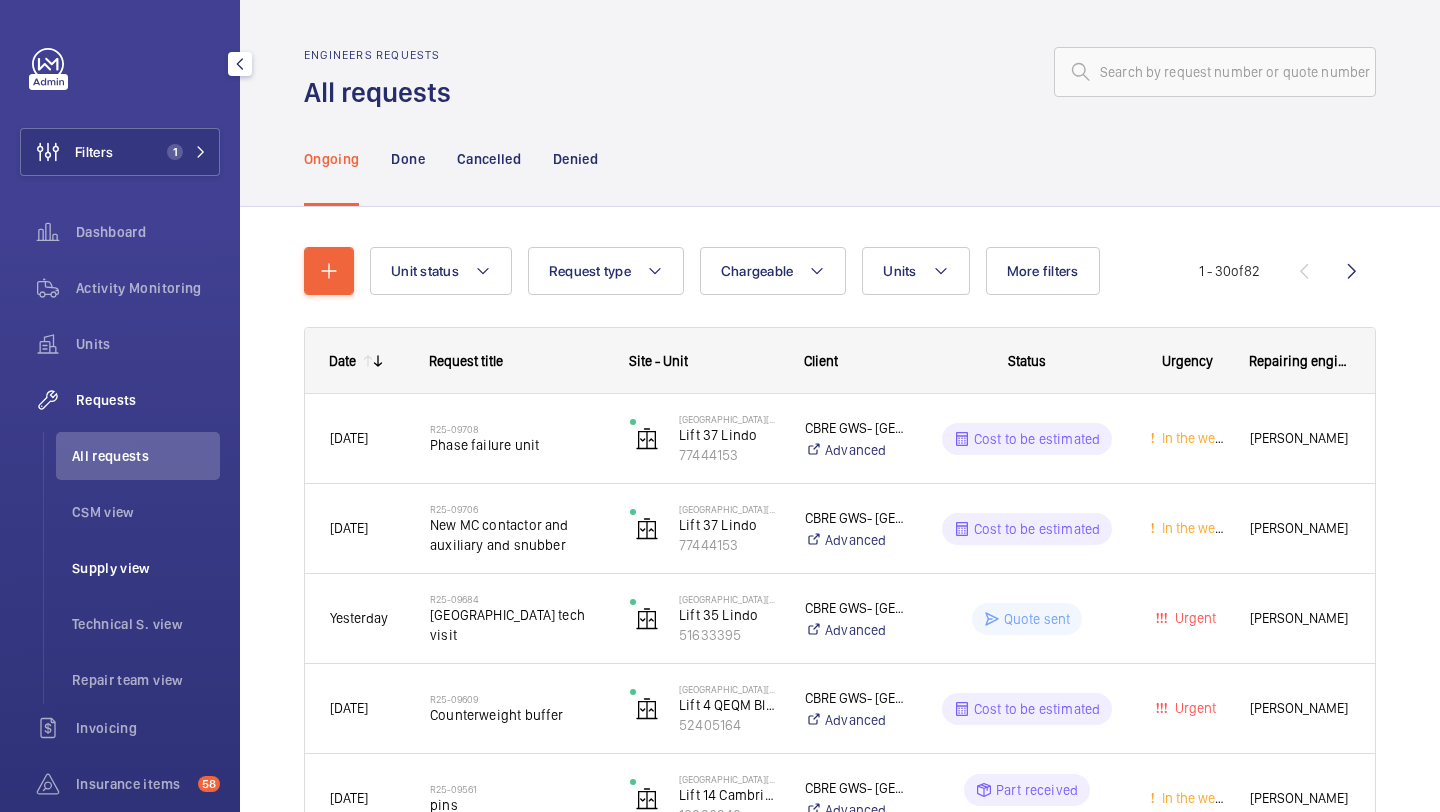 click on "Supply view" 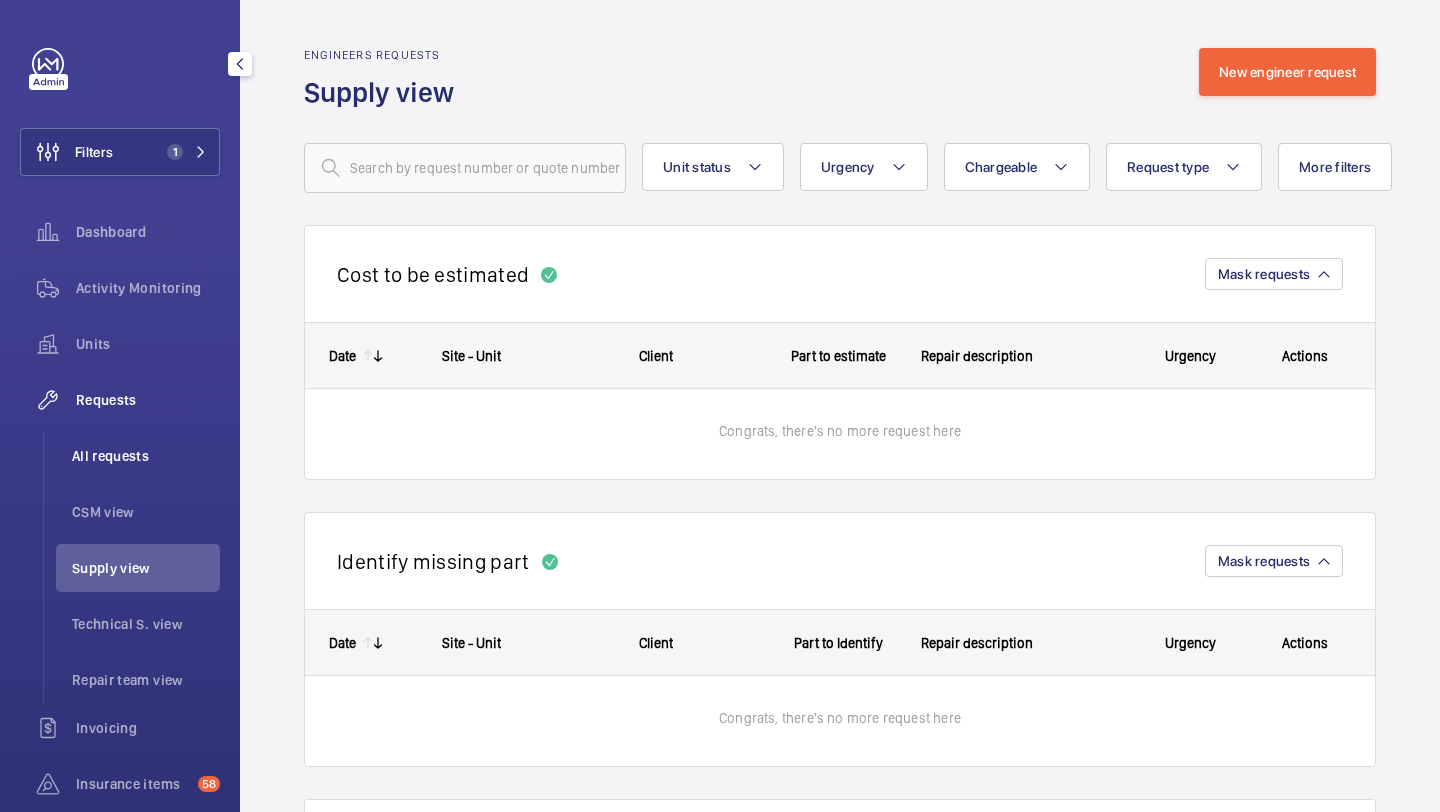 click on "All requests" 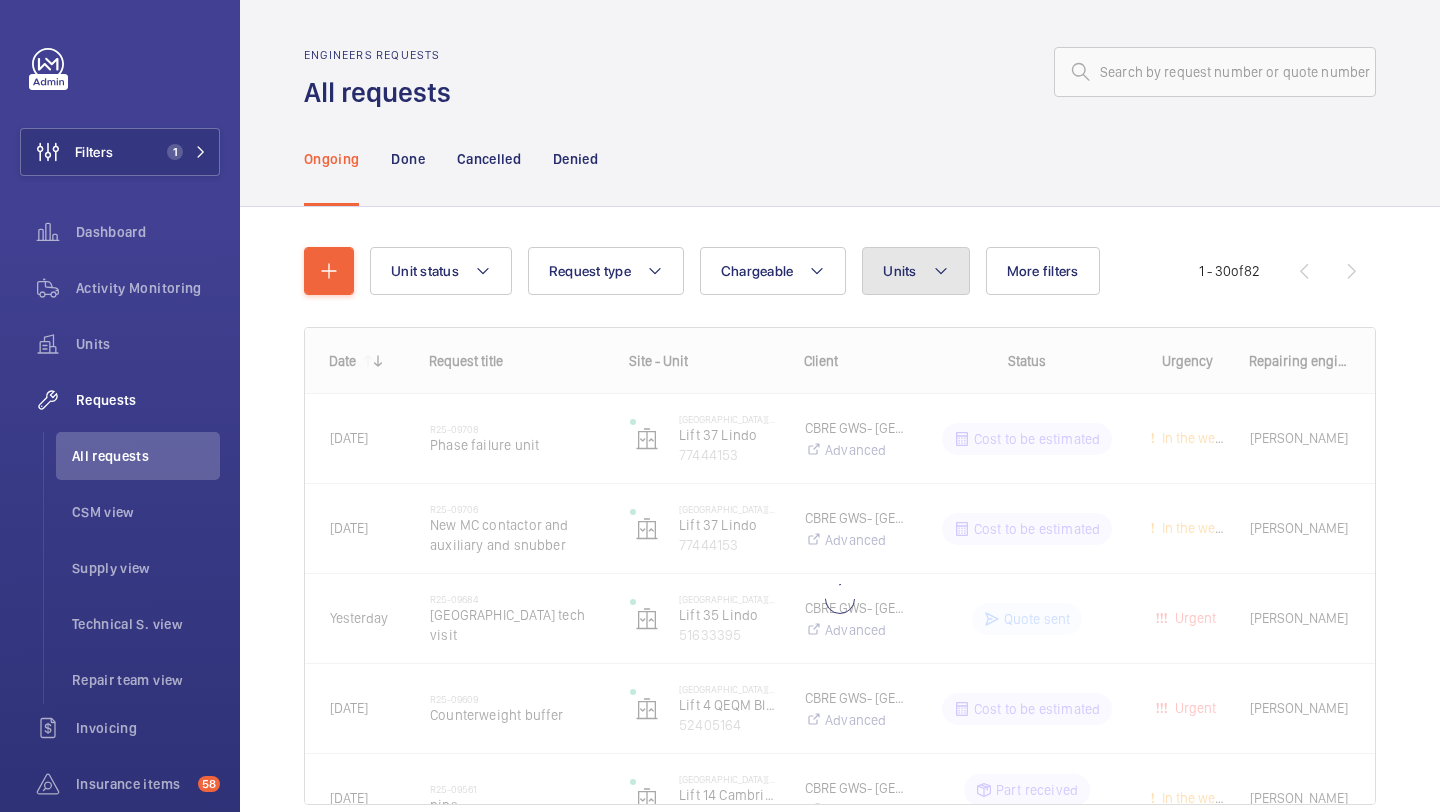 click on "Units" 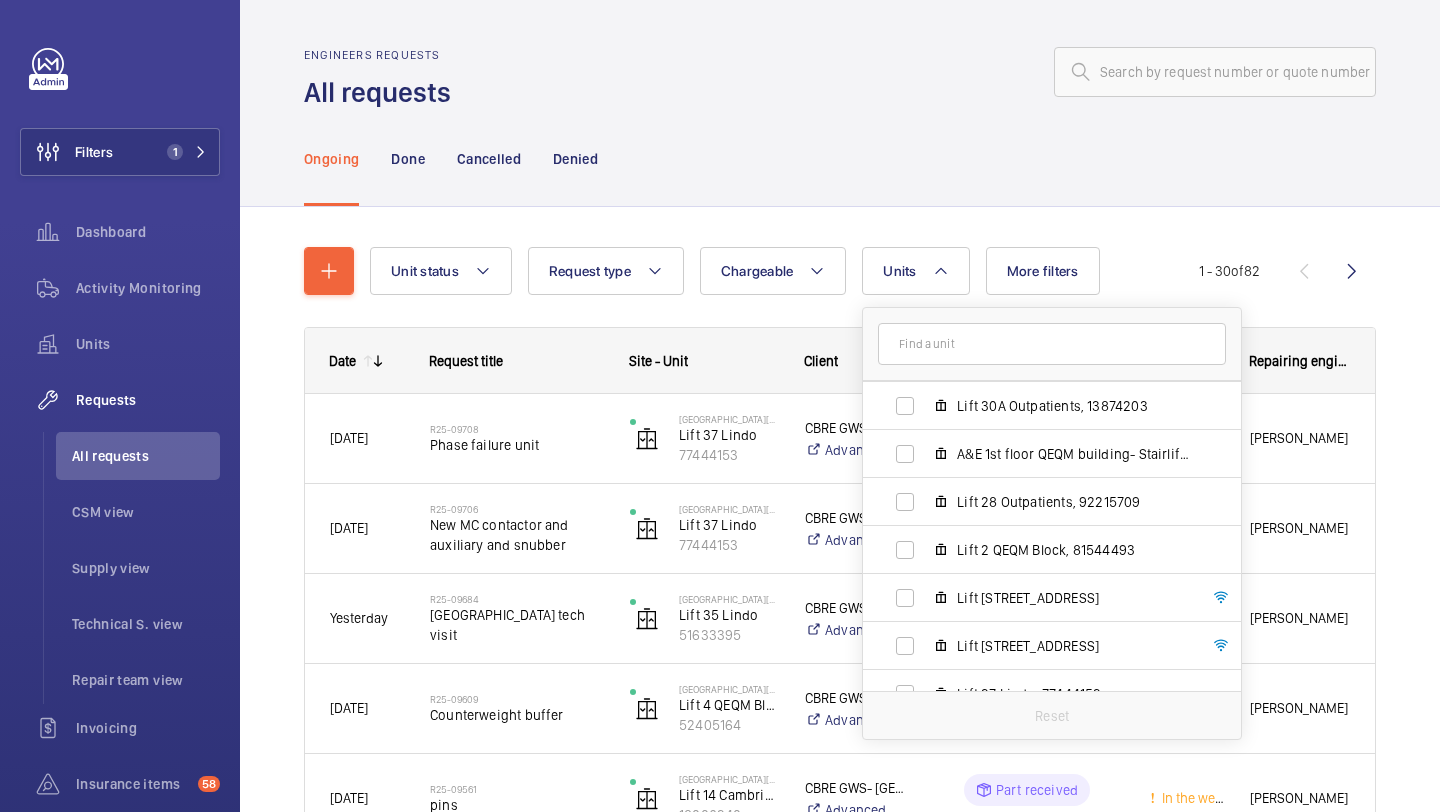 scroll, scrollTop: 1798, scrollLeft: 0, axis: vertical 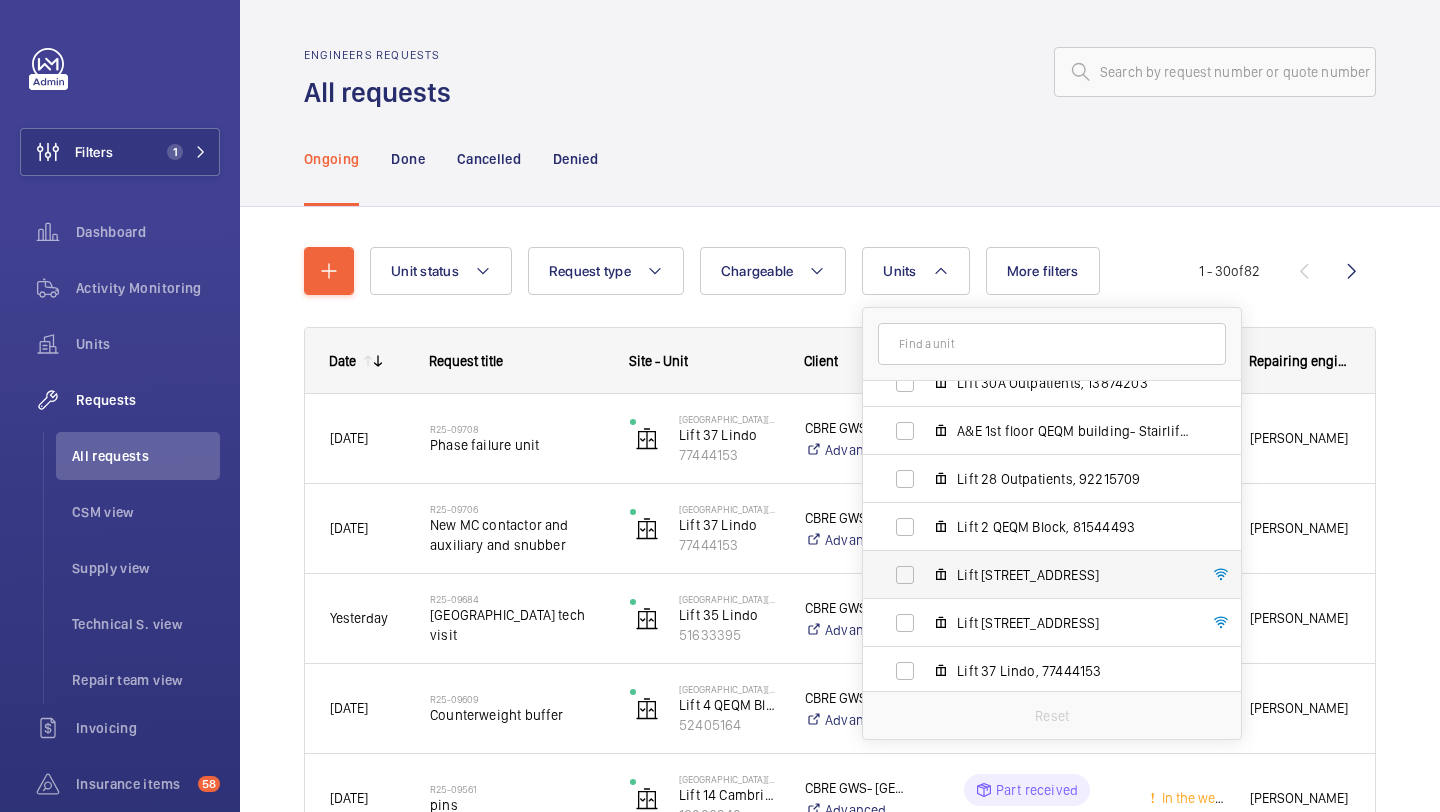 click on "Lift 14 Cambridge Block, 18006340" at bounding box center (1073, 575) 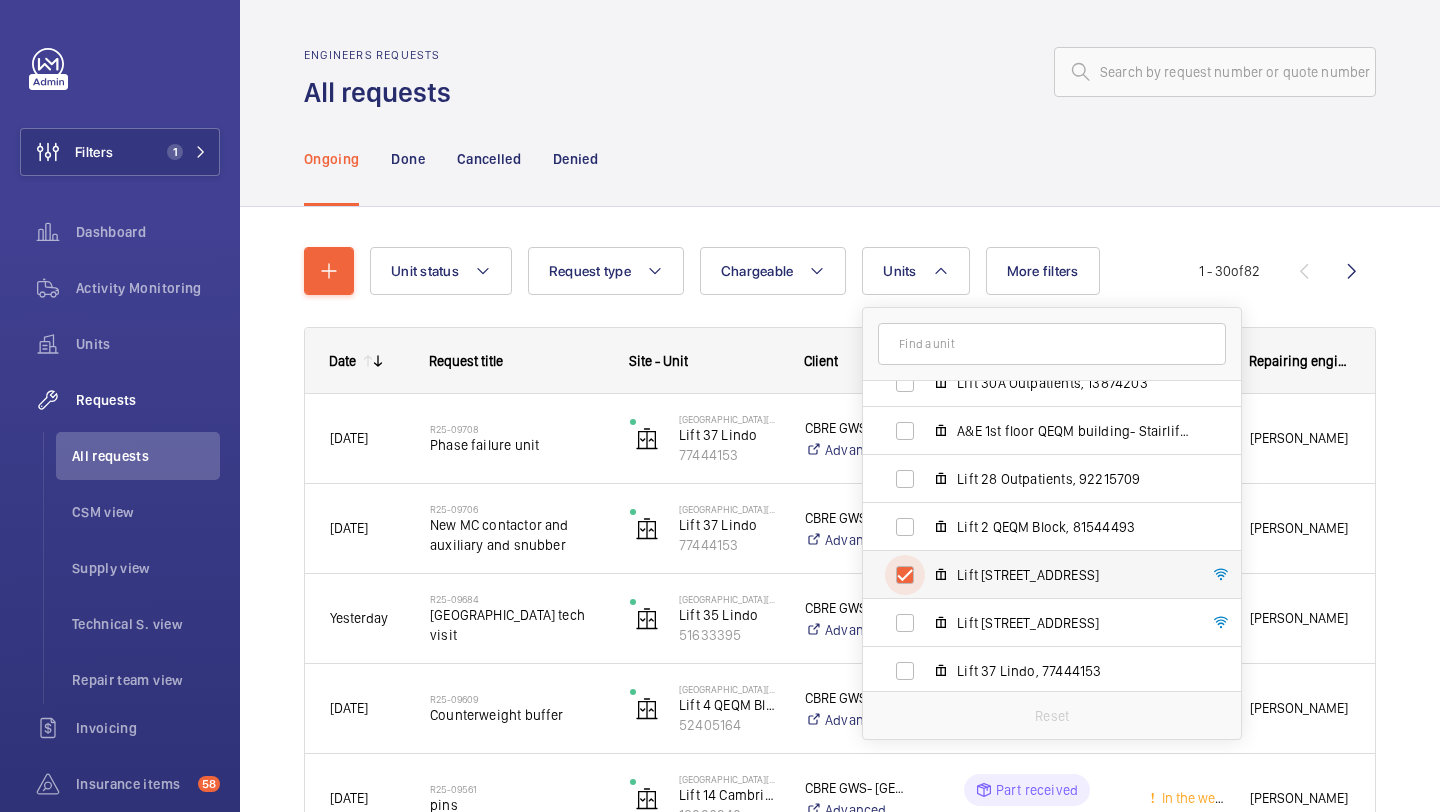 checkbox on "true" 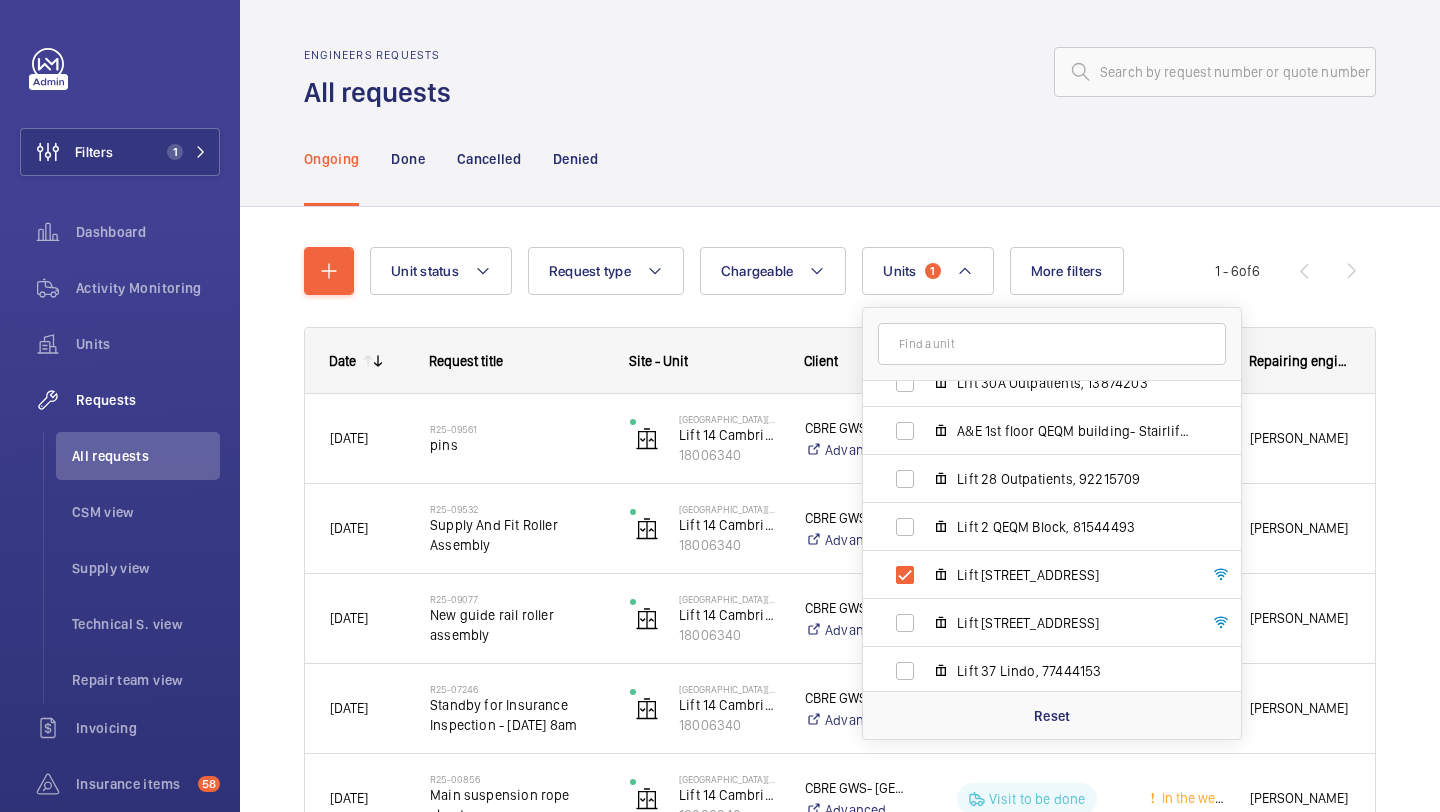 click on "Ongoing Done Cancelled Denied" 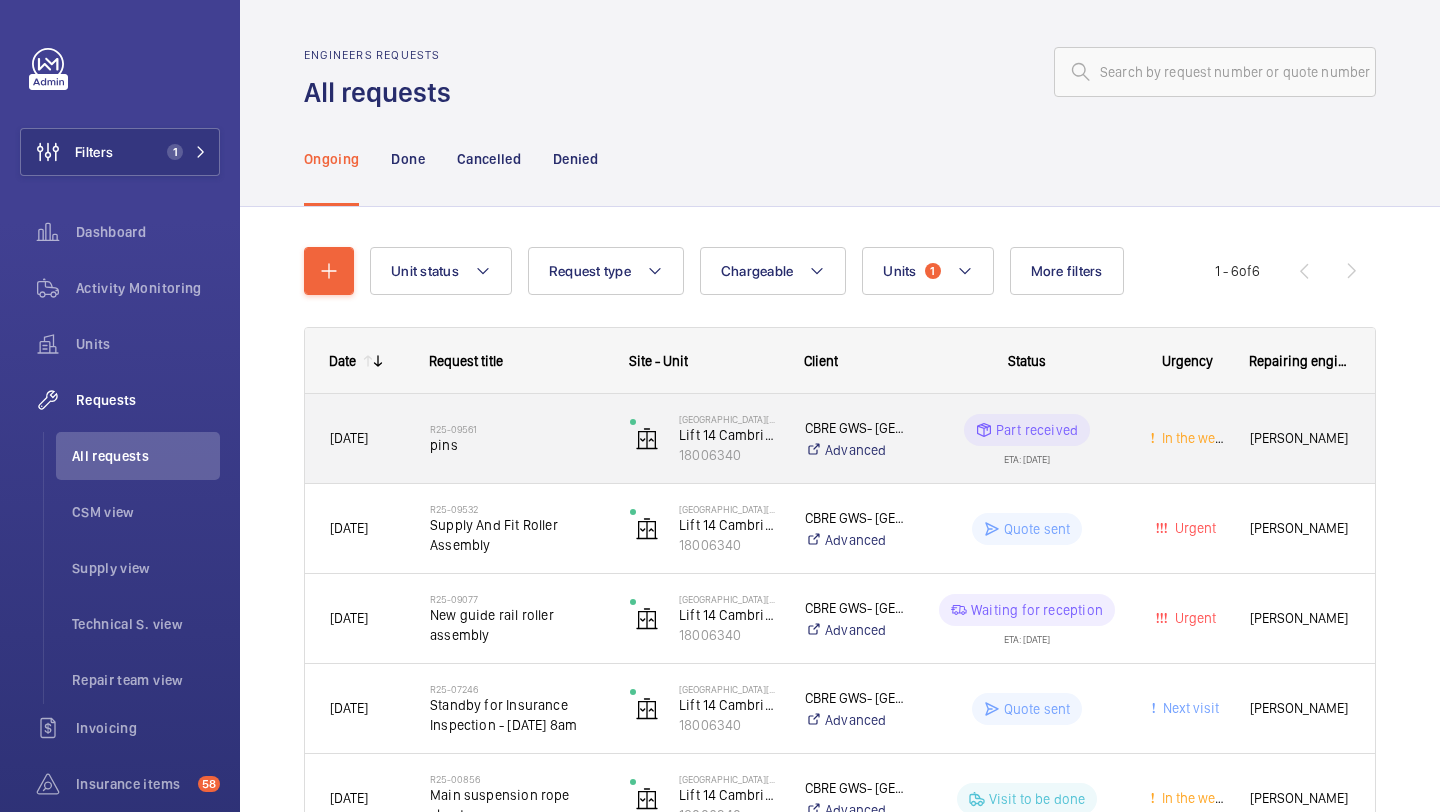 click on "R25-09561   pins" 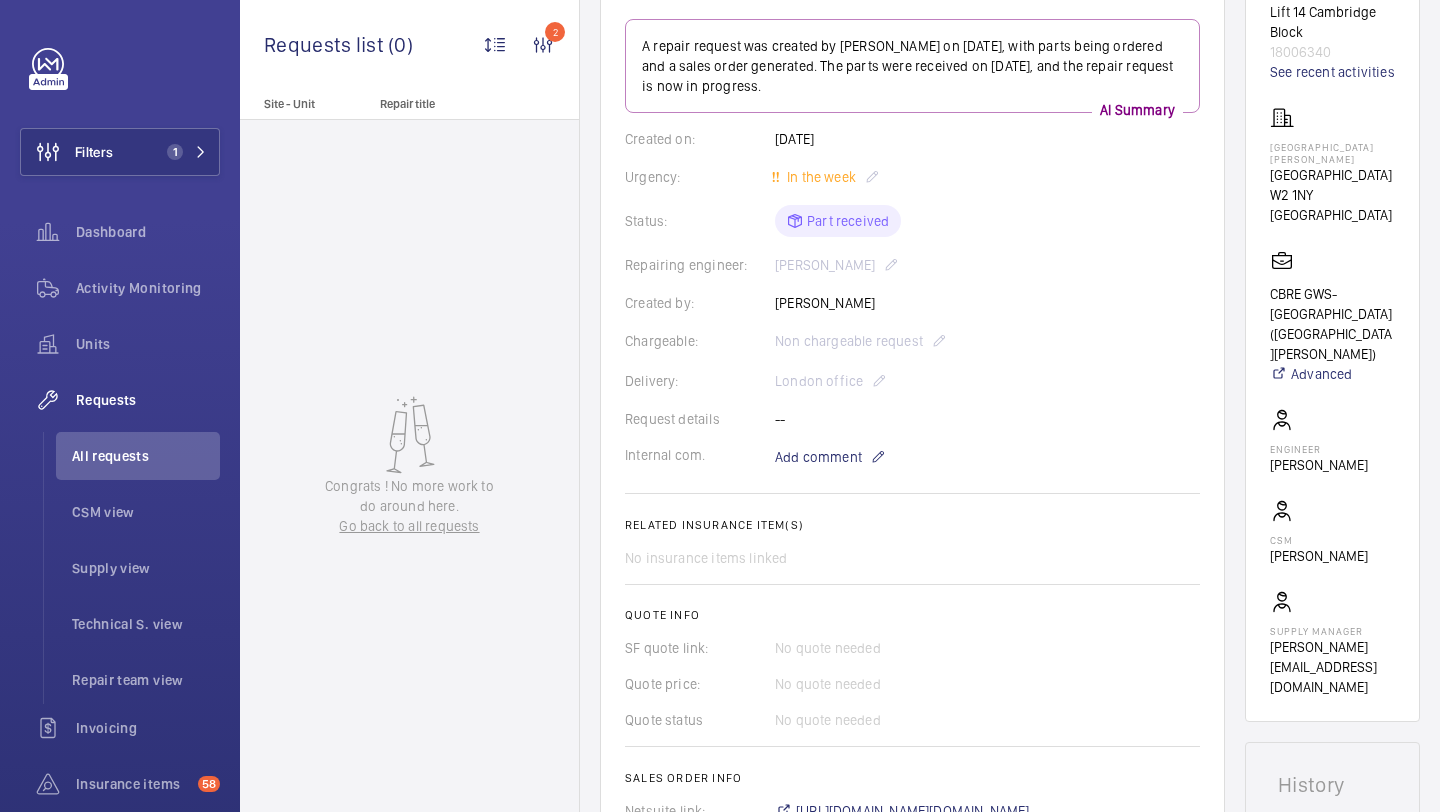 scroll, scrollTop: 945, scrollLeft: 0, axis: vertical 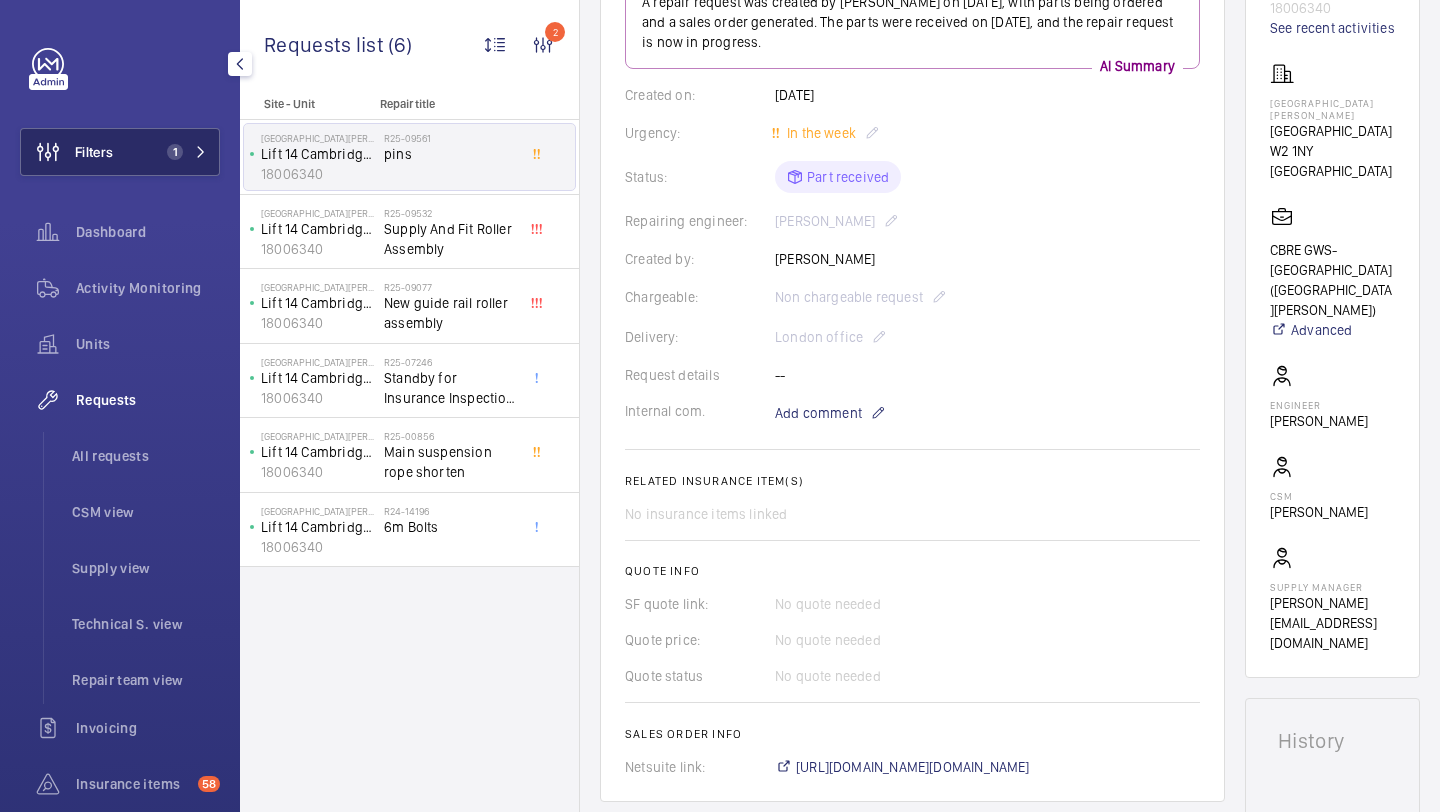 click on "1" 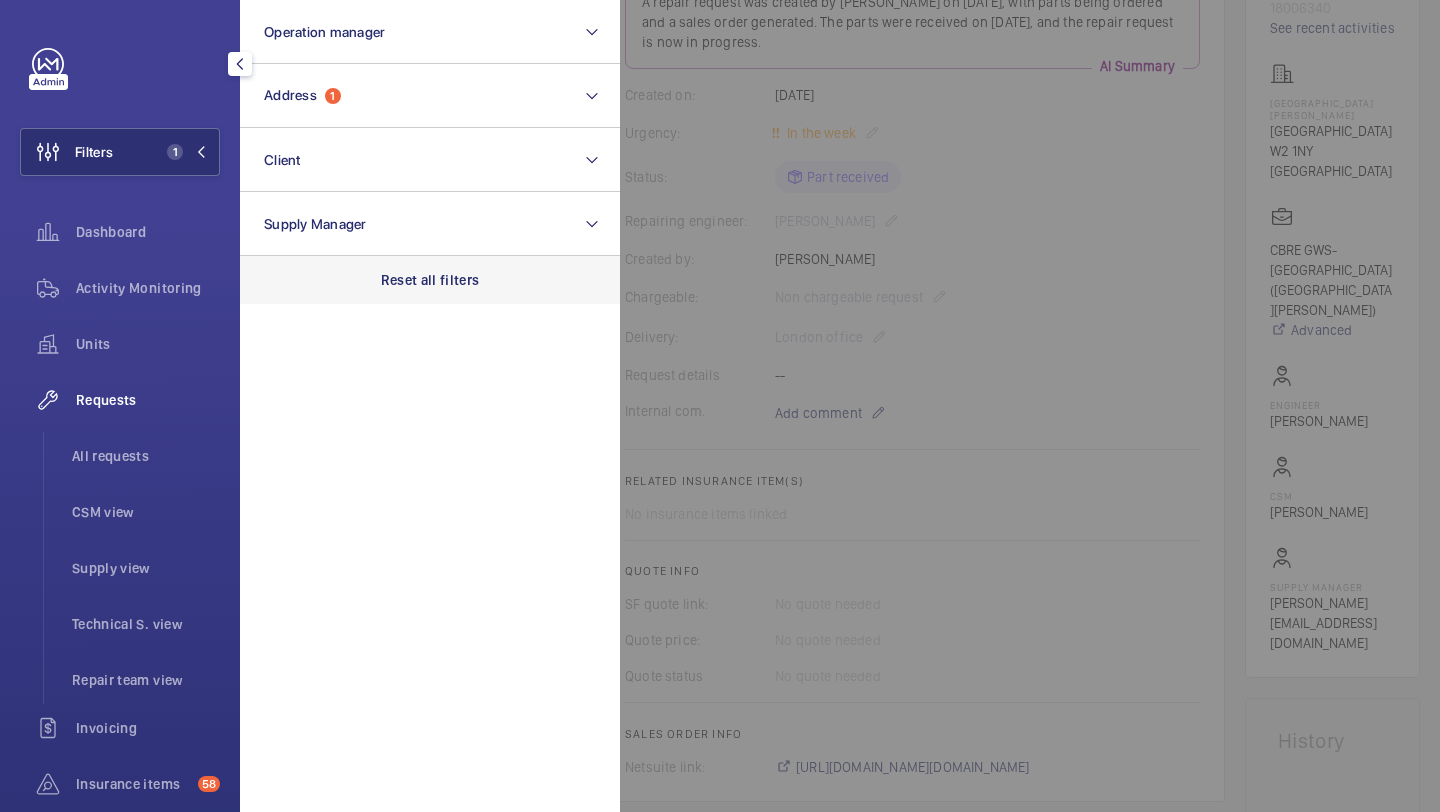 click on "Reset all filters" 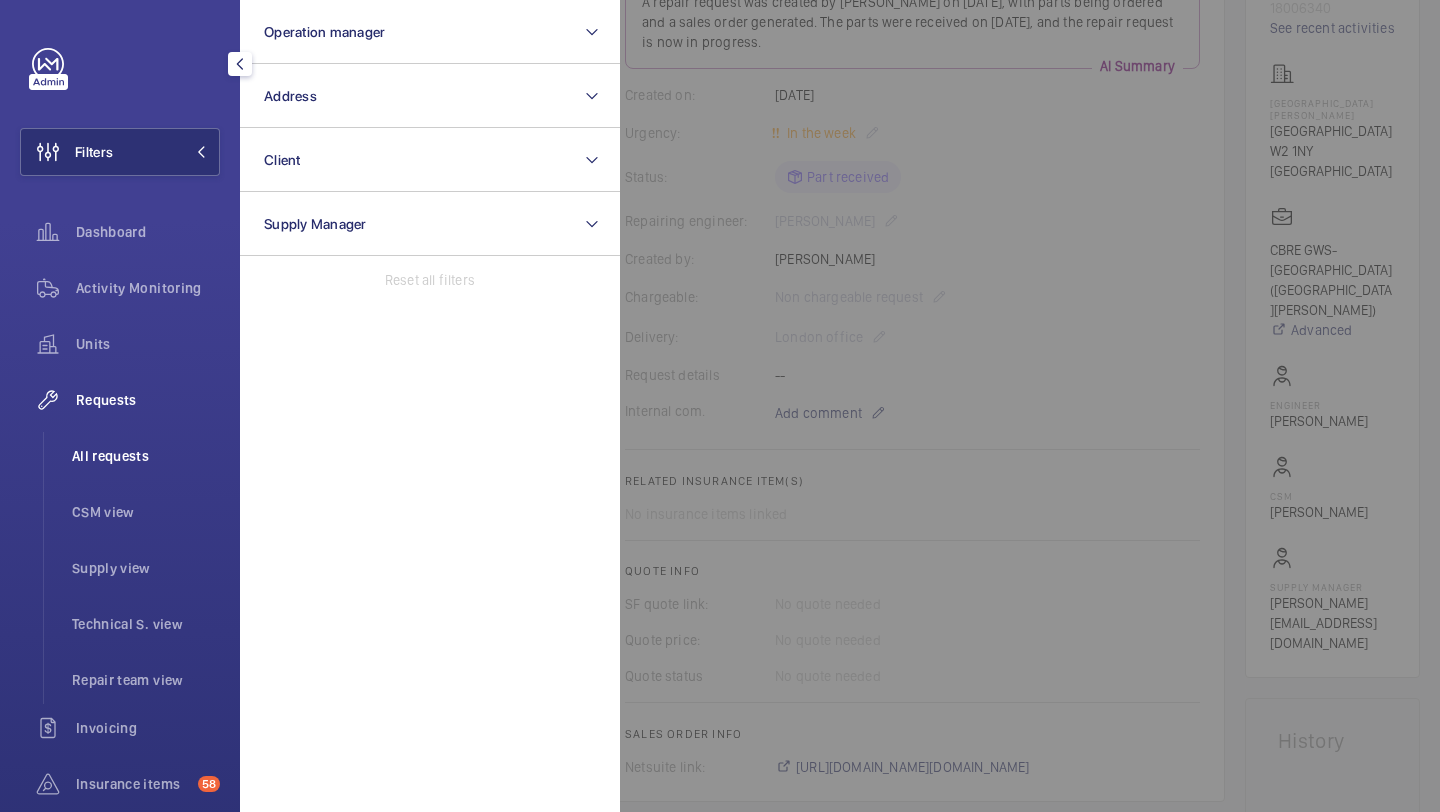 click on "All requests" 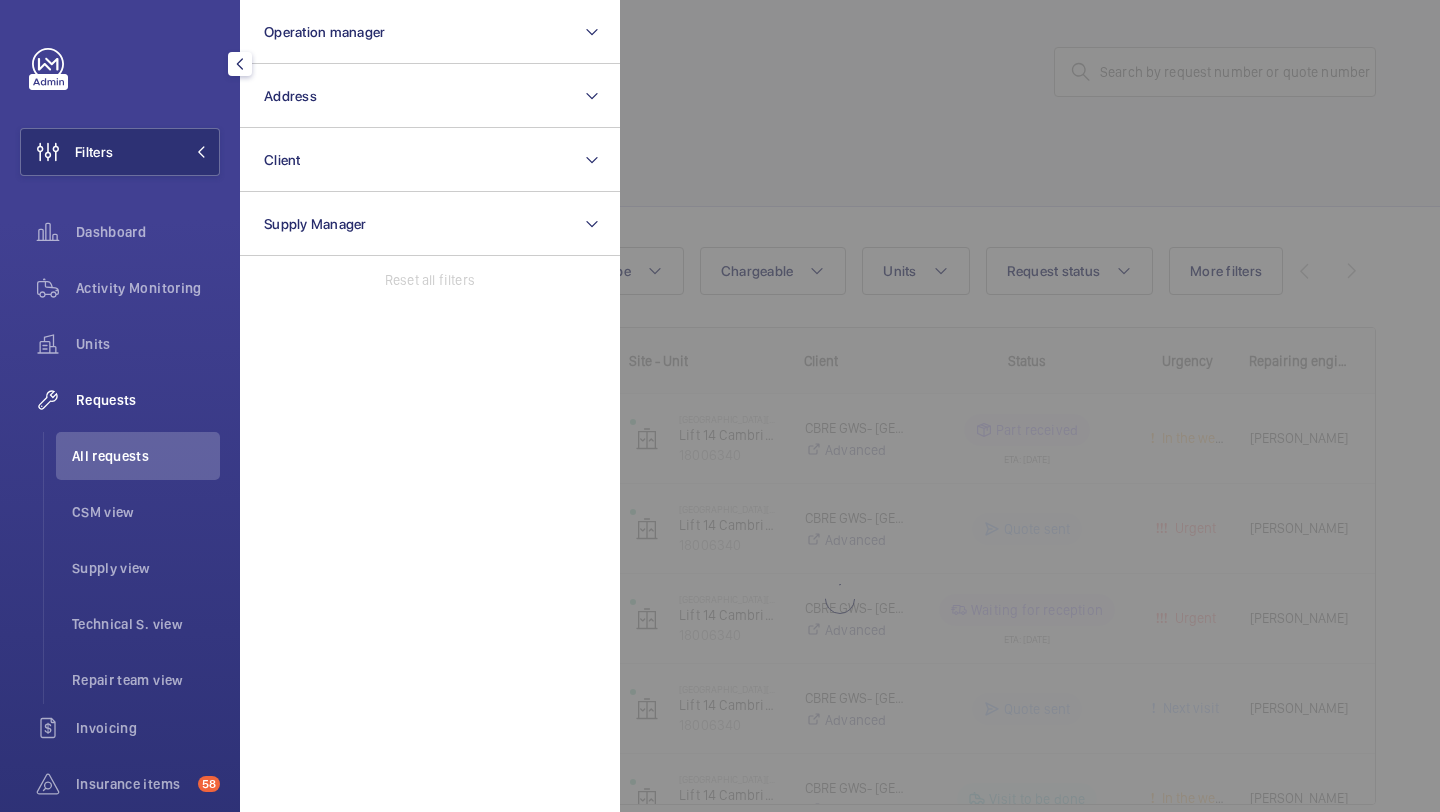 click 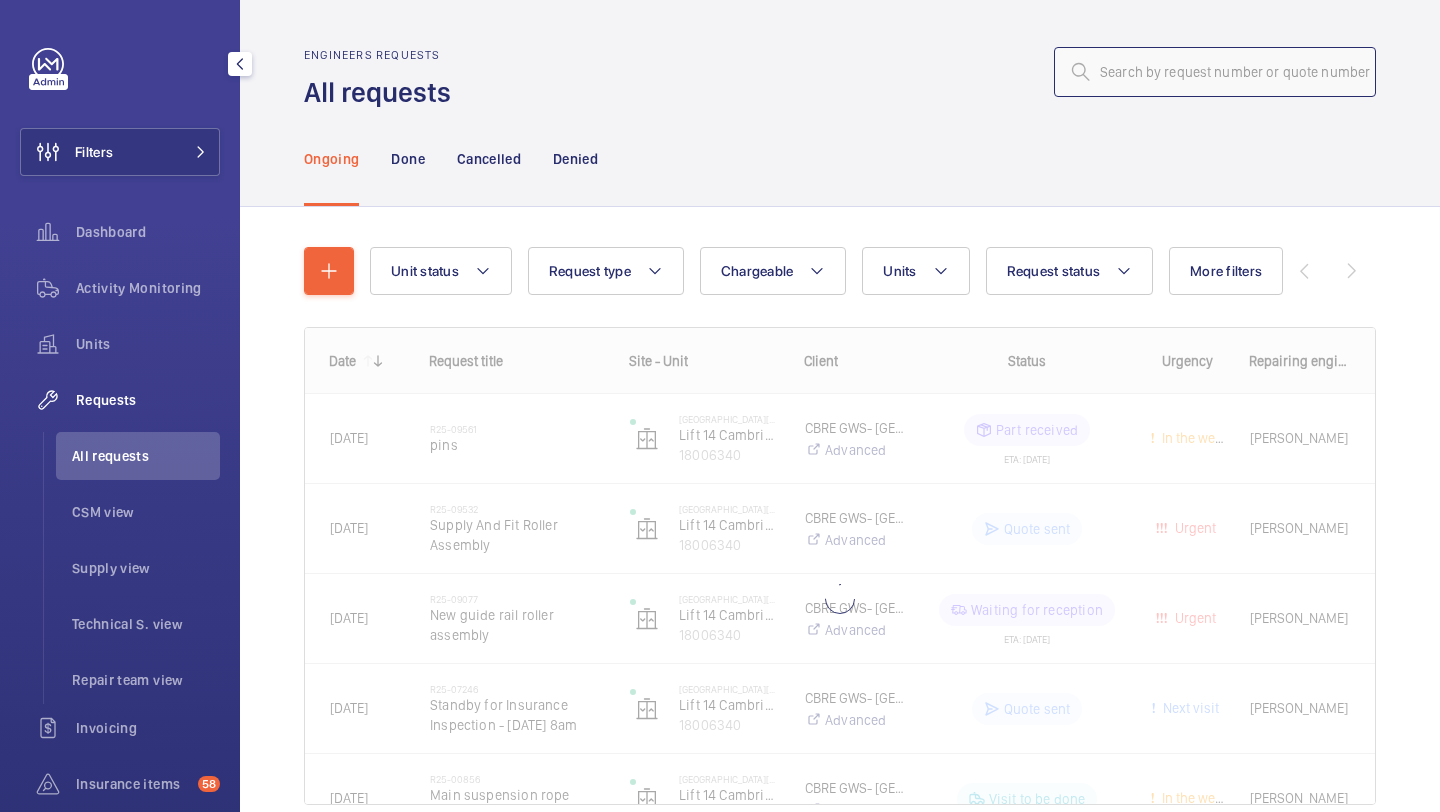 click 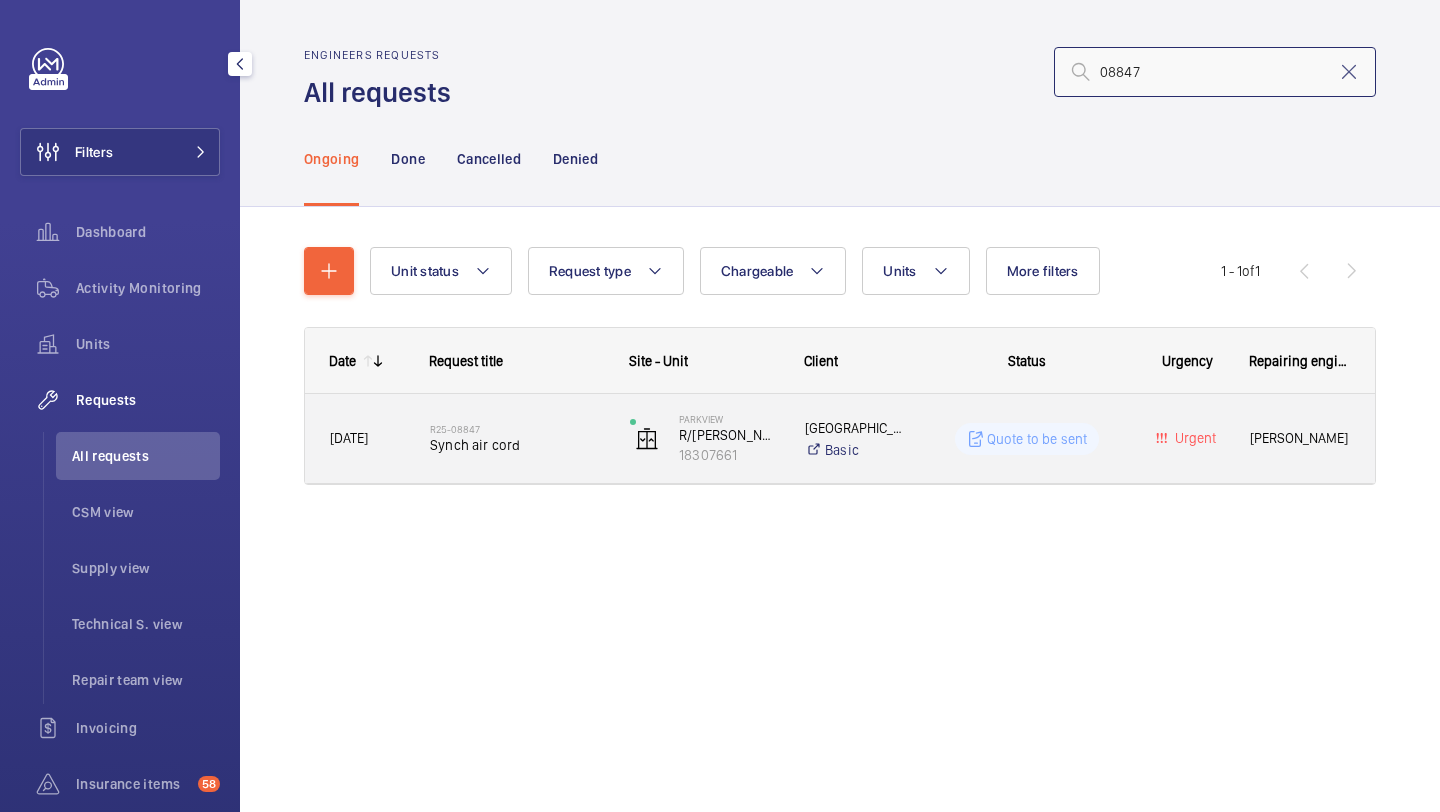 type on "08847" 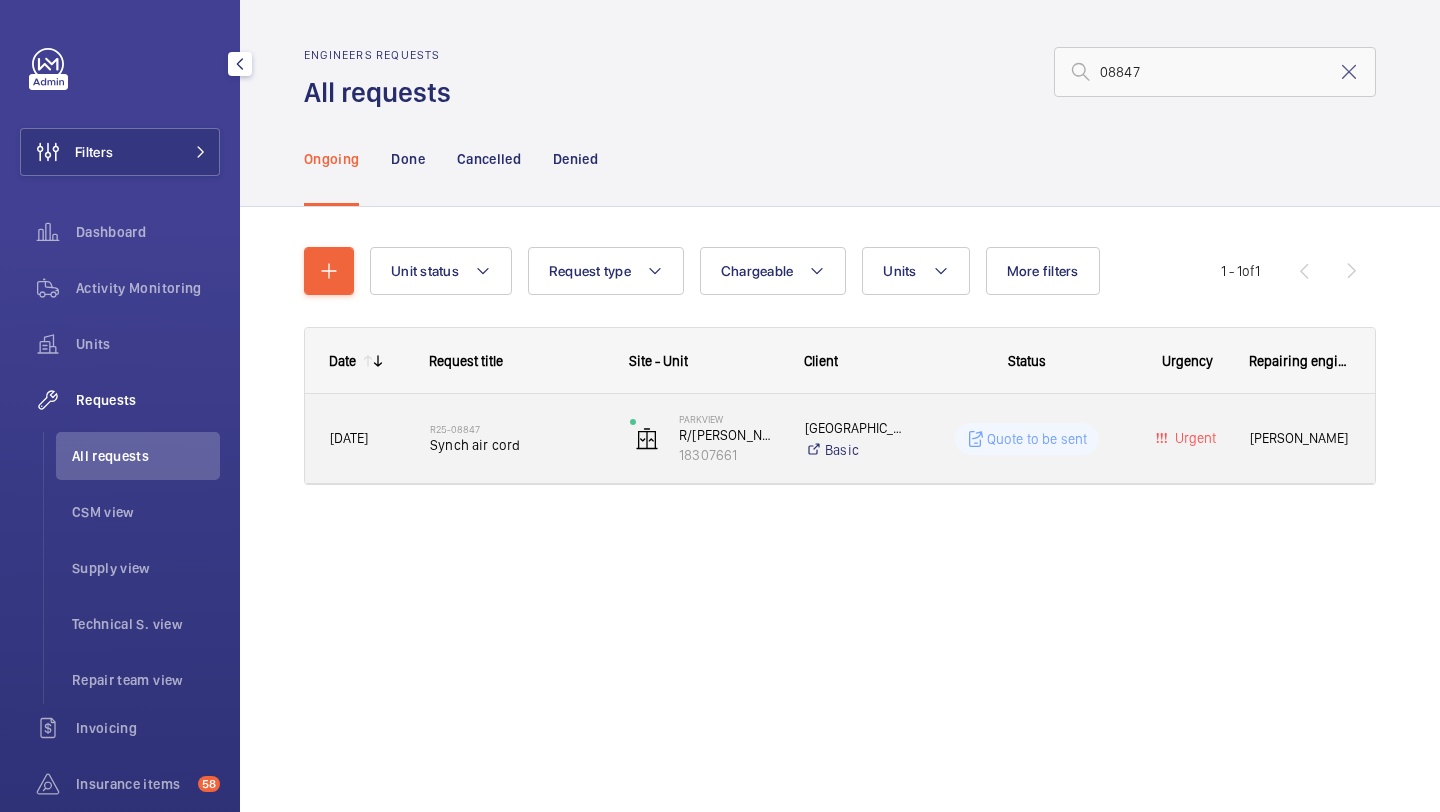 click on "Synch air cord" 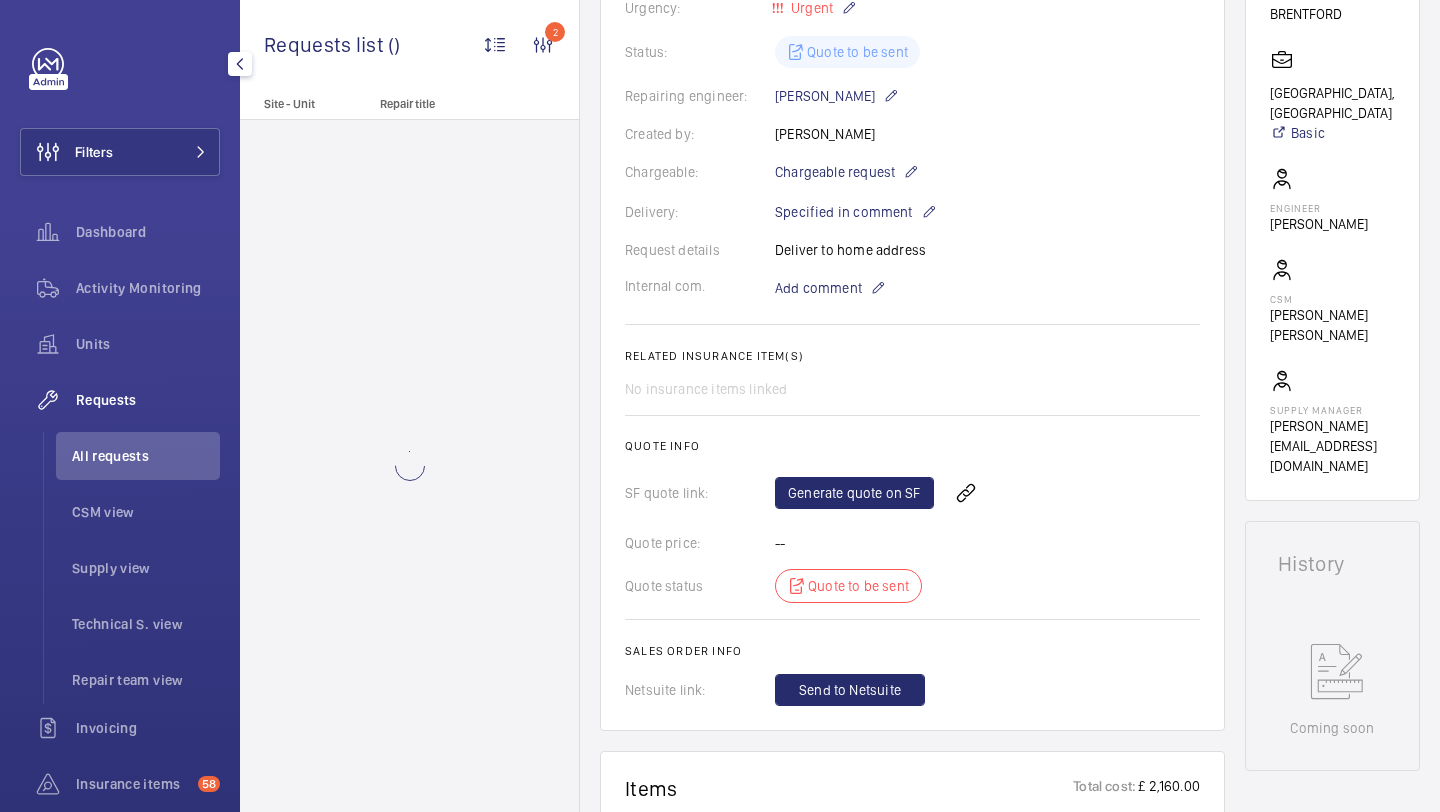 scroll, scrollTop: 745, scrollLeft: 0, axis: vertical 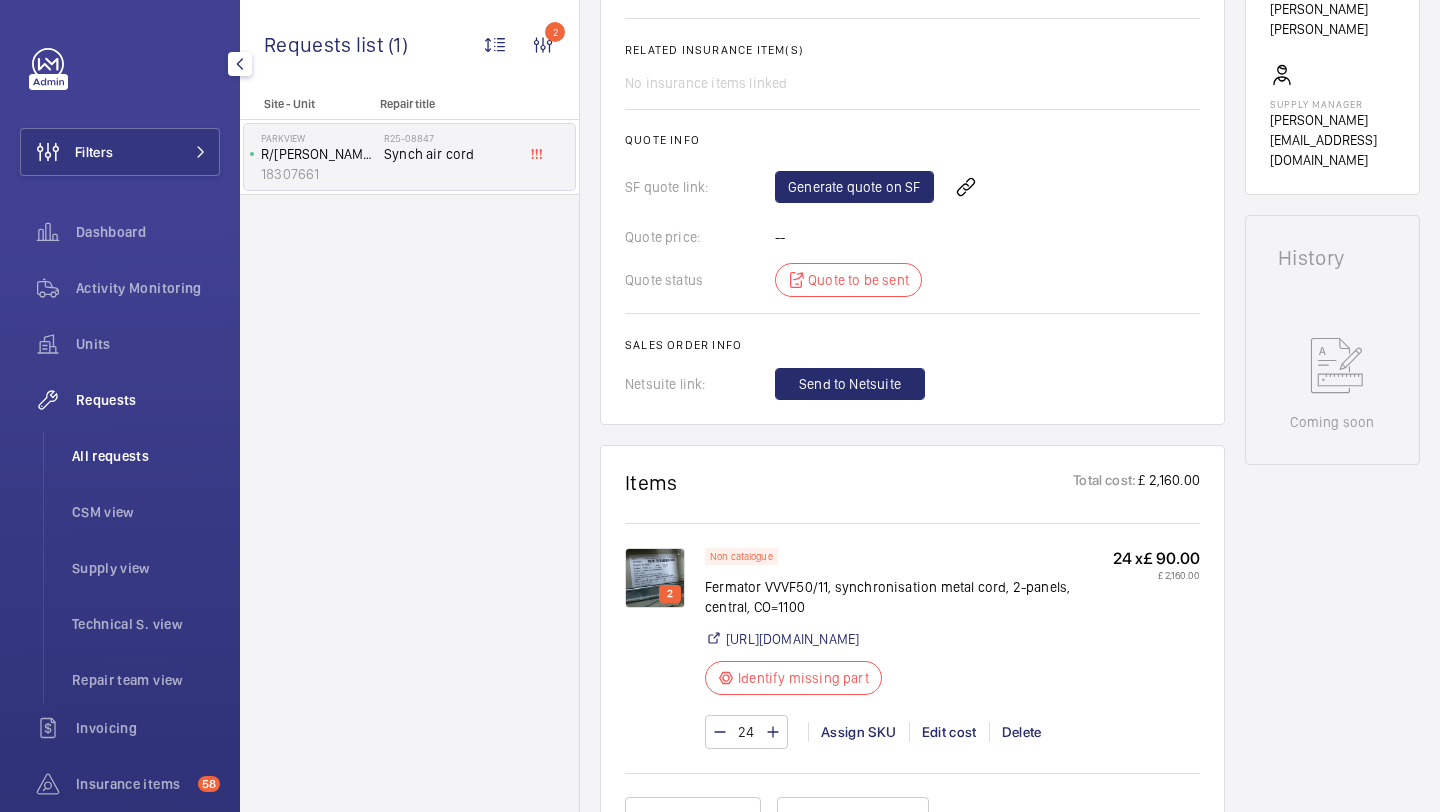 click on "All requests" 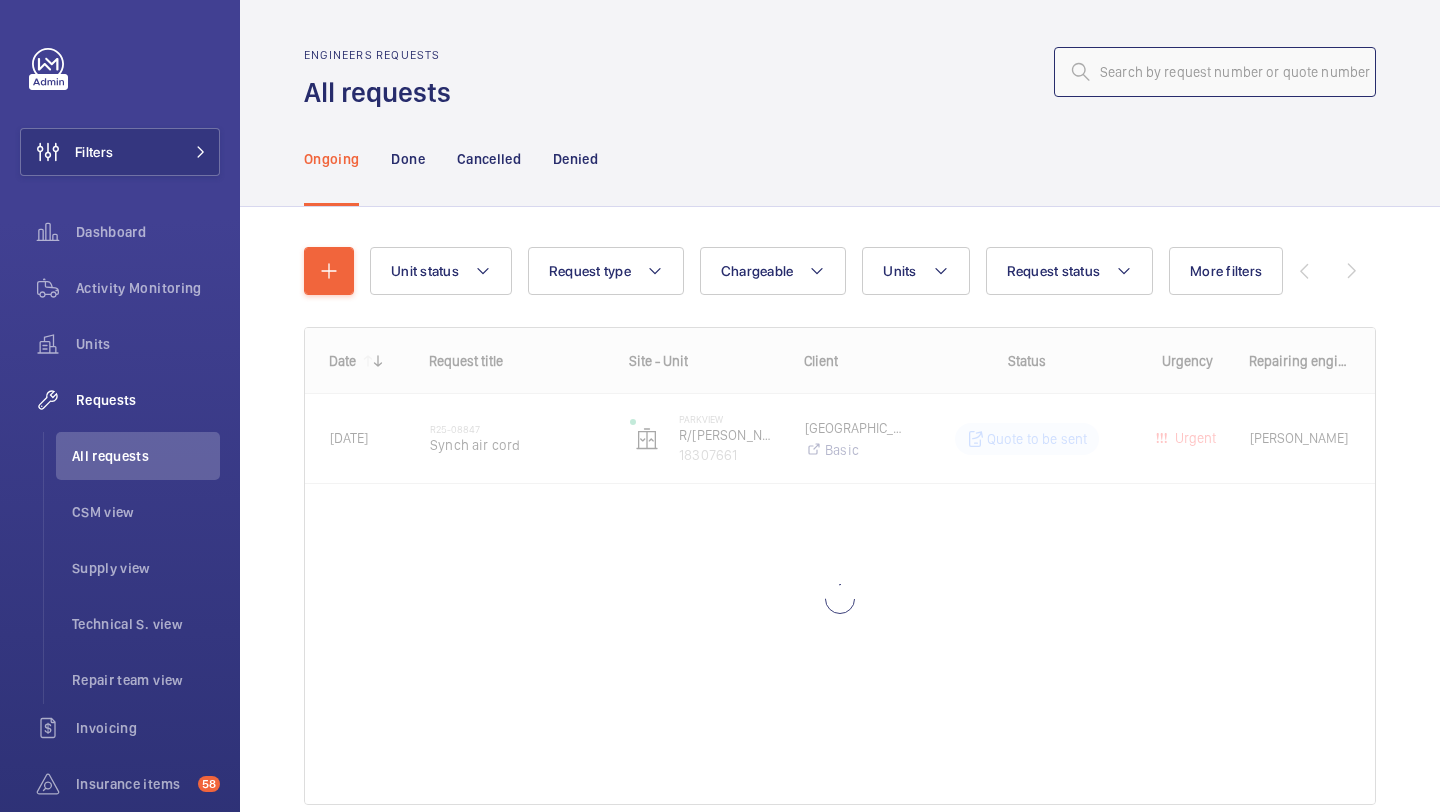 click 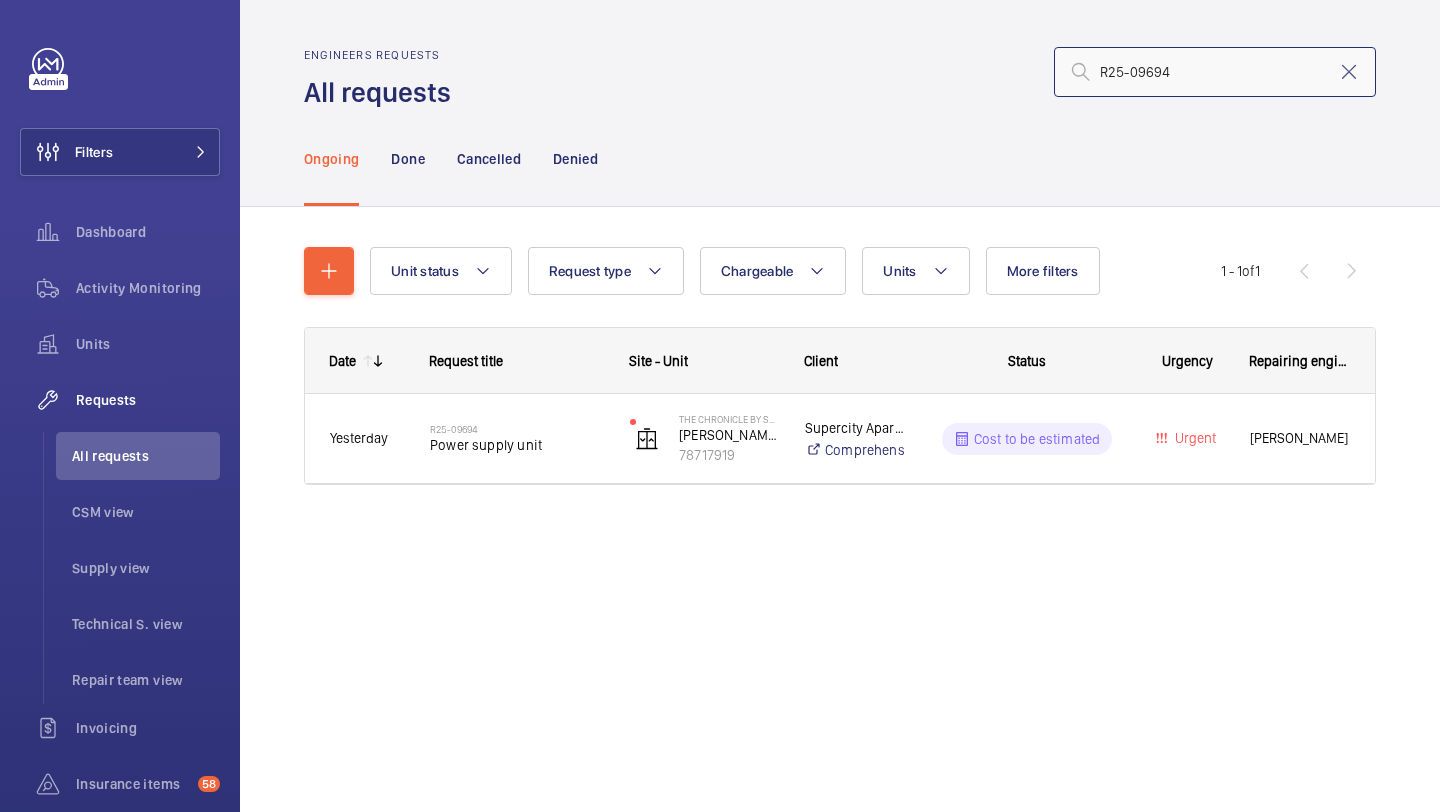 type on "R25-09694" 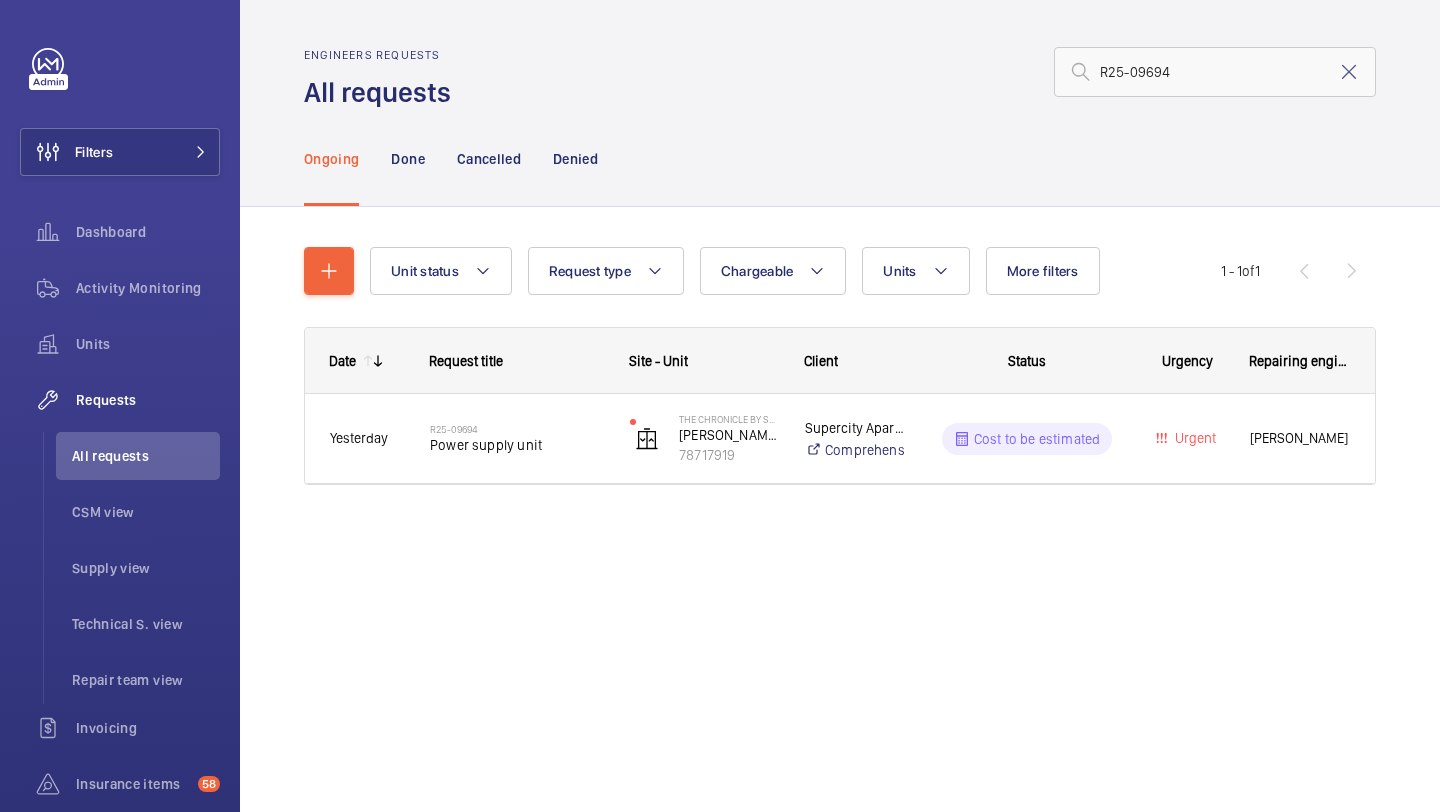 click on "R25-09694" 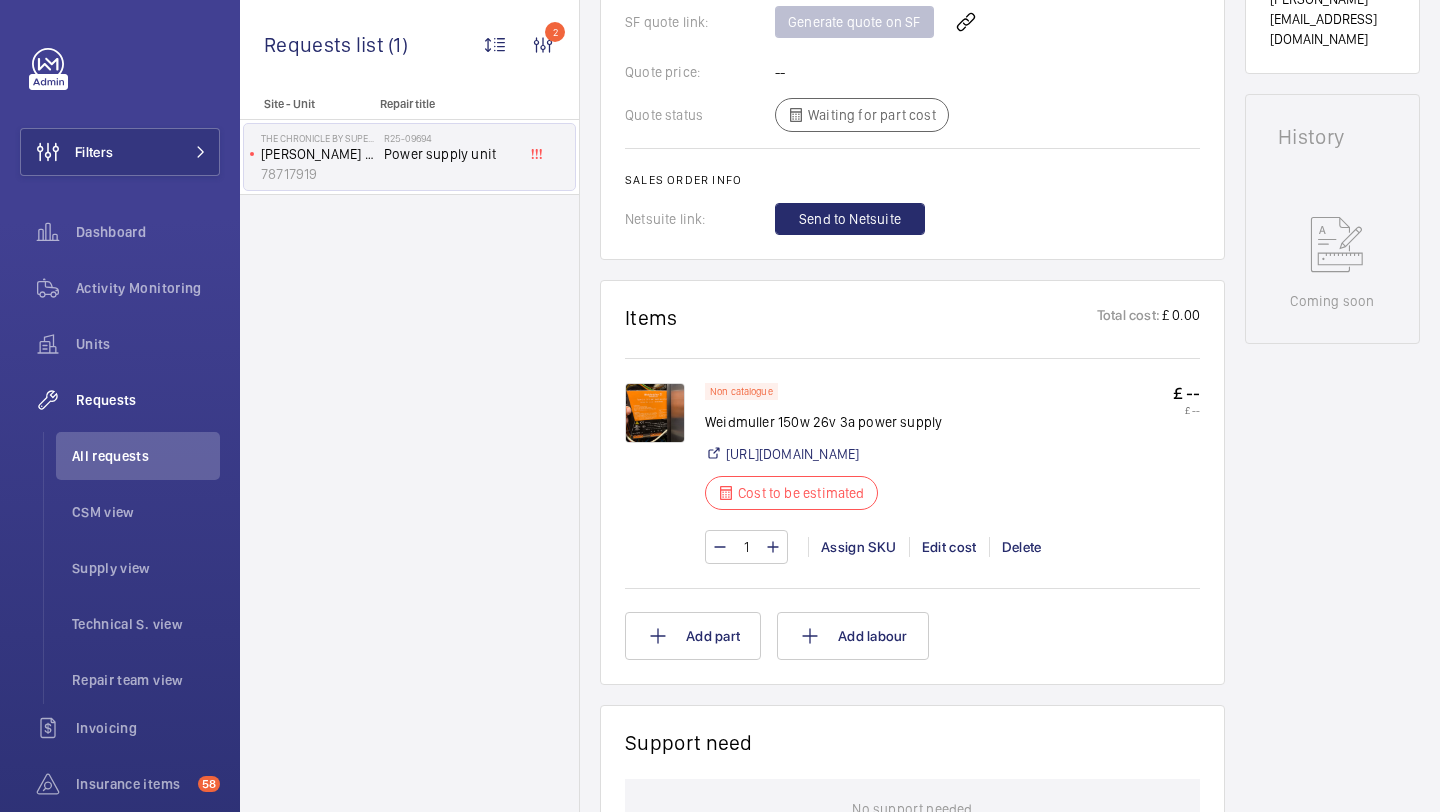 scroll, scrollTop: 910, scrollLeft: 0, axis: vertical 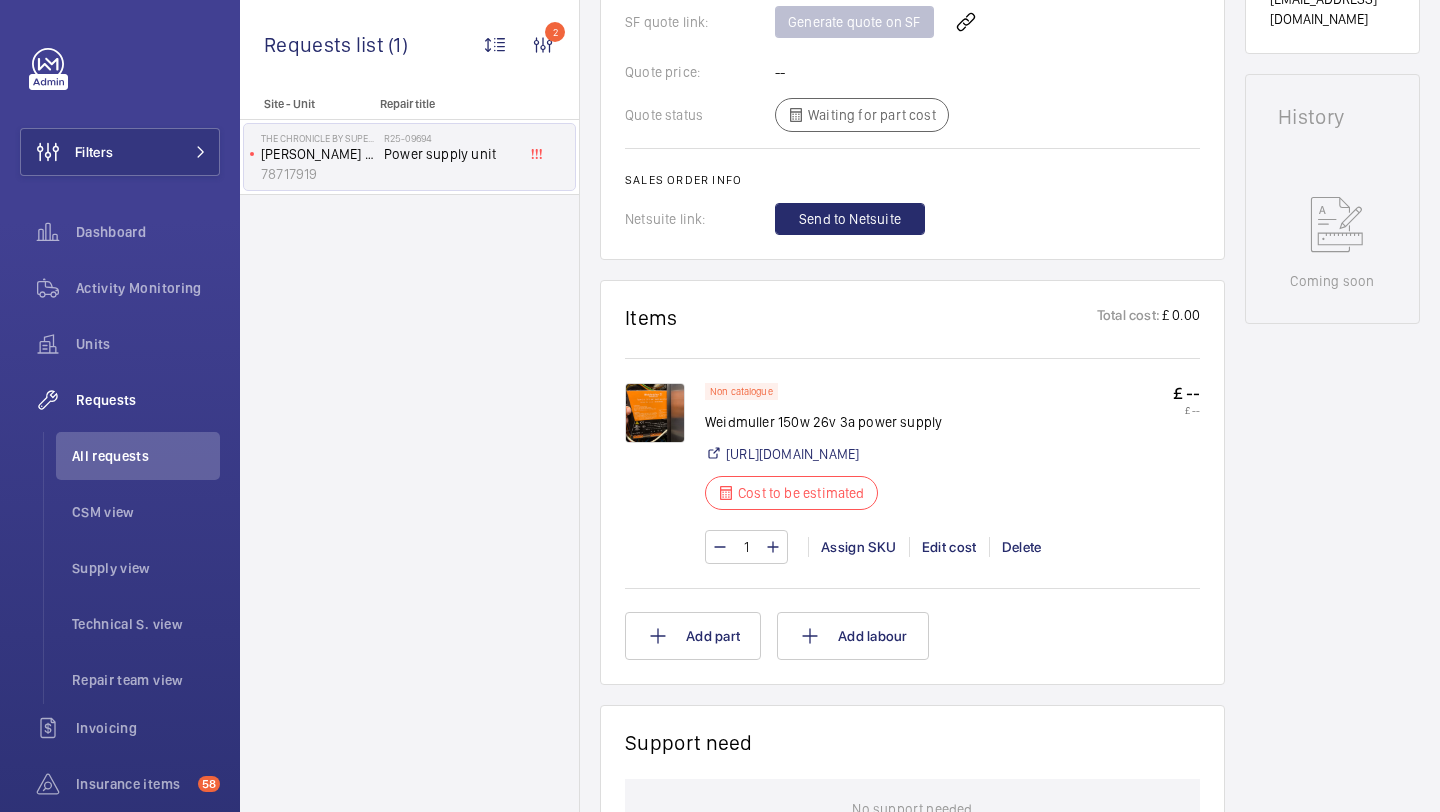click 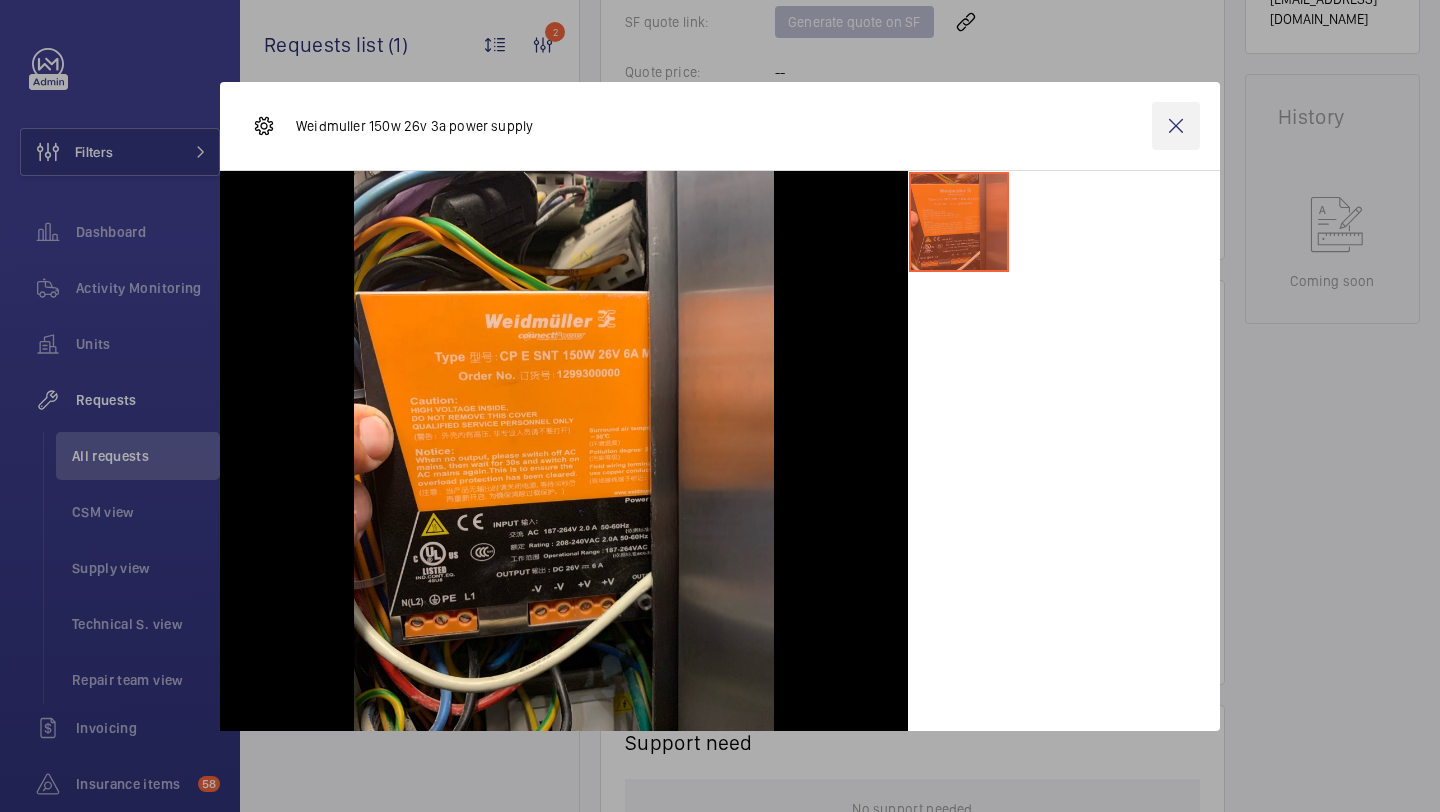 click at bounding box center (1176, 126) 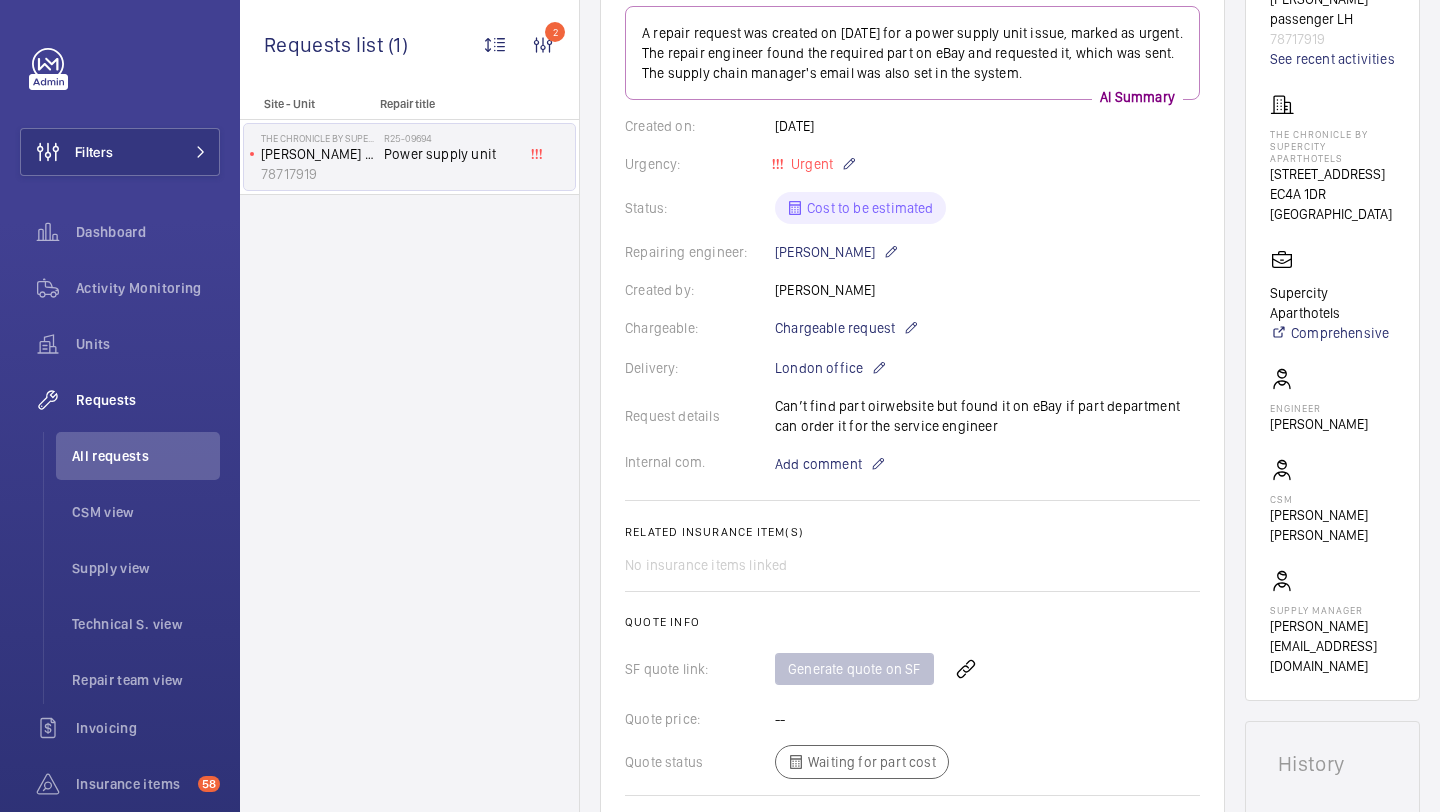 scroll, scrollTop: 0, scrollLeft: 0, axis: both 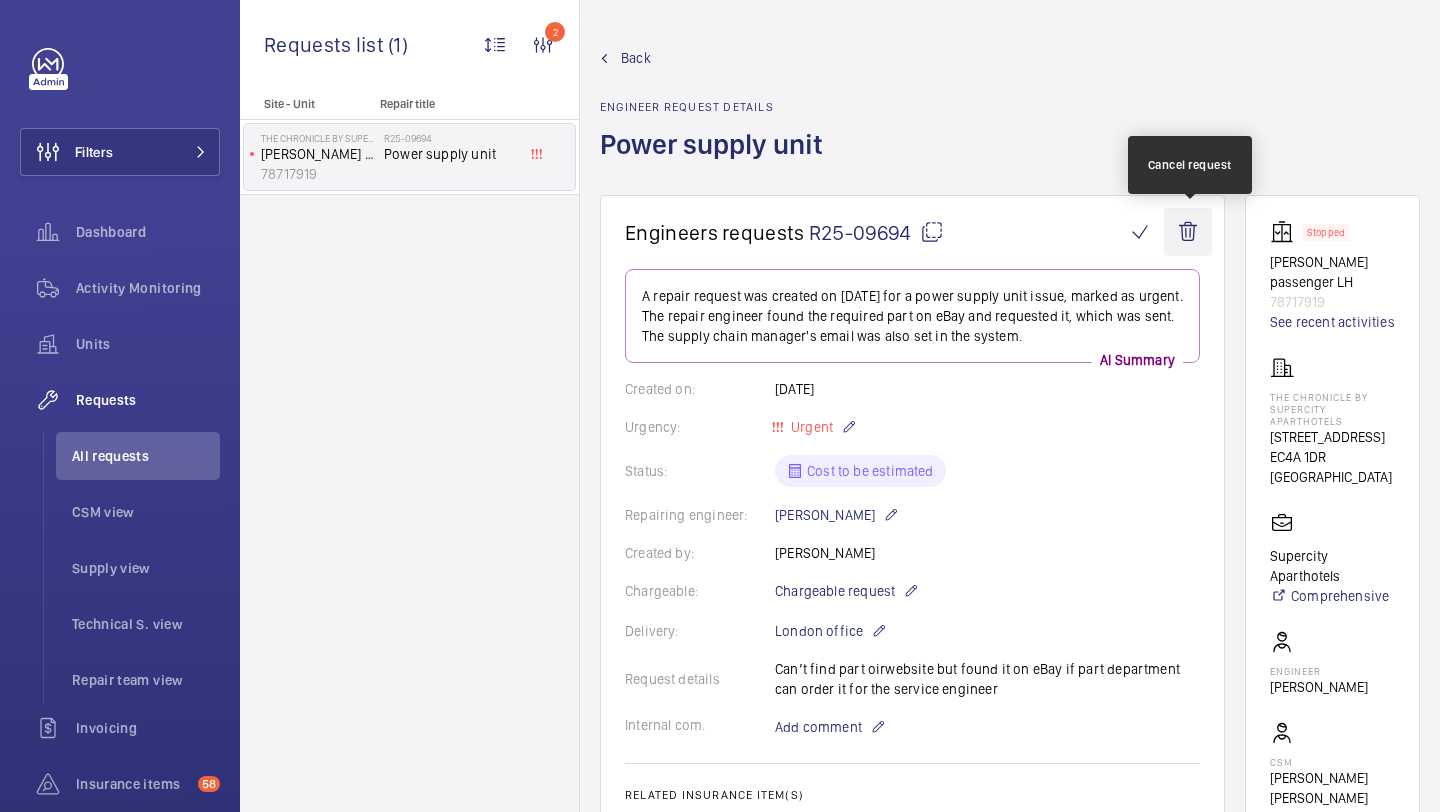 click 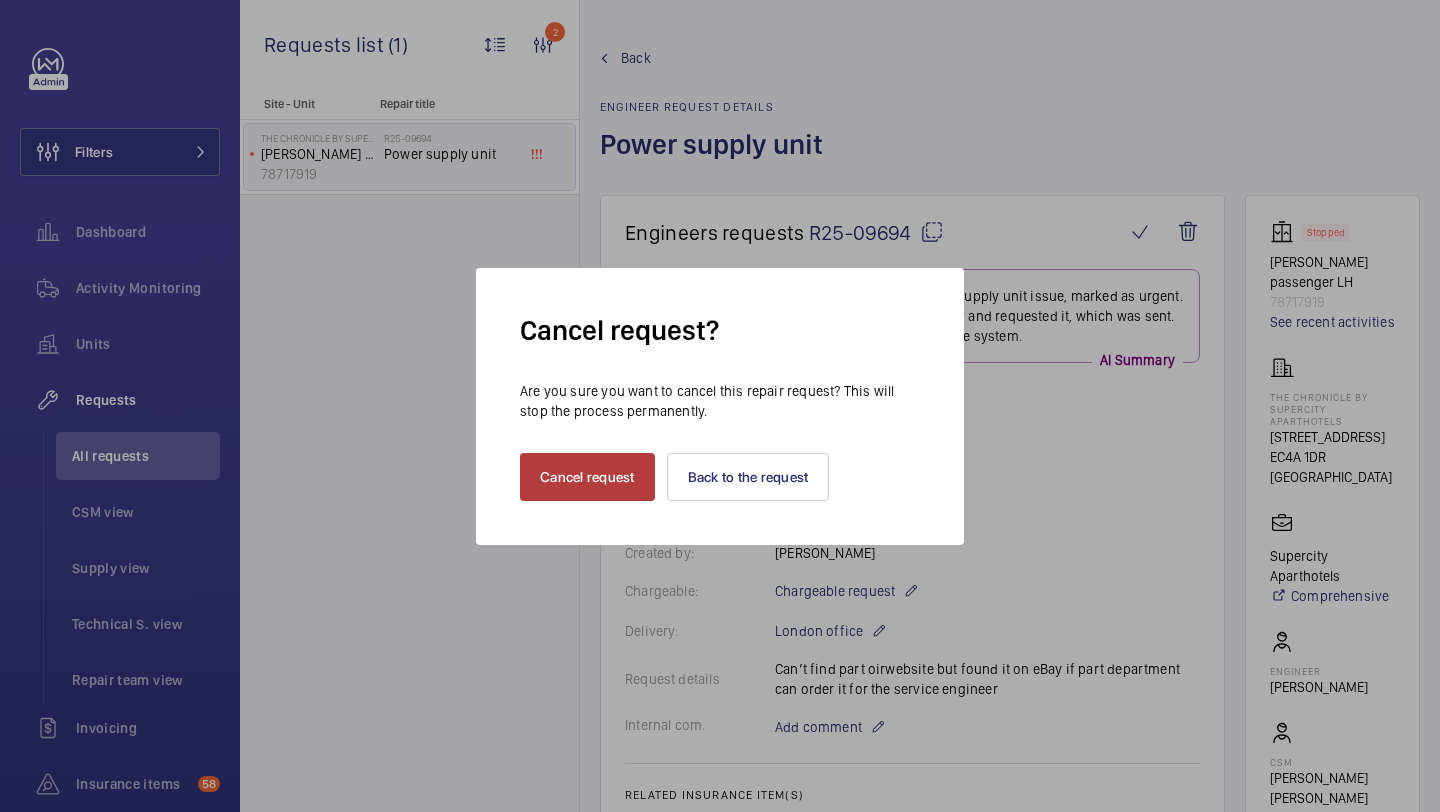 click on "Cancel request" at bounding box center [587, 477] 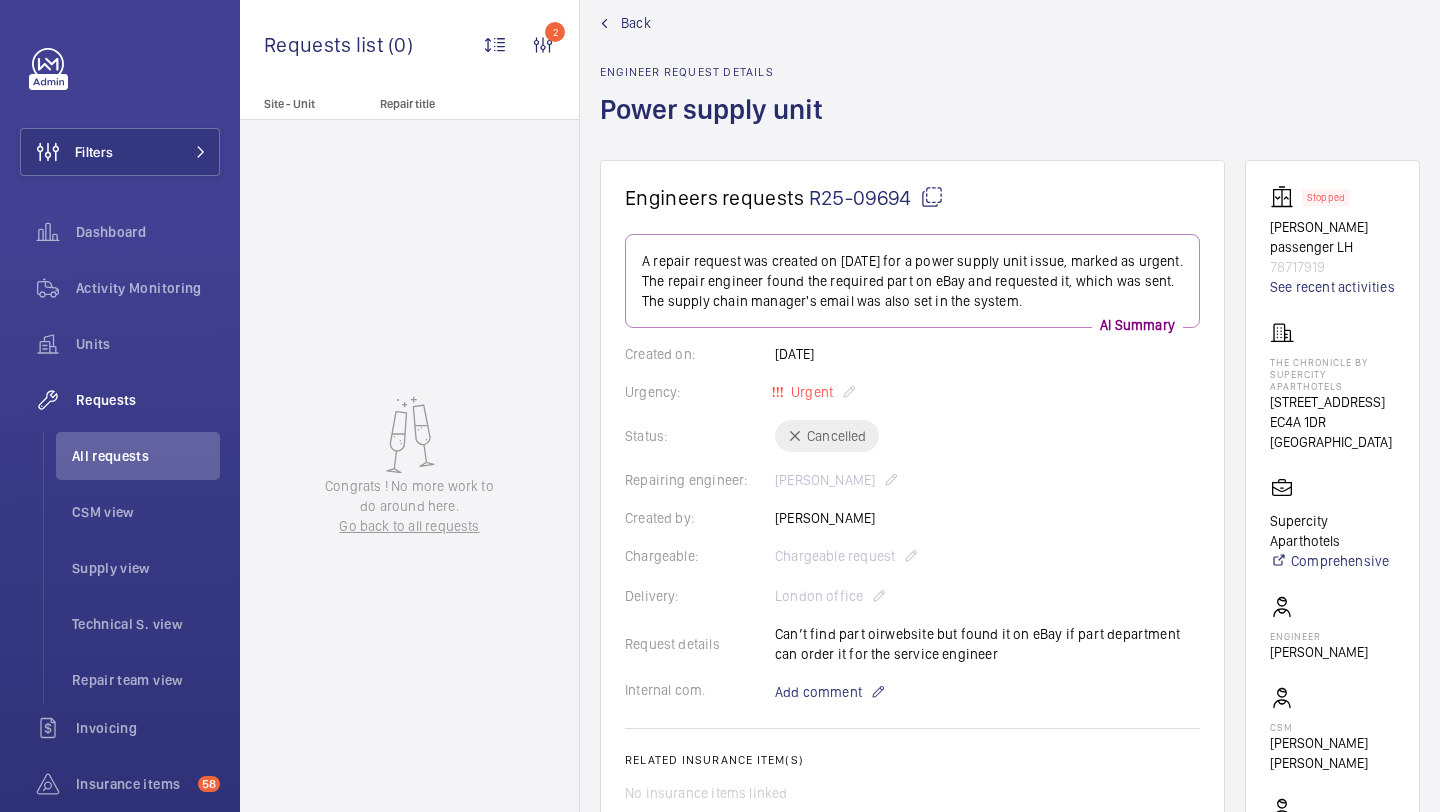scroll, scrollTop: 53, scrollLeft: 0, axis: vertical 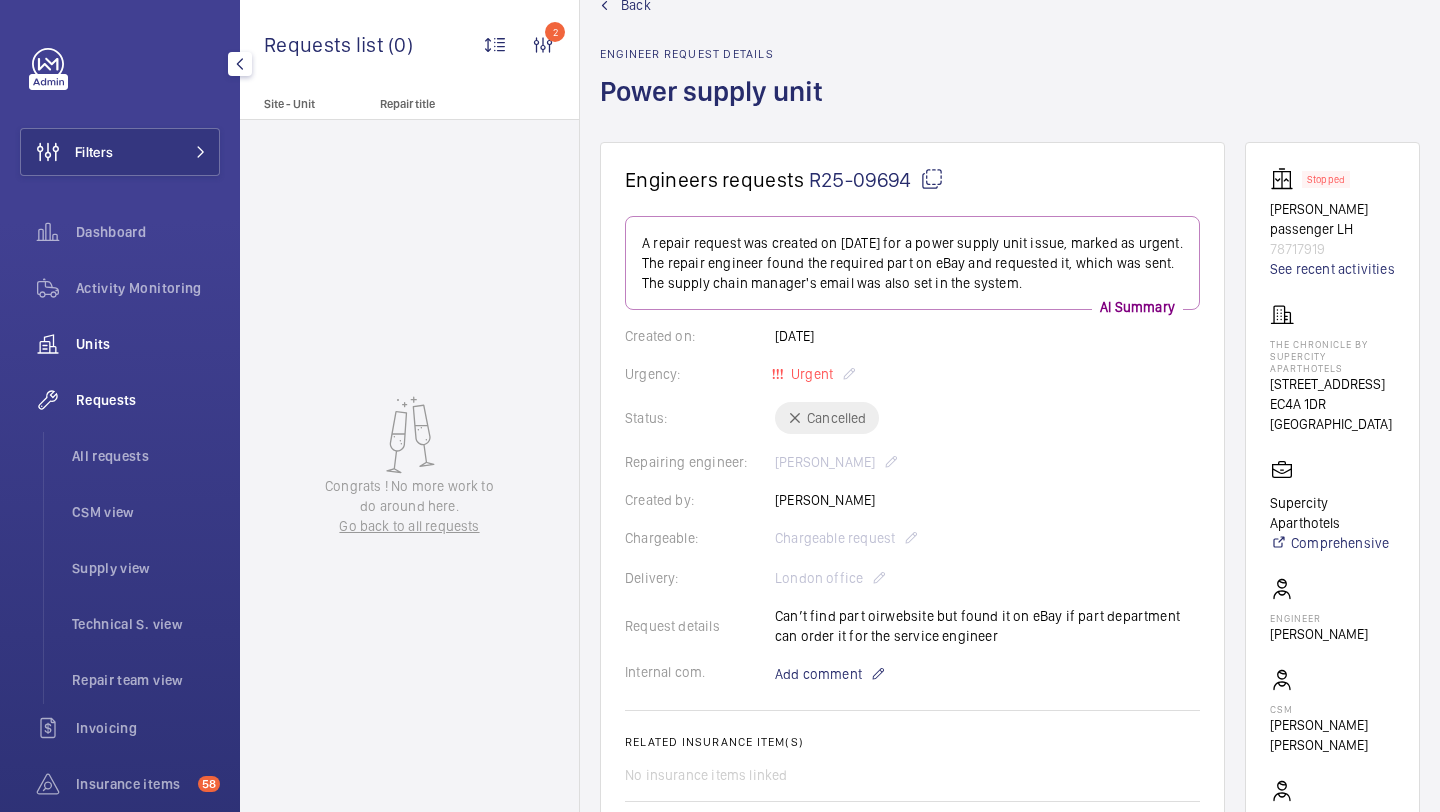 click on "Units" 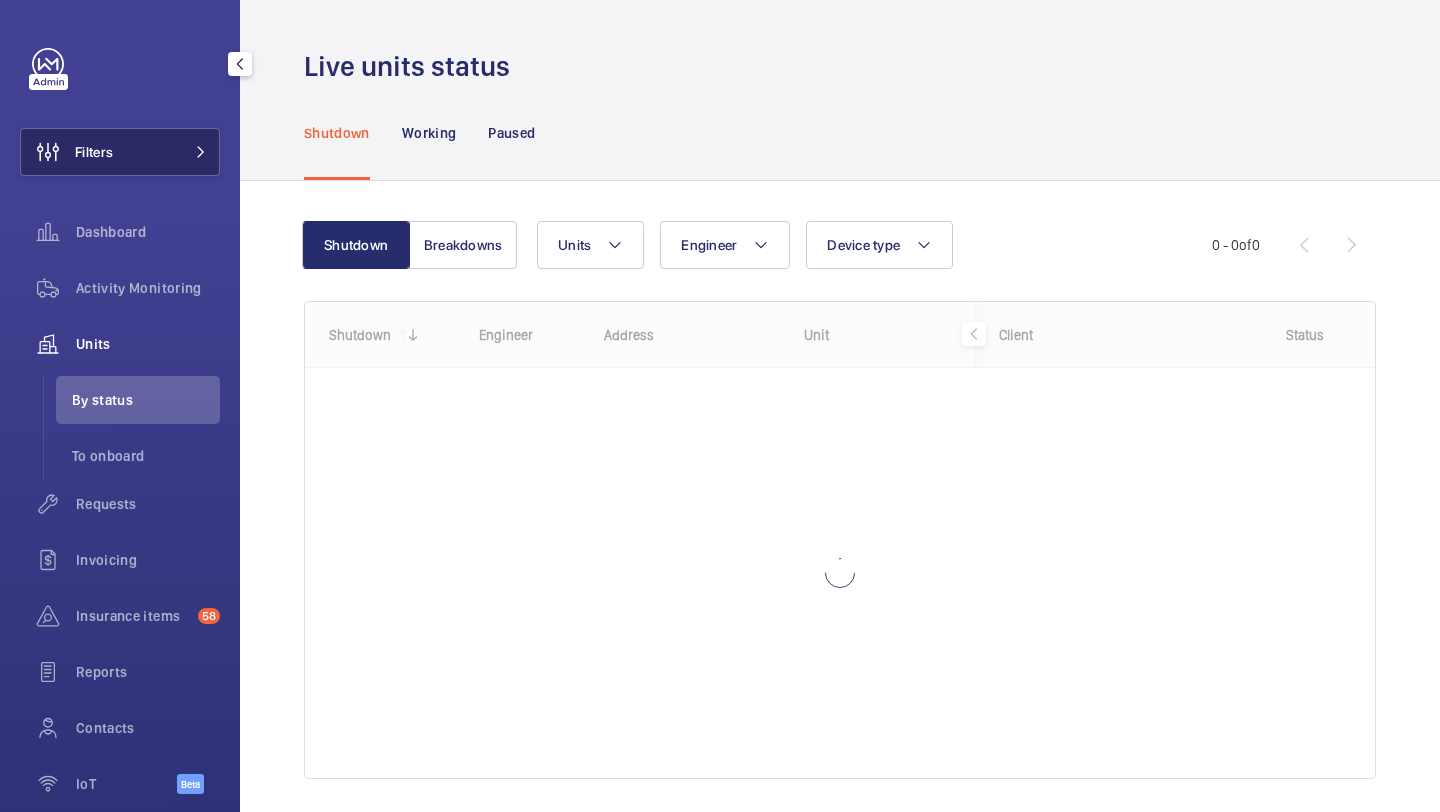 click on "Filters" 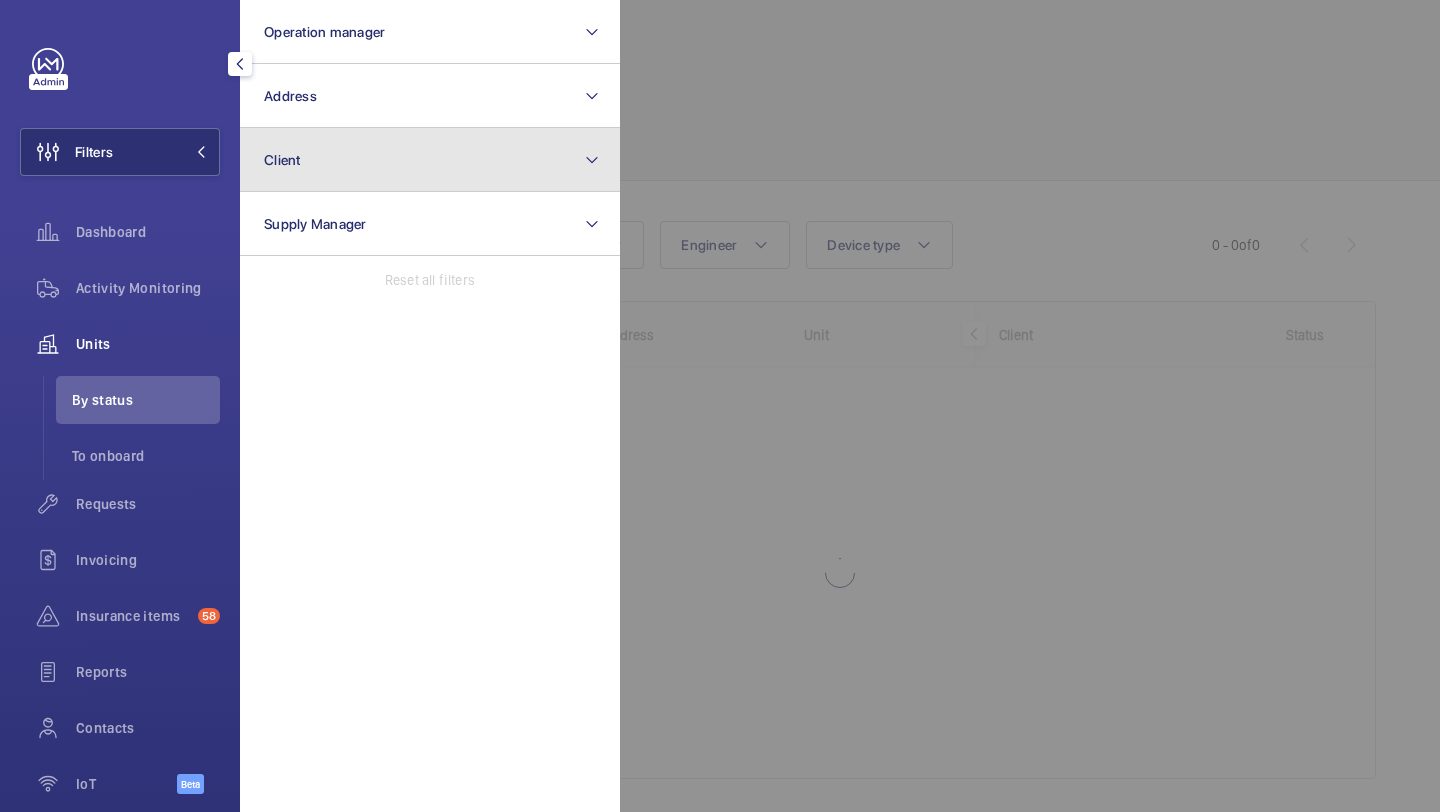 click on "Client" 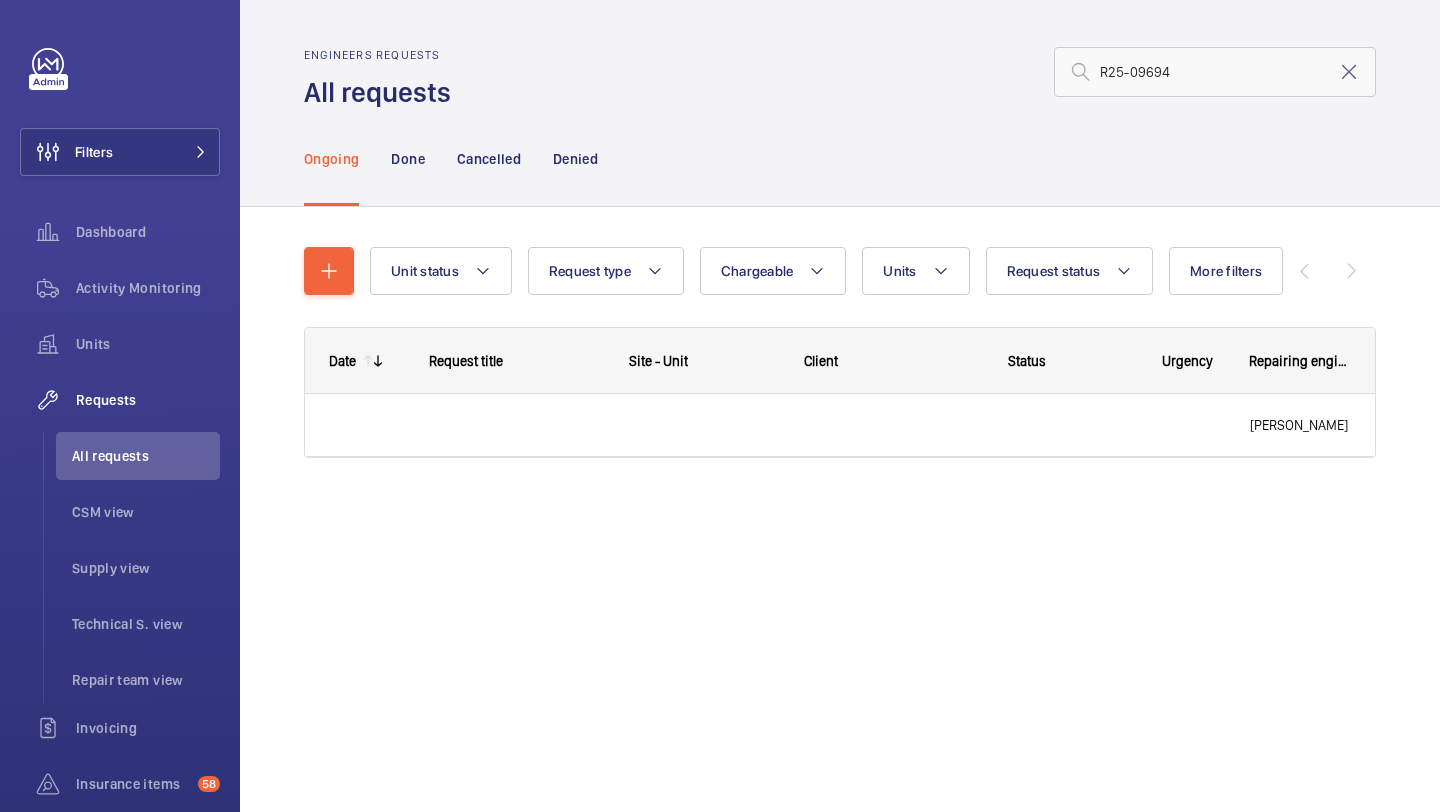 scroll, scrollTop: 0, scrollLeft: 0, axis: both 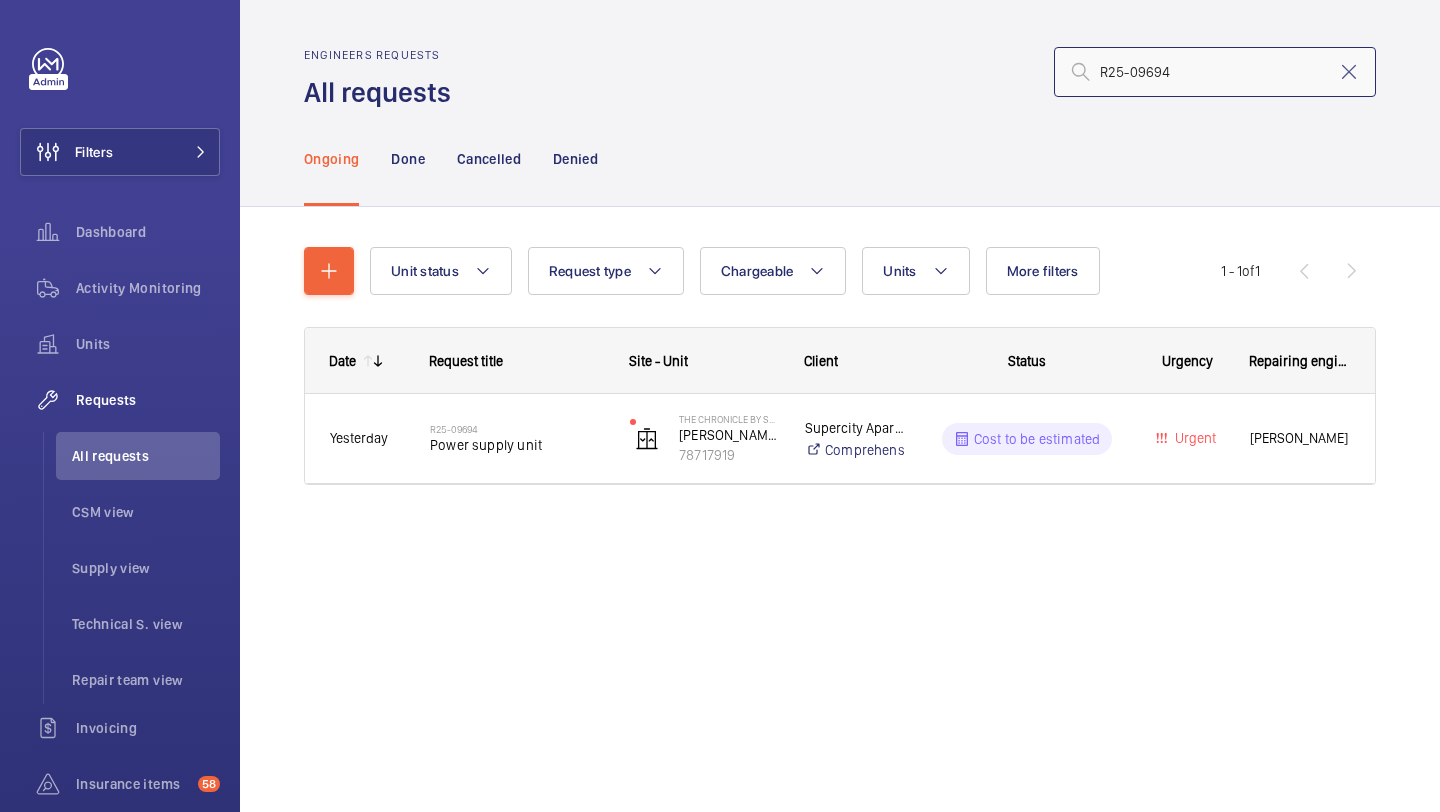 click on "R25-09694" 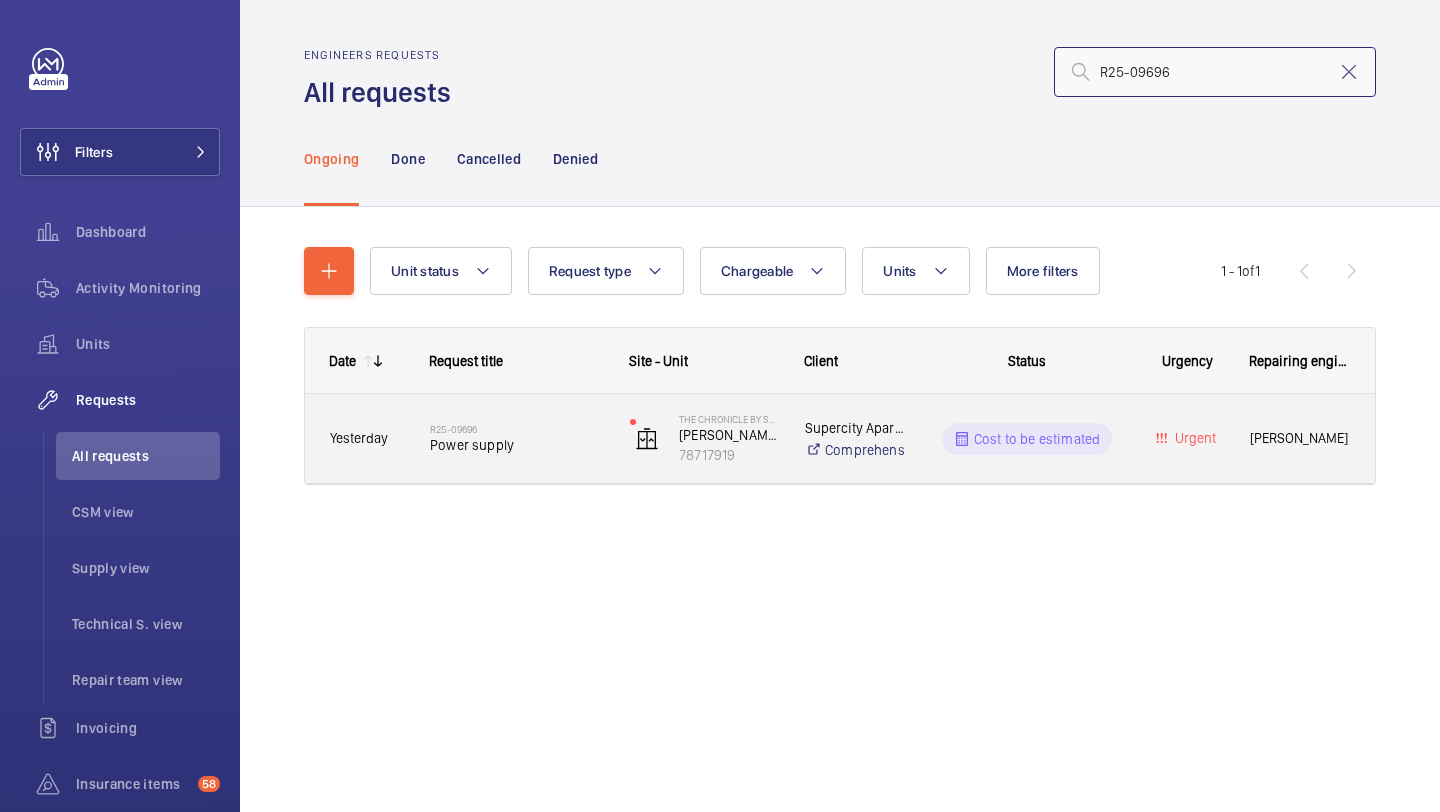 type on "R25-09696" 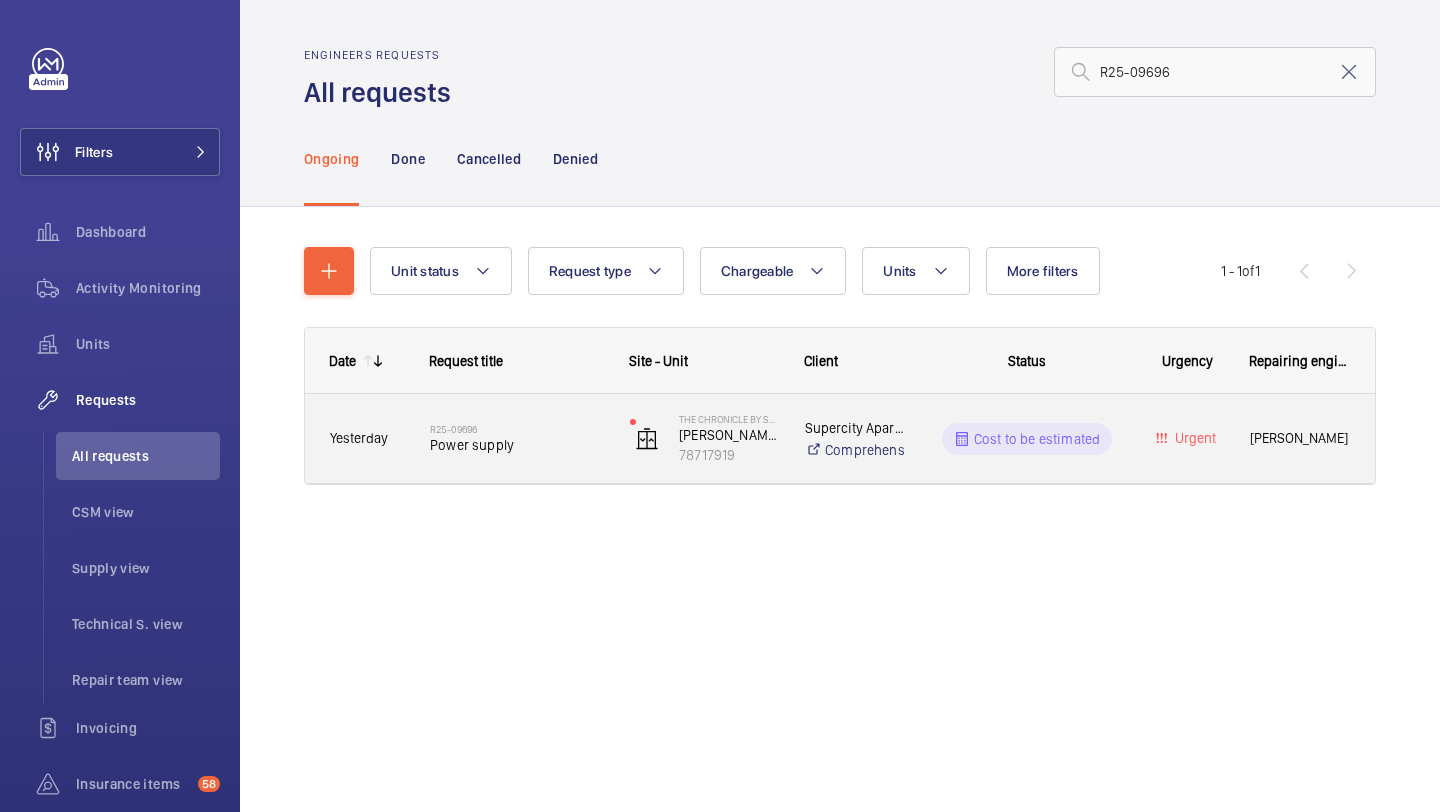 click on "Power supply" 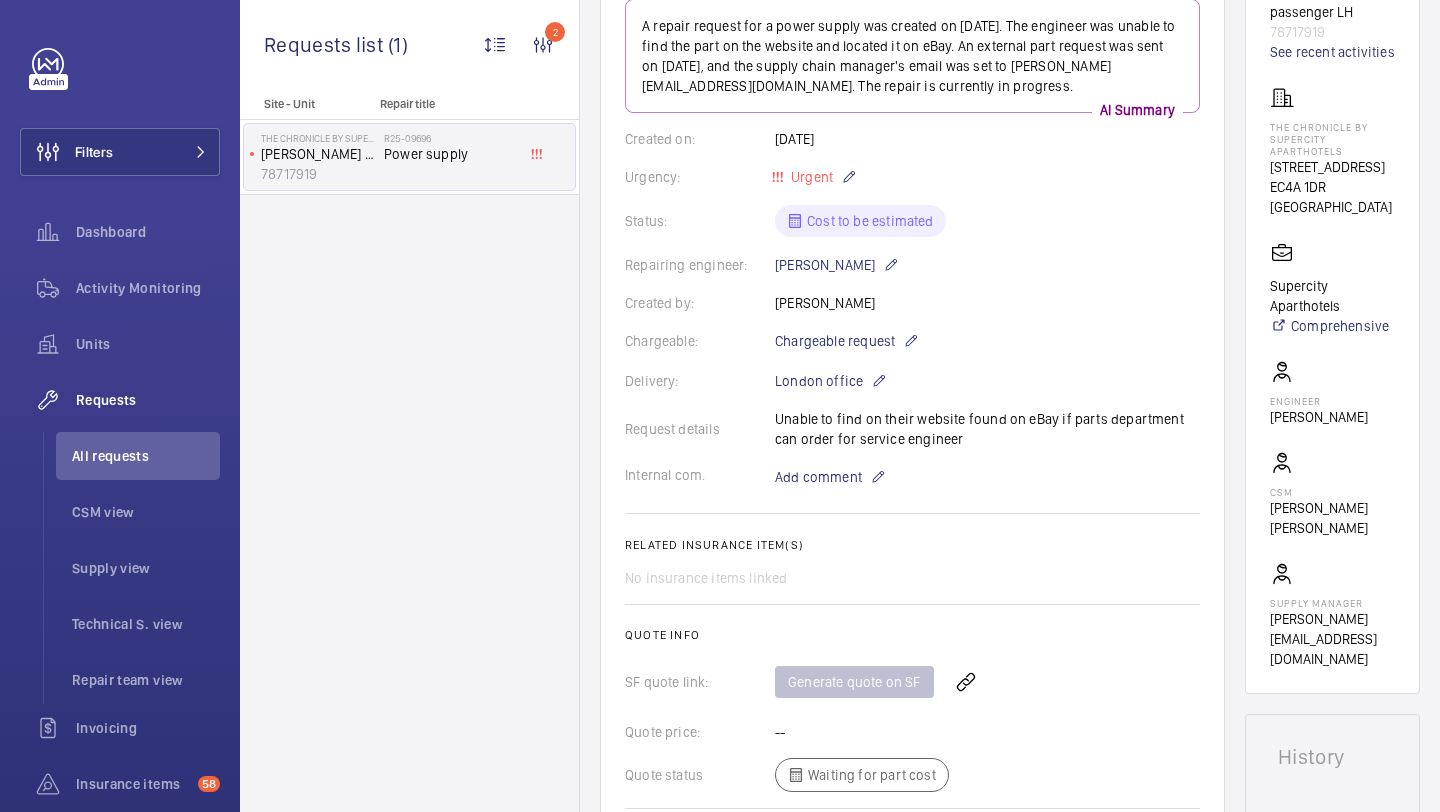 scroll, scrollTop: 707, scrollLeft: 0, axis: vertical 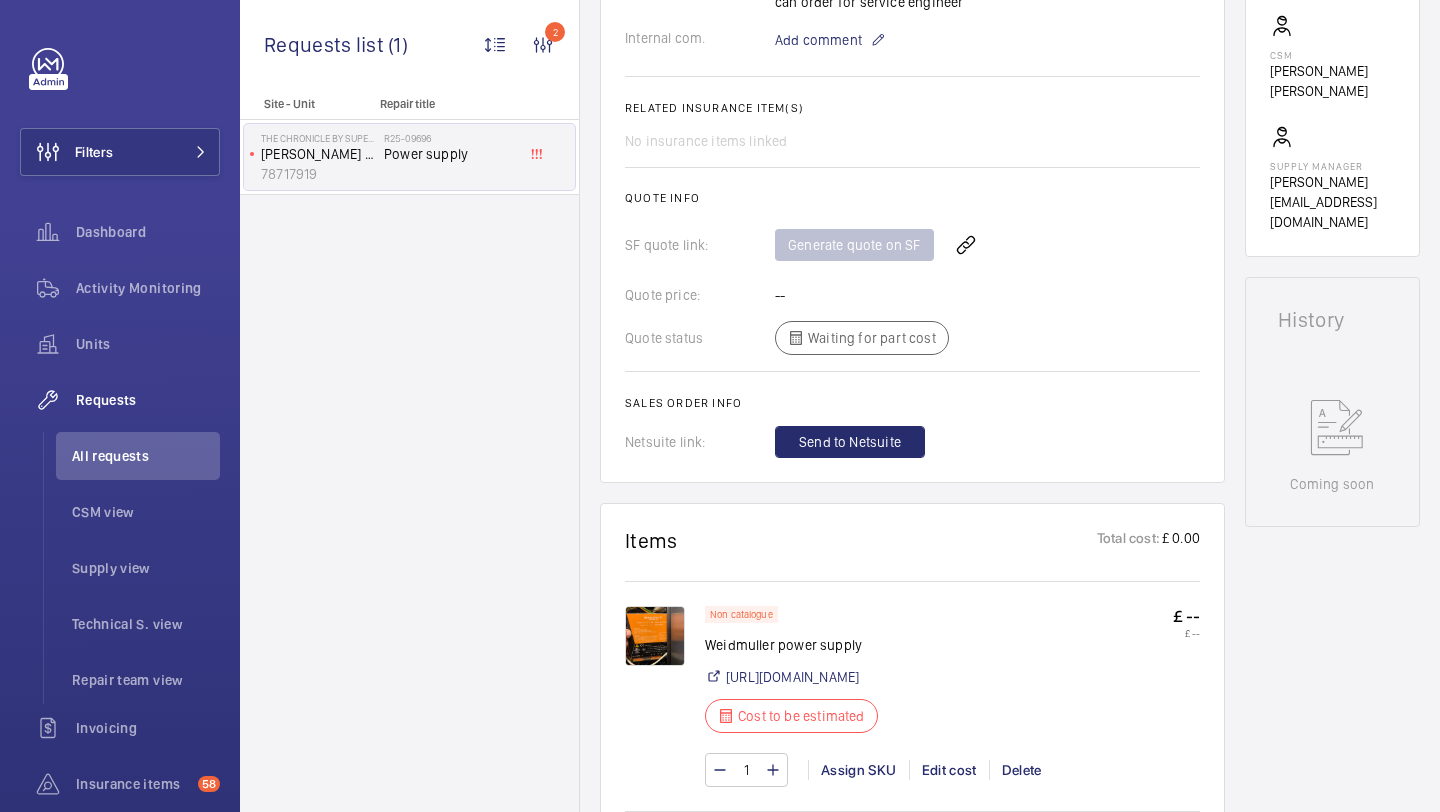 click 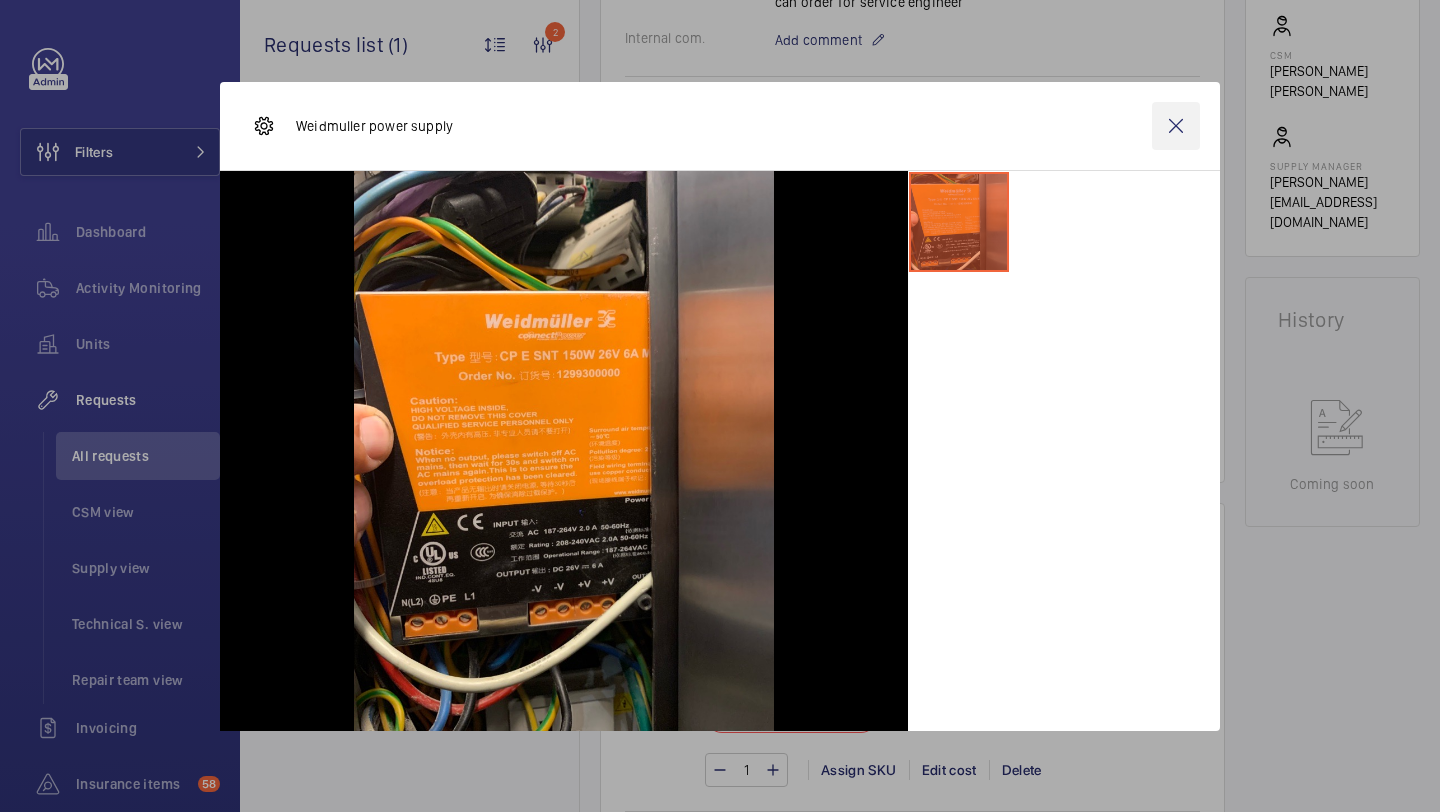 click at bounding box center [1176, 126] 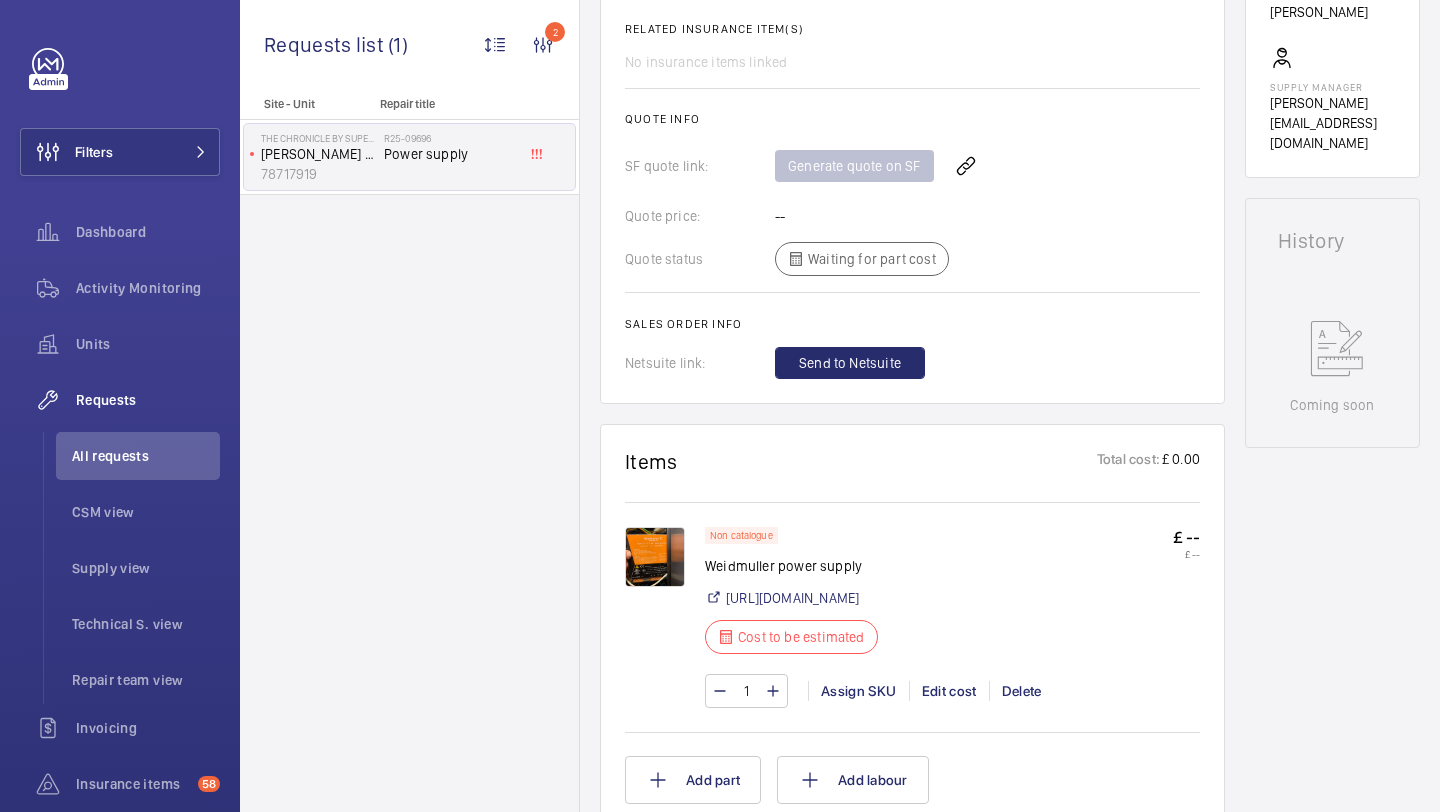 scroll, scrollTop: 807, scrollLeft: 0, axis: vertical 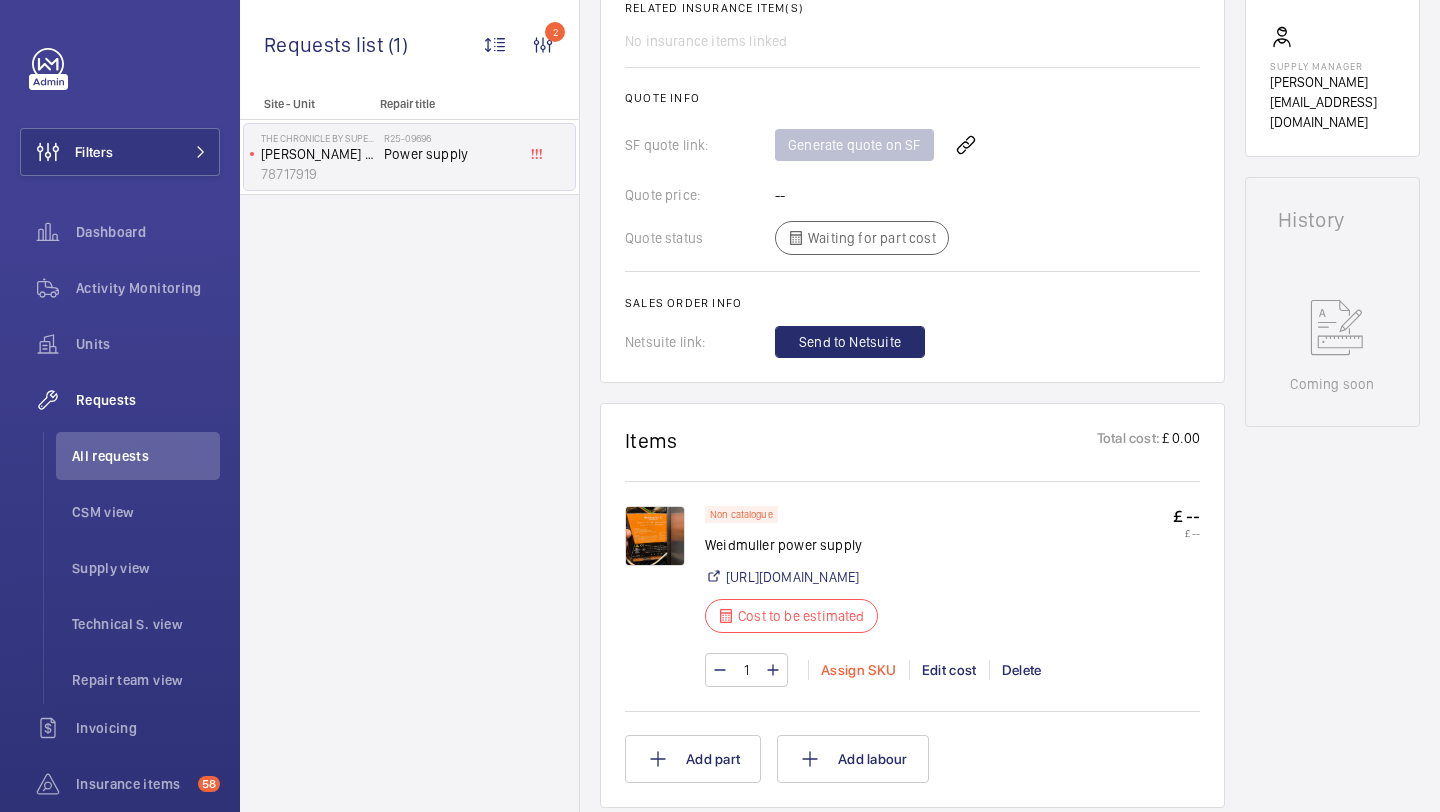 click on "Assign SKU" 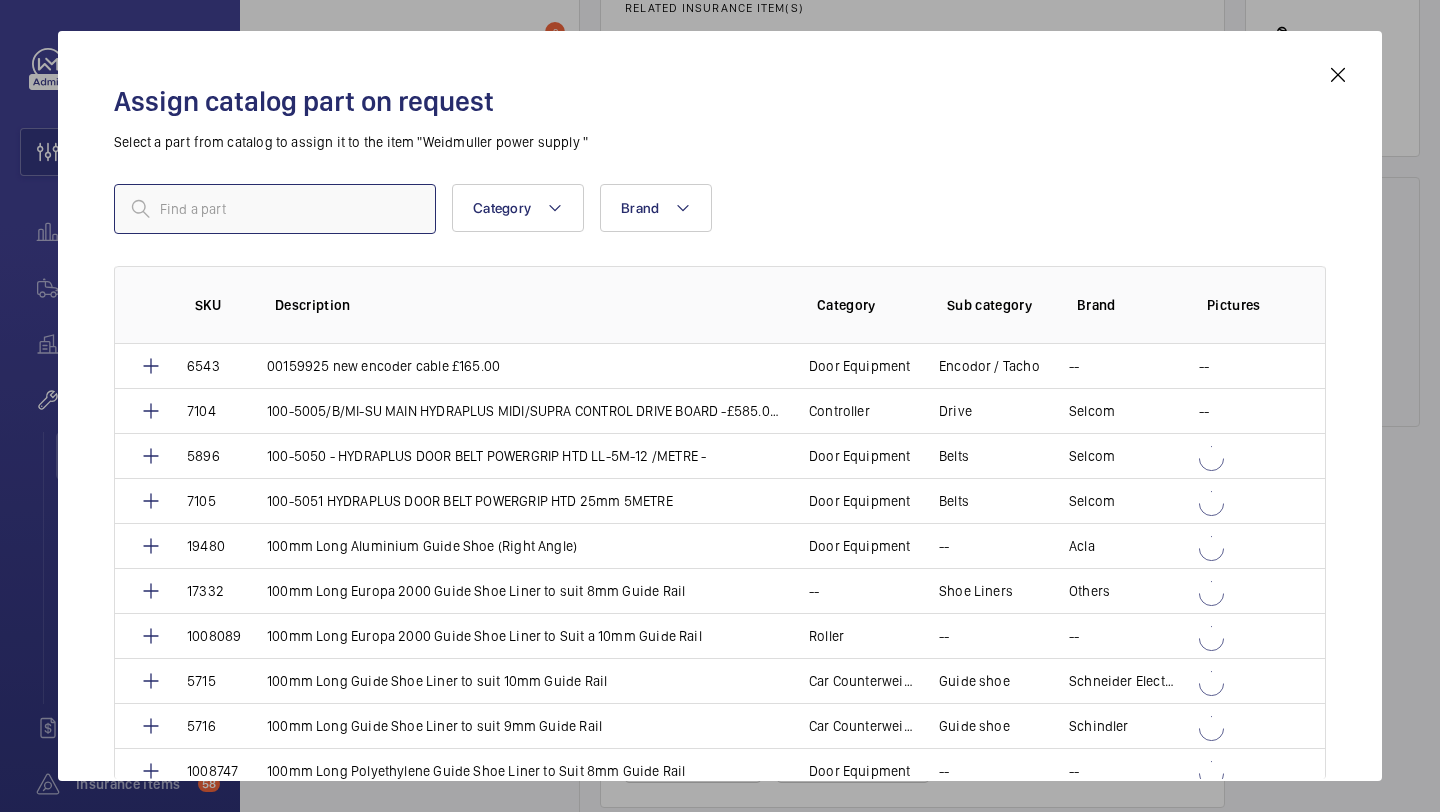 click at bounding box center (275, 209) 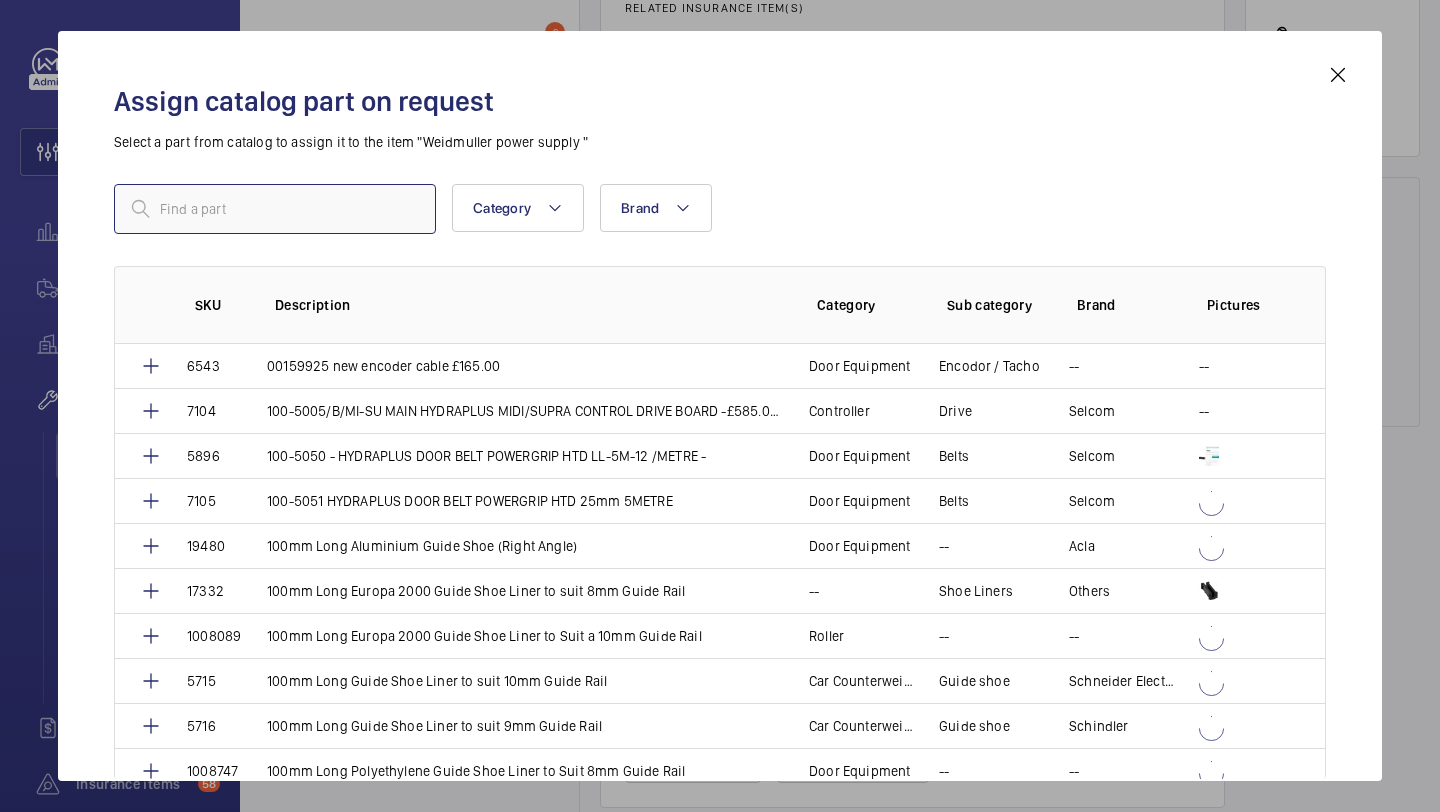 paste on "6364" 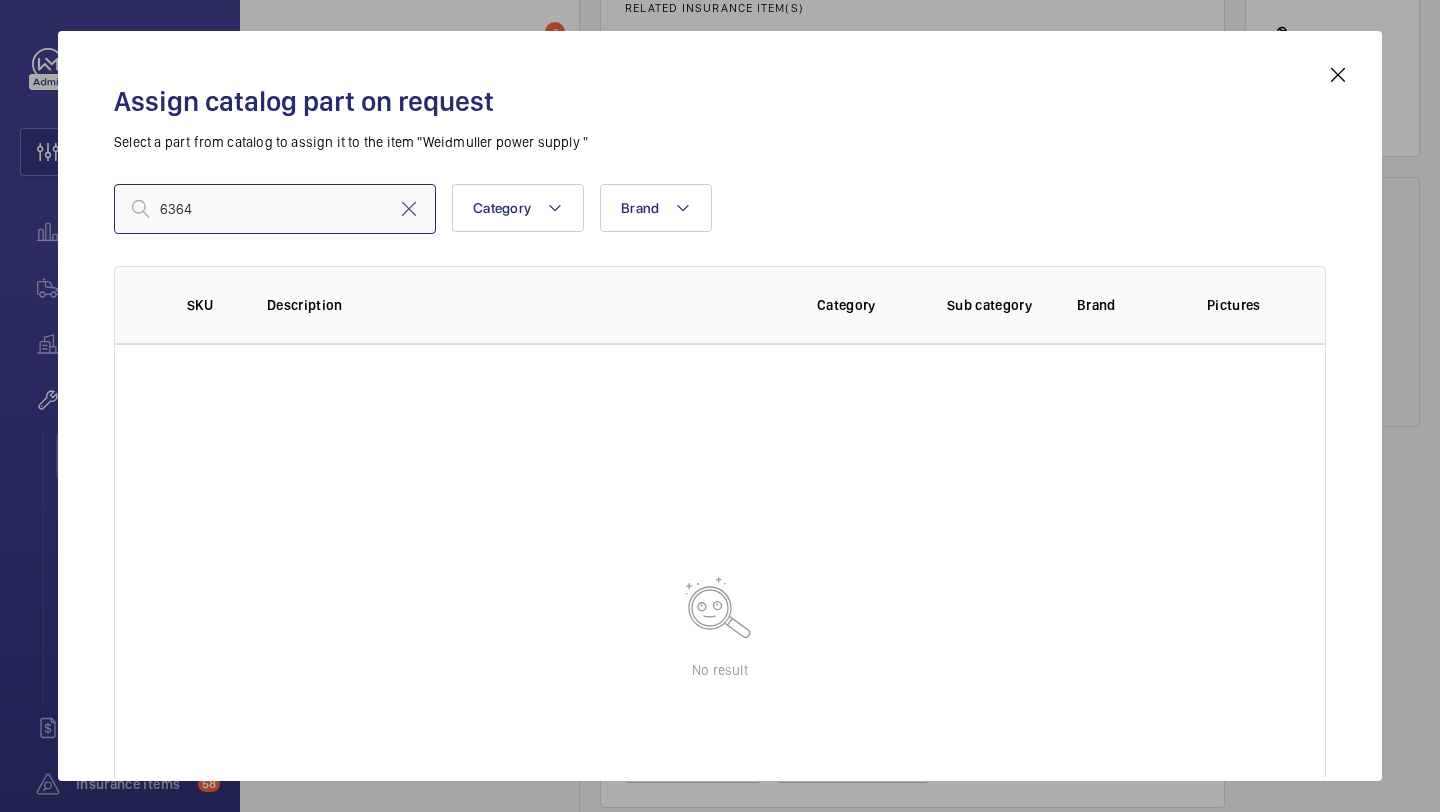 click on "6364" at bounding box center [275, 209] 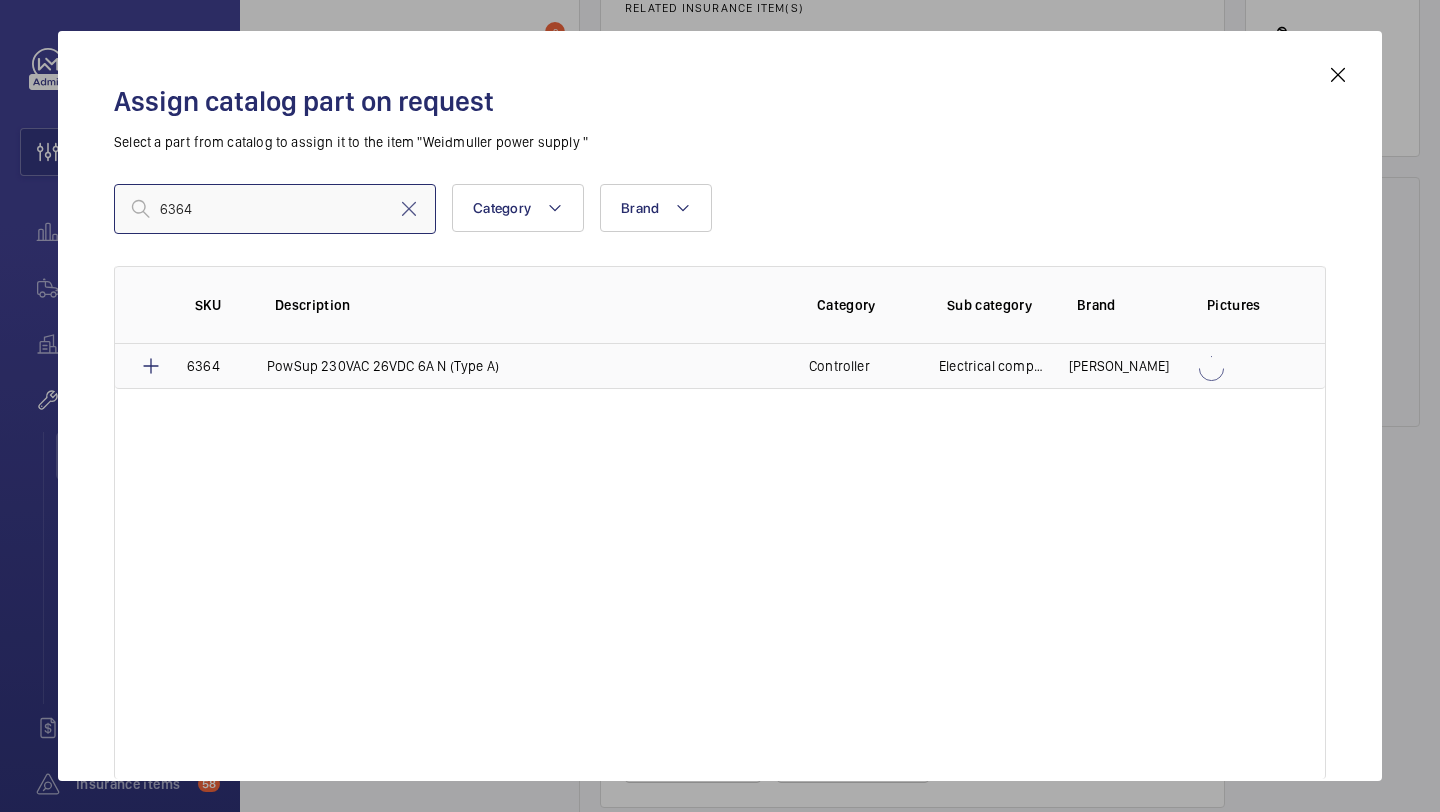 type on "6364" 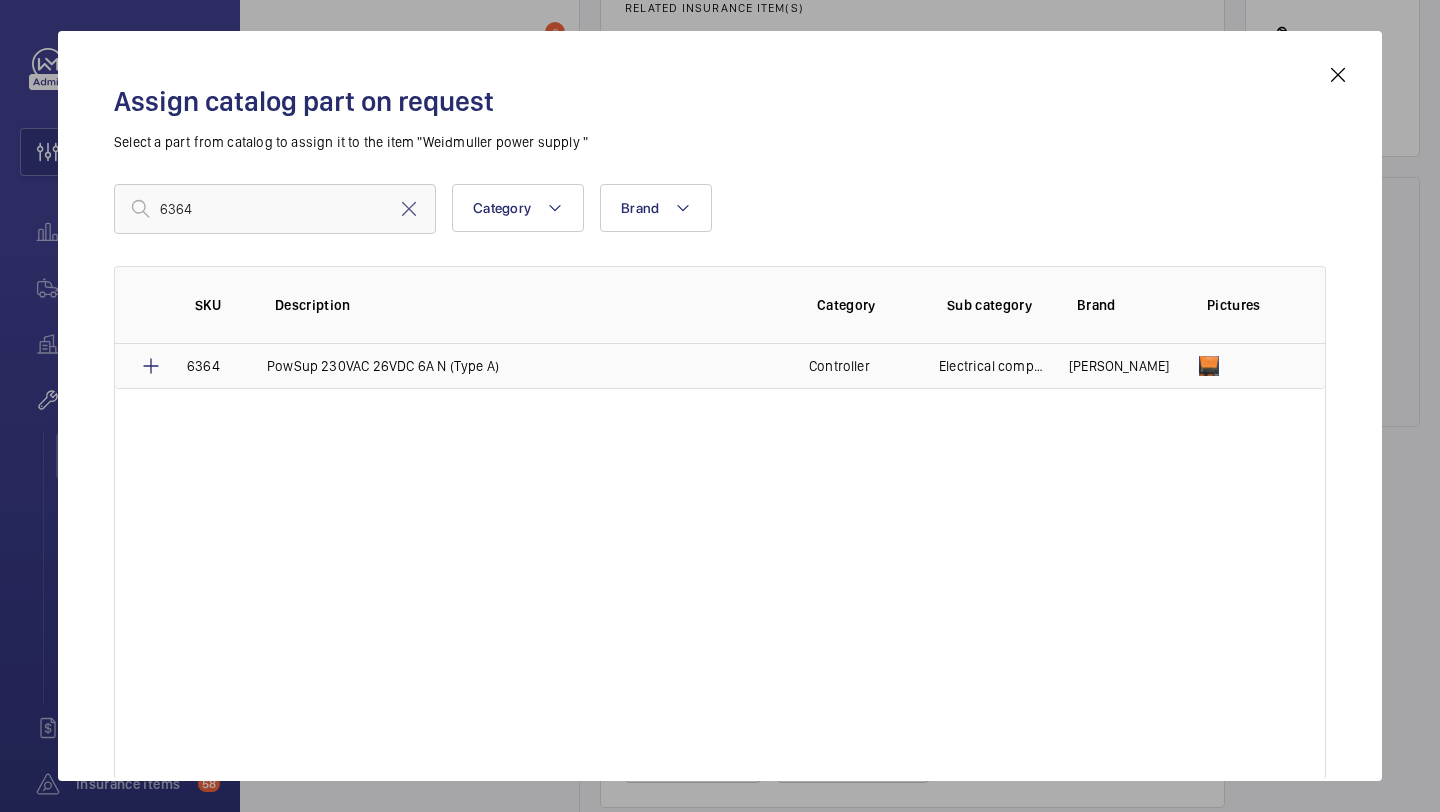 click on "PowSup 230VAC 26VDC 6A N (Type A)" at bounding box center [514, 366] 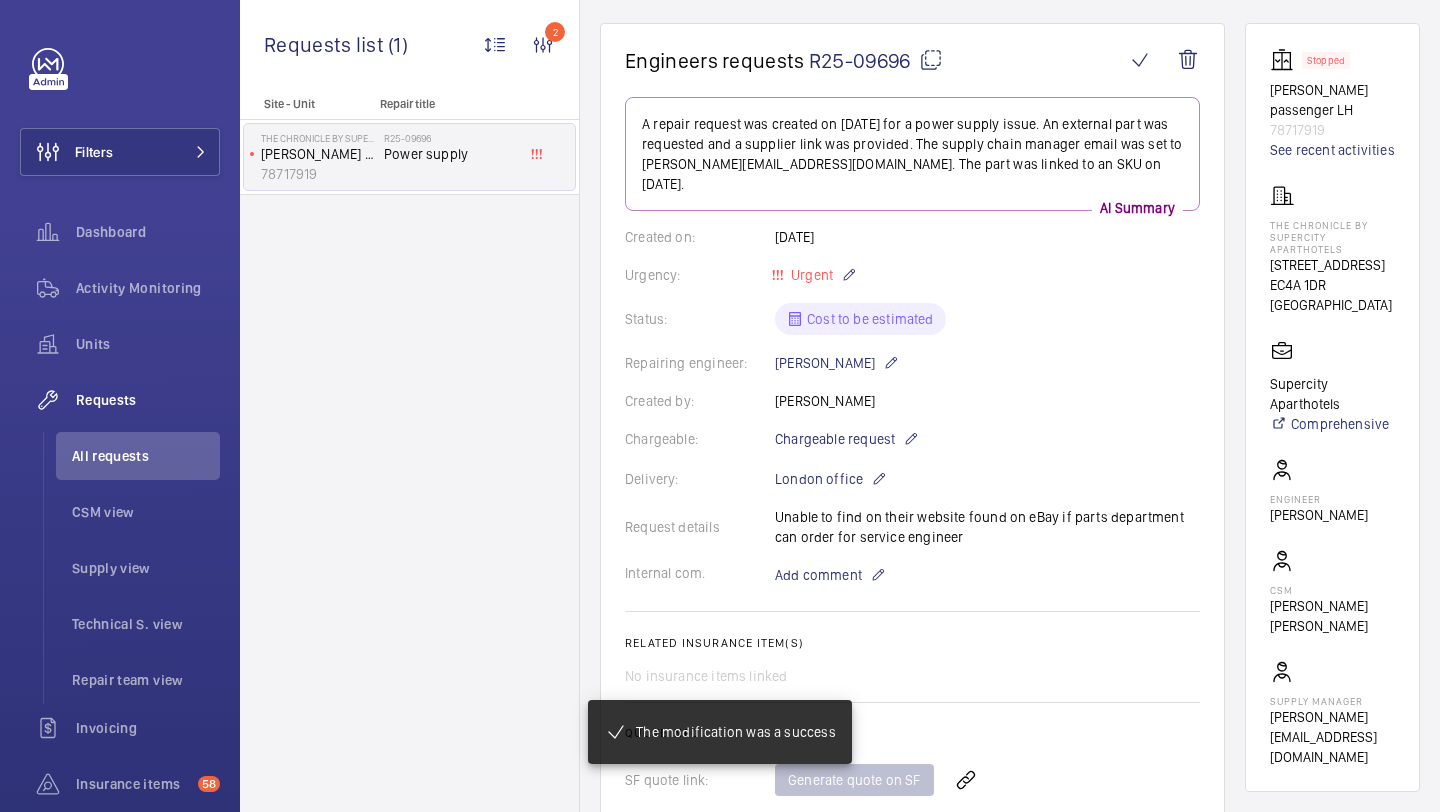scroll, scrollTop: 177, scrollLeft: 0, axis: vertical 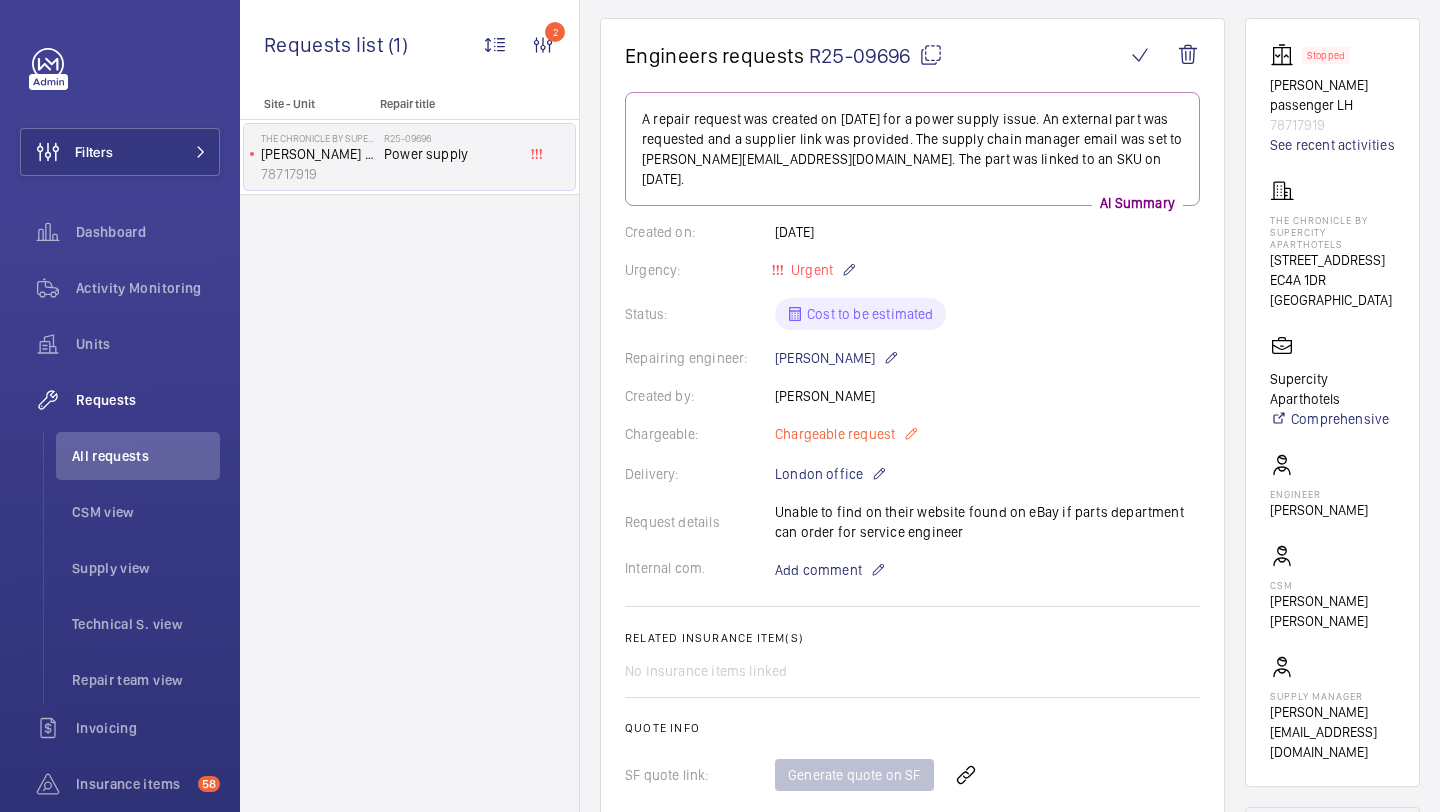click on "Chargeable request" 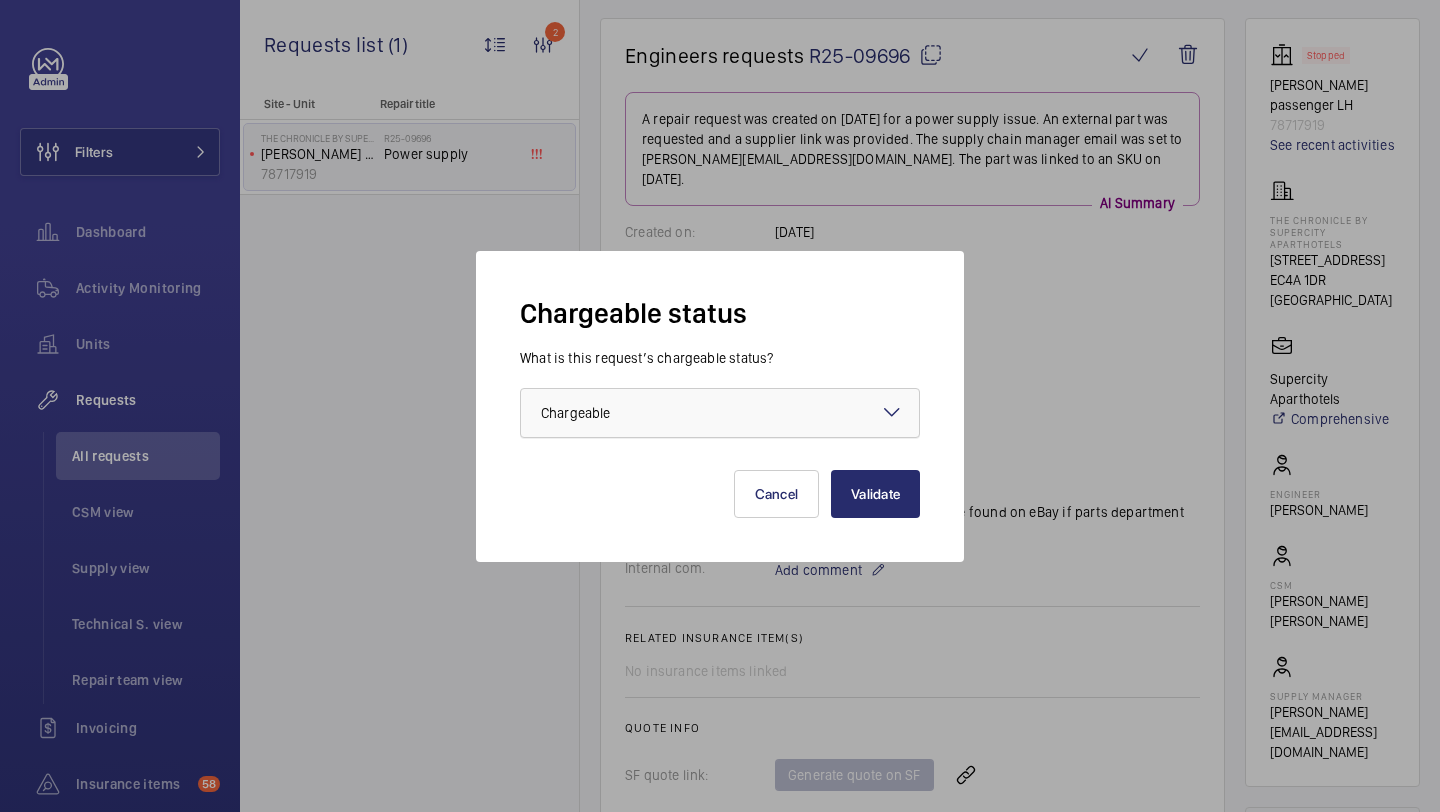 click at bounding box center [720, 413] 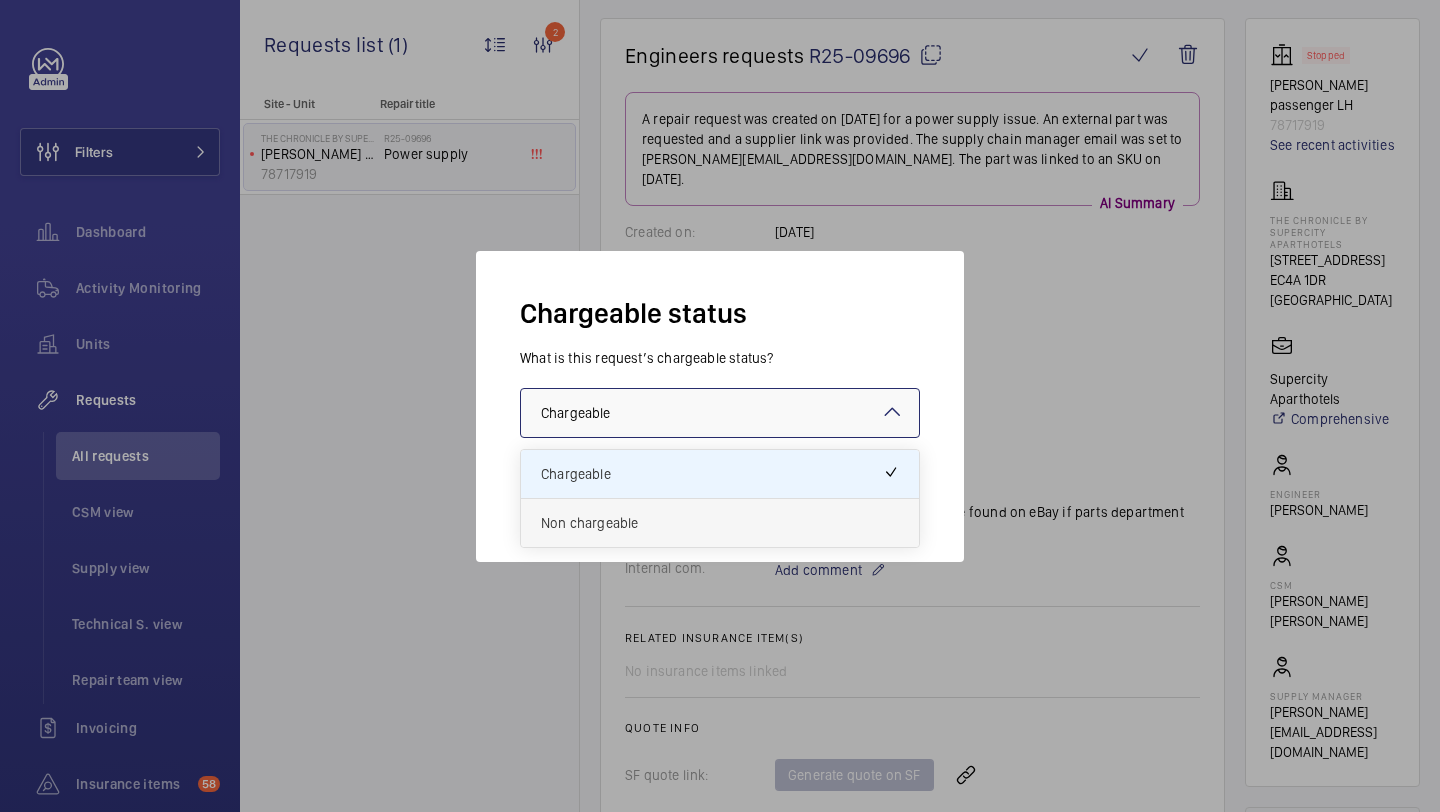 click on "Non chargeable" at bounding box center (720, 523) 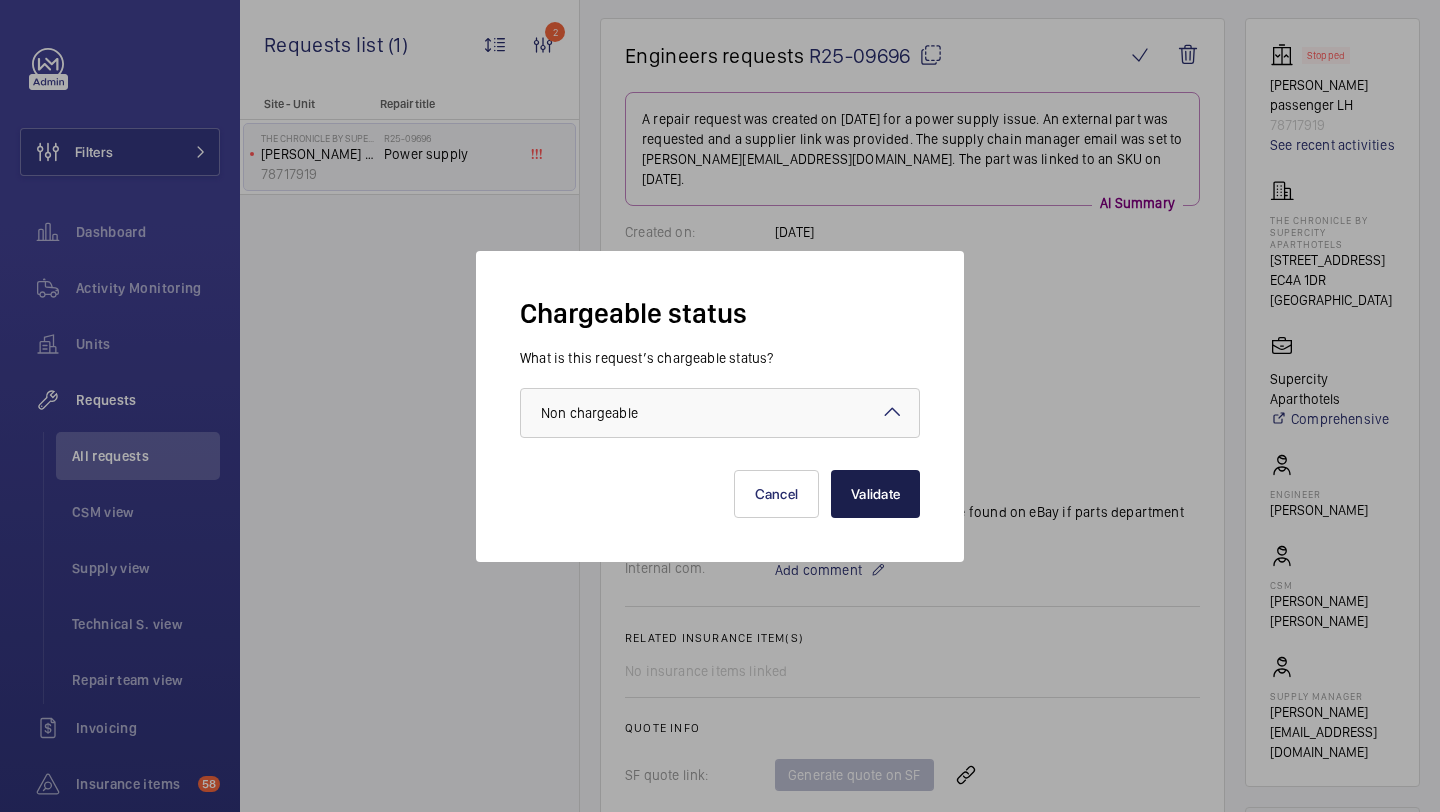 click on "Validate" at bounding box center (875, 494) 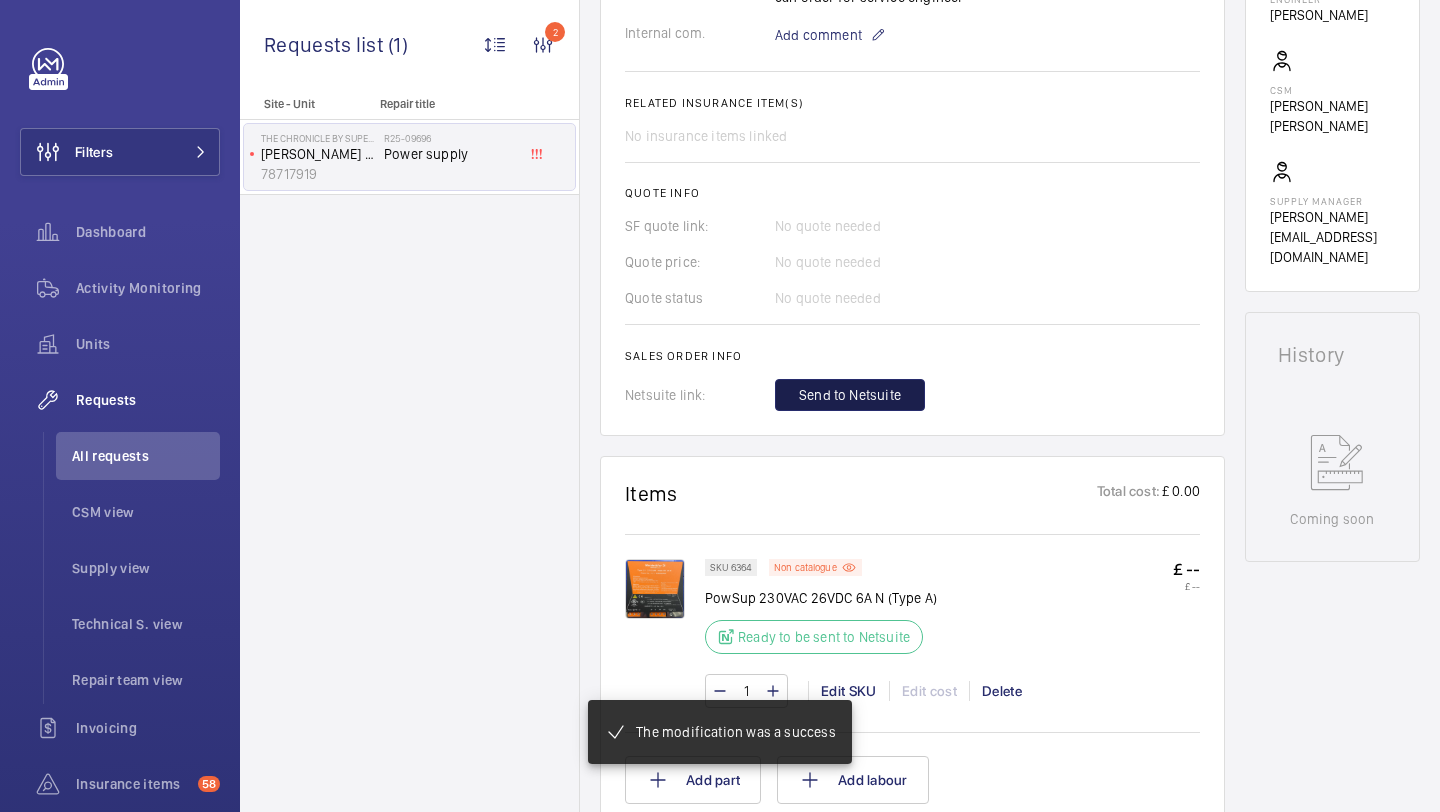 click on "Send to Netsuite" 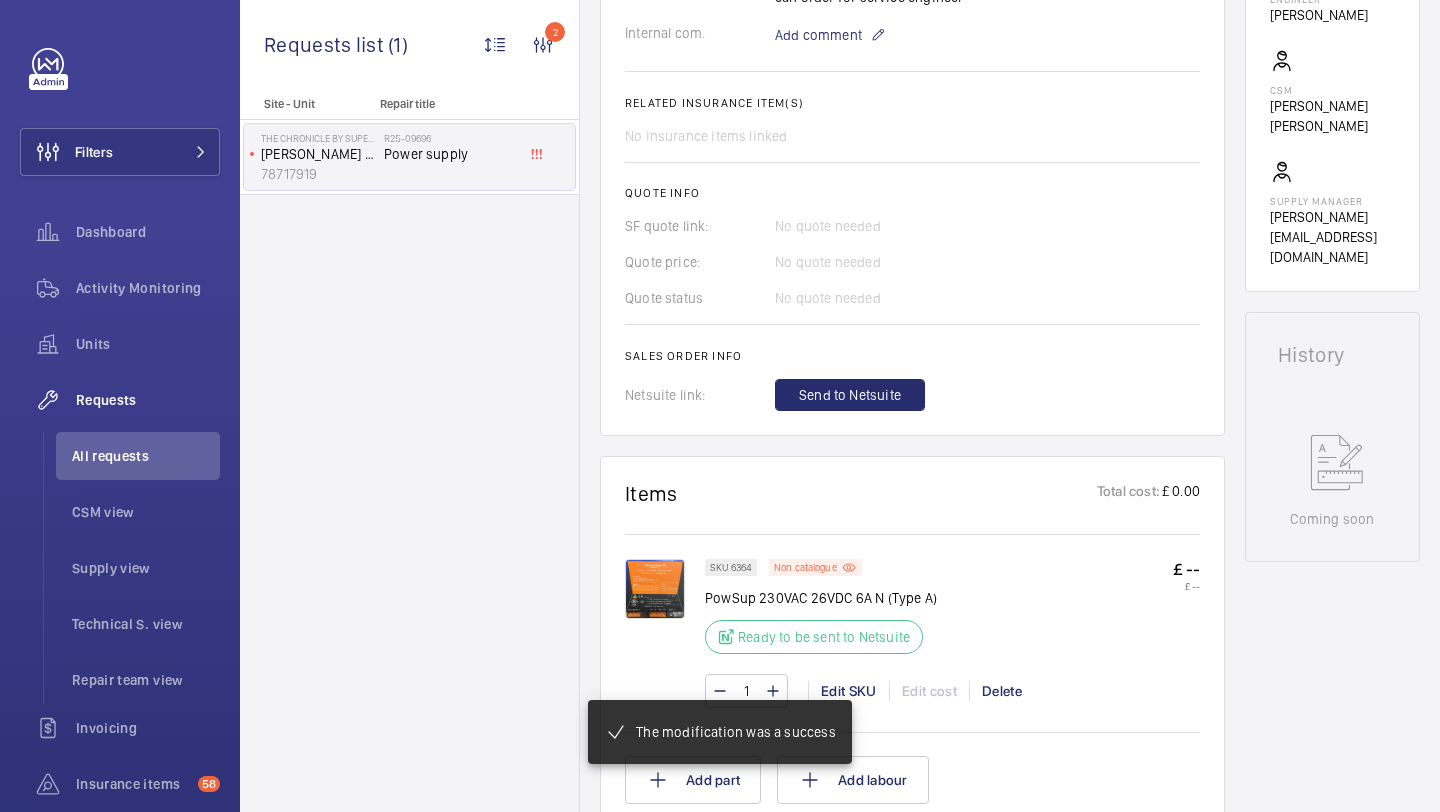 scroll, scrollTop: 692, scrollLeft: 0, axis: vertical 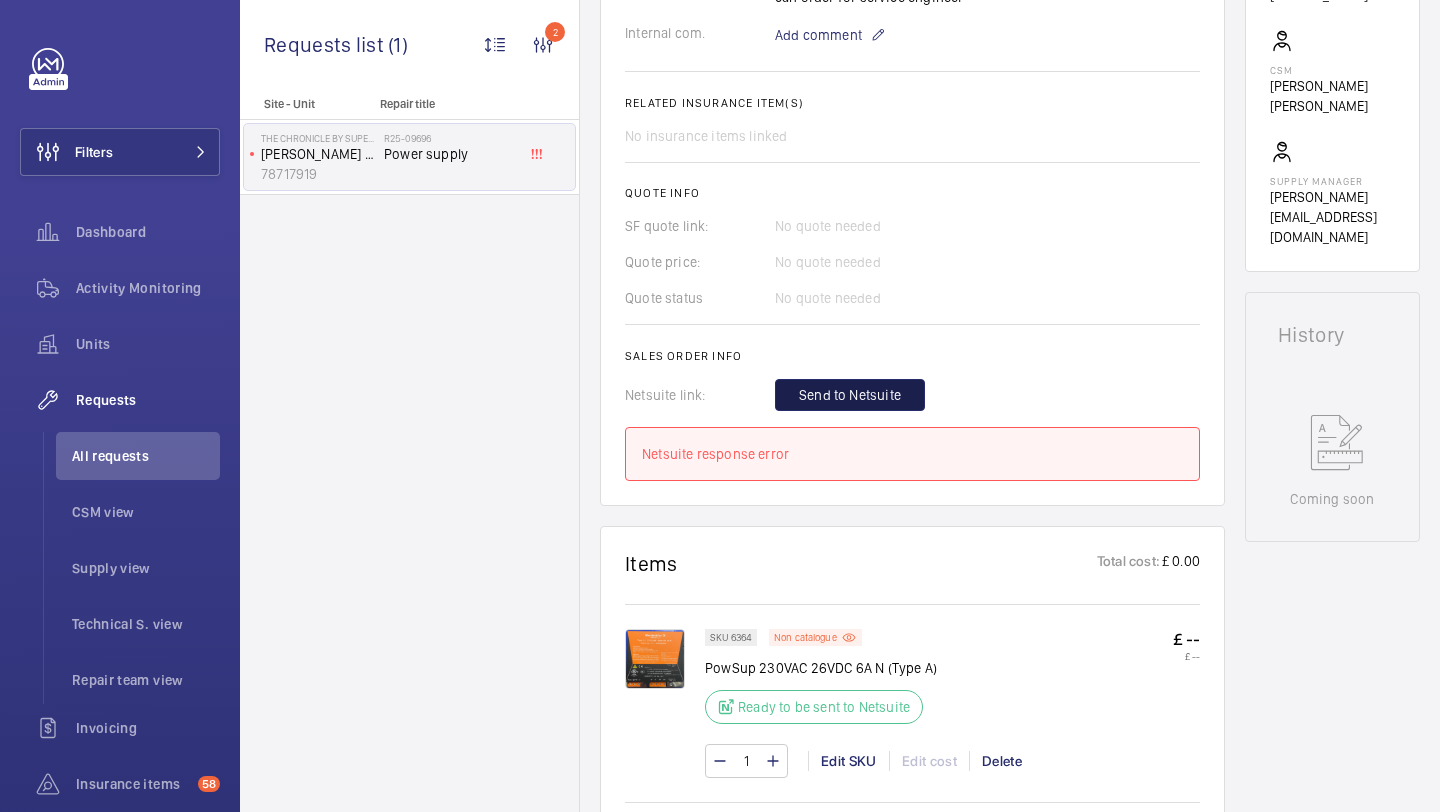 click on "Send to Netsuite" 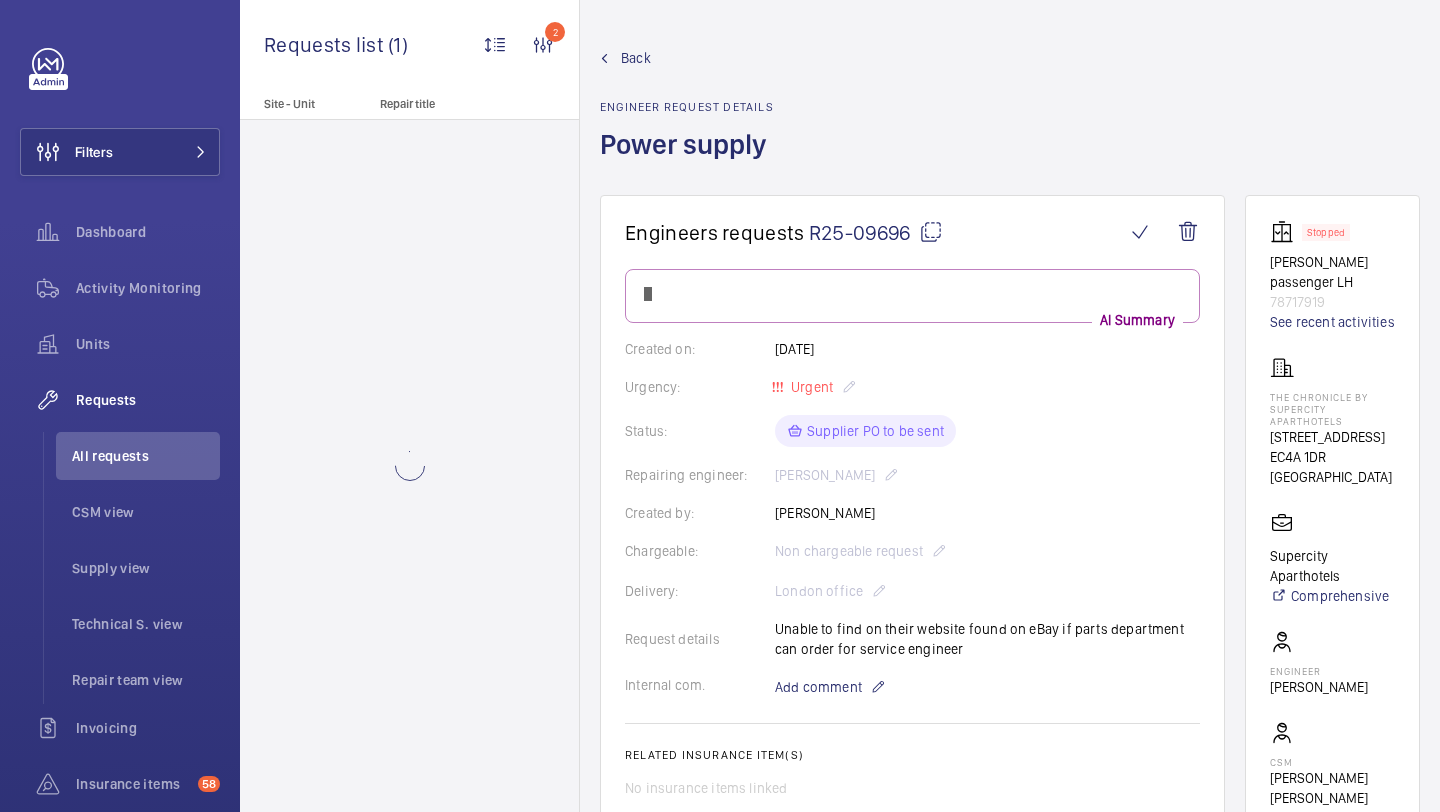 scroll, scrollTop: 692, scrollLeft: 0, axis: vertical 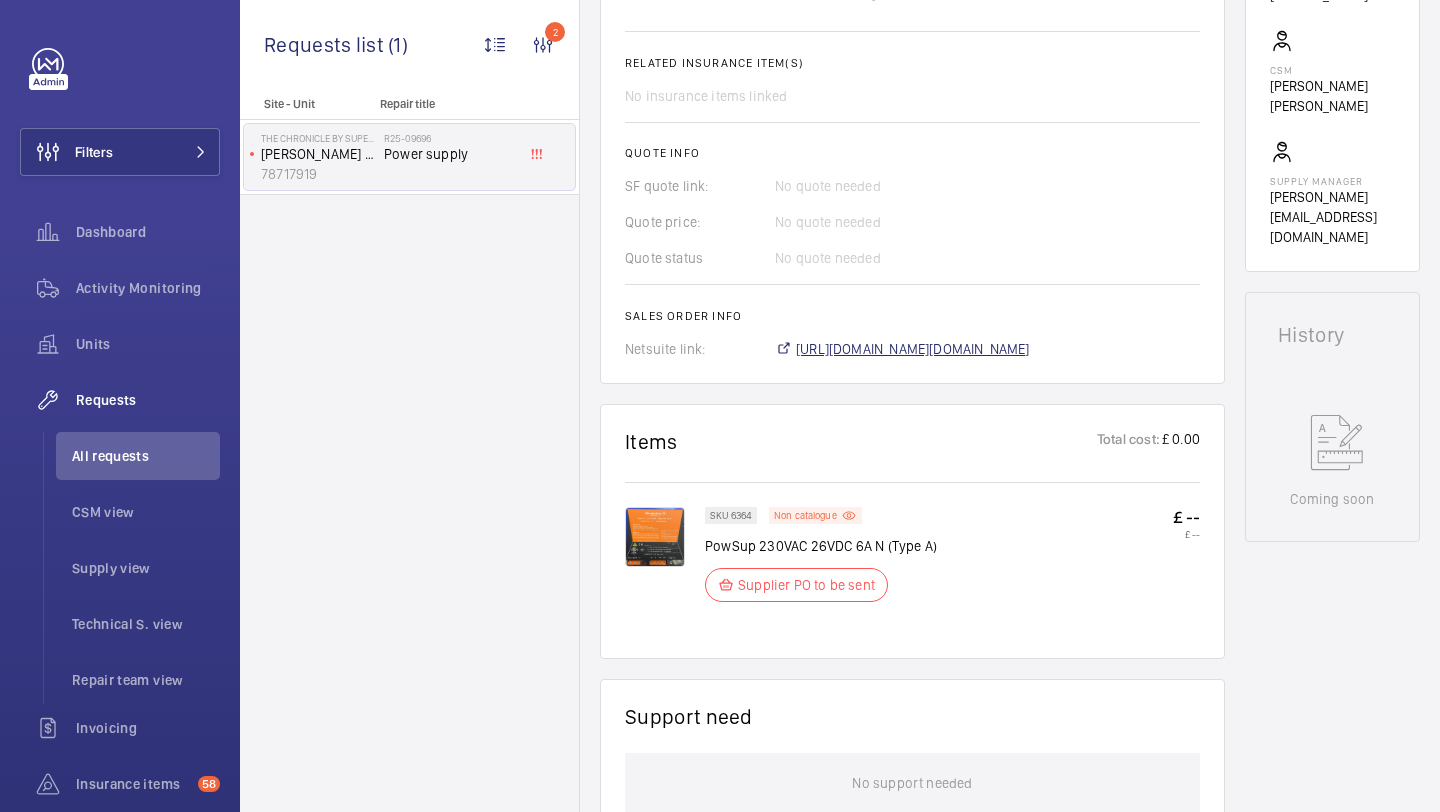 click on "https://6461500.app.netsuite.com/app/accounting/transactions/salesord.nl?id=2817576" 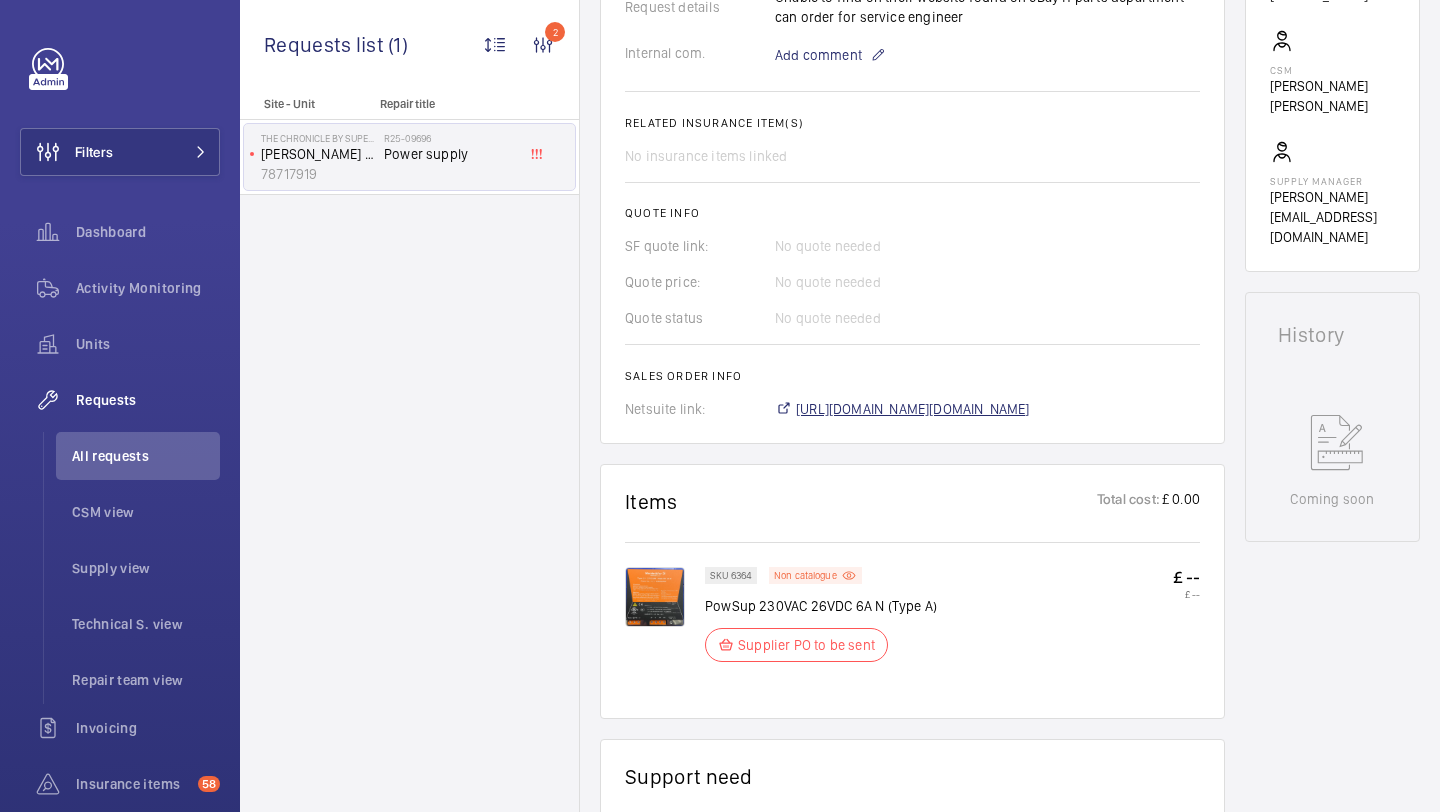 scroll, scrollTop: 752, scrollLeft: 0, axis: vertical 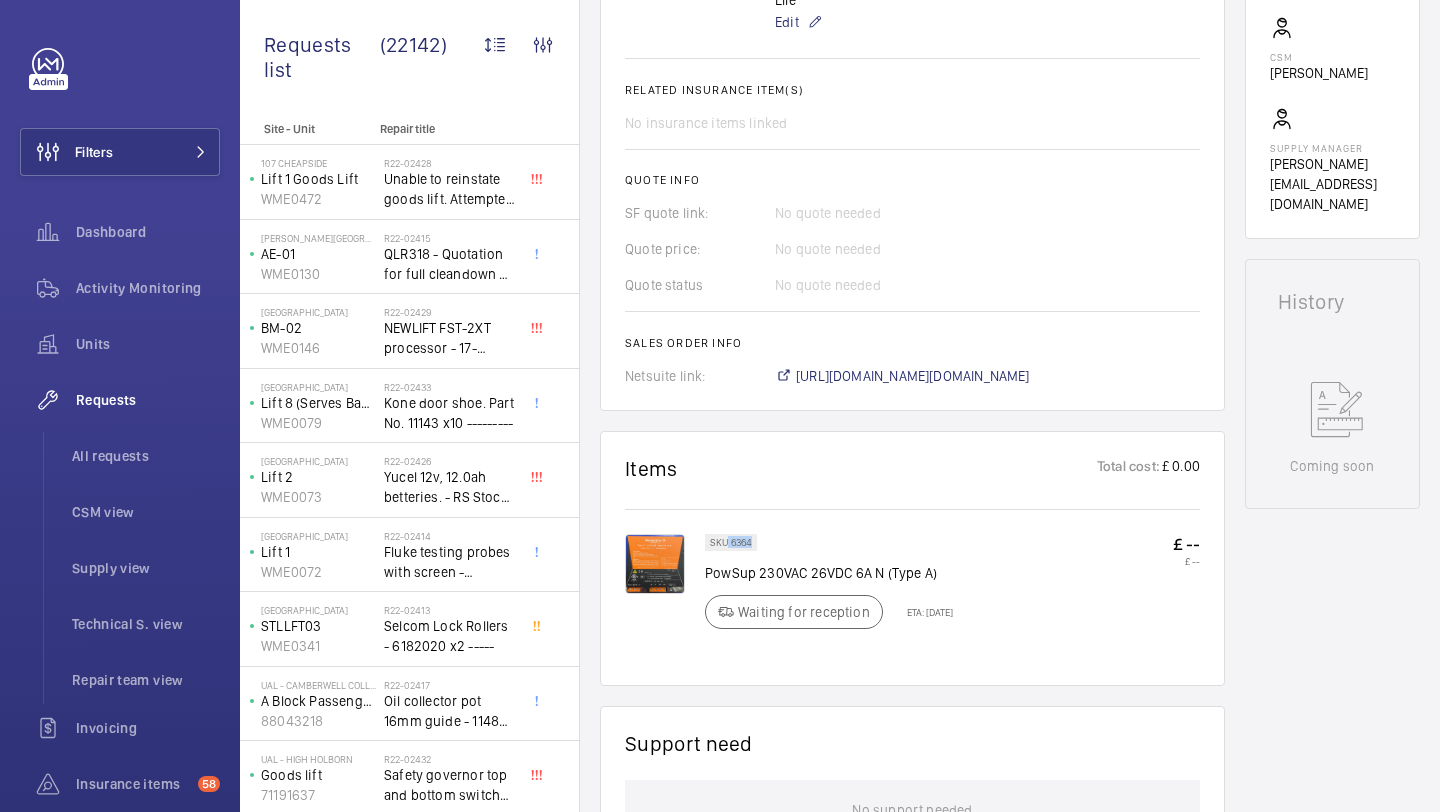 drag, startPoint x: 750, startPoint y: 564, endPoint x: 728, endPoint y: 564, distance: 22 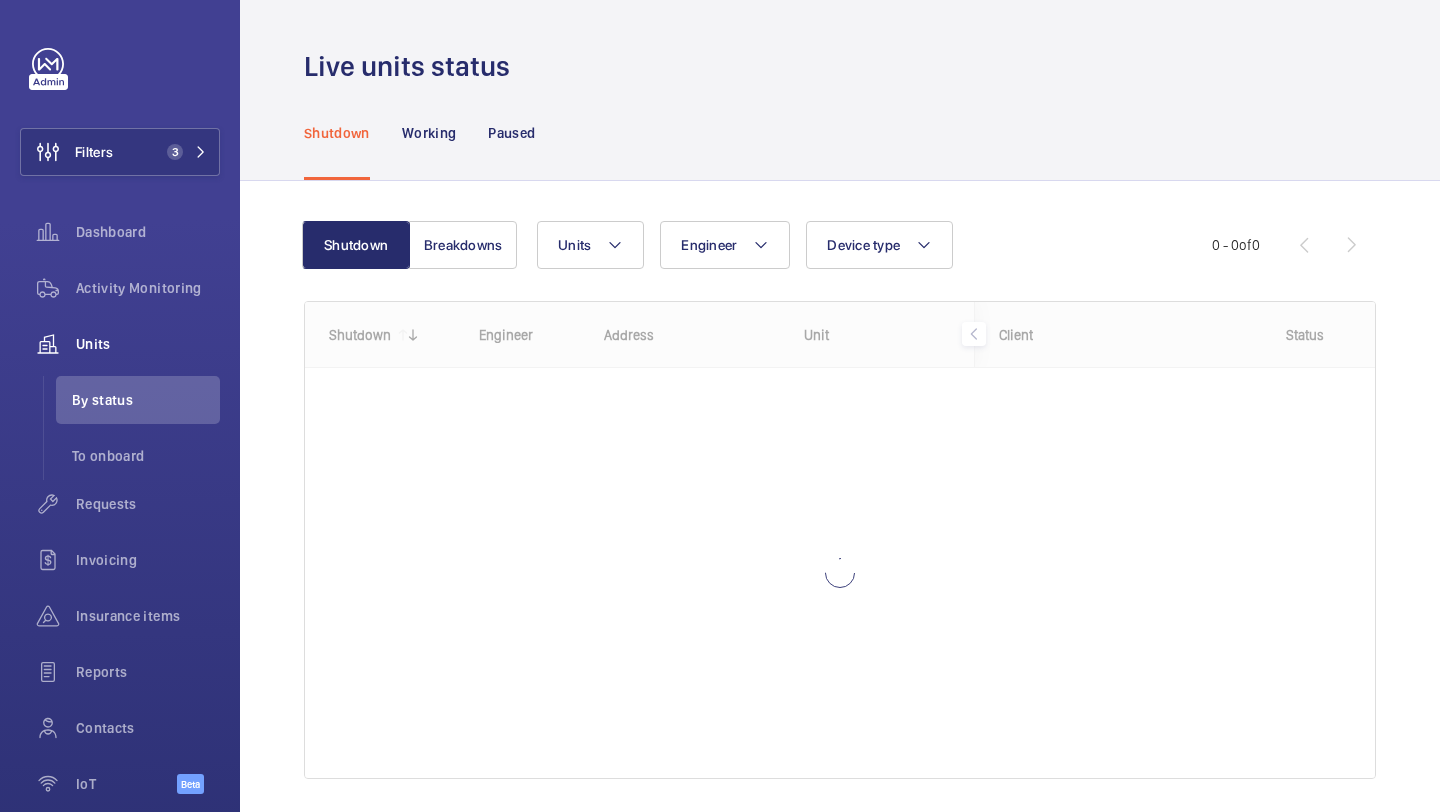 scroll, scrollTop: 0, scrollLeft: 0, axis: both 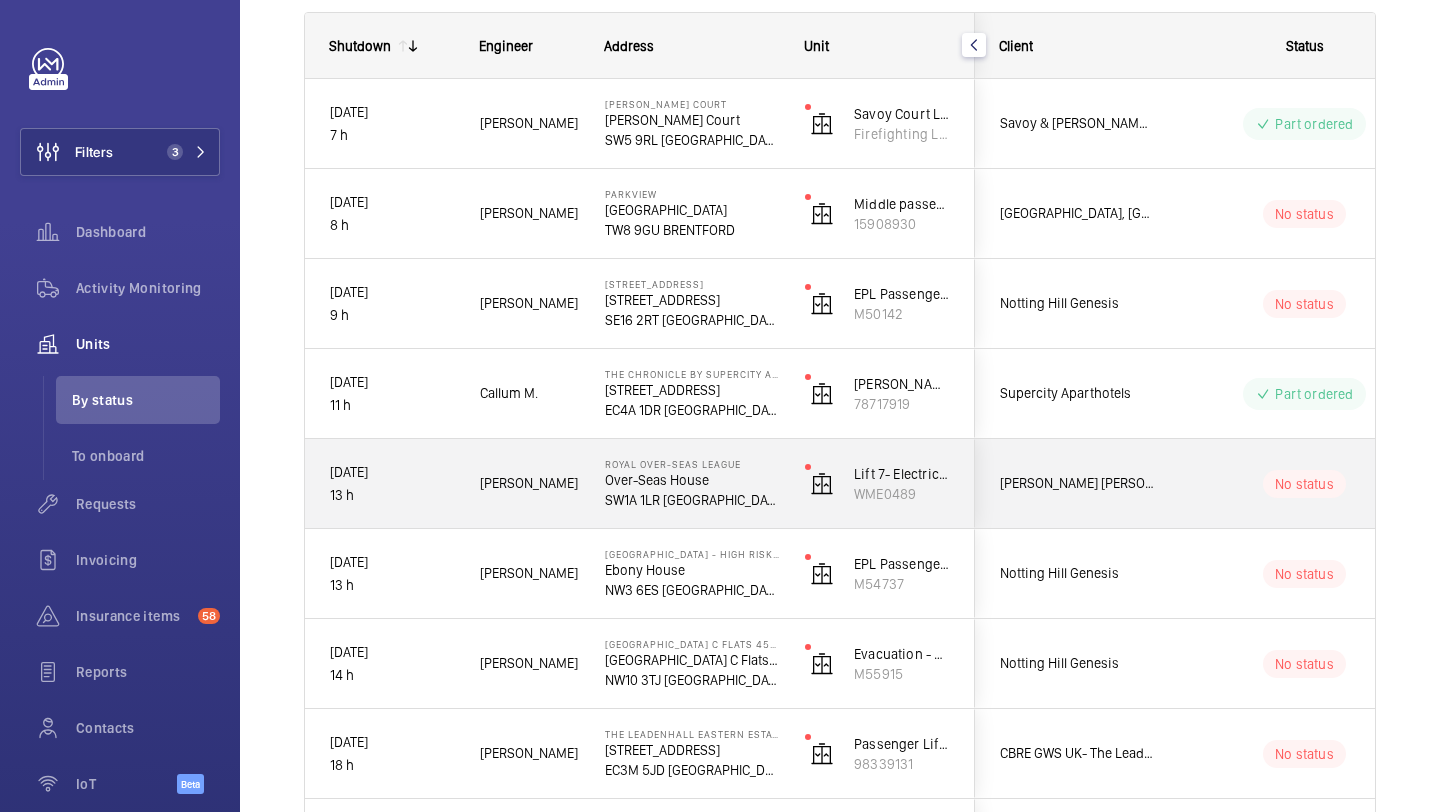 click on "[PERSON_NAME] [PERSON_NAME] + [PERSON_NAME] - [PERSON_NAME]" 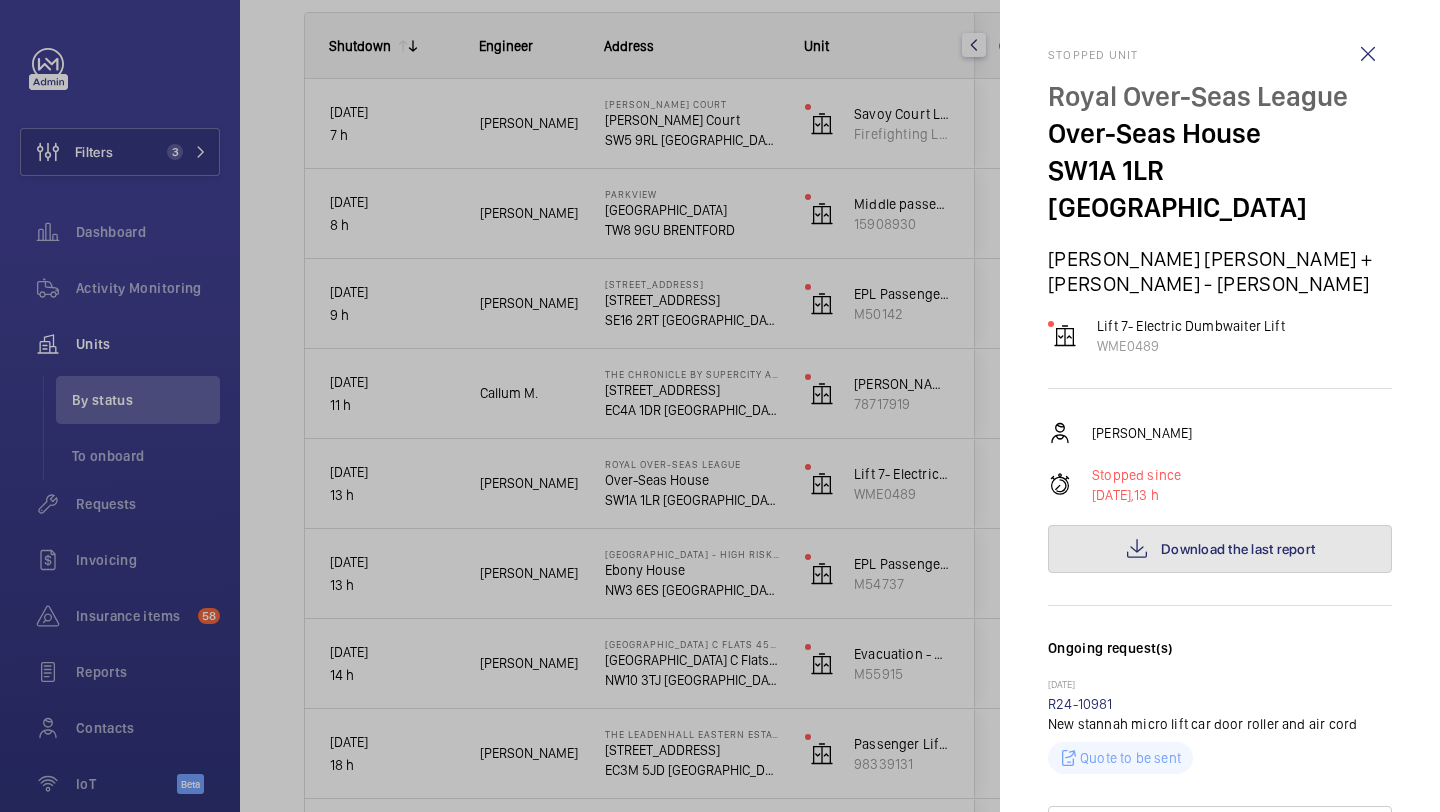 click on "Download the last report" 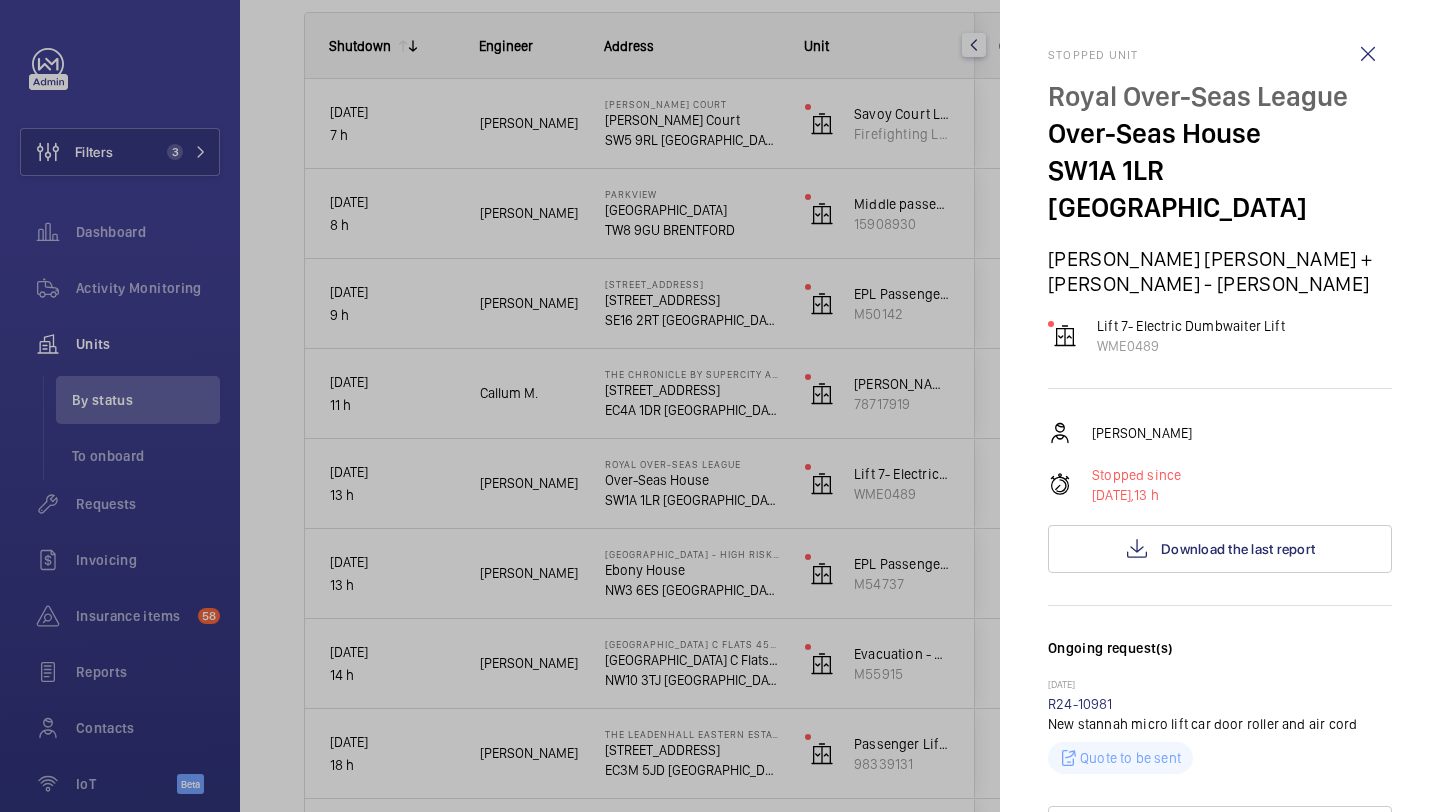 click 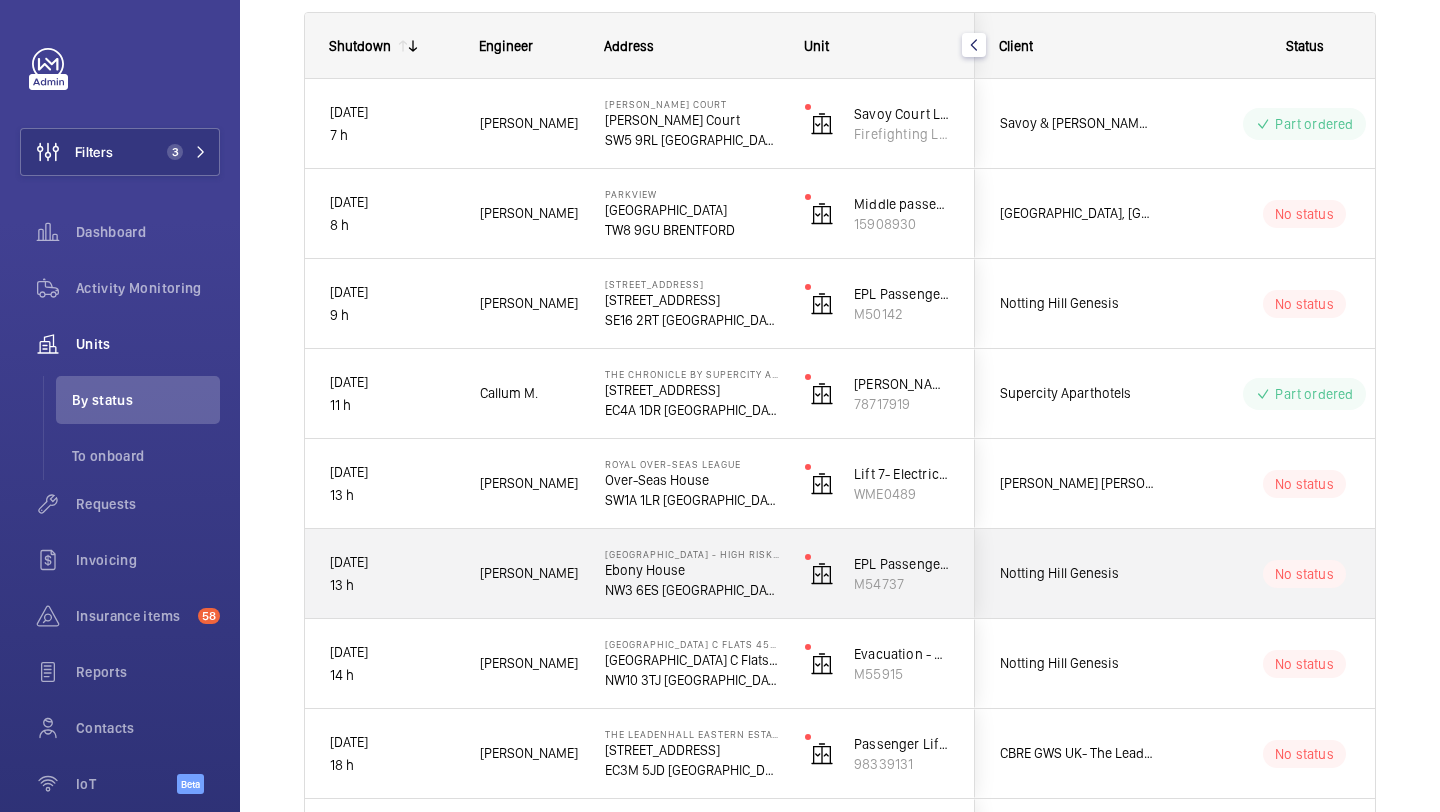 click on "Notting Hill Genesis" 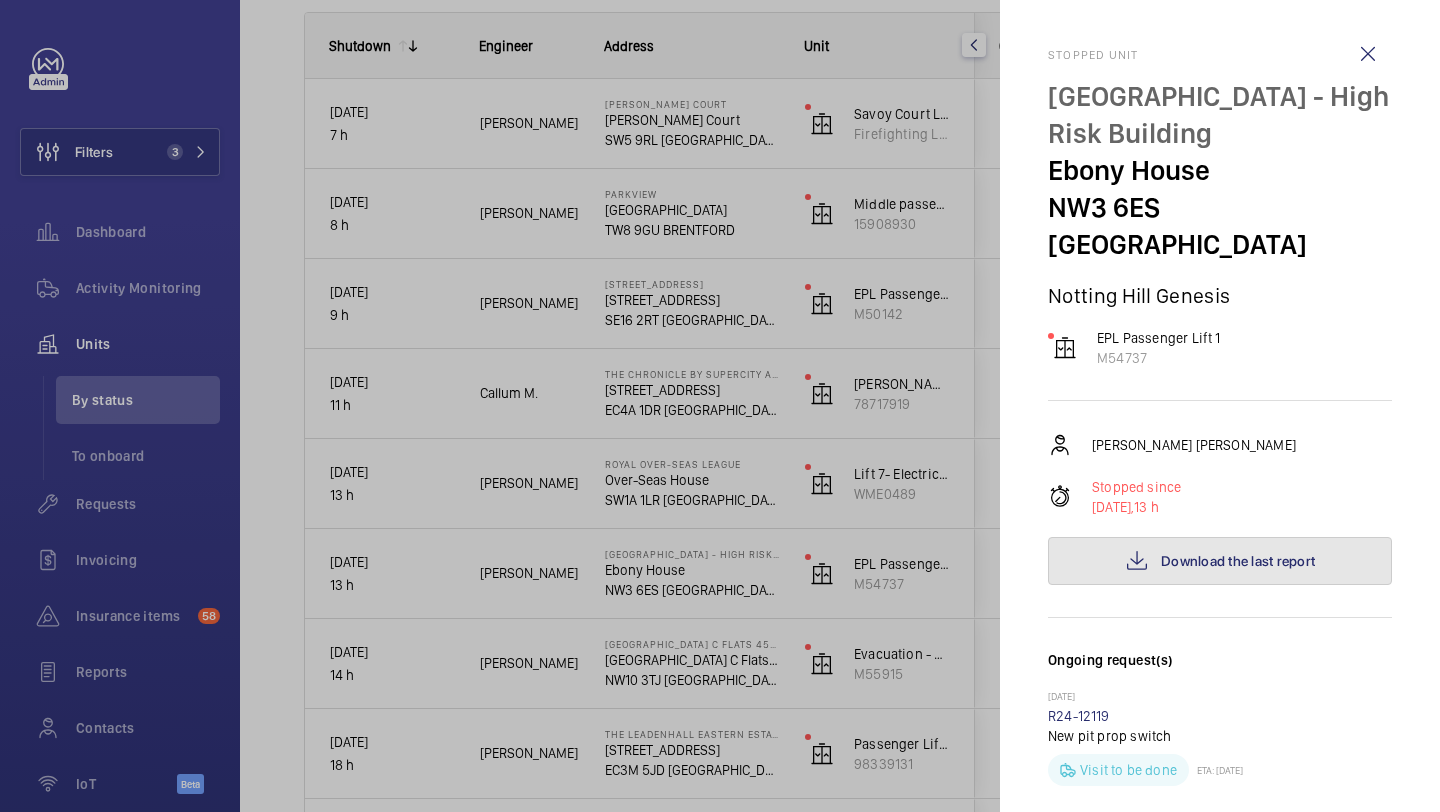 click on "Download the last report" 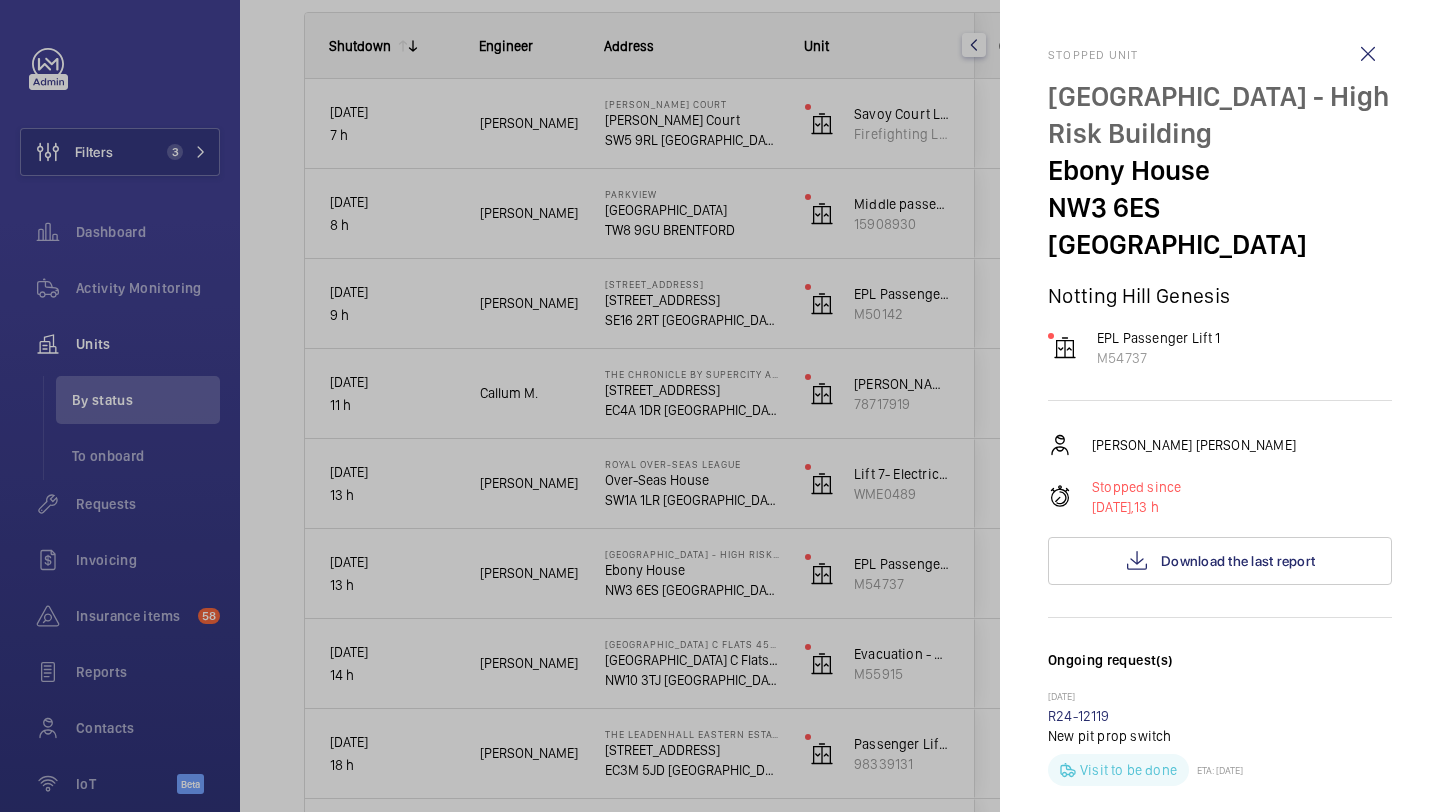 click 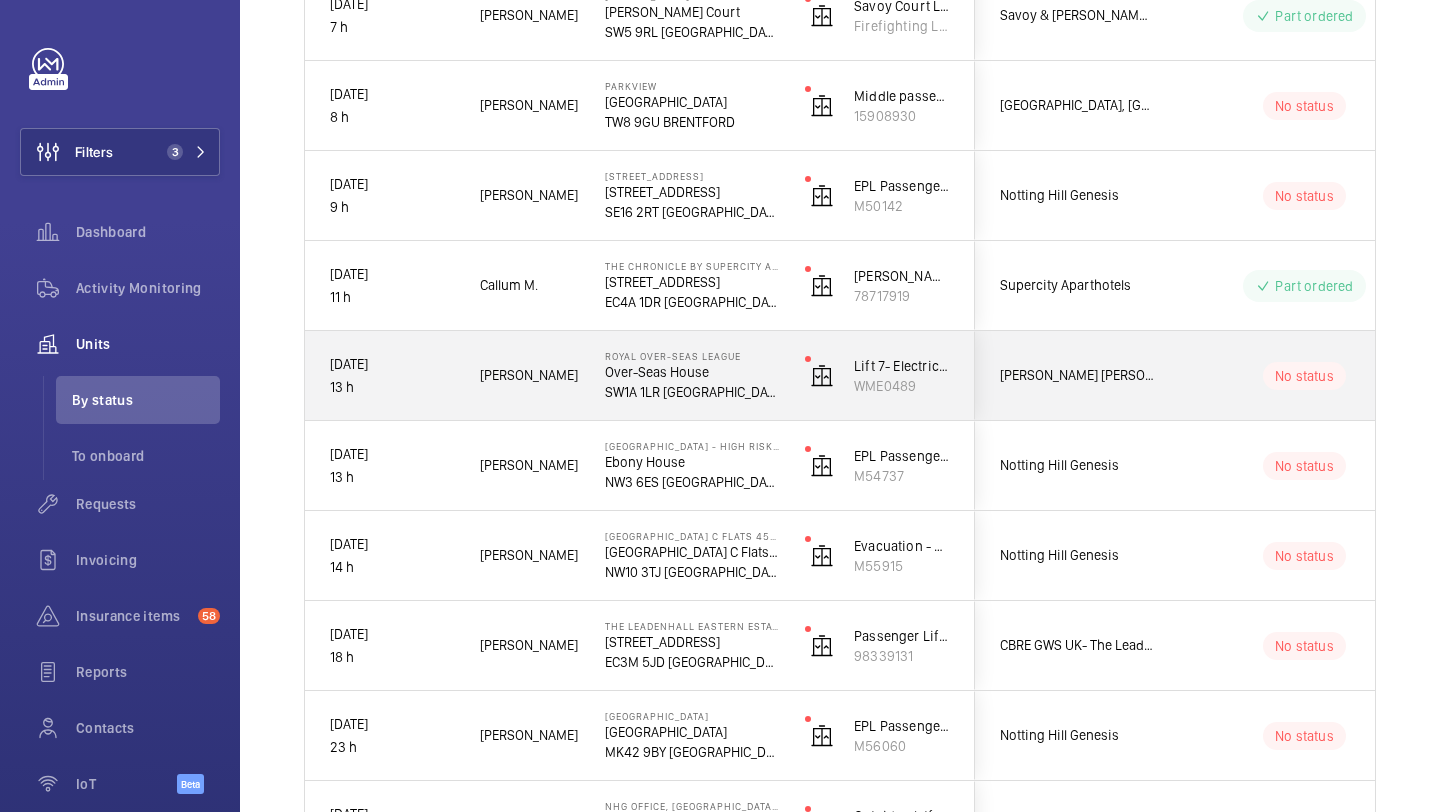 scroll, scrollTop: 398, scrollLeft: 0, axis: vertical 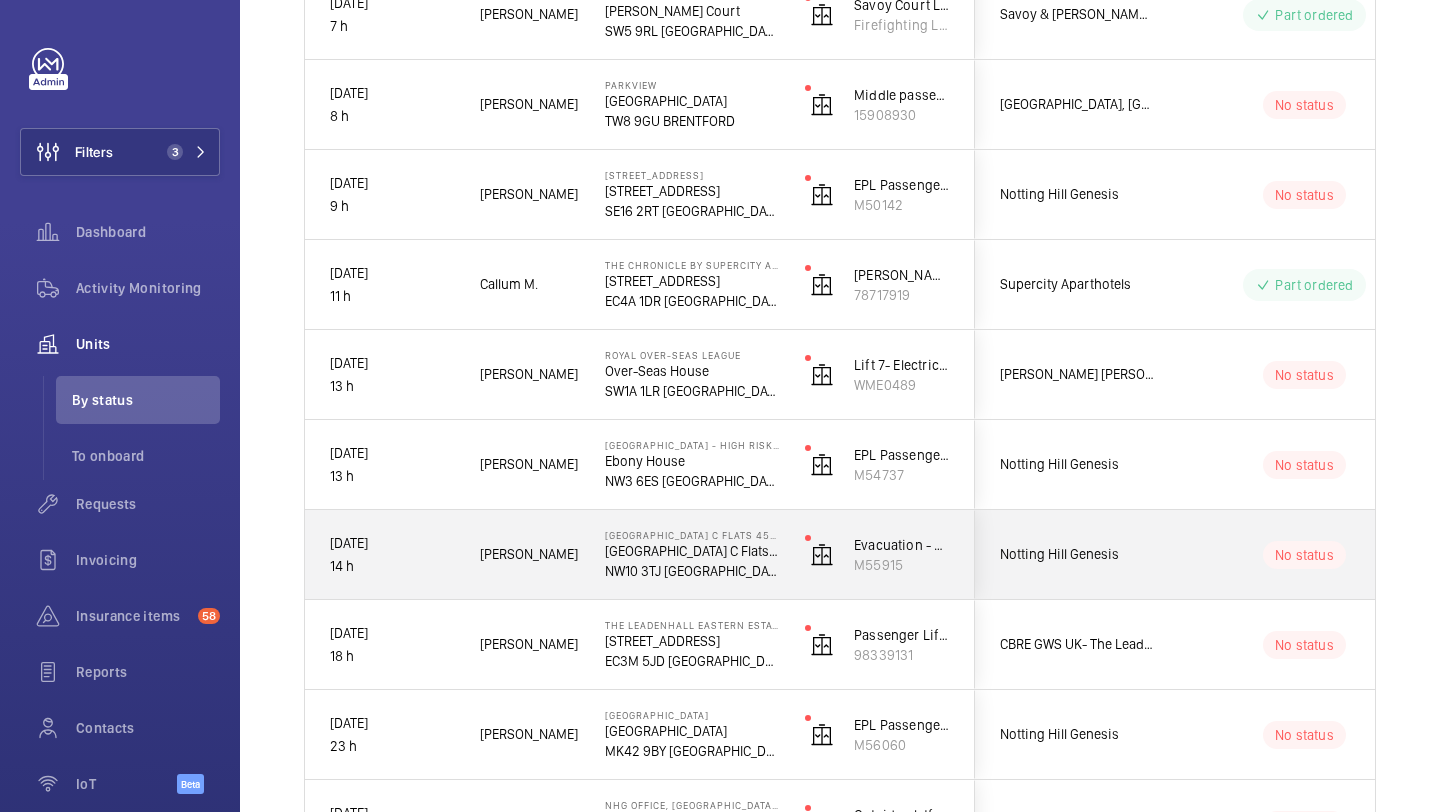 click on "Notting Hill Genesis" 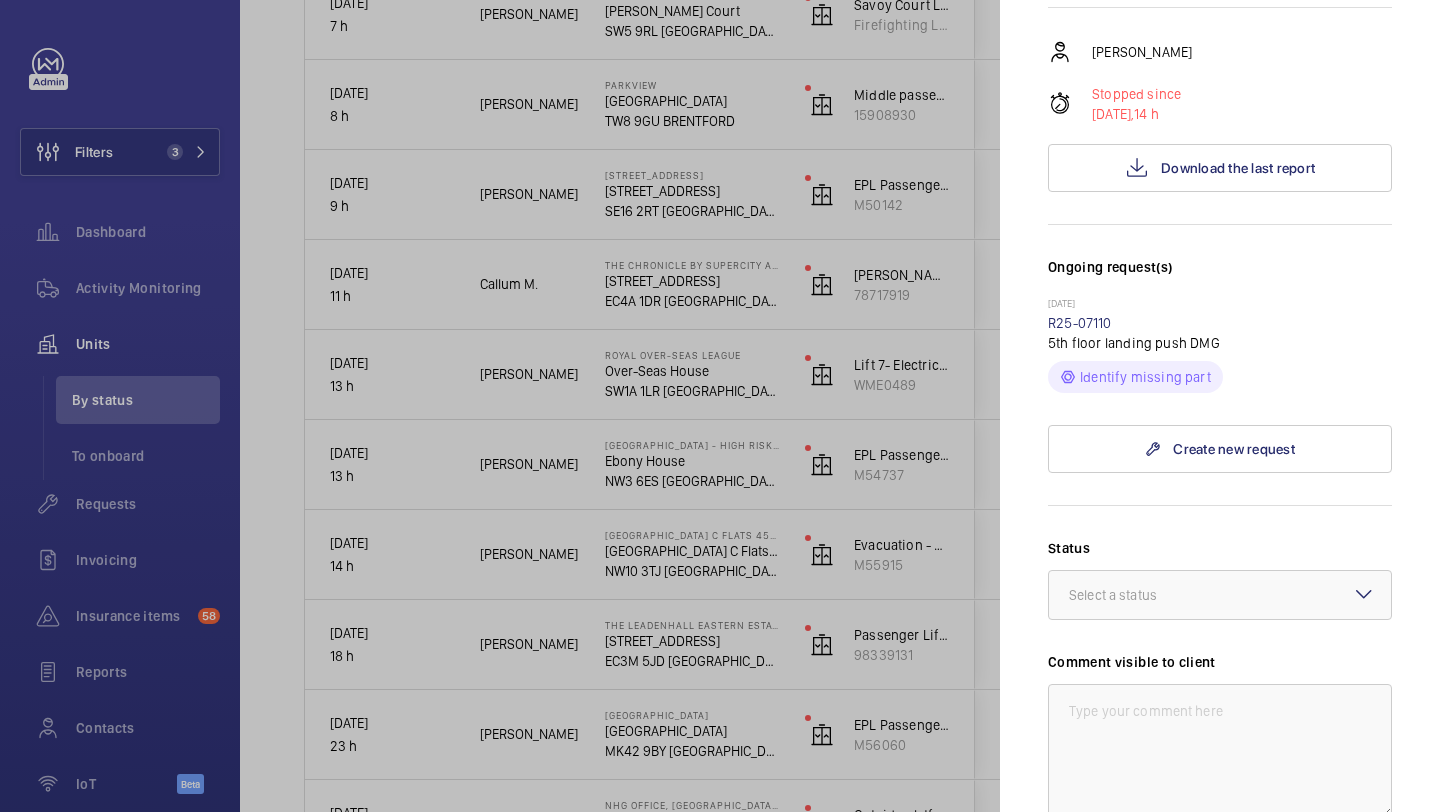 scroll, scrollTop: 479, scrollLeft: 0, axis: vertical 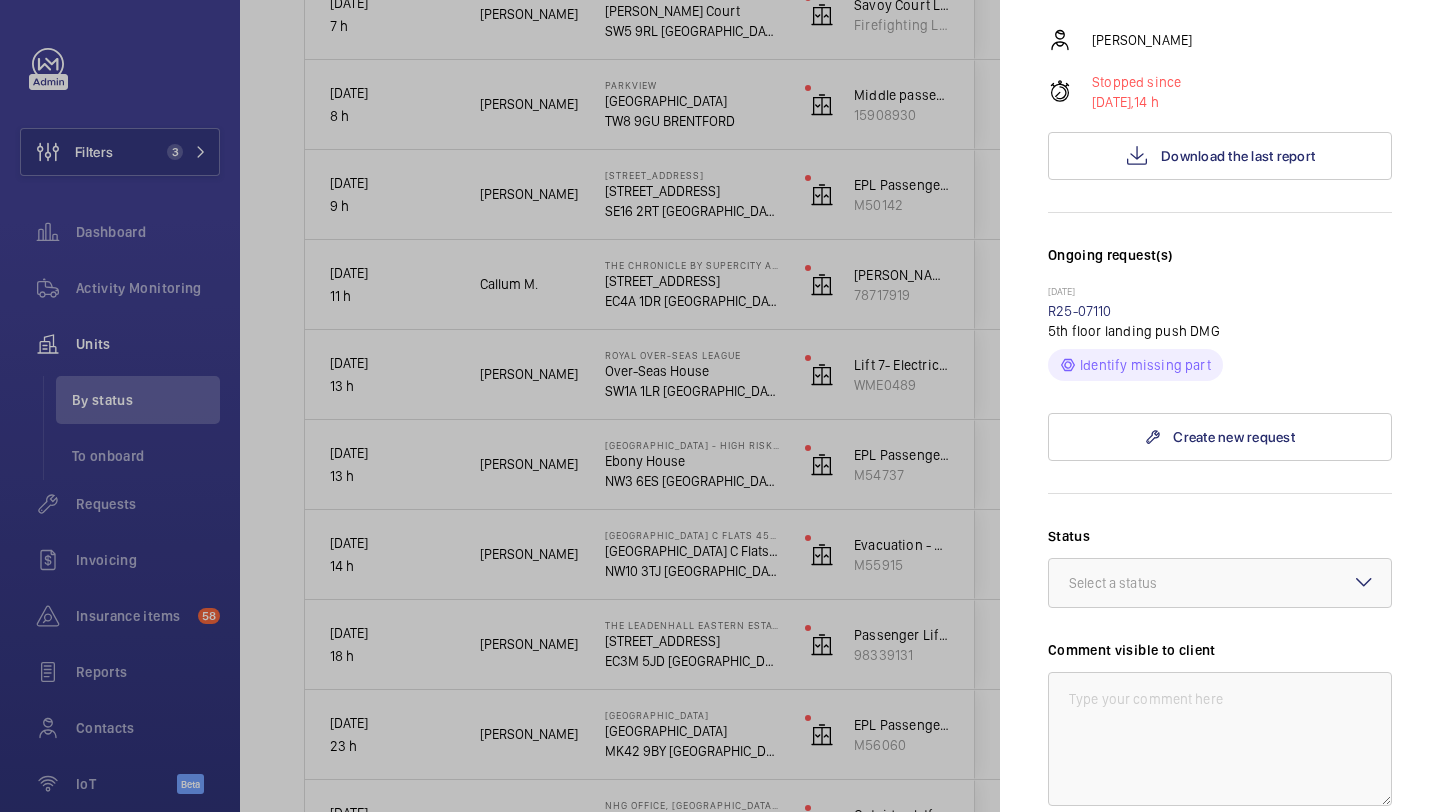 click on "Stopped unit Donnington Court Block C Flats 45-101 - High Risk Building Donnington Court Block C Flats 45-101  NW10 3TJ LONDON   Notting Hill Genesis   Evacuation - EPL No 3 Flats 45-101 L/h   M55915   John Breslin   Stopped since 16/07/2025,  14 h Download the last report Ongoing request(s) 22/05/2025  R25-07110
5th floor landing push DMG Identify missing part  Create new request Status Select a status Comment visible to client Internal comment Save the changes Pause the unit" 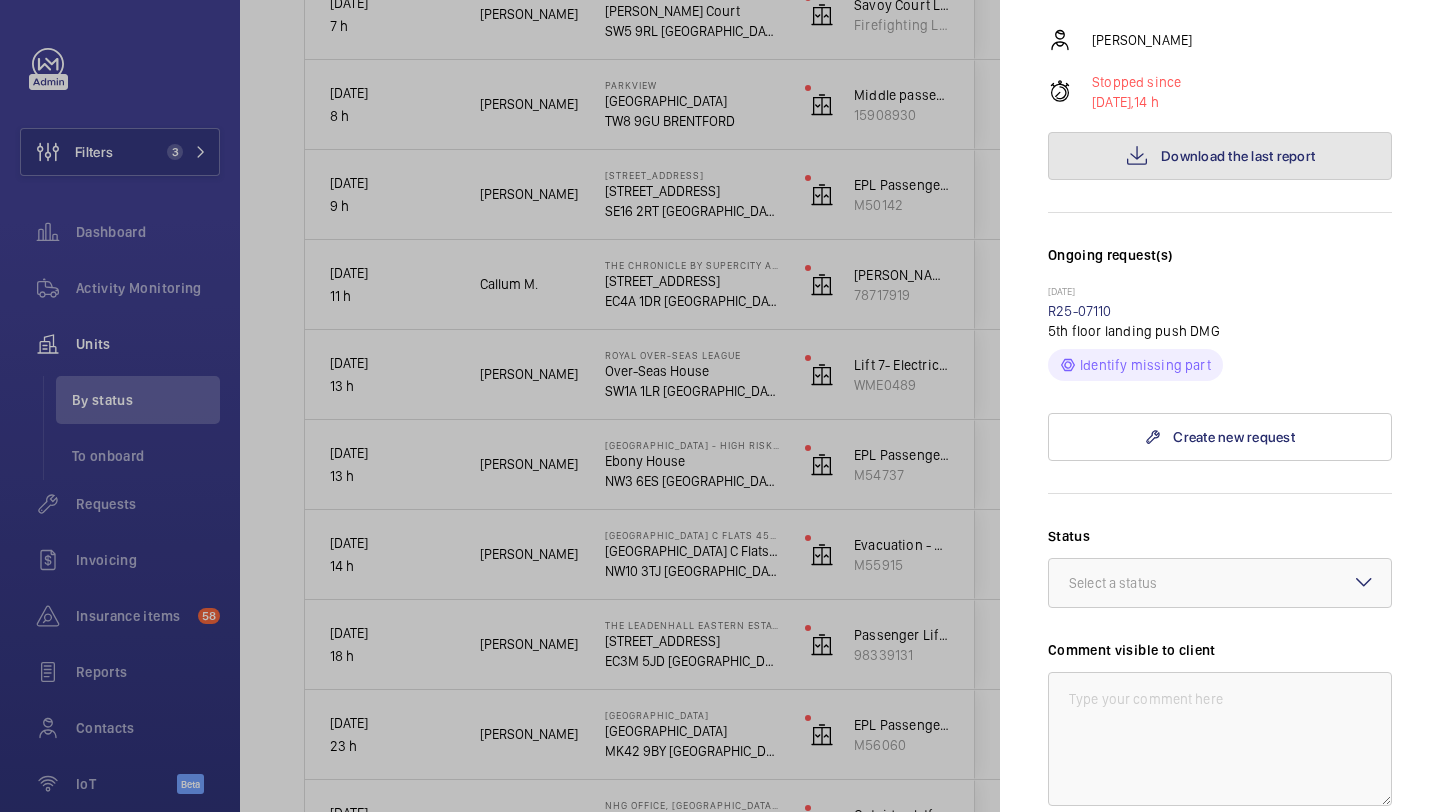 click on "Download the last report" 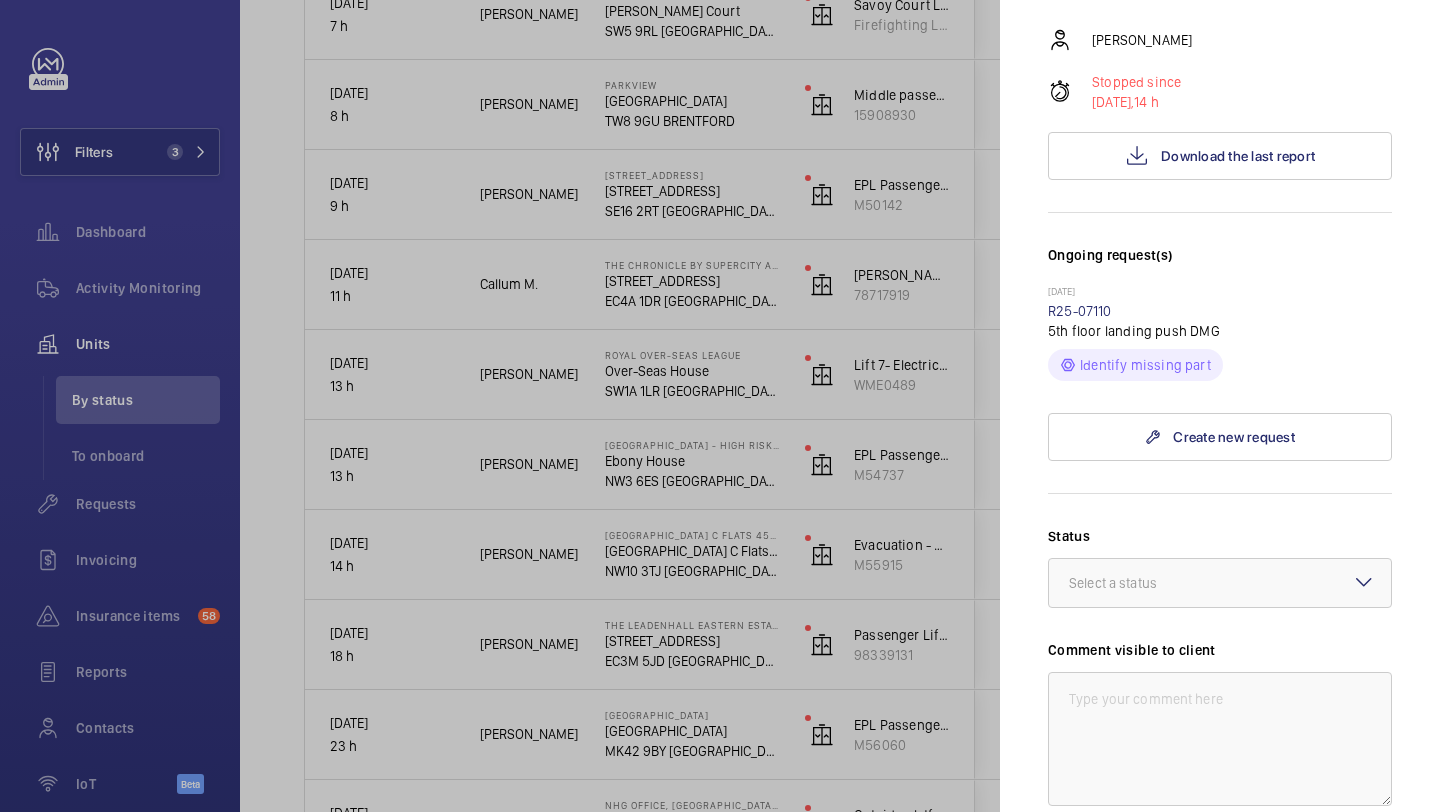 click 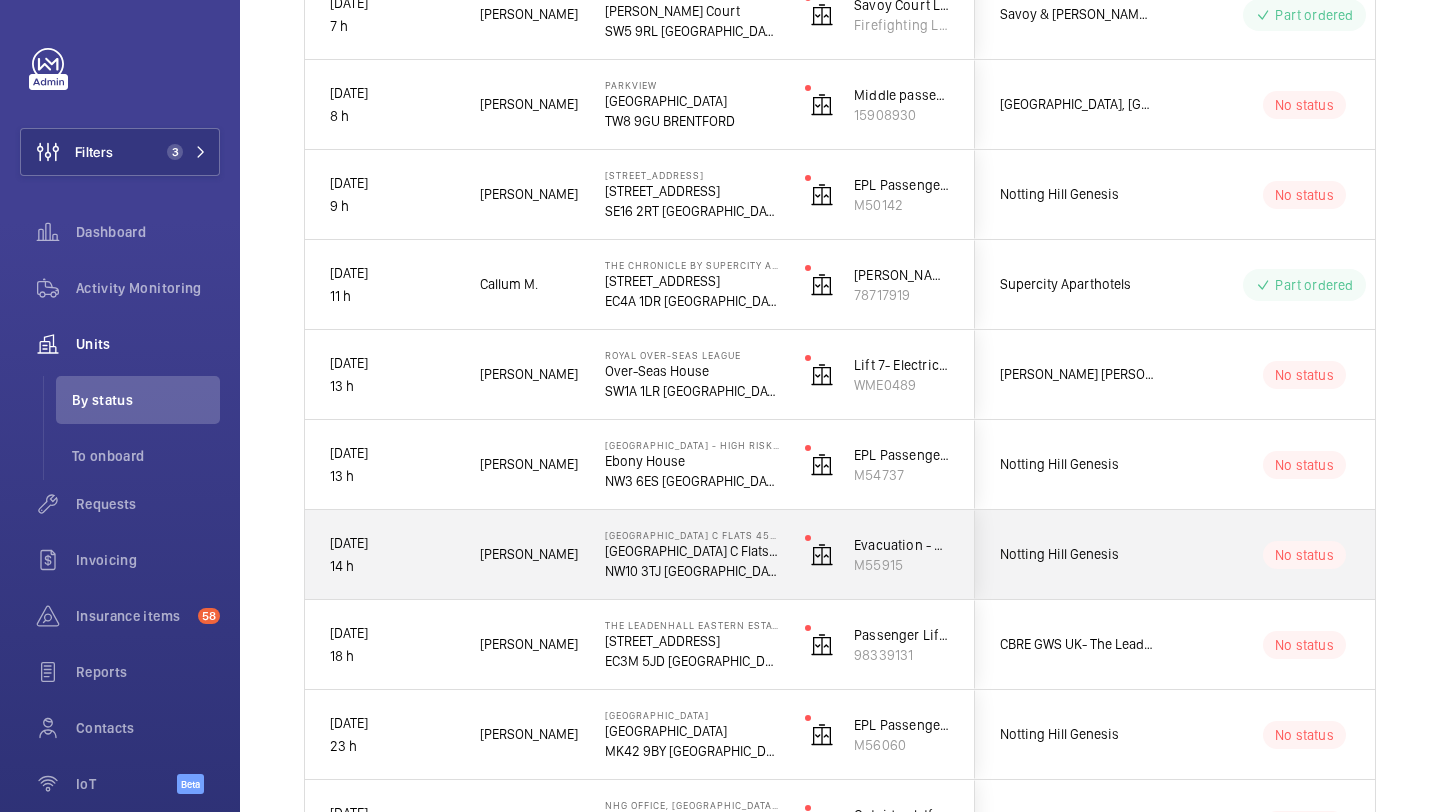 scroll, scrollTop: 482, scrollLeft: 0, axis: vertical 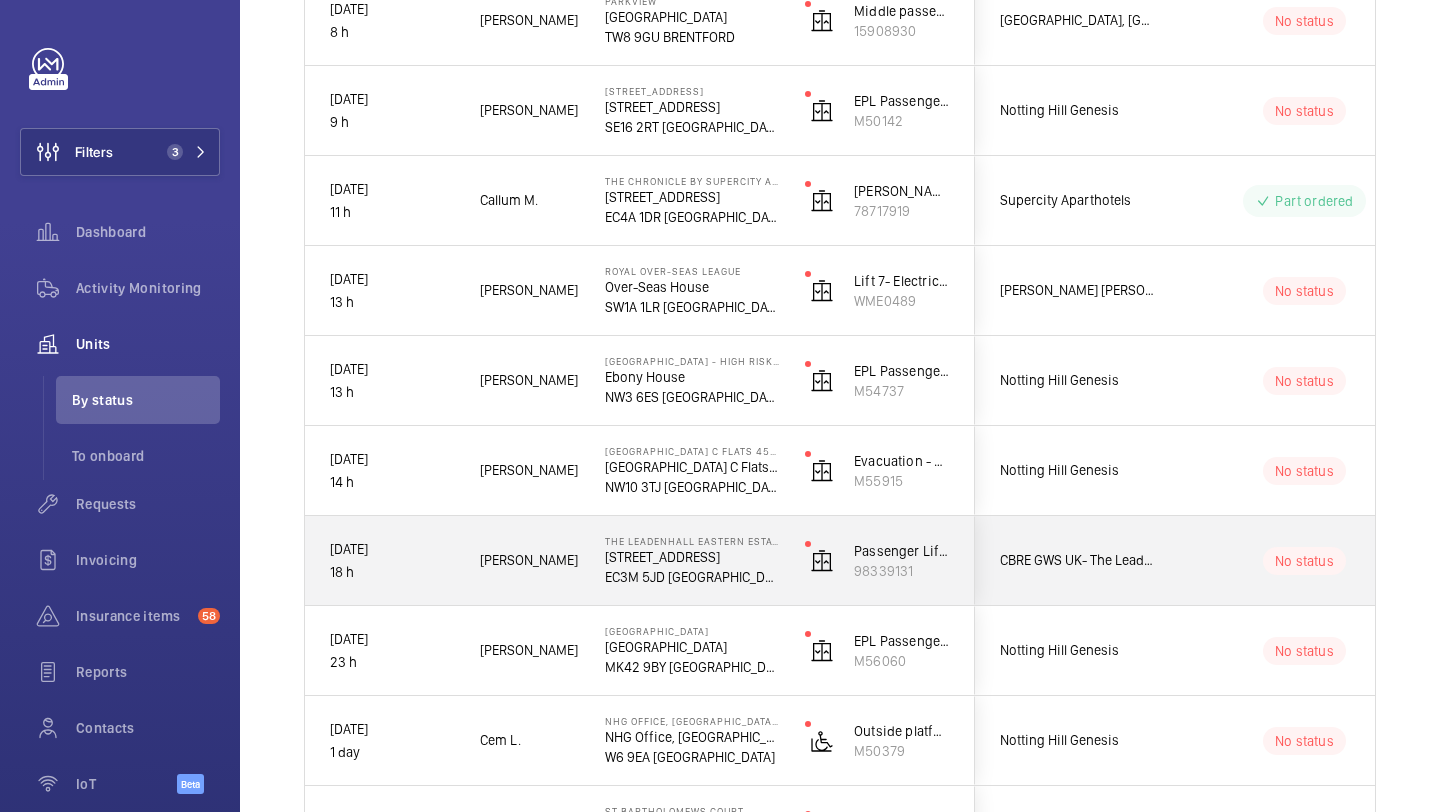 click on "CBRE GWS UK- The Leadenhall Eastern Estate" 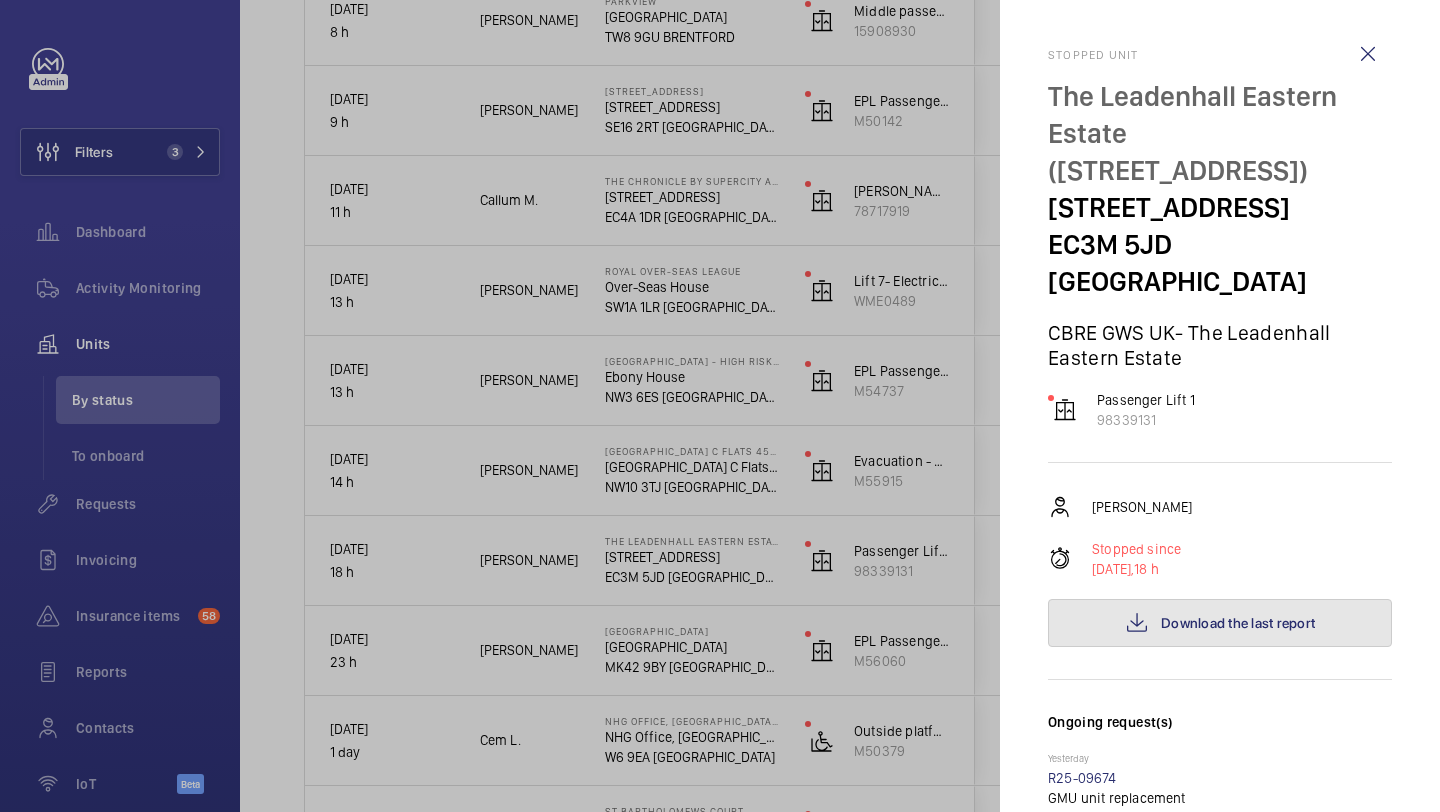 click on "Download the last report" 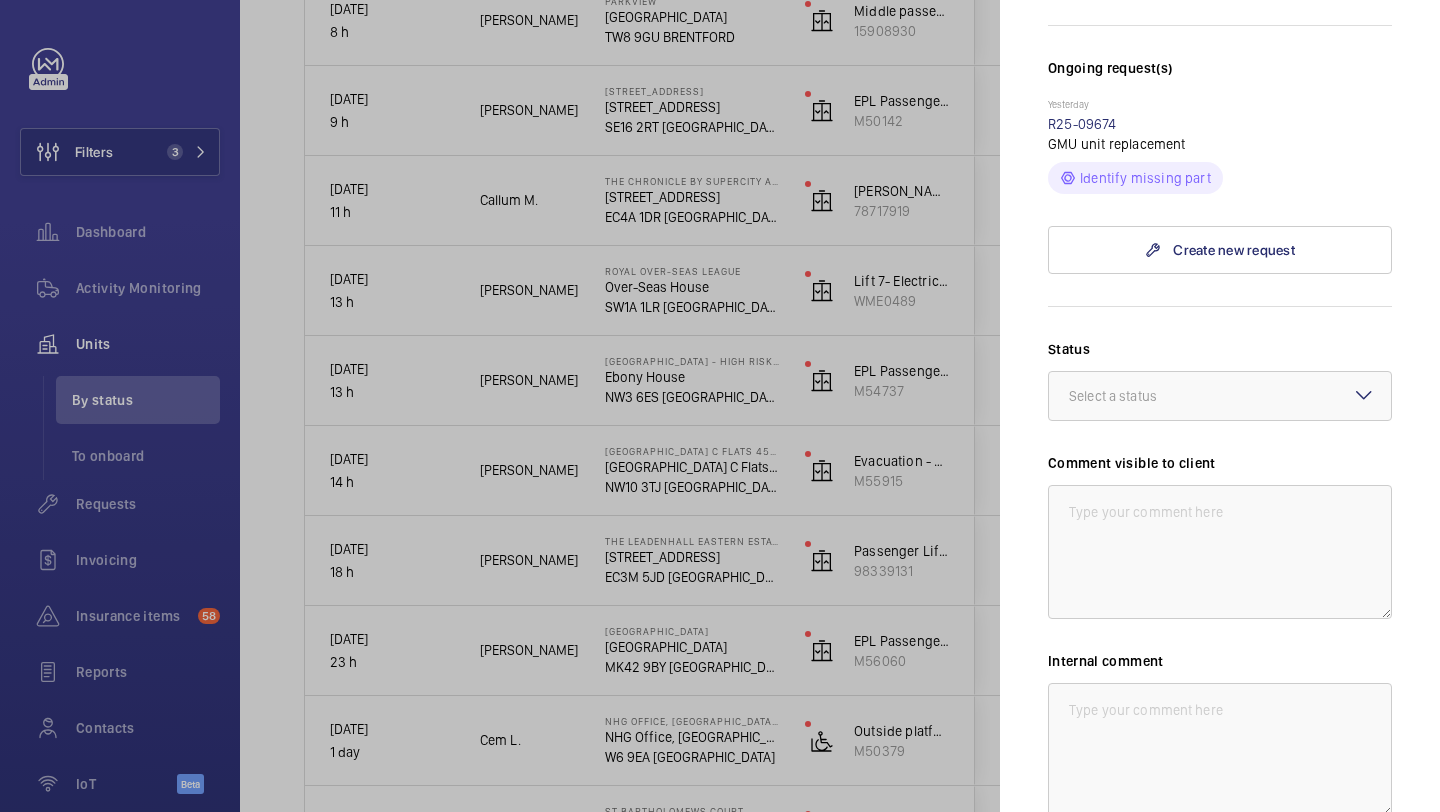 scroll, scrollTop: 650, scrollLeft: 0, axis: vertical 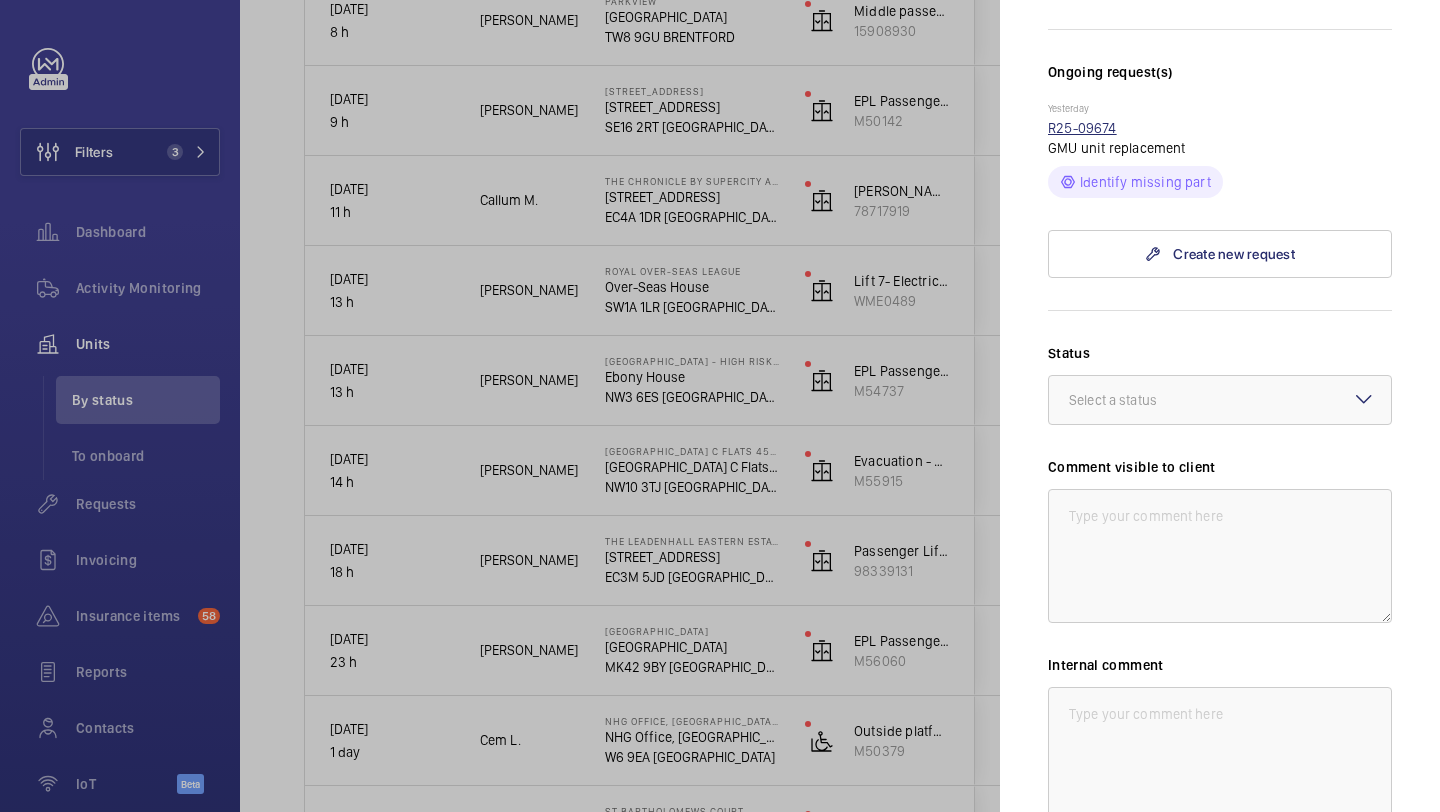 click on "R25-09674" 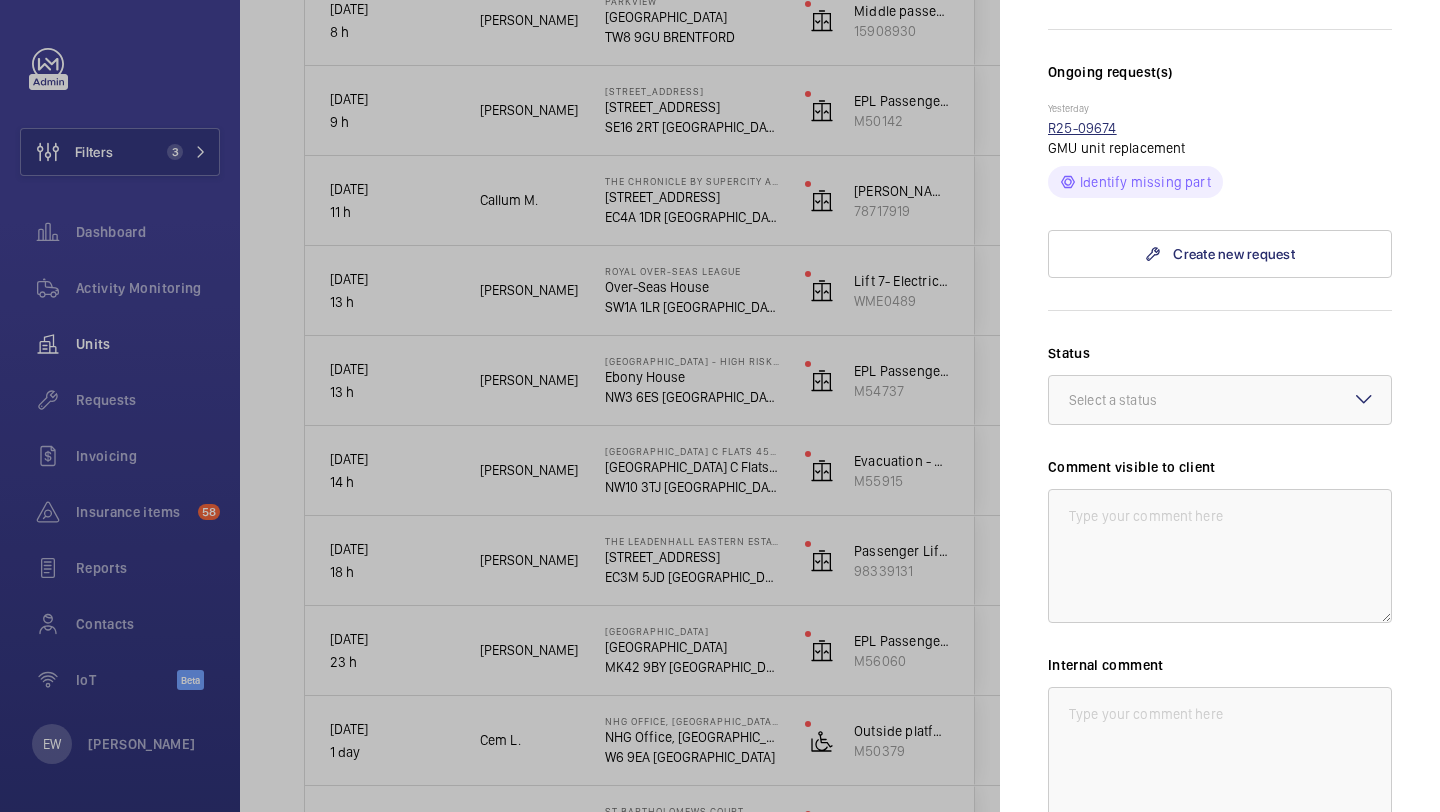 scroll, scrollTop: 0, scrollLeft: 0, axis: both 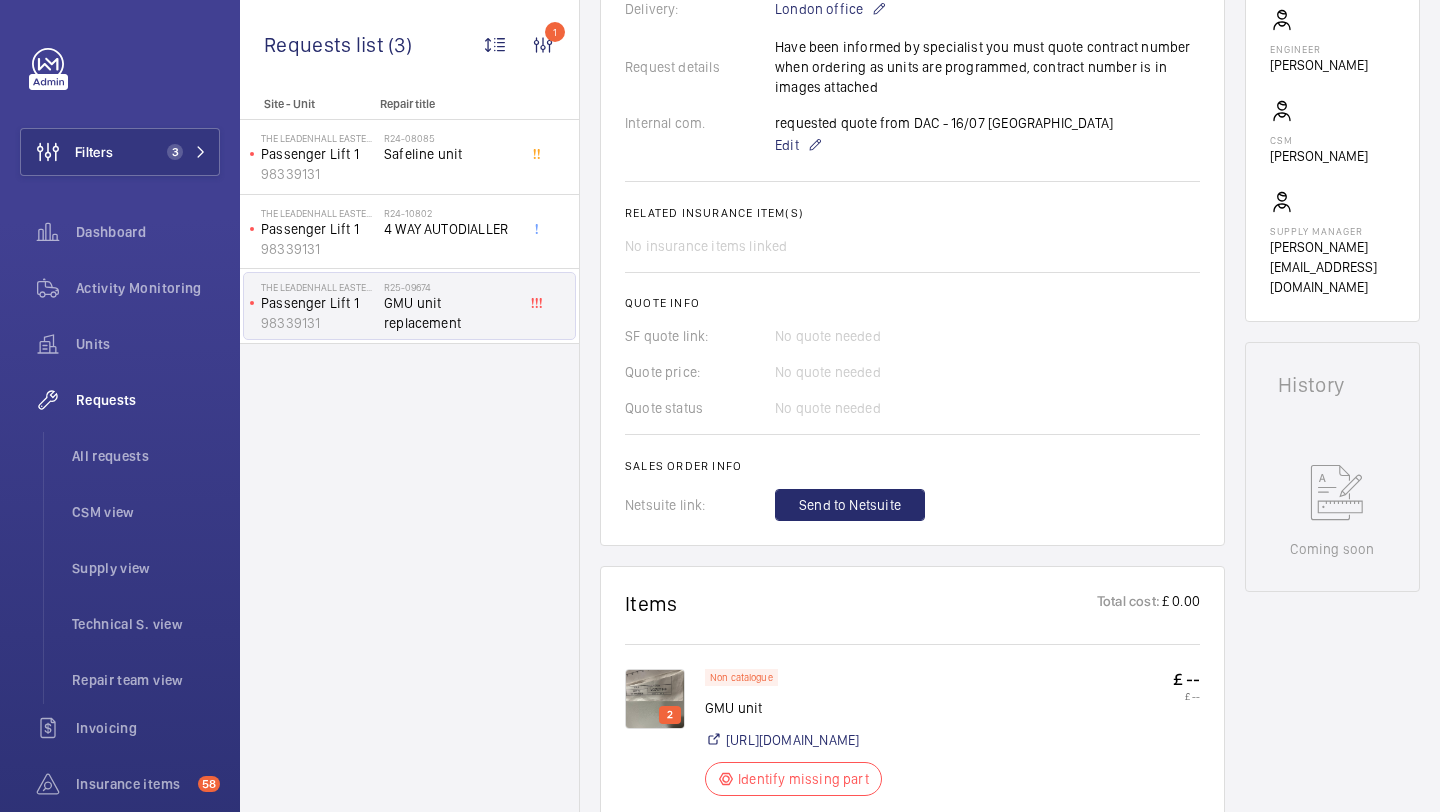 click 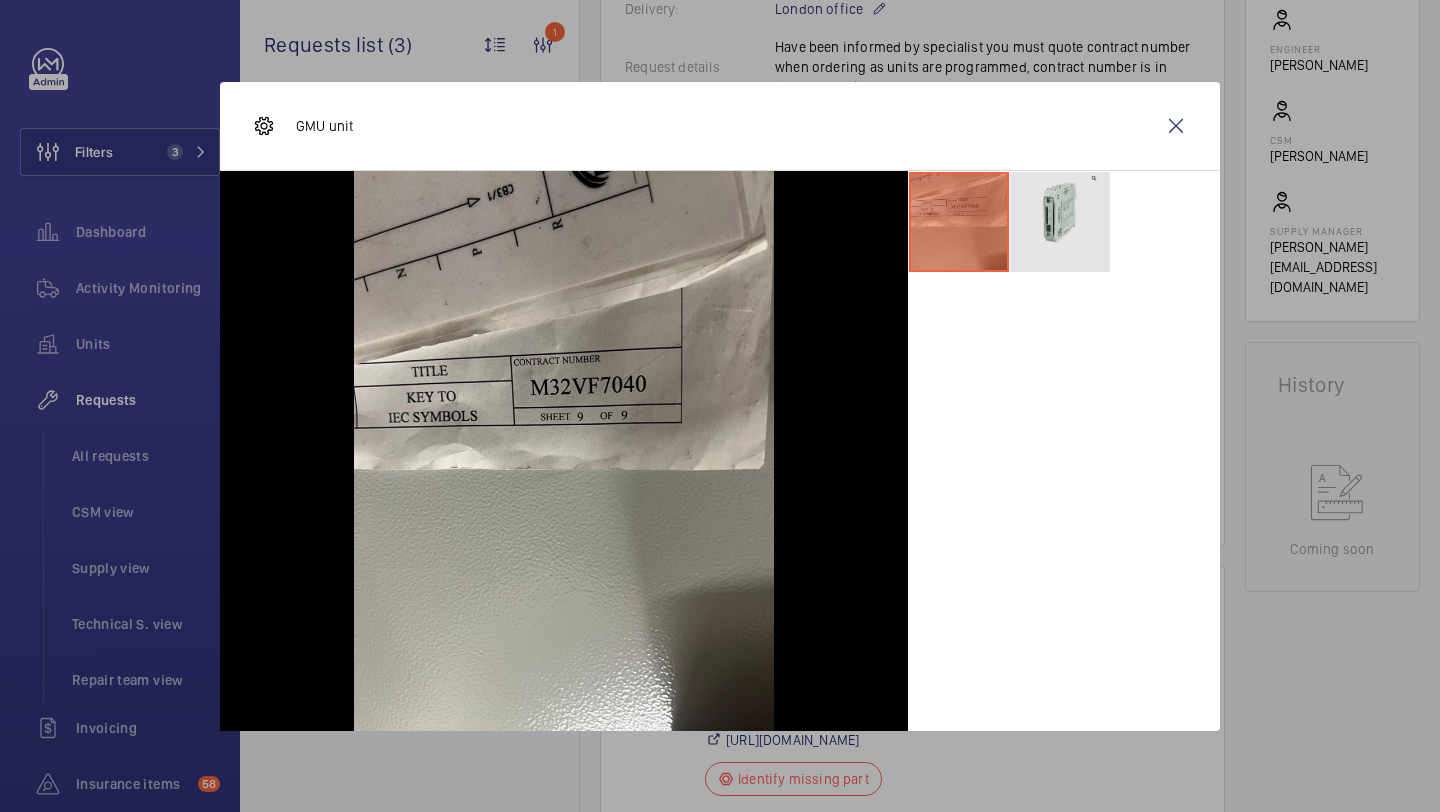 click at bounding box center (1060, 222) 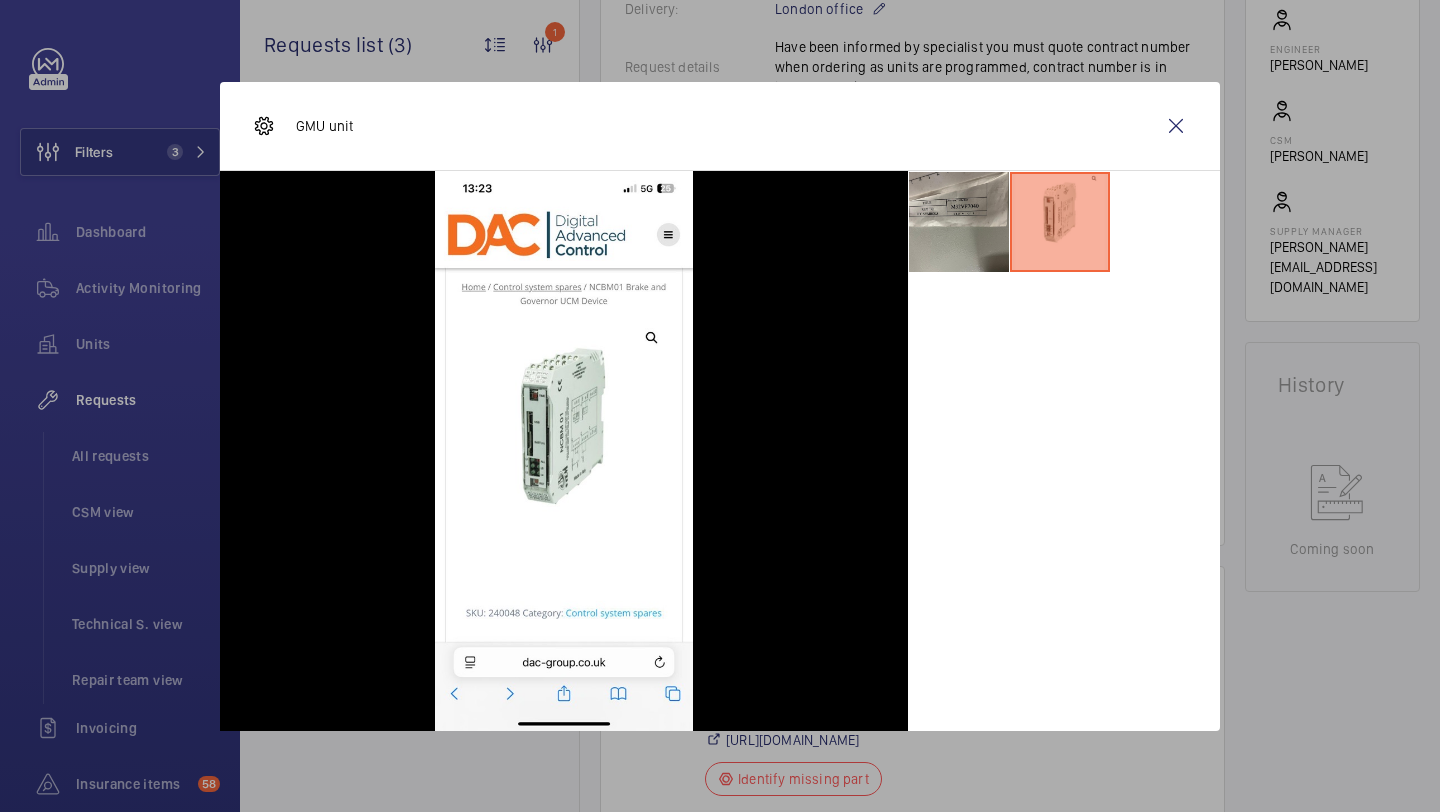 click on "GMU unit" at bounding box center [720, 126] 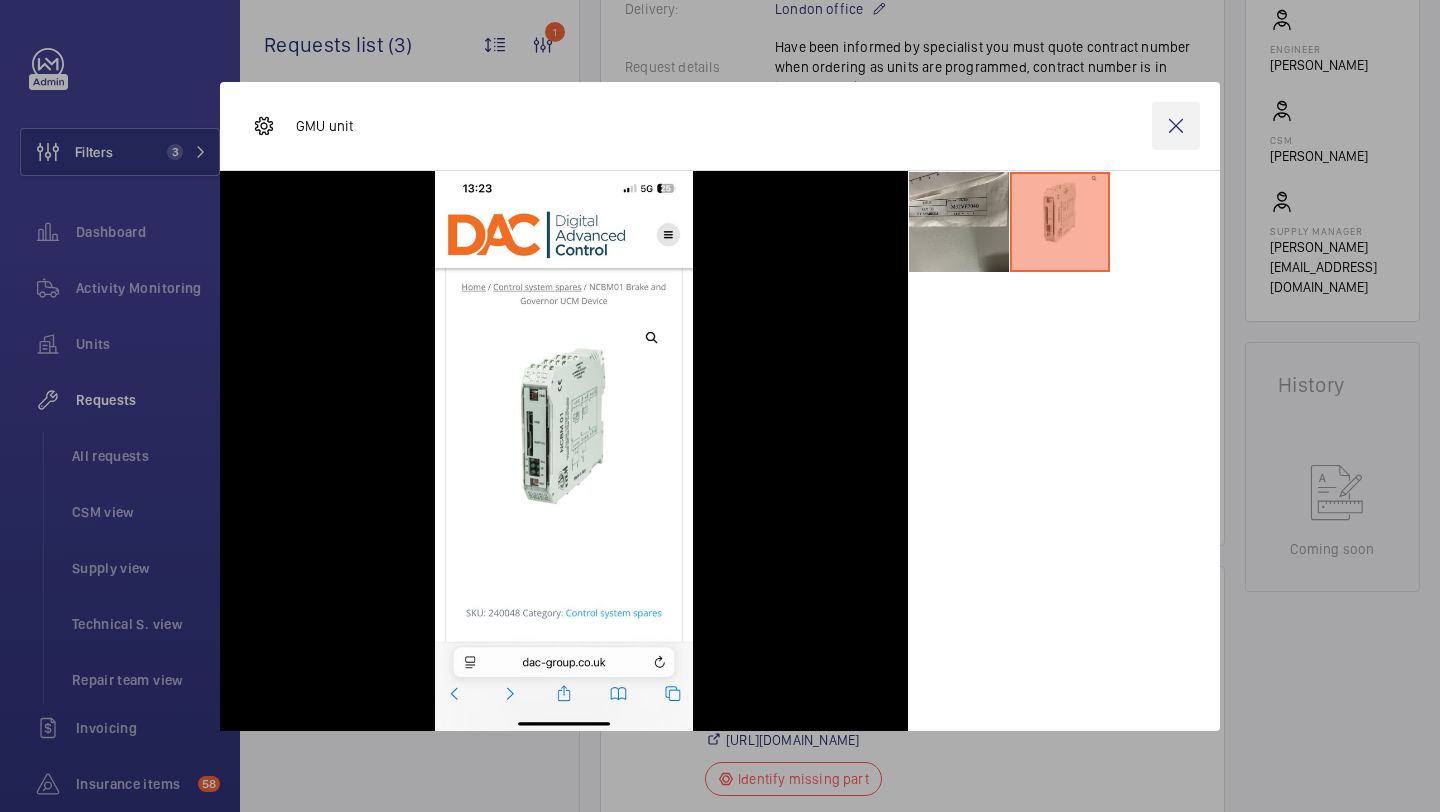 click at bounding box center [1176, 126] 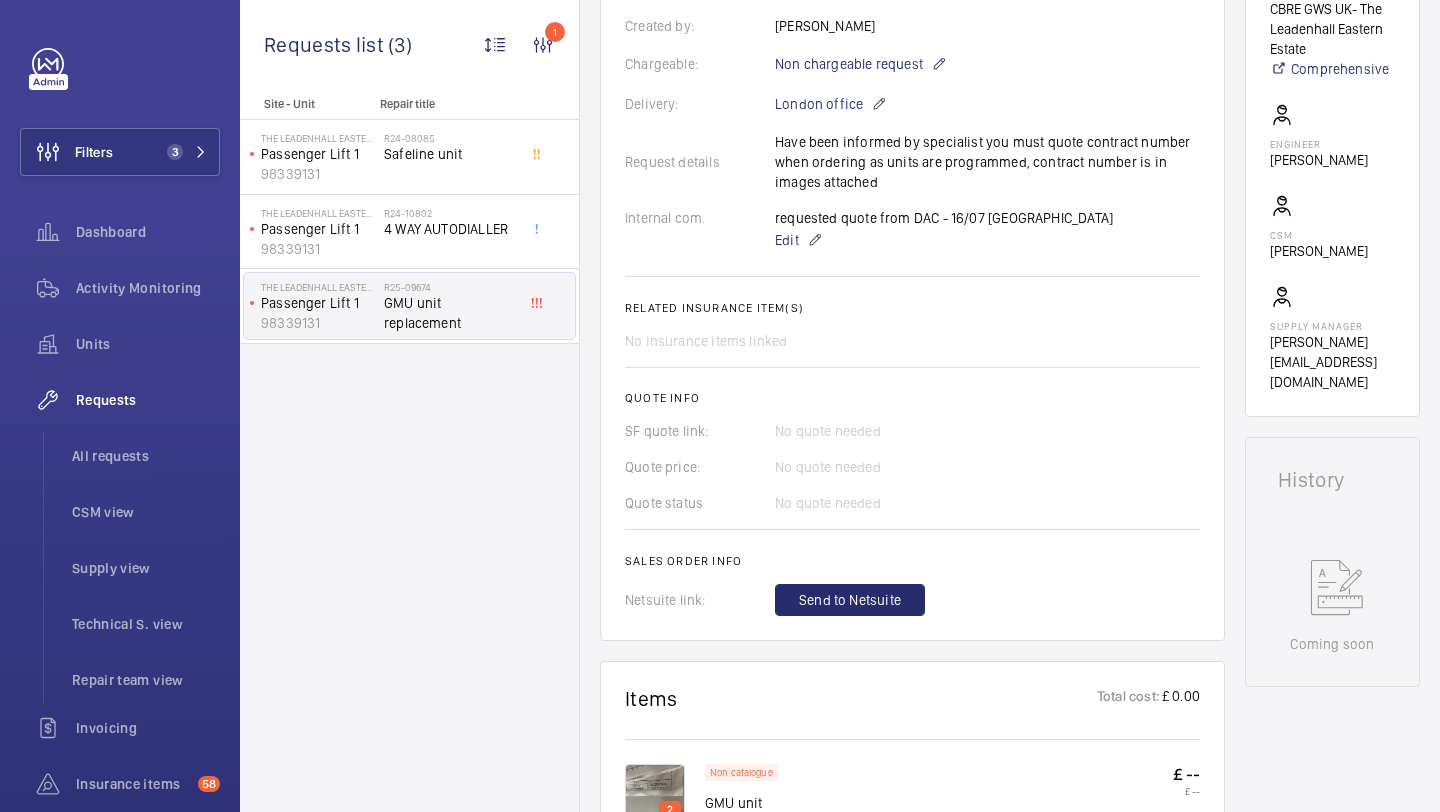 scroll, scrollTop: 923, scrollLeft: 0, axis: vertical 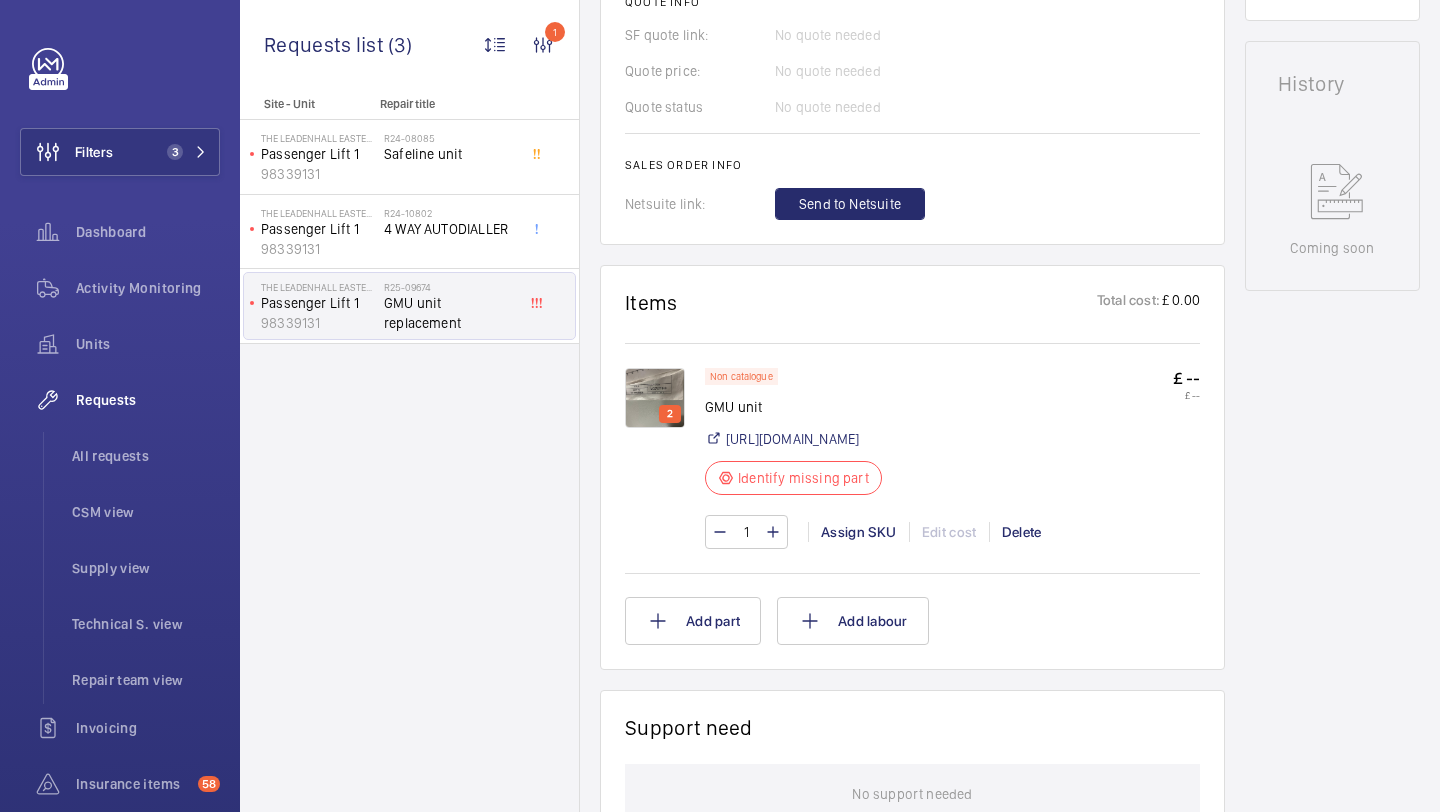 click on "Items Total cost: £ 0.00  2  Non catalogue GMU unit   https://www.dac-group.co.uk/product/ncbm01-brake-and-governor-ucm-device/  Identify missing part  £ --   £ --  1 Assign SKU Edit cost Delete  Add part   Add labour" 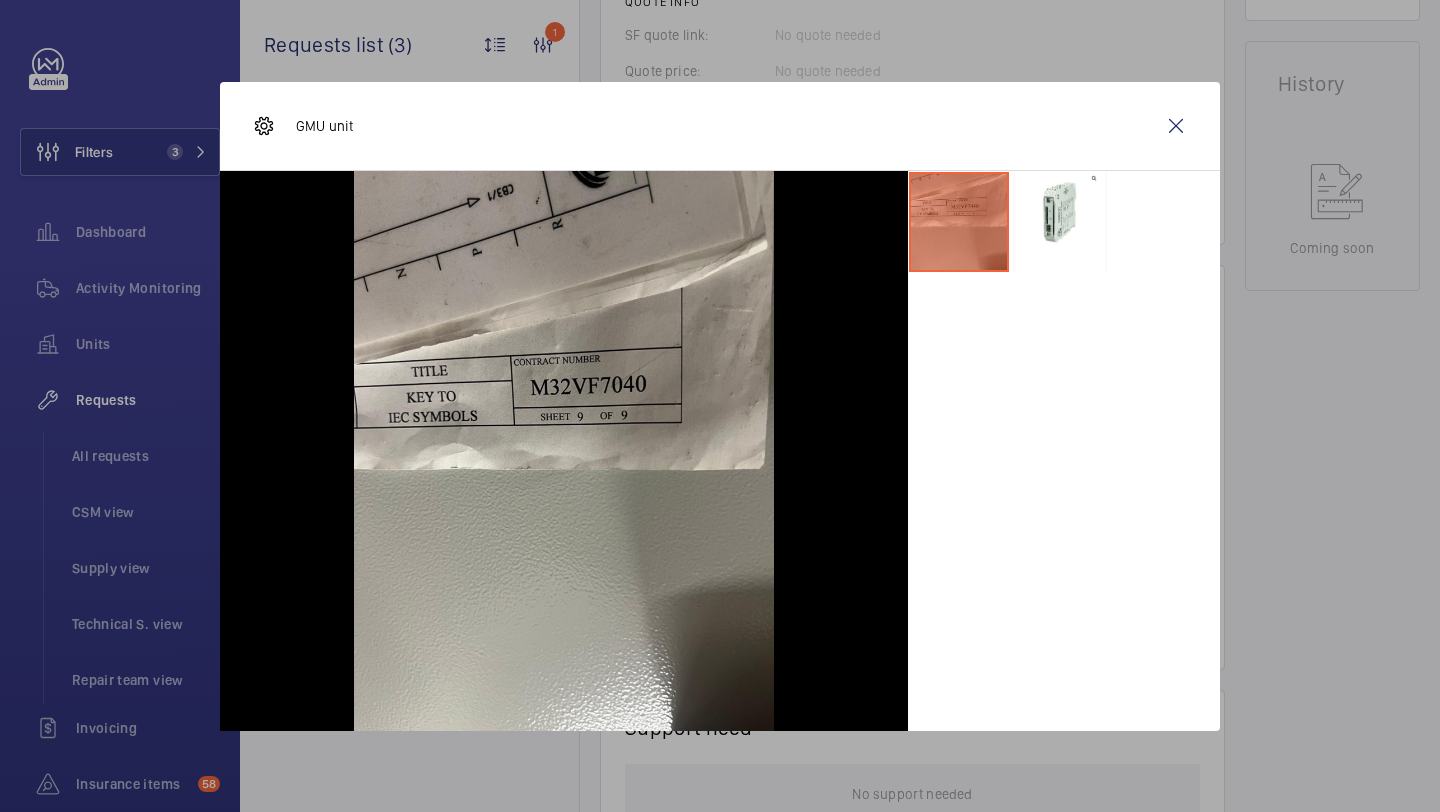 click on "GMU unit" at bounding box center (720, 126) 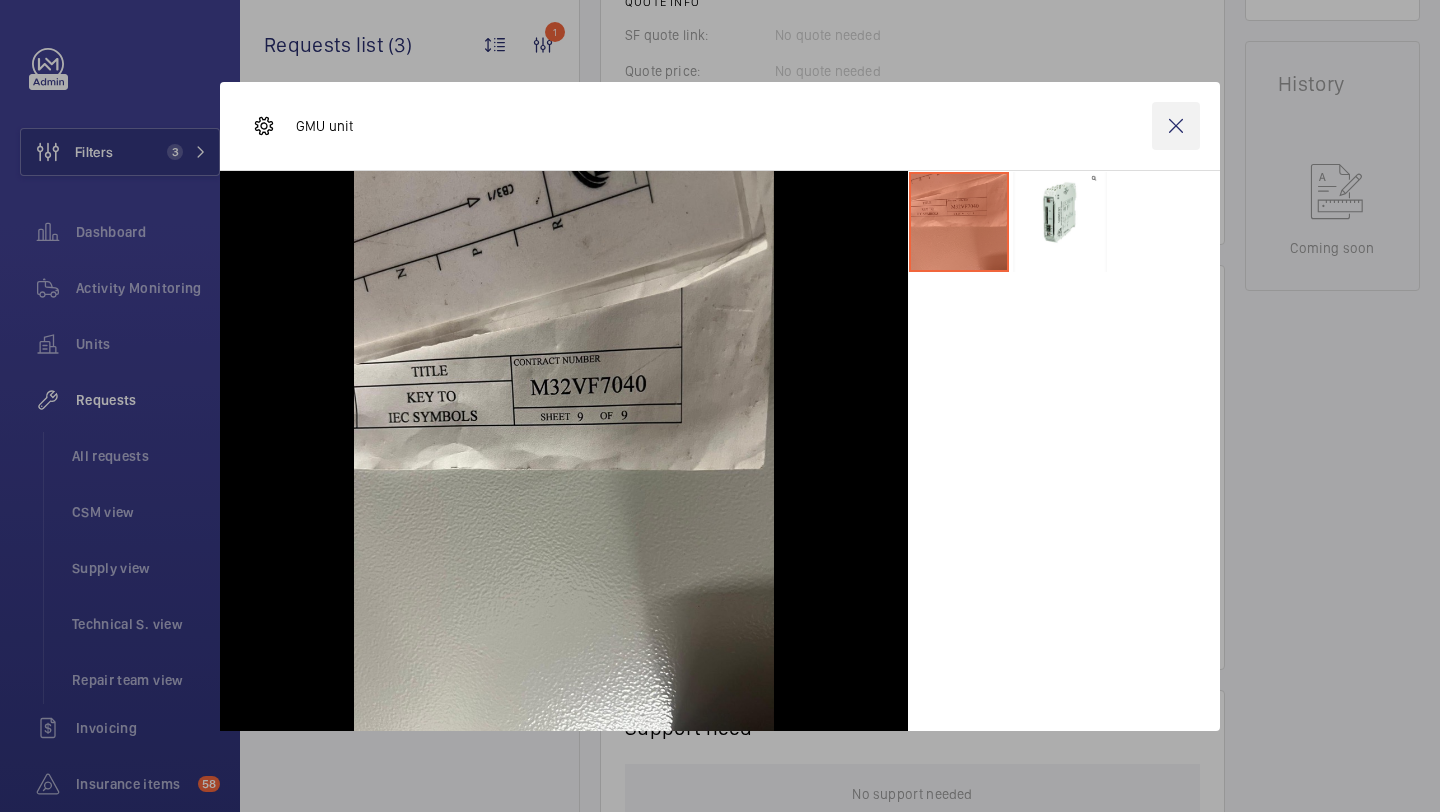 click at bounding box center (1176, 126) 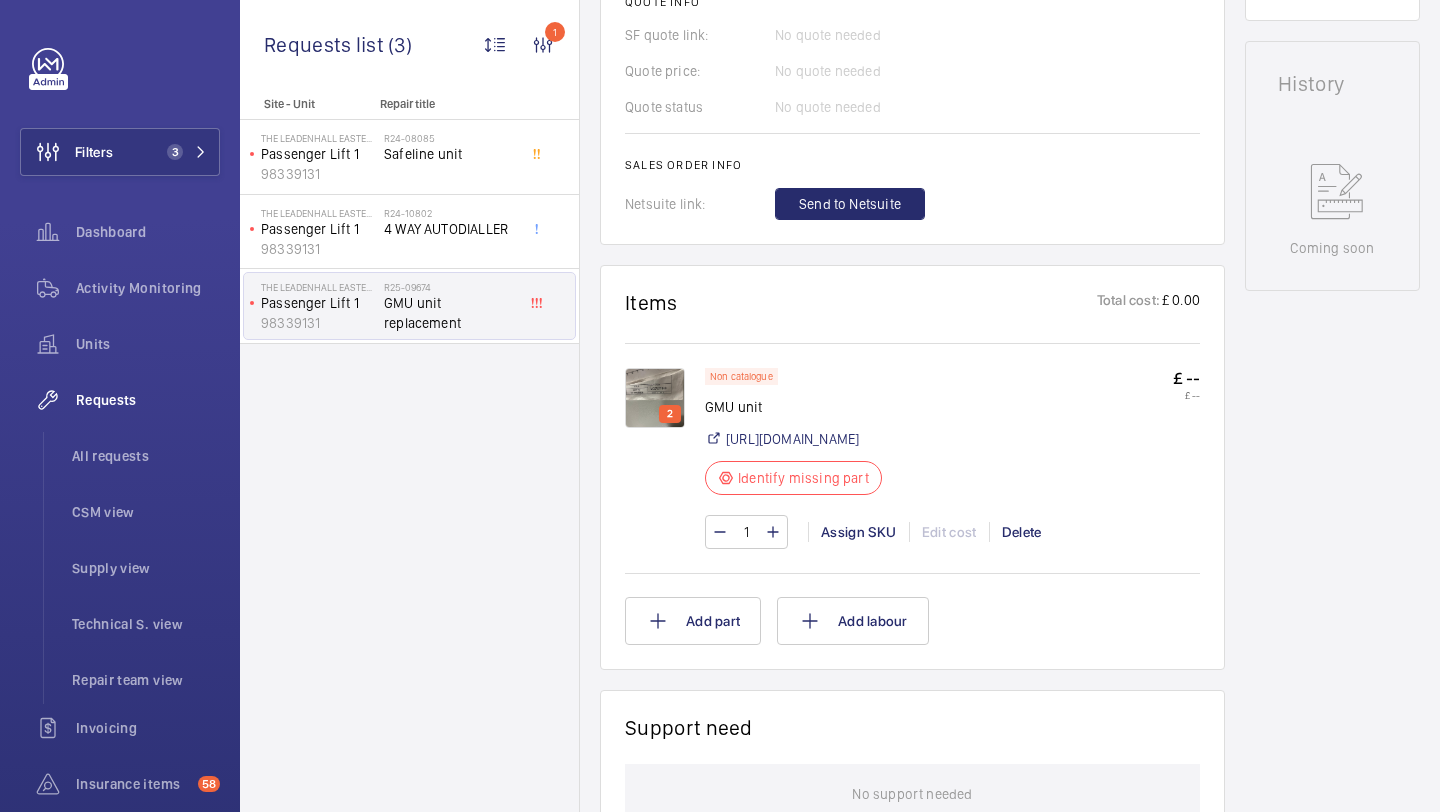 click on "Non catalogue GMU unit   https://www.dac-group.co.uk/product/ncbm01-brake-and-governor-ucm-device/  Identify missing part  £ --   £ --  1 Assign SKU Edit cost Delete" 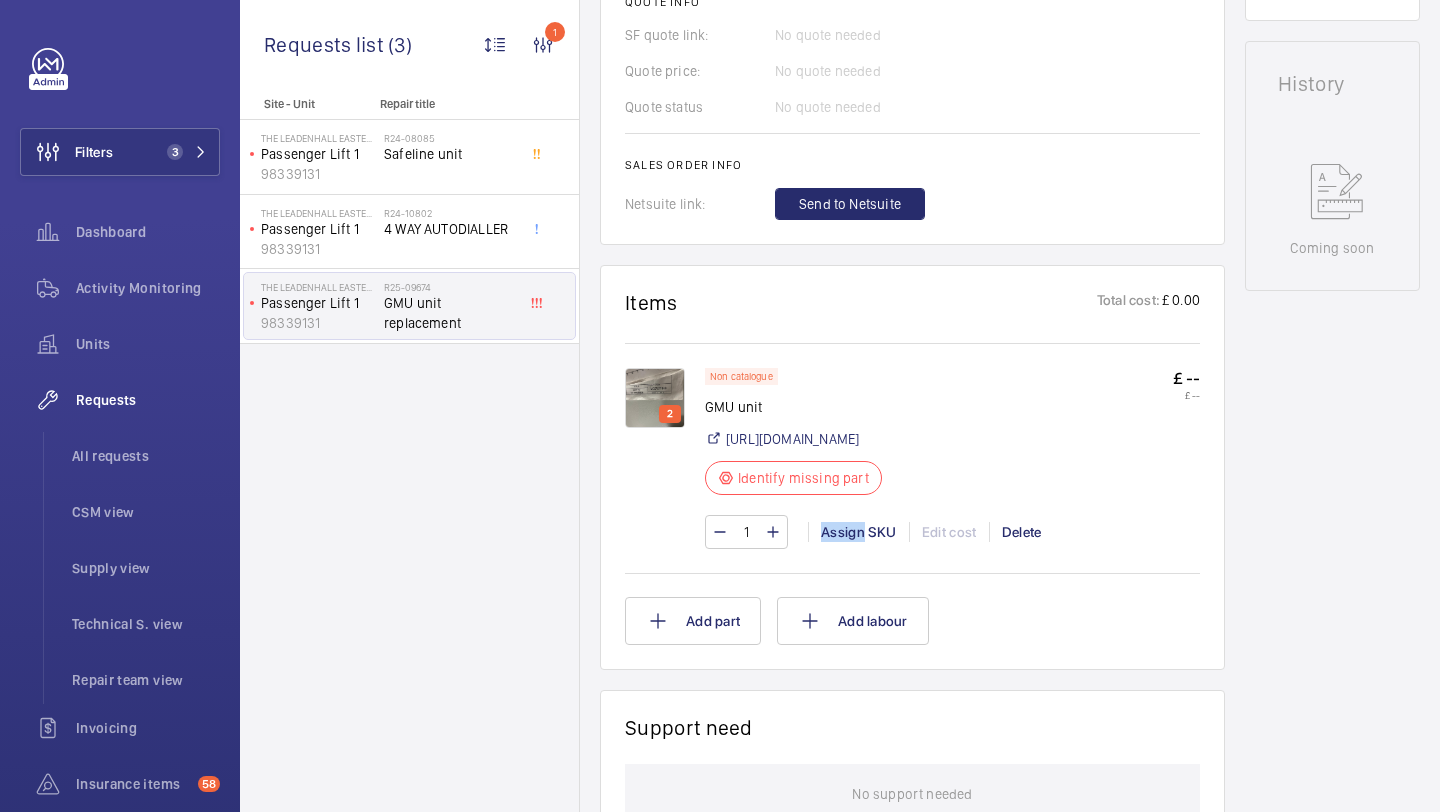 click on "1 Assign SKU Edit cost Delete" 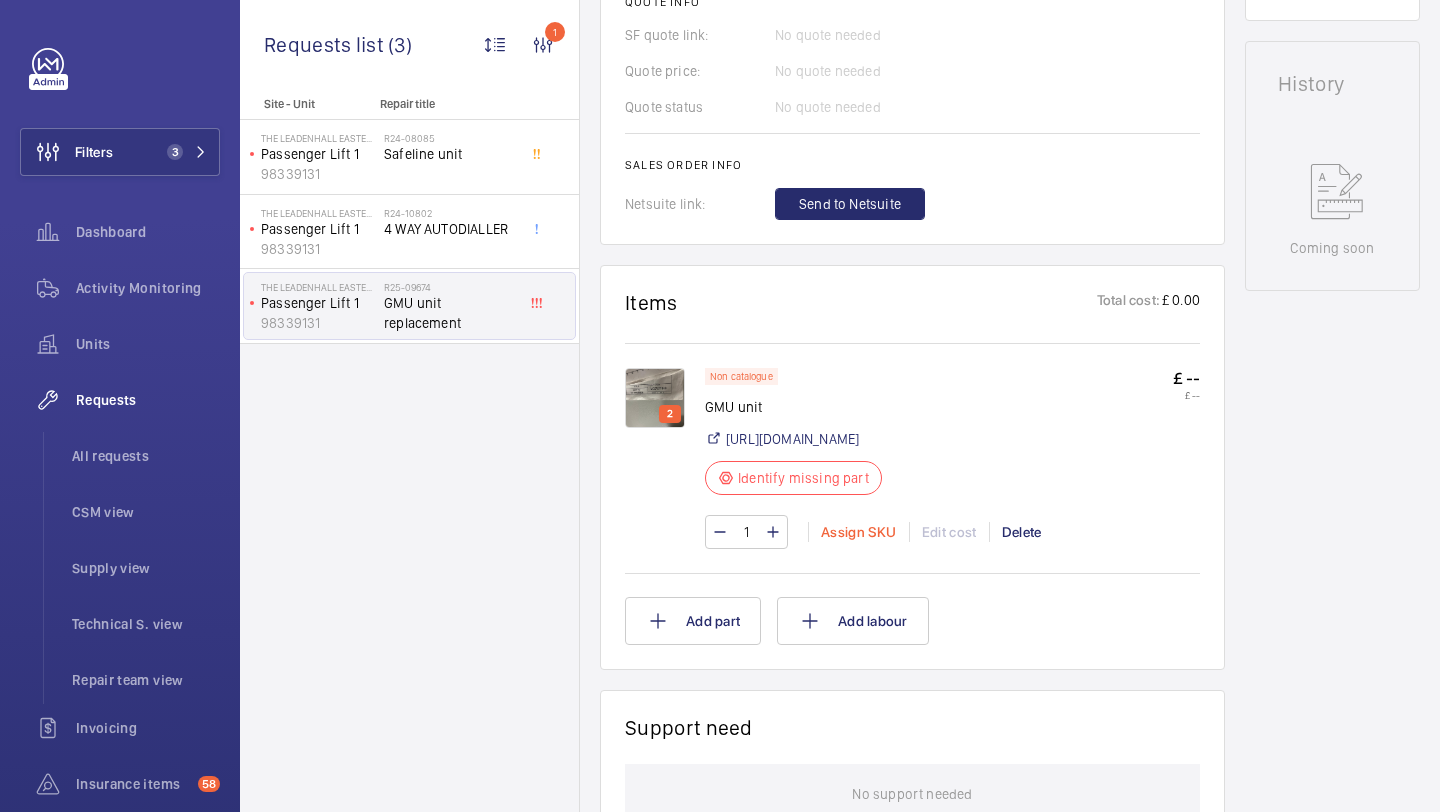 click on "Assign SKU" 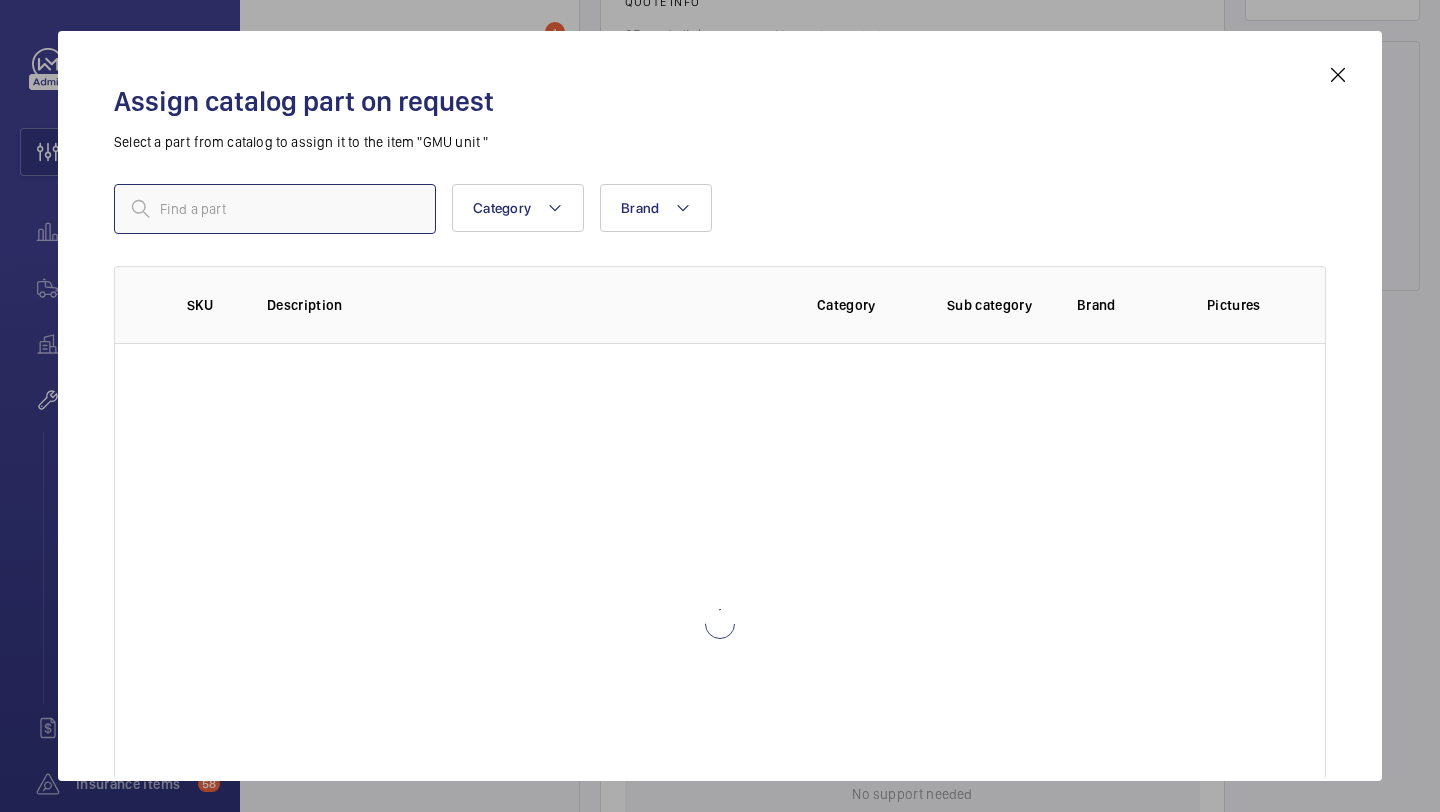 click at bounding box center (275, 209) 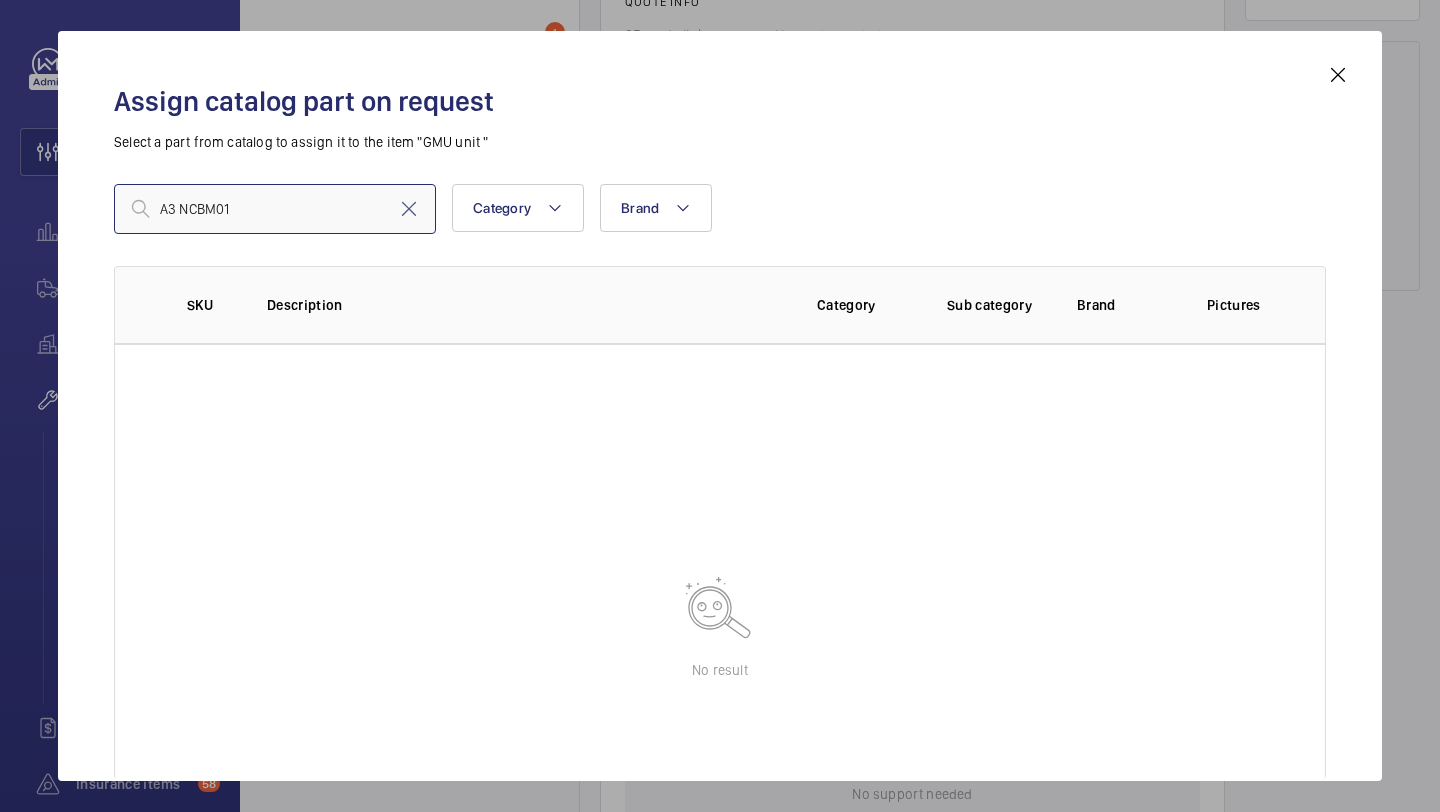 type on "A3 NCBM01" 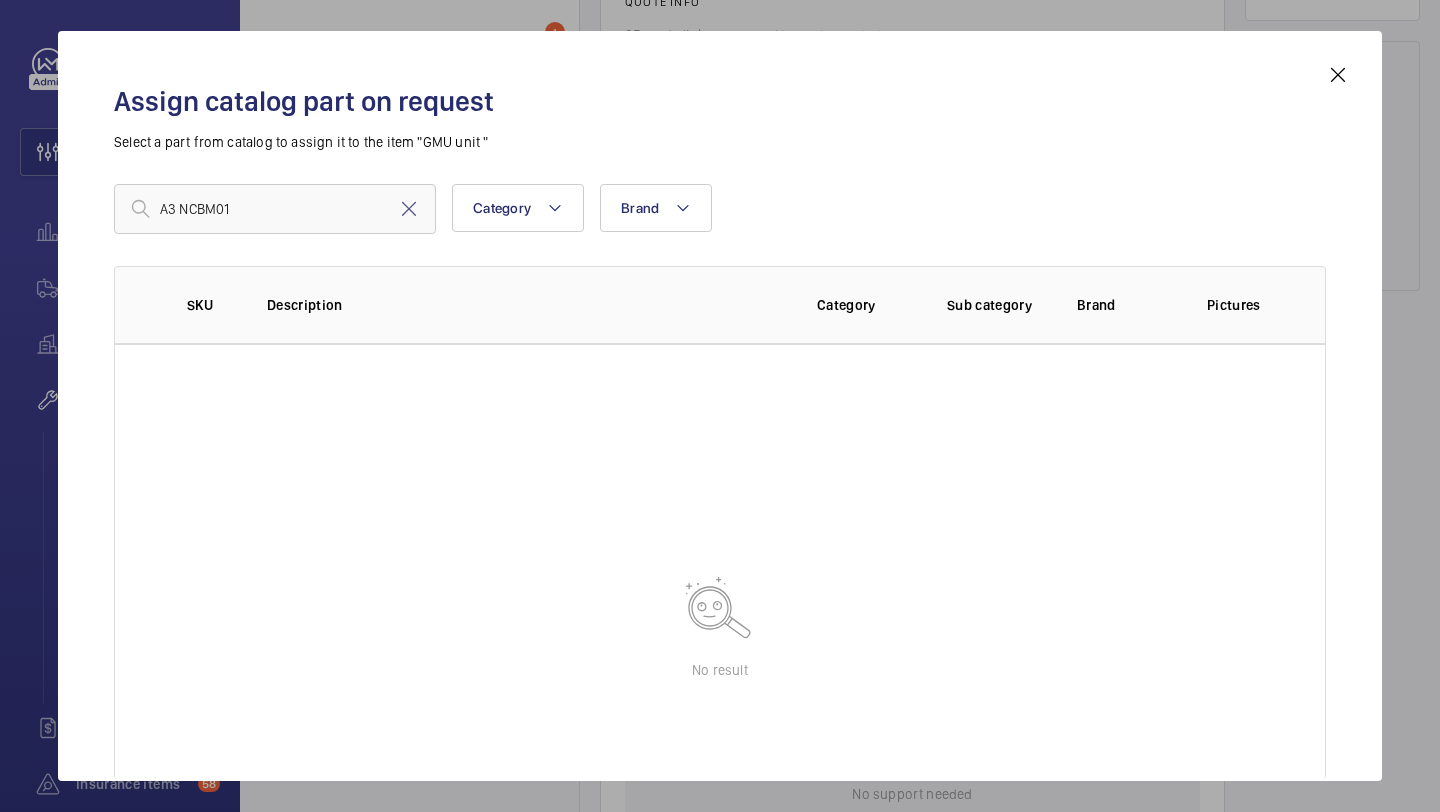 click on "Assign catalog part on request Select a part from catalog to assign it to the item "GMU unit "  A3 NCBM01 Category Brand More filters Reset all filters SKU Description  Category Sub category Brand Pictures  No result" at bounding box center (720, 406) 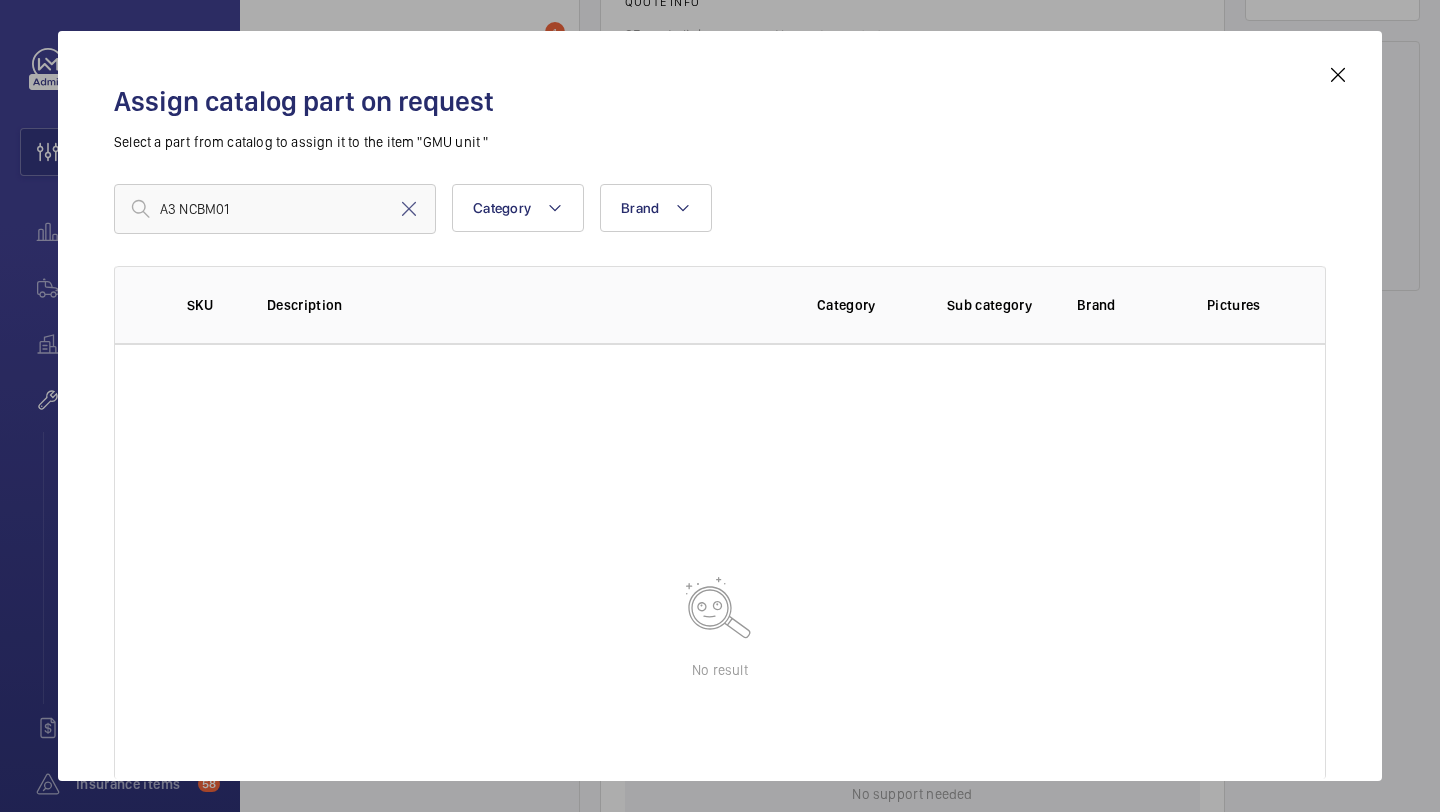 click at bounding box center (1338, 75) 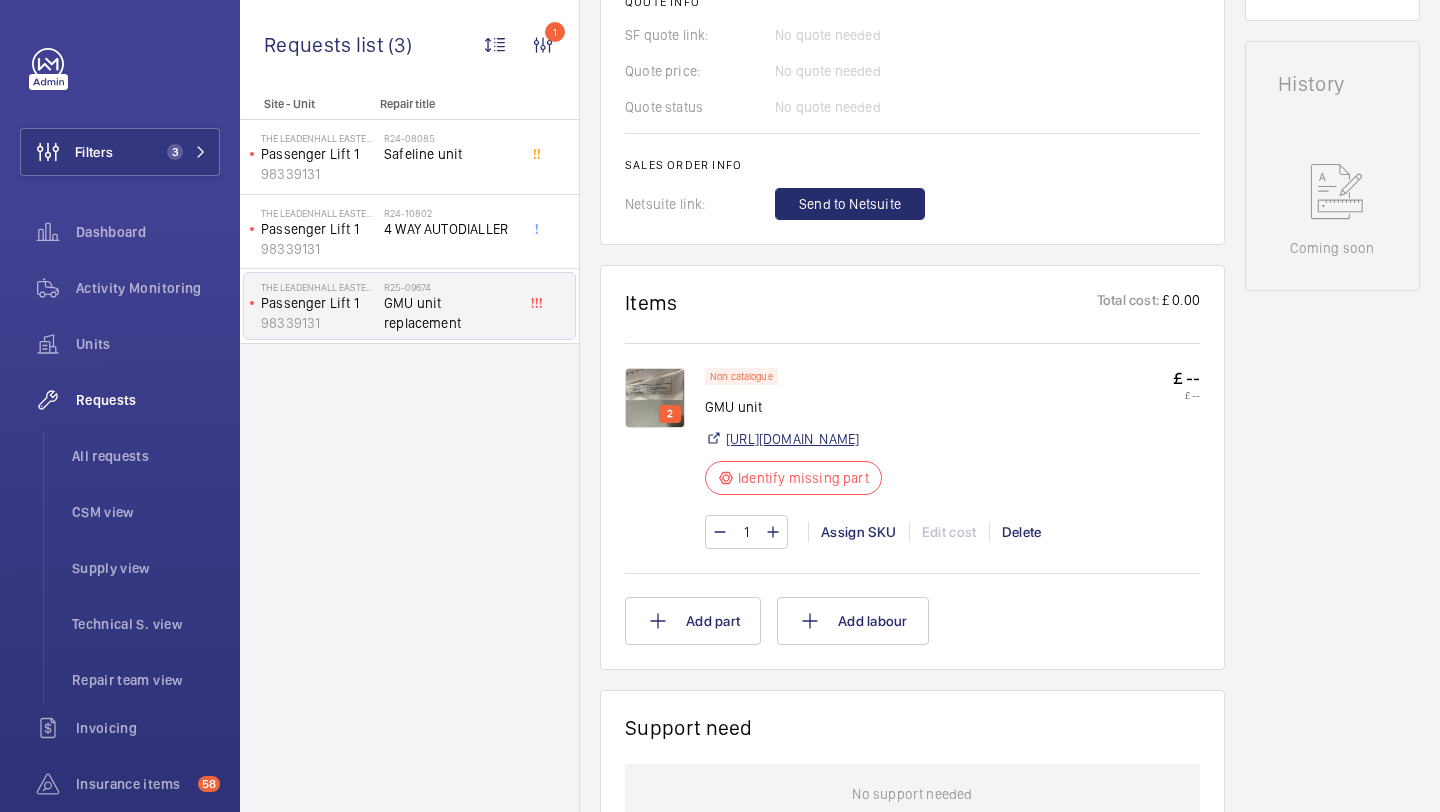 click on "[URL][DOMAIN_NAME]" 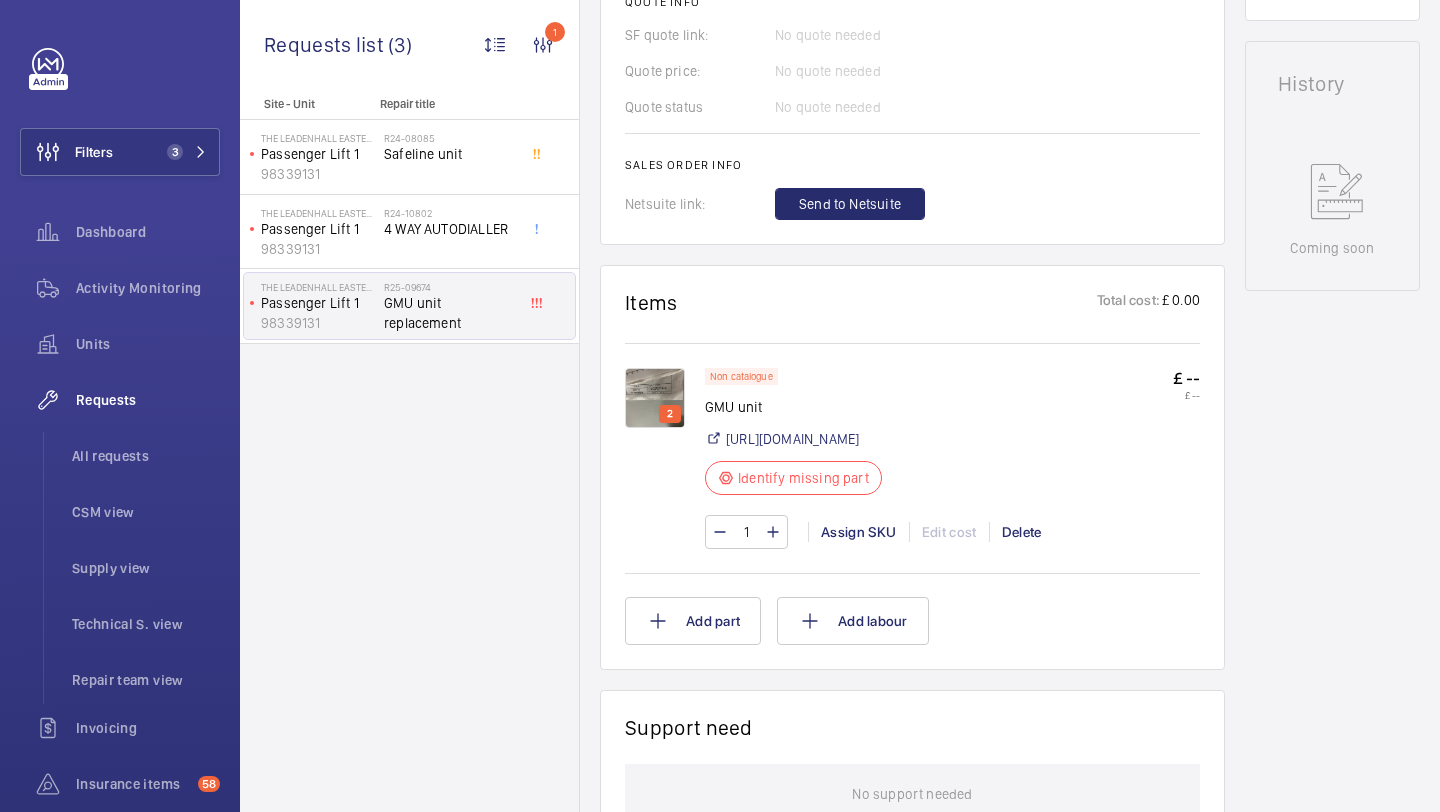 click on "1 Assign SKU Edit cost Delete" 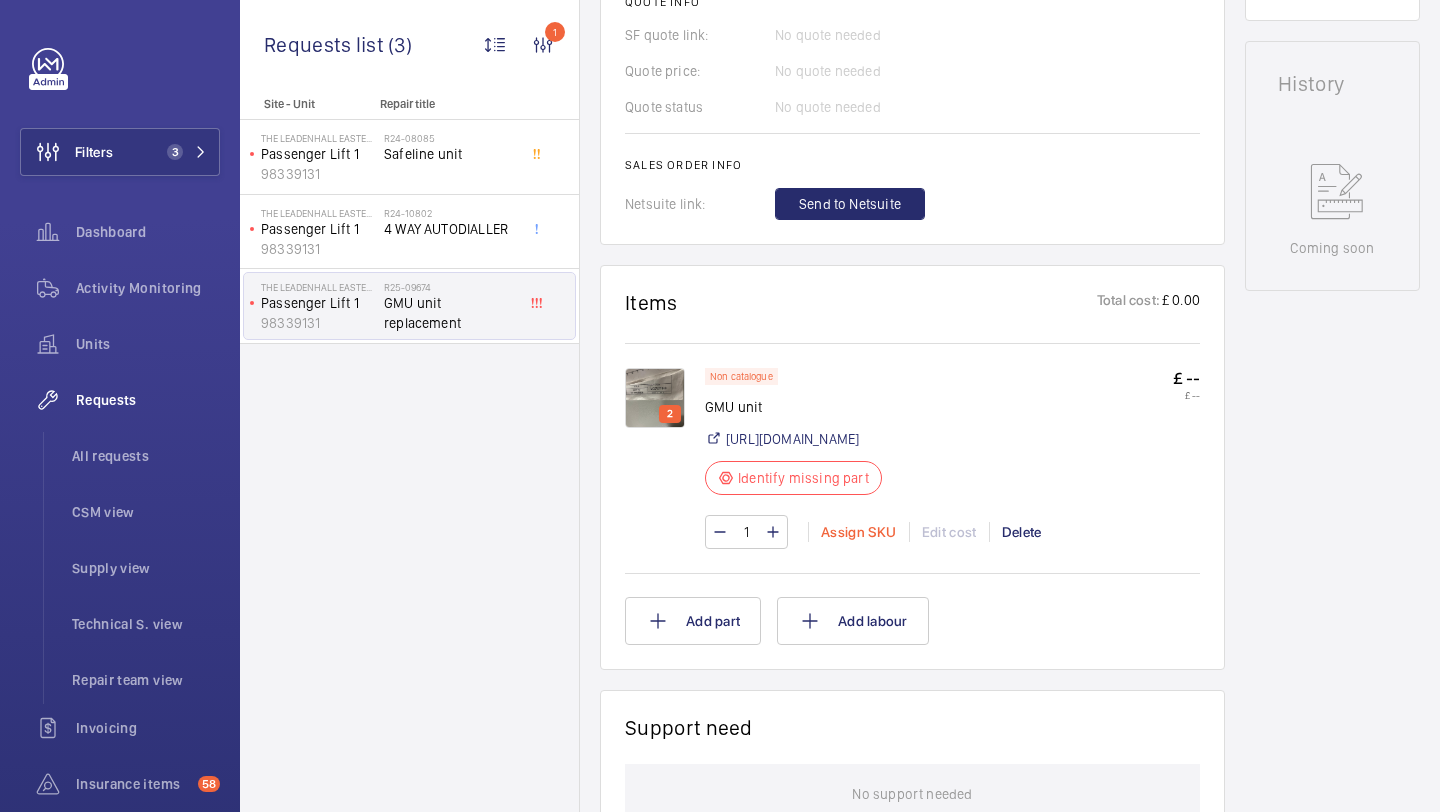 click on "Assign SKU" 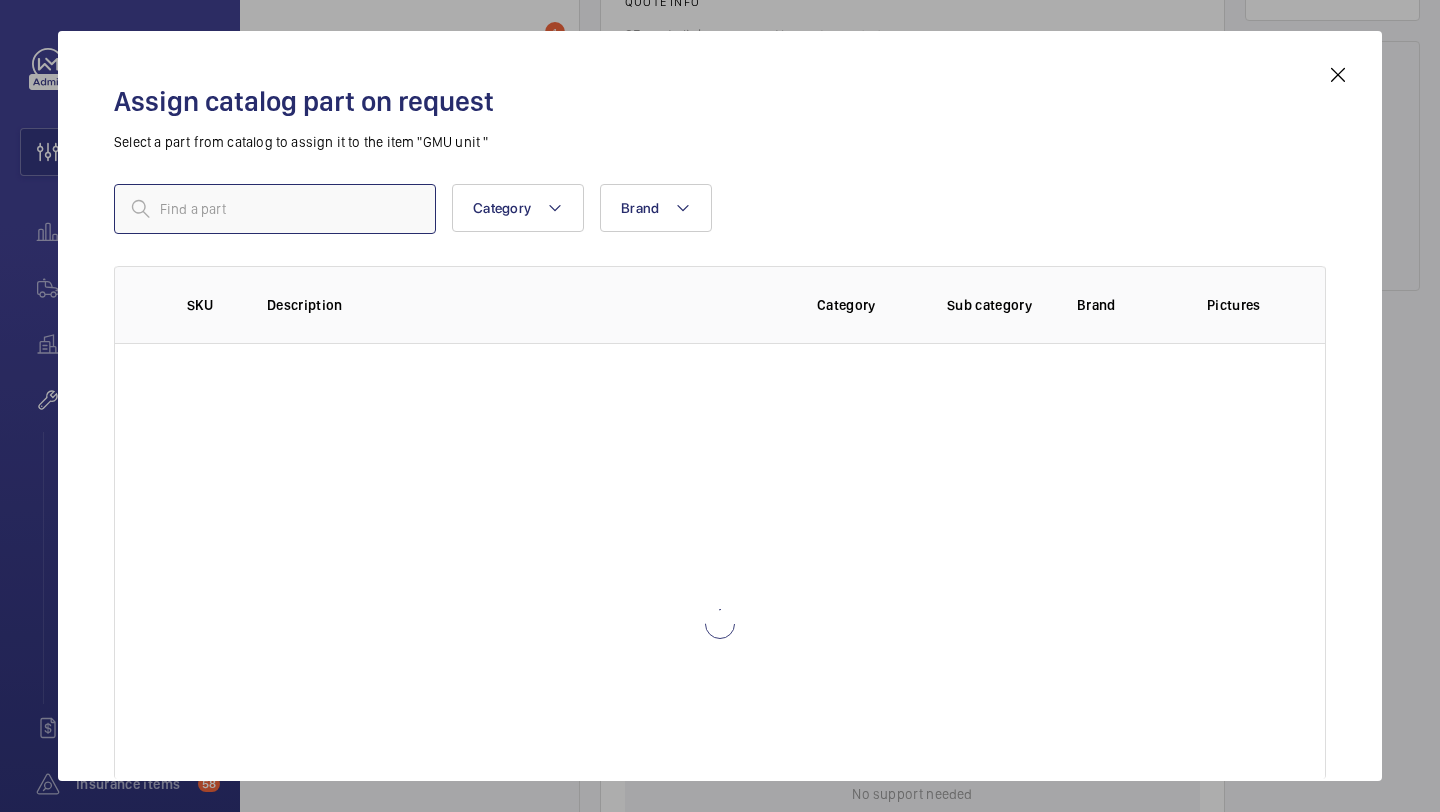 click at bounding box center [275, 209] 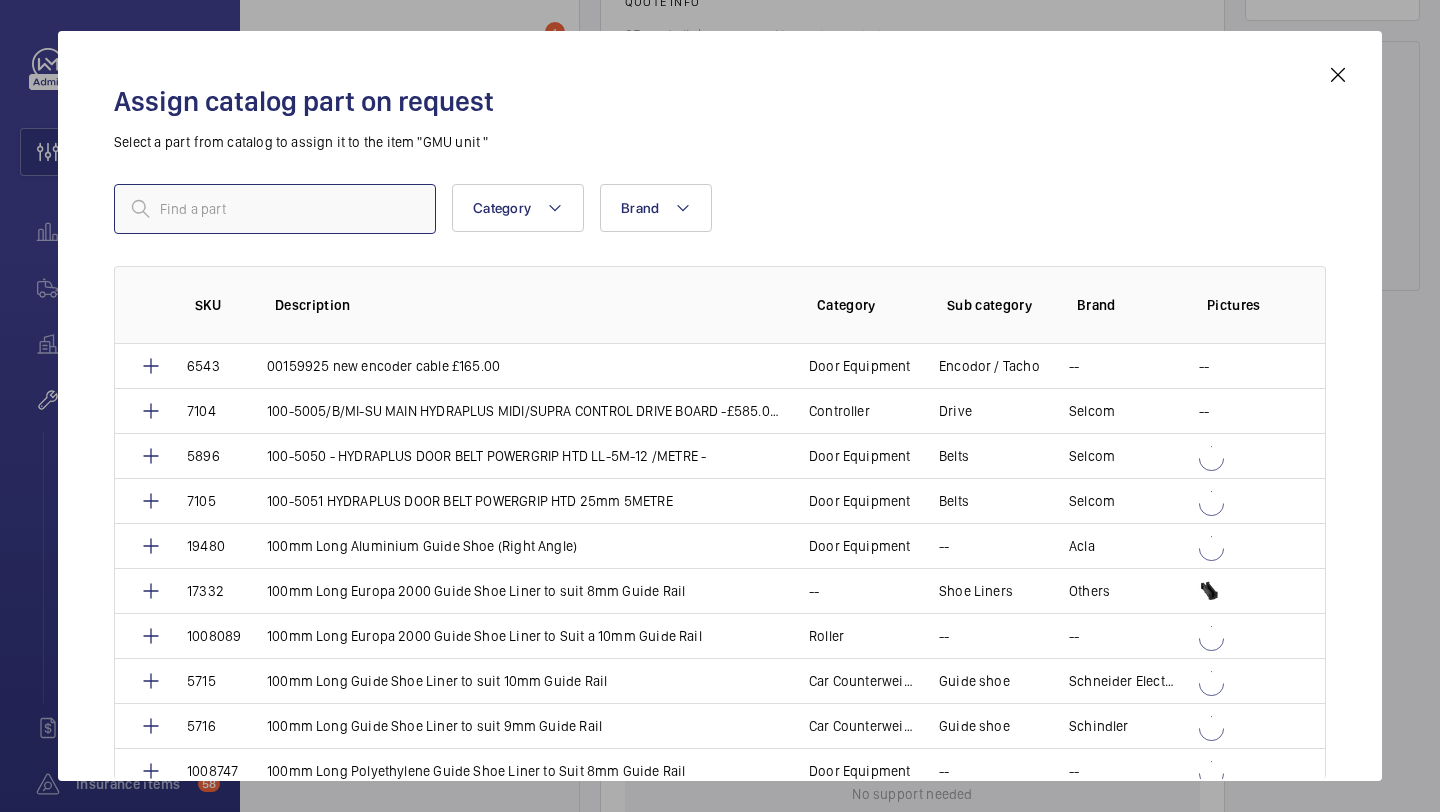 paste on "1009666" 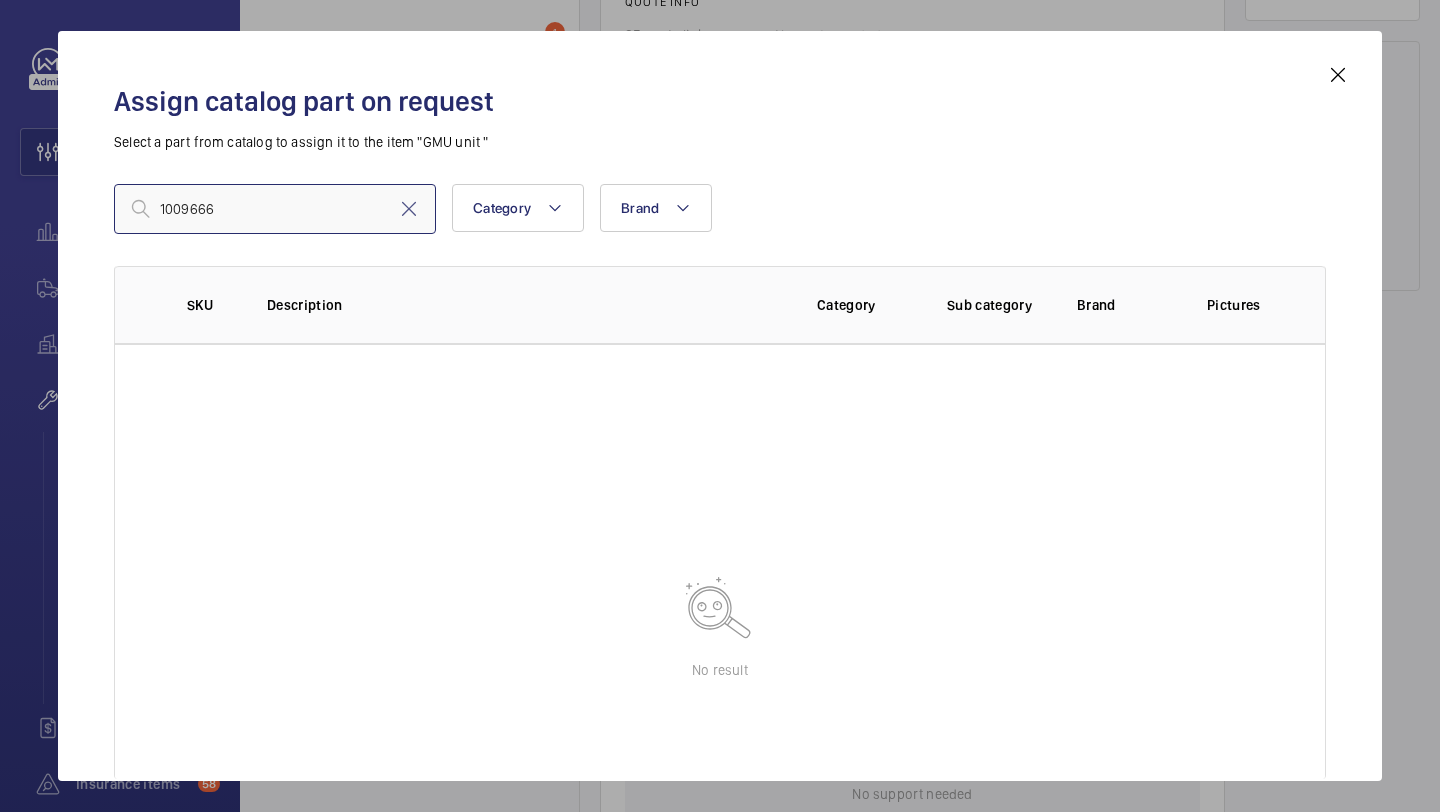 click on "1009666" at bounding box center (275, 209) 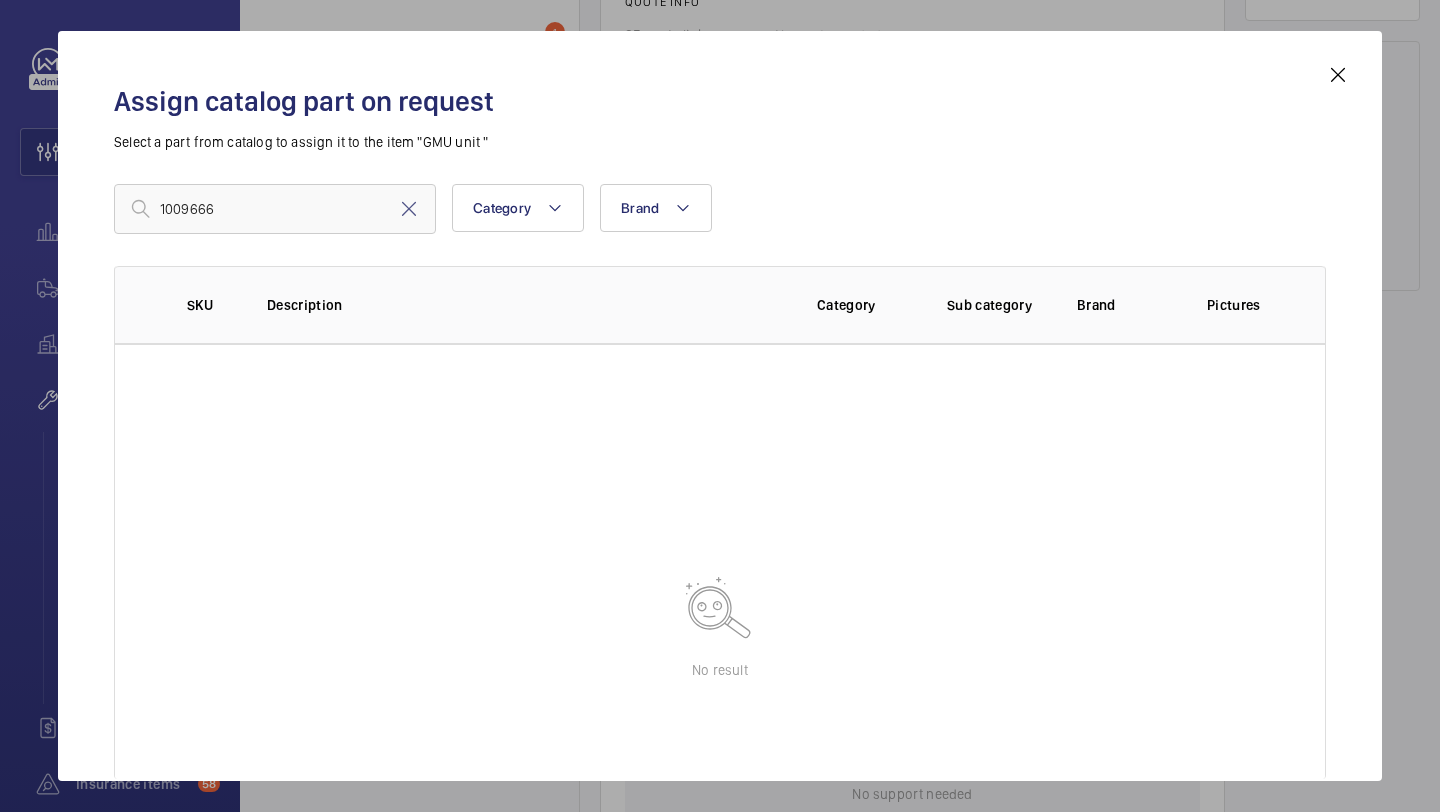 click at bounding box center (1338, 75) 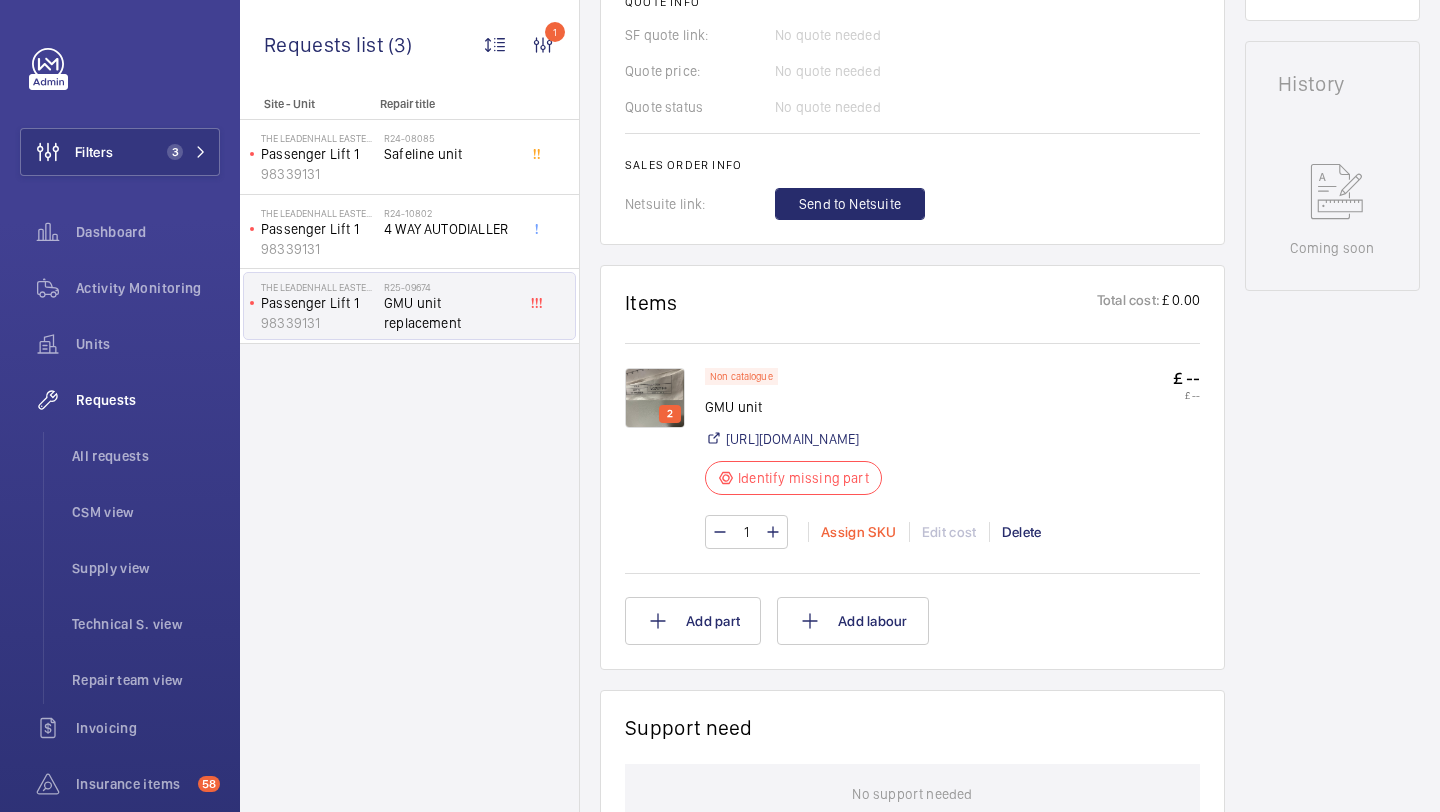 click on "Assign SKU" 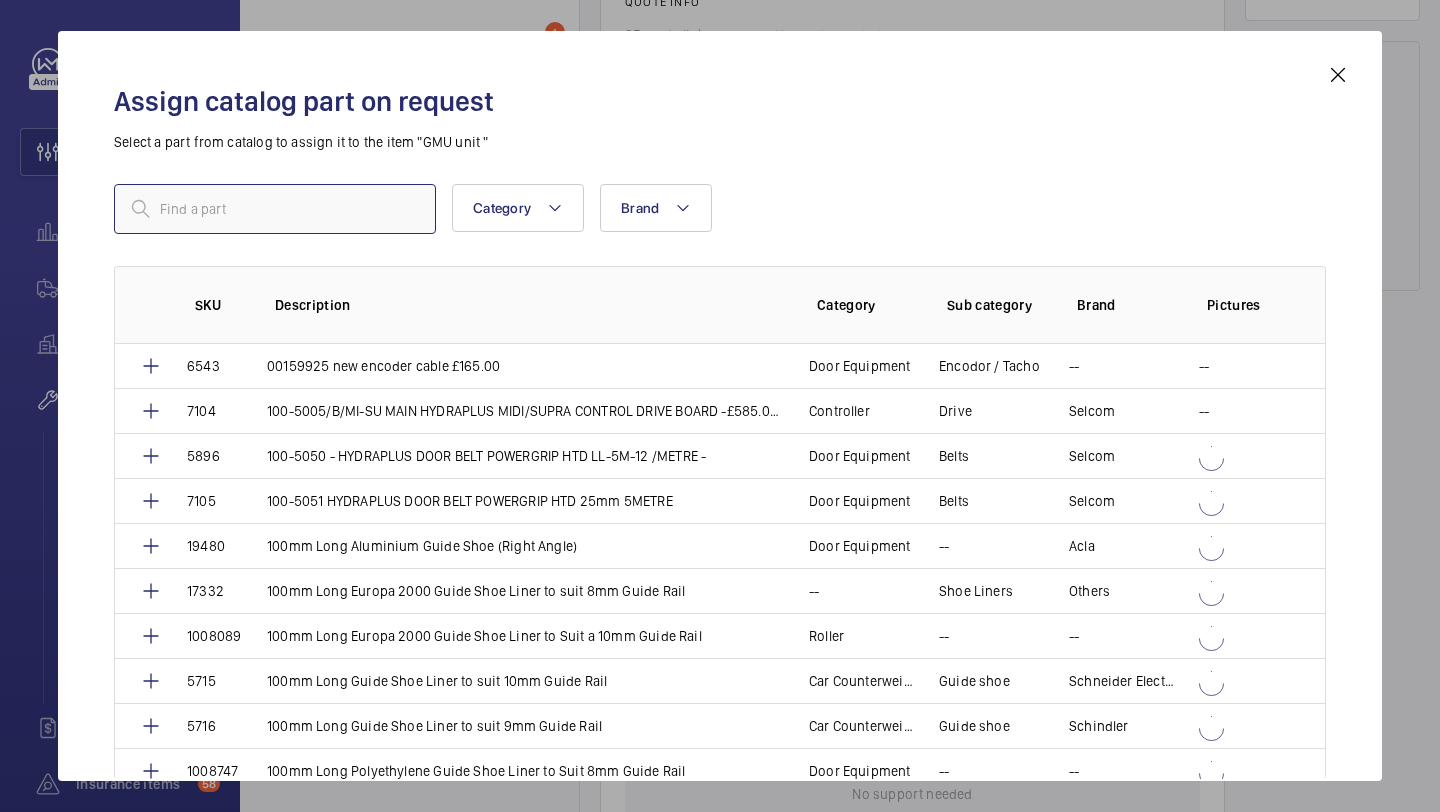 click at bounding box center (275, 209) 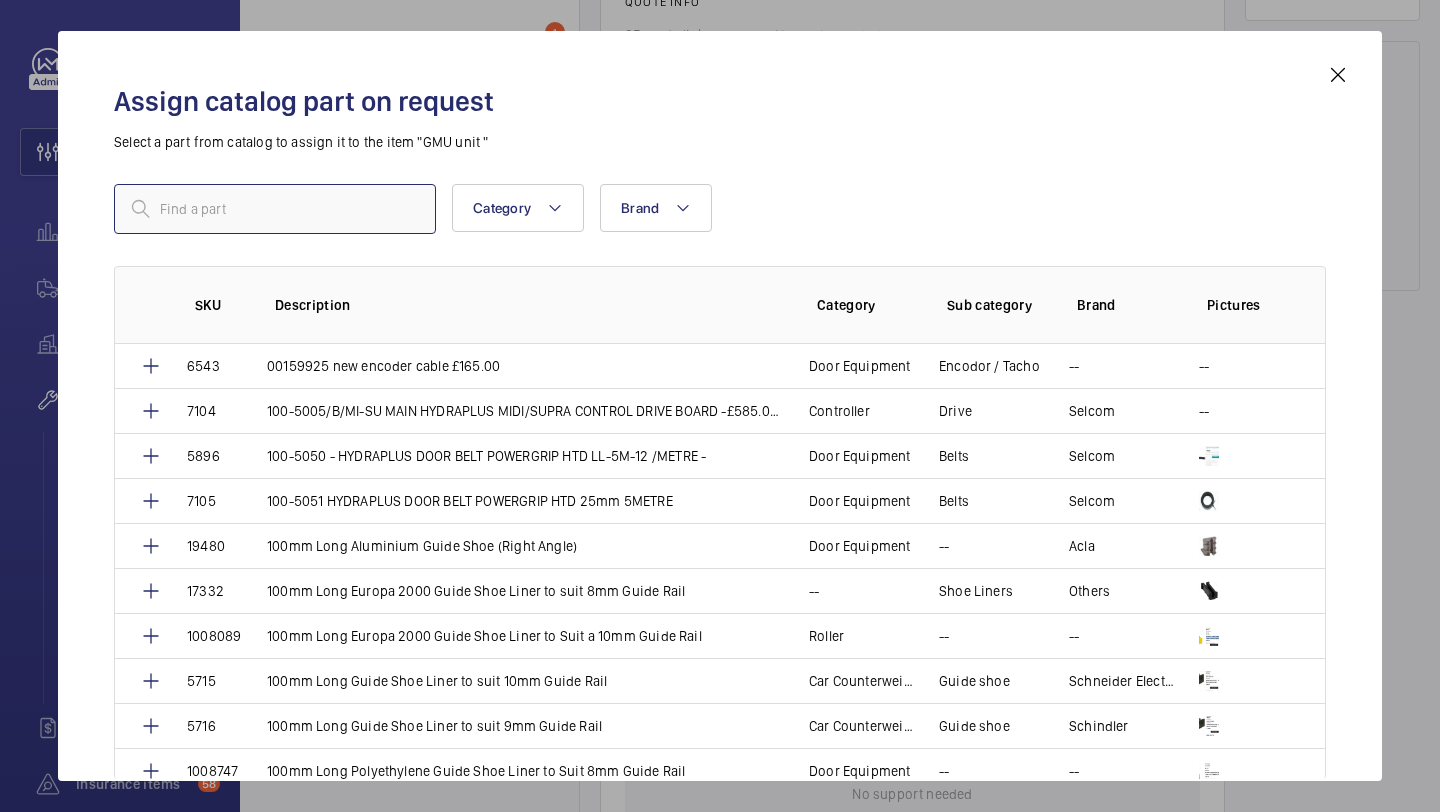paste on "1009666" 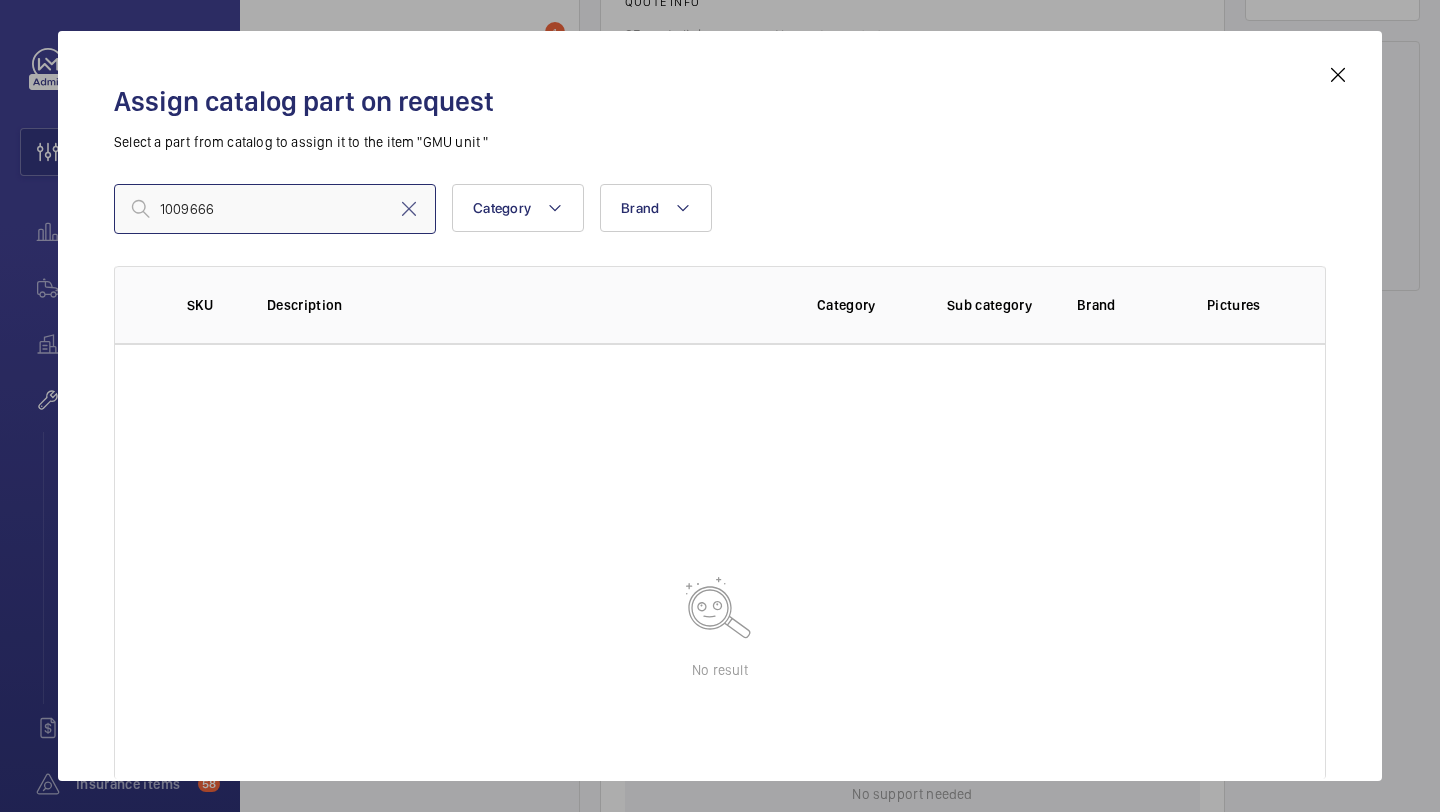 type on "1009666" 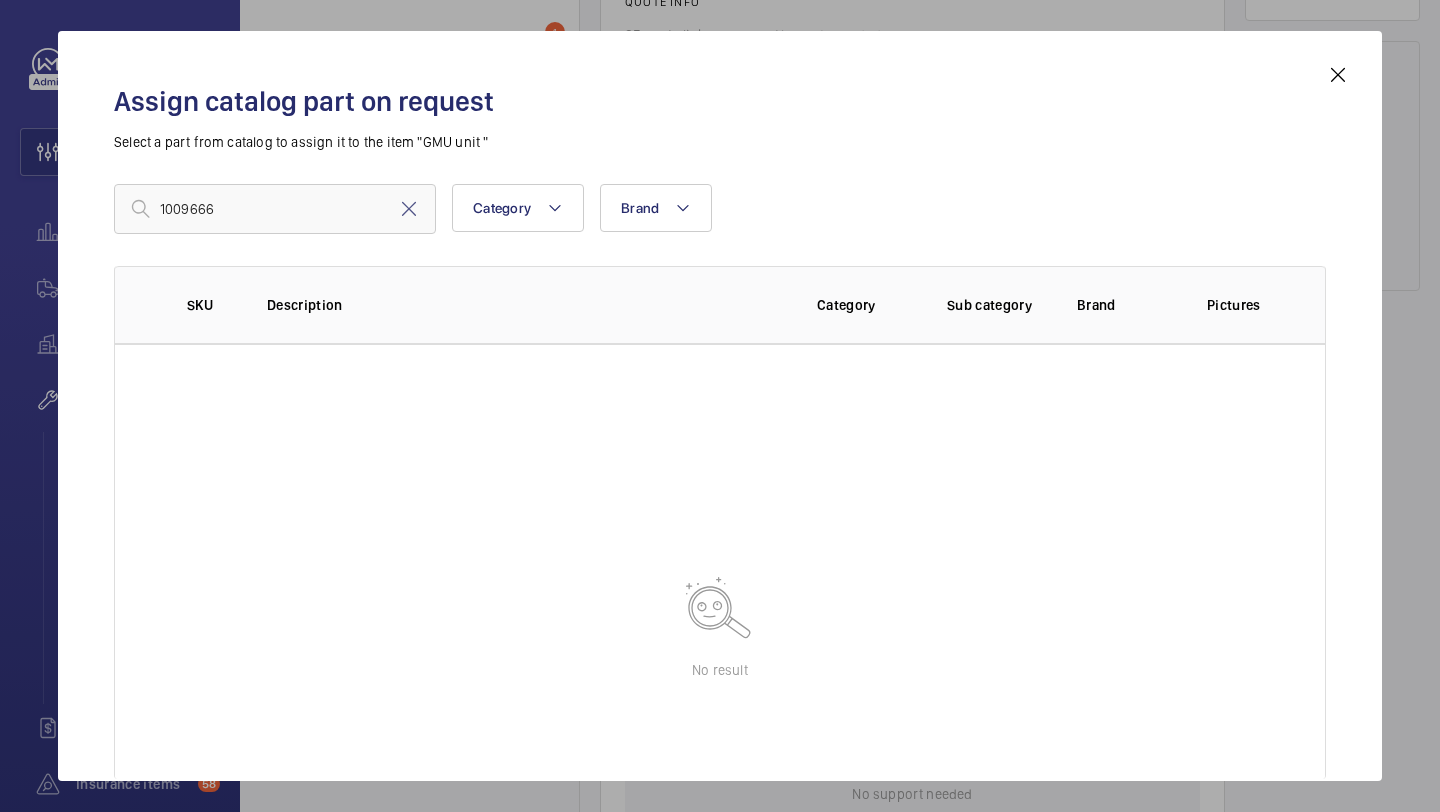 click at bounding box center (1338, 75) 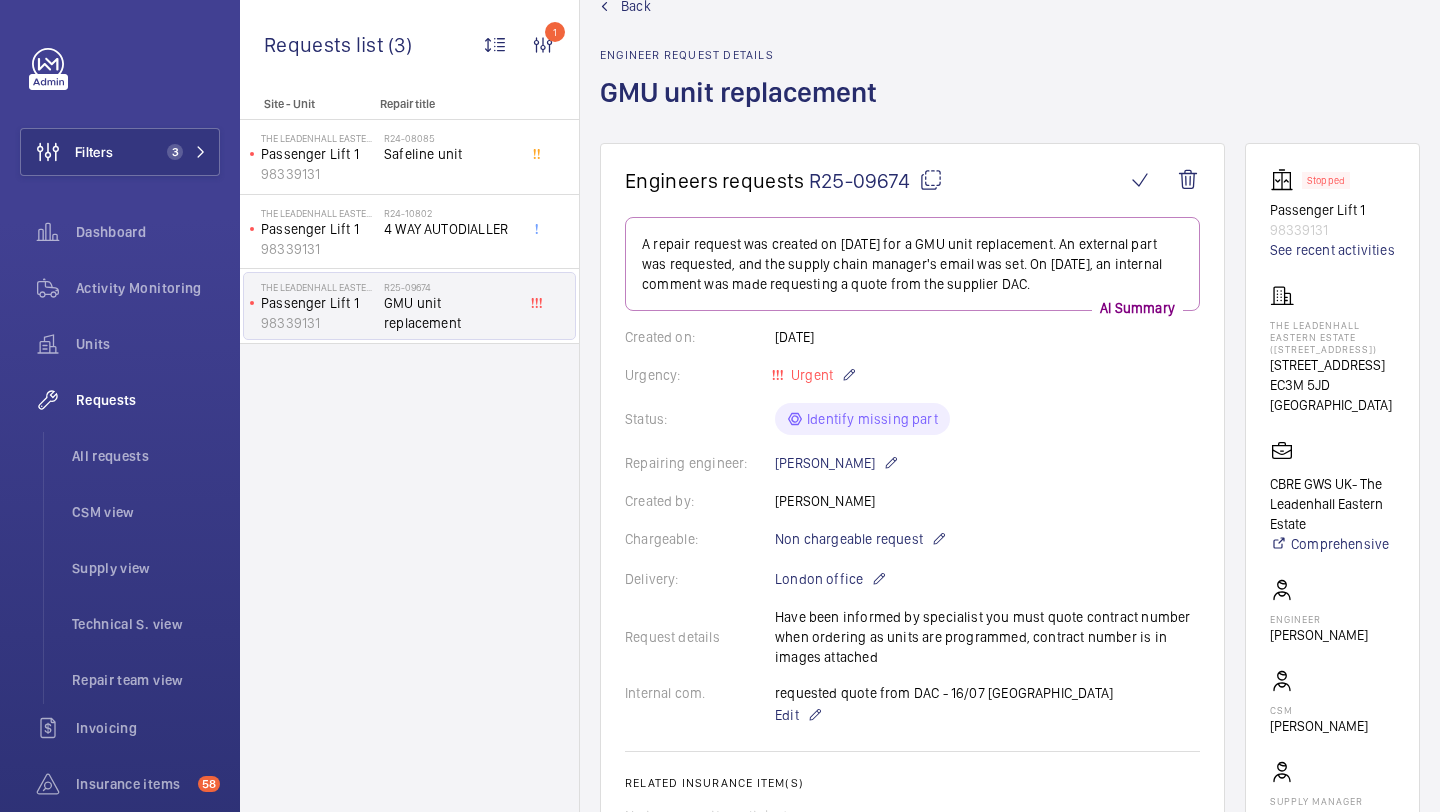 scroll, scrollTop: 0, scrollLeft: 0, axis: both 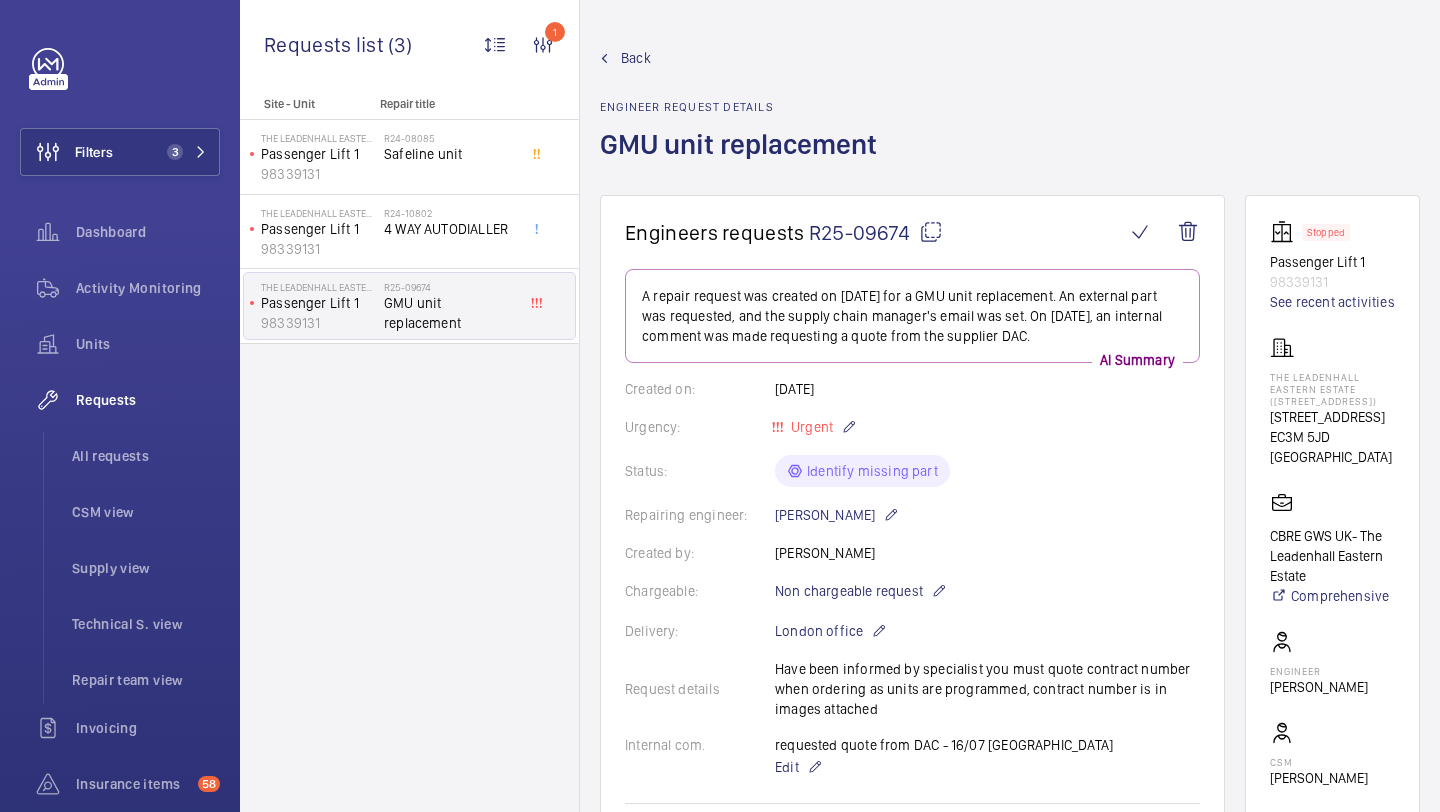 drag, startPoint x: 911, startPoint y: 238, endPoint x: 807, endPoint y: 235, distance: 104.04326 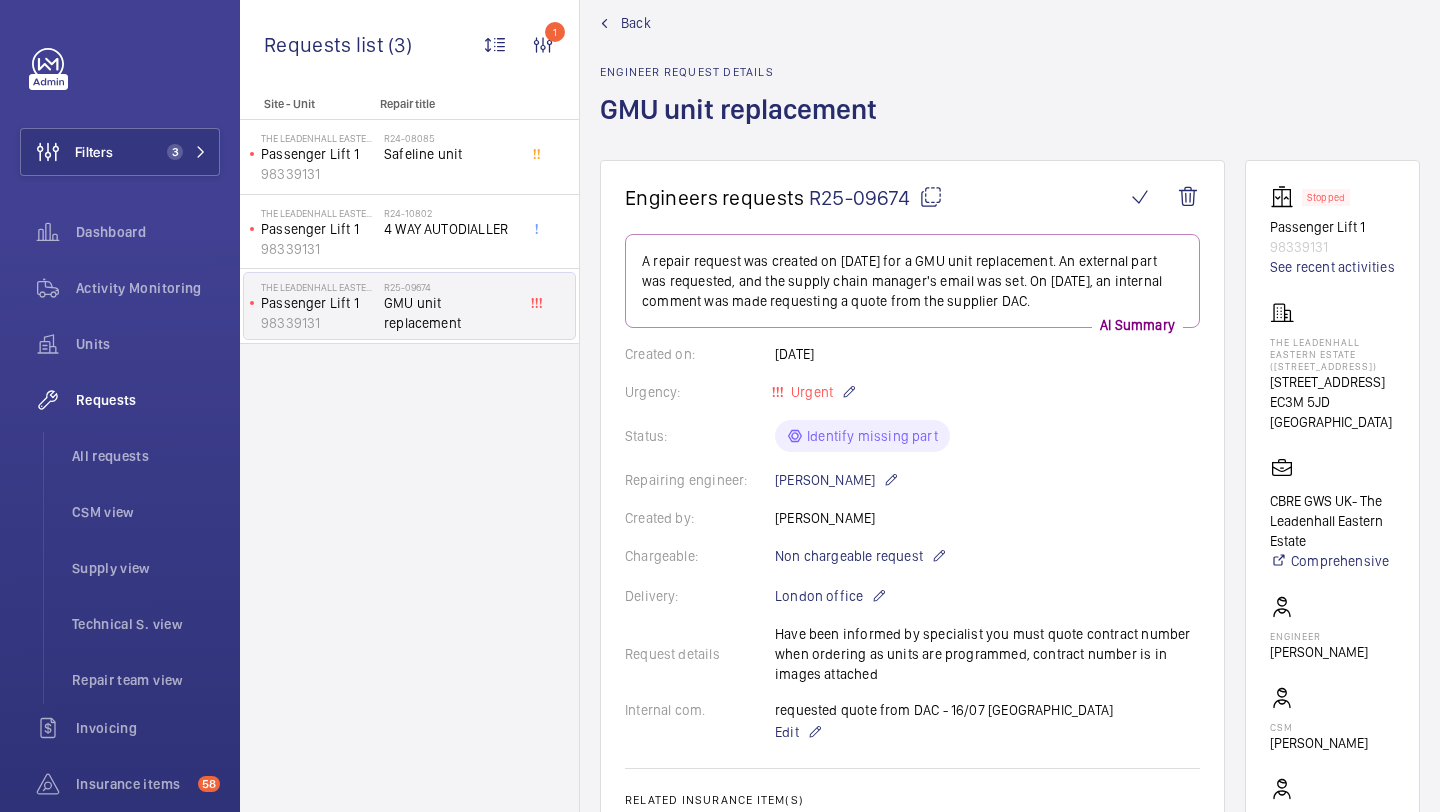 scroll, scrollTop: 38, scrollLeft: 0, axis: vertical 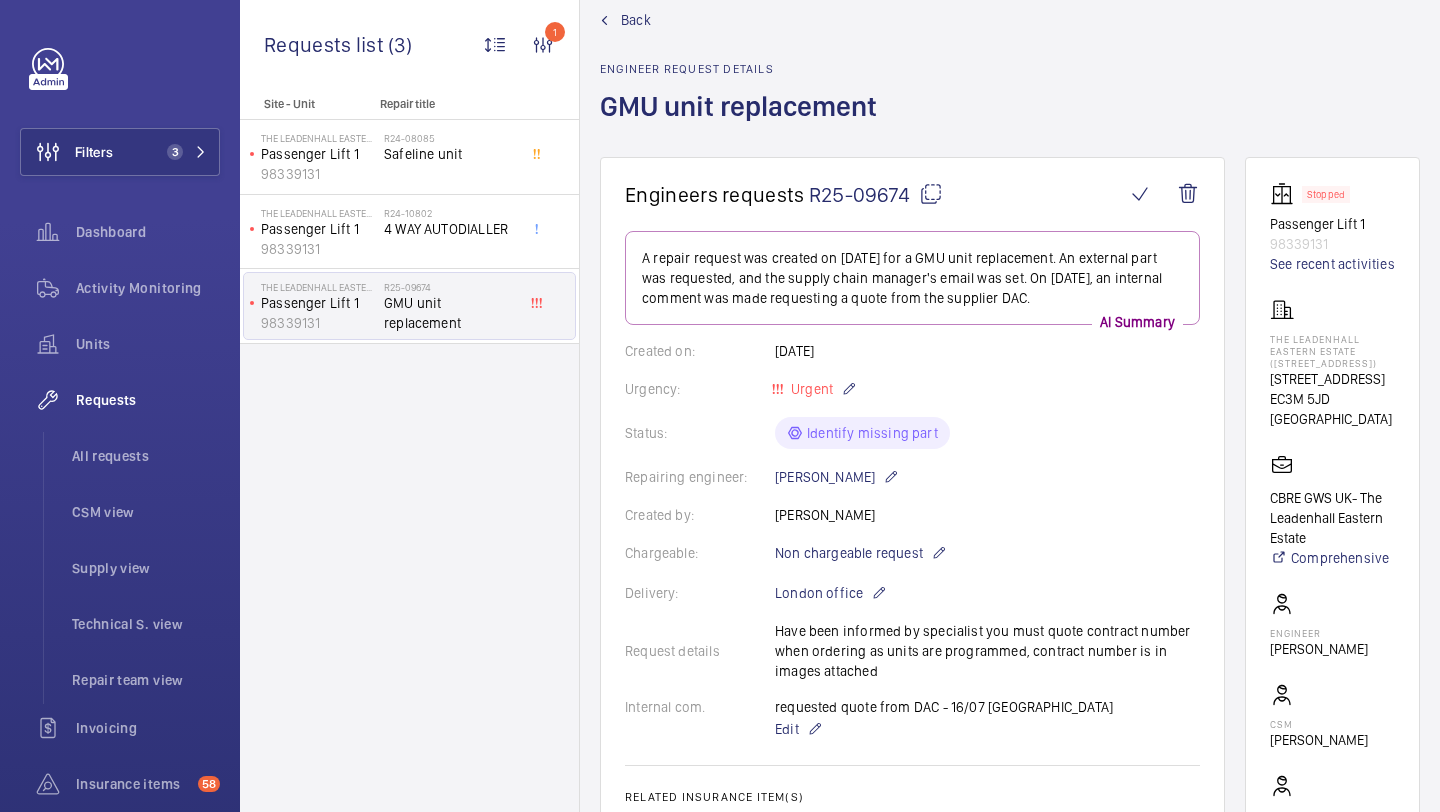 drag, startPoint x: 910, startPoint y: 199, endPoint x: 806, endPoint y: 199, distance: 104 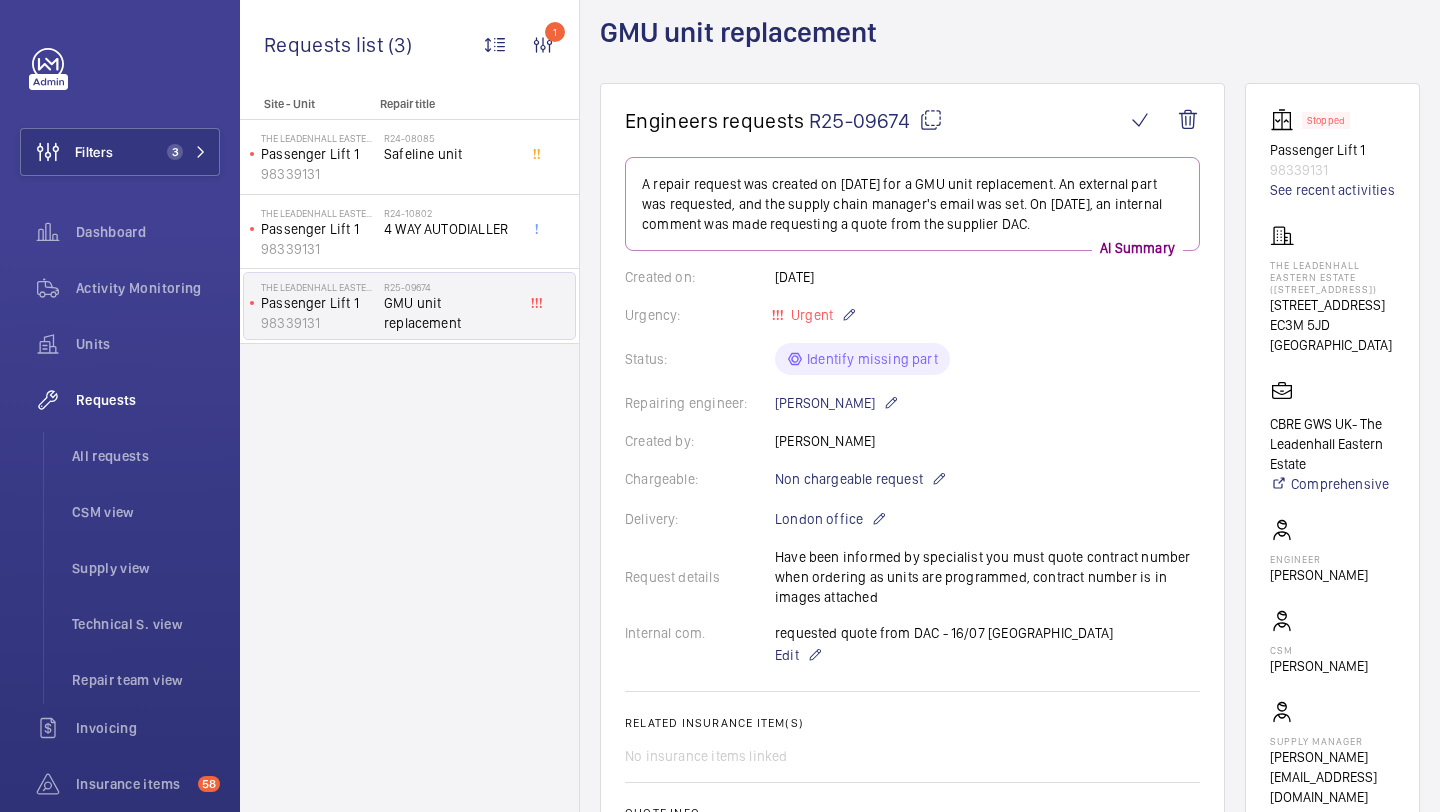scroll, scrollTop: 136, scrollLeft: 0, axis: vertical 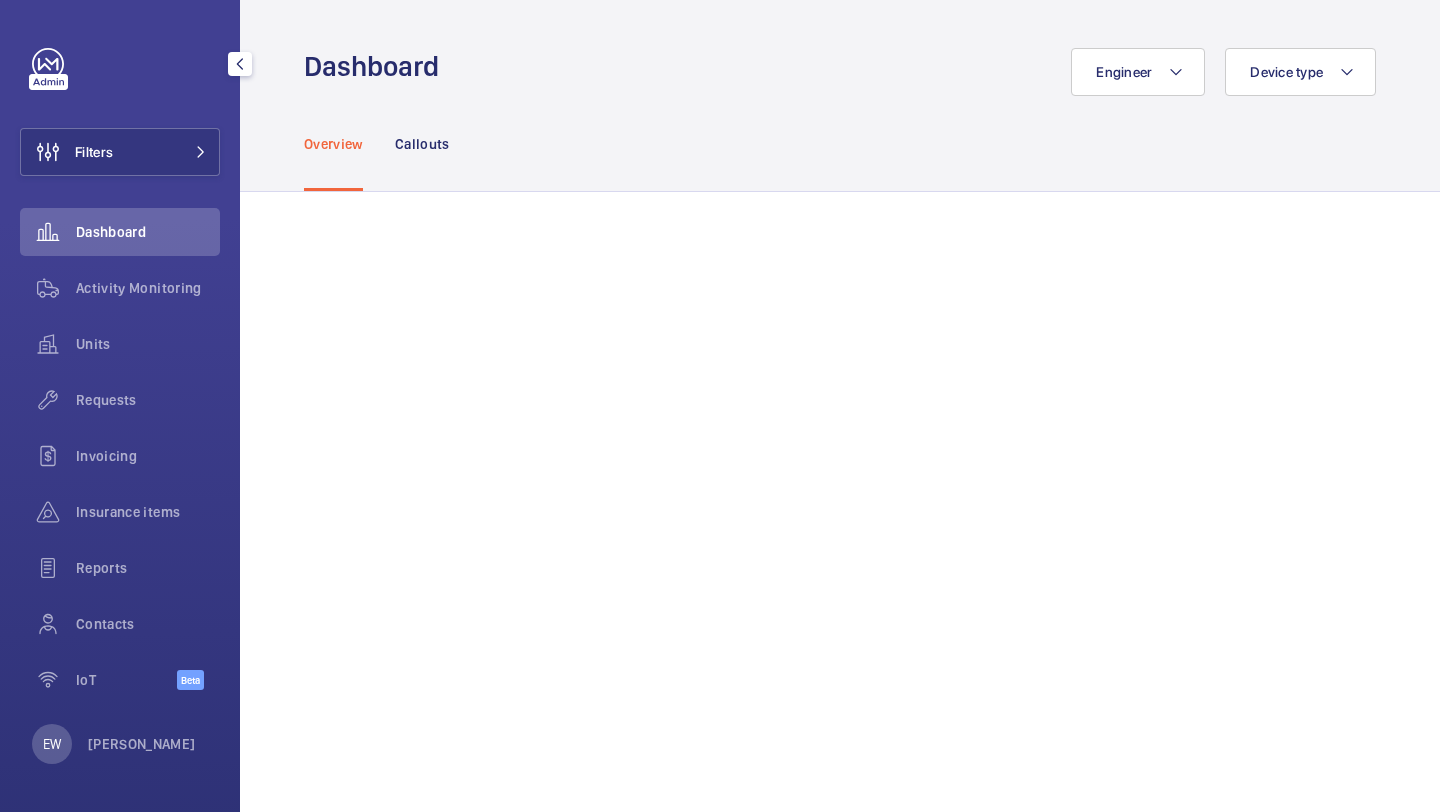 click on "Requests" 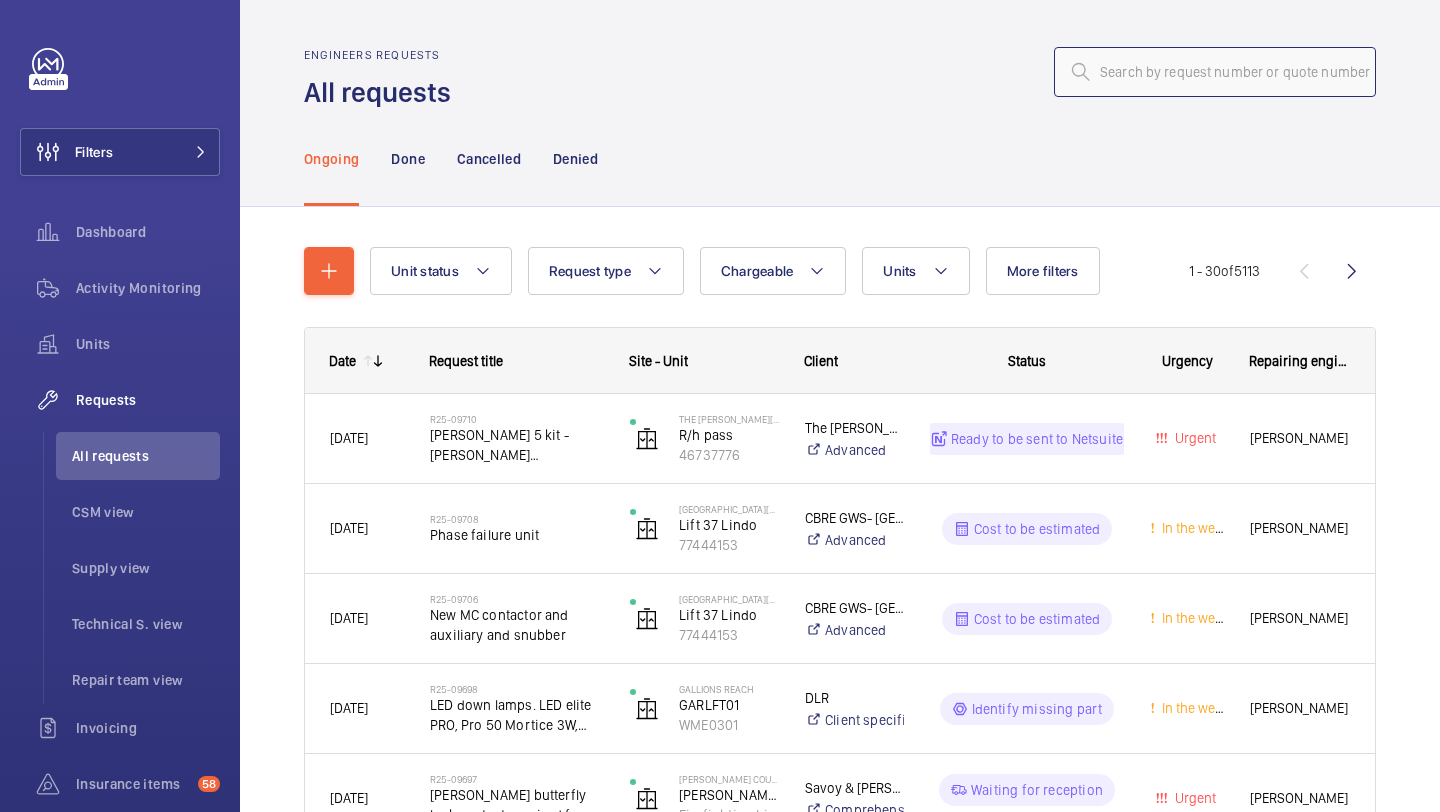 click 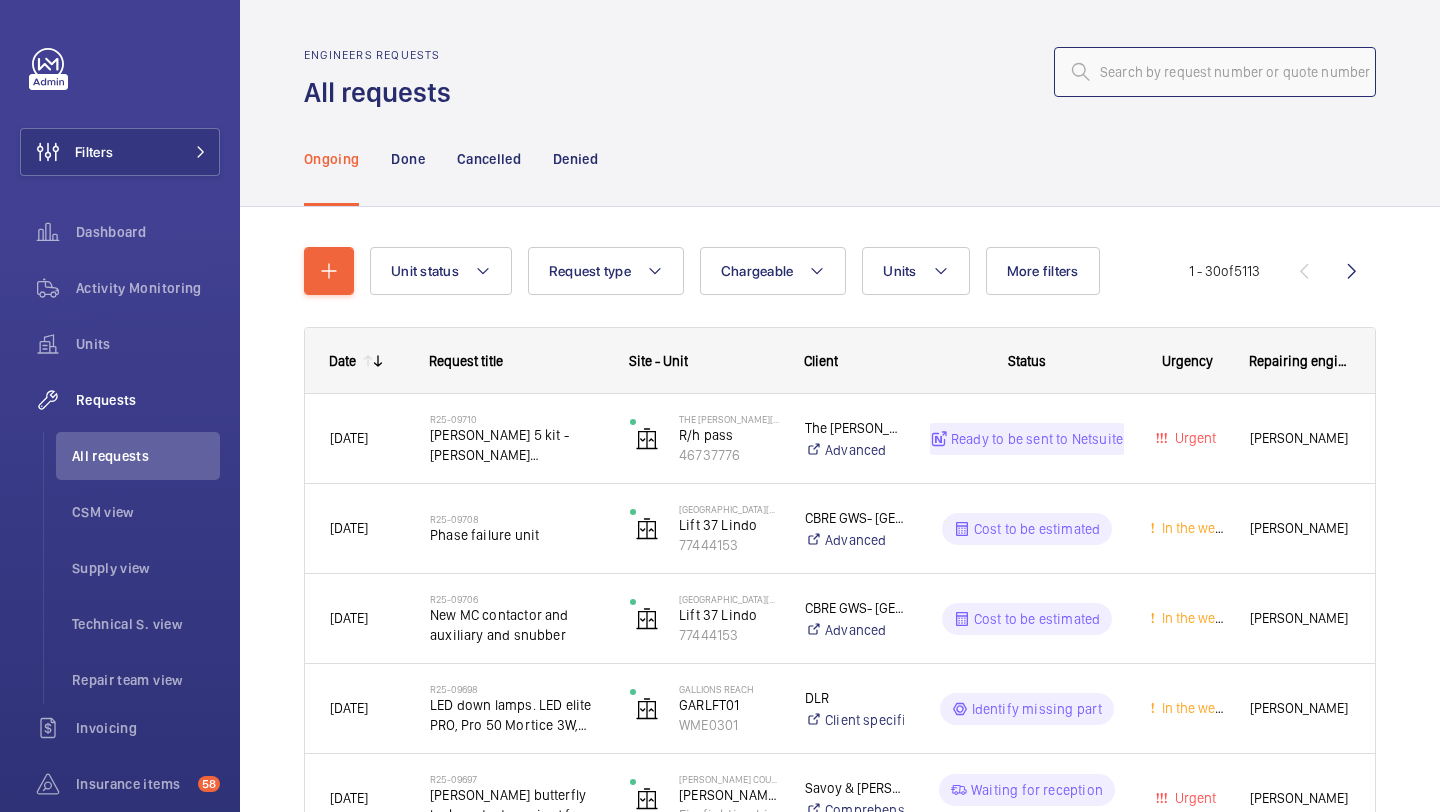 paste on "R25-09674" 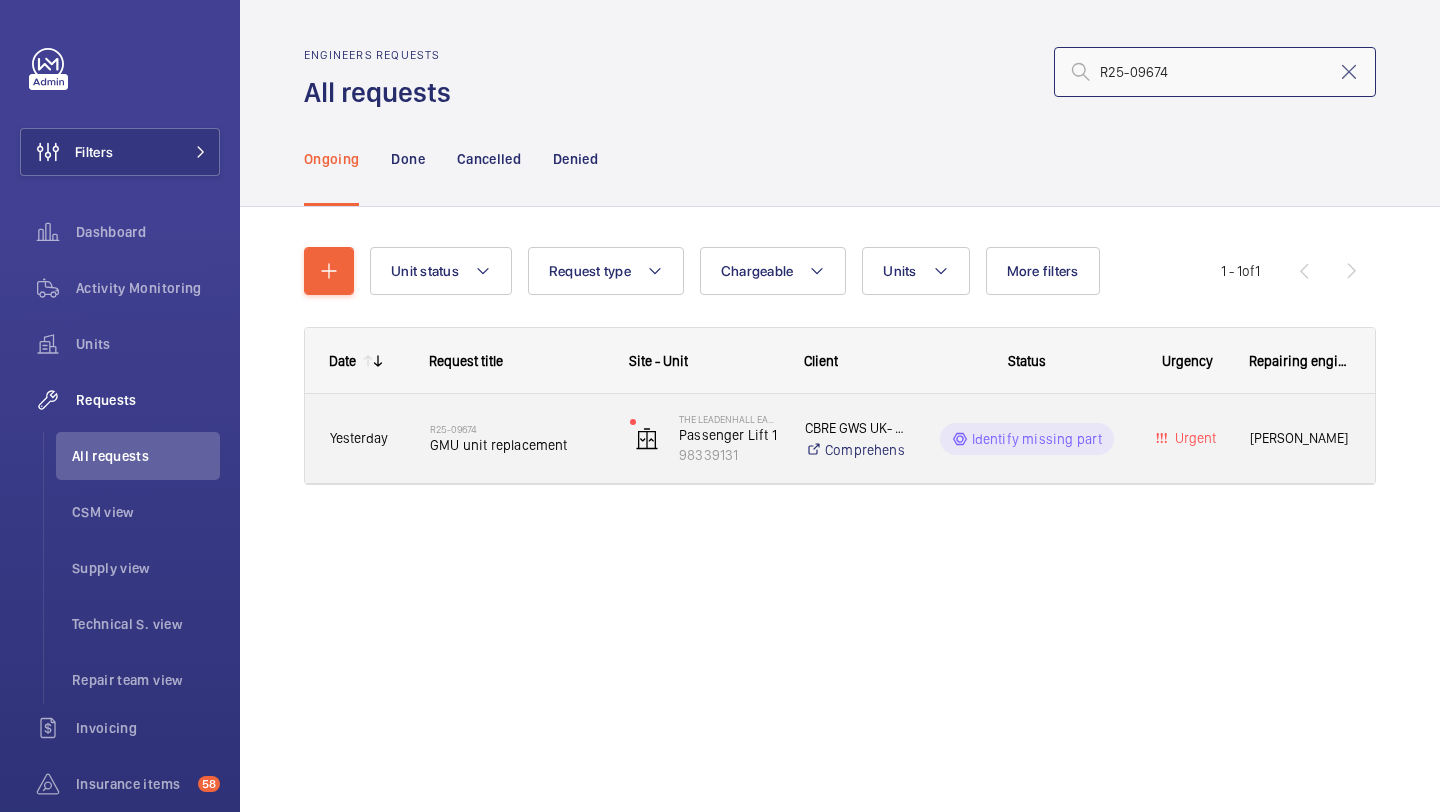 type on "R25-09674" 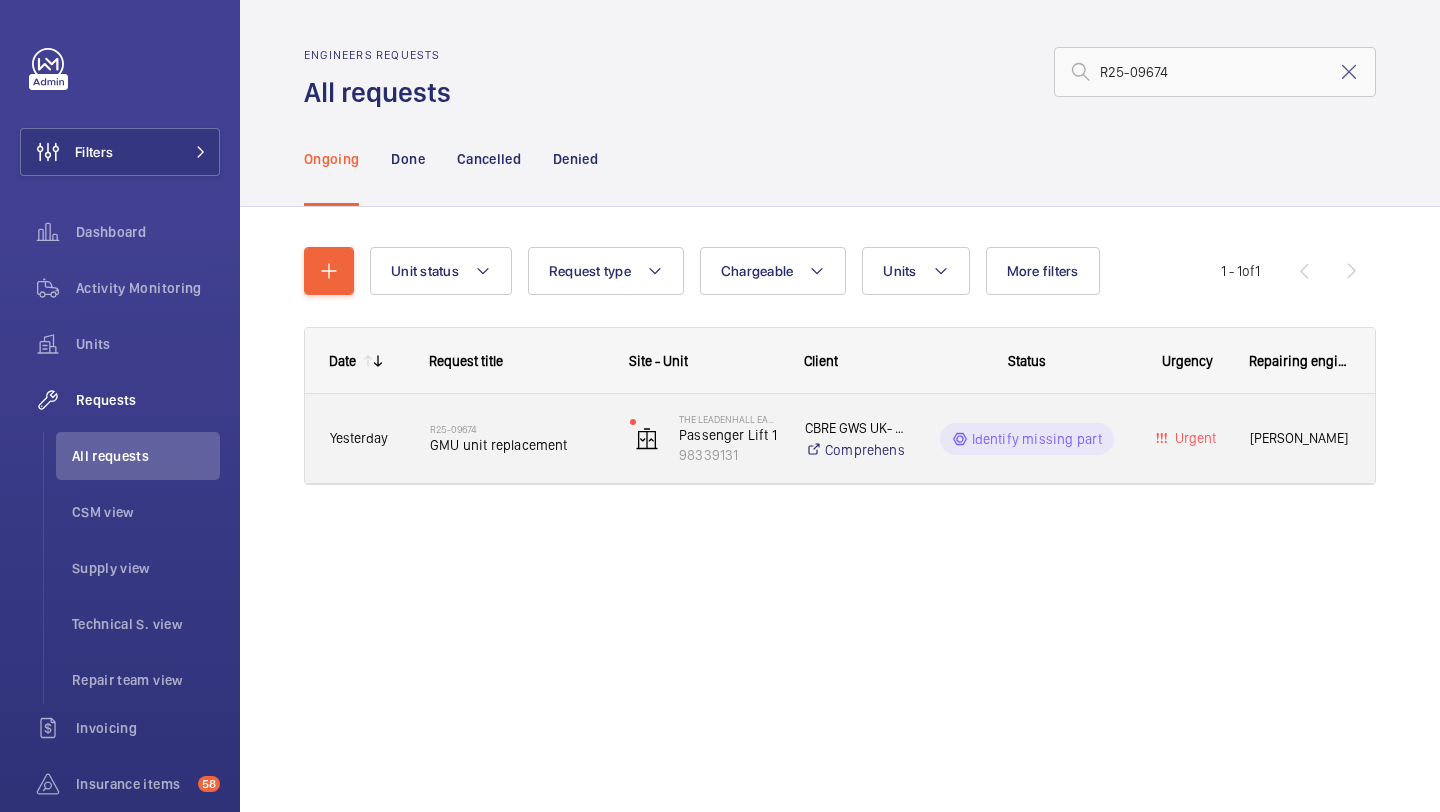 click on "R25-09674" 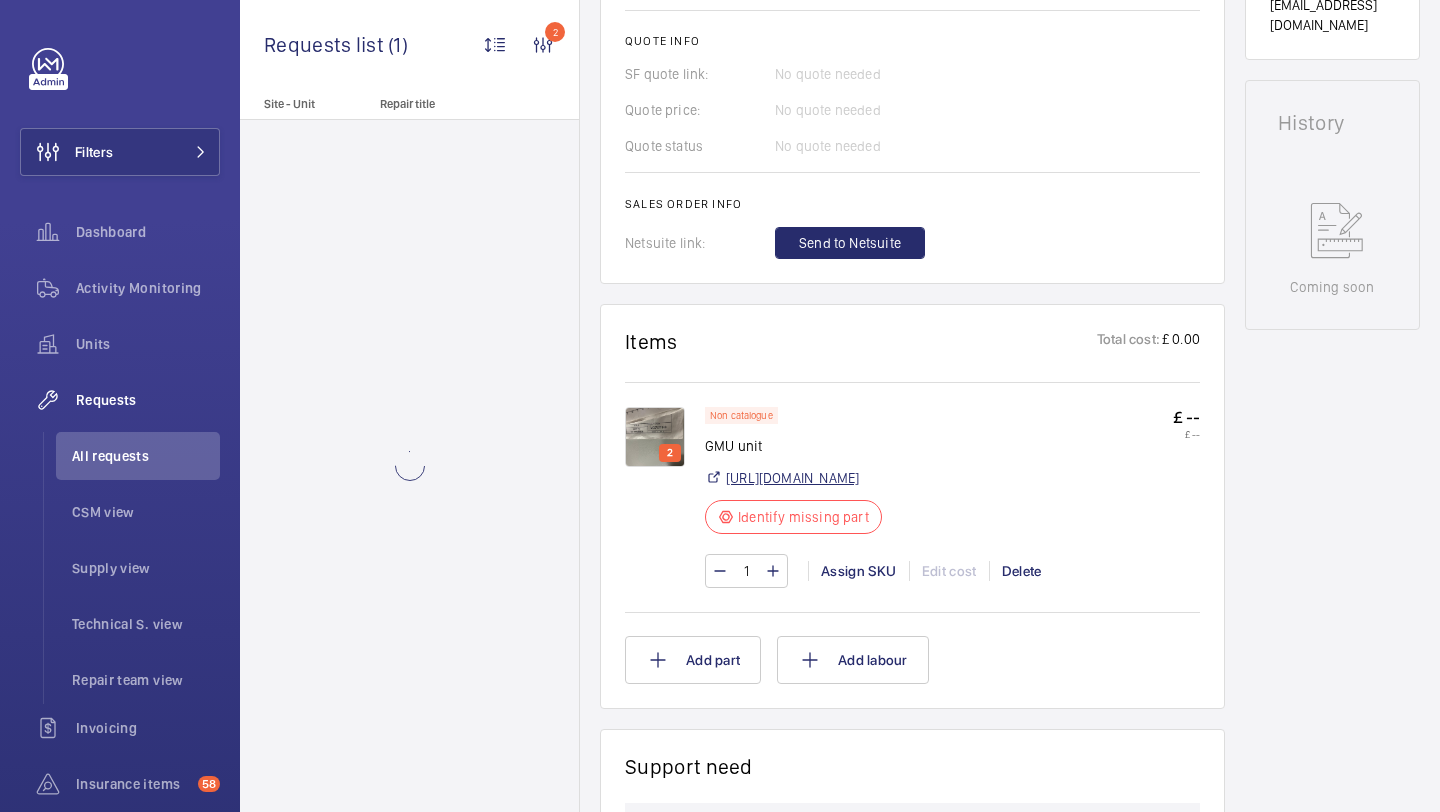 scroll, scrollTop: 891, scrollLeft: 0, axis: vertical 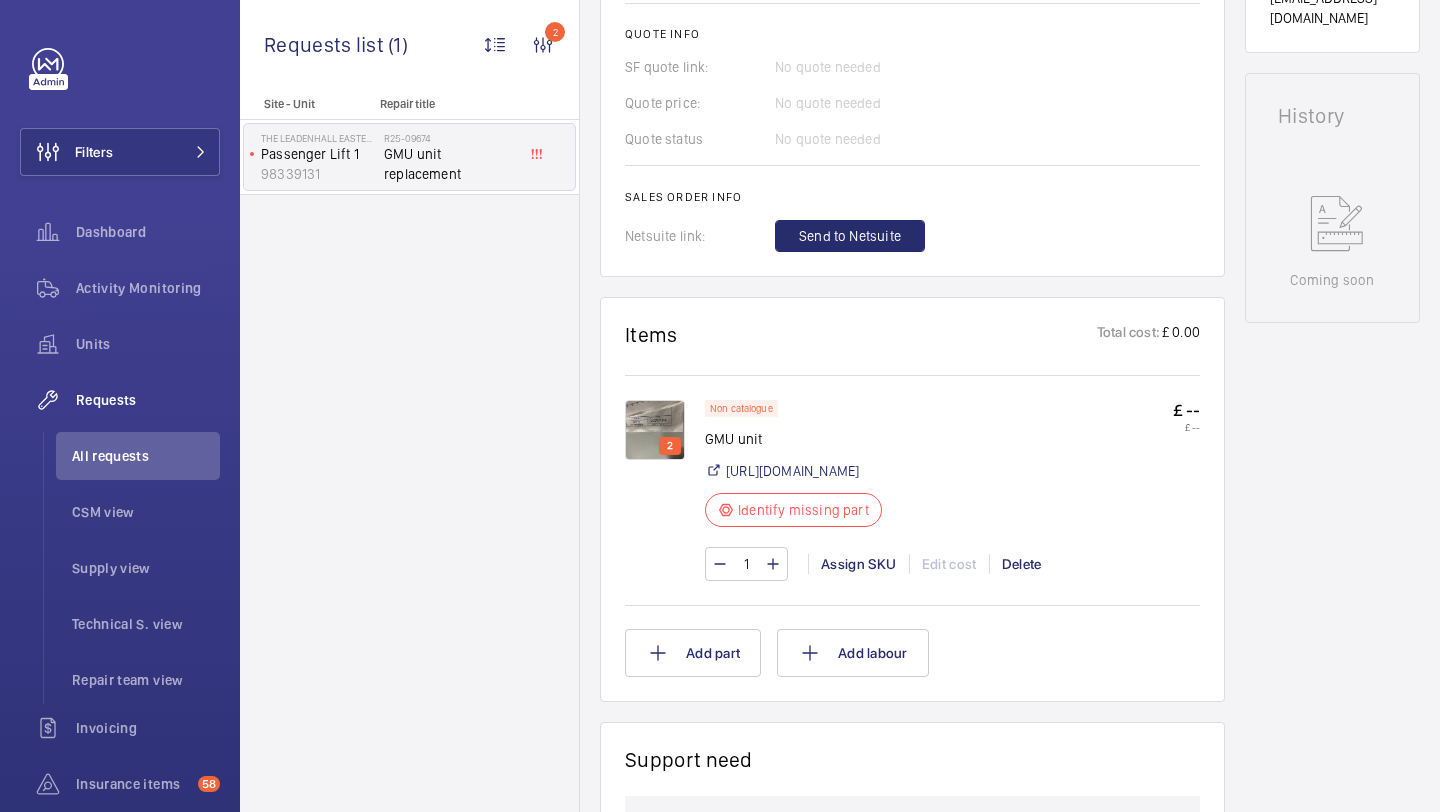 click on "1 Assign SKU Edit cost Delete" 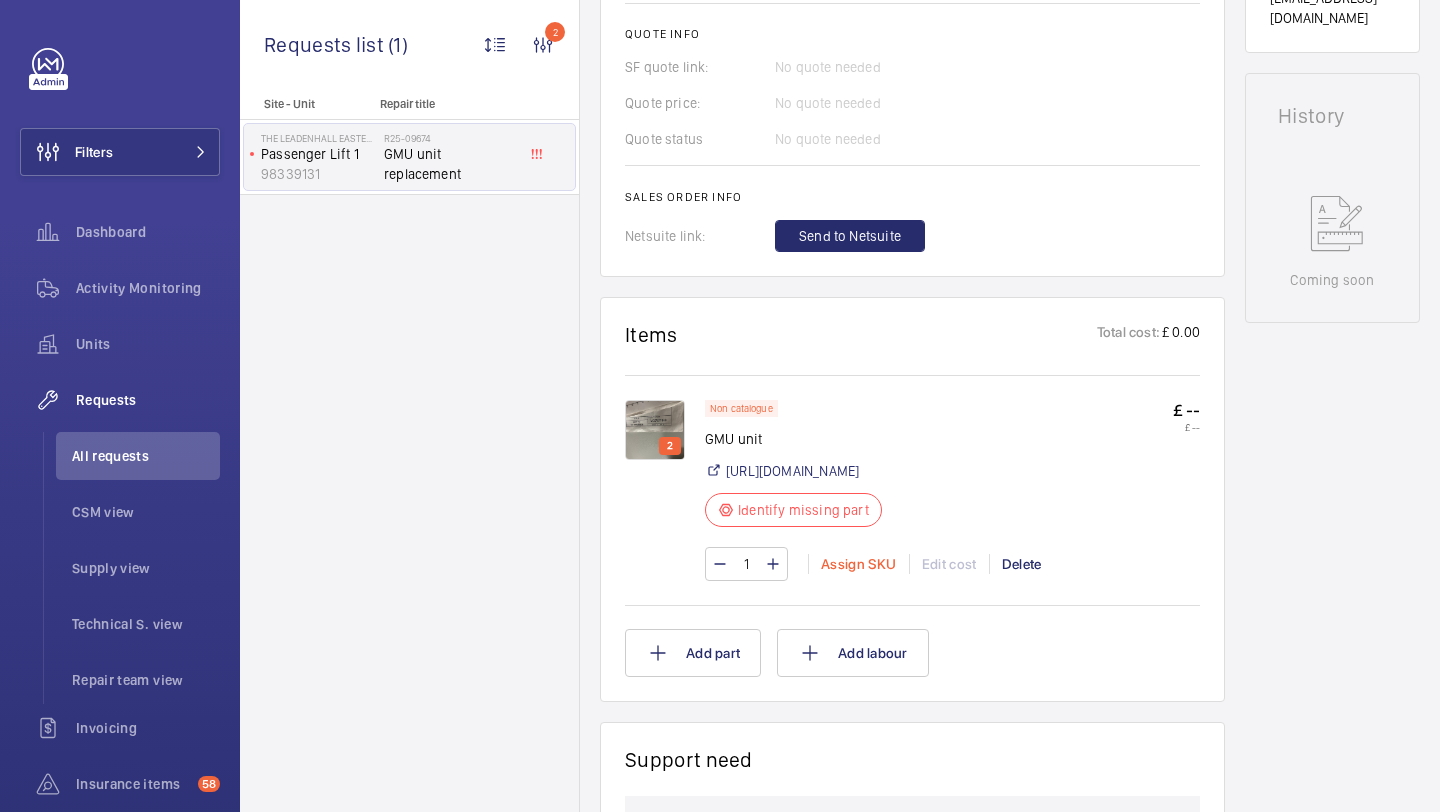 click on "1 Assign SKU Edit cost Delete" 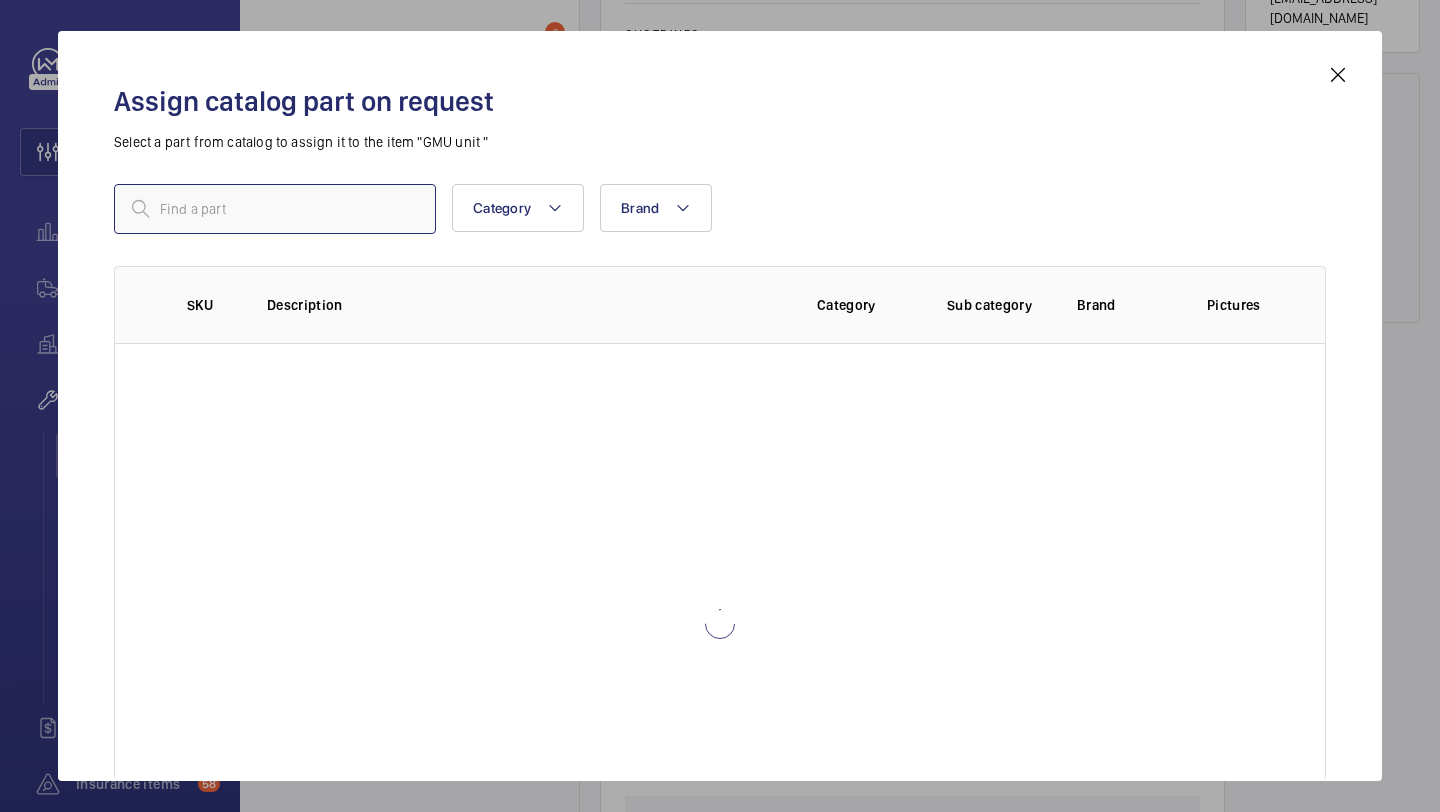 click at bounding box center [275, 209] 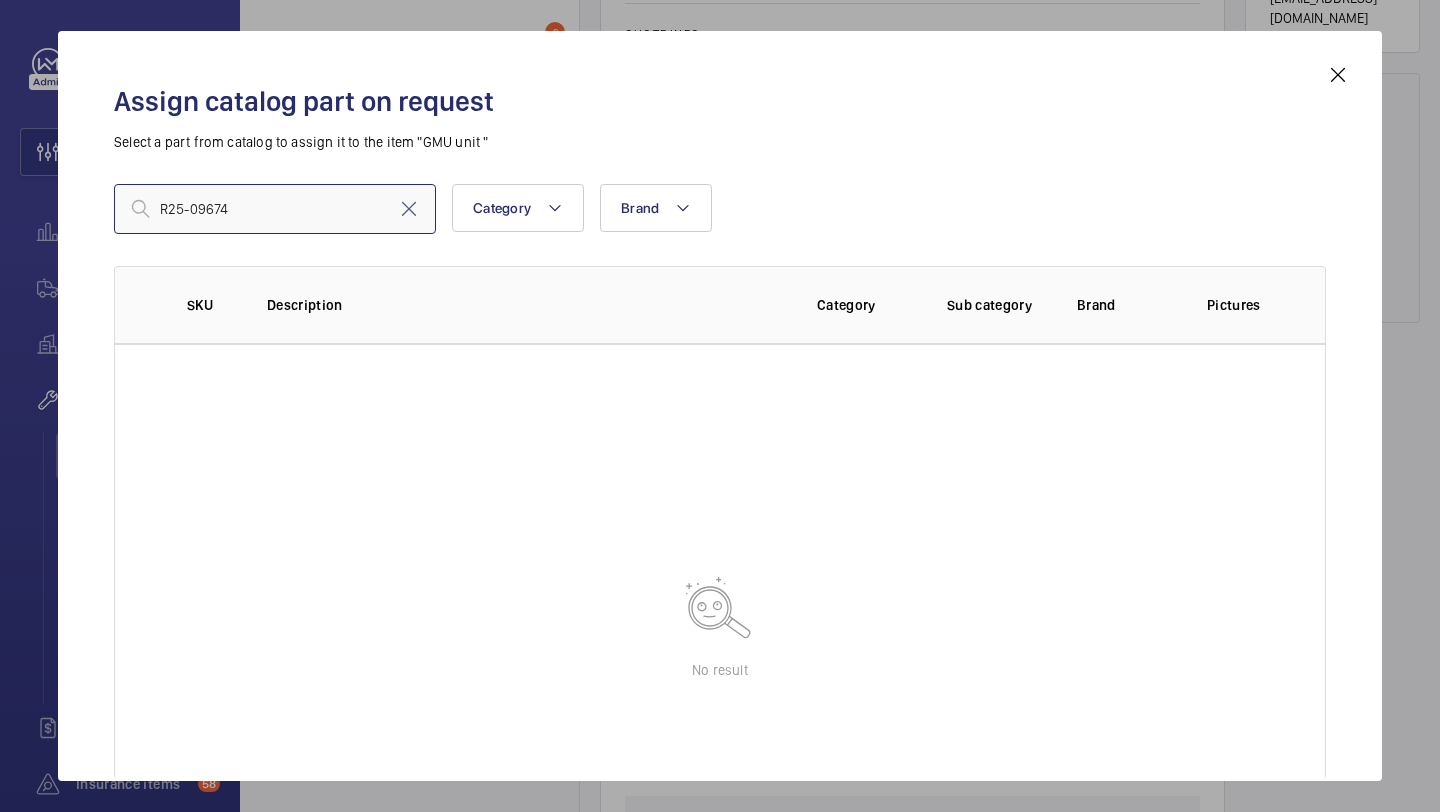 click on "R25-09674" at bounding box center [275, 209] 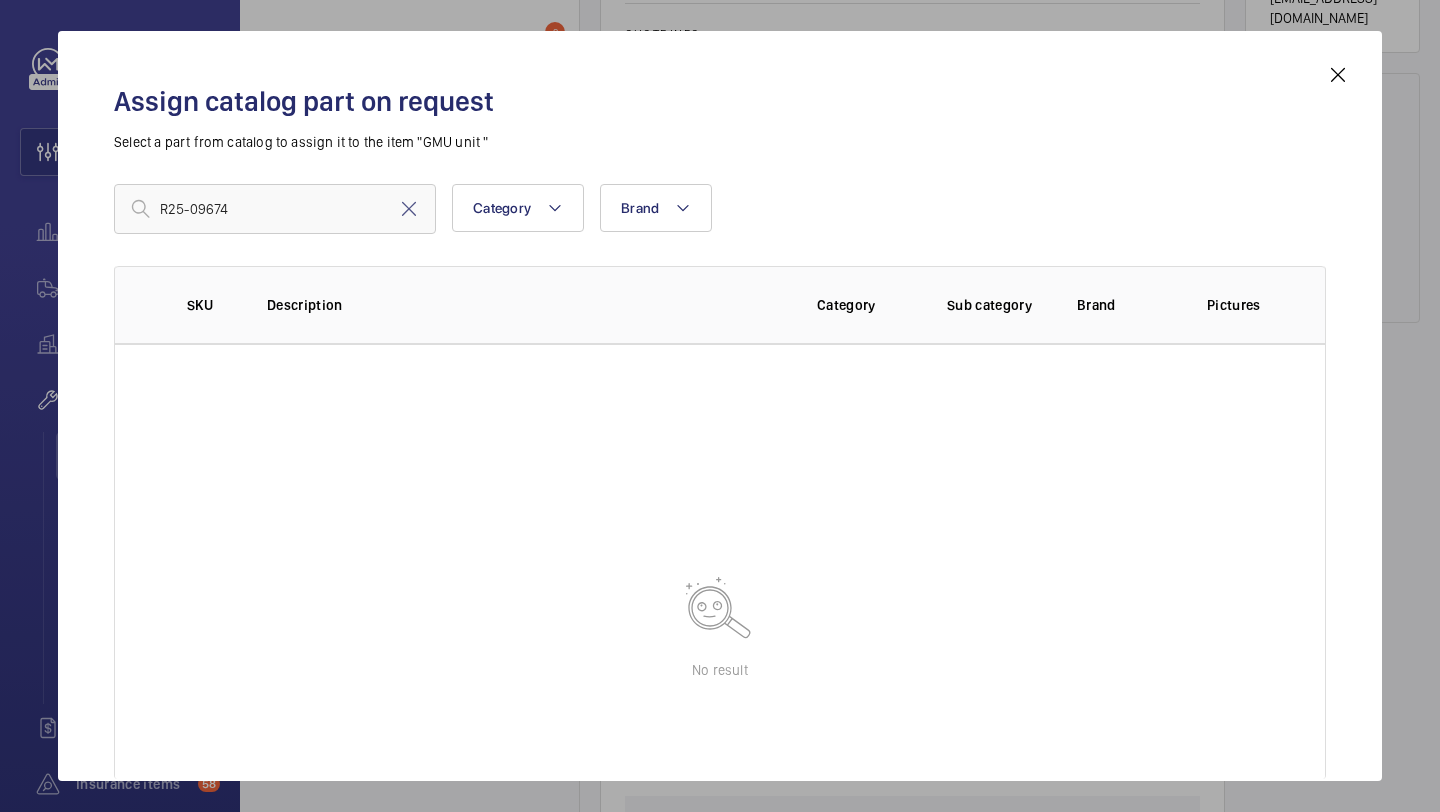click at bounding box center (409, 209) 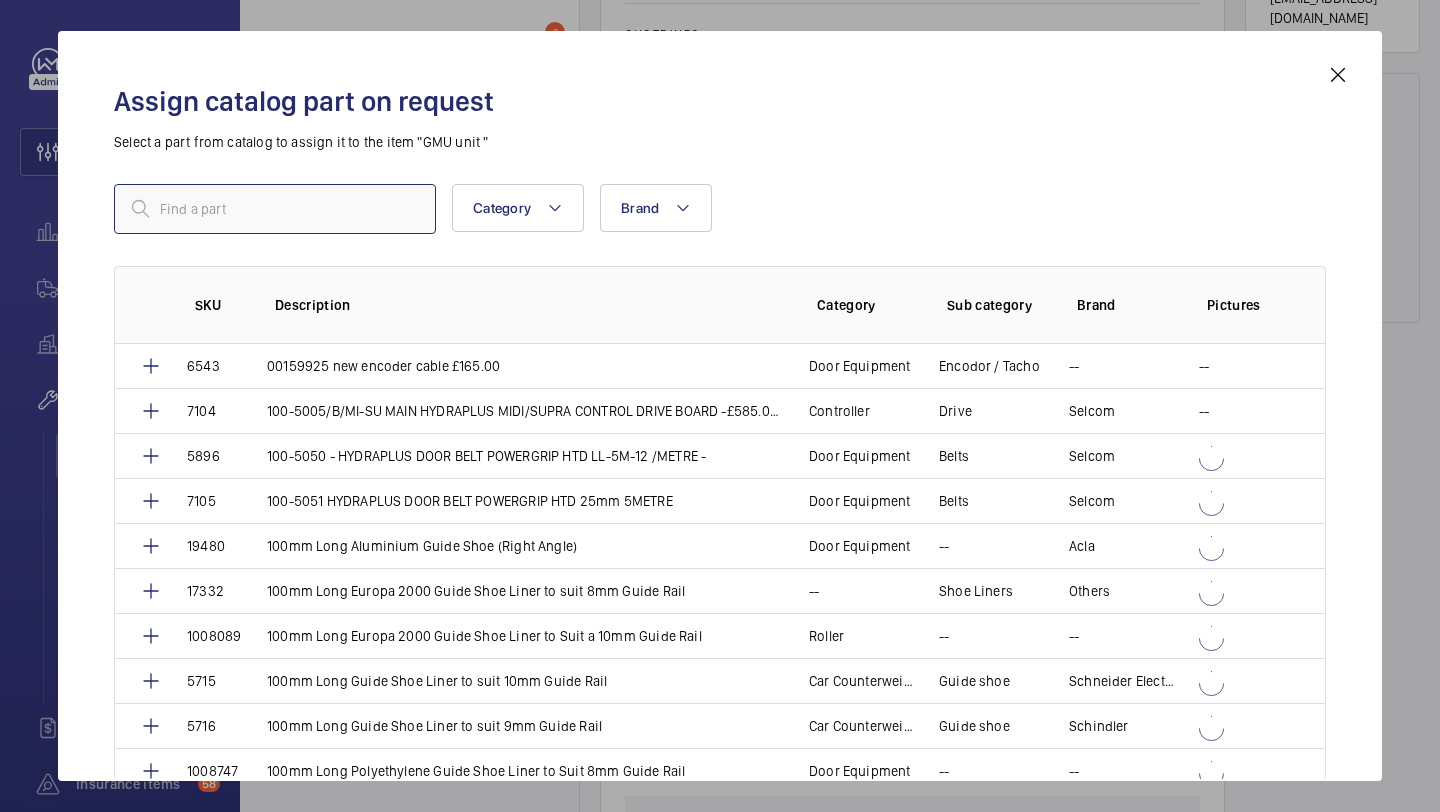 paste on "1009666" 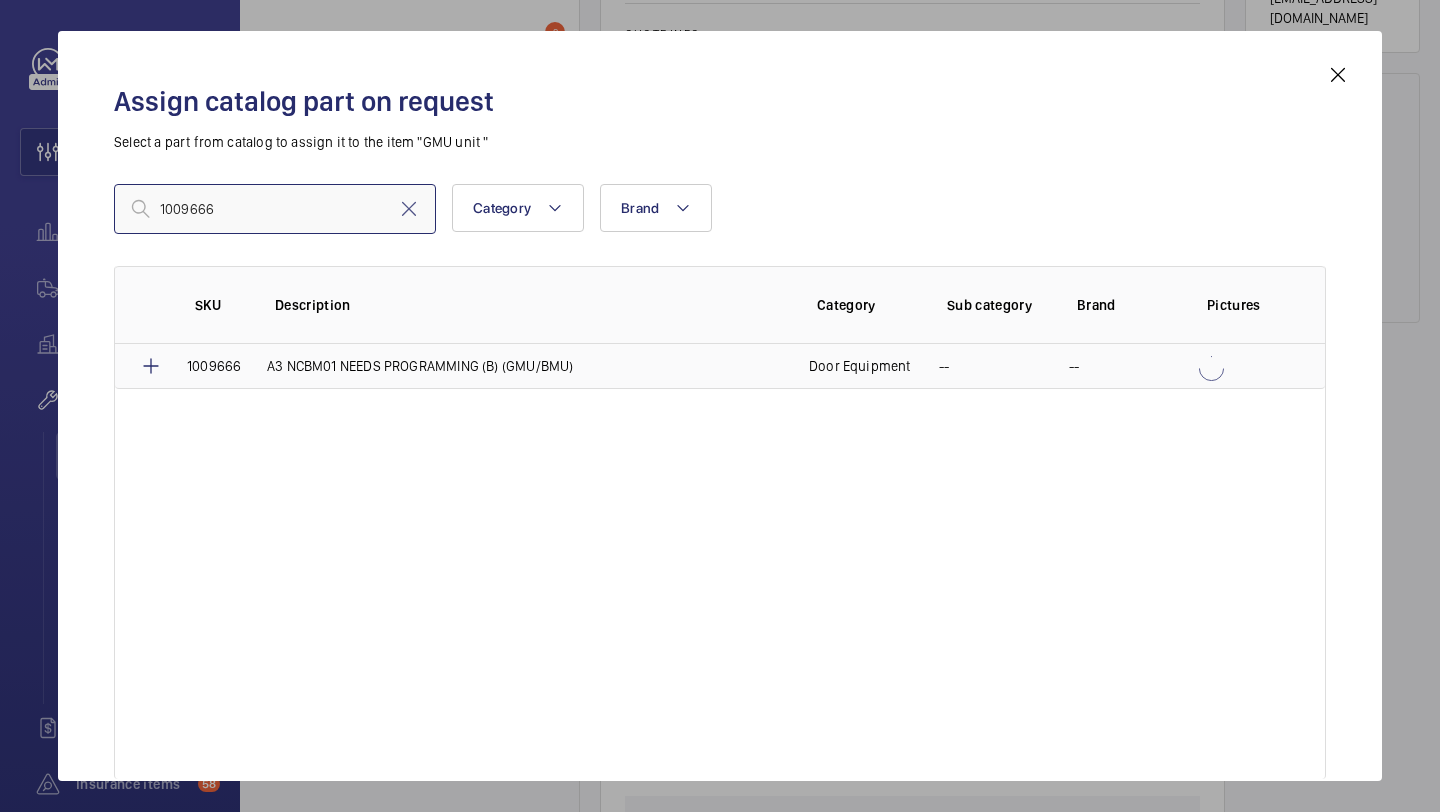 type on "1009666" 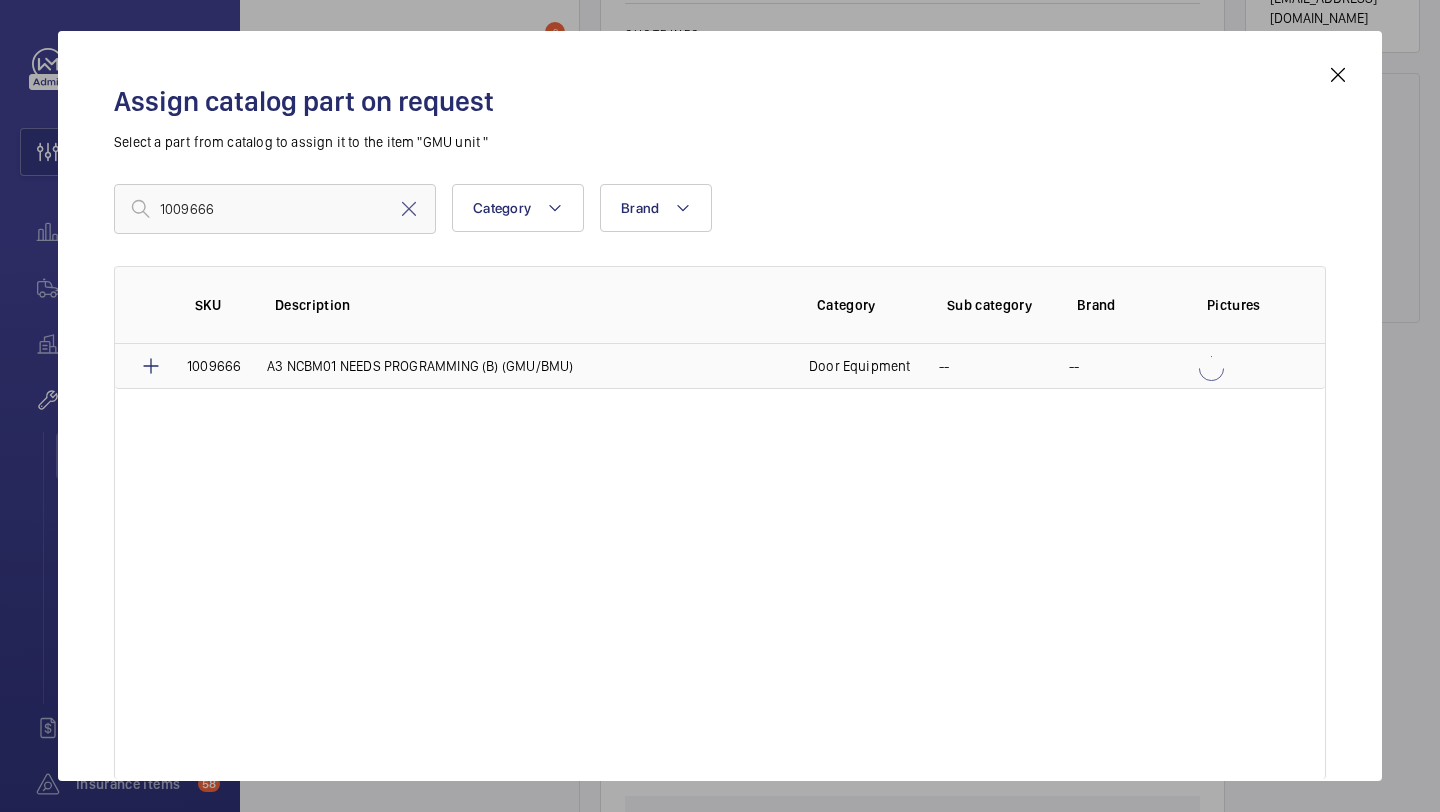 click on "A3 NCBM01 NEEDS PROGRAMMING (B) (GMU/BMU)" at bounding box center (420, 366) 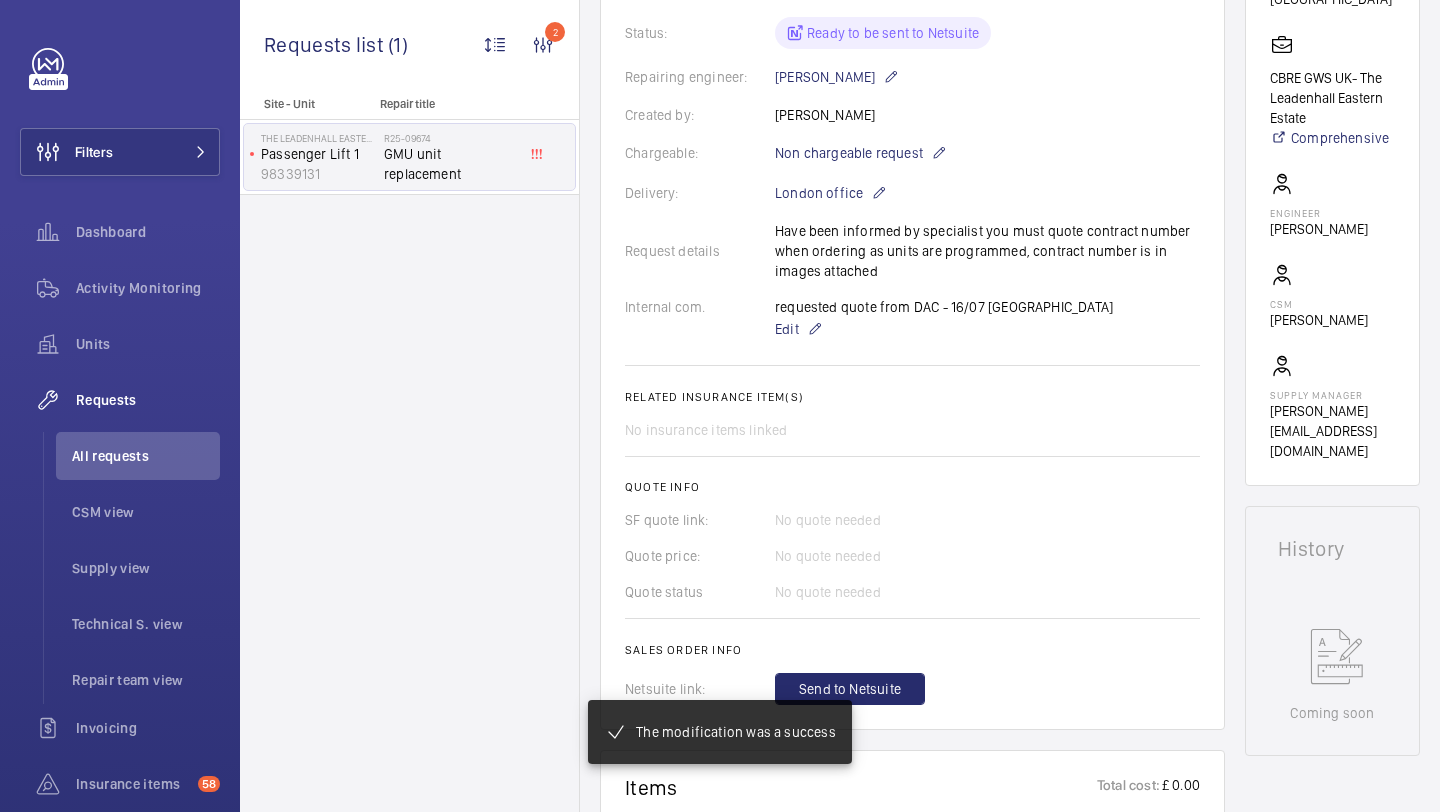 scroll, scrollTop: 706, scrollLeft: 0, axis: vertical 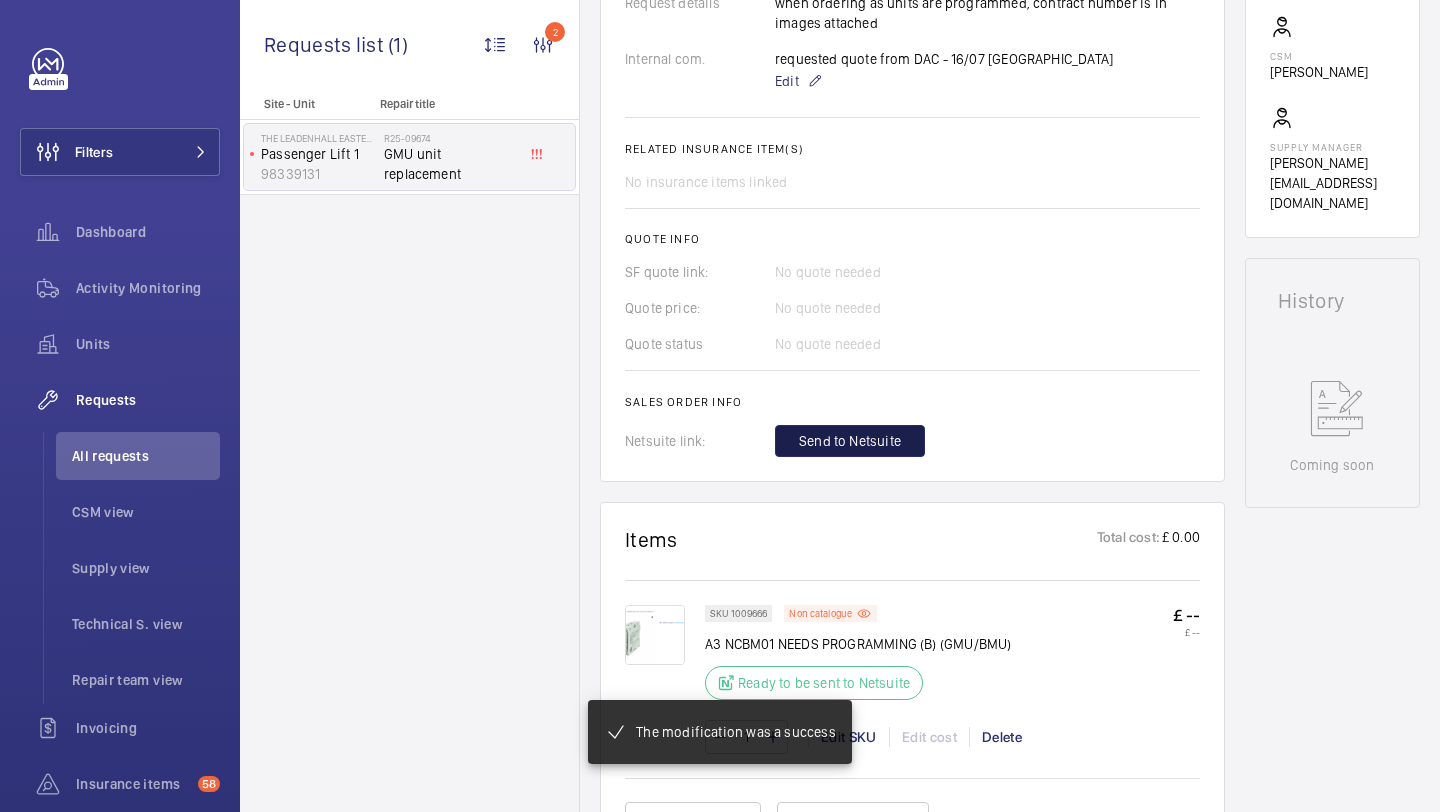 click on "Send to Netsuite" 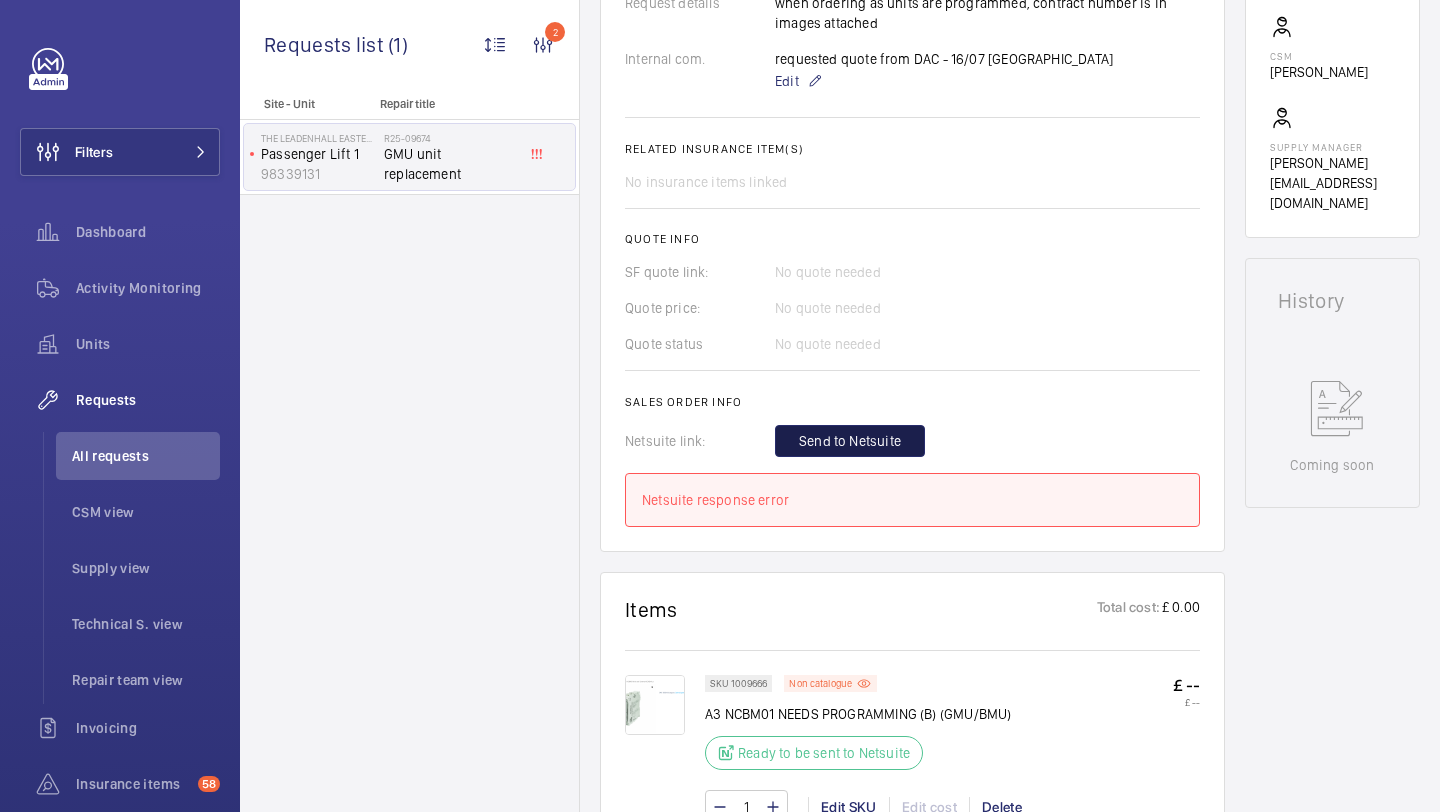 click on "Send to Netsuite" 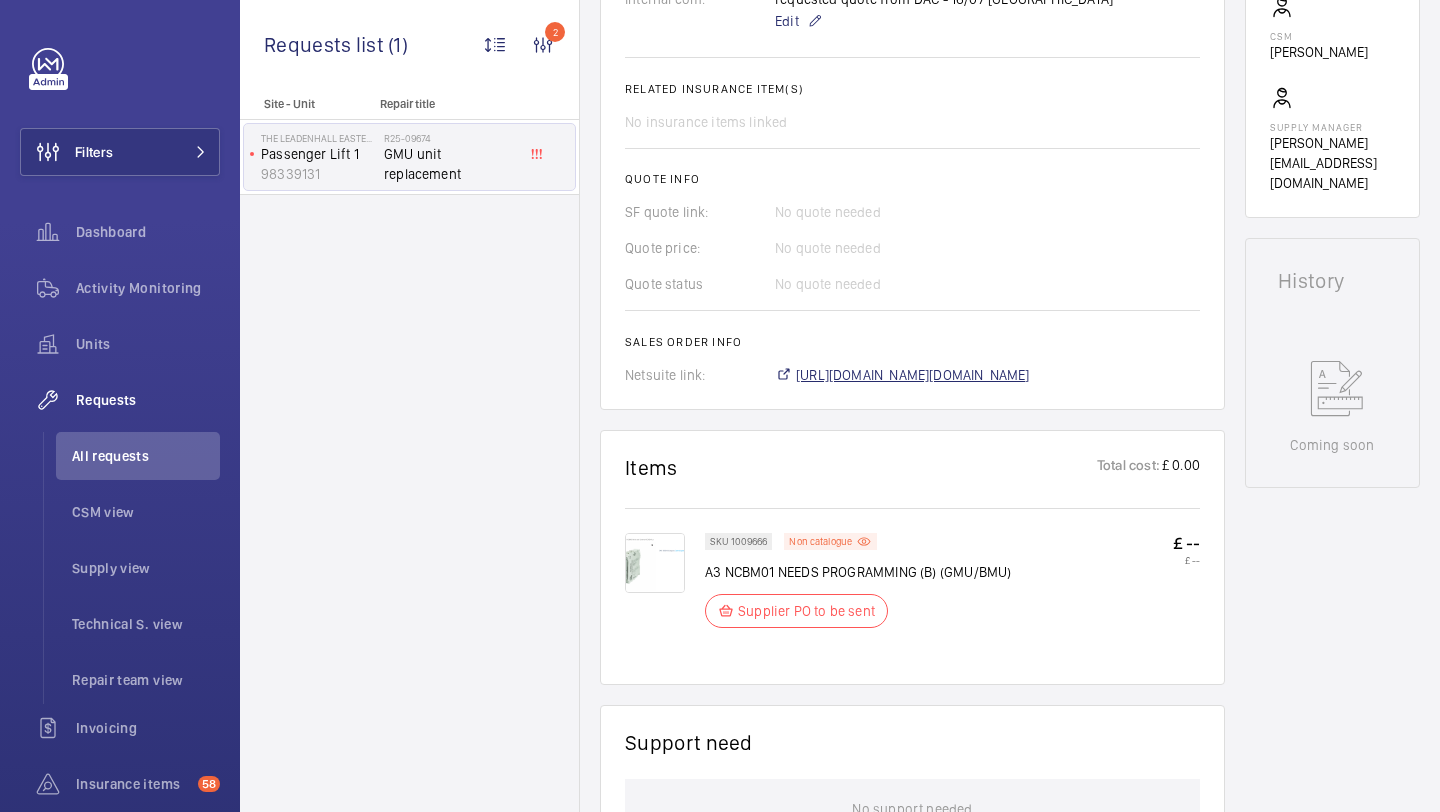 scroll, scrollTop: 746, scrollLeft: 0, axis: vertical 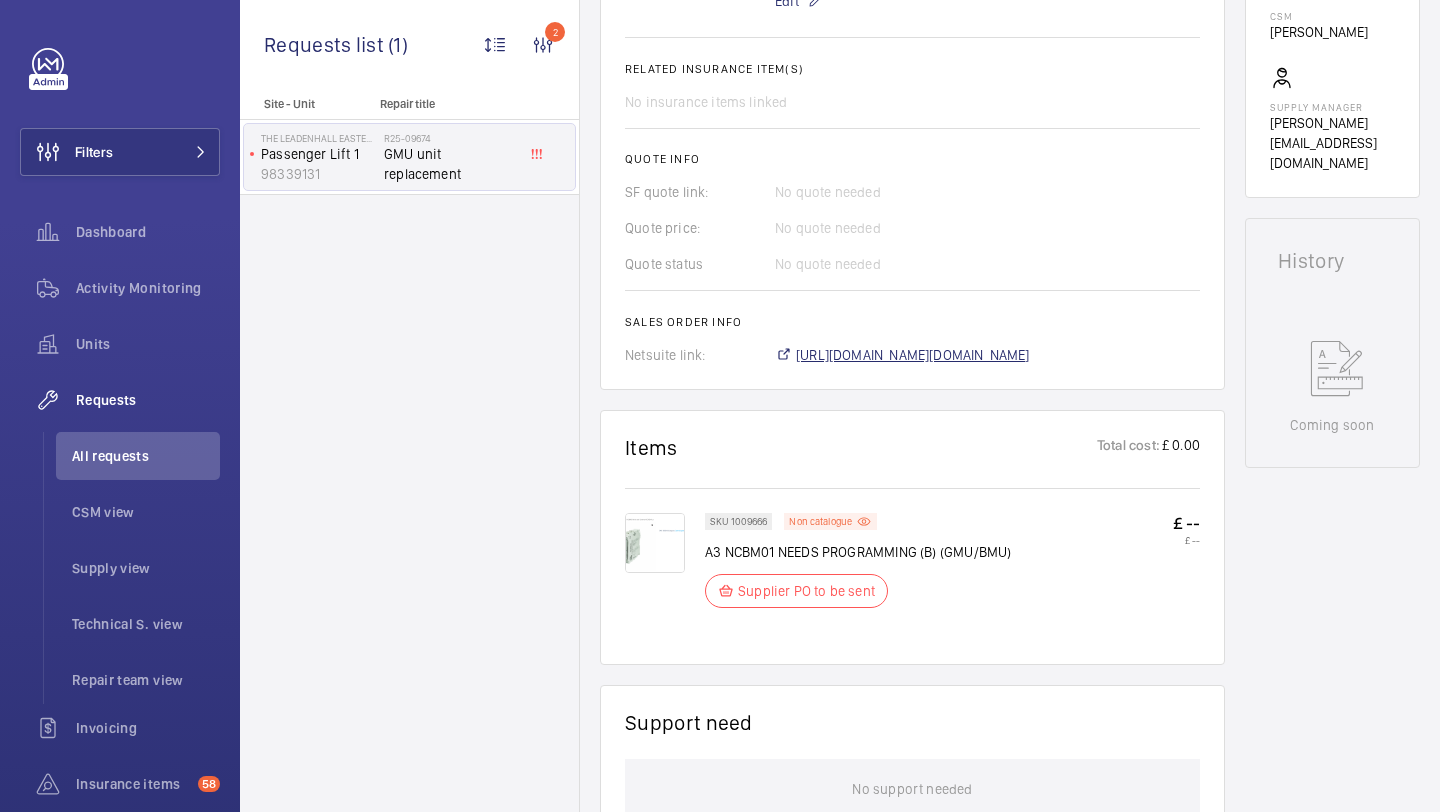 click on "[URL][DOMAIN_NAME][DOMAIN_NAME]" 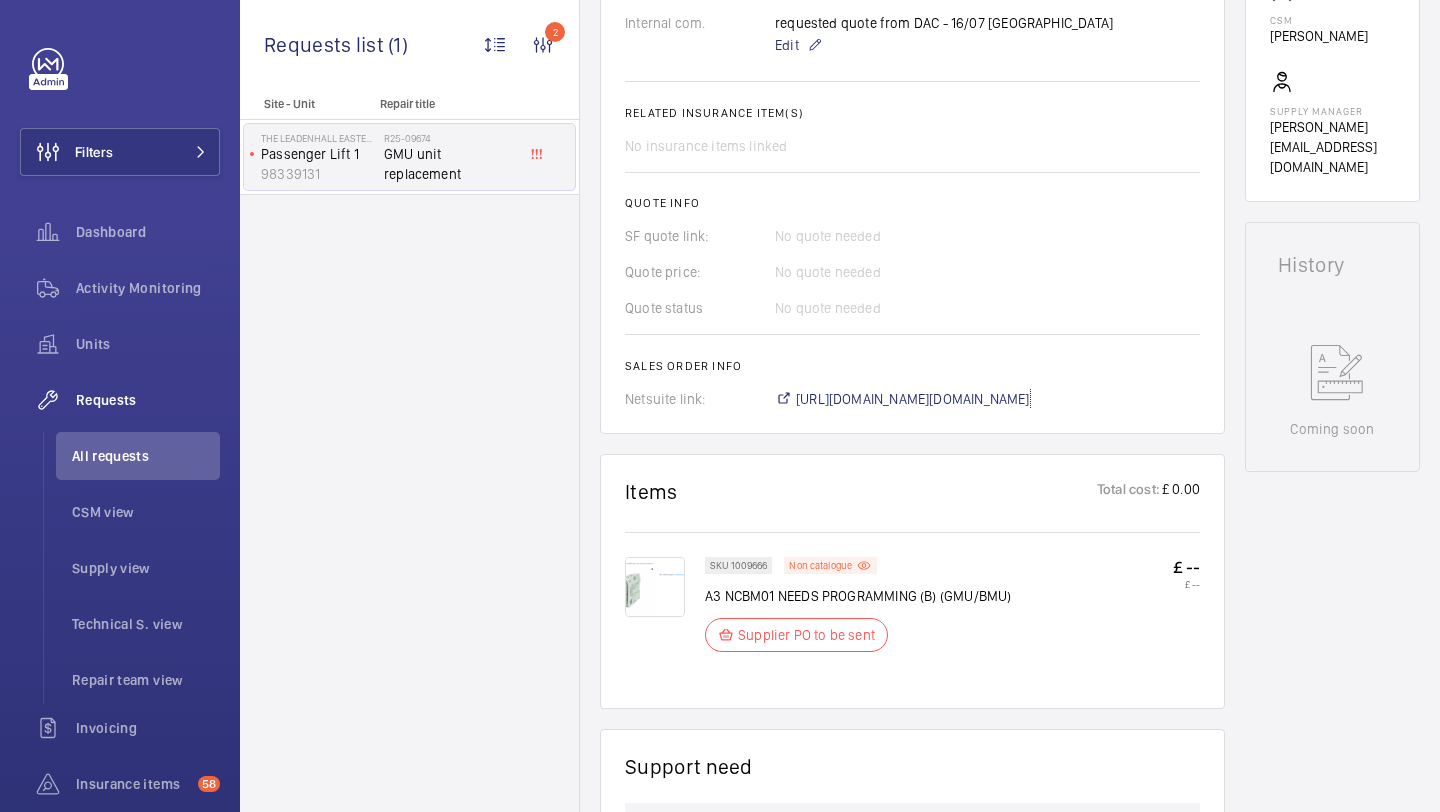 scroll, scrollTop: 743, scrollLeft: 0, axis: vertical 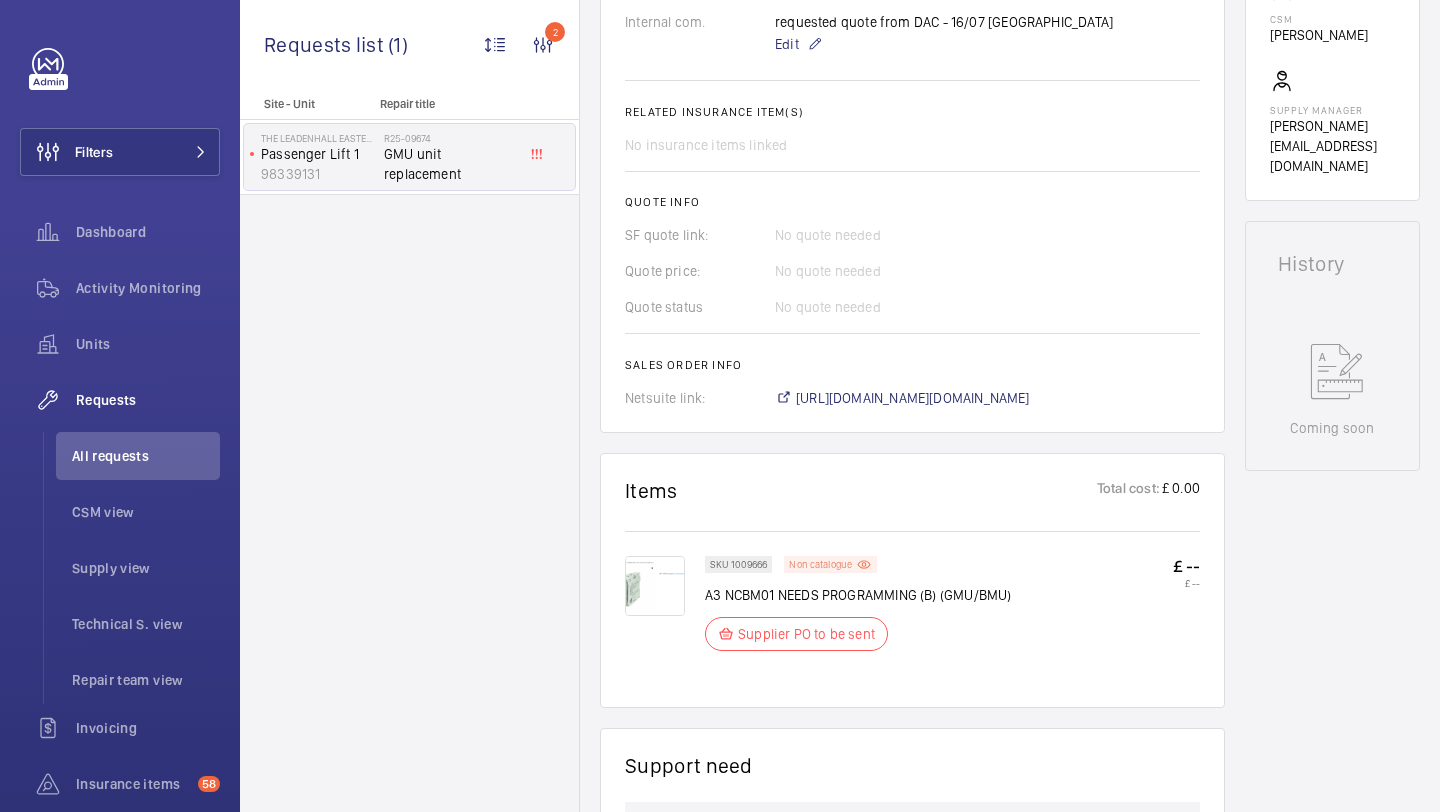 click on "Non catalogue" 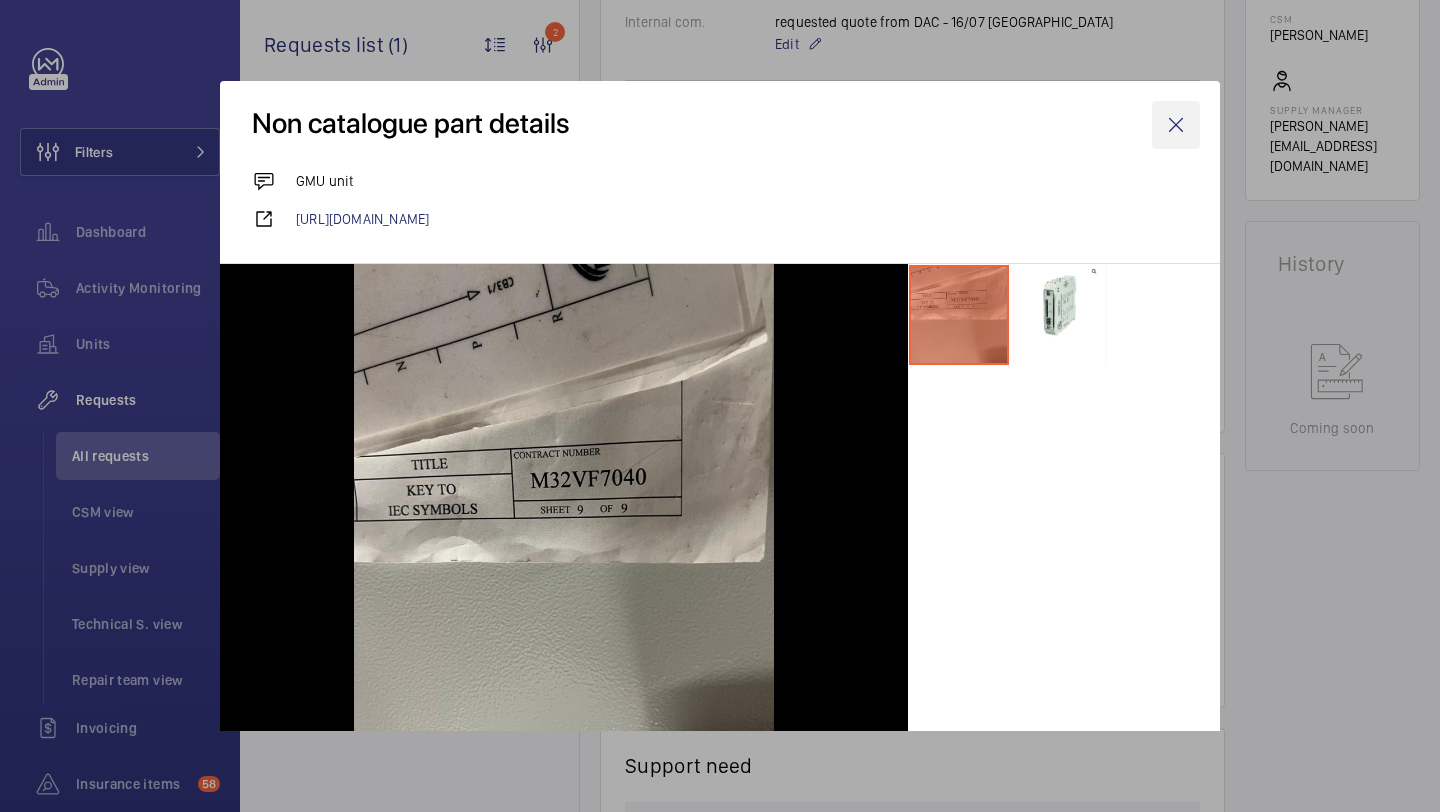 click at bounding box center (1176, 125) 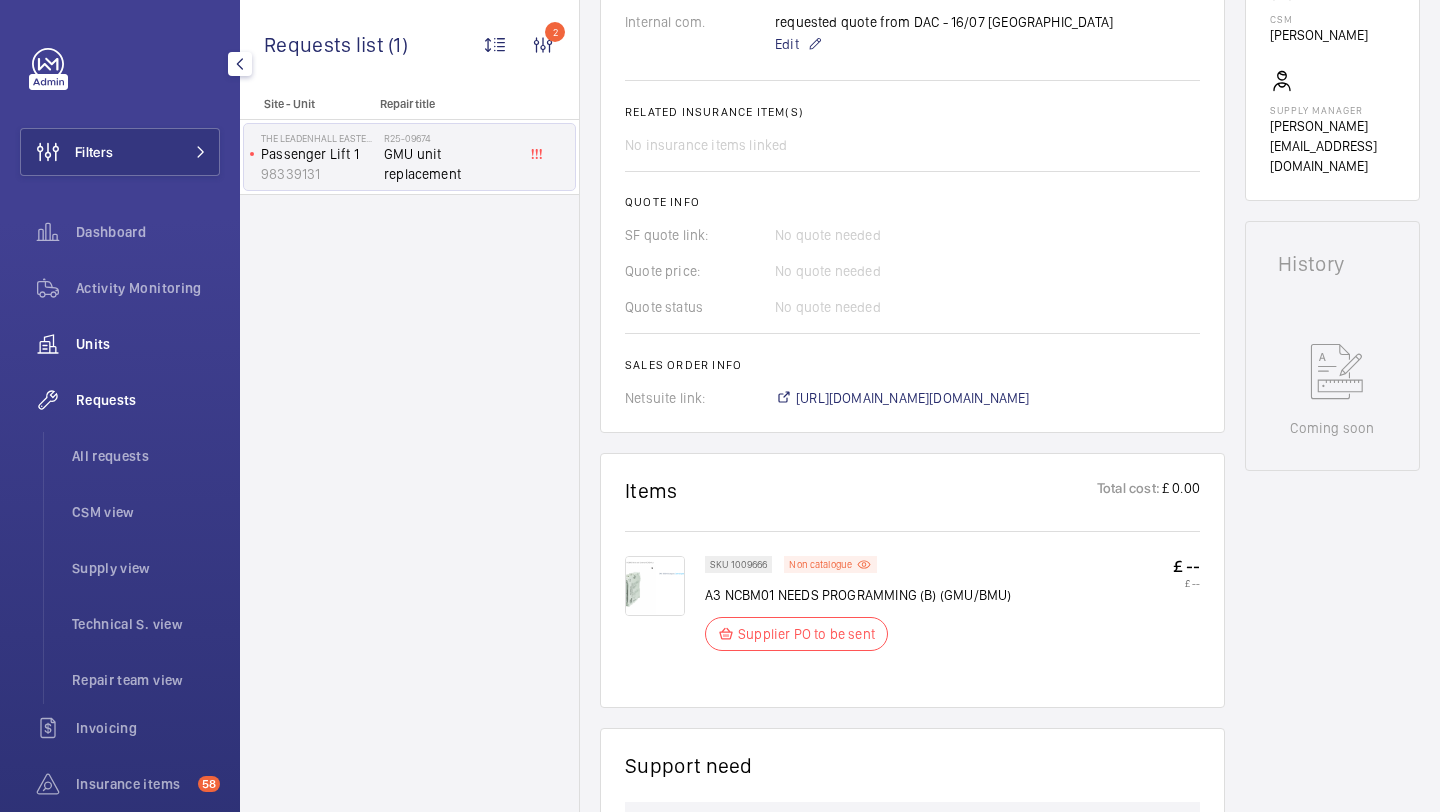 click on "Units" 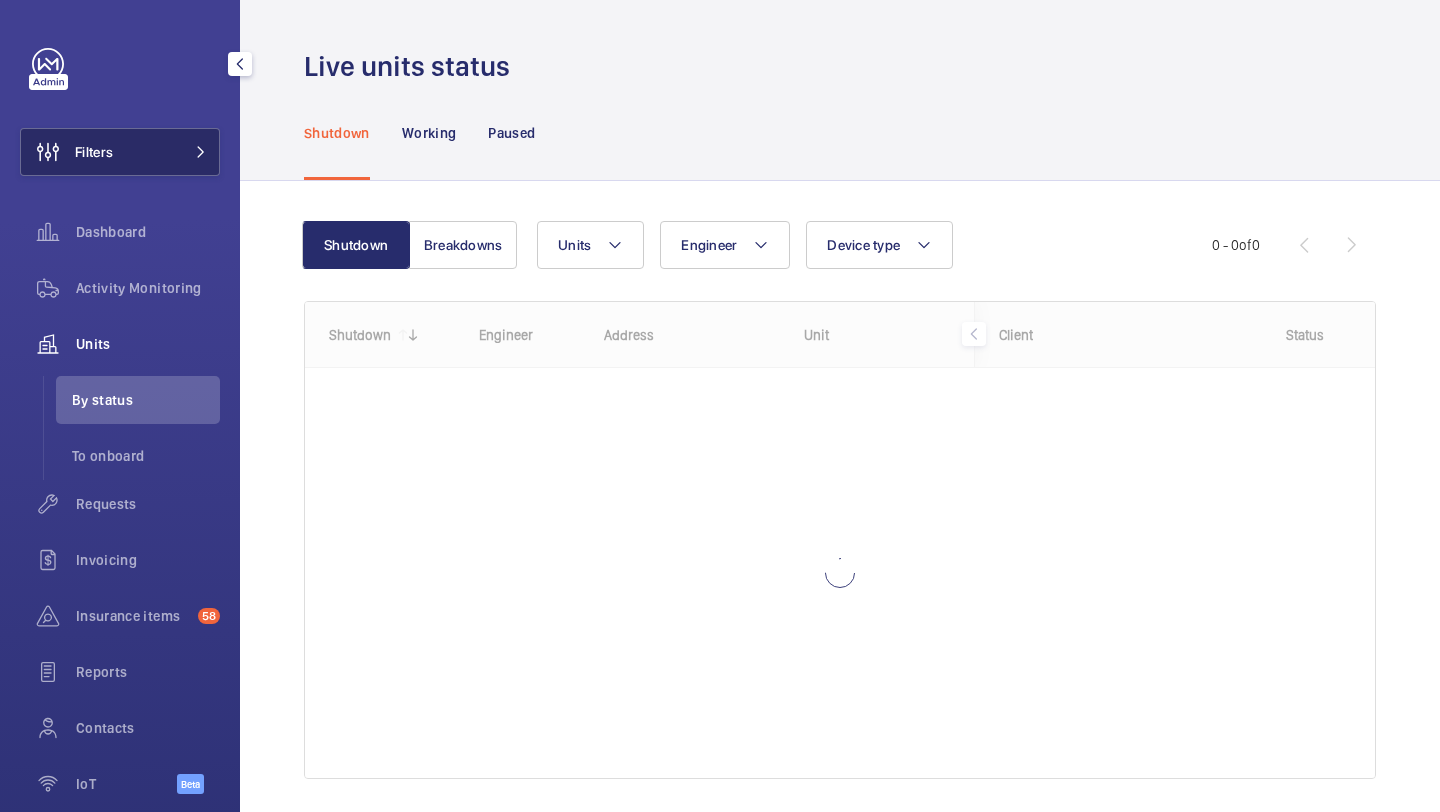 click on "Filters" 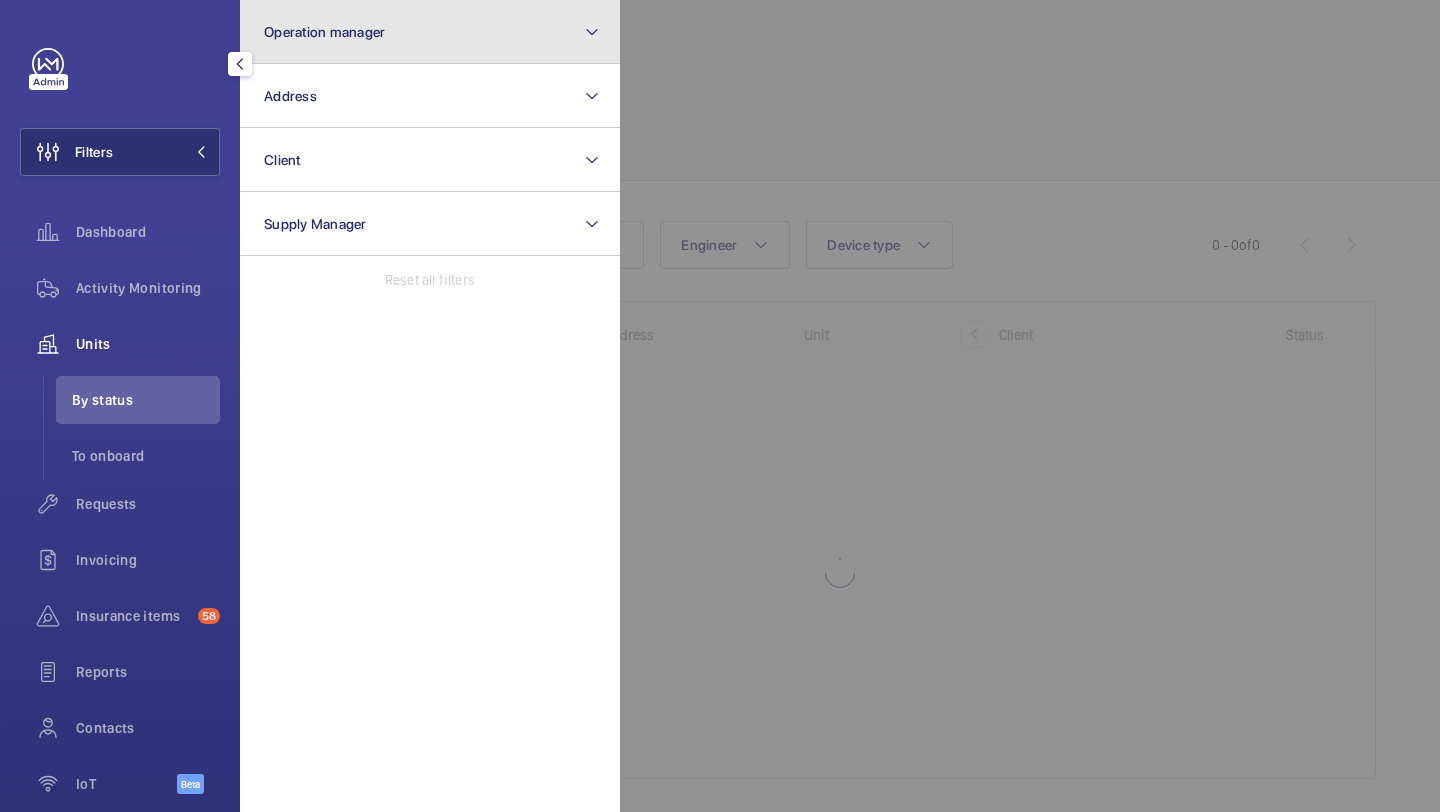 click on "Operation manager" 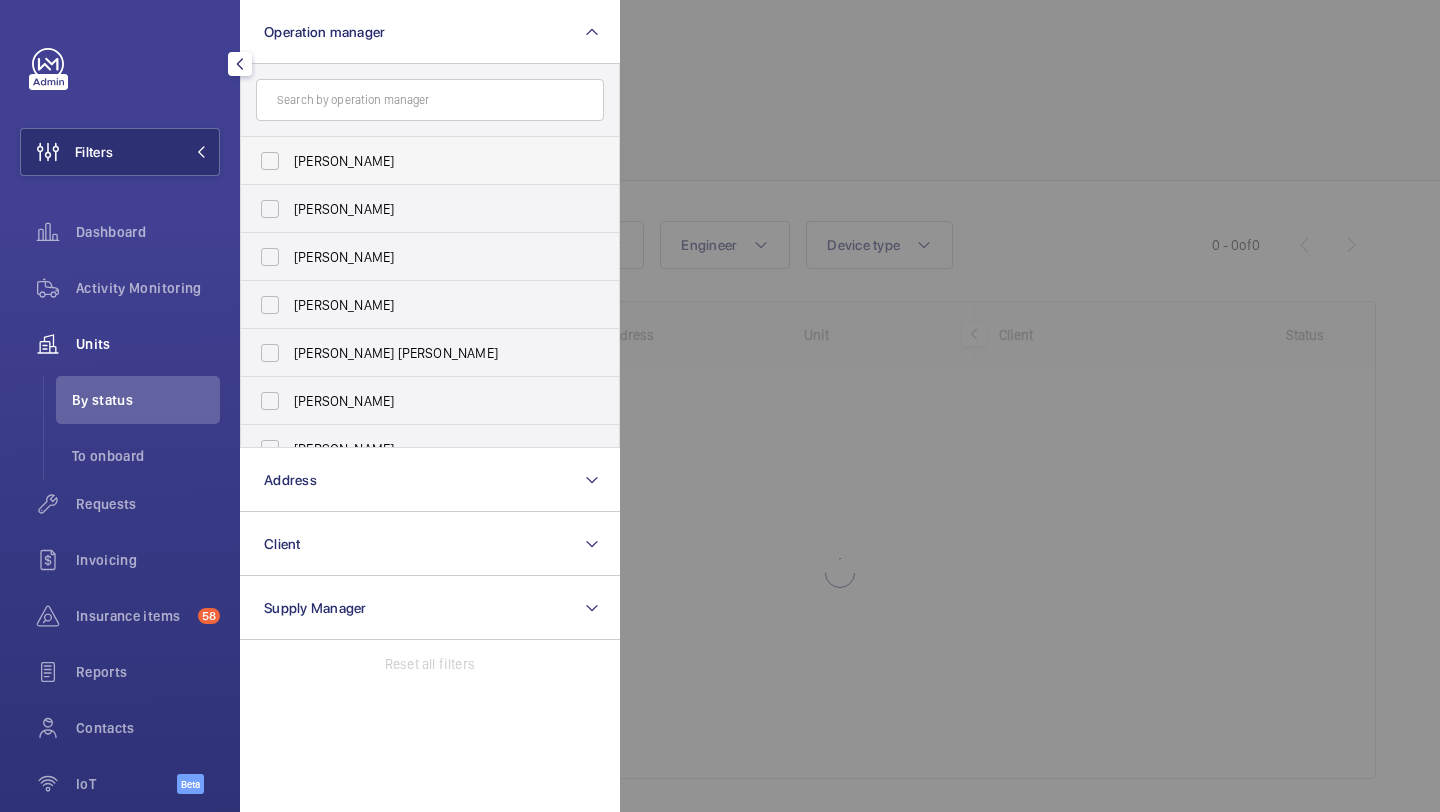 click on "[PERSON_NAME]" at bounding box center (415, 161) 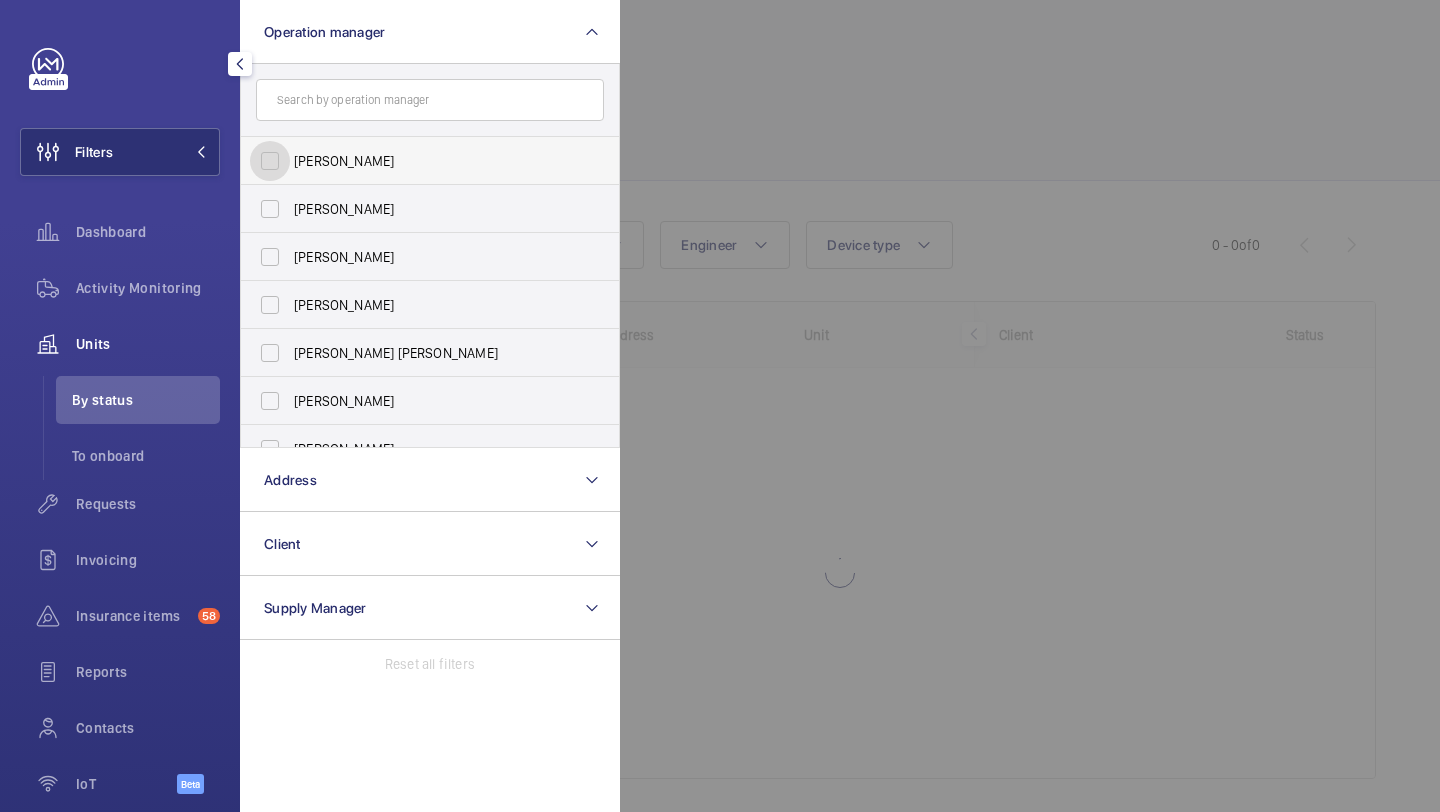 click on "[PERSON_NAME]" at bounding box center (270, 161) 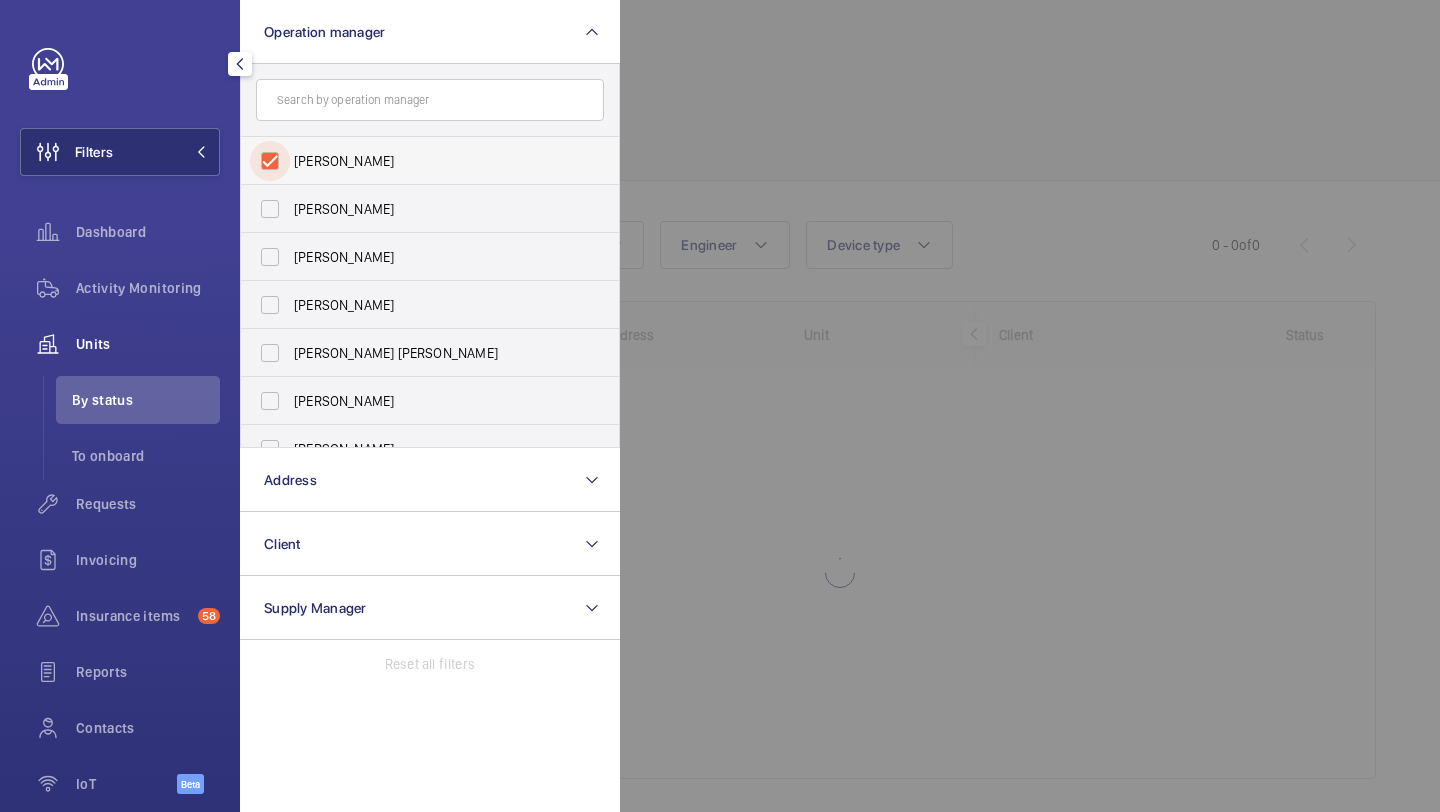 checkbox on "true" 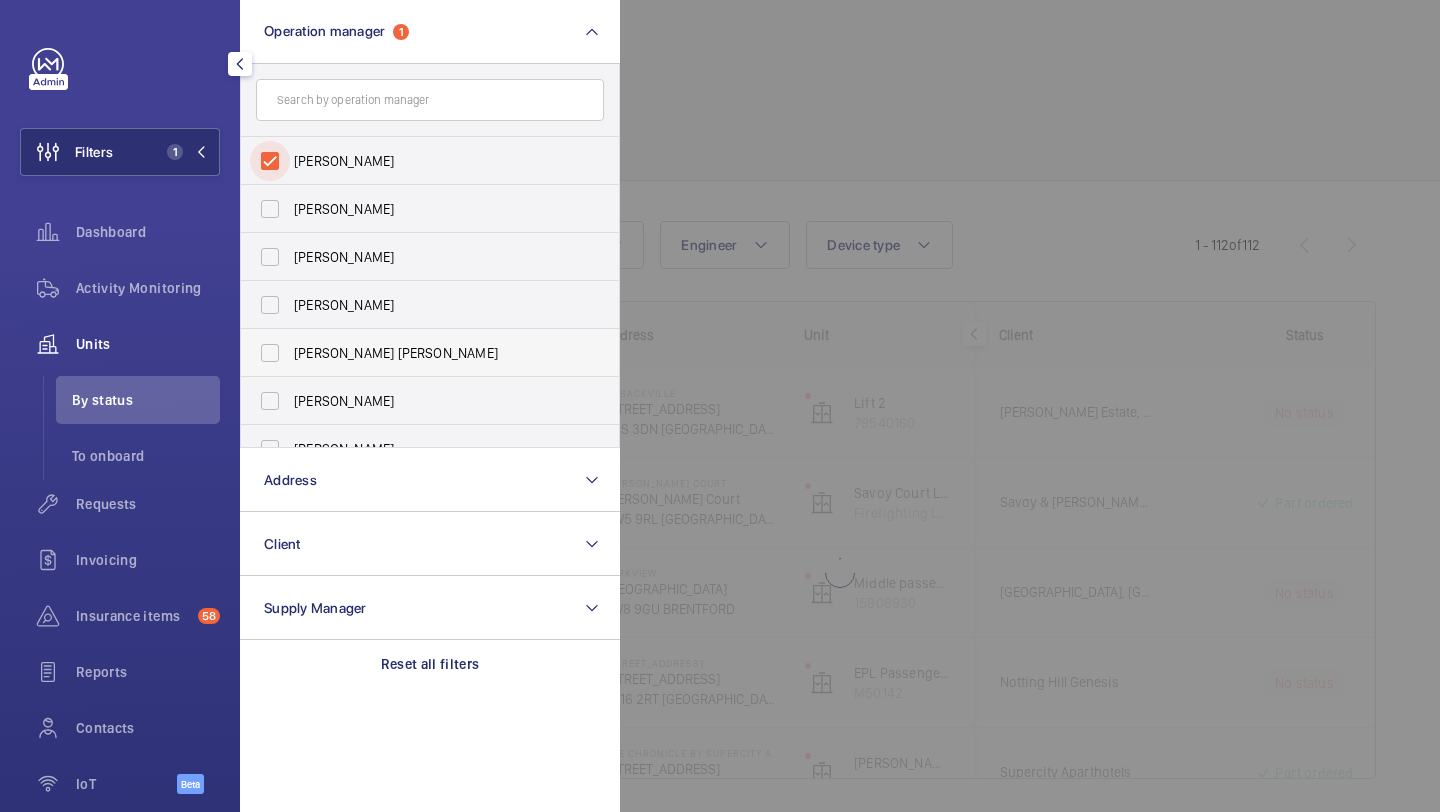 scroll, scrollTop: 57, scrollLeft: 0, axis: vertical 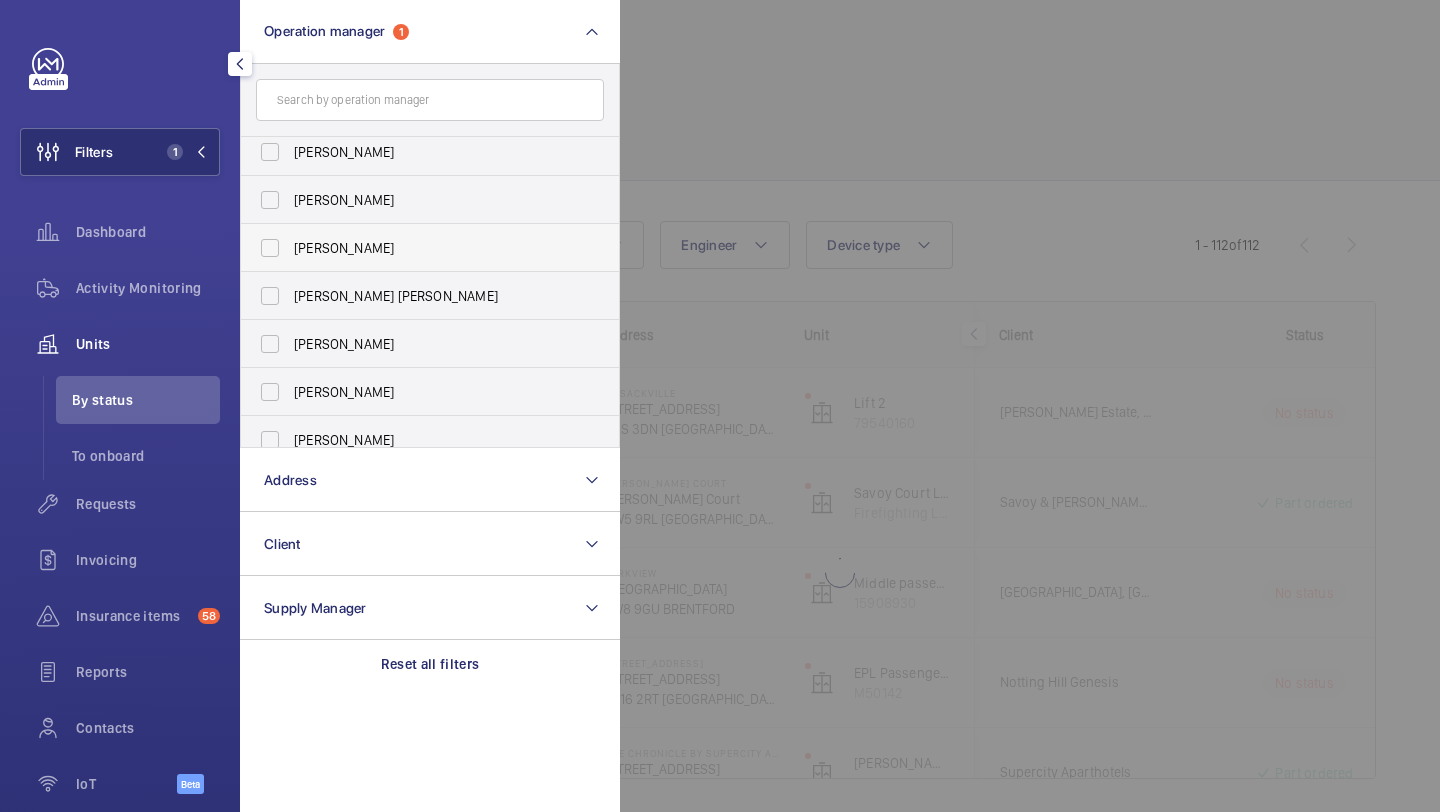 click on "[PERSON_NAME]" at bounding box center (415, 248) 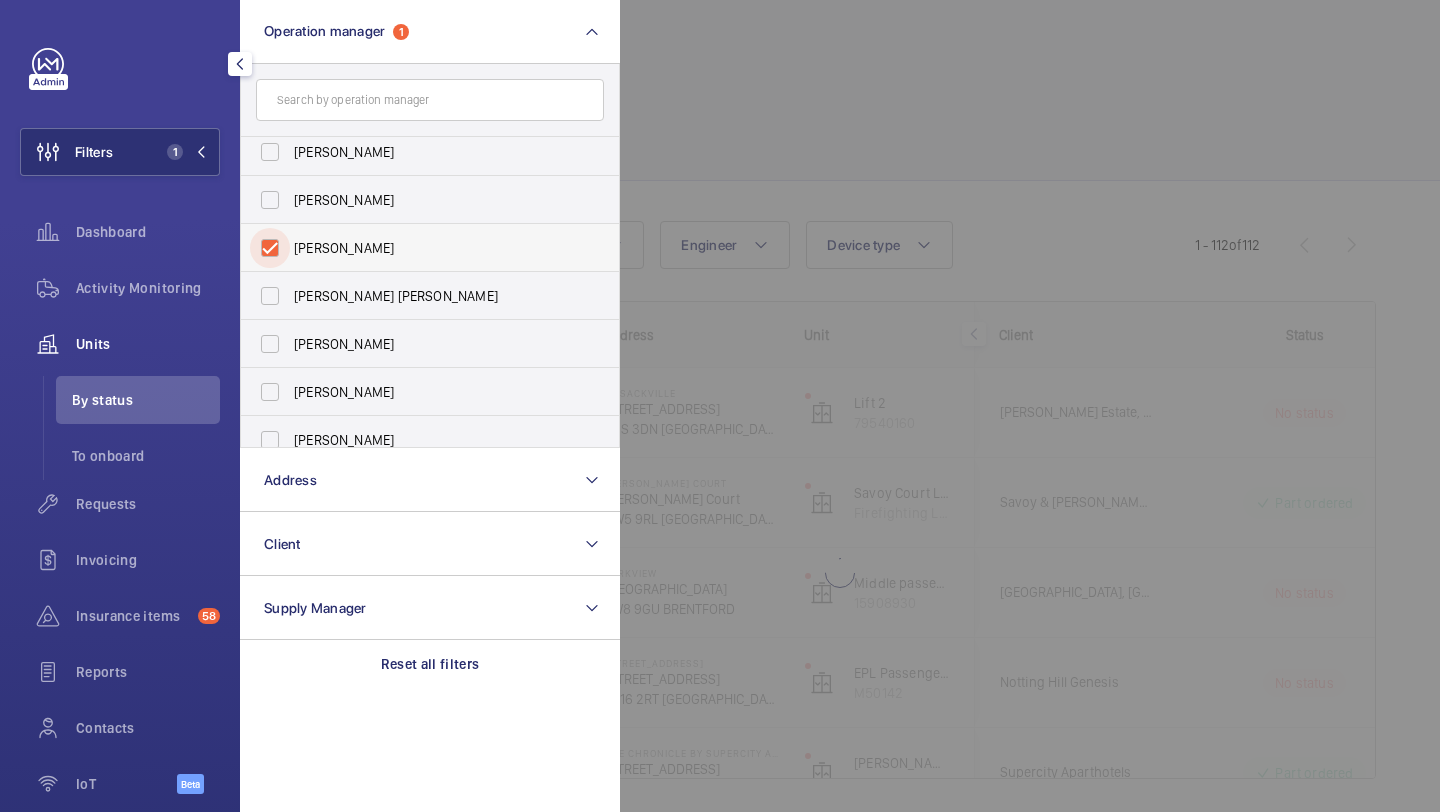 checkbox on "true" 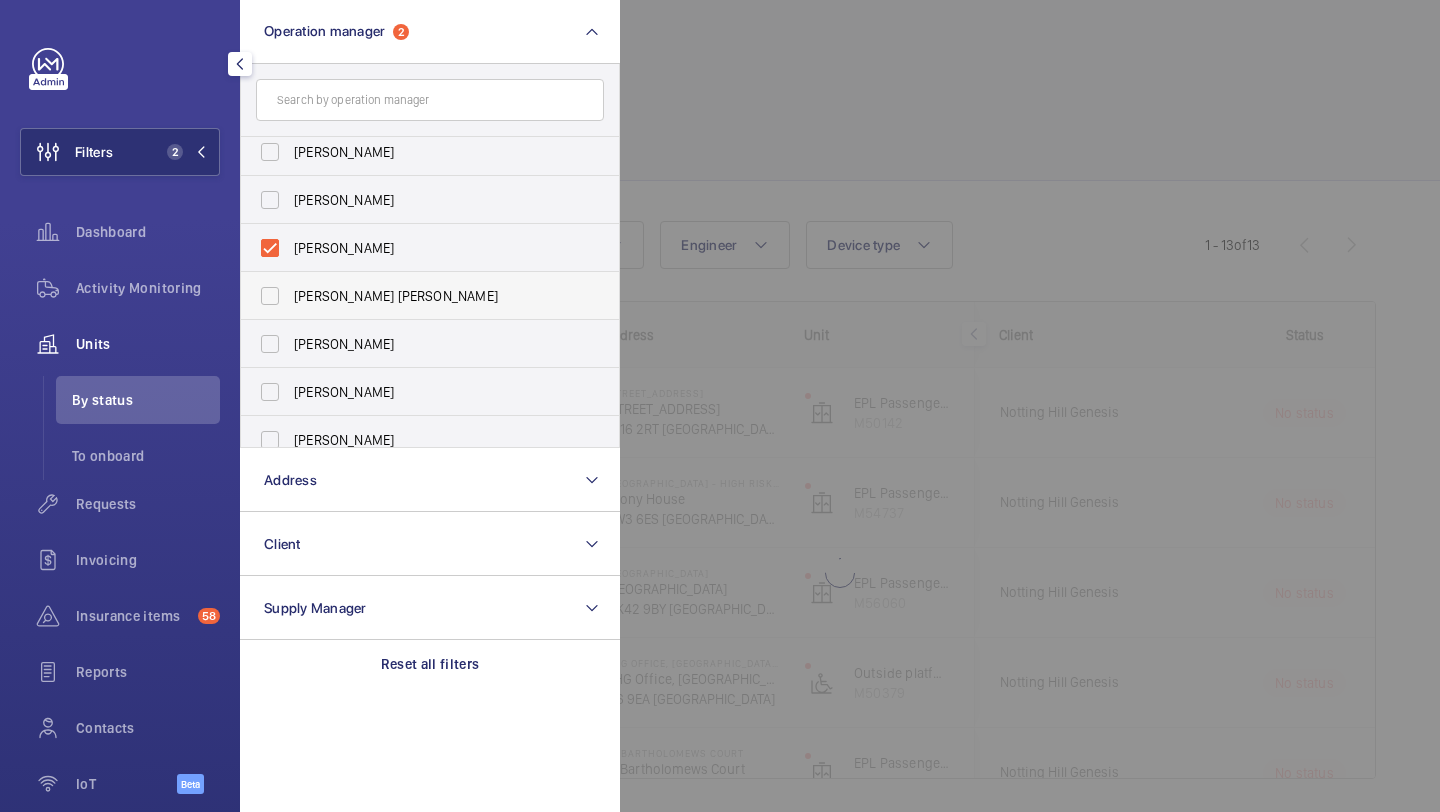 click on "[PERSON_NAME] [PERSON_NAME]" at bounding box center [415, 296] 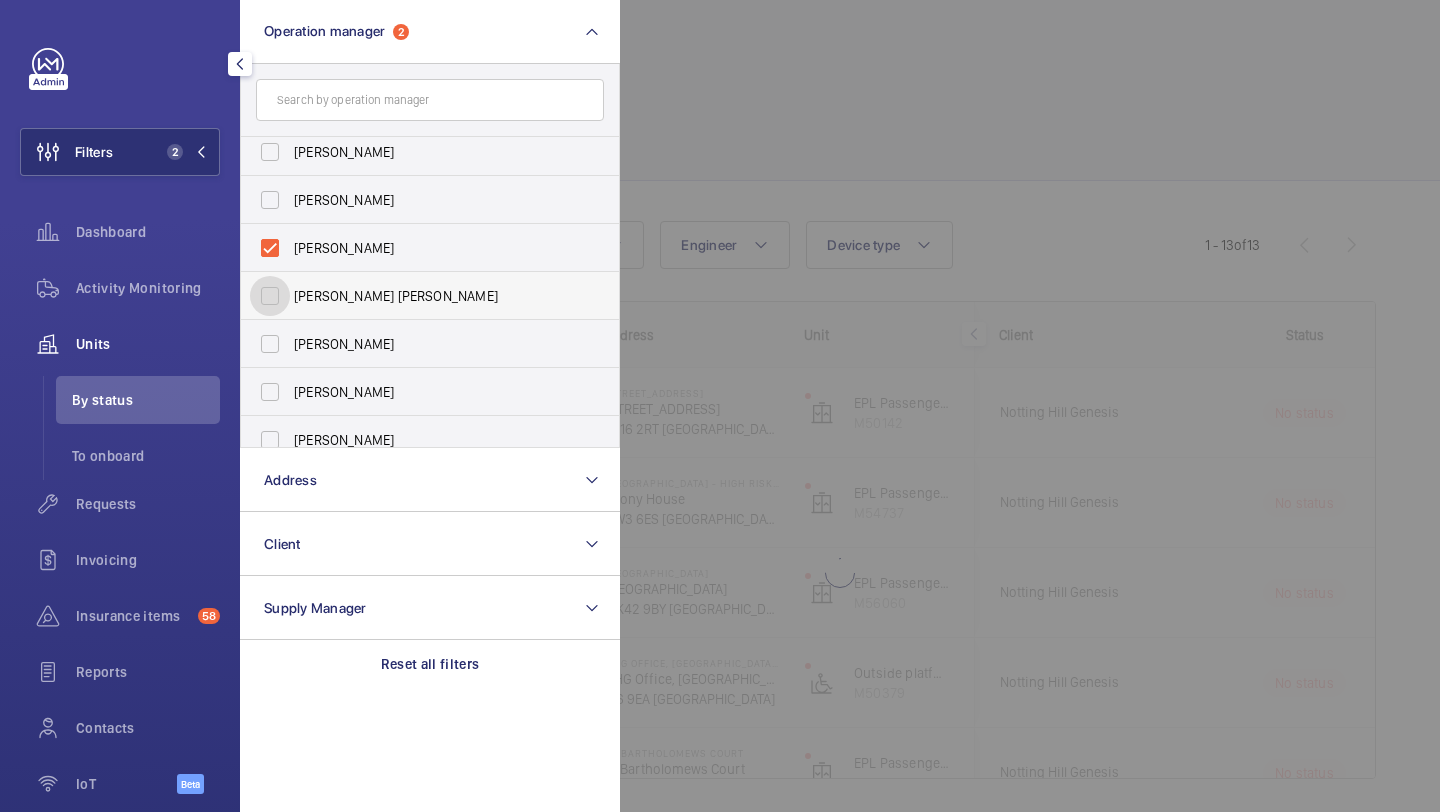 click on "[PERSON_NAME] [PERSON_NAME]" at bounding box center [270, 296] 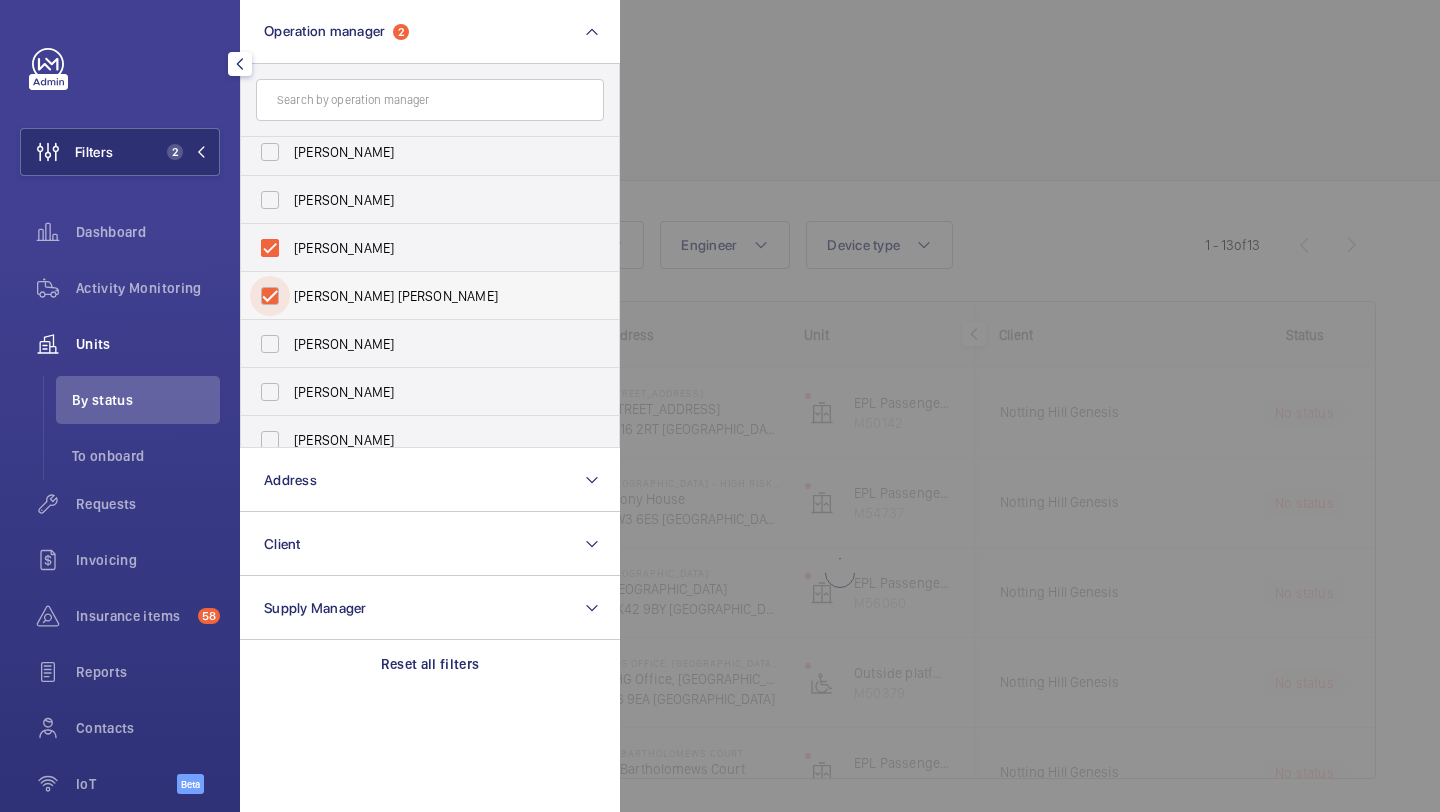 checkbox on "true" 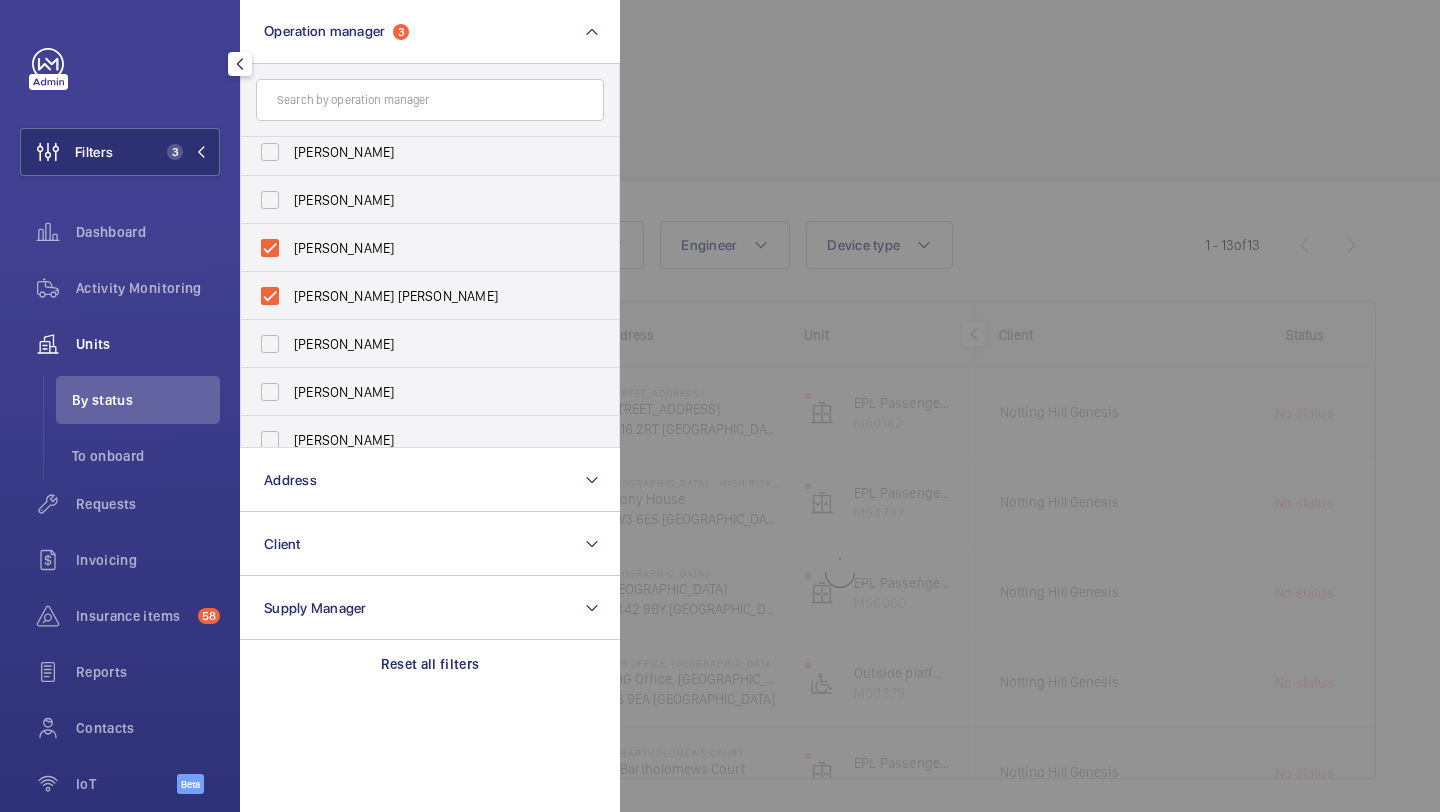 click 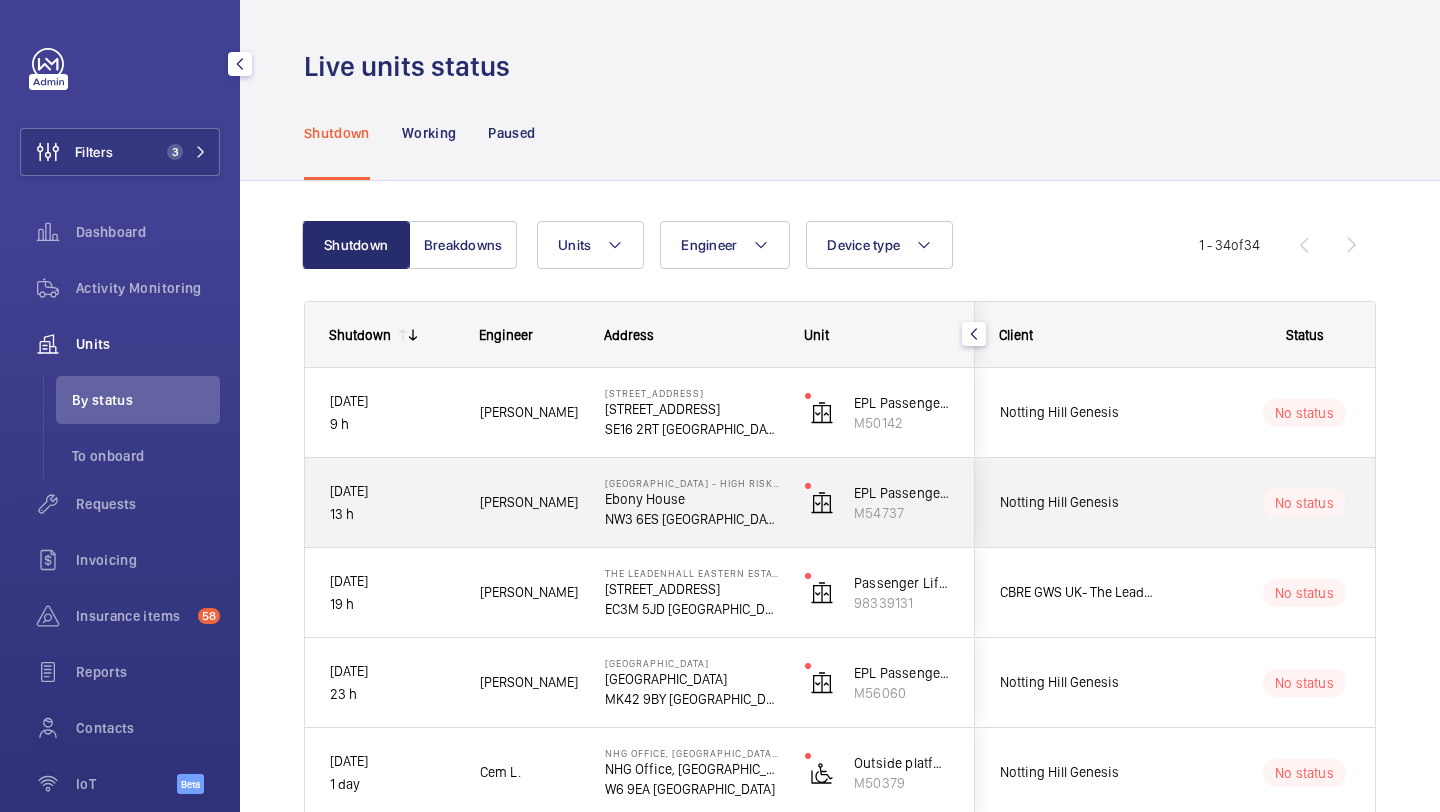 scroll, scrollTop: 0, scrollLeft: 68, axis: horizontal 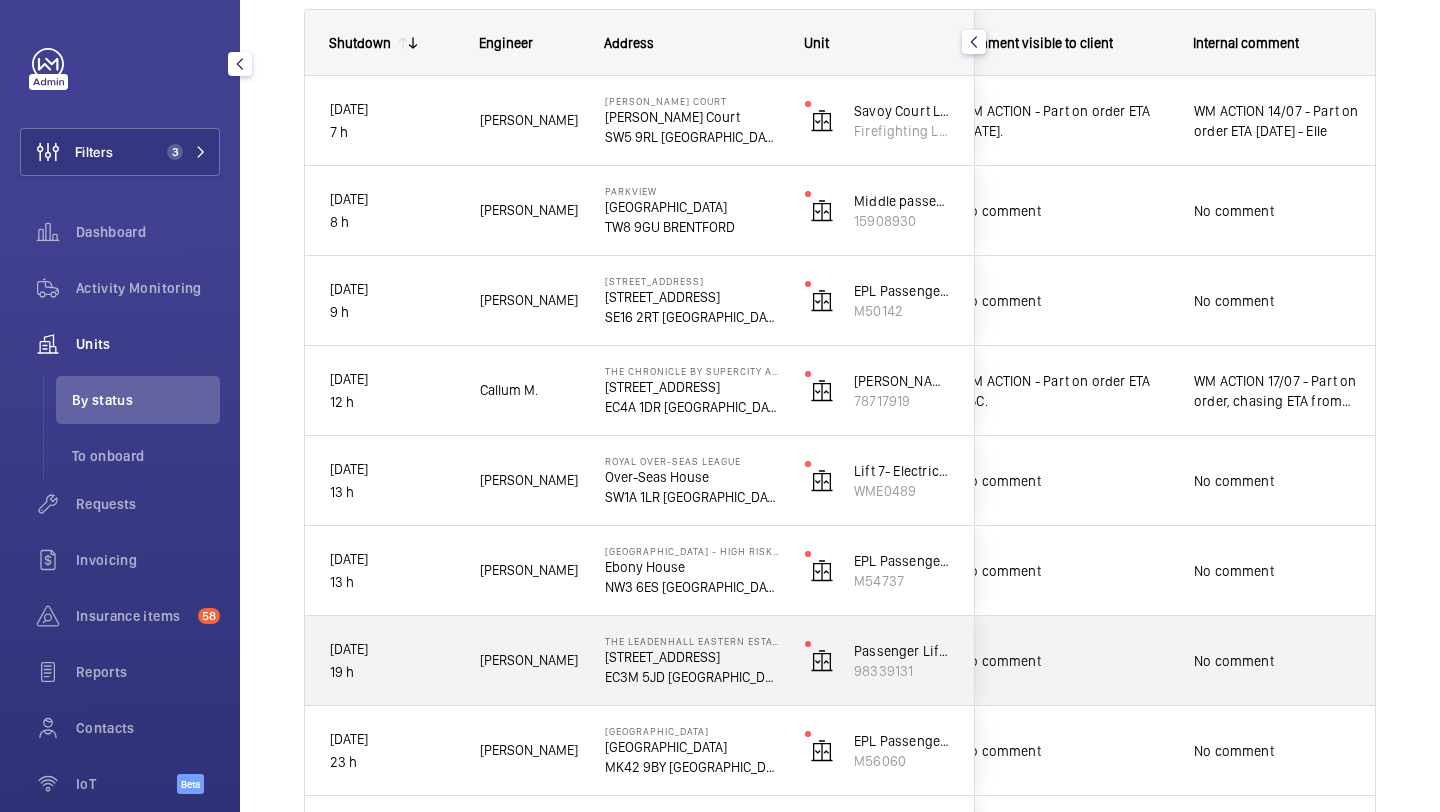 click on "No comment" 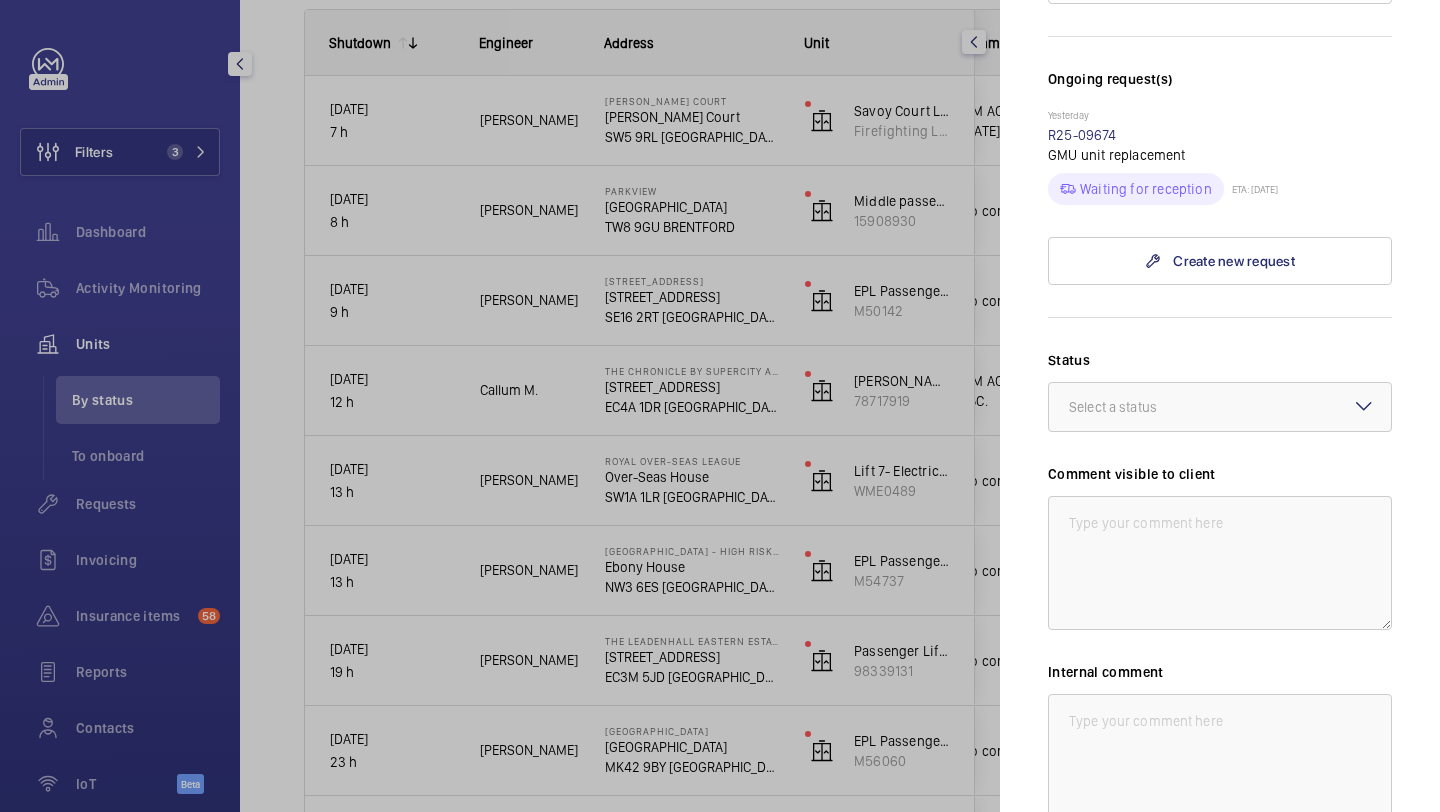 scroll, scrollTop: 641, scrollLeft: 0, axis: vertical 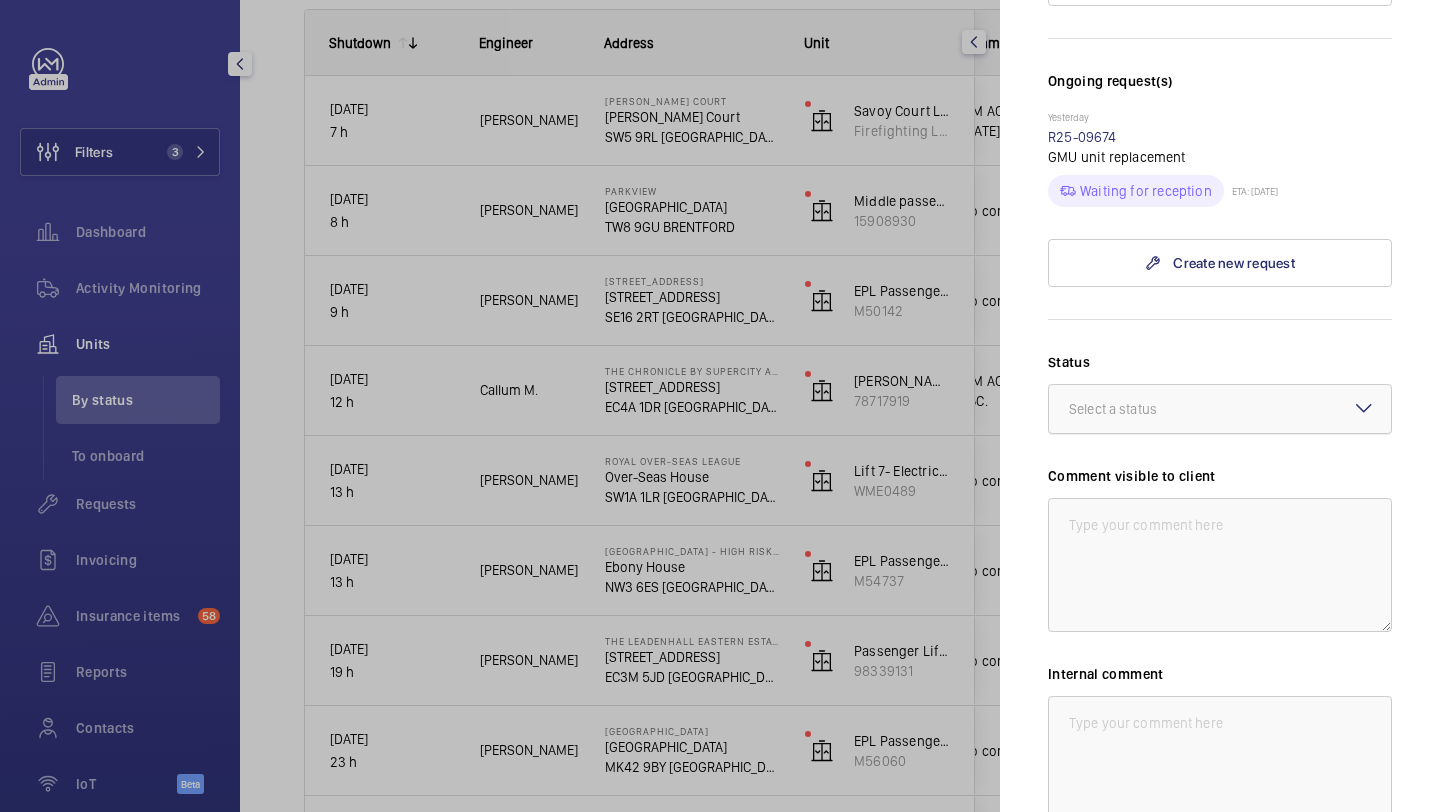 click on "Select a status" 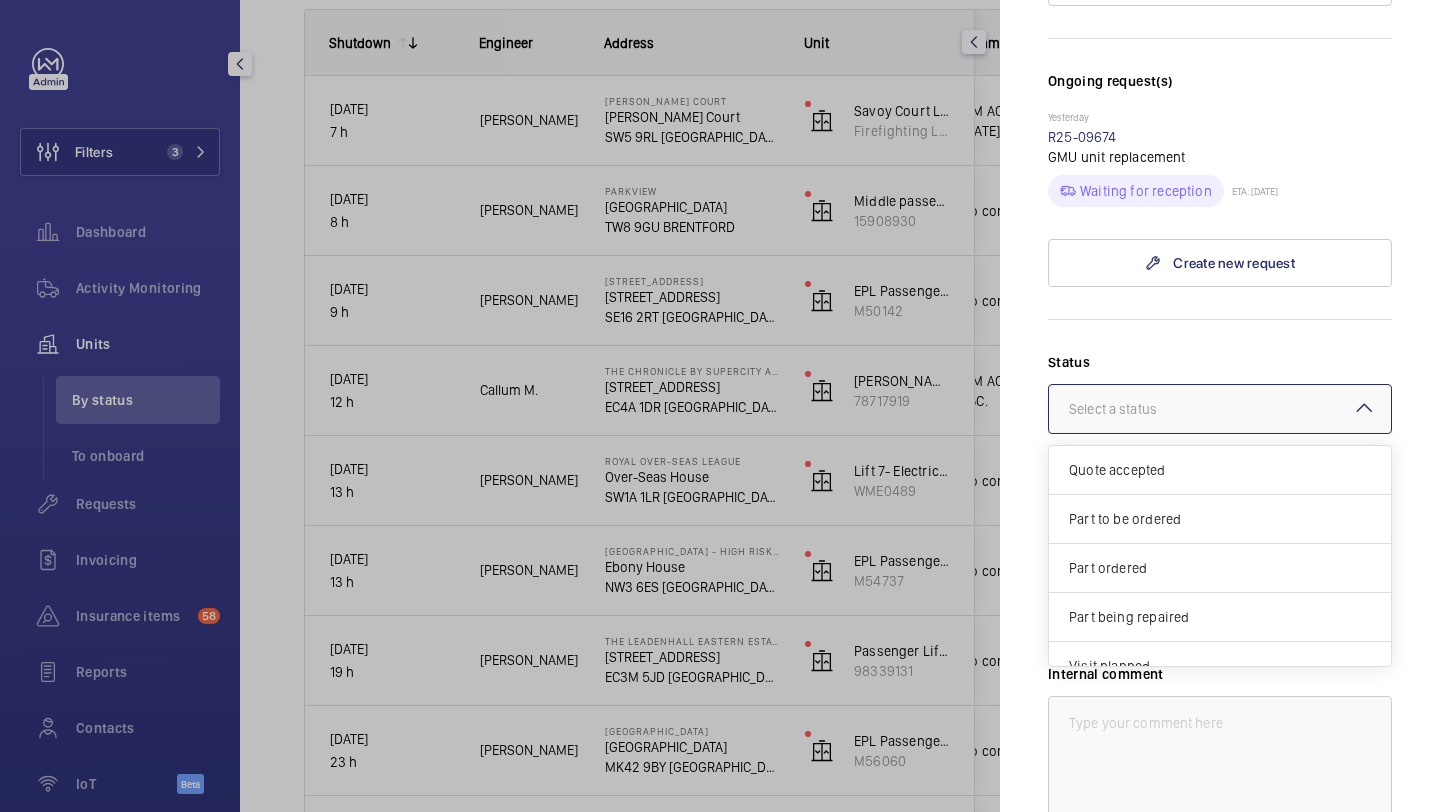 scroll, scrollTop: 119, scrollLeft: 0, axis: vertical 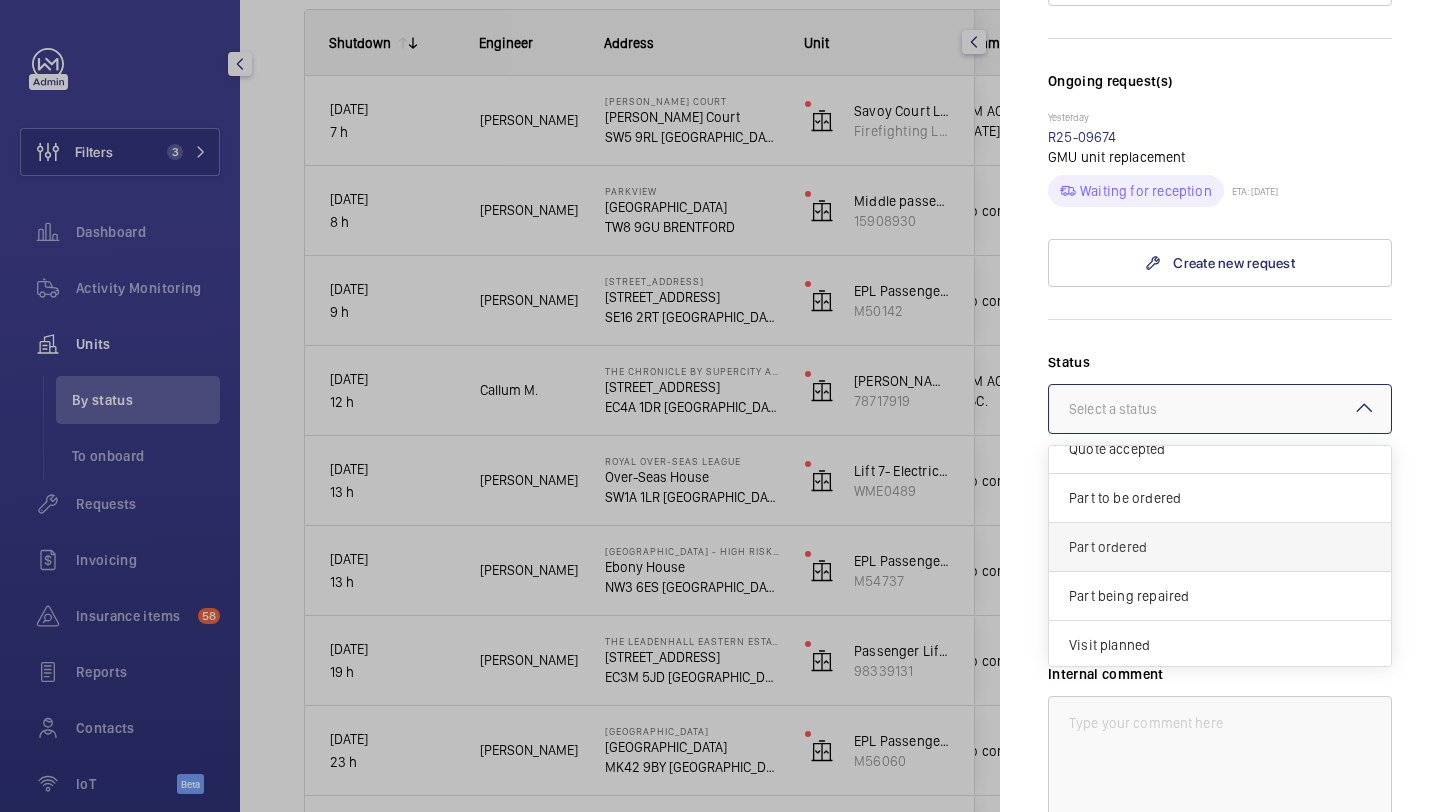 click on "Part ordered" at bounding box center [1220, 547] 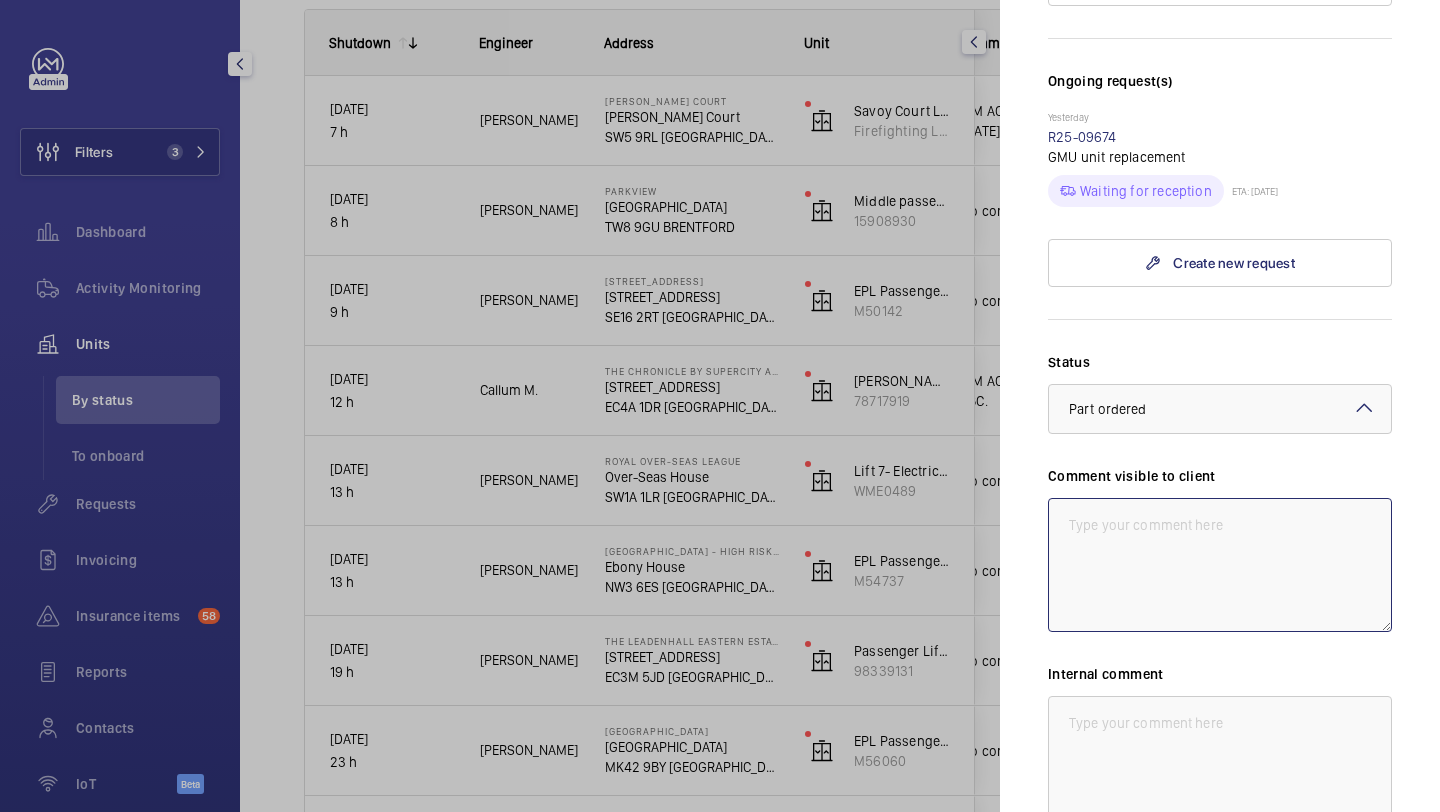 click 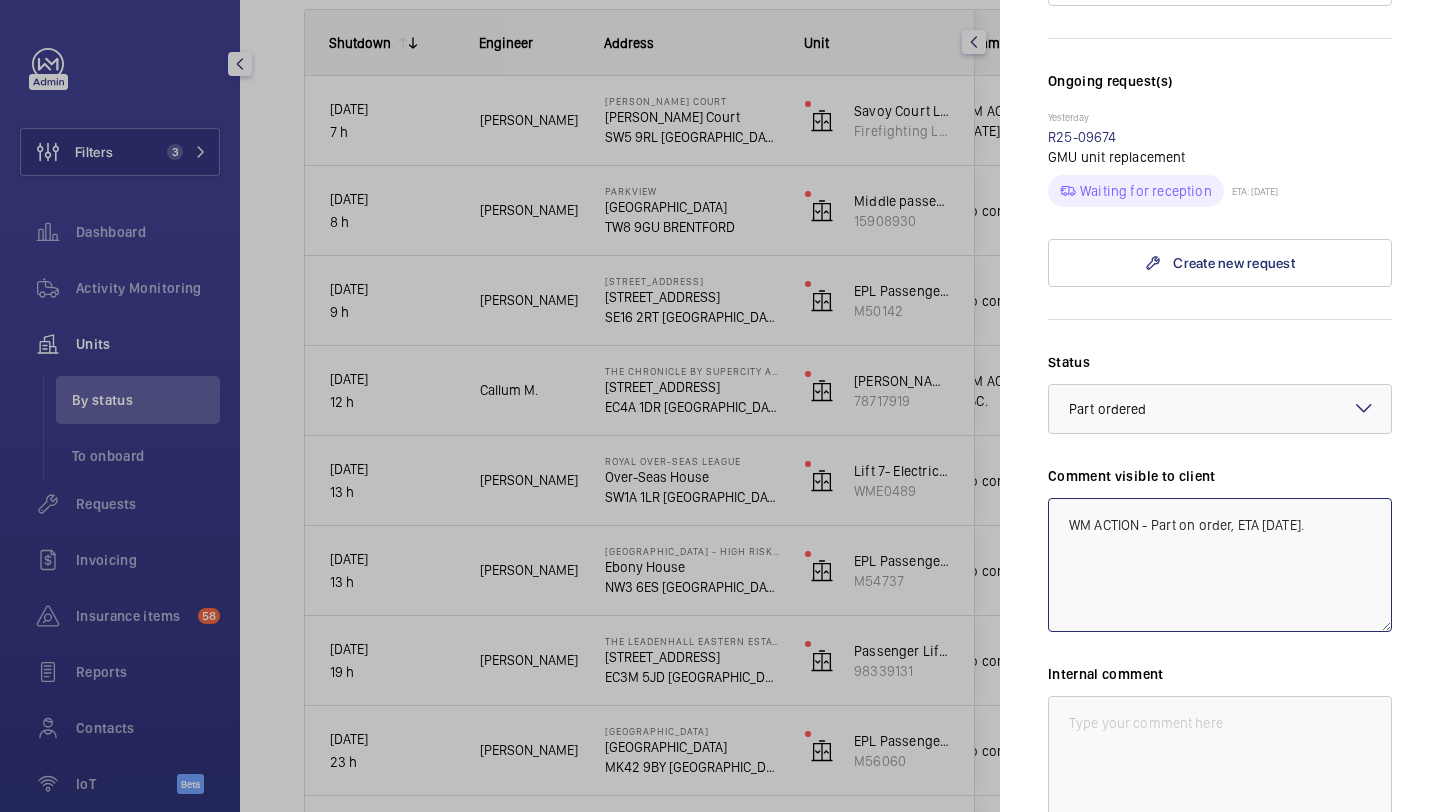 type on "WM ACTION - Part on order, ETA [DATE]." 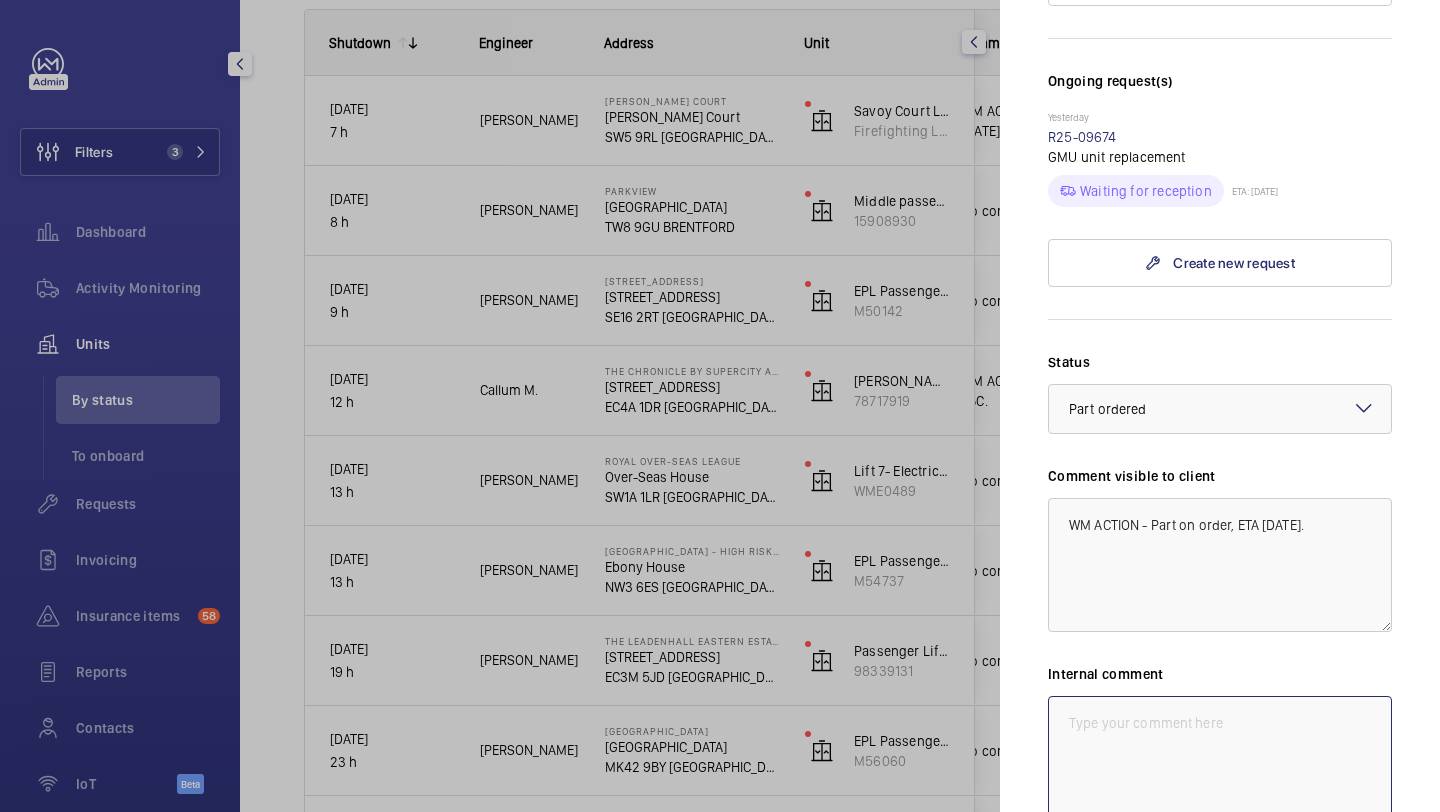 click 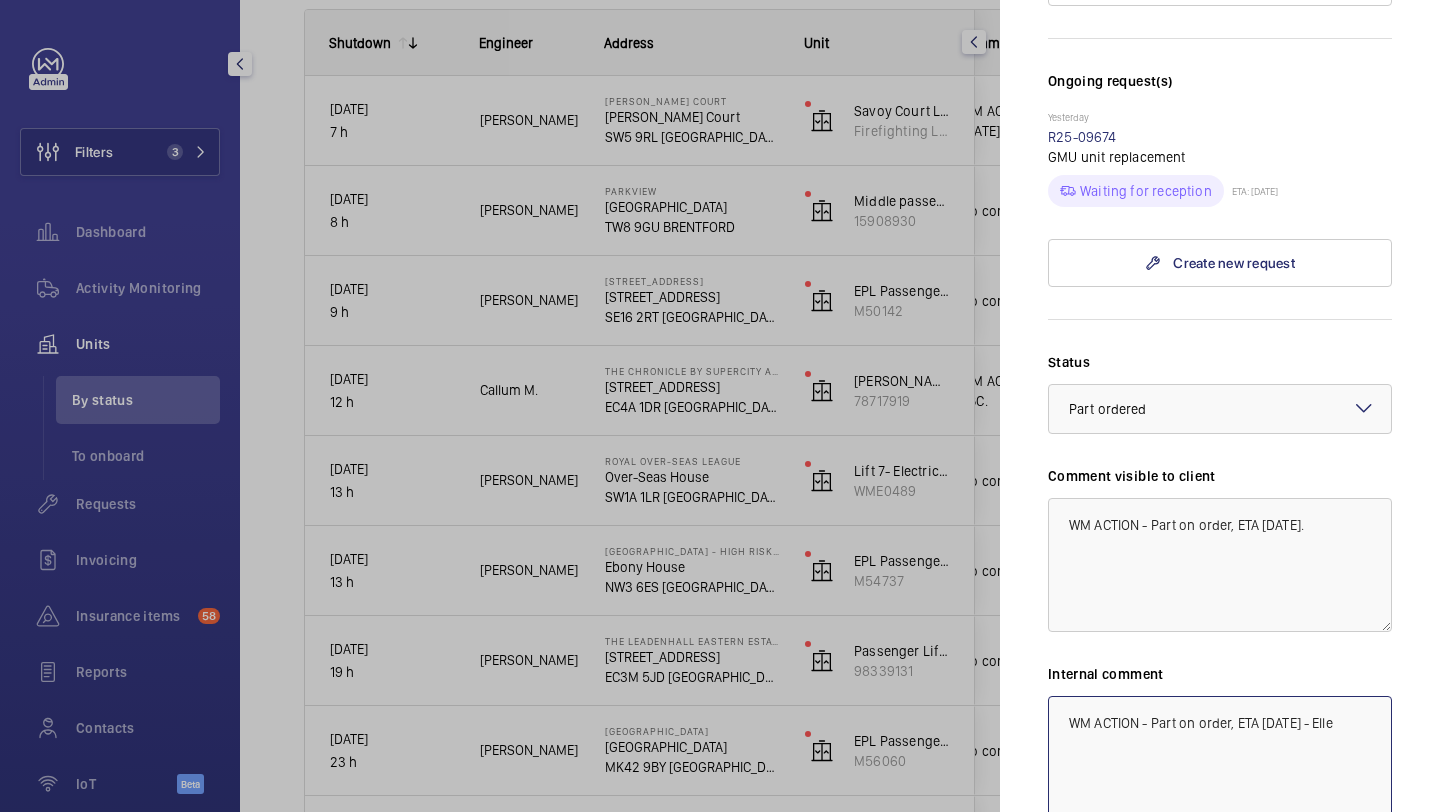 scroll, scrollTop: 863, scrollLeft: 0, axis: vertical 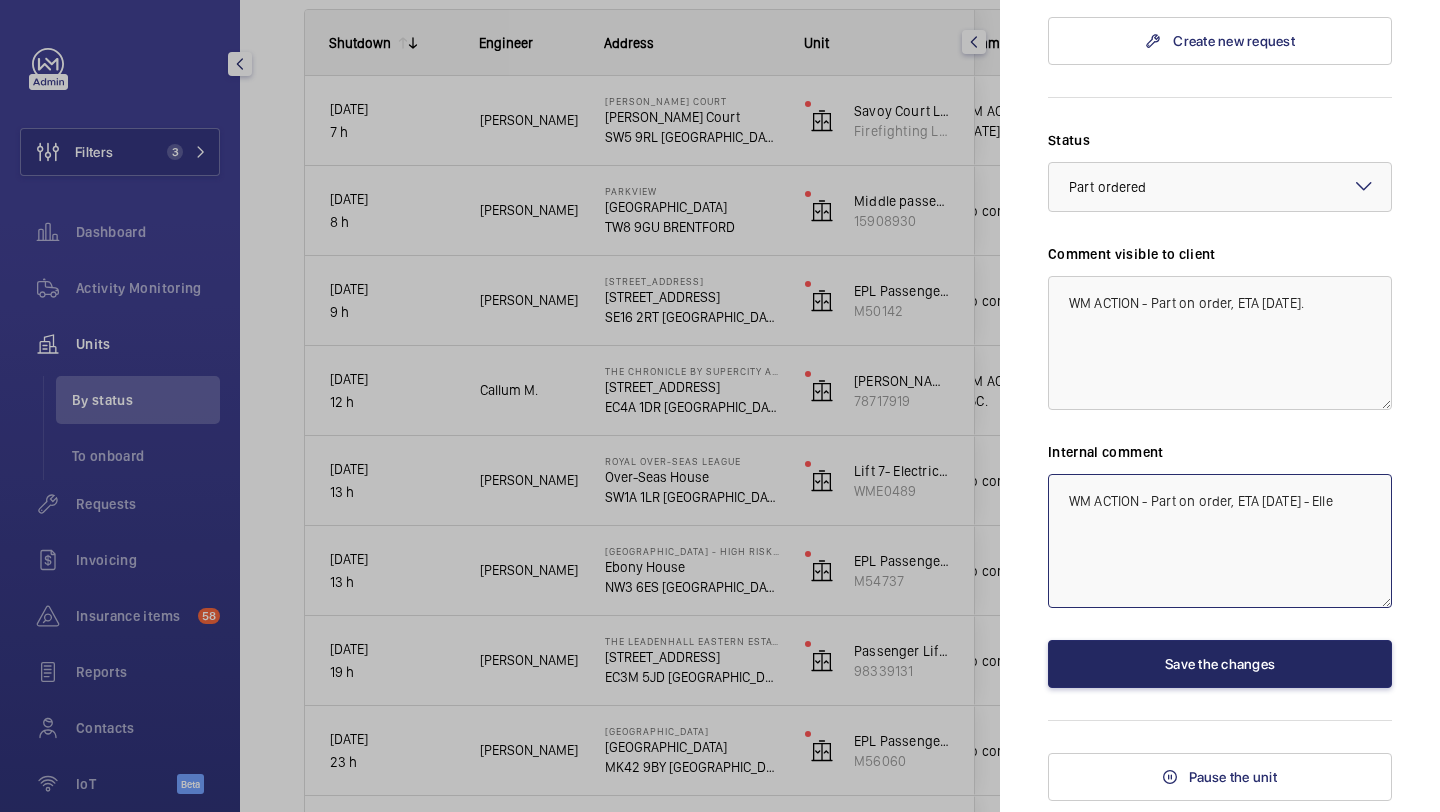 type on "WM ACTION - Part on order, ETA Friday - Elle" 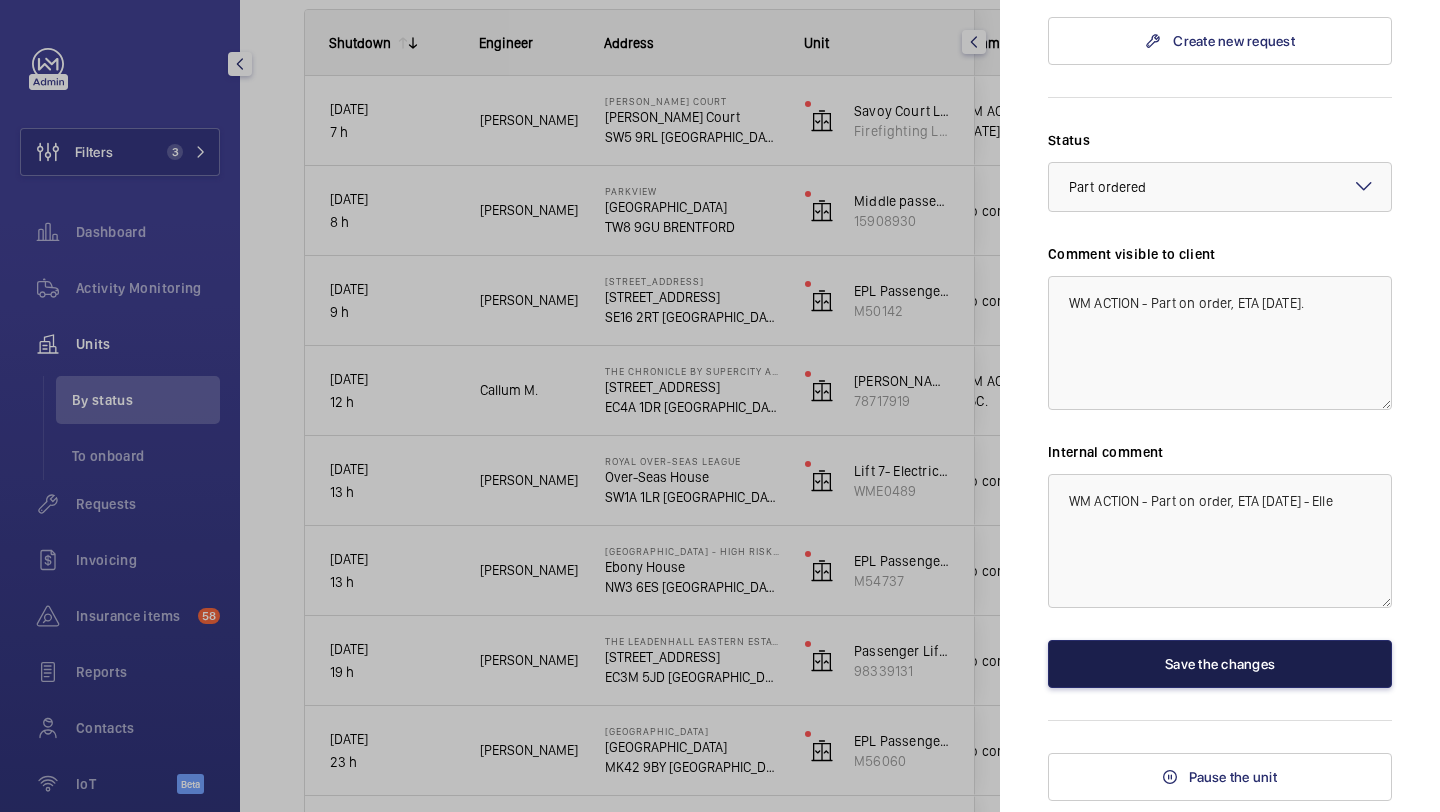click on "Save the changes" 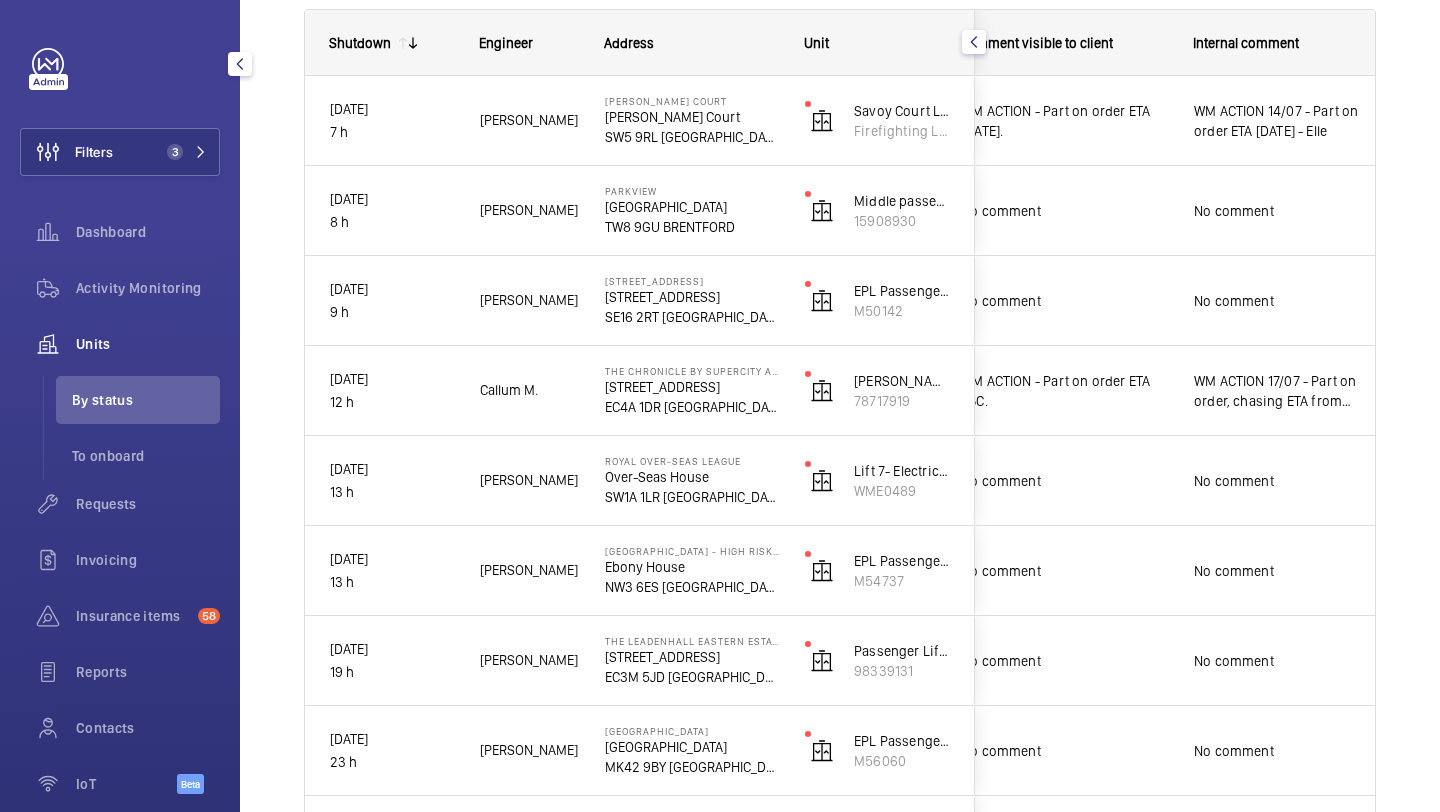 scroll, scrollTop: 0, scrollLeft: 0, axis: both 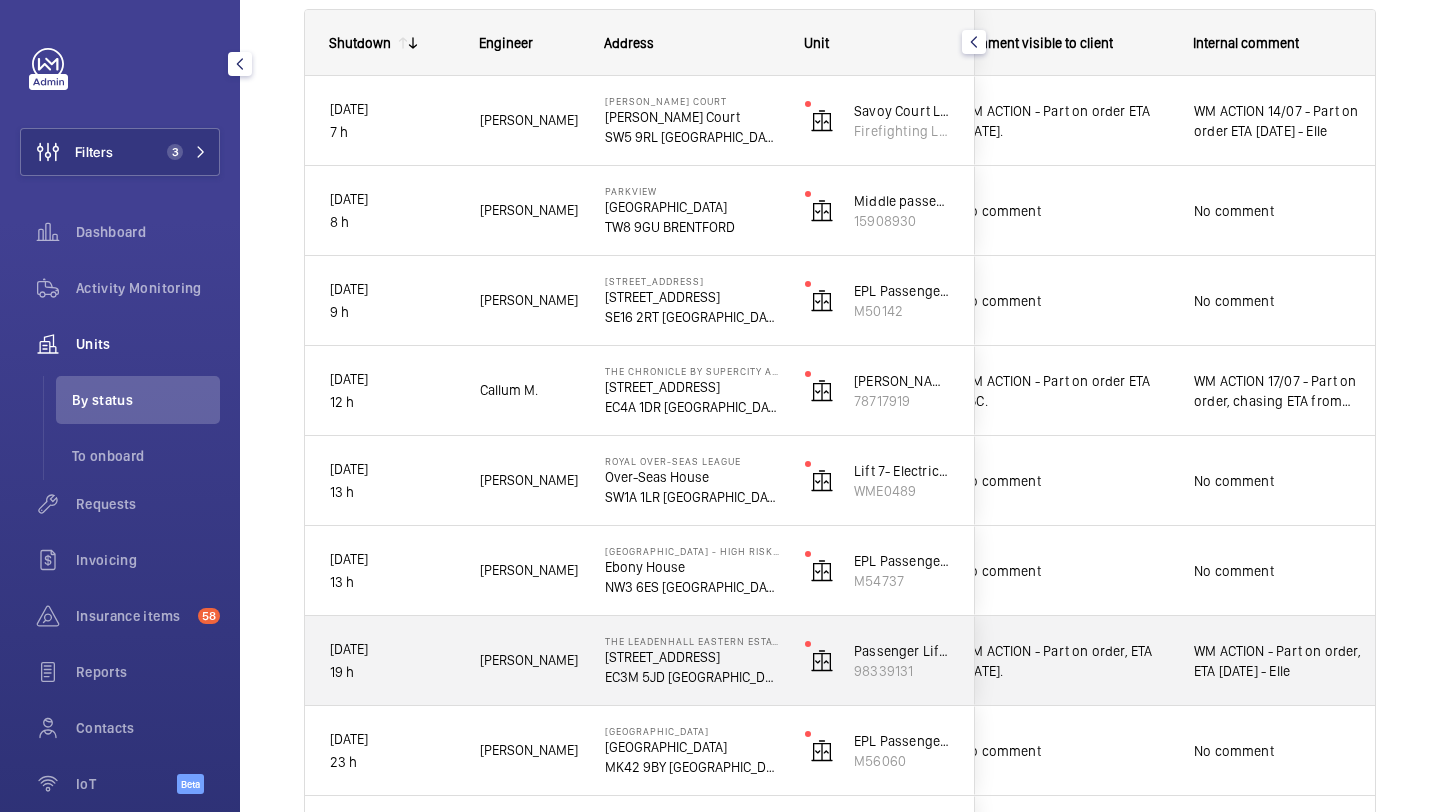 click on "WM ACTION - Part on order, ETA Friday - Elle" 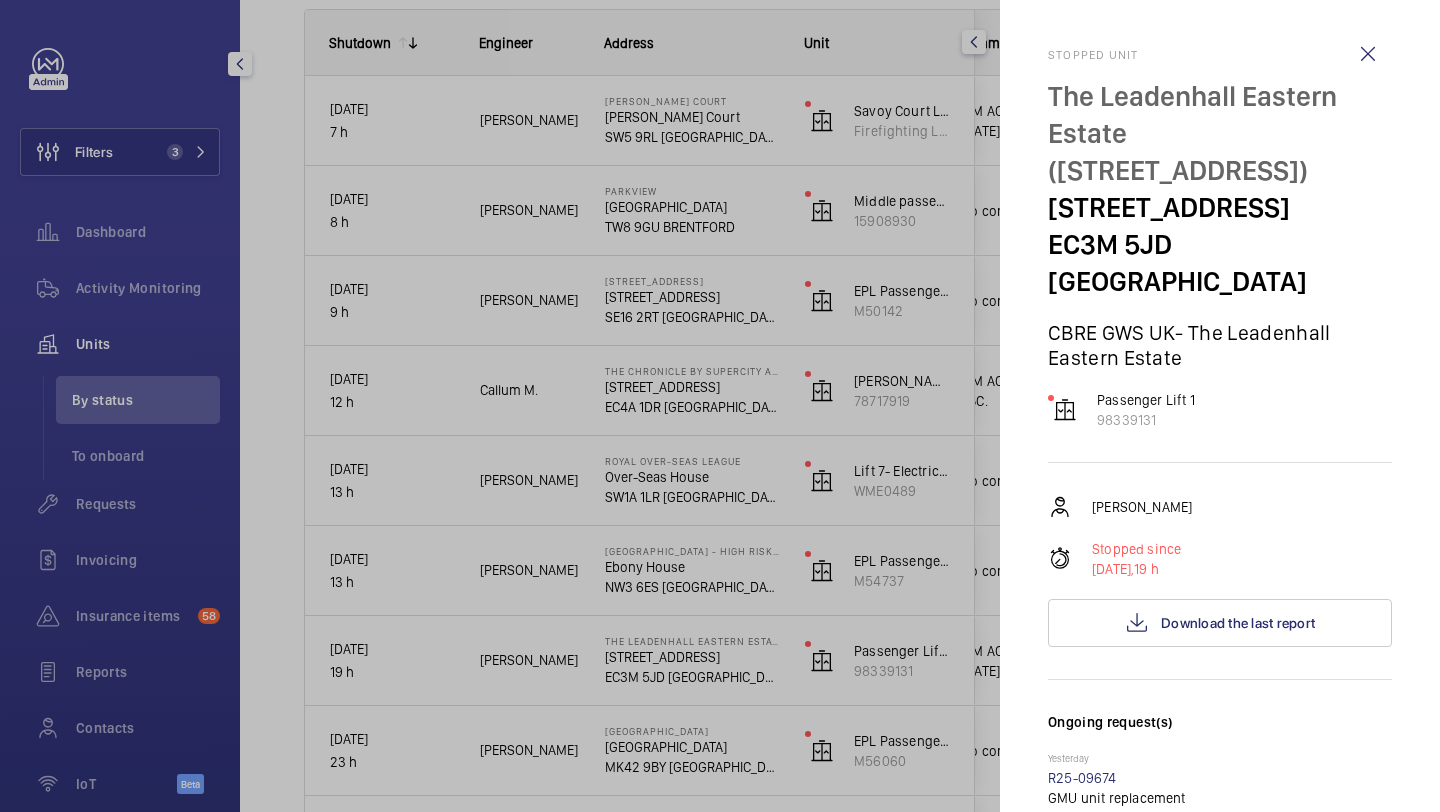 scroll, scrollTop: 514, scrollLeft: 0, axis: vertical 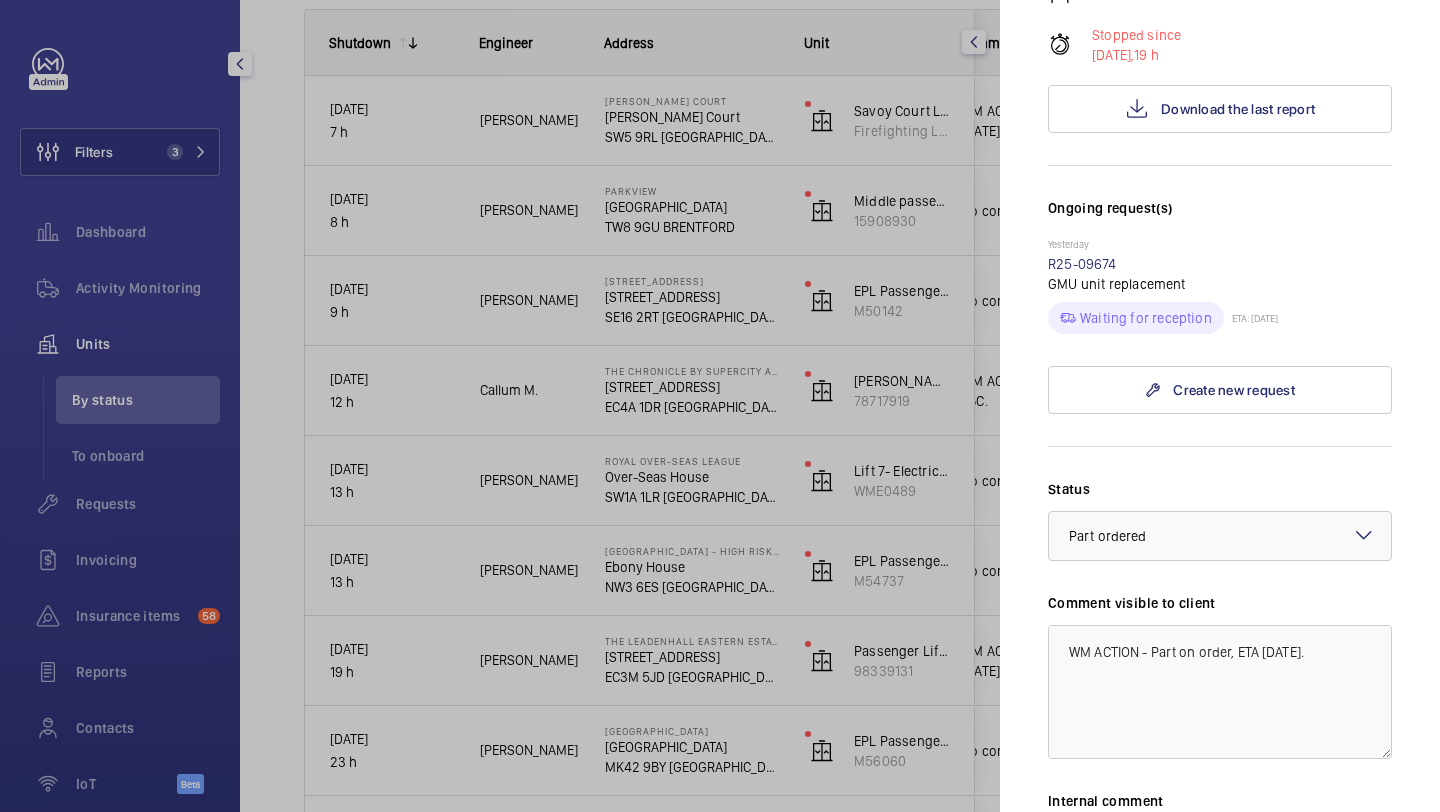 click 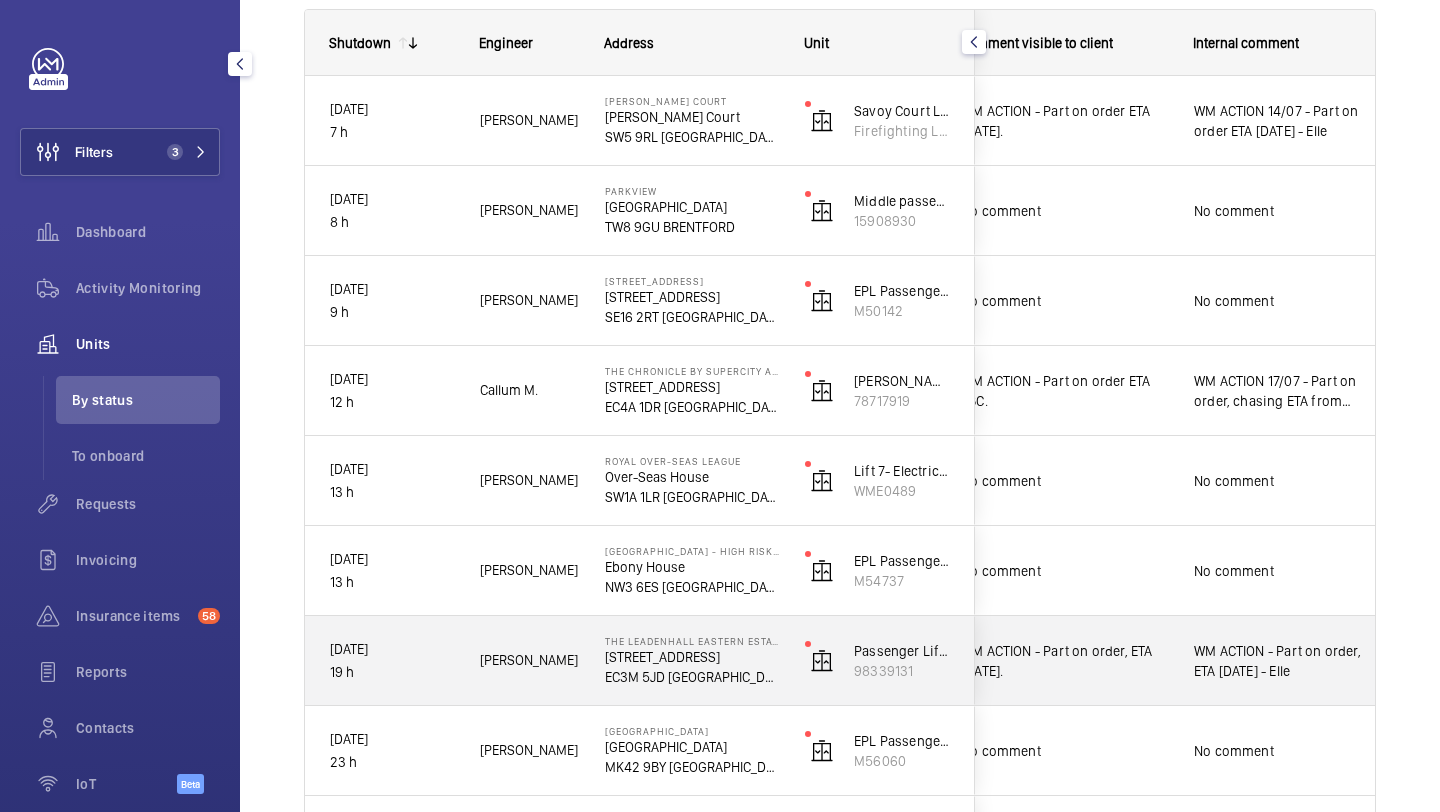 scroll, scrollTop: 300, scrollLeft: 0, axis: vertical 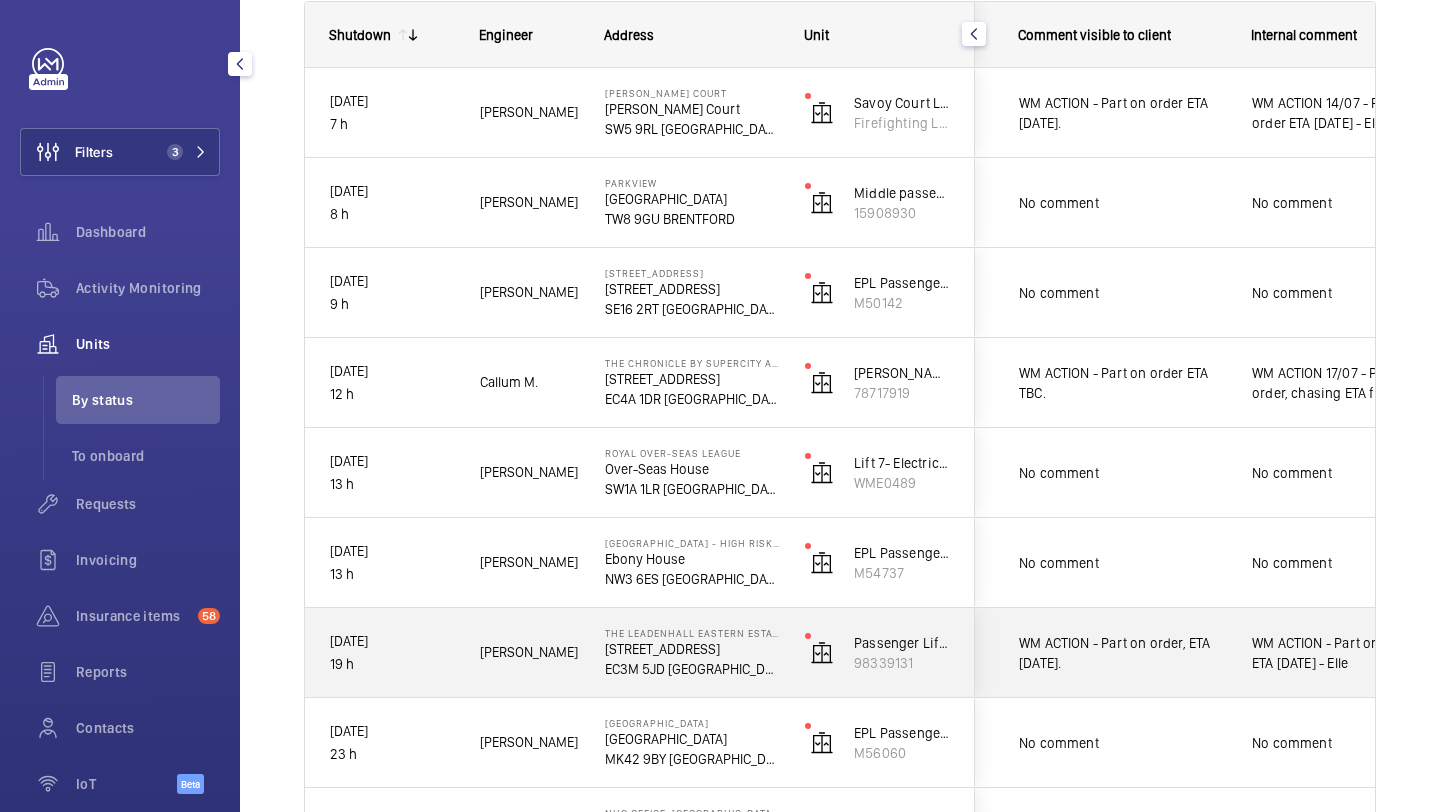 click on "WM ACTION - Part on order, ETA [DATE]." 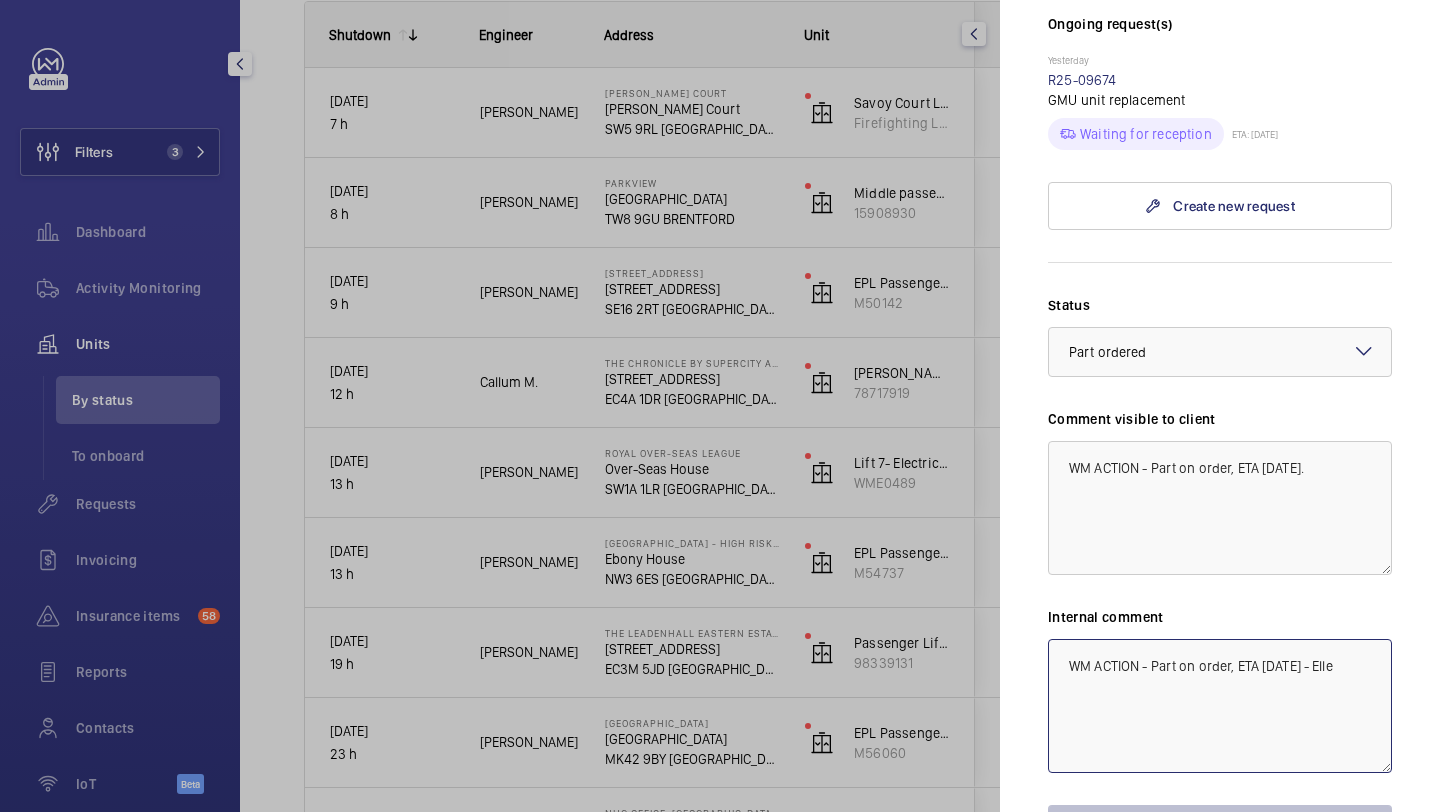 click on "WM ACTION - Part on order, ETA Friday - Elle" 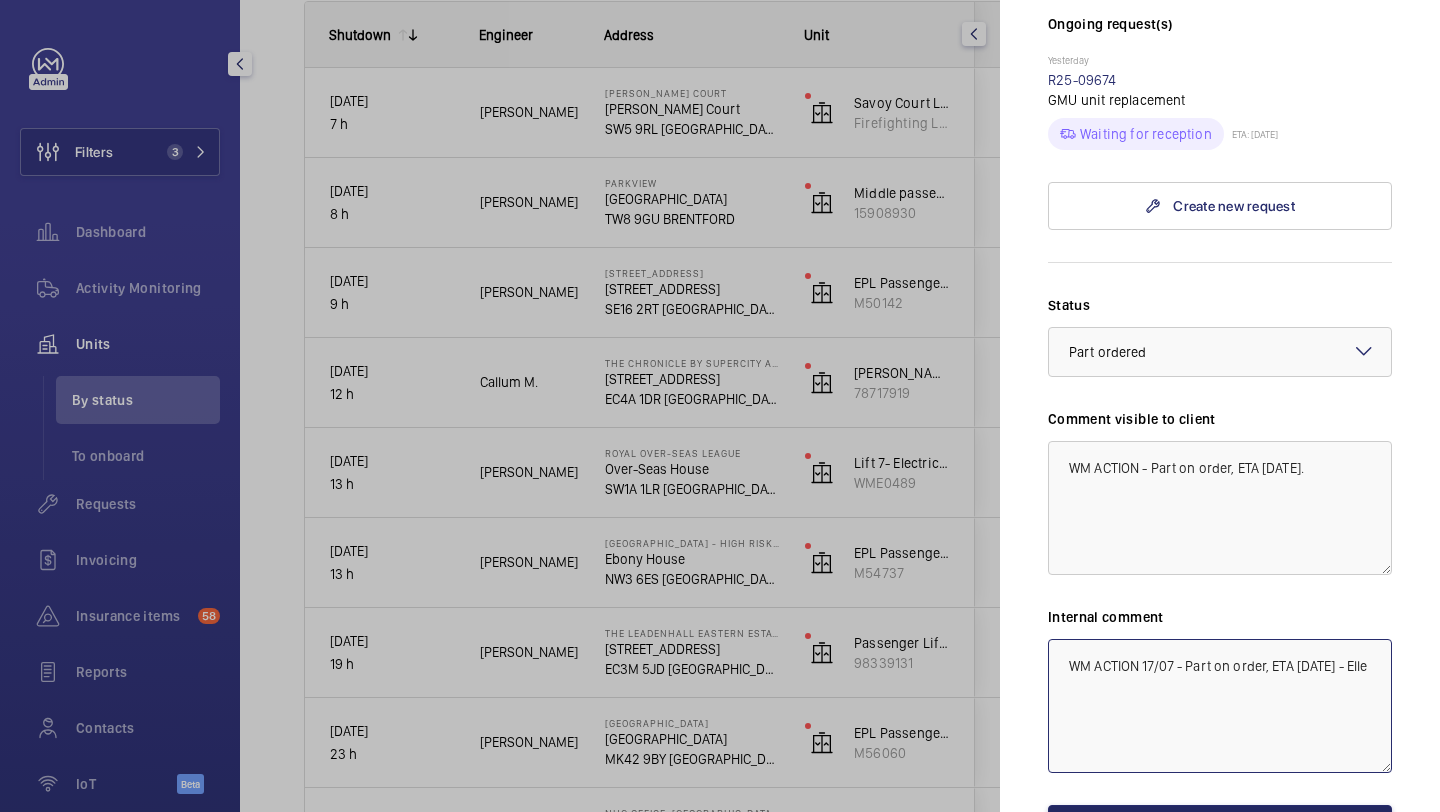 type on "WM ACTION 17/07 - Part on order, ETA [DATE] - Elle" 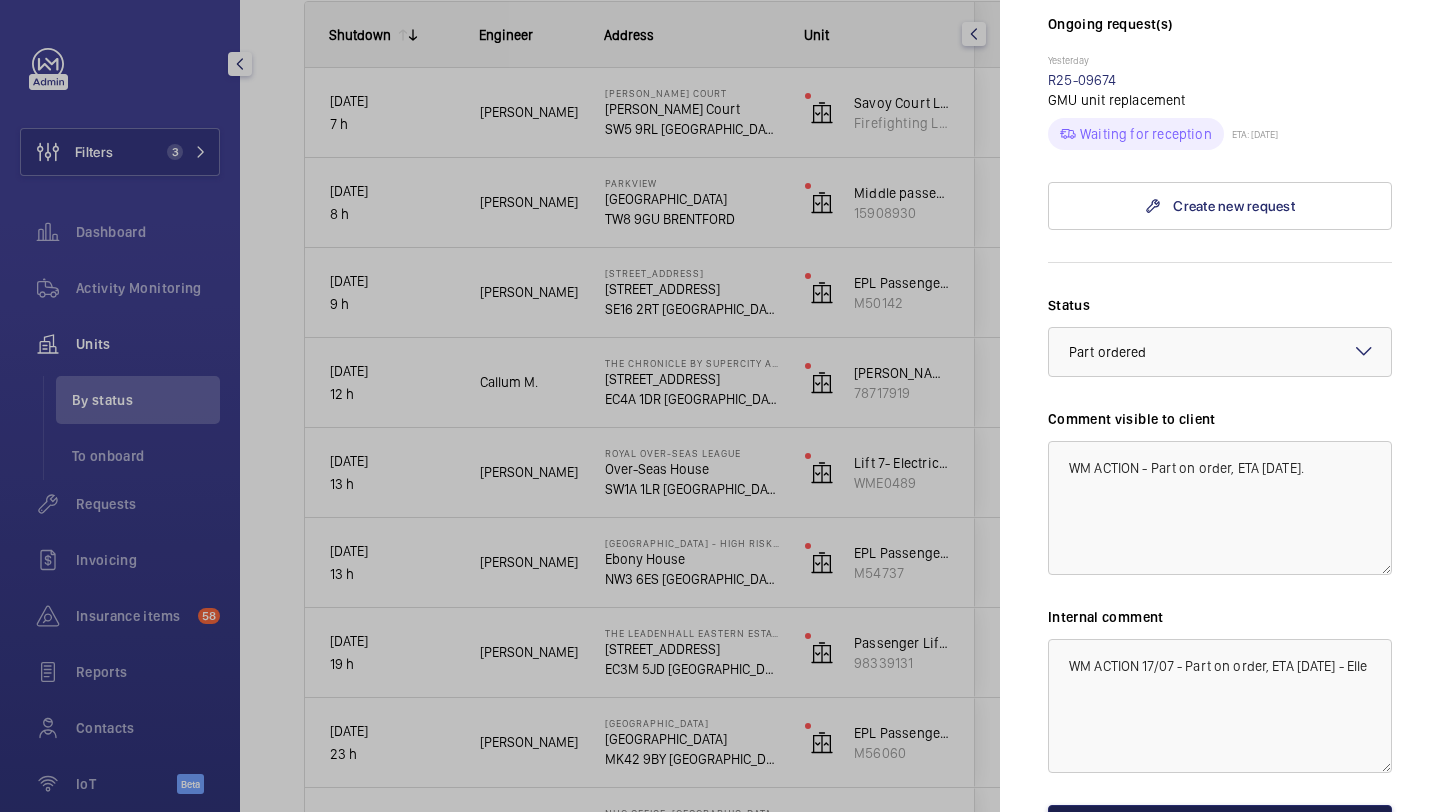 click on "Save the changes" 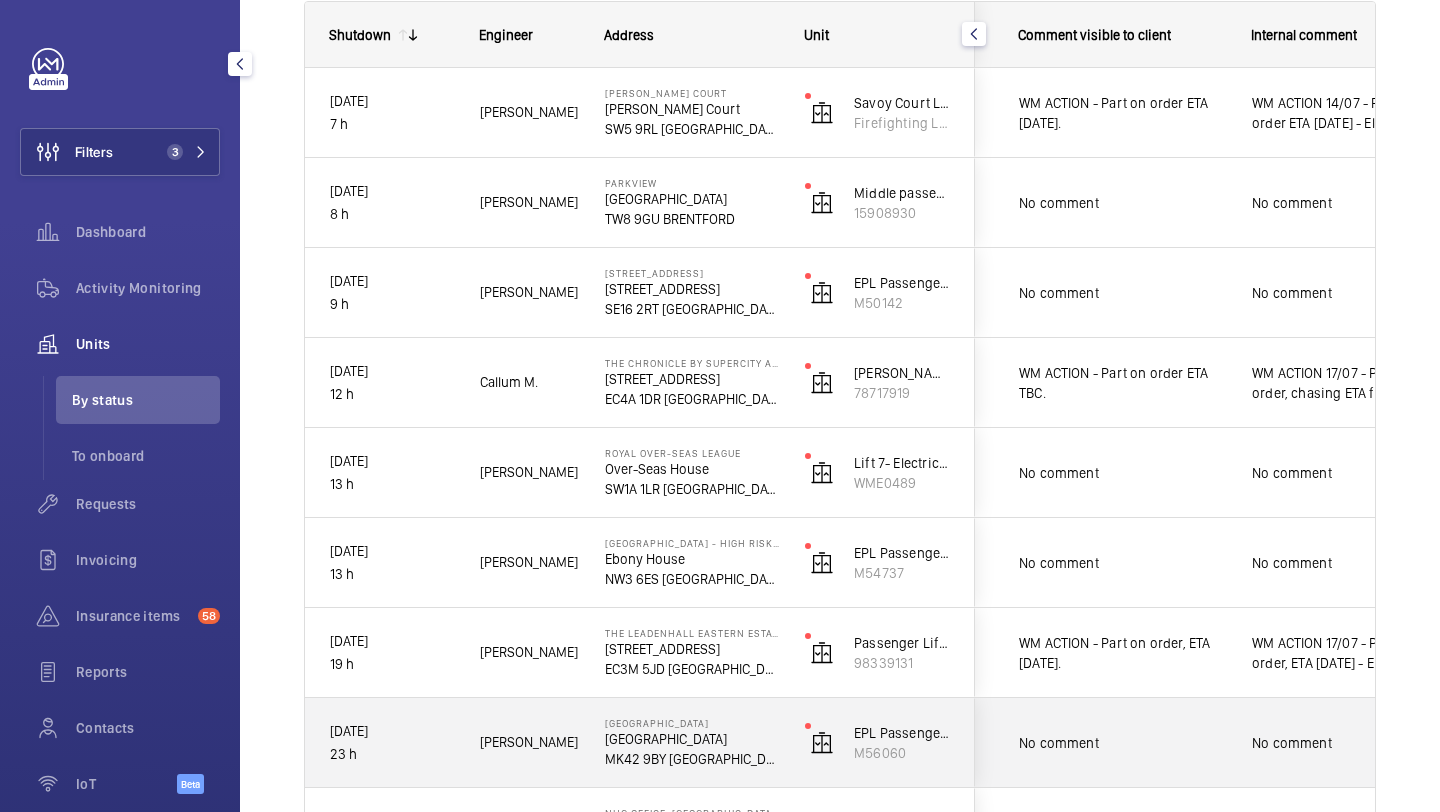 click on "No comment" 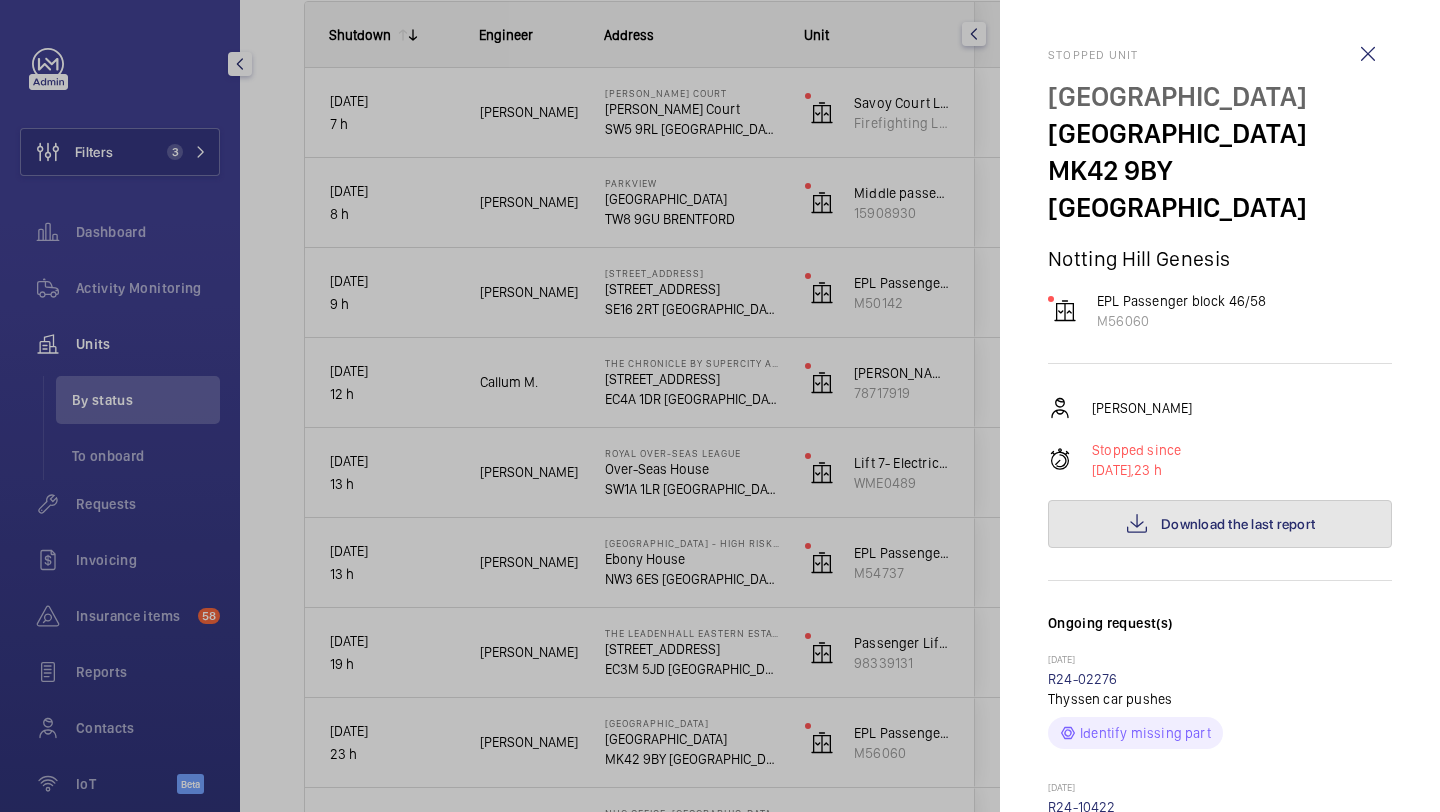 click on "Download the last report" 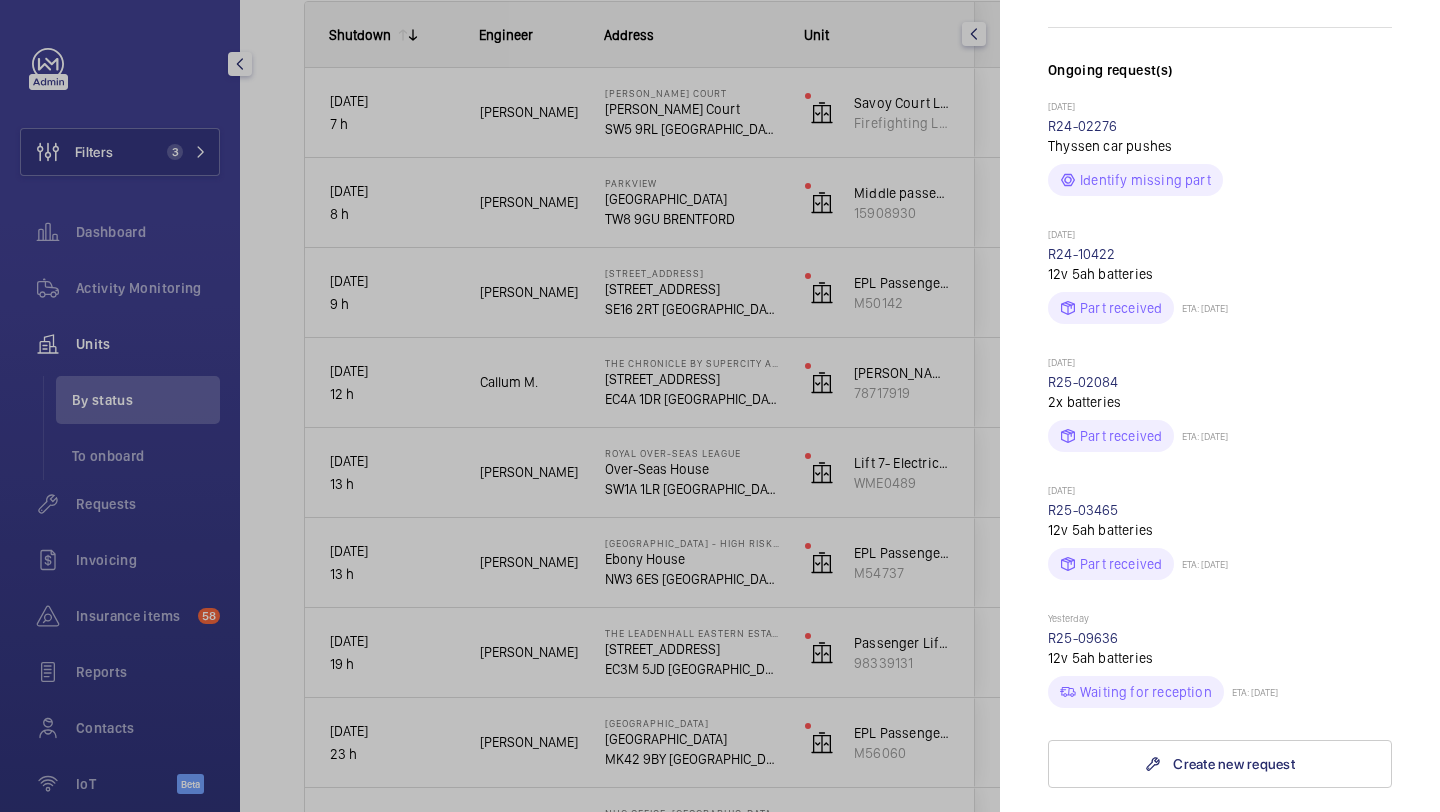 scroll, scrollTop: 568, scrollLeft: 0, axis: vertical 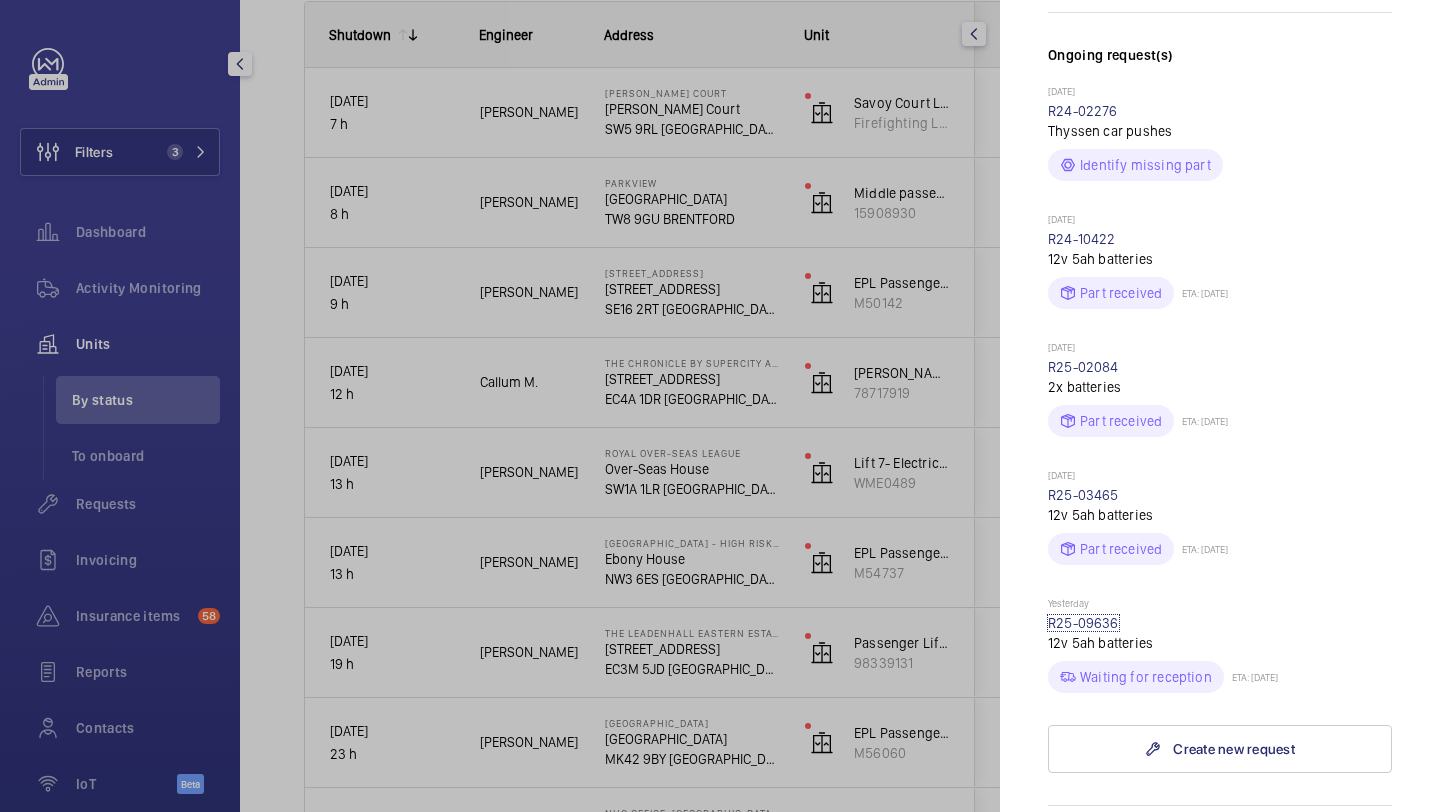 click on "R25-09636" 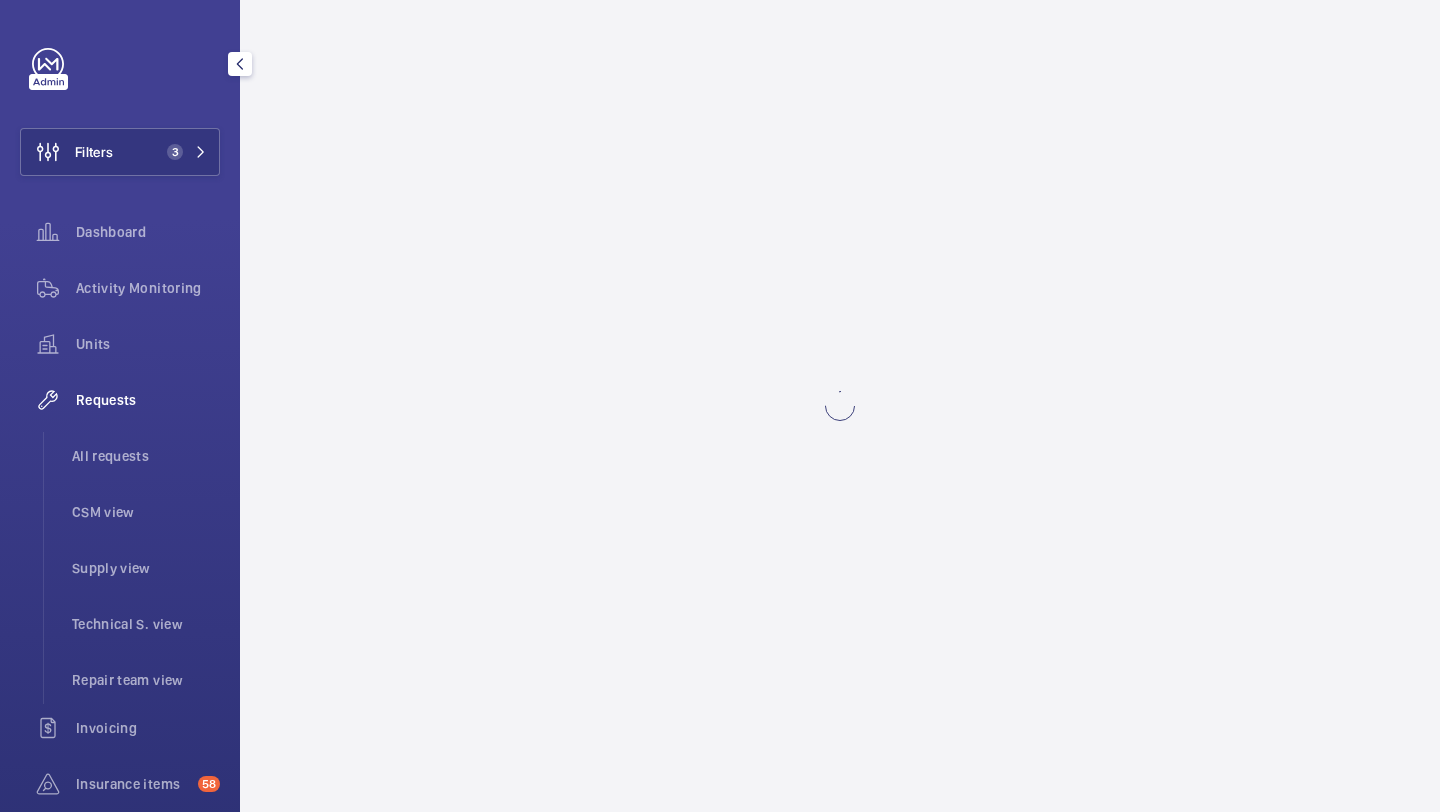 scroll, scrollTop: 0, scrollLeft: 0, axis: both 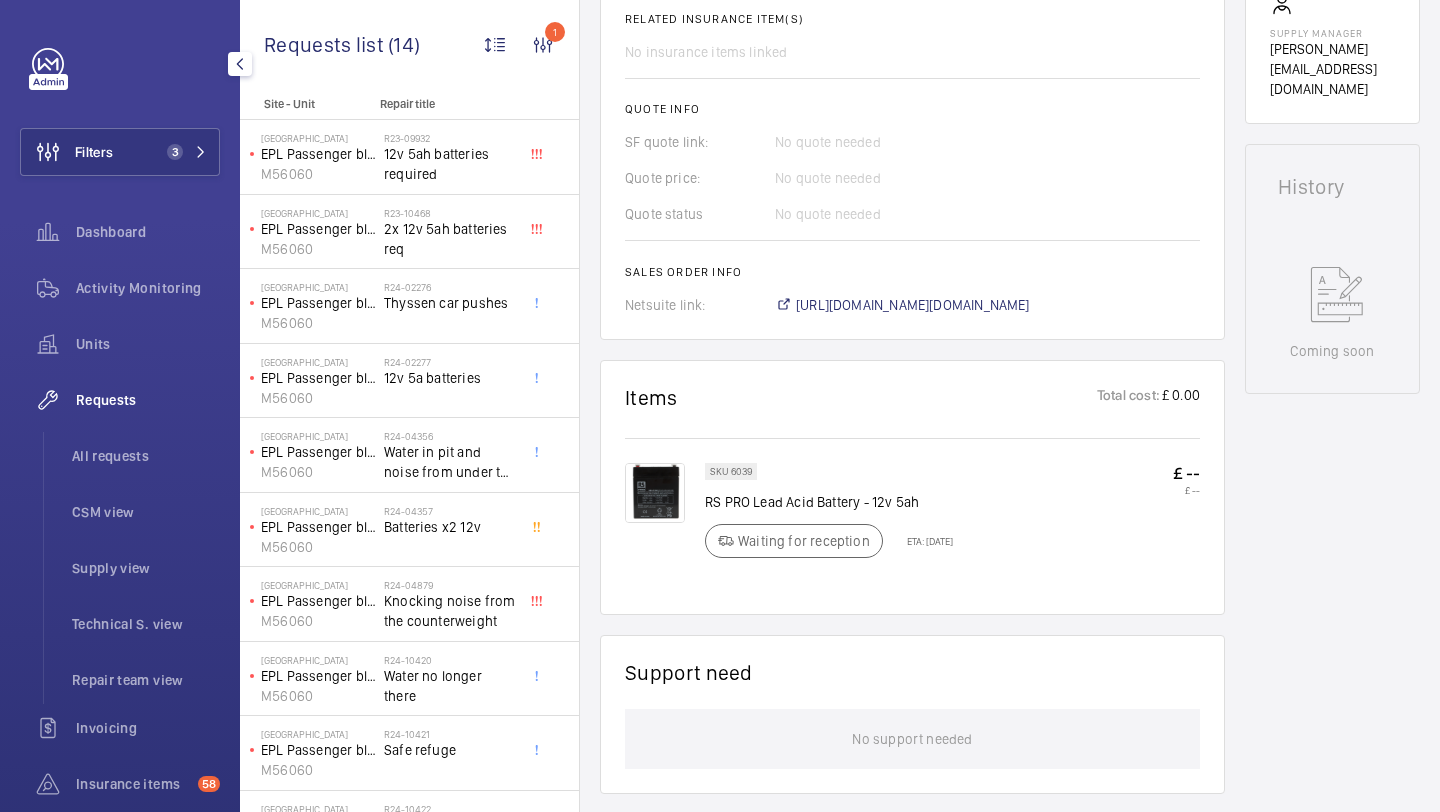 click on "Engineers requests  R25-09636   A repair request was created on 2025-07-16 for 12v 5ah batteries, with an urgent urgency level. Parts were requested and a sales order was created. The request was later commented on to not order the  AI Summary Created on:  16/07/2025  Urgency: Urgent Status: Waiting for reception Repairing engineer:  Roger Carter  Created by:  Roger Carter  Chargeable: Non chargeable request Delivery:  Specified in comment  Request details  Home delivery please   Internal com.  do not order  Edit Related insurance item(s)  No insurance items linked  Quote info SF quote link: No quote needed Quote price: No quote needed Quote status No quote needed Sales order info Netsuite link: https://6461500.app.netsuite.com/app/accounting/transactions/salesord.nl?id=2814894" 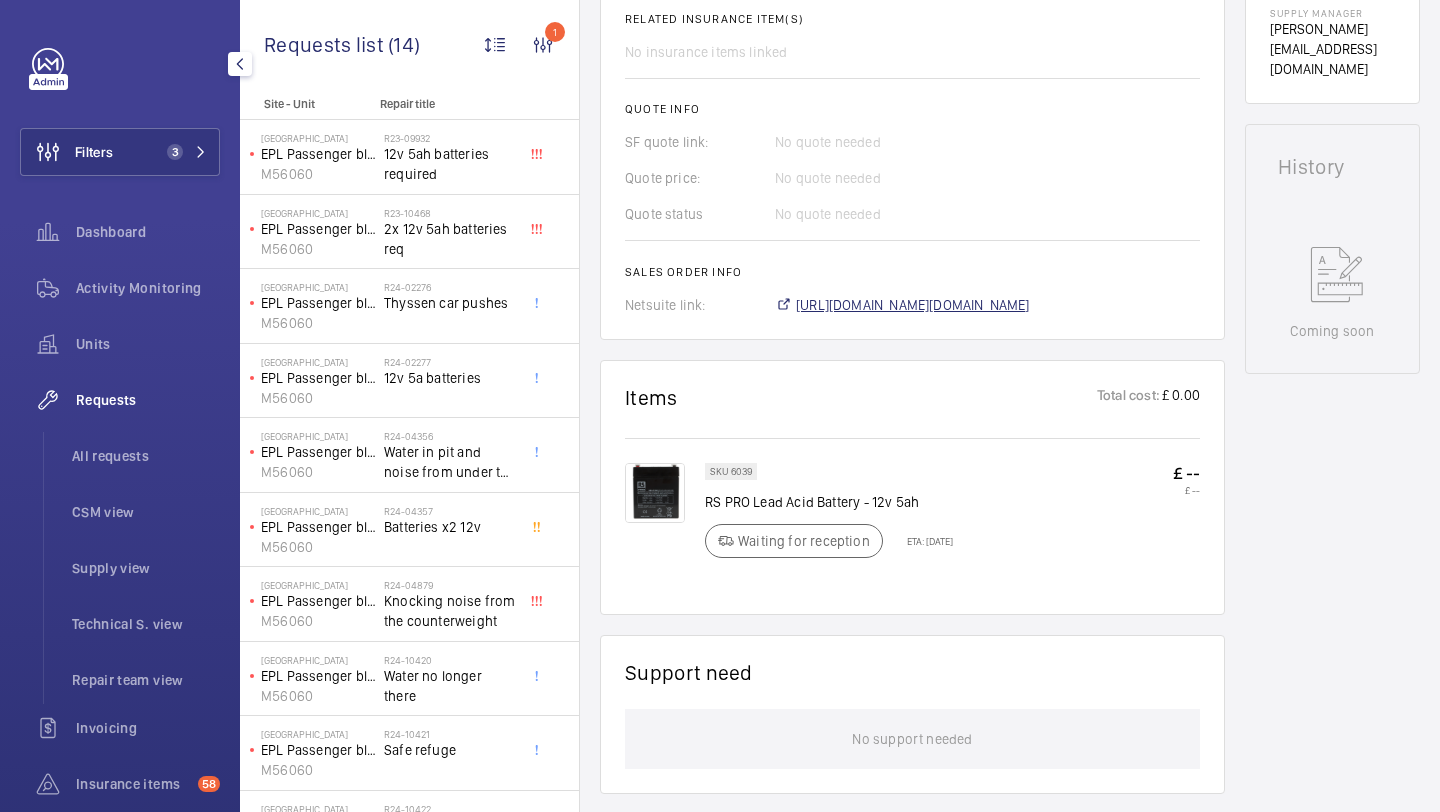 click on "https://6461500.app.netsuite.com/app/accounting/transactions/salesord.nl?id=2814894" 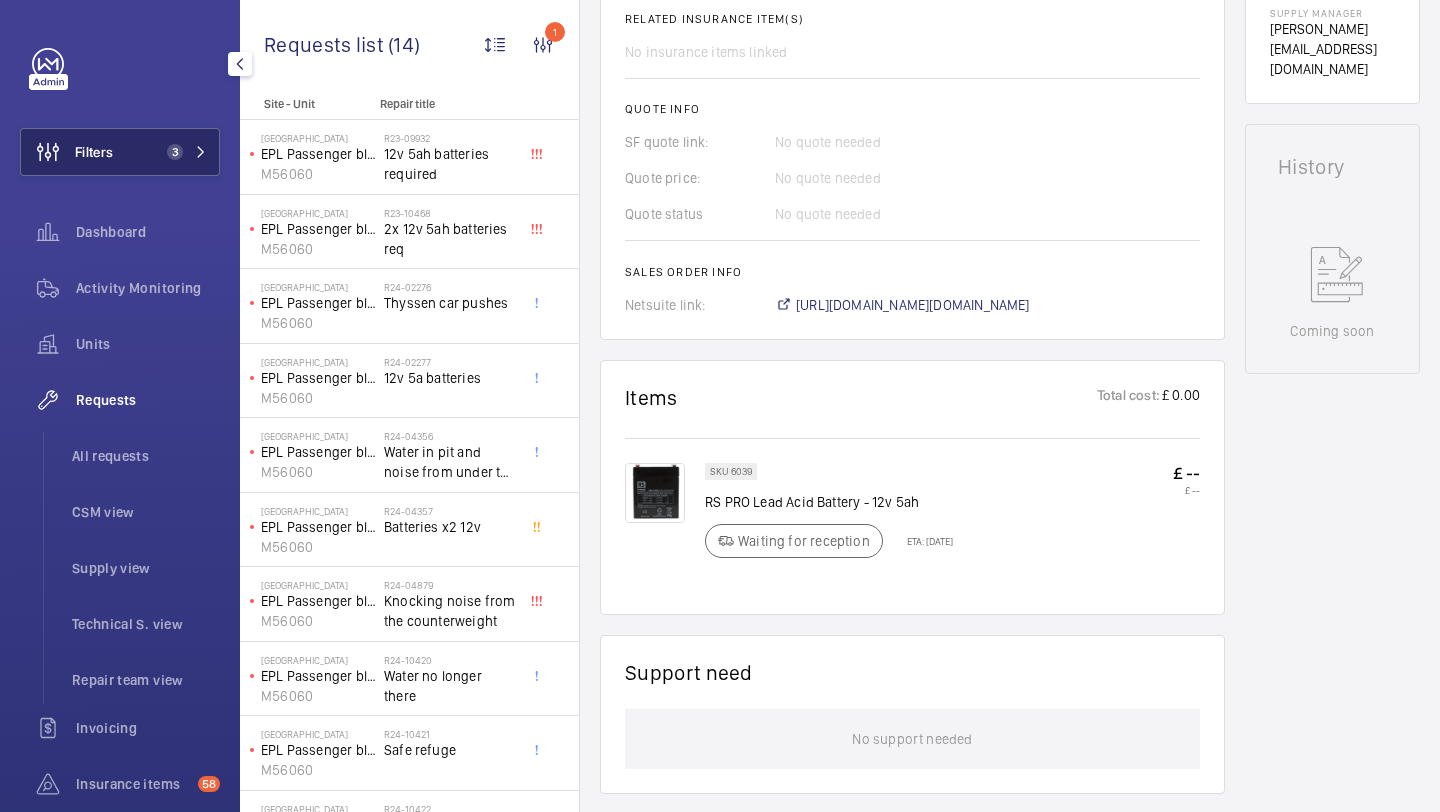click on "Filters 3" 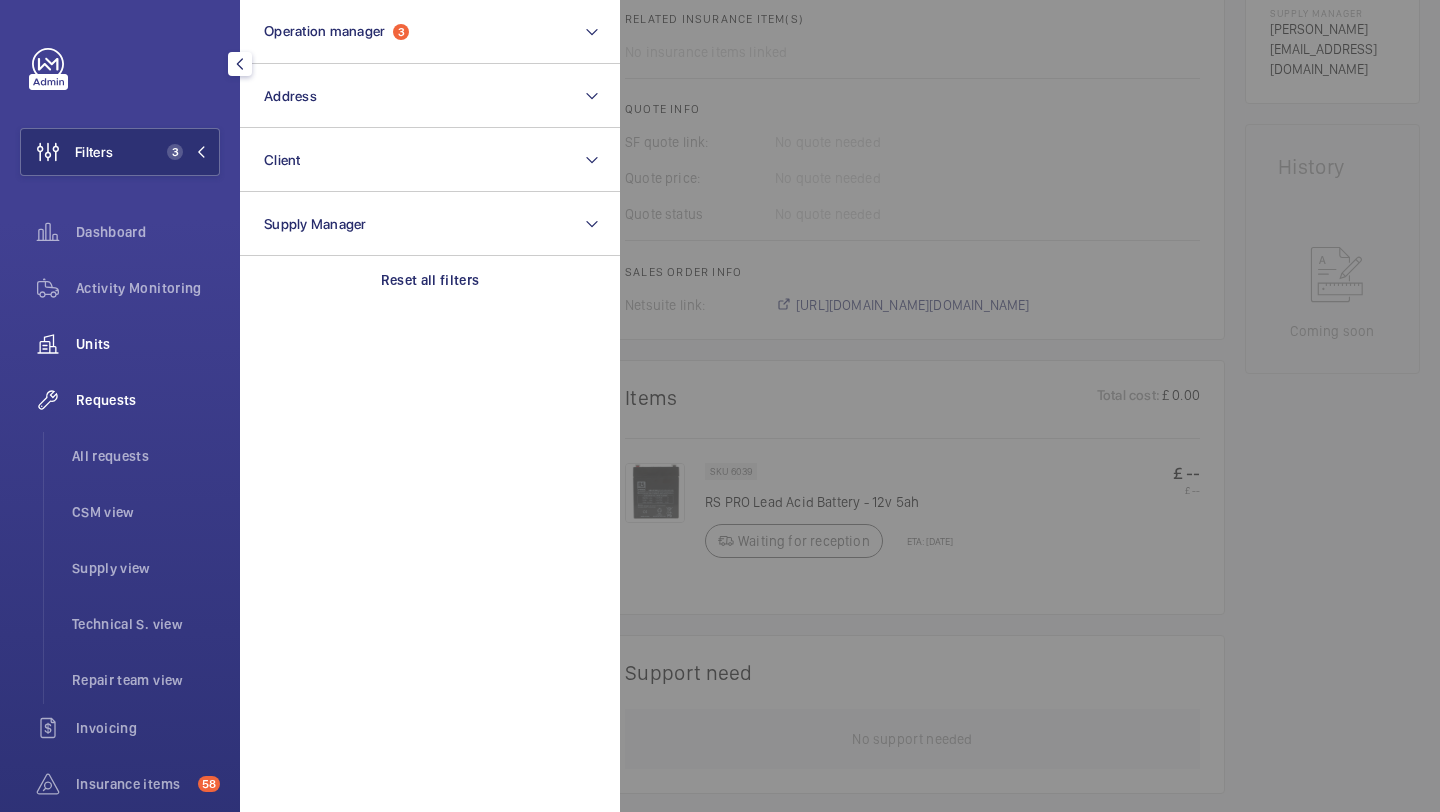 click on "Units" 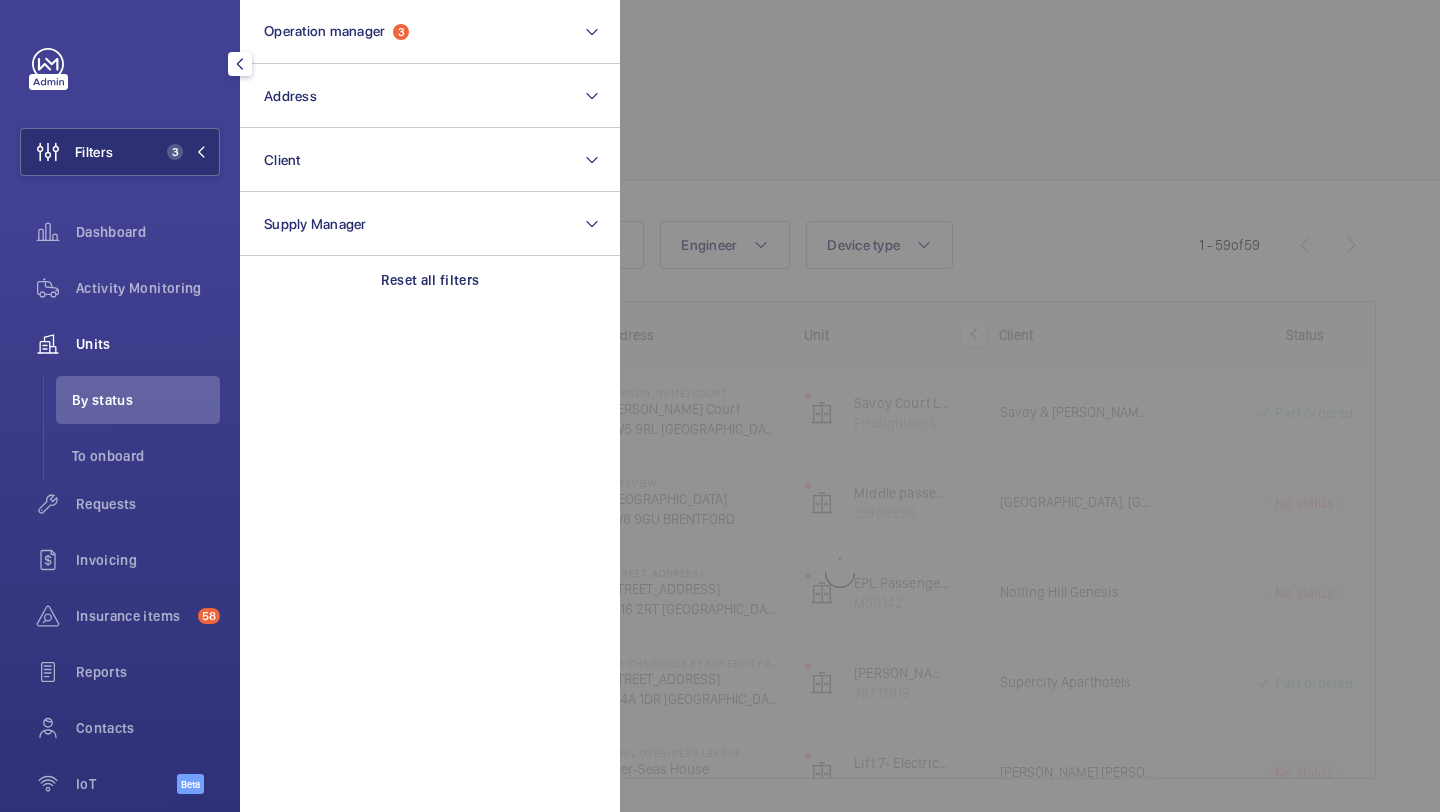click 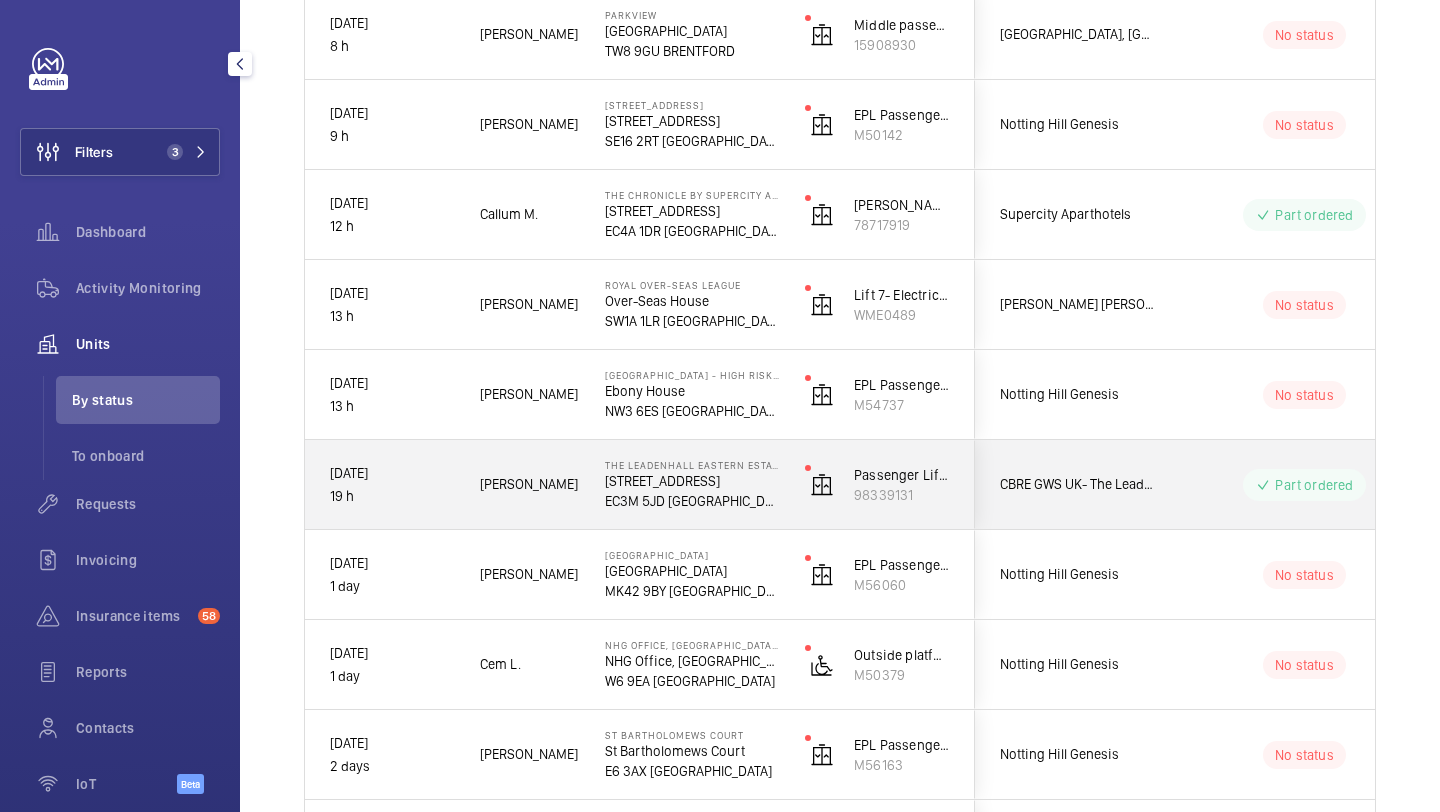 scroll, scrollTop: 473, scrollLeft: 0, axis: vertical 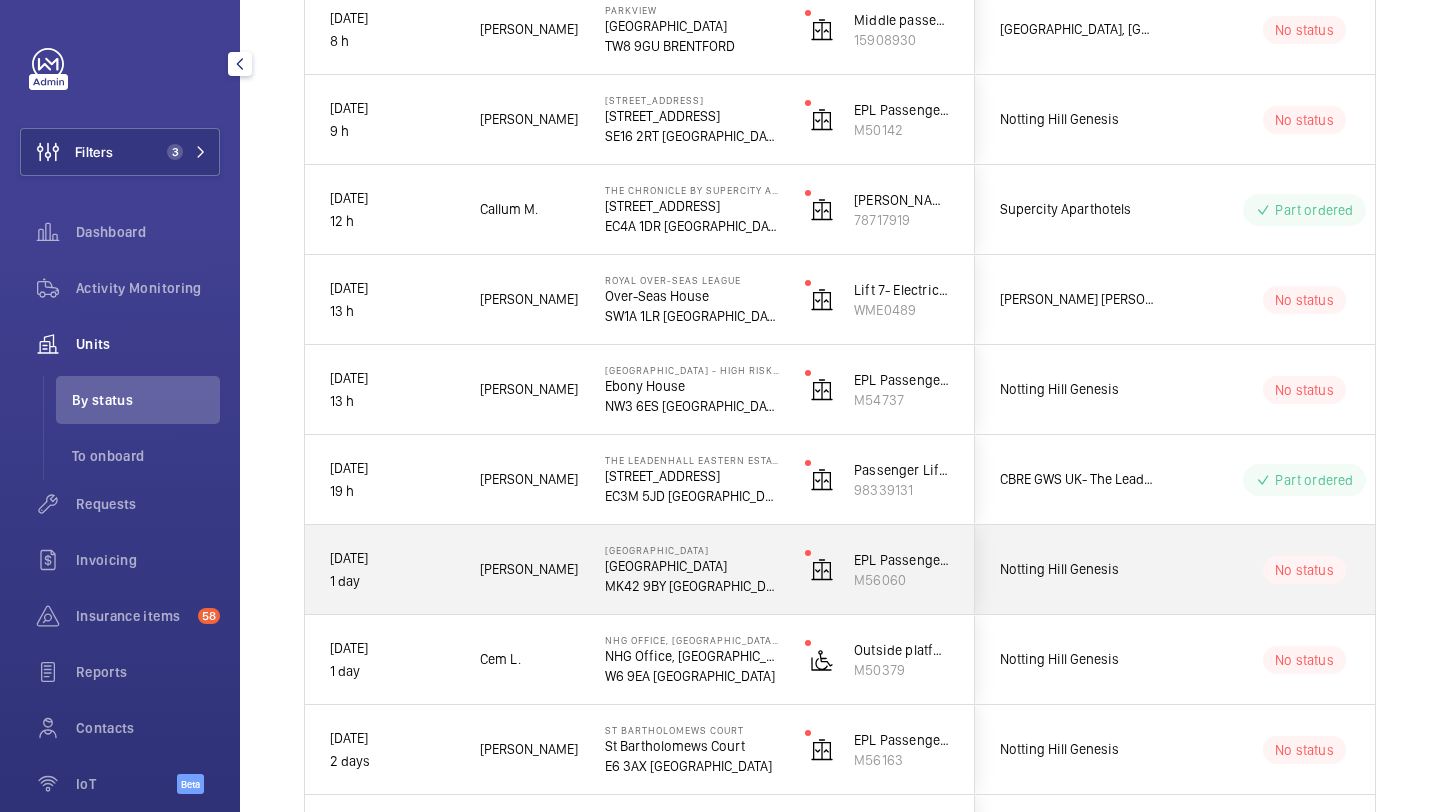 click on "Notting Hill Genesis" 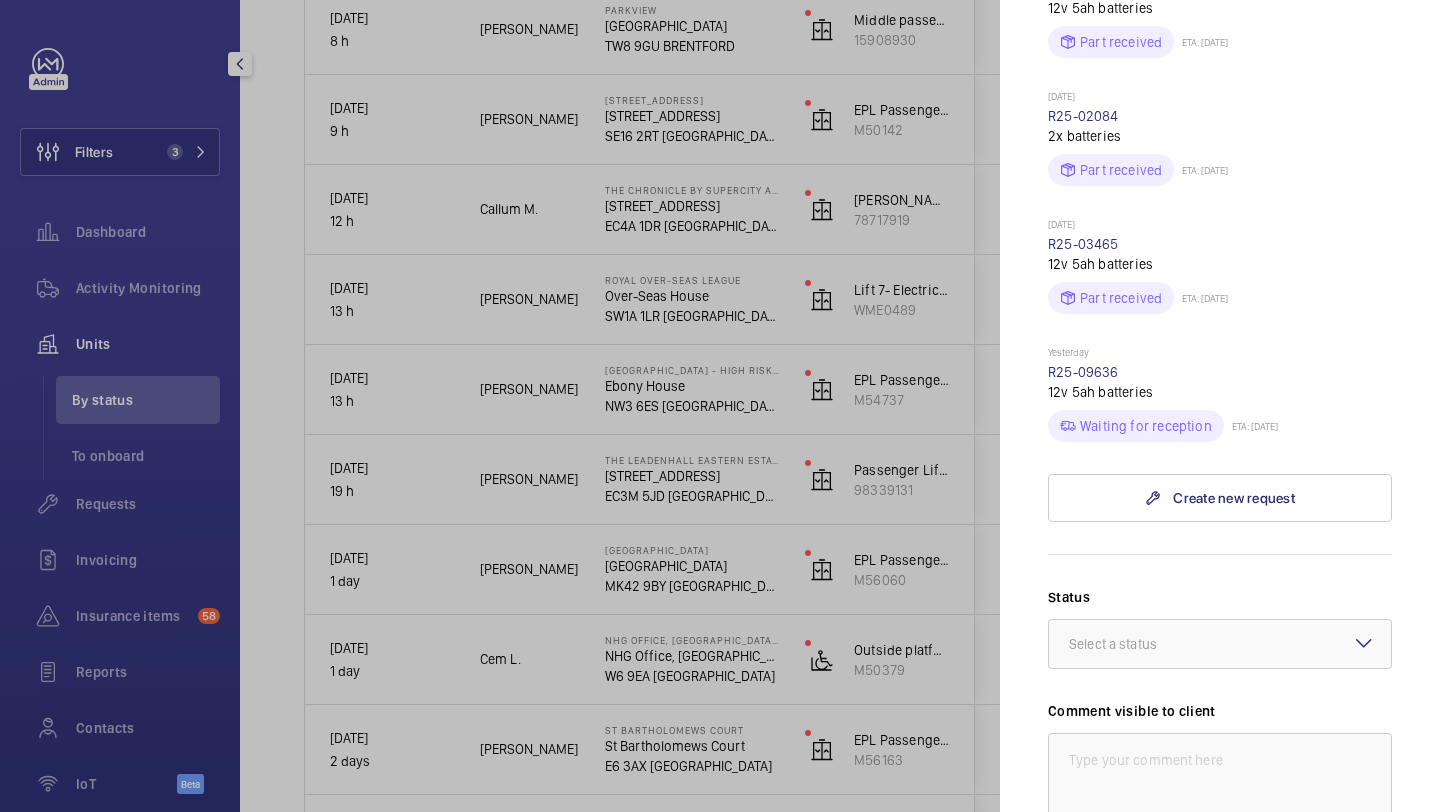 scroll, scrollTop: 943, scrollLeft: 0, axis: vertical 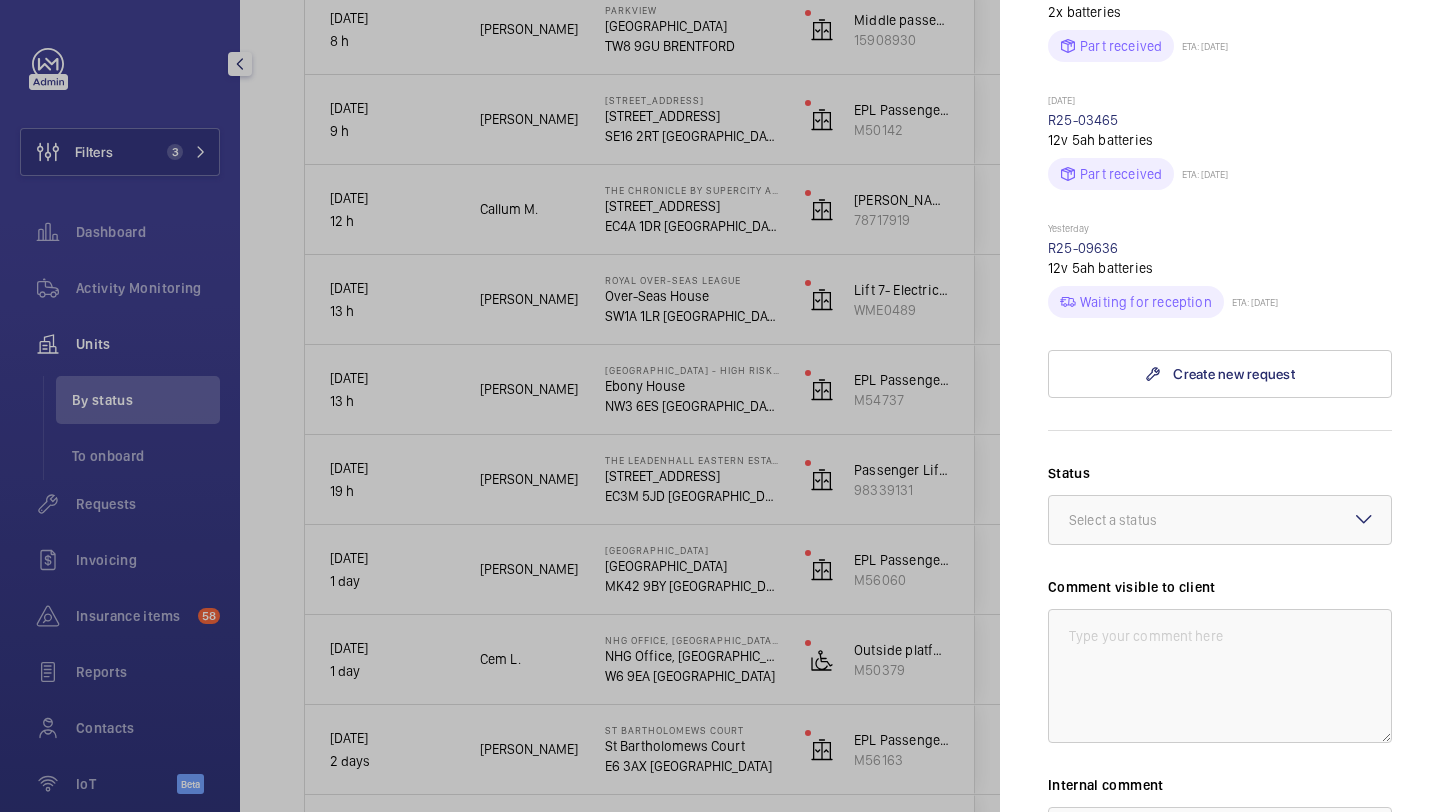click on "Status Select a status" 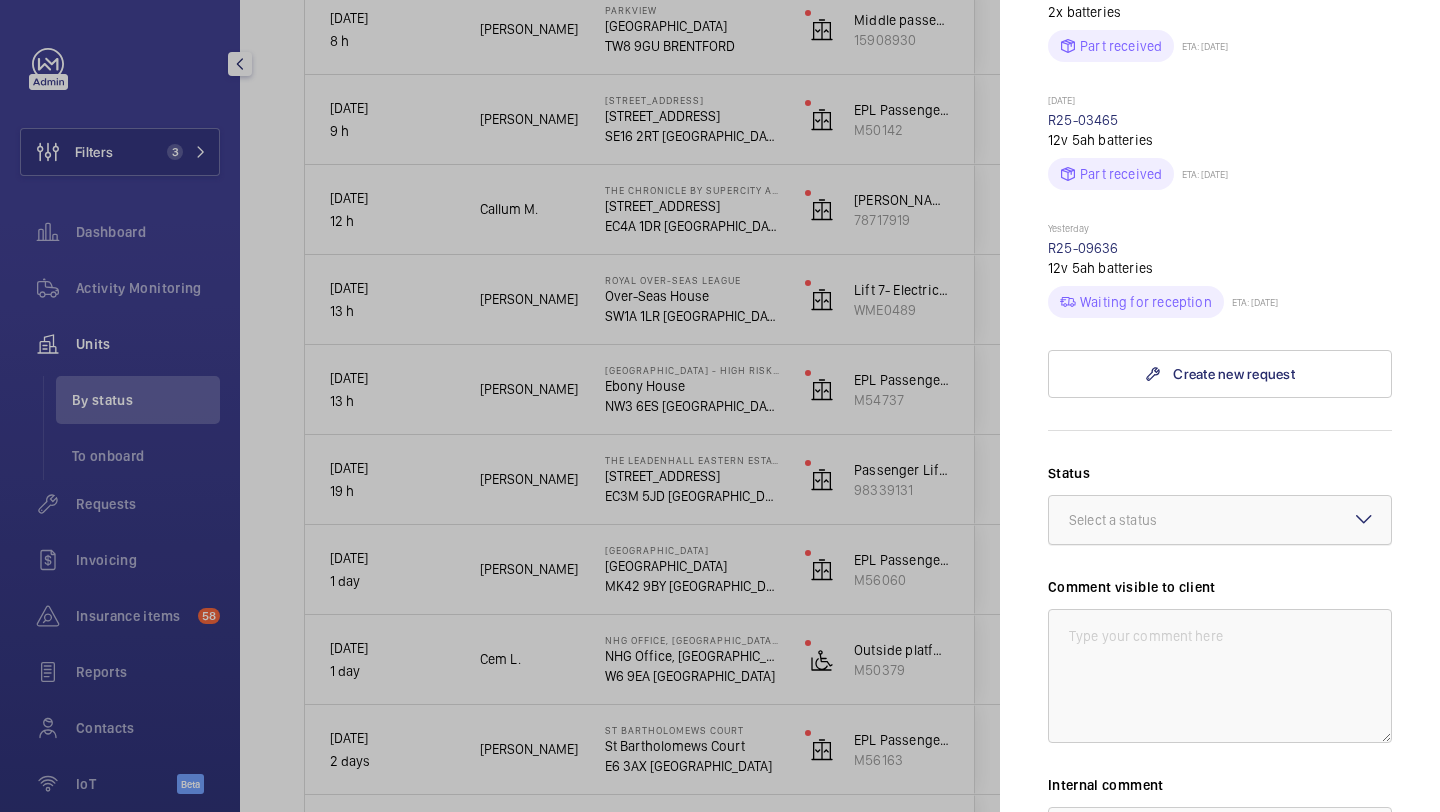click 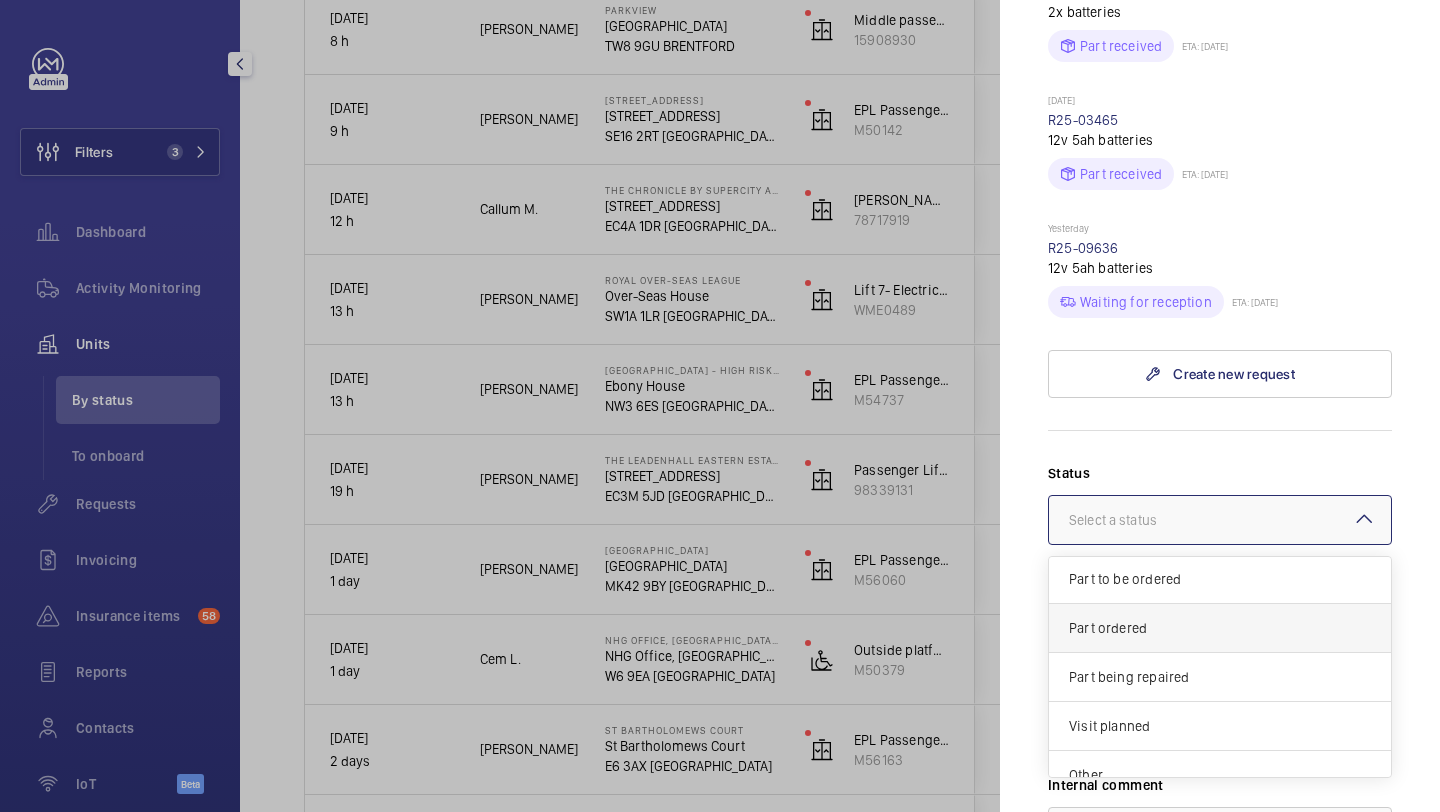 scroll, scrollTop: 171, scrollLeft: 0, axis: vertical 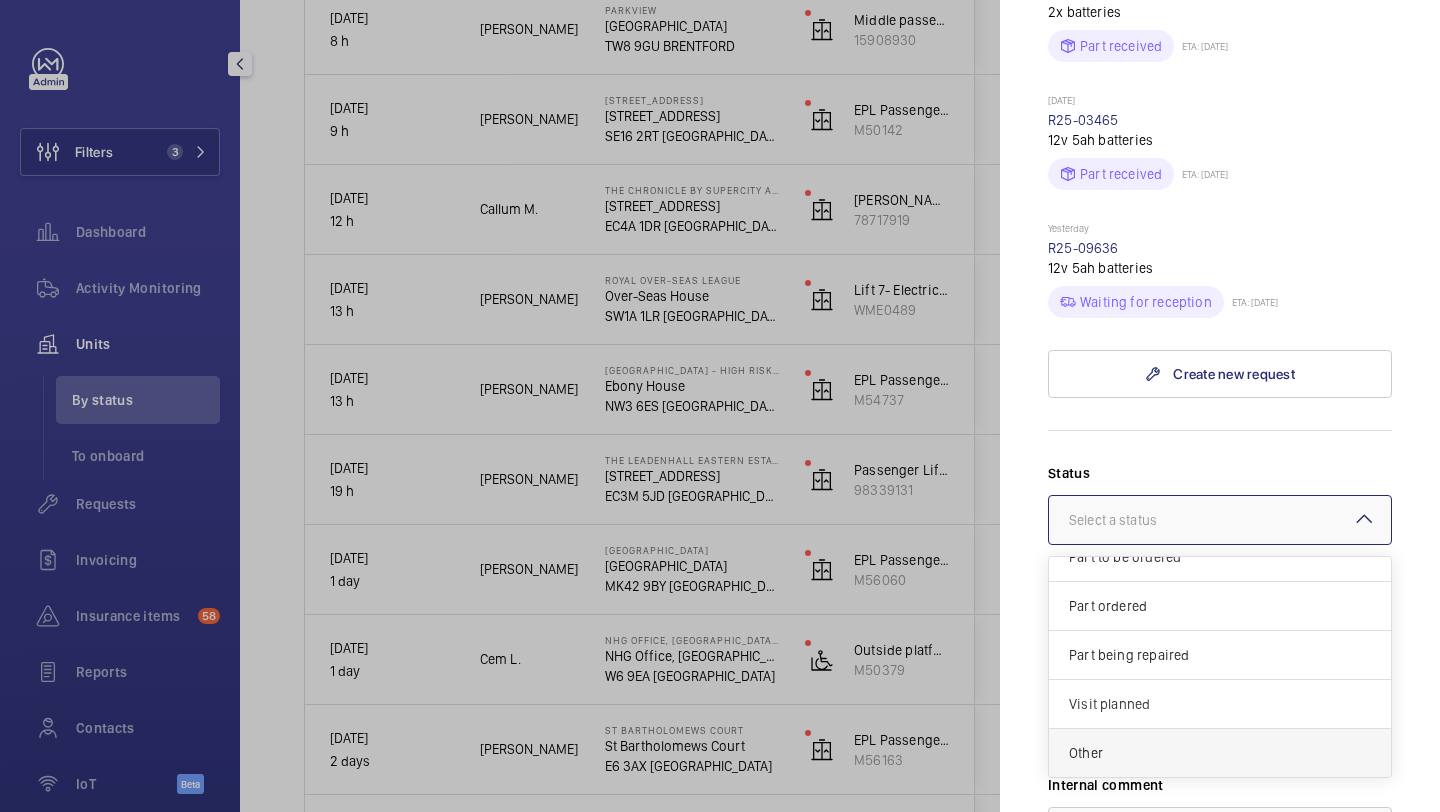 click on "Other" at bounding box center [1220, 753] 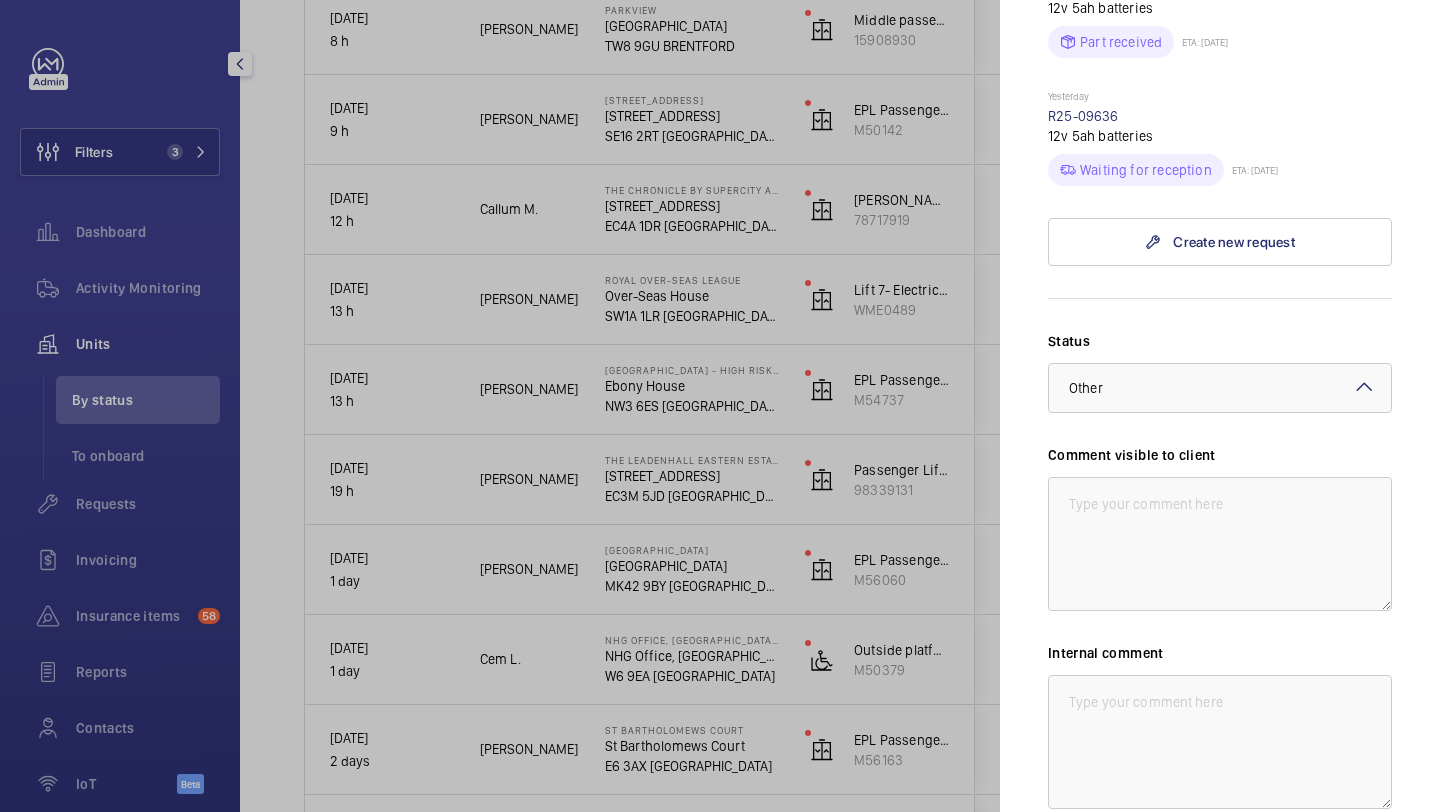 scroll, scrollTop: 1170, scrollLeft: 0, axis: vertical 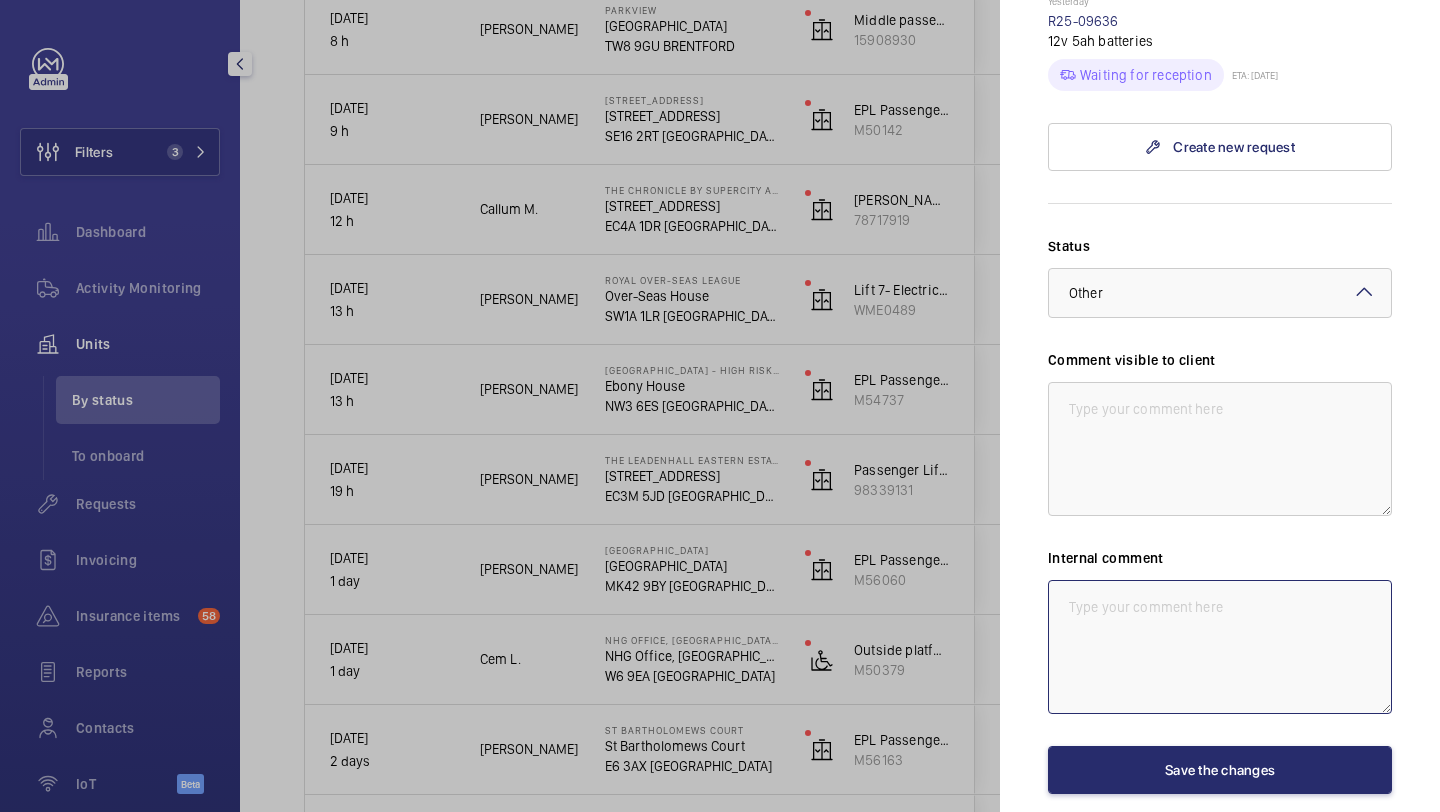 click 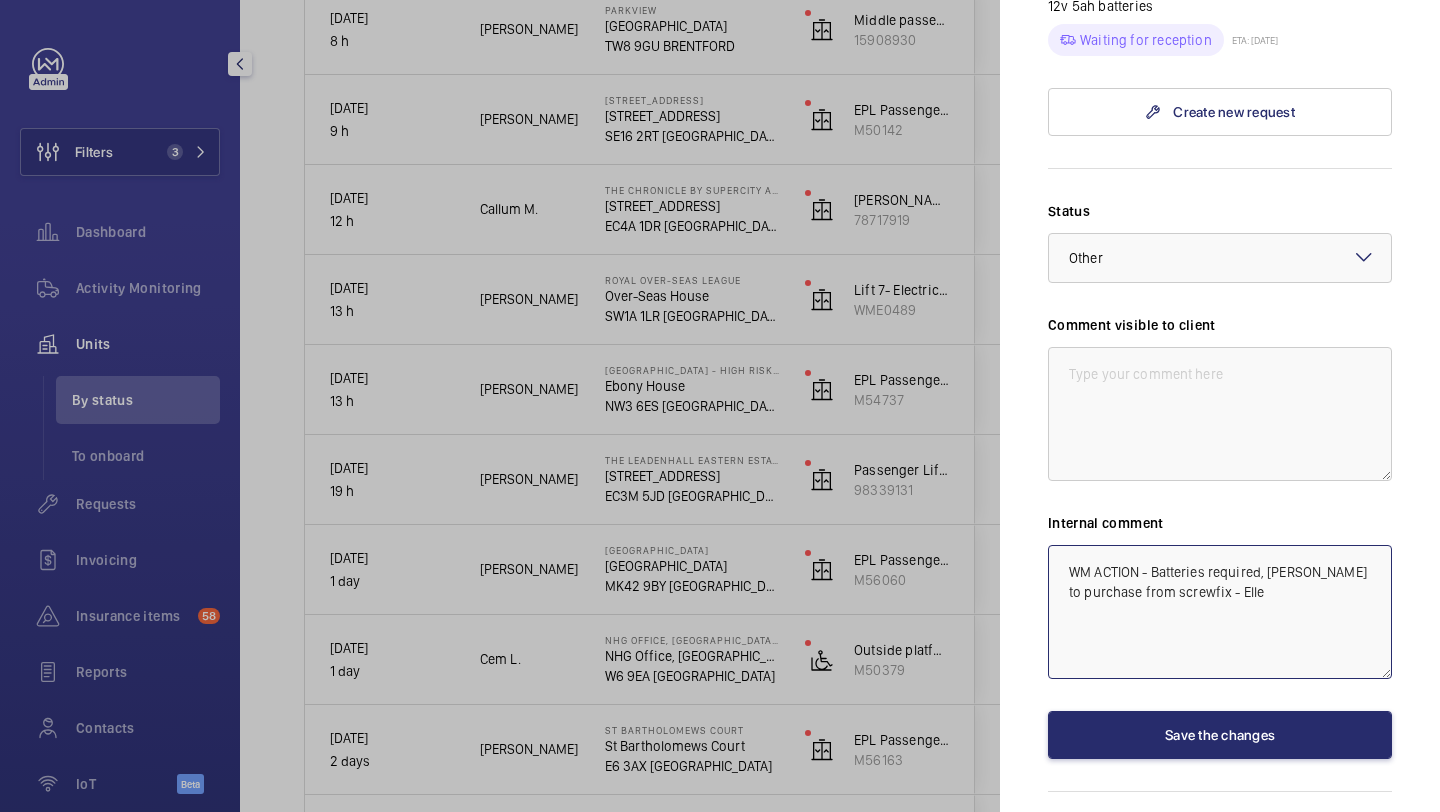 scroll, scrollTop: 1212, scrollLeft: 0, axis: vertical 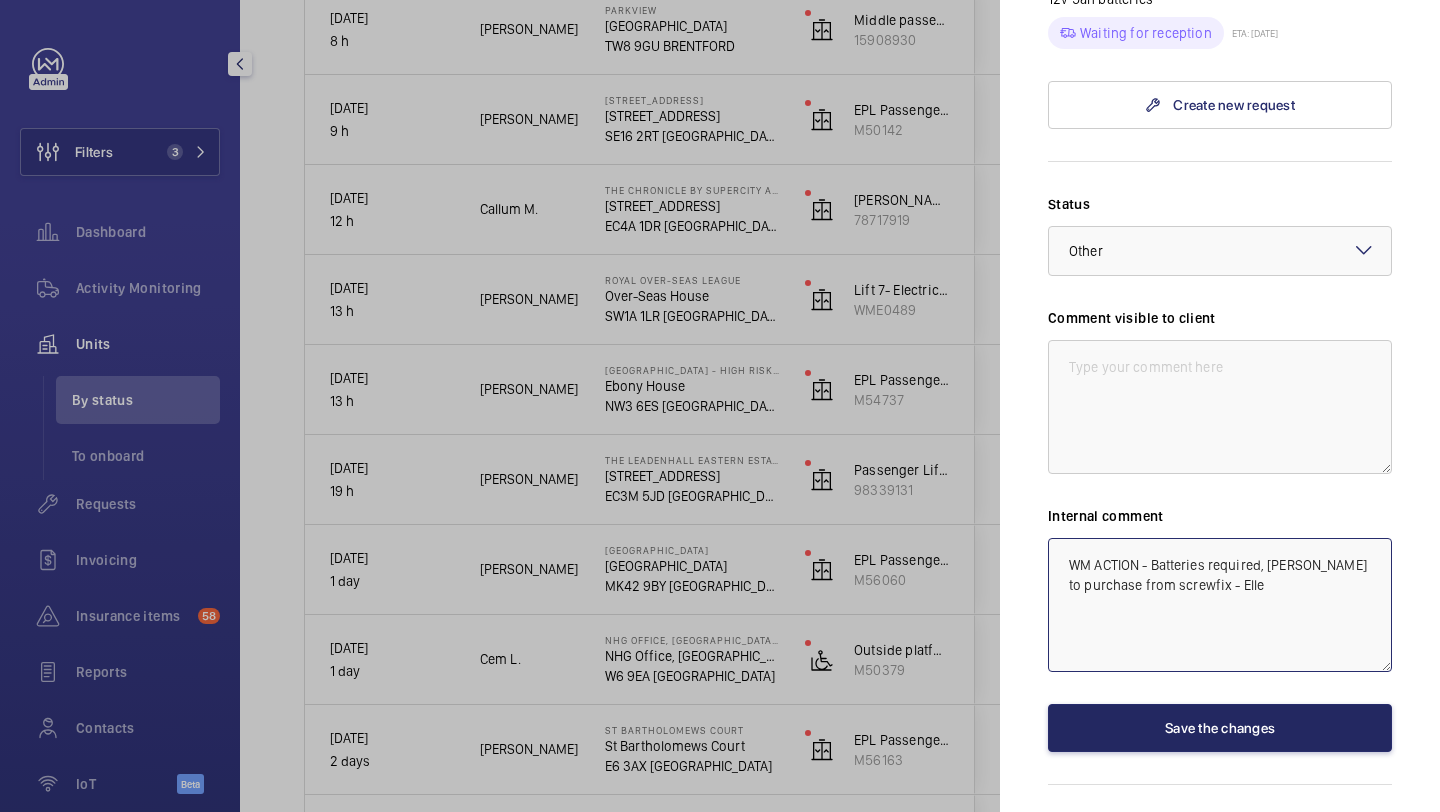 type on "WM ACTION - Batteries required, [PERSON_NAME] to purchase from screwfix - Elle" 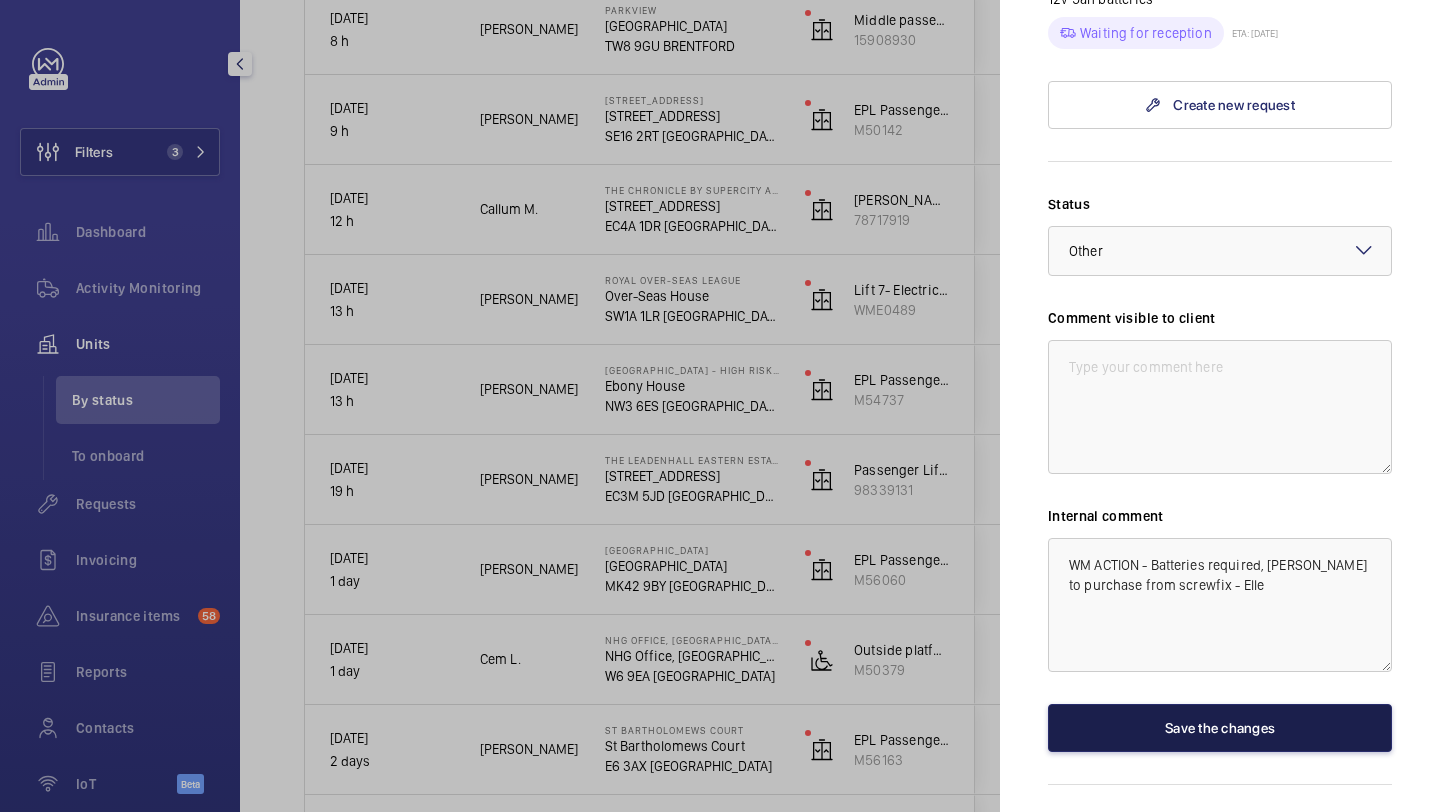 click on "Save the changes" 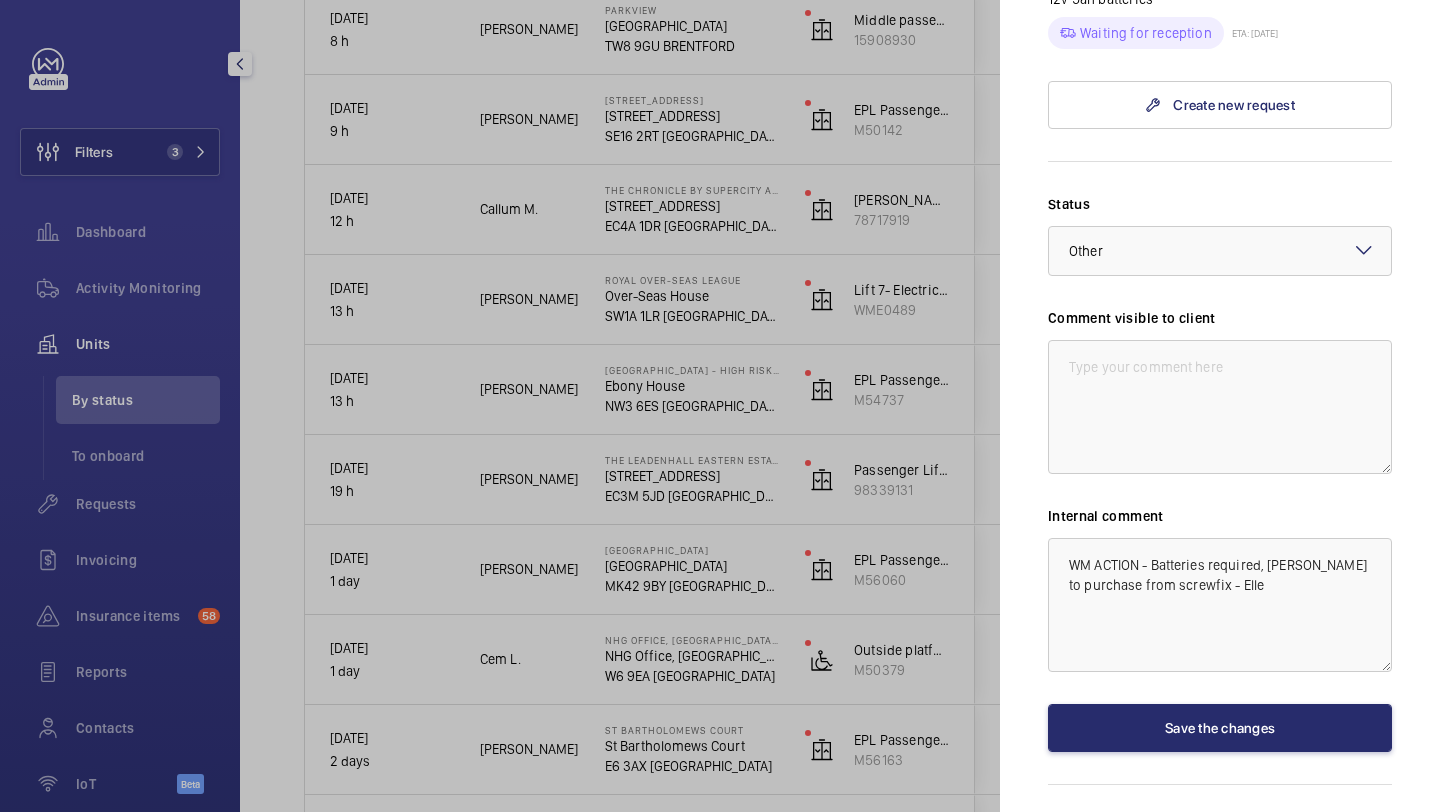 scroll, scrollTop: 0, scrollLeft: 0, axis: both 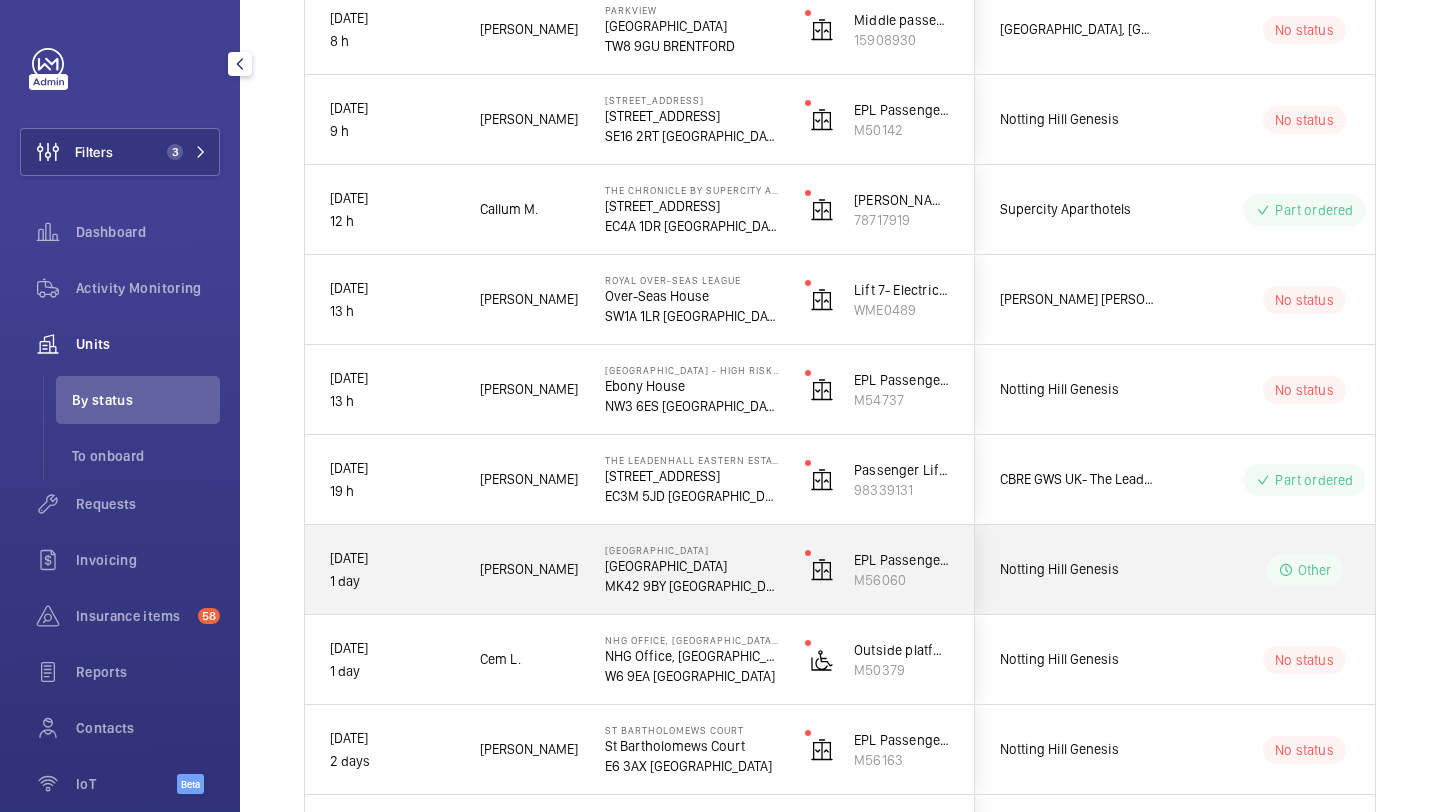 click on "Other" 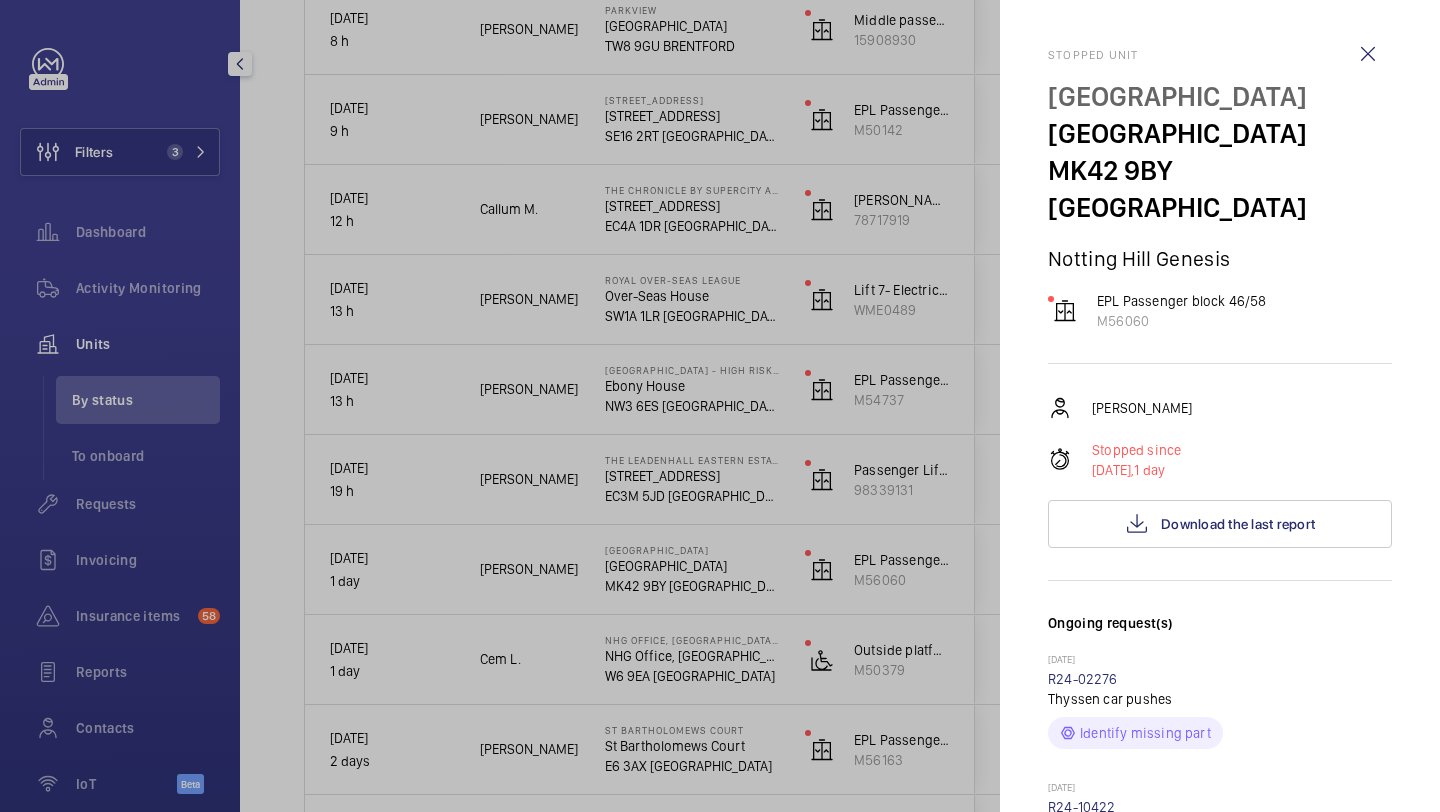 click 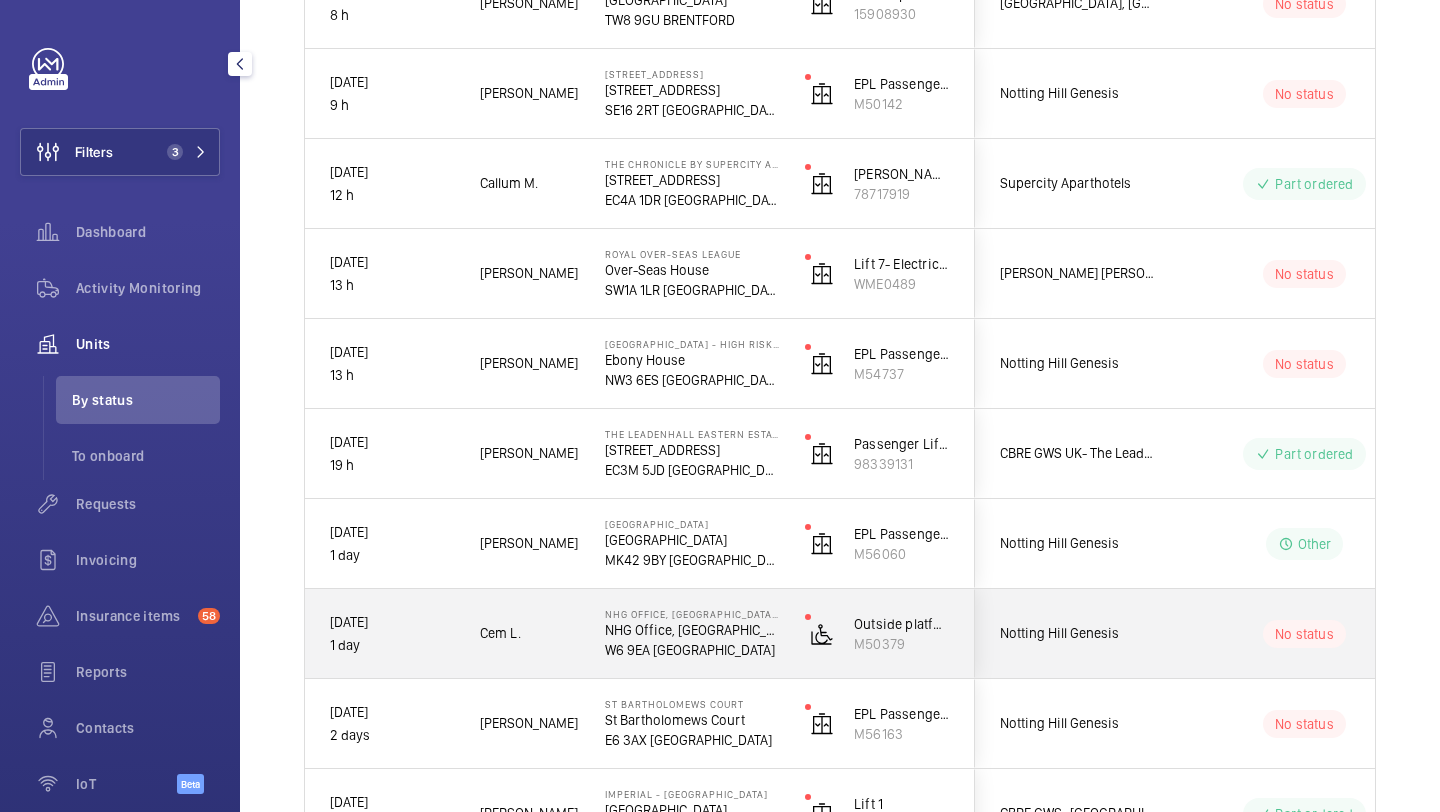 scroll, scrollTop: 510, scrollLeft: 0, axis: vertical 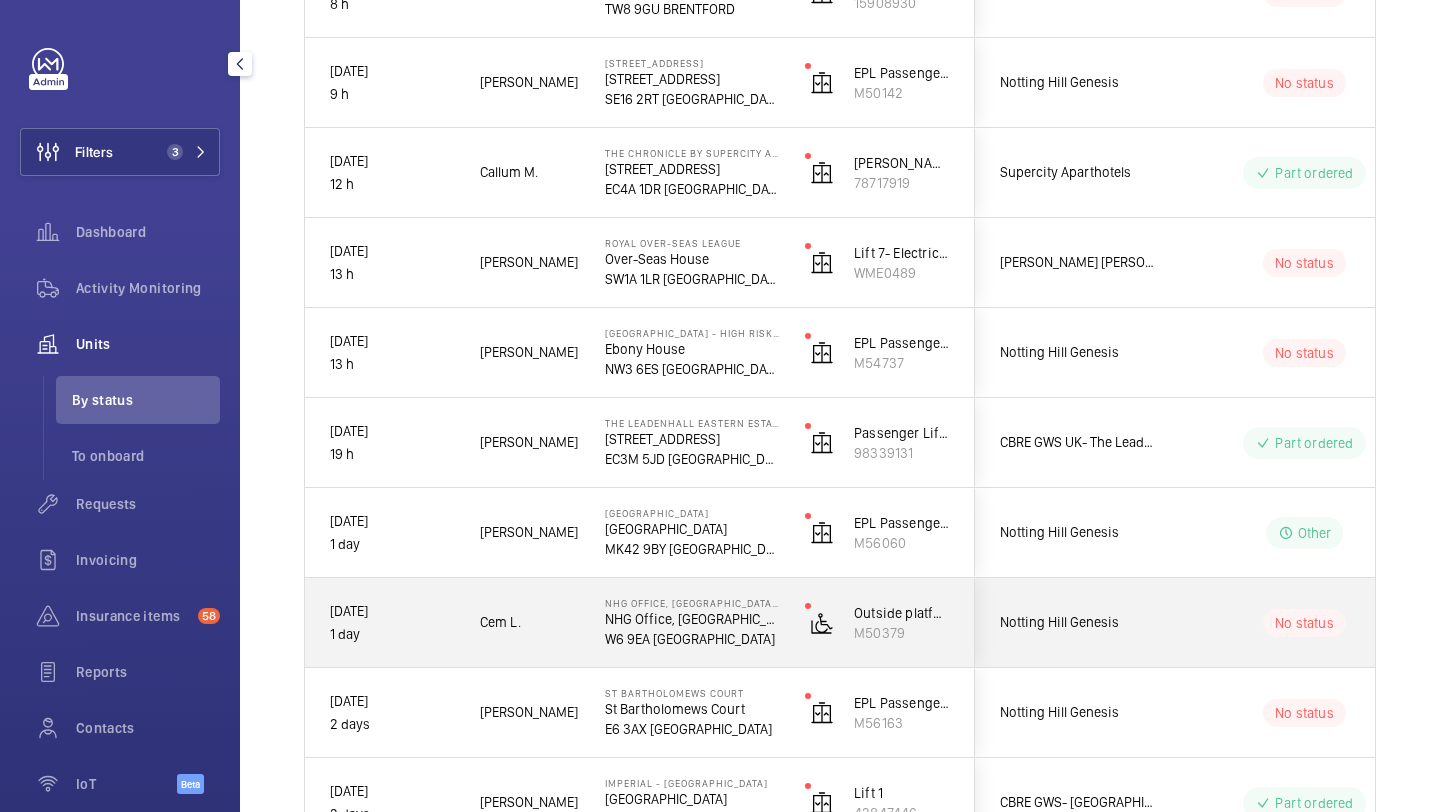 click on "Notting Hill Genesis" 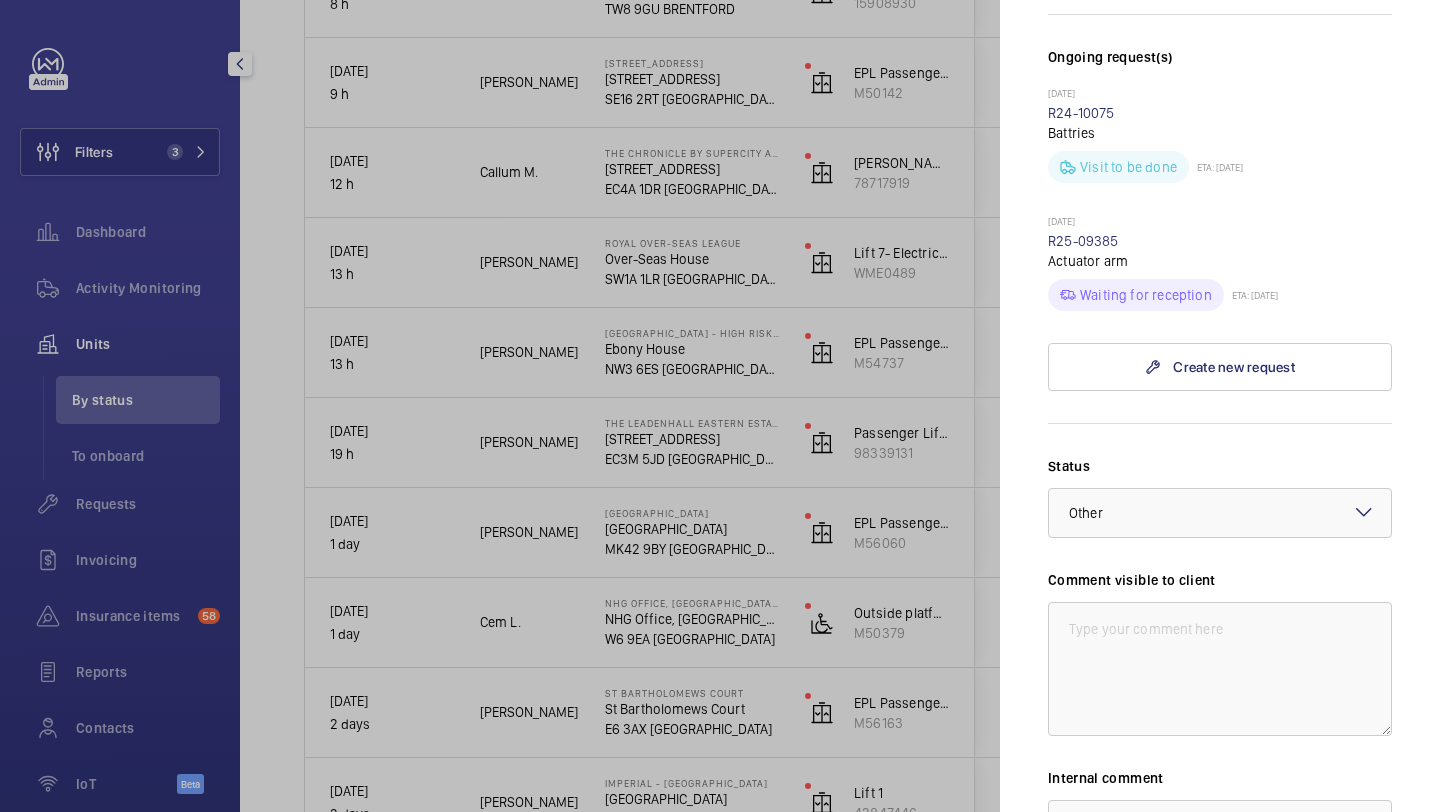 scroll, scrollTop: 842, scrollLeft: 0, axis: vertical 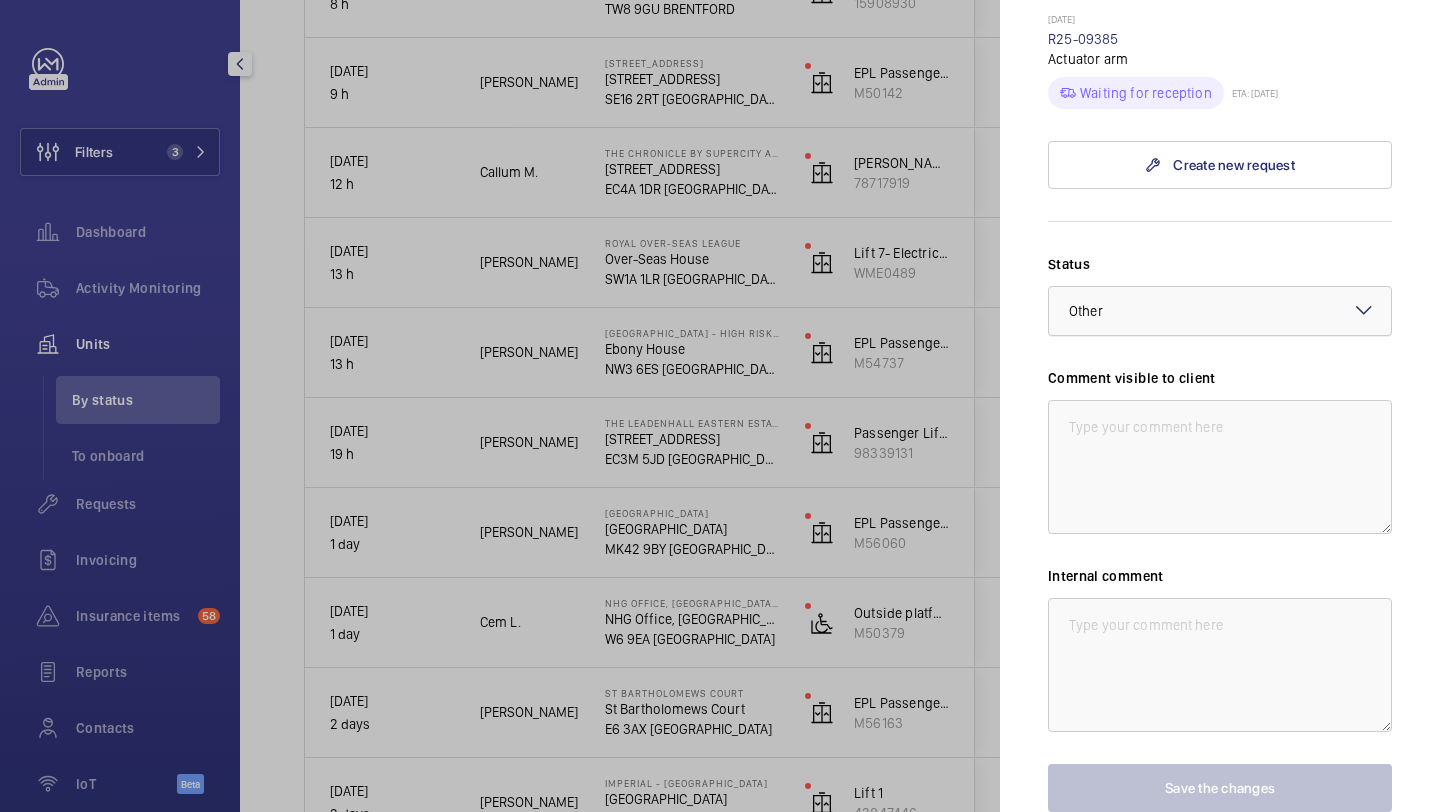 click on "Select a status × Other ×" 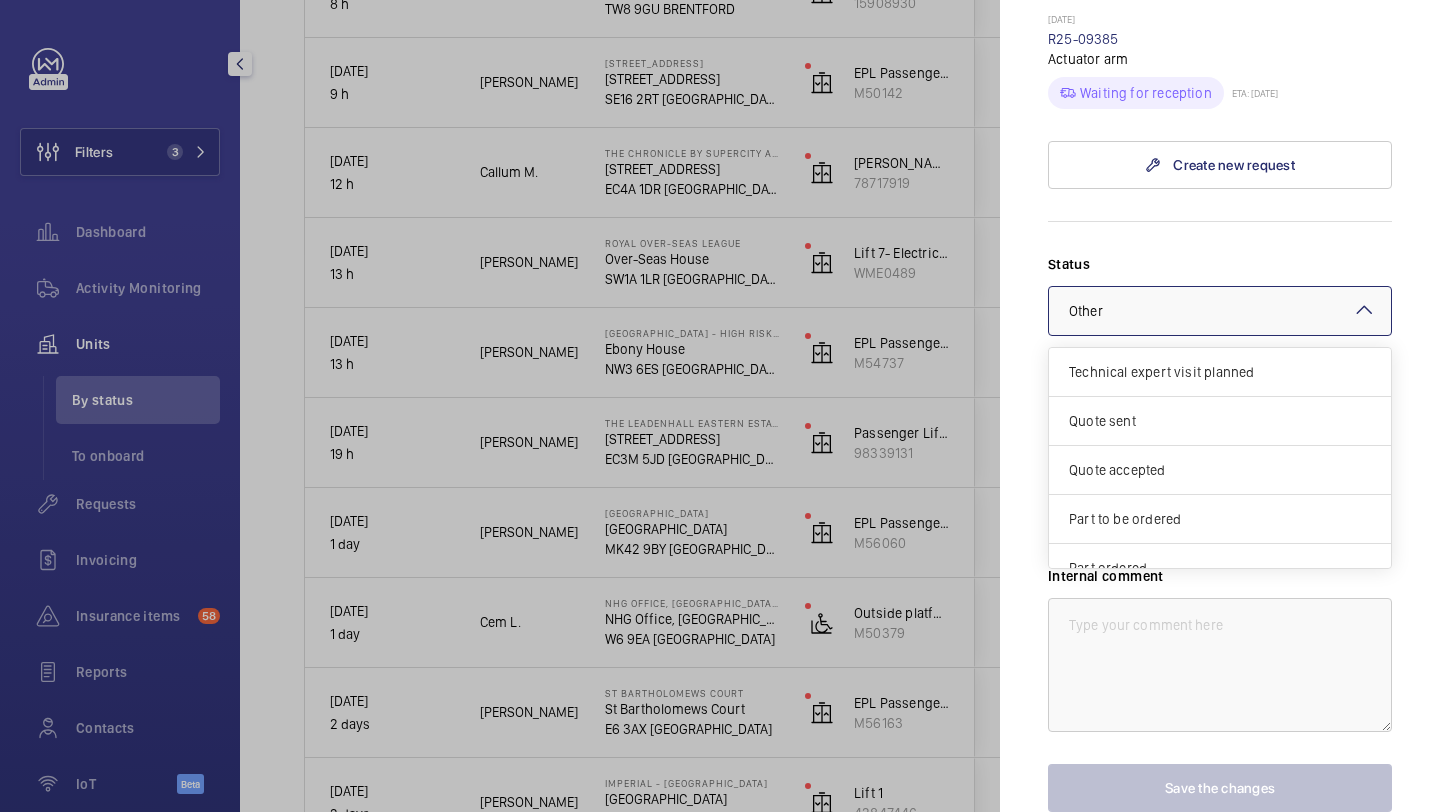 scroll, scrollTop: 171, scrollLeft: 0, axis: vertical 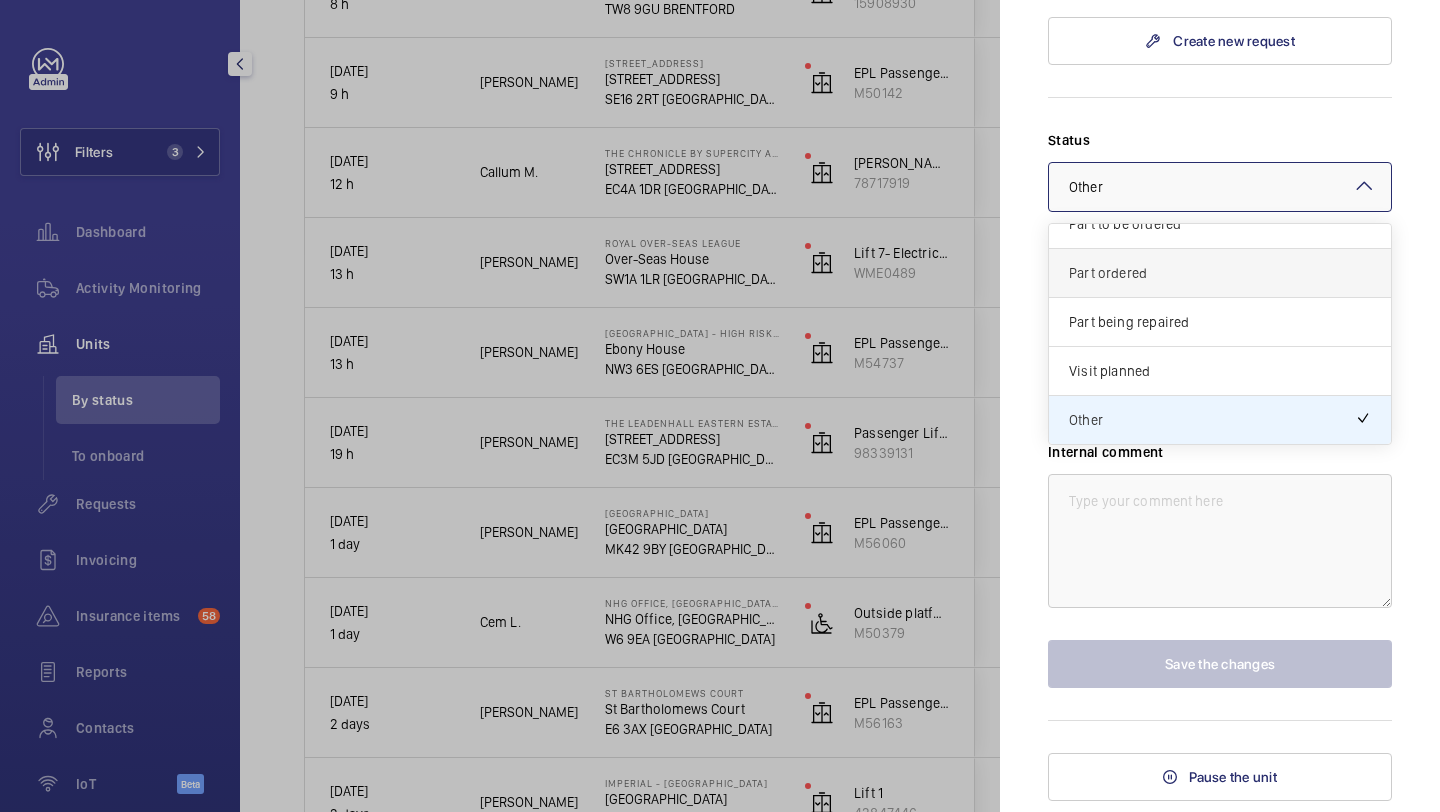 click on "Part ordered" at bounding box center [1220, 273] 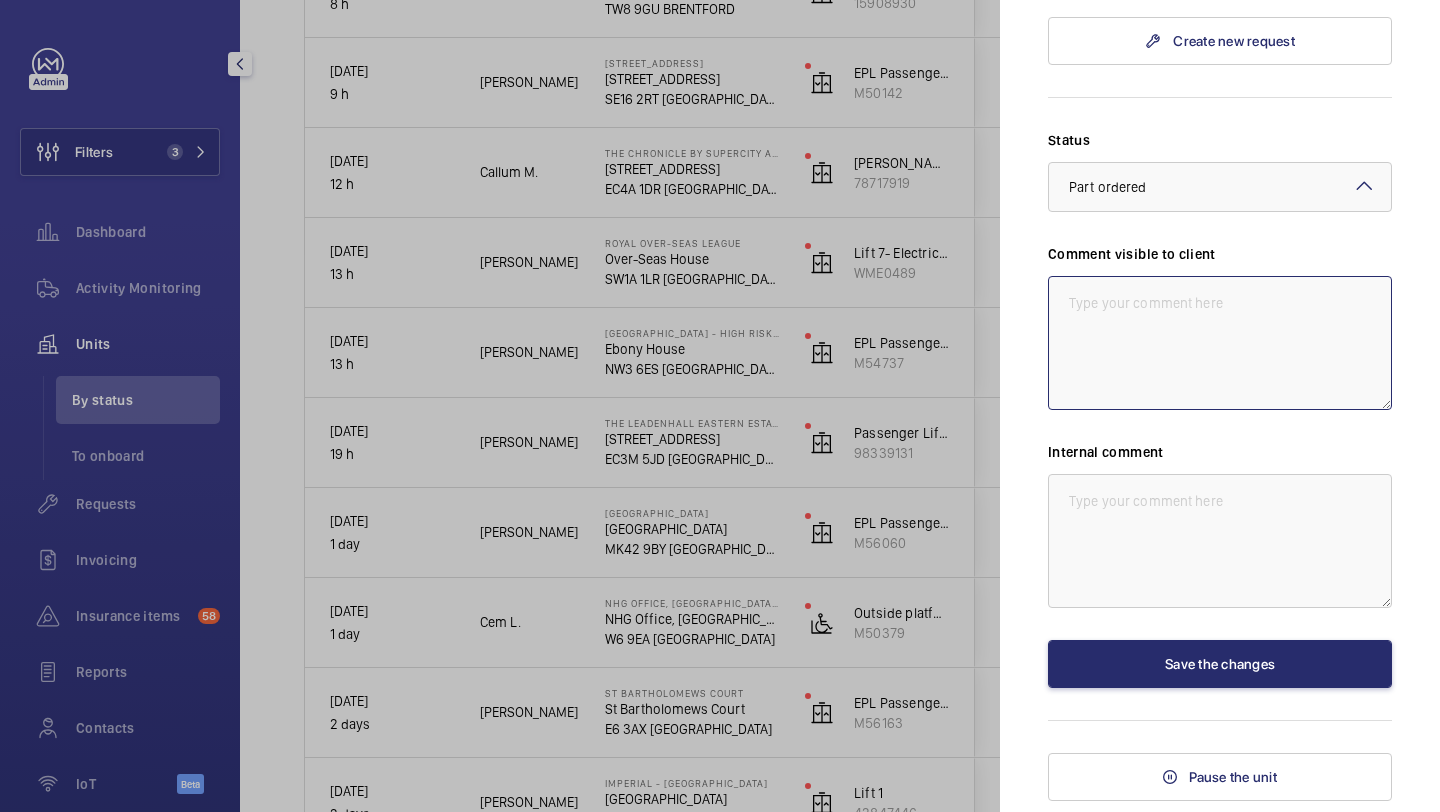 click 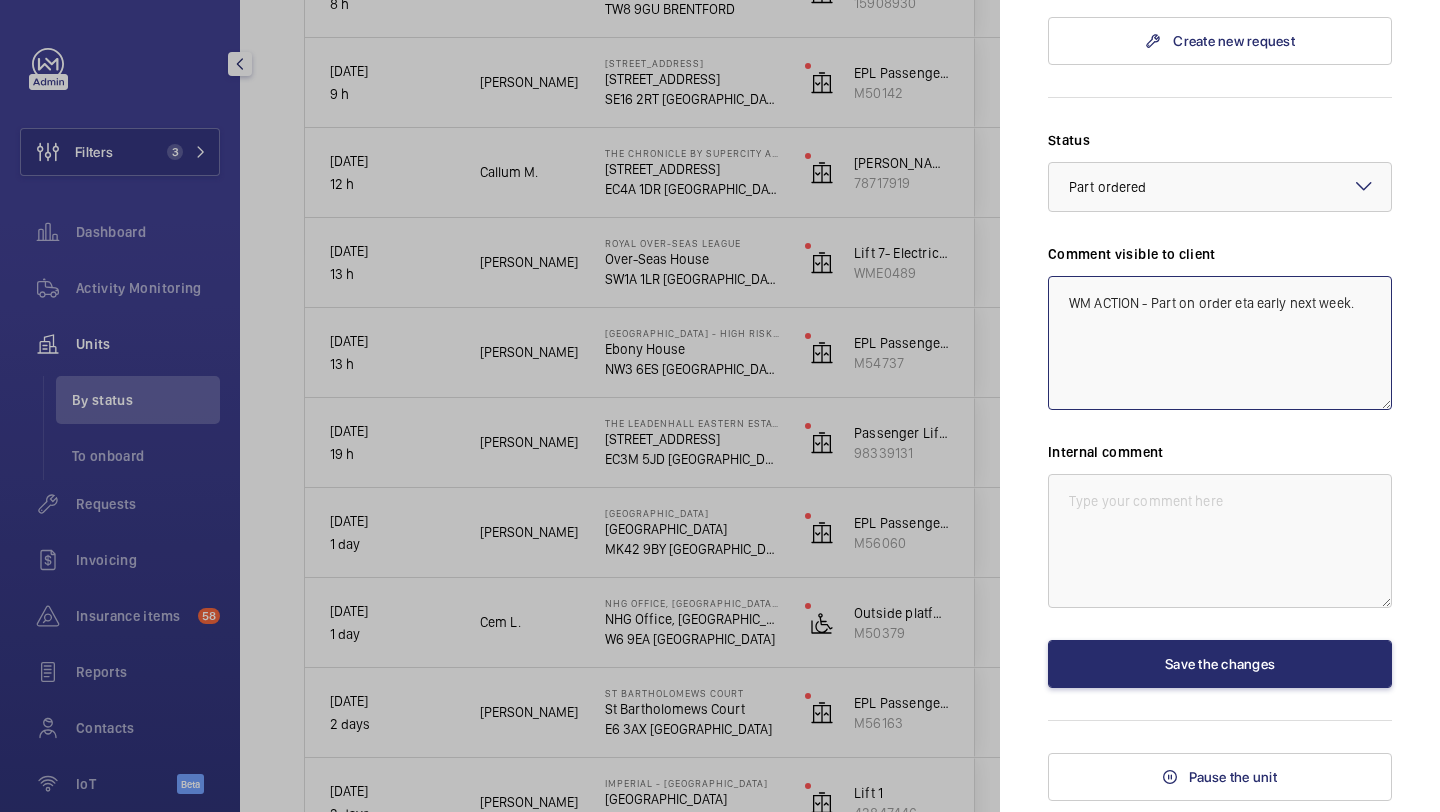 click on "WM ACTION - Part on order eta early next week." 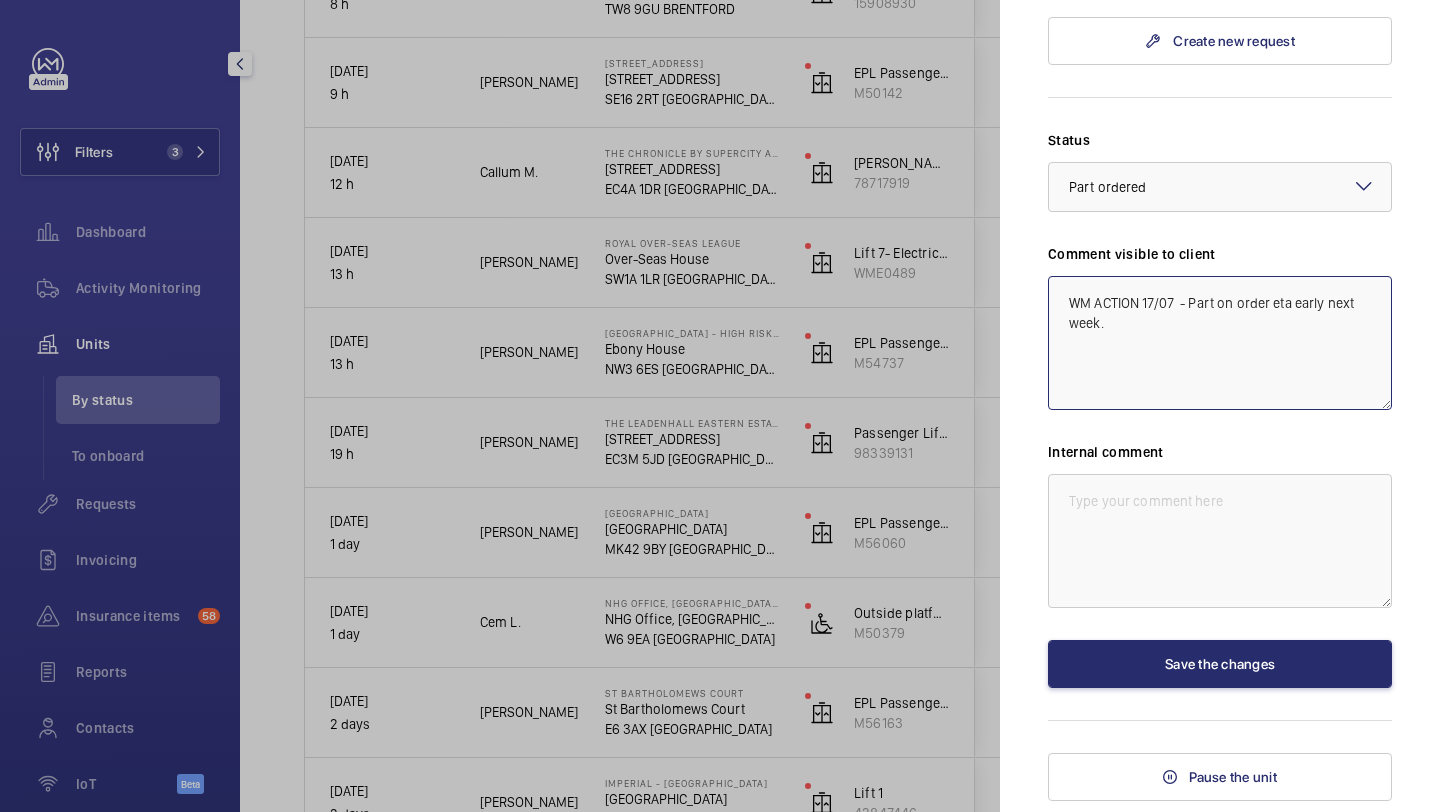 drag, startPoint x: 1126, startPoint y: 289, endPoint x: 1063, endPoint y: 265, distance: 67.41662 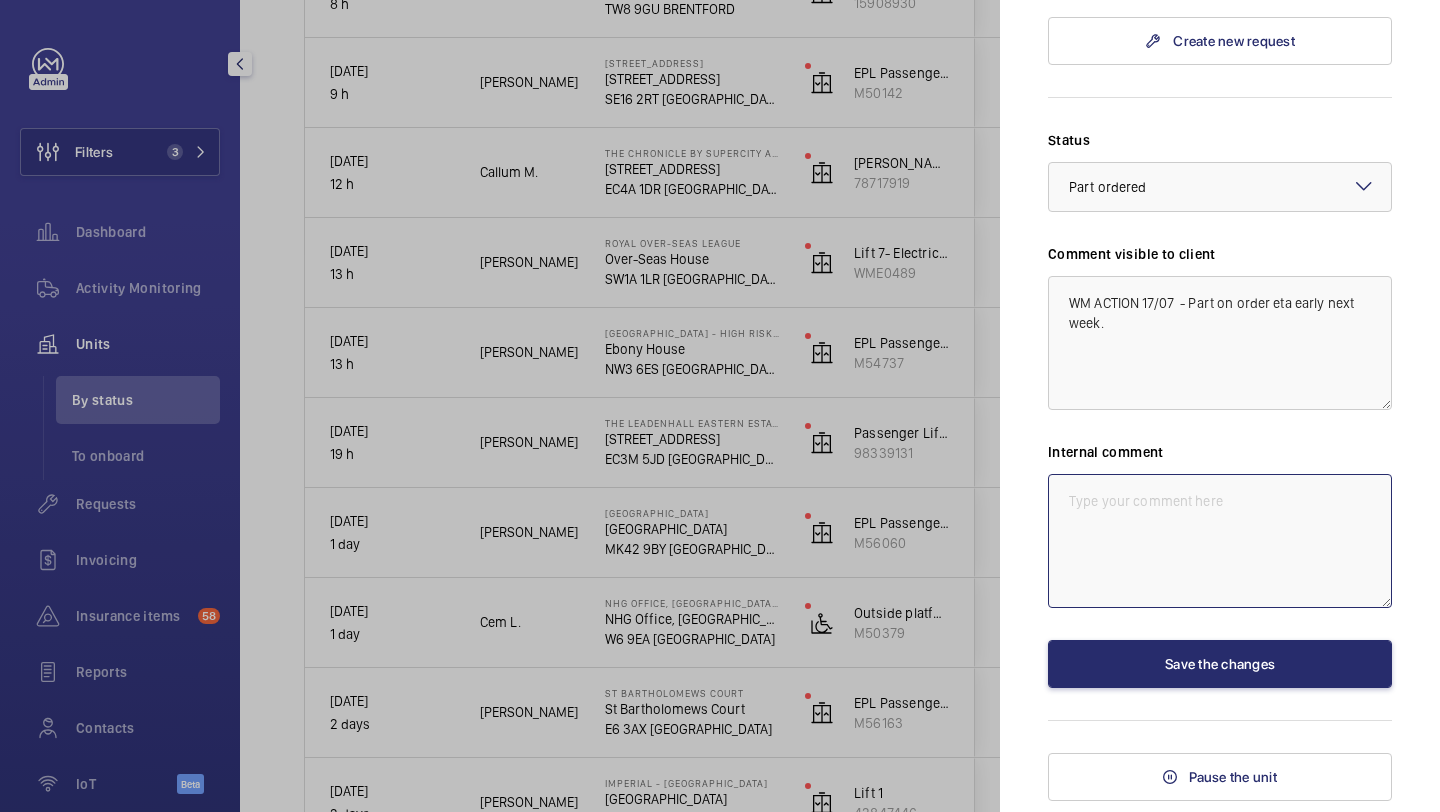 click 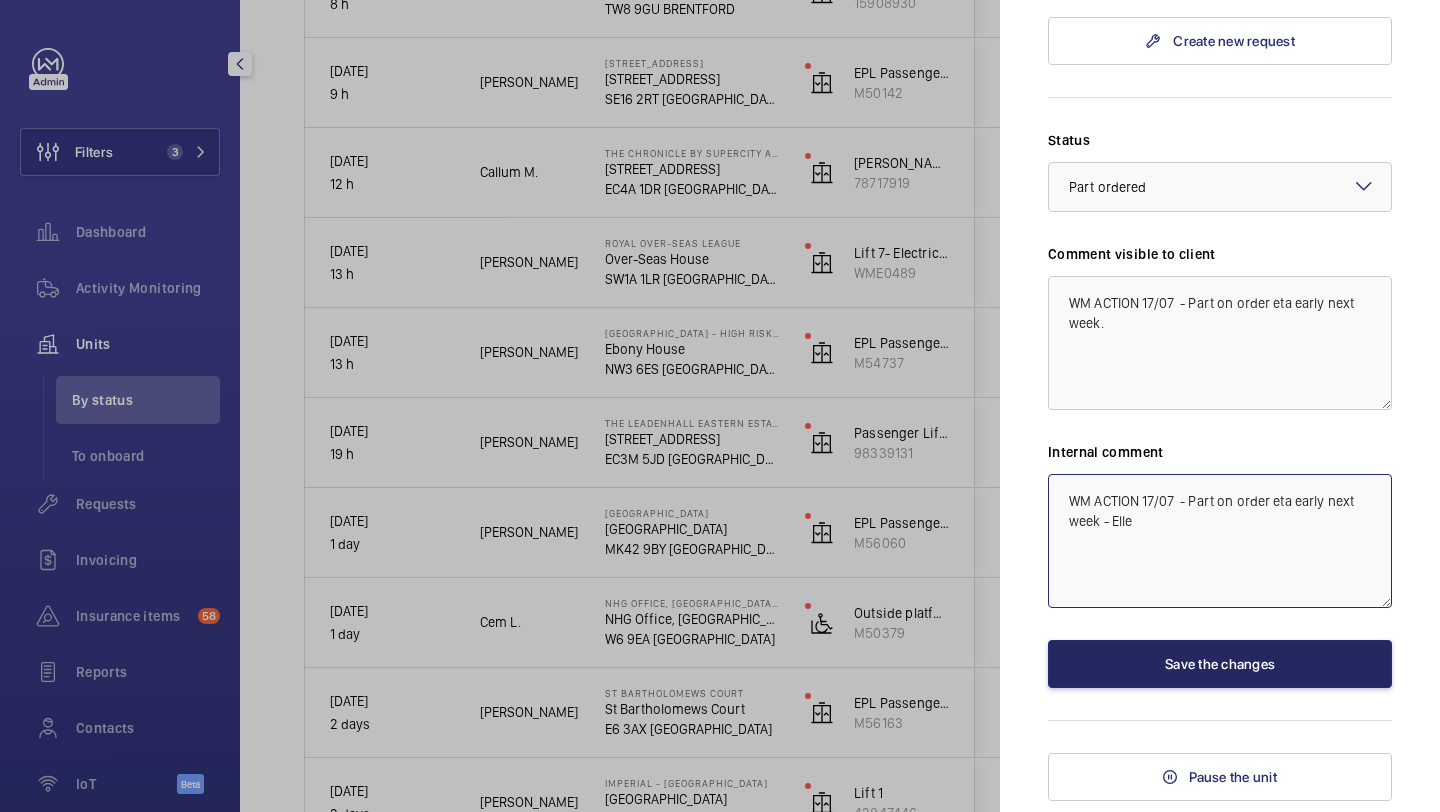 type on "WM ACTION 17/07  - Part on order eta early next week - Elle" 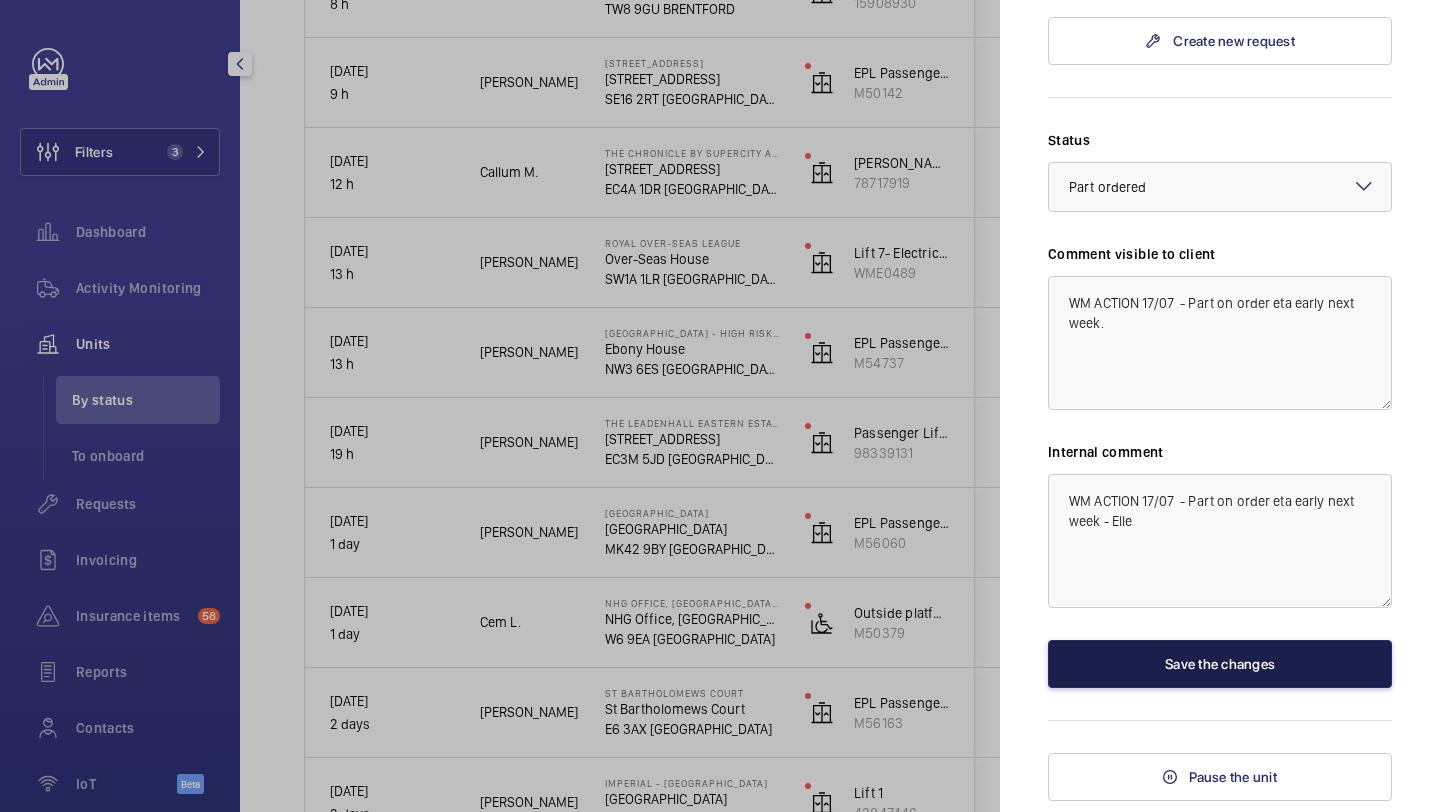 click on "Save the changes" 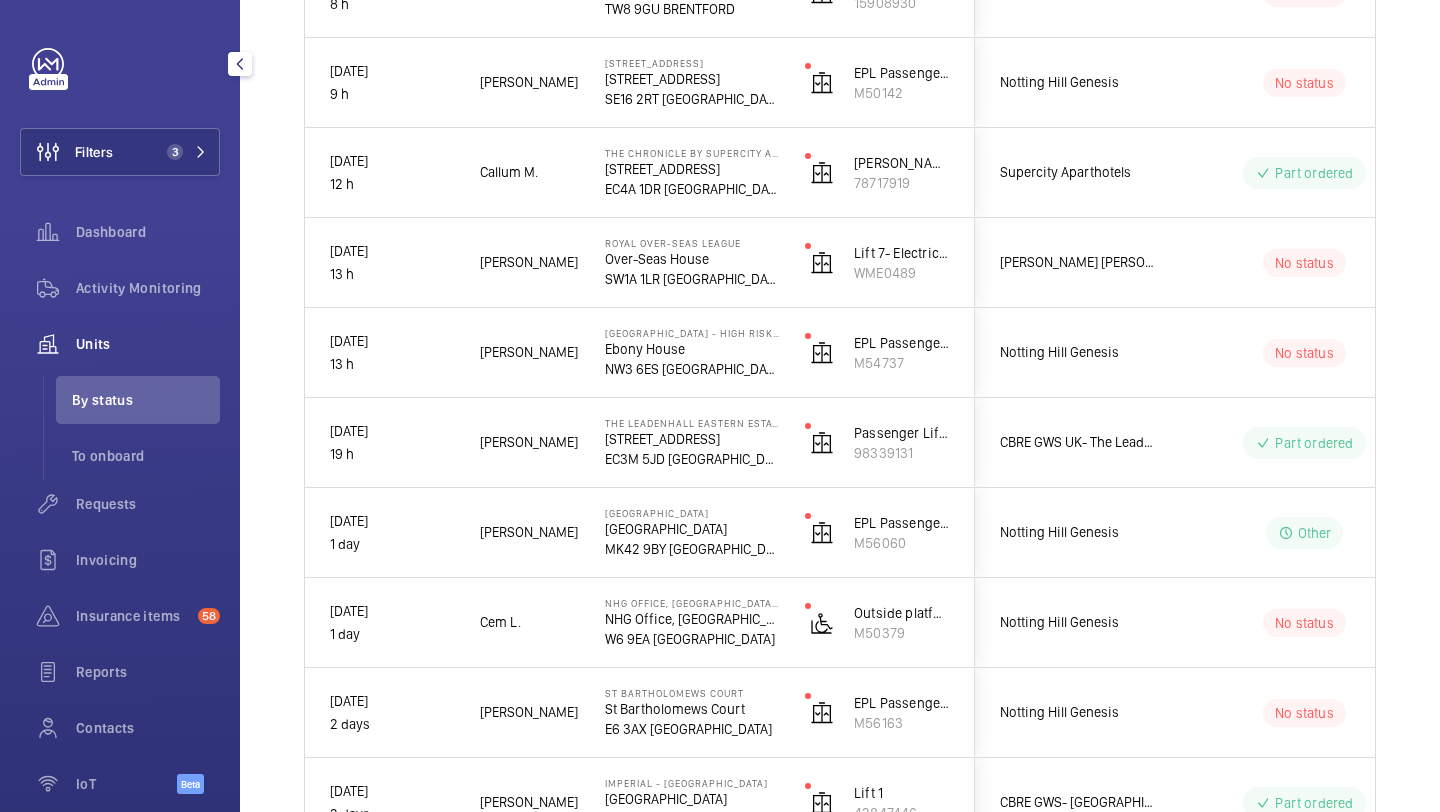 scroll, scrollTop: 0, scrollLeft: 0, axis: both 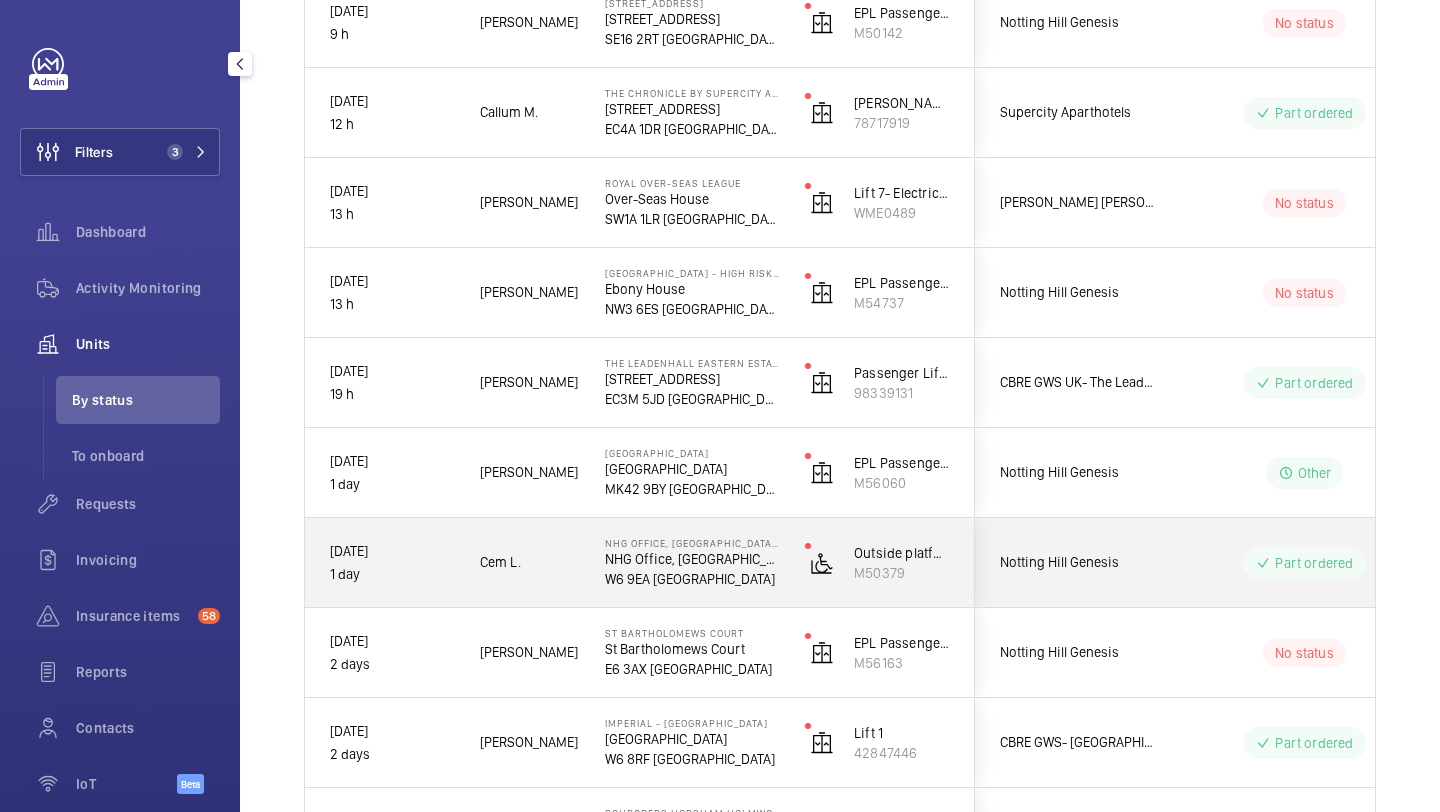 click on "Part ordered" 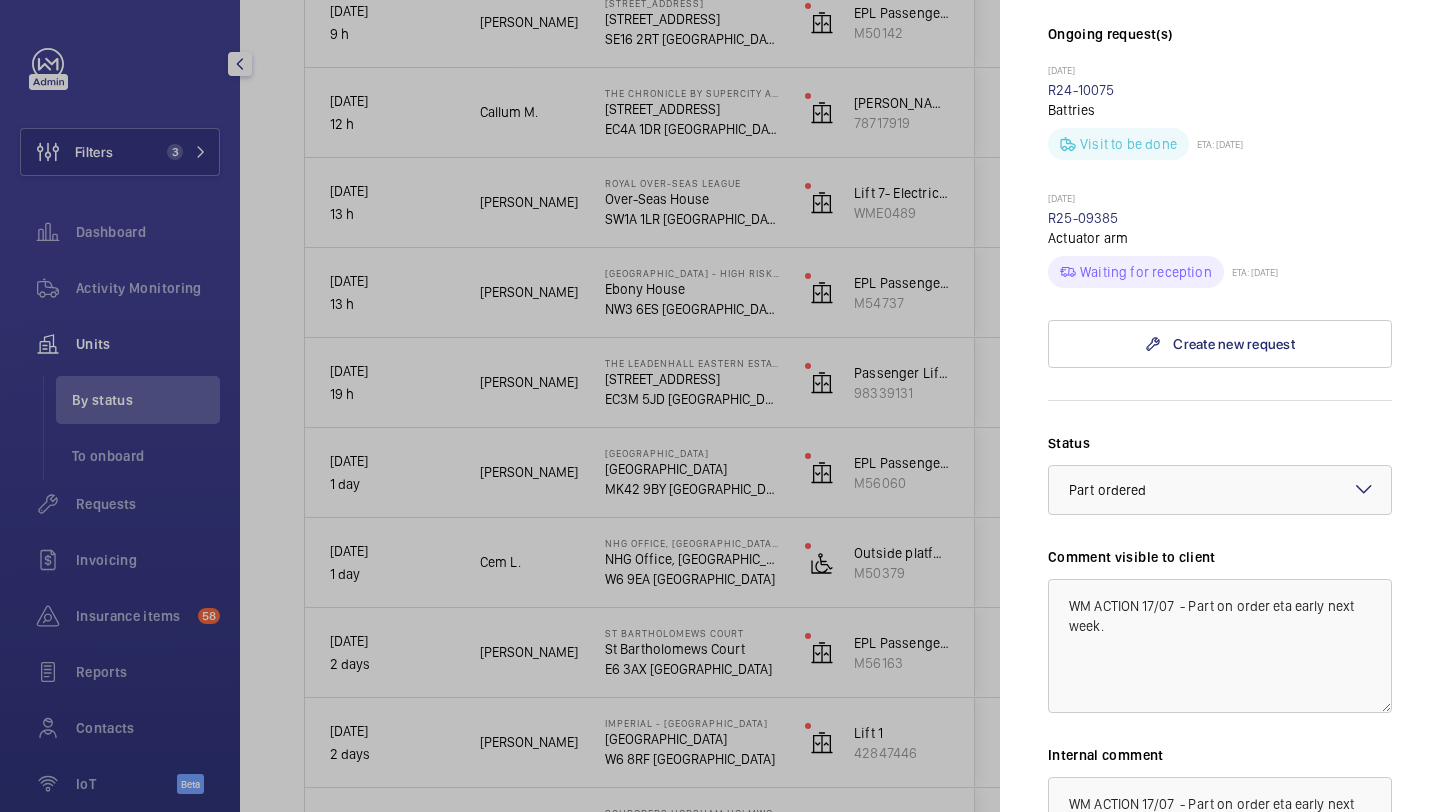 scroll, scrollTop: 668, scrollLeft: 0, axis: vertical 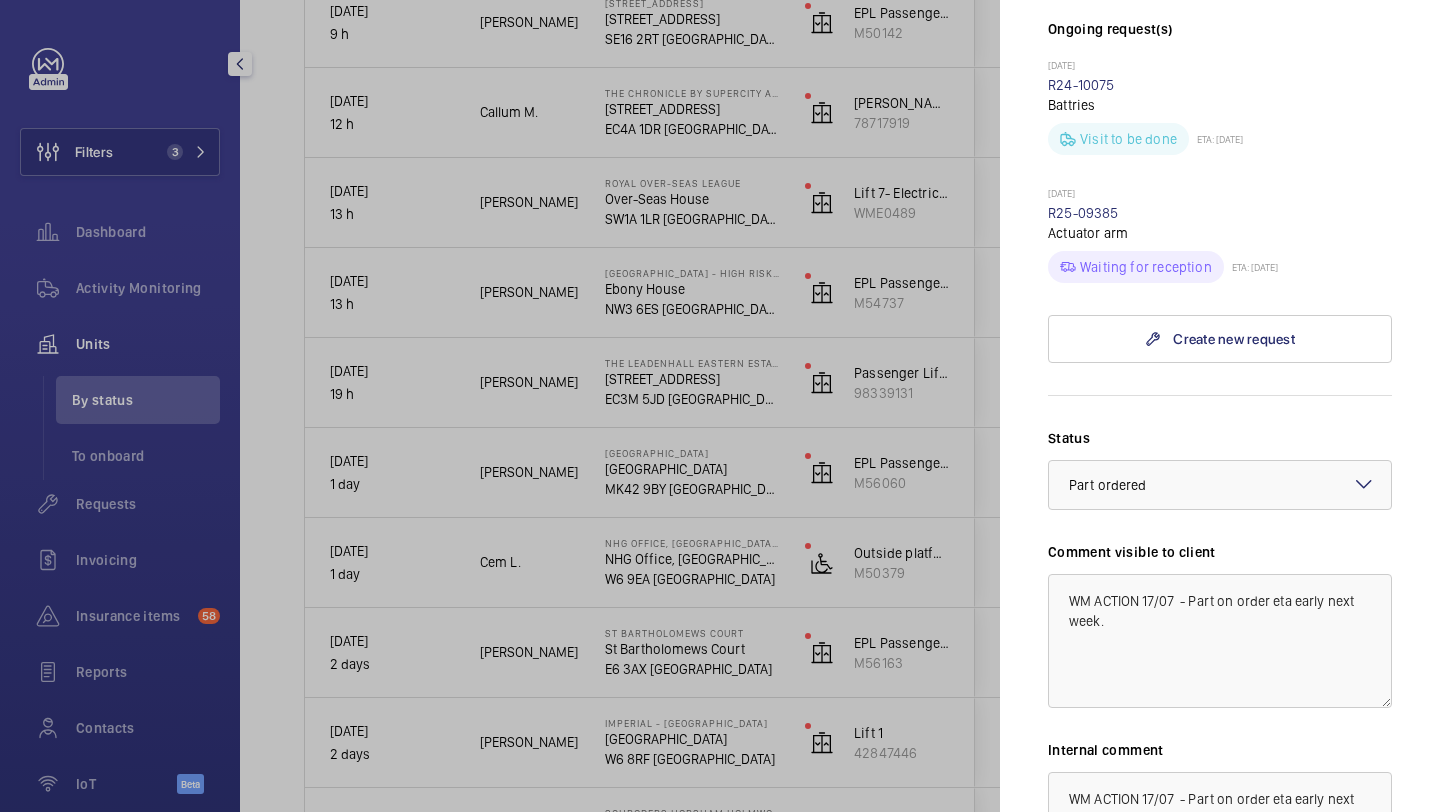 click 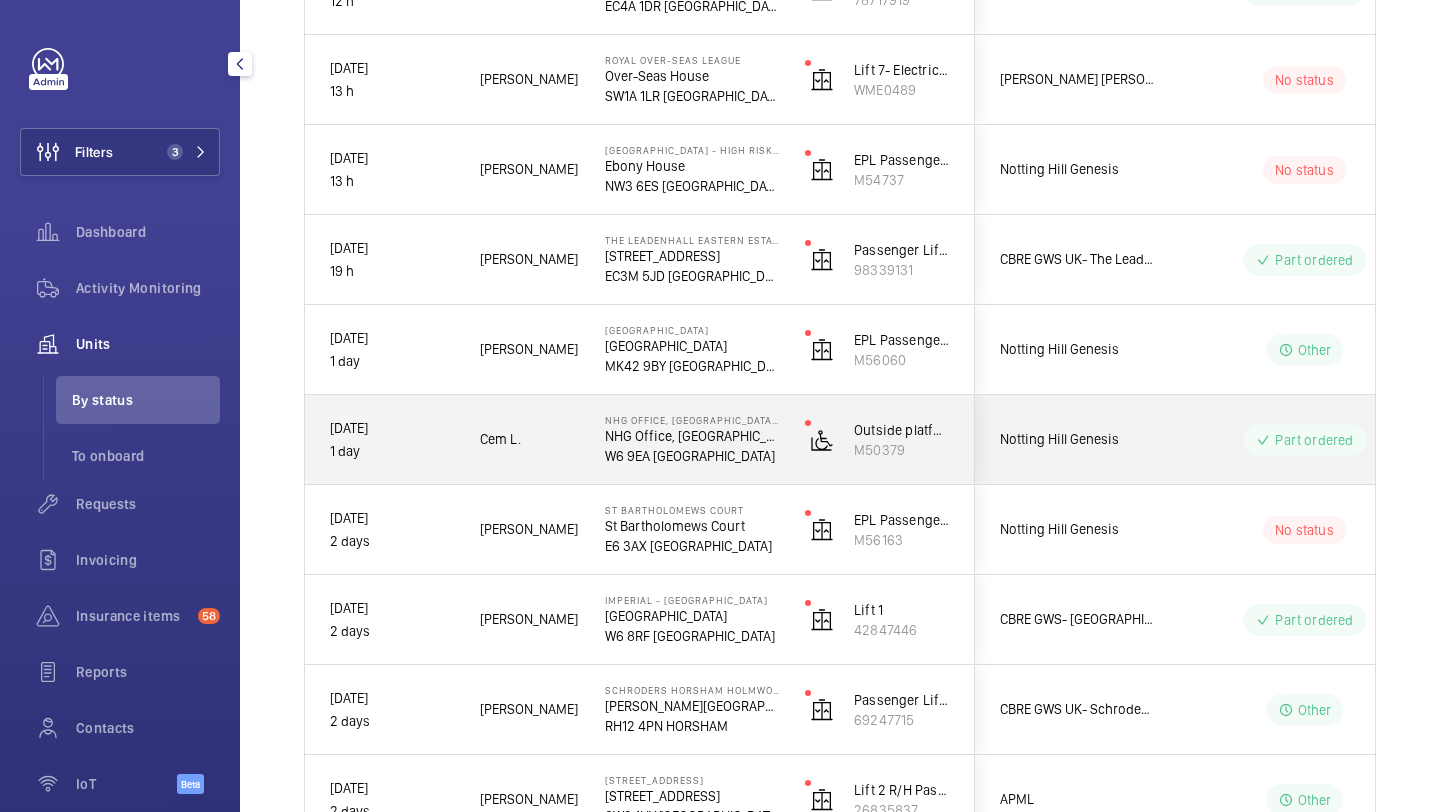 scroll, scrollTop: 713, scrollLeft: 0, axis: vertical 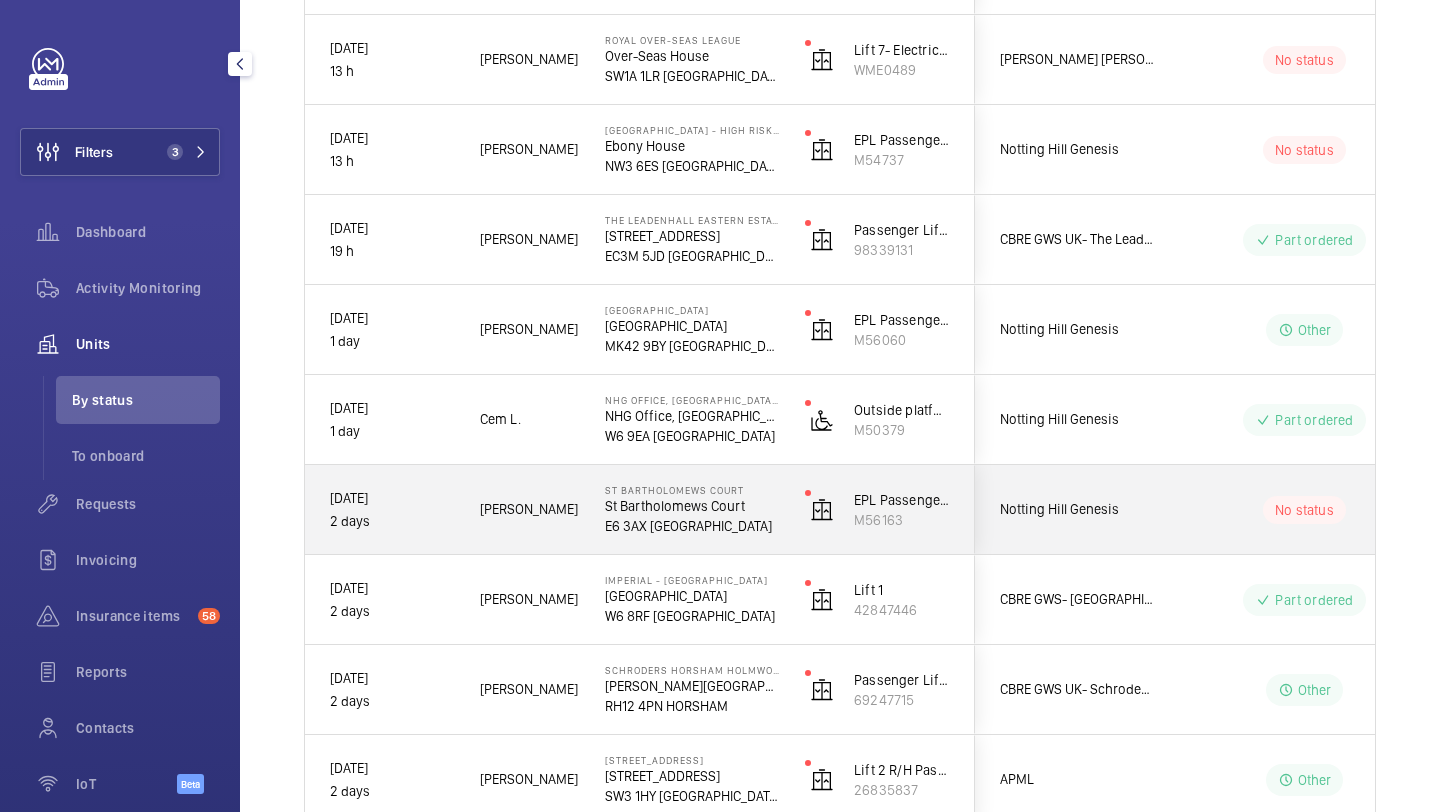 click on "Notting Hill Genesis" 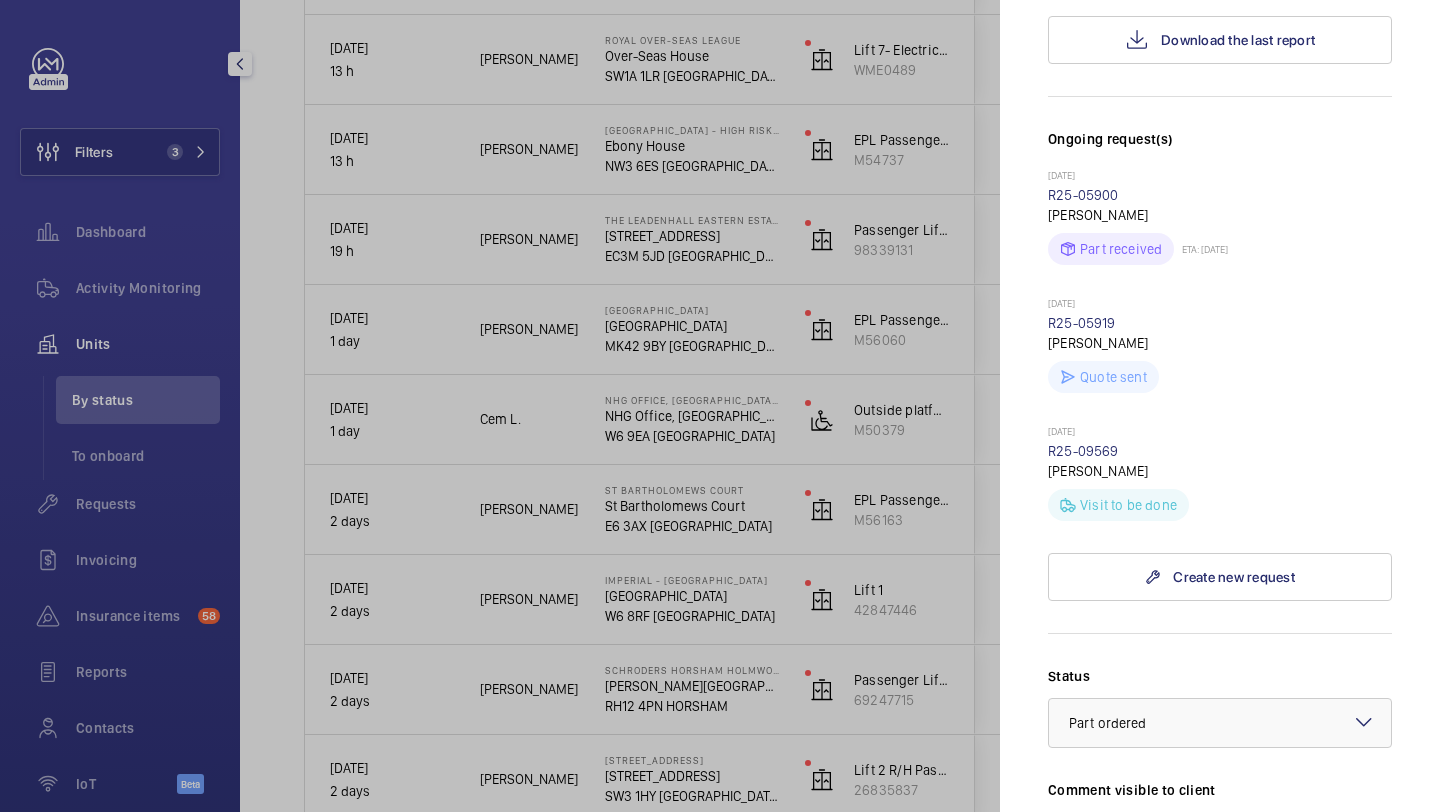 scroll, scrollTop: 339, scrollLeft: 0, axis: vertical 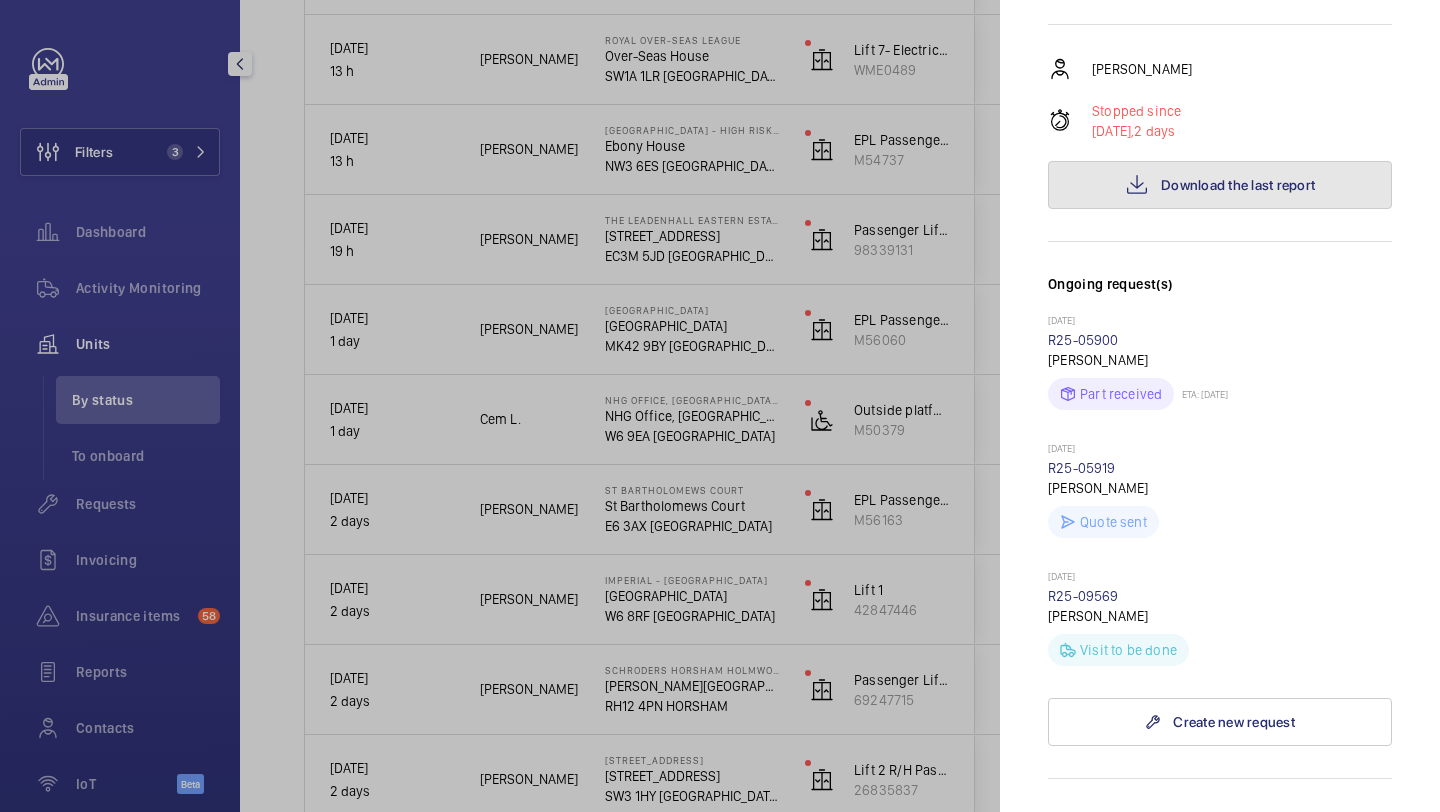 click on "Download the last report" 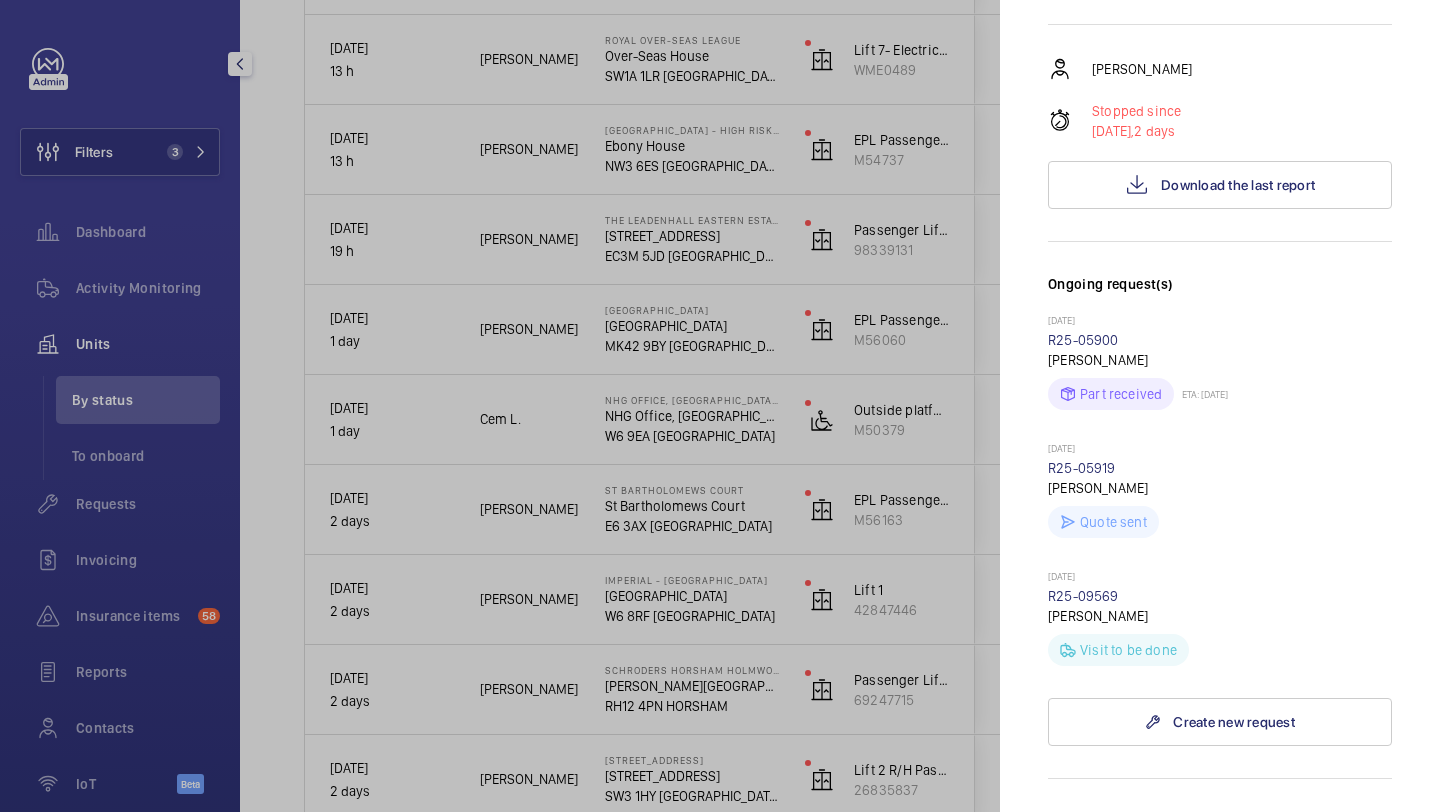 click 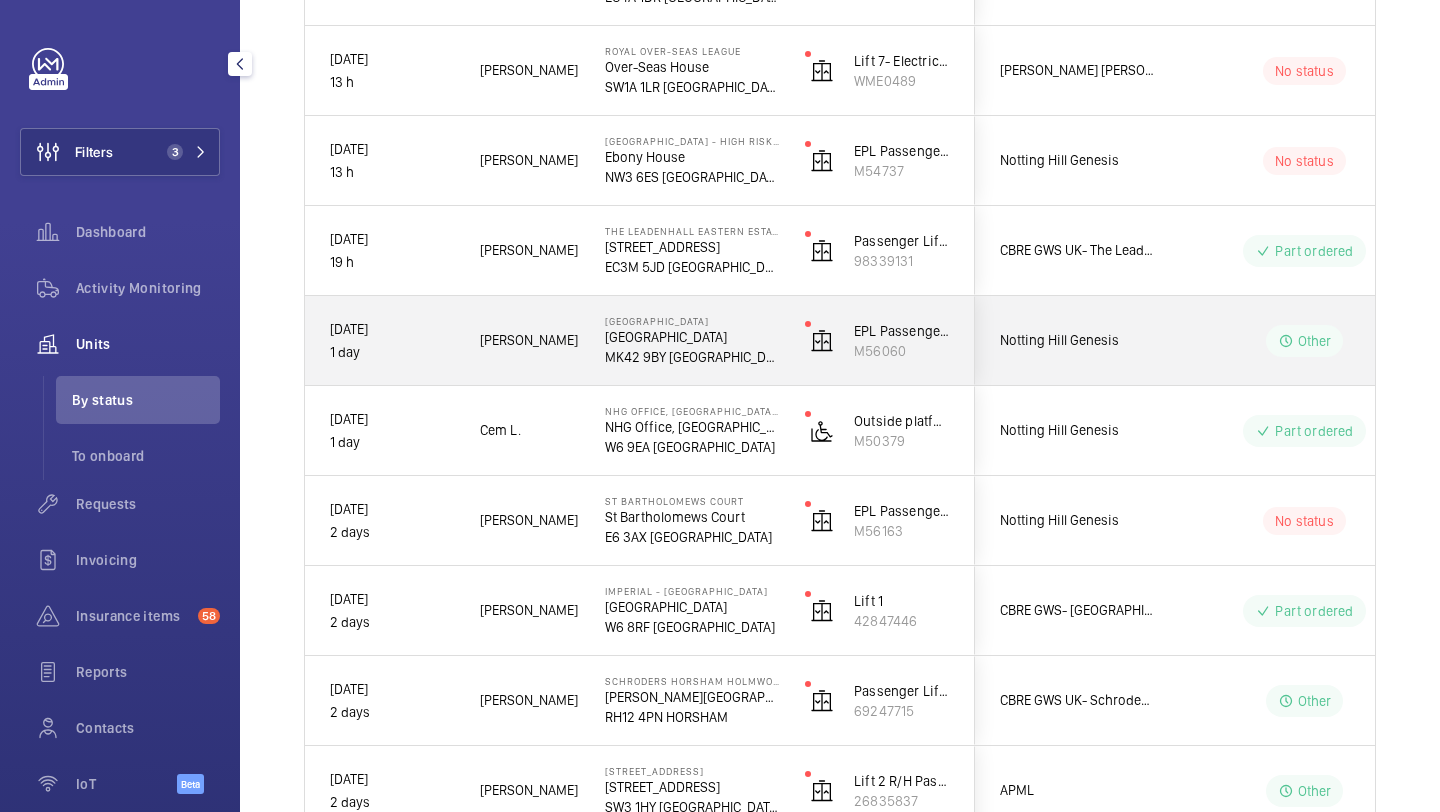 scroll, scrollTop: 704, scrollLeft: 0, axis: vertical 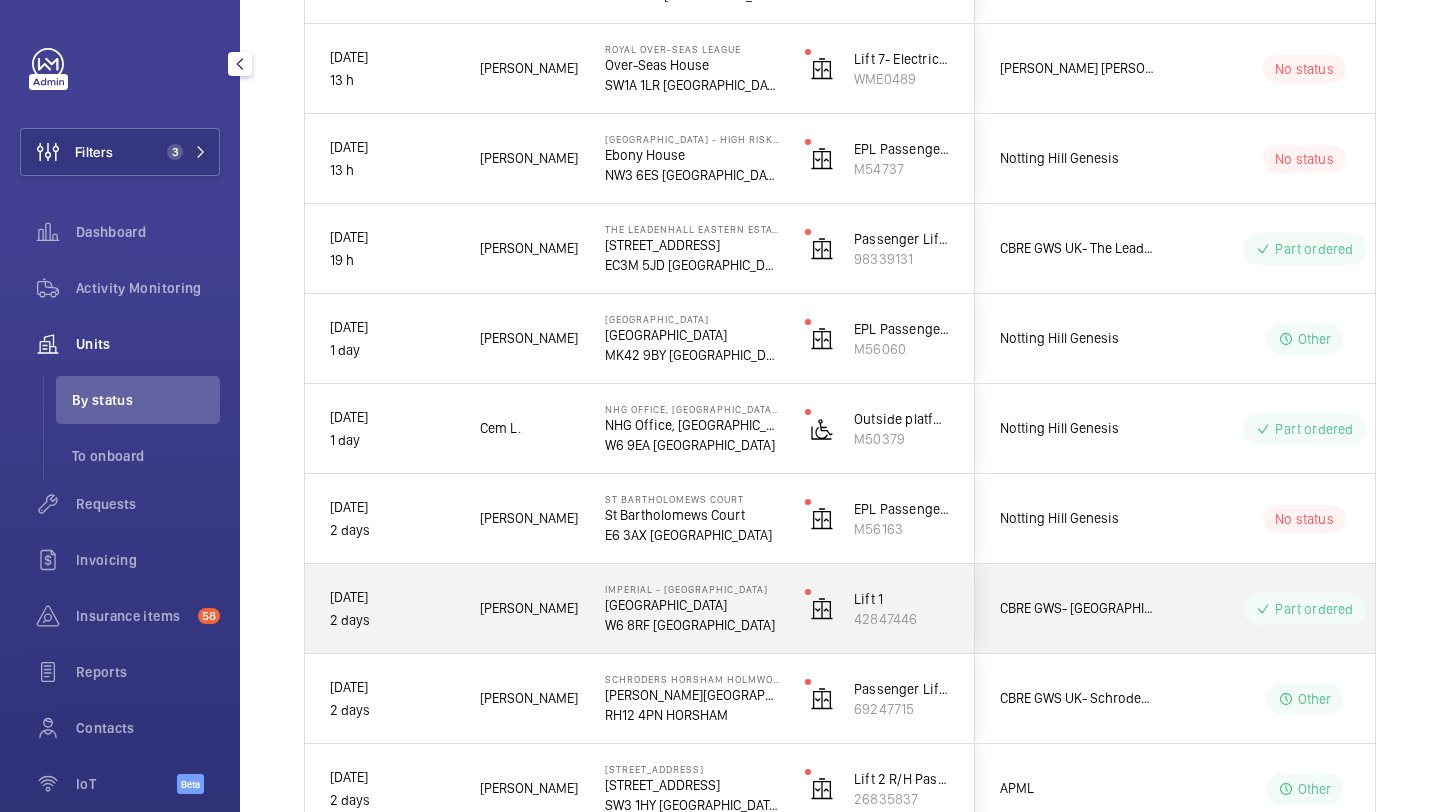 click on "Part ordered" 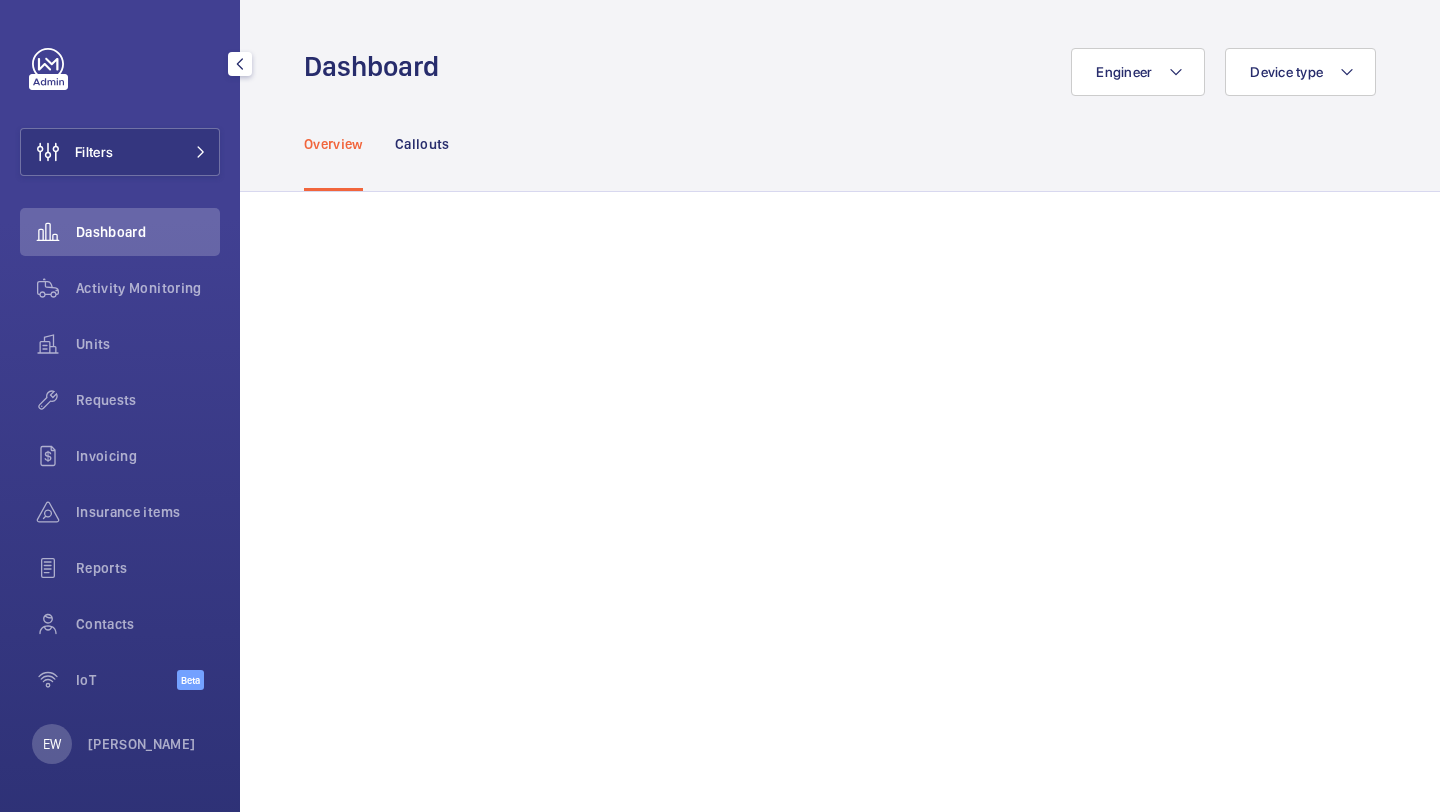 scroll, scrollTop: 0, scrollLeft: 0, axis: both 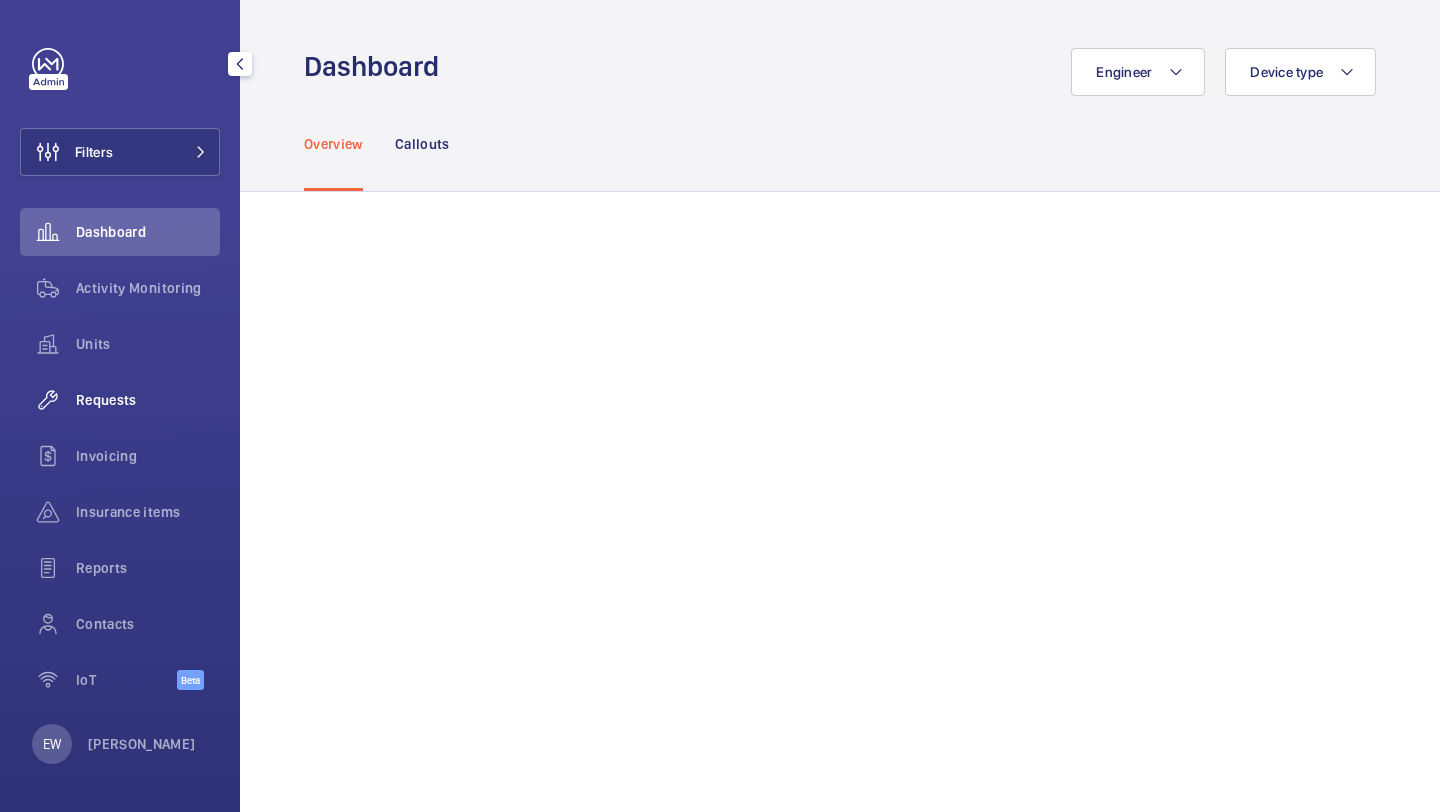 click on "Requests" 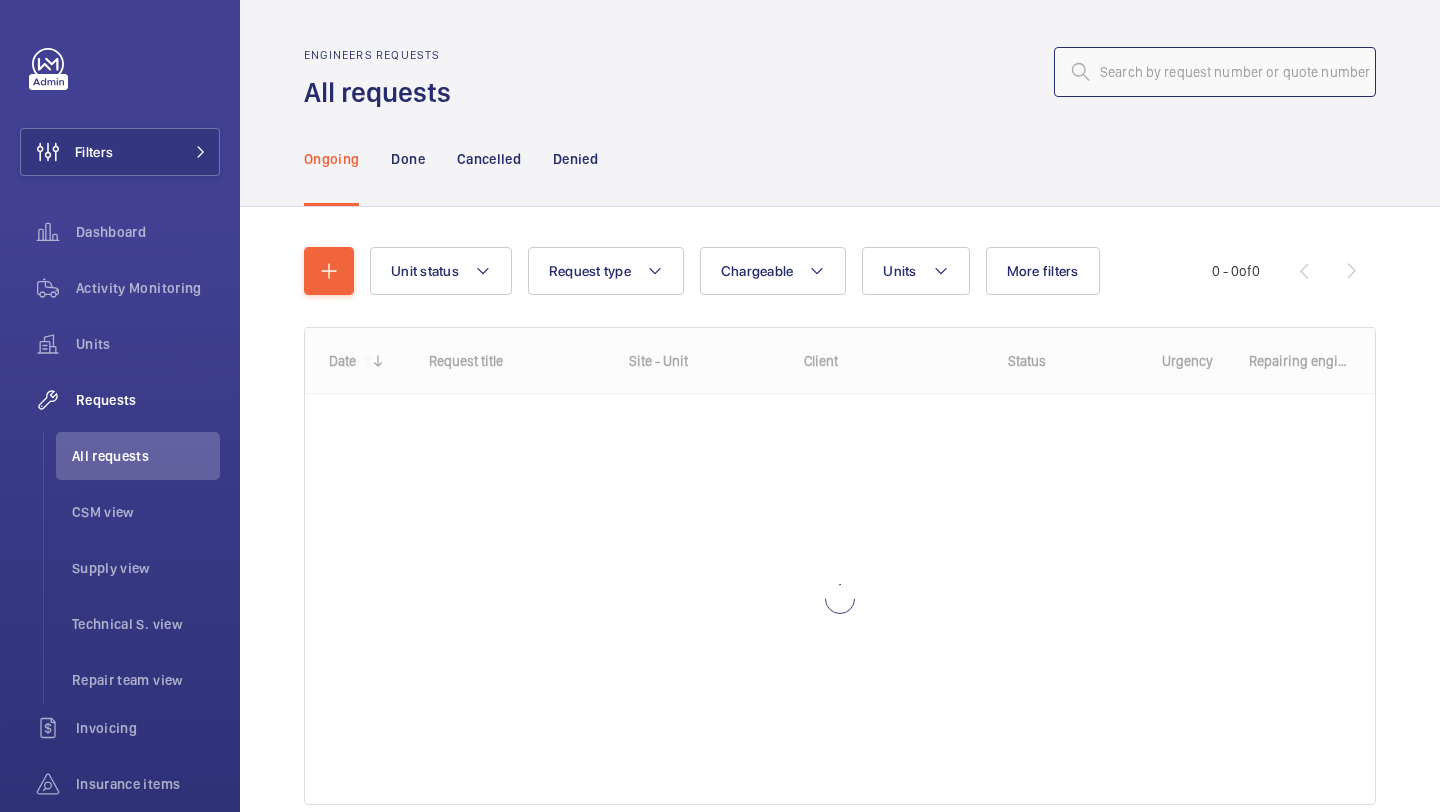 click 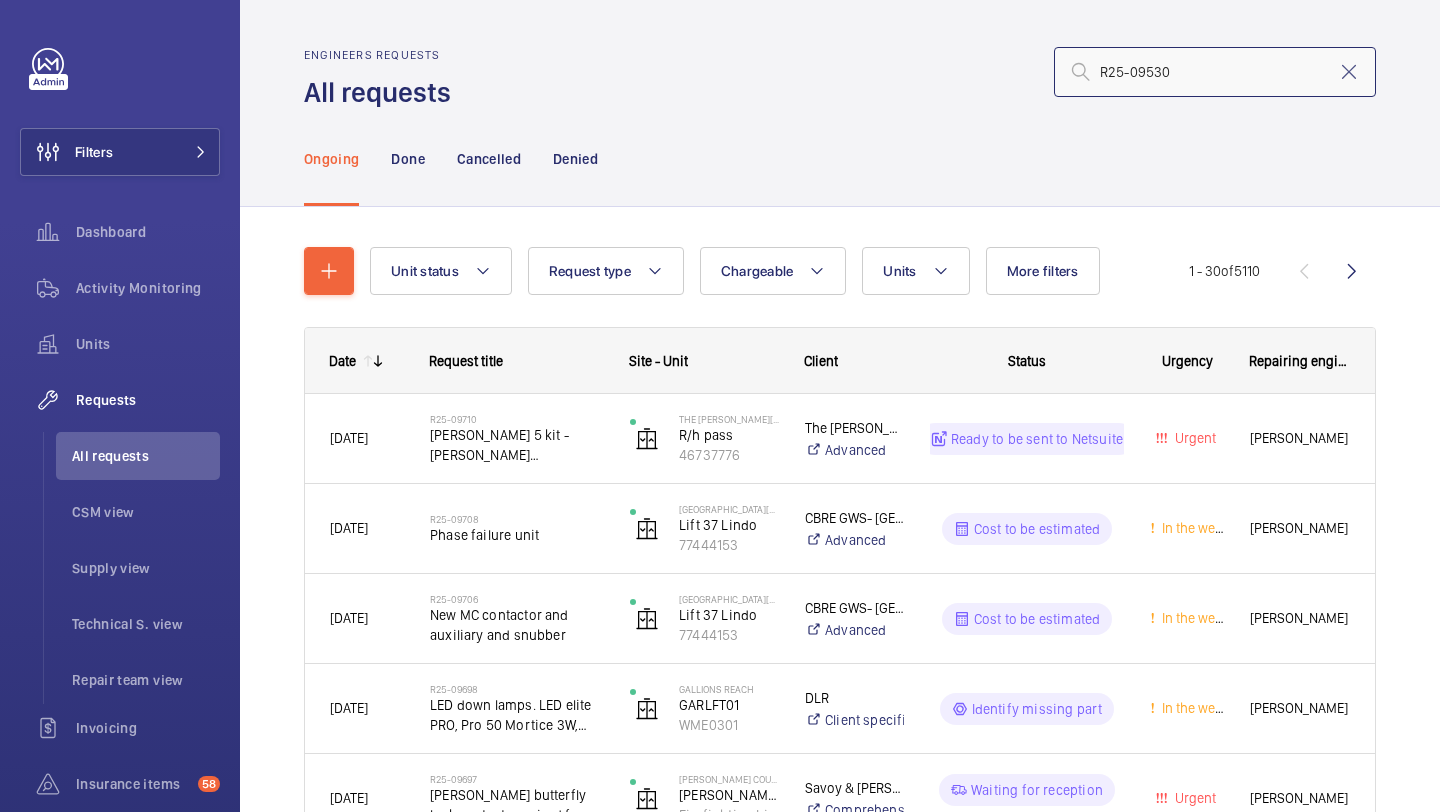 click on "R25-09530" 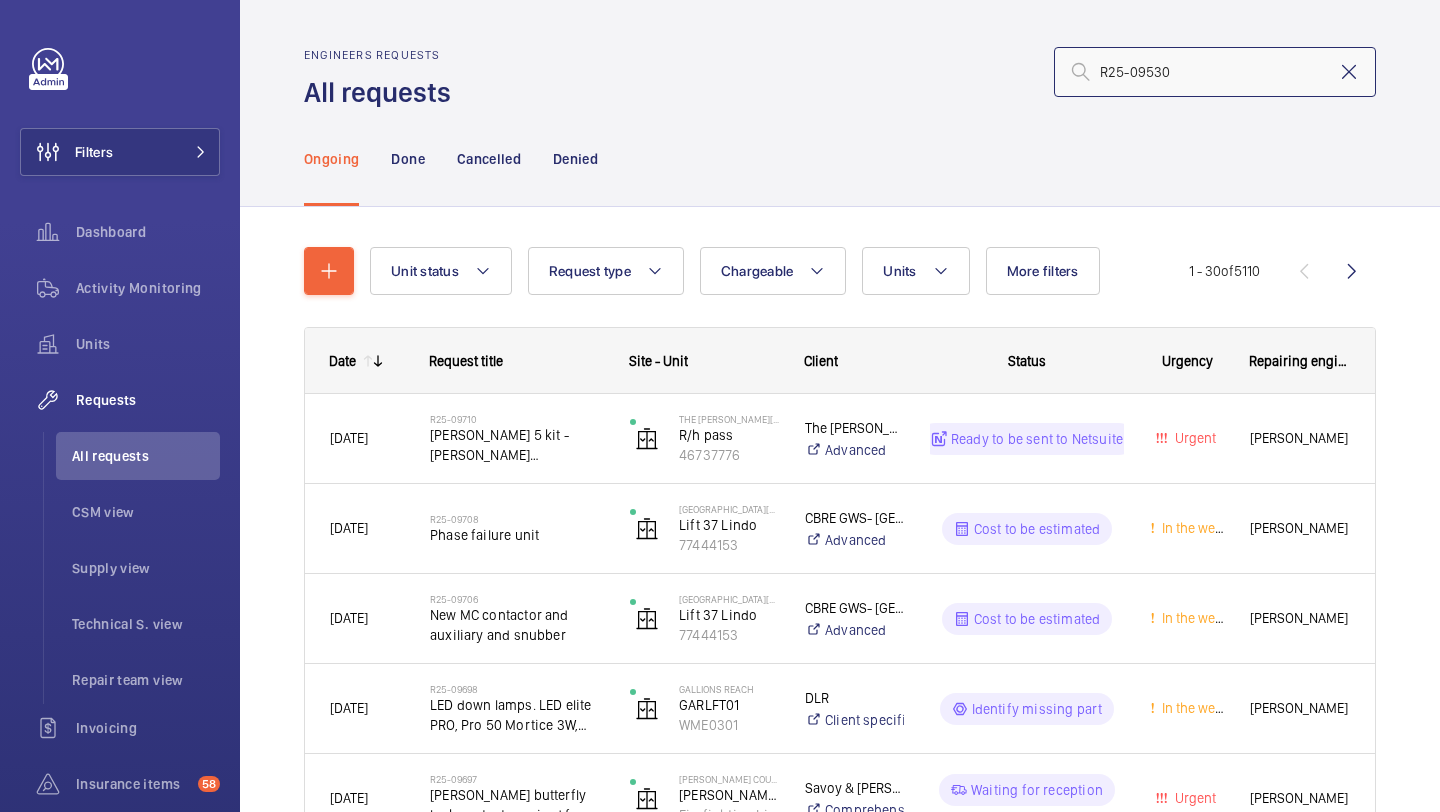 type on "R25-09530" 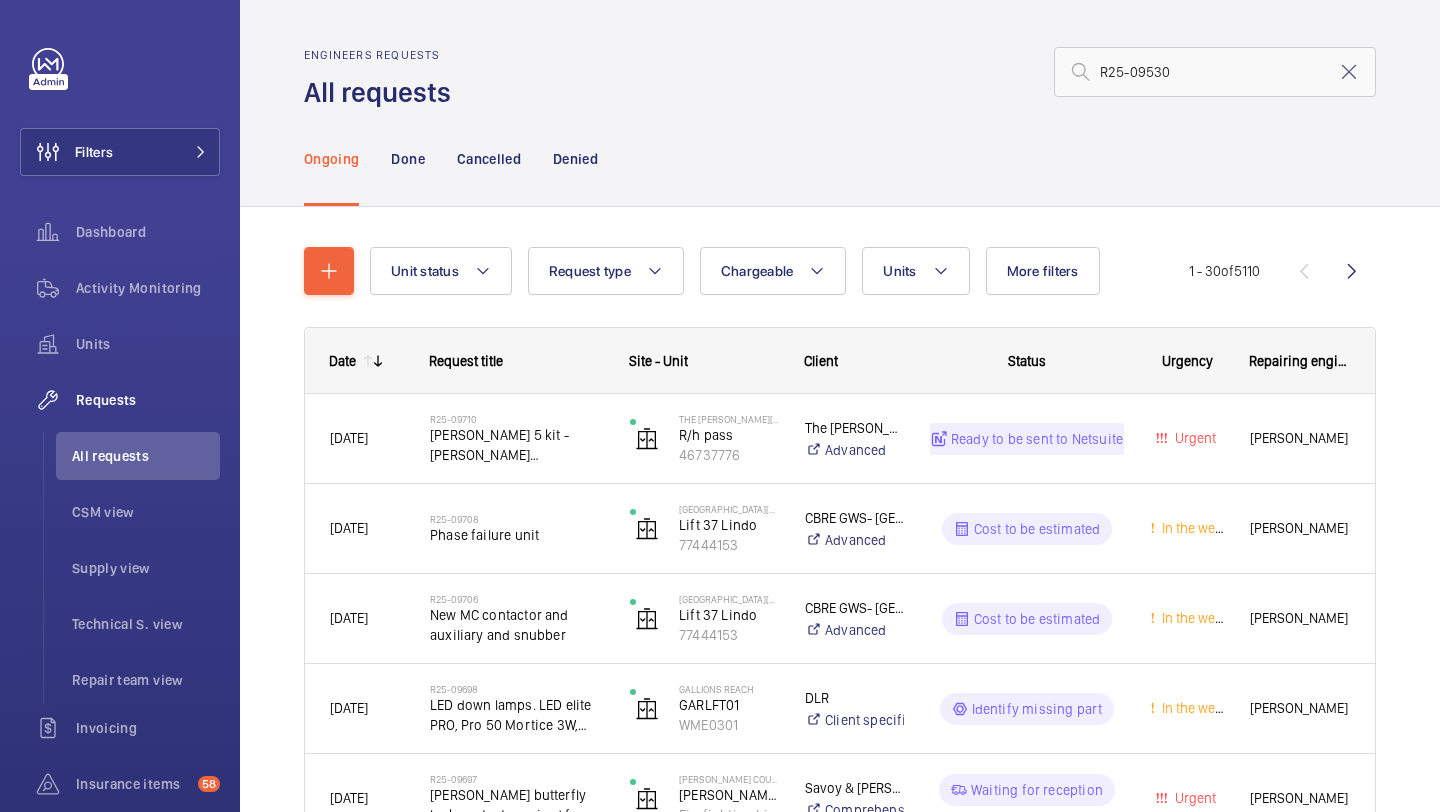 click 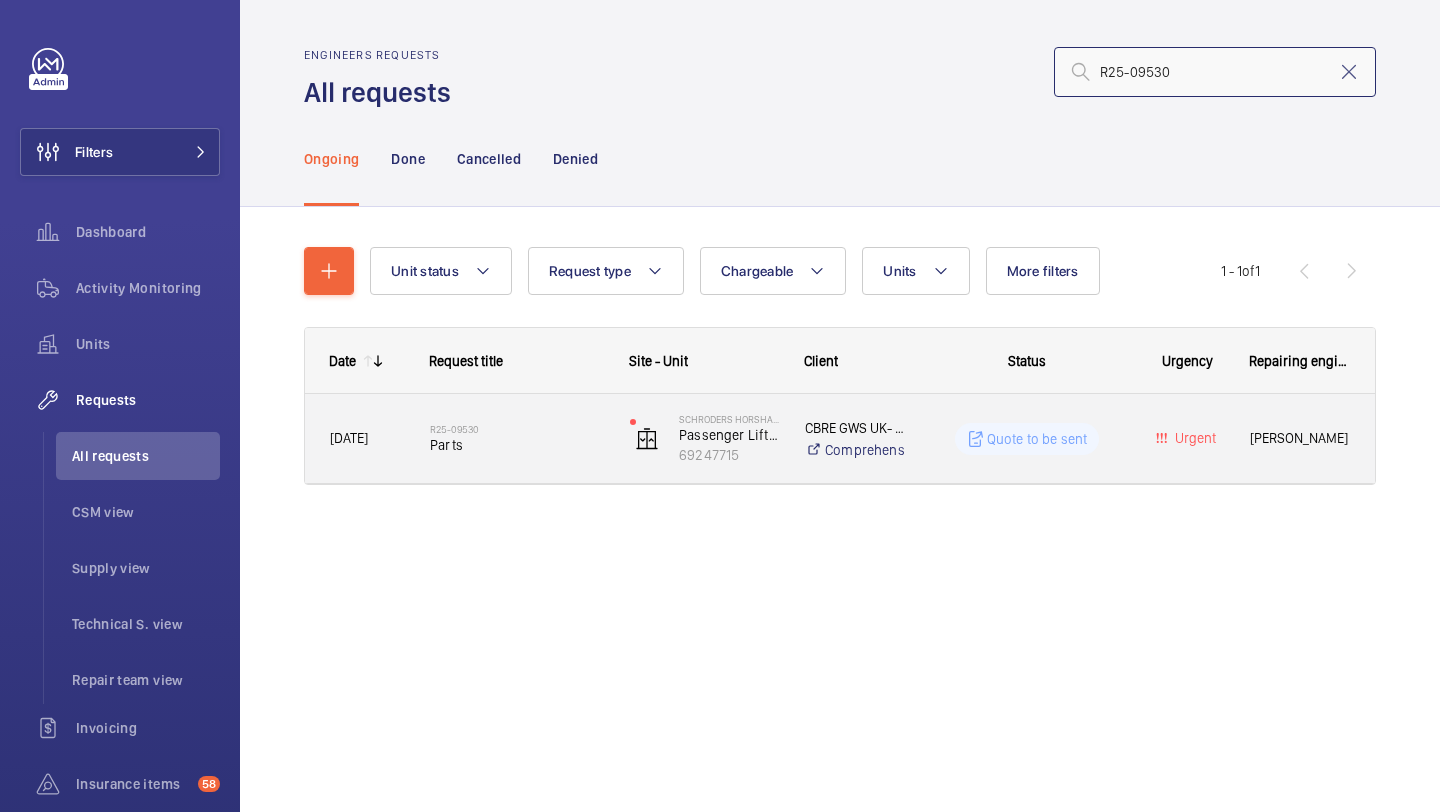 type on "R25-09530" 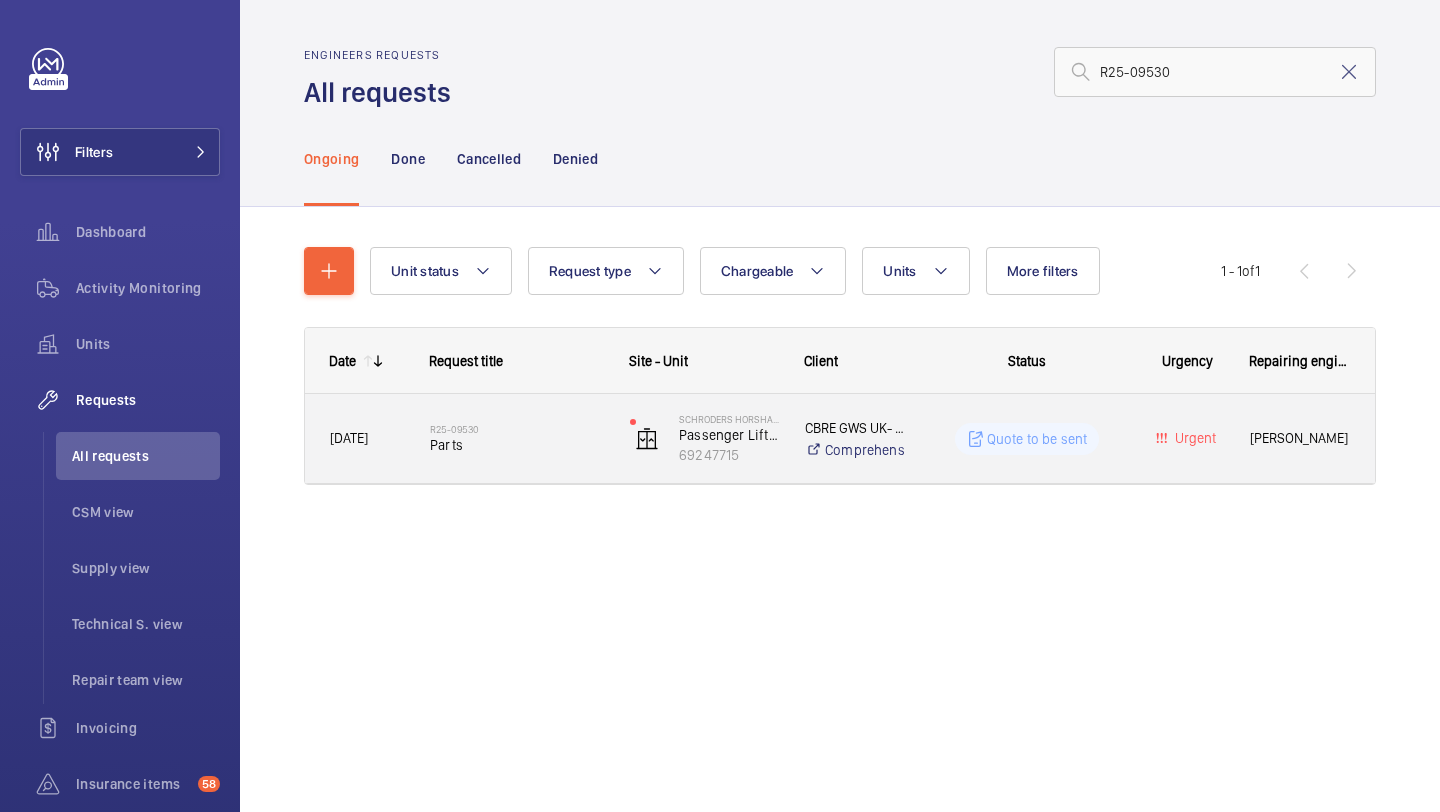 click on "R25-09530" 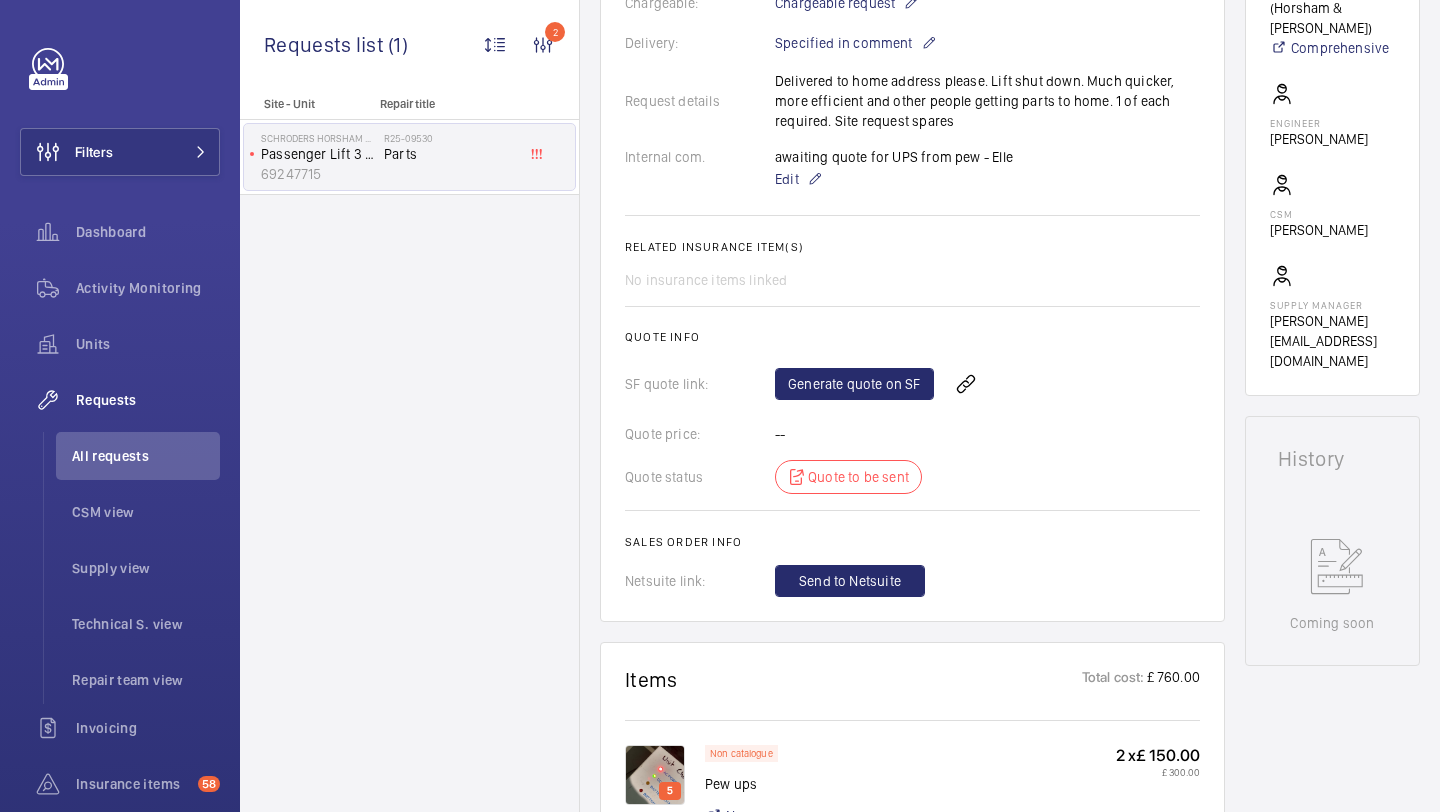 scroll, scrollTop: 577, scrollLeft: 0, axis: vertical 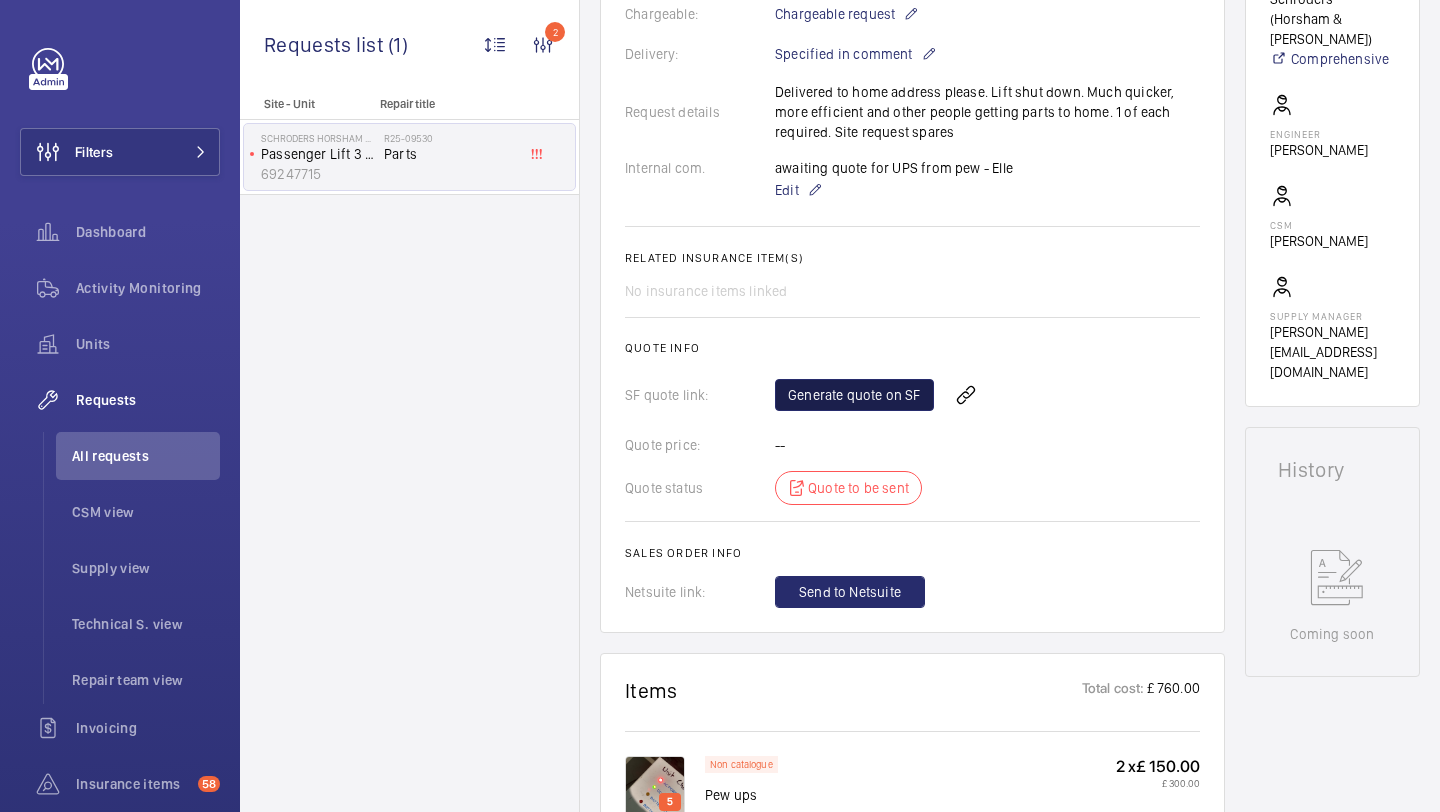 click on "Generate quote on SF" 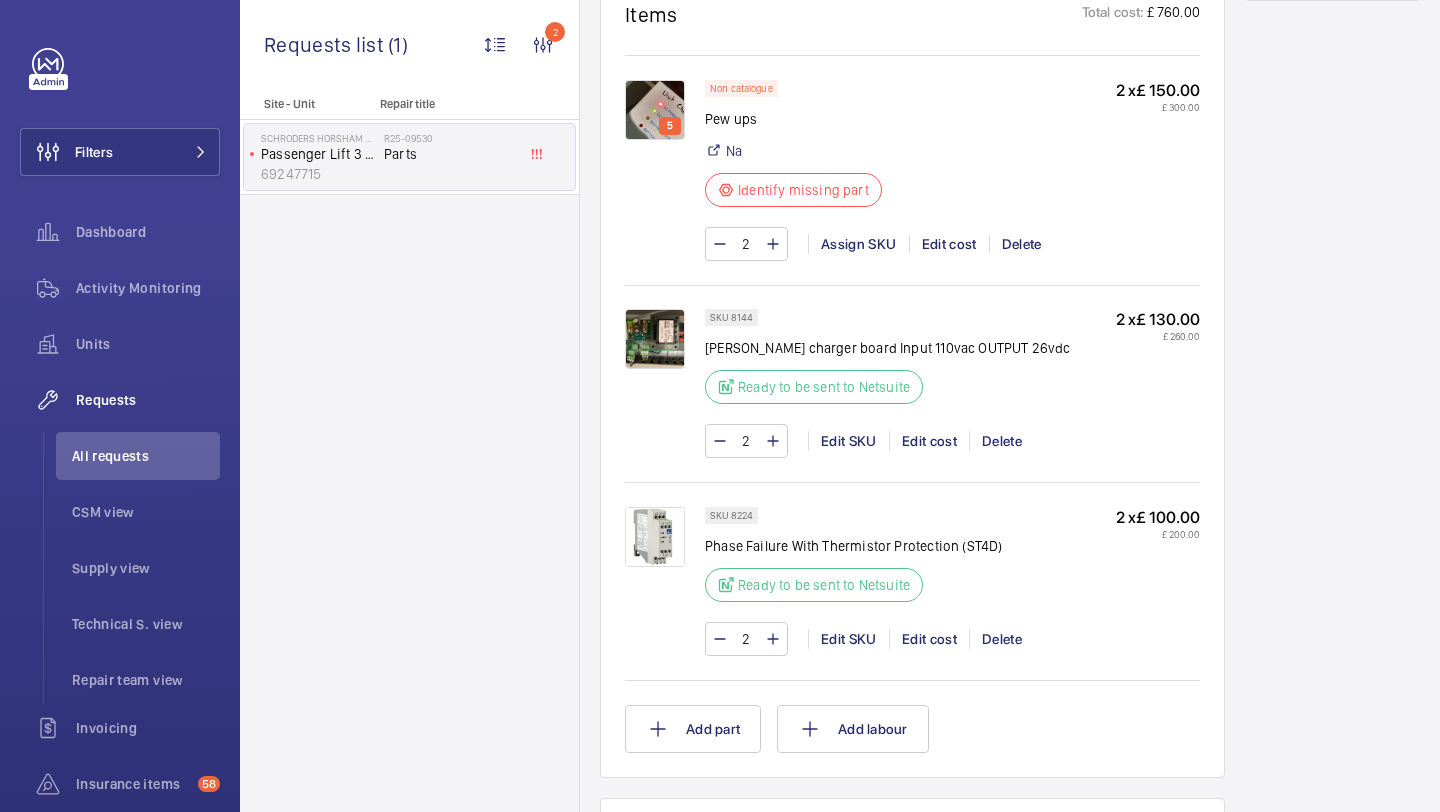 scroll, scrollTop: 1272, scrollLeft: 0, axis: vertical 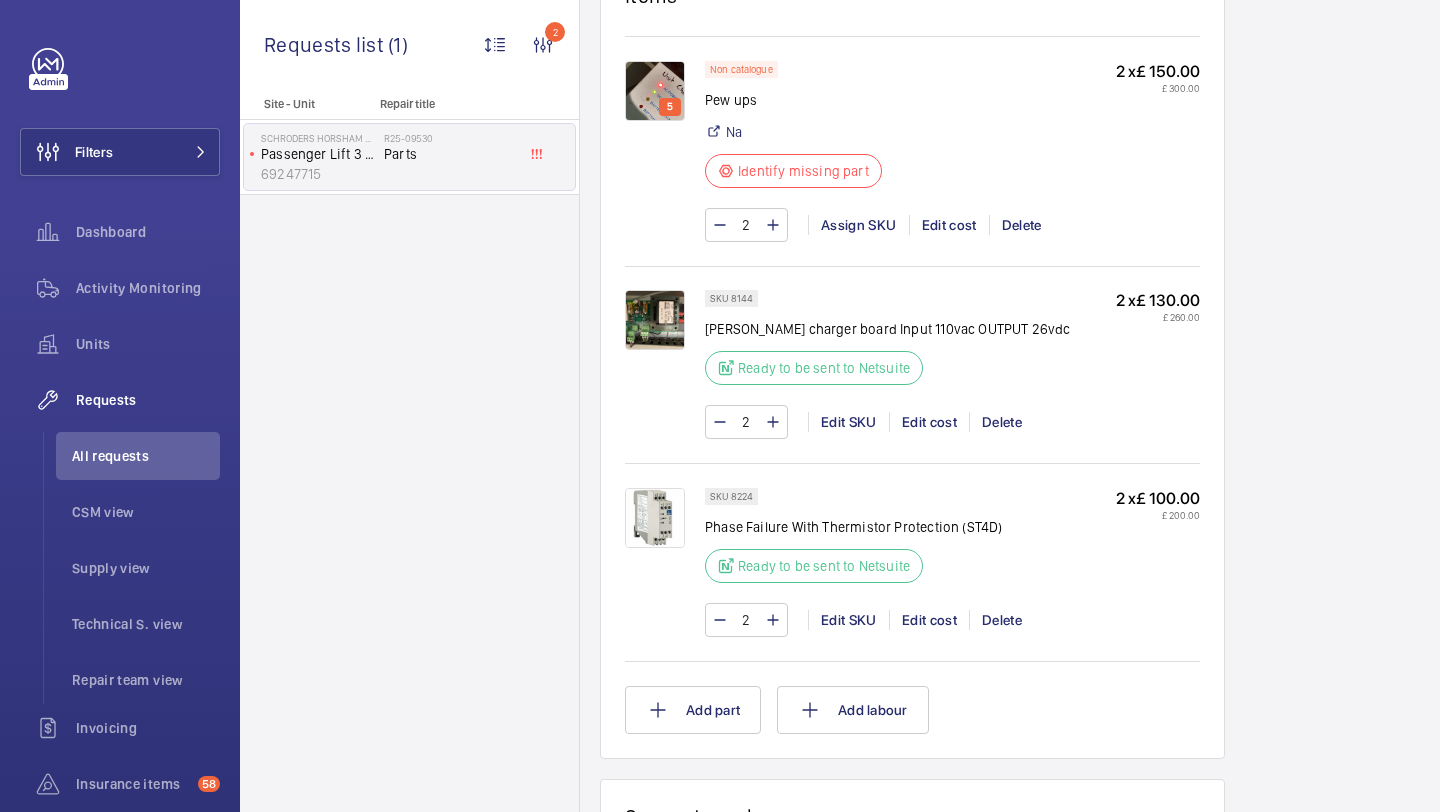 click 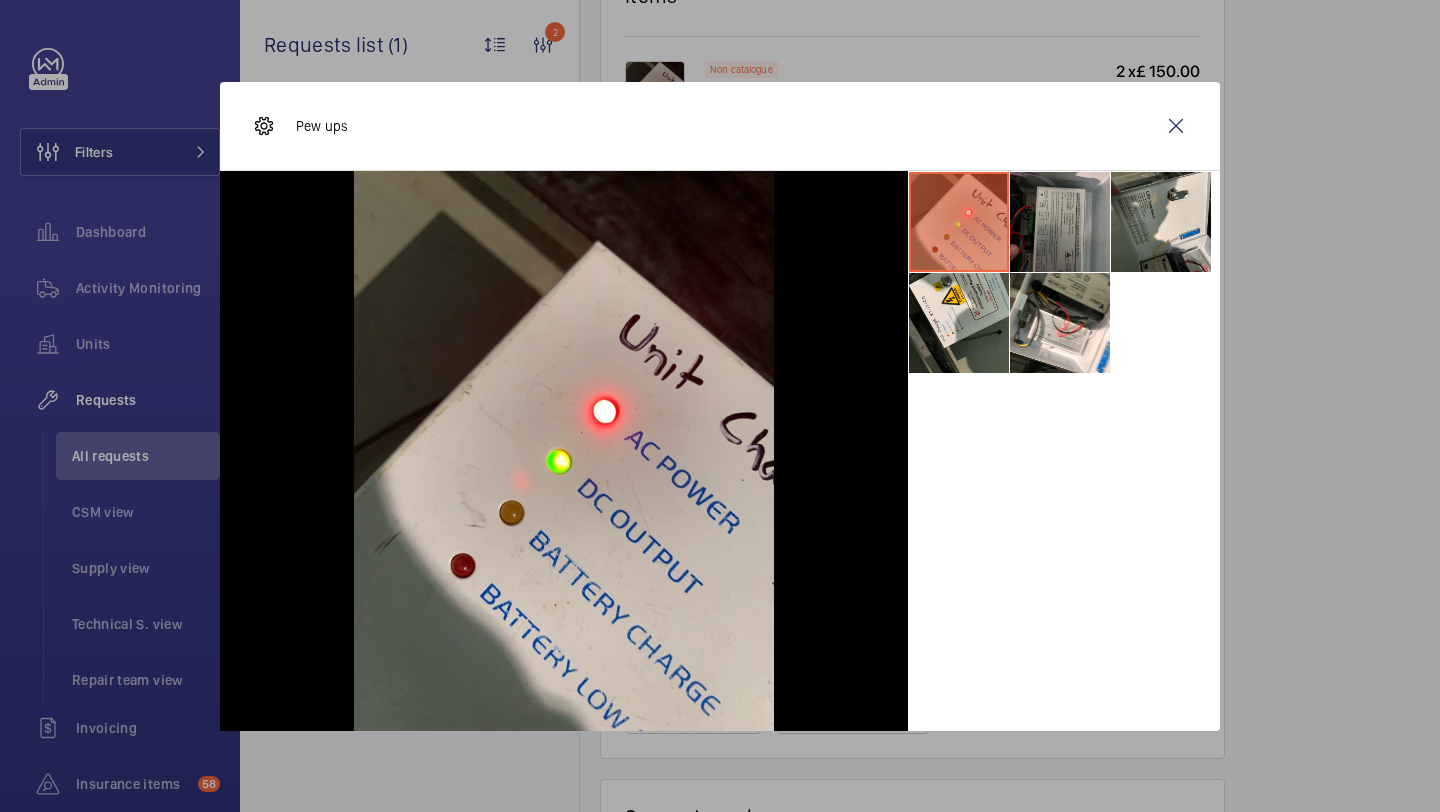 click at bounding box center (1060, 222) 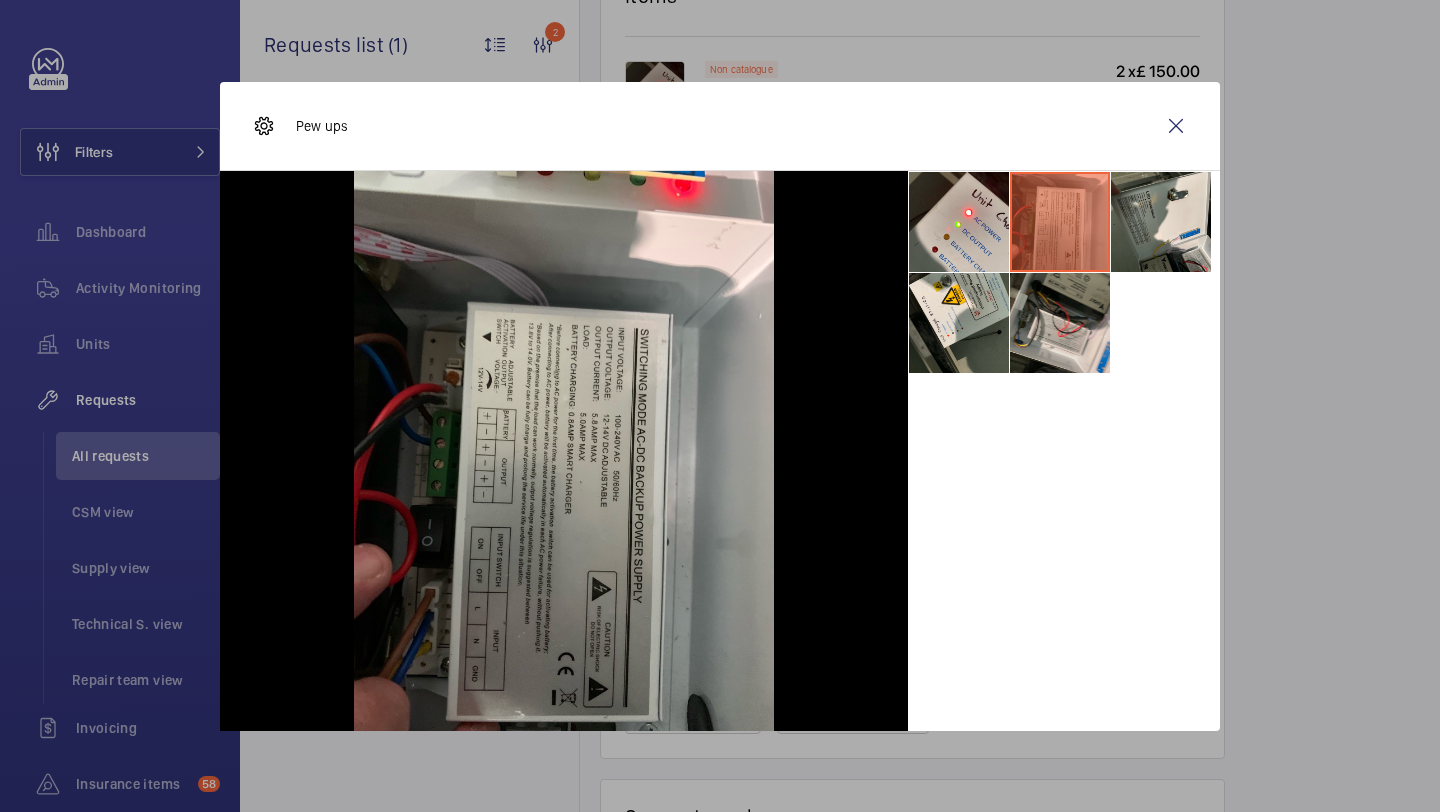 click at bounding box center (1060, 323) 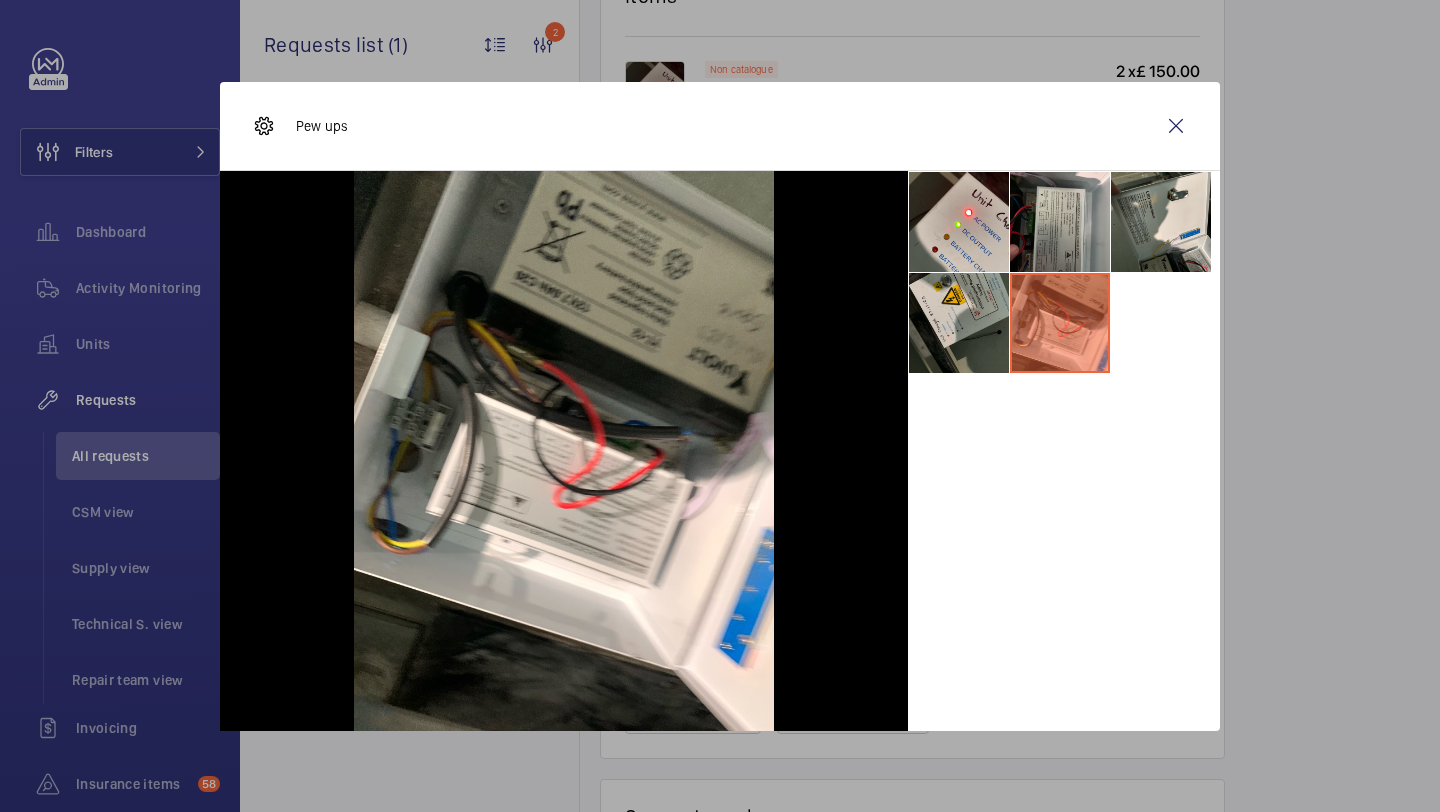 click at bounding box center [959, 323] 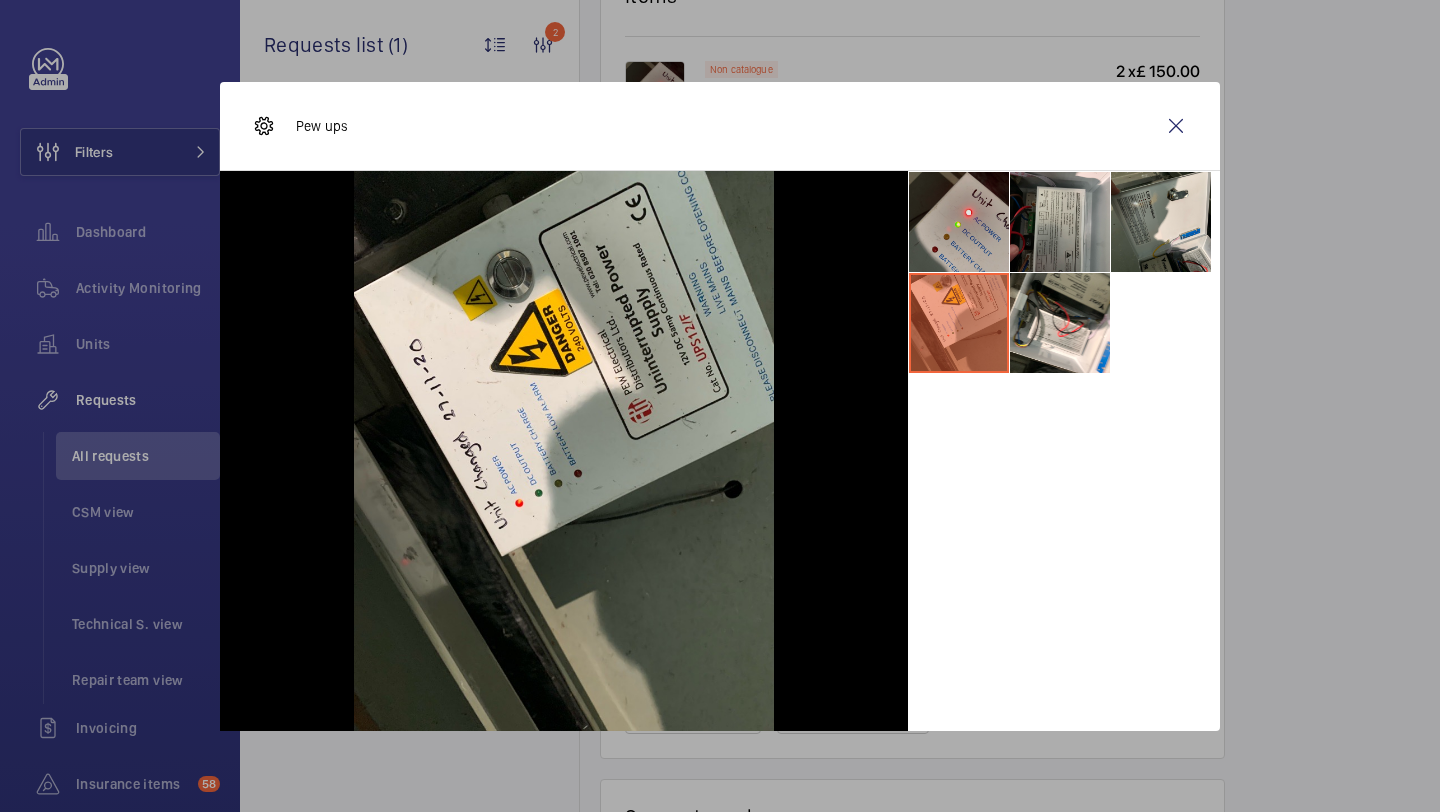 click at bounding box center [959, 222] 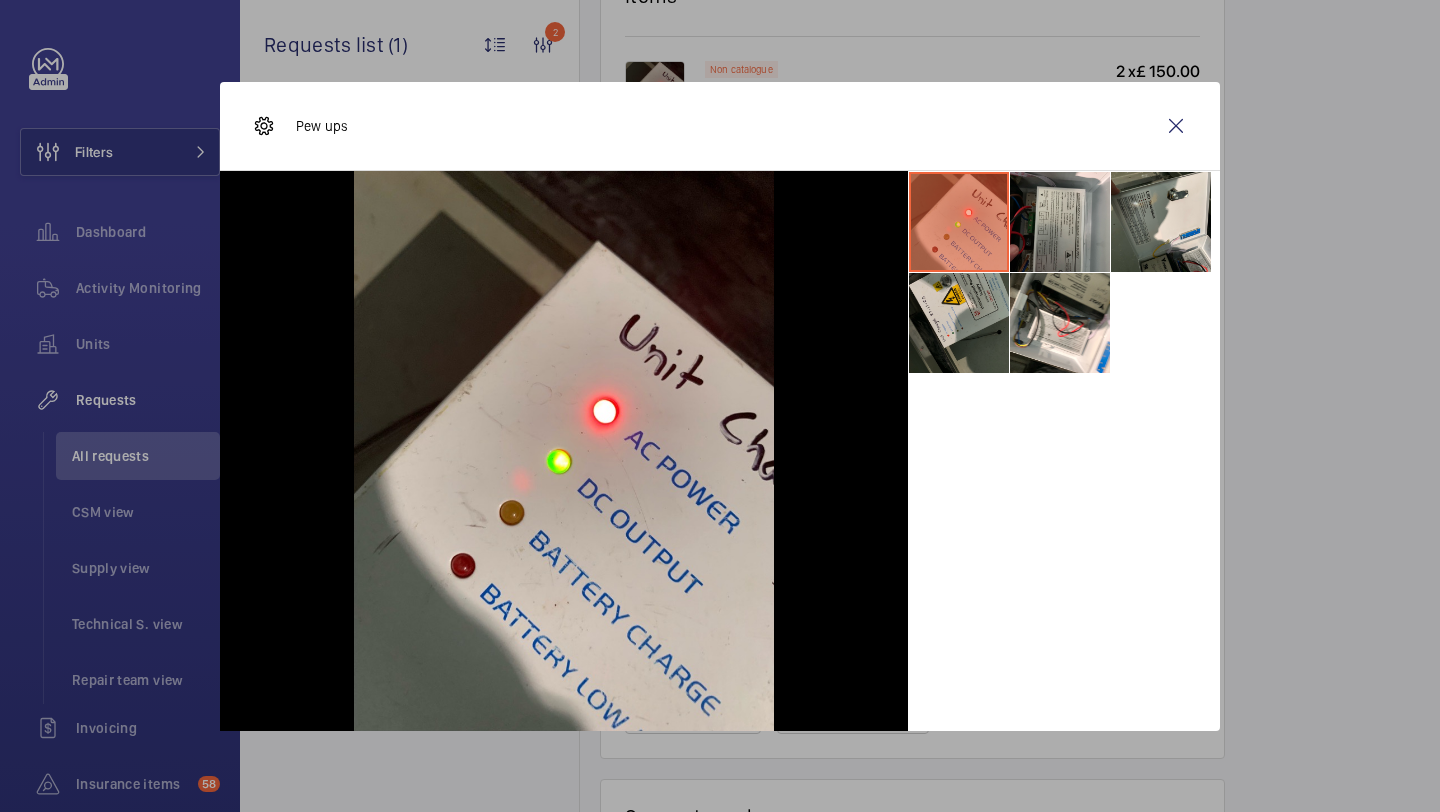 click at bounding box center [959, 323] 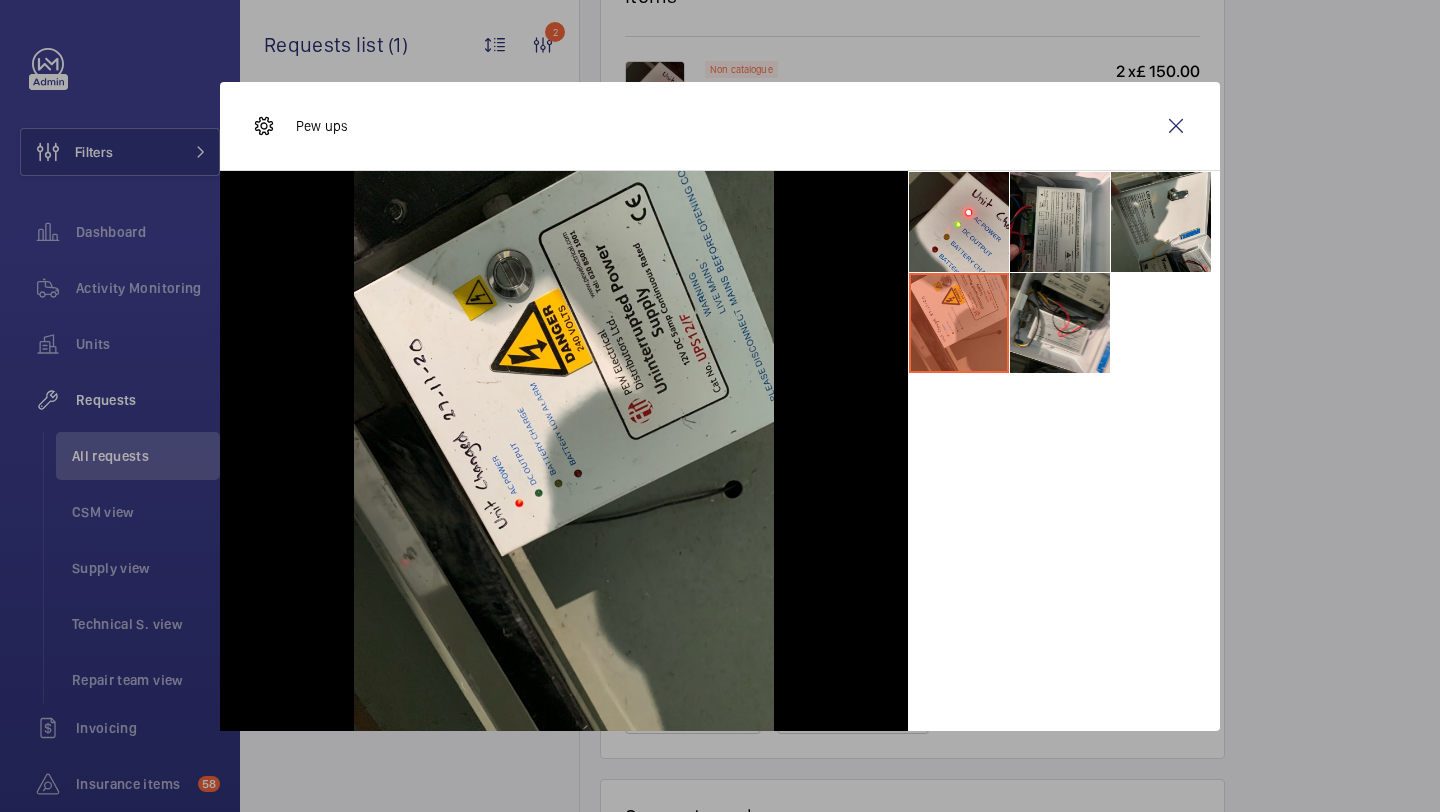 click at bounding box center [1060, 323] 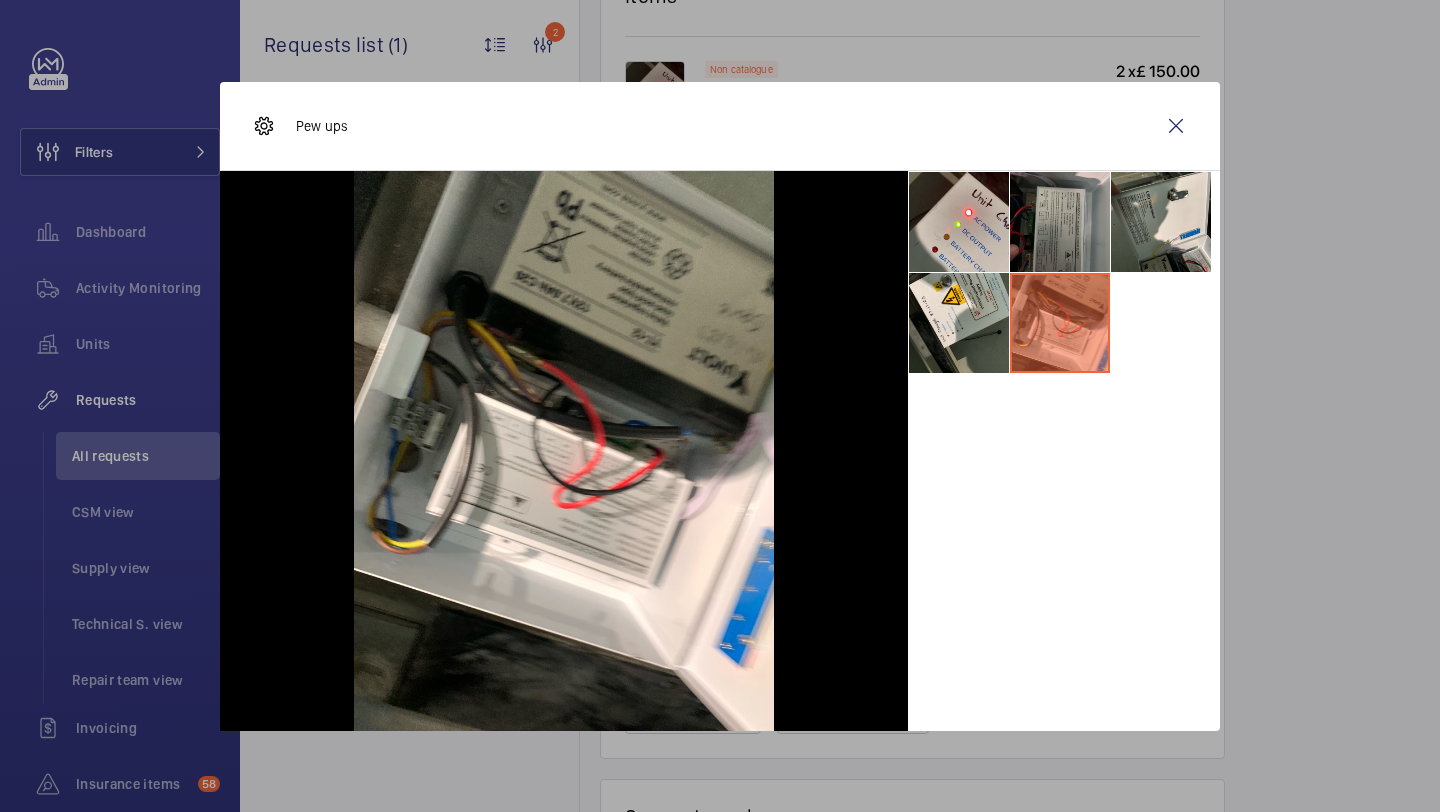 click at bounding box center [1060, 222] 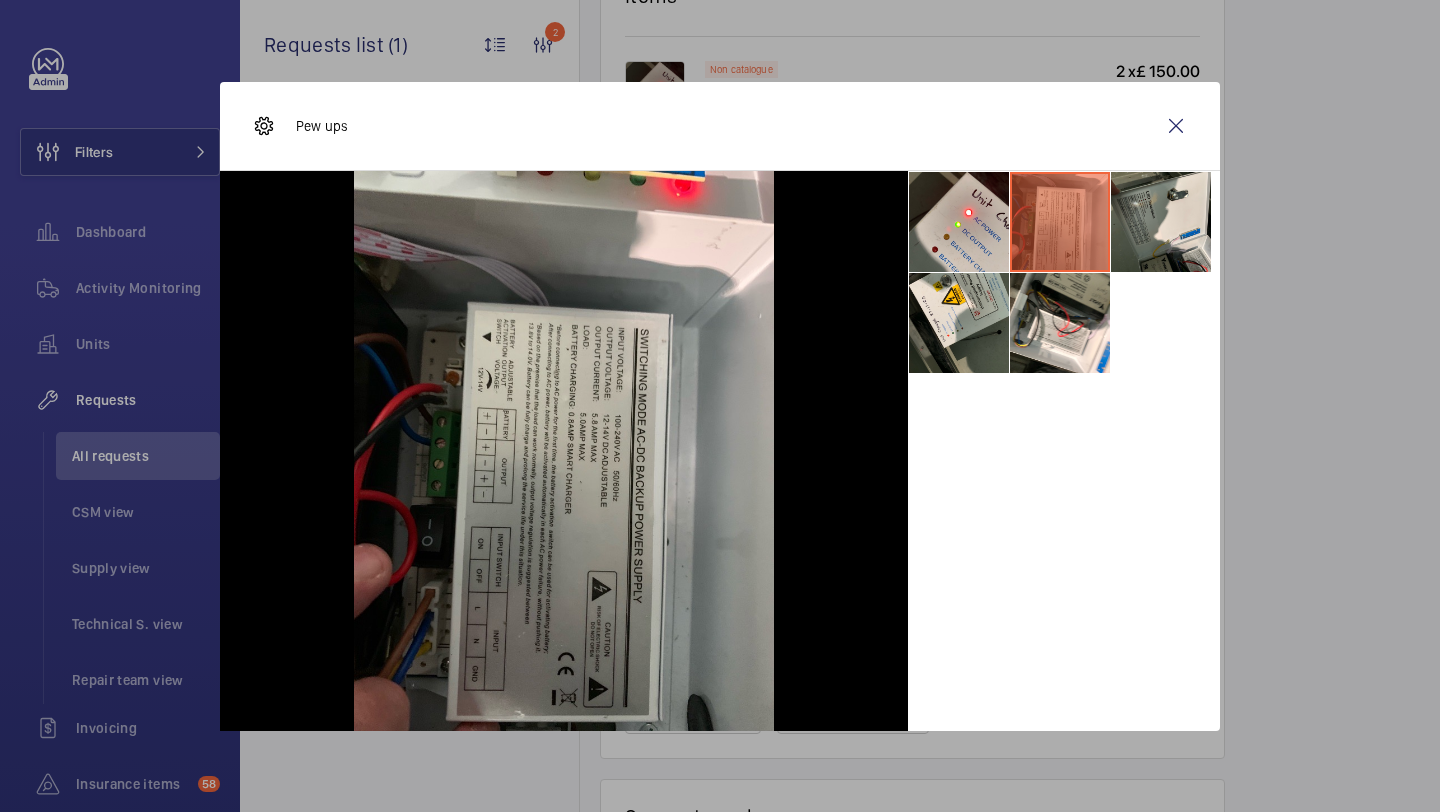 click at bounding box center [1064, 272] 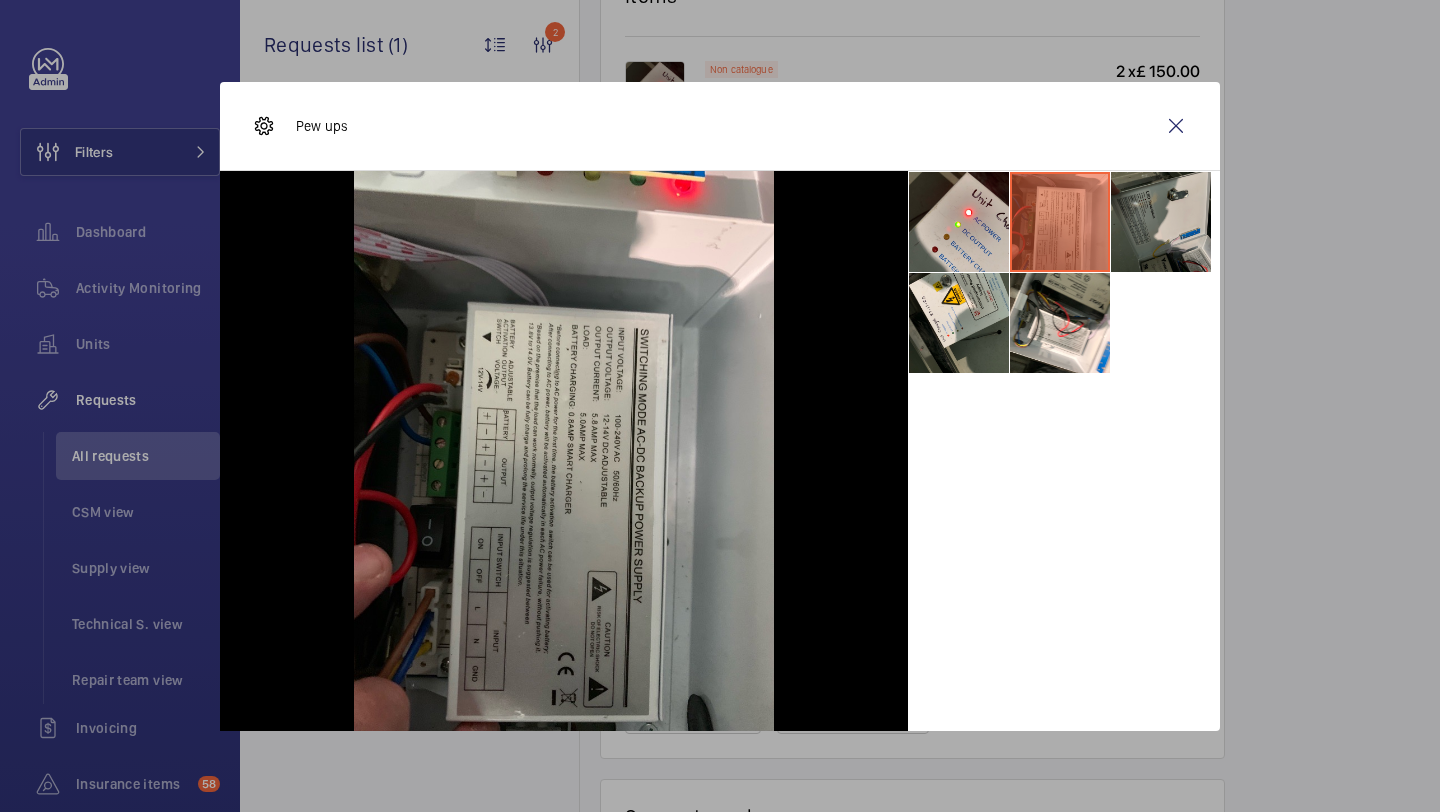 click at bounding box center [1161, 222] 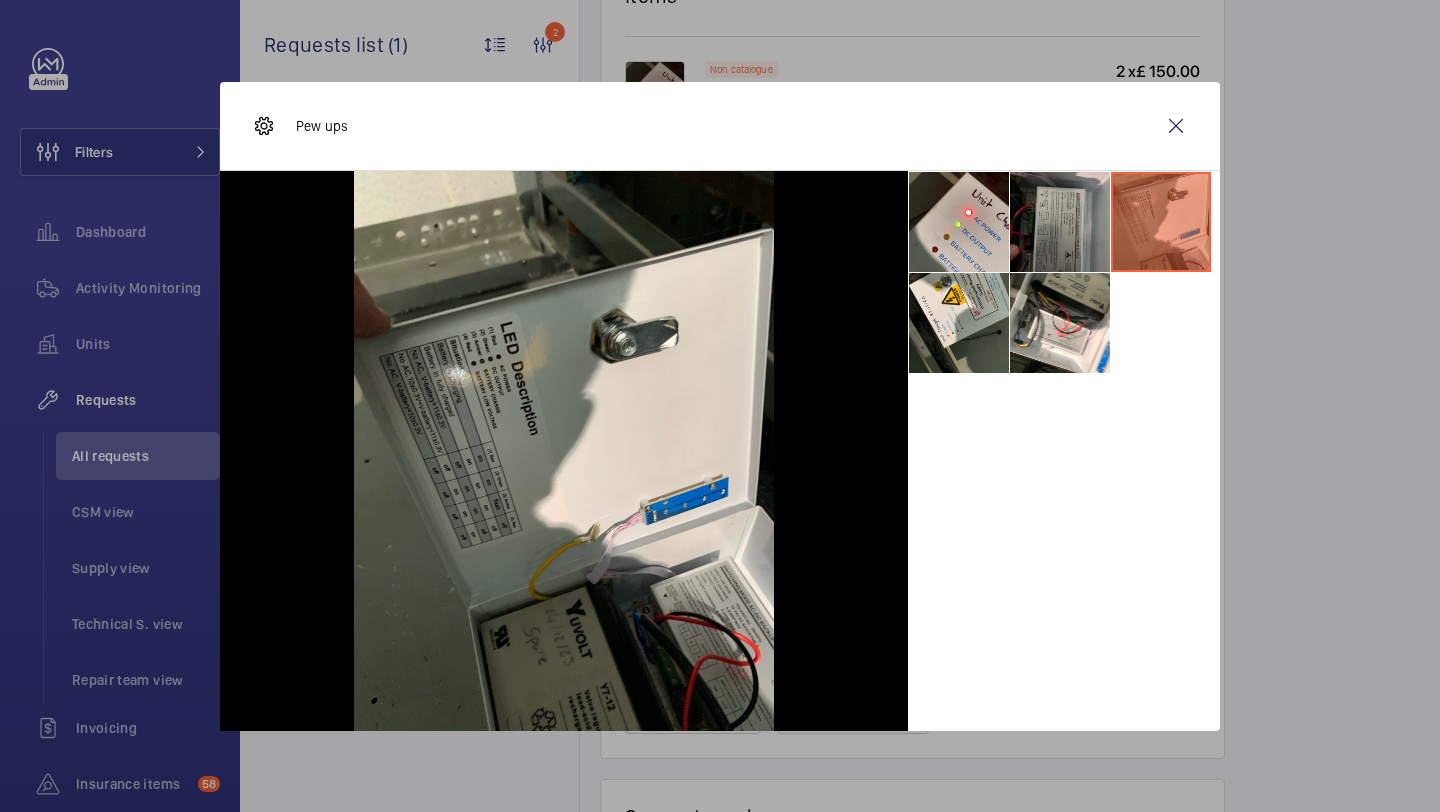 click at bounding box center (1060, 222) 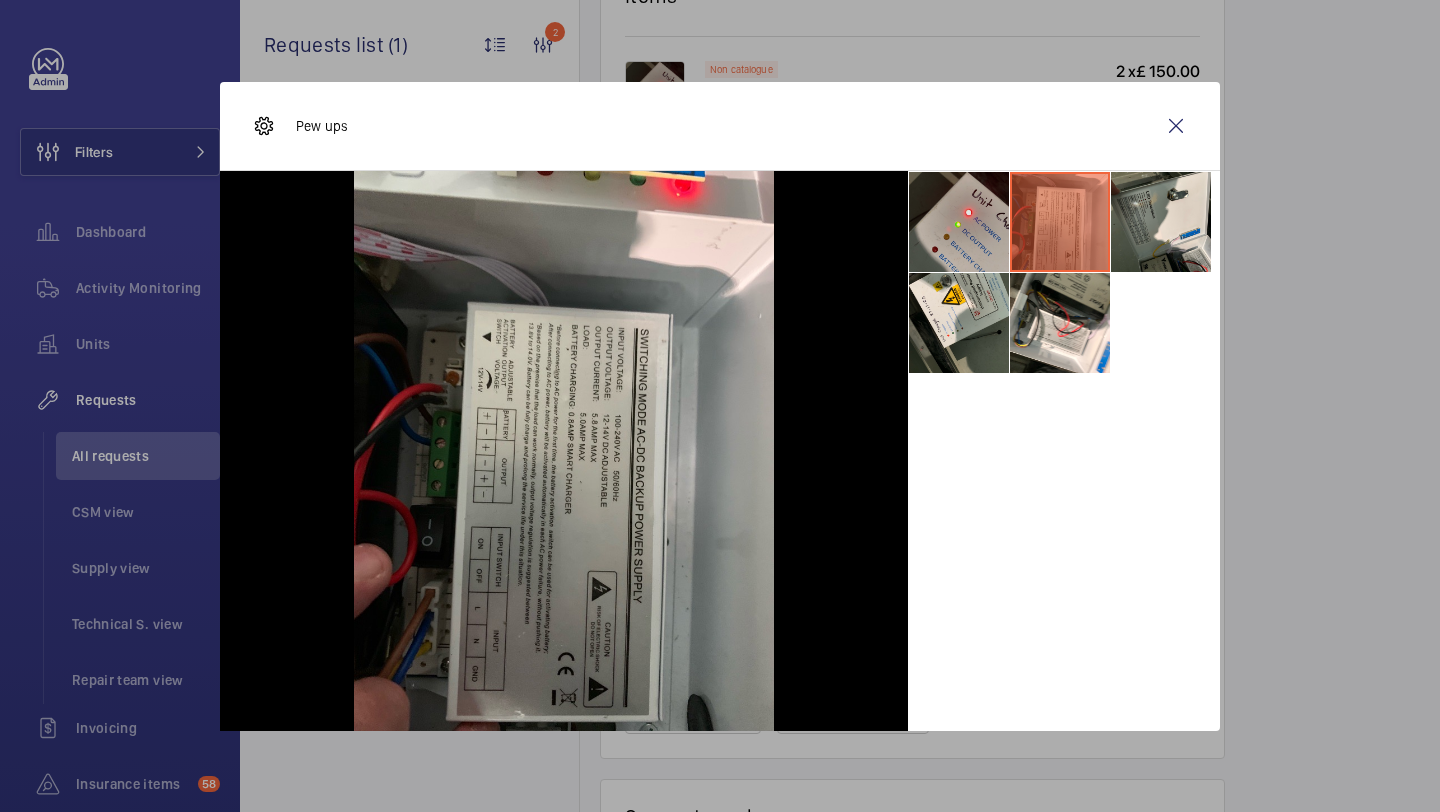 click at bounding box center [959, 222] 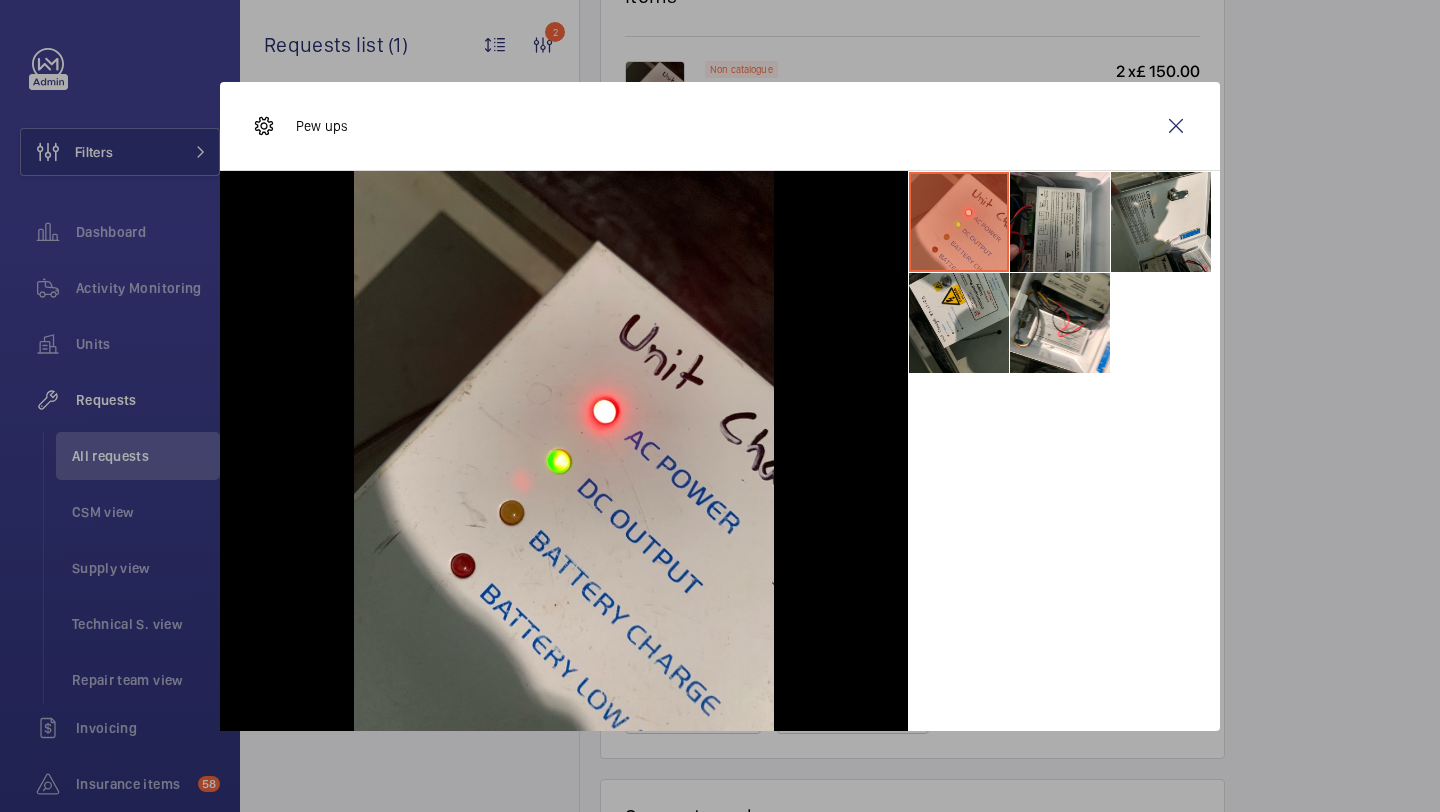 click at bounding box center (959, 323) 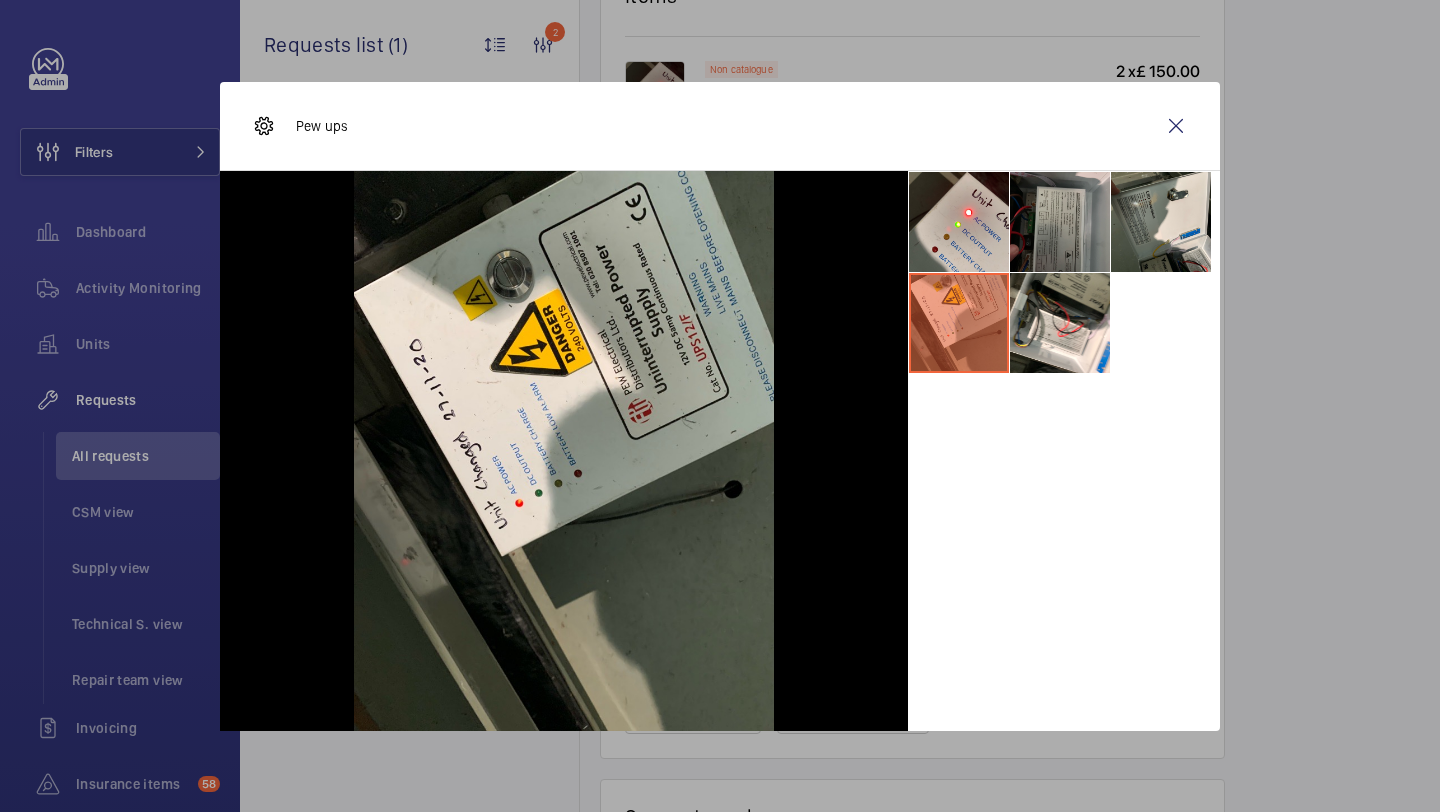 click at bounding box center [1060, 222] 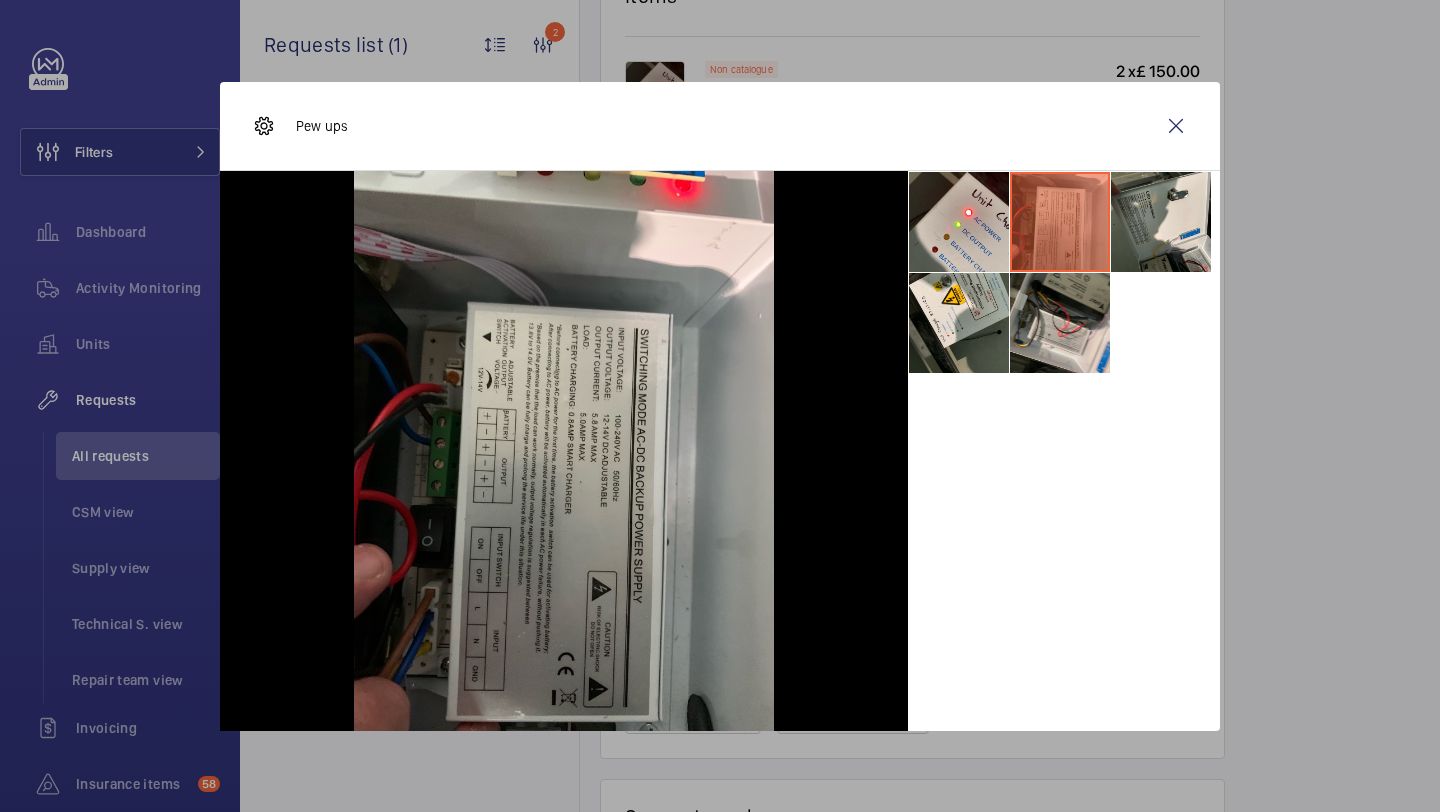 click at bounding box center [1060, 323] 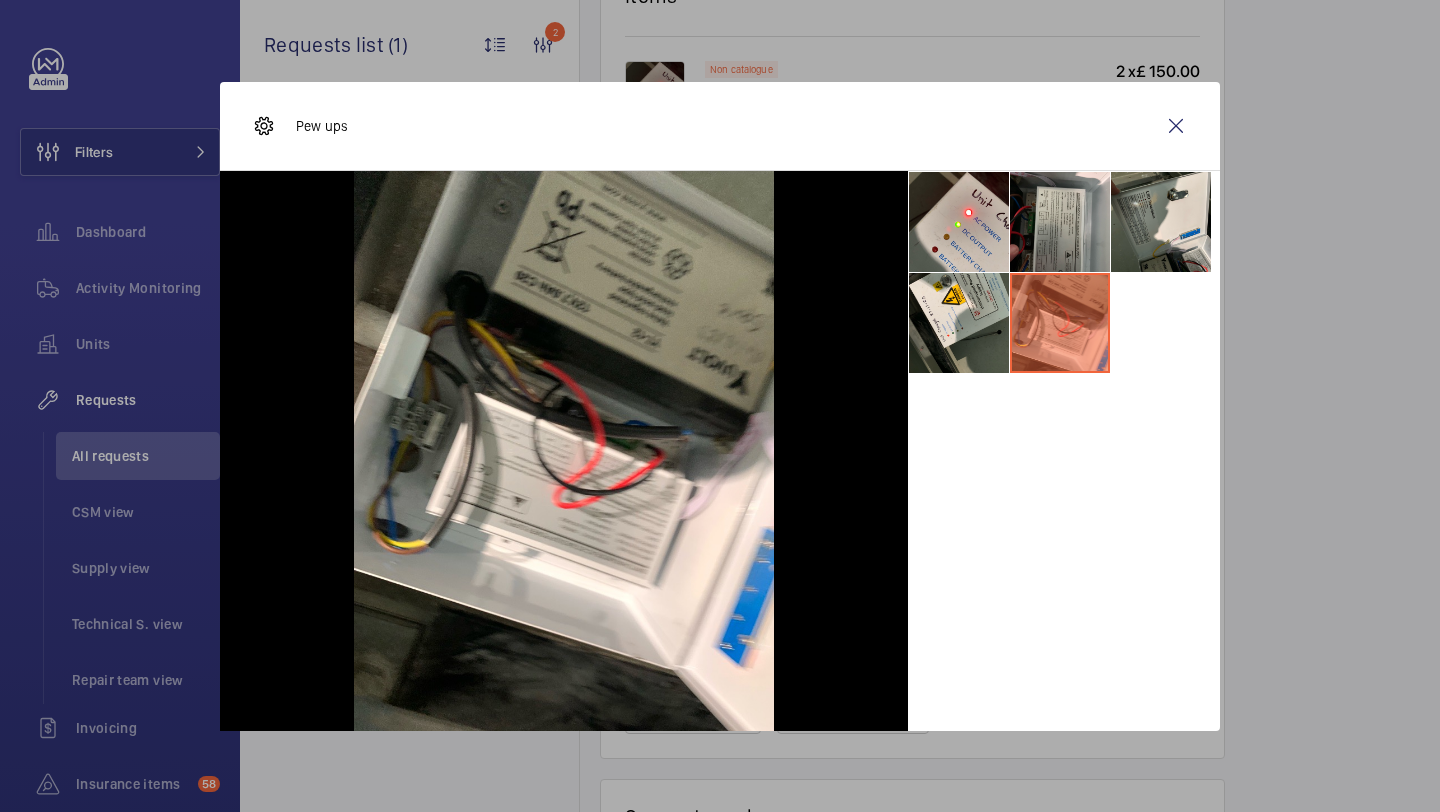 click at bounding box center (1060, 323) 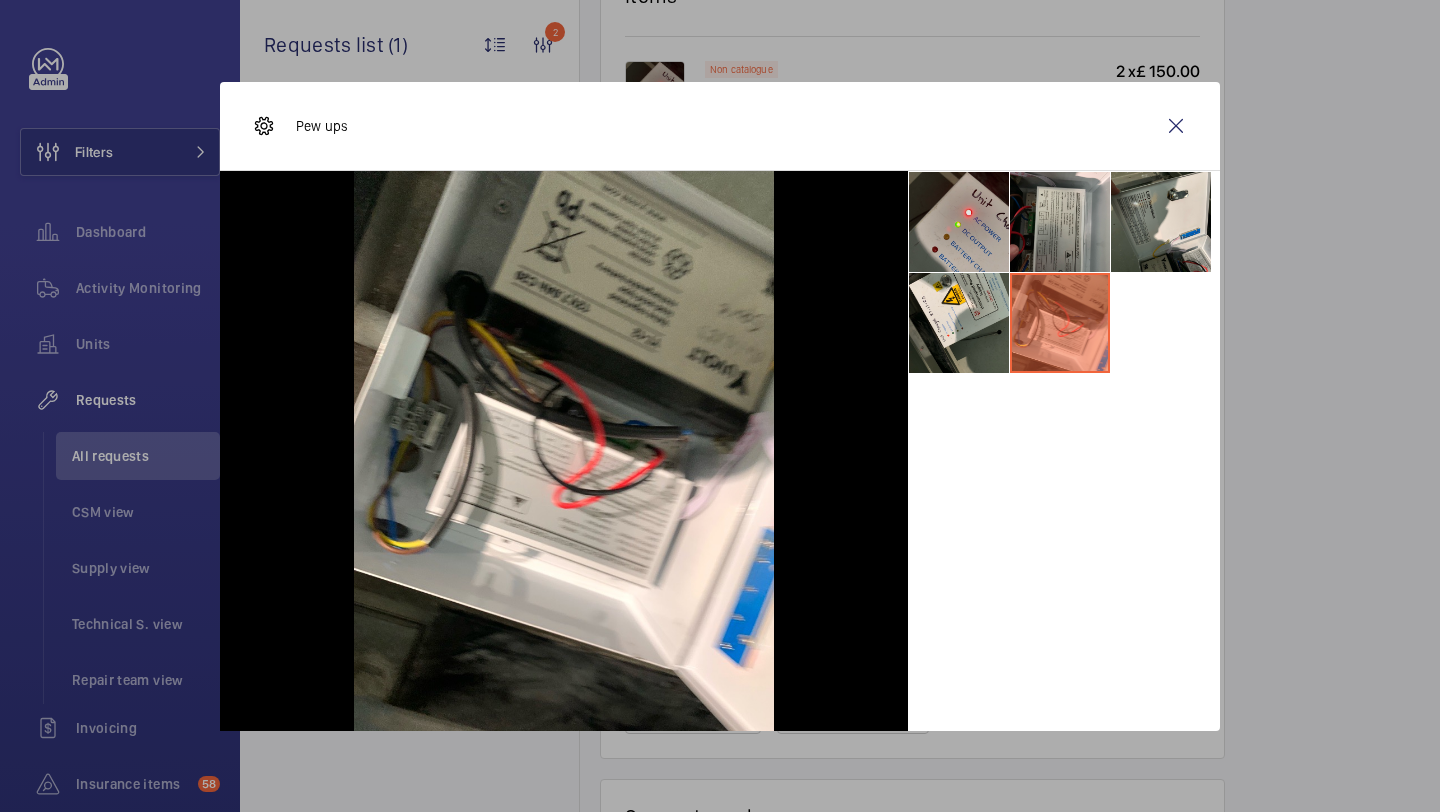 click at bounding box center (959, 222) 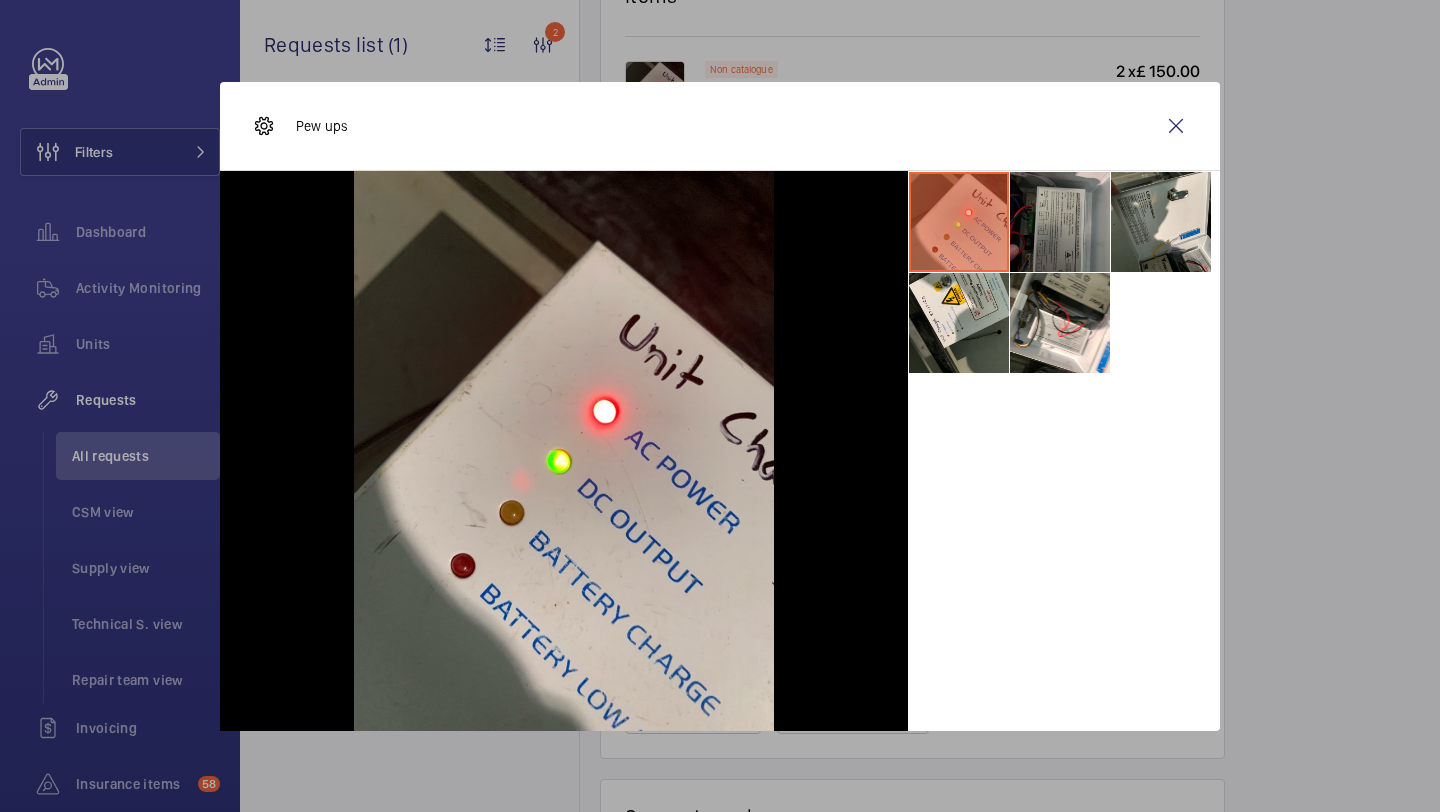 click at bounding box center [1060, 222] 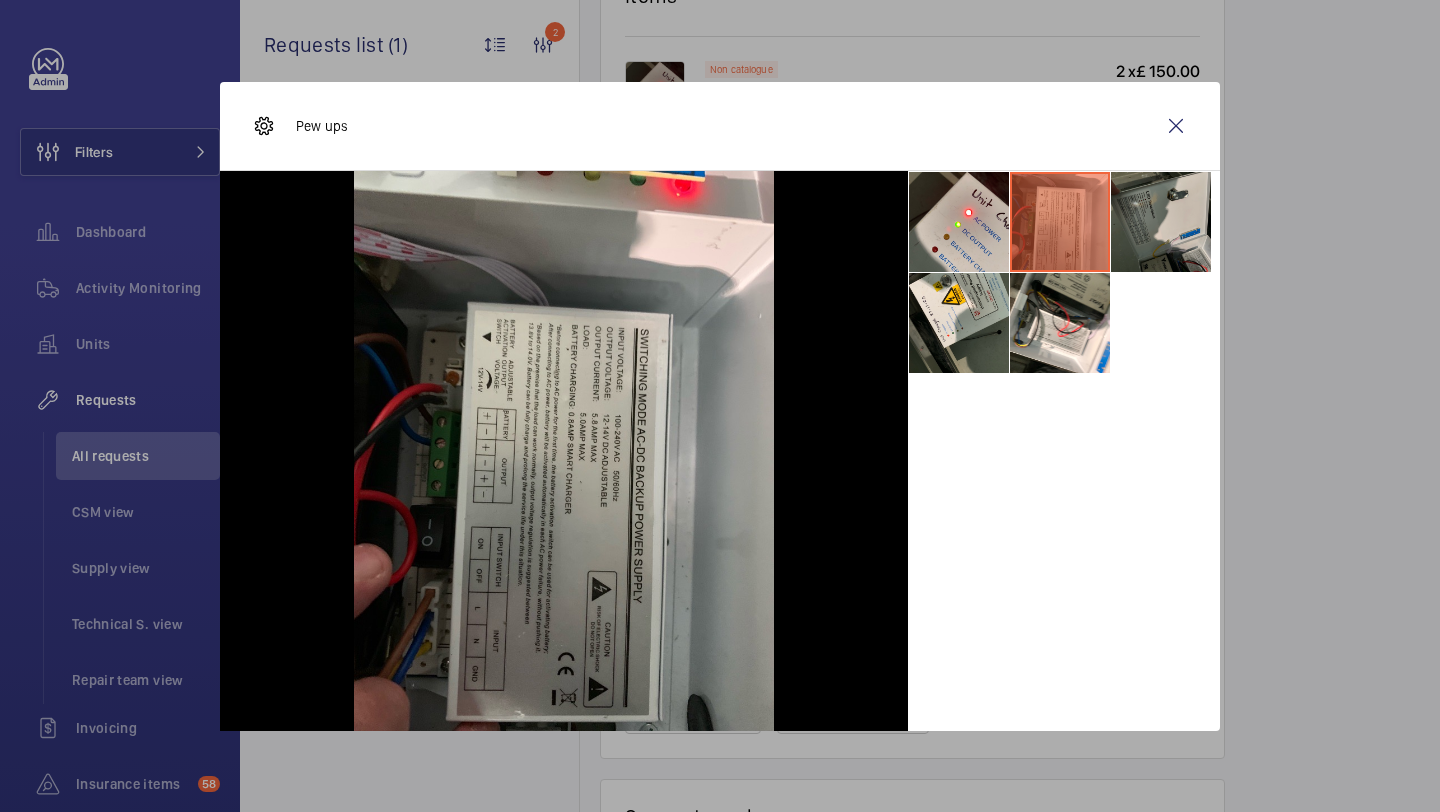 click at bounding box center (1161, 222) 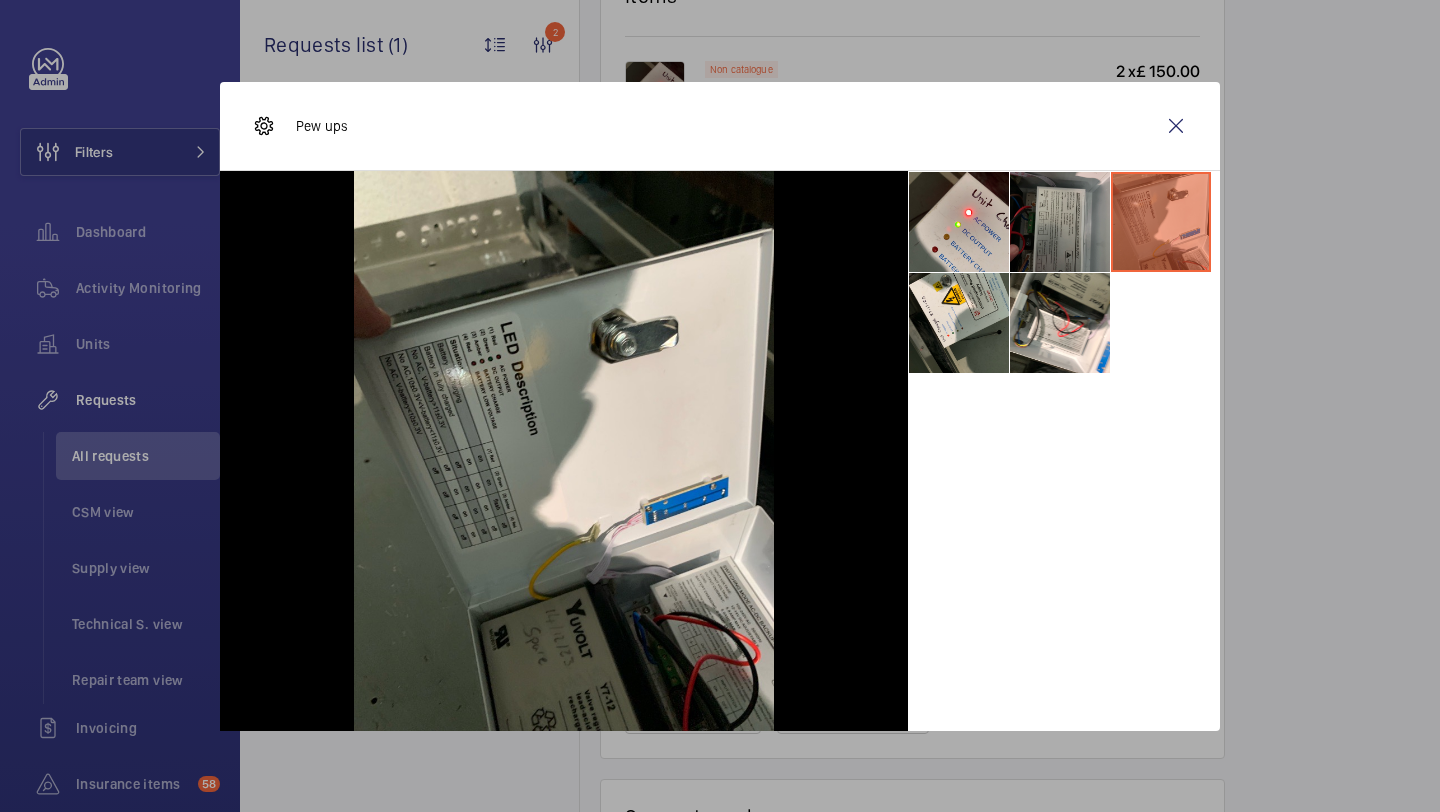 click at bounding box center (1060, 222) 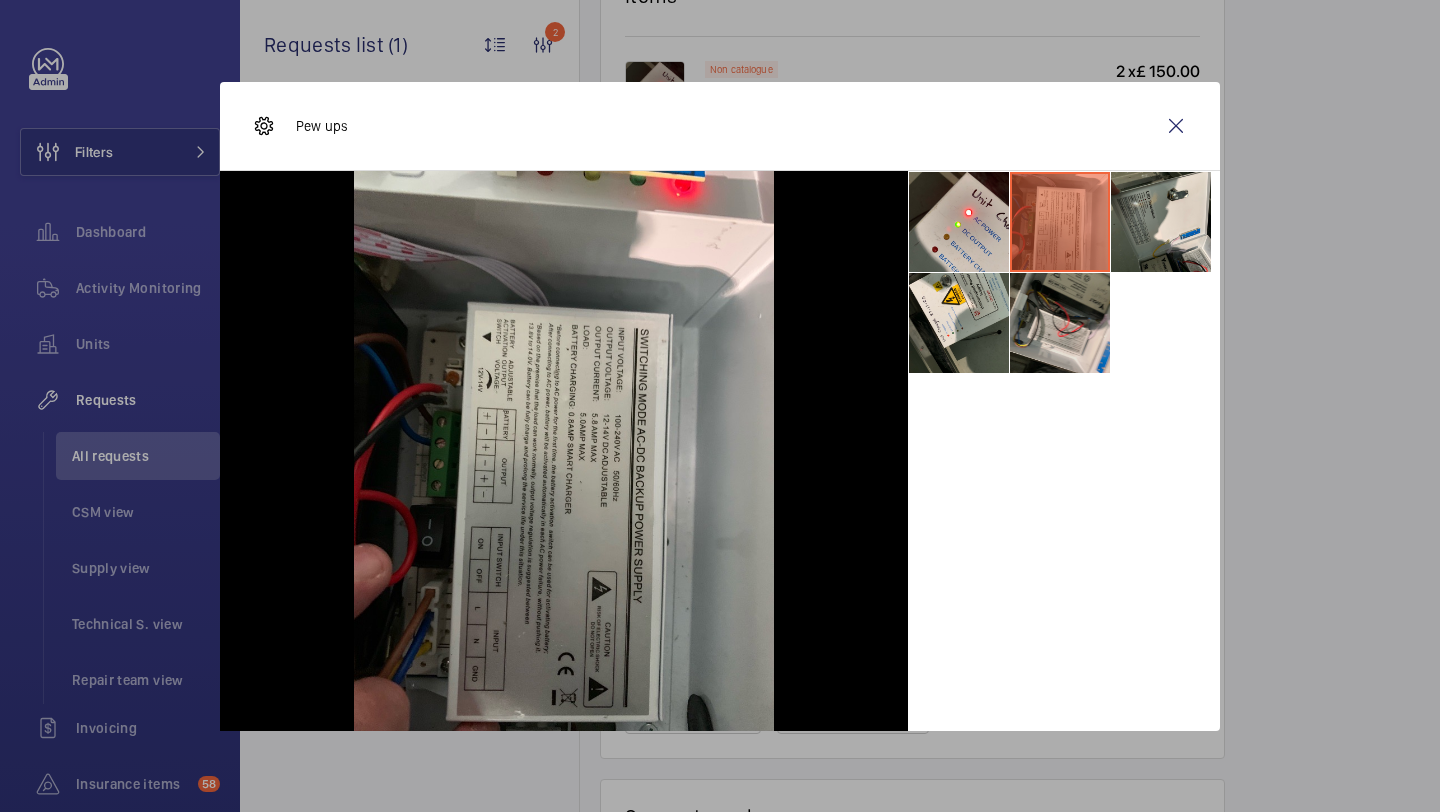 click at bounding box center [1060, 323] 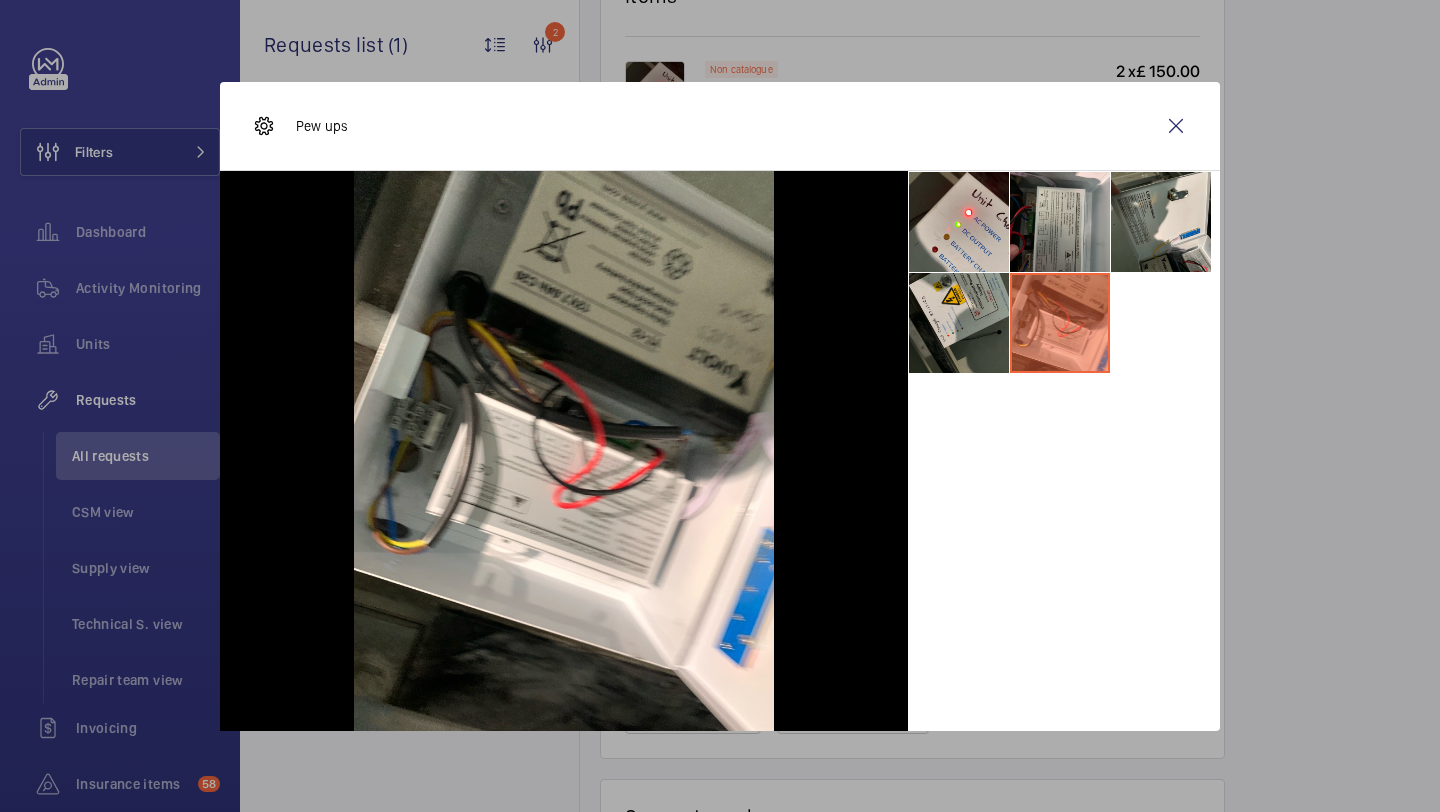click at bounding box center (959, 323) 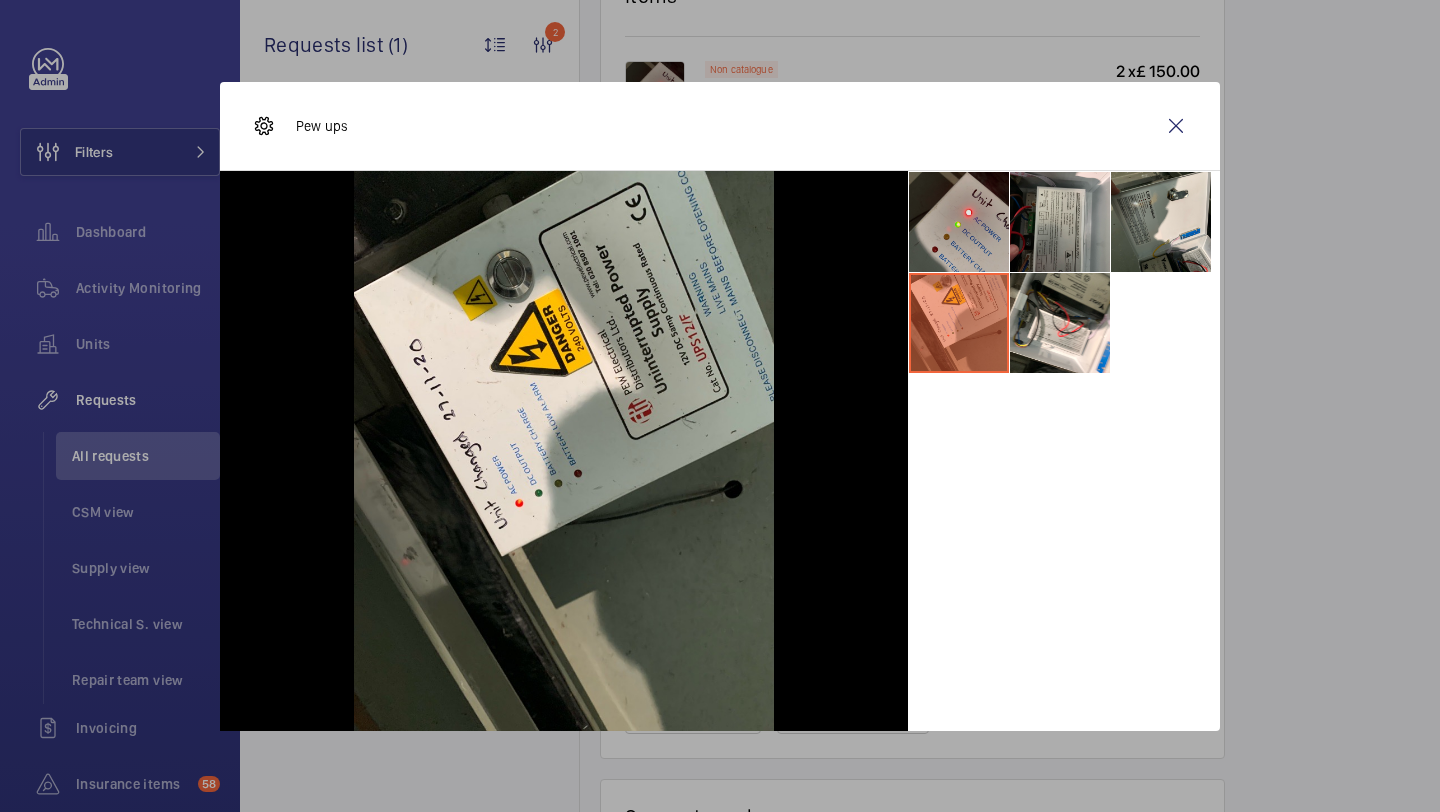 click at bounding box center (959, 222) 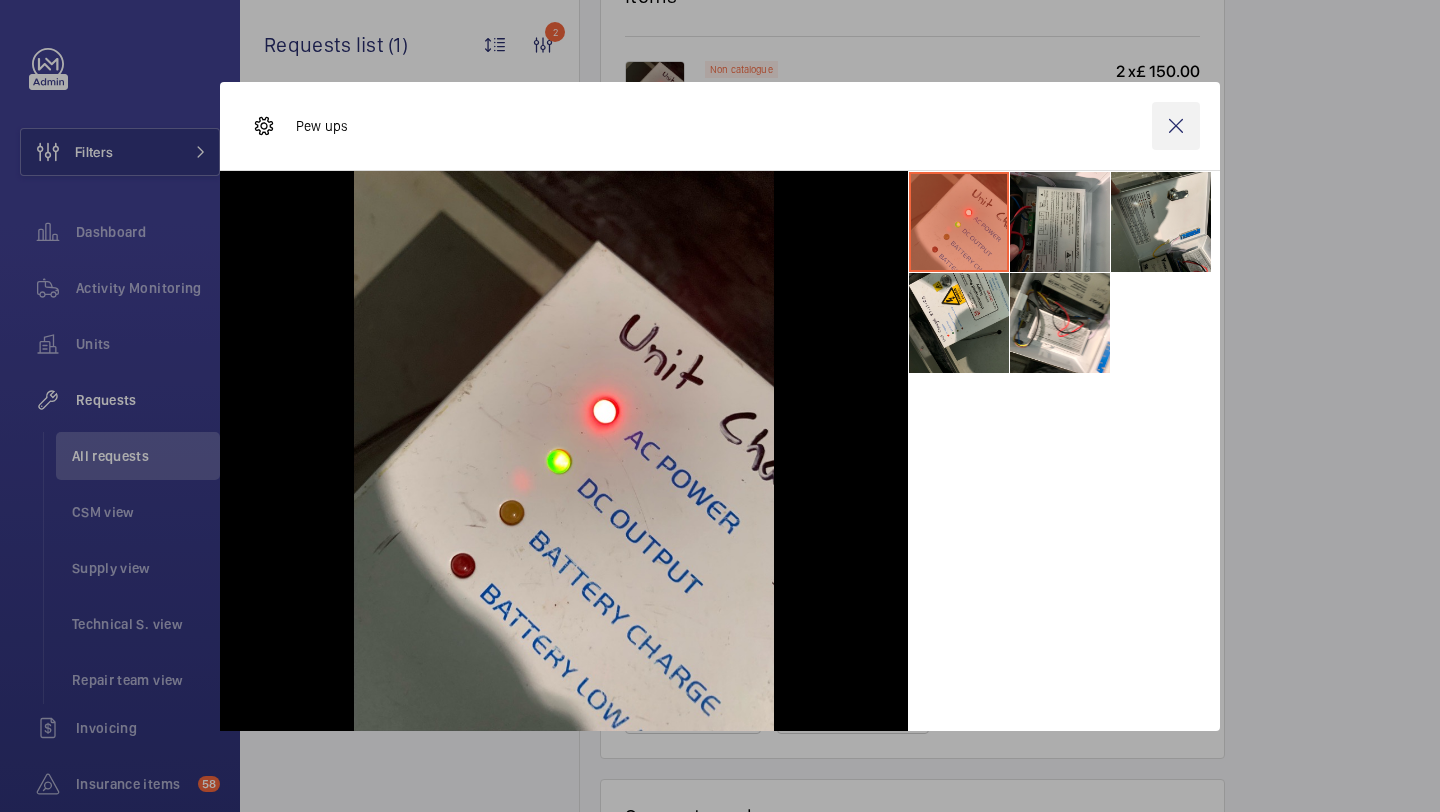 click at bounding box center [1176, 126] 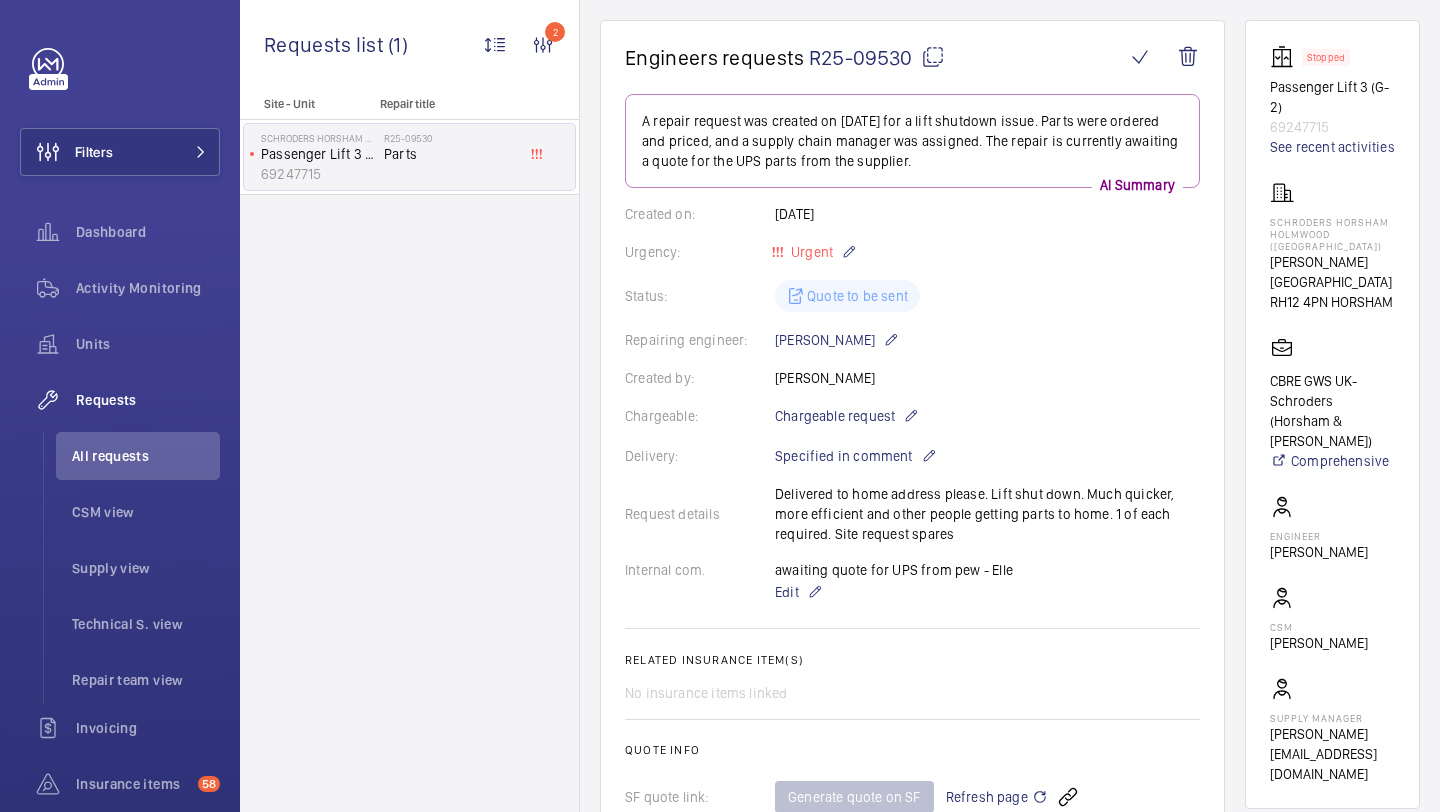 scroll, scrollTop: 74, scrollLeft: 0, axis: vertical 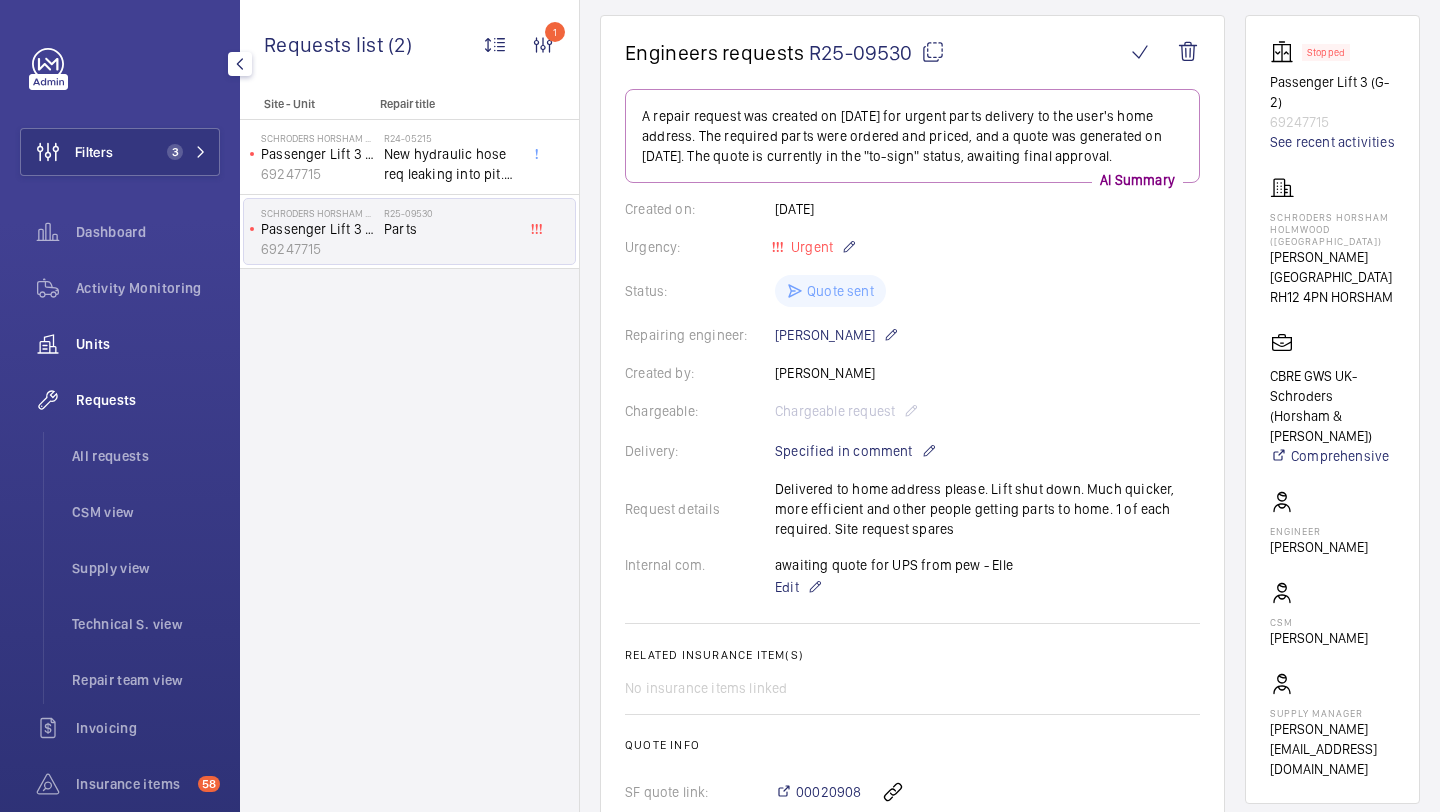 click on "Units" 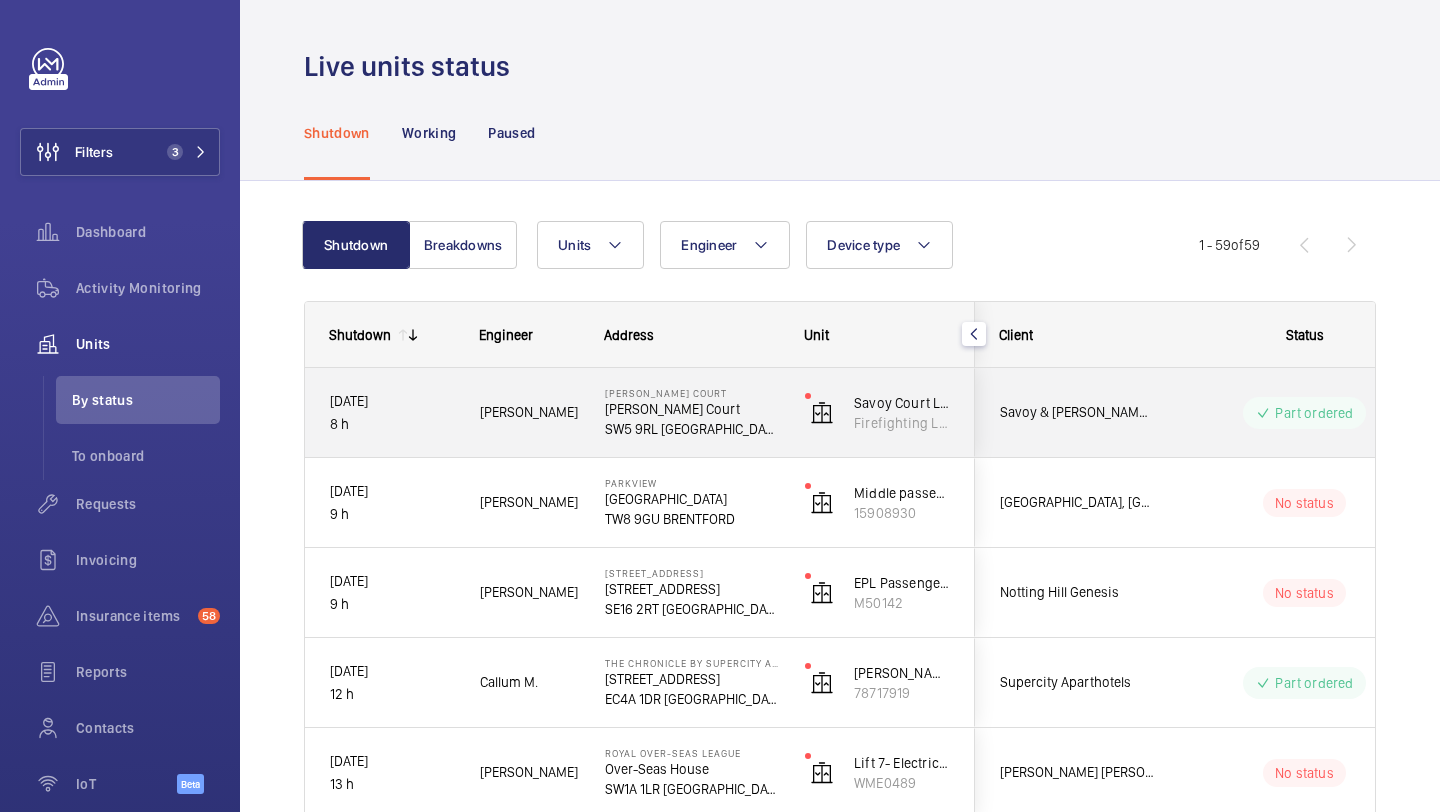 scroll, scrollTop: 0, scrollLeft: 66, axis: horizontal 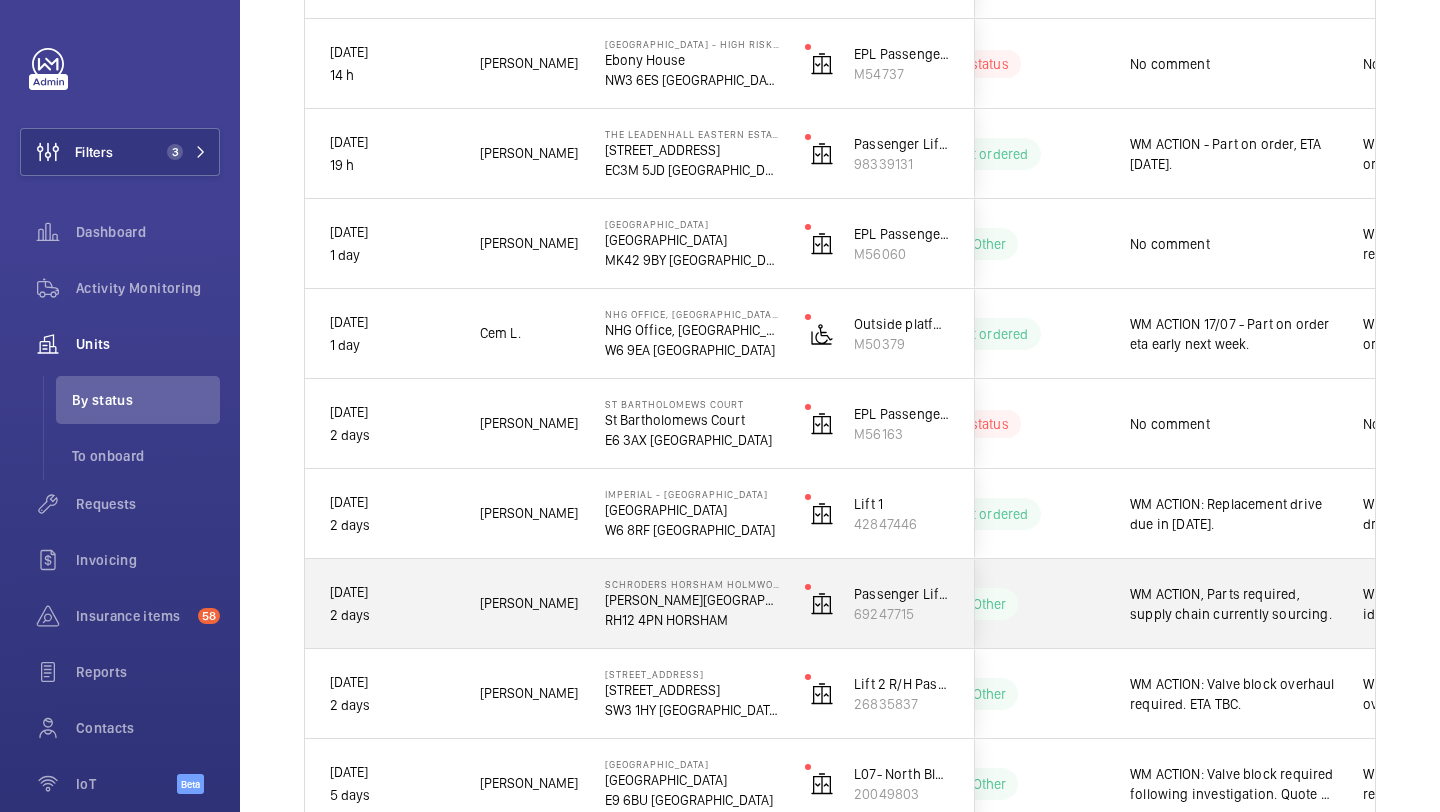 click on "Other" 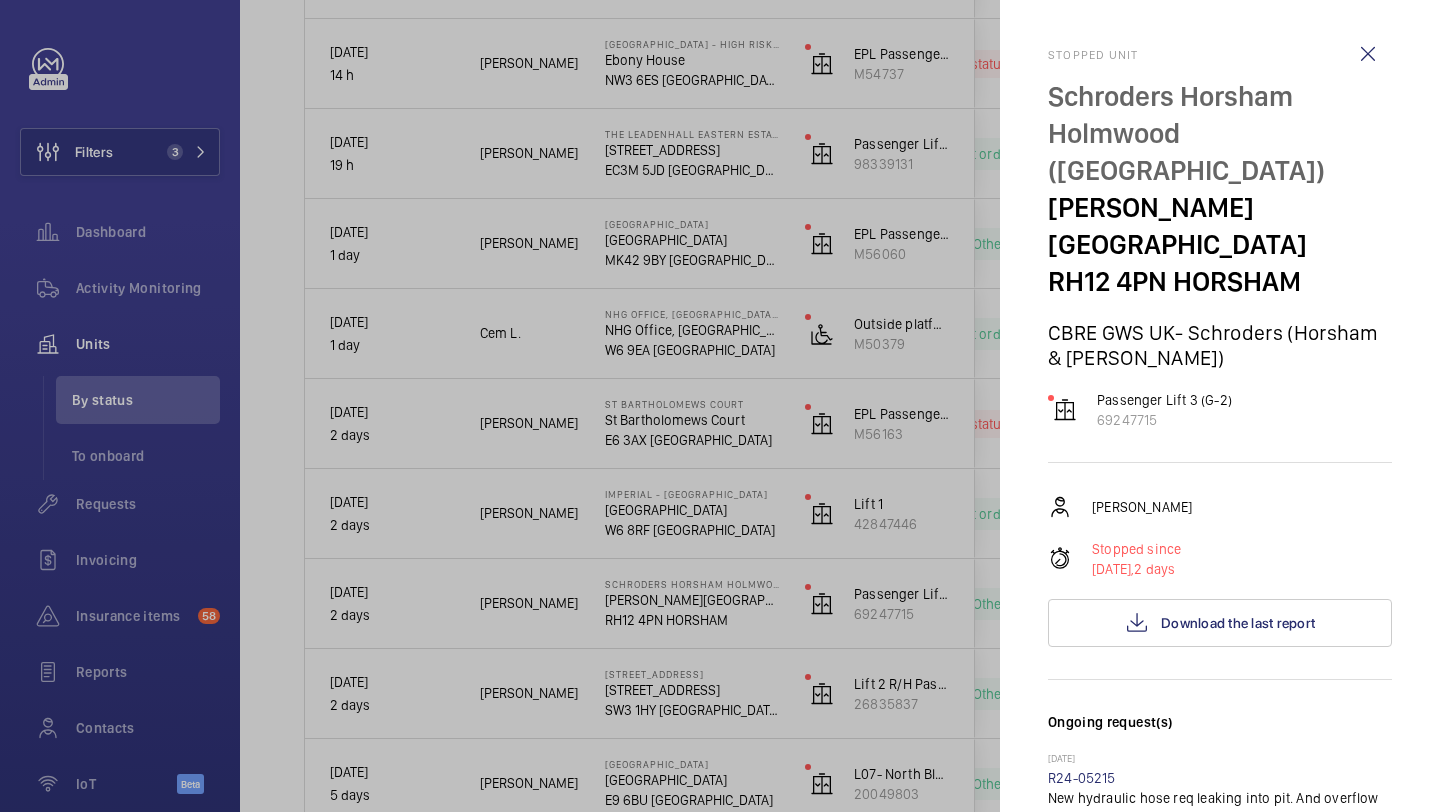scroll, scrollTop: 396, scrollLeft: 0, axis: vertical 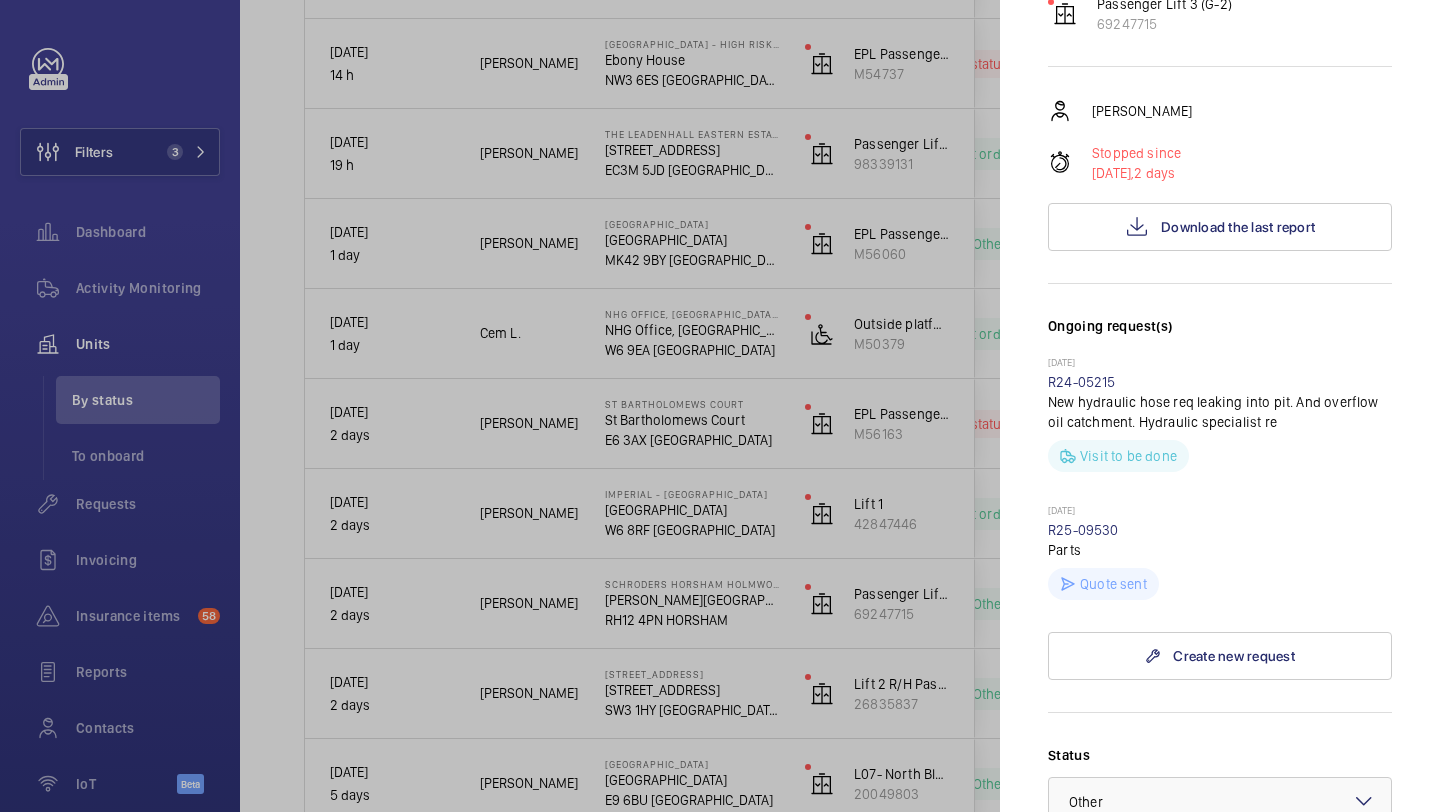 click 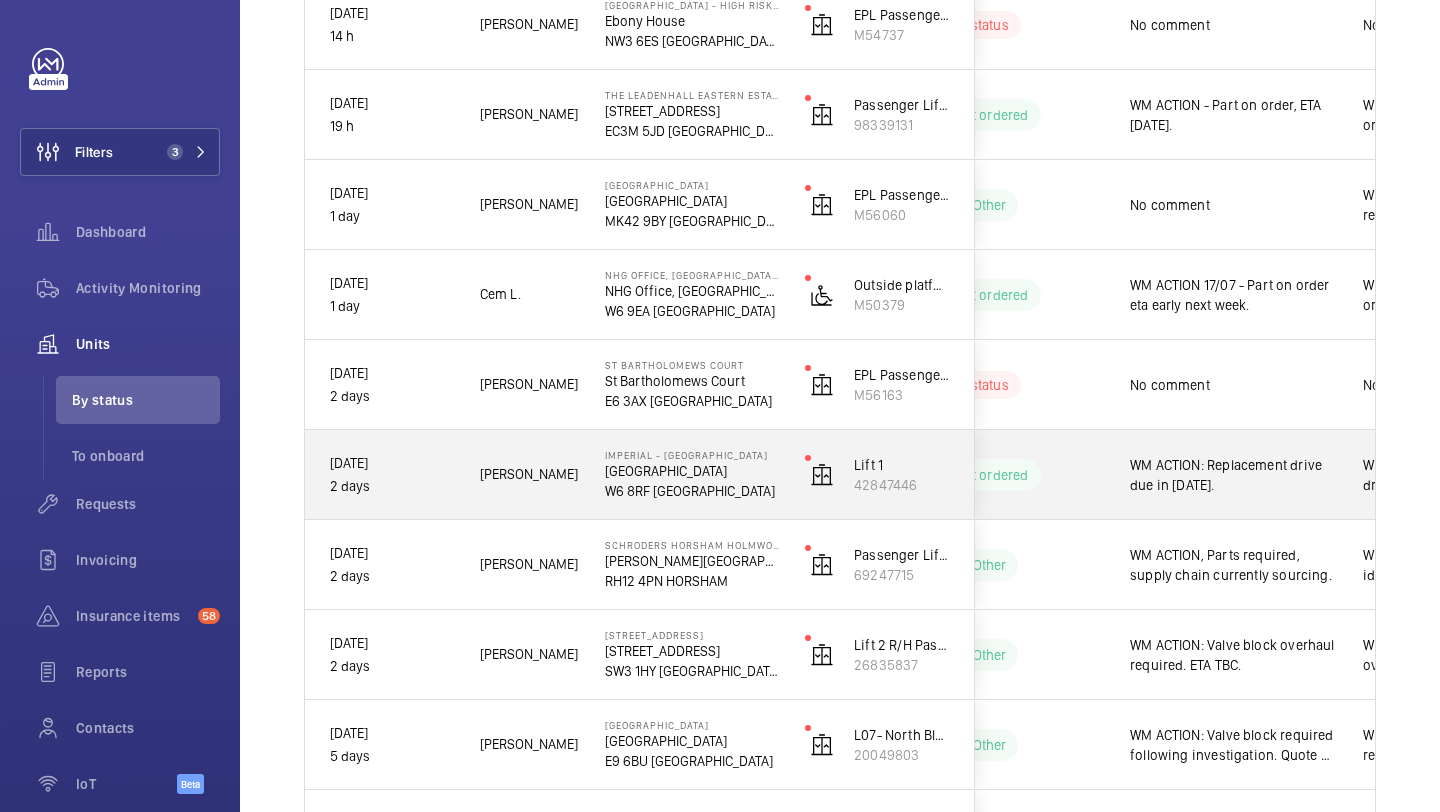 scroll, scrollTop: 849, scrollLeft: 0, axis: vertical 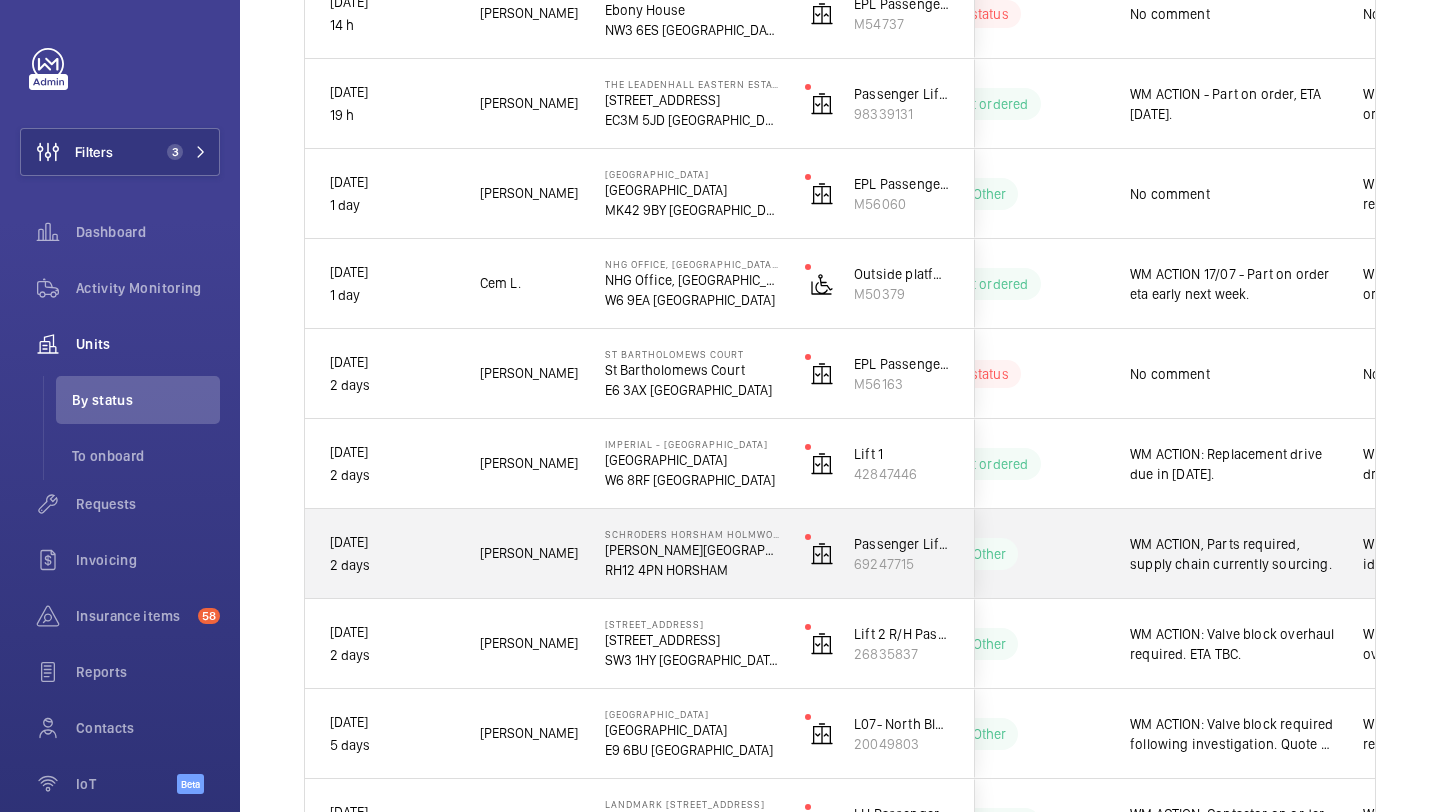 click on "WM ACTION, Parts required, supply chain currently sourcing." 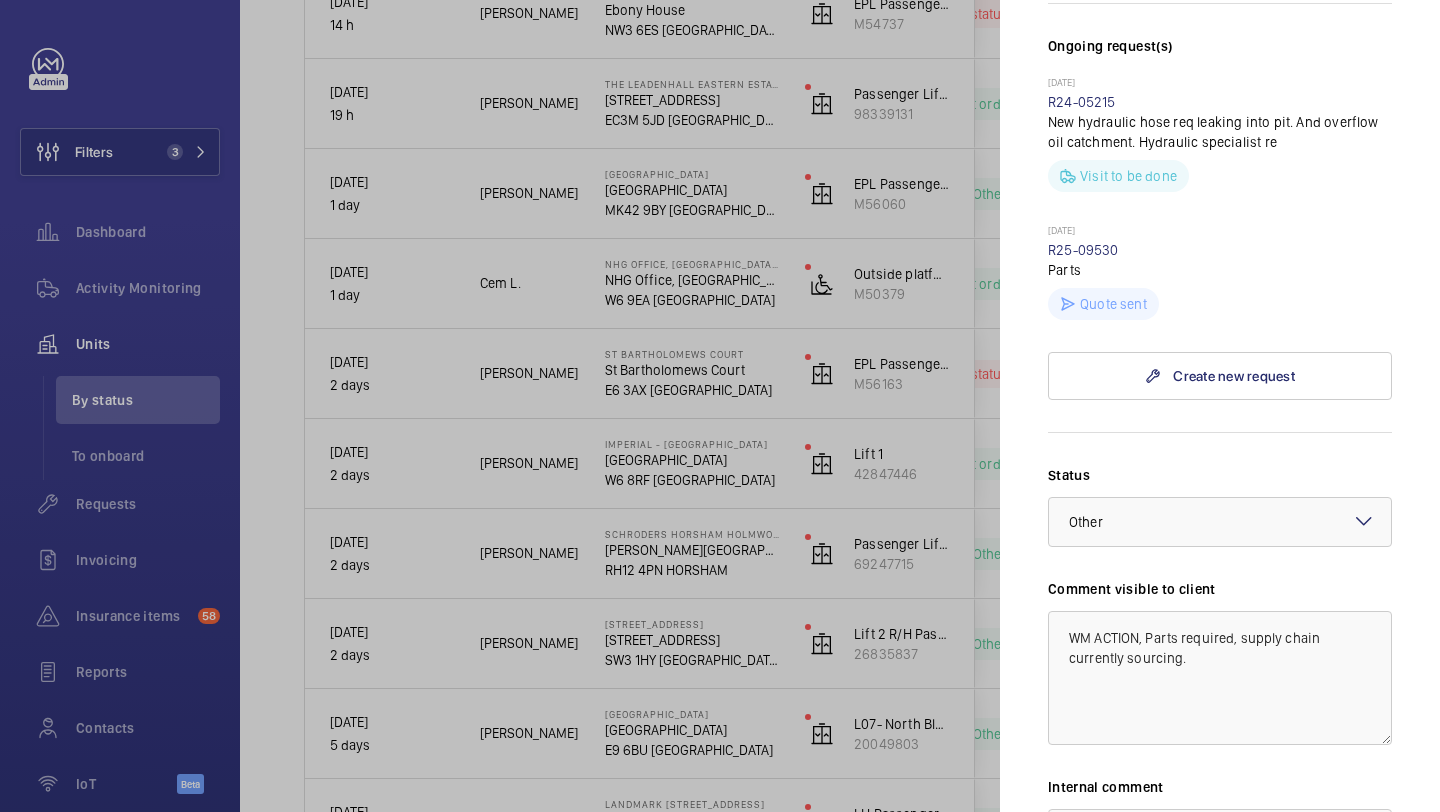 scroll, scrollTop: 877, scrollLeft: 0, axis: vertical 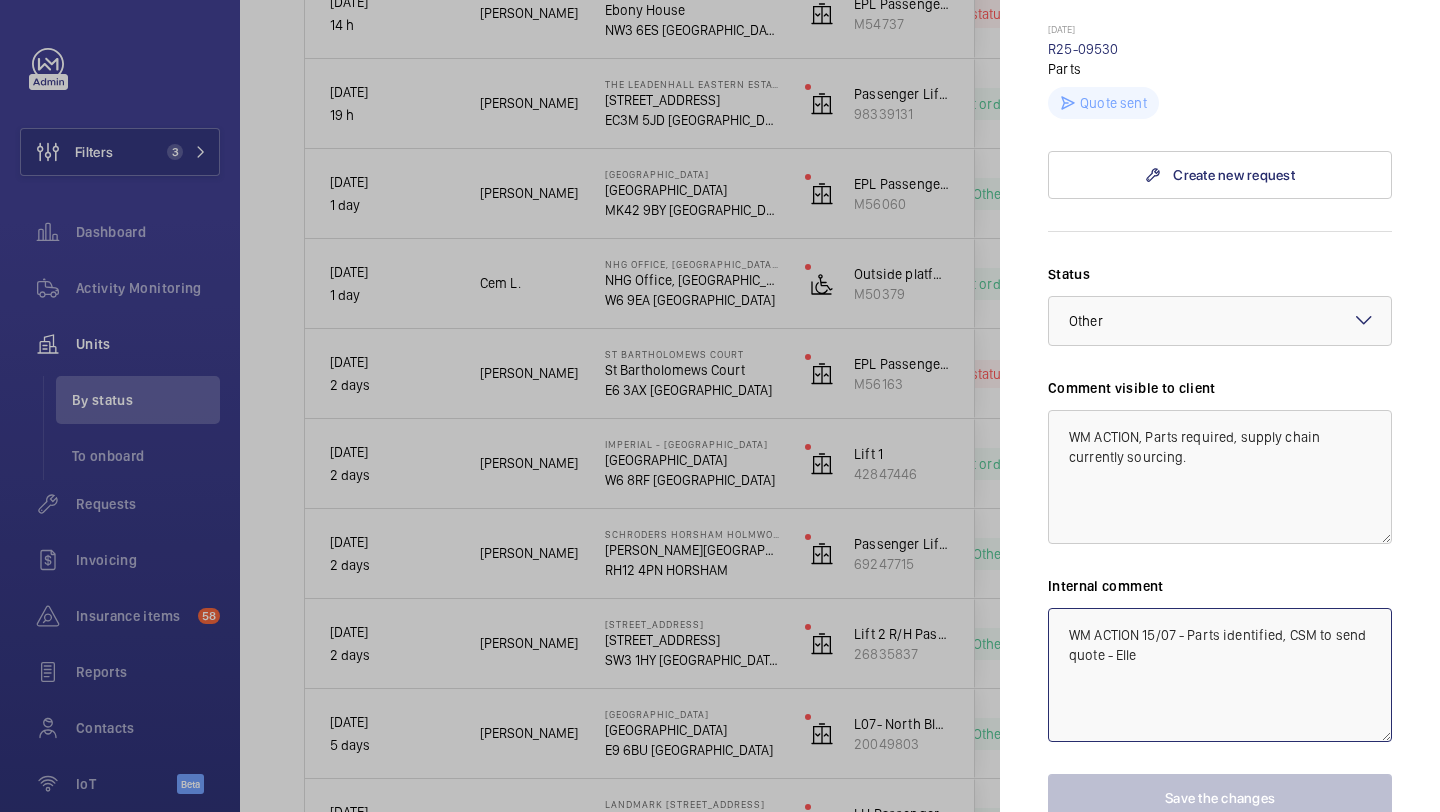 click on "WM ACTION 15/07 - Parts identified, CSM to send quote - Elle" 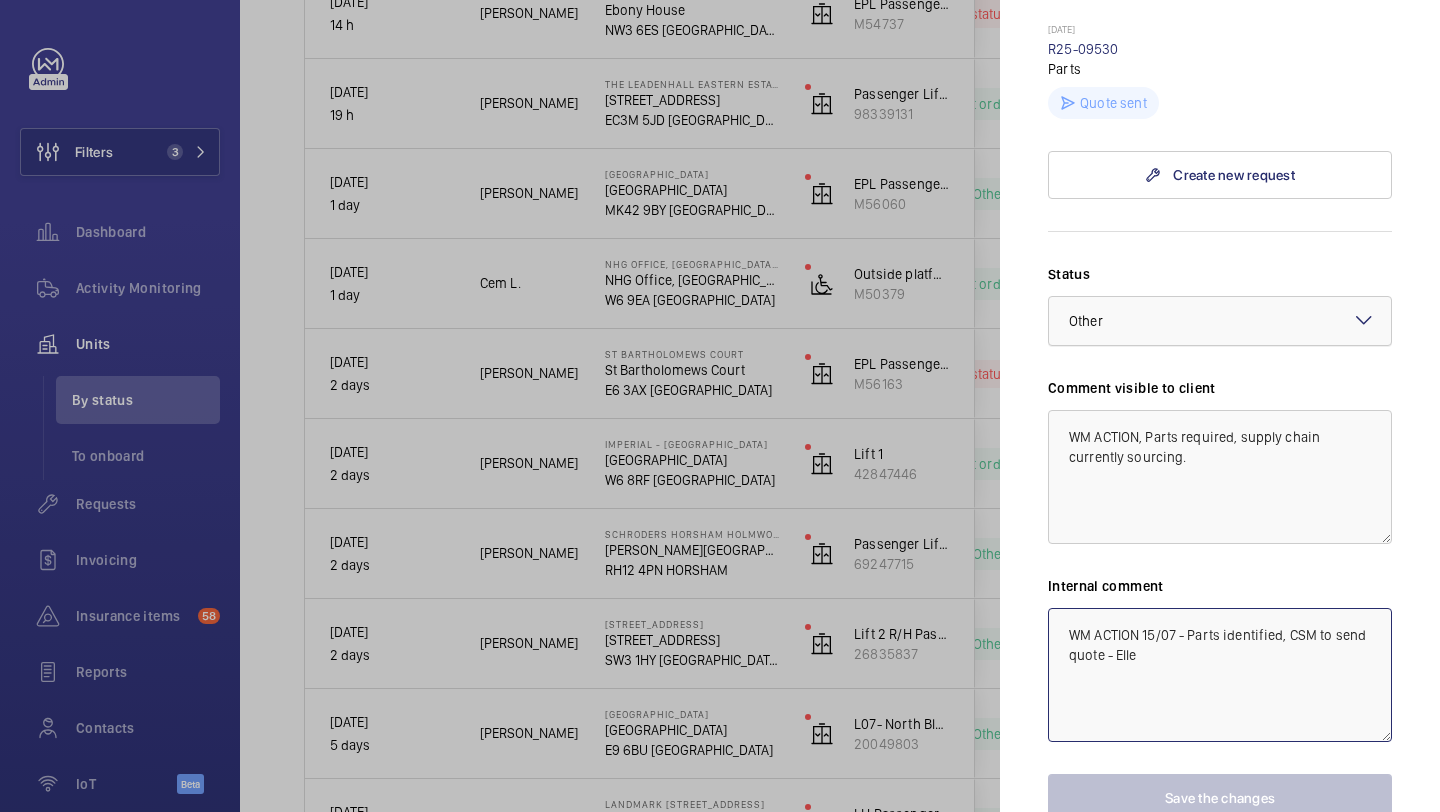 click 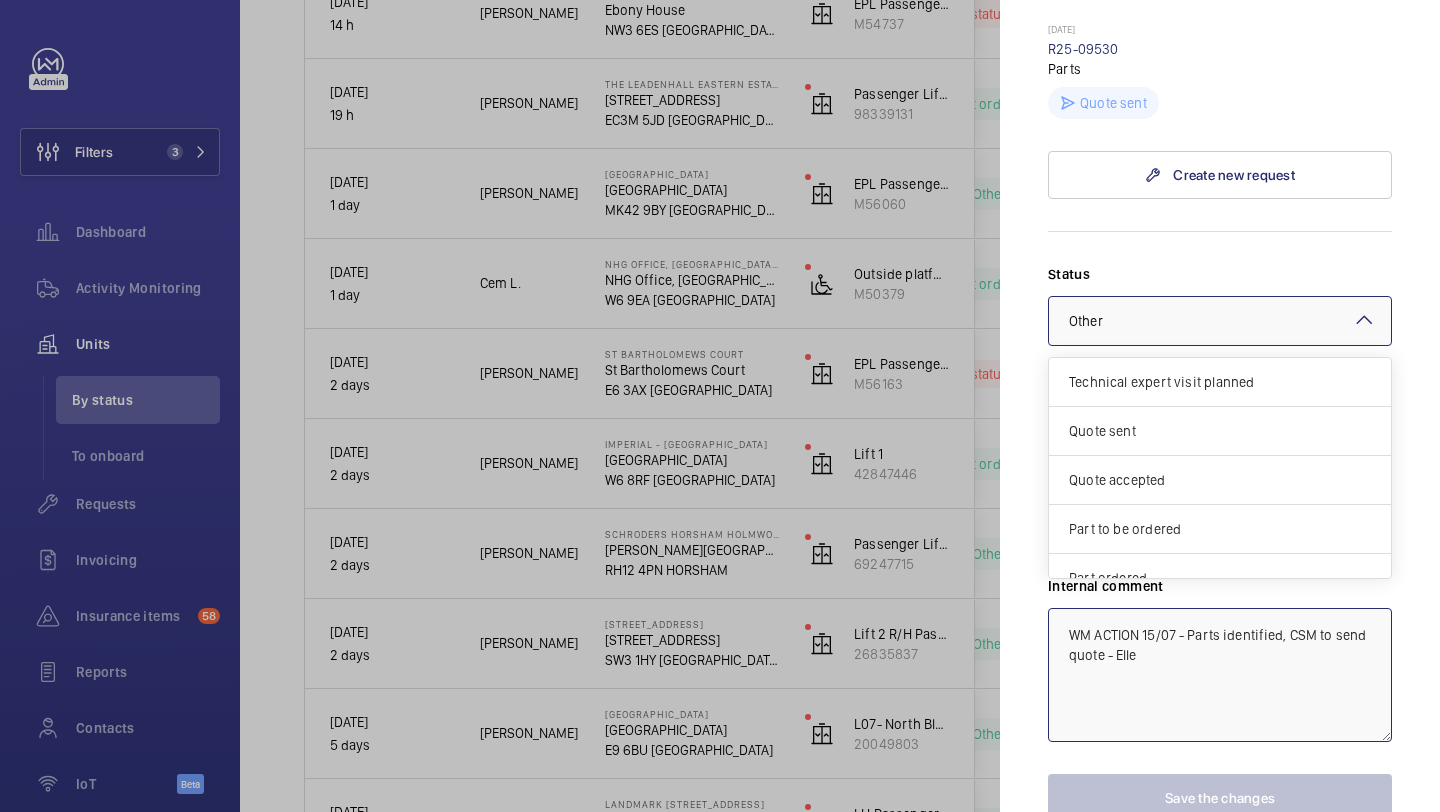 scroll, scrollTop: 171, scrollLeft: 0, axis: vertical 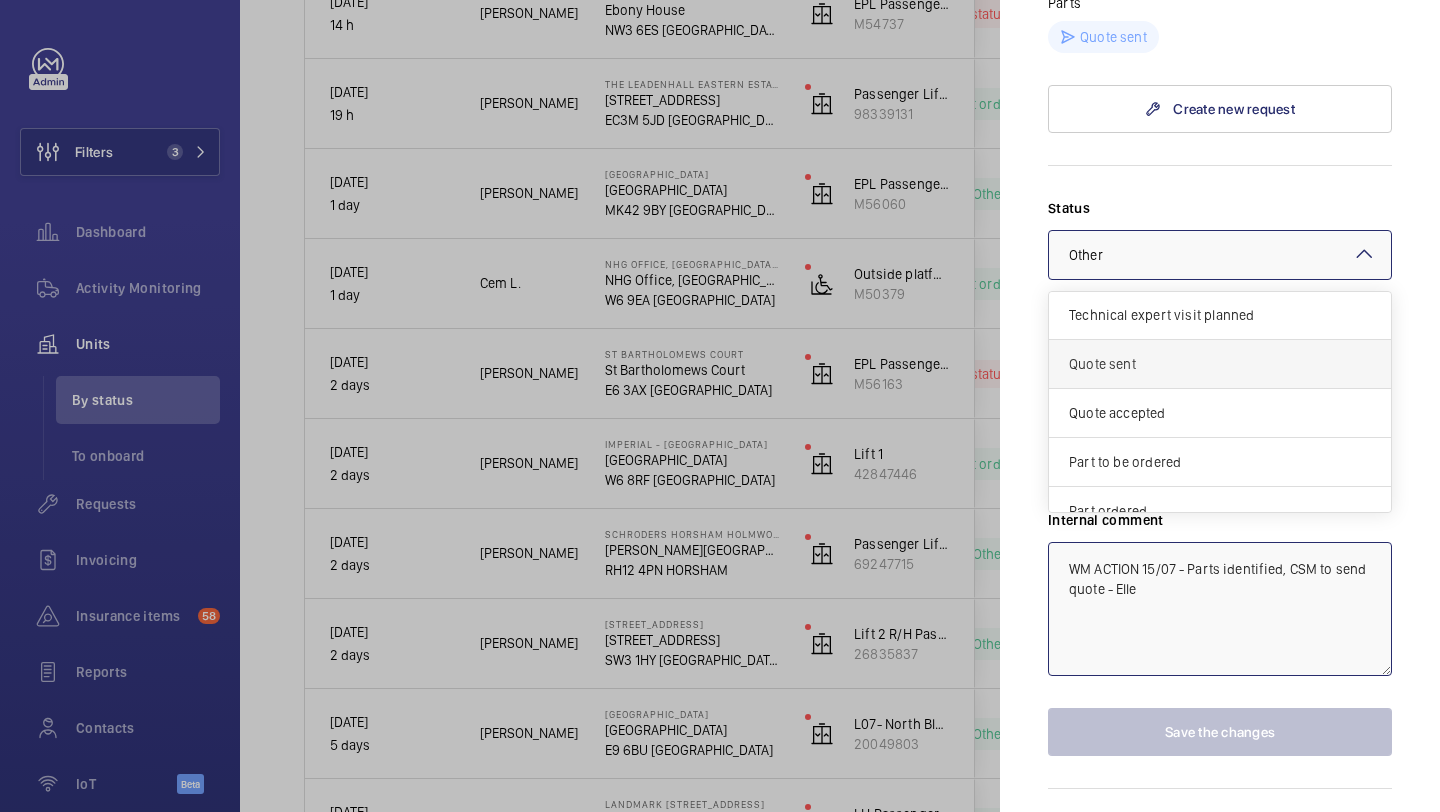 click on "Quote sent" at bounding box center (1220, 364) 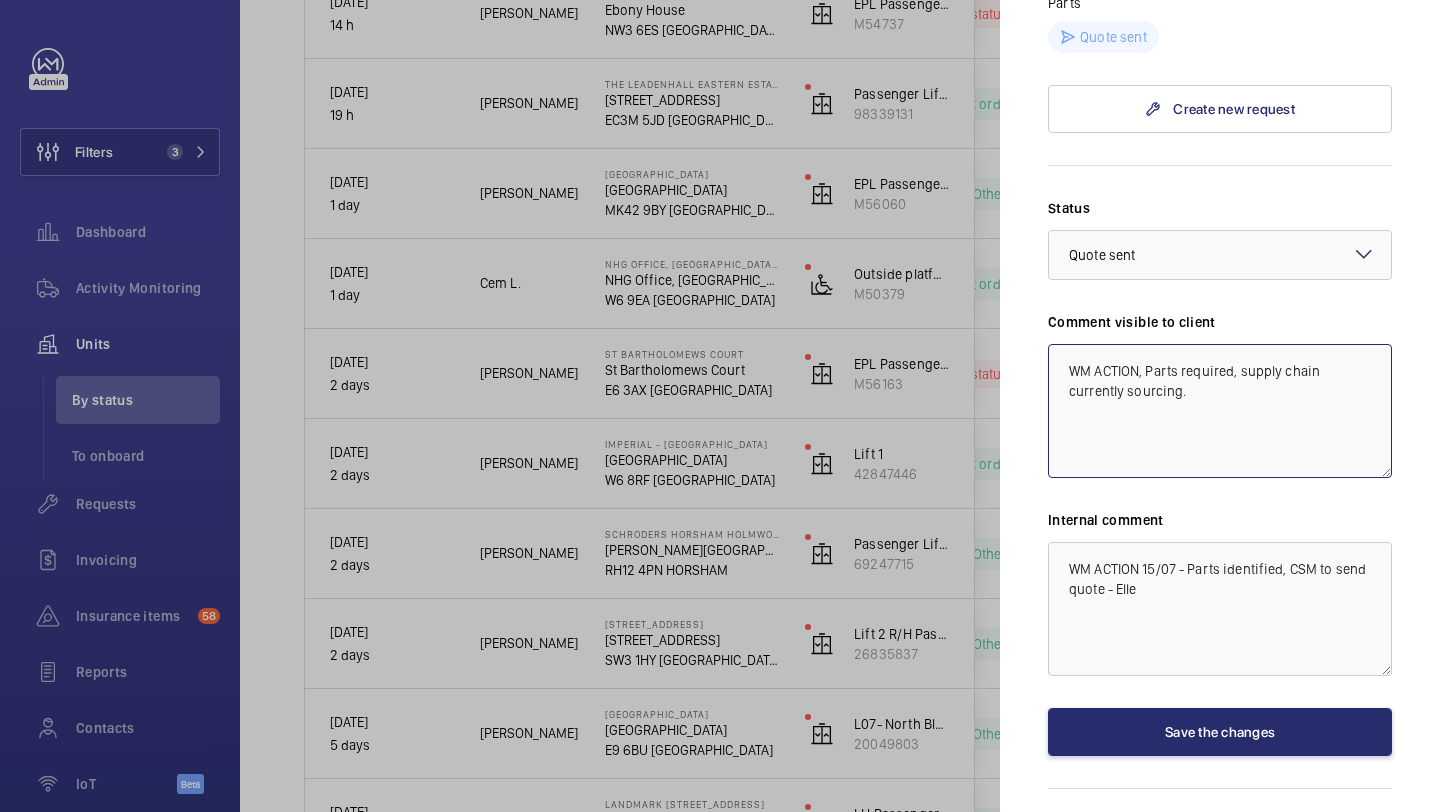 drag, startPoint x: 1199, startPoint y: 361, endPoint x: 1063, endPoint y: 320, distance: 142.04576 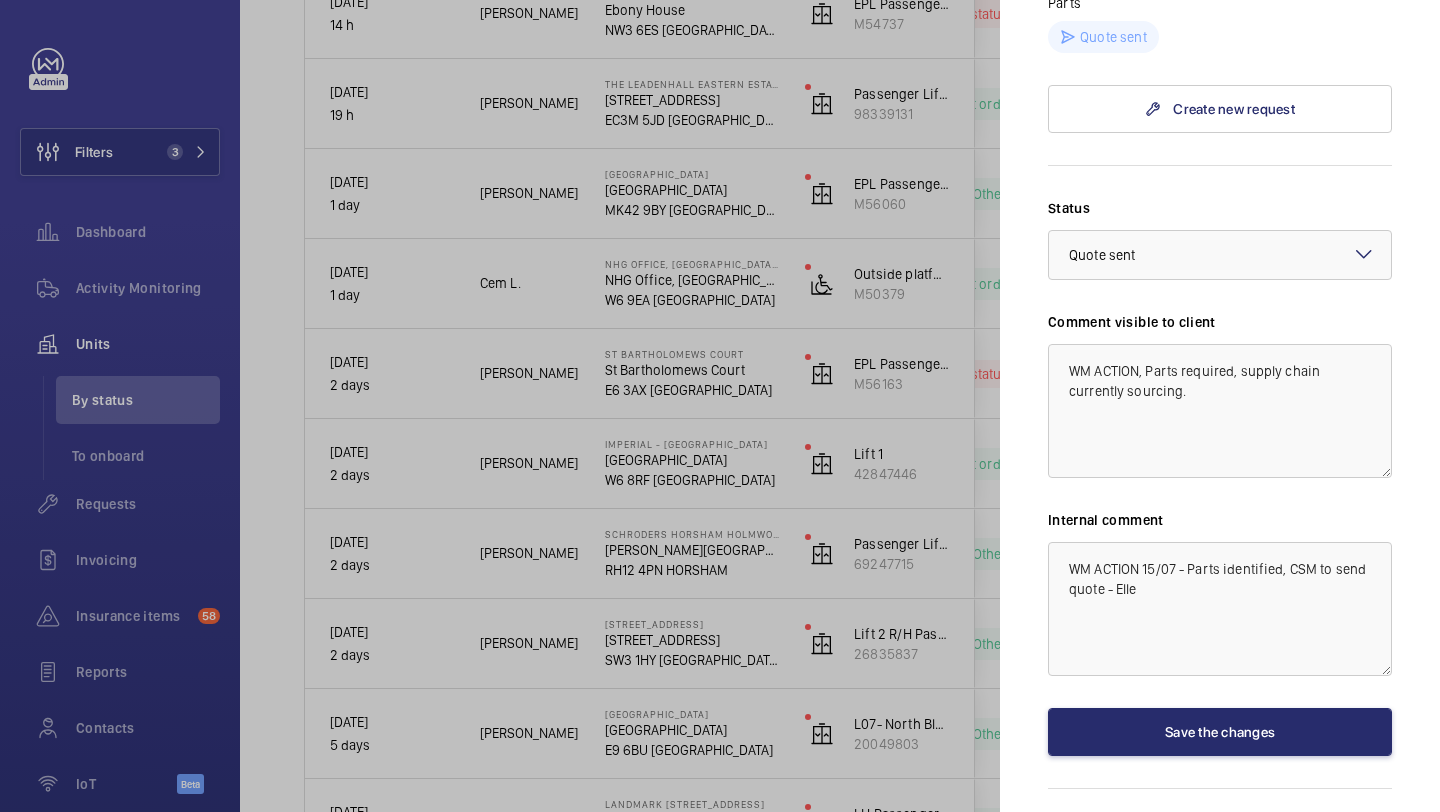 click 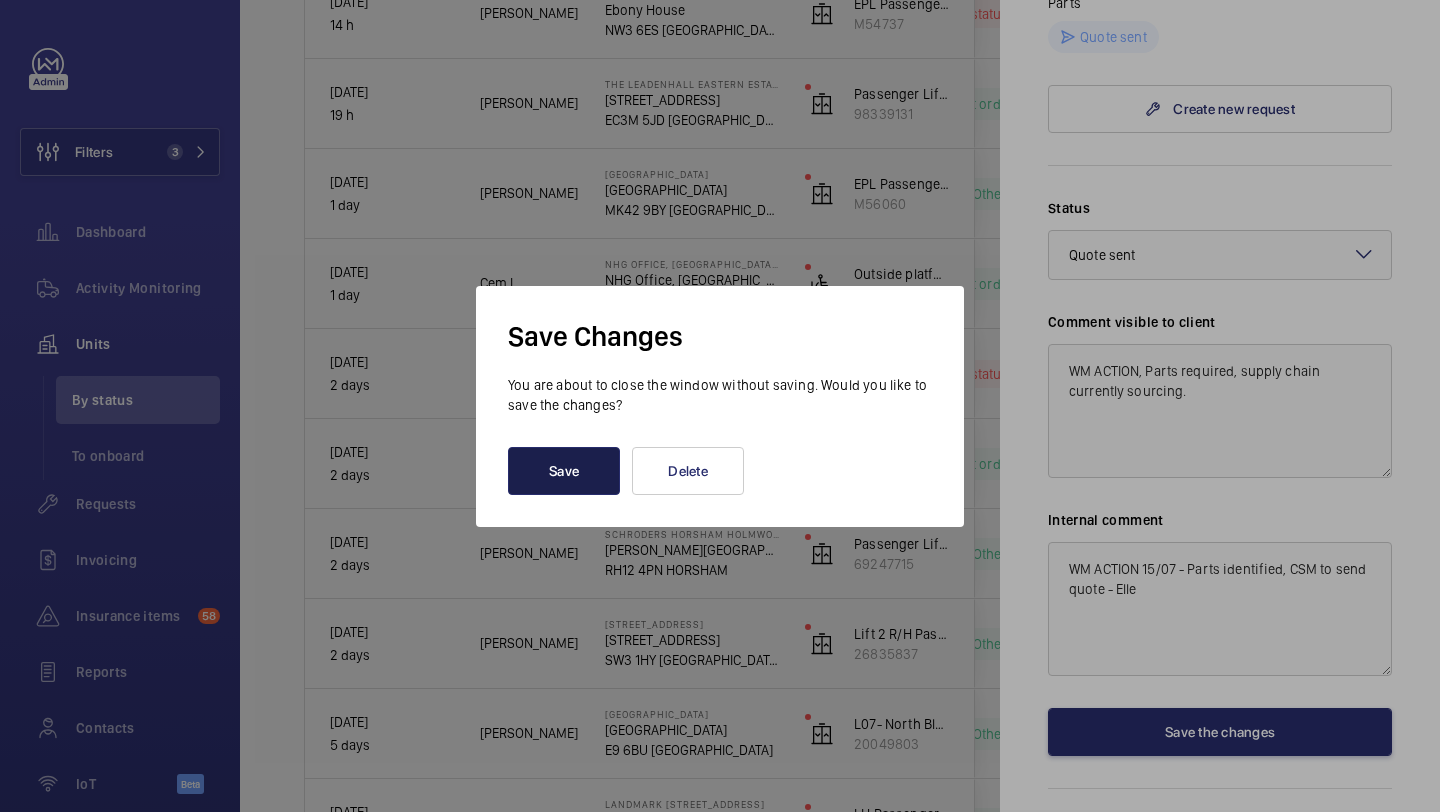 click on "Save" at bounding box center (564, 471) 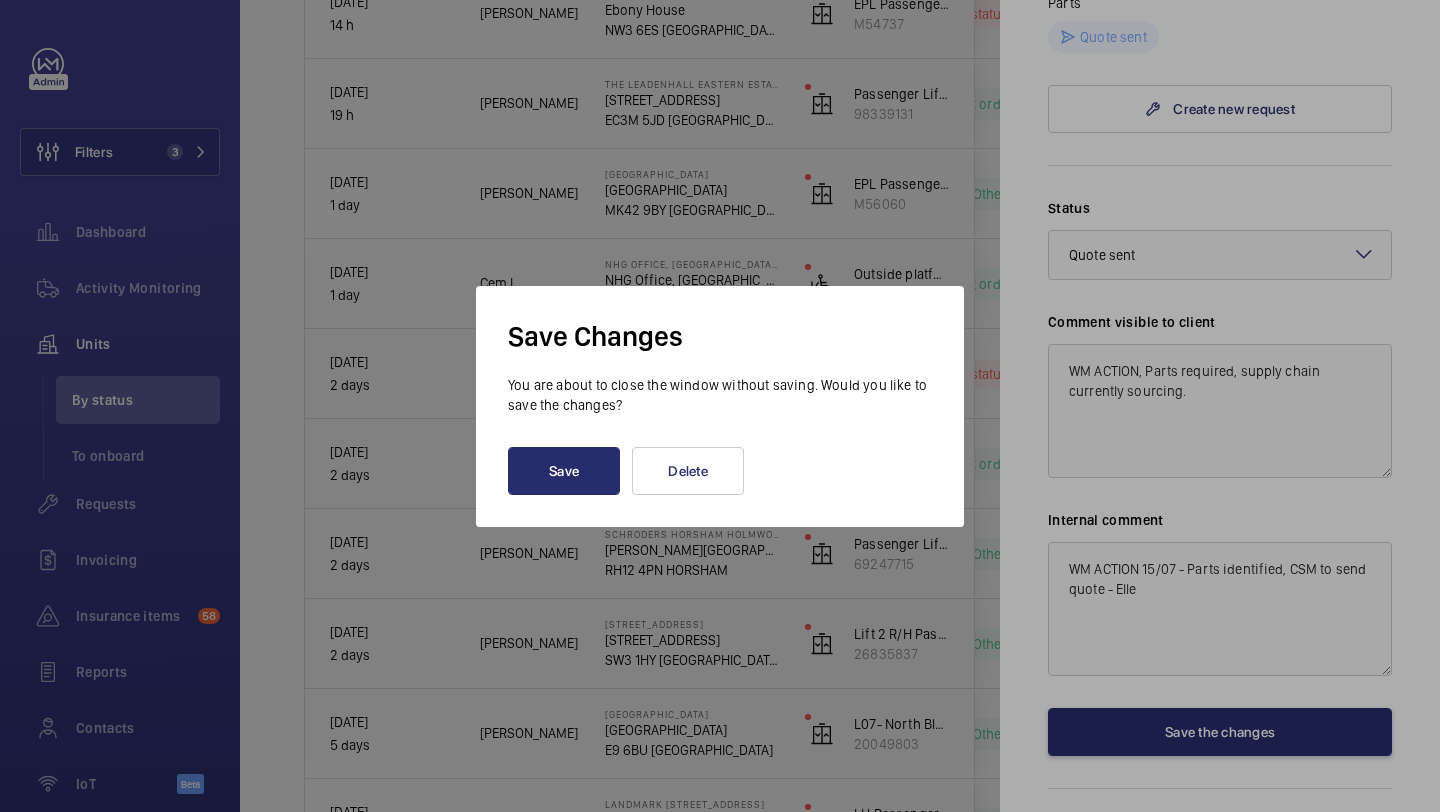 scroll, scrollTop: 0, scrollLeft: 0, axis: both 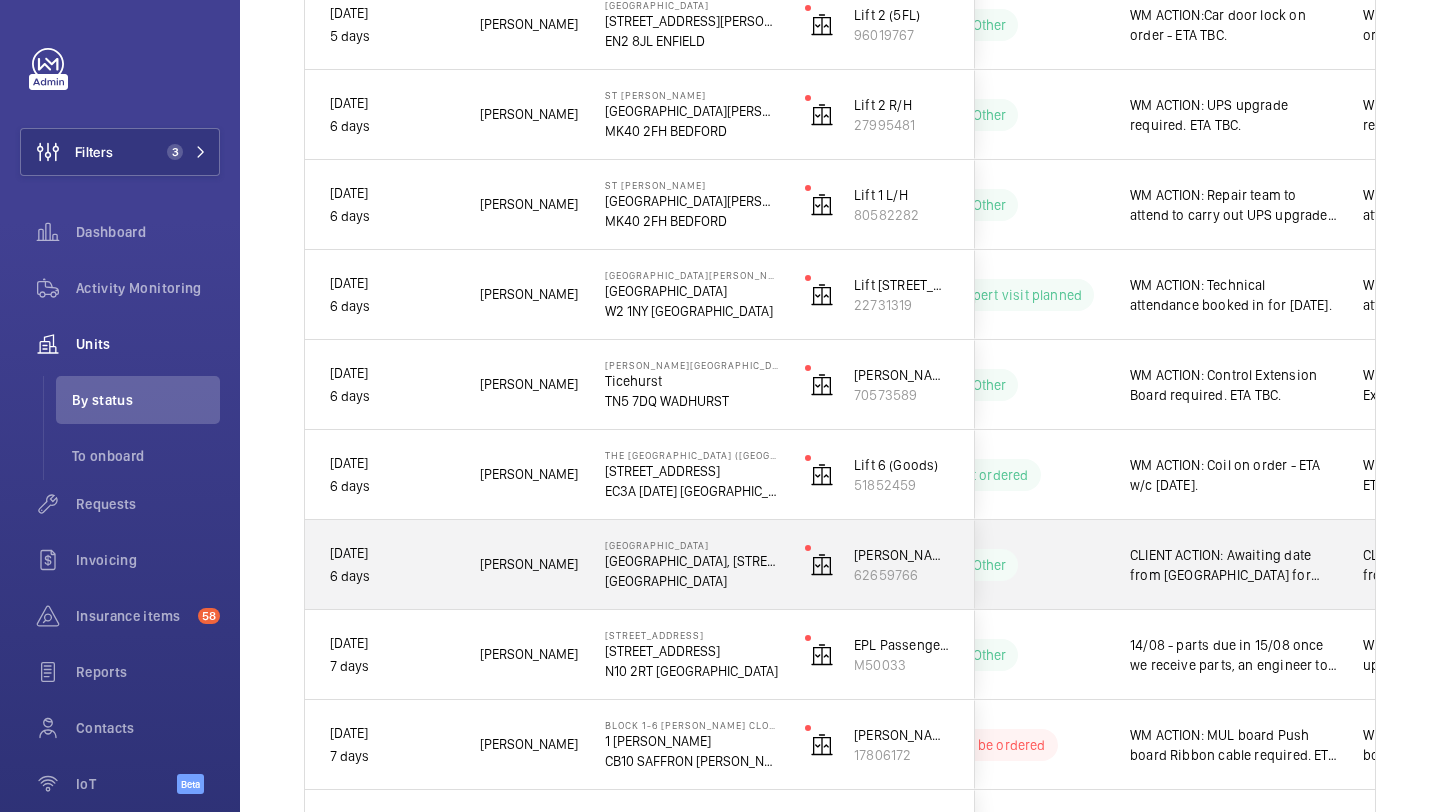 click on "CLIENT ACTION: Awaiting date from [GEOGRAPHIC_DATA] for joint visit with electrician." 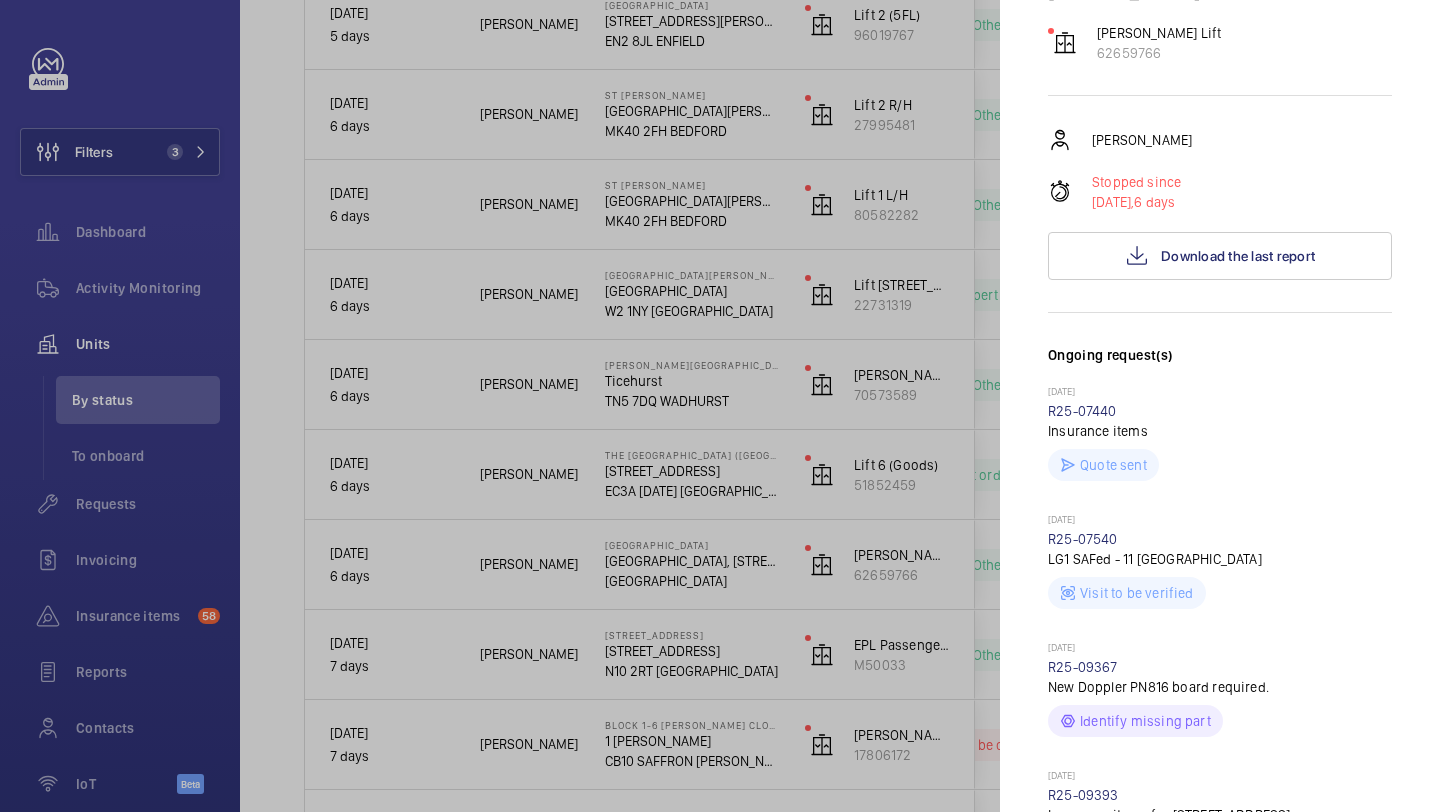 scroll, scrollTop: 521, scrollLeft: 0, axis: vertical 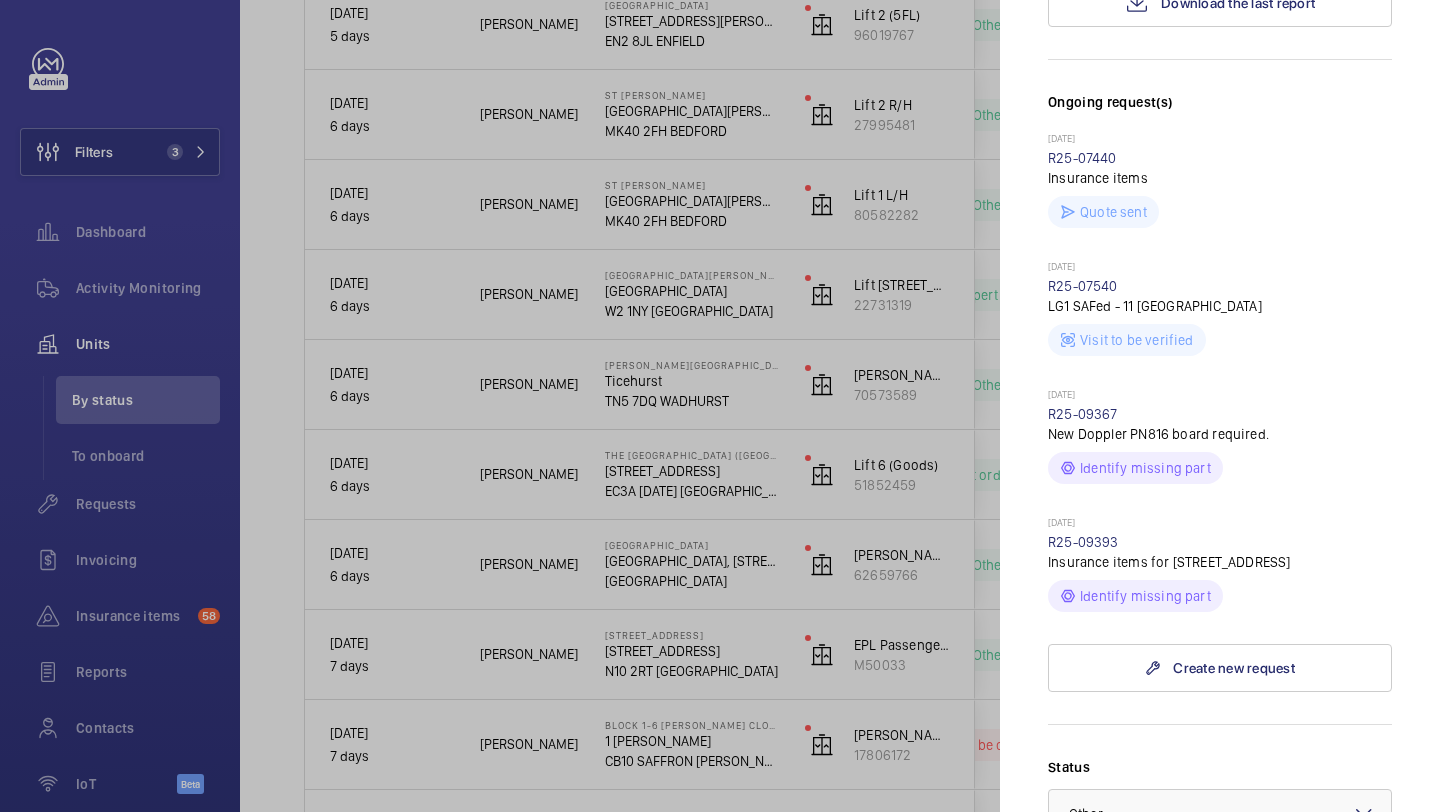 click 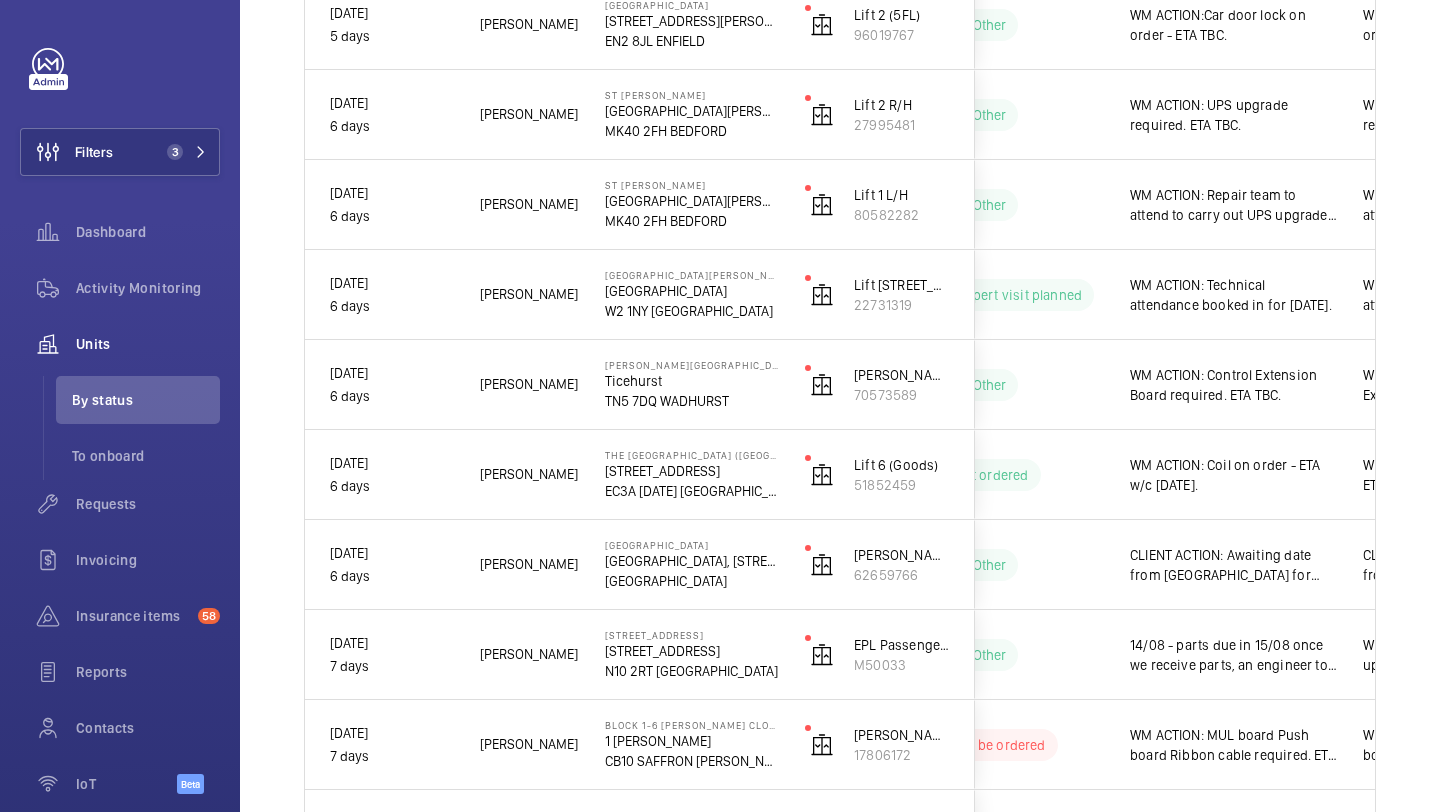 scroll, scrollTop: 0, scrollLeft: 0, axis: both 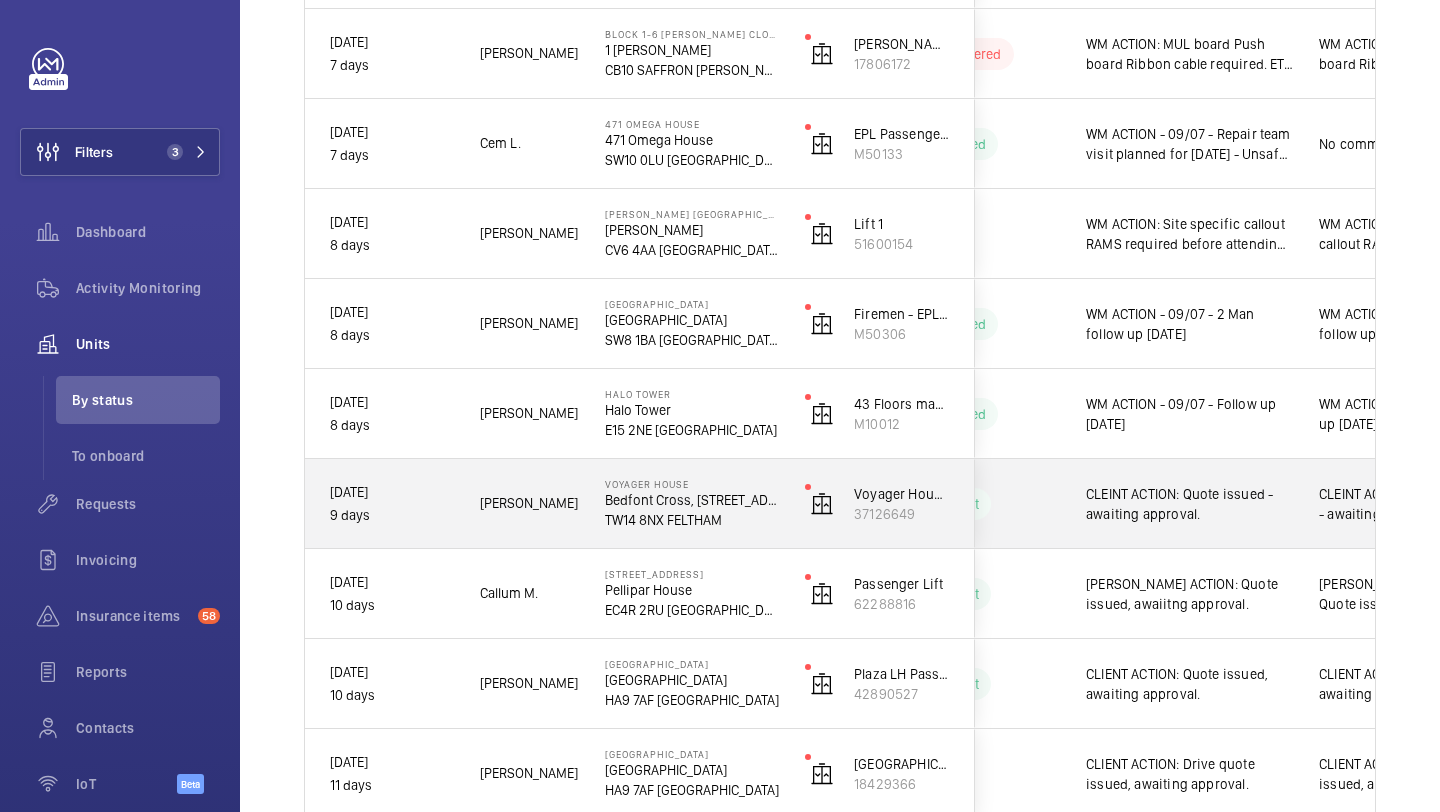 click on "CLEINT ACTION: Quote issued - awaiting approval." 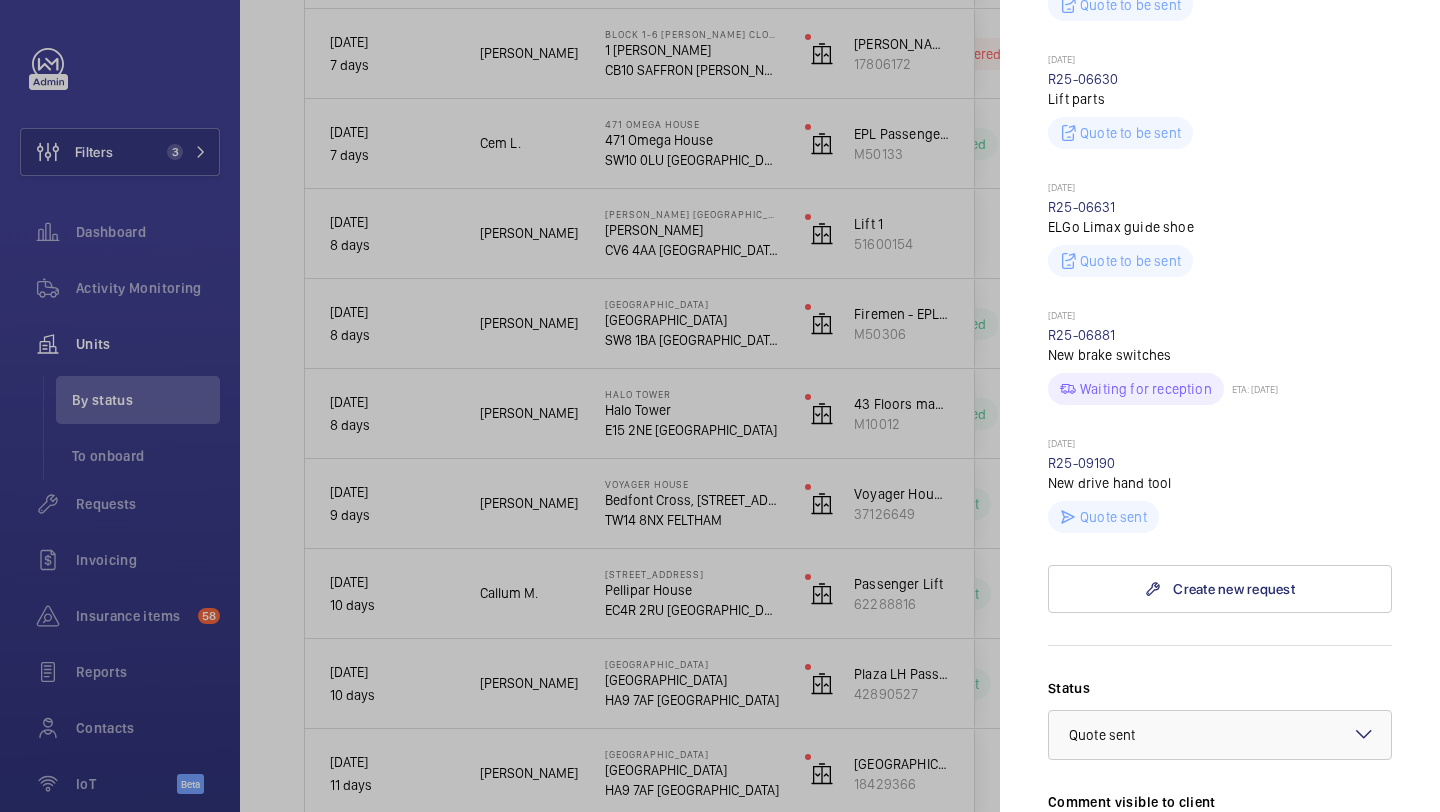 scroll, scrollTop: 1200, scrollLeft: 0, axis: vertical 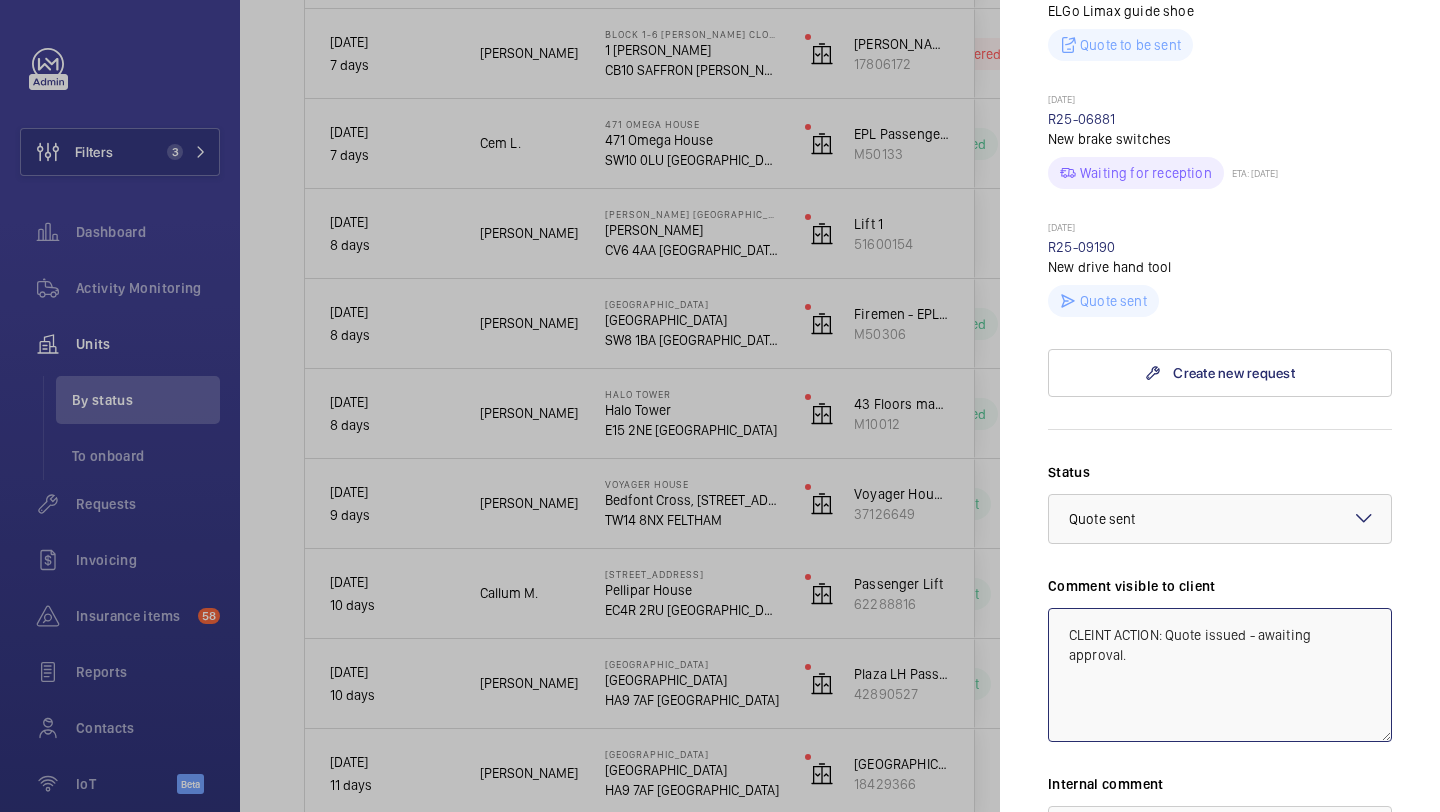 drag, startPoint x: 1369, startPoint y: 638, endPoint x: 1027, endPoint y: 638, distance: 342 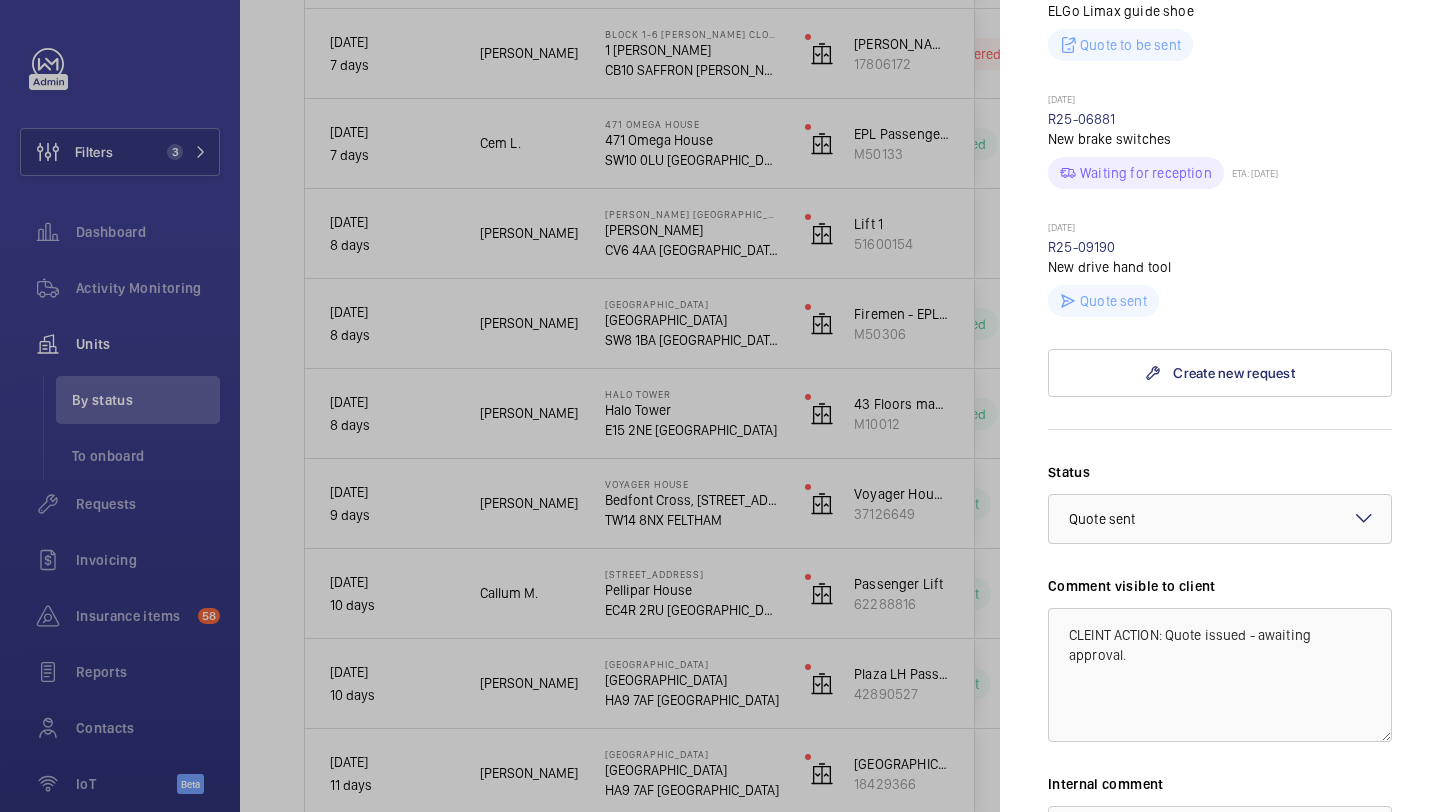 click 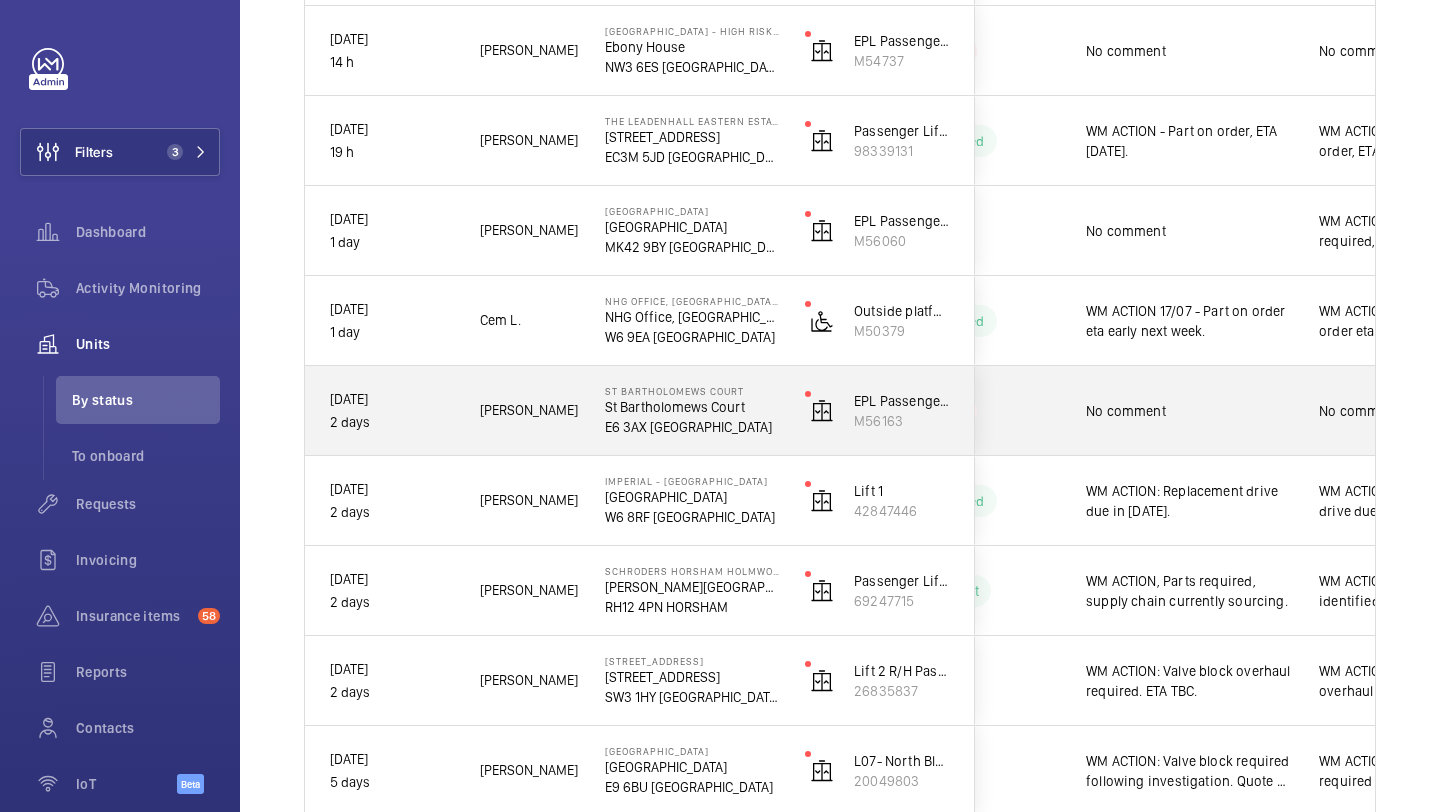 scroll, scrollTop: 953, scrollLeft: 0, axis: vertical 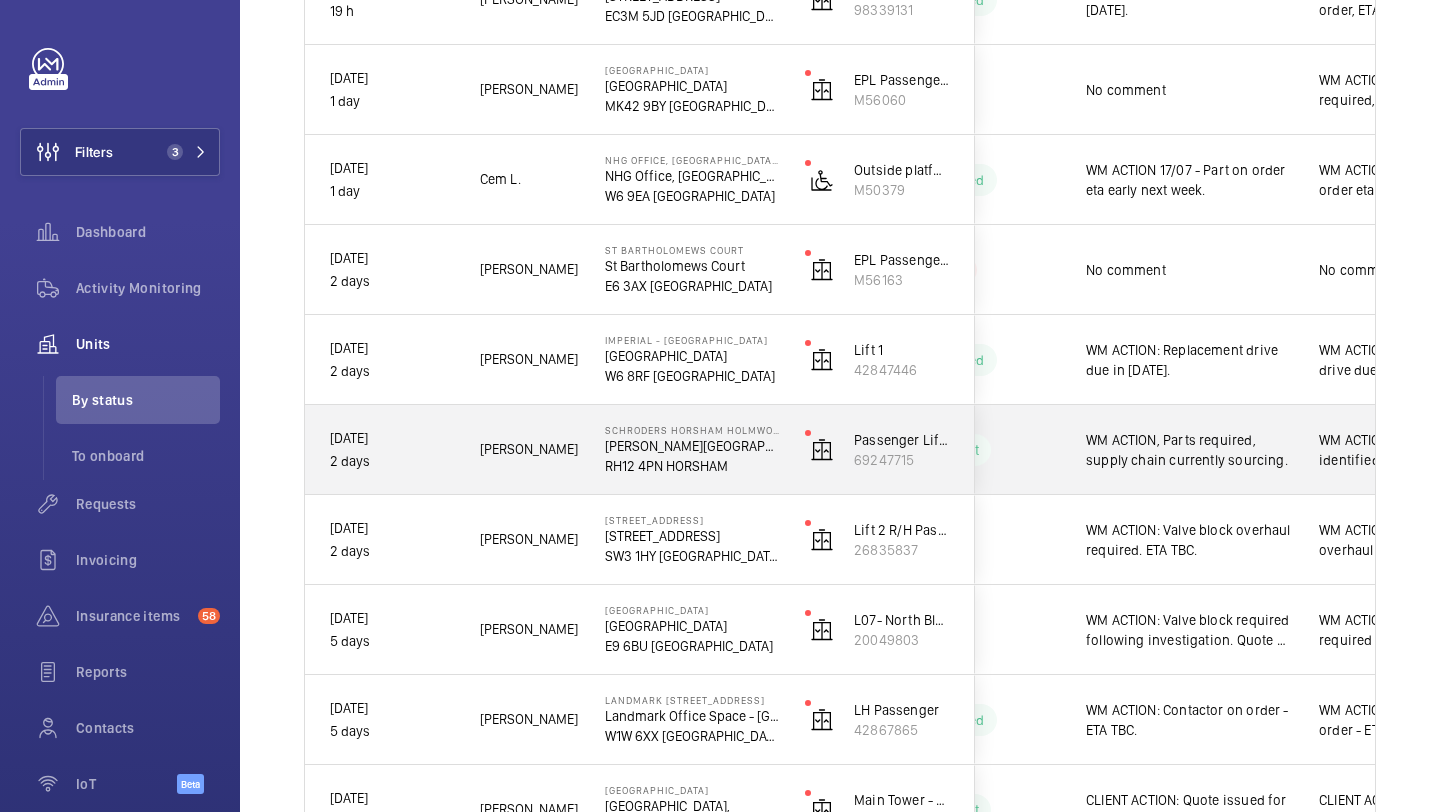 click on "WM ACTION, Parts required, supply chain currently sourcing." 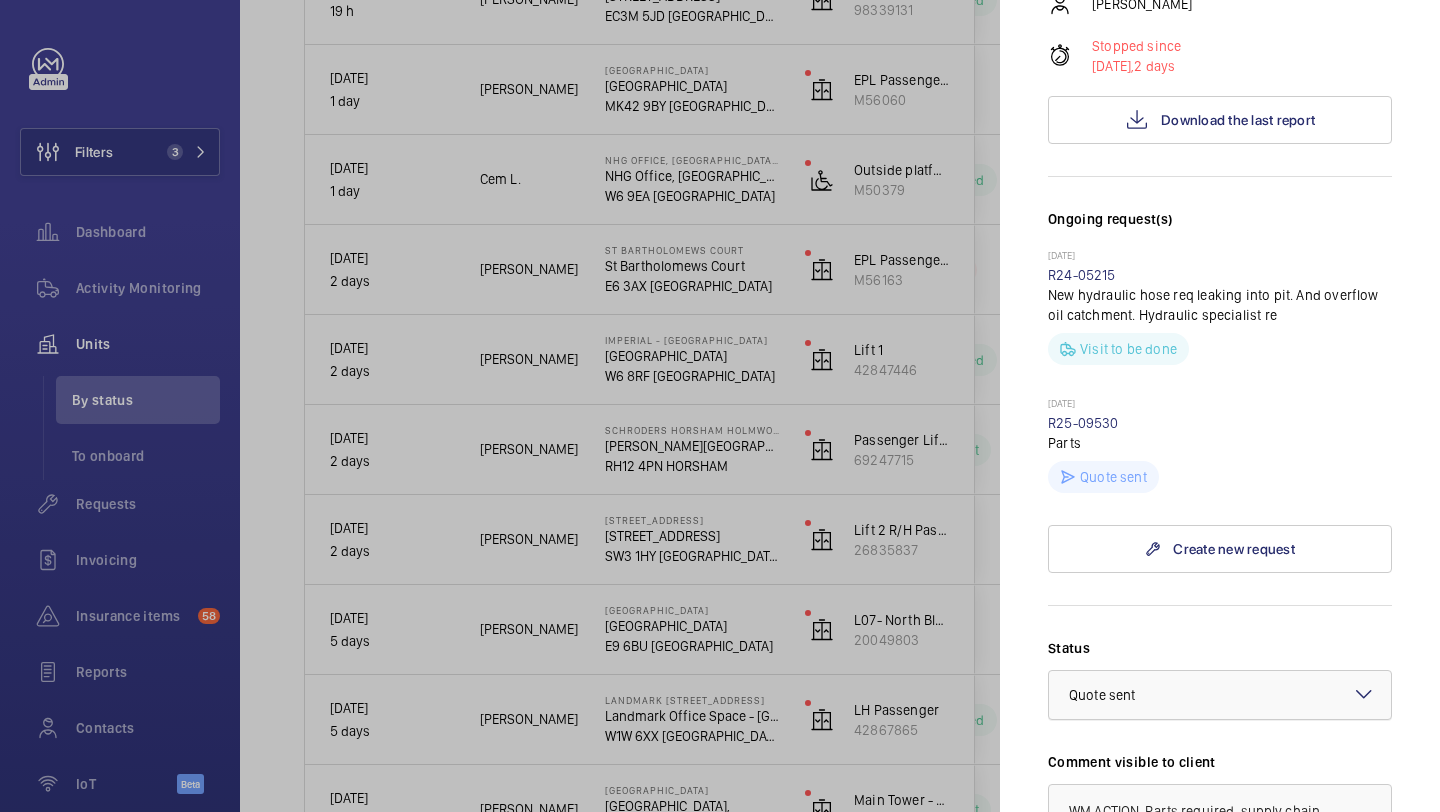 scroll, scrollTop: 633, scrollLeft: 0, axis: vertical 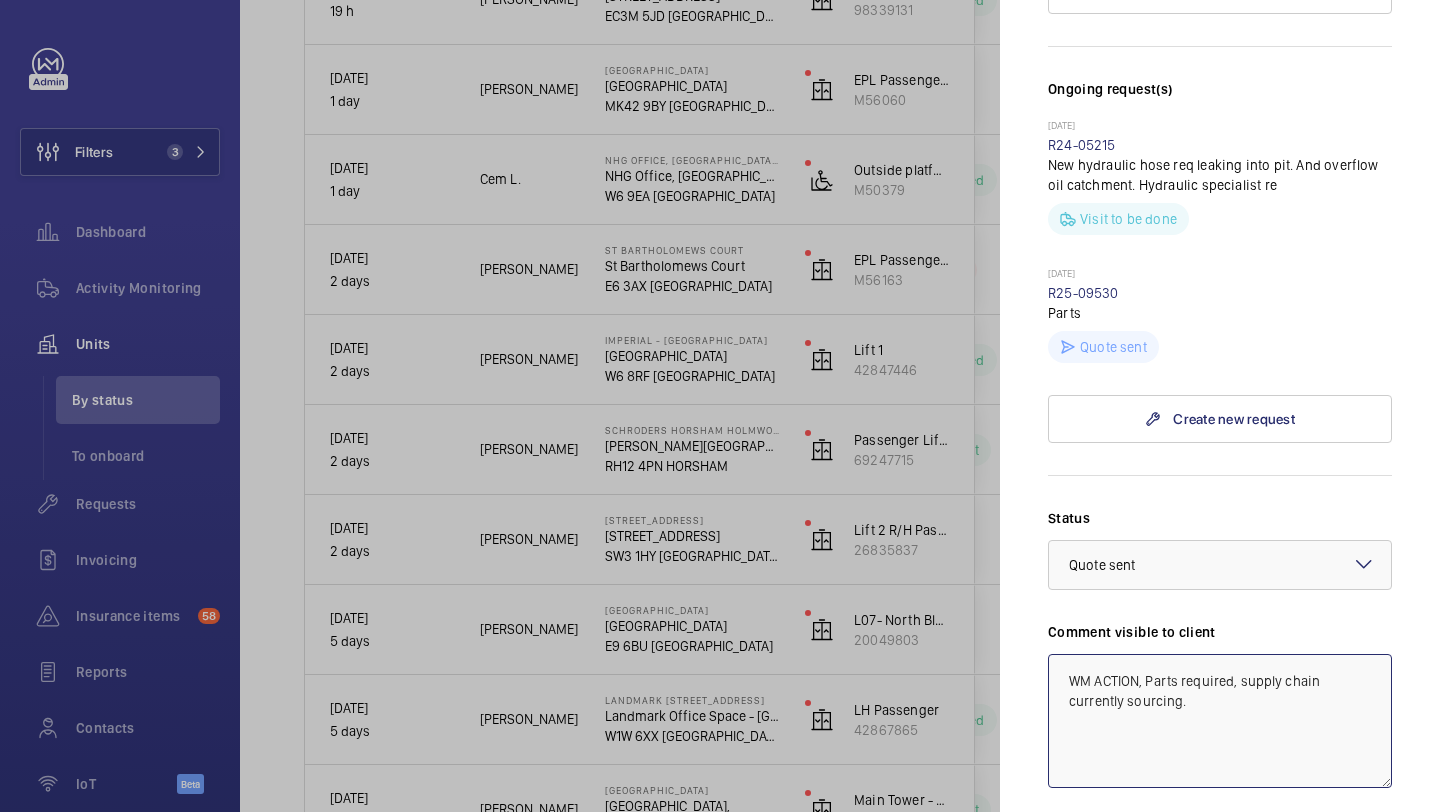 drag, startPoint x: 1202, startPoint y: 674, endPoint x: 1069, endPoint y: 643, distance: 136.565 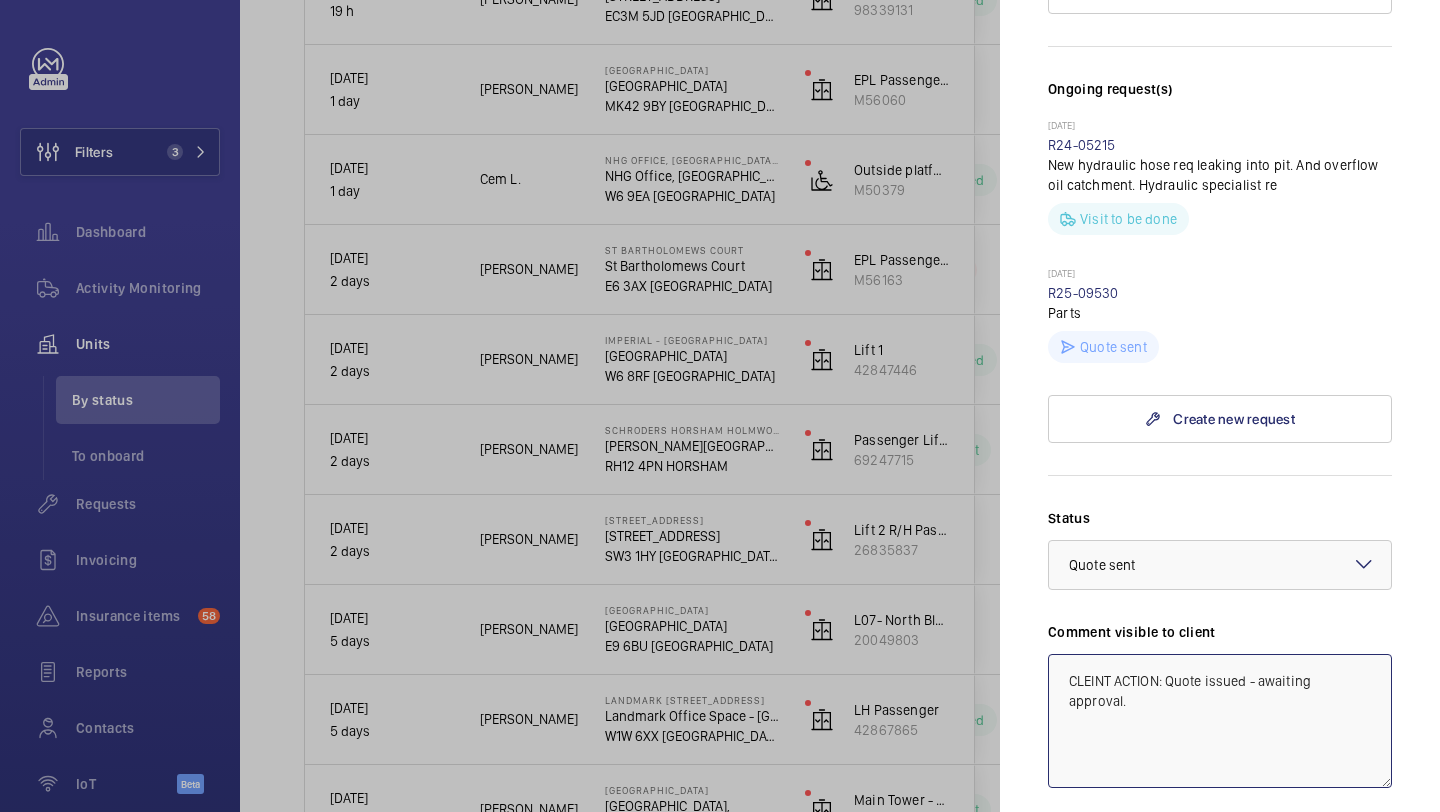 click on "CLEINT ACTION: Quote issued - awaiting approval." 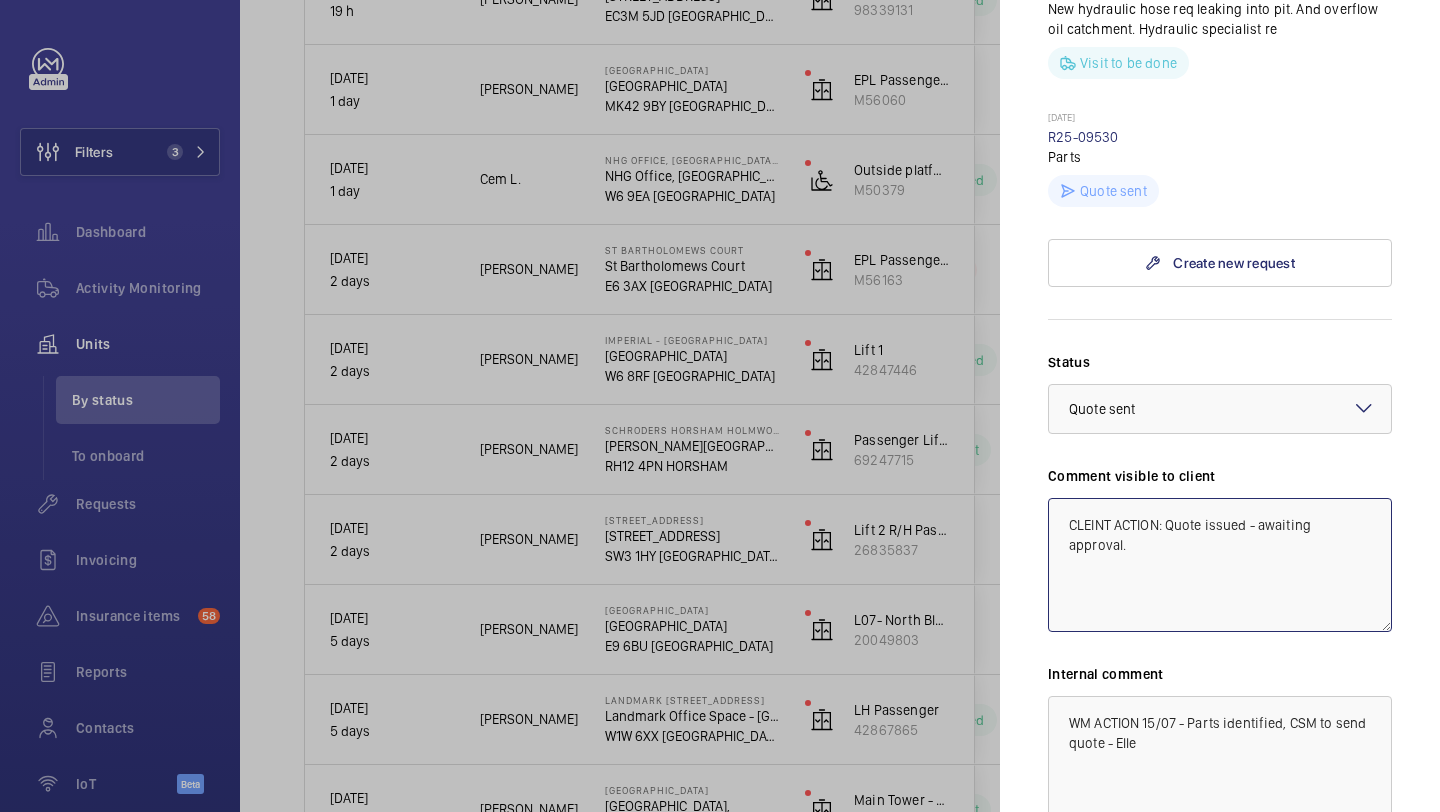 scroll, scrollTop: 793, scrollLeft: 0, axis: vertical 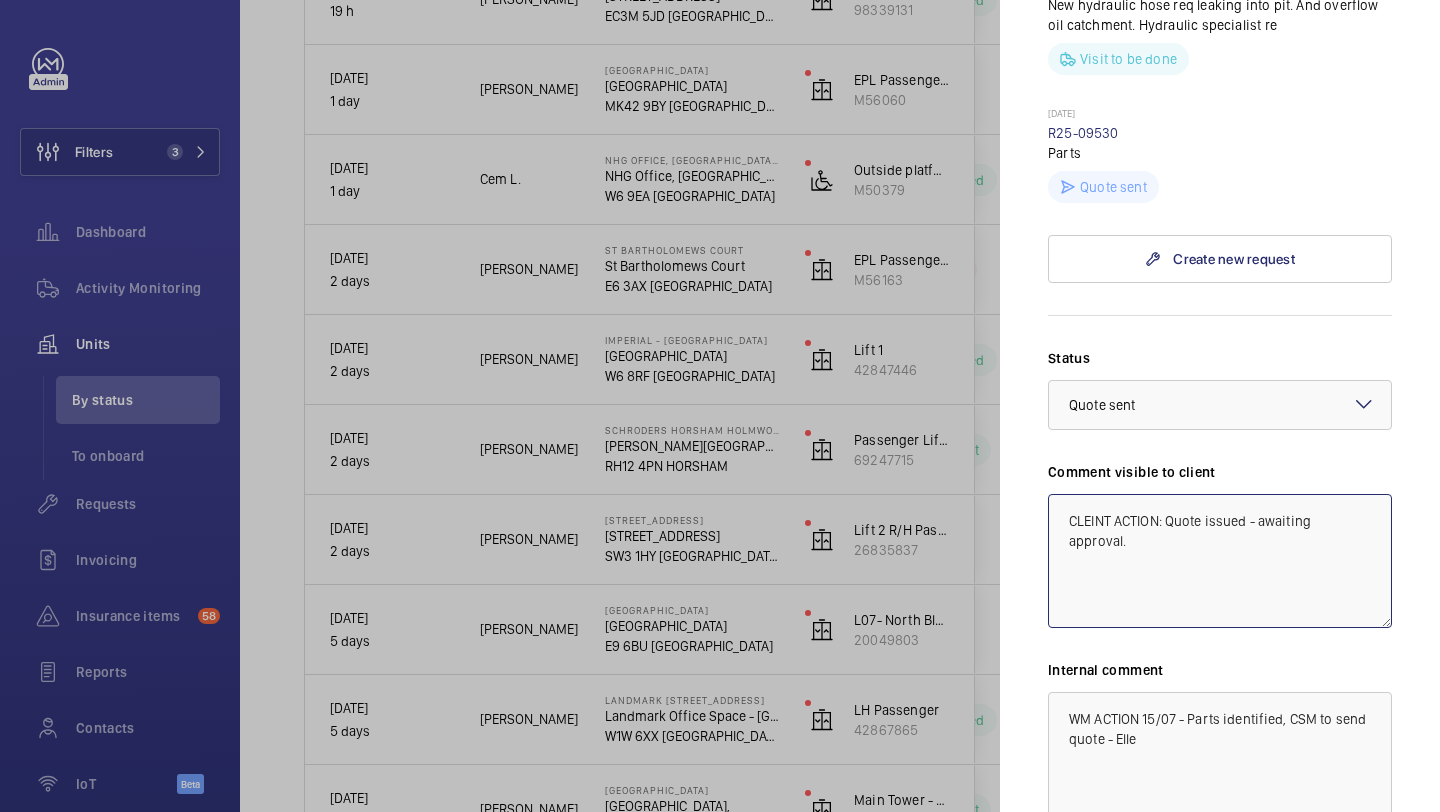 type on "CLEINT ACTION: Quote issued - awaiting approval." 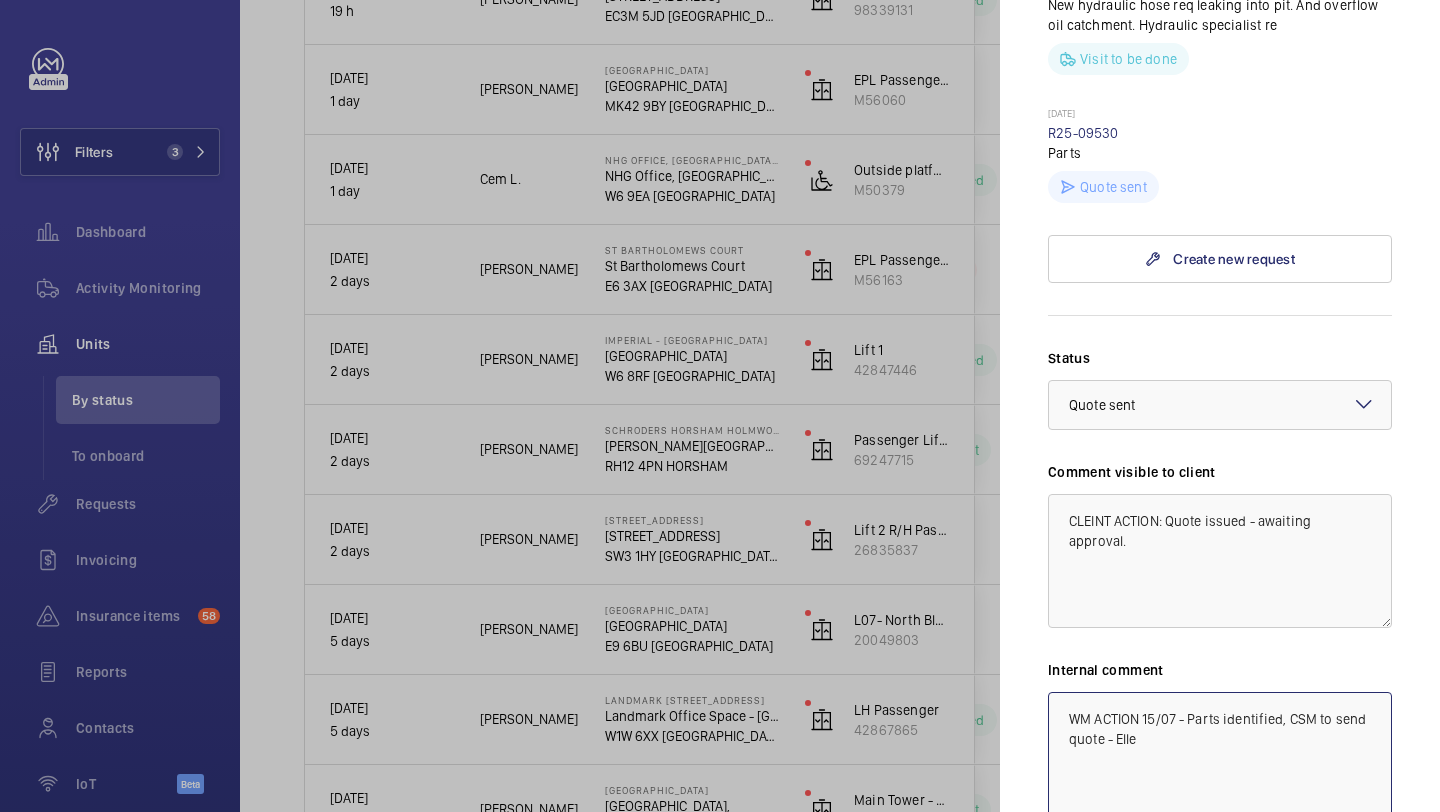 drag, startPoint x: 1188, startPoint y: 707, endPoint x: 1055, endPoint y: 657, distance: 142.088 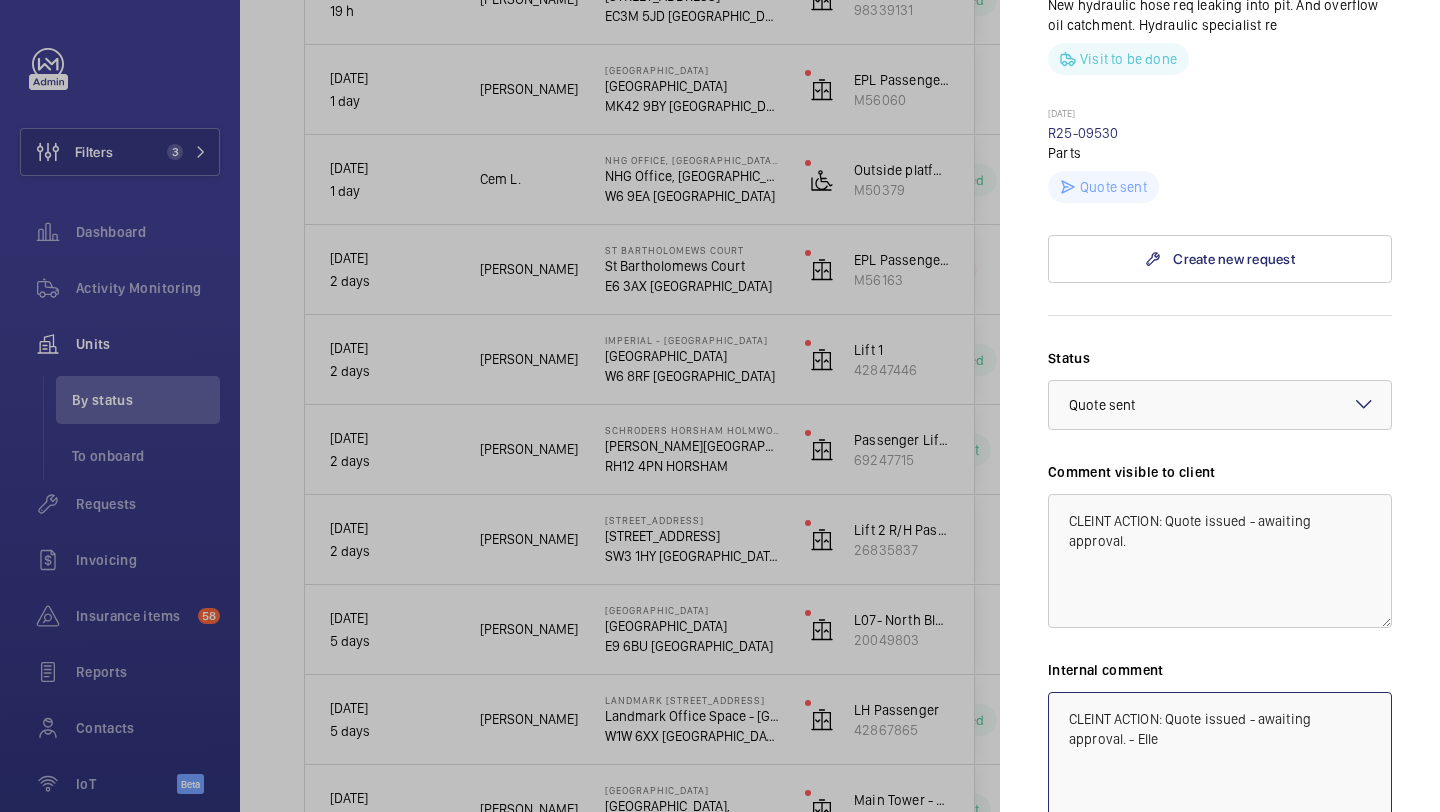 scroll, scrollTop: 1011, scrollLeft: 0, axis: vertical 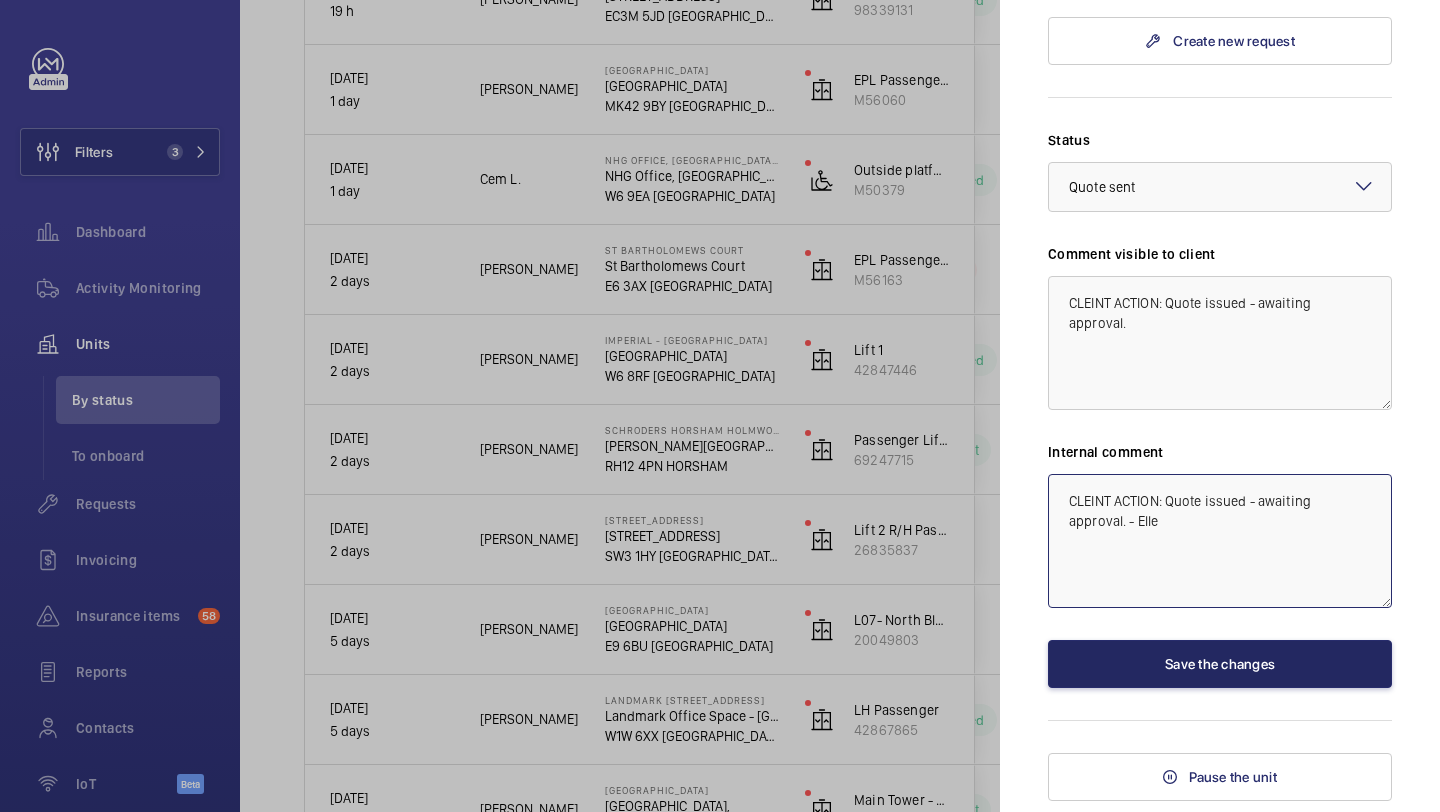 type on "CLEINT ACTION: Quote issued - awaiting approval. - Elle" 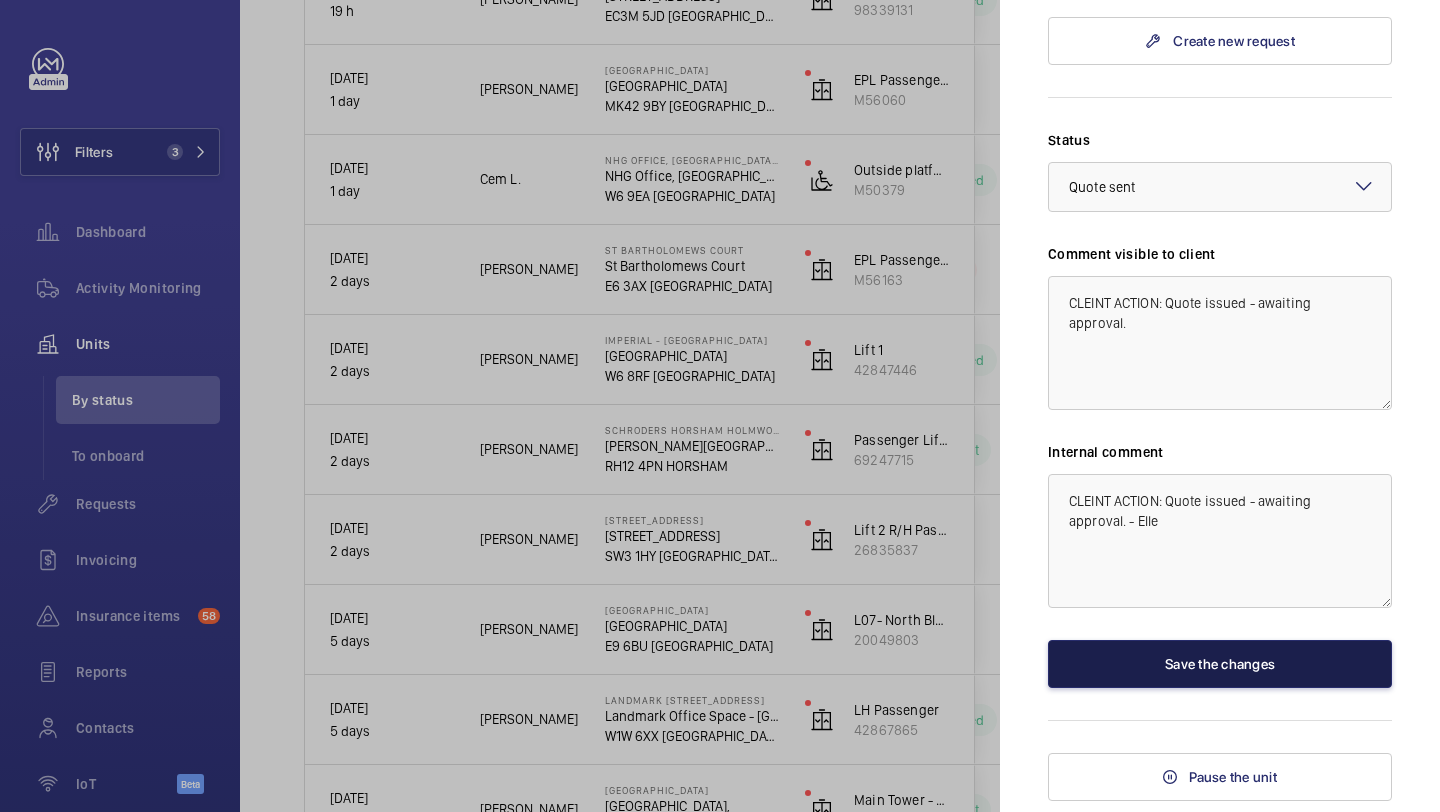 click on "Save the changes" 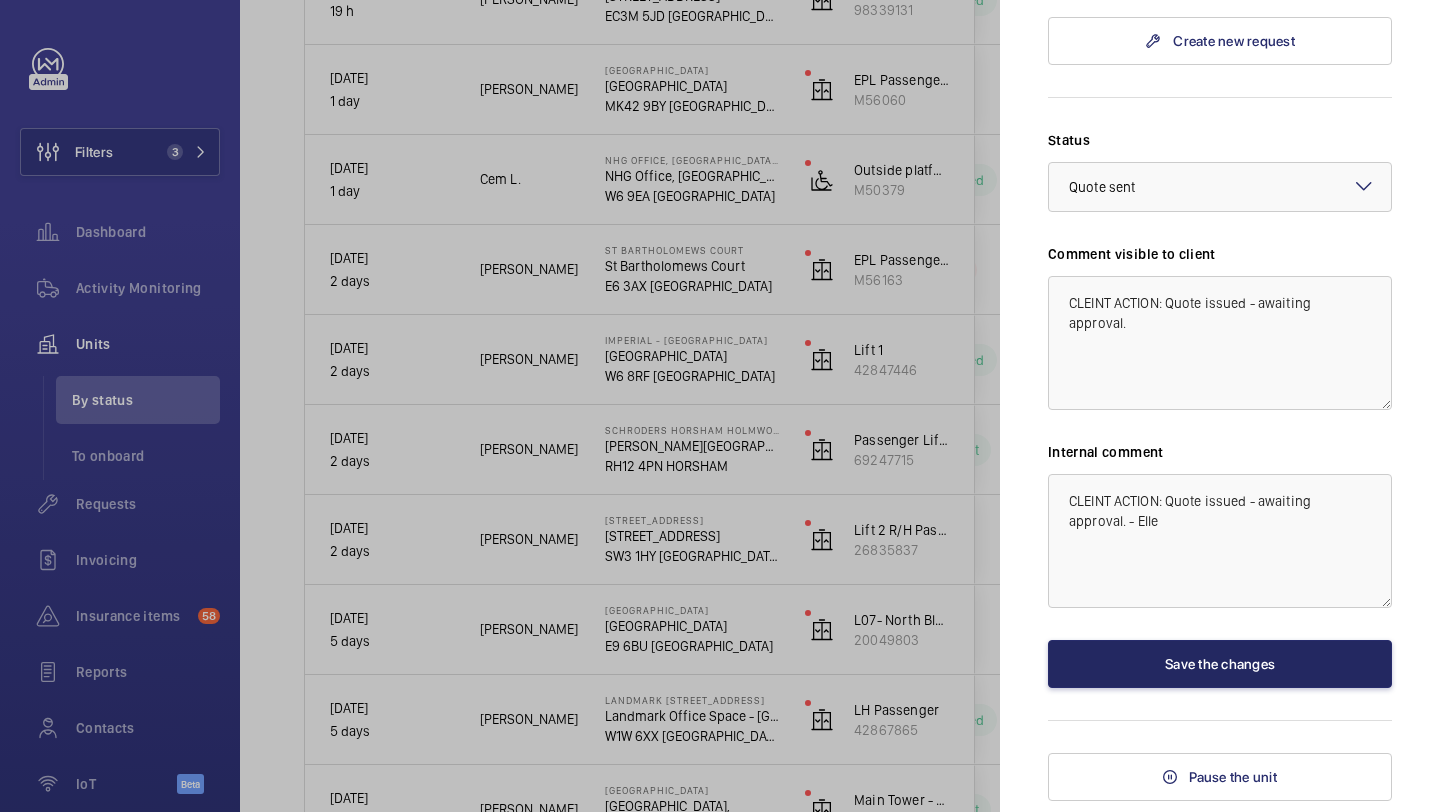 scroll, scrollTop: 0, scrollLeft: 0, axis: both 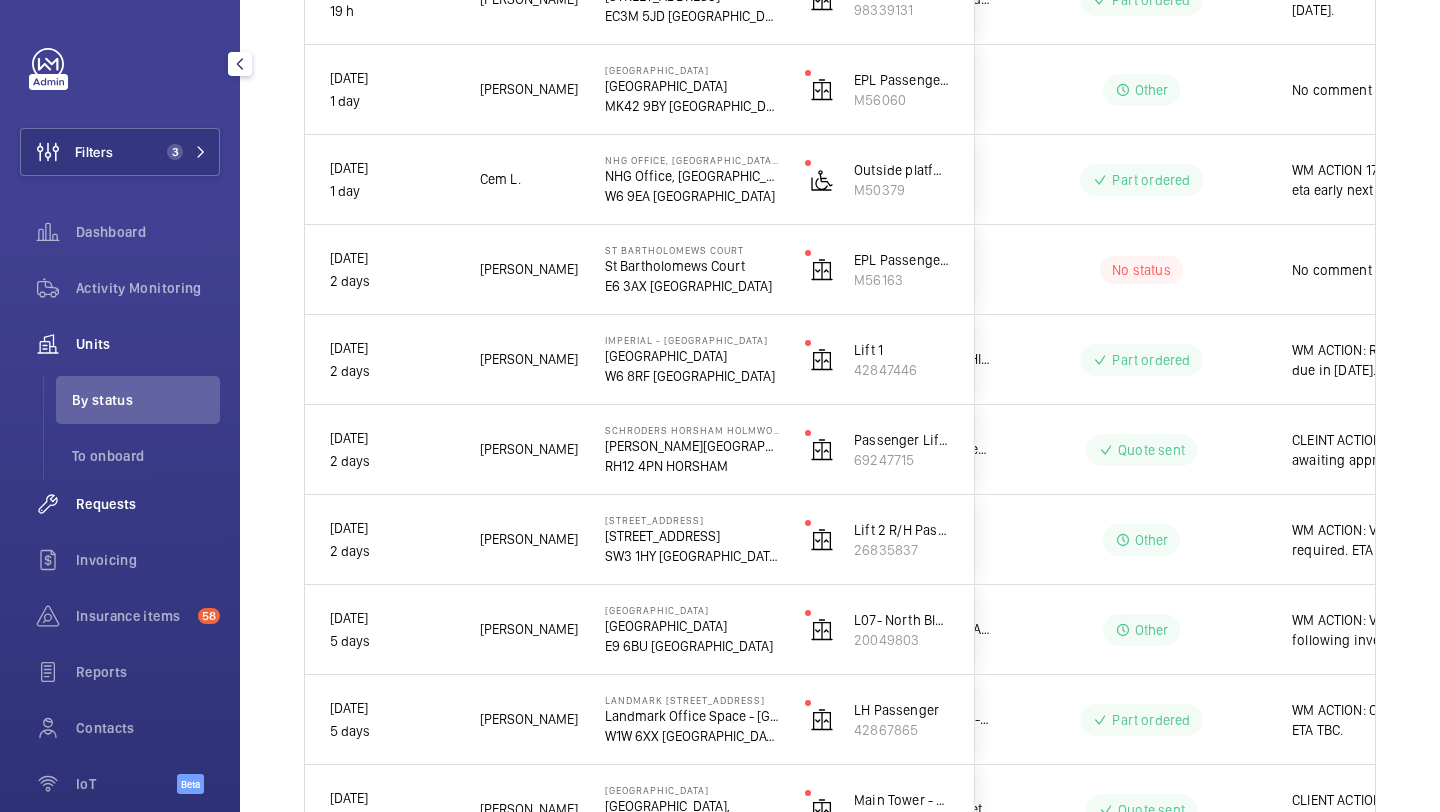 click on "Requests" 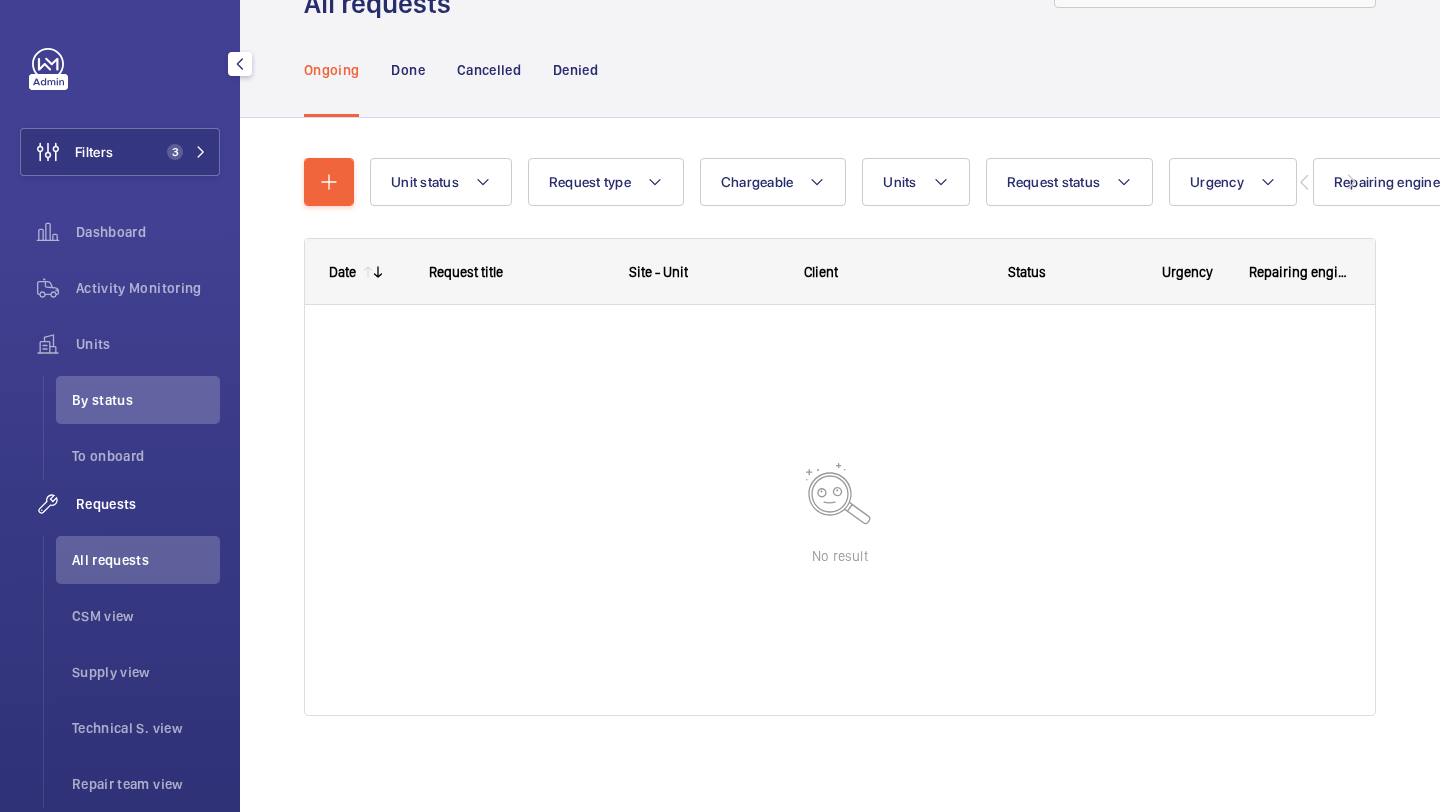 scroll, scrollTop: 89, scrollLeft: 0, axis: vertical 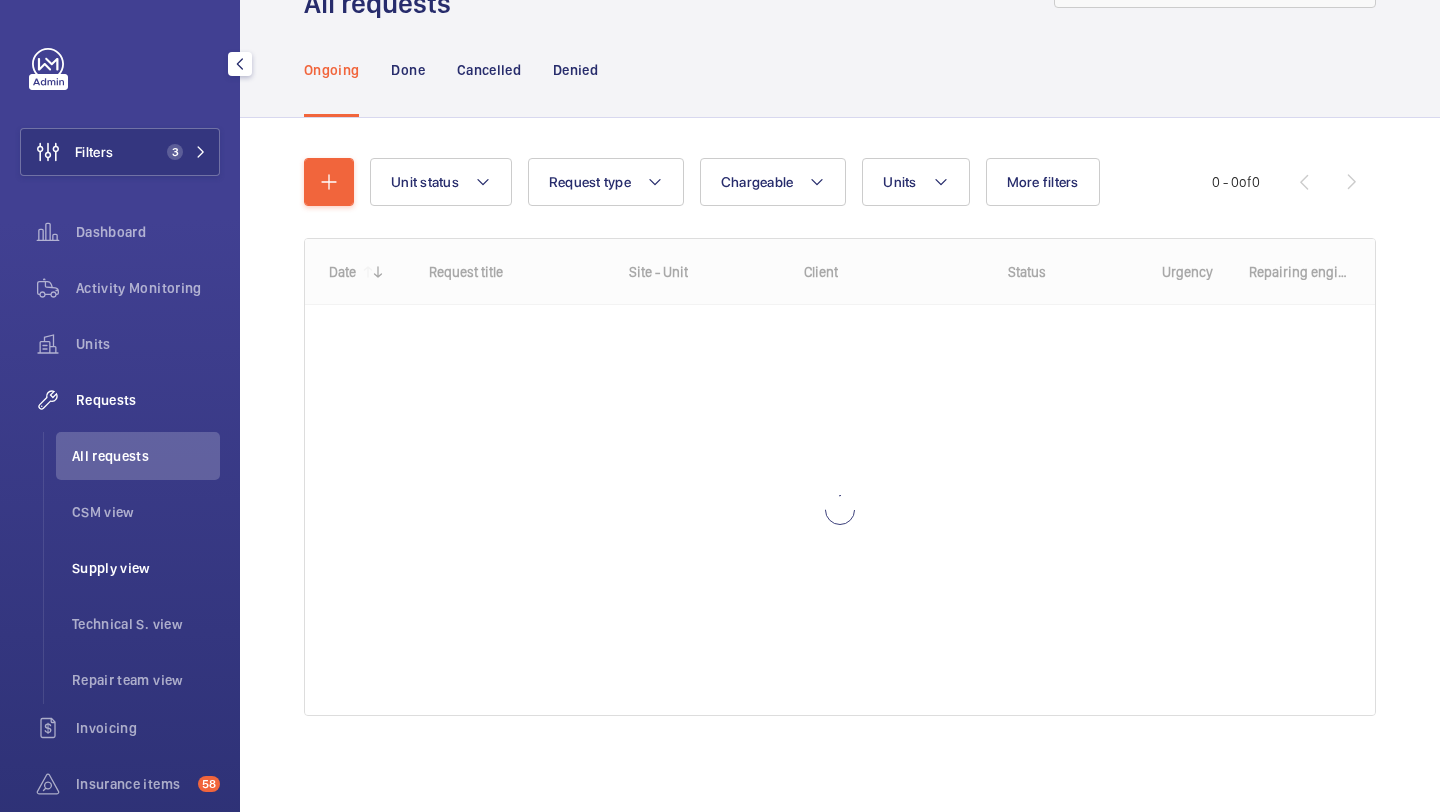 click on "Supply view" 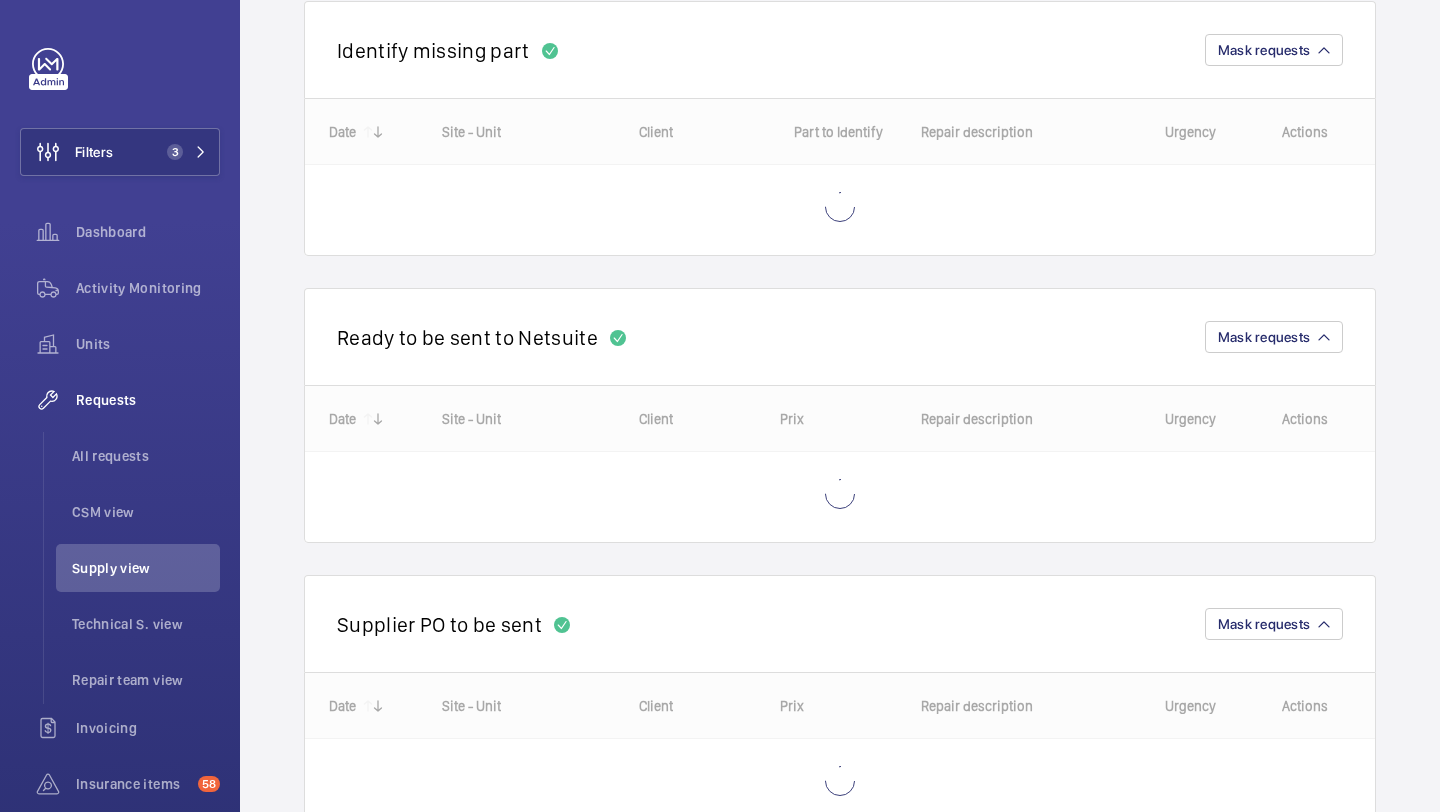 scroll, scrollTop: 625, scrollLeft: 0, axis: vertical 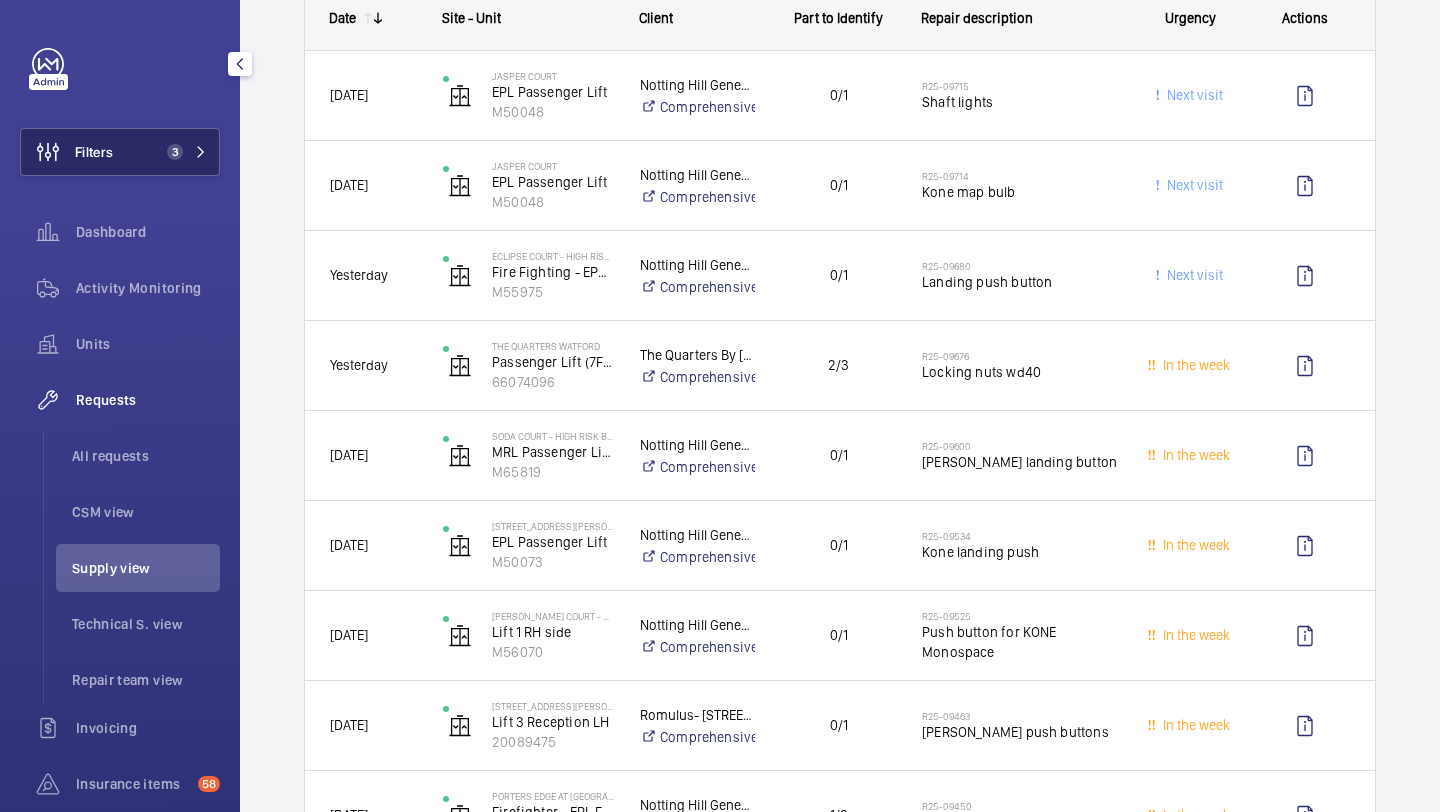 click on "Filters 3" 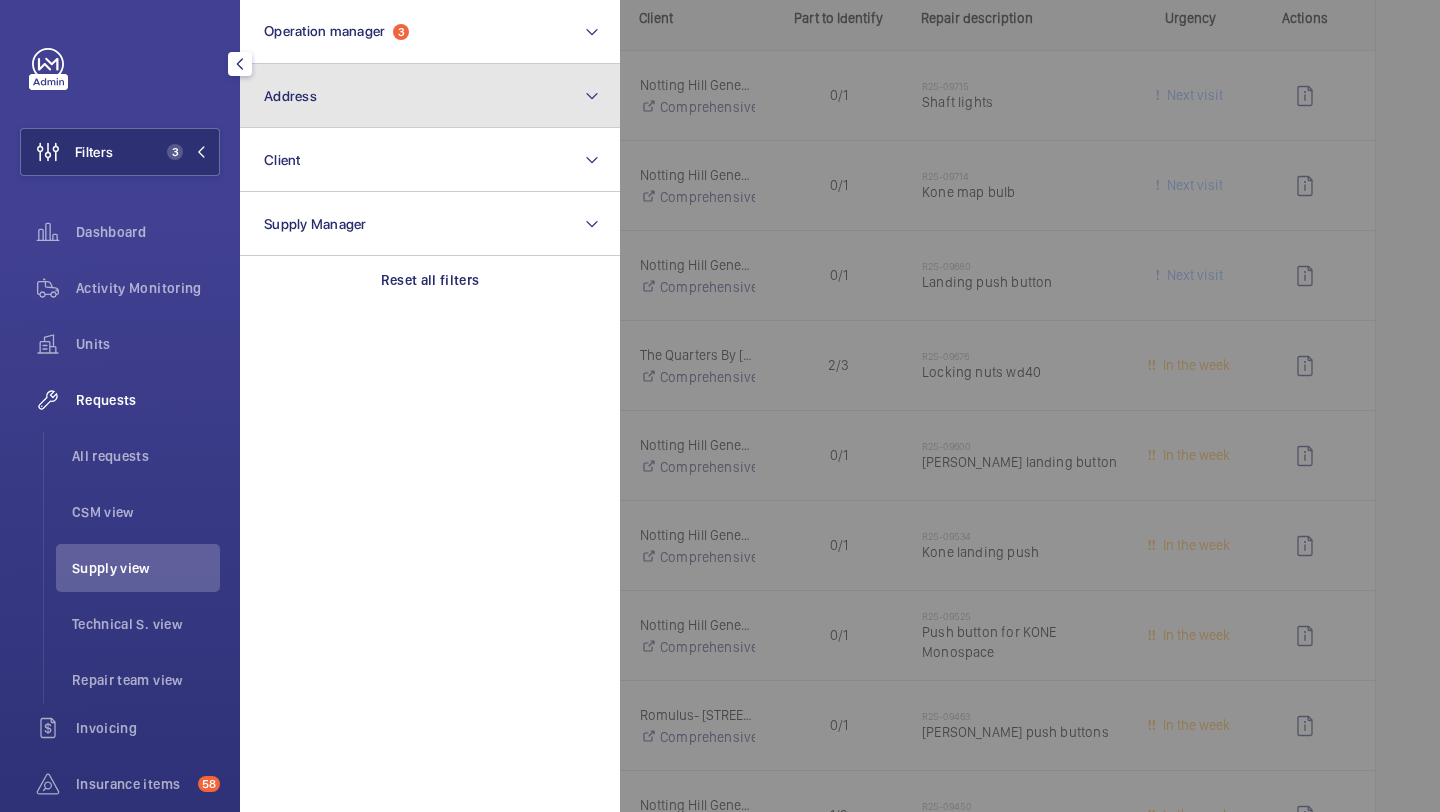 click on "Address" 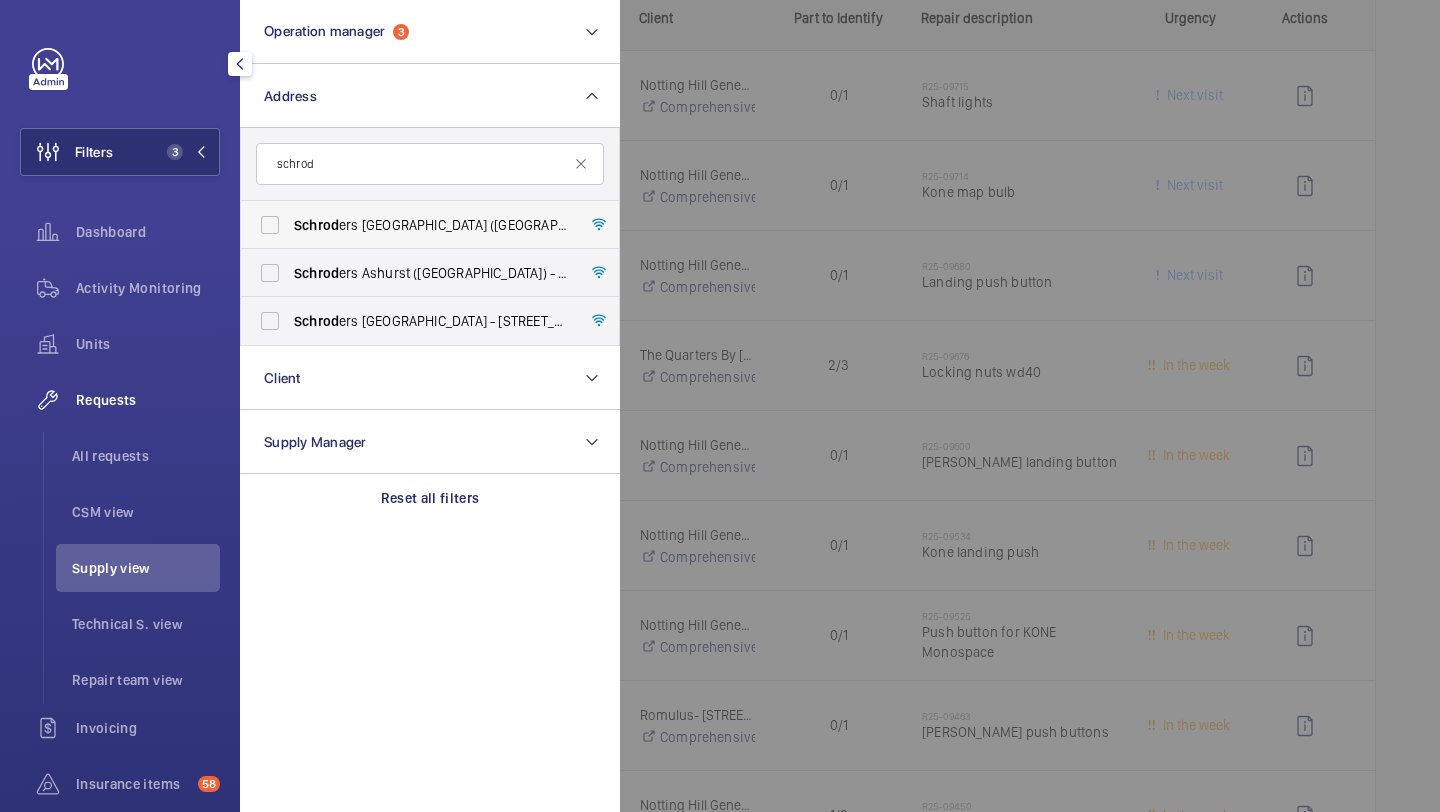 type on "schrod" 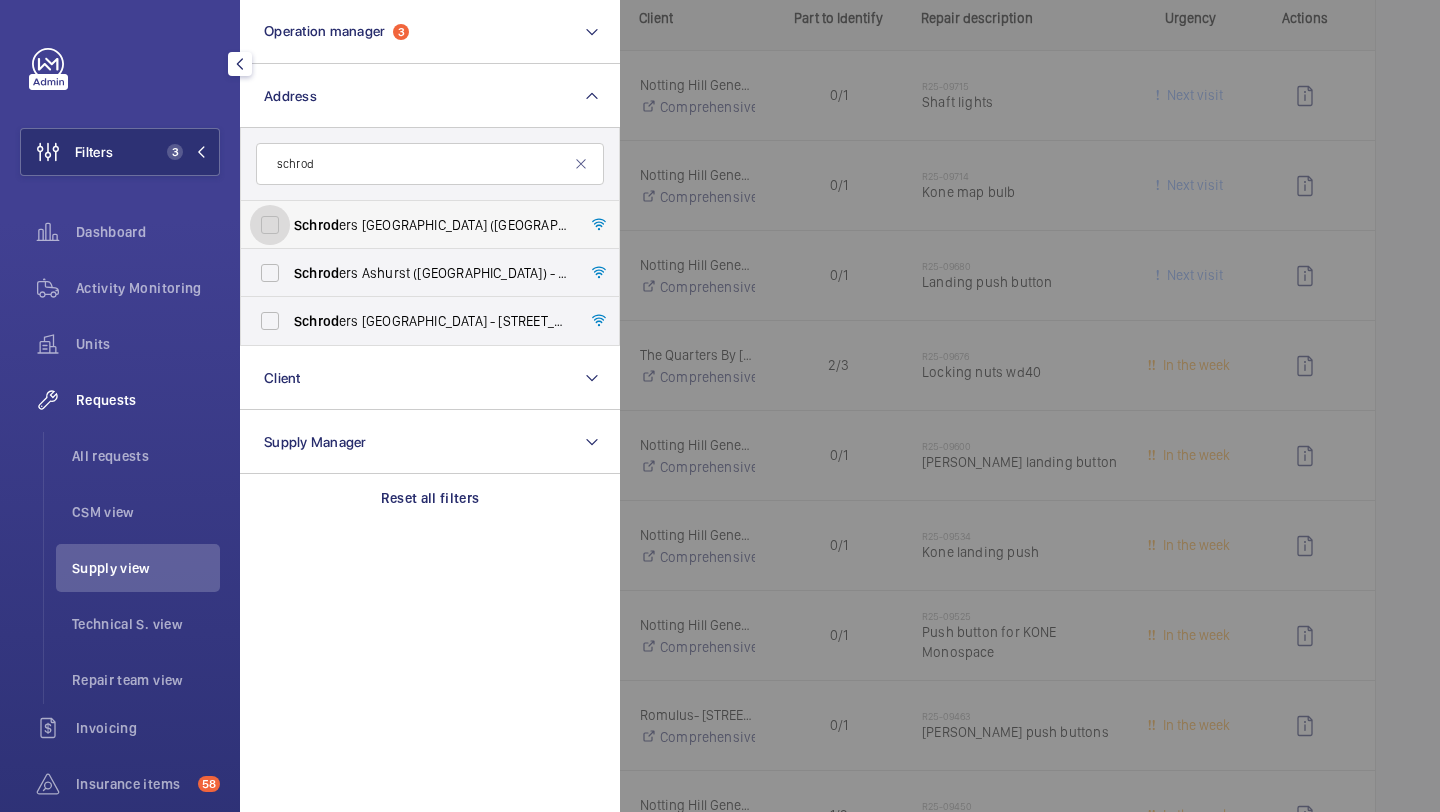 click on "Schrod ers Horsham Holmwood (Broadlands Business Campus) - Langhurst Wood Road, HORSHAM RH12 4PN" at bounding box center [270, 225] 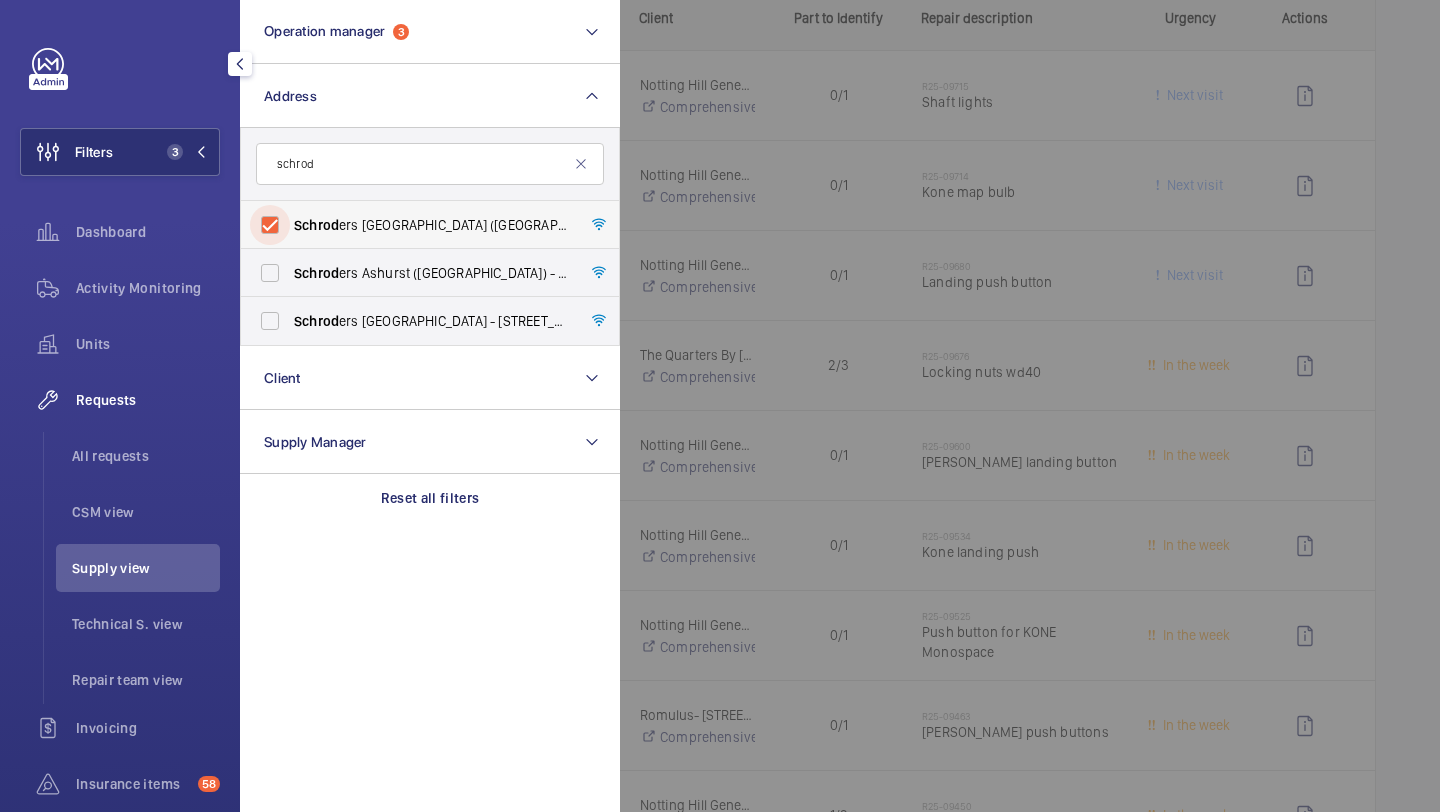checkbox on "true" 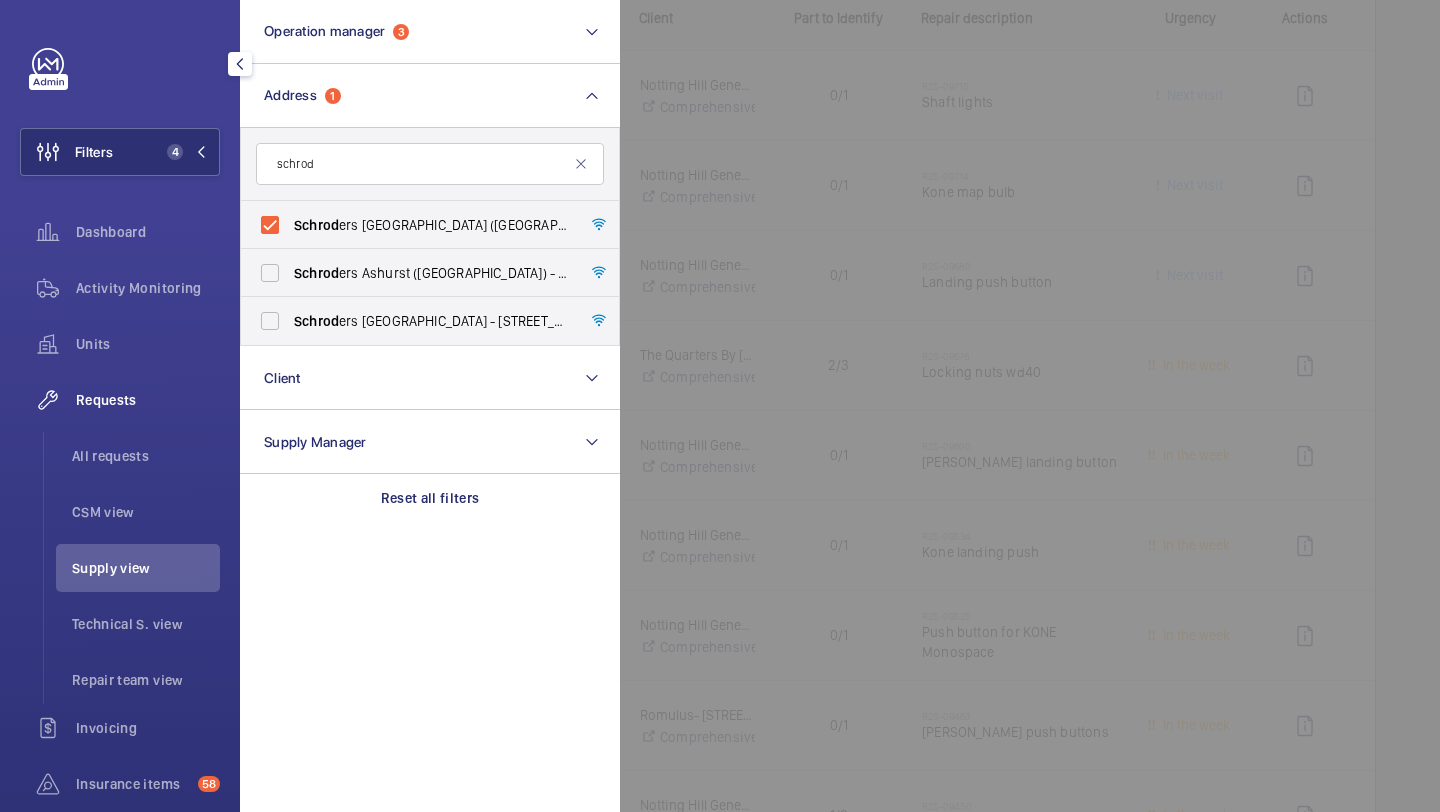 click 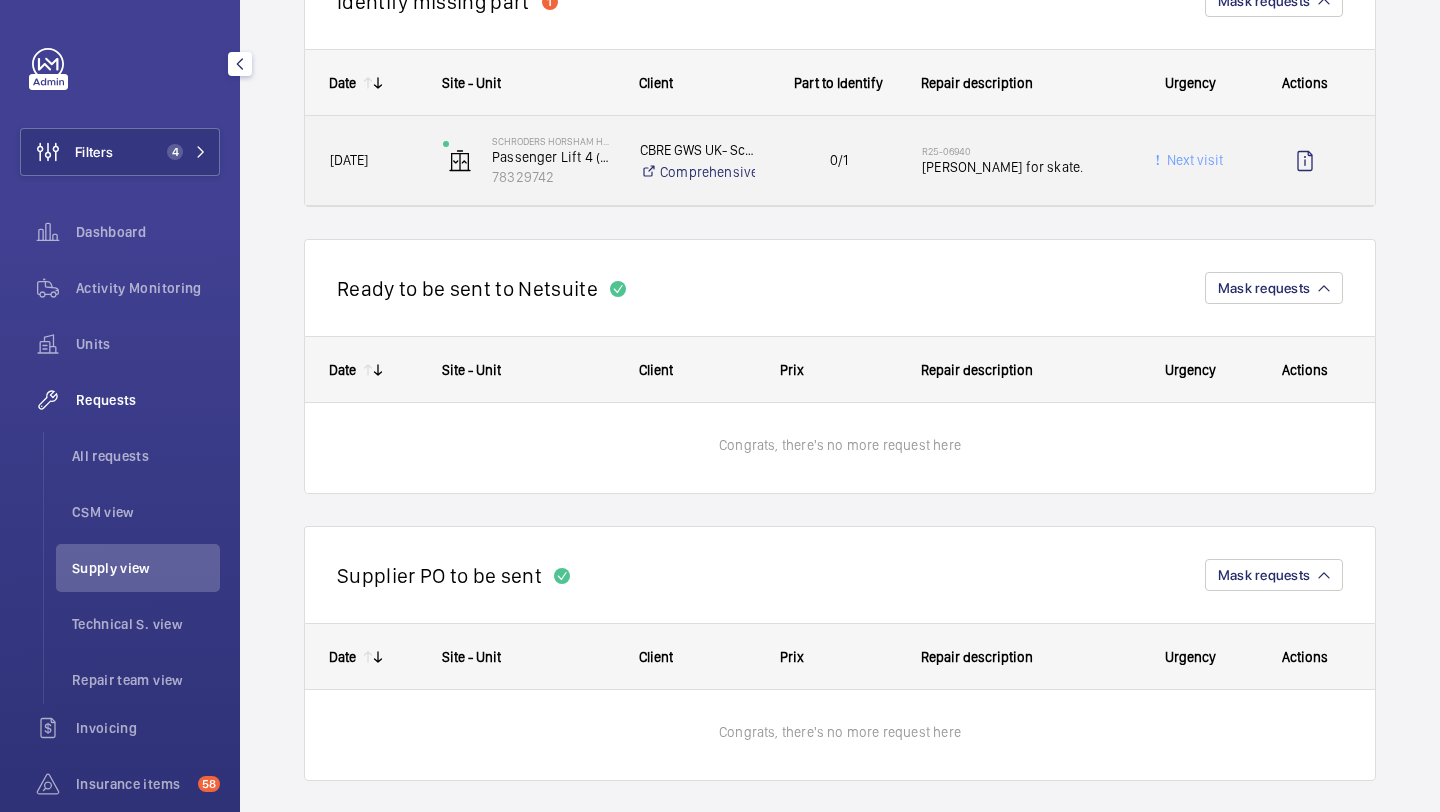 scroll, scrollTop: 805, scrollLeft: 0, axis: vertical 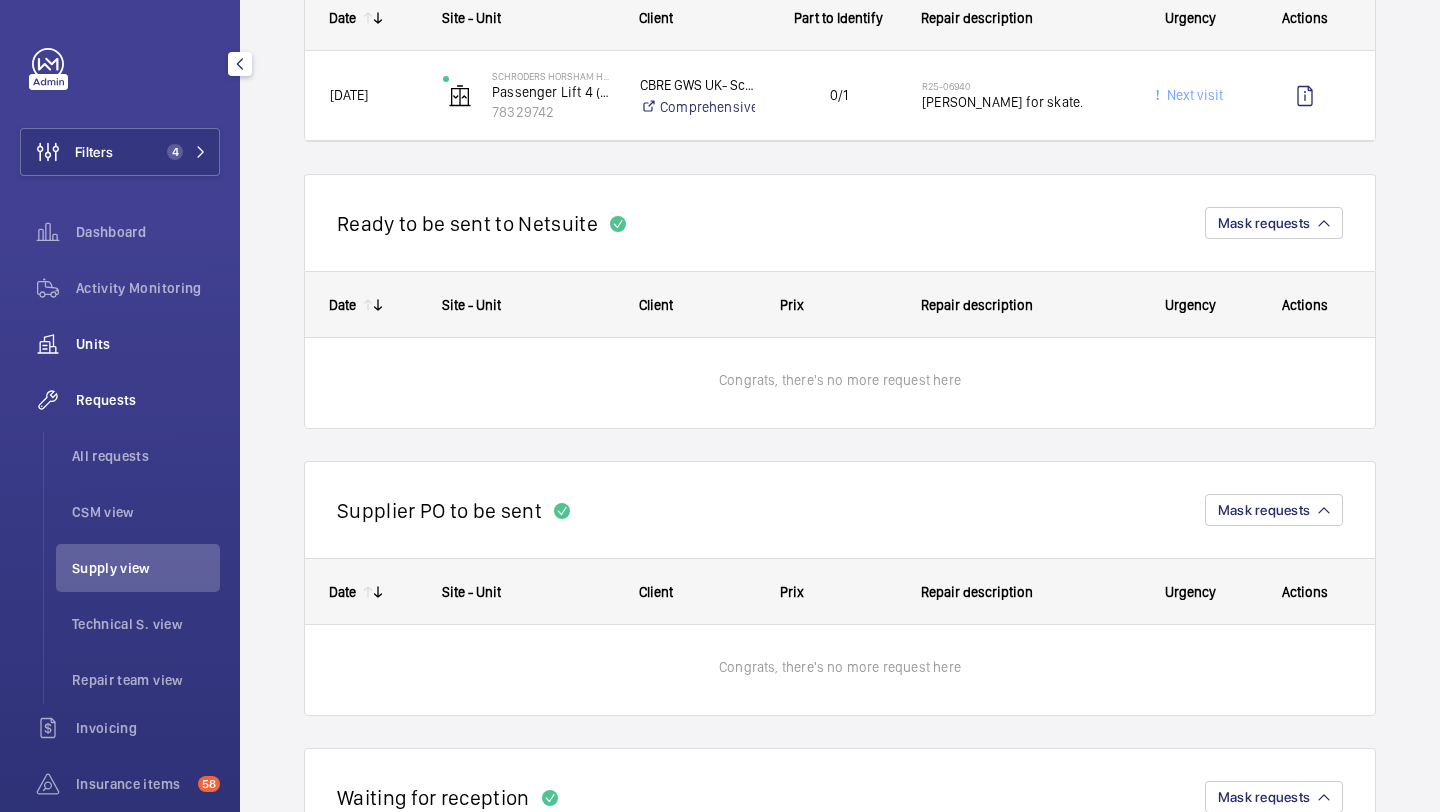 click on "Units" 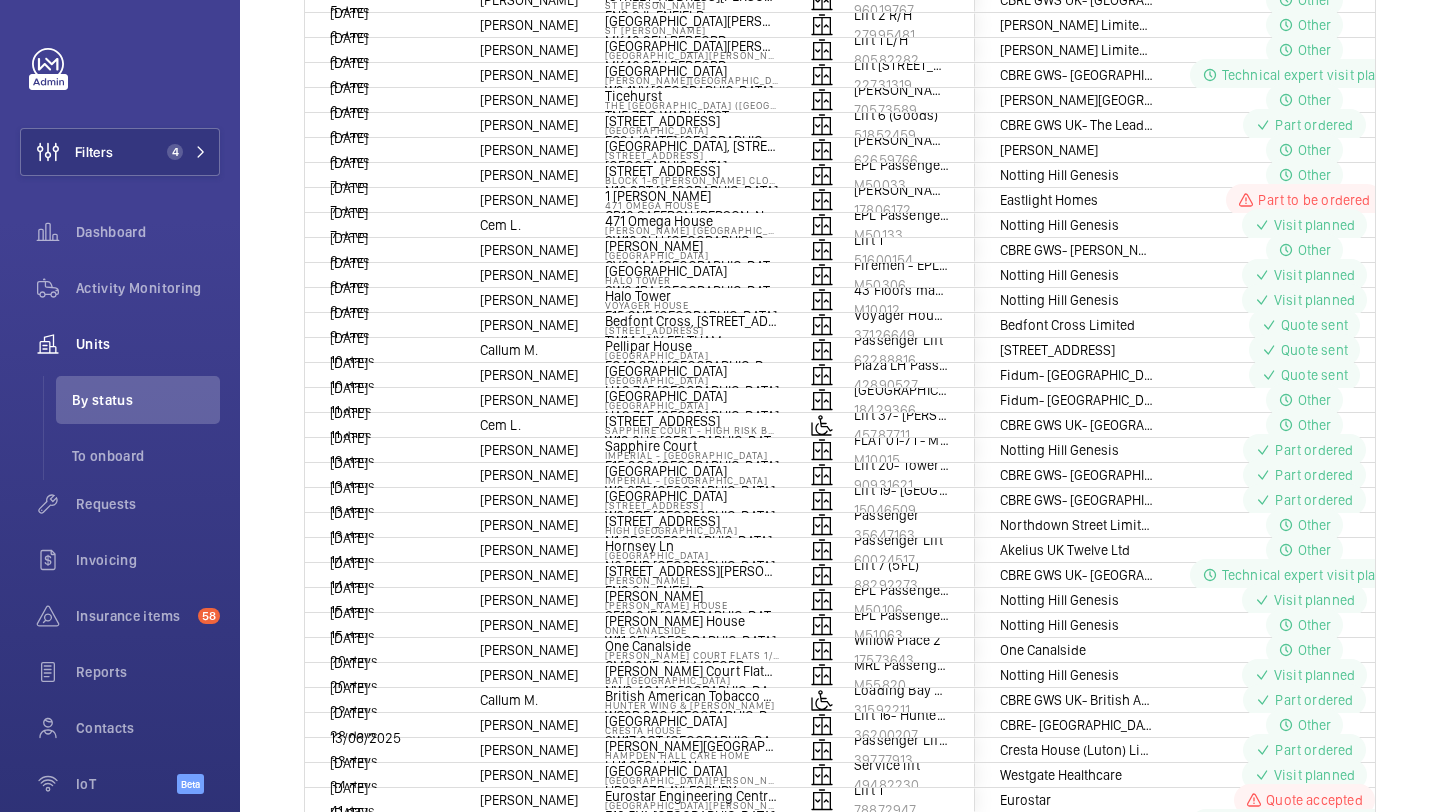 scroll, scrollTop: 0, scrollLeft: 0, axis: both 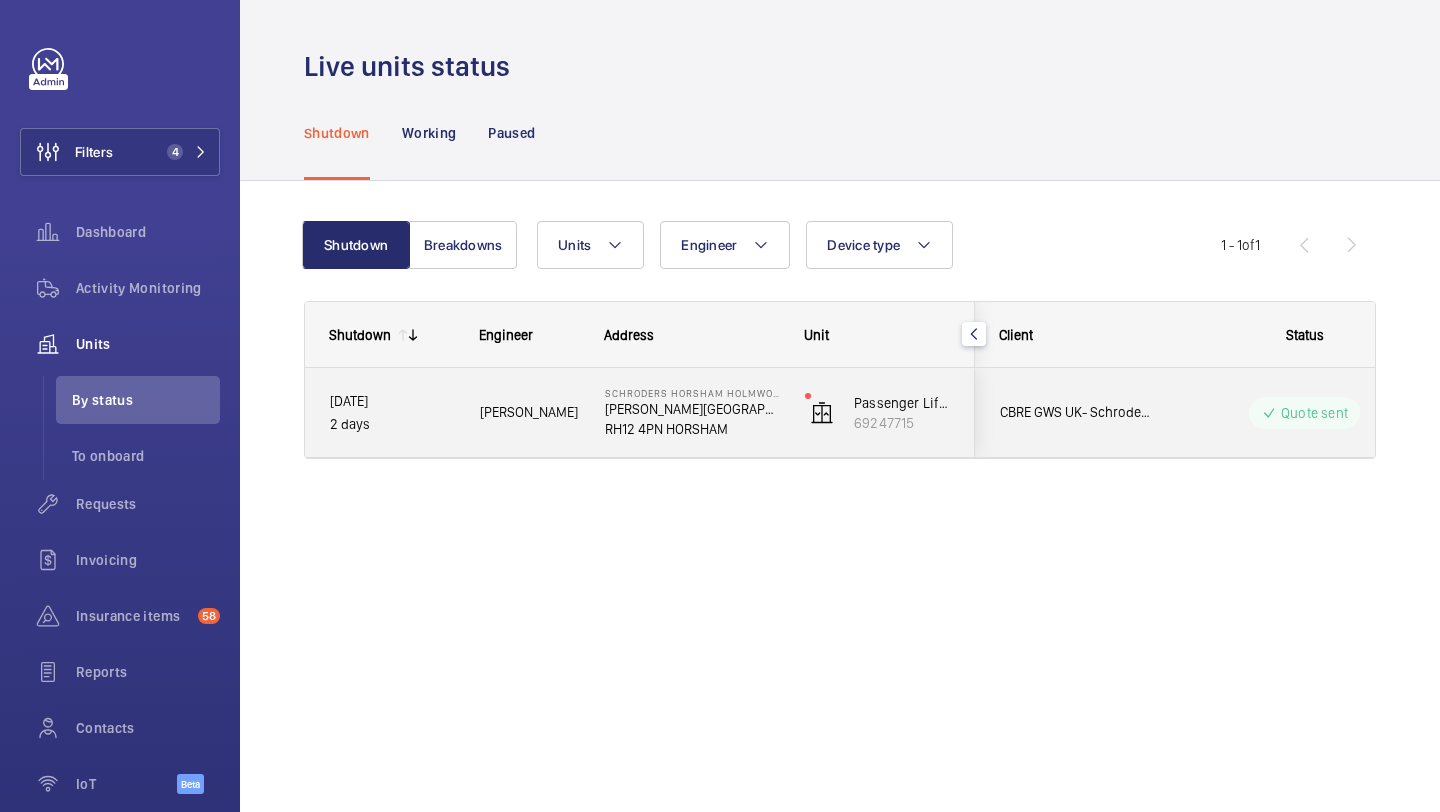 click on "CBRE GWS UK- Schroders (Horsham & [PERSON_NAME])" 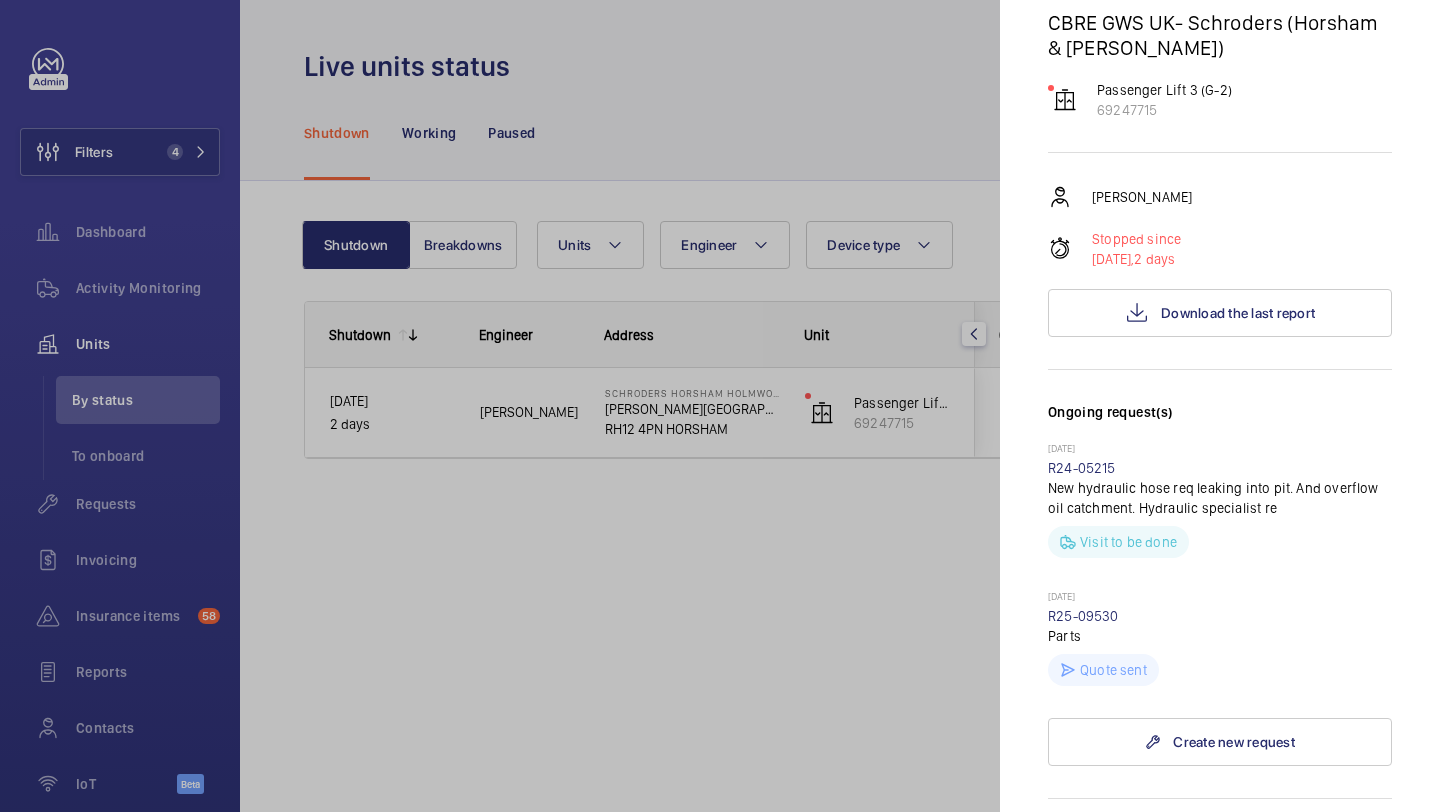 scroll, scrollTop: 464, scrollLeft: 0, axis: vertical 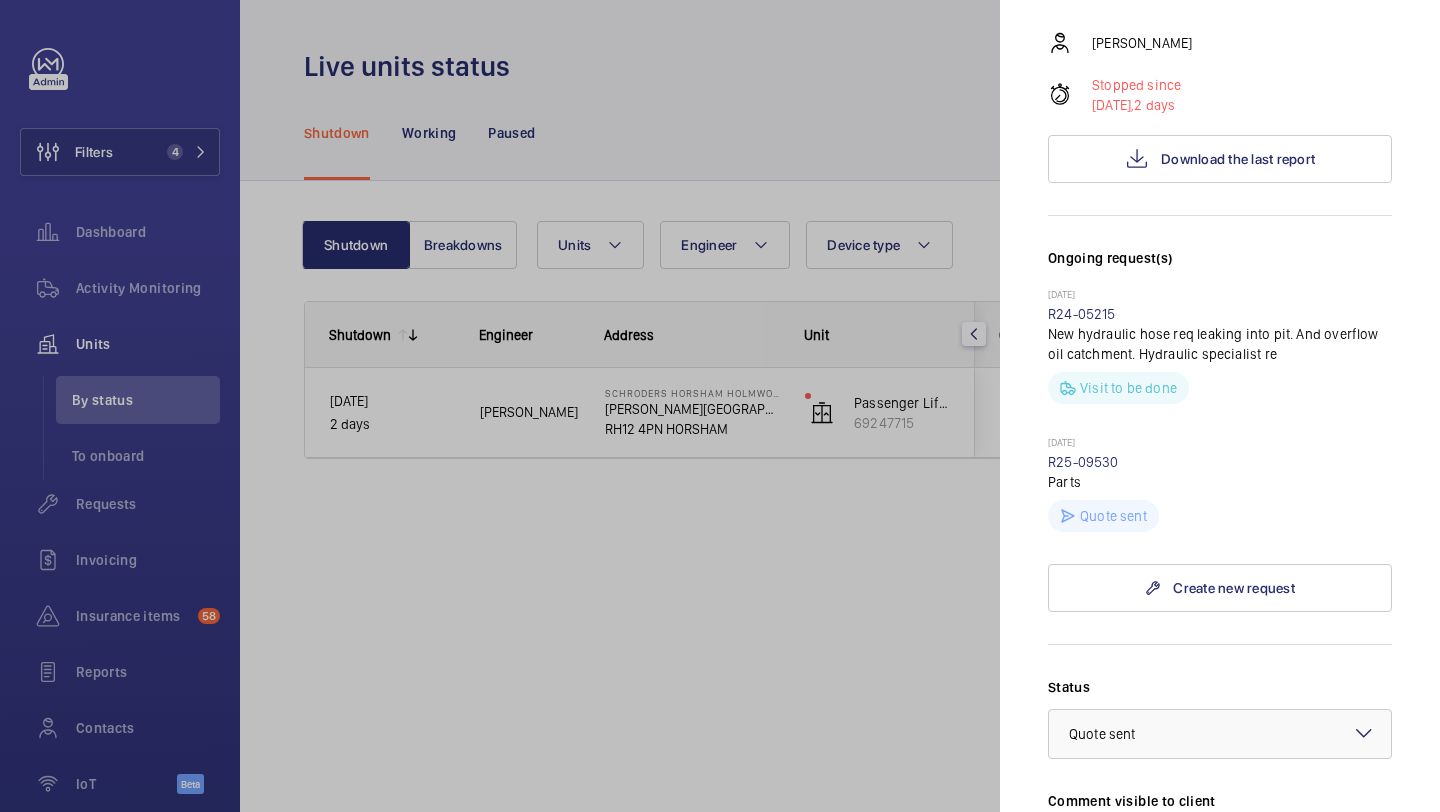 drag, startPoint x: 1123, startPoint y: 430, endPoint x: 1021, endPoint y: 422, distance: 102.31325 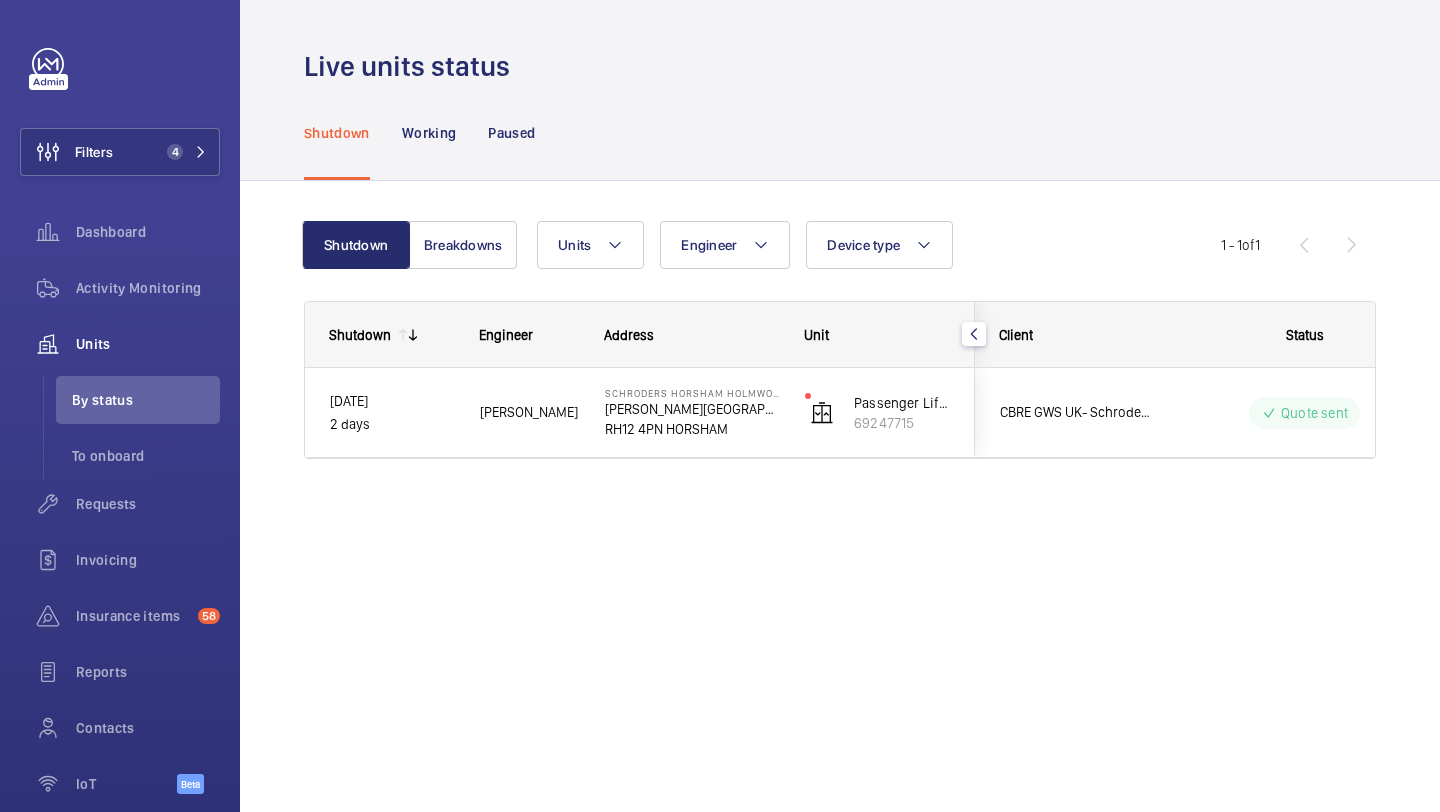 scroll, scrollTop: 0, scrollLeft: 0, axis: both 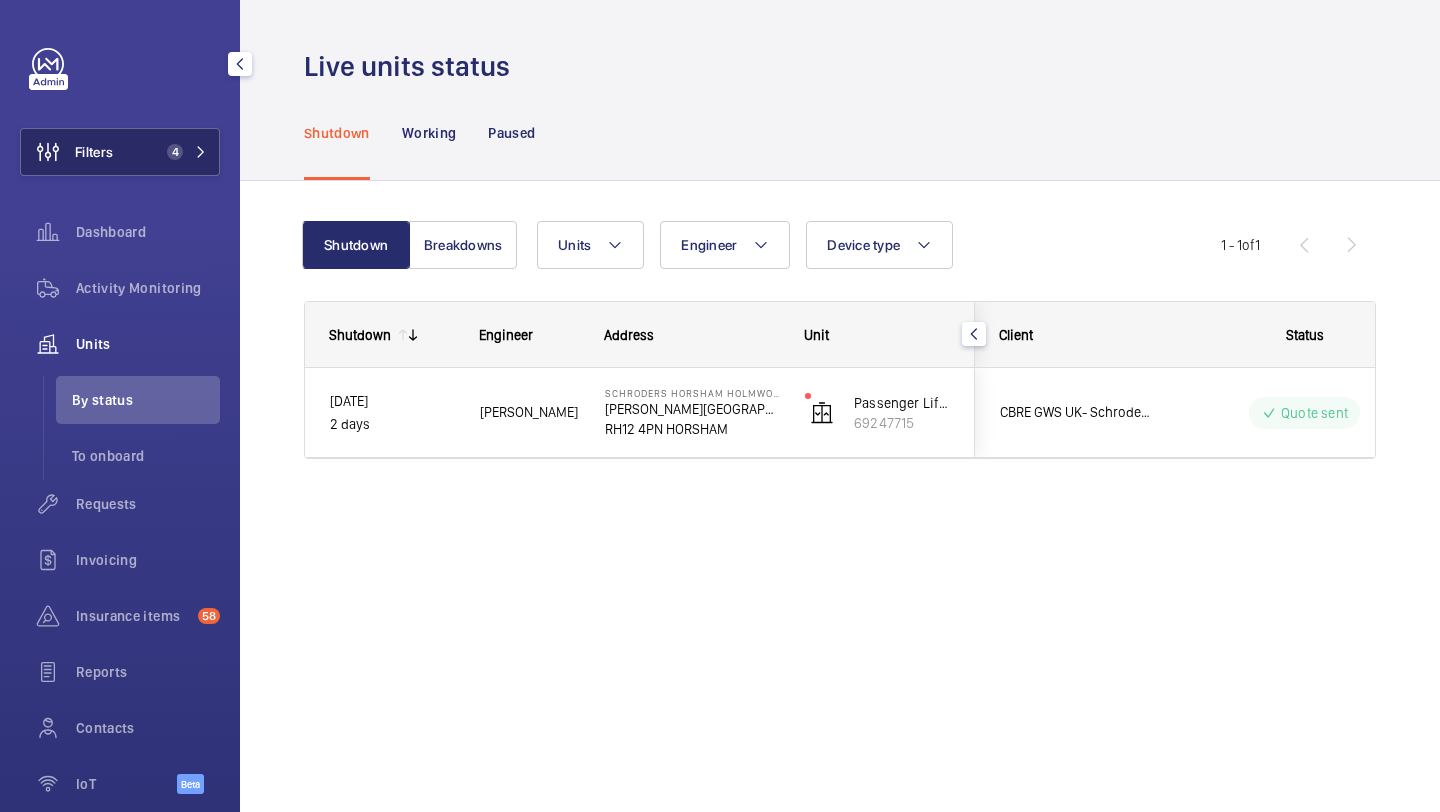 click on "4" 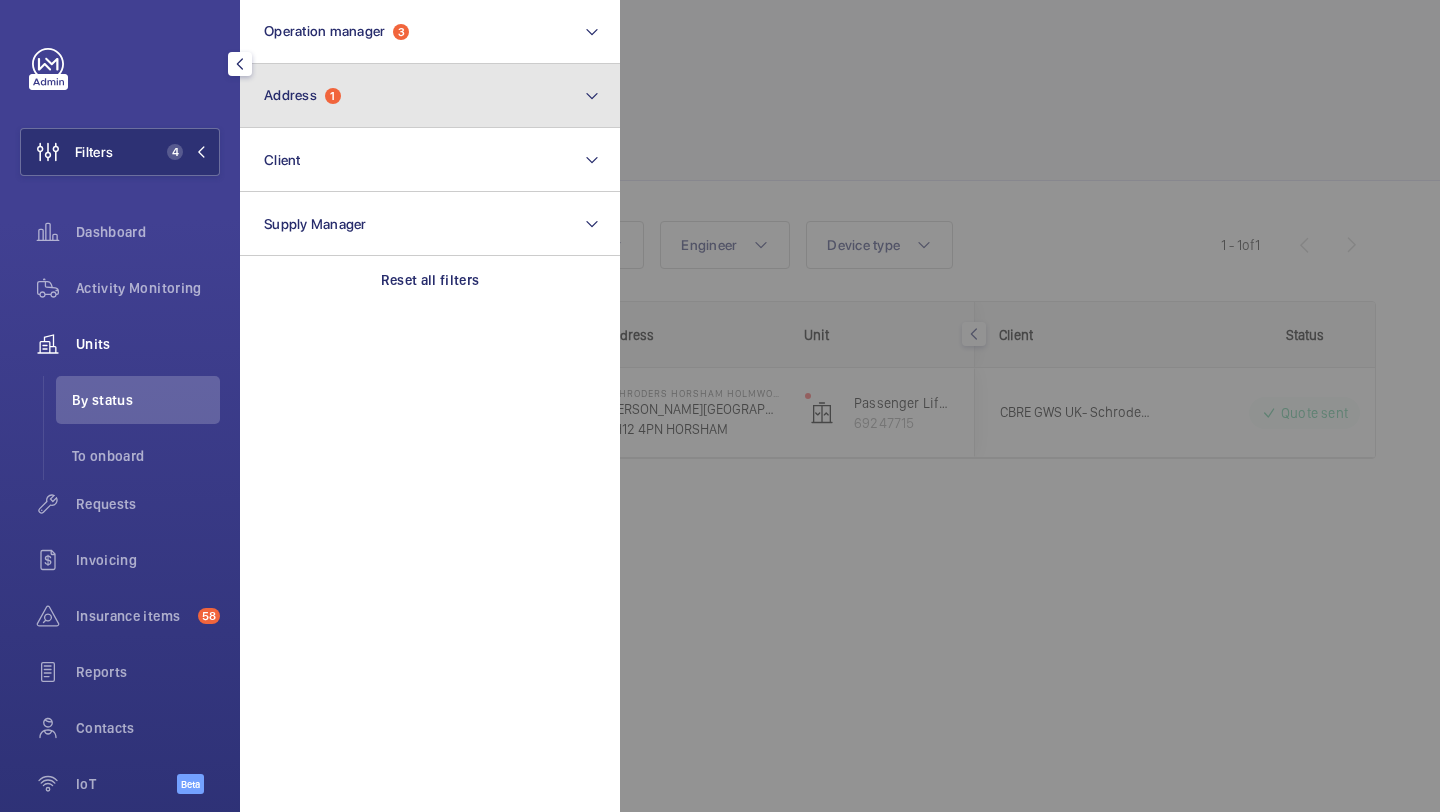 click on "Address  1" 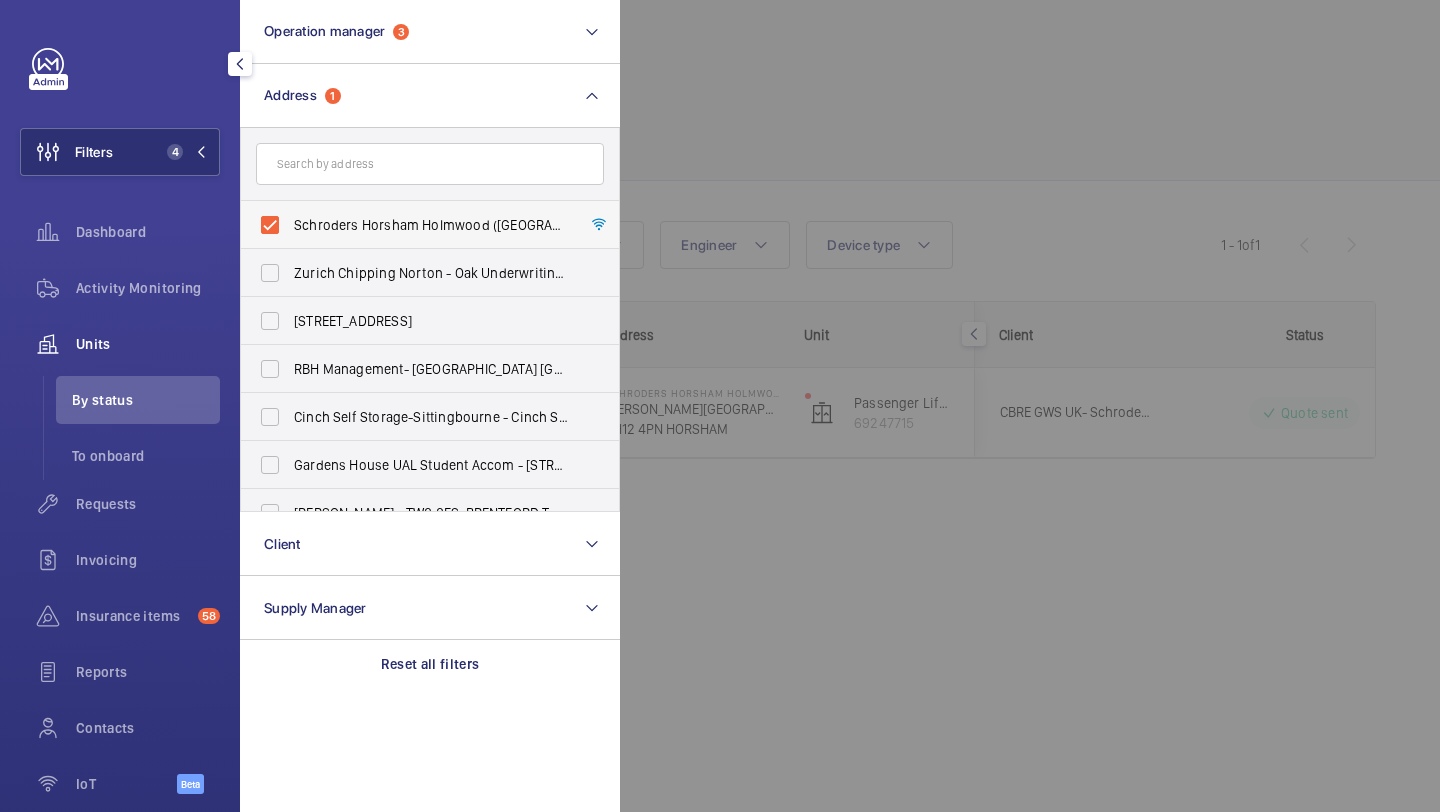 click on "Schroders Horsham Holmwood (Broadlands Business Campus) - Langhurst Wood Road, HORSHAM RH12 4PN" at bounding box center [431, 225] 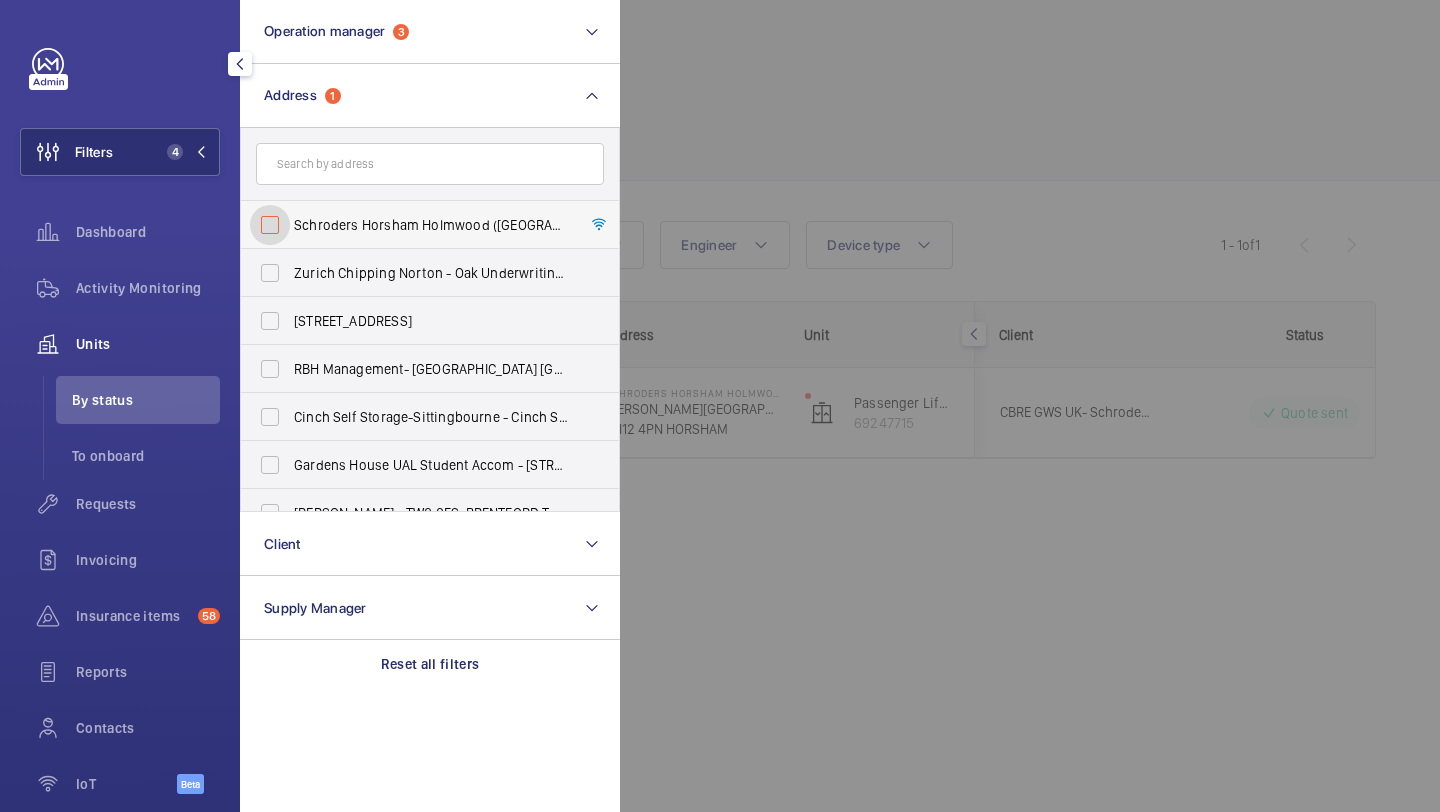 checkbox on "false" 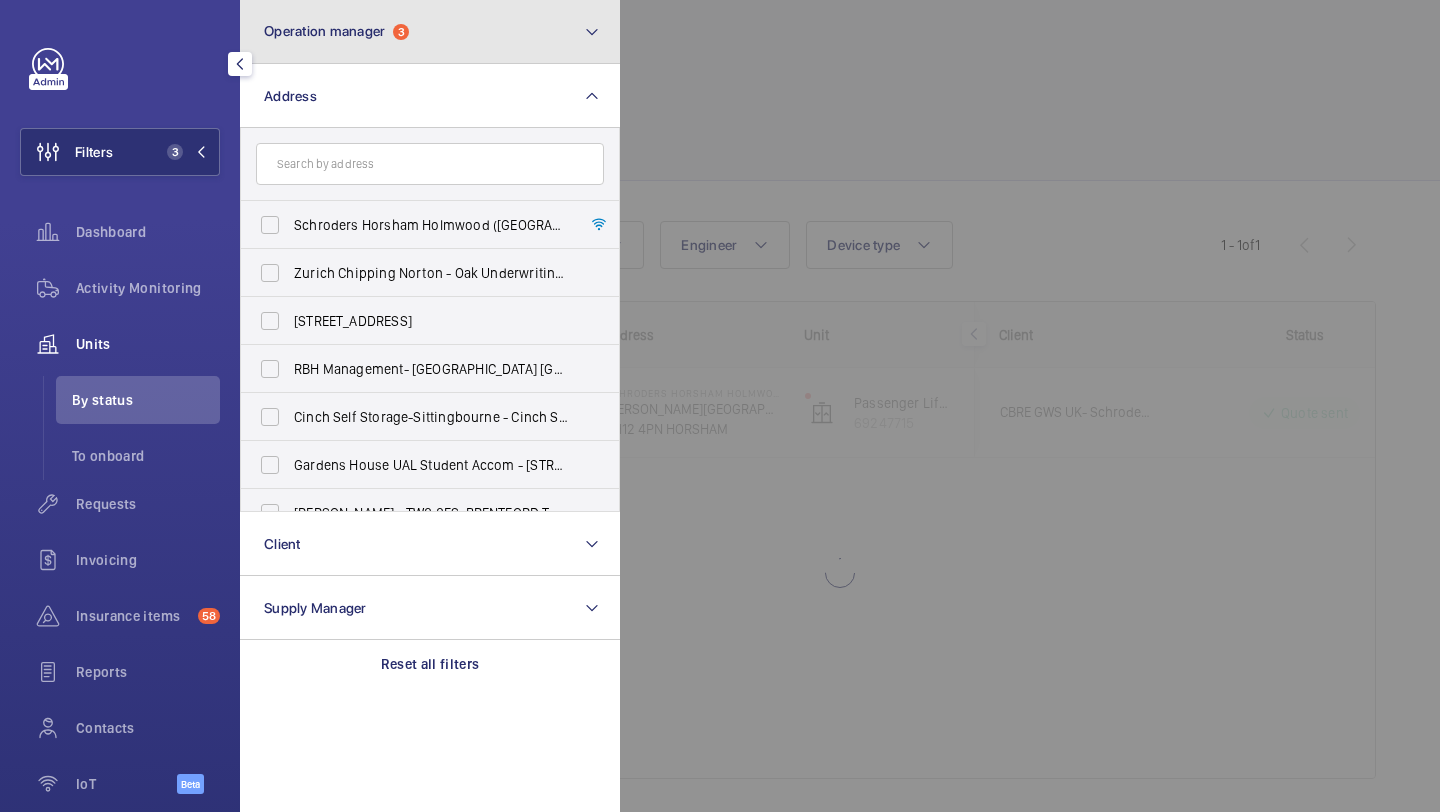 click on "Operation manager" 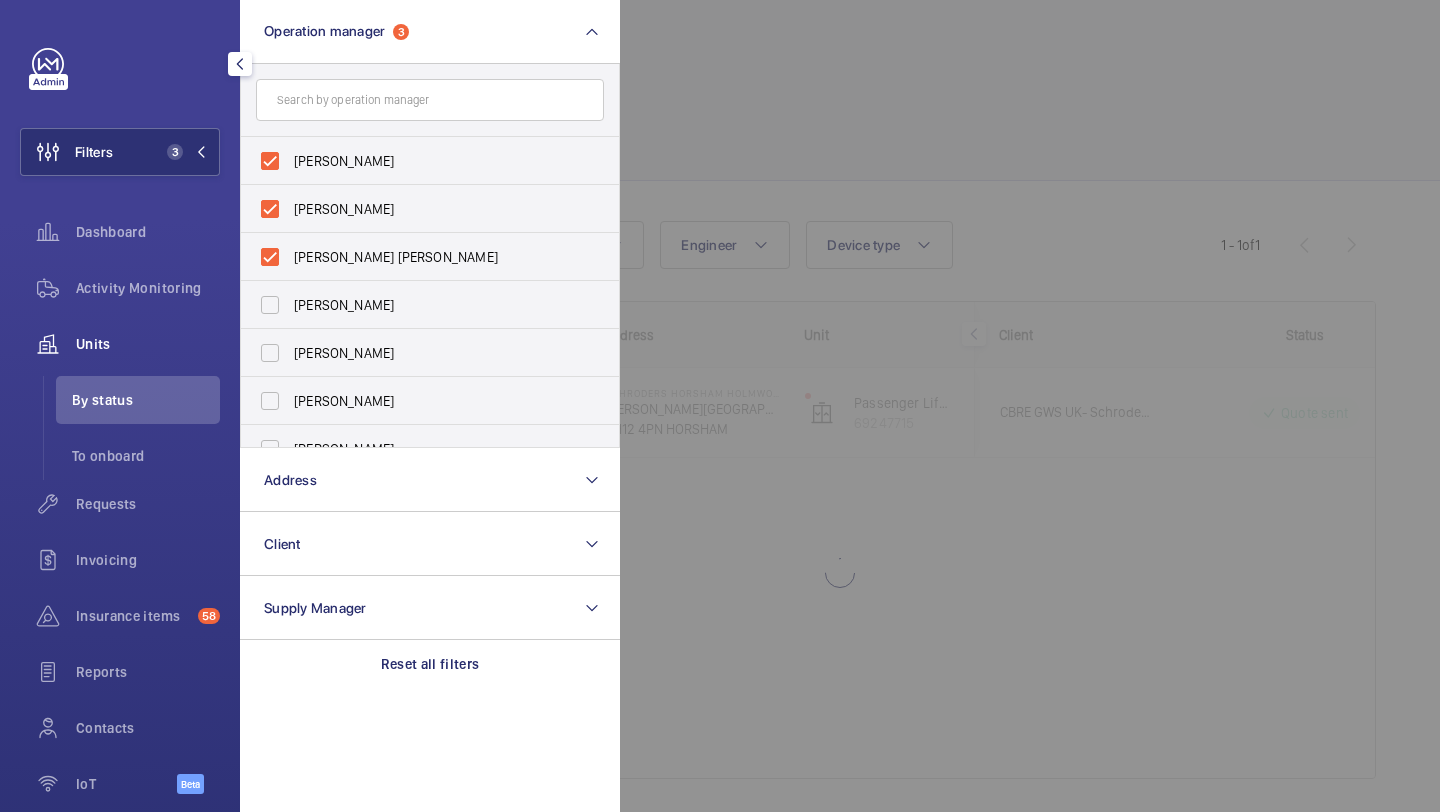 click 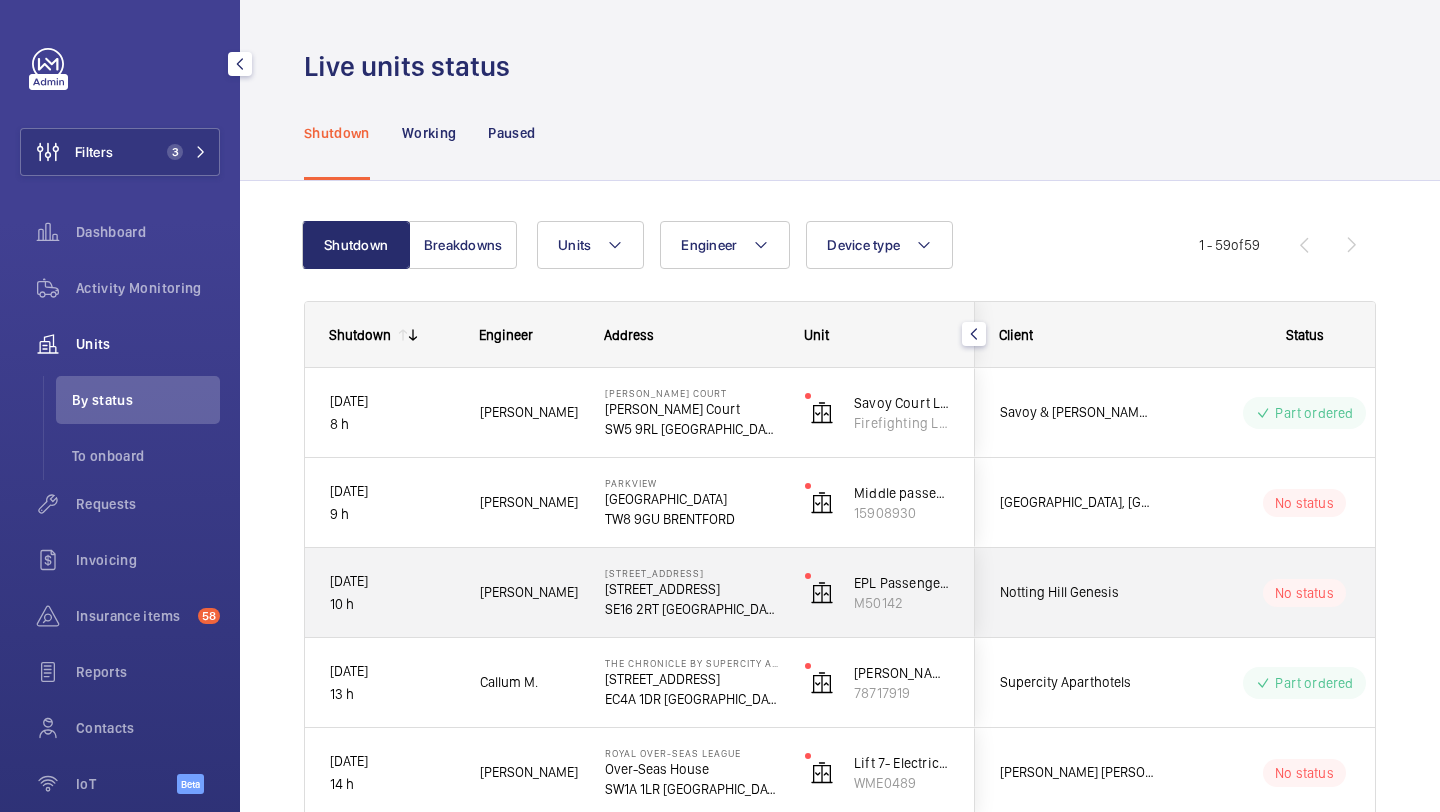 scroll, scrollTop: 32, scrollLeft: 0, axis: vertical 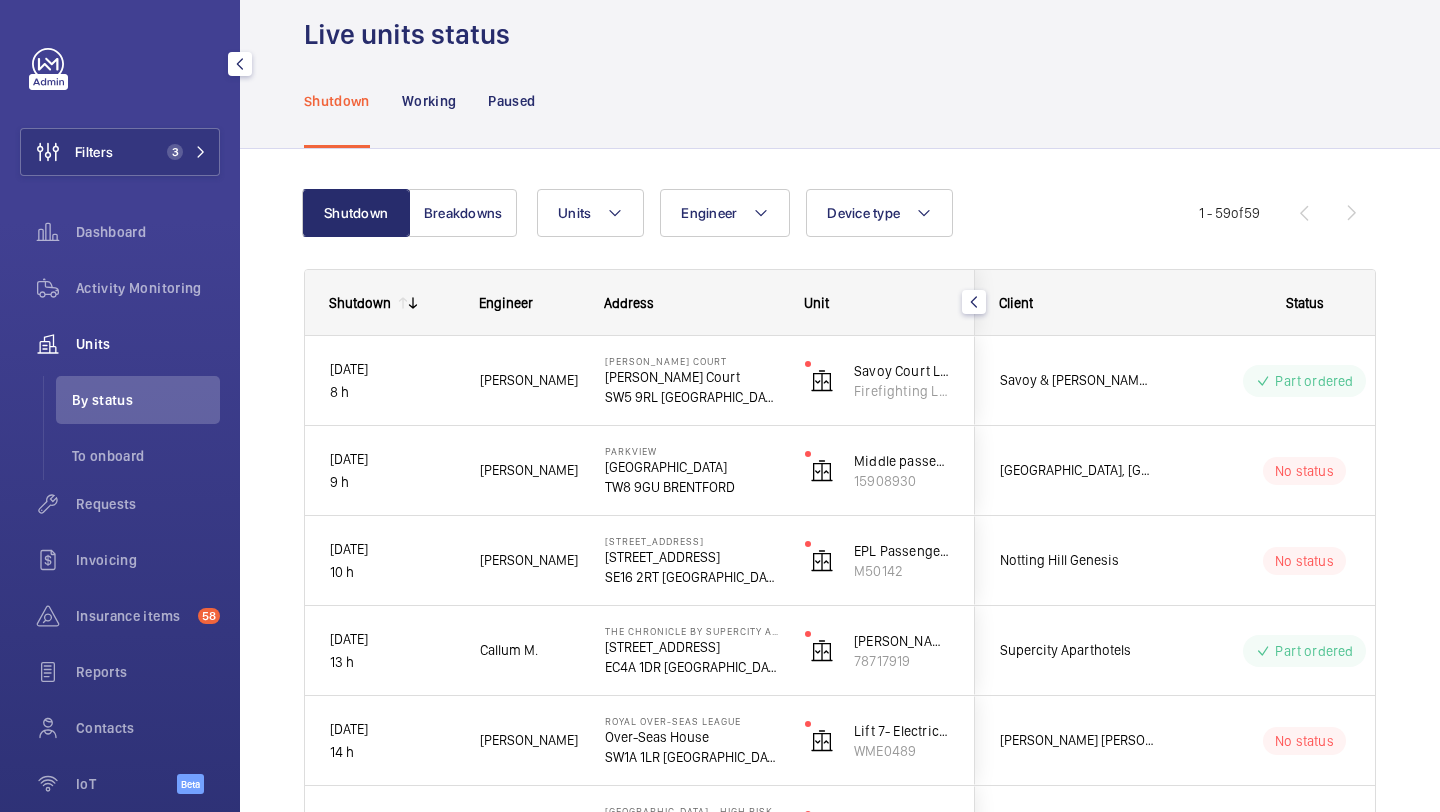click on "Filters 3  Dashboard   Activity Monitoring   Units   By status   To onboard   Requests   Invoicing   Insurance items  58  Reports   Contacts   IoT  Beta" 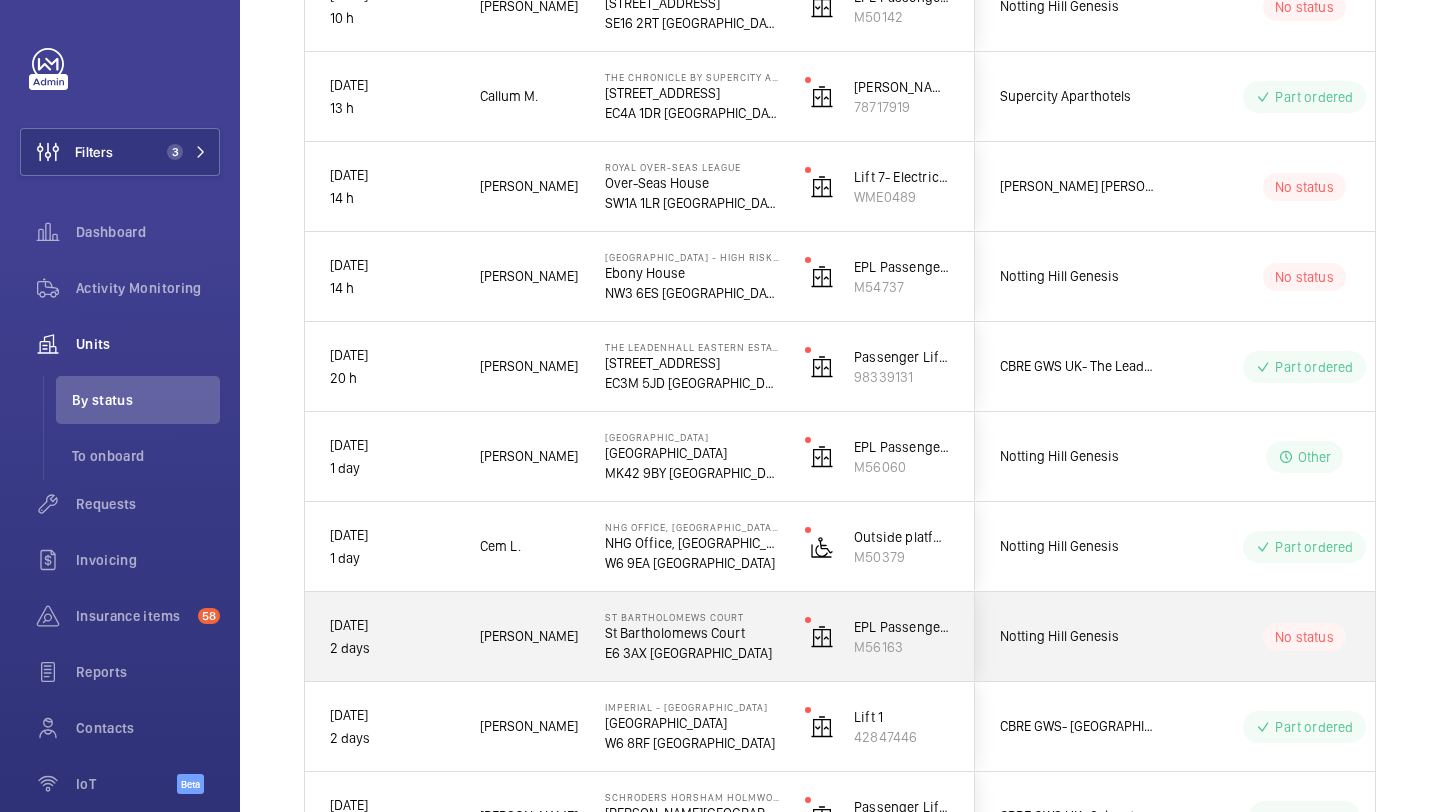 scroll, scrollTop: 759, scrollLeft: 0, axis: vertical 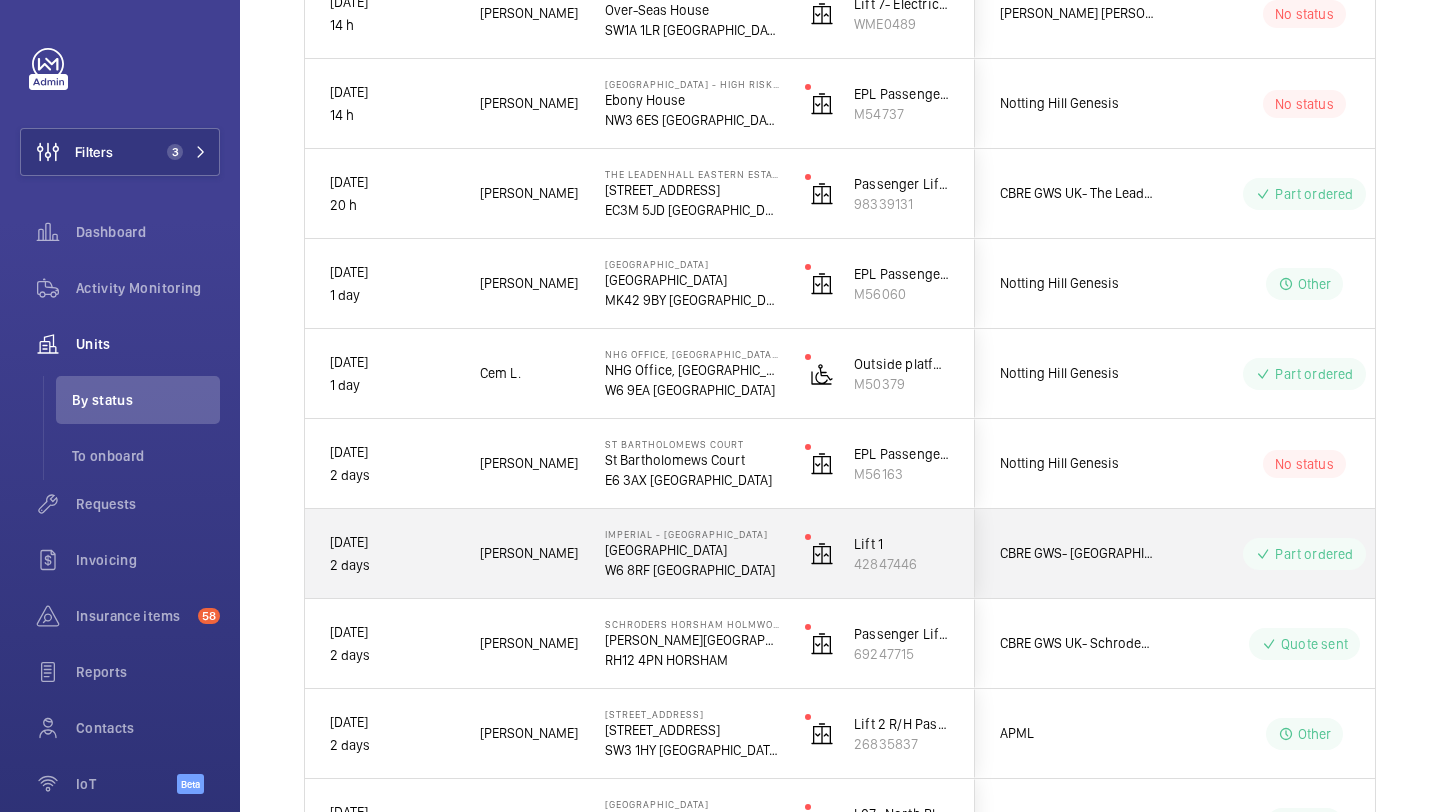 click on "CBRE GWS- [GEOGRAPHIC_DATA] ([GEOGRAPHIC_DATA])" 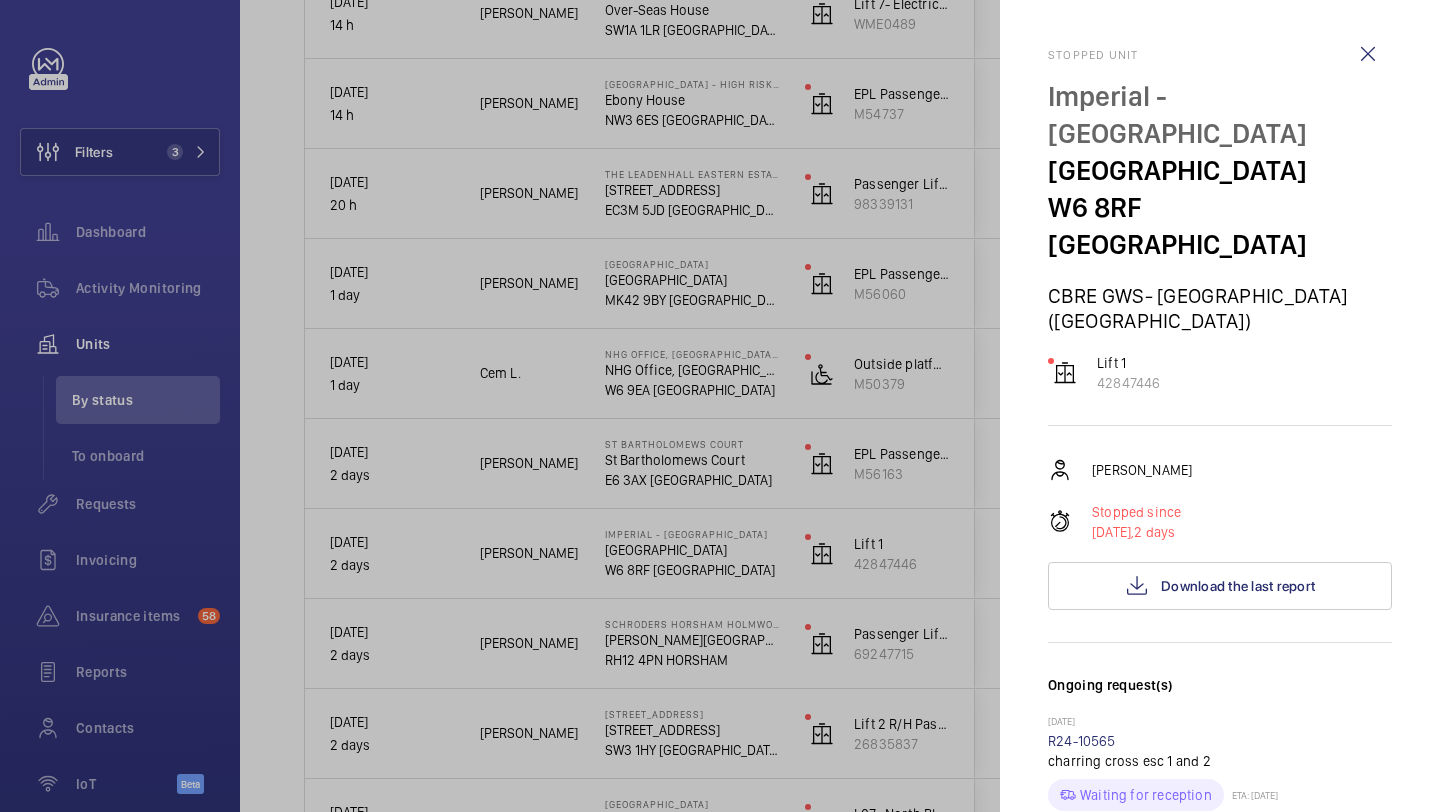 click 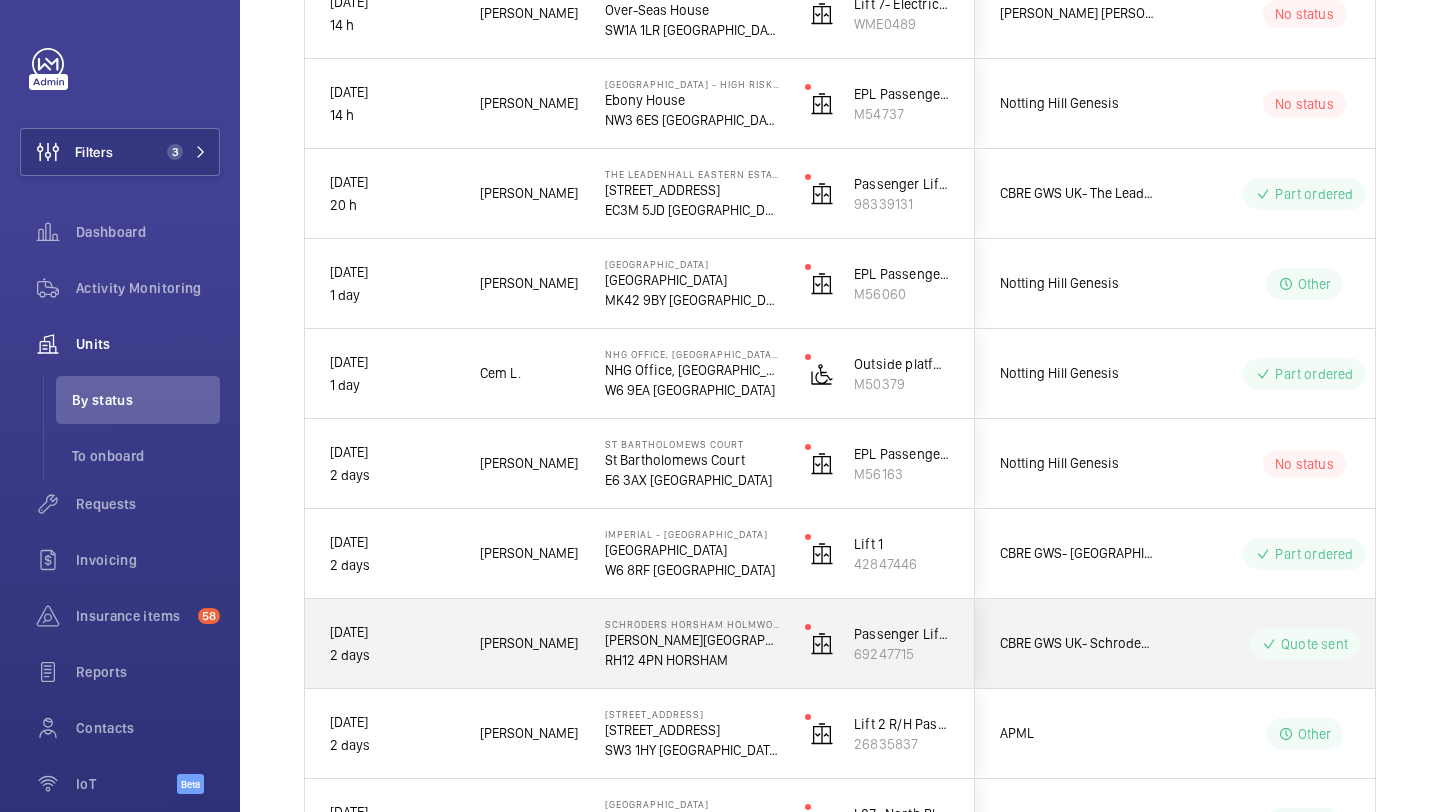 click on "CBRE GWS UK- Schroders (Horsham & [PERSON_NAME])" 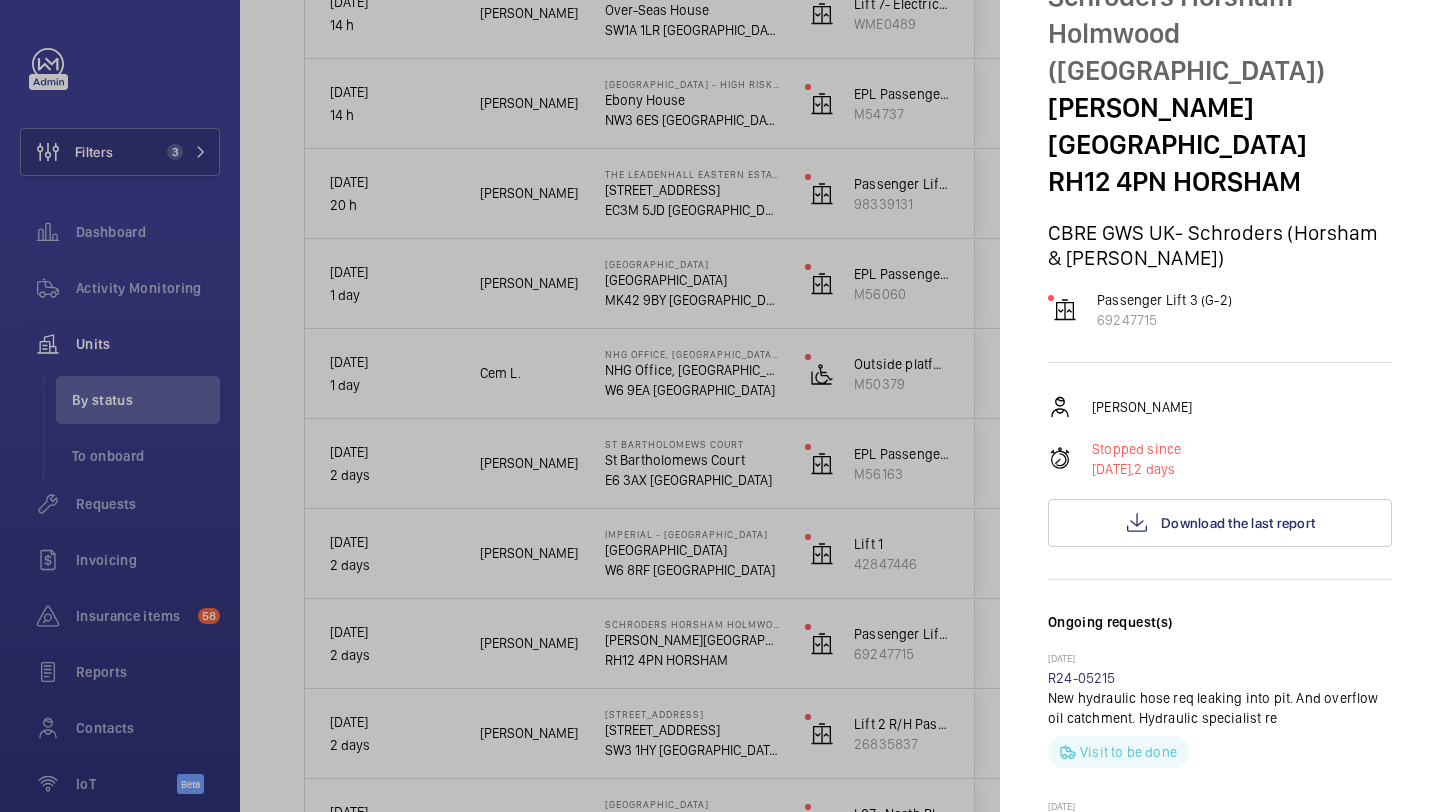 scroll, scrollTop: 695, scrollLeft: 0, axis: vertical 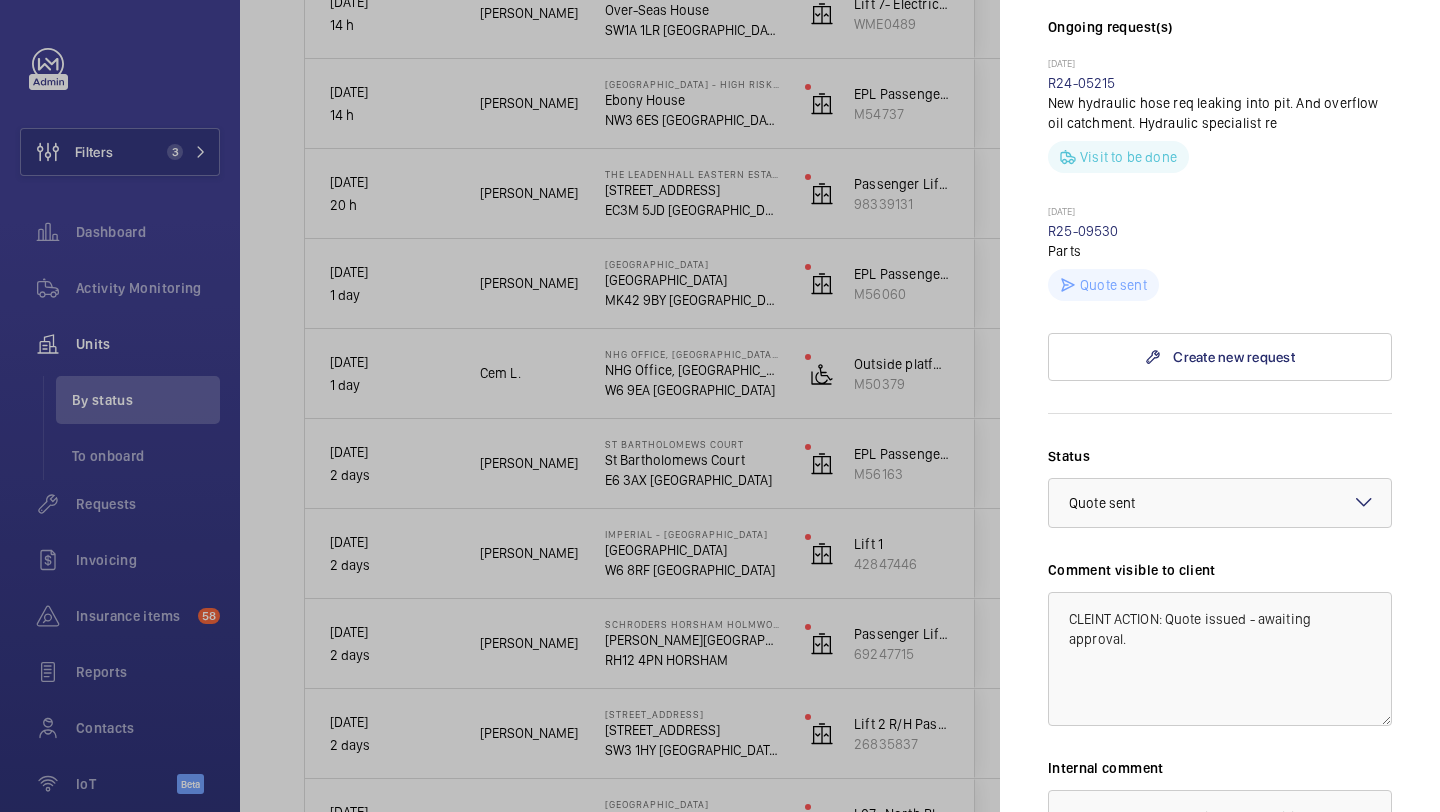 click 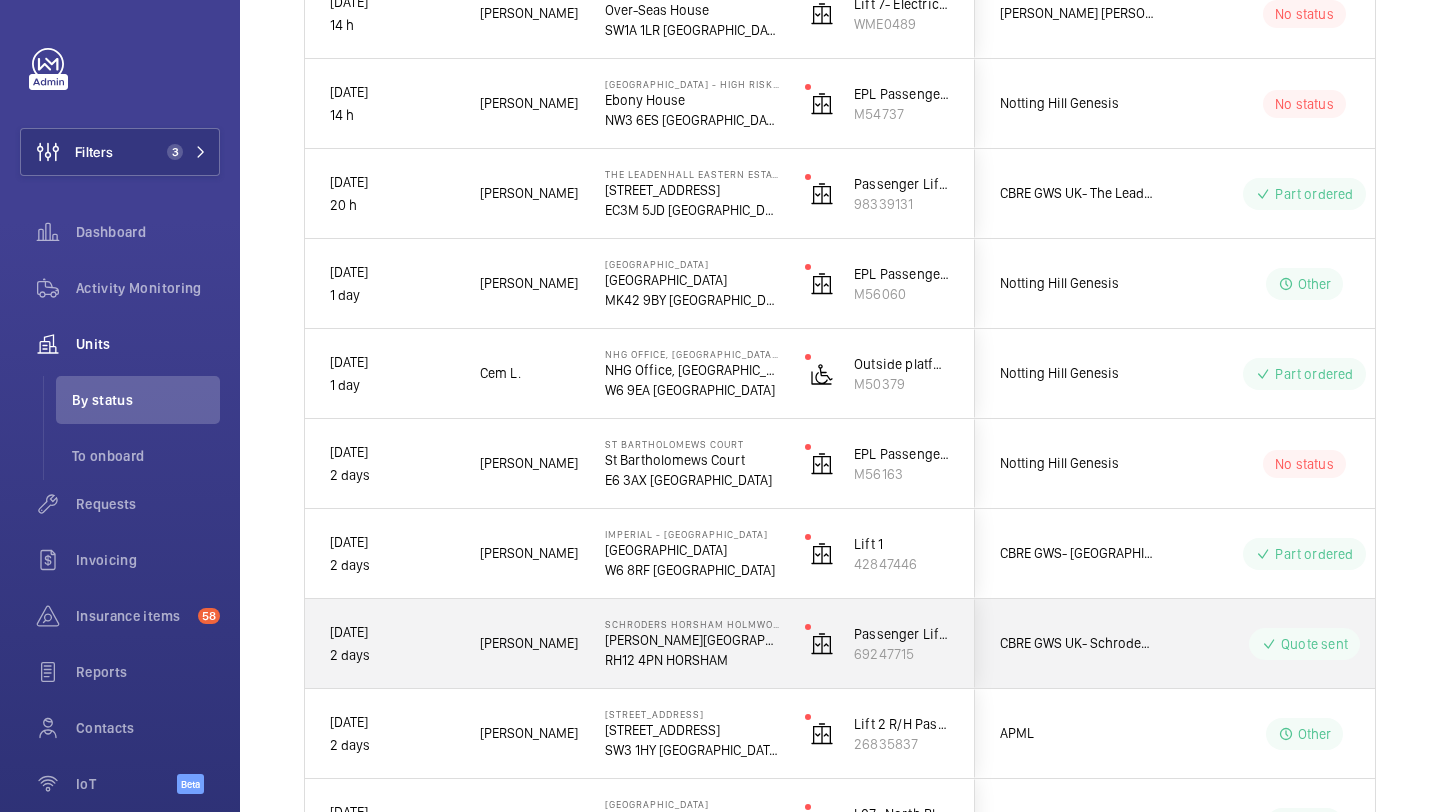 scroll, scrollTop: 873, scrollLeft: 0, axis: vertical 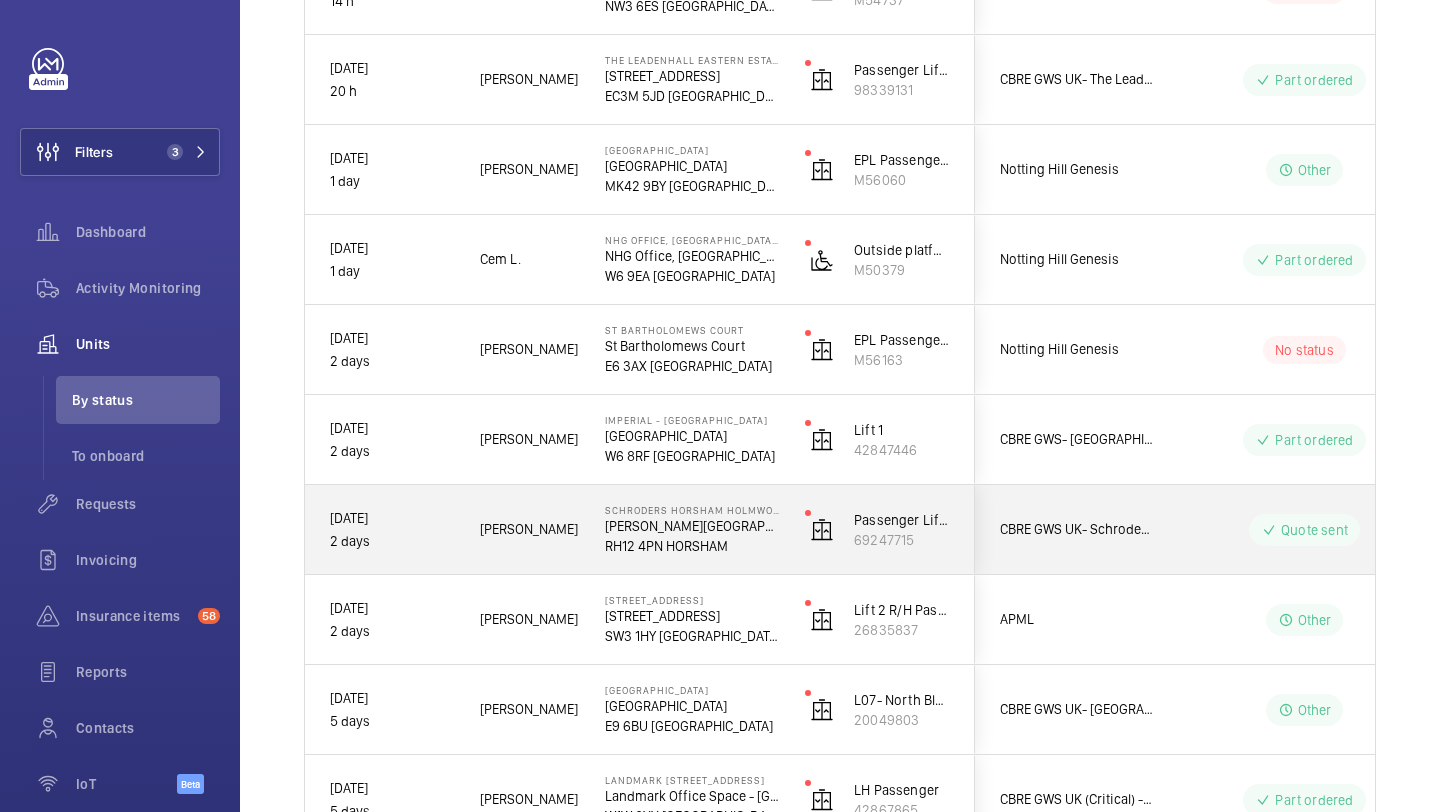 click on "APML" 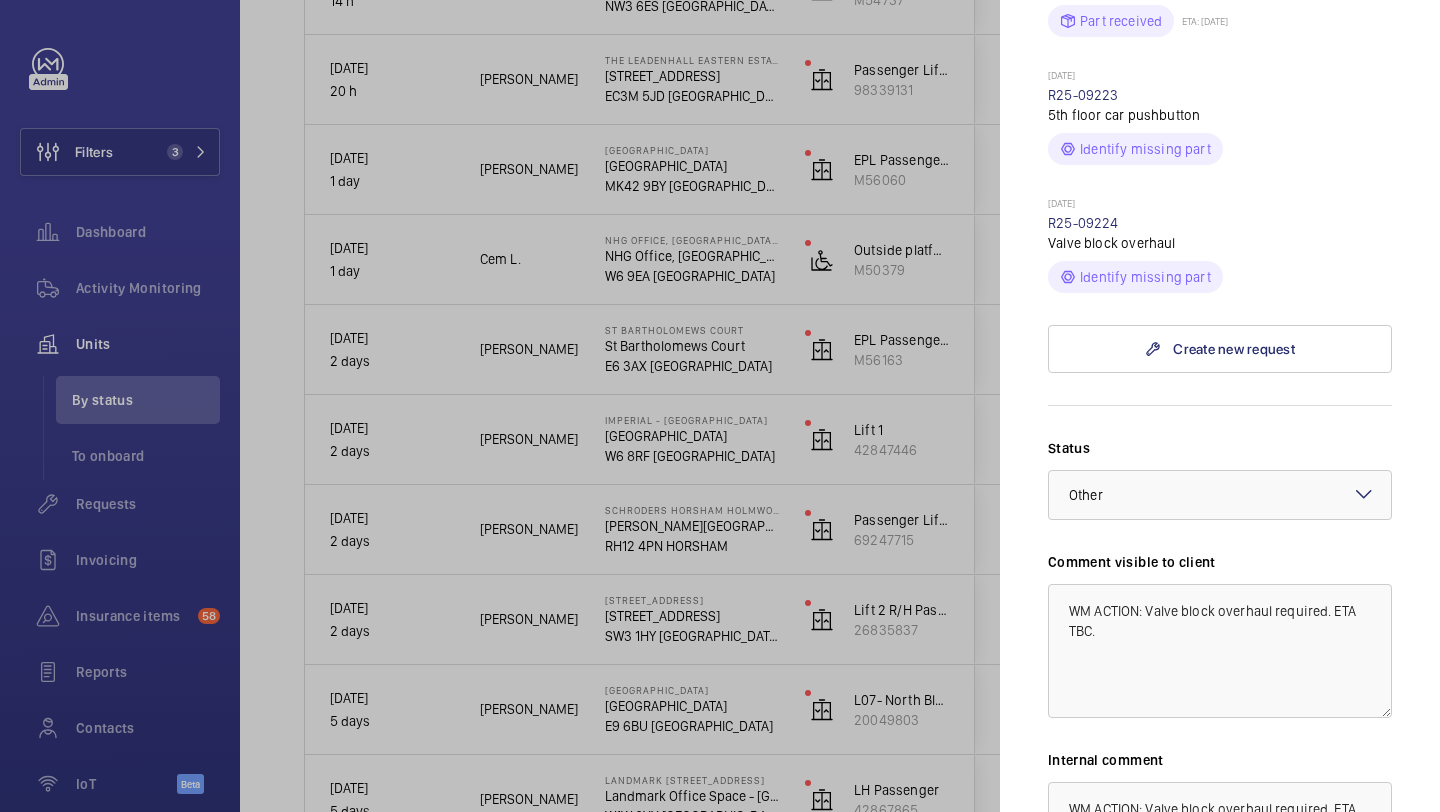 scroll, scrollTop: 1005, scrollLeft: 0, axis: vertical 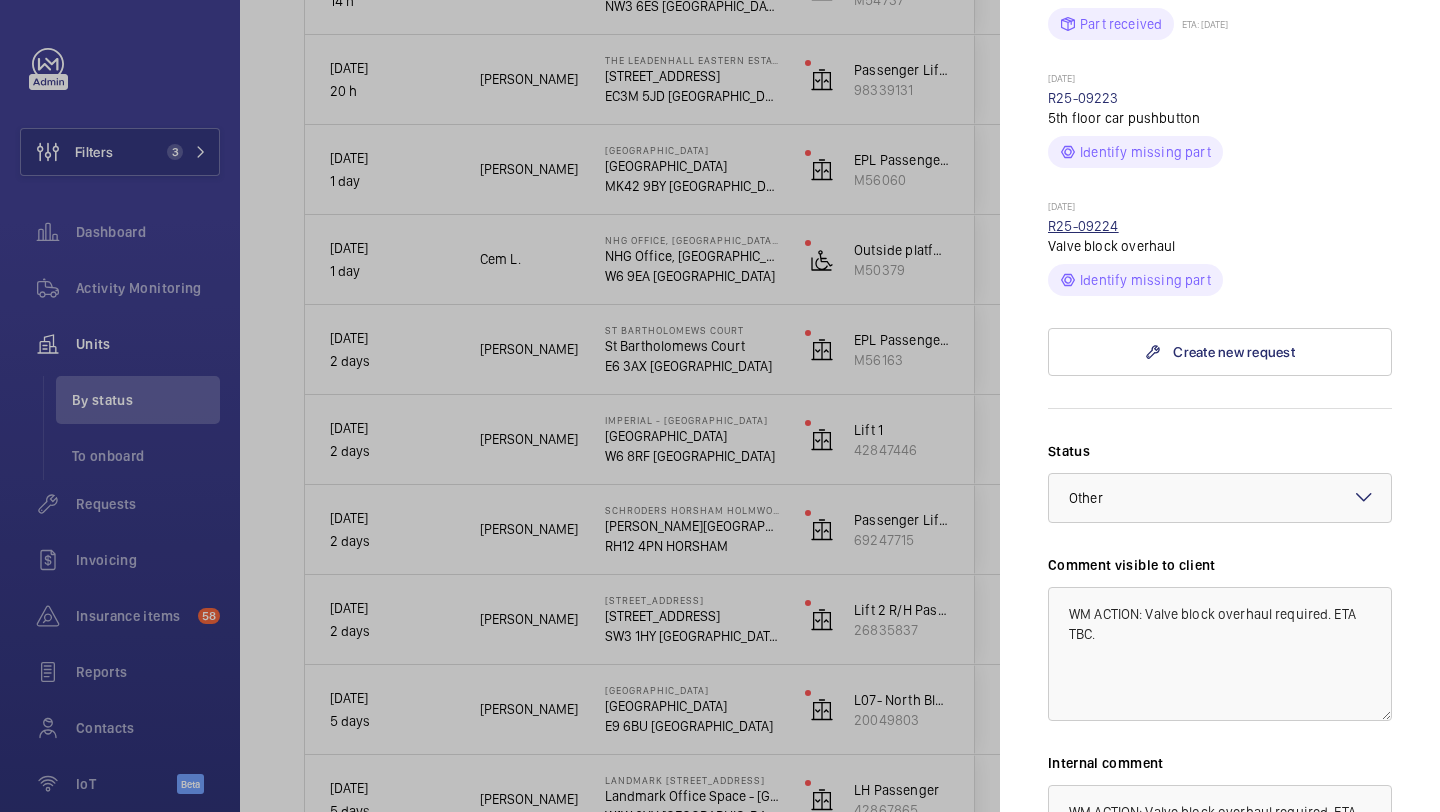drag, startPoint x: 1126, startPoint y: 206, endPoint x: 1049, endPoint y: 204, distance: 77.02597 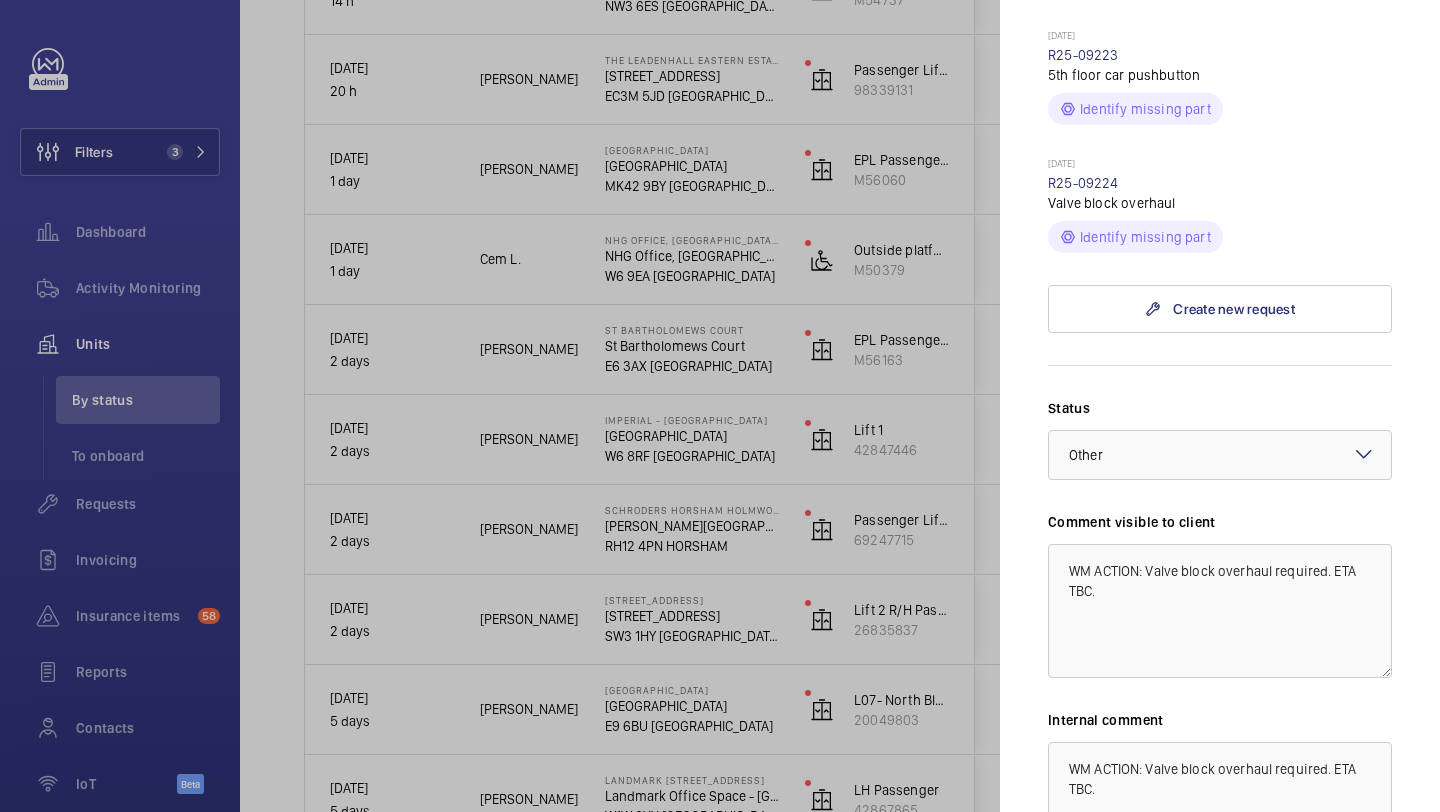 scroll, scrollTop: 1014, scrollLeft: 0, axis: vertical 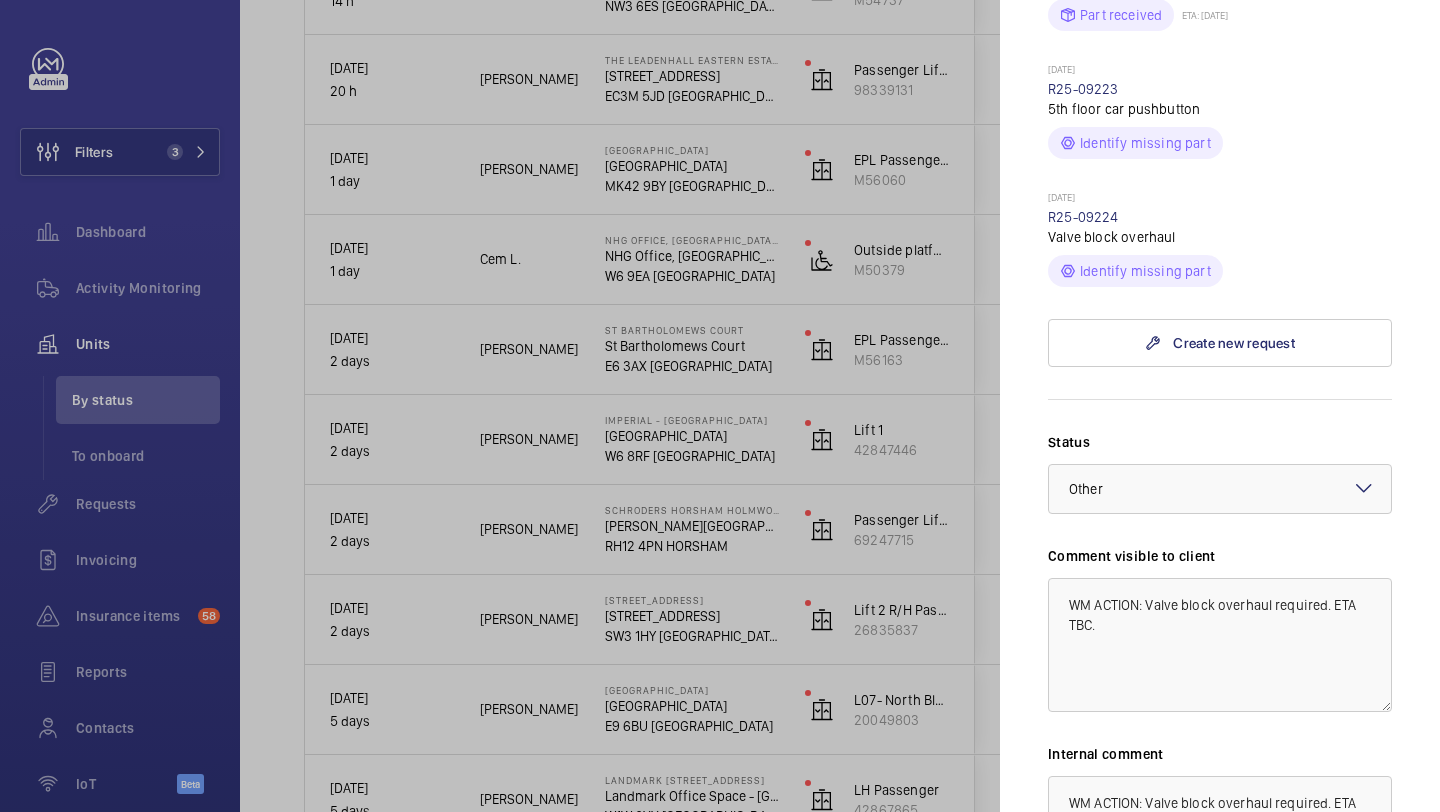 click on "[DATE]" 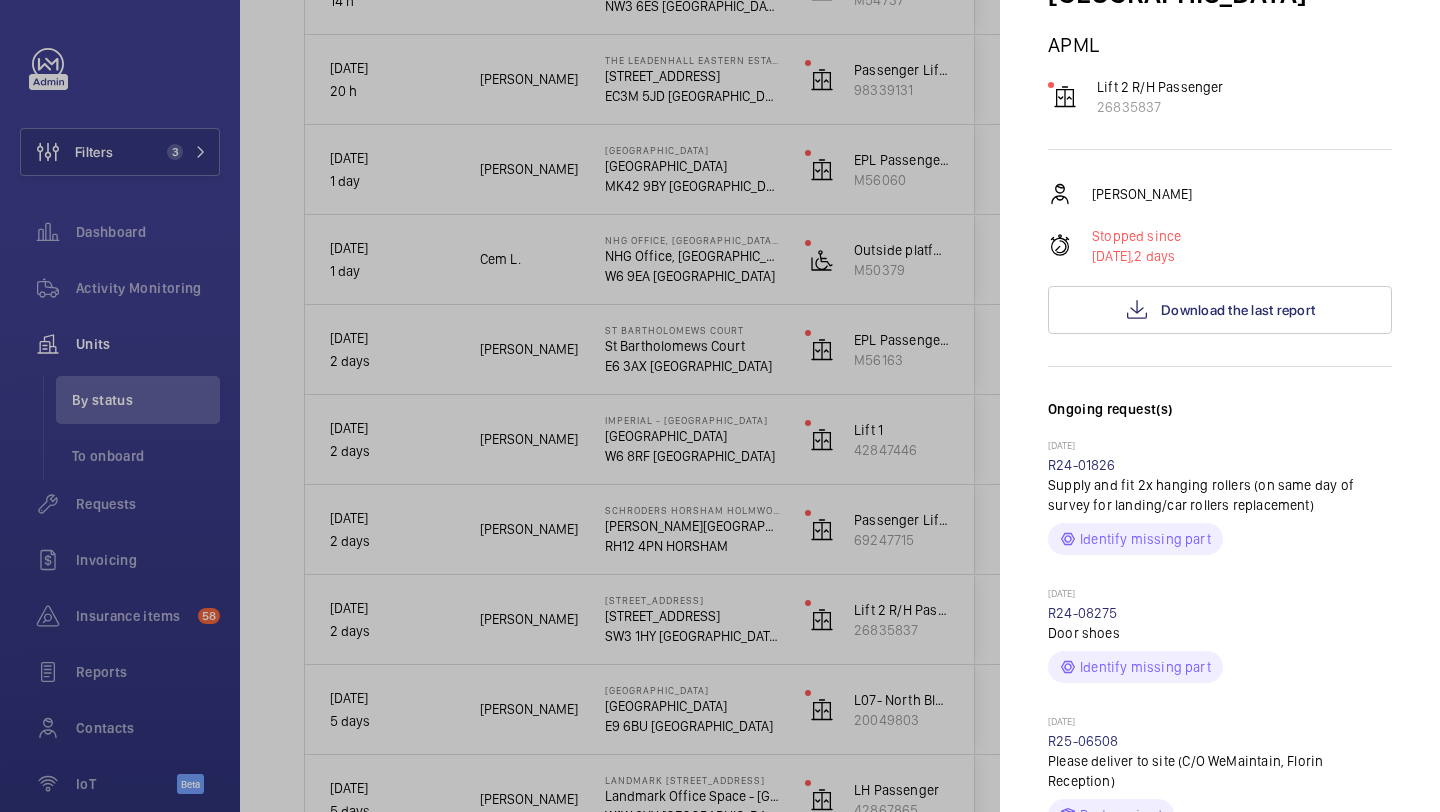 scroll, scrollTop: 45, scrollLeft: 0, axis: vertical 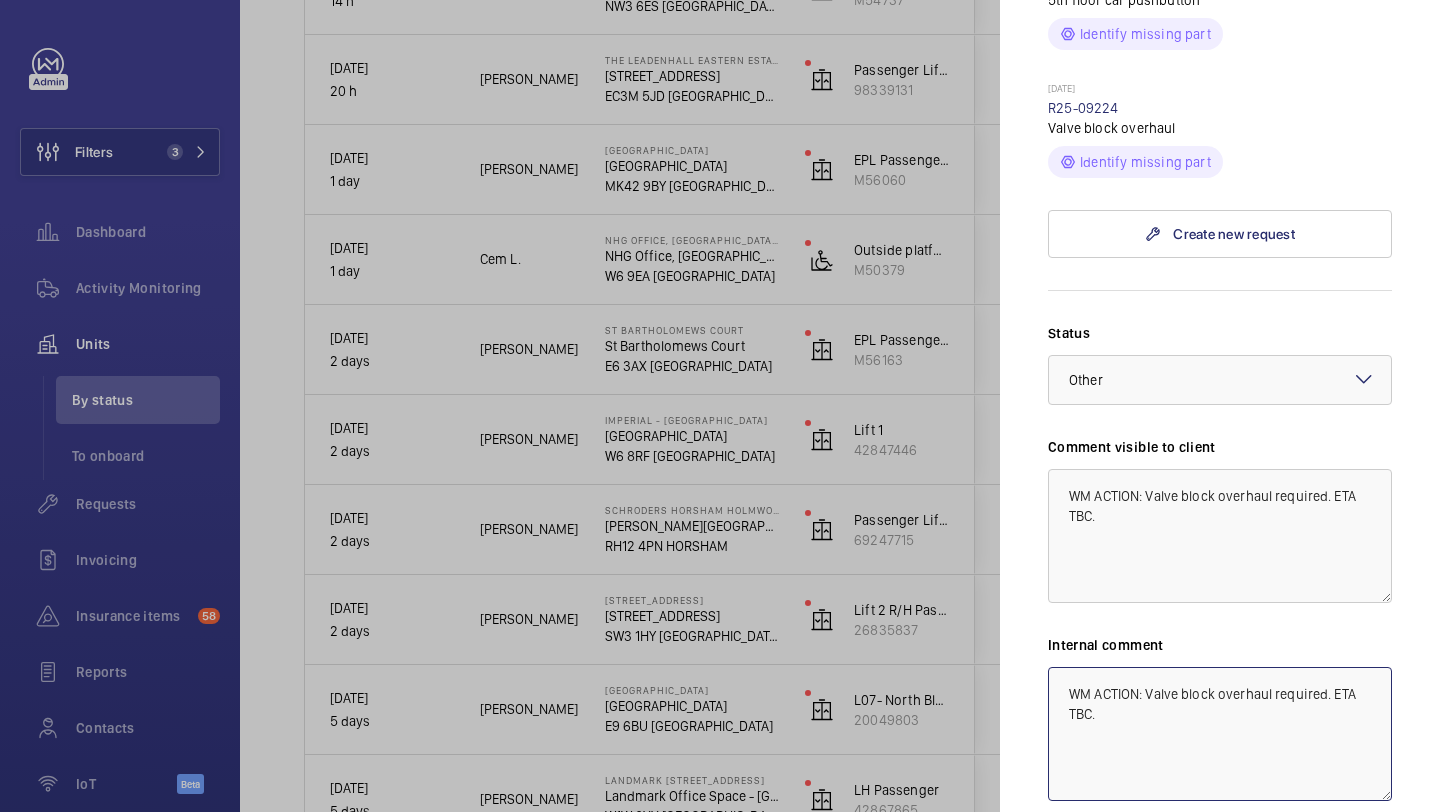 drag, startPoint x: 1115, startPoint y: 703, endPoint x: 1153, endPoint y: 676, distance: 46.615448 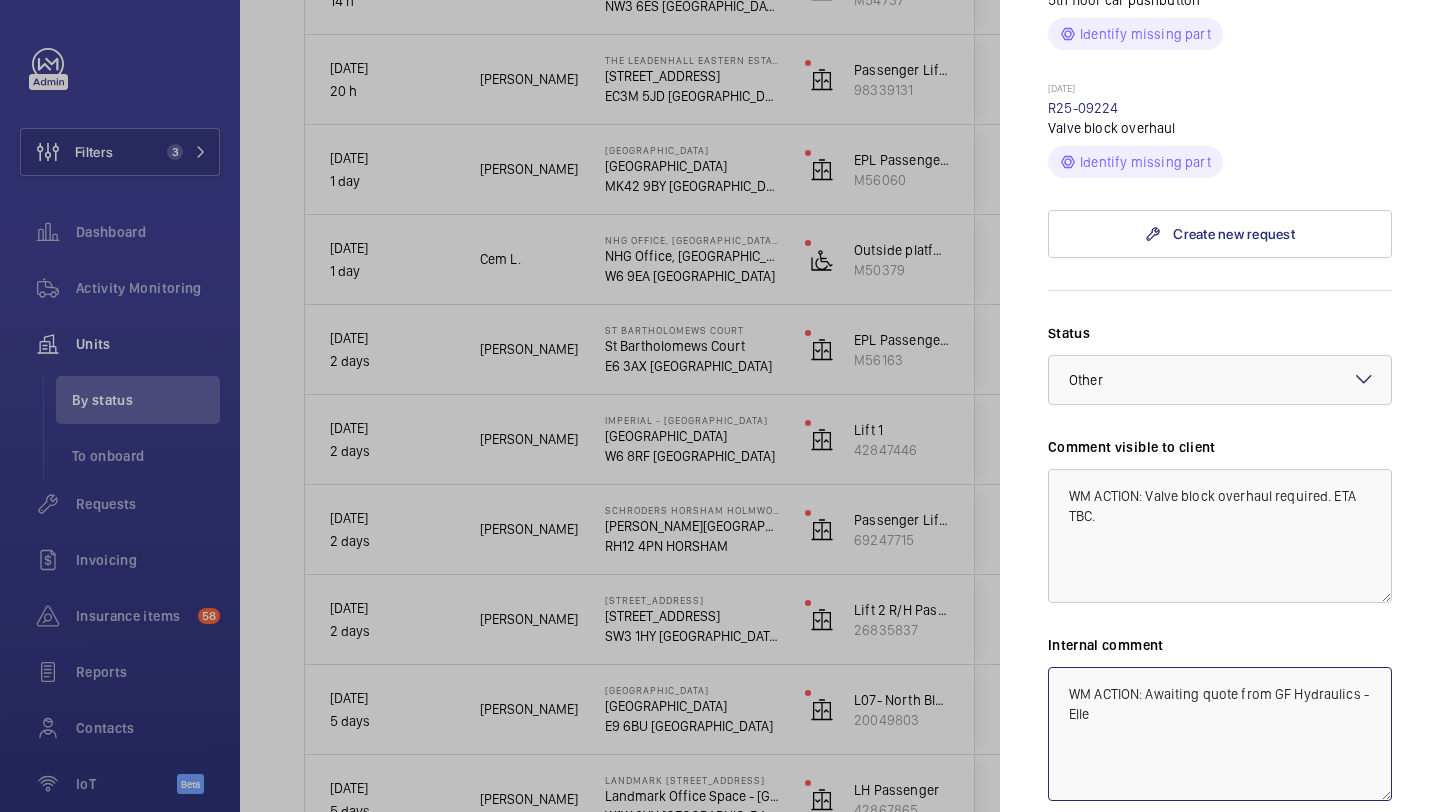 scroll, scrollTop: 1333, scrollLeft: 0, axis: vertical 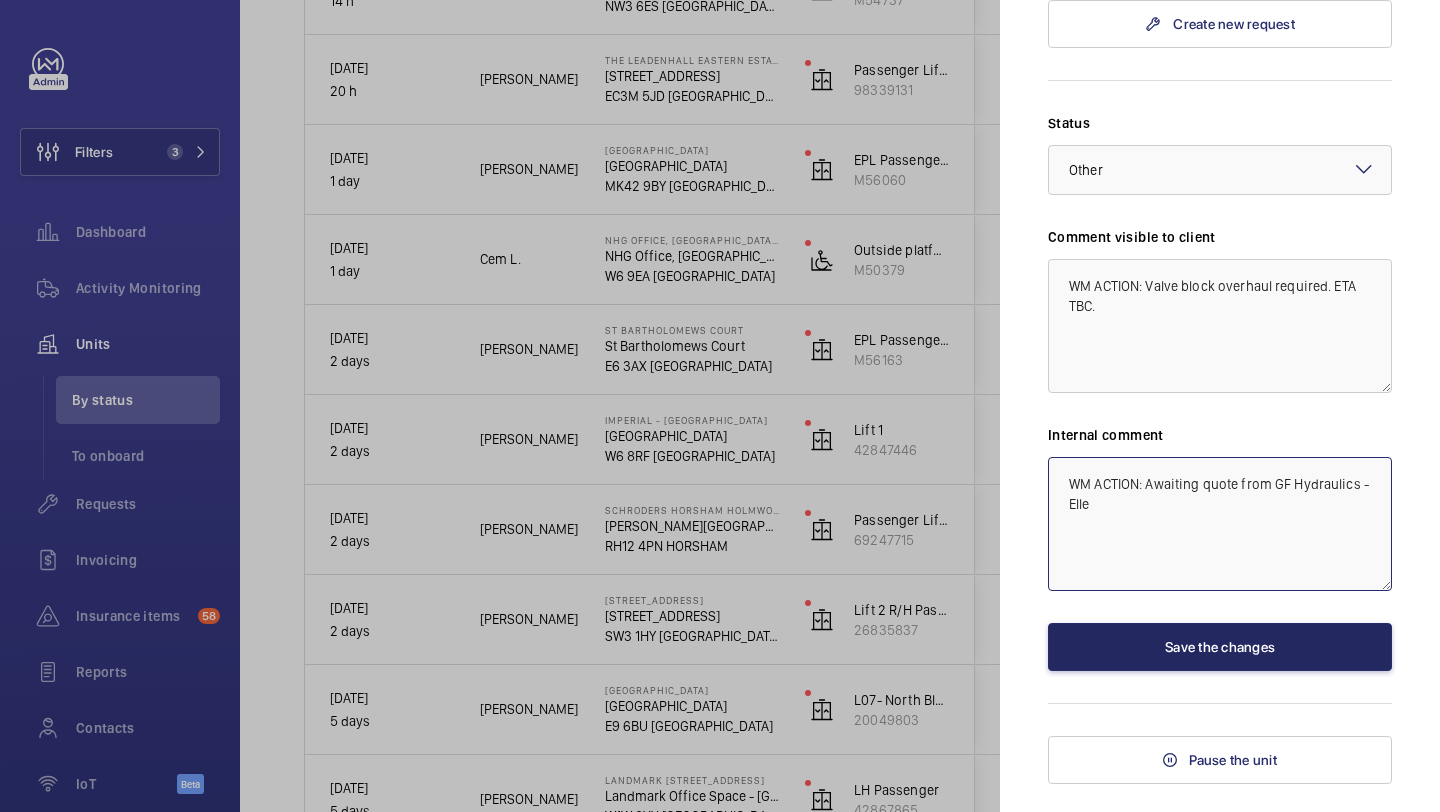 type on "WM ACTION: Awaiting quote from GF Hydraulics - Elle" 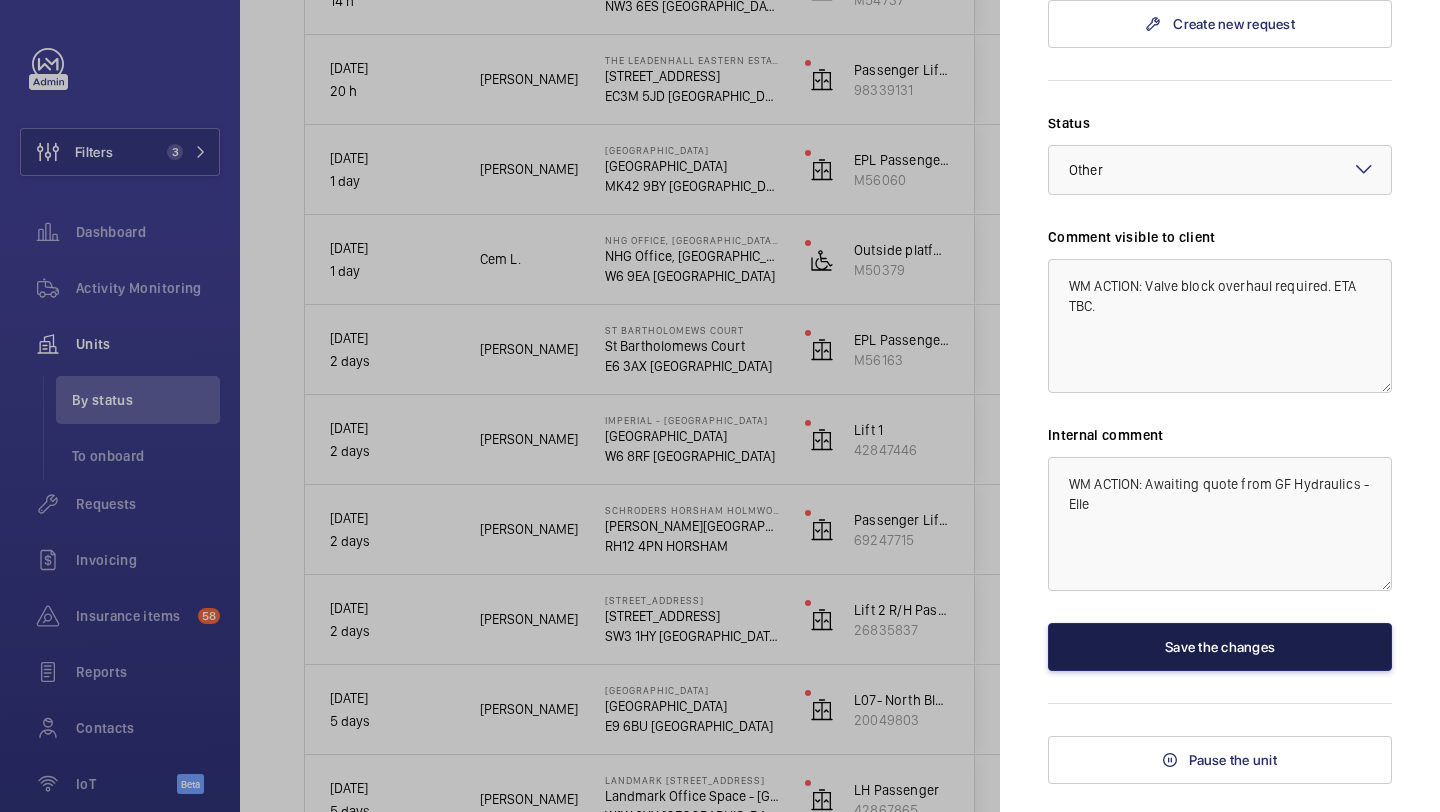 click on "Save the changes" 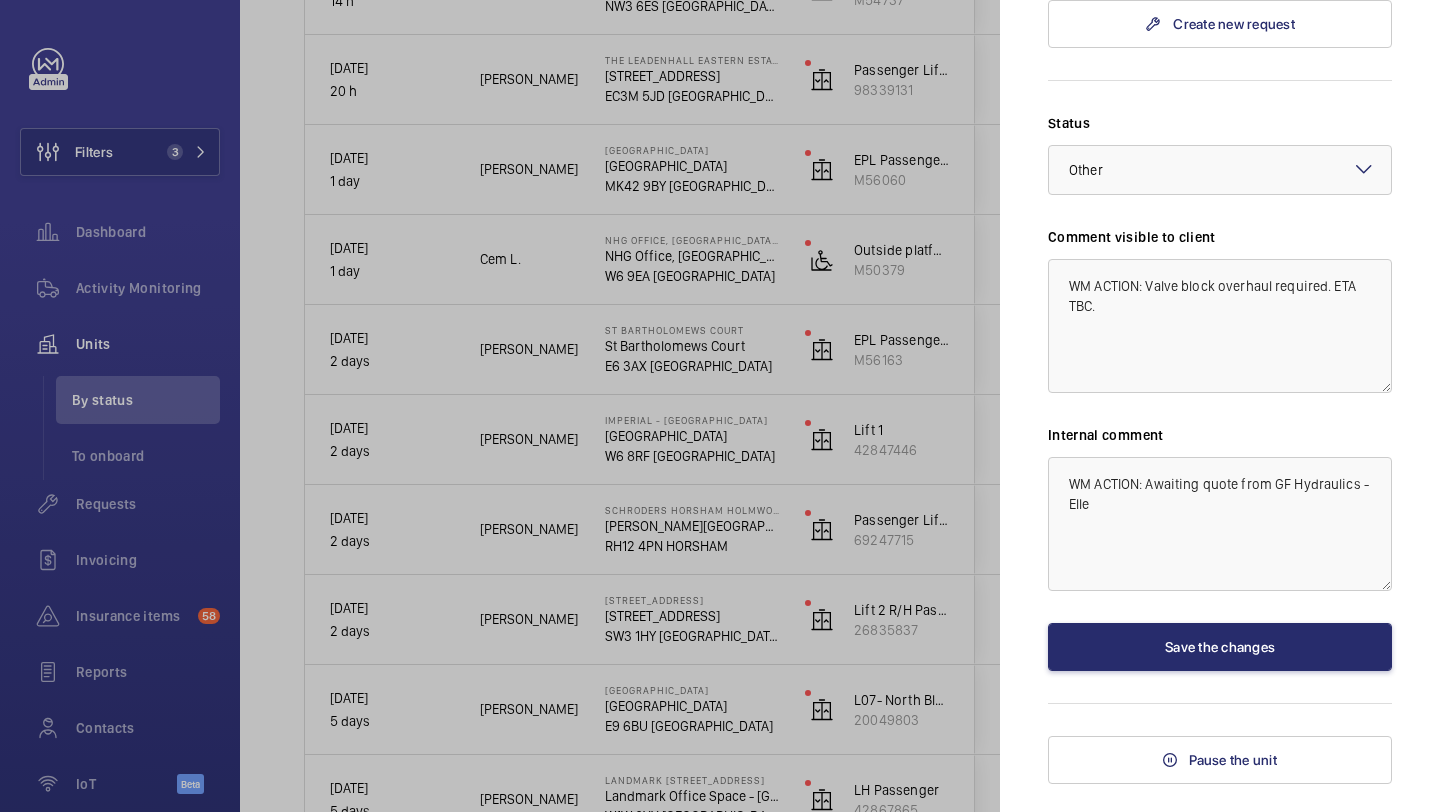 scroll, scrollTop: 0, scrollLeft: 0, axis: both 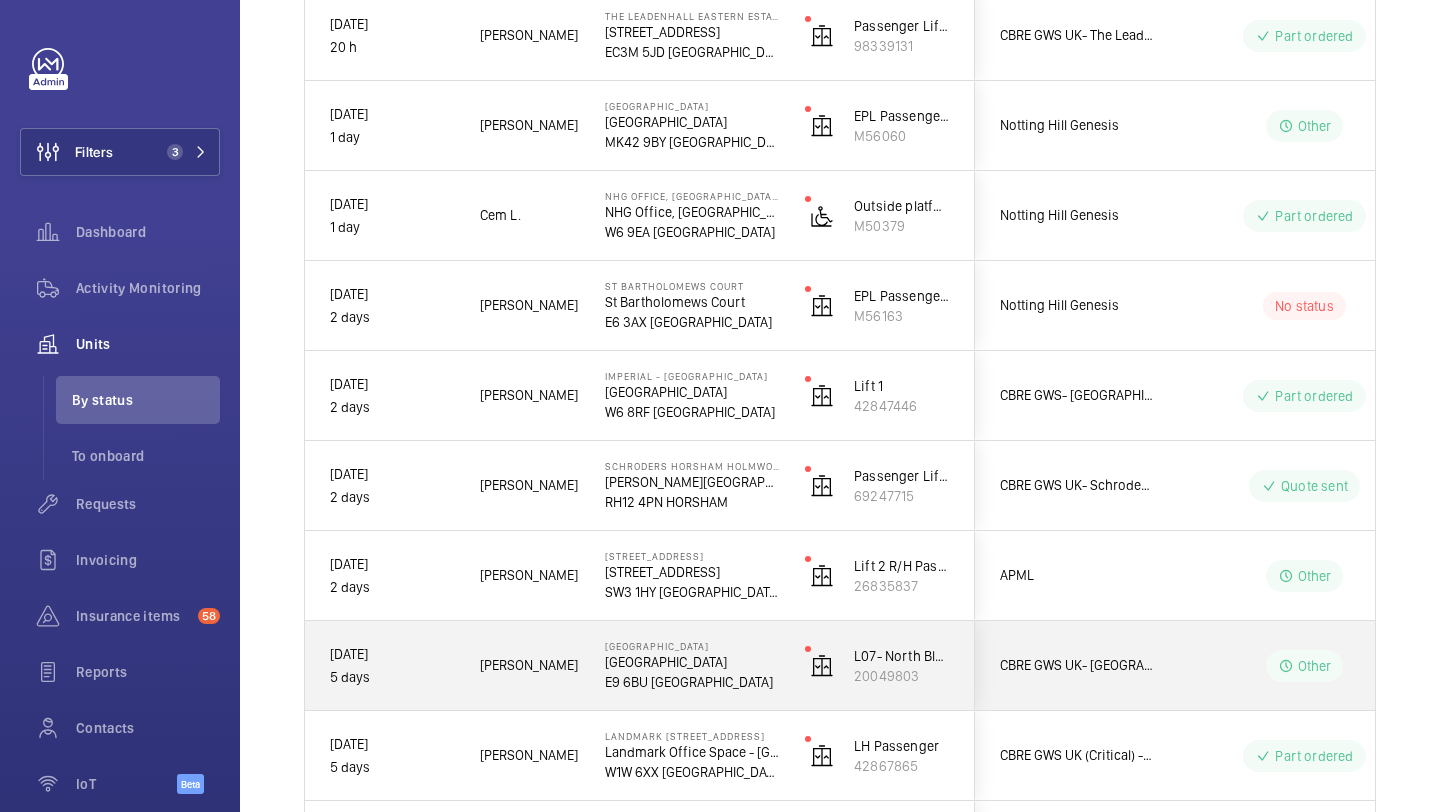 click on "CBRE GWS UK- [GEOGRAPHIC_DATA] (Critical)" 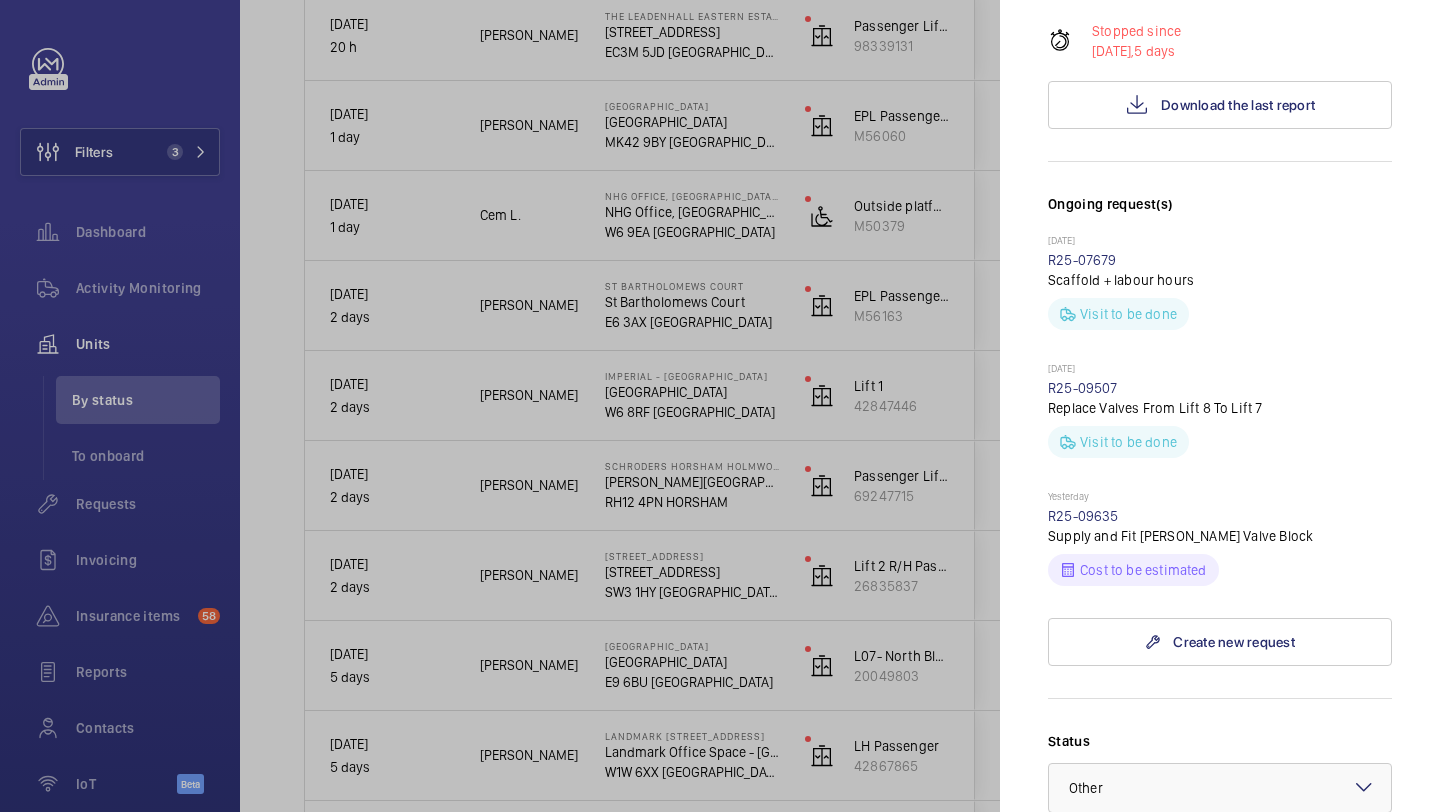 scroll, scrollTop: 446, scrollLeft: 0, axis: vertical 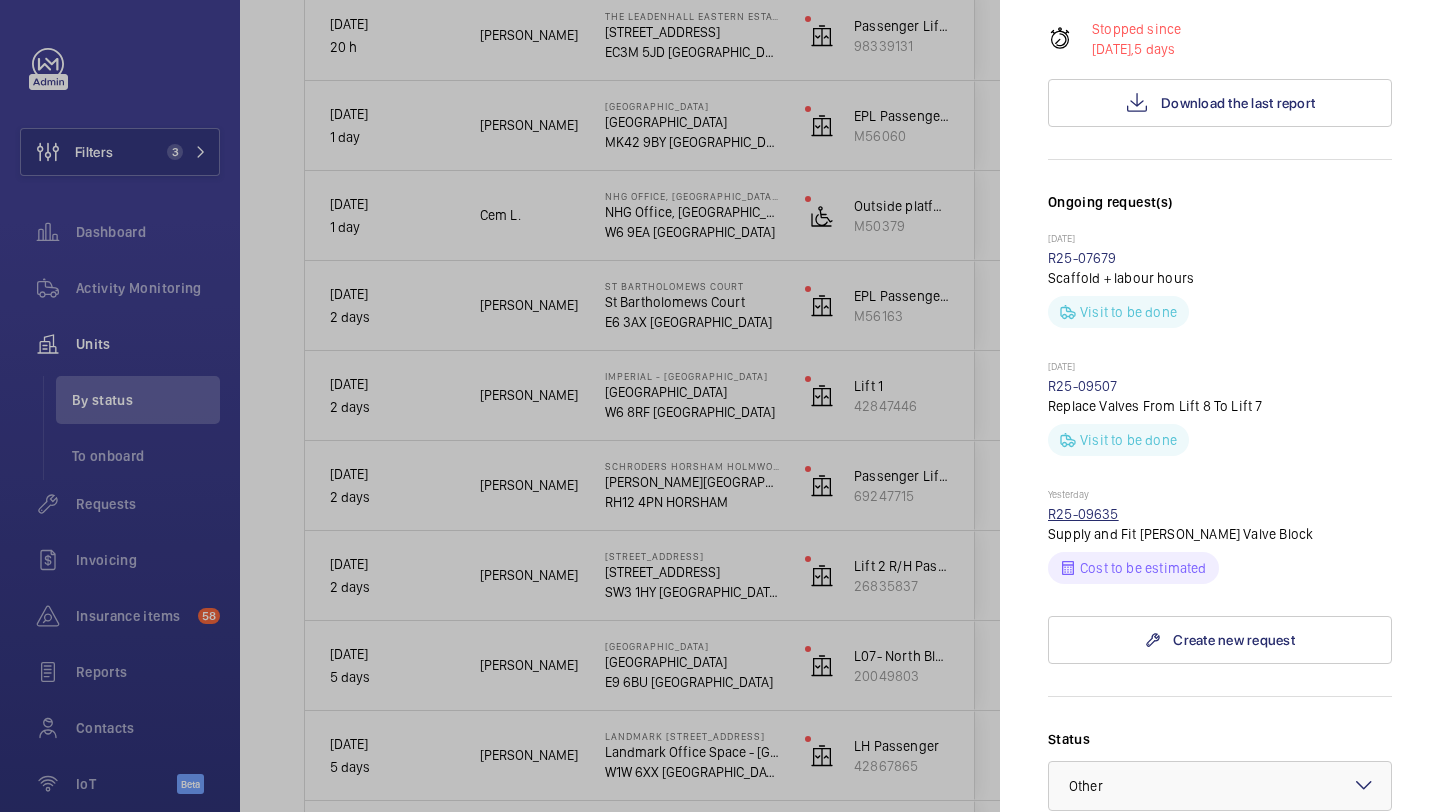 drag, startPoint x: 1111, startPoint y: 476, endPoint x: 1048, endPoint y: 479, distance: 63.07139 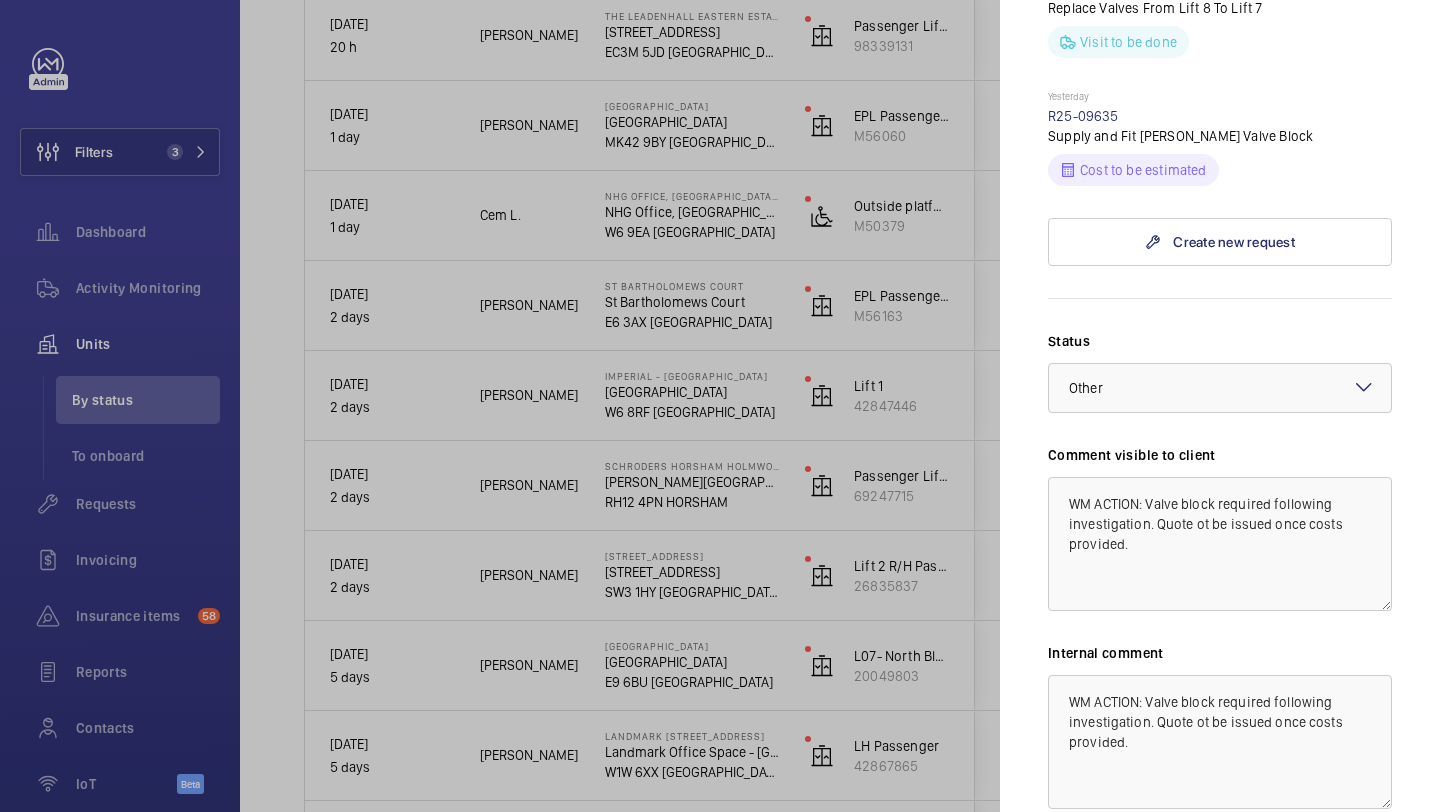 scroll, scrollTop: 853, scrollLeft: 0, axis: vertical 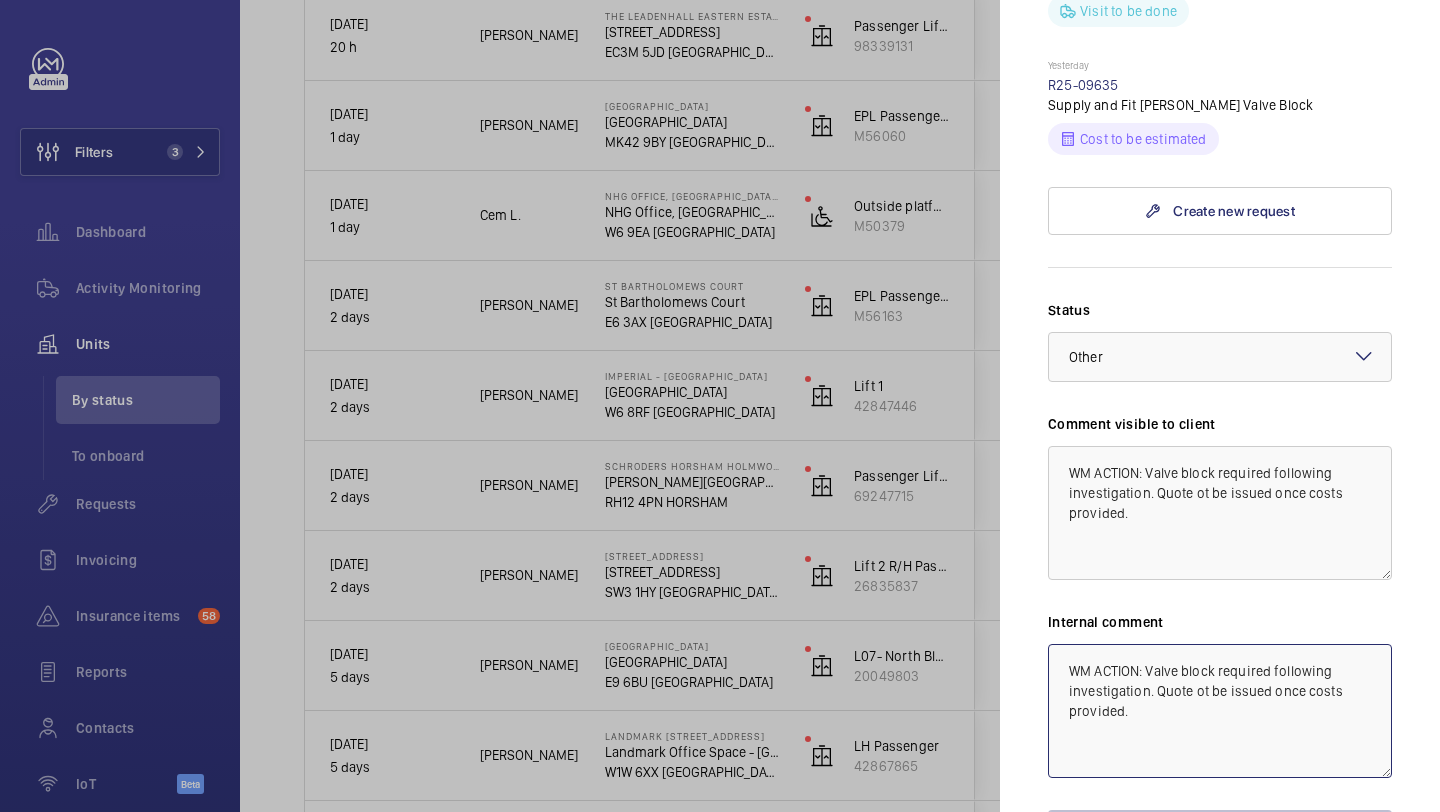click on "WM ACTION: Valve block required following investigation. Quote ot be issued once costs provided." 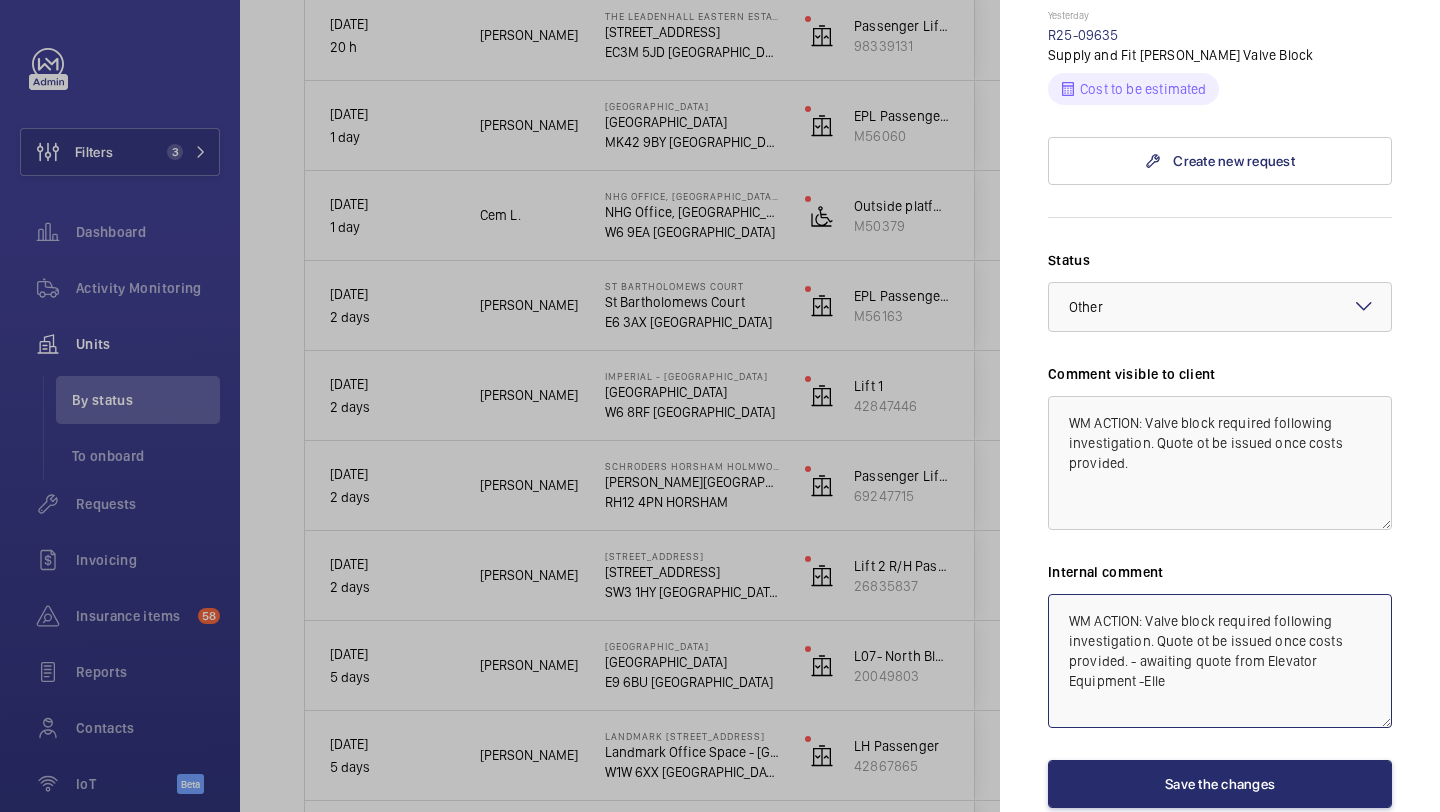 scroll, scrollTop: 954, scrollLeft: 0, axis: vertical 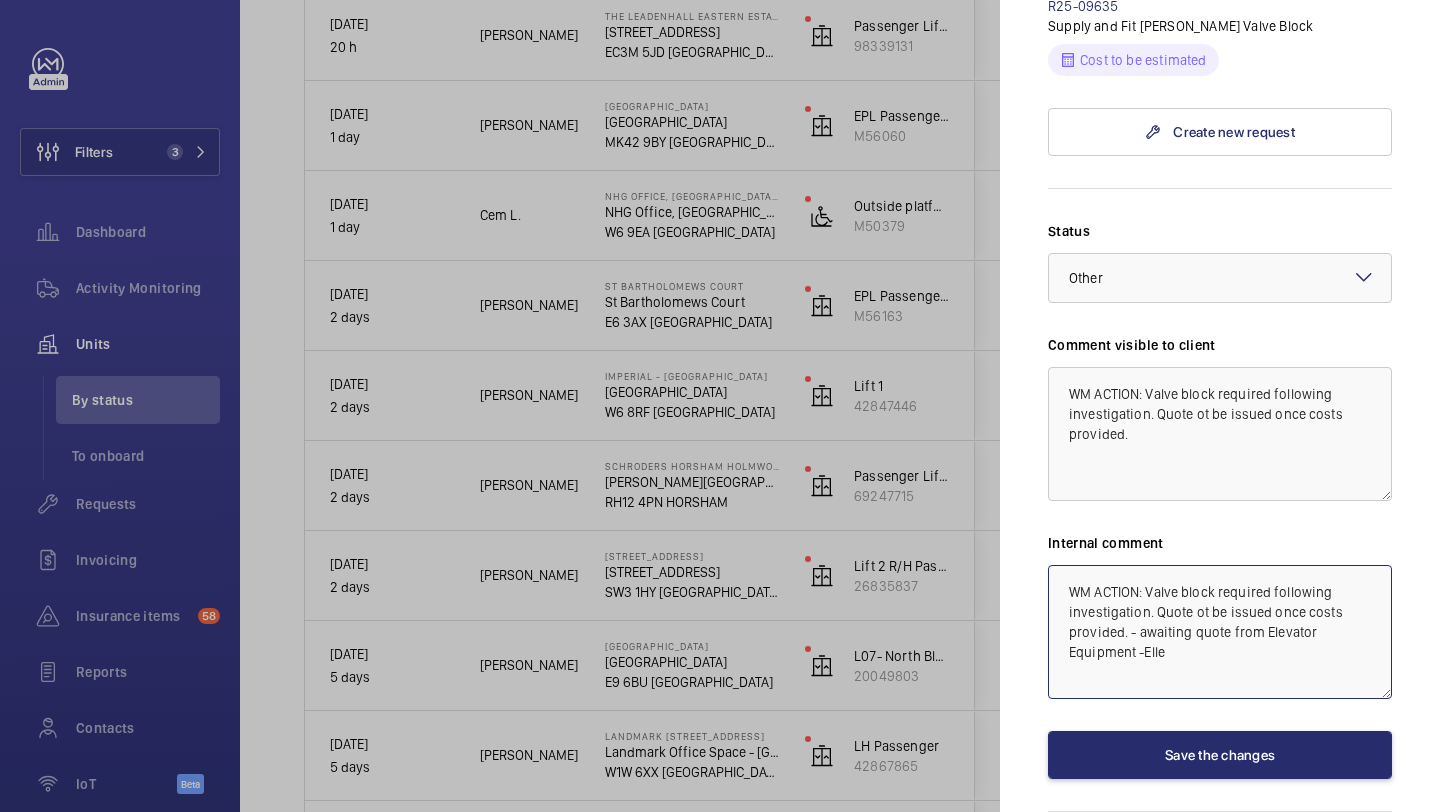 type on "WM ACTION: Valve block required following investigation. Quote ot be issued once costs provided. - awaiting quote from Elevator Equipment -Elle" 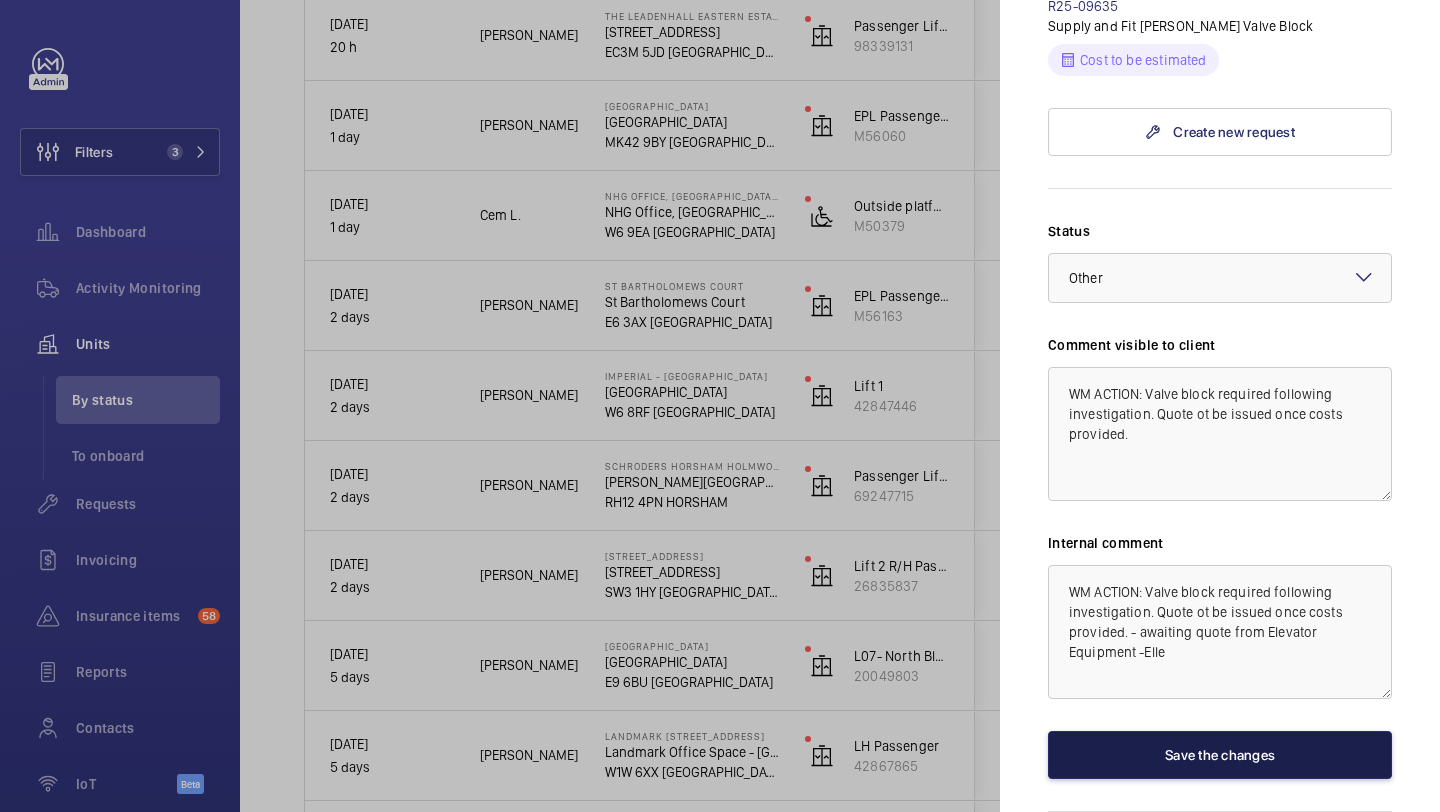 click on "Save the changes" 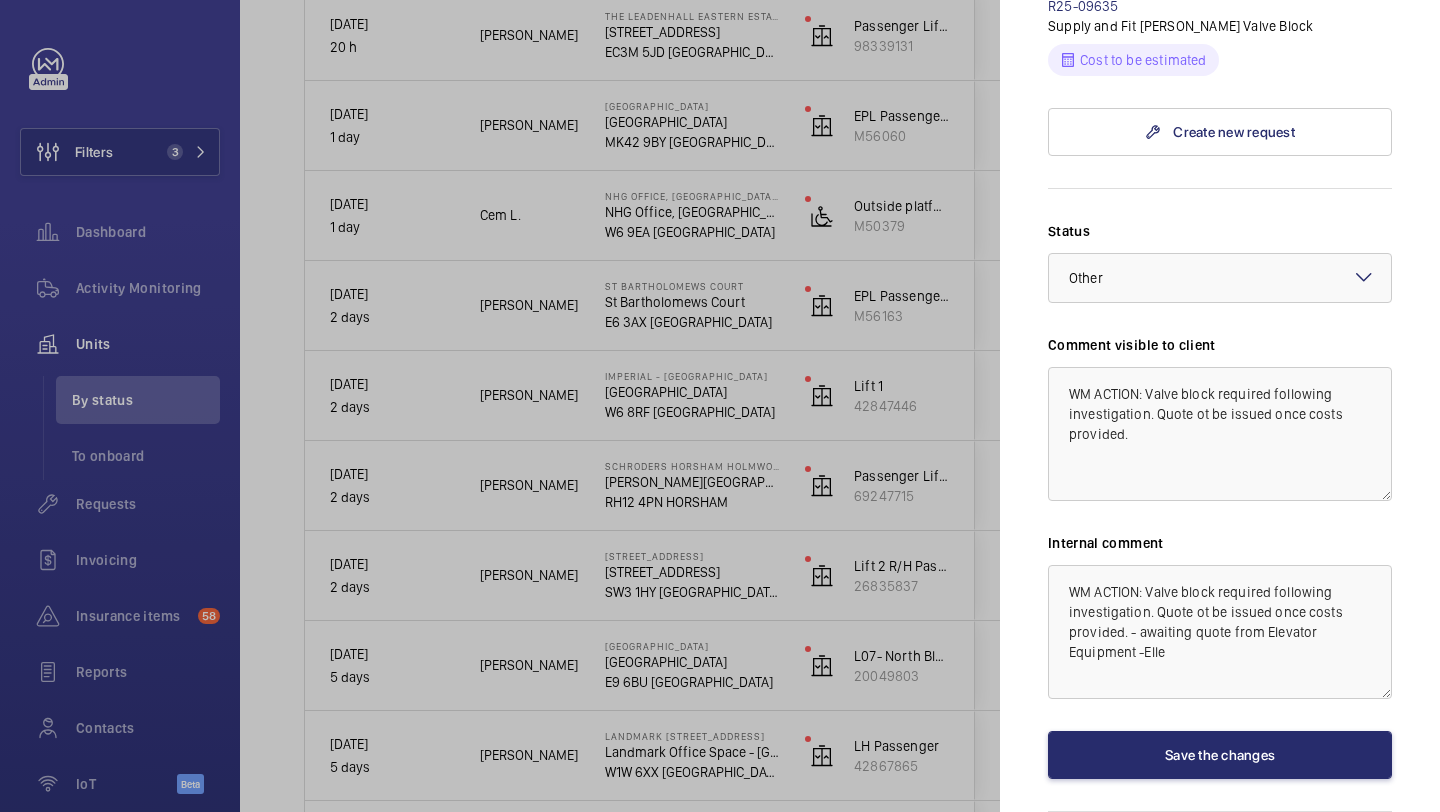 scroll, scrollTop: 0, scrollLeft: 0, axis: both 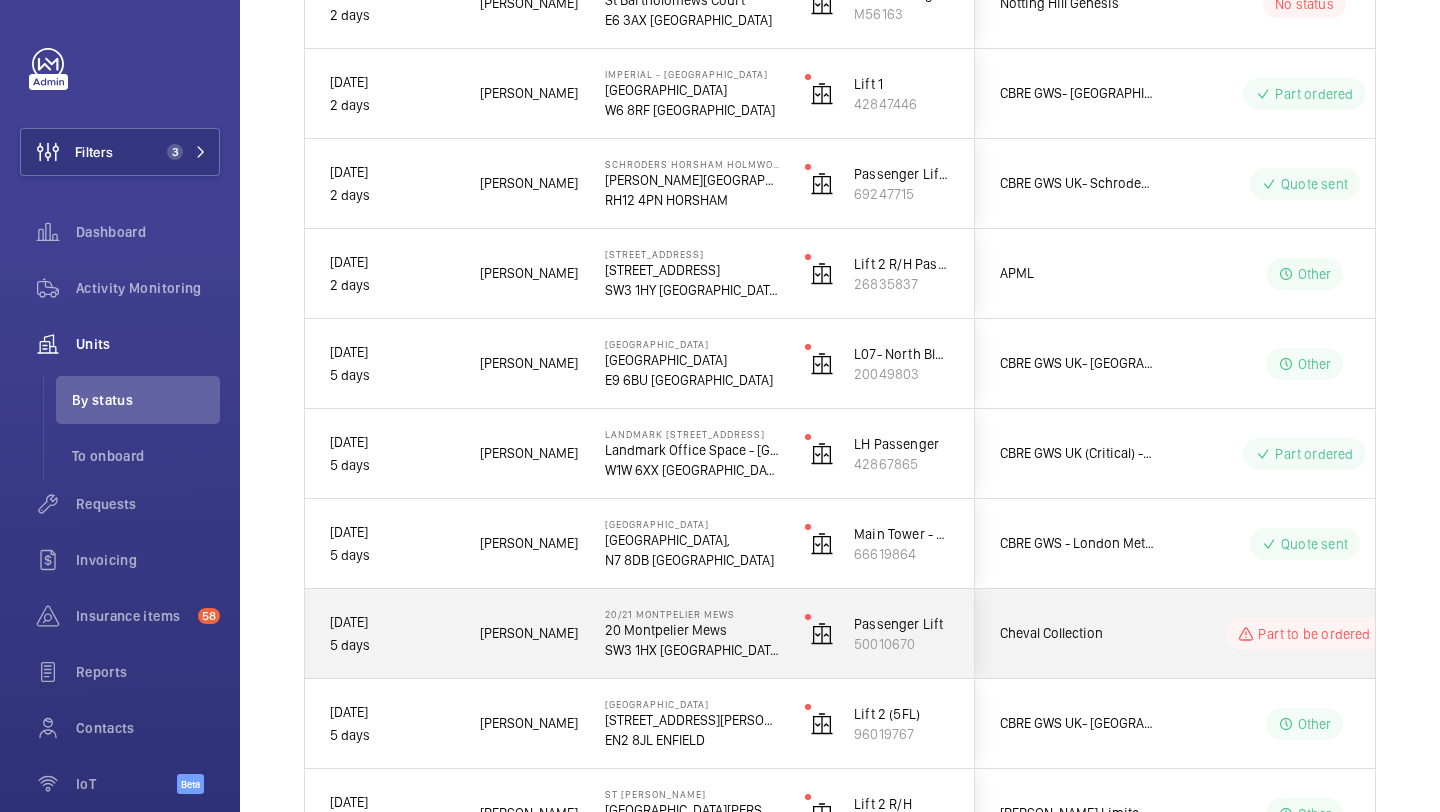click on "Cheval Collection" 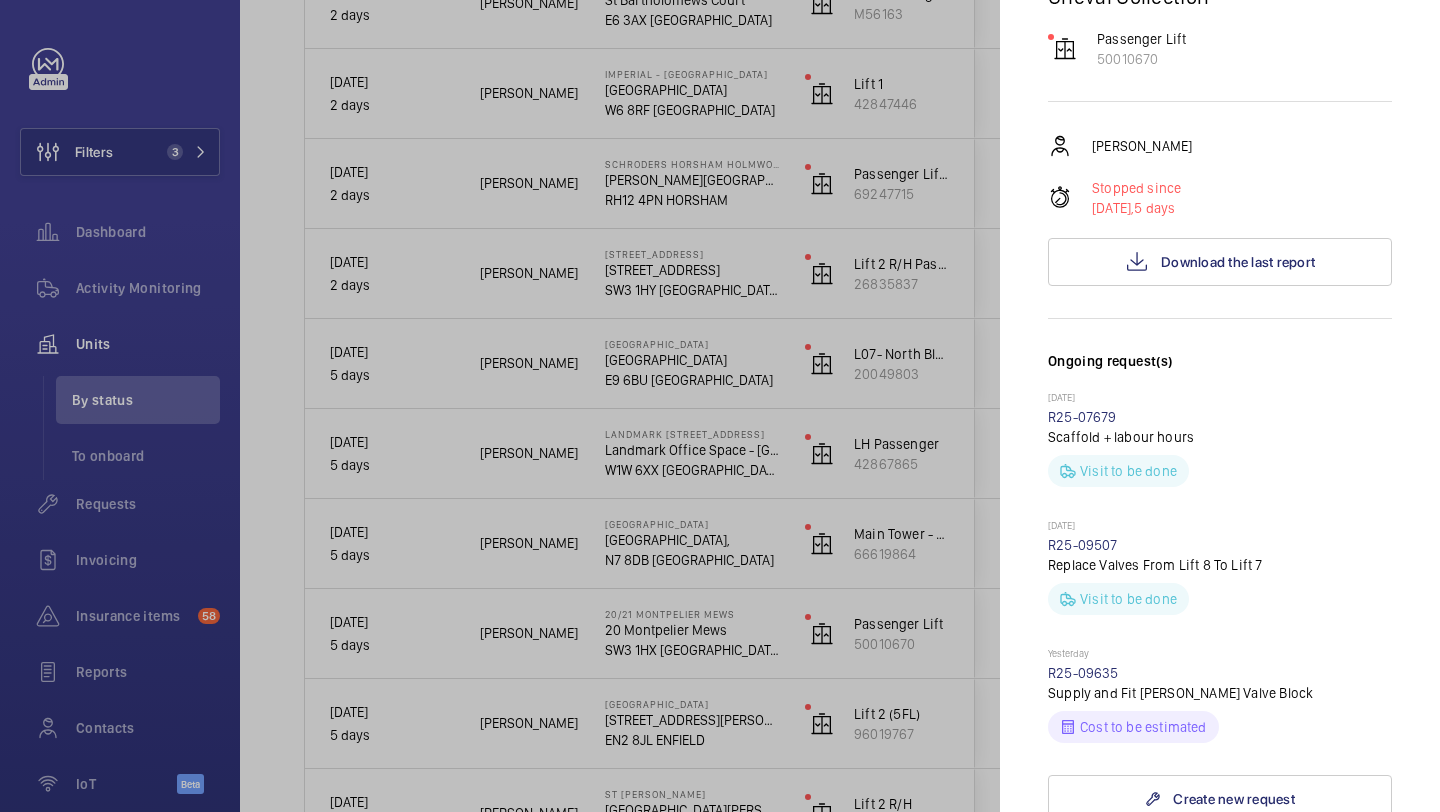 scroll, scrollTop: 627, scrollLeft: 0, axis: vertical 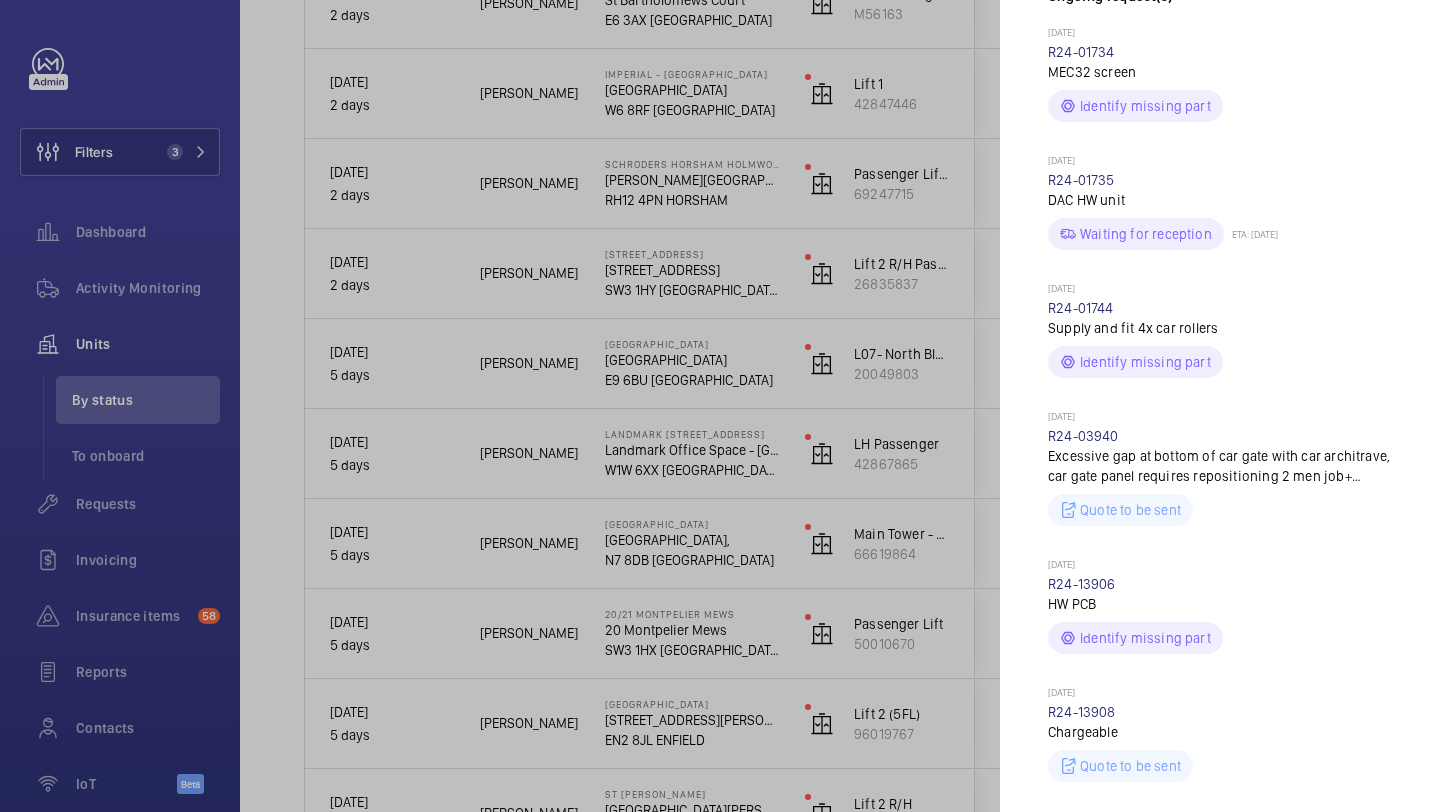 click 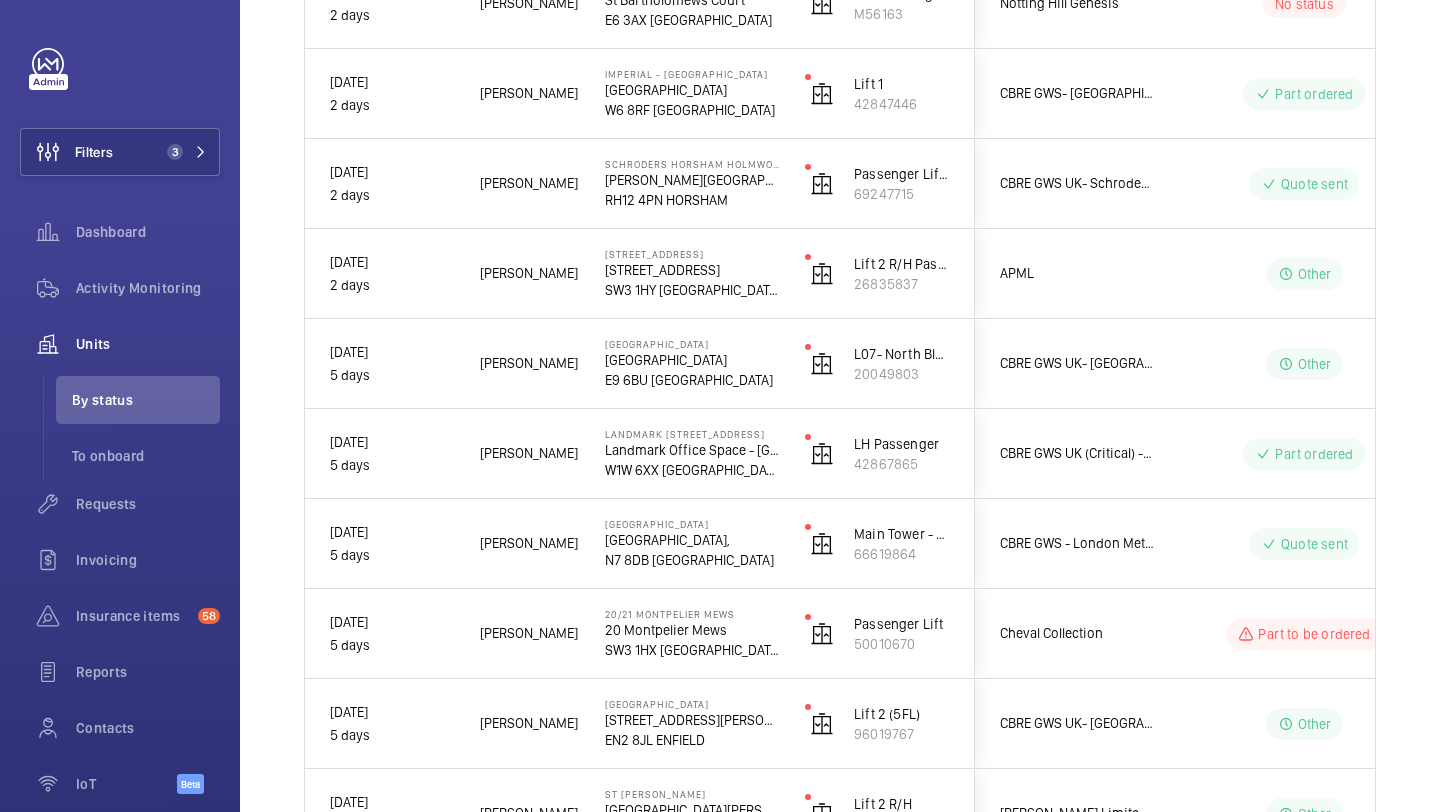 scroll, scrollTop: 0, scrollLeft: 0, axis: both 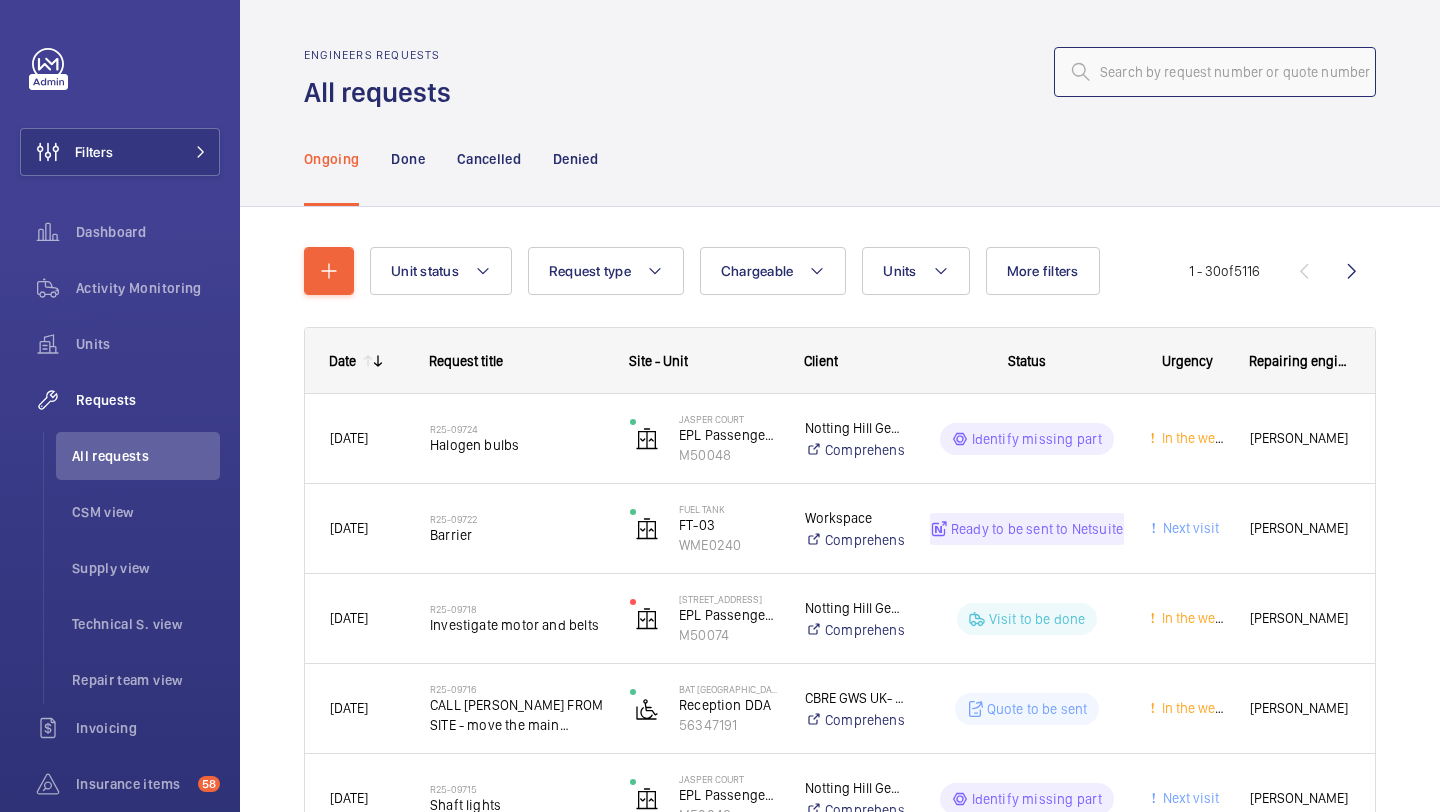 click 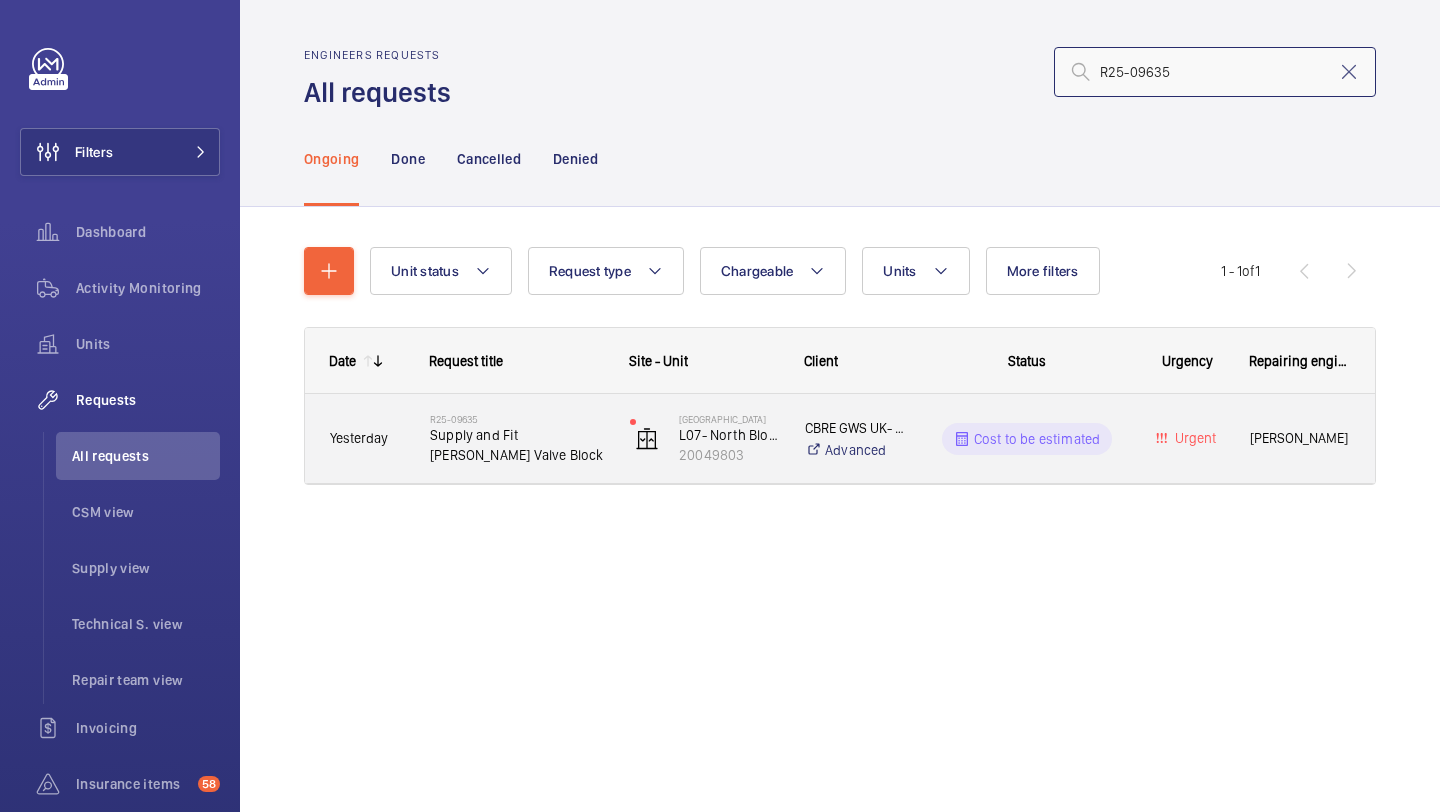 type on "R25-09635" 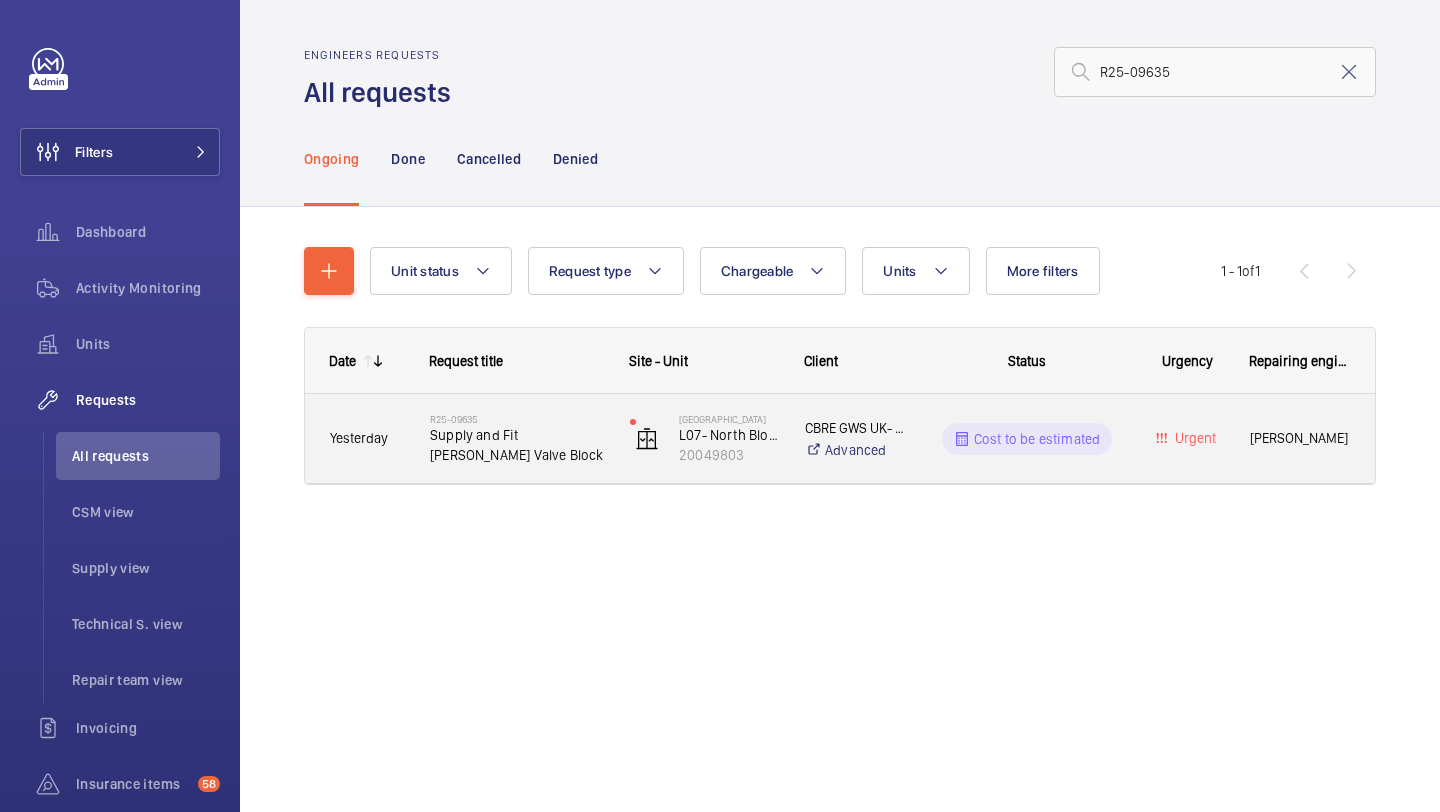 click on "Supply and Fit [PERSON_NAME] Valve Block" 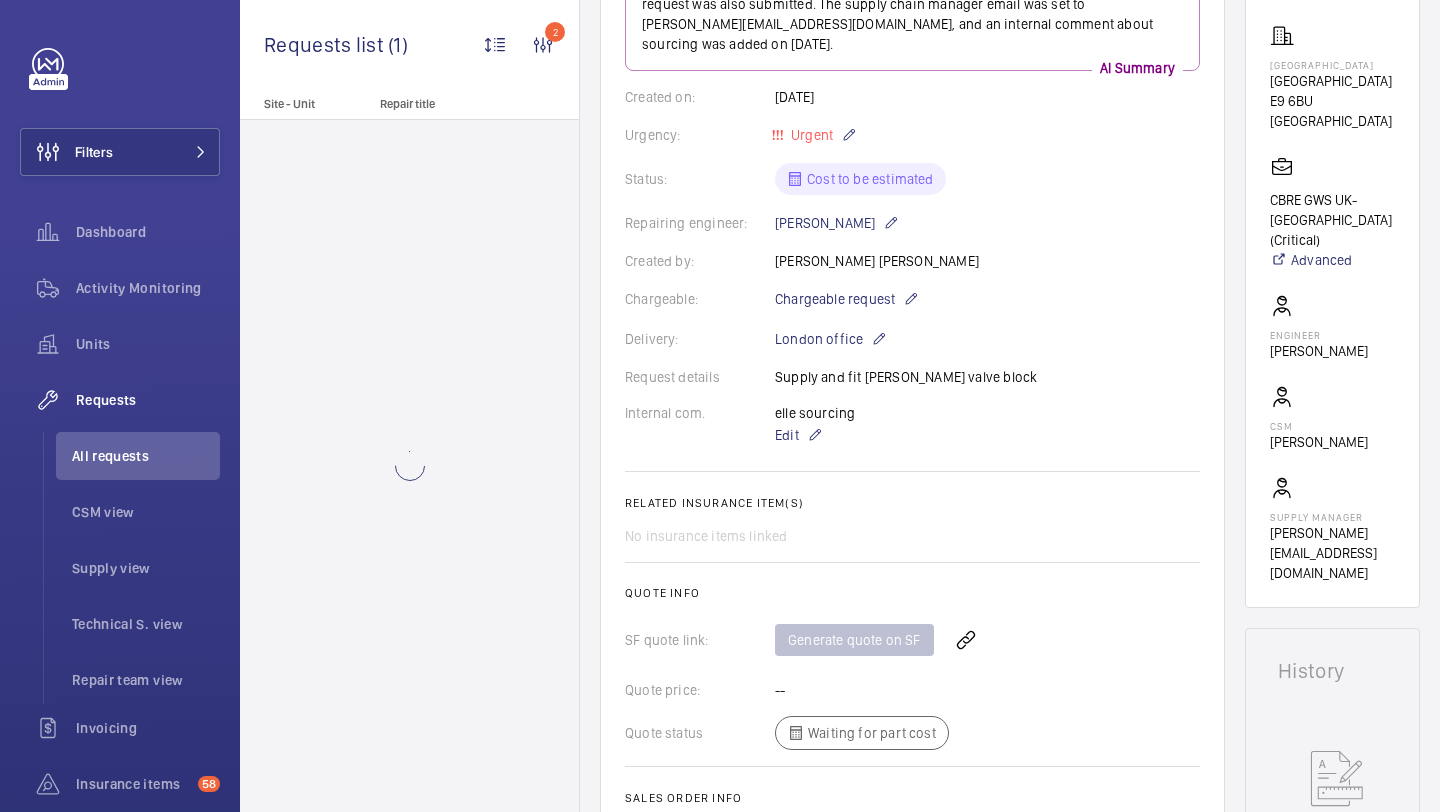 scroll, scrollTop: 820, scrollLeft: 0, axis: vertical 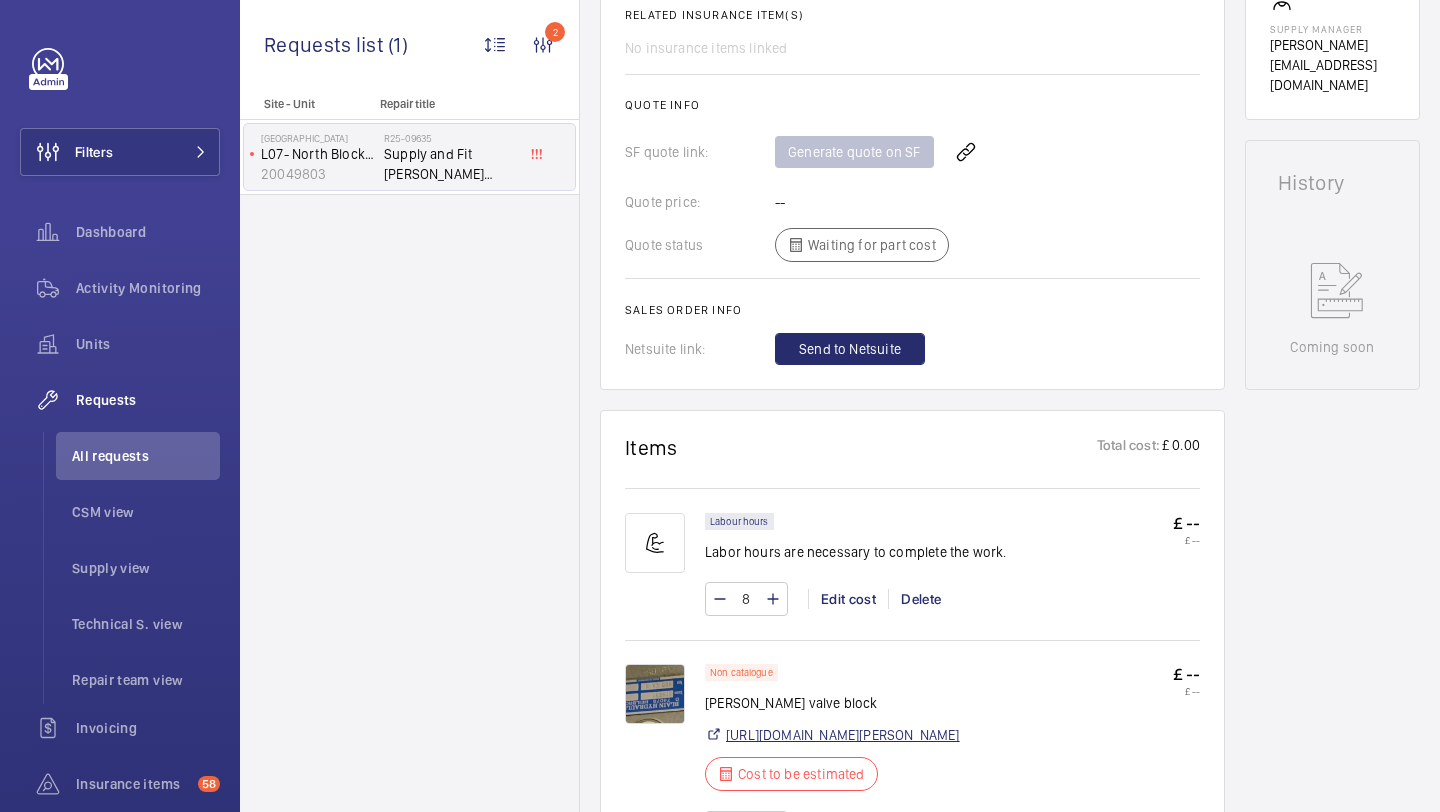 click on "[URL][DOMAIN_NAME][PERSON_NAME]" 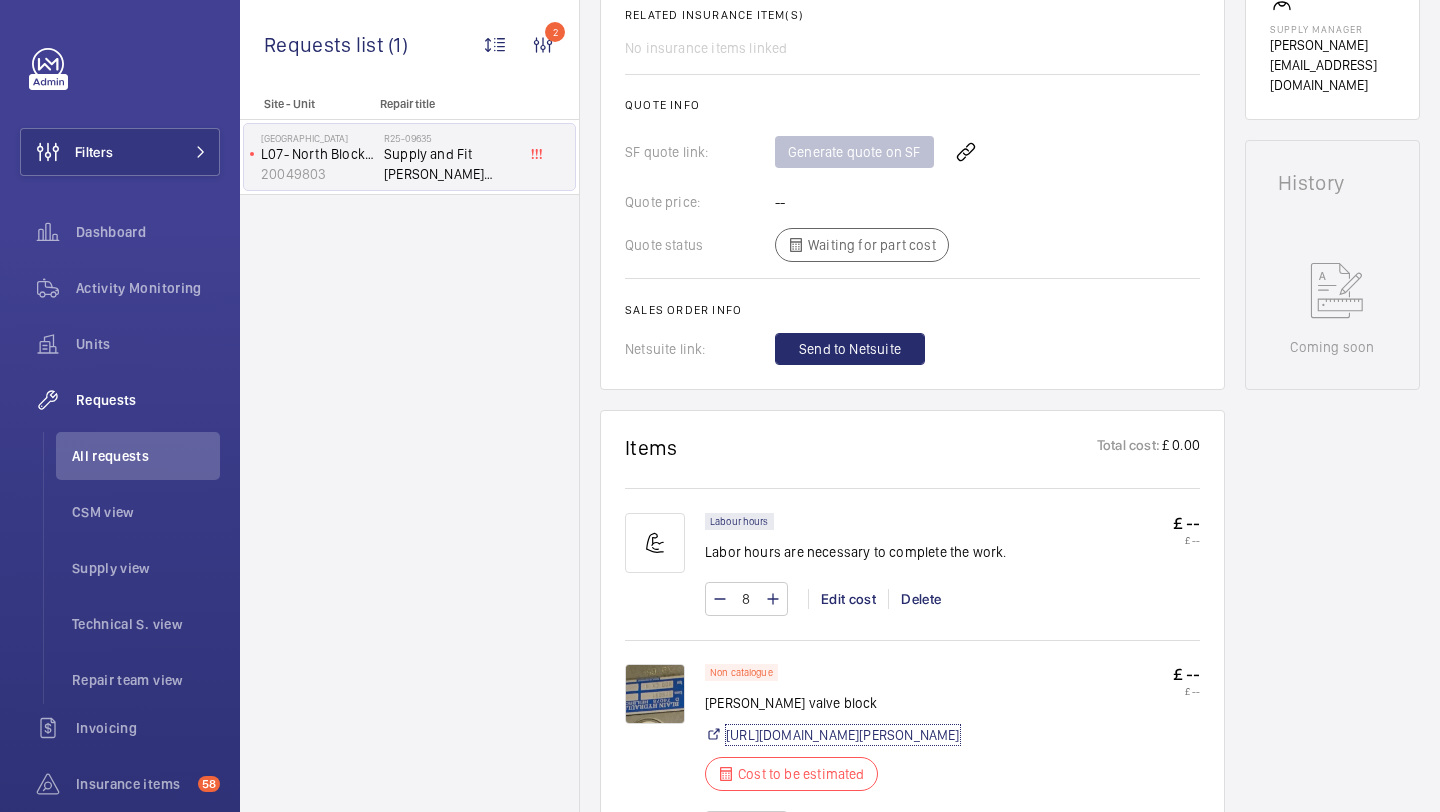 scroll, scrollTop: 720, scrollLeft: 0, axis: vertical 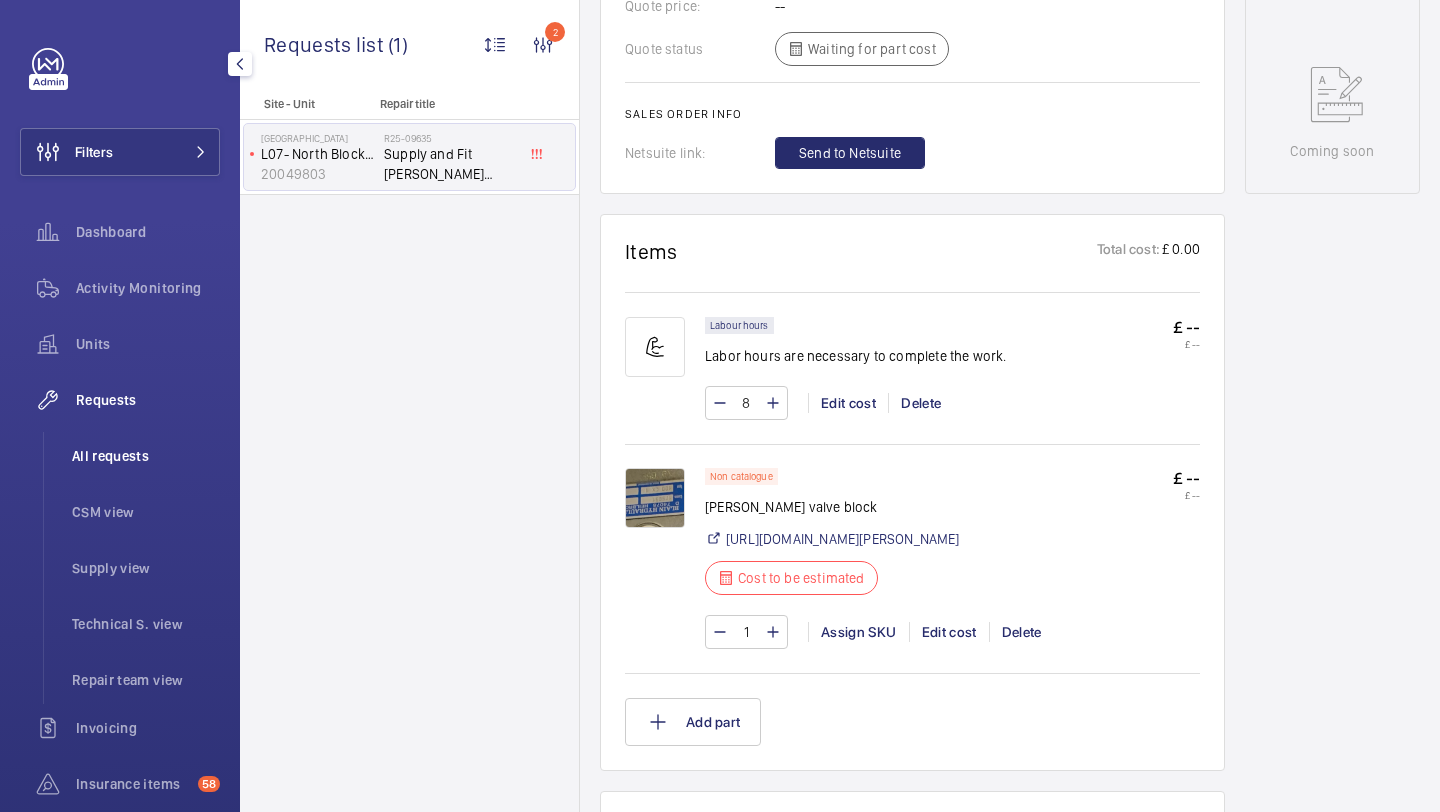 click on "All requests" 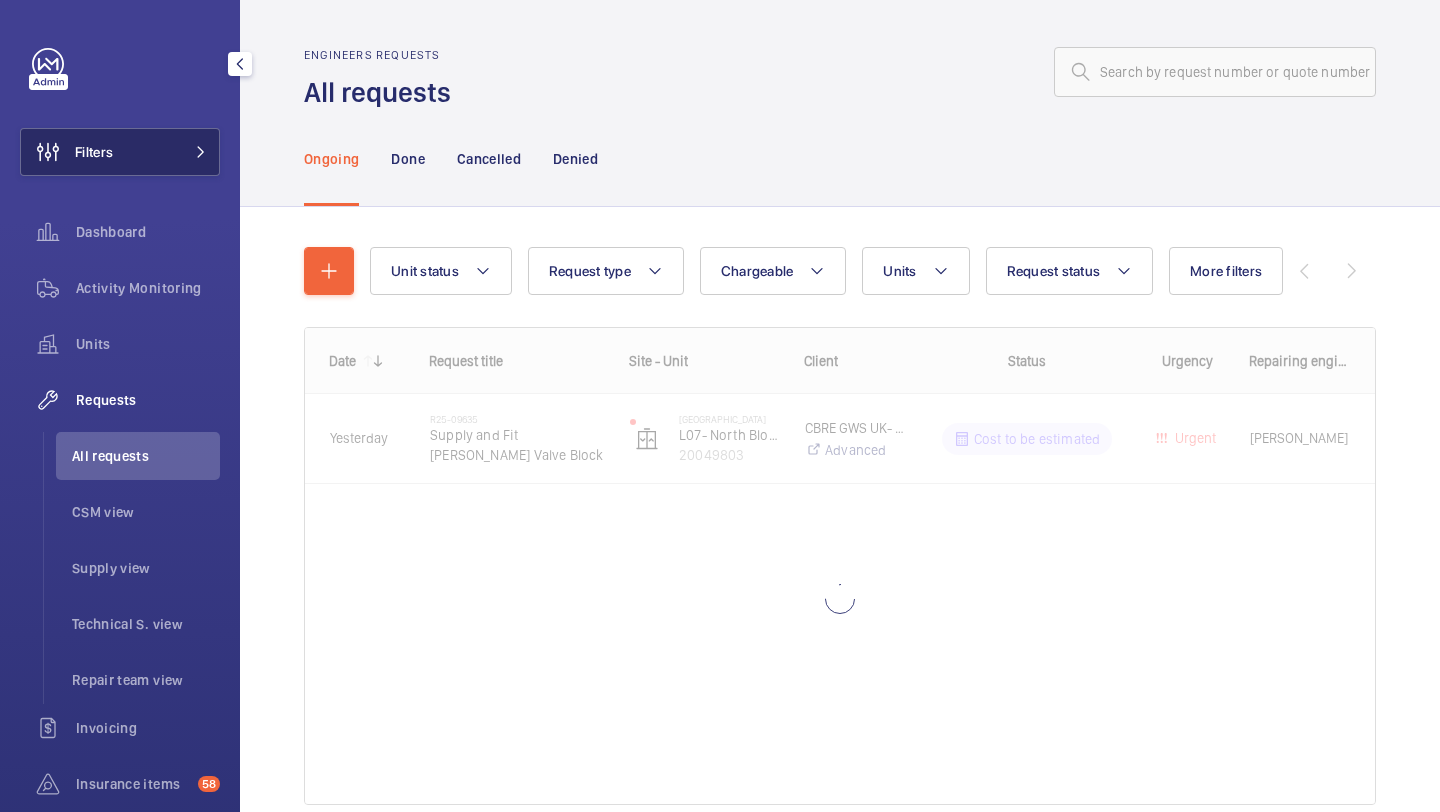 click on "Filters  Dashboard   Activity Monitoring   Units   Requests   All requests   CSM view   Supply view   Technical S. view   Repair team view   Invoicing   Insurance items  58  Reports   Contacts   IoT  Beta" 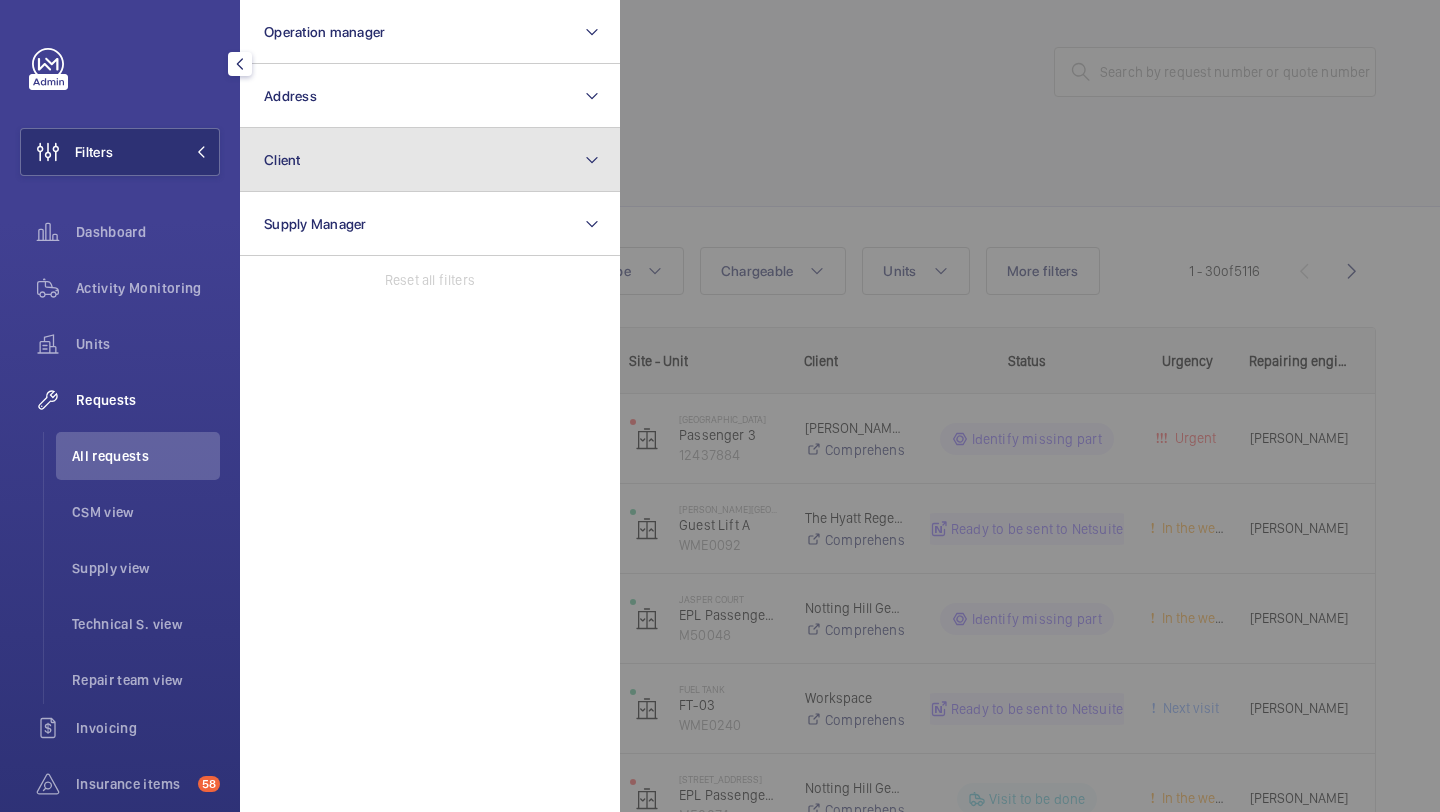 click on "Client" 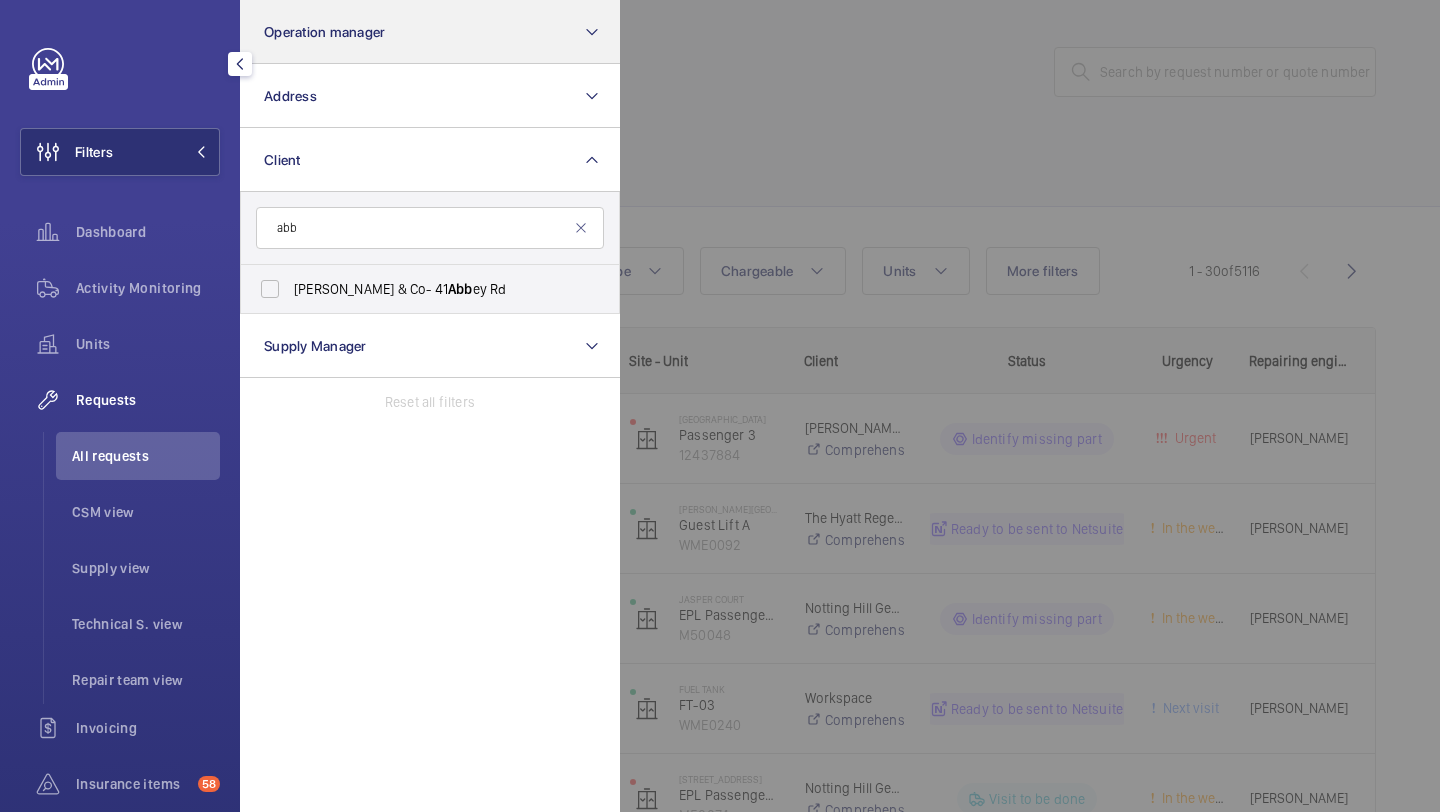 type on "abb" 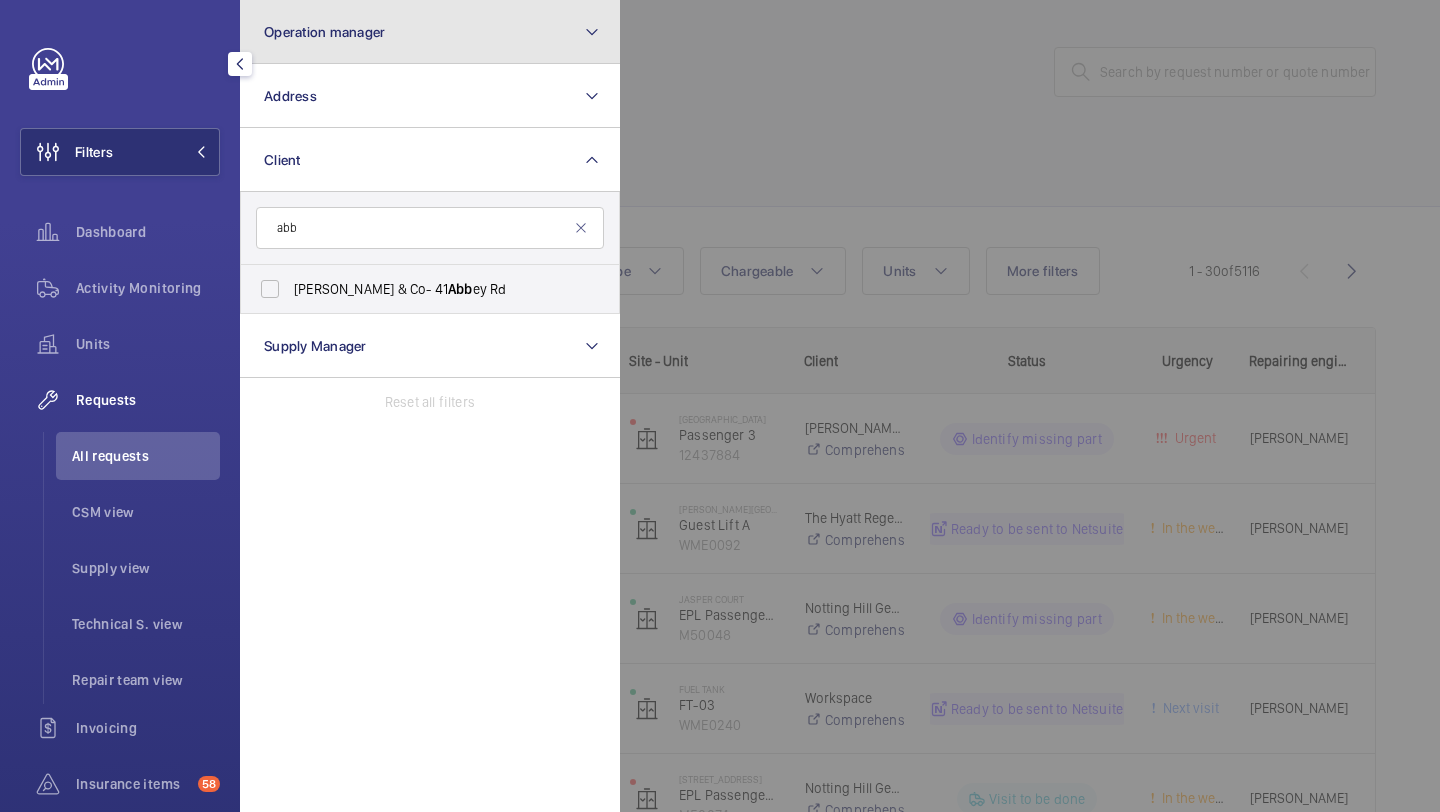 click on "Operation manager" 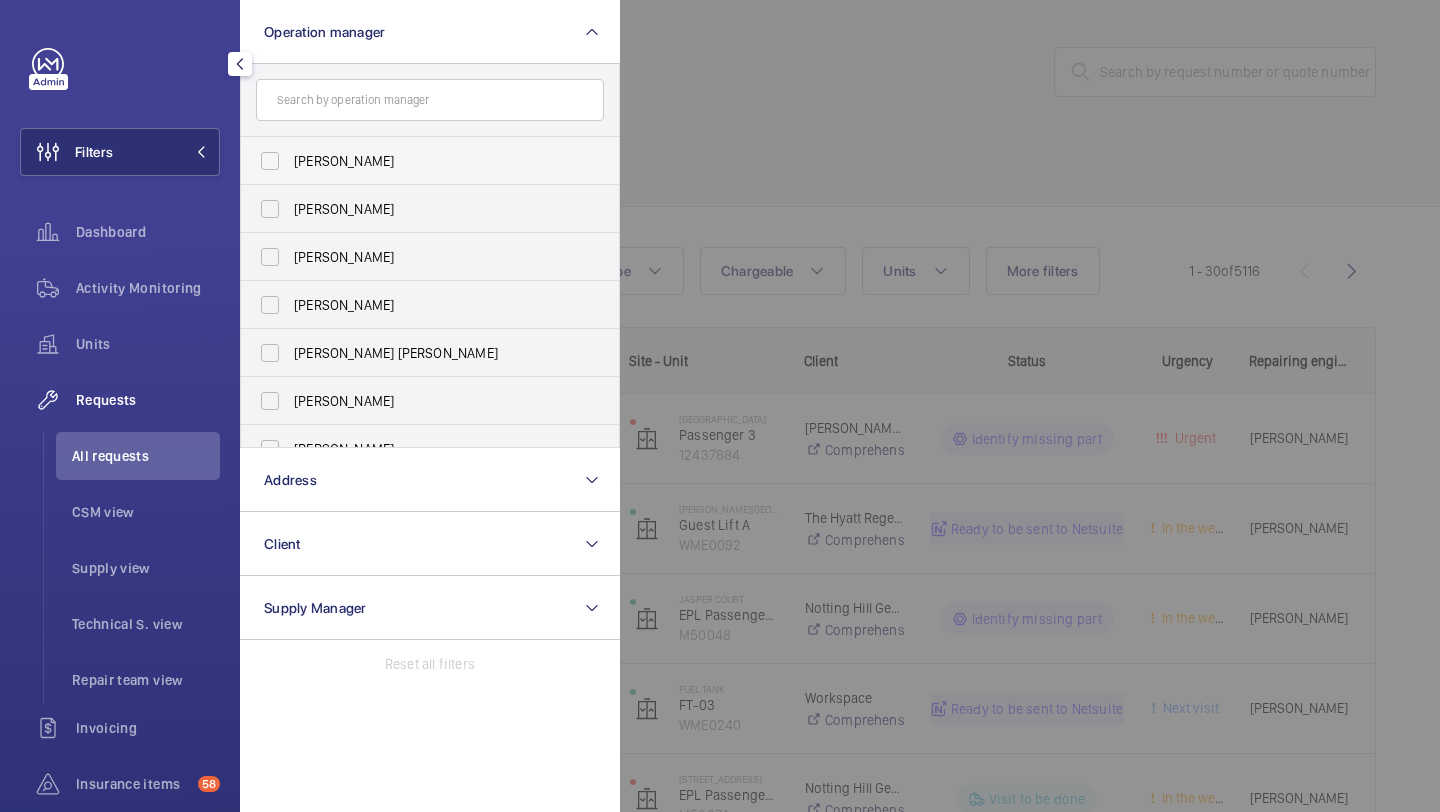 click on "[PERSON_NAME]" at bounding box center (431, 161) 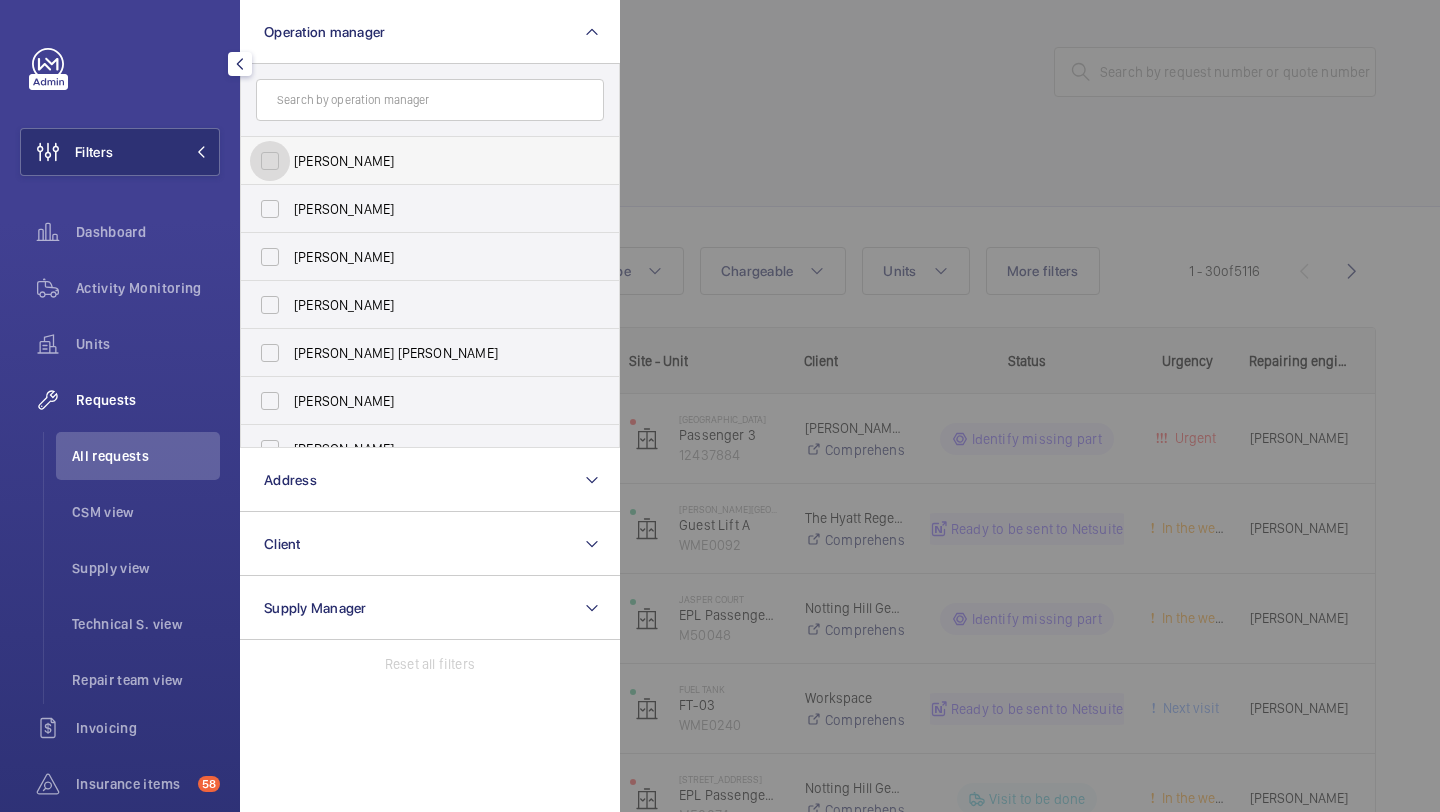 click on "[PERSON_NAME]" at bounding box center [270, 161] 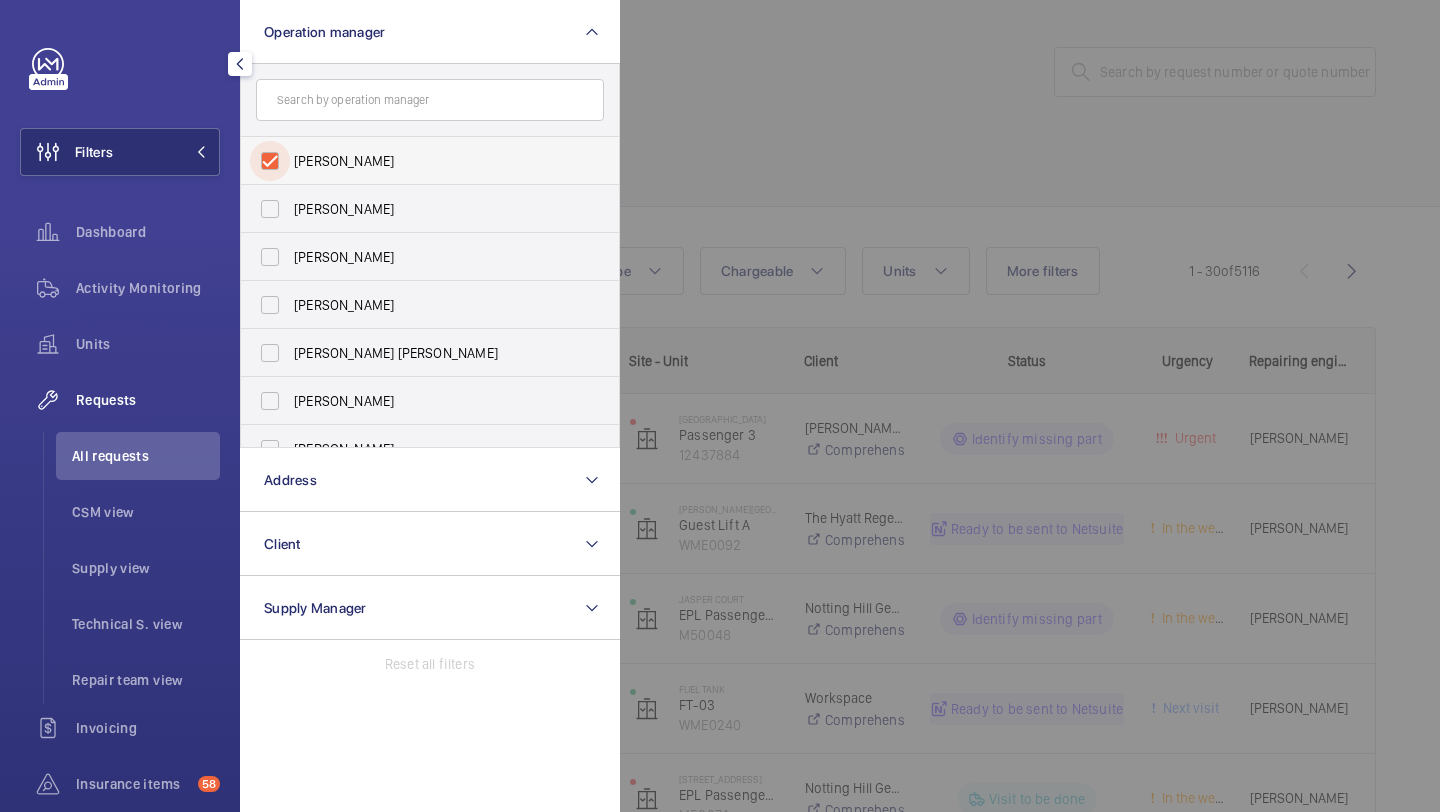 checkbox on "true" 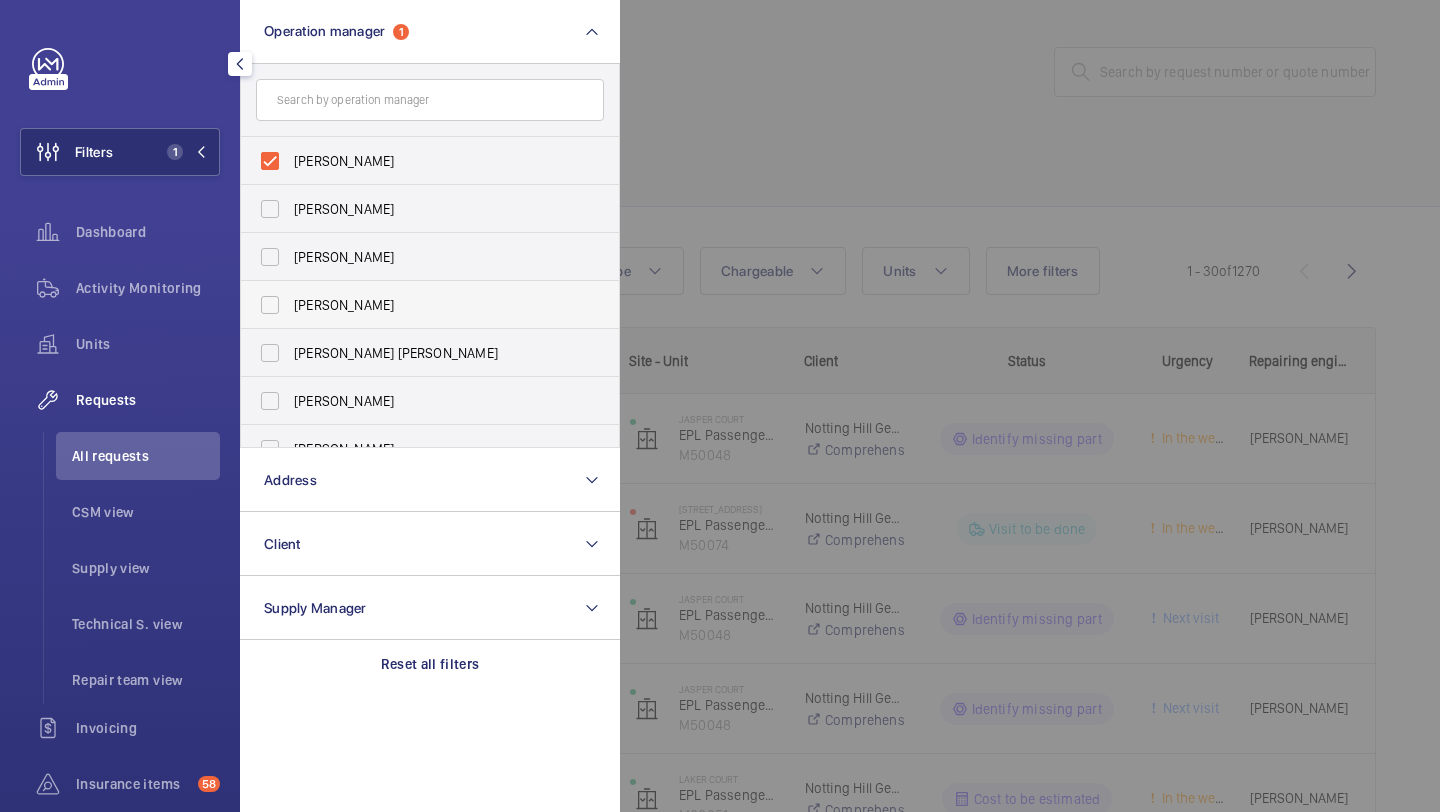 click on "[PERSON_NAME]" at bounding box center [431, 305] 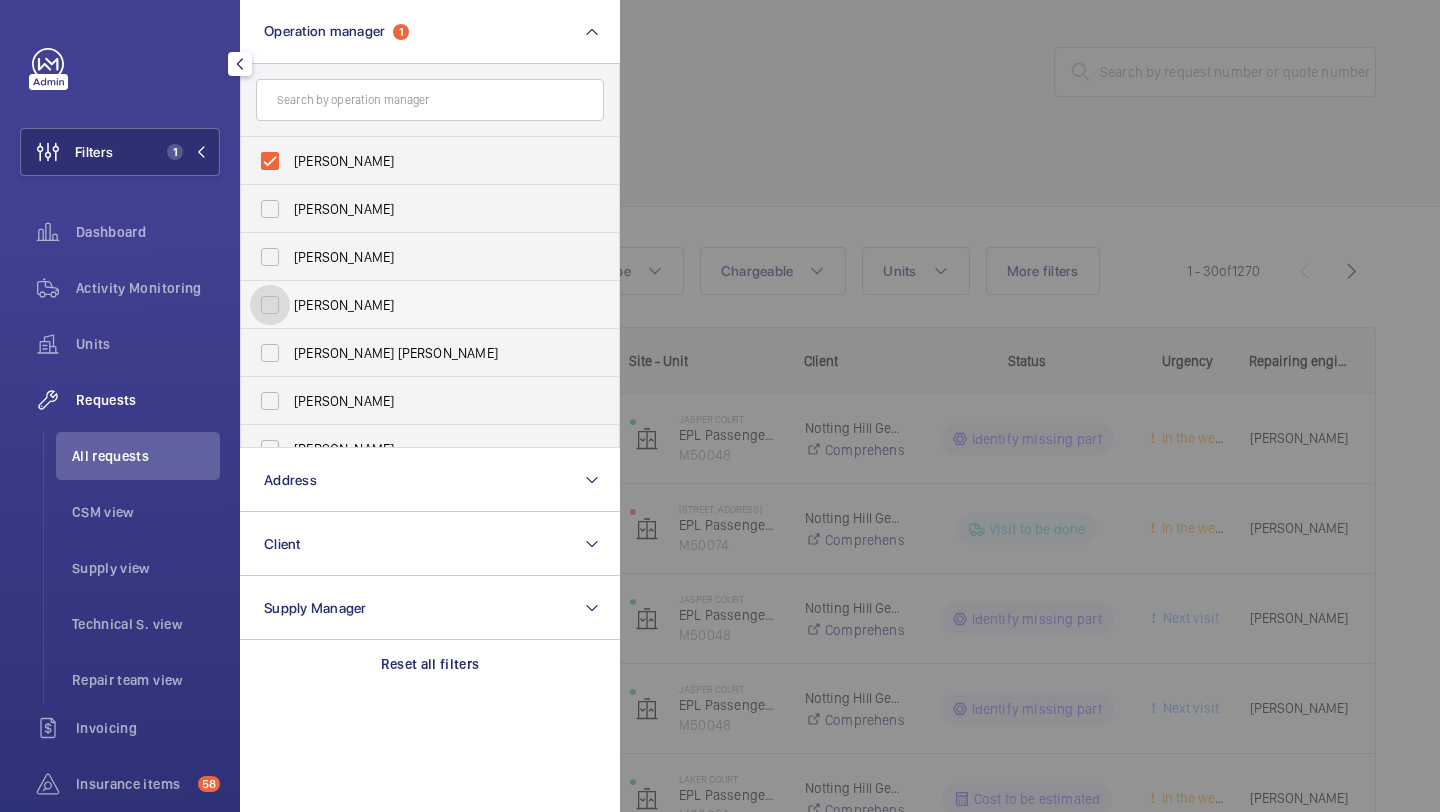 click on "[PERSON_NAME]" at bounding box center [270, 305] 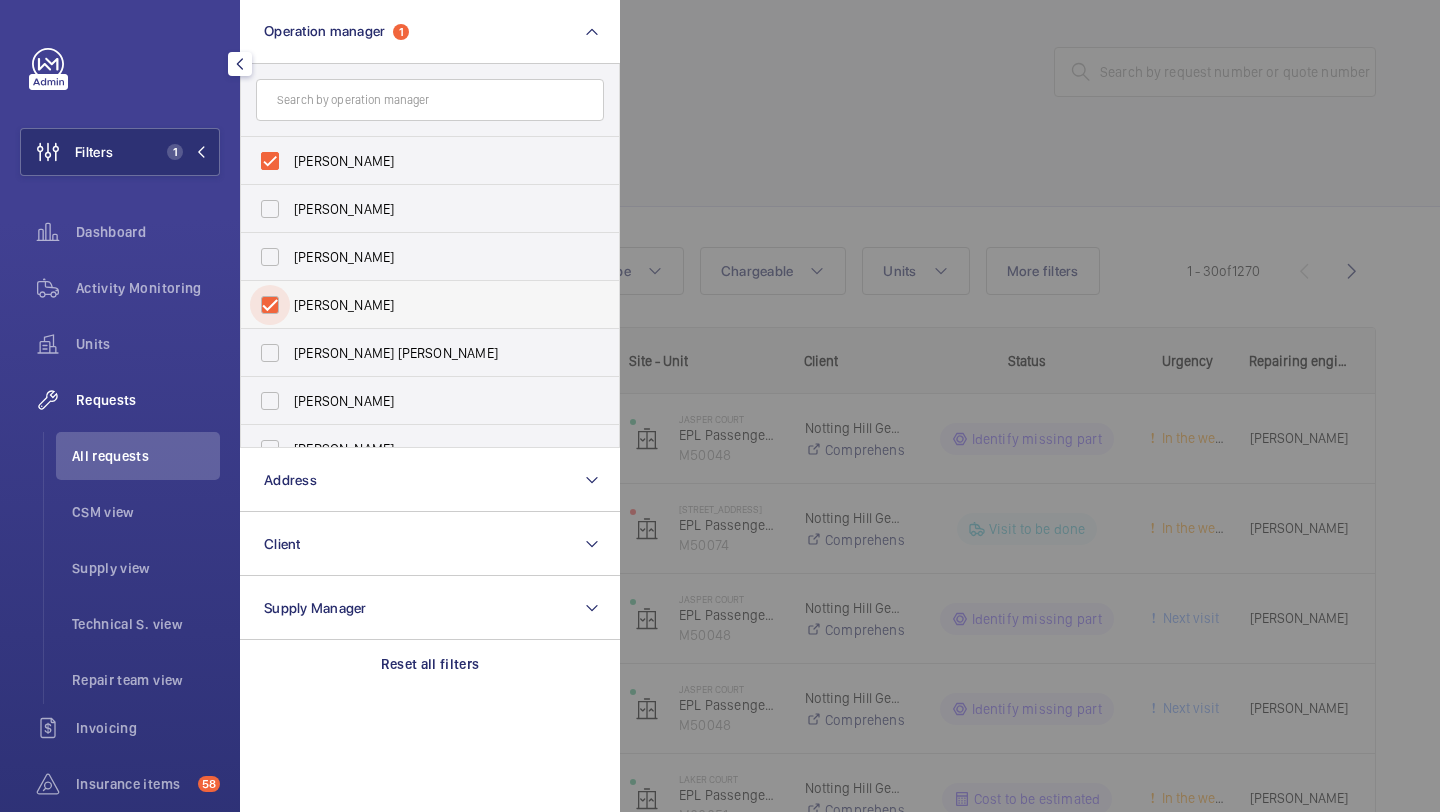 checkbox on "true" 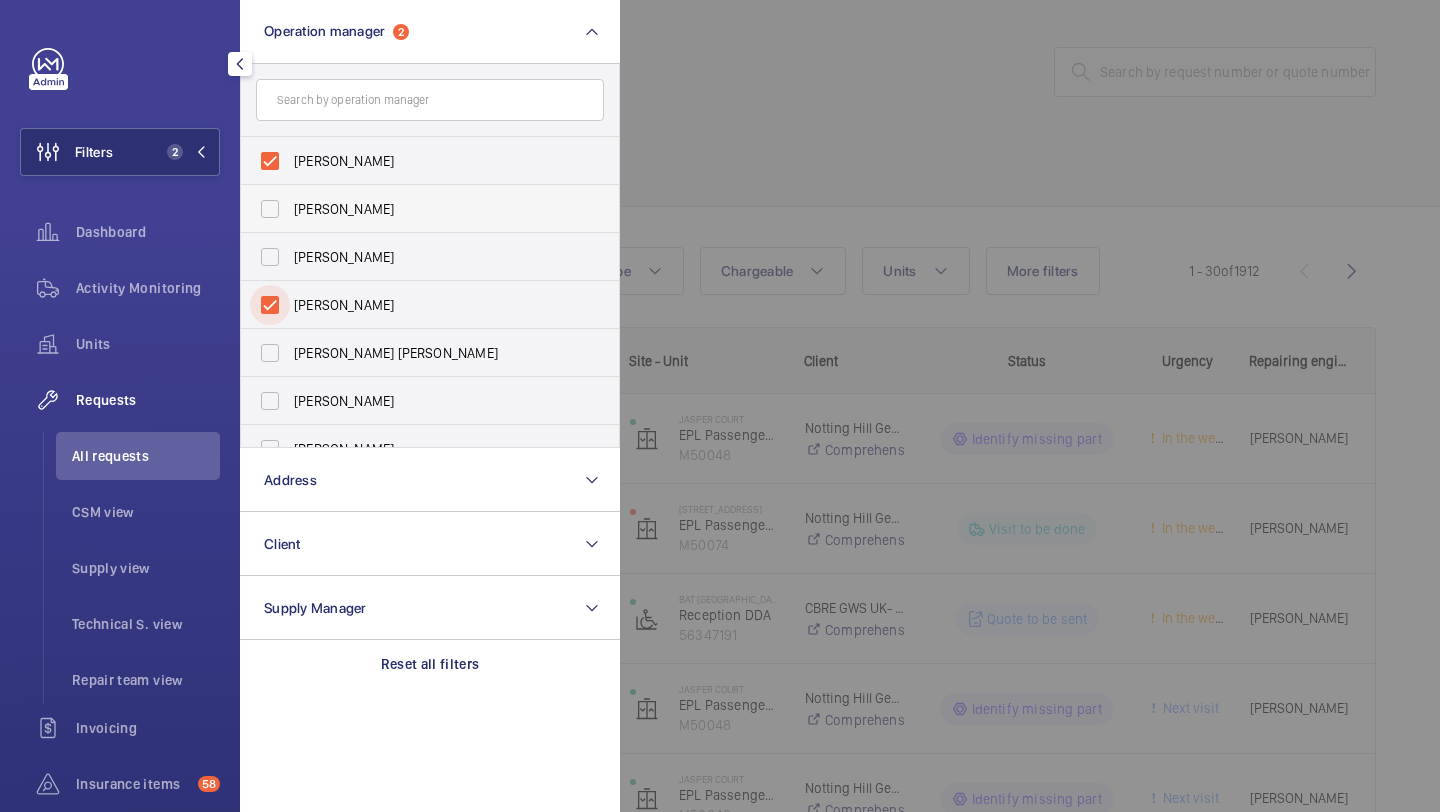 scroll, scrollTop: 122, scrollLeft: 0, axis: vertical 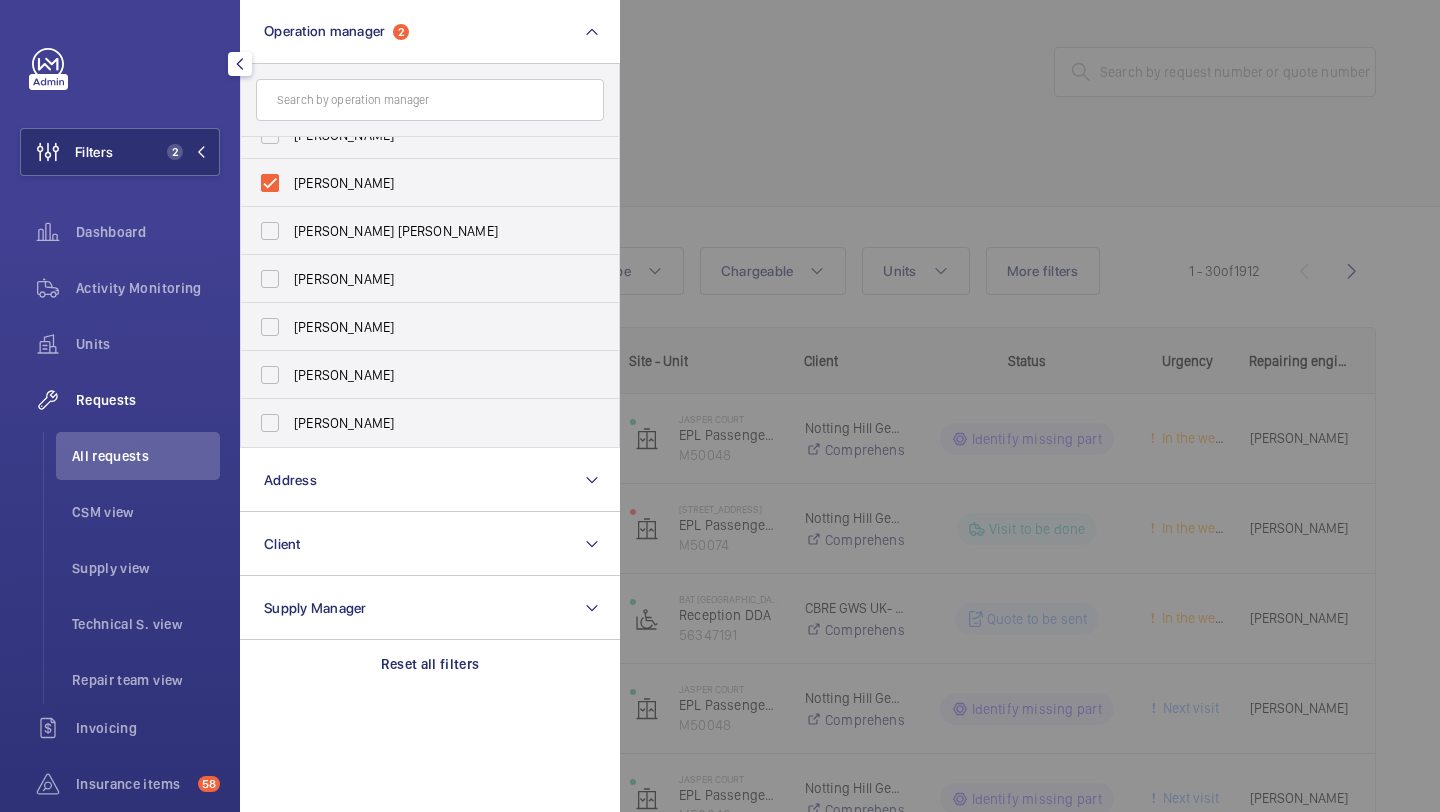 click 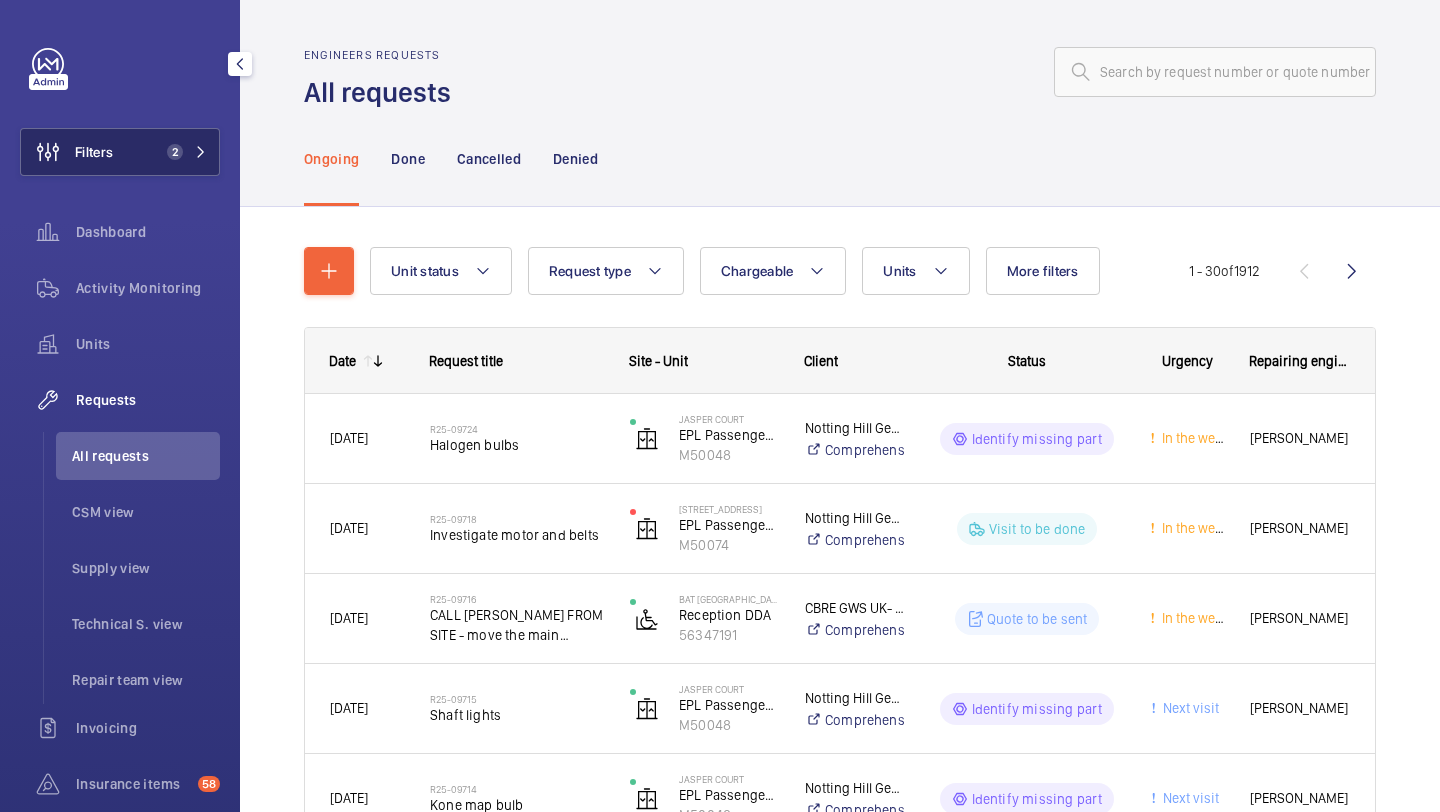click on "2" 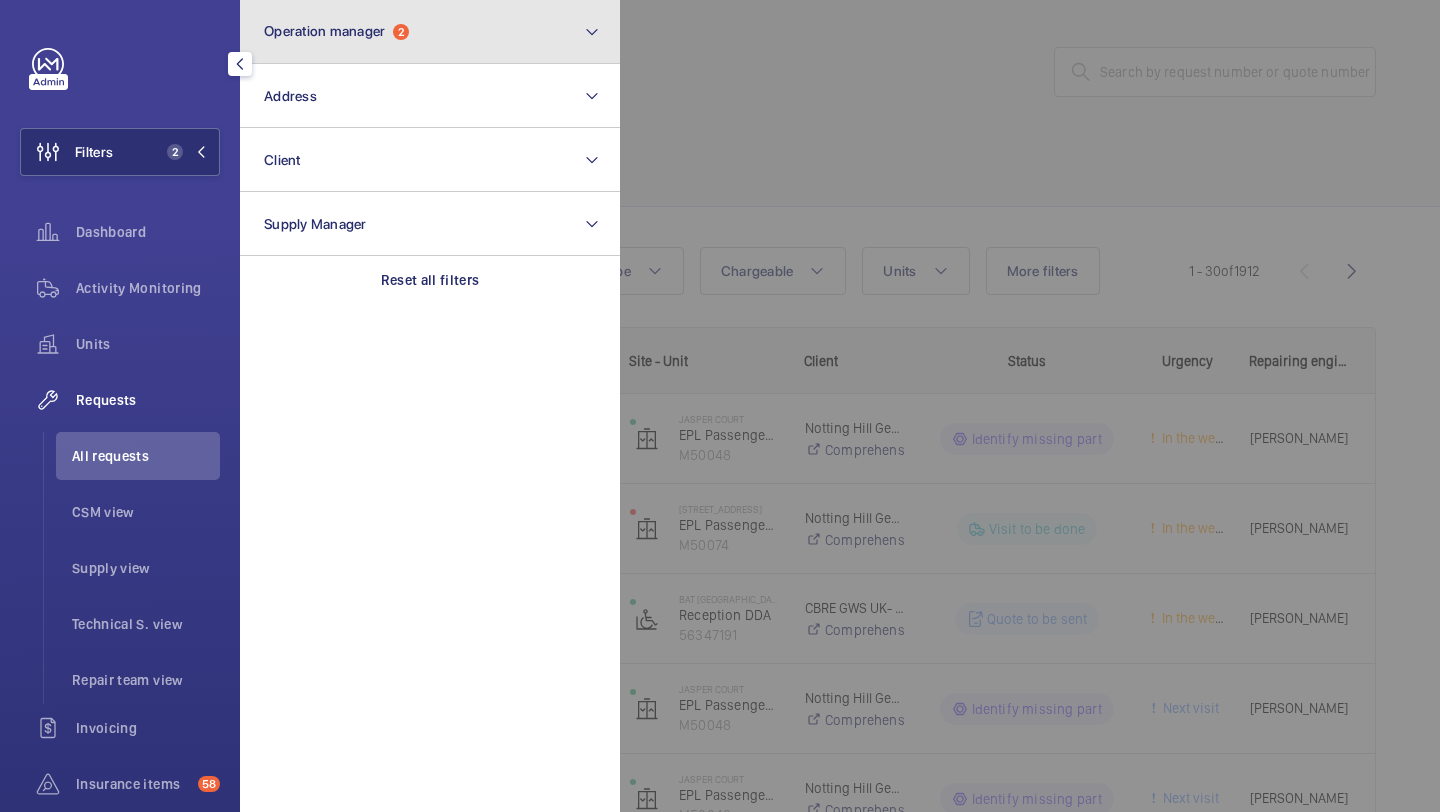 click on "Operation manager  2" 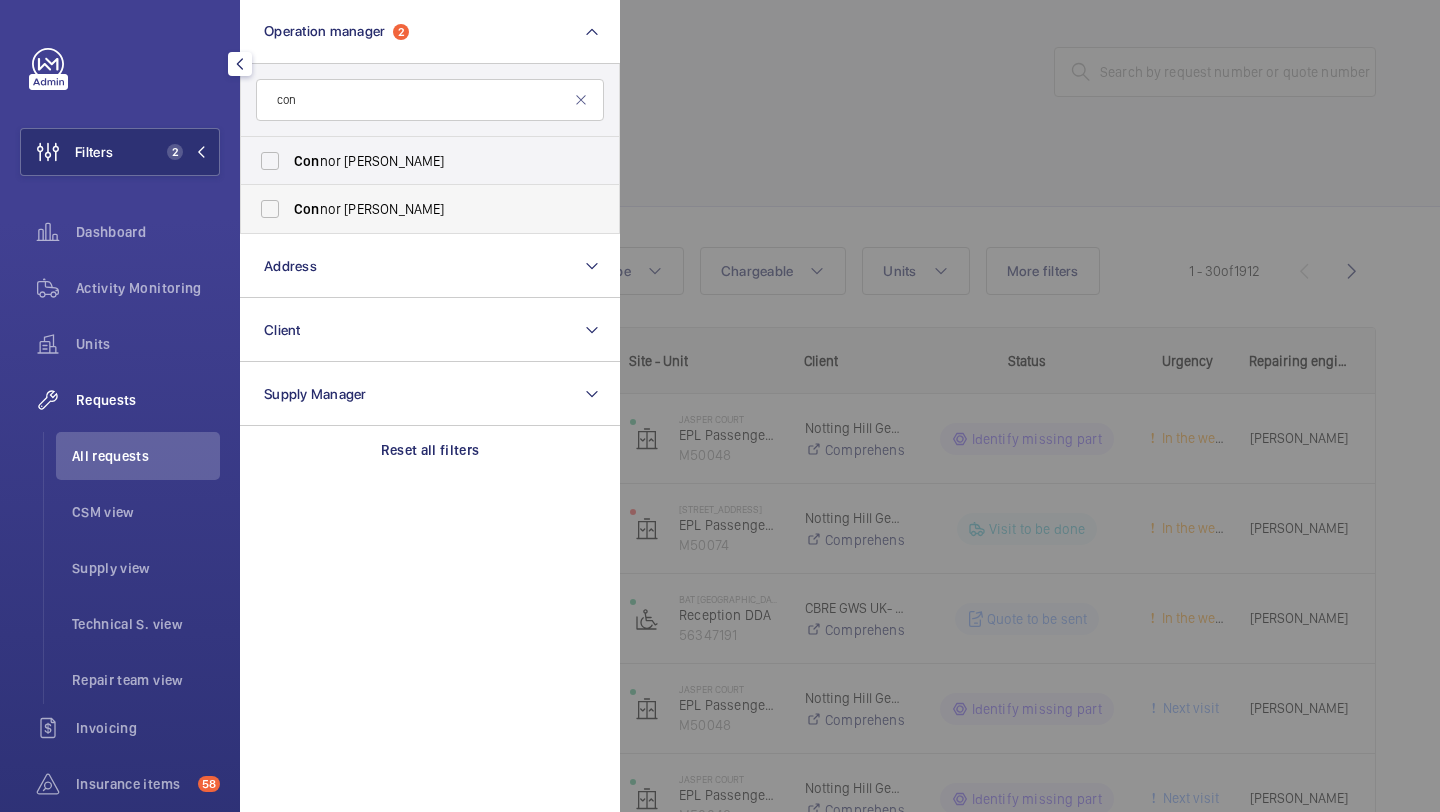 type on "con" 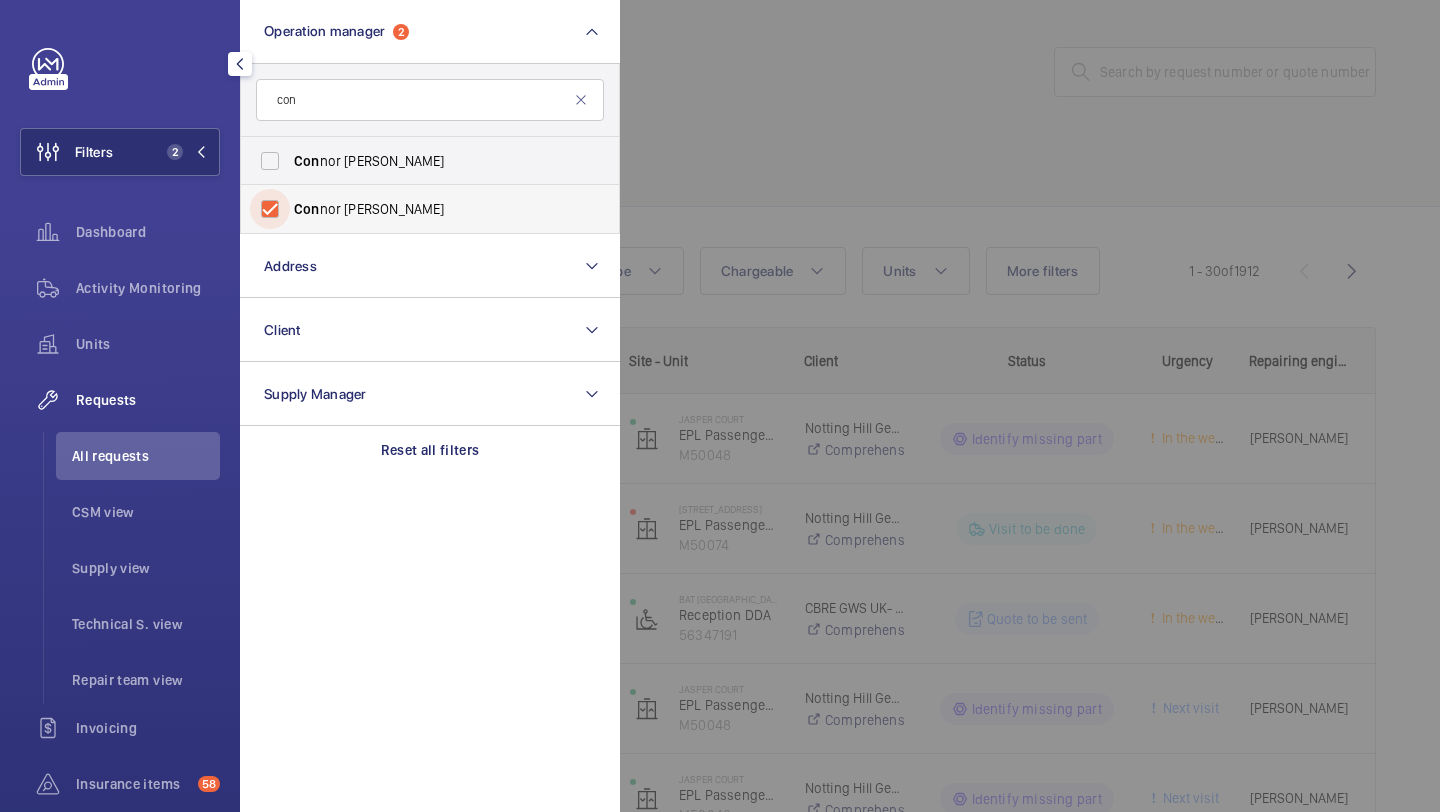 checkbox on "true" 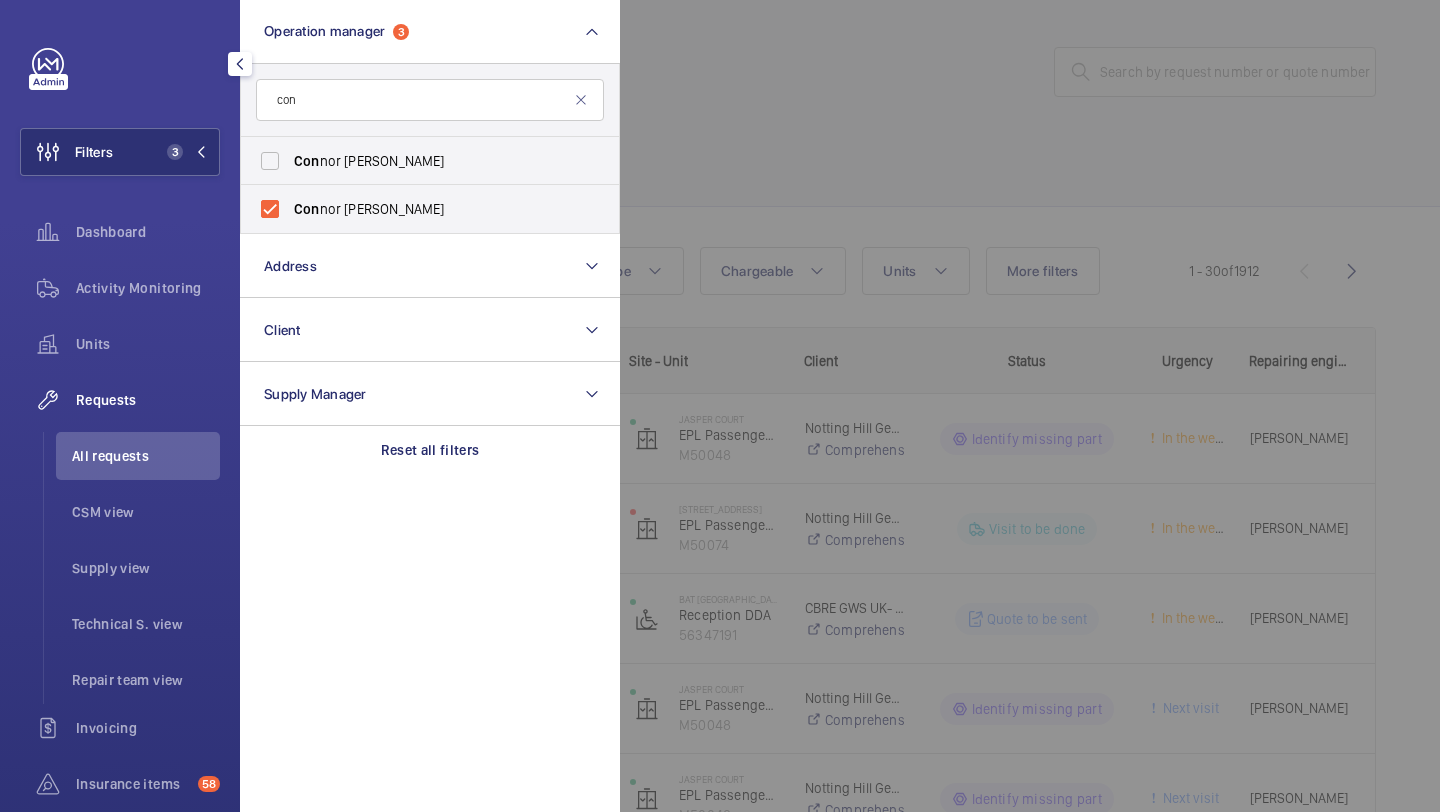 click 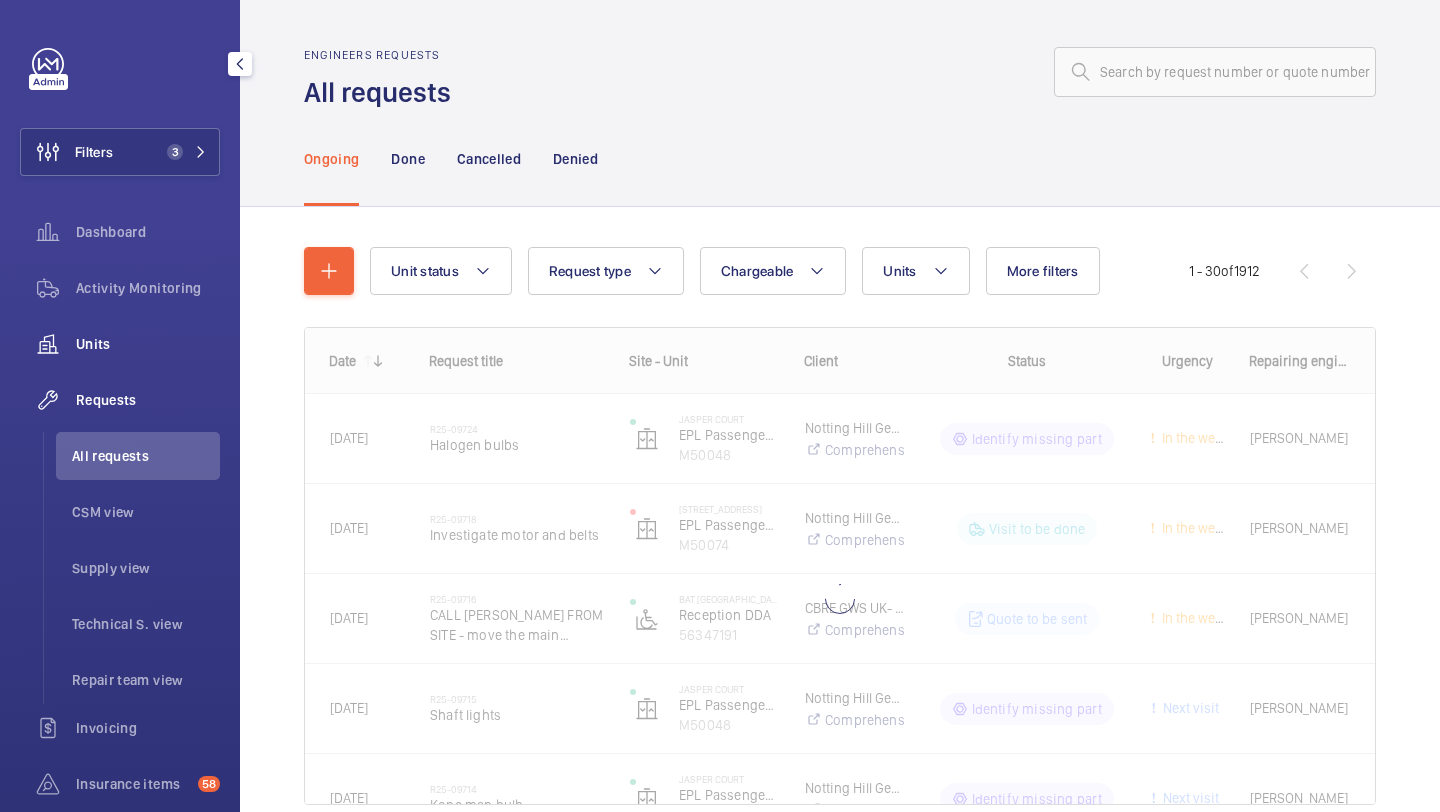 click on "Units" 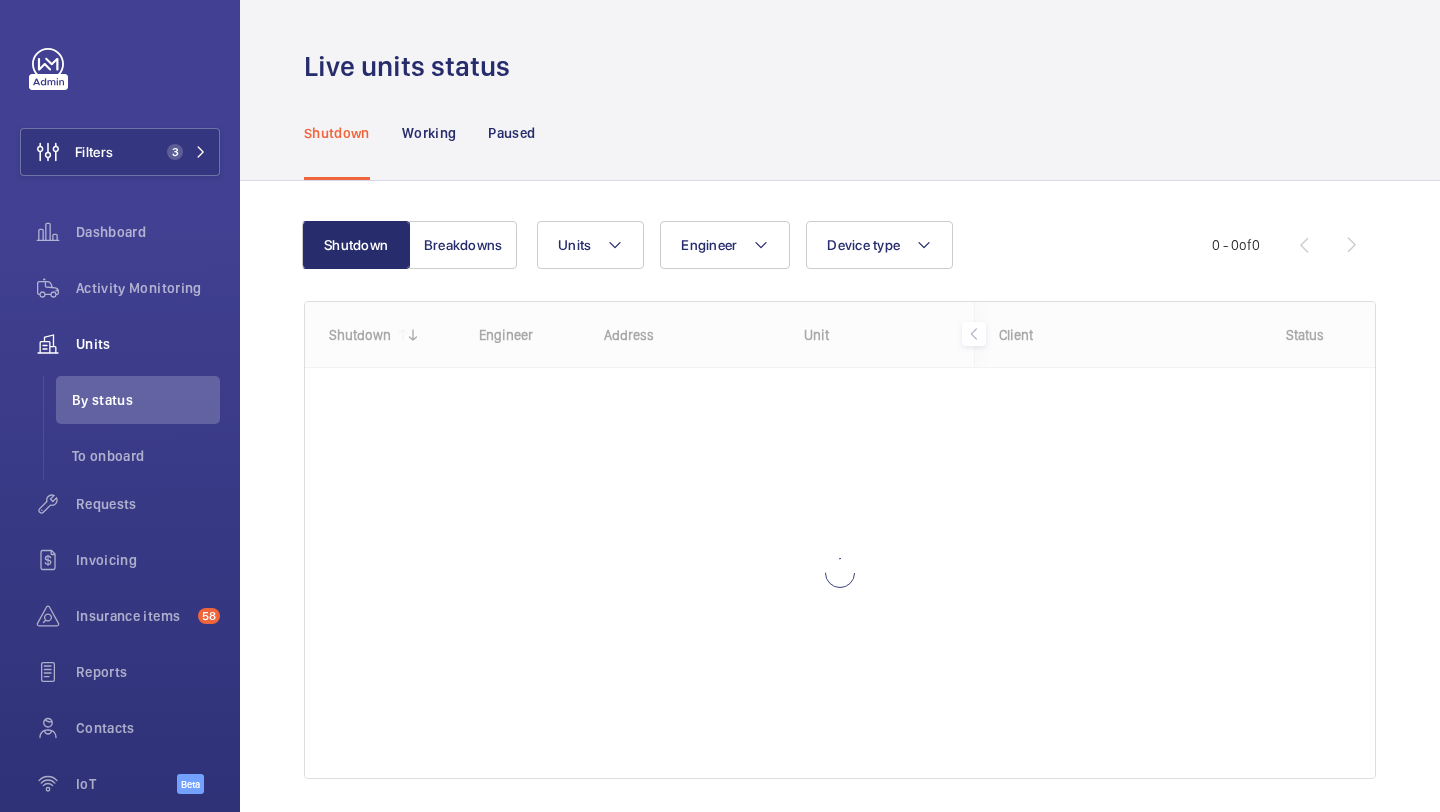 click on "Live units status" 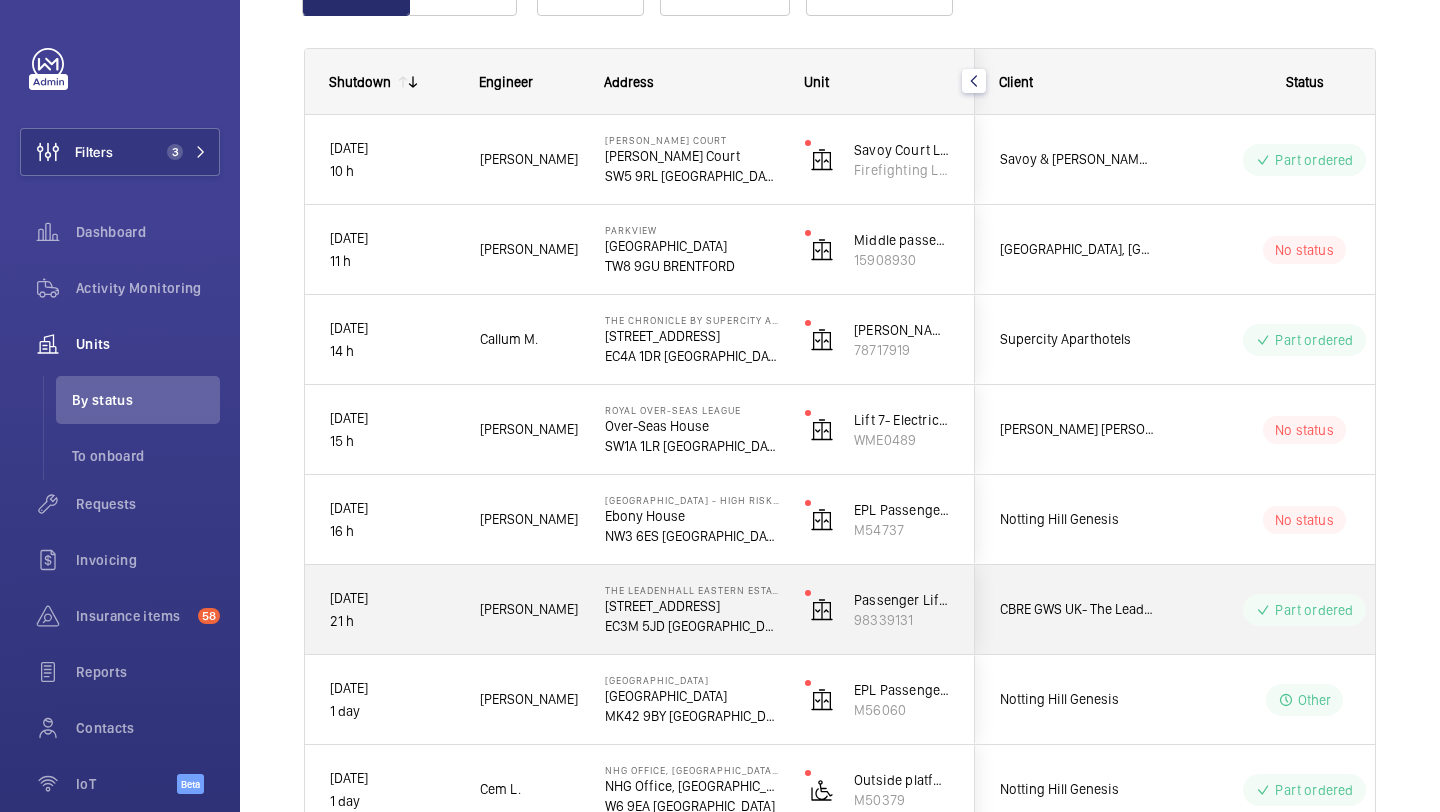 scroll, scrollTop: 246, scrollLeft: 0, axis: vertical 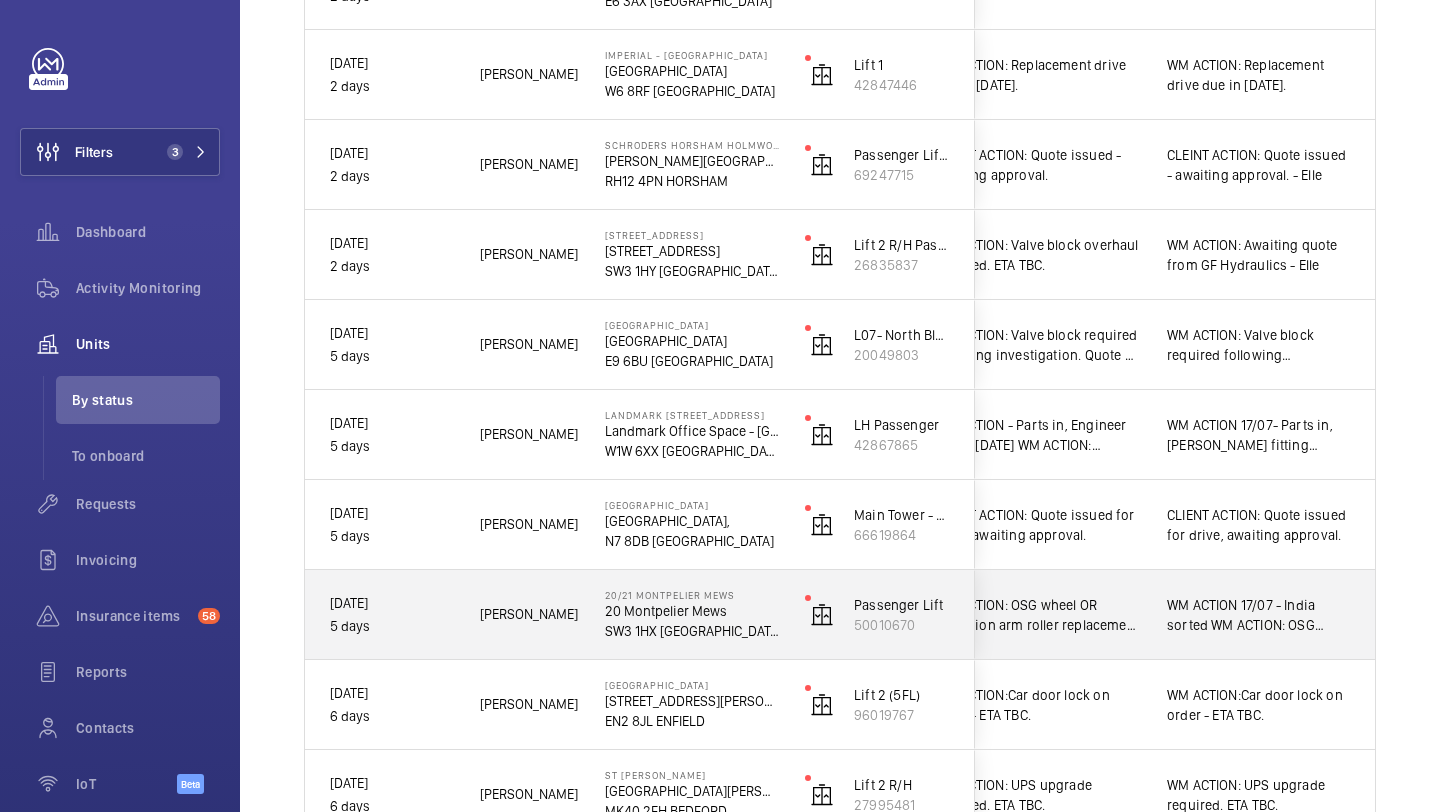 click on "WM ACTION 17/07 - India sorted WM ACTION: OSG wheel OR activation arm roller replacement required - ETA TBC." 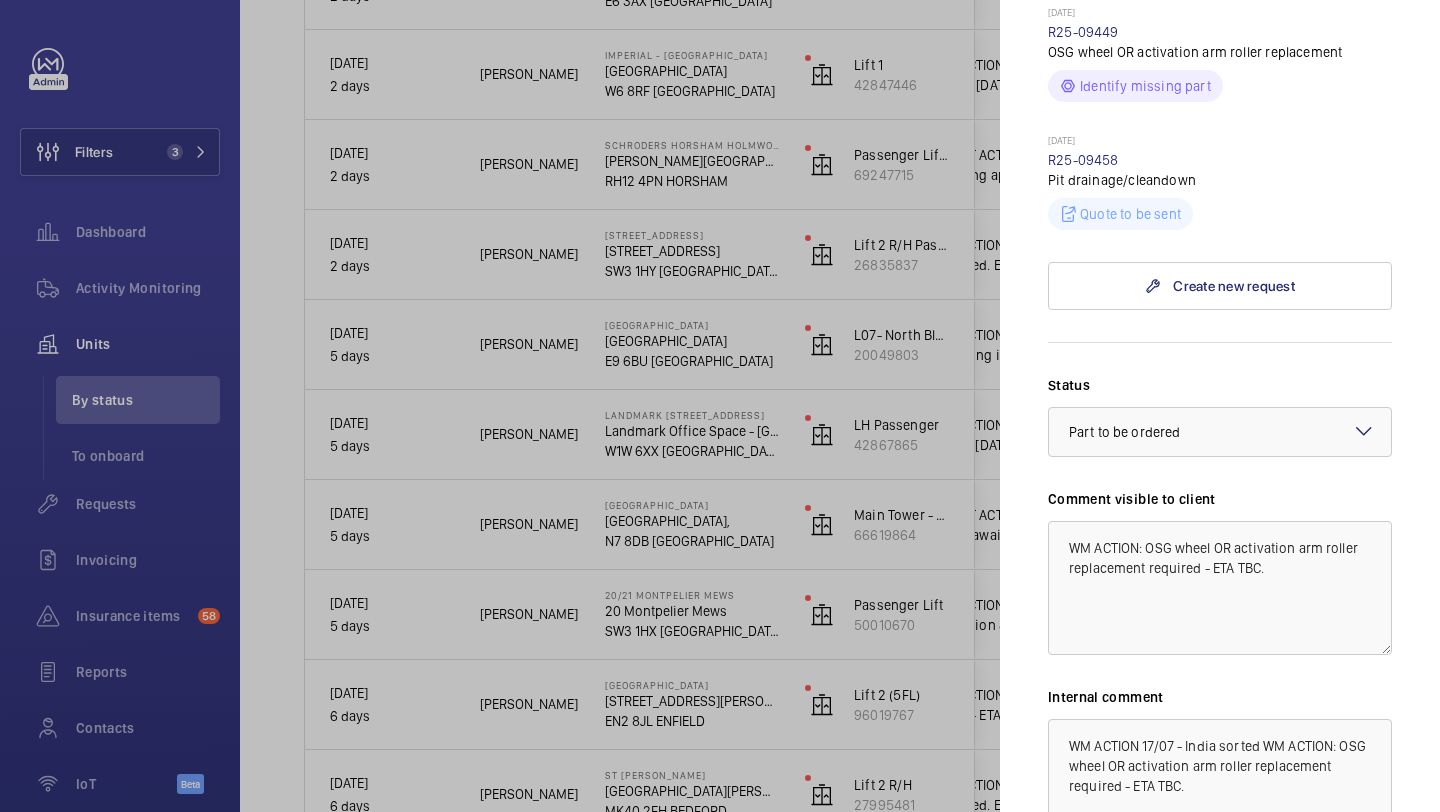 scroll, scrollTop: 1436, scrollLeft: 0, axis: vertical 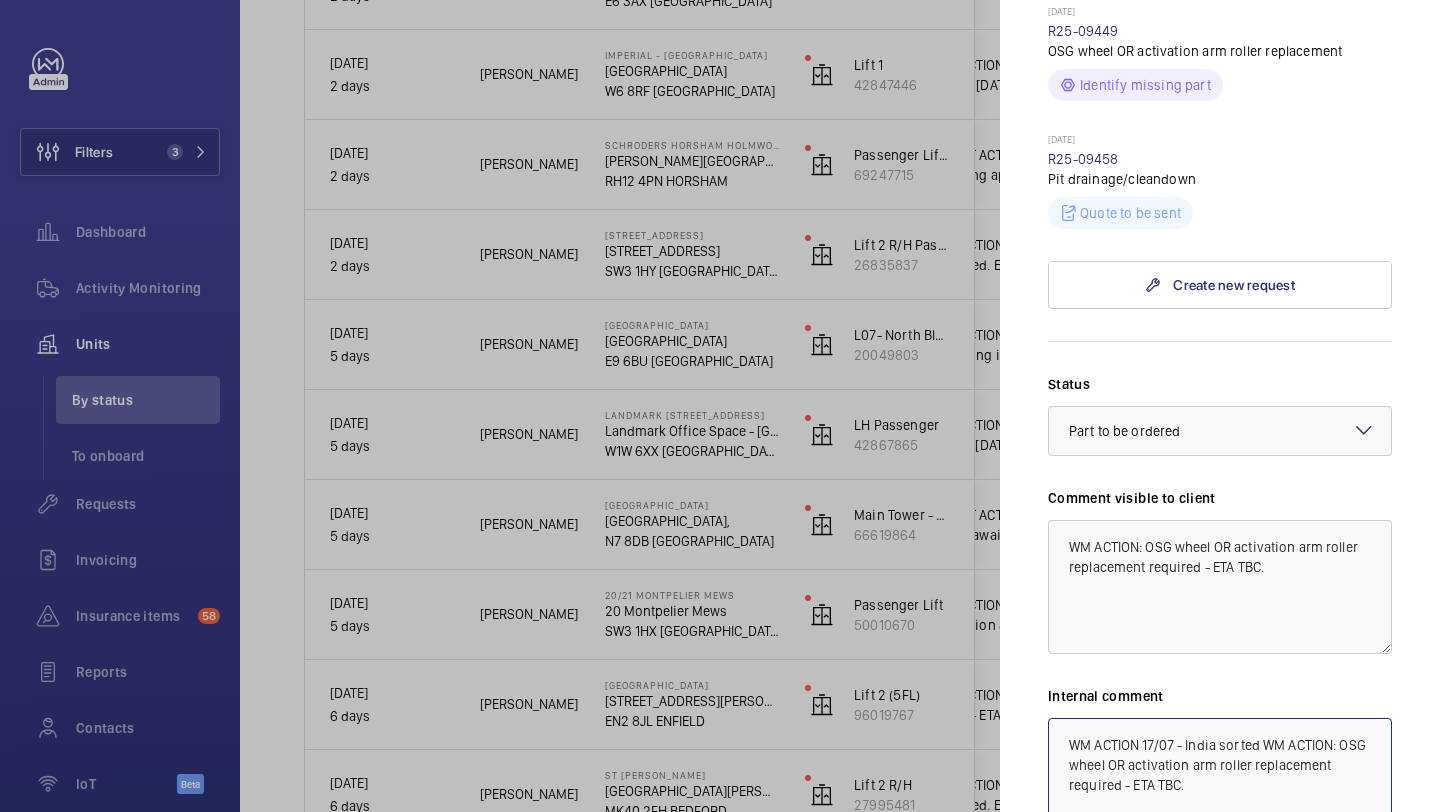 drag, startPoint x: 1266, startPoint y: 710, endPoint x: 1221, endPoint y: 710, distance: 45 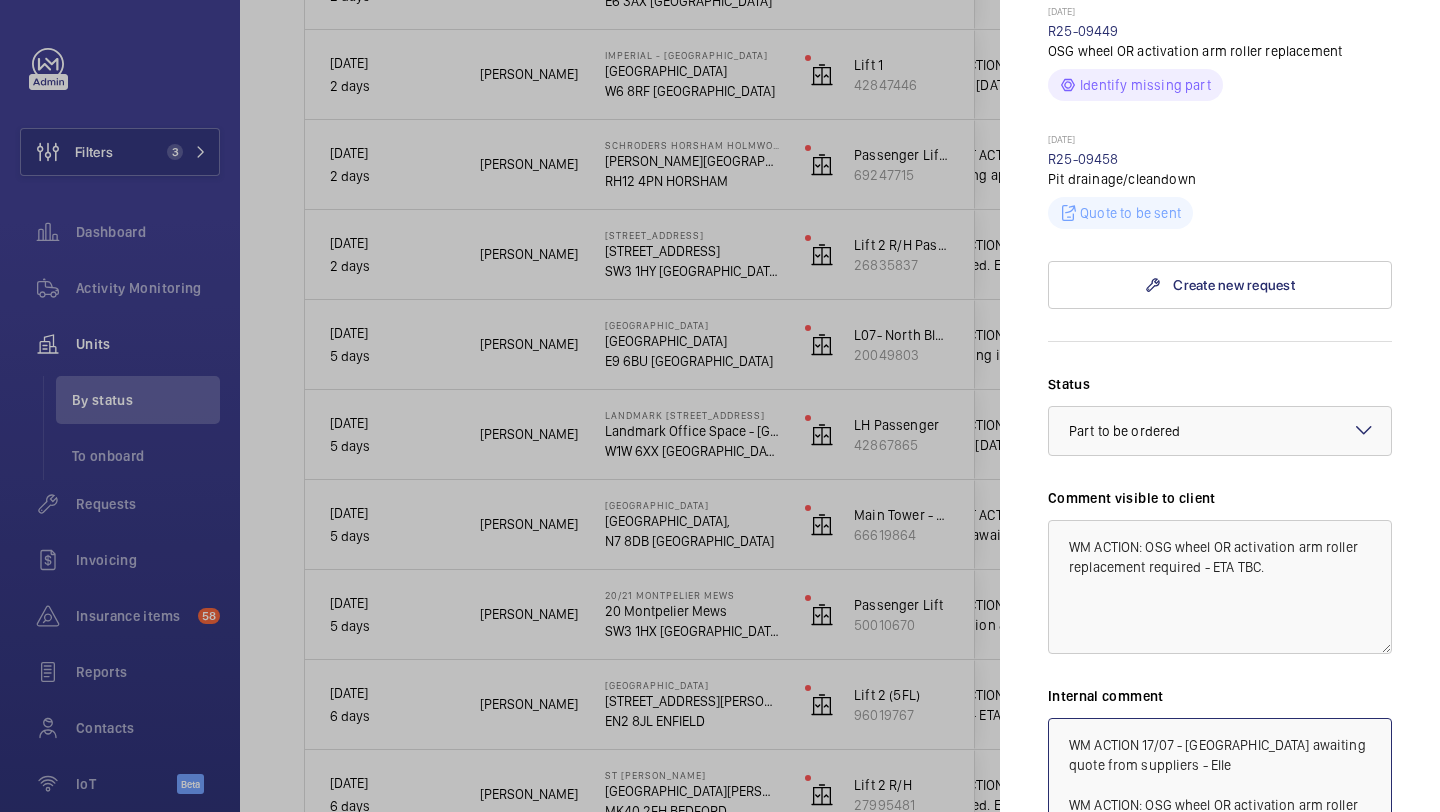 scroll, scrollTop: 1680, scrollLeft: 0, axis: vertical 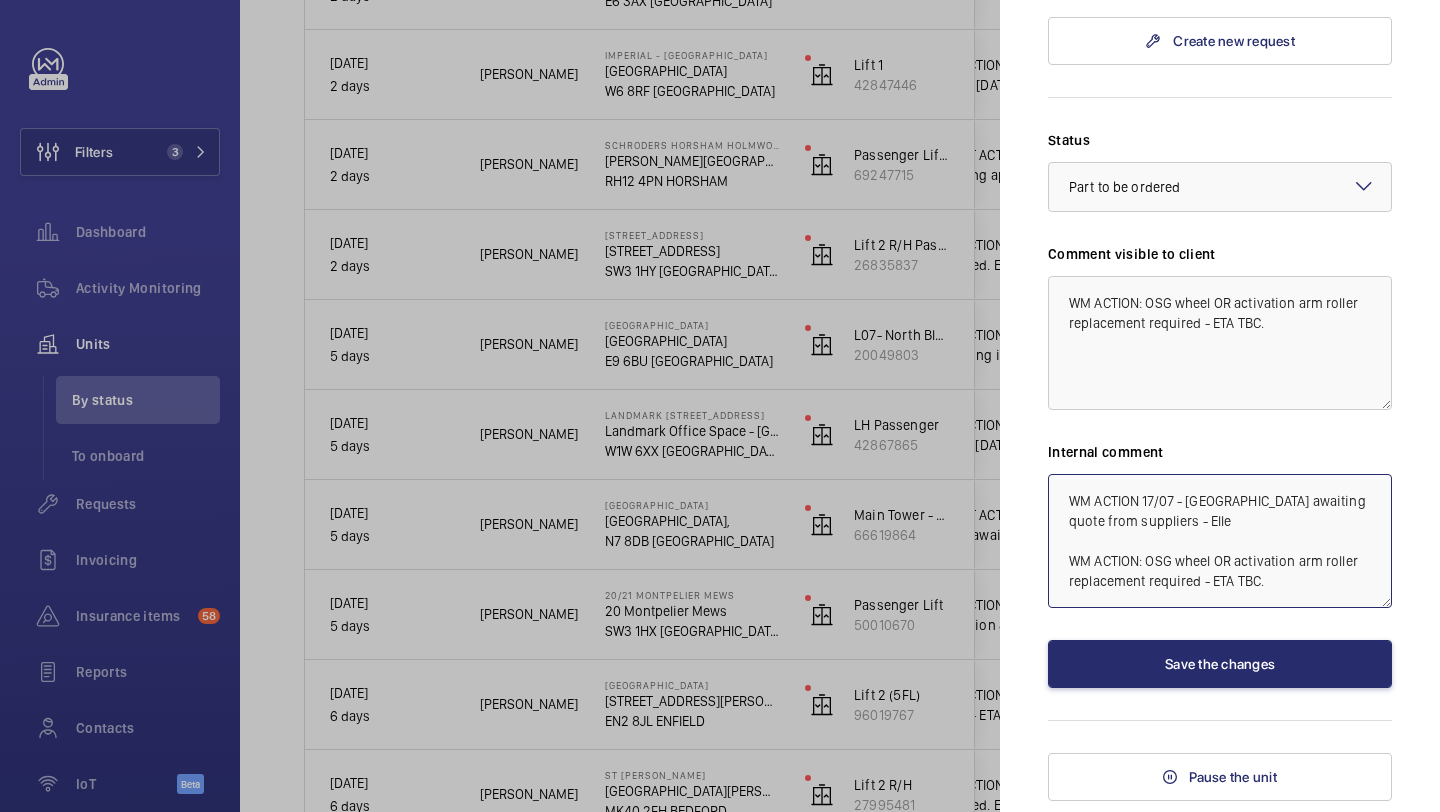type on "WM ACTION 17/07 - [GEOGRAPHIC_DATA] awaiting quote from suppliers - Elle
WM ACTION: OSG wheel OR activation arm roller replacement required - ETA TBC." 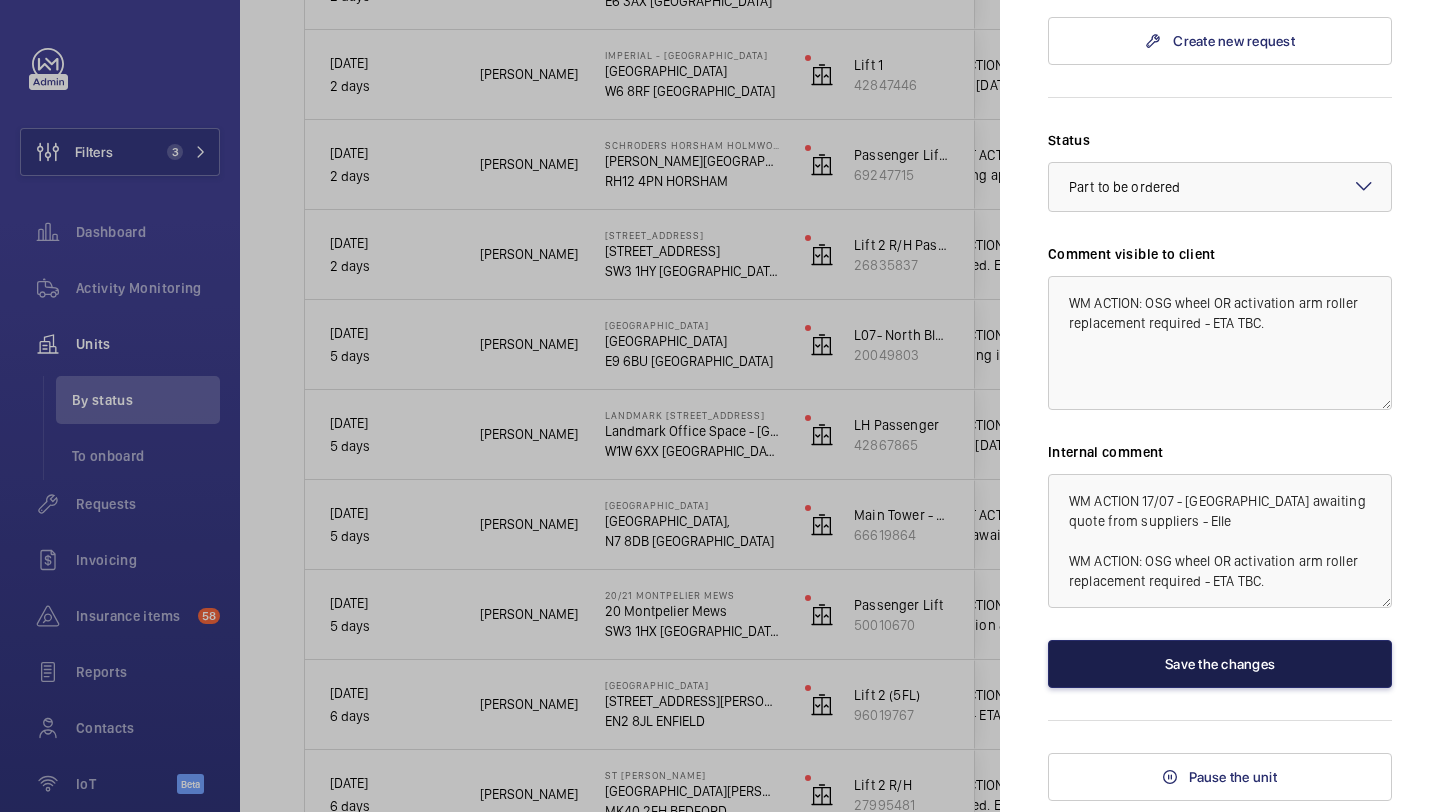click on "Save the changes" 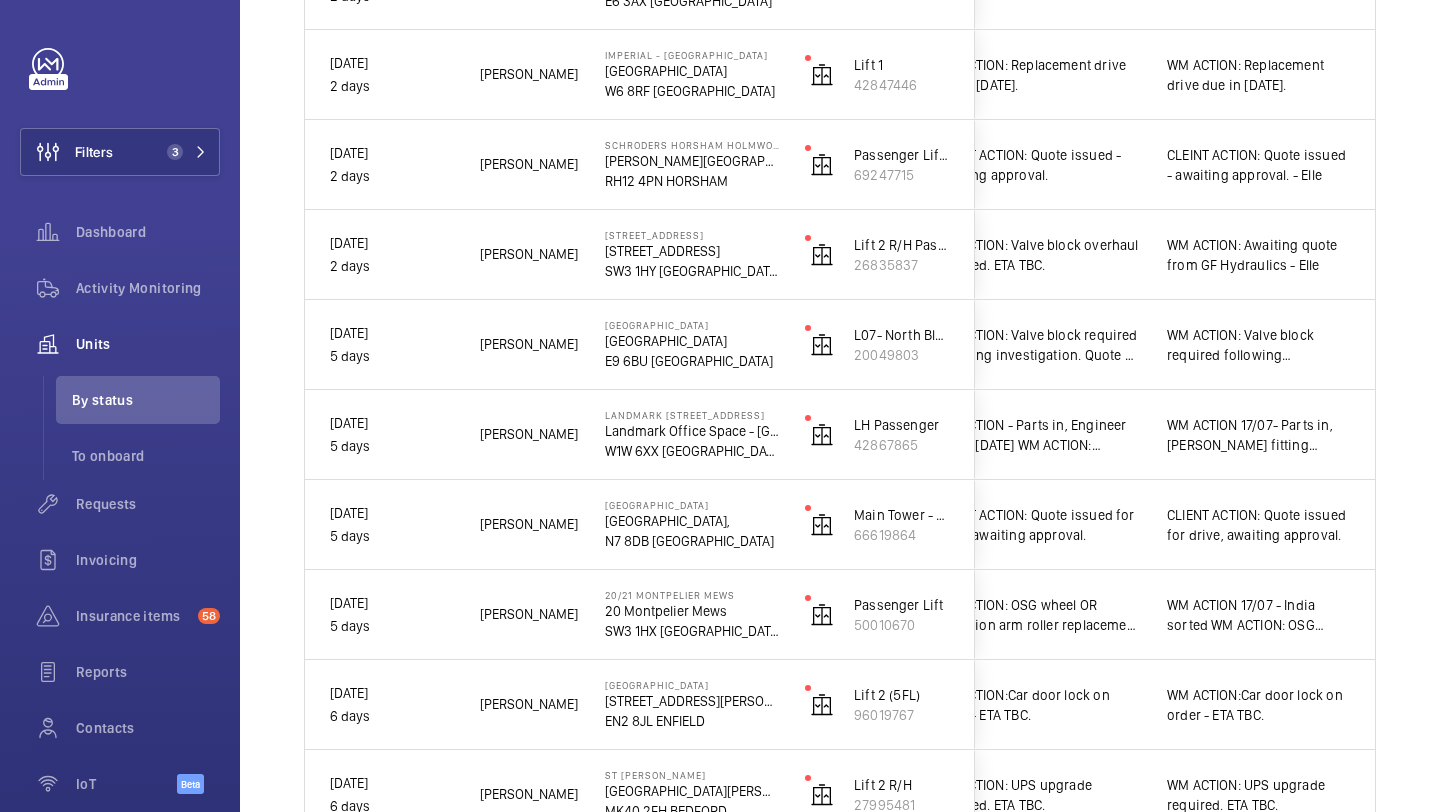 scroll, scrollTop: 0, scrollLeft: 0, axis: both 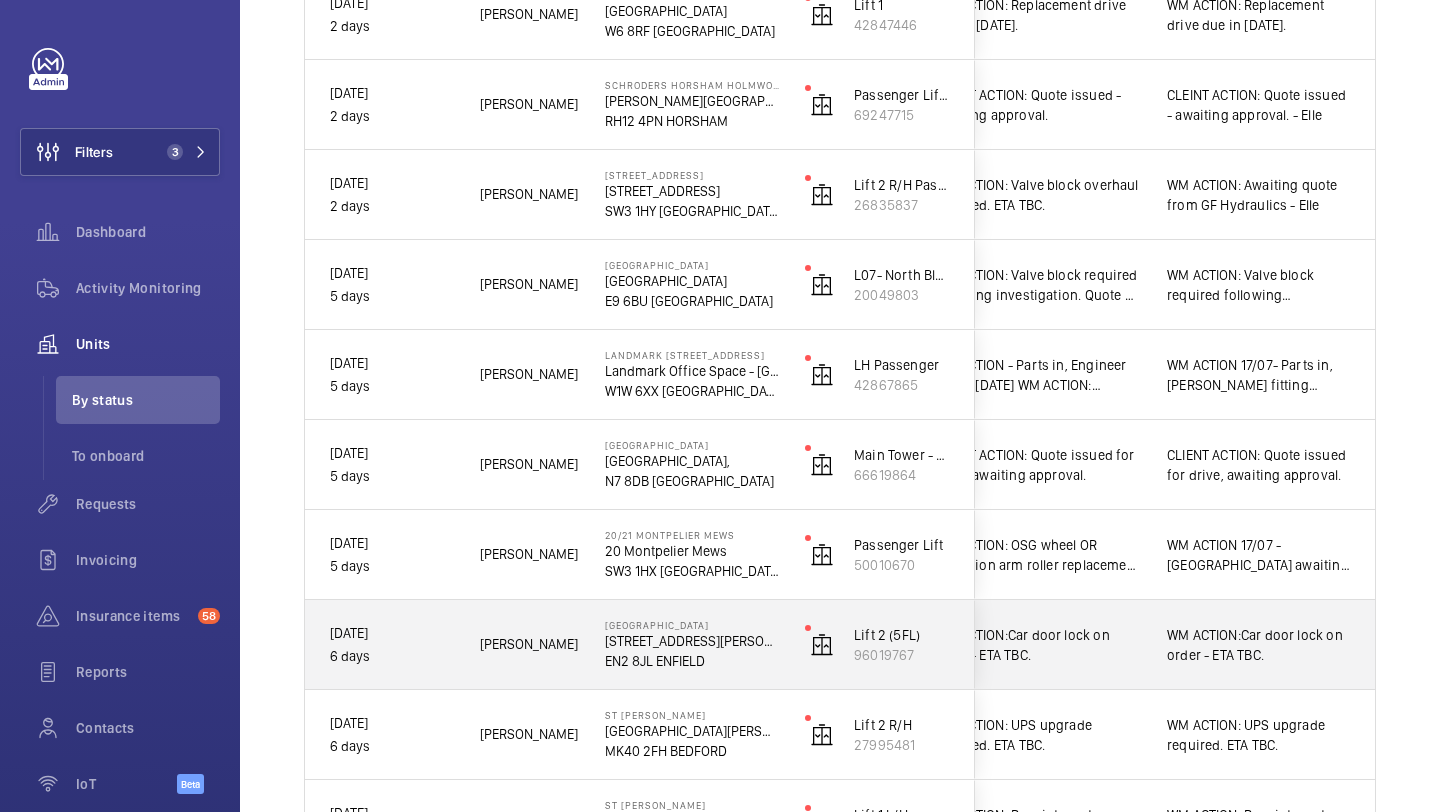 click on "WM ACTION:Car door lock on order - ETA TBC." 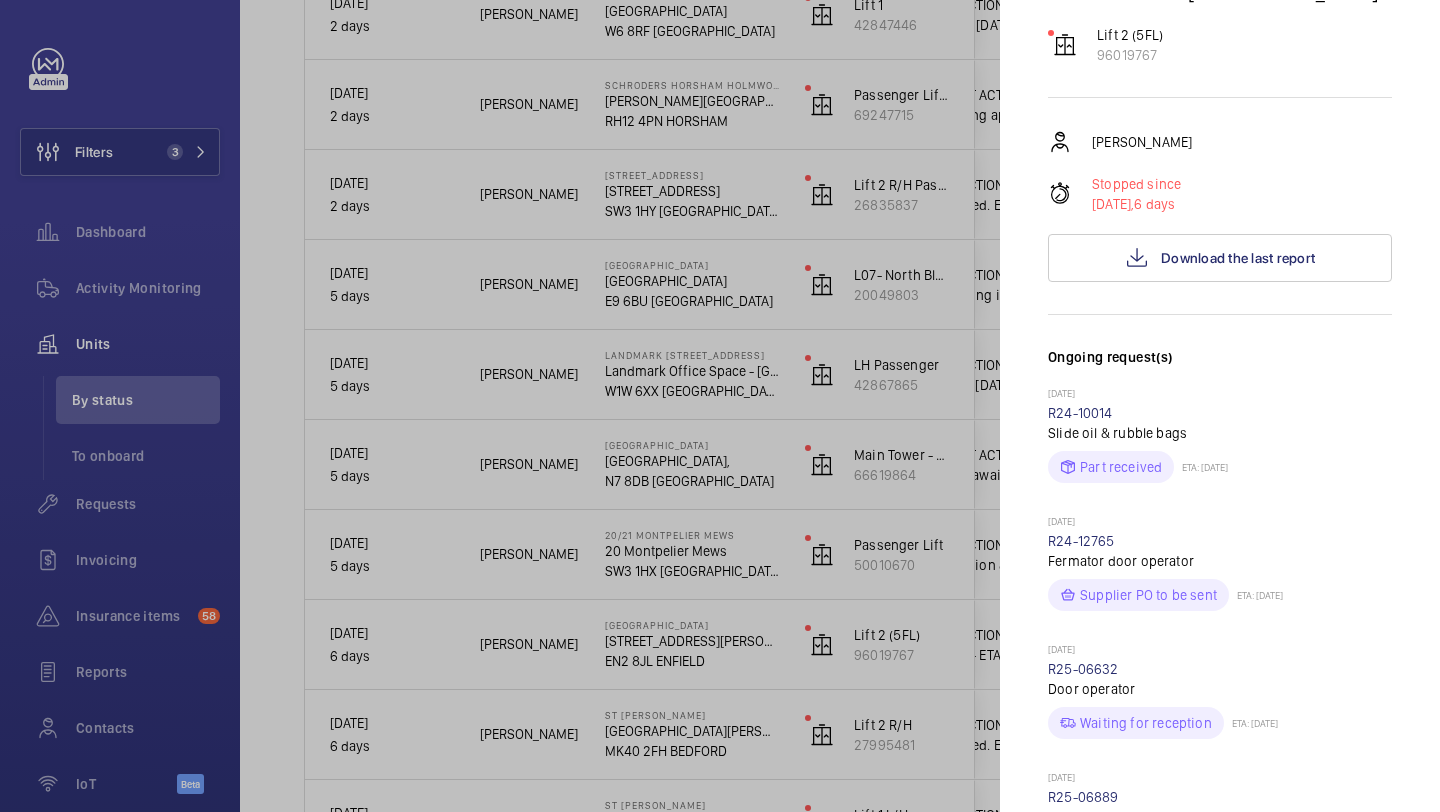 scroll, scrollTop: 204, scrollLeft: 0, axis: vertical 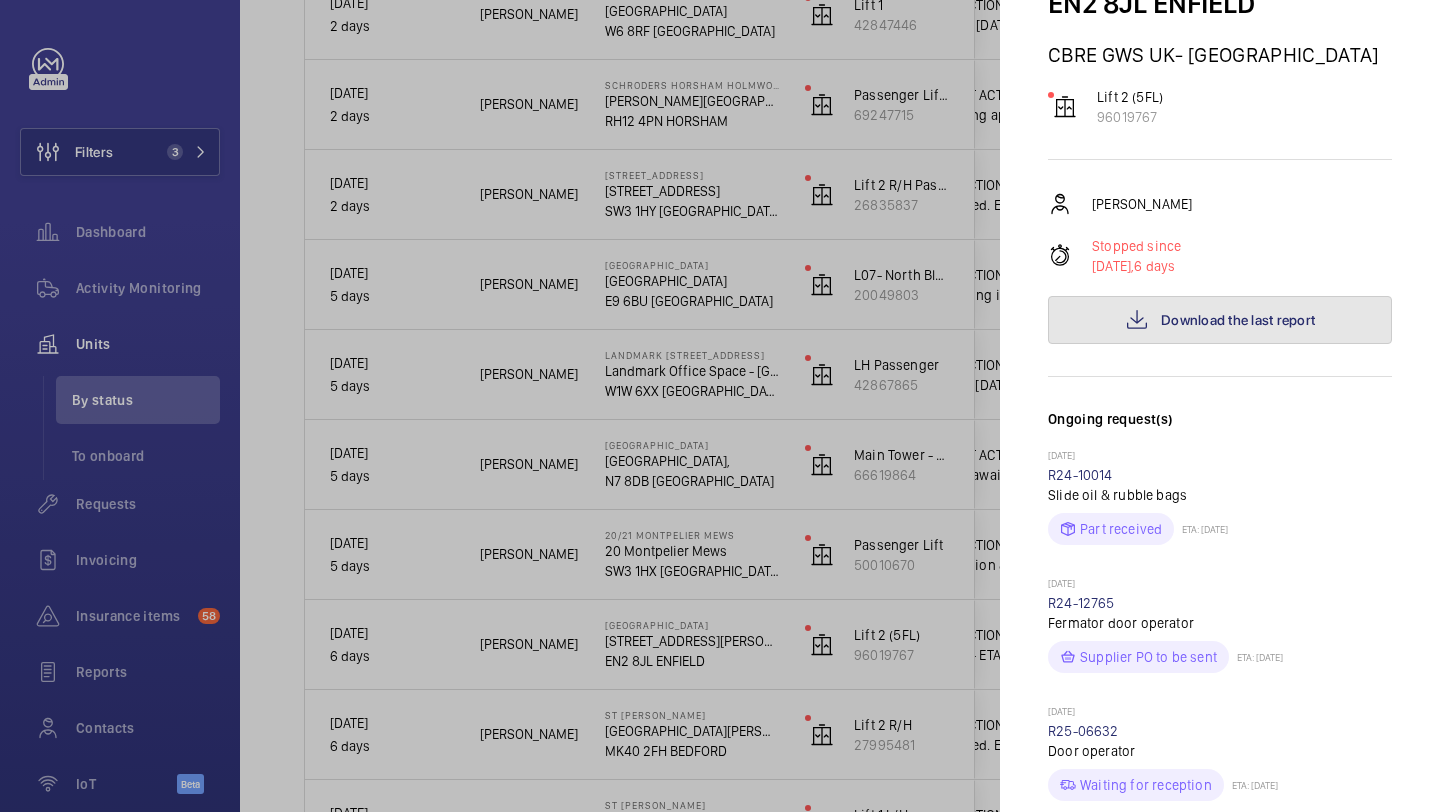 click on "Download the last report" 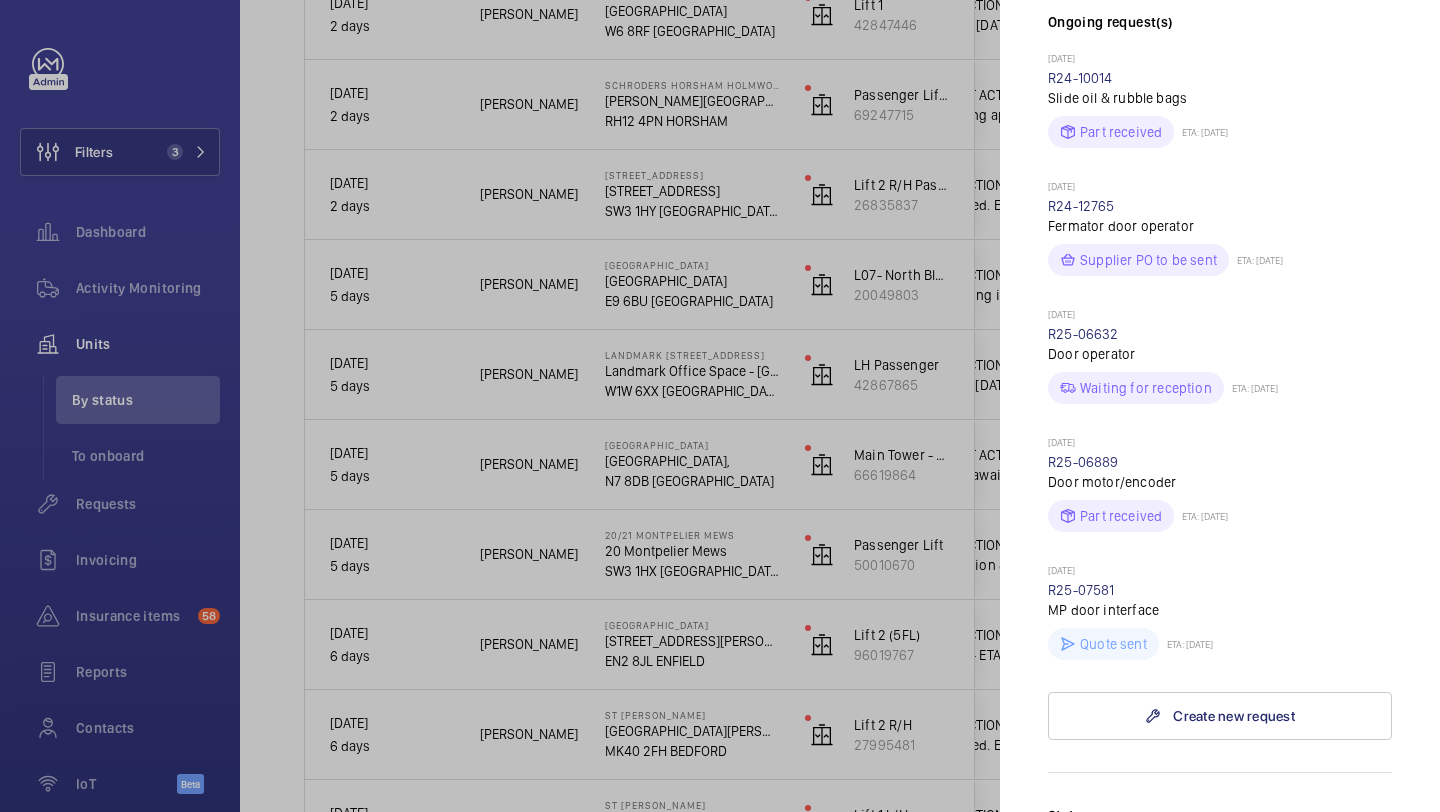 scroll, scrollTop: 774, scrollLeft: 0, axis: vertical 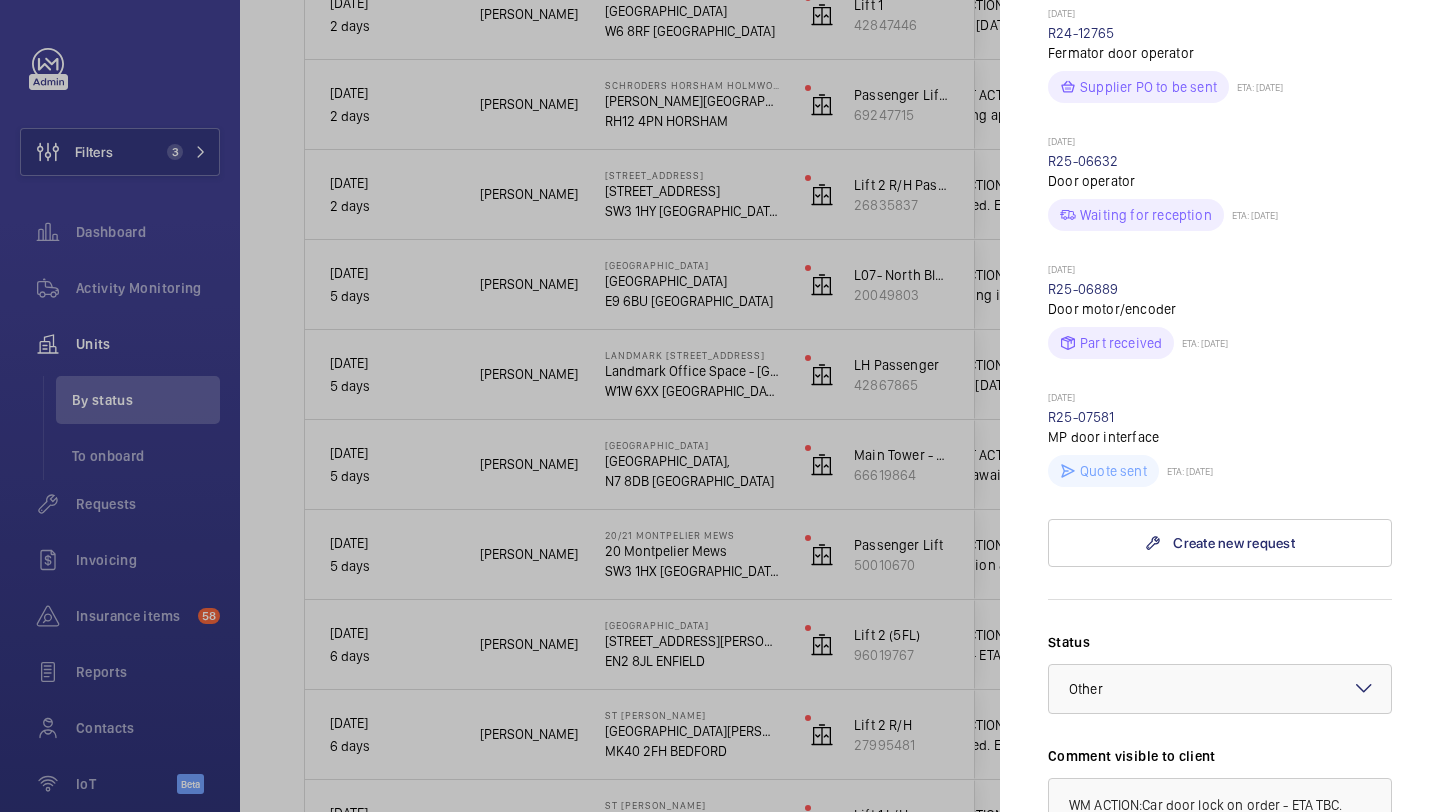 drag, startPoint x: 1118, startPoint y: 380, endPoint x: 1042, endPoint y: 381, distance: 76.00658 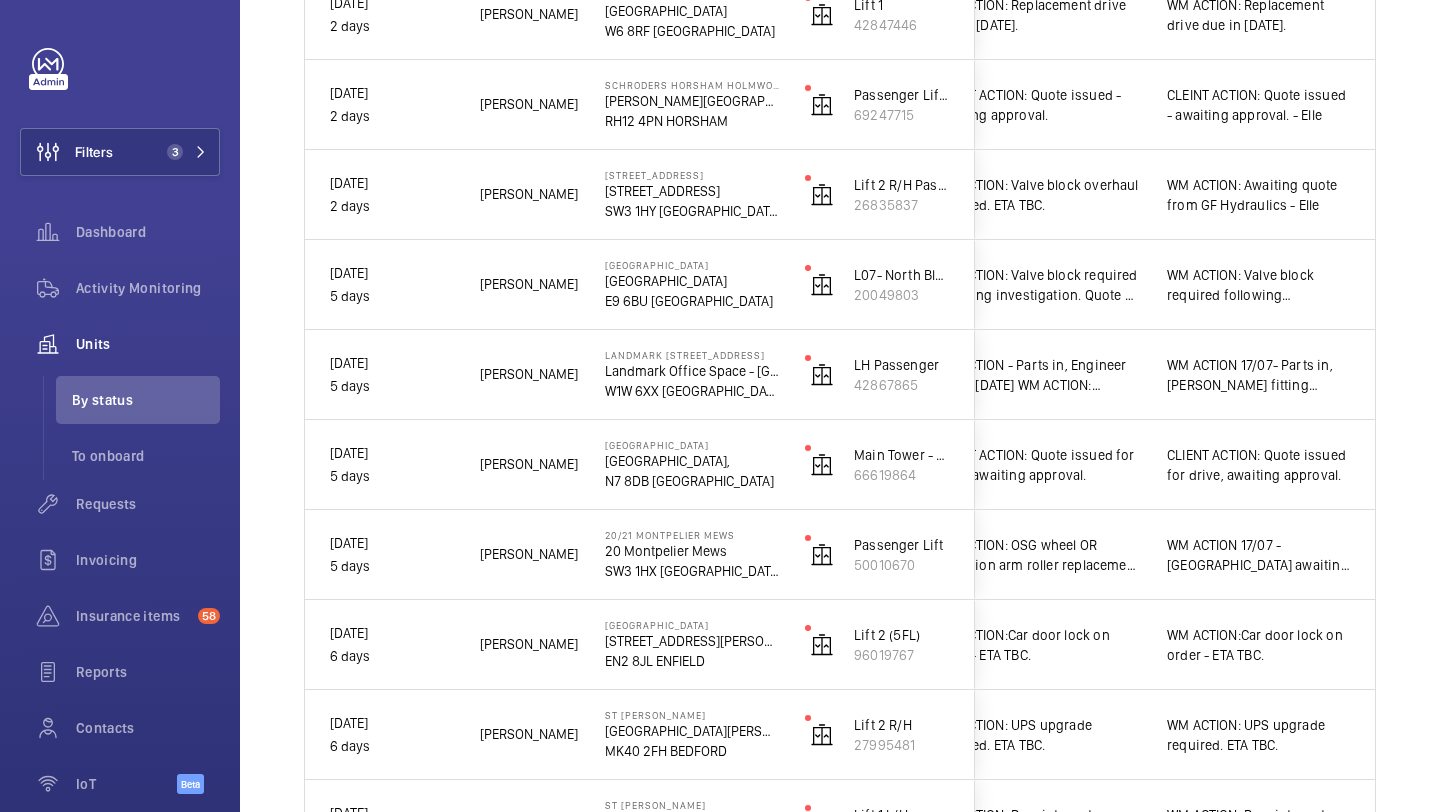 scroll, scrollTop: 0, scrollLeft: 0, axis: both 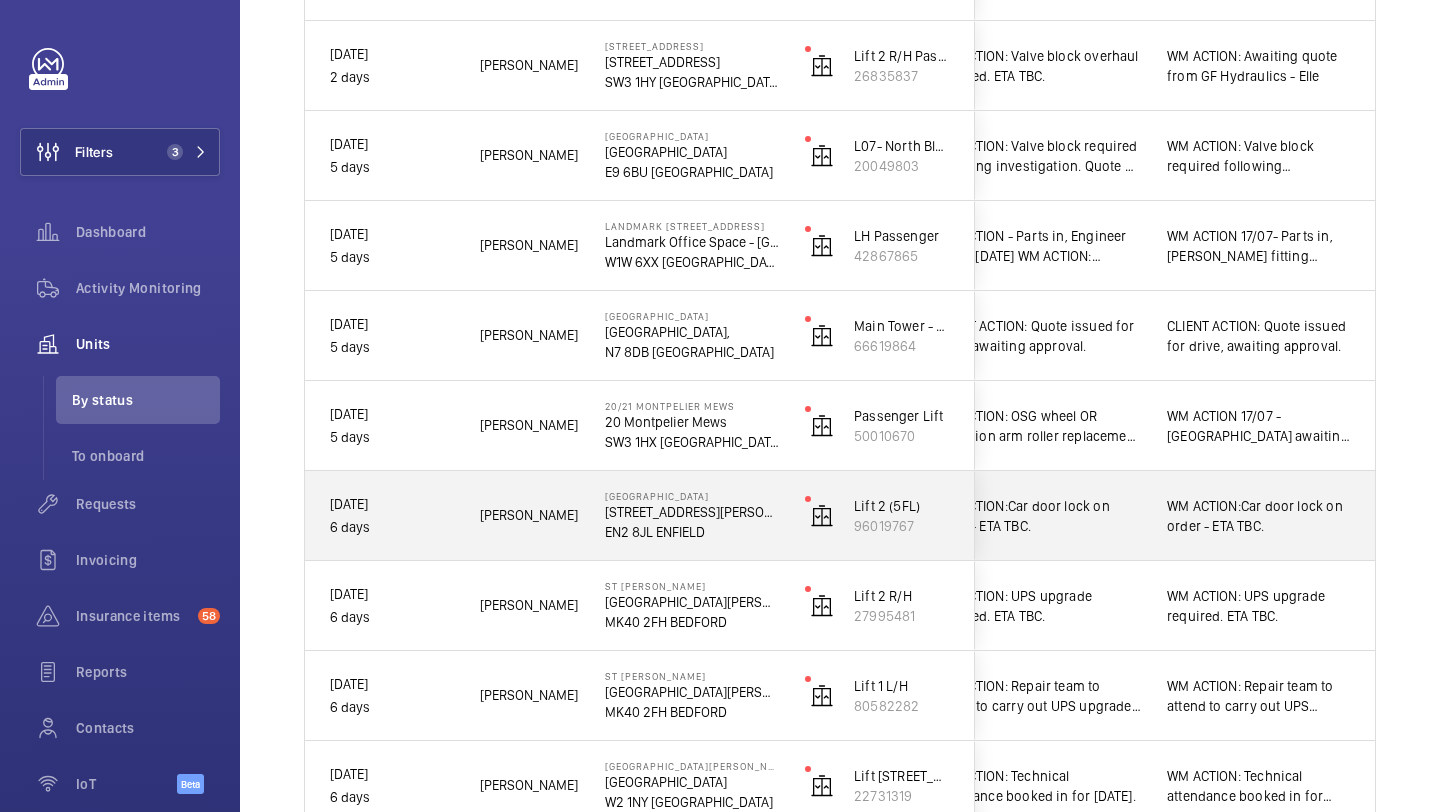 click on "WM ACTION:Car door lock on order - ETA TBC." 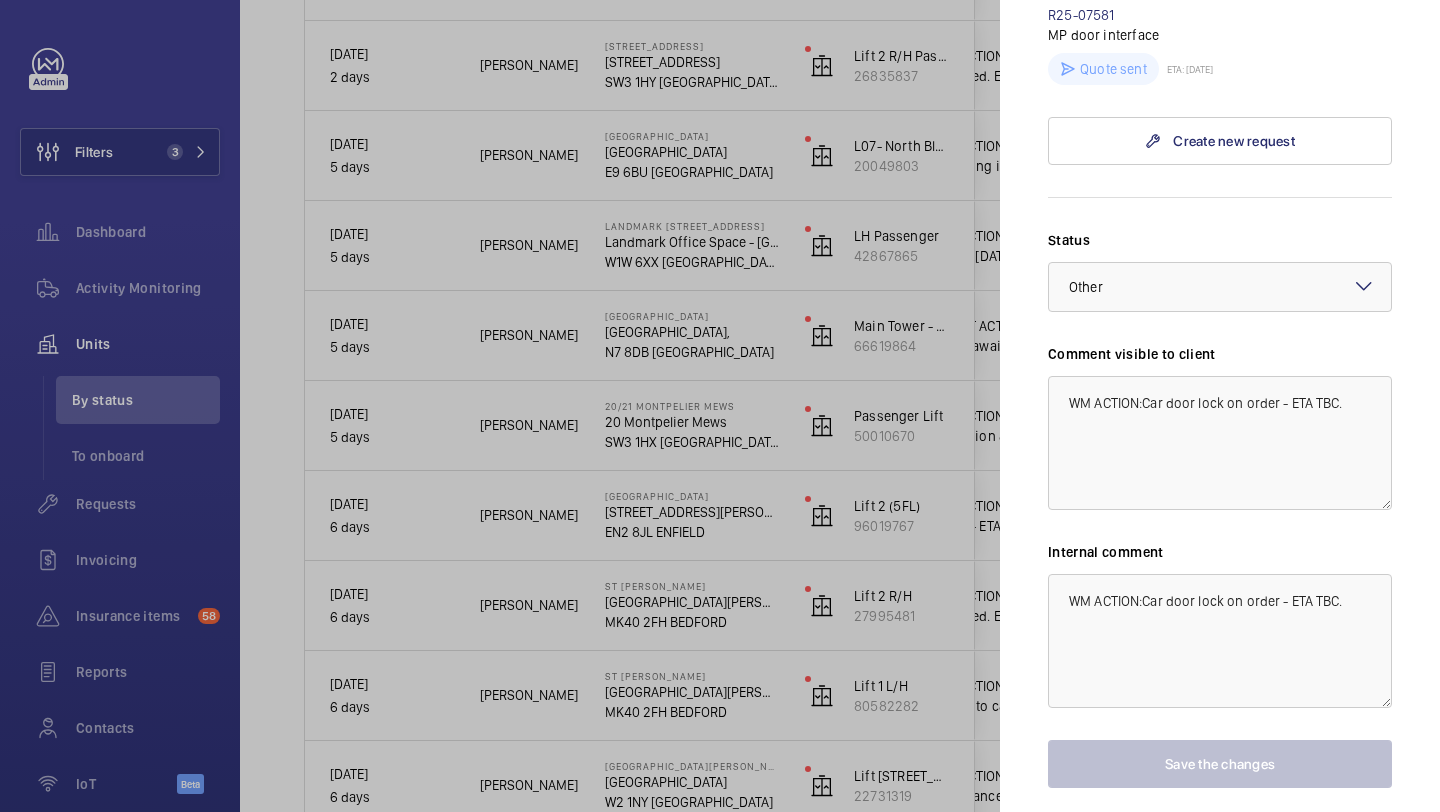 scroll, scrollTop: 1097, scrollLeft: 0, axis: vertical 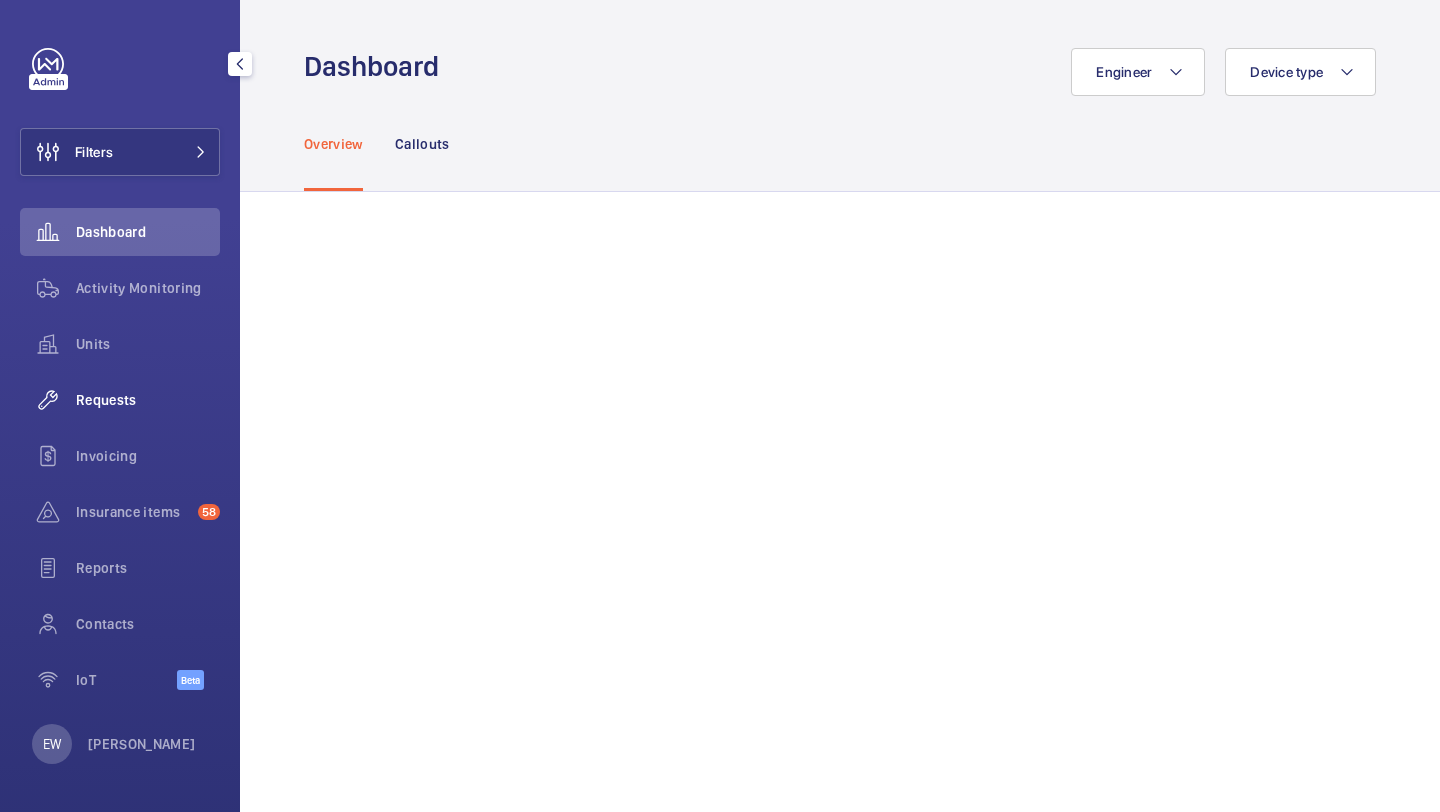 click on "Requests" 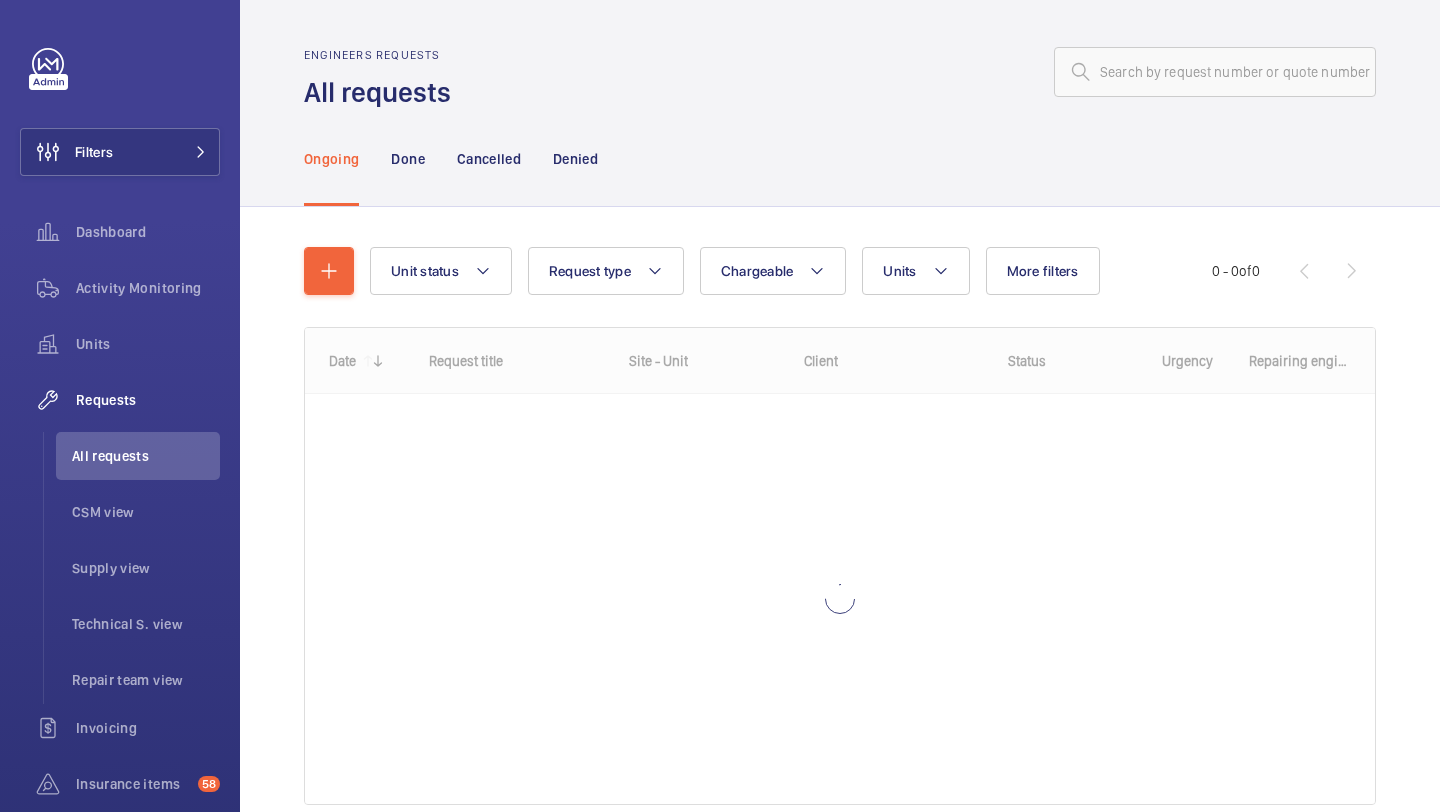 click on "Engineers requests All requests" 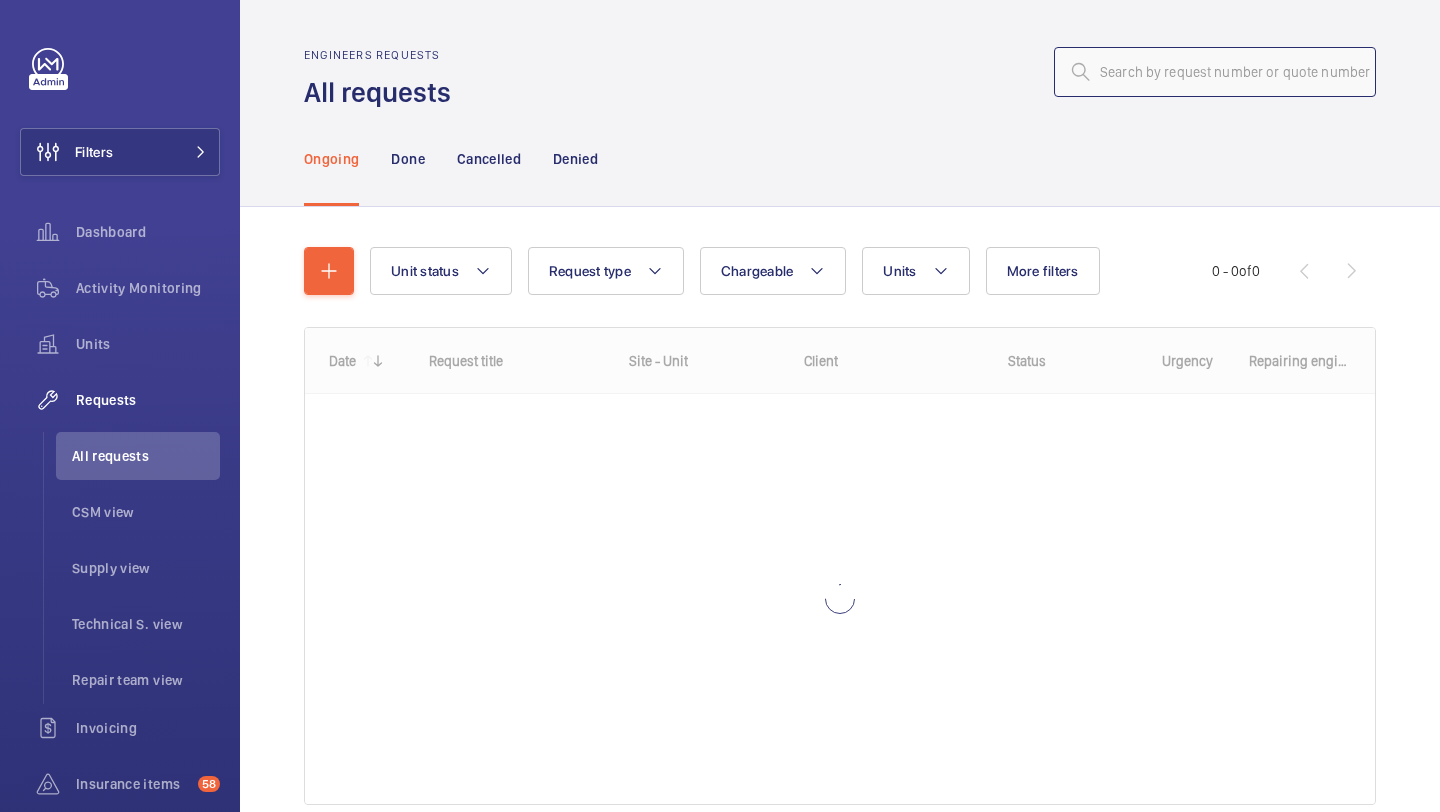 click 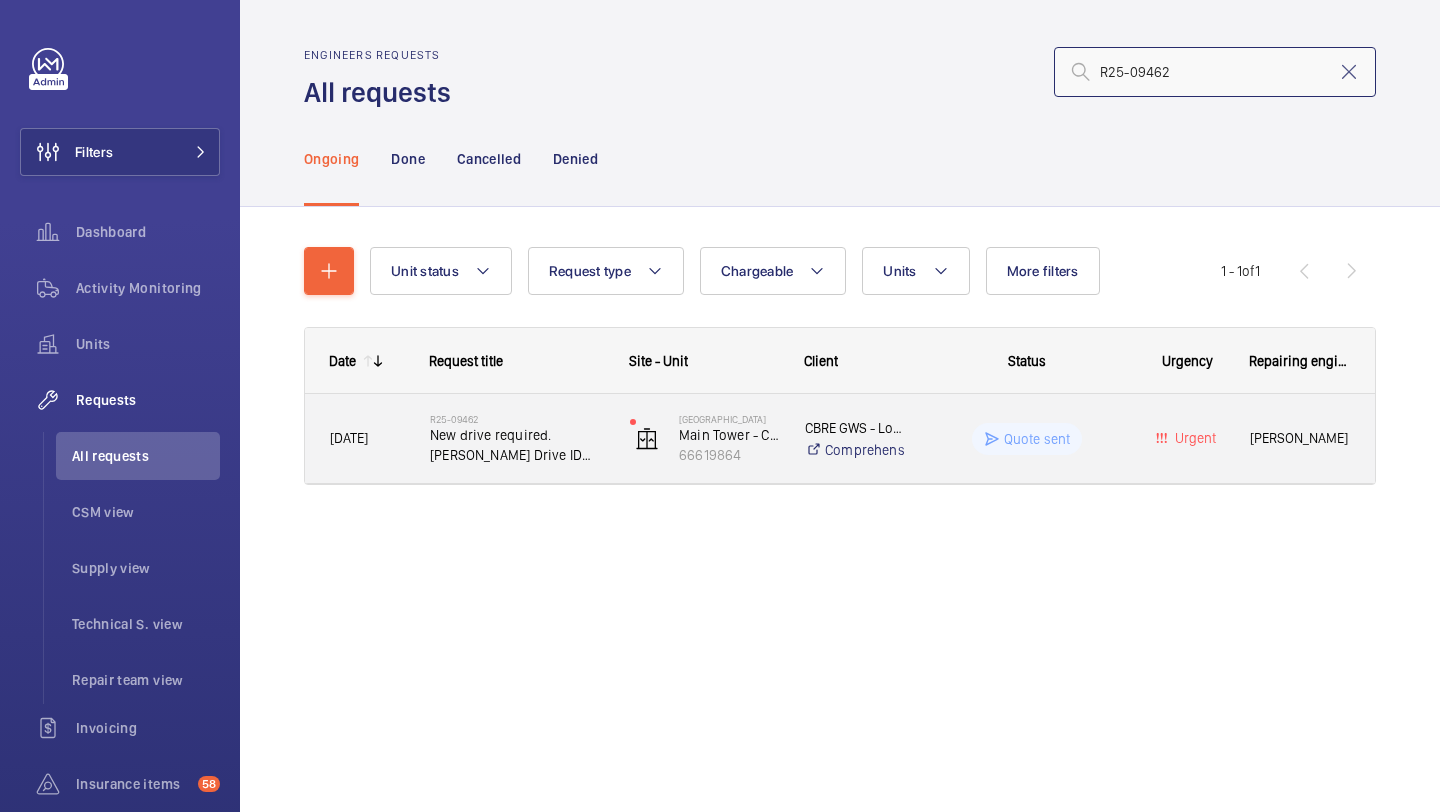 type on "R25-09462" 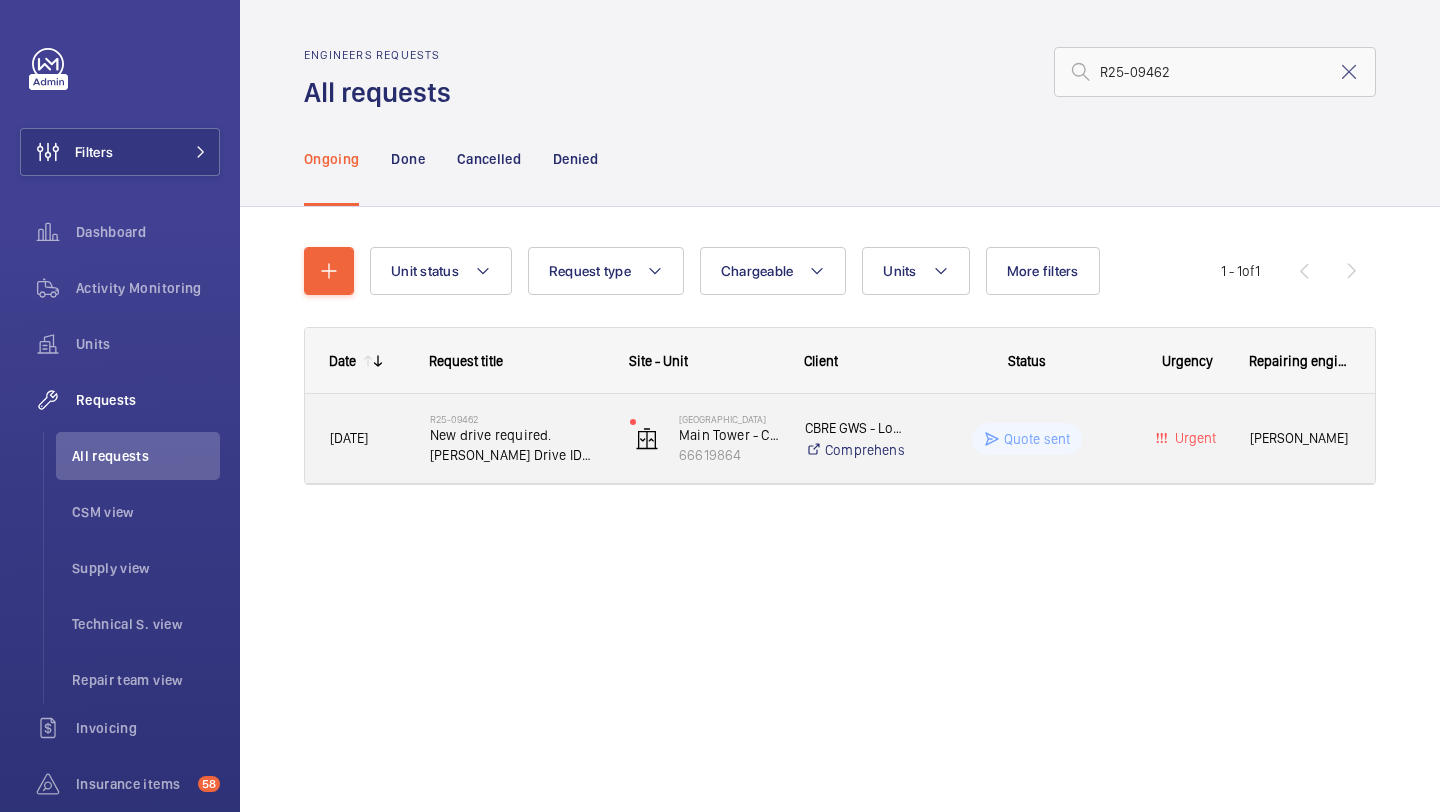 click on "R25-09462" 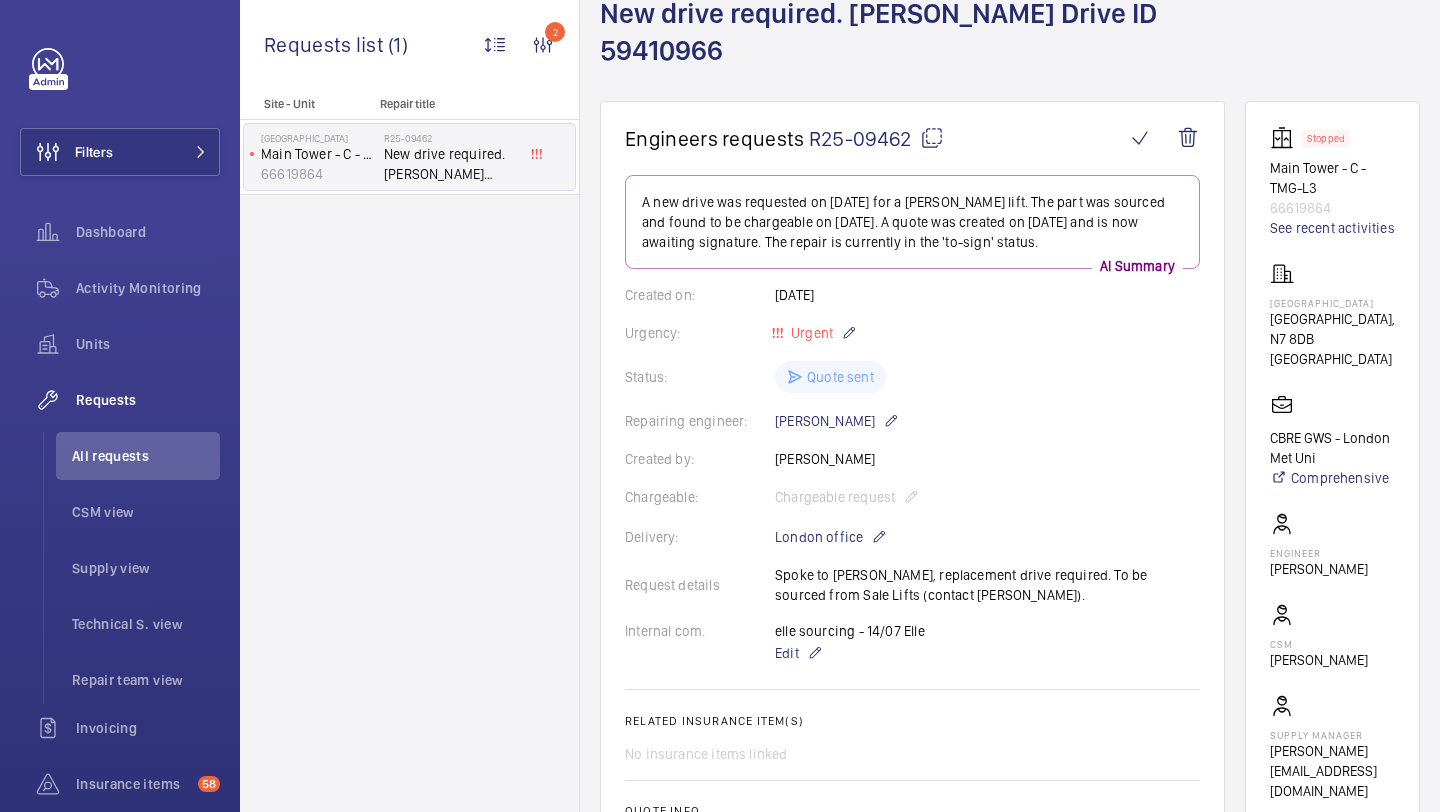 scroll, scrollTop: 102, scrollLeft: 0, axis: vertical 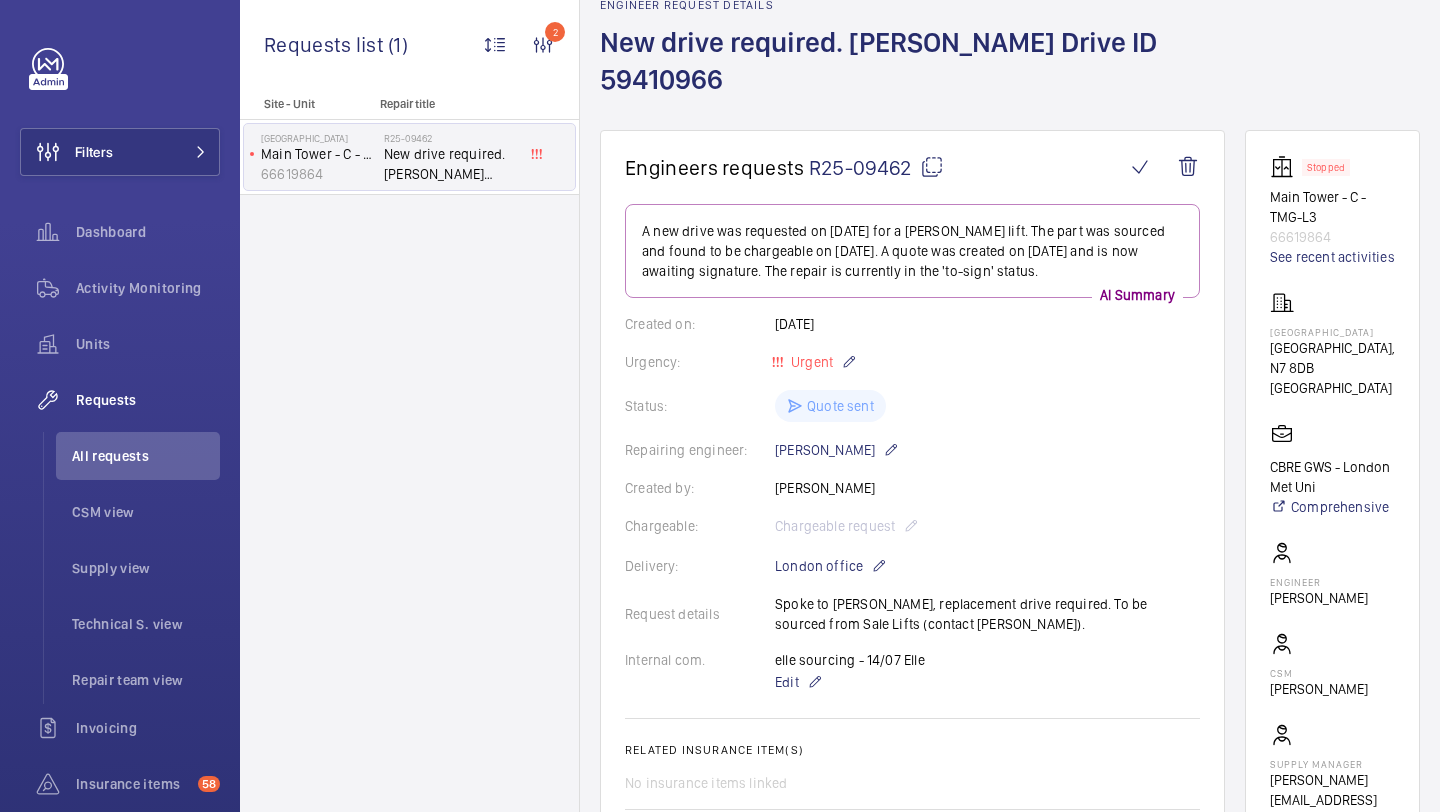 drag, startPoint x: 913, startPoint y: 134, endPoint x: 813, endPoint y: 132, distance: 100.02 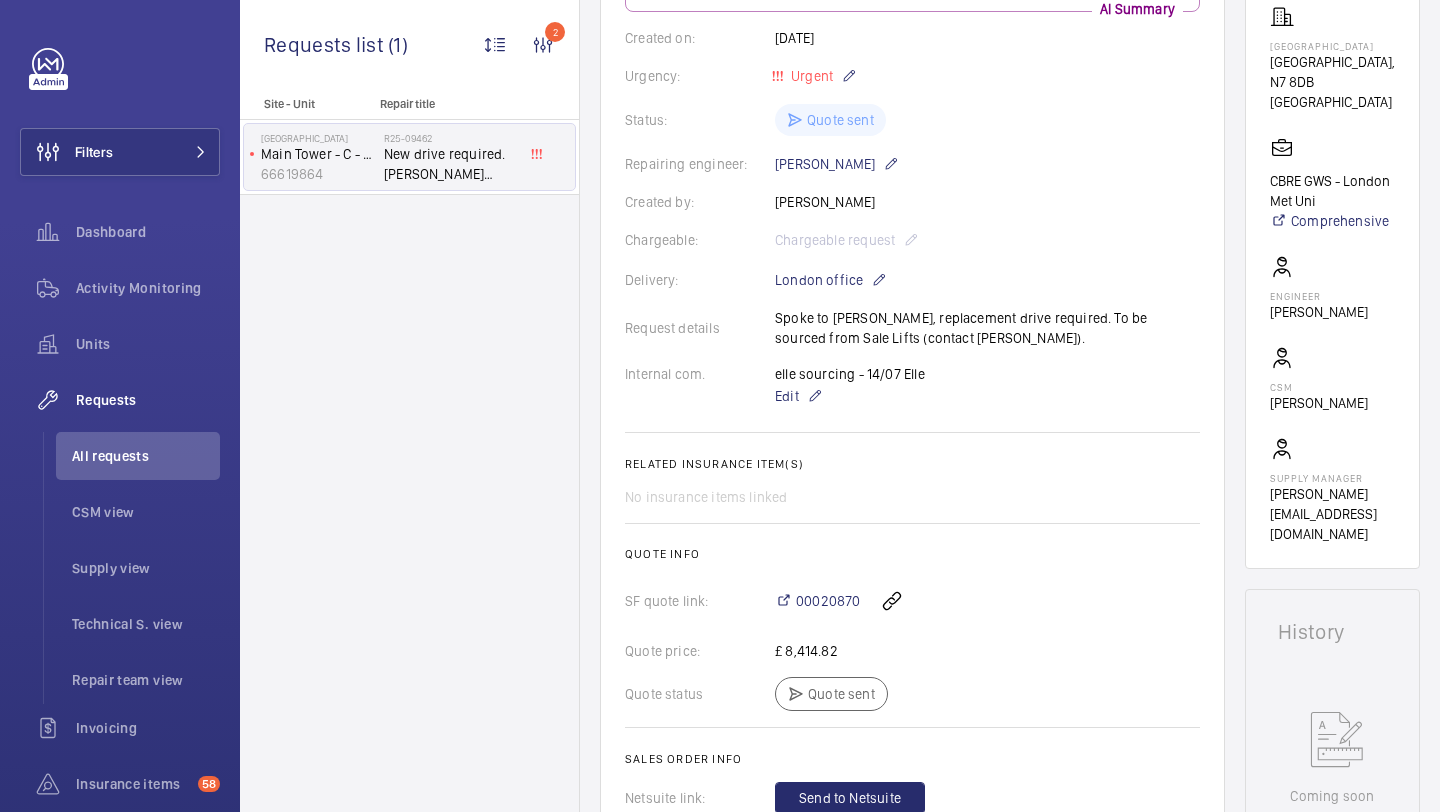 scroll, scrollTop: 389, scrollLeft: 0, axis: vertical 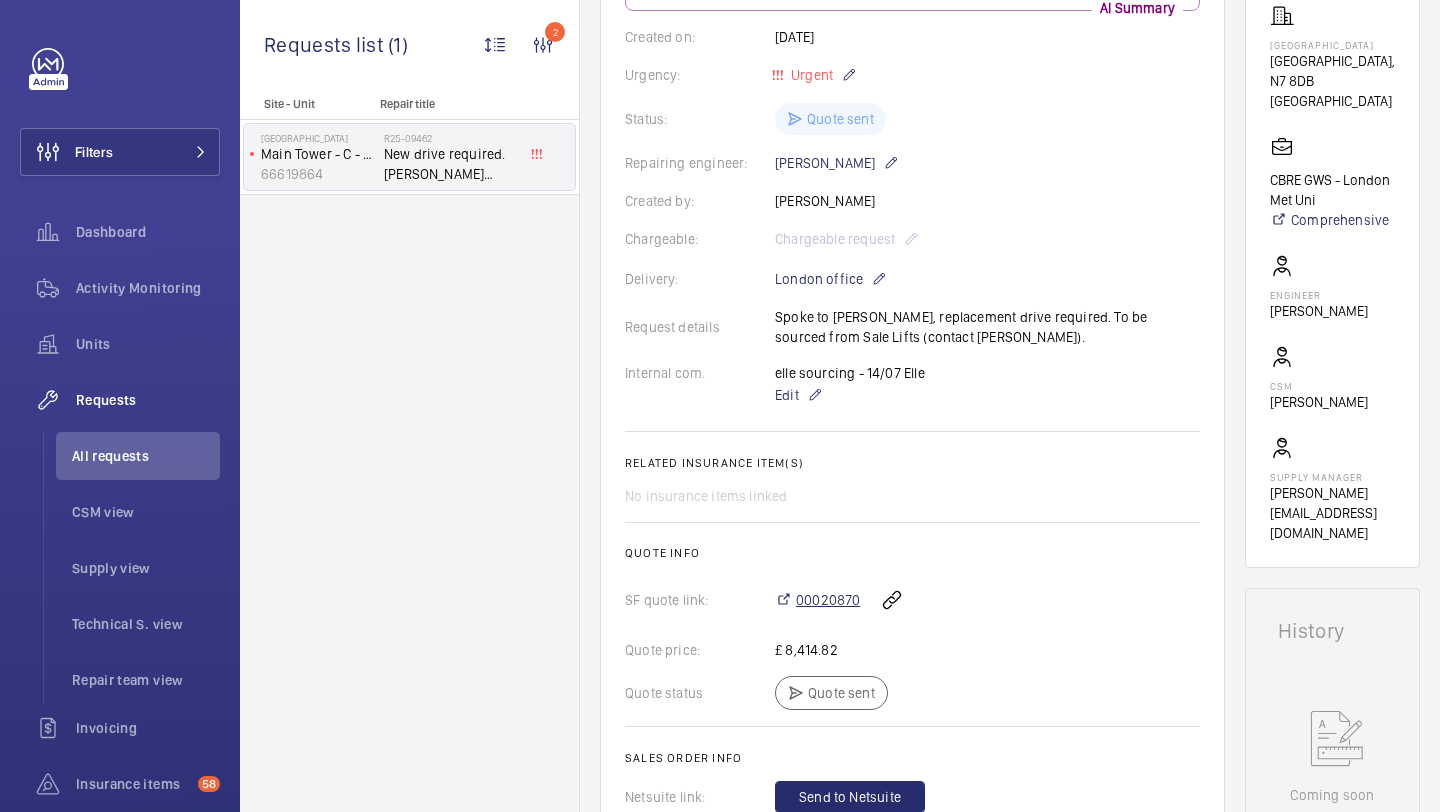 click on "00020870" 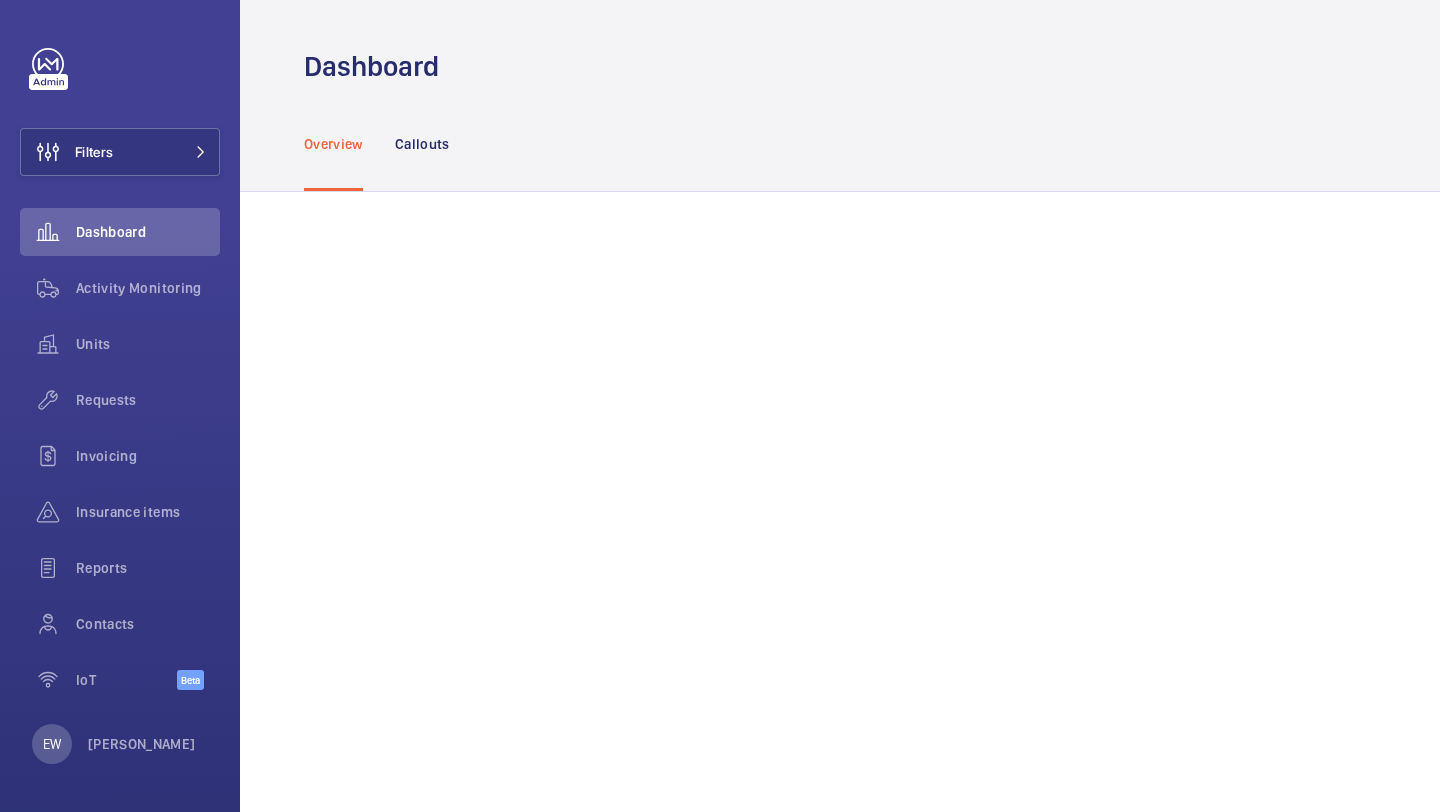 scroll, scrollTop: 0, scrollLeft: 0, axis: both 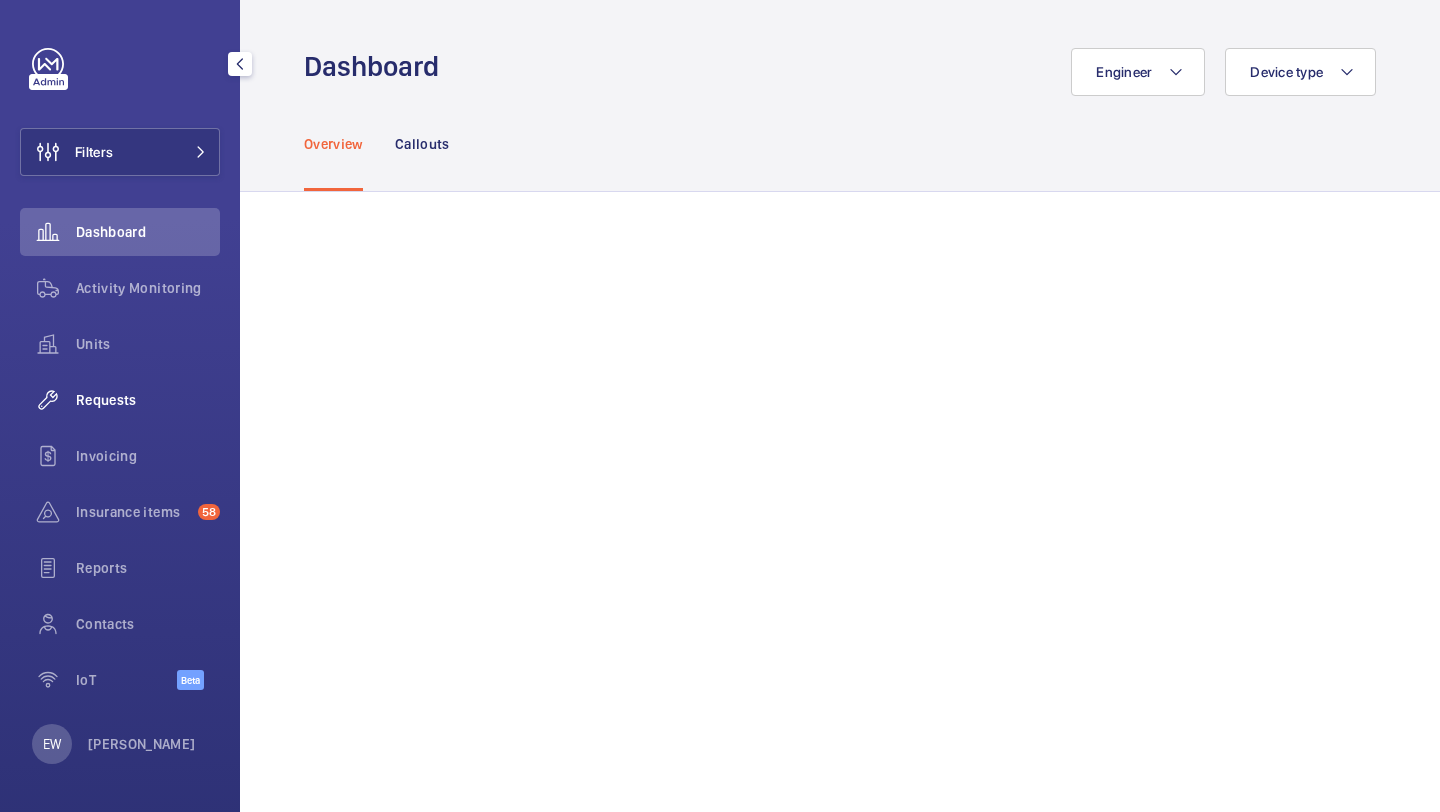 click on "Requests" 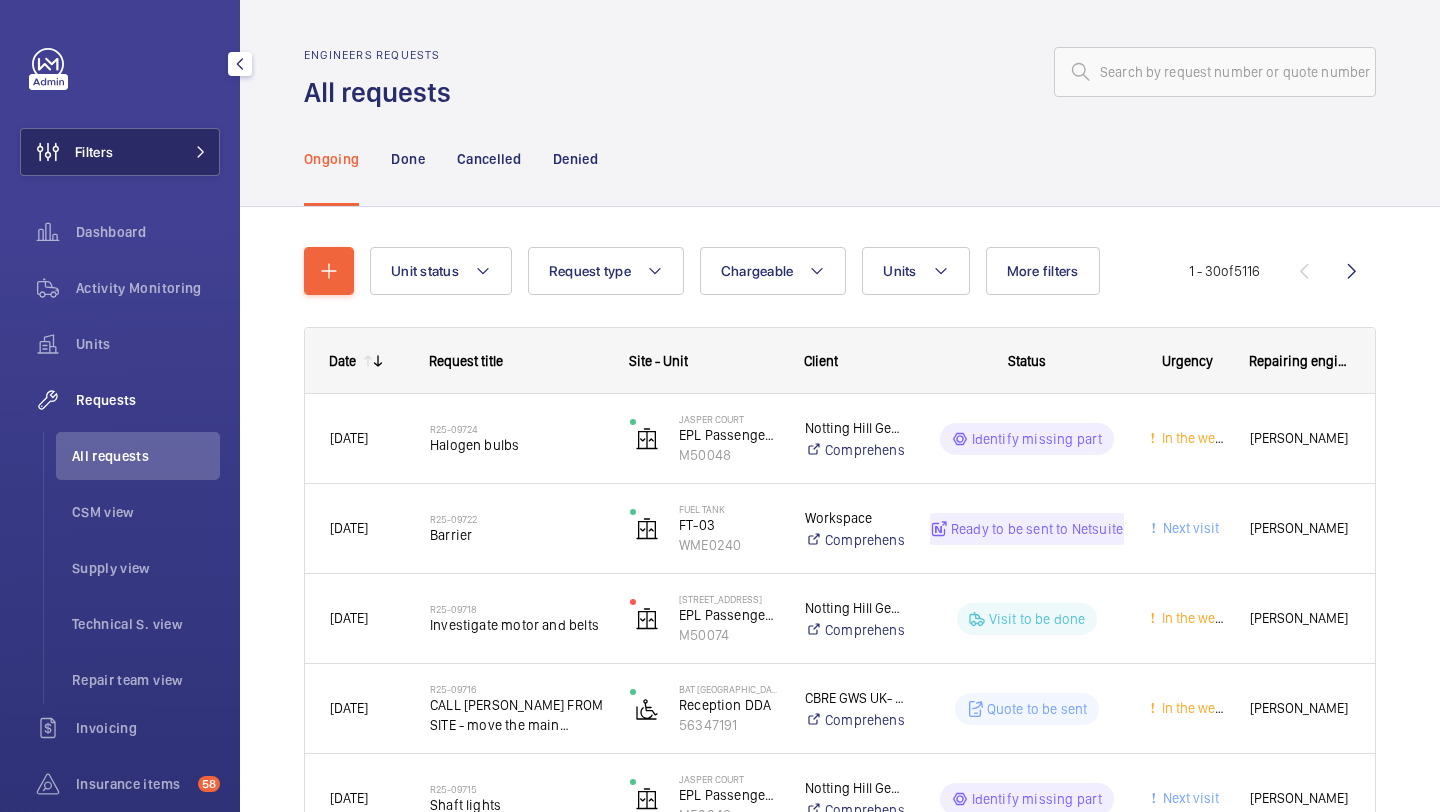 click on "Filters" 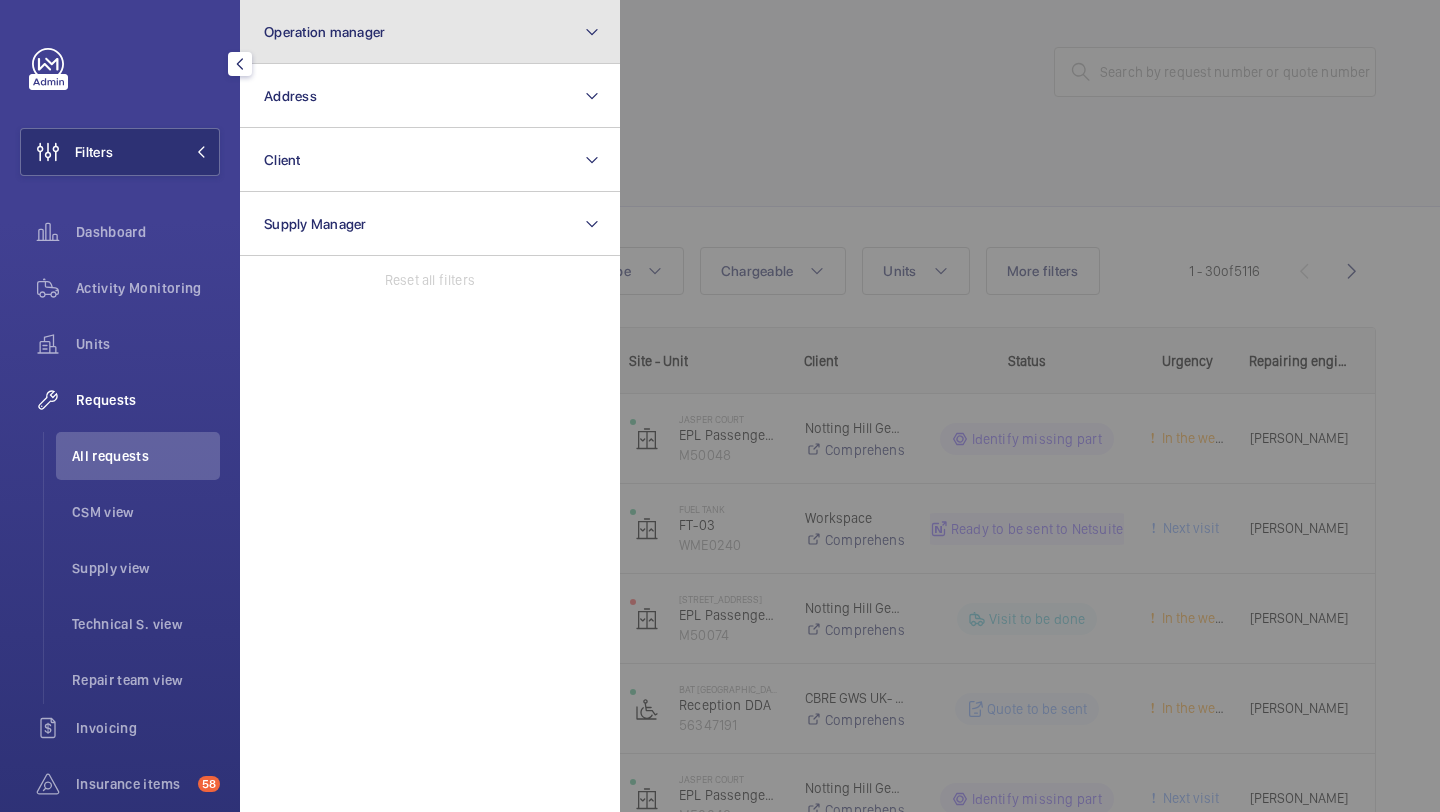 click on "Operation manager" 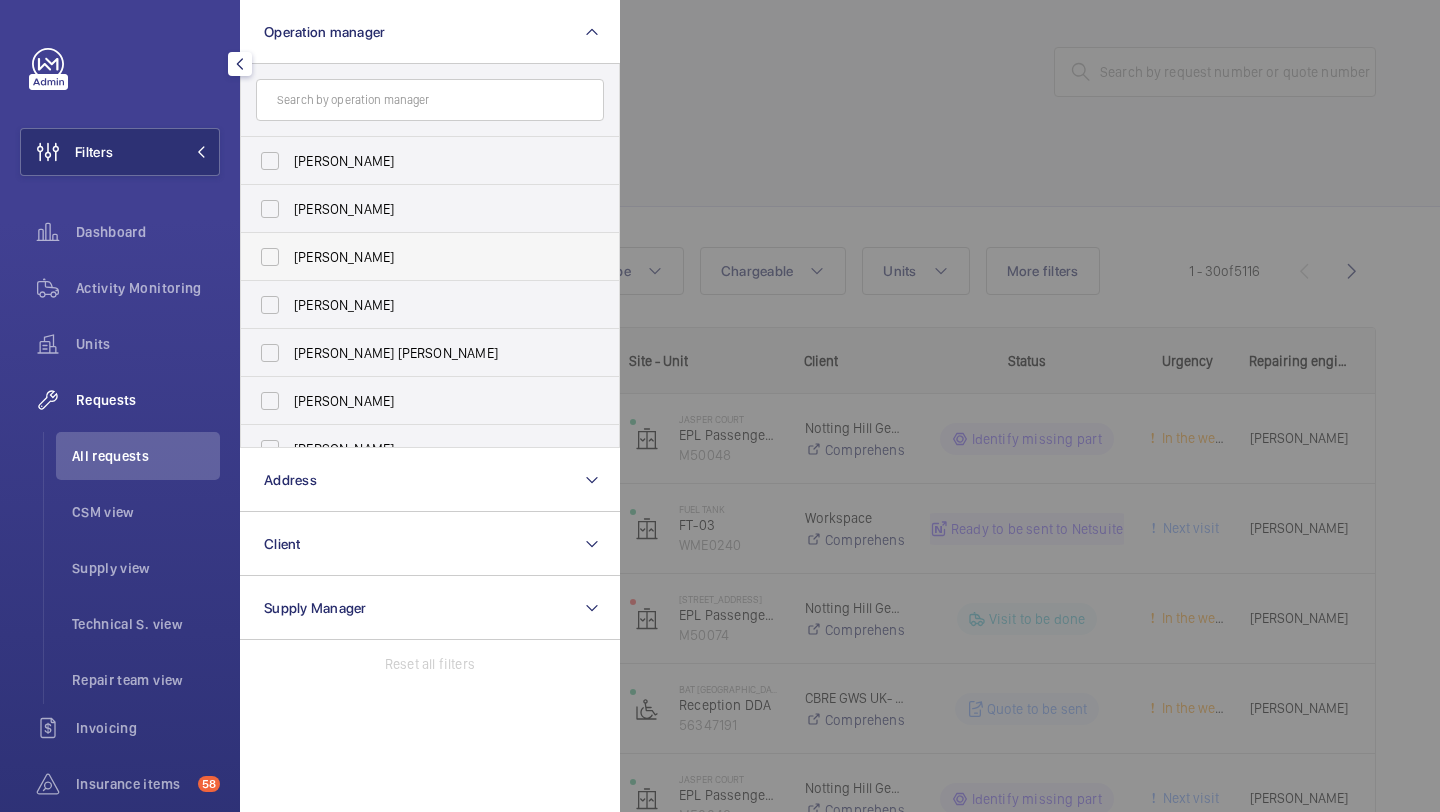 click on "[PERSON_NAME]" at bounding box center [415, 257] 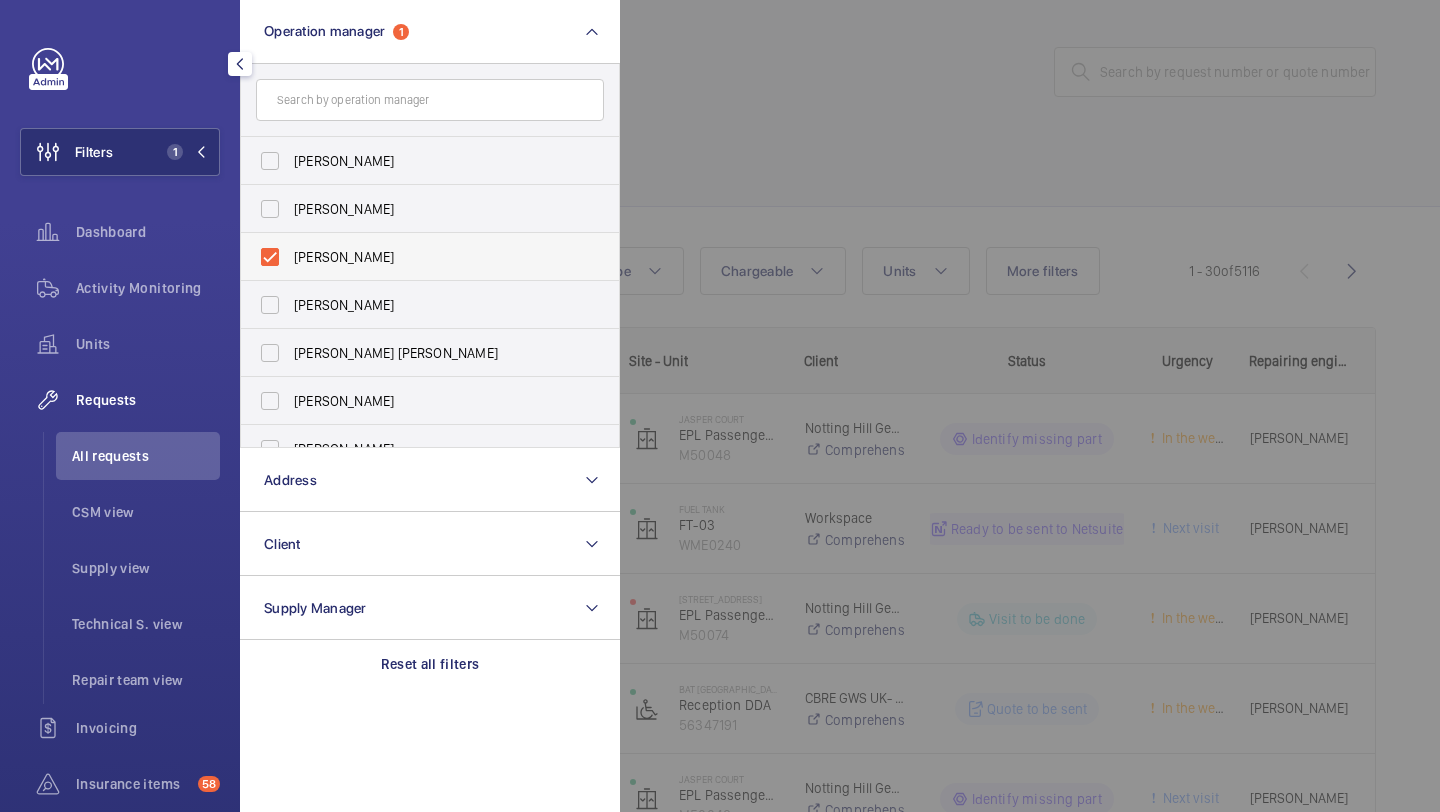 click on "[PERSON_NAME]" at bounding box center [415, 257] 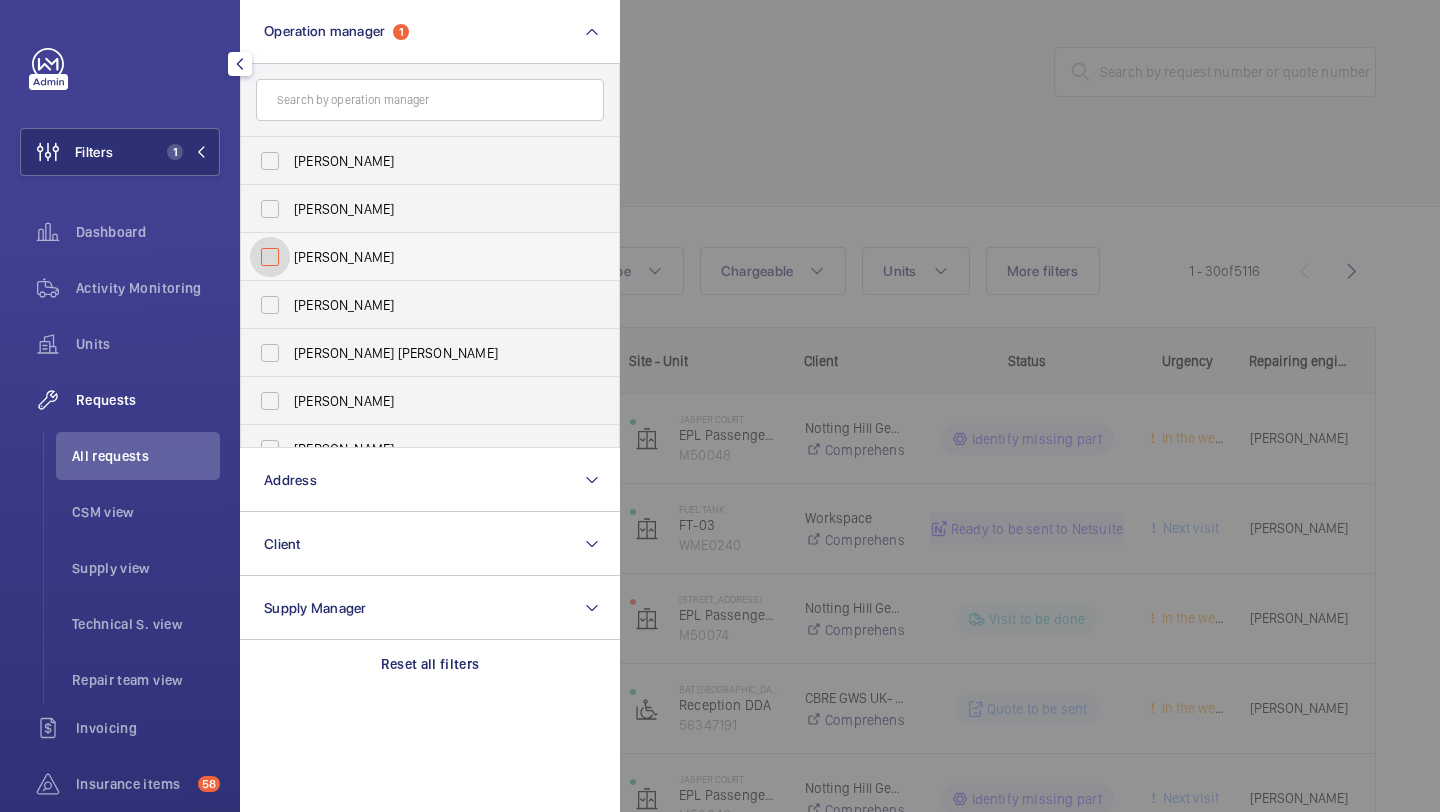 checkbox on "false" 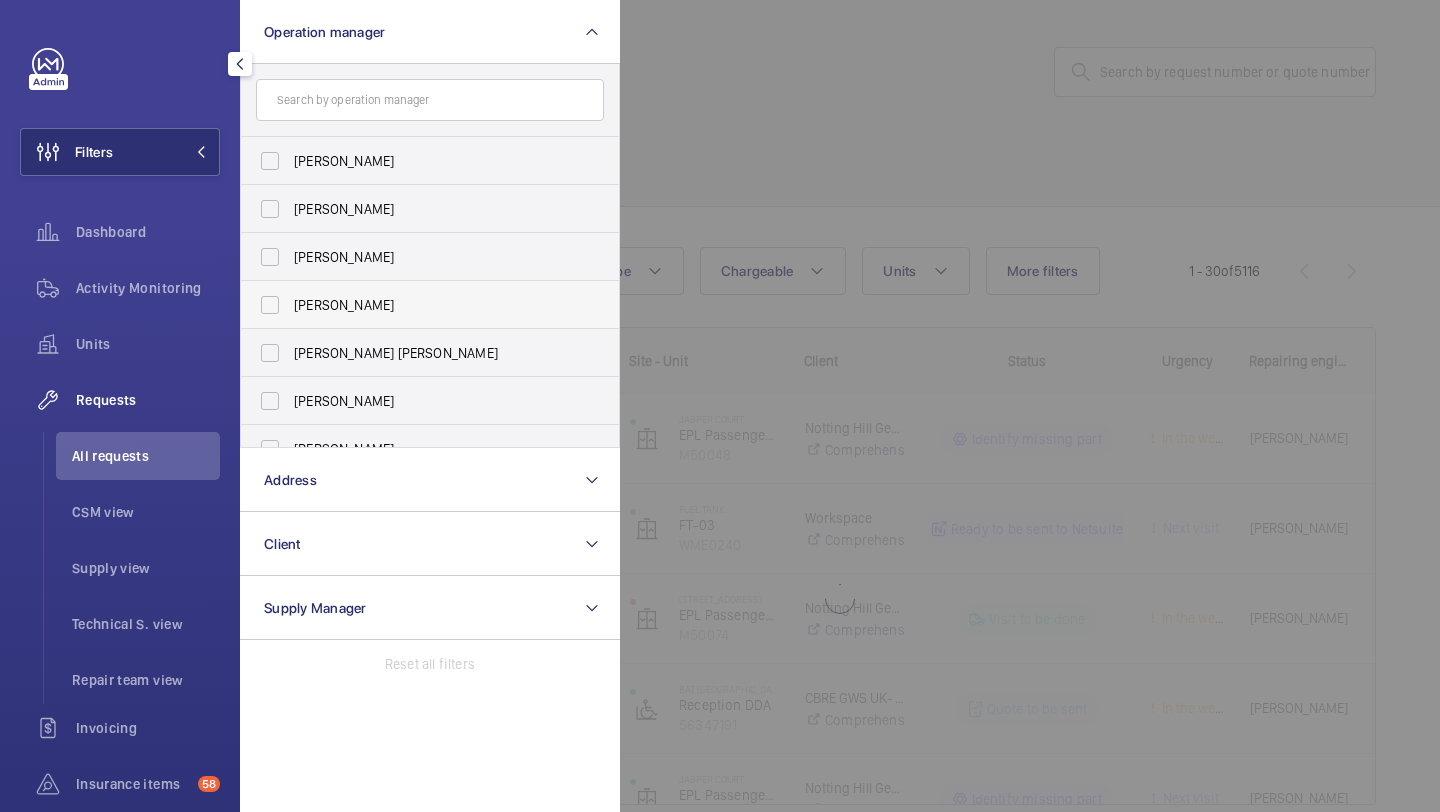 click on "[PERSON_NAME]" at bounding box center (431, 305) 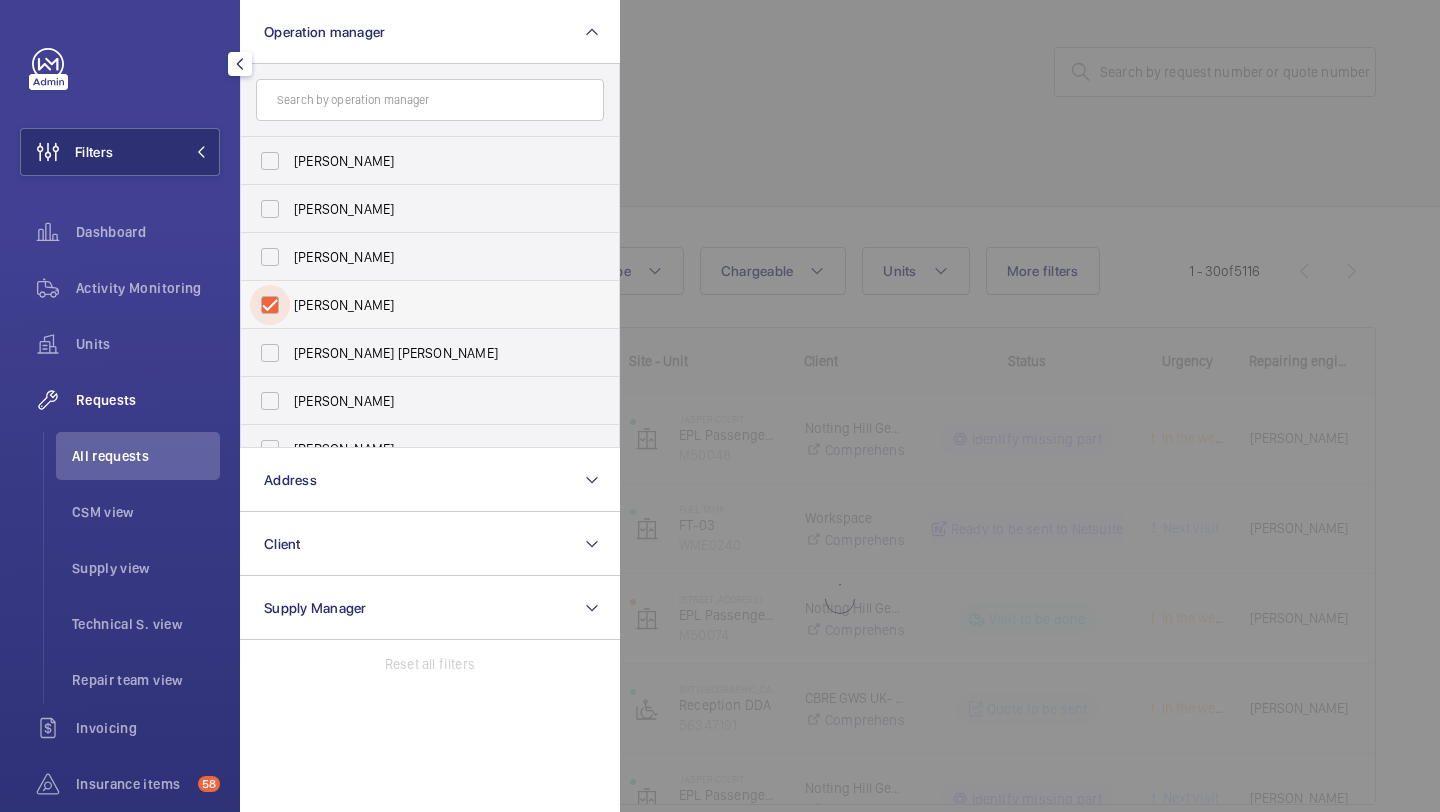 checkbox on "true" 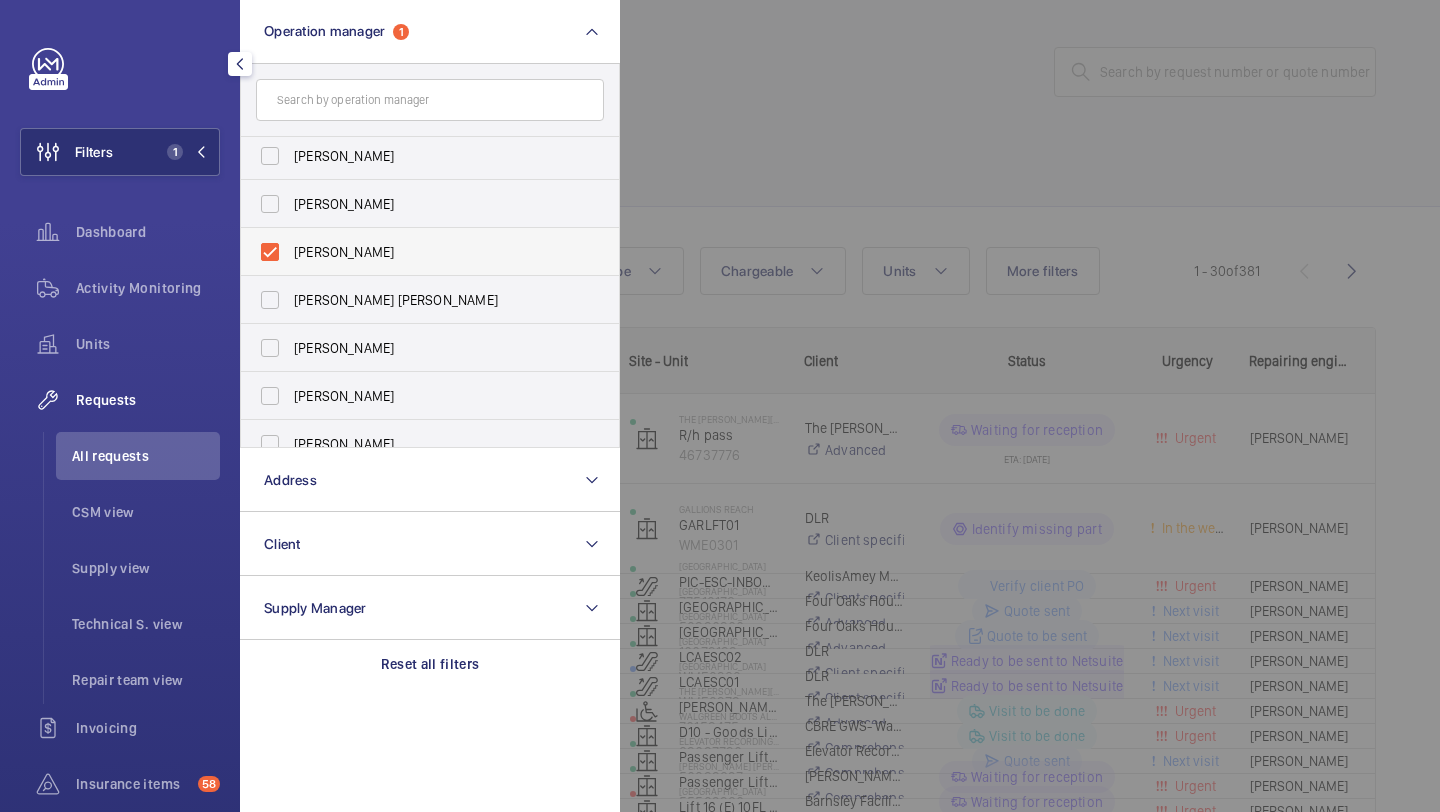 click on "[PERSON_NAME] [PERSON_NAME]" at bounding box center (431, 300) 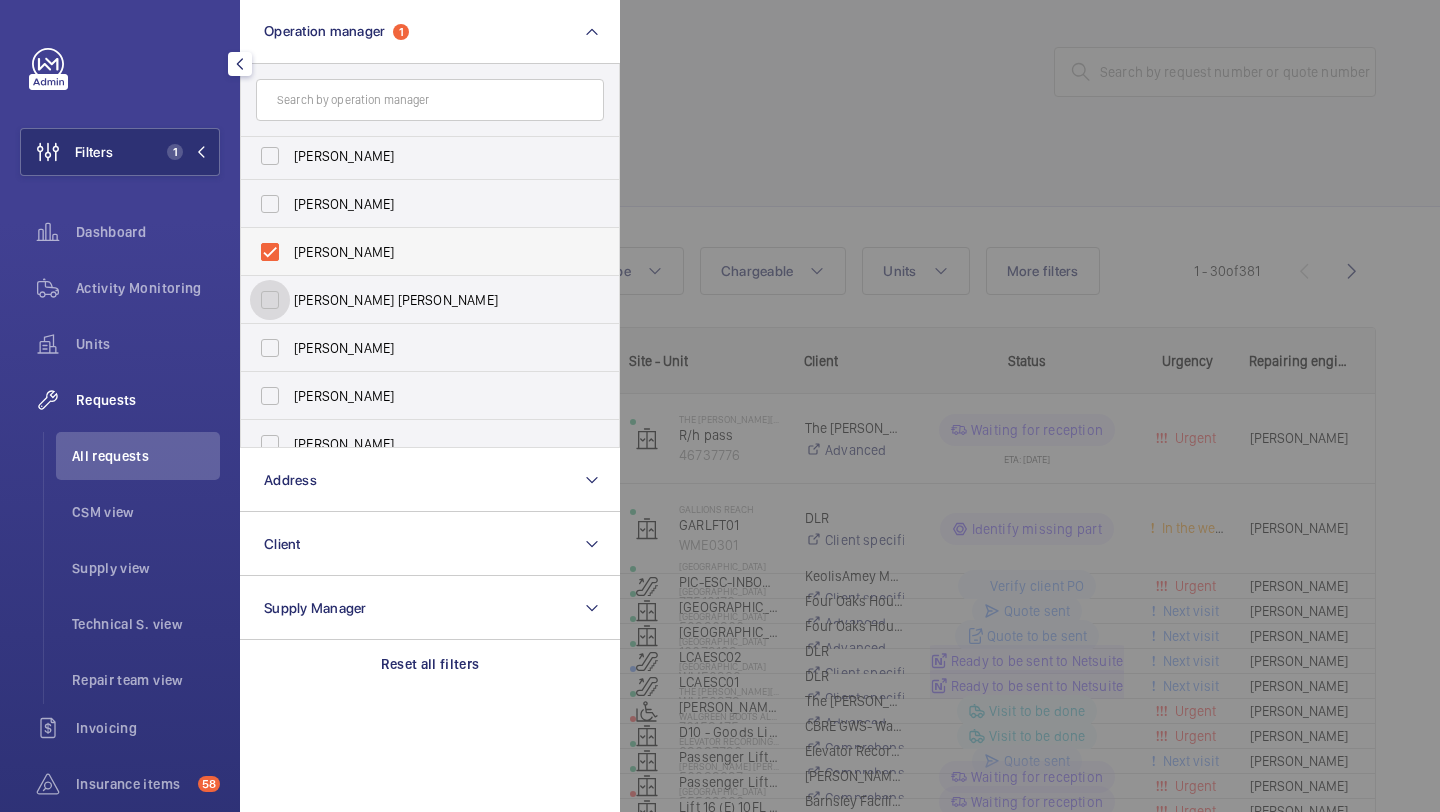 click on "[PERSON_NAME] [PERSON_NAME]" at bounding box center (270, 300) 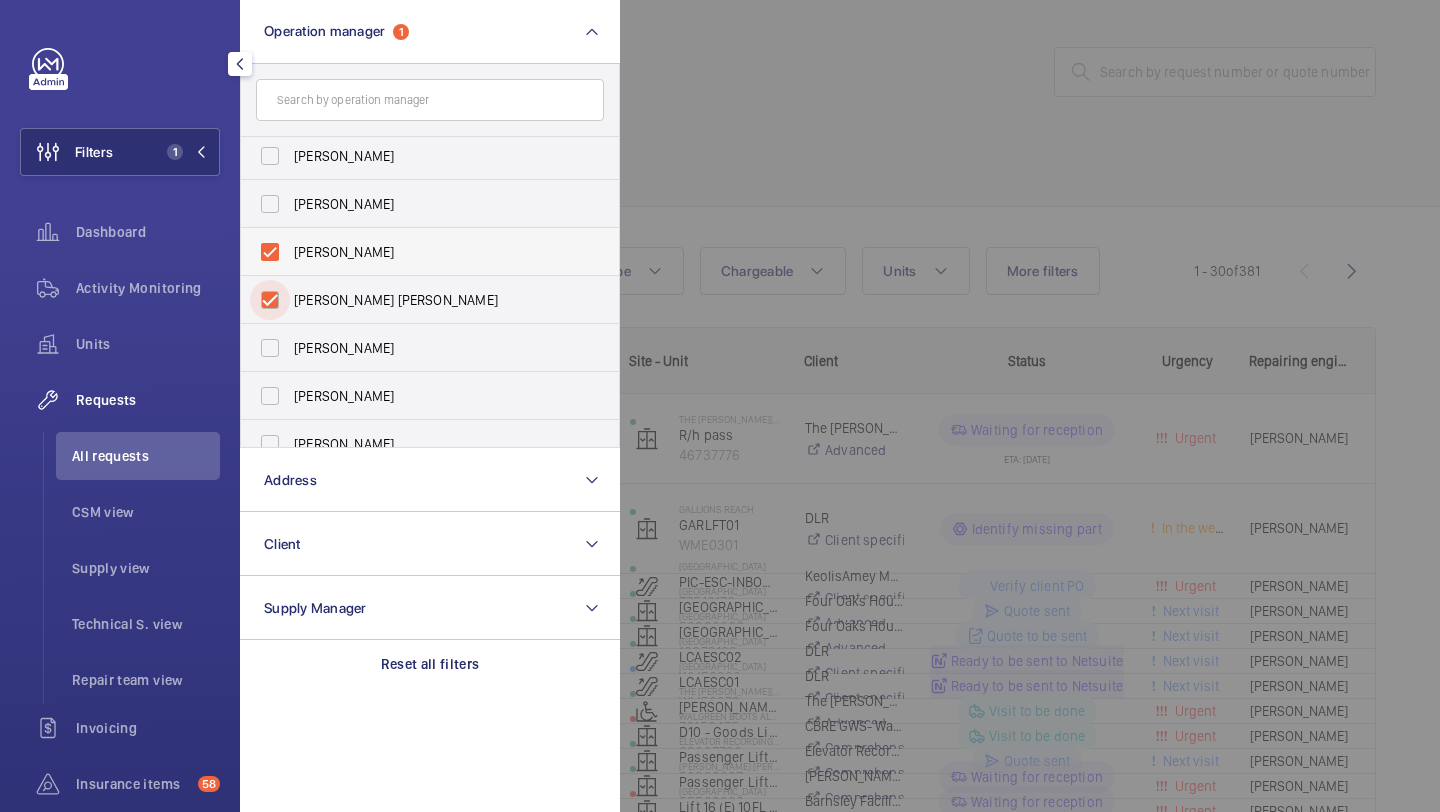 checkbox on "true" 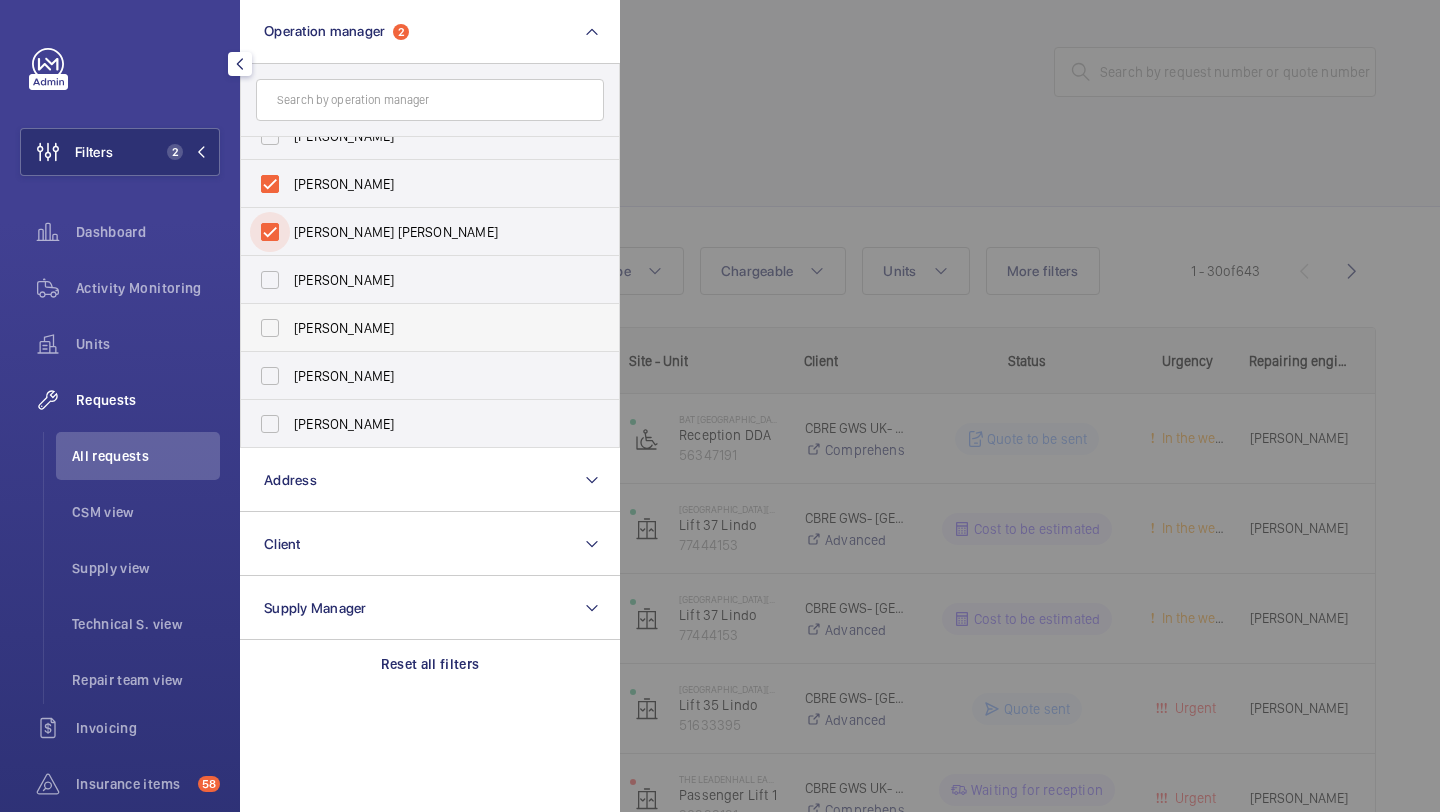scroll, scrollTop: 0, scrollLeft: 0, axis: both 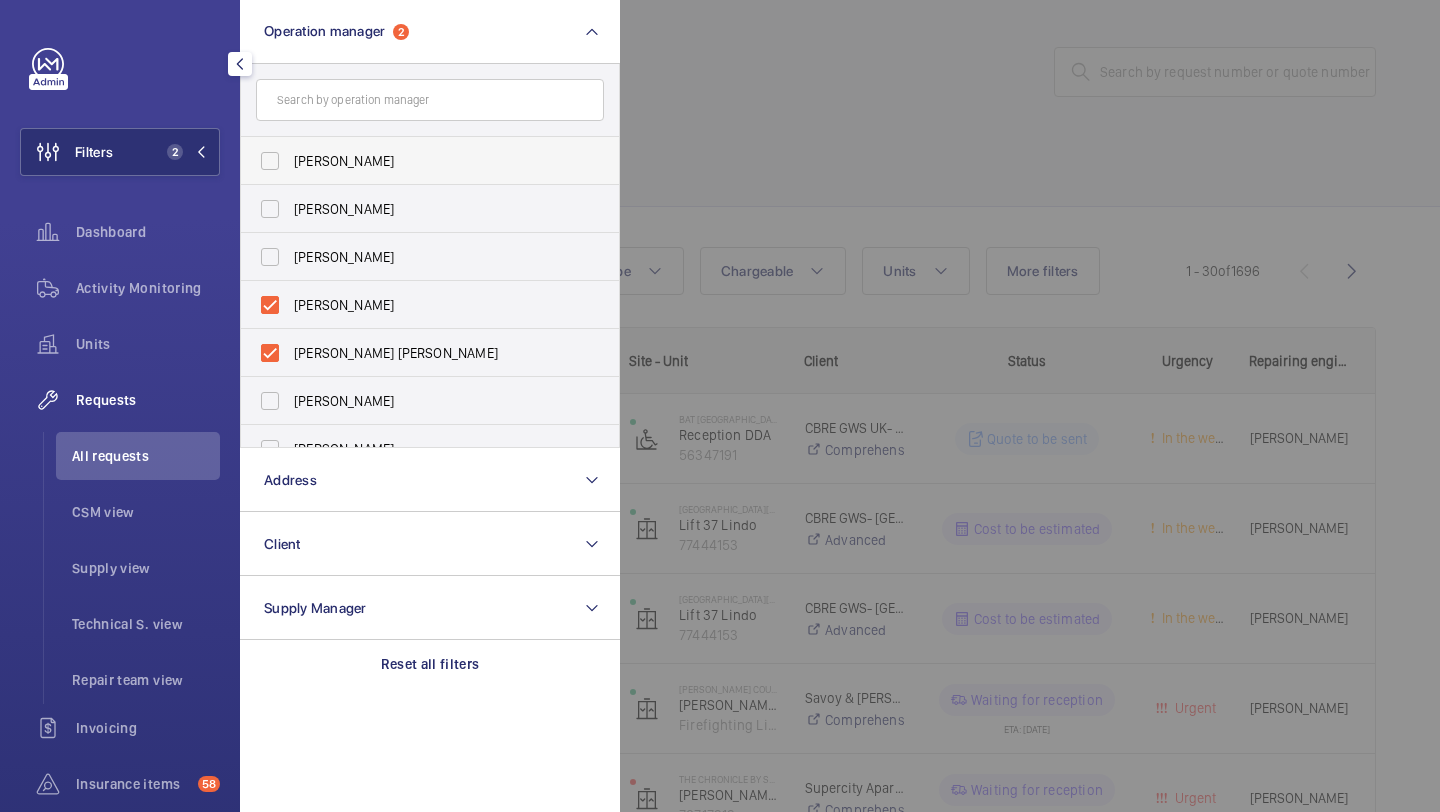 click on "[PERSON_NAME]" at bounding box center [431, 161] 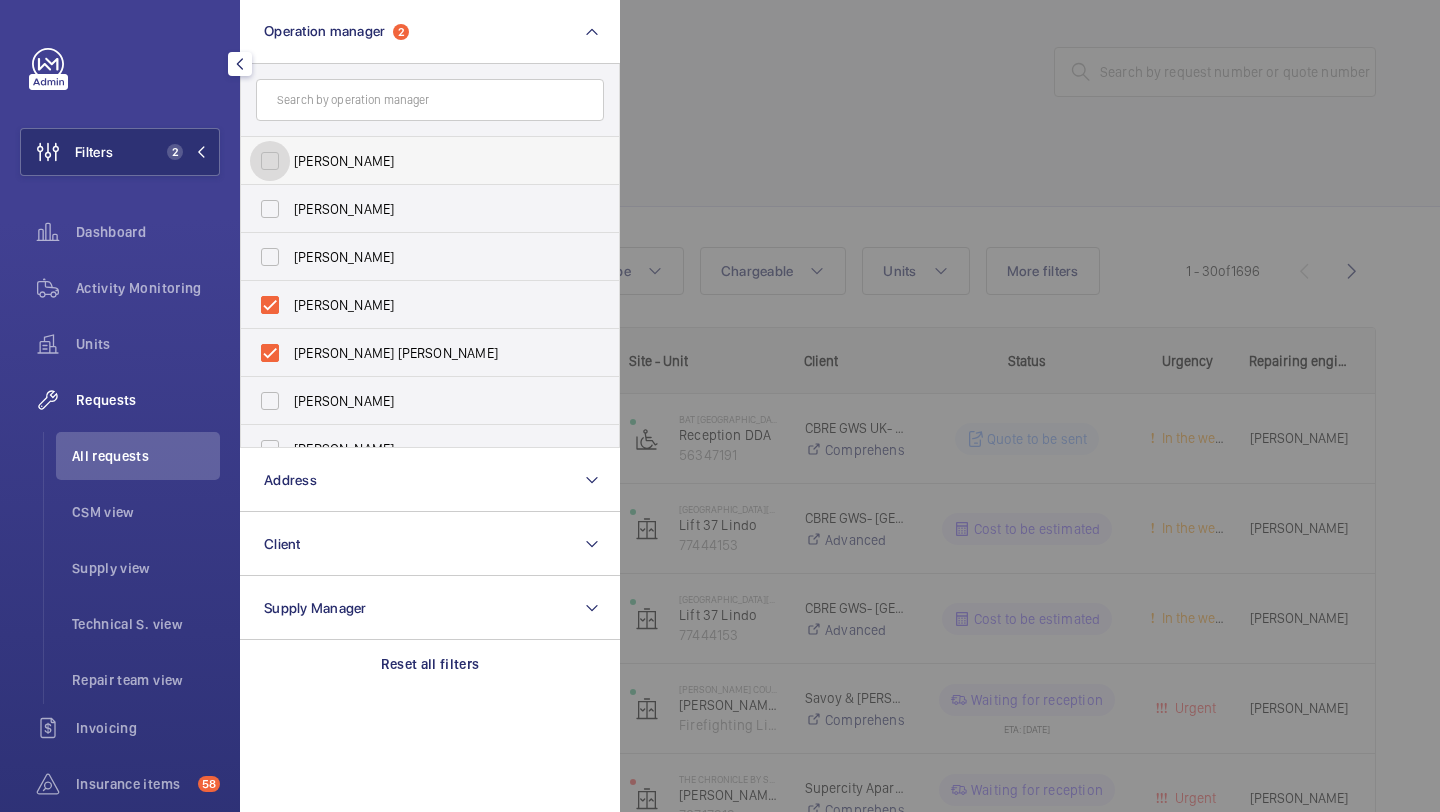 click on "[PERSON_NAME]" at bounding box center [270, 161] 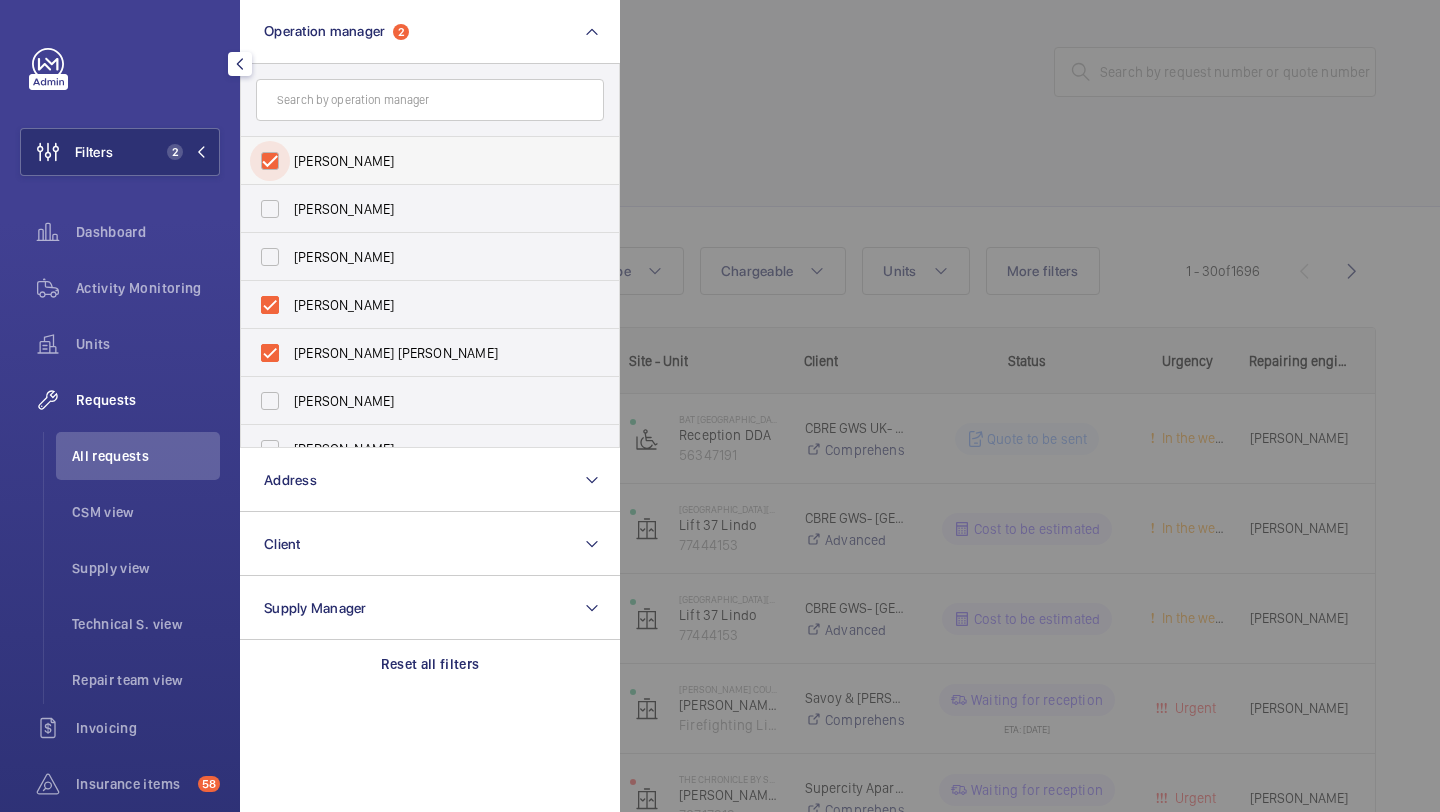 checkbox on "true" 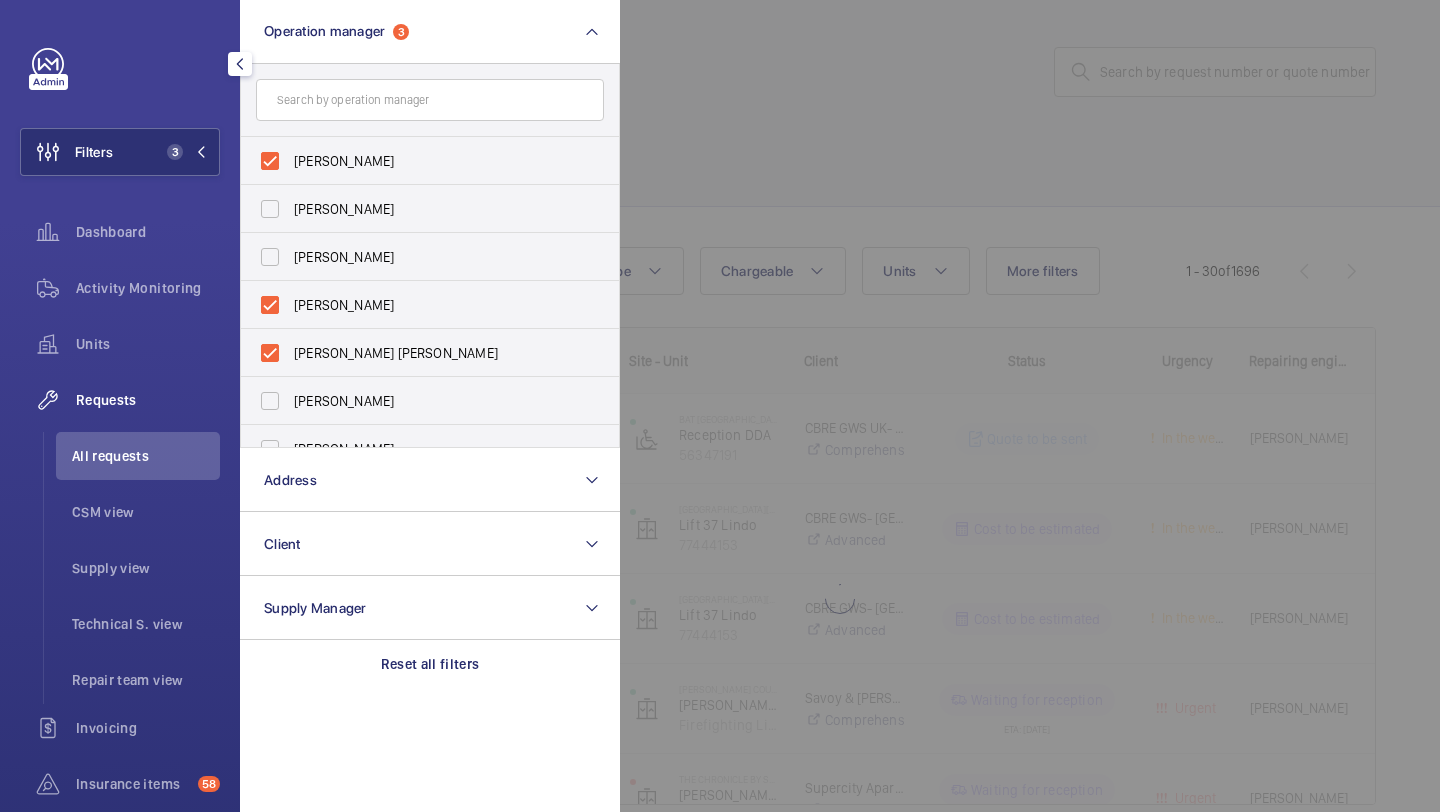 click 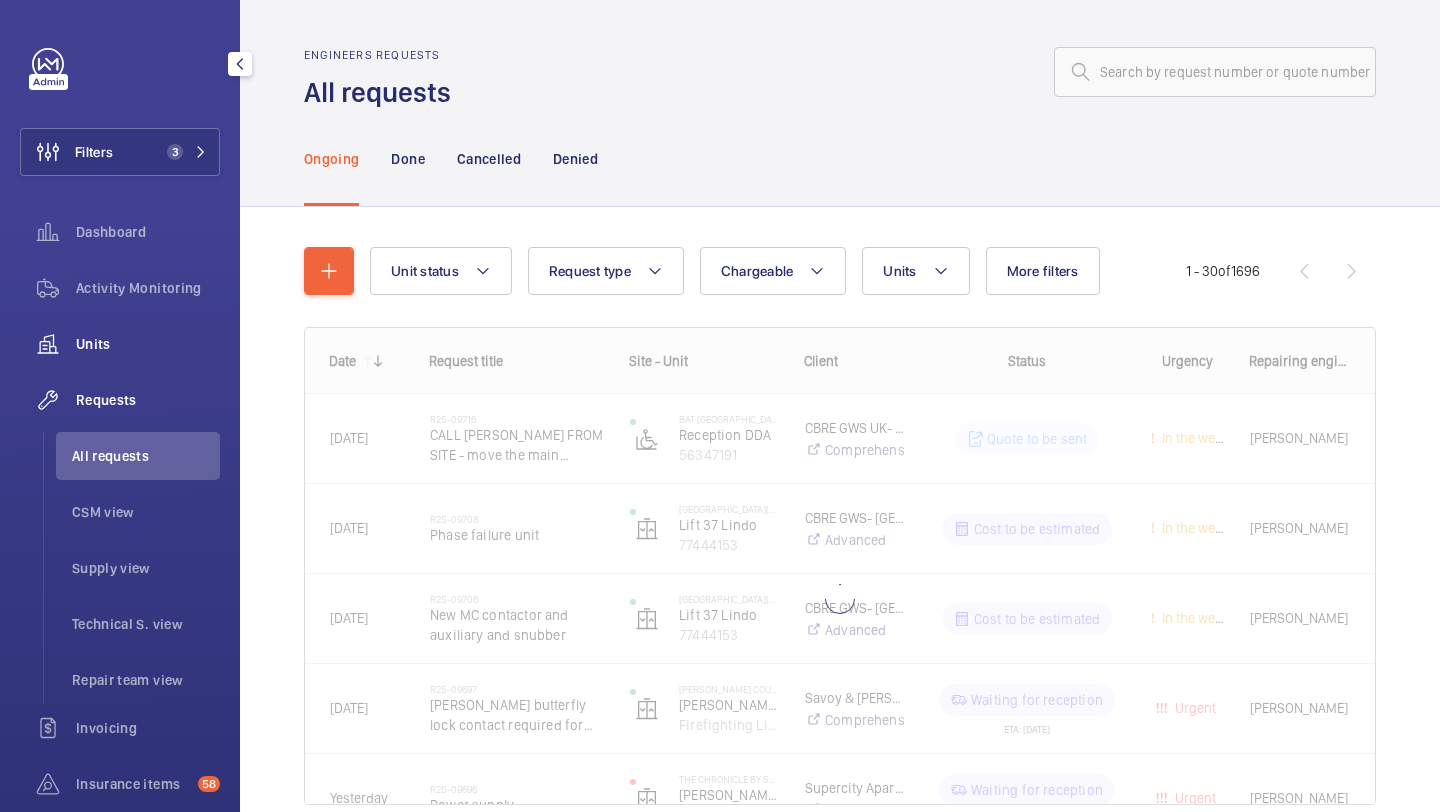 click on "Units" 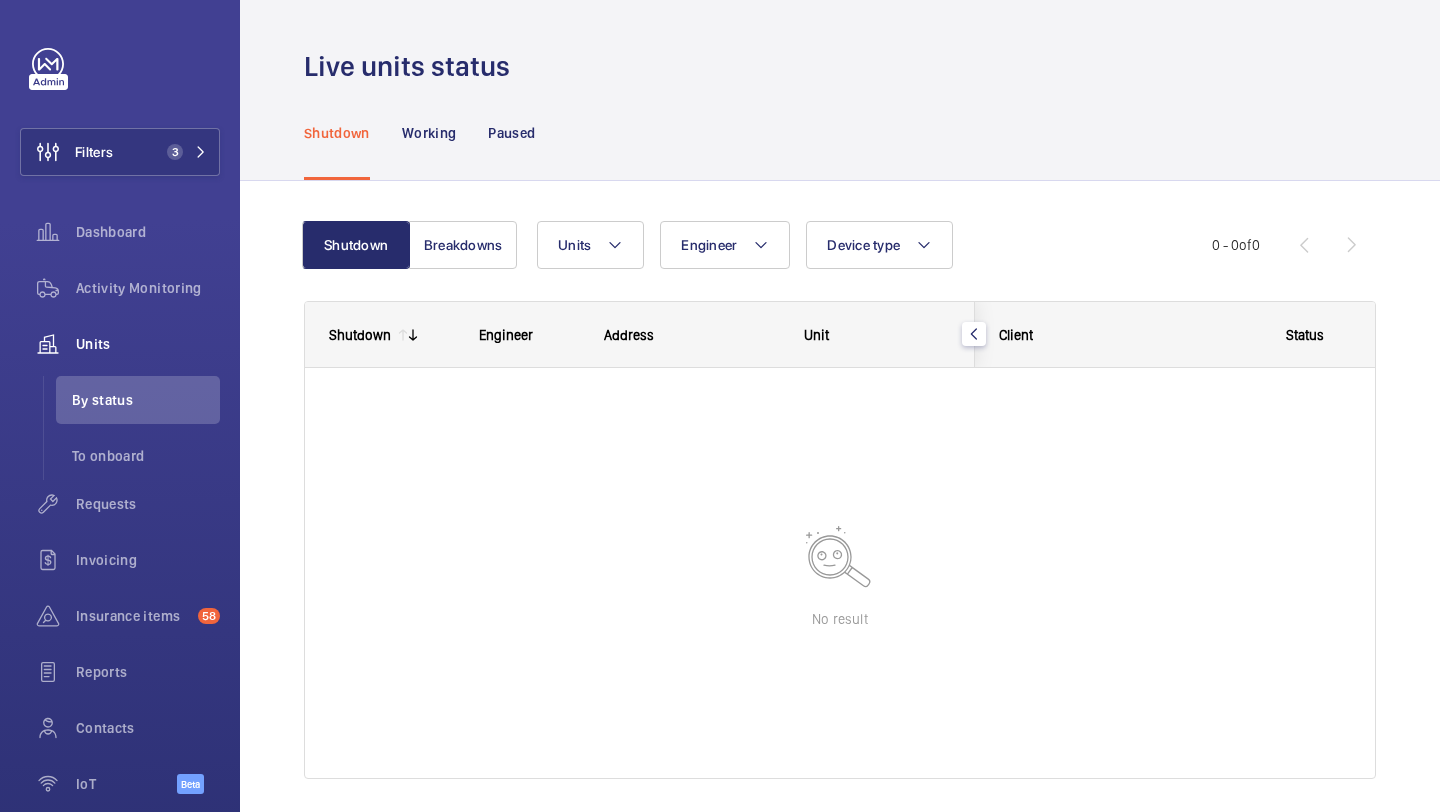 click on "Shutdown Working Paused" 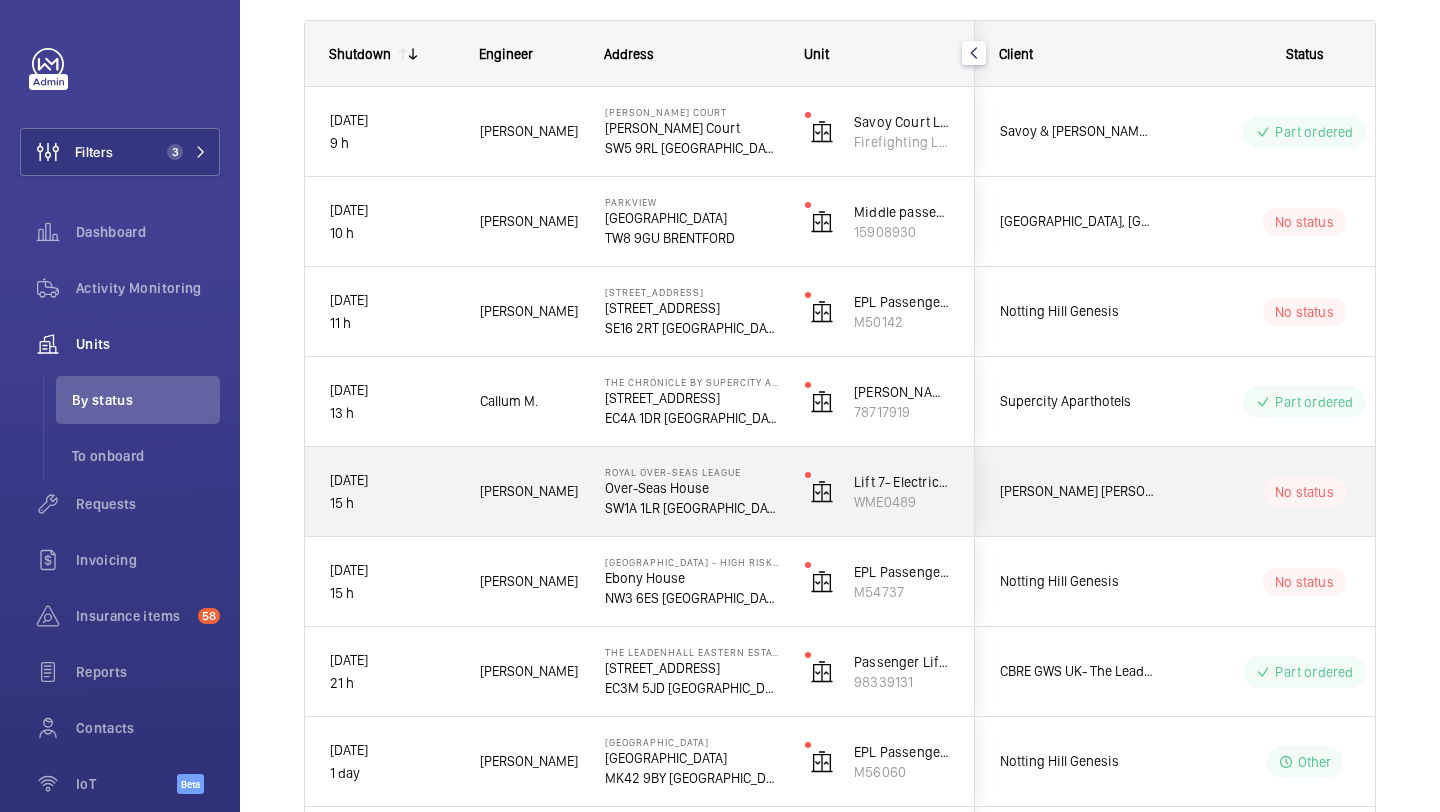 scroll, scrollTop: 390, scrollLeft: 0, axis: vertical 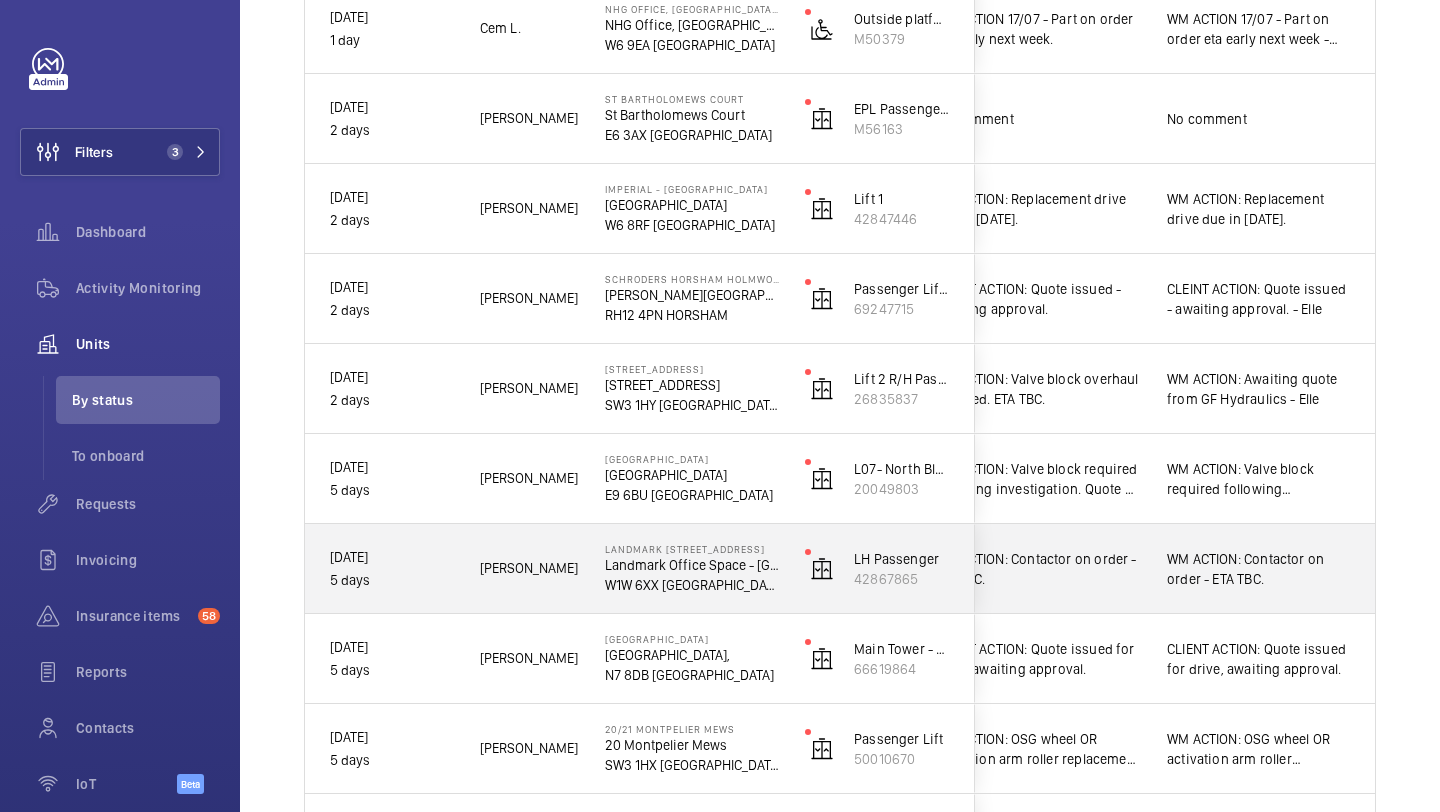 click on "WM ACTION: Contactor on order - ETA TBC." 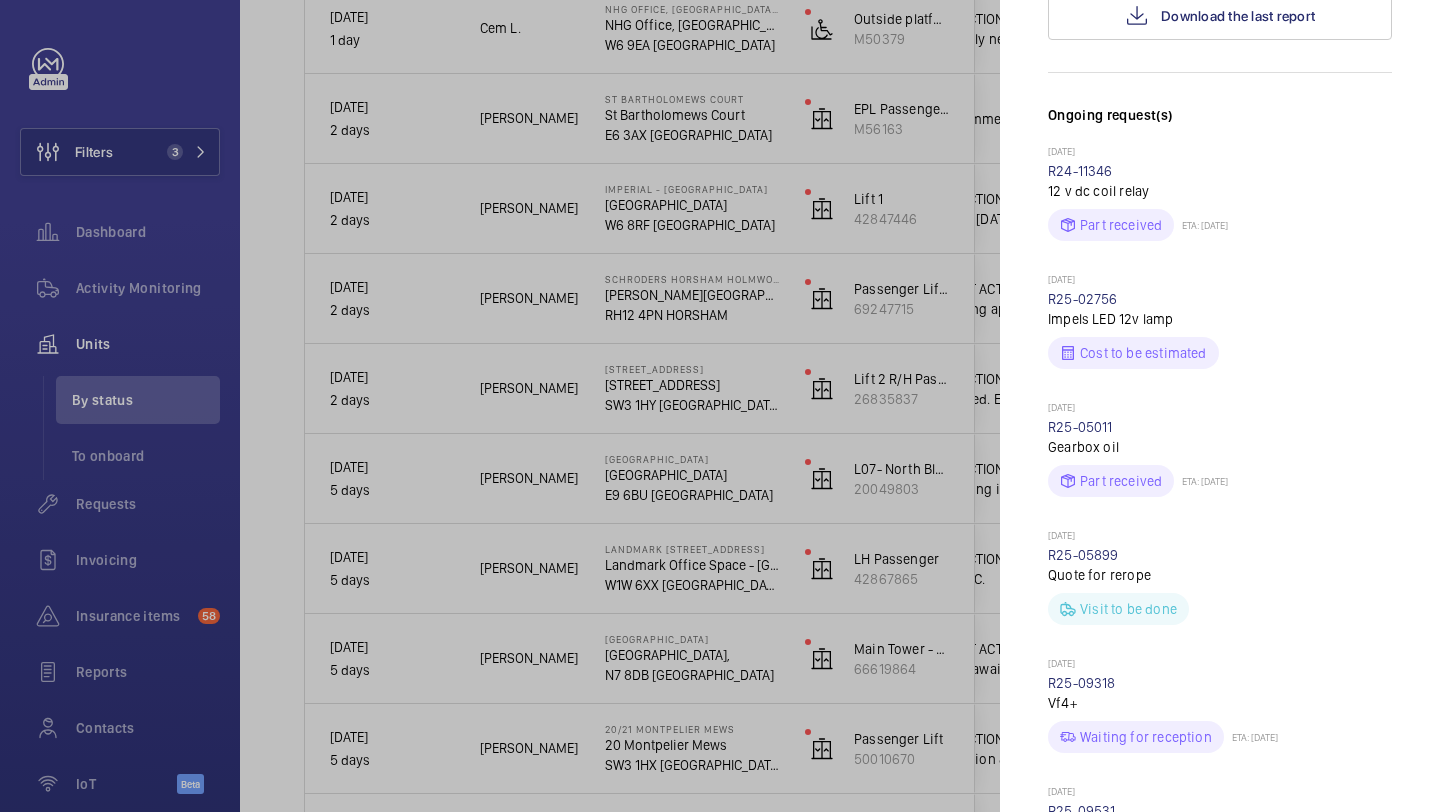 scroll, scrollTop: 945, scrollLeft: 0, axis: vertical 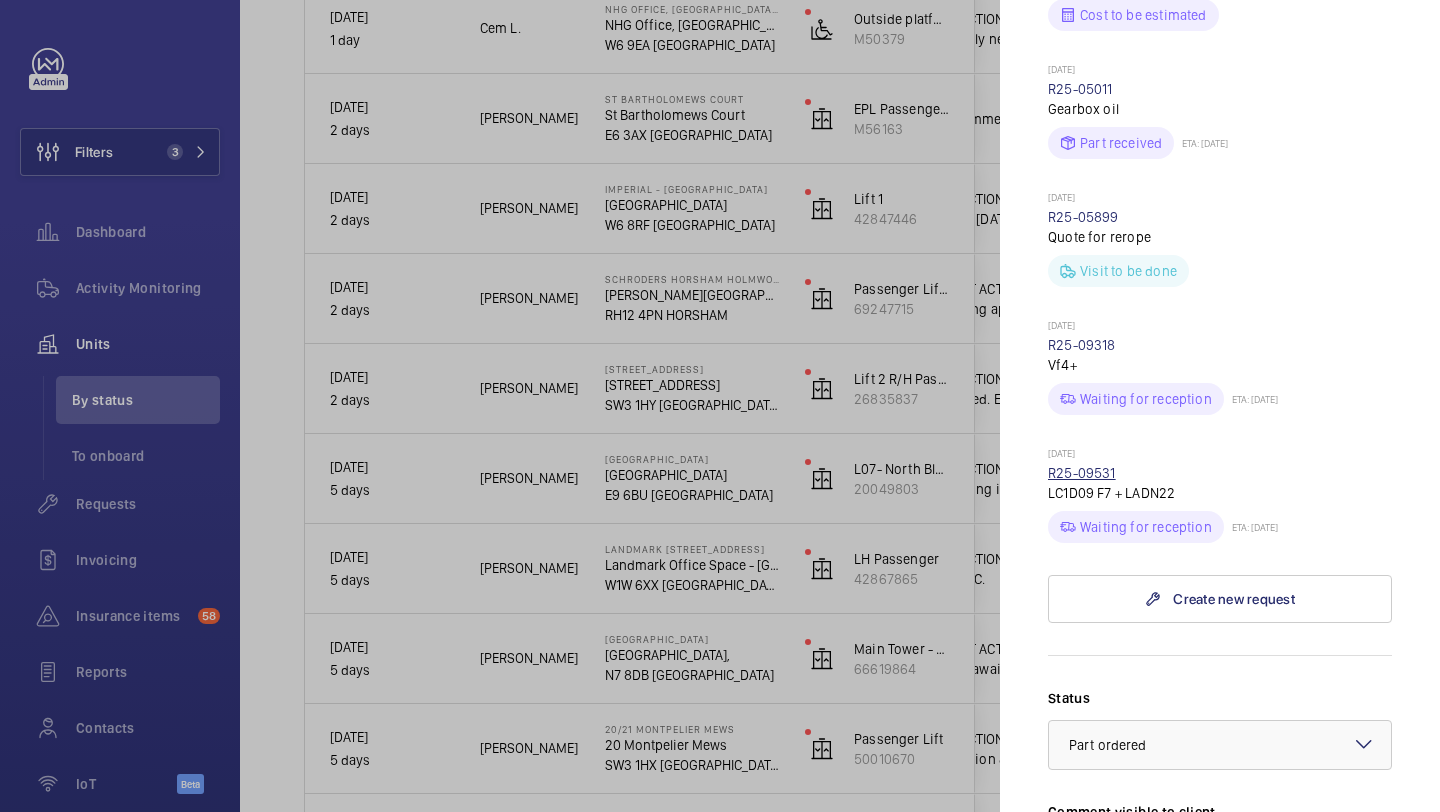 drag, startPoint x: 1116, startPoint y: 441, endPoint x: 1048, endPoint y: 441, distance: 68 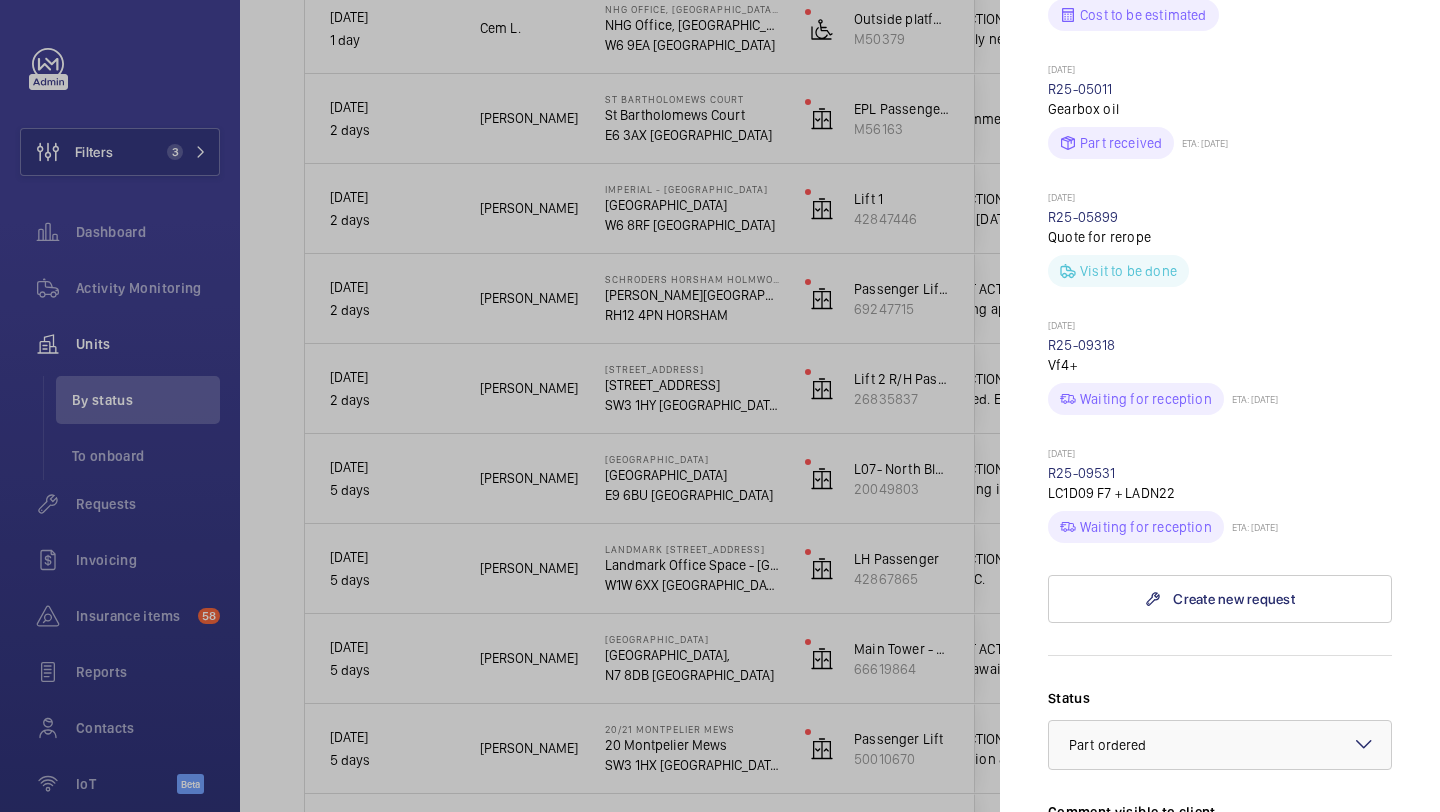 copy on "R25-09531" 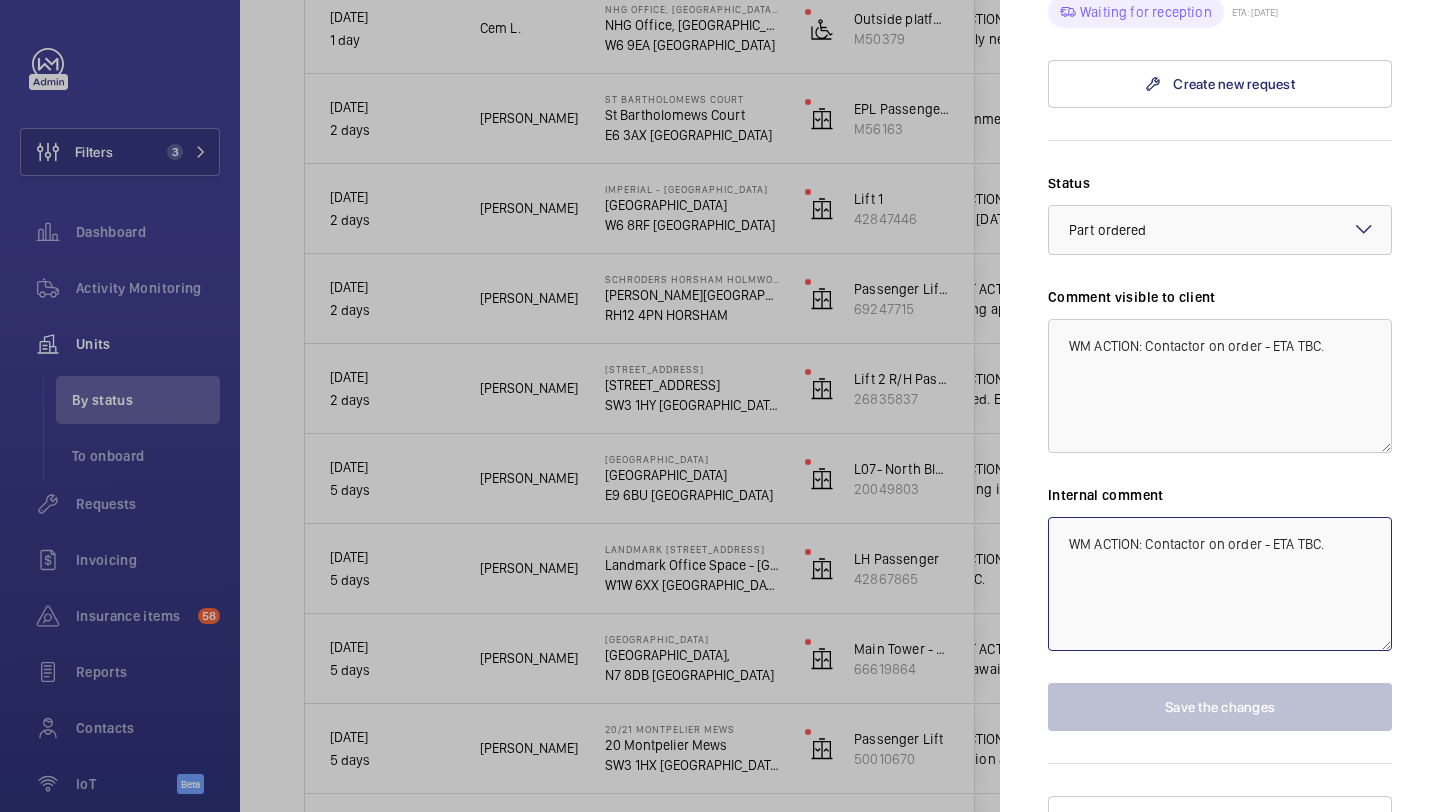 click on "WM ACTION: Contactor on order - ETA TBC." 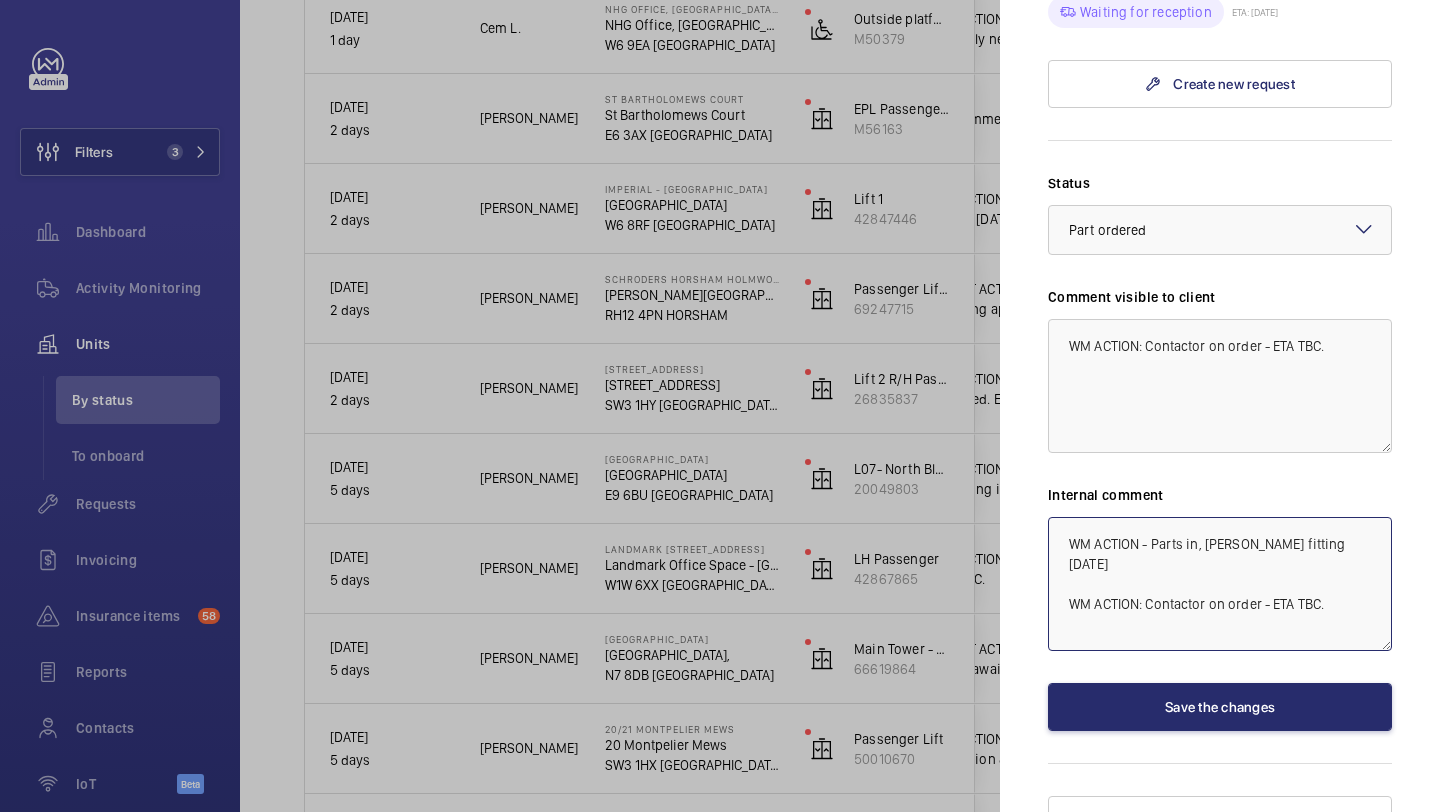 drag, startPoint x: 1319, startPoint y: 511, endPoint x: 1056, endPoint y: 511, distance: 263 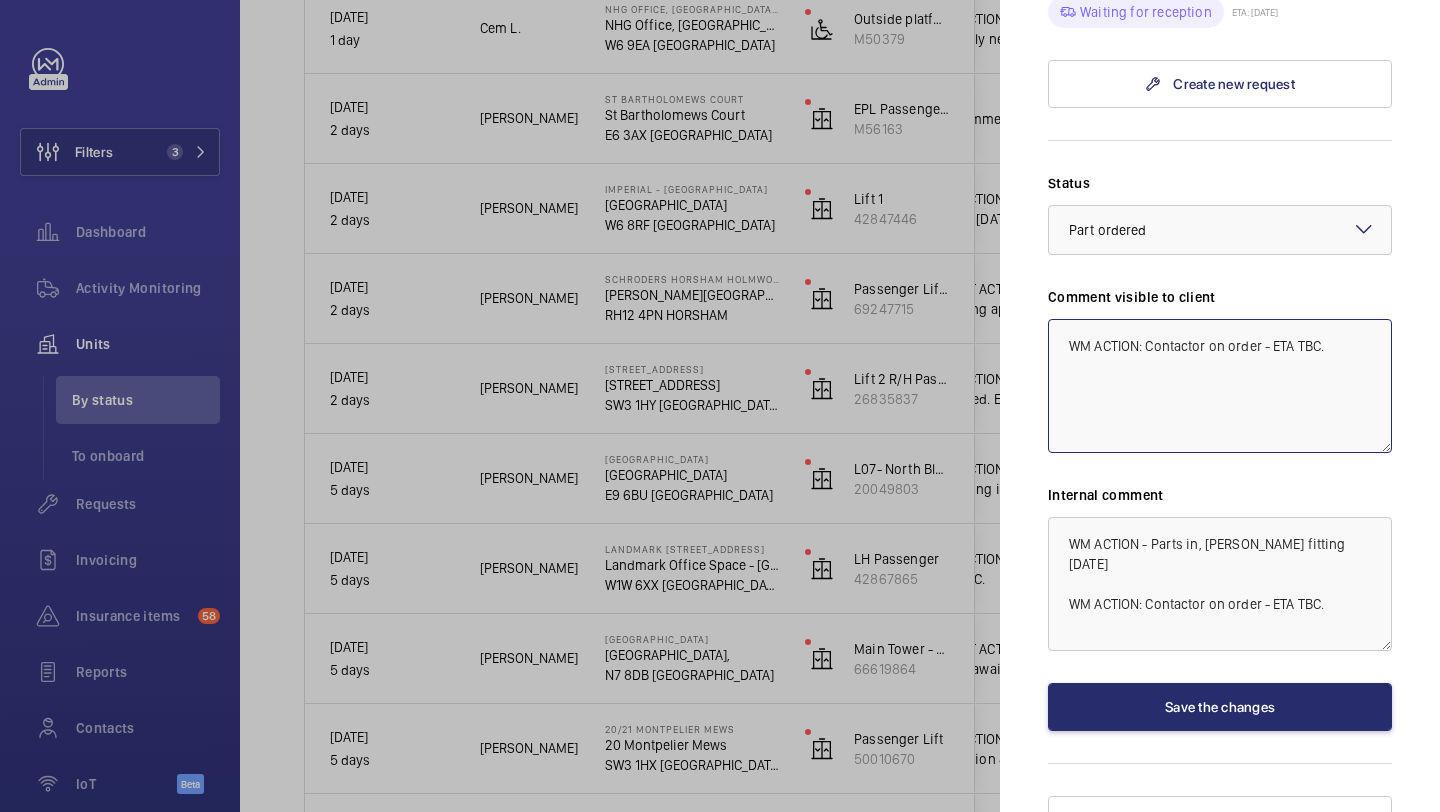 click on "WM ACTION: Contactor on order - ETA TBC." 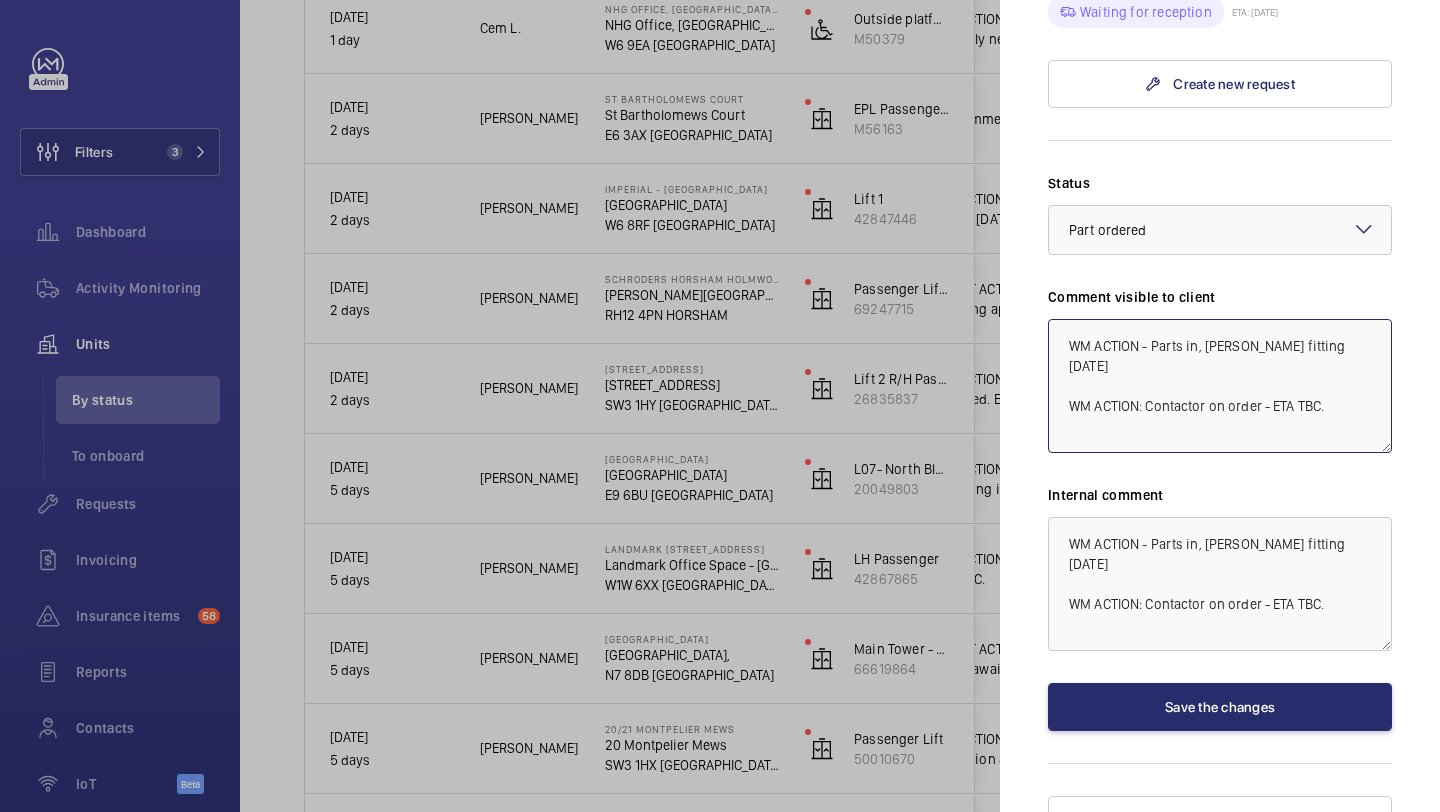 drag, startPoint x: 1318, startPoint y: 319, endPoint x: 1204, endPoint y: 314, distance: 114.1096 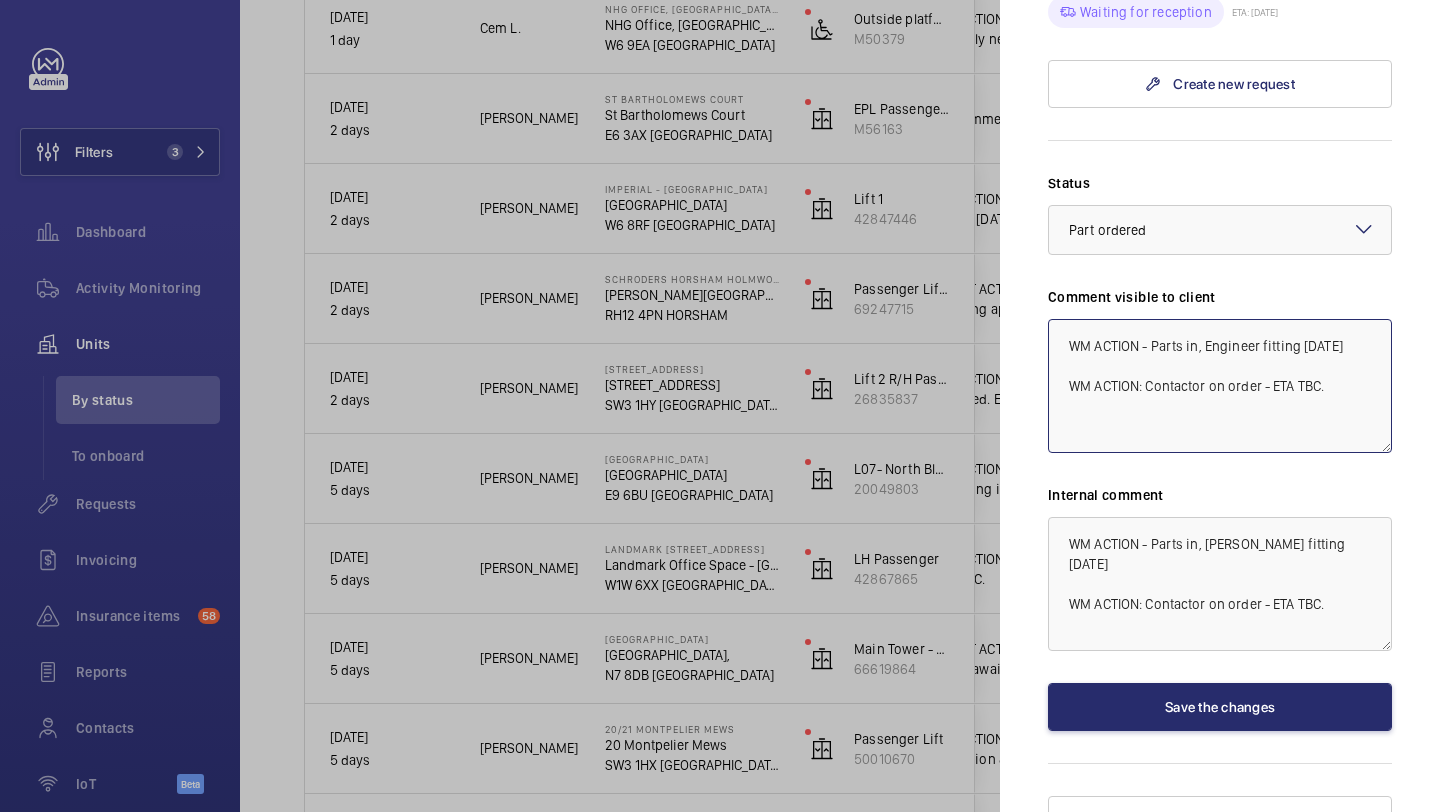 type on "WM ACTION - Parts in, Engineer fitting [DATE]
WM ACTION: Contactor on order - ETA TBC." 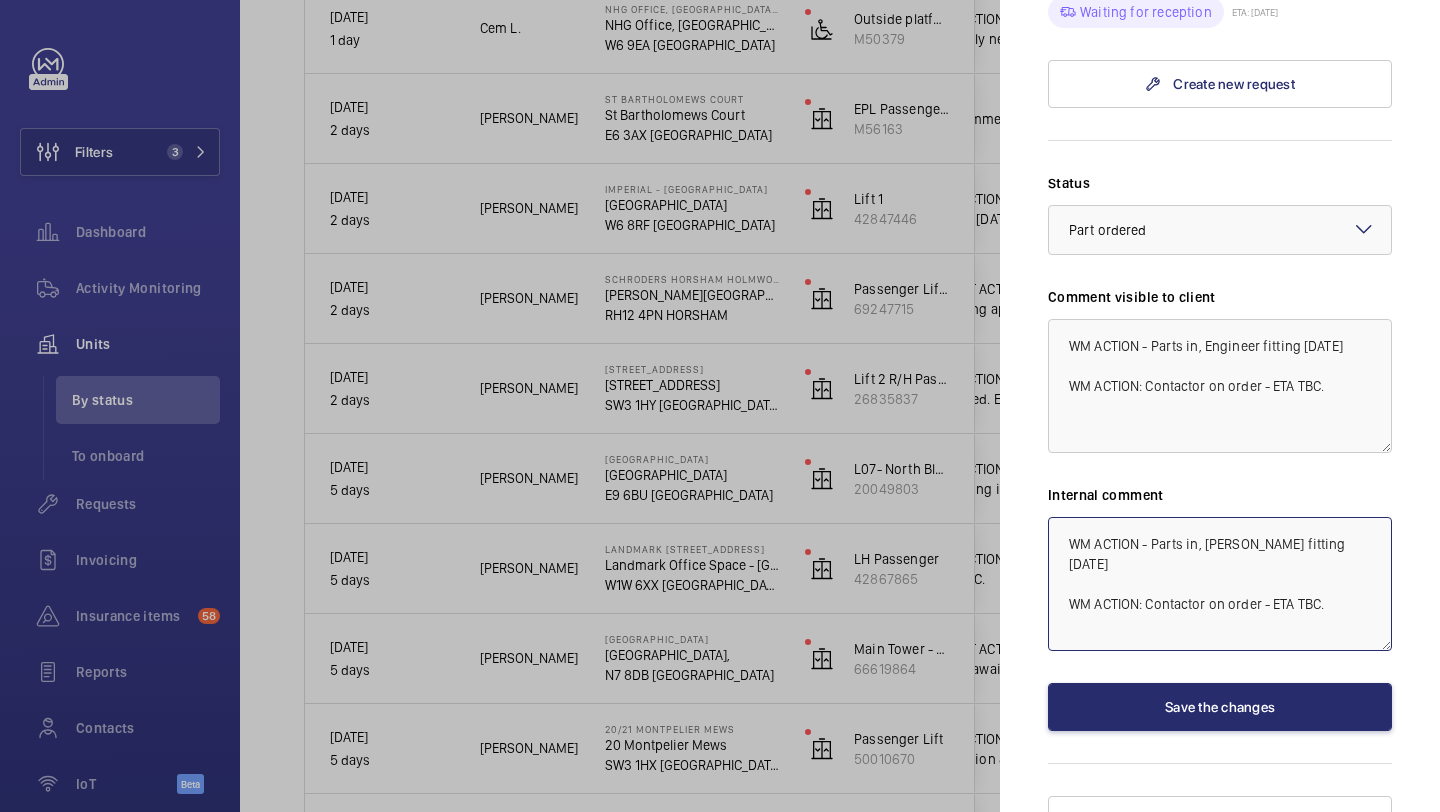click on "WM ACTION - Parts in, [PERSON_NAME] fitting [DATE]
WM ACTION: Contactor on order - ETA TBC." 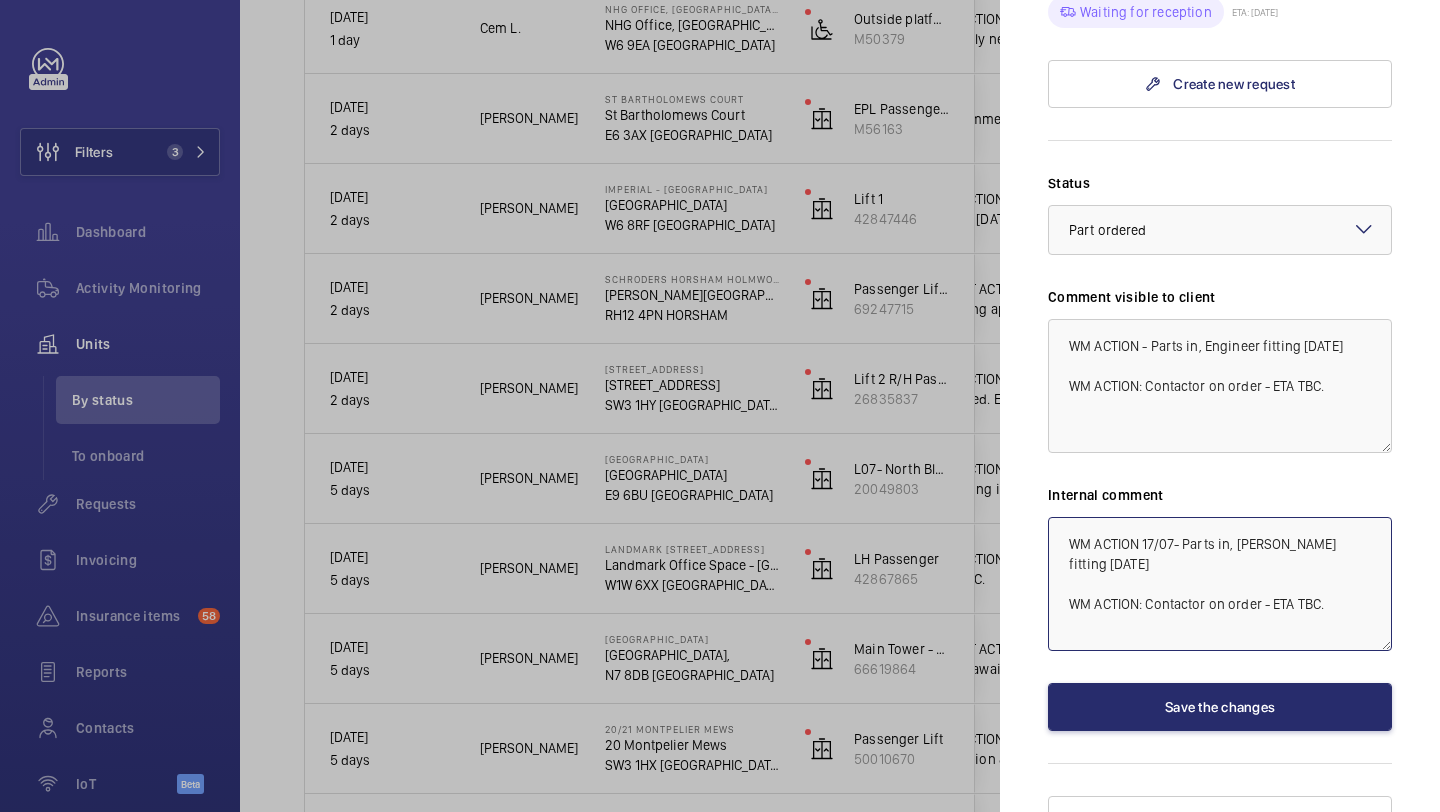 click on "WM ACTION 17/07- Parts in, [PERSON_NAME] fitting [DATE]
WM ACTION: Contactor on order - ETA TBC." 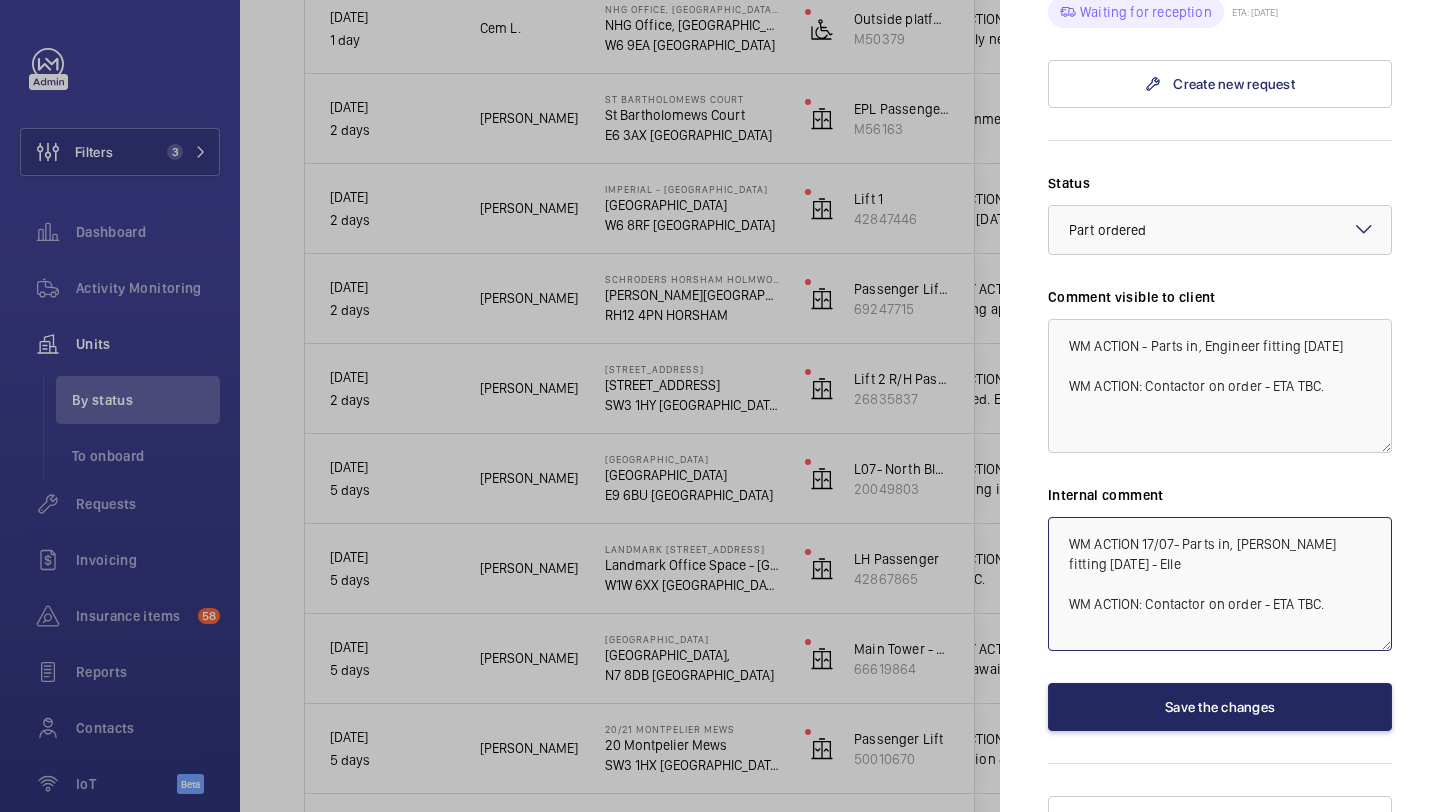 type on "WM ACTION 17/07- Parts in, [PERSON_NAME] fitting [DATE] - Elle
WM ACTION: Contactor on order - ETA TBC." 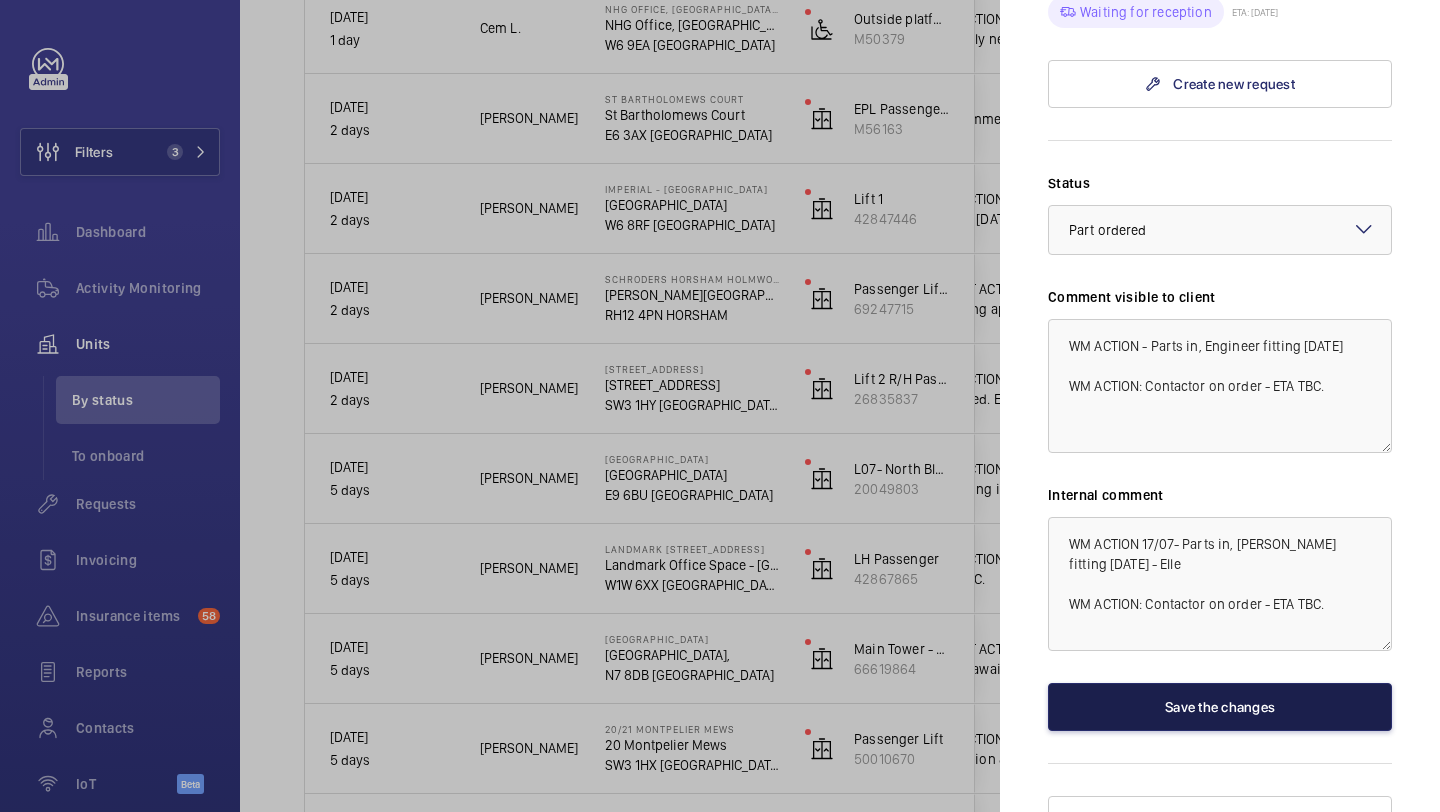 click on "Save the changes" 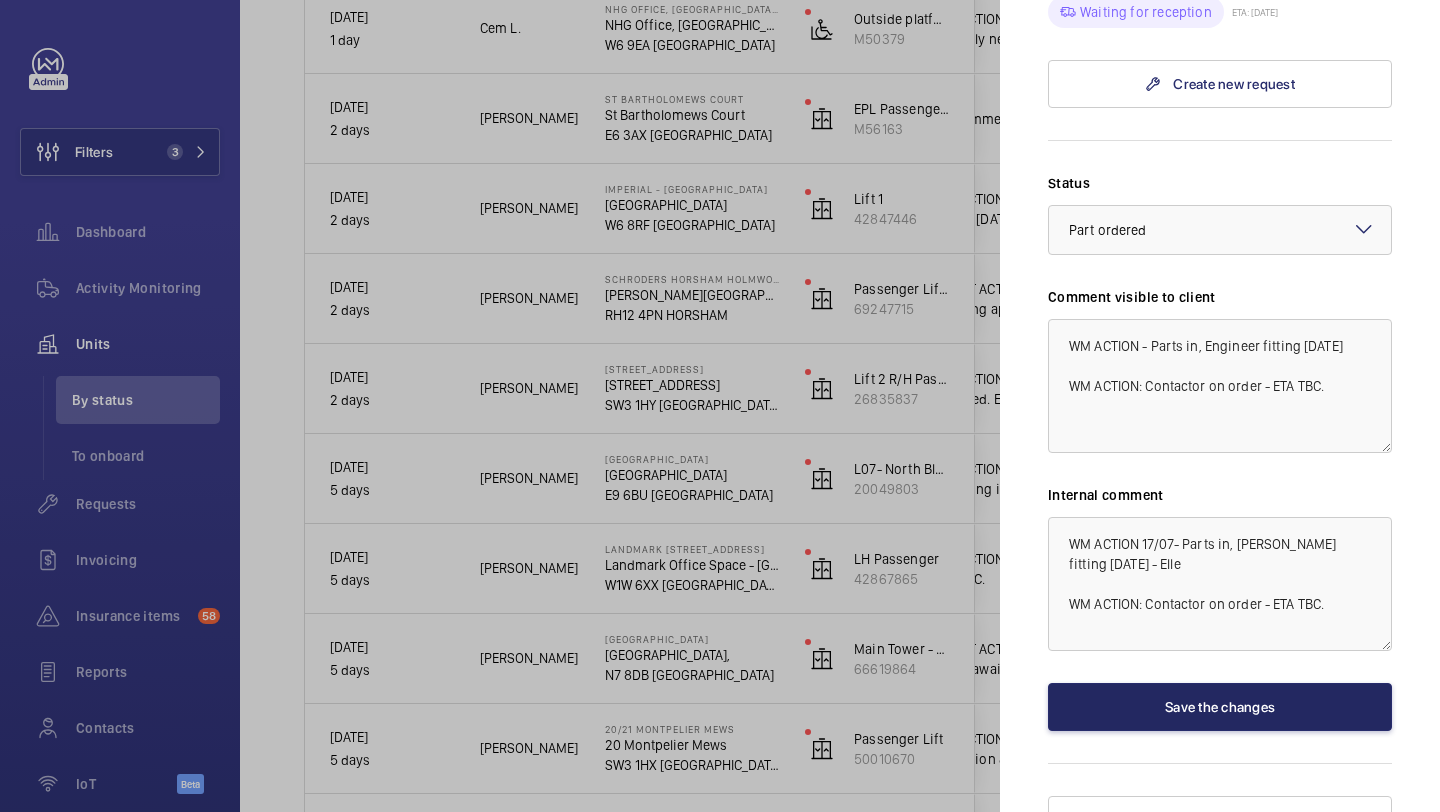 scroll, scrollTop: 0, scrollLeft: 0, axis: both 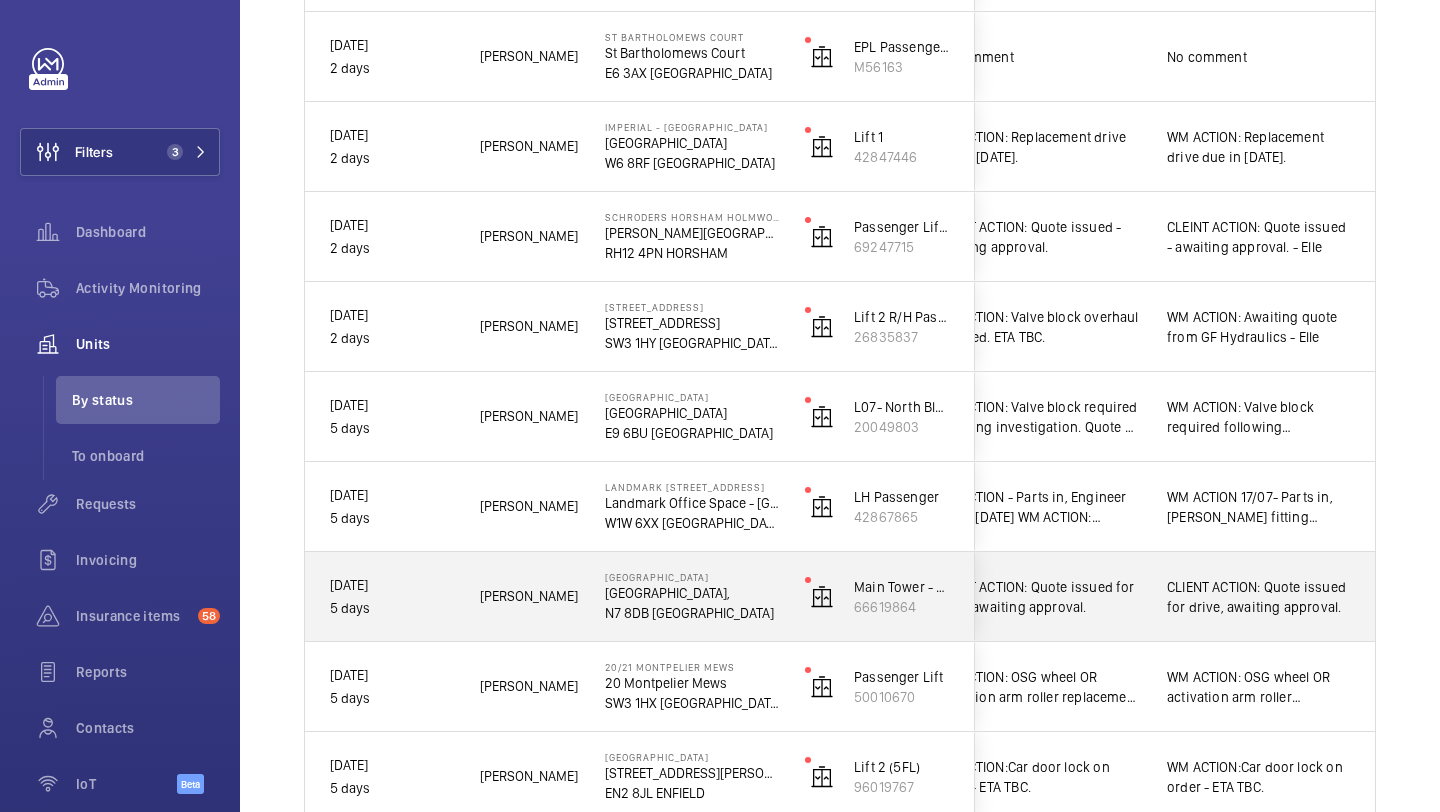 click on "CLIENT ACTION: Quote issued for drive, awaiting approval." 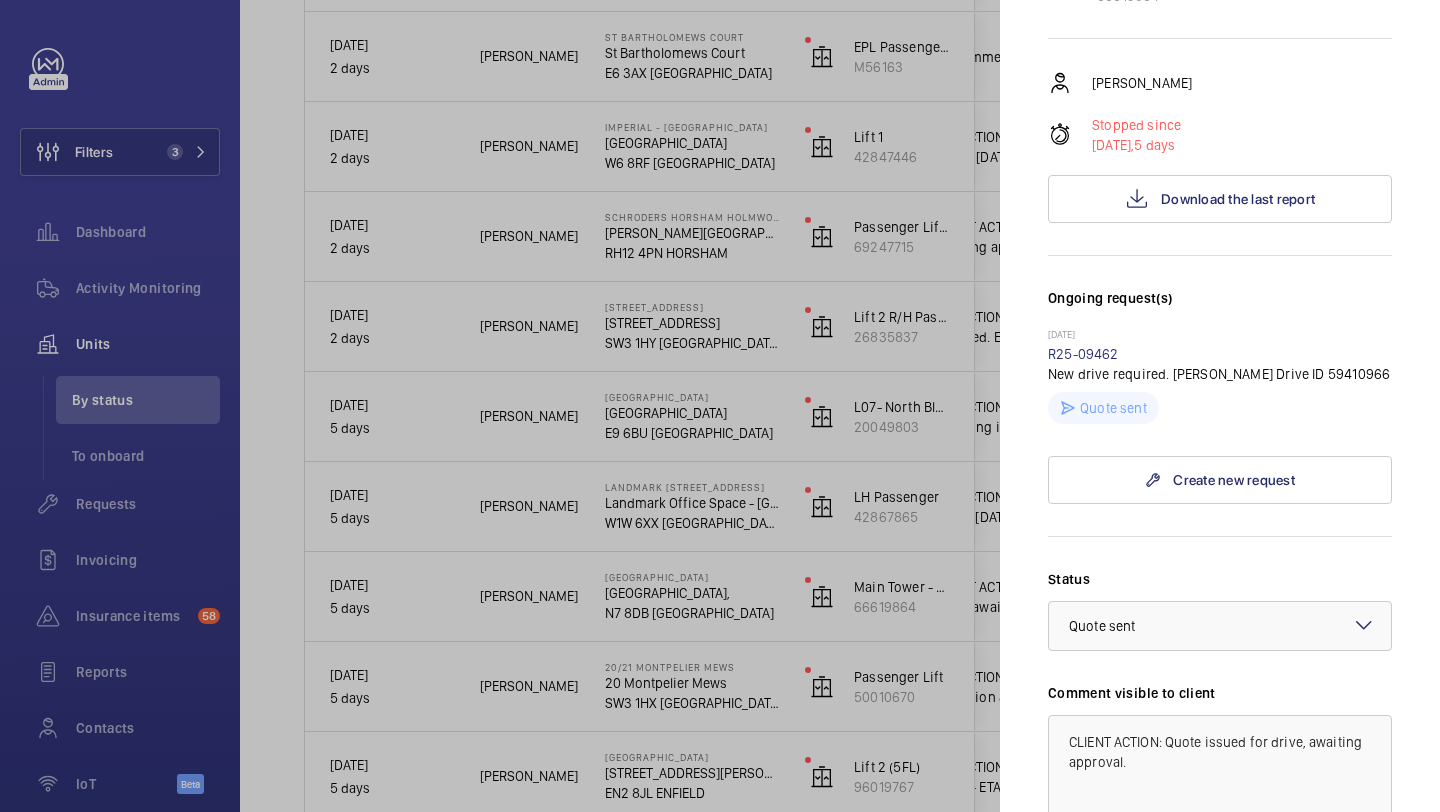 scroll, scrollTop: 327, scrollLeft: 0, axis: vertical 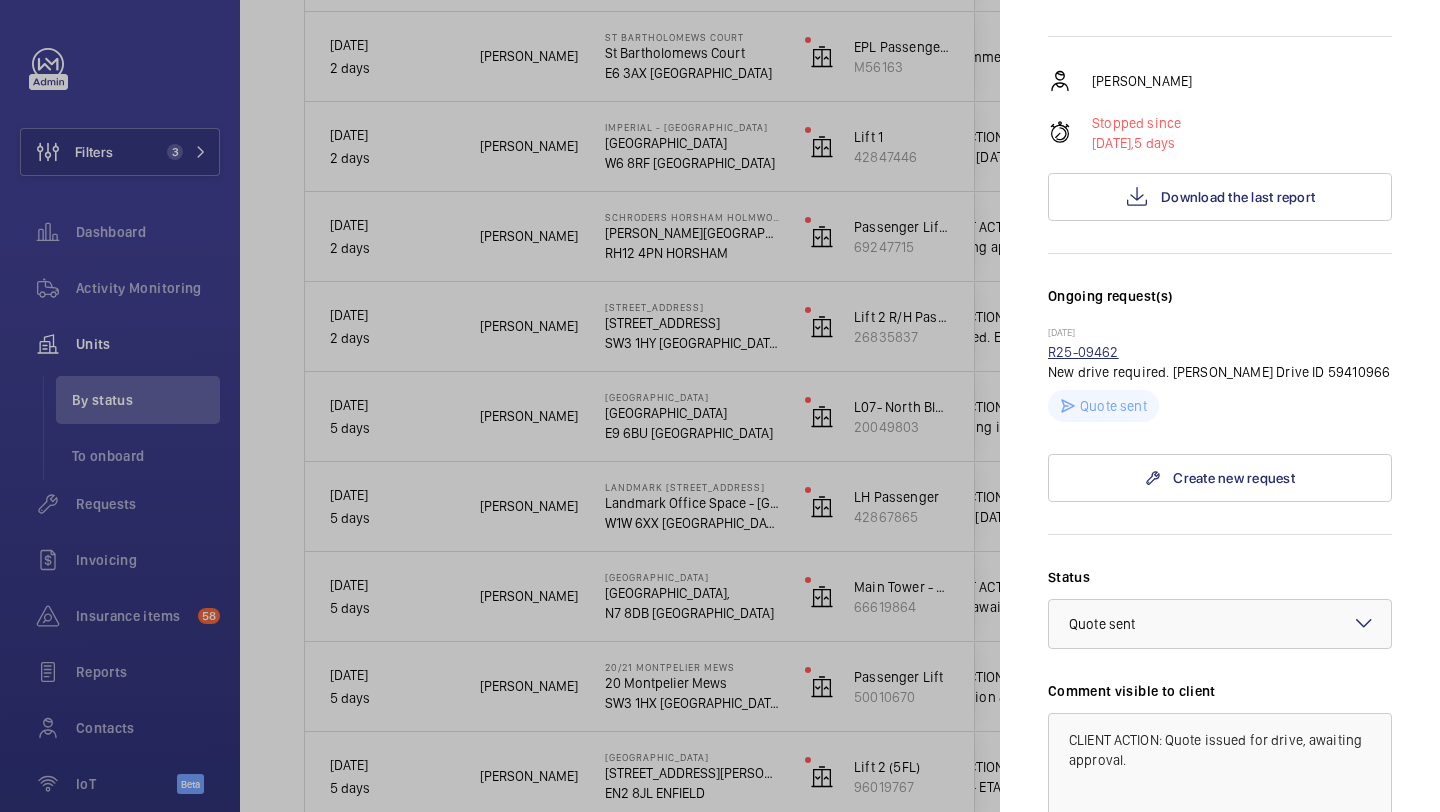 drag, startPoint x: 1129, startPoint y: 324, endPoint x: 1050, endPoint y: 323, distance: 79.00633 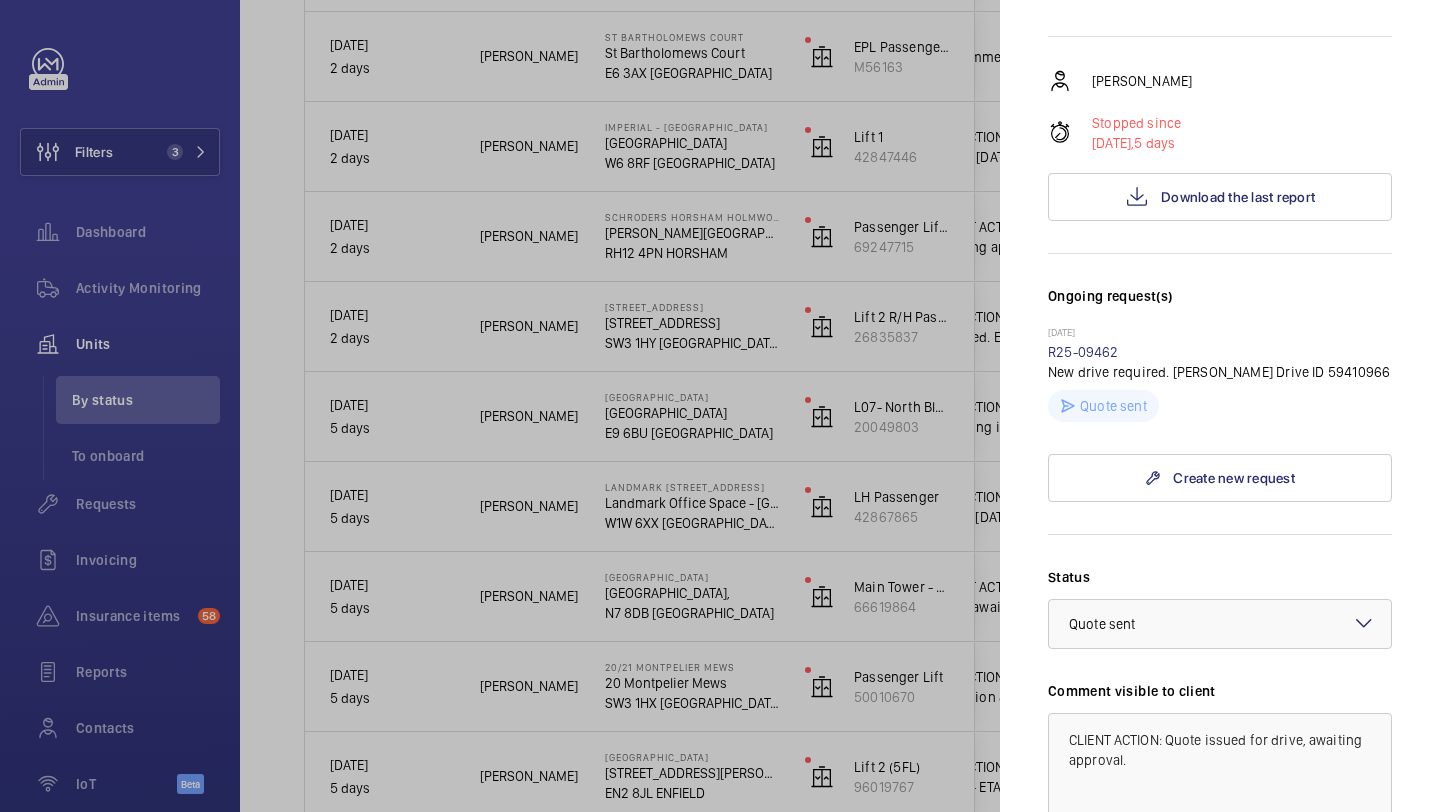 click 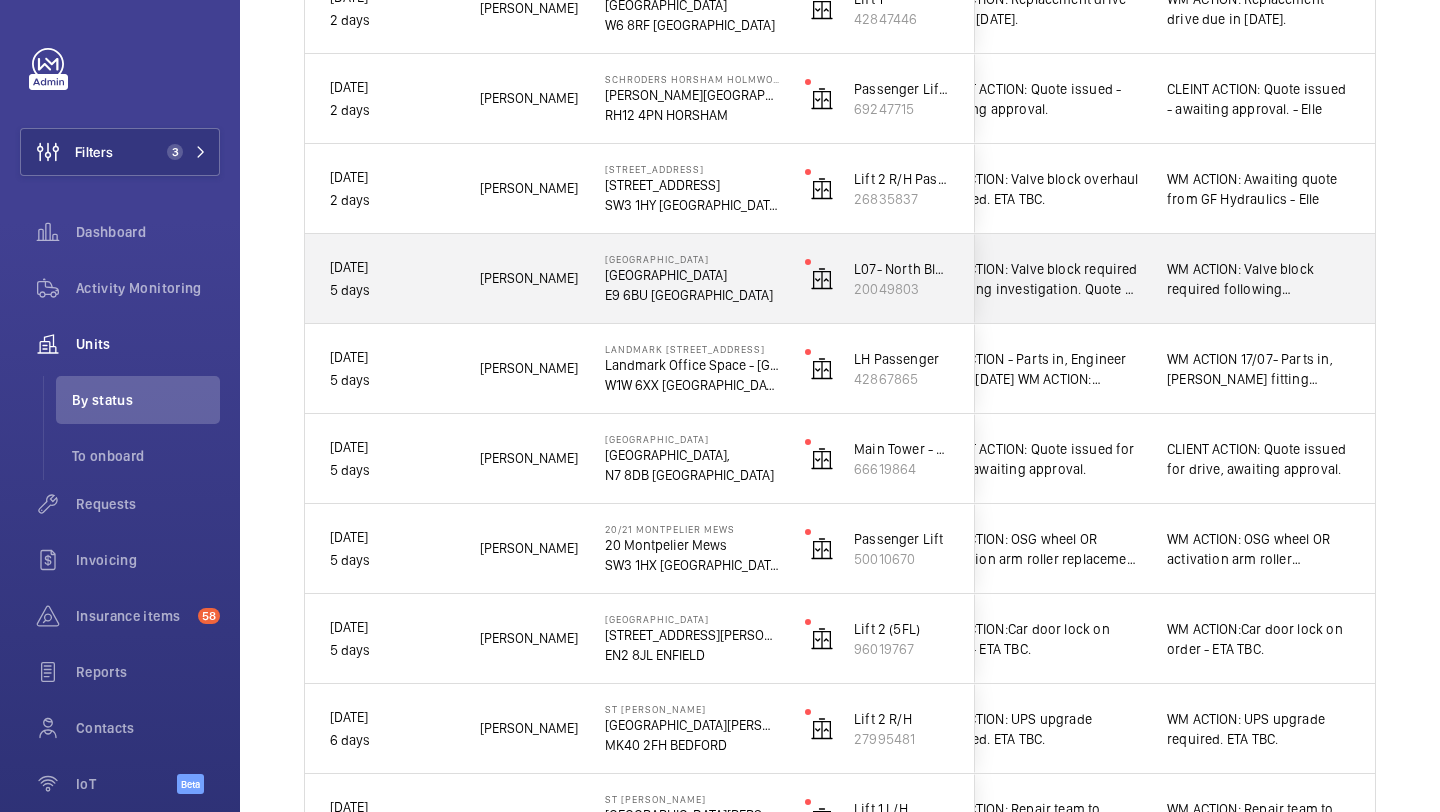 scroll, scrollTop: 1311, scrollLeft: 0, axis: vertical 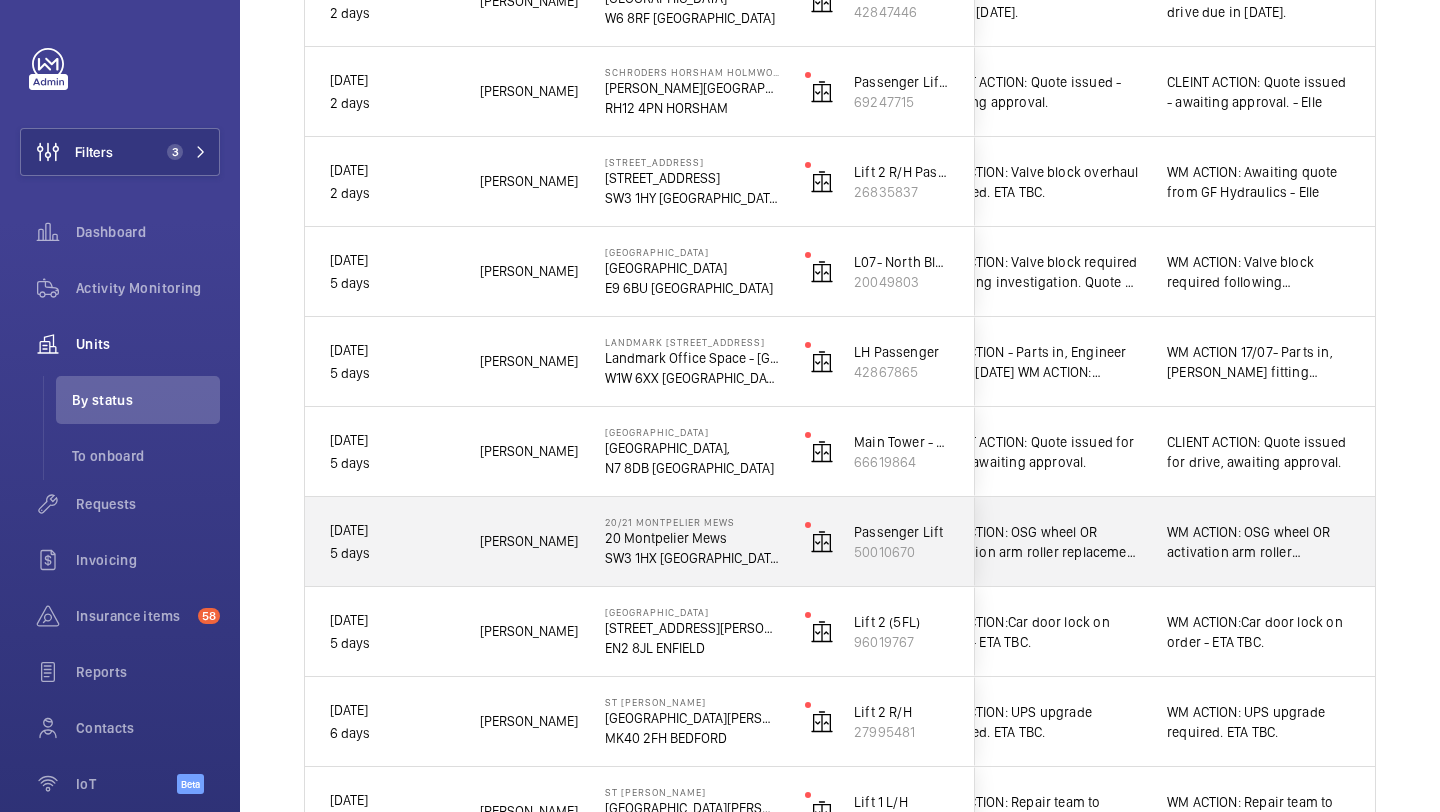 click on "WM ACTION: OSG wheel OR activation arm roller replacement required - ETA TBC." 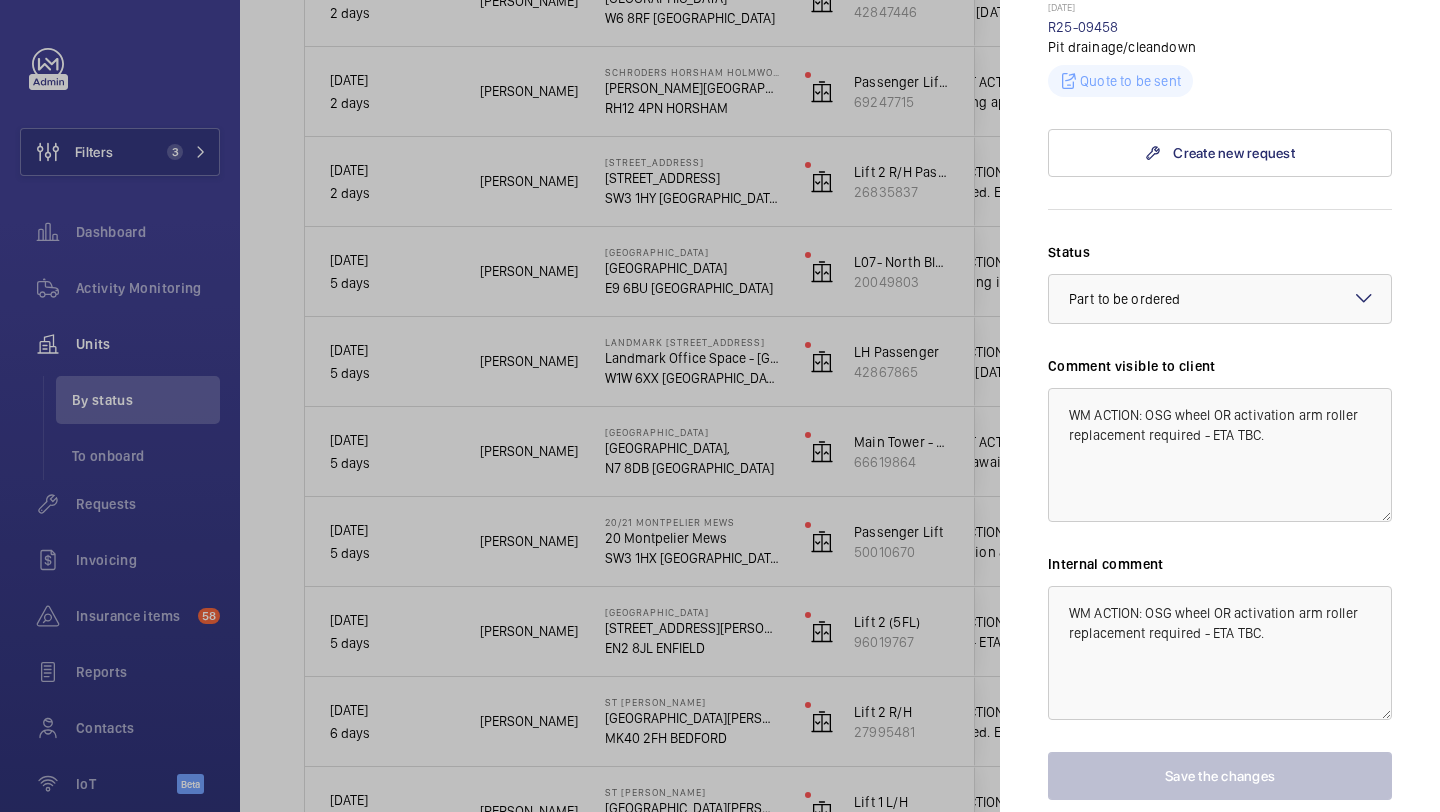 scroll, scrollTop: 1615, scrollLeft: 0, axis: vertical 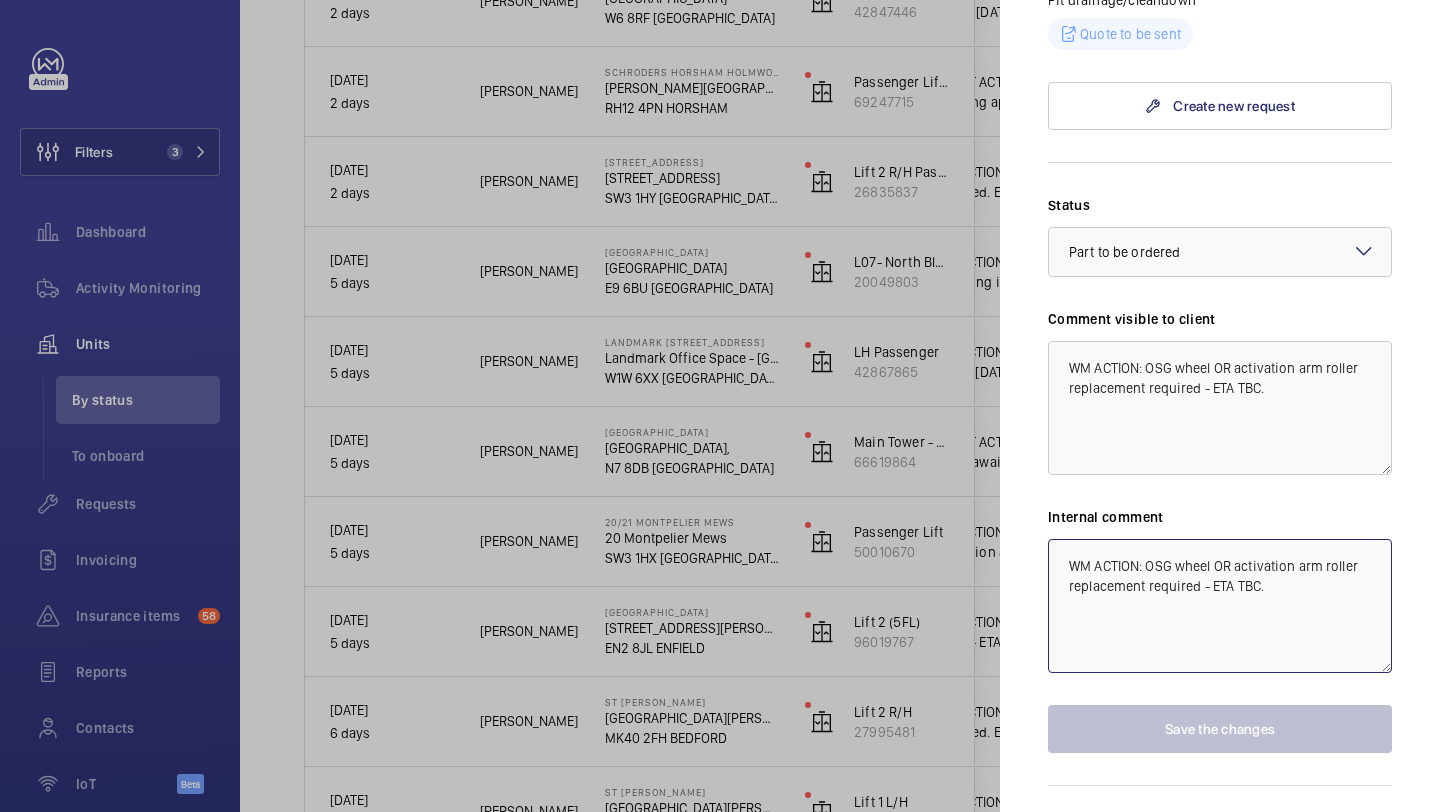 click on "WM ACTION: OSG wheel OR activation arm roller replacement required - ETA TBC." 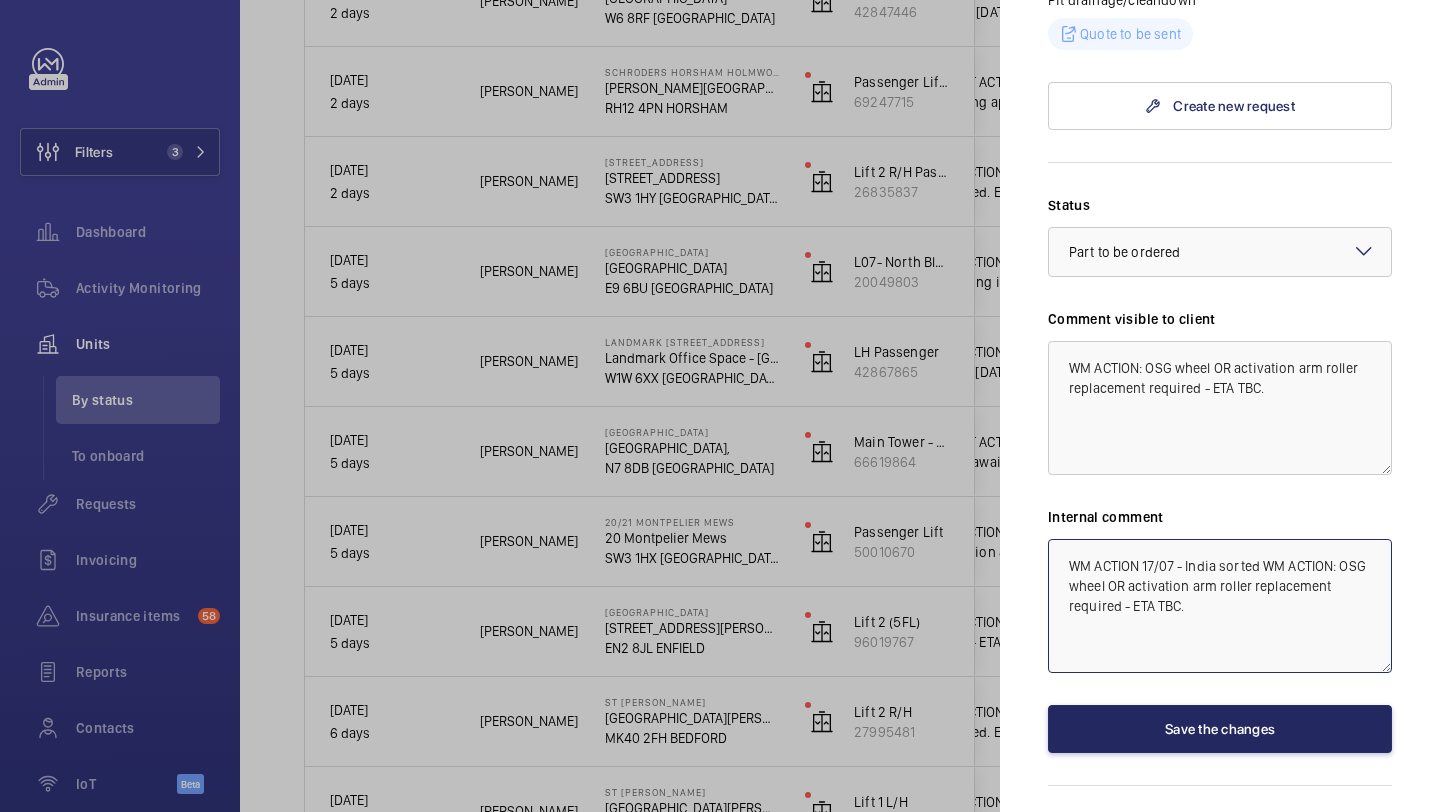 type on "WM ACTION 17/07 - India sorted WM ACTION: OSG wheel OR activation arm roller replacement required - ETA TBC." 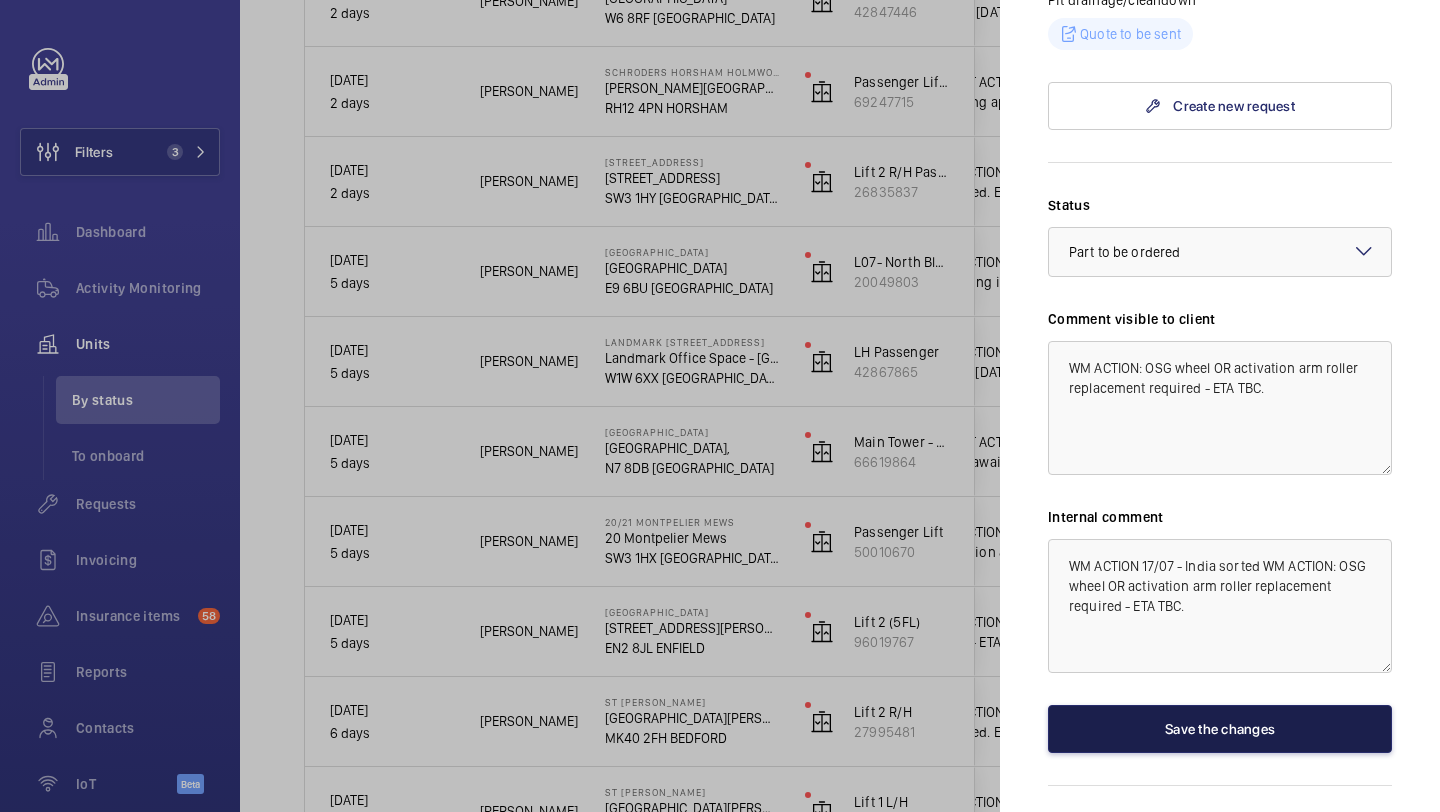 click on "Save the changes" 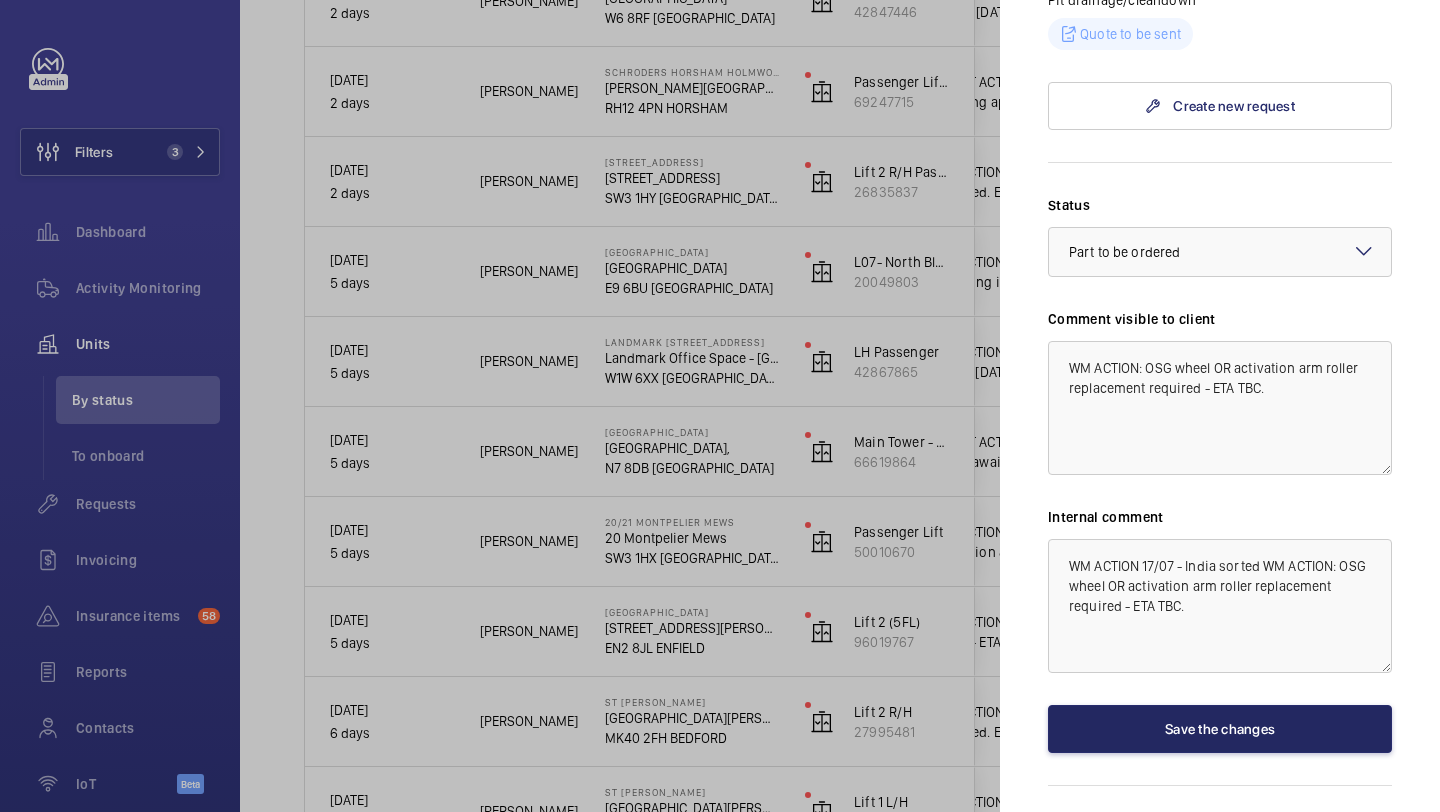 scroll, scrollTop: 0, scrollLeft: 0, axis: both 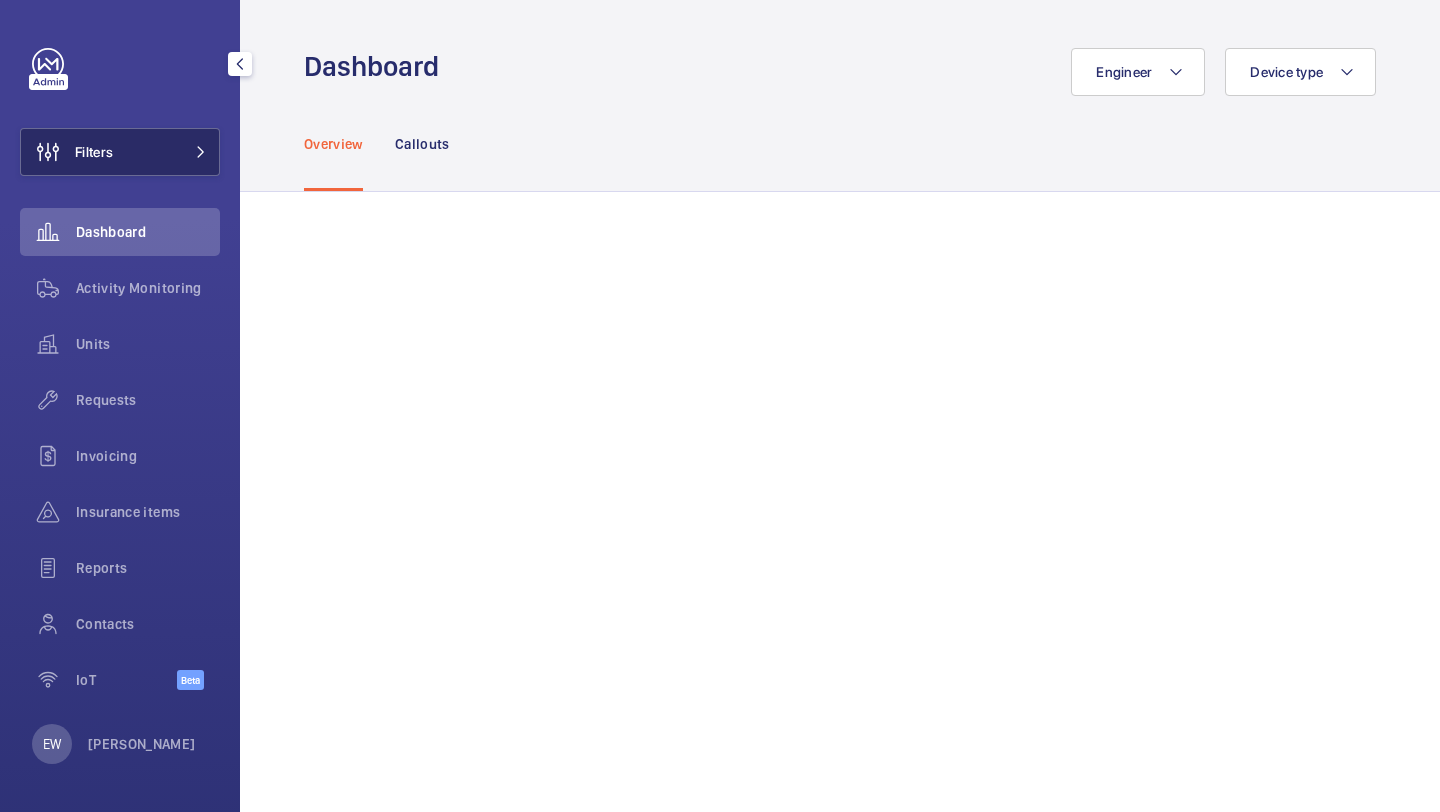 click on "Filters" 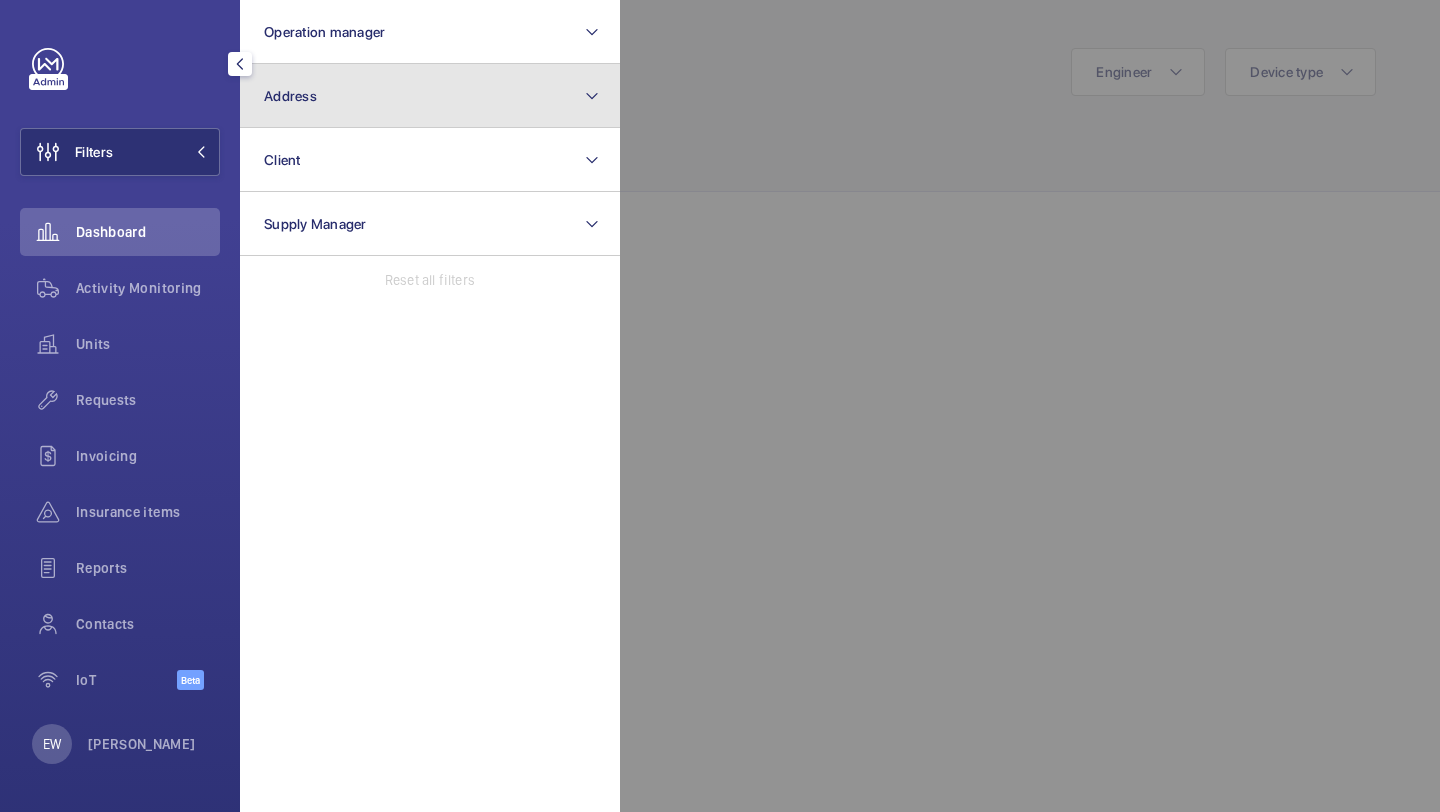 click on "Address" 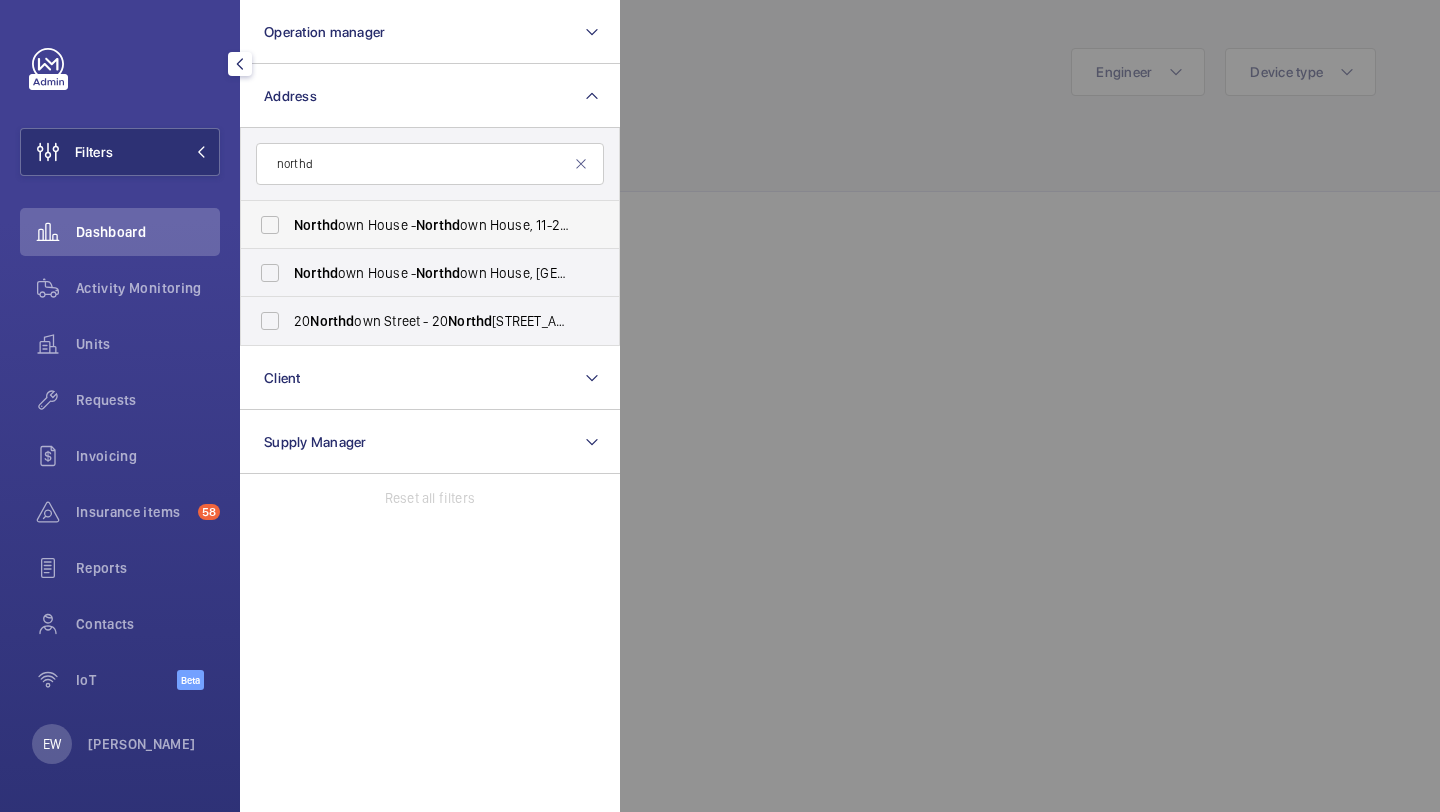 type on "northd" 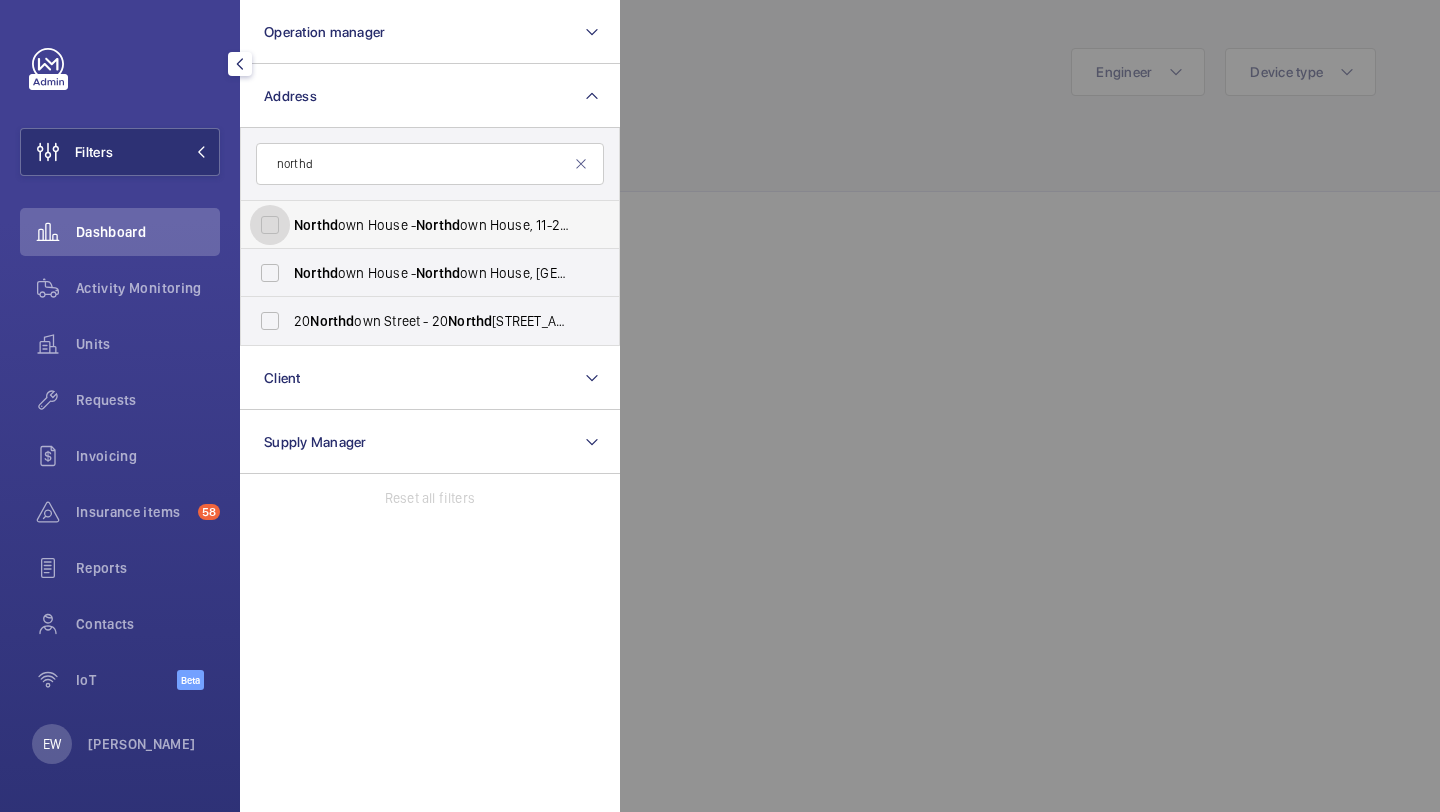 checkbox on "true" 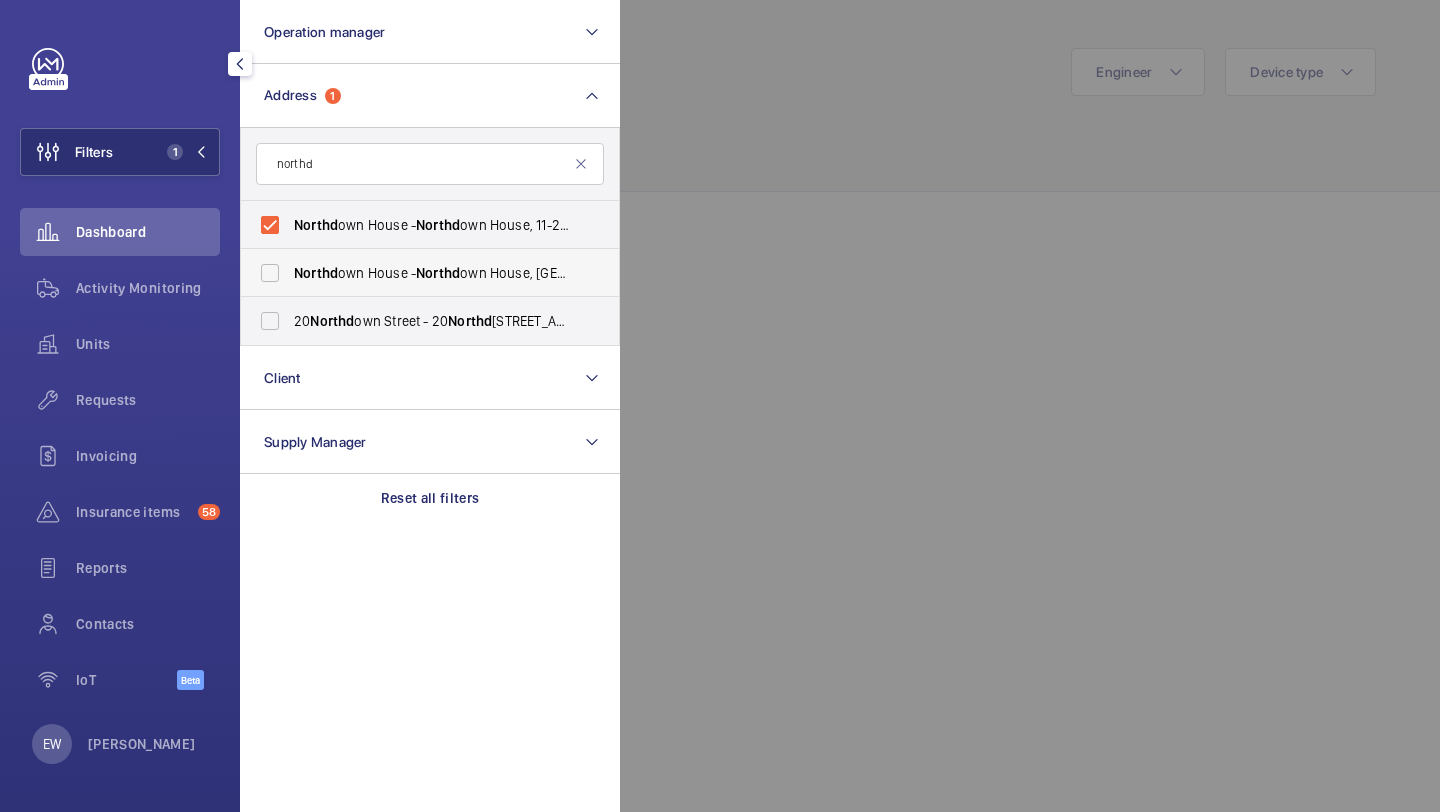 click on "Northd own House -  [GEOGRAPHIC_DATA]" at bounding box center [415, 273] 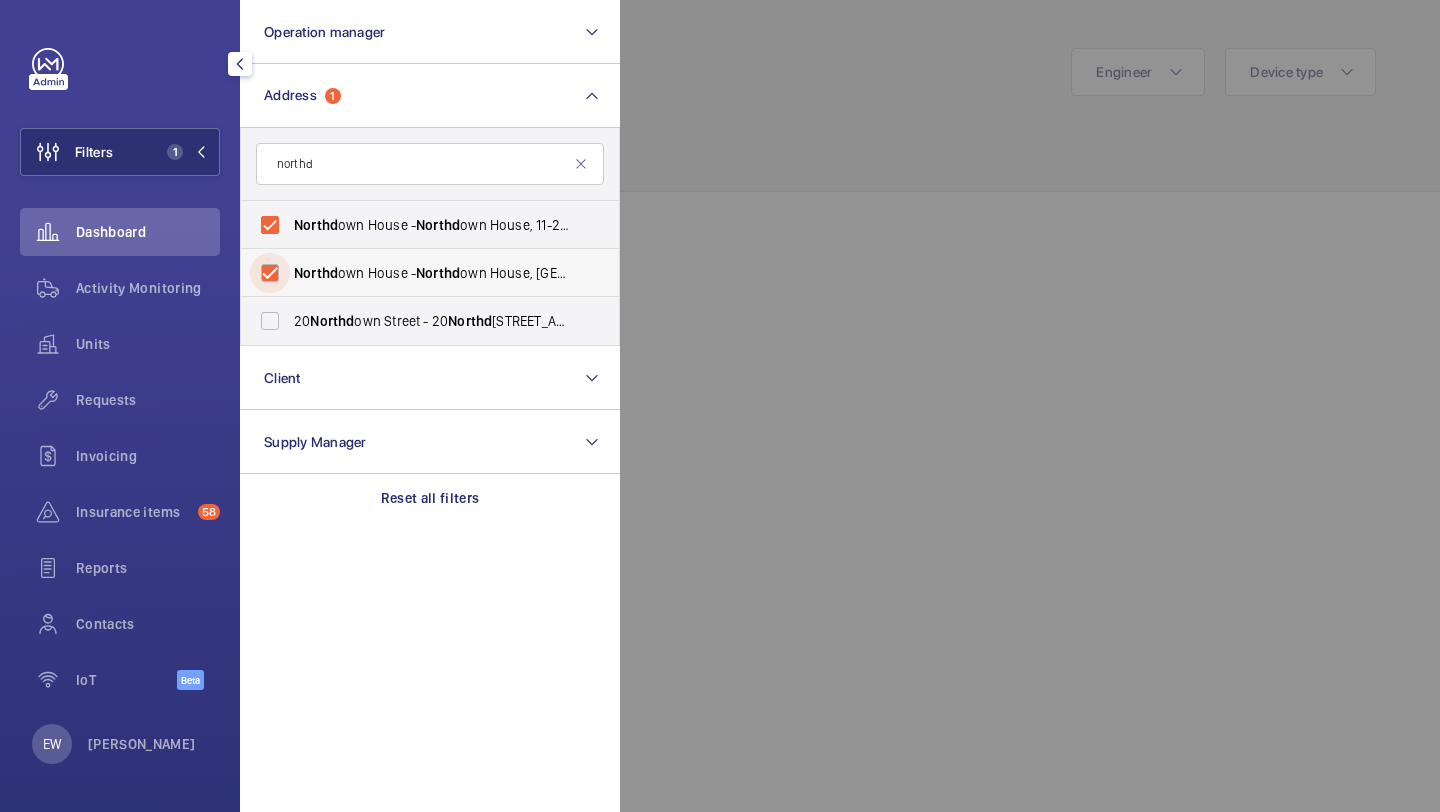 checkbox on "true" 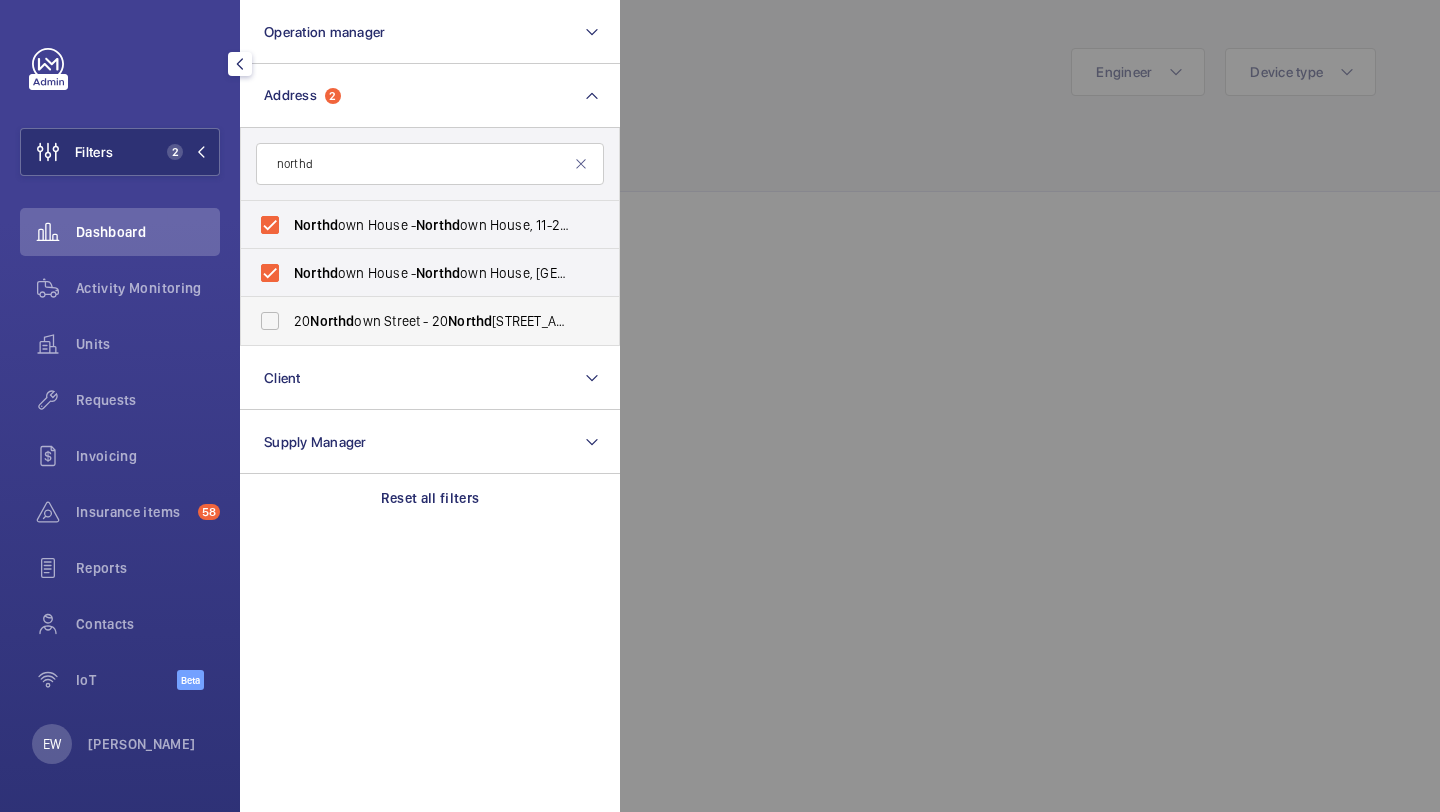 click on "[STREET_ADDRESS]" at bounding box center (431, 321) 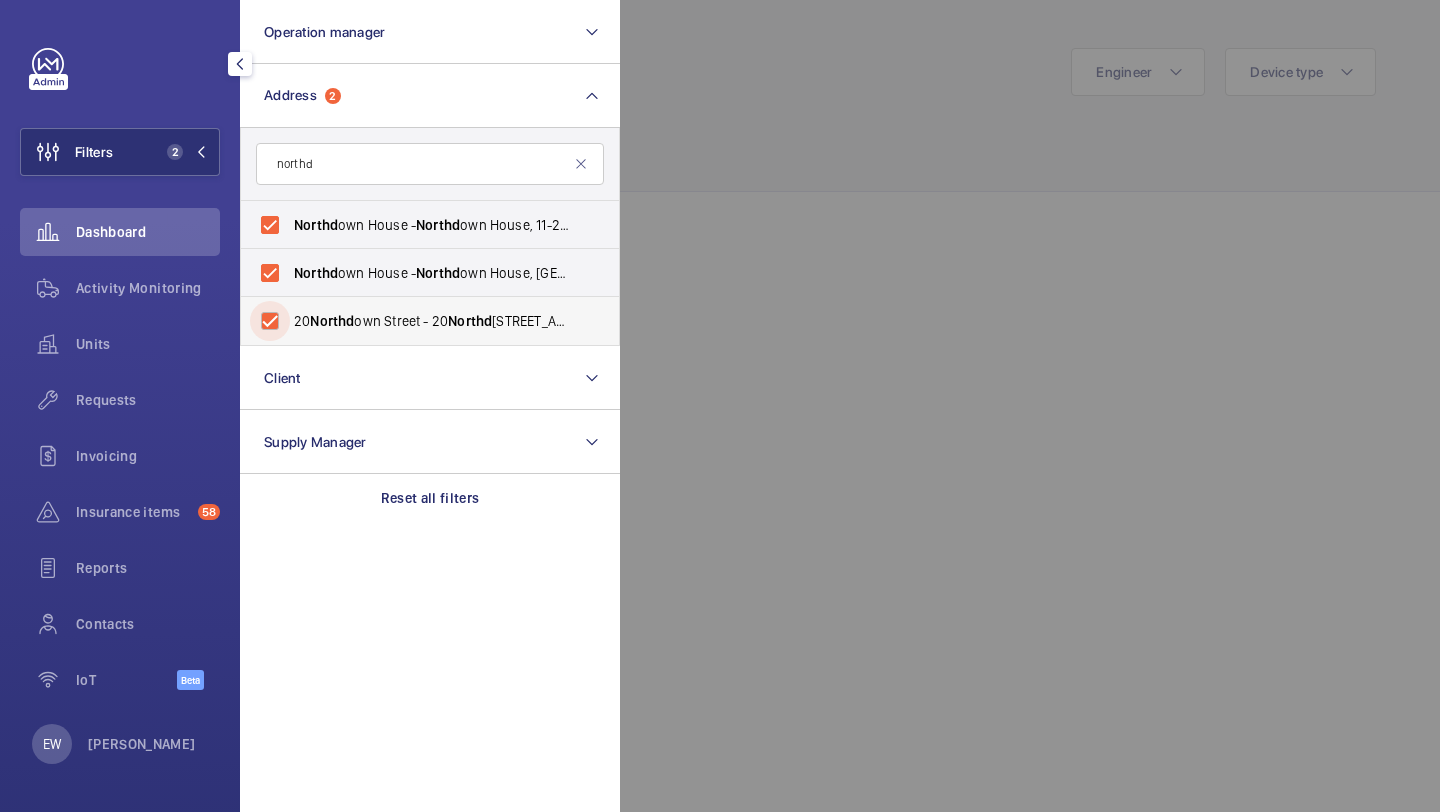 checkbox on "true" 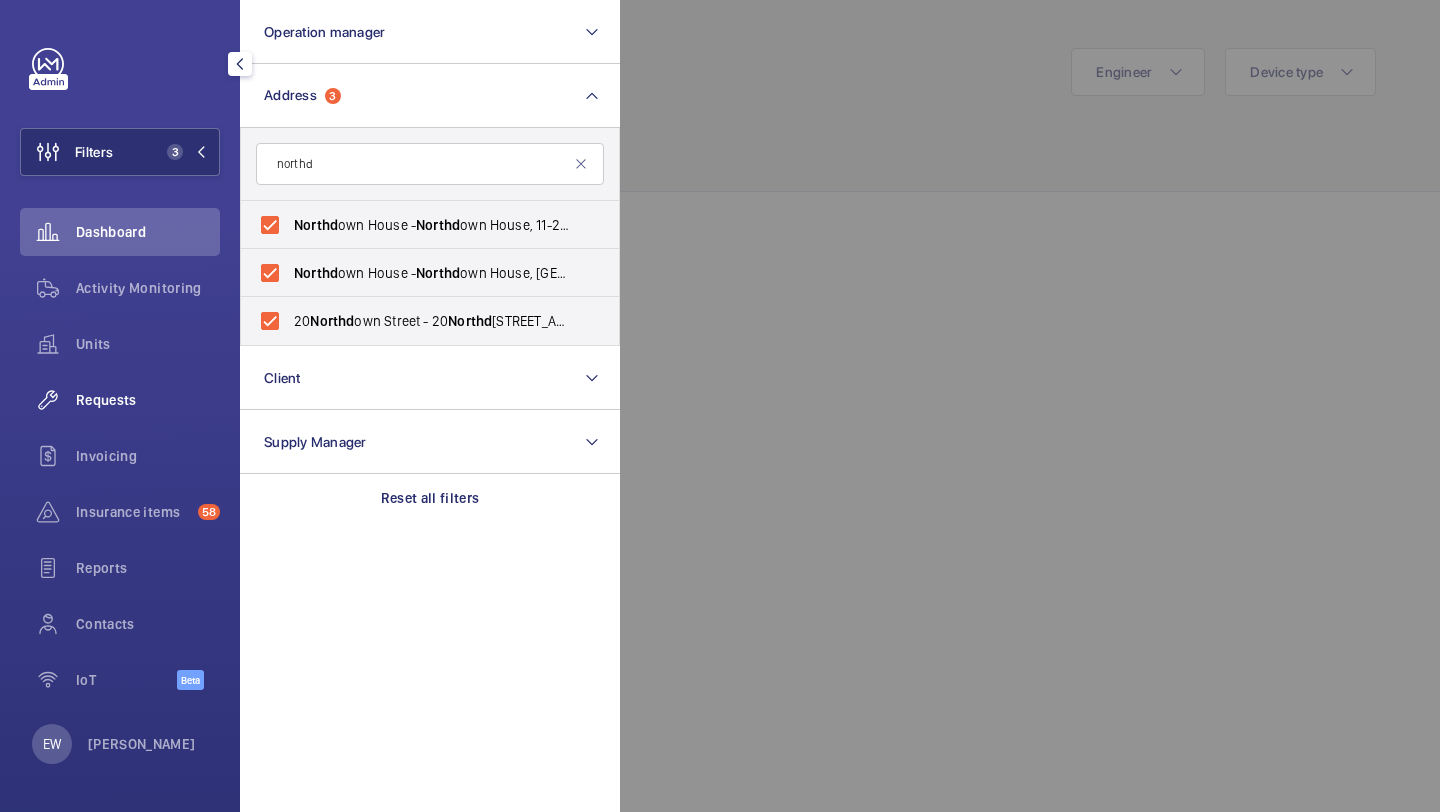 click on "Requests" 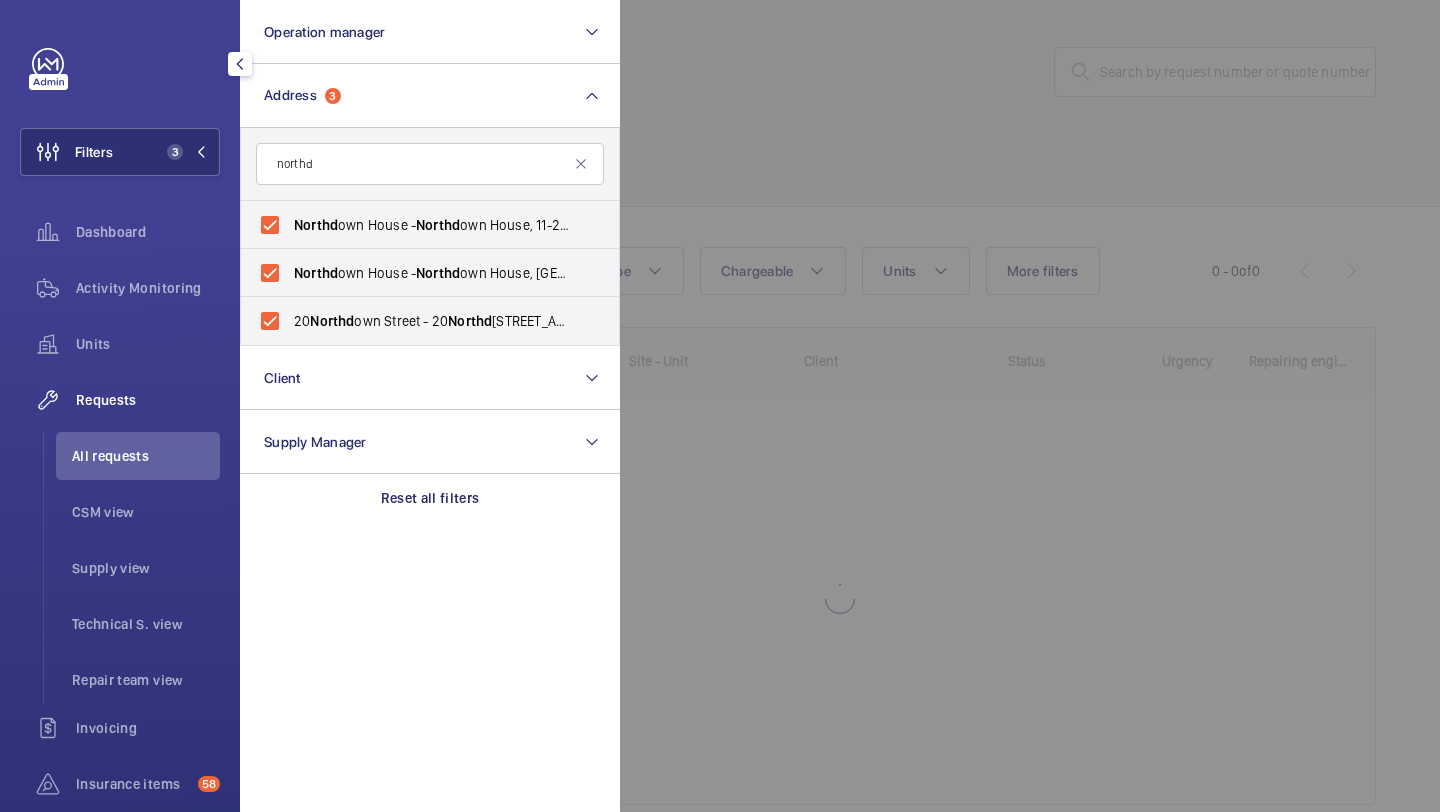 click 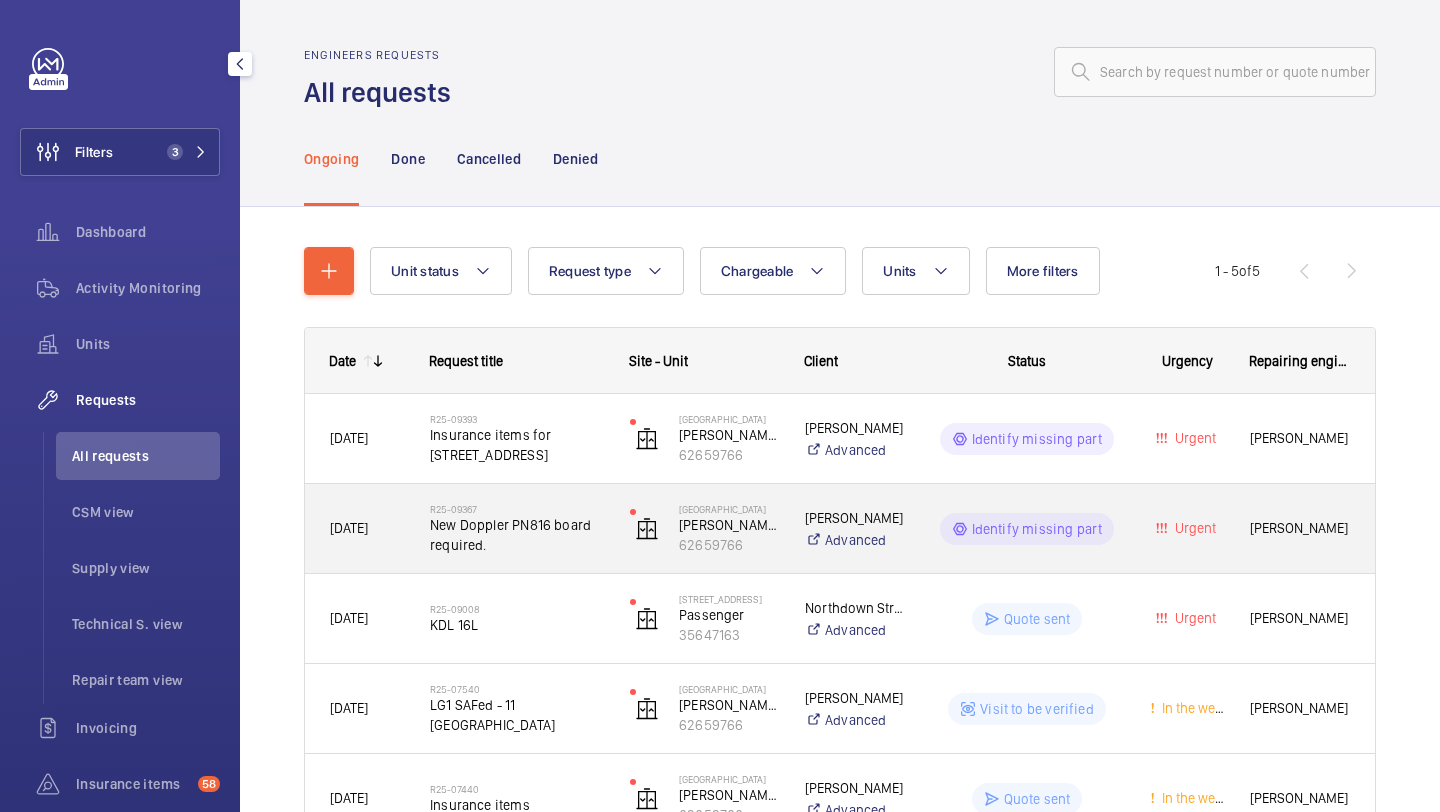 click on "R25-09367" 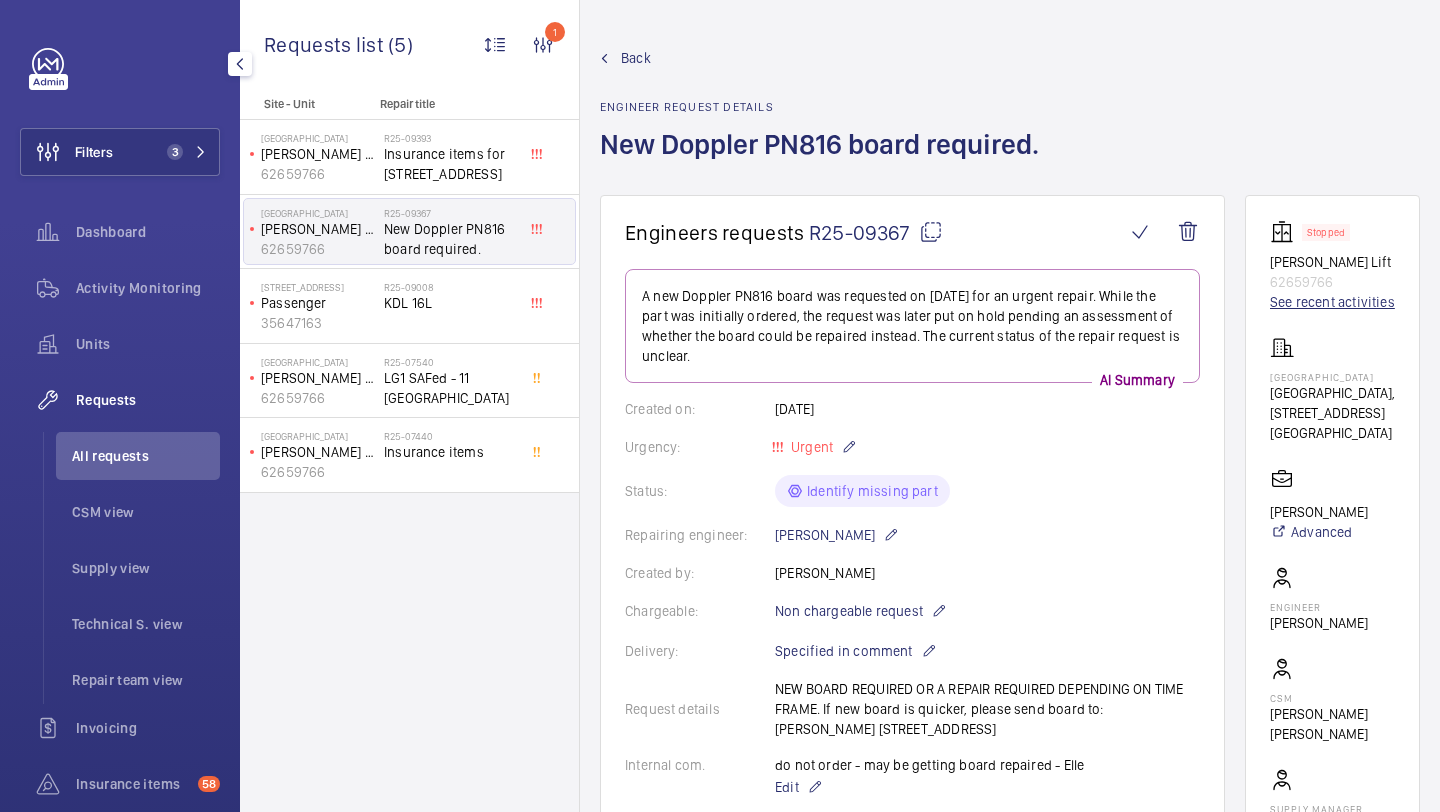 click on "See recent activities" 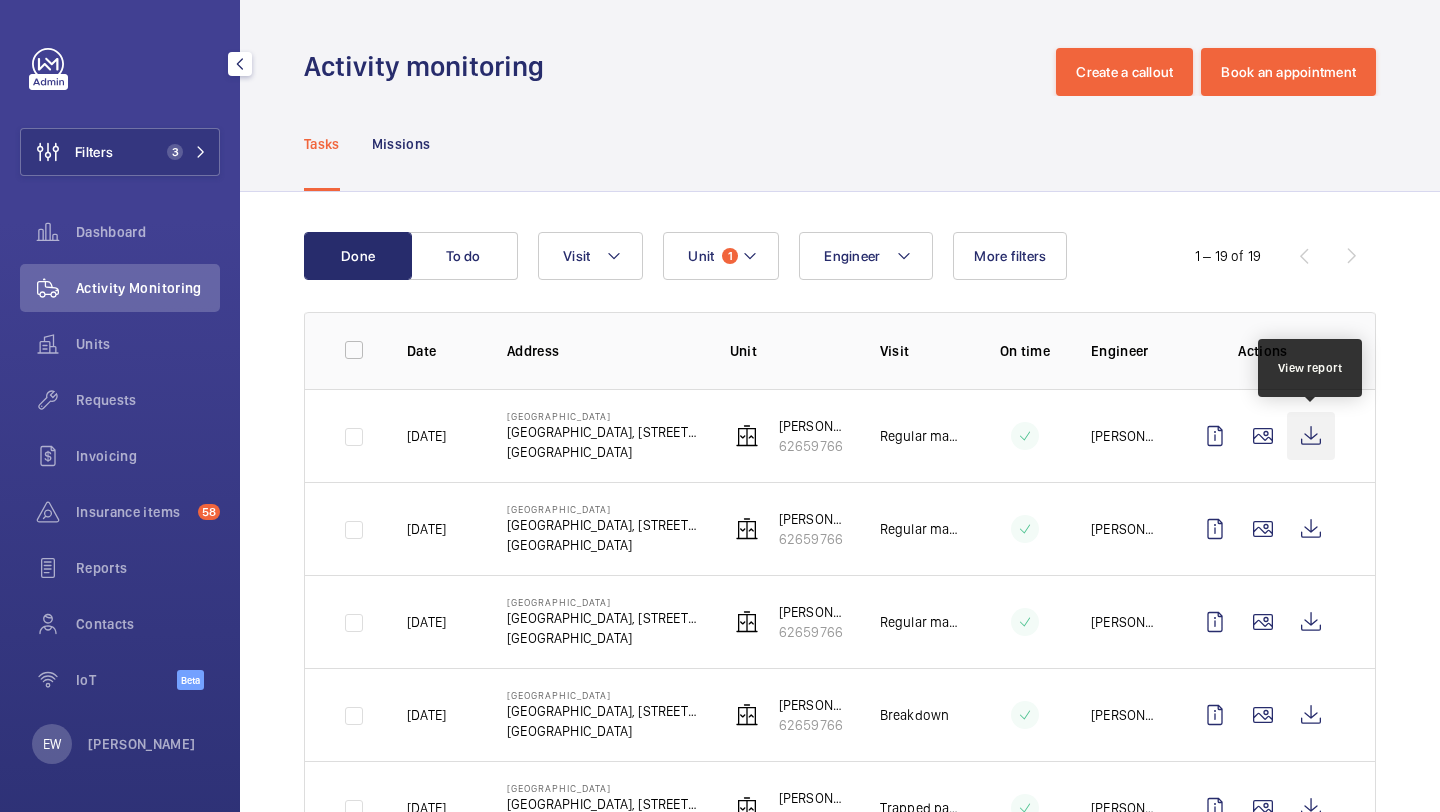 click 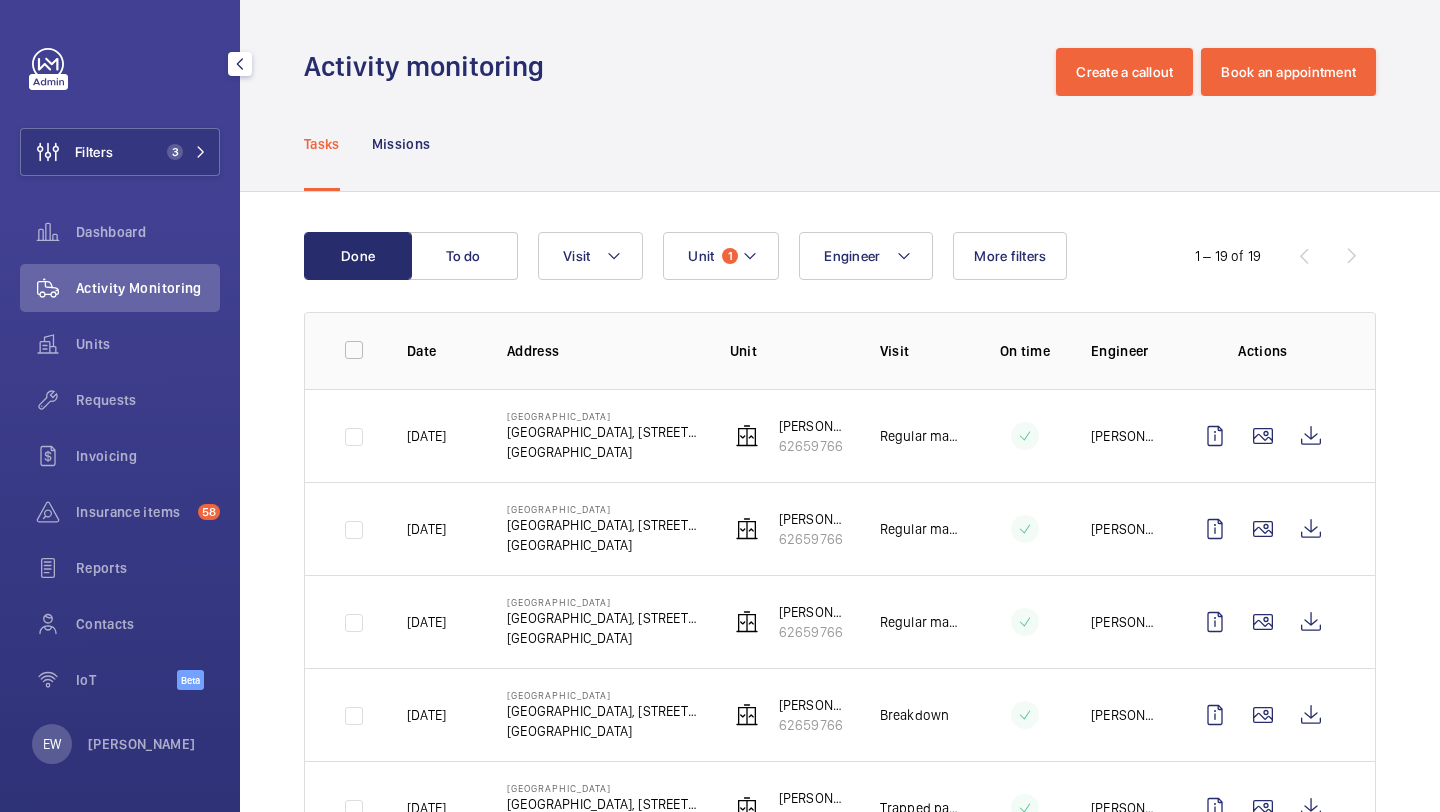 click on "Units" 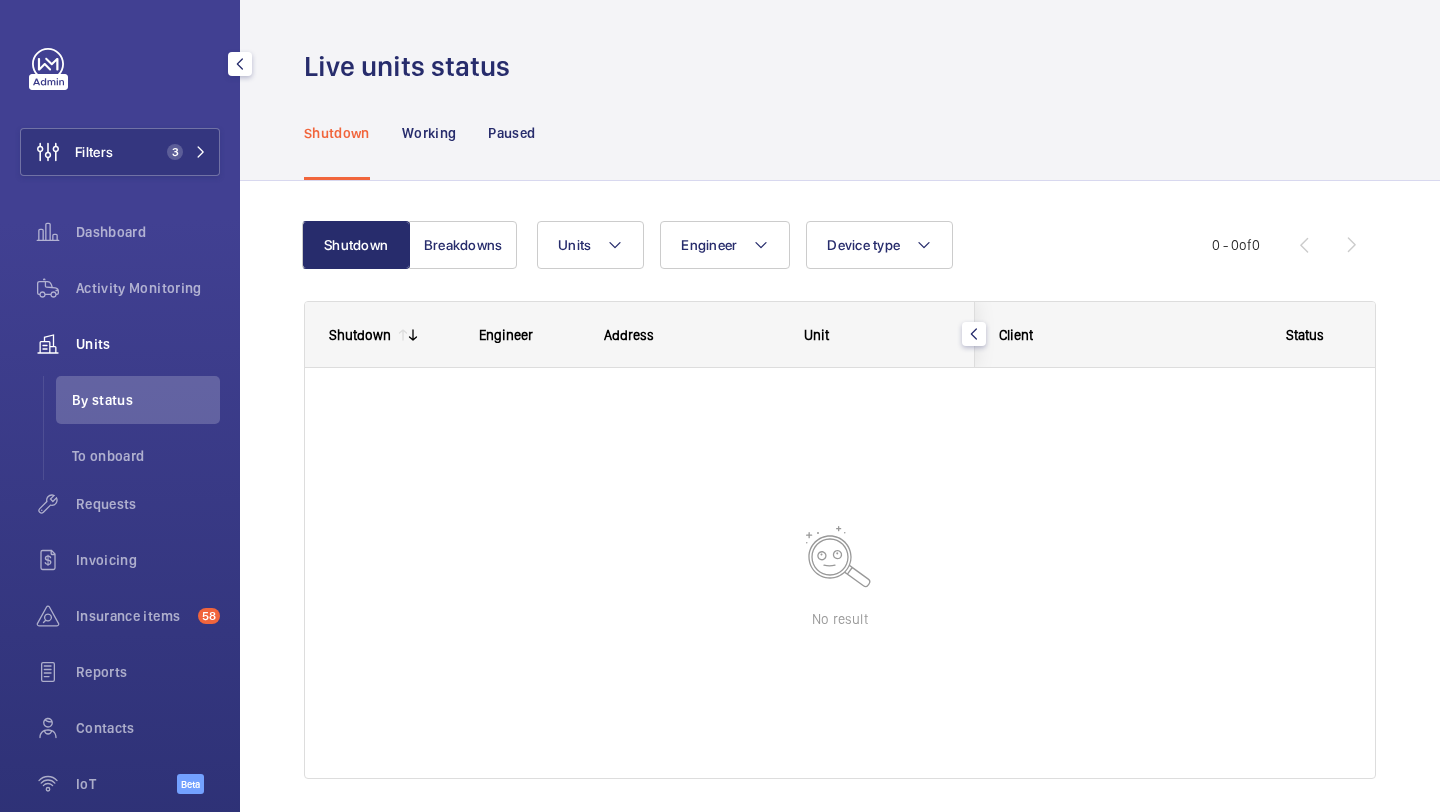 click on "By status" 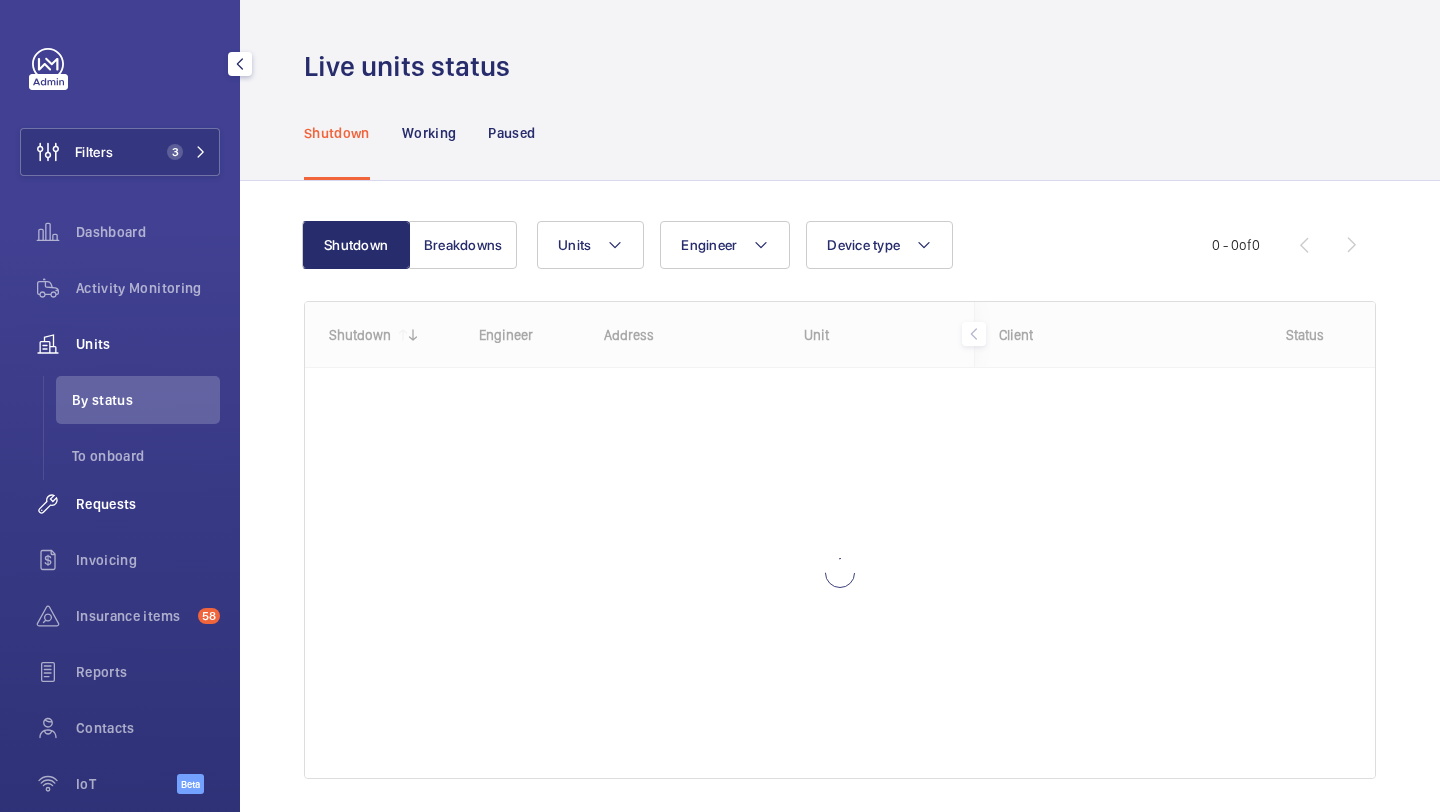 click on "Requests" 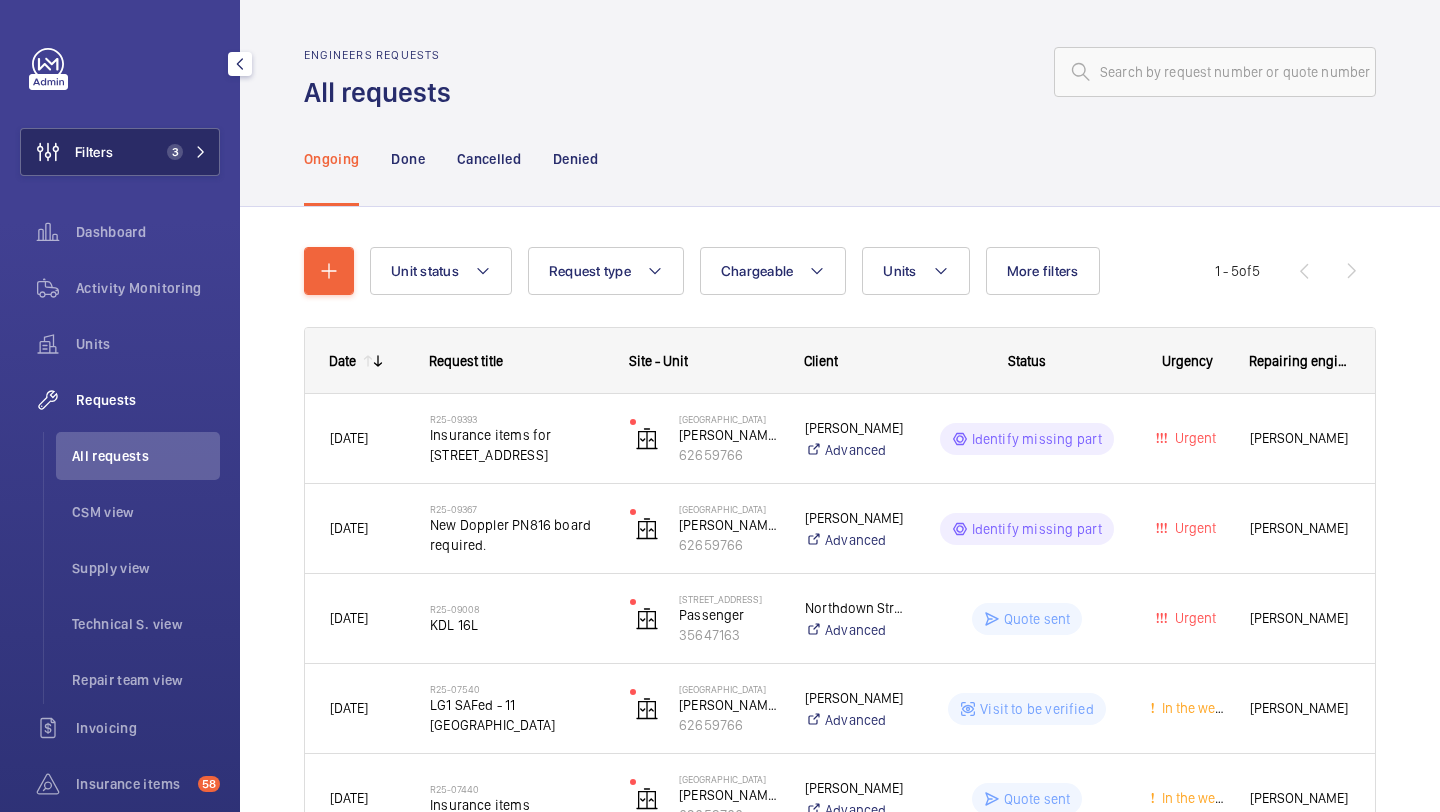 click on "Filters 3" 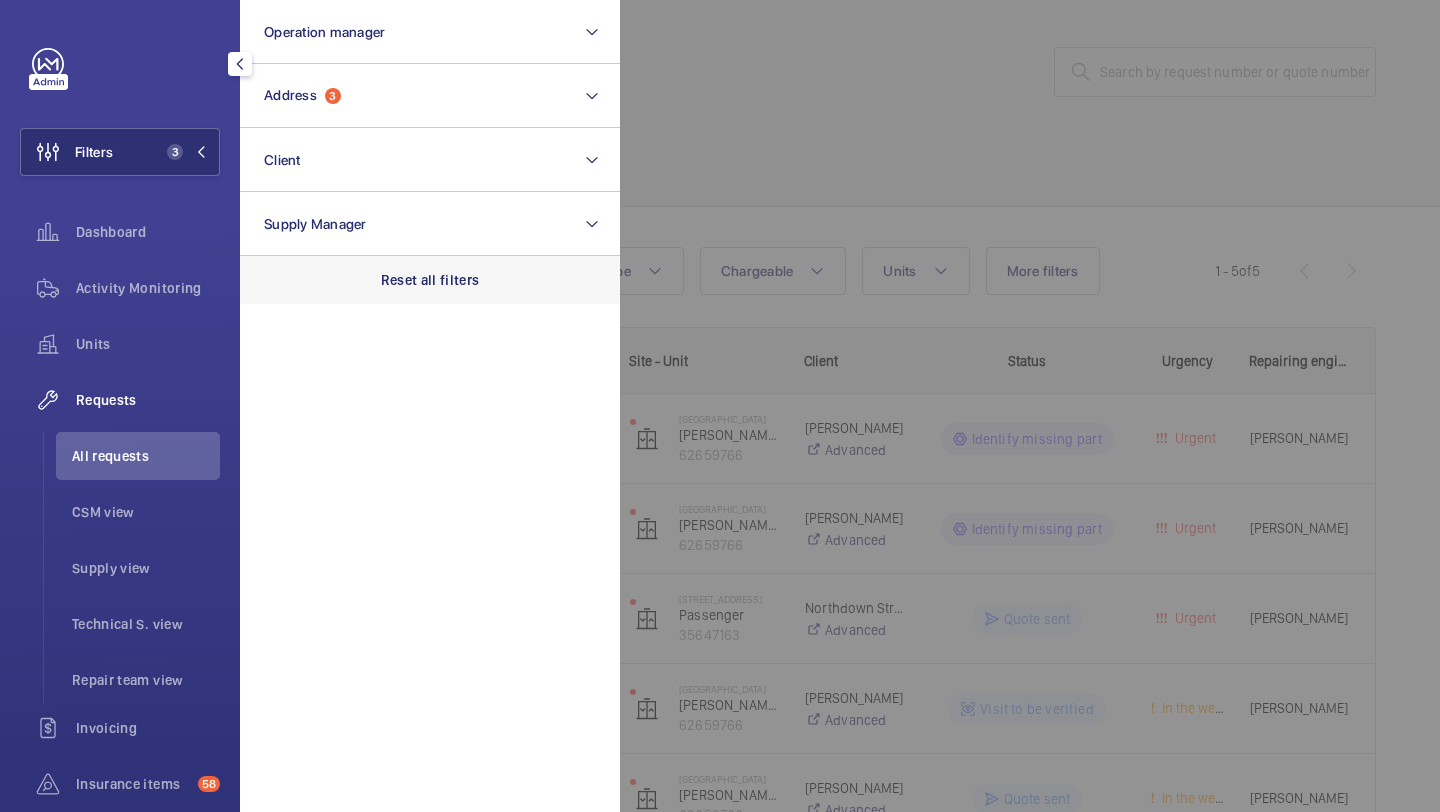 click on "Reset all filters" 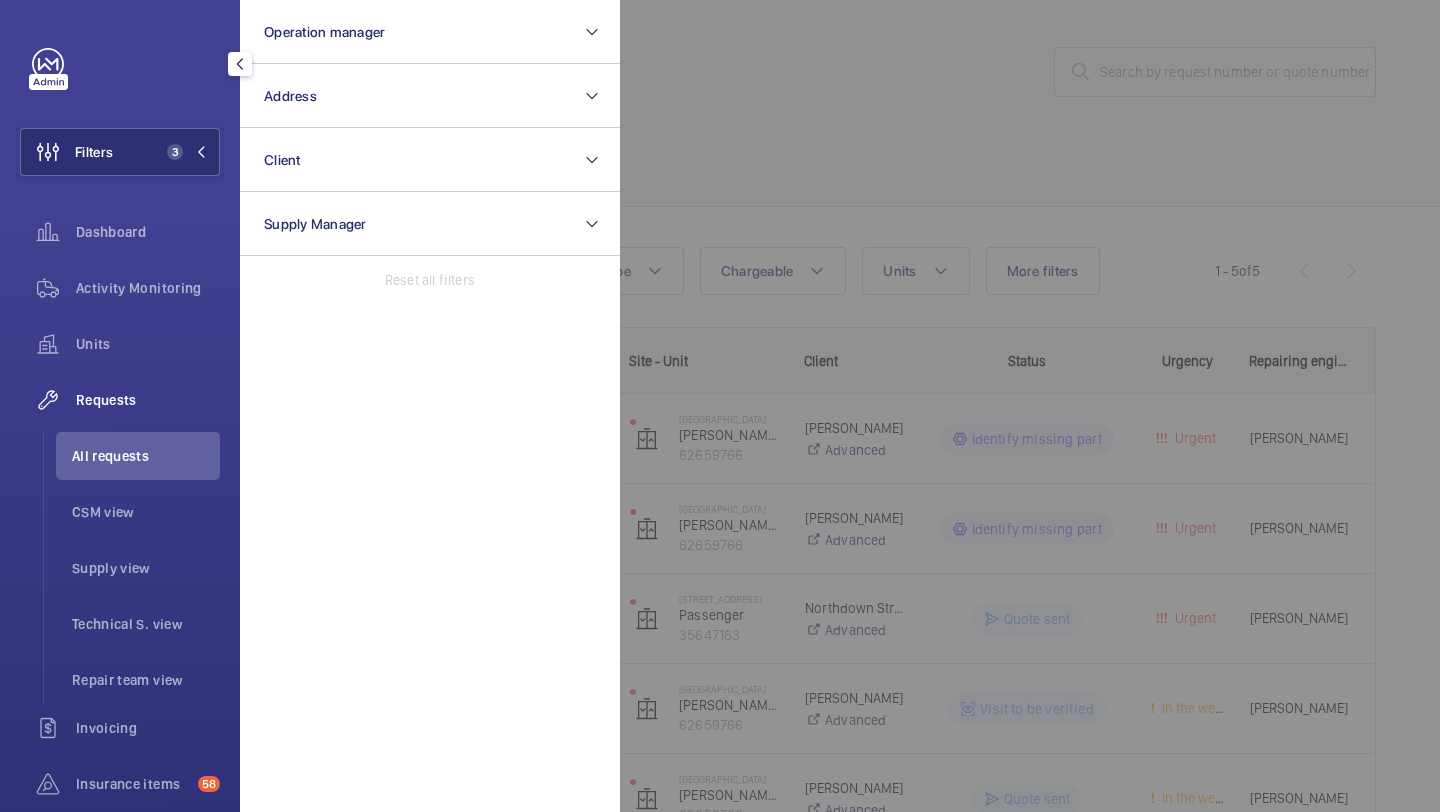 click 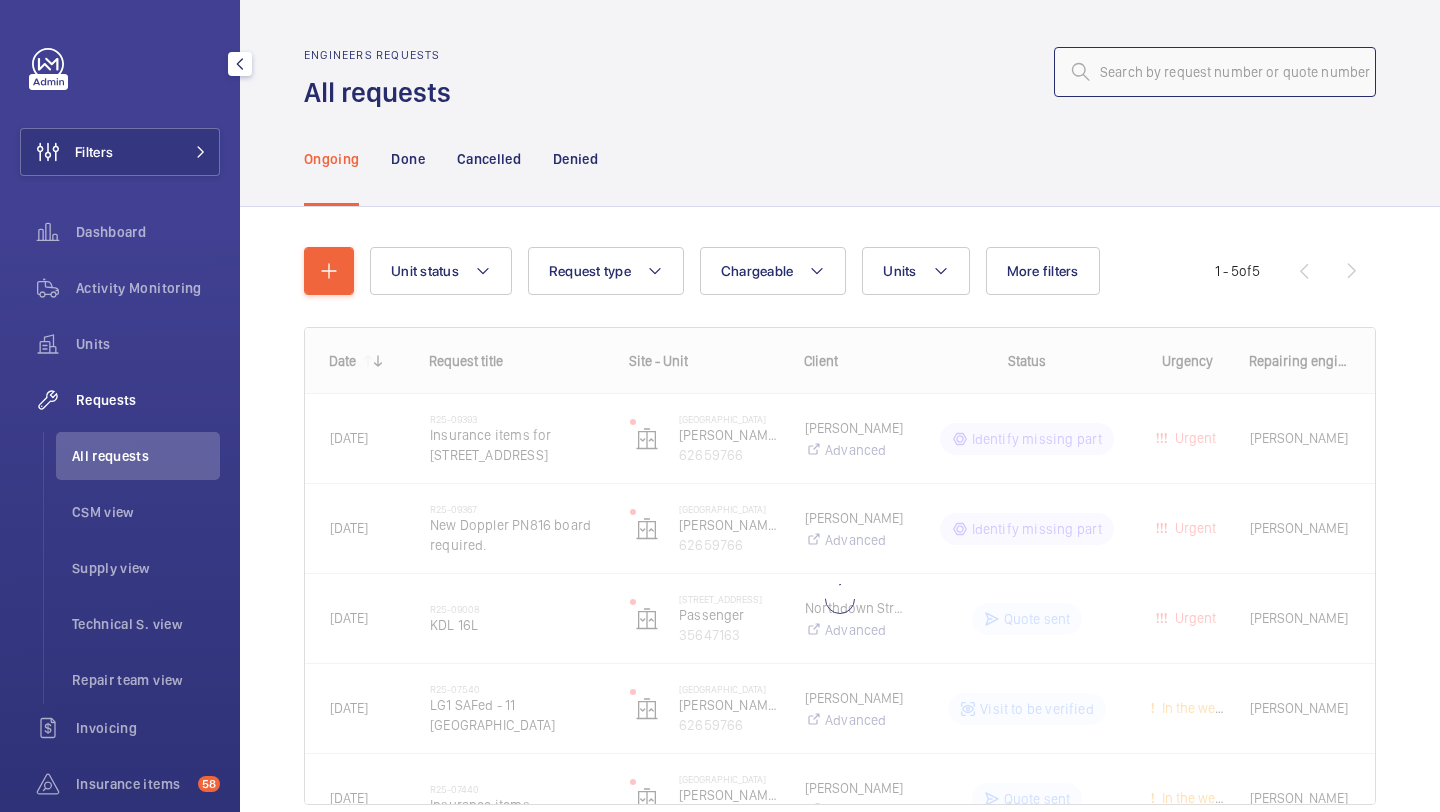 click 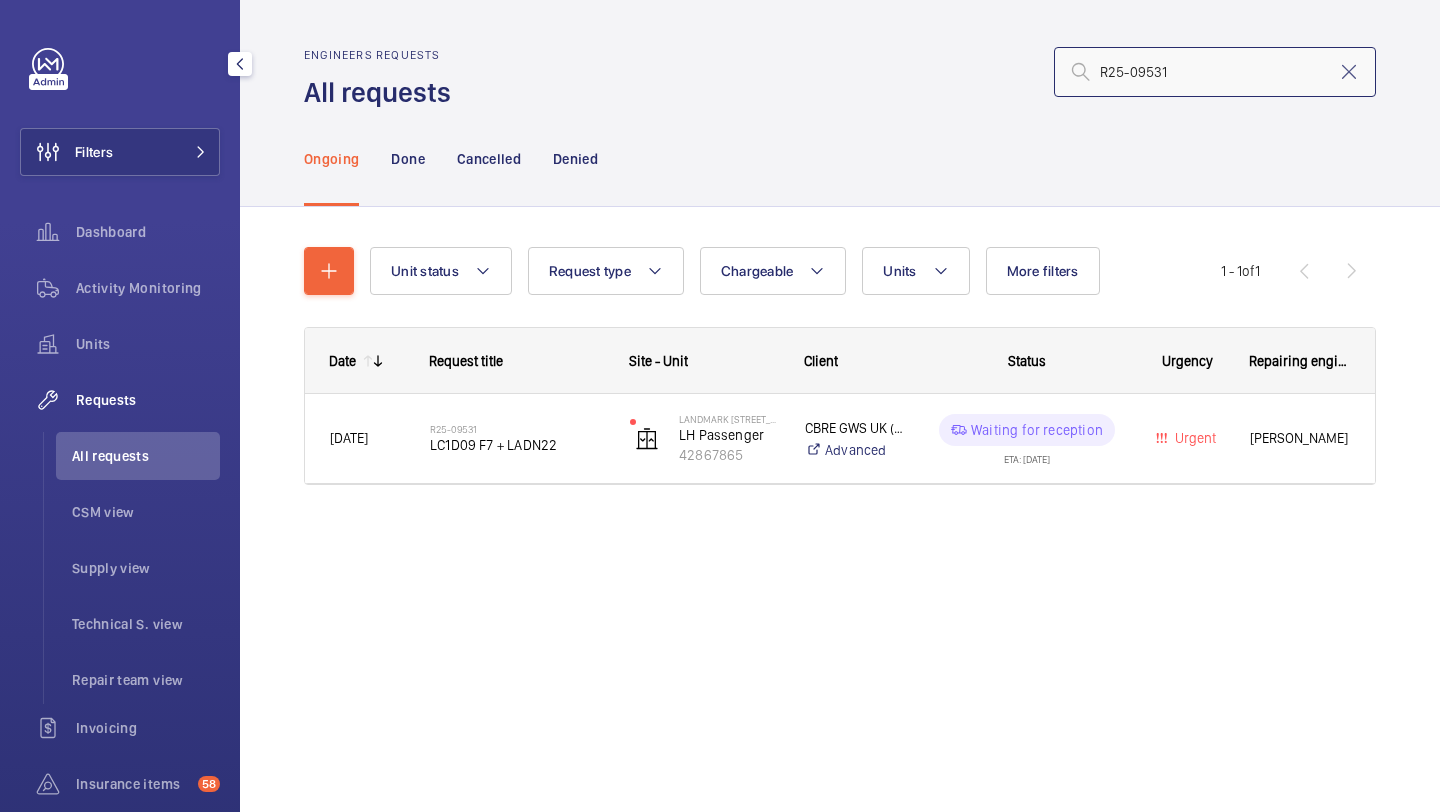 type on "R25-09531" 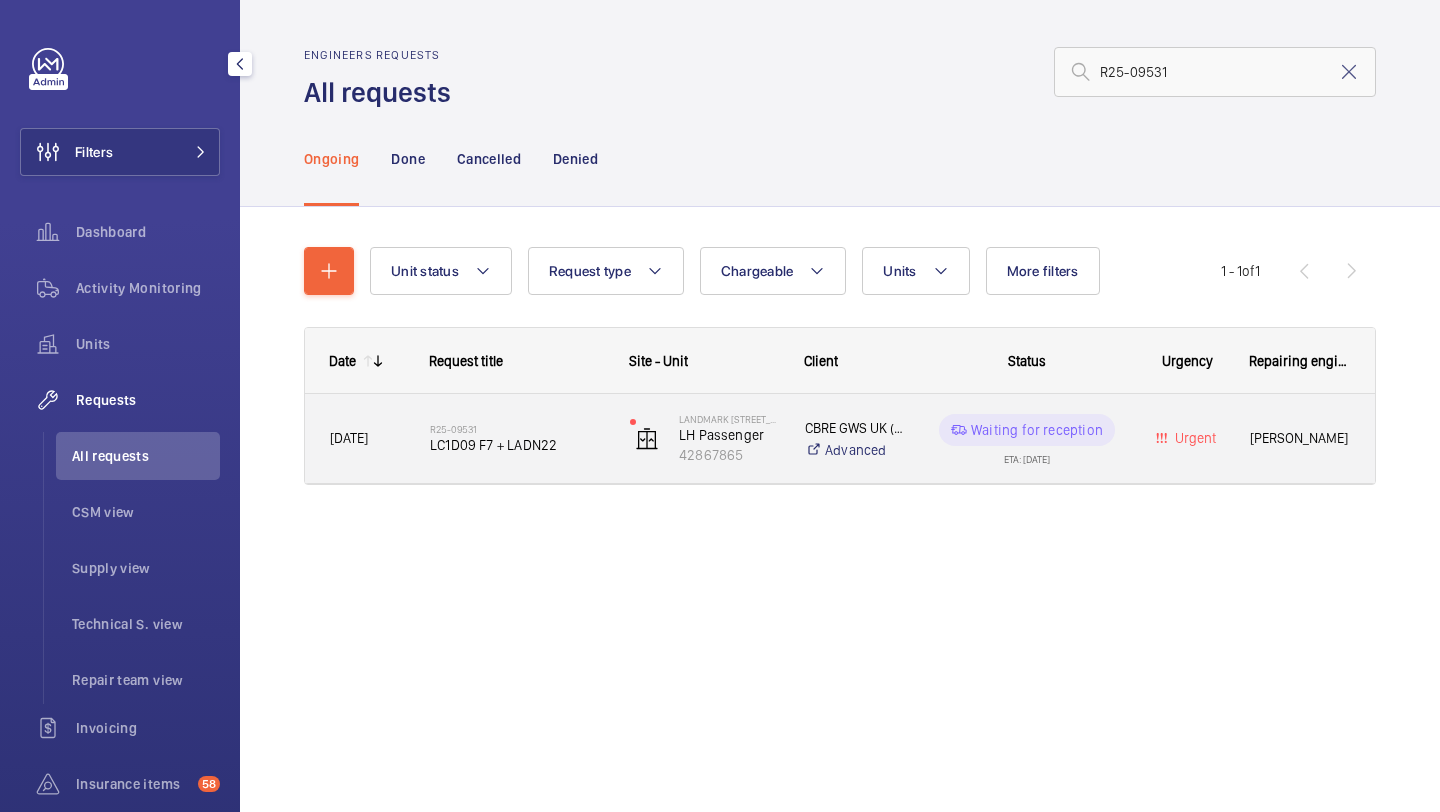 click on "LC1D09 F7 + LADN22" 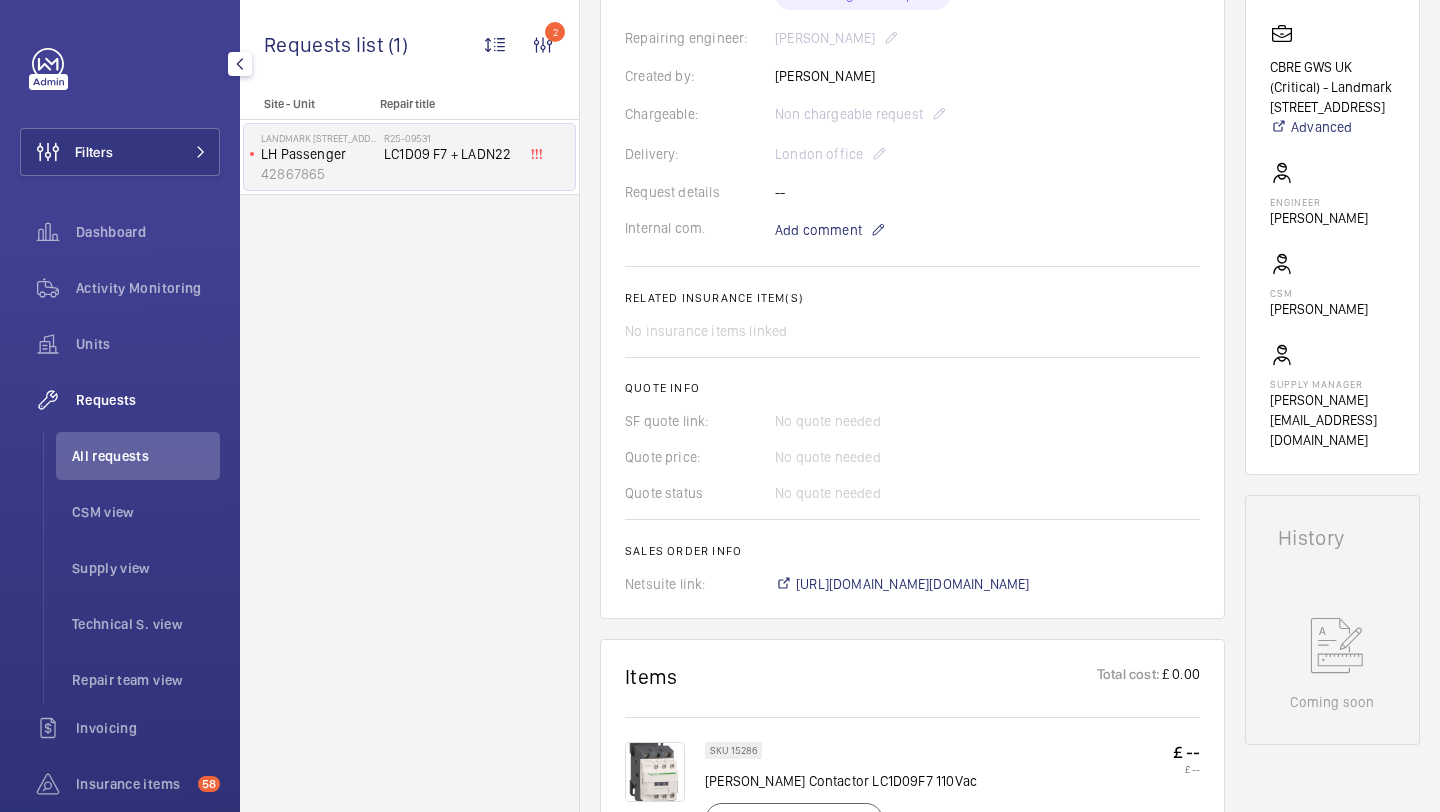 scroll, scrollTop: 502, scrollLeft: 0, axis: vertical 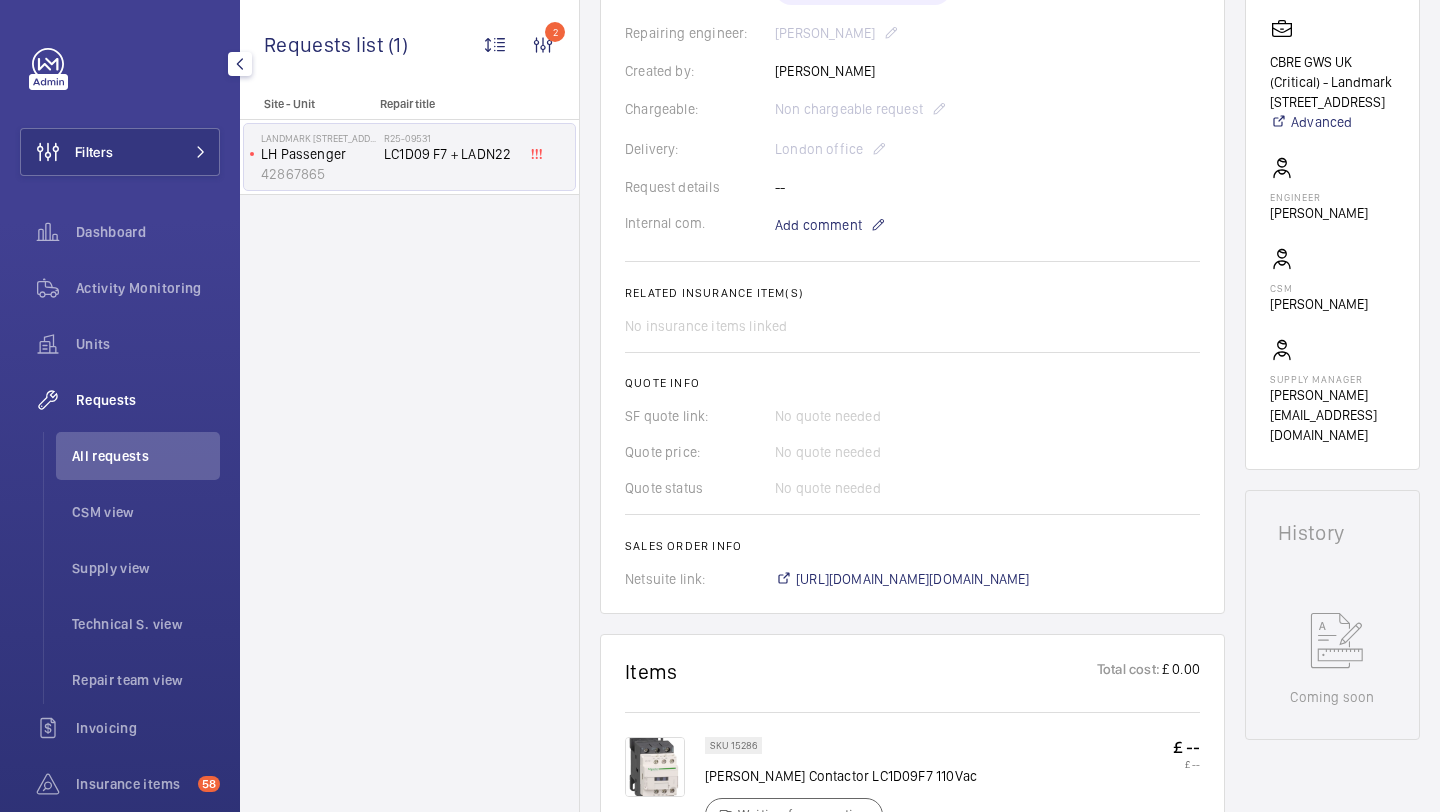 click on "A repair request was created on [DATE], with an urgent status and parts requested. The parts were ordered, and a sales order was generated, but no parts have been received or committed yet. The repair is currently in progress and awaiting the arrival of the requested parts.  AI Summary Created on:  [DATE]  Urgency: Urgent Status: Waiting for reception Repairing engineer:  [PERSON_NAME]  Created by:  [PERSON_NAME]  Chargeable: Non chargeable request Delivery:  London office  Request details -- Internal com. Add comment Related insurance item(s)  No insurance items linked  Quote info SF quote link: No quote needed Quote price: No quote needed Quote status No quote needed Sales order info Netsuite link: [URL][DOMAIN_NAME][DOMAIN_NAME]" 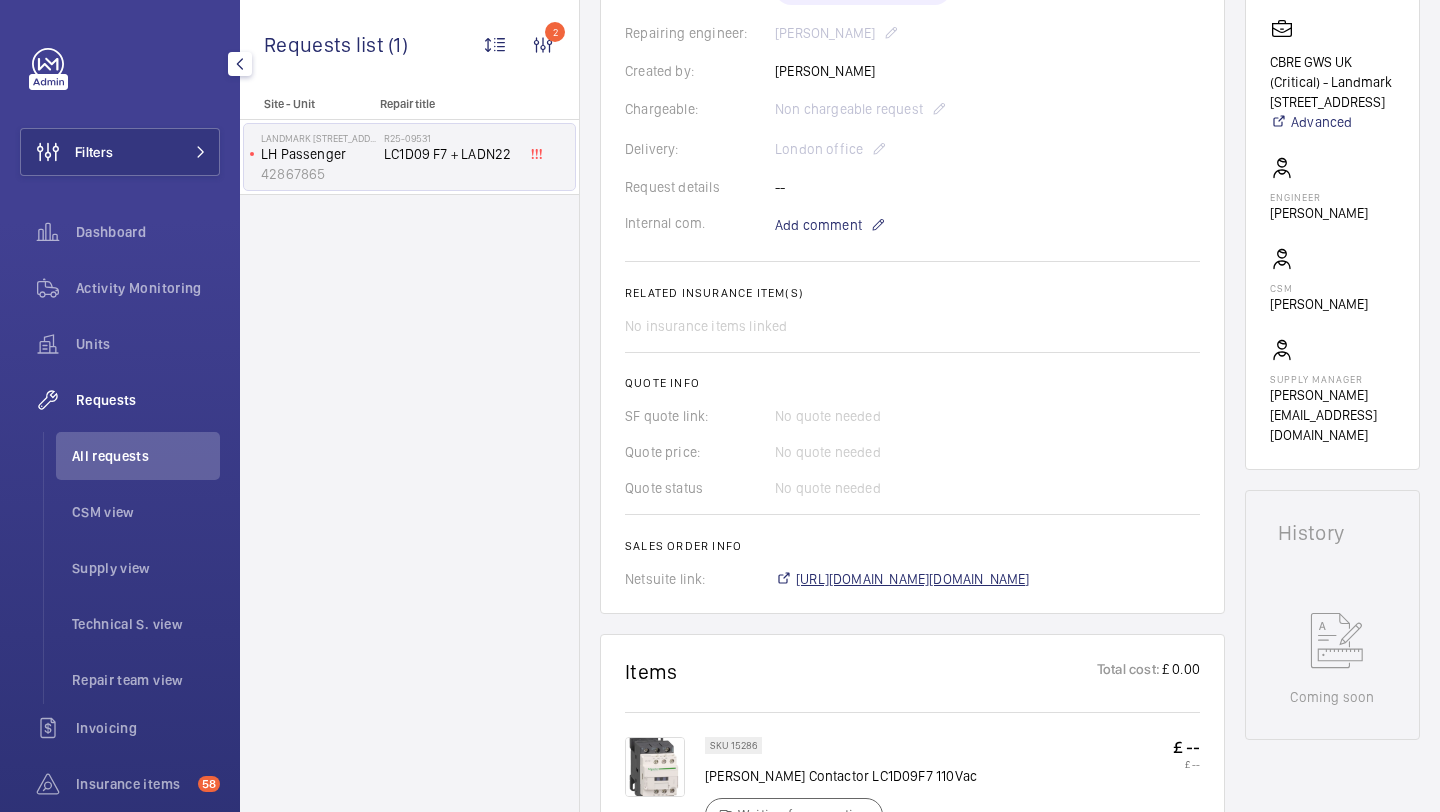 click on "[URL][DOMAIN_NAME][DOMAIN_NAME]" 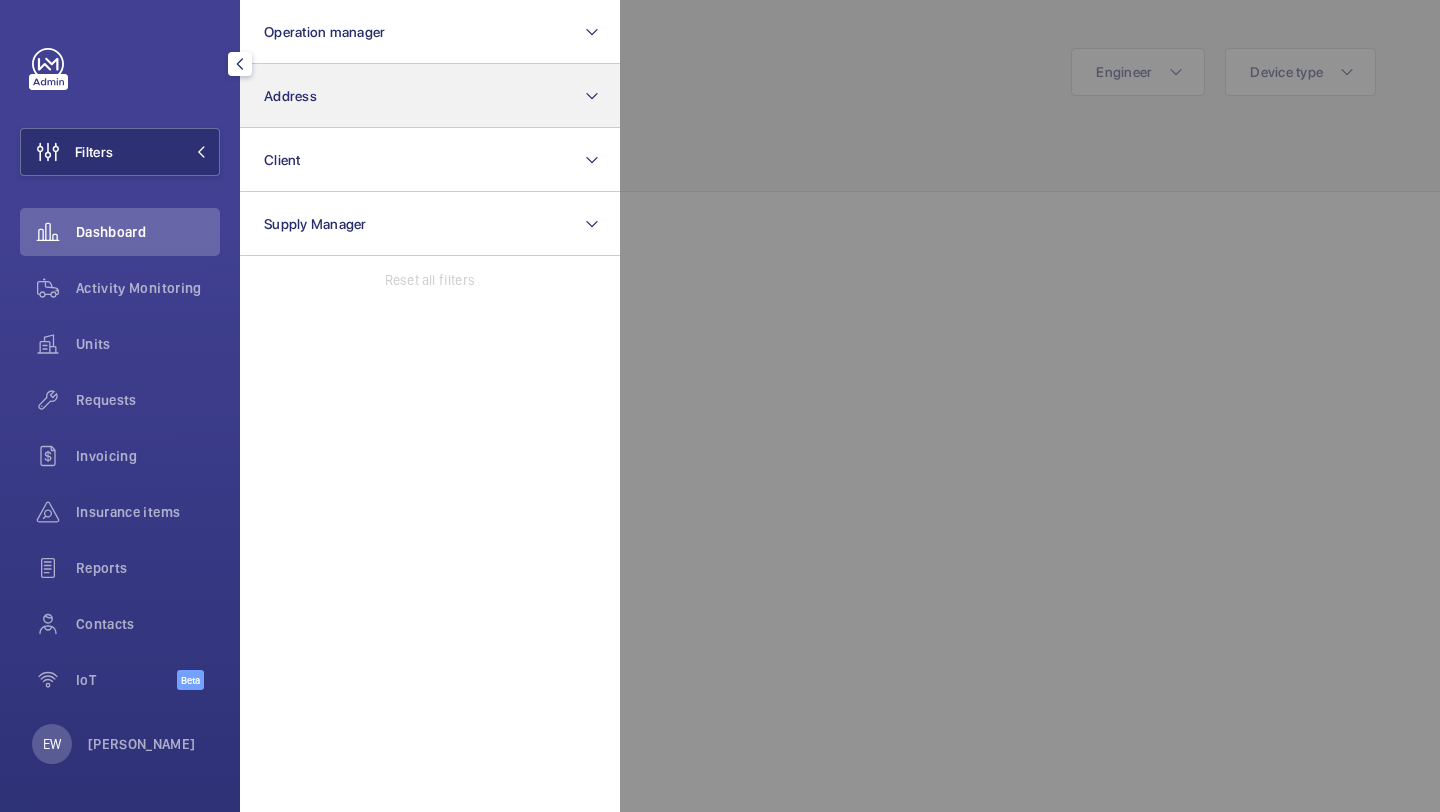 scroll, scrollTop: 0, scrollLeft: 0, axis: both 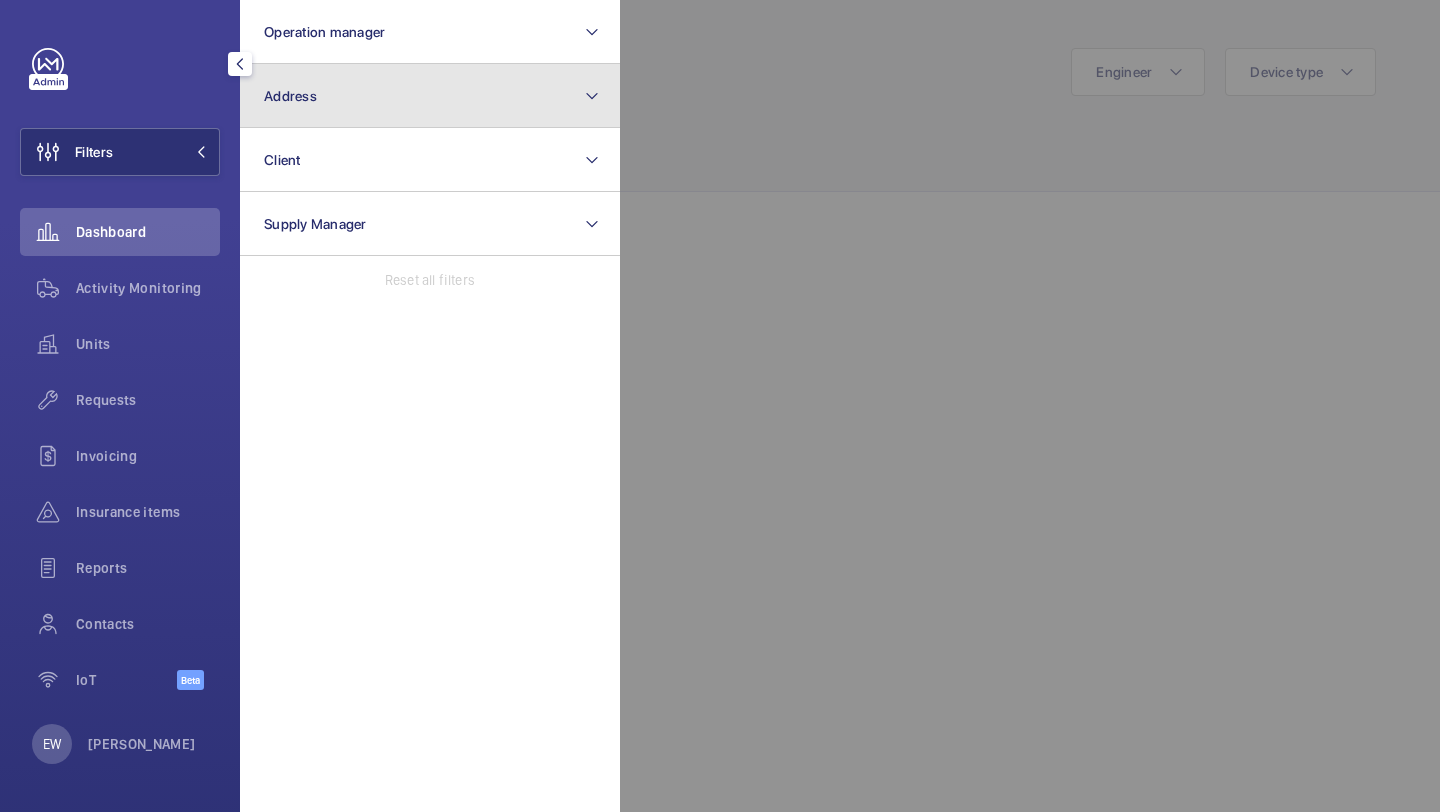 click on "Address" 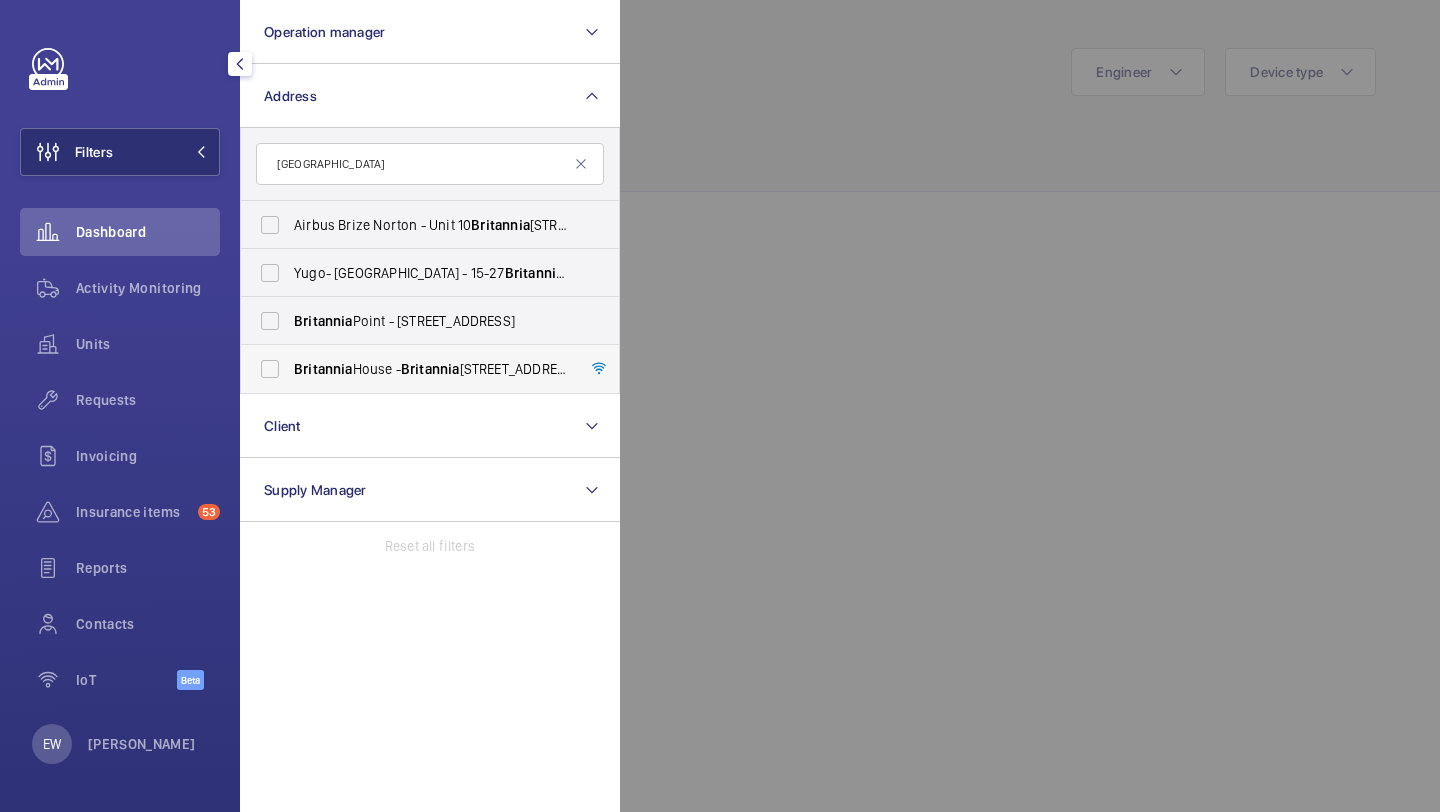 type on "[GEOGRAPHIC_DATA]" 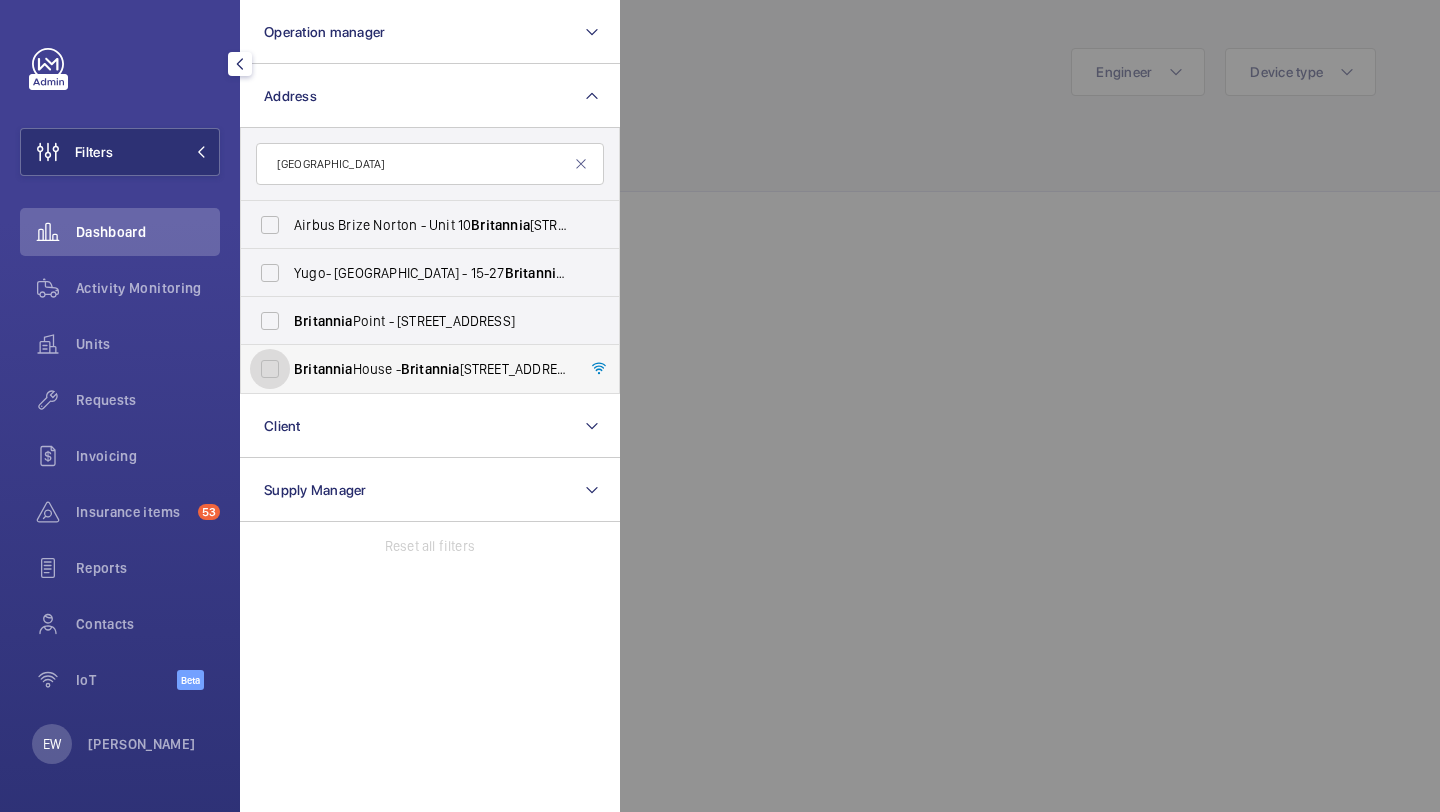 checkbox on "true" 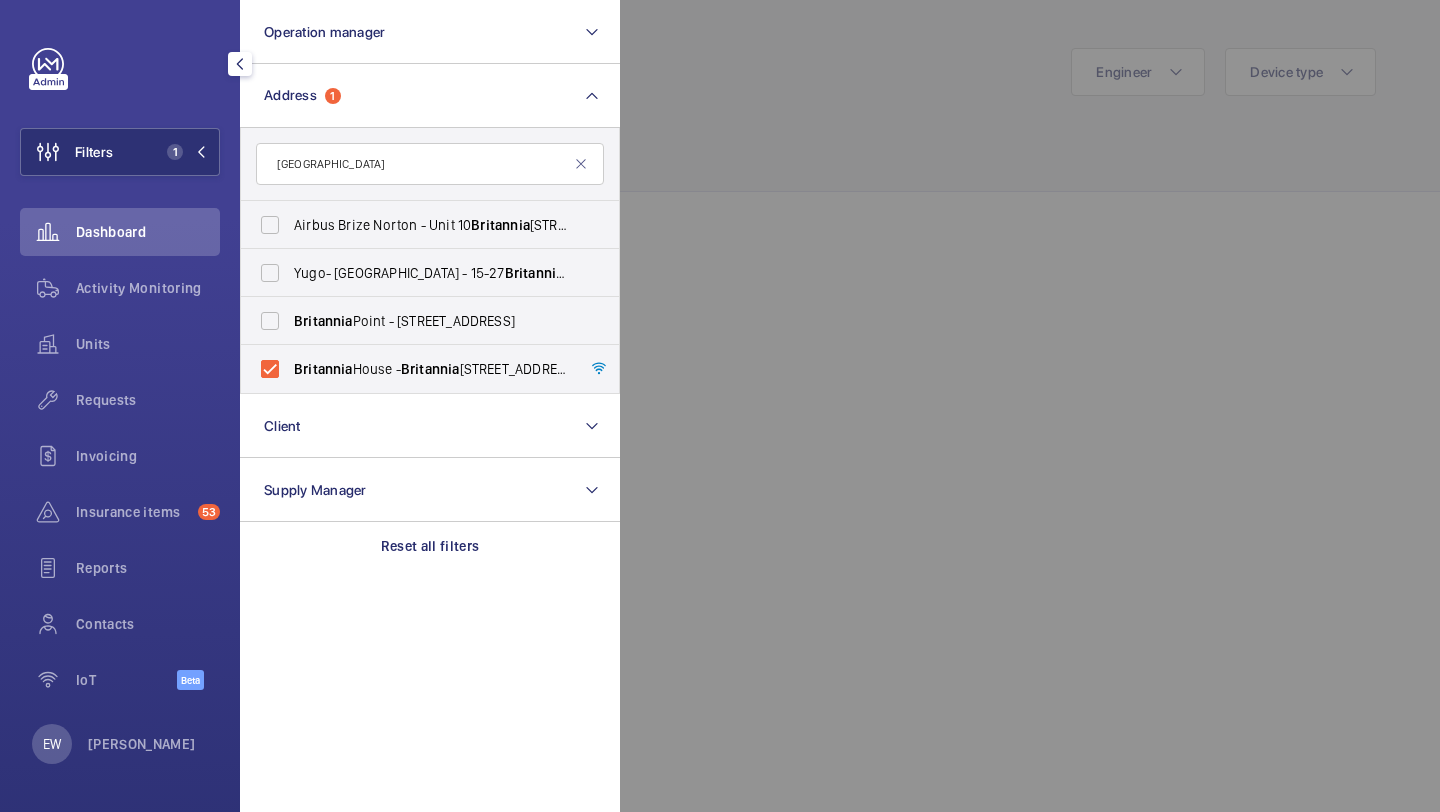click on "Units" 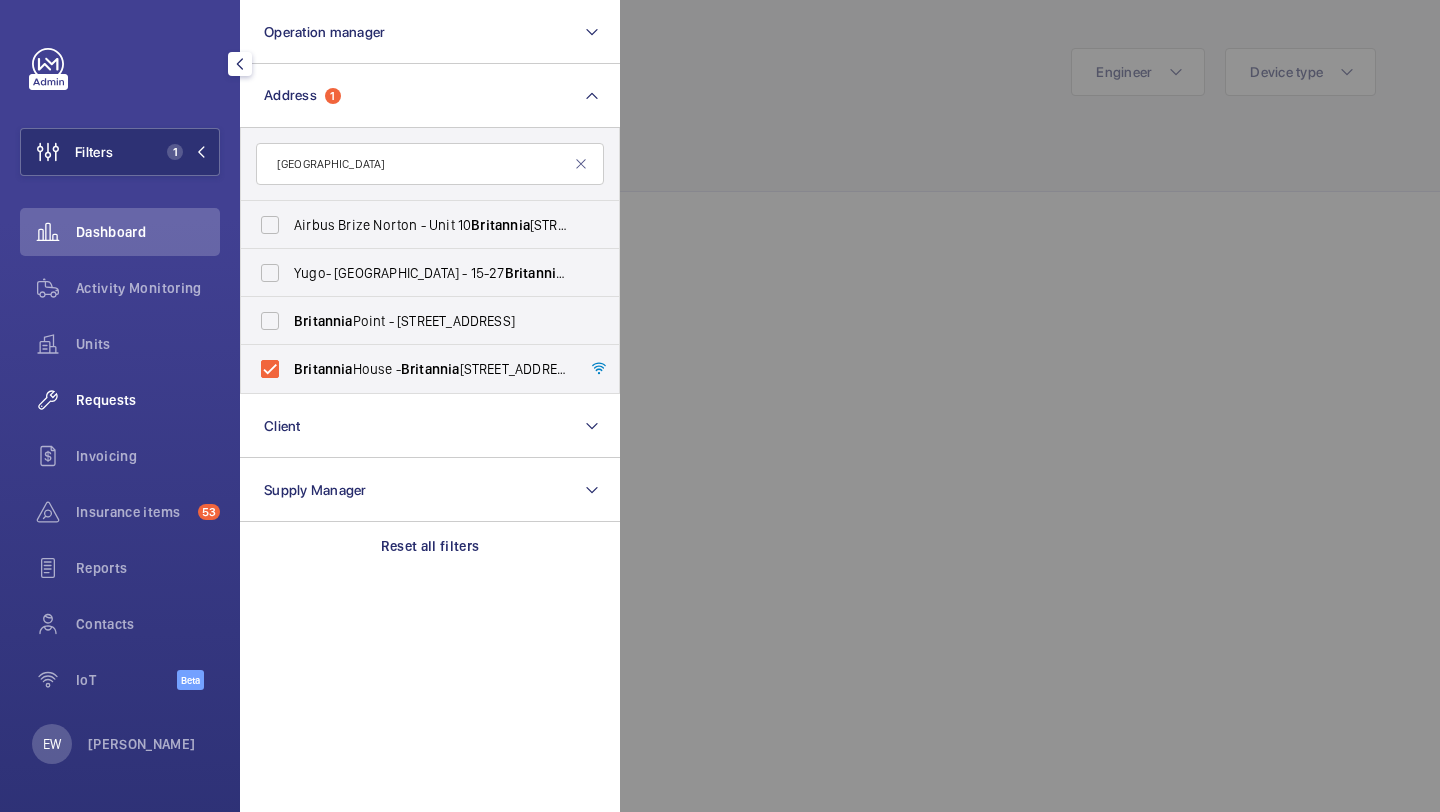 click on "Requests" 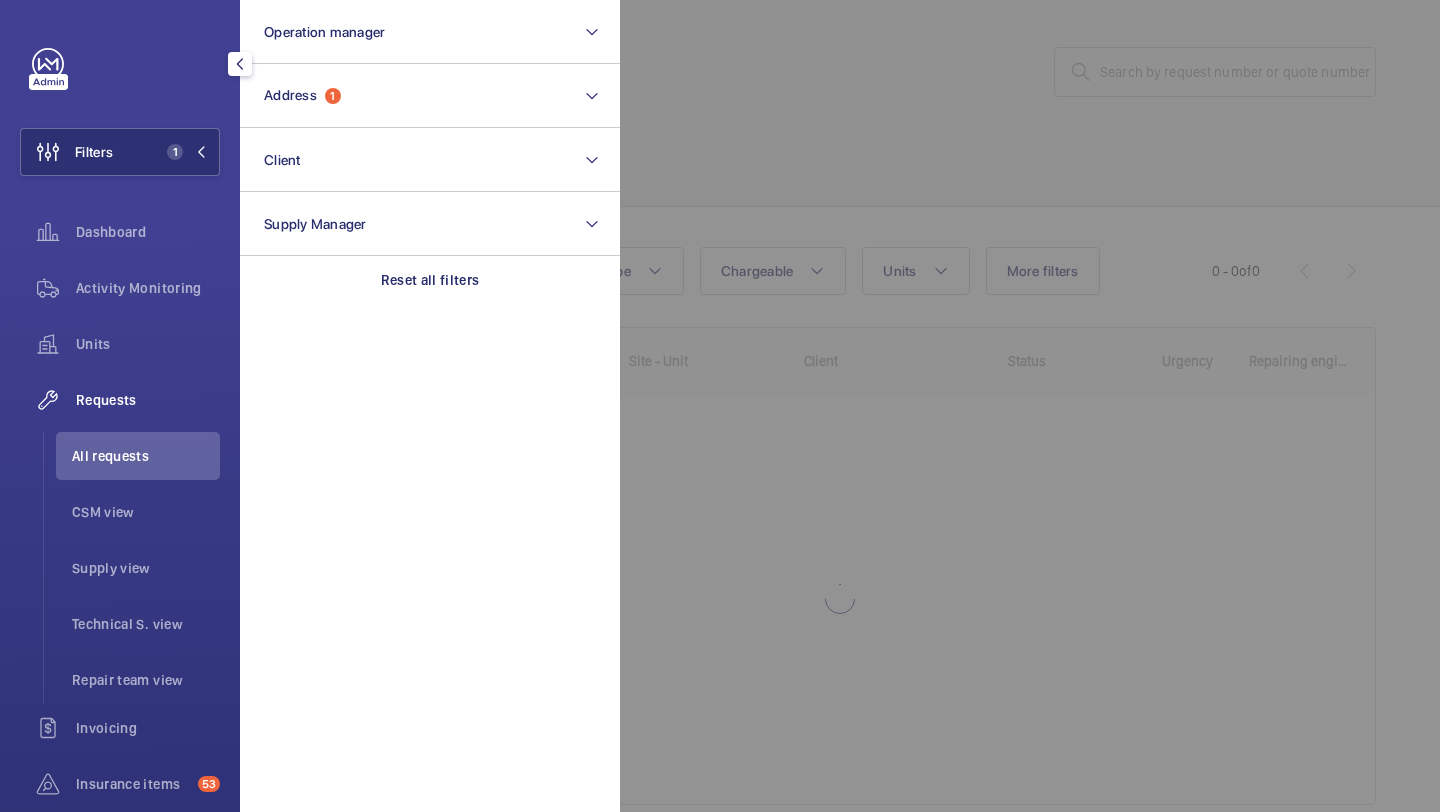 click 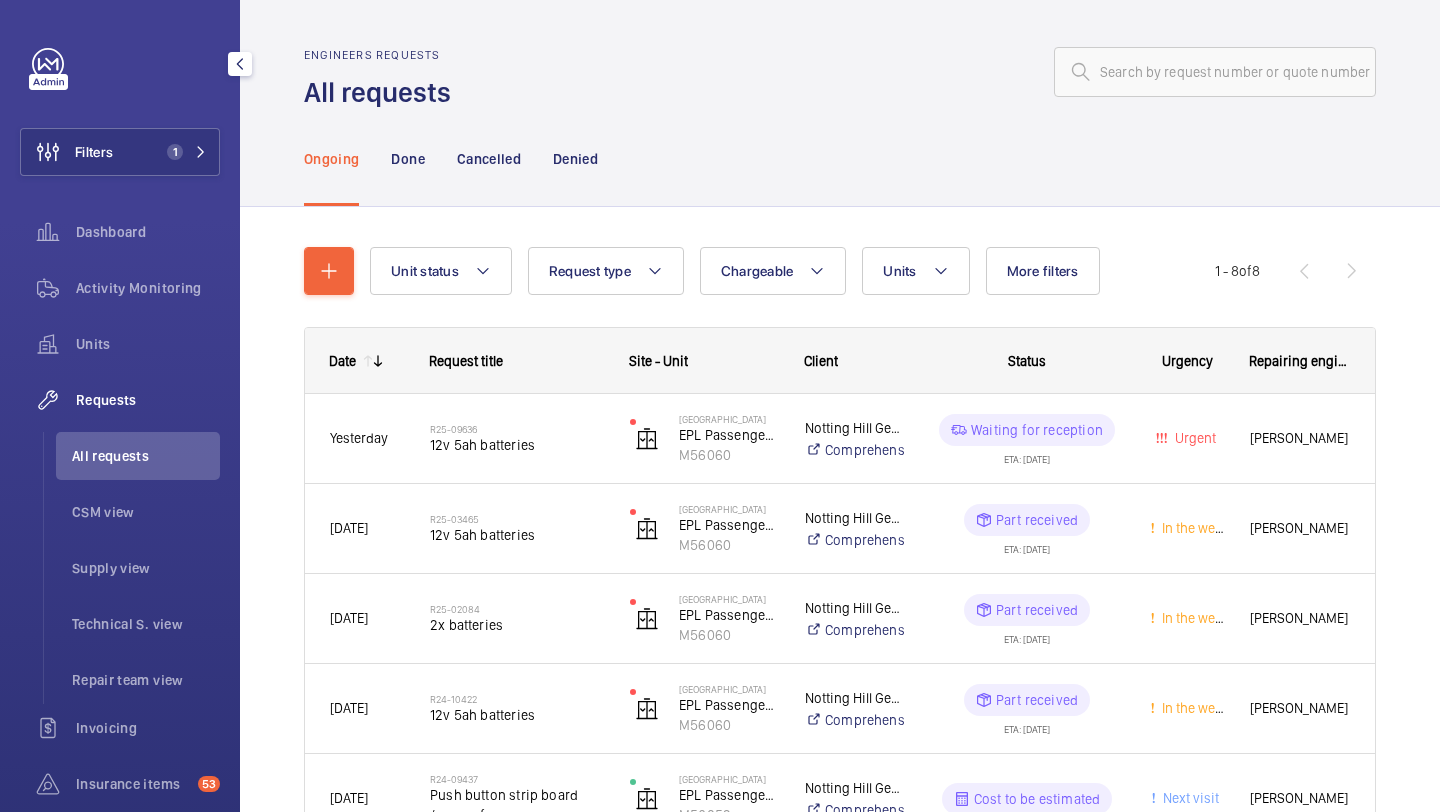 click on "R25-09636   12v 5ah batteries" 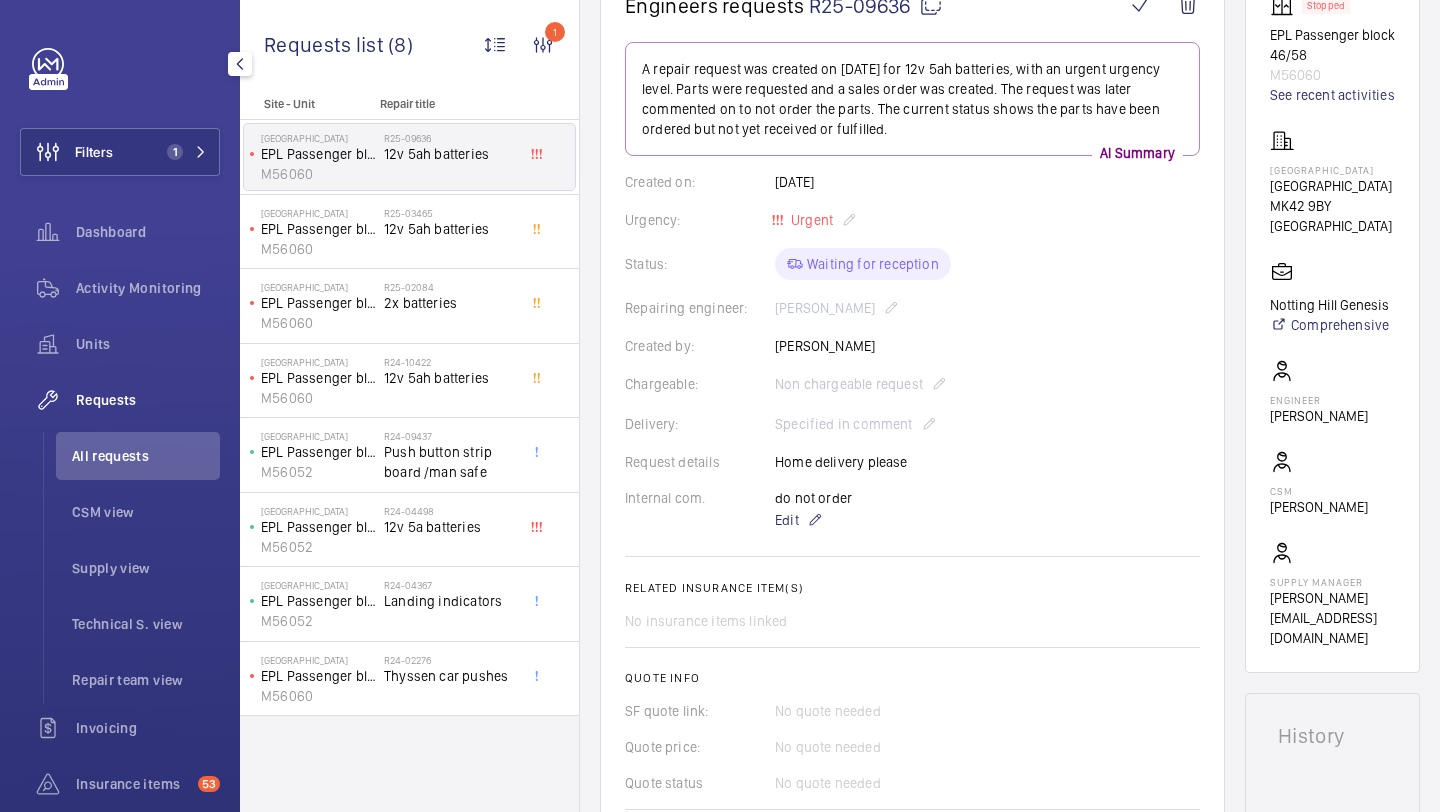 scroll, scrollTop: 234, scrollLeft: 0, axis: vertical 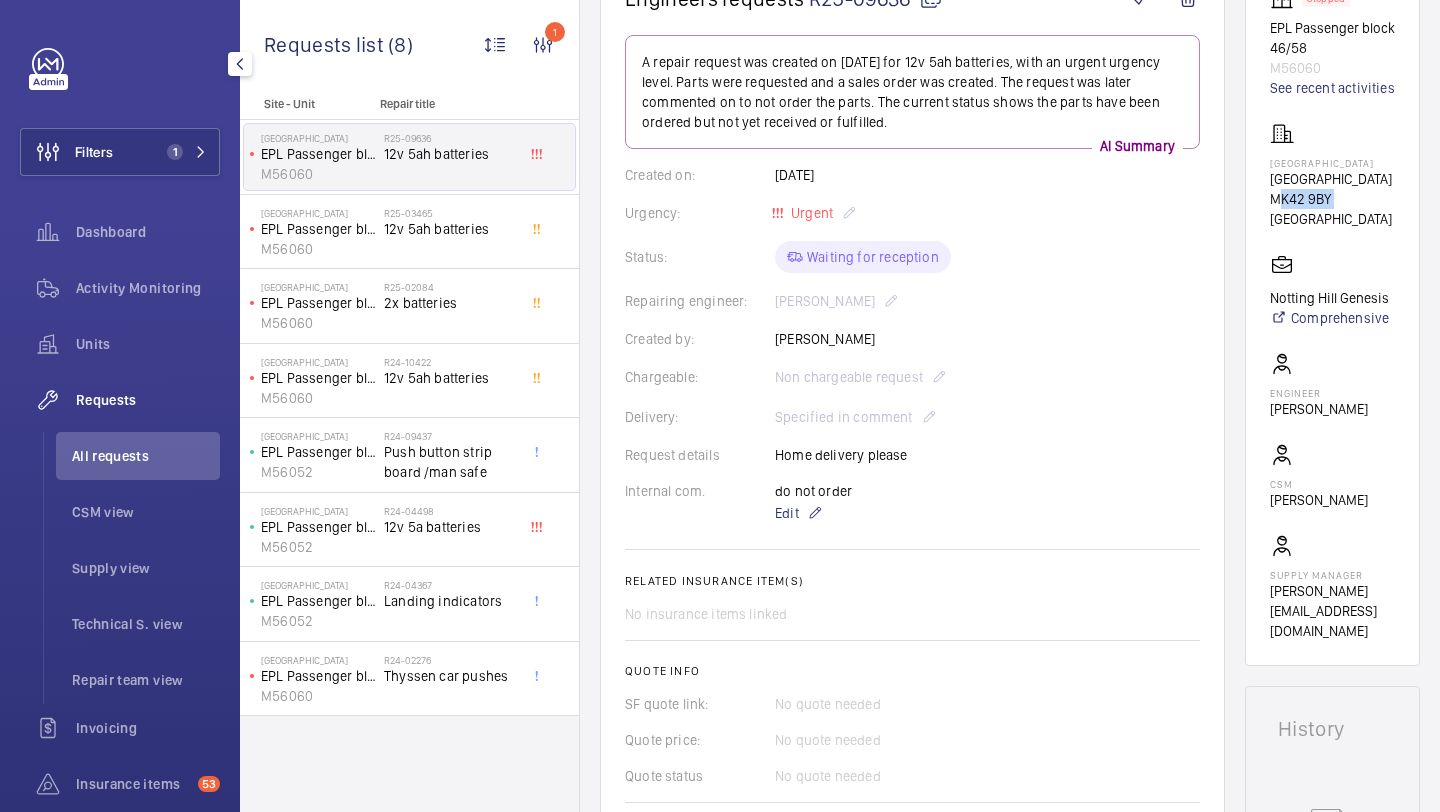 drag, startPoint x: 1331, startPoint y: 219, endPoint x: 1260, endPoint y: 219, distance: 71 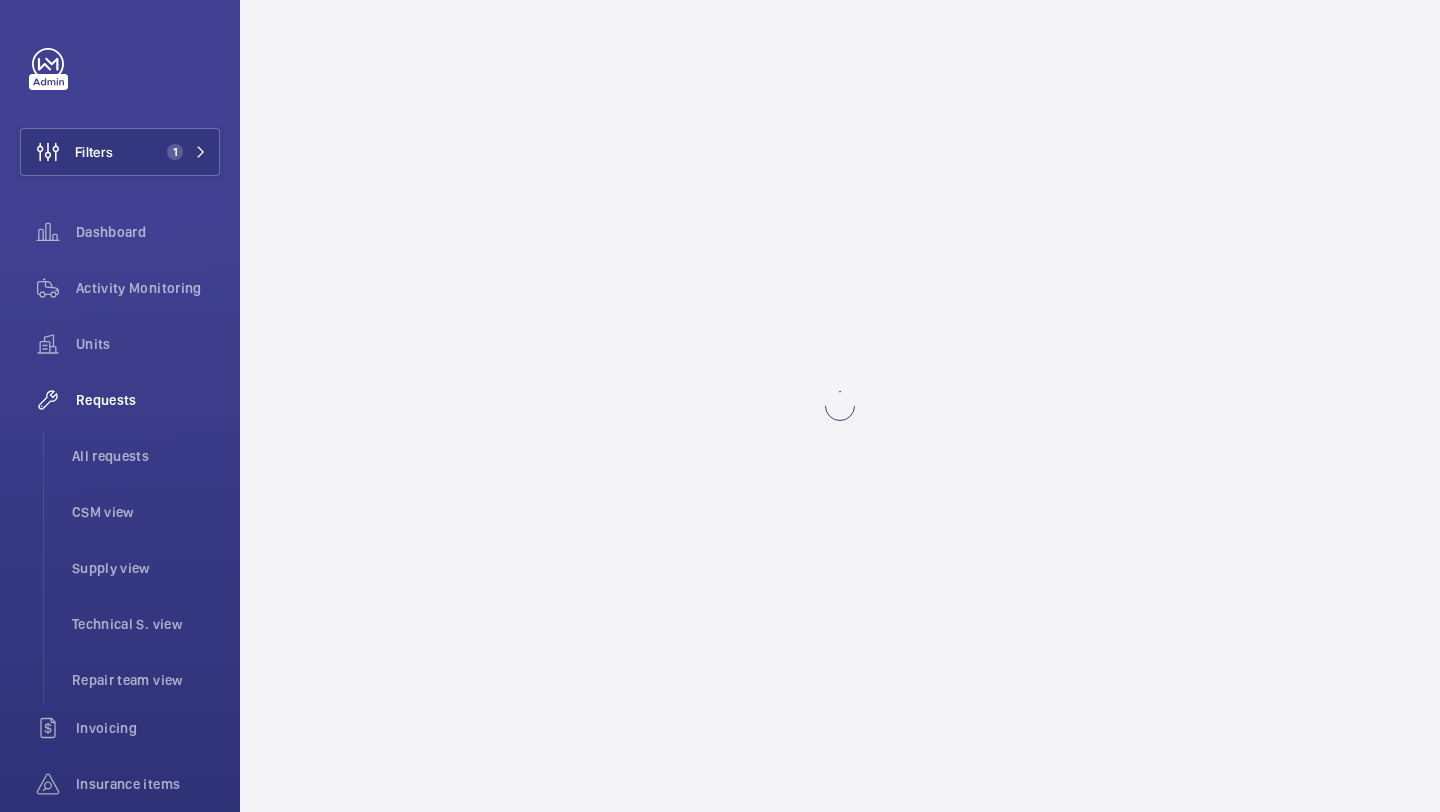 scroll, scrollTop: 0, scrollLeft: 0, axis: both 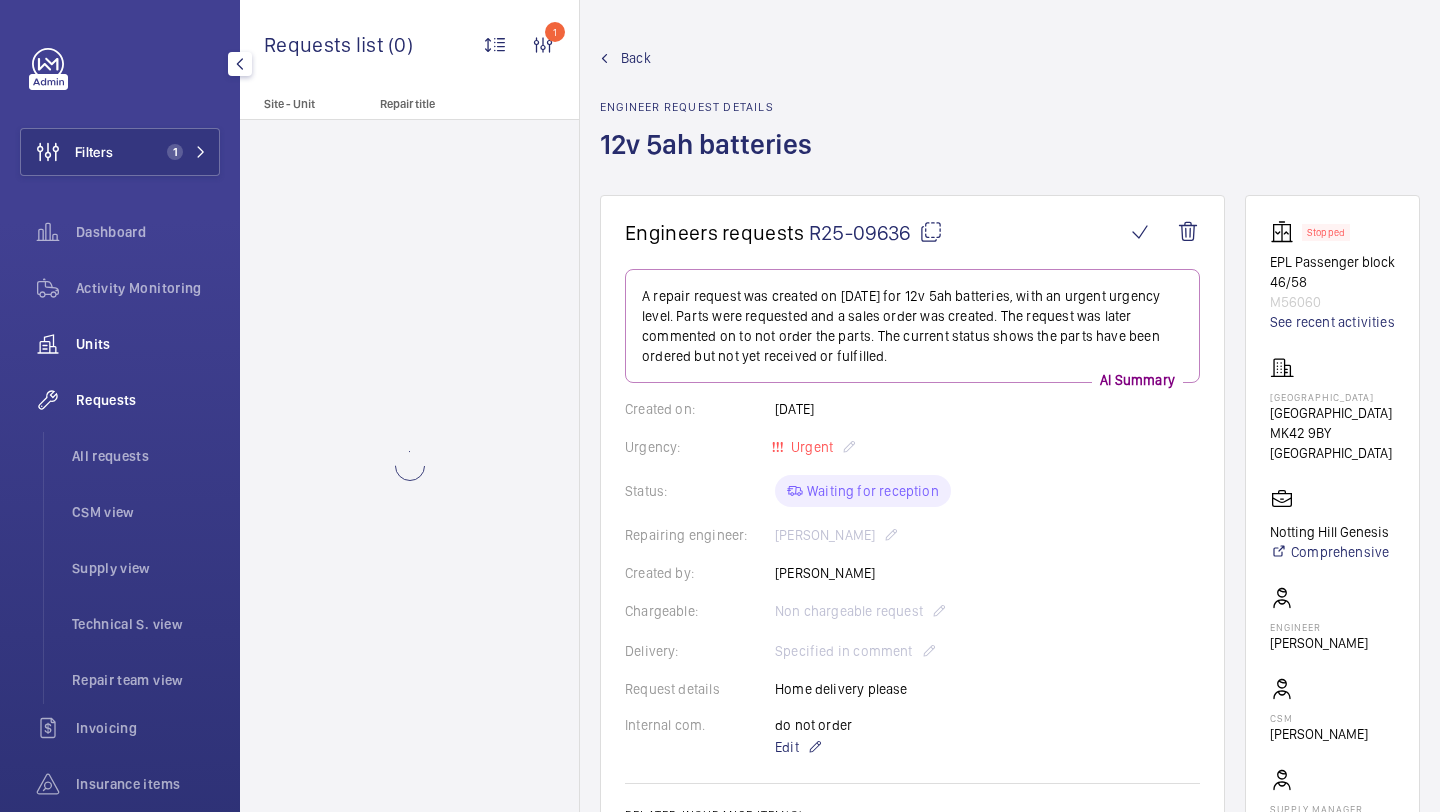 click on "Units" 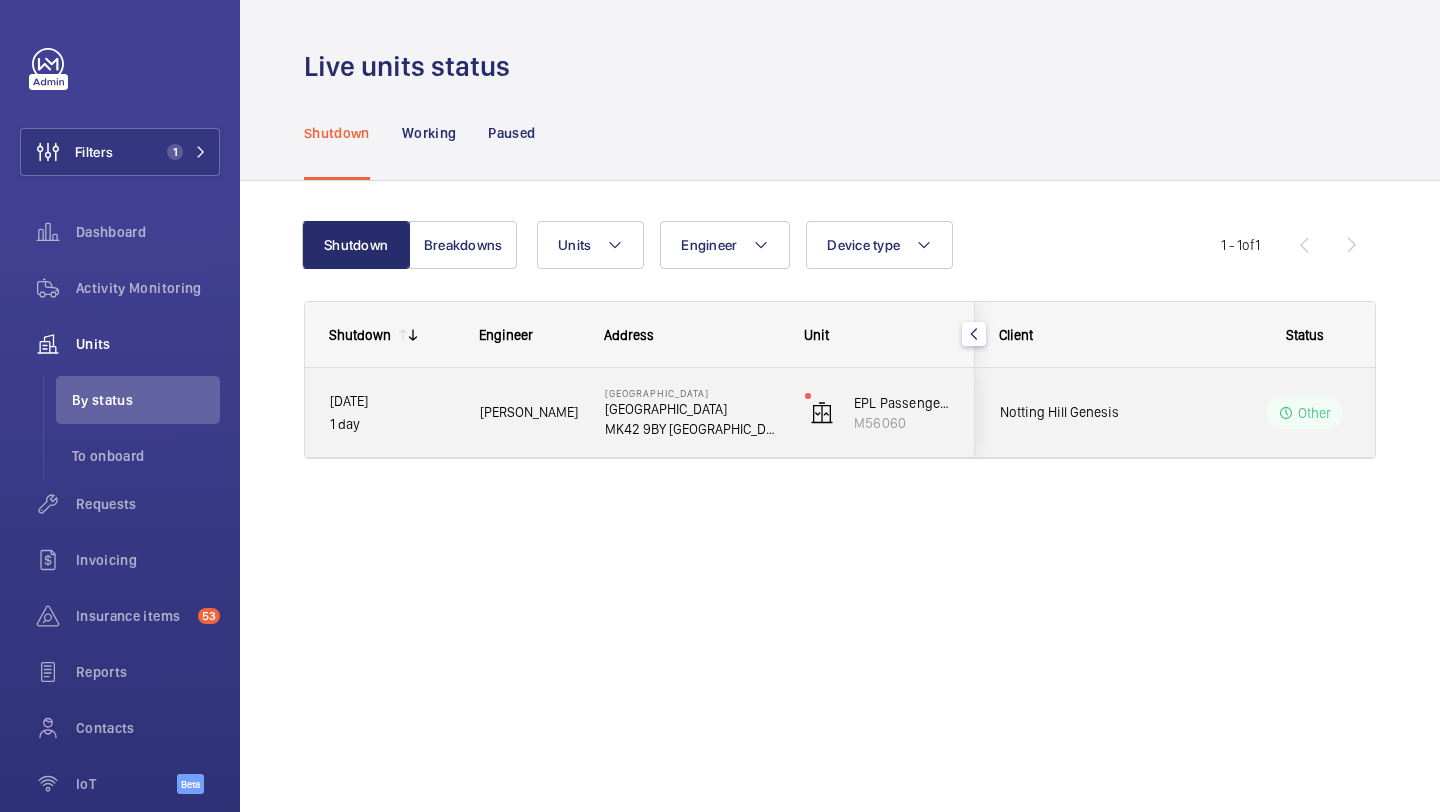click on "Other" 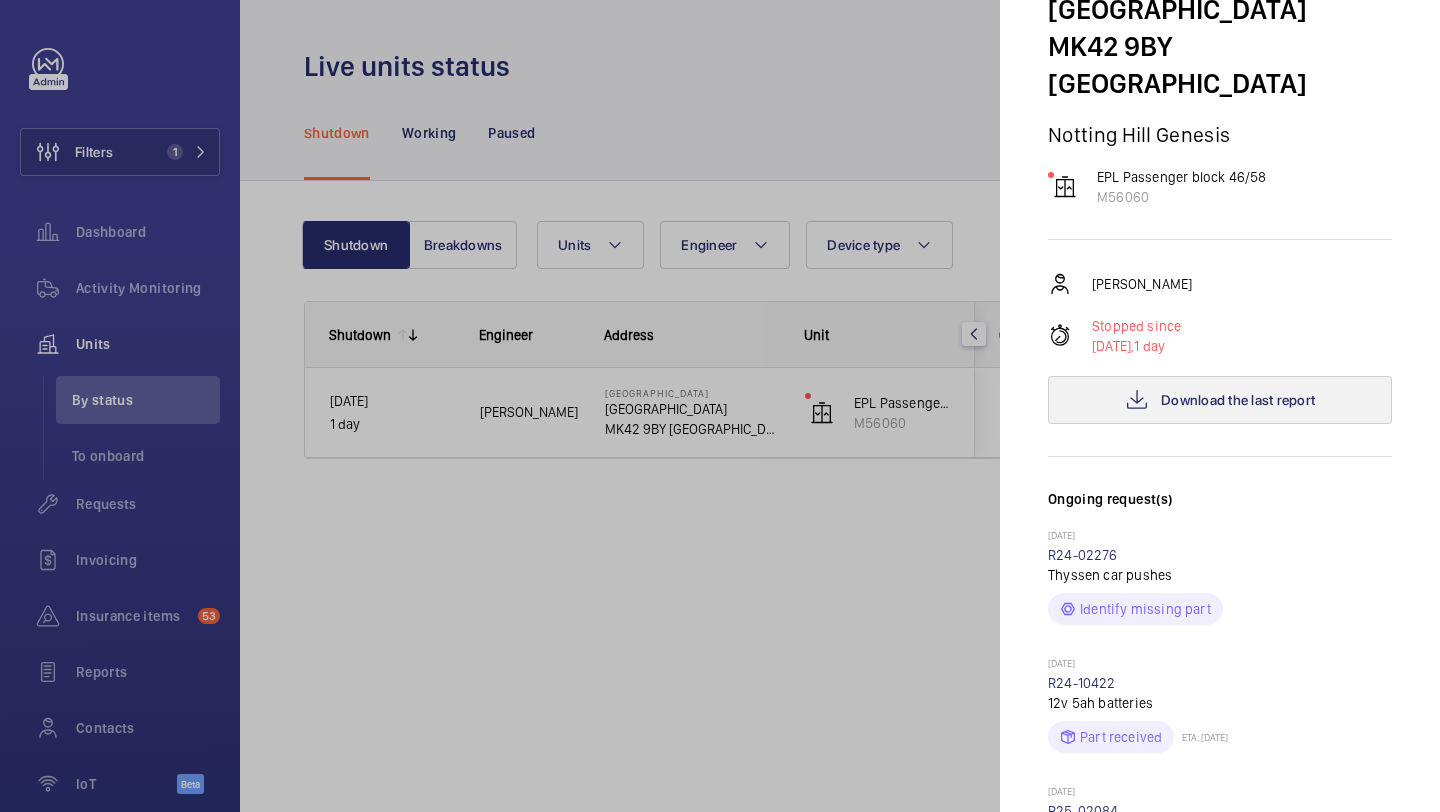scroll, scrollTop: 127, scrollLeft: 0, axis: vertical 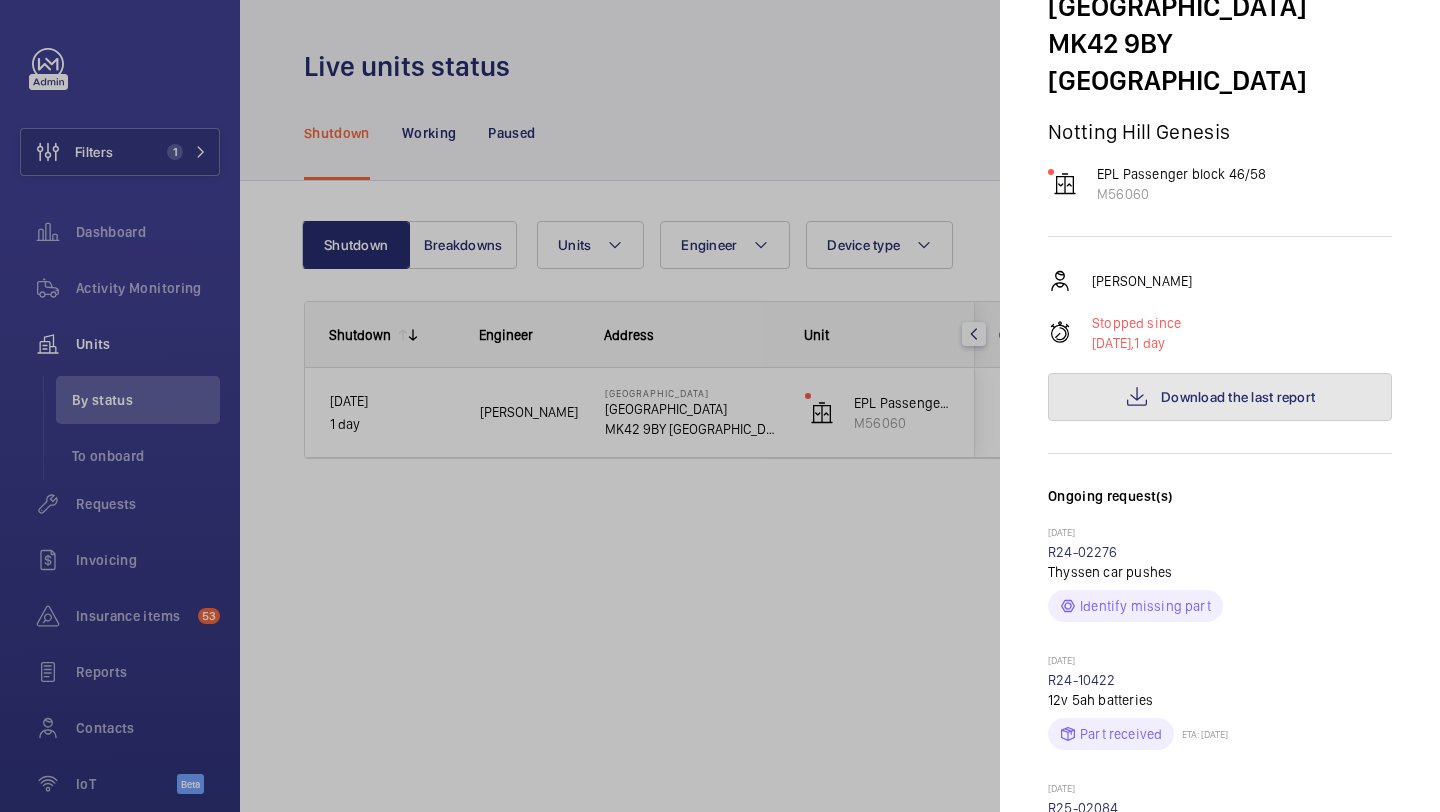 click on "Download the last report" 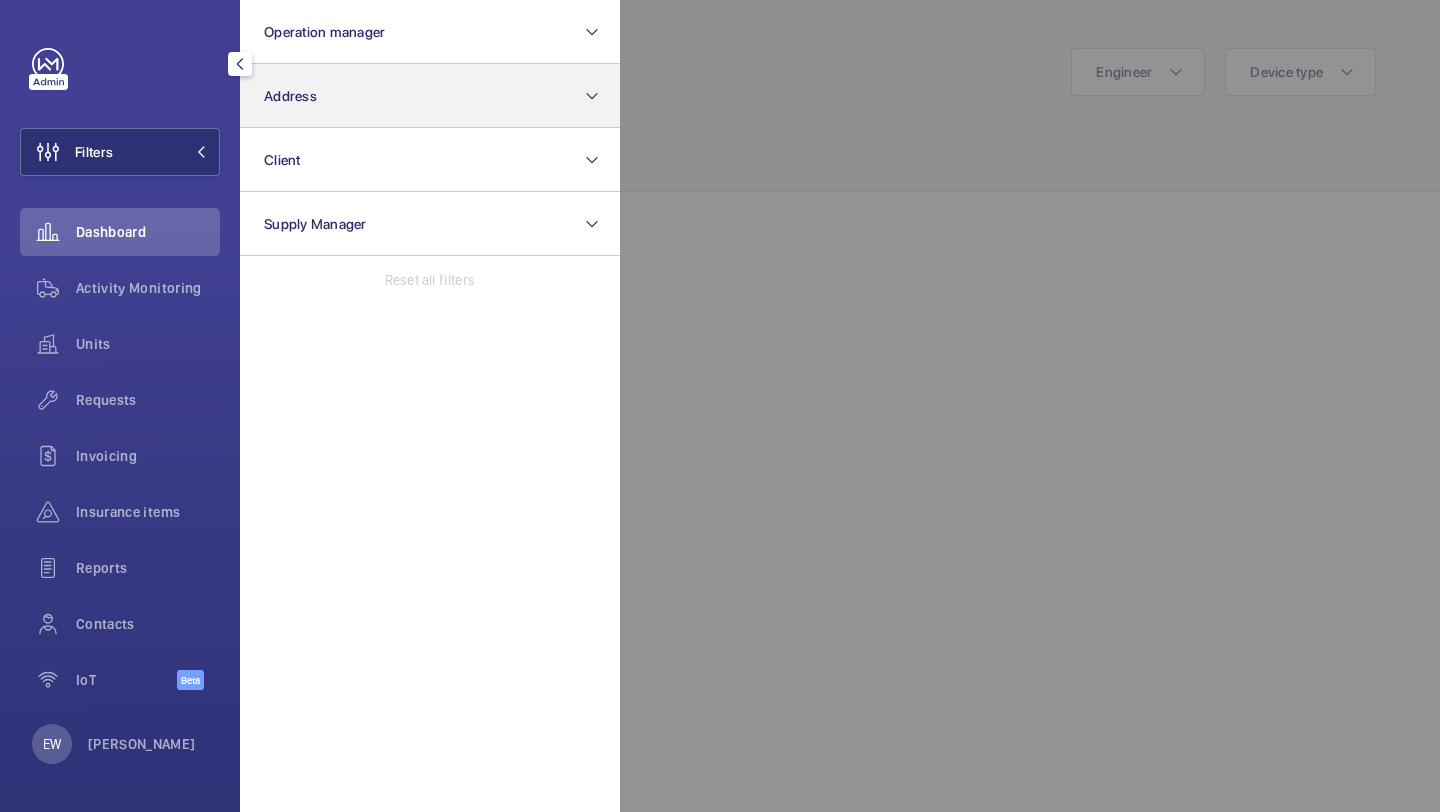scroll, scrollTop: 0, scrollLeft: 0, axis: both 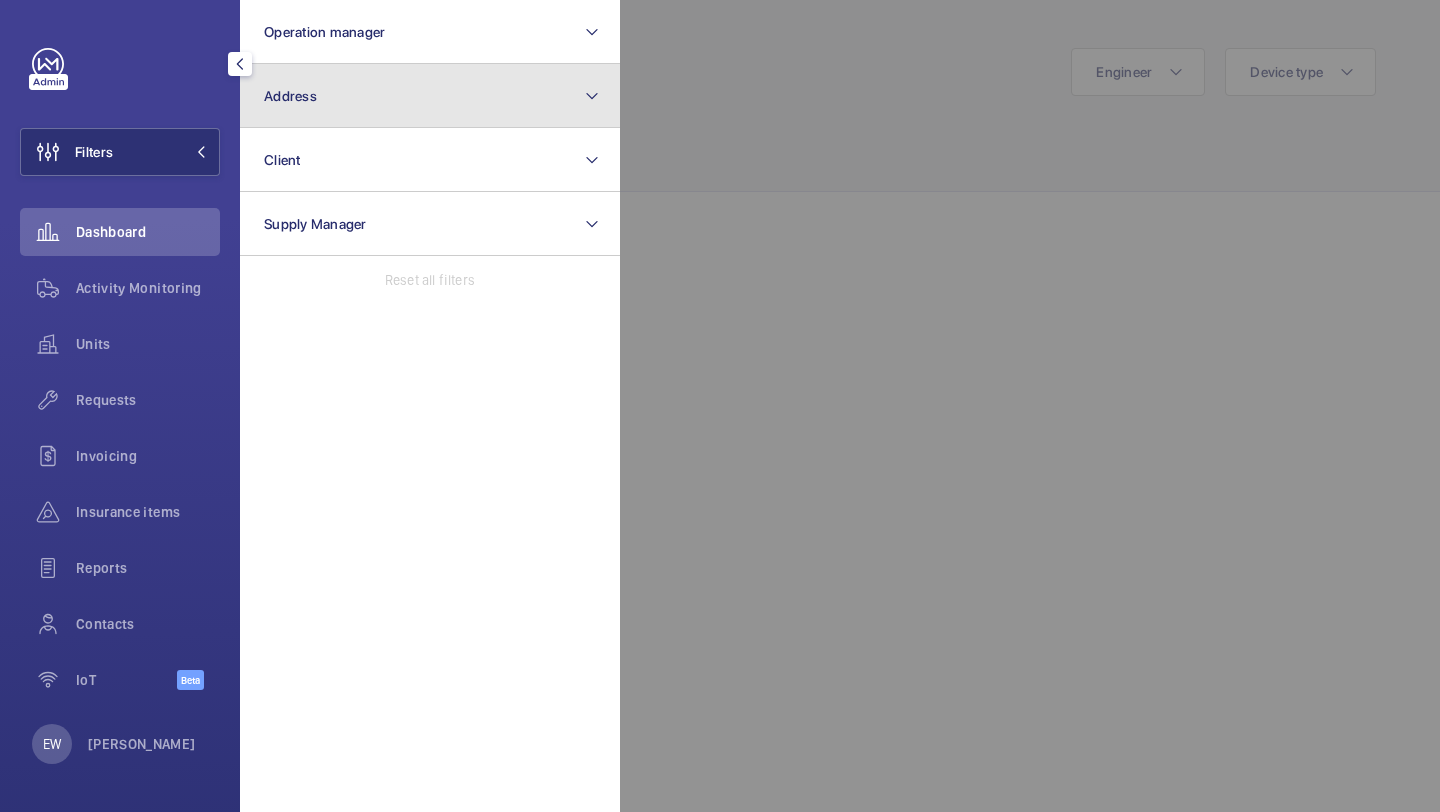 click on "Address" 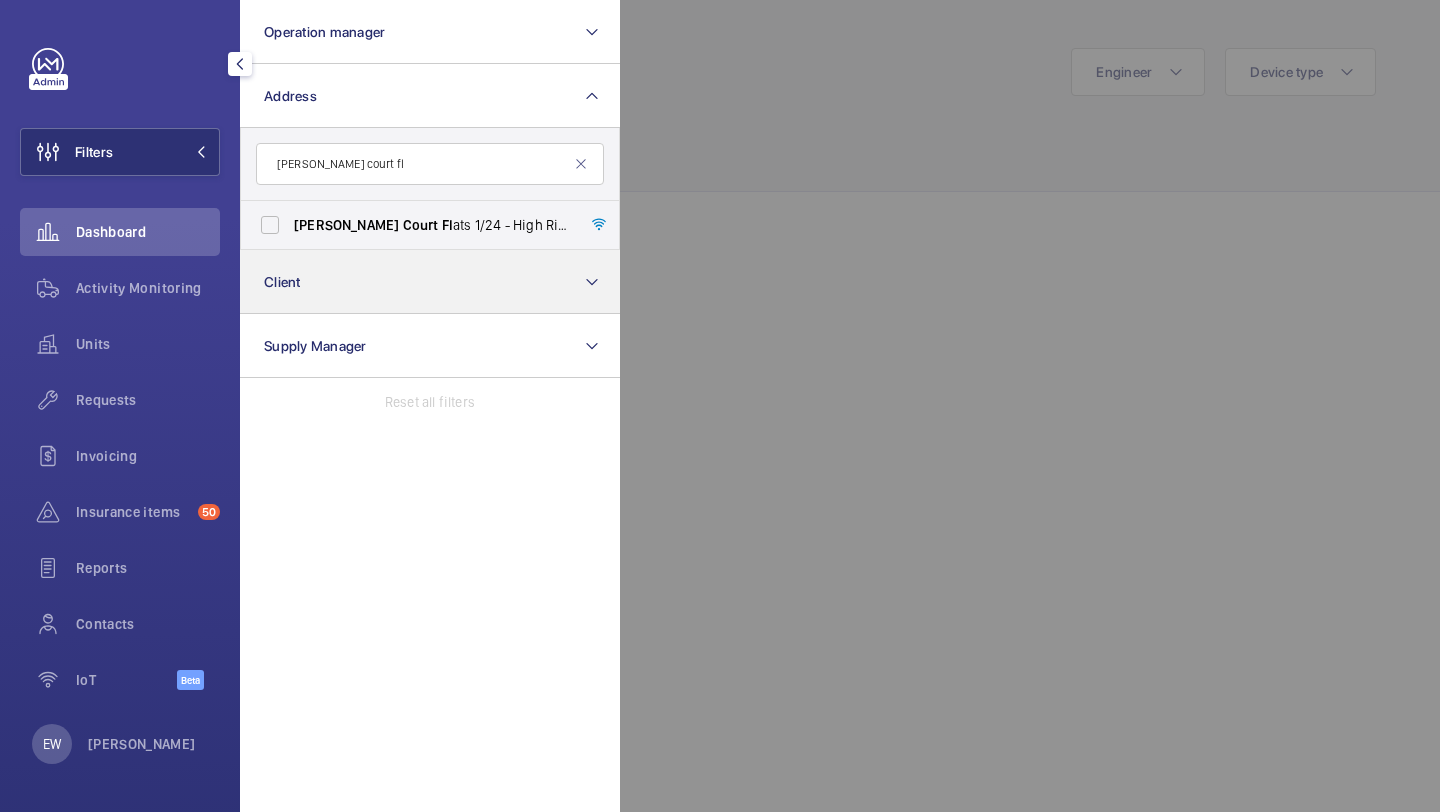 type on "[PERSON_NAME] court fl" 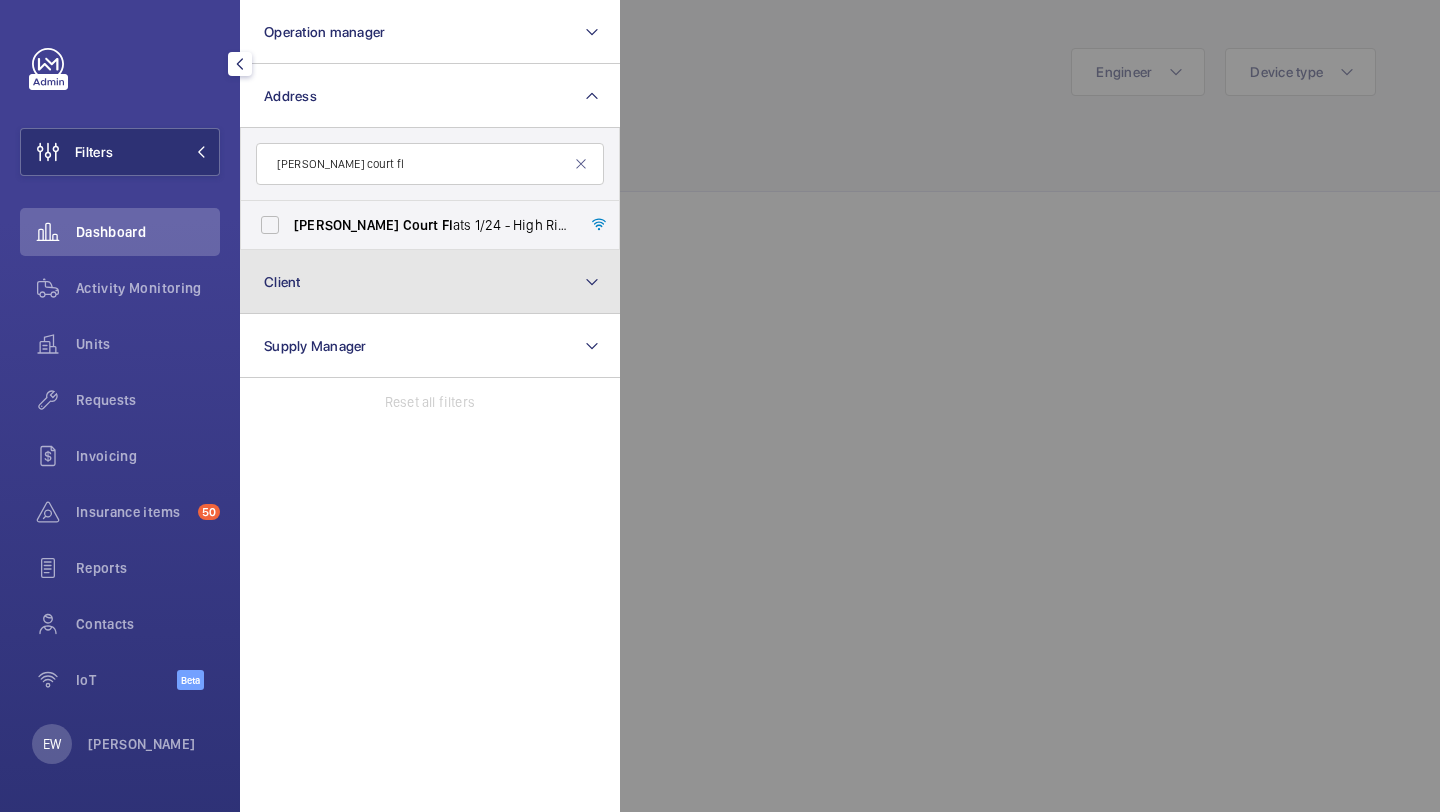 click on "Client" 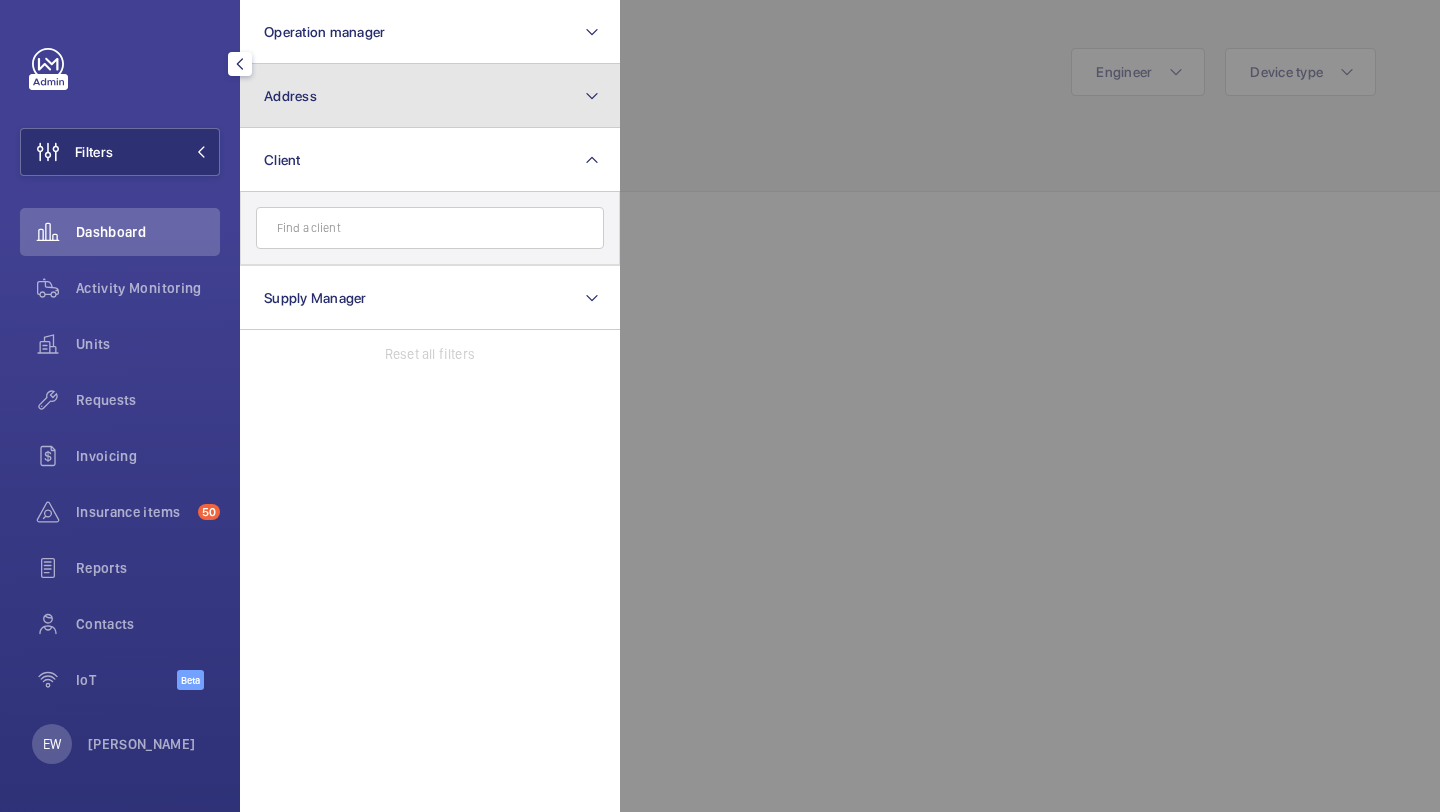 click on "Address" 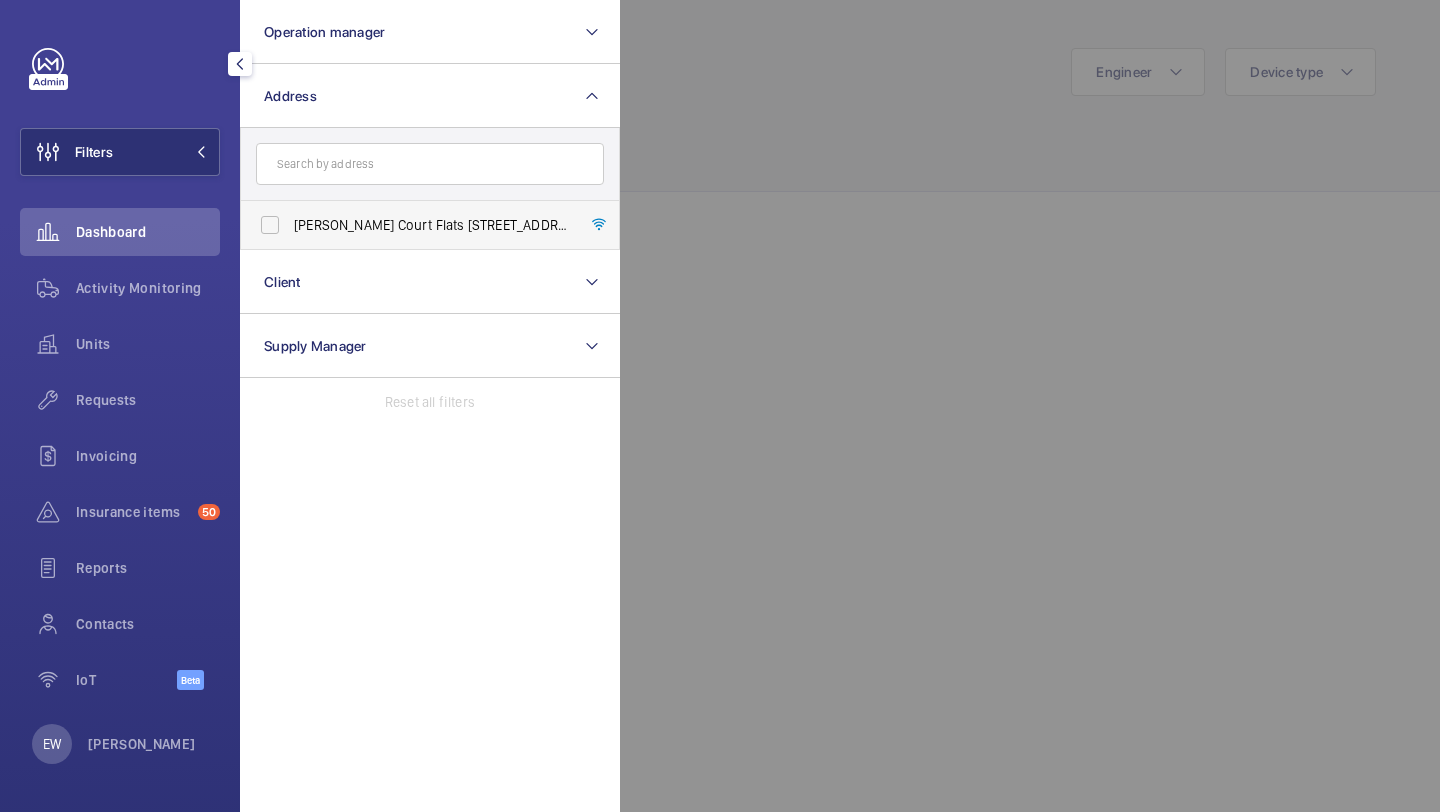 click on "[PERSON_NAME] Court Flats [STREET_ADDRESS][PERSON_NAME]" at bounding box center [431, 225] 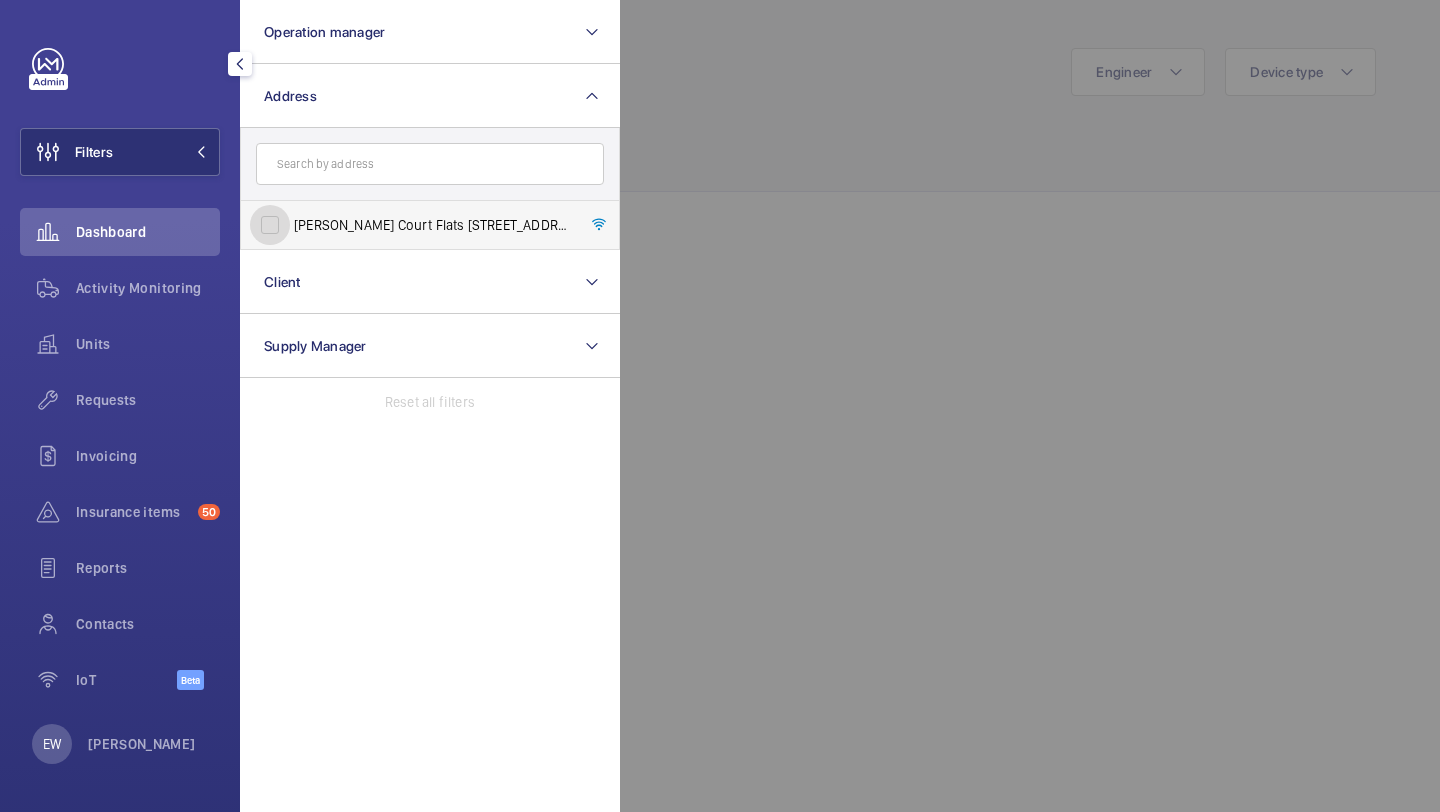 checkbox on "true" 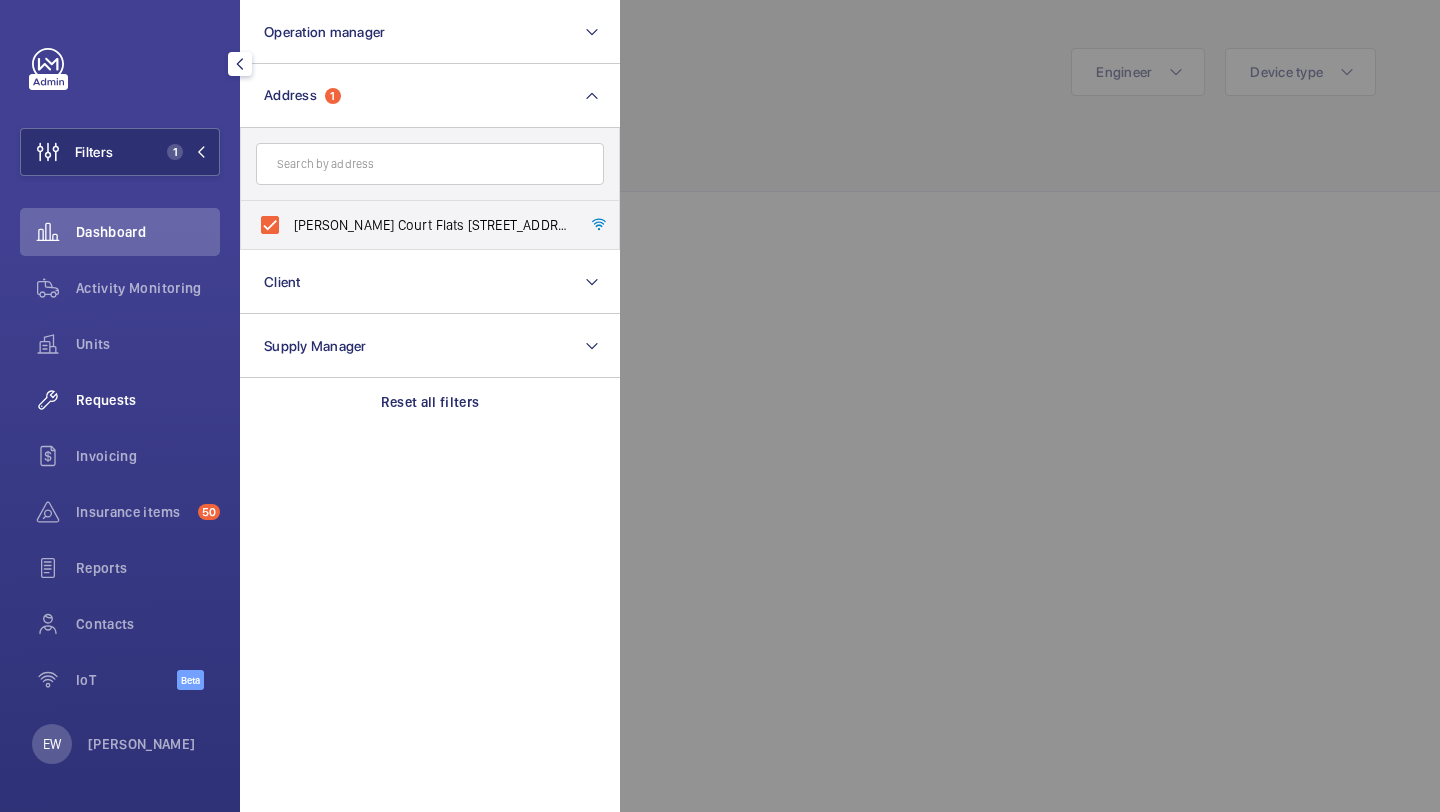 click on "Requests" 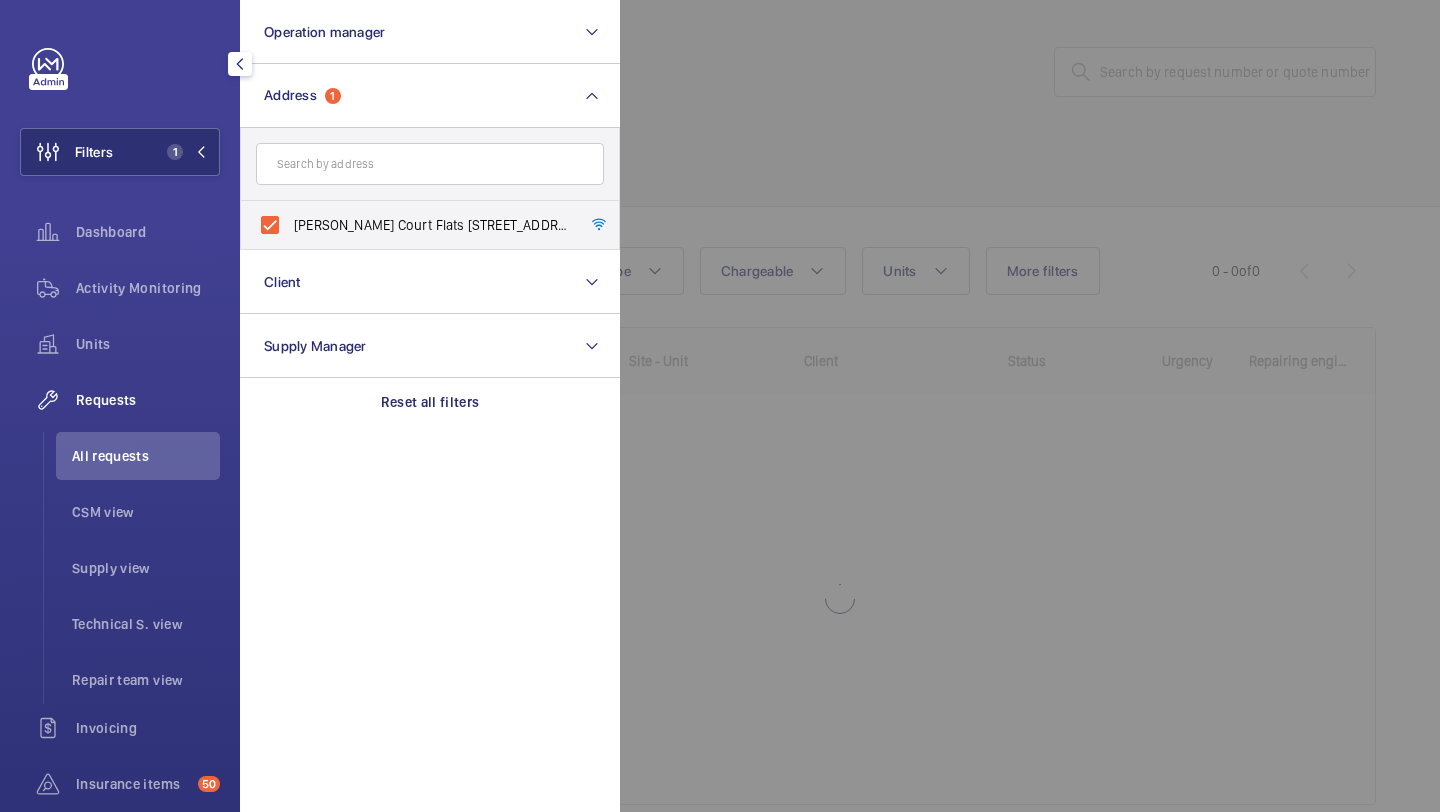 click 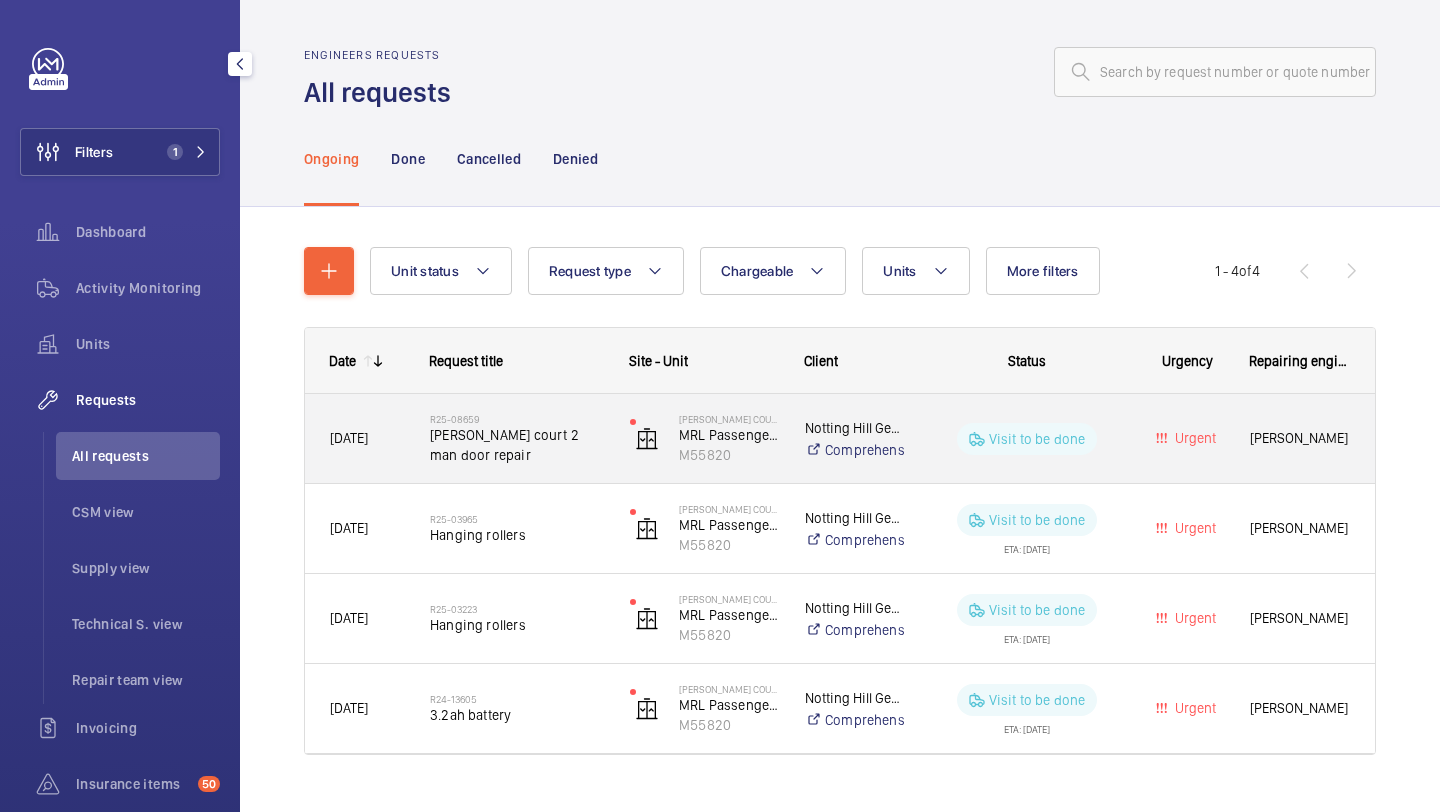click on "R25-08659" 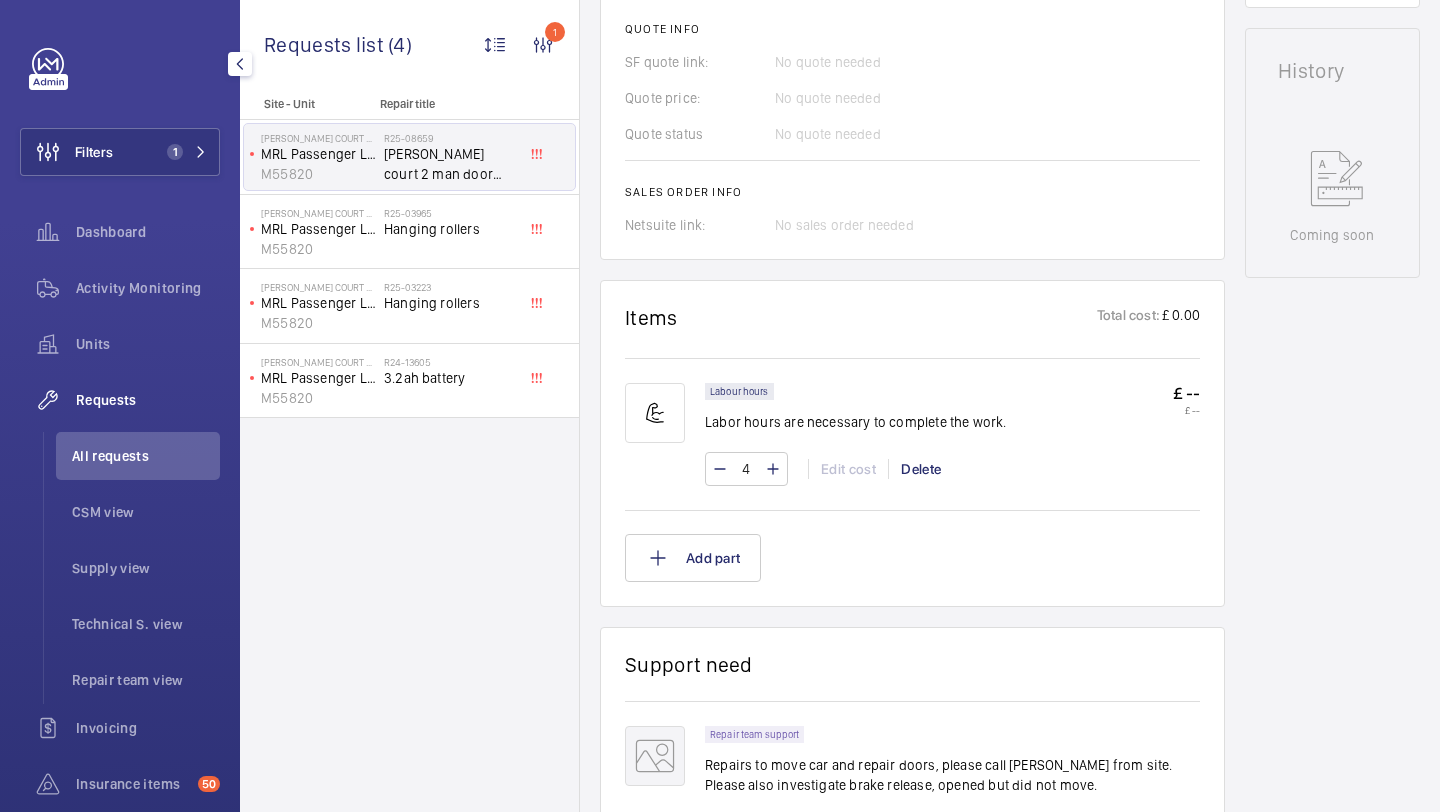 scroll, scrollTop: 918, scrollLeft: 0, axis: vertical 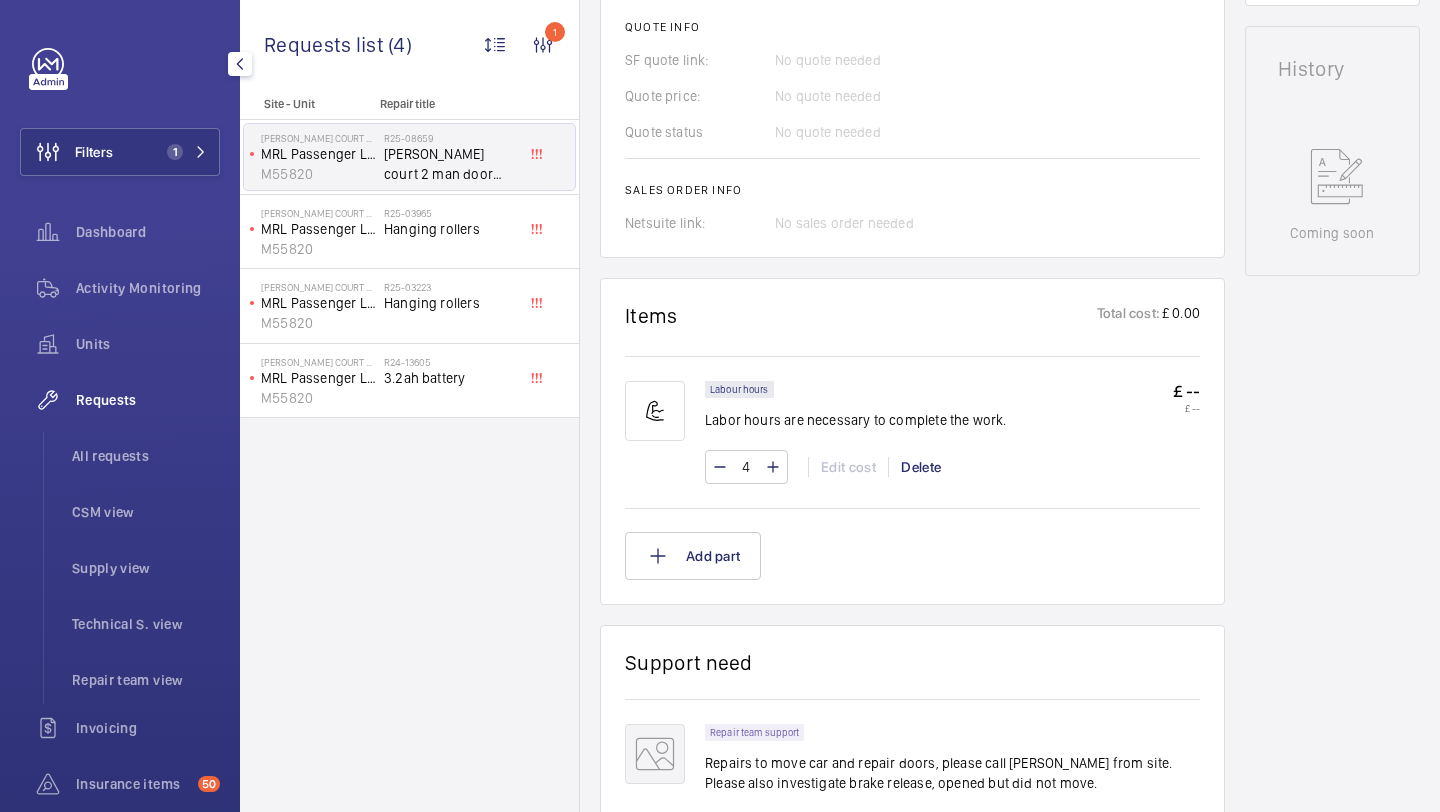 click on "Activity Monitoring" 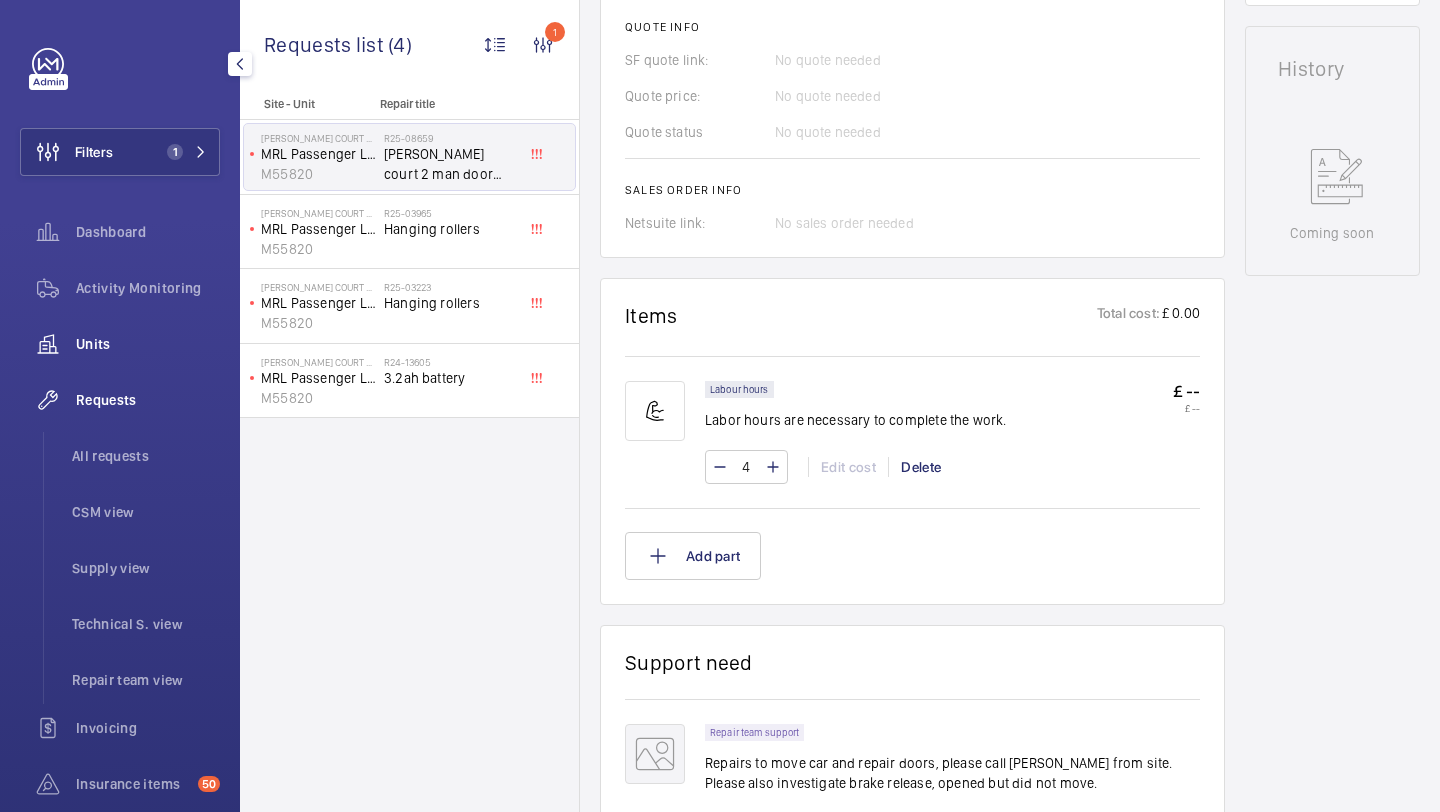 click on "Units" 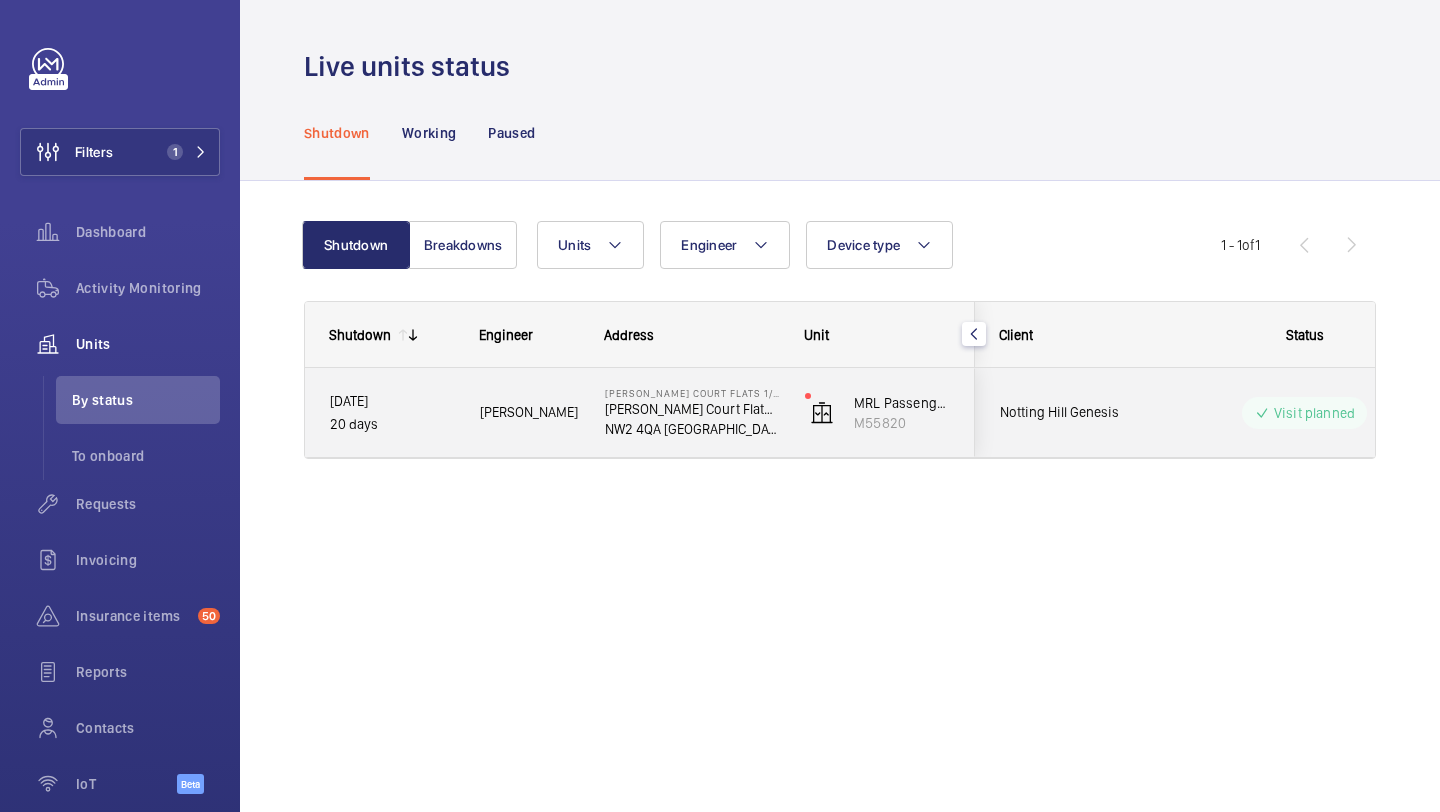 click on "Notting Hill Genesis" 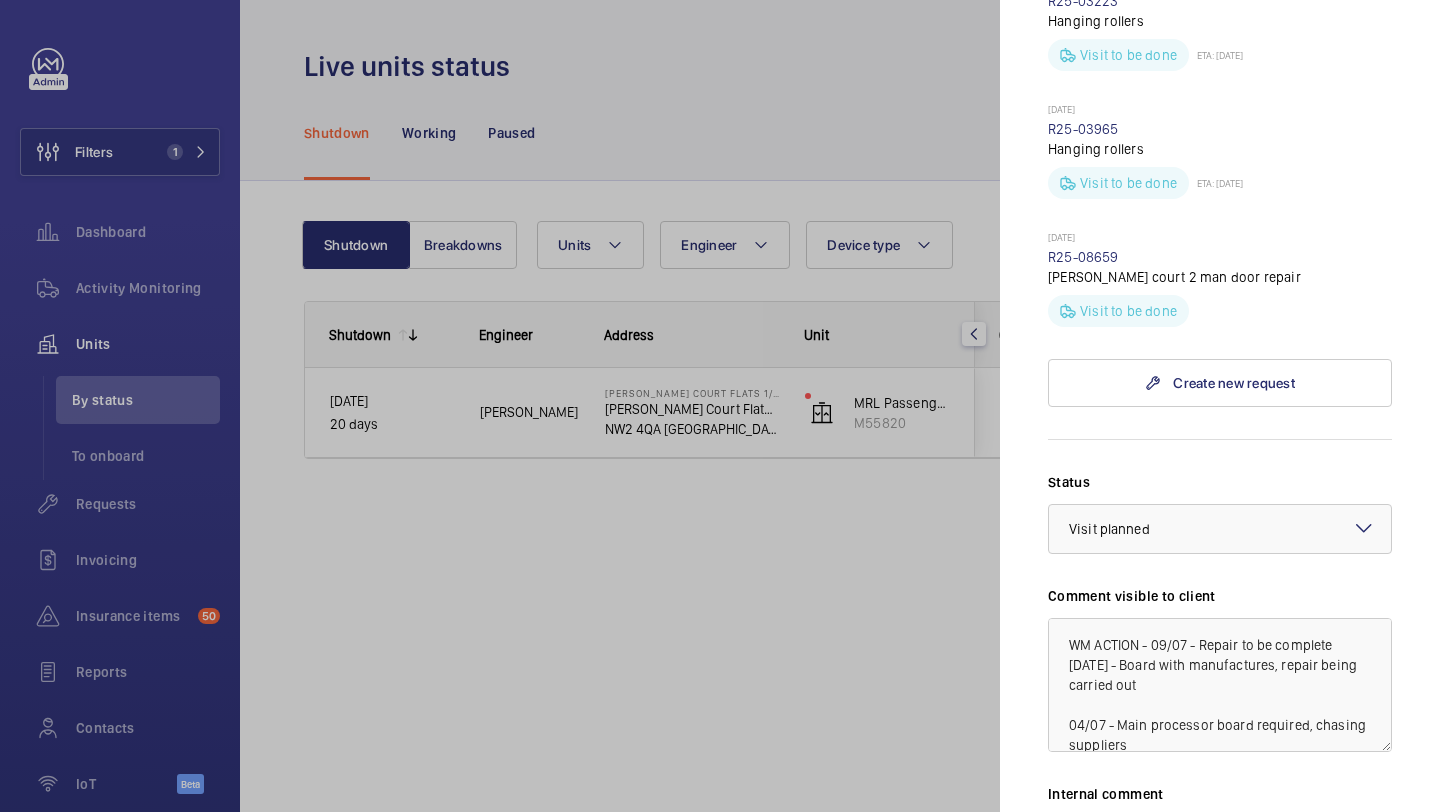 scroll, scrollTop: 924, scrollLeft: 0, axis: vertical 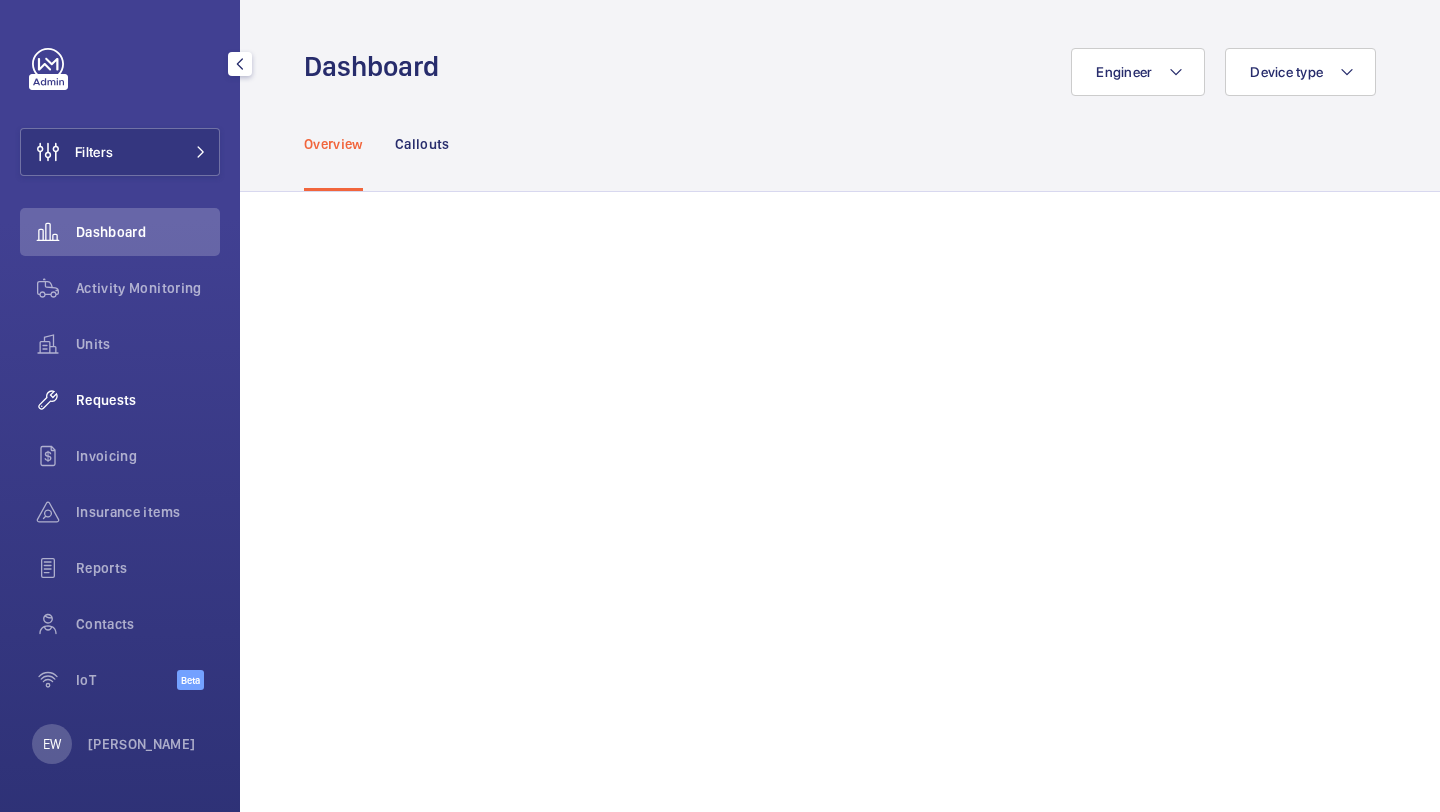 click on "Requests" 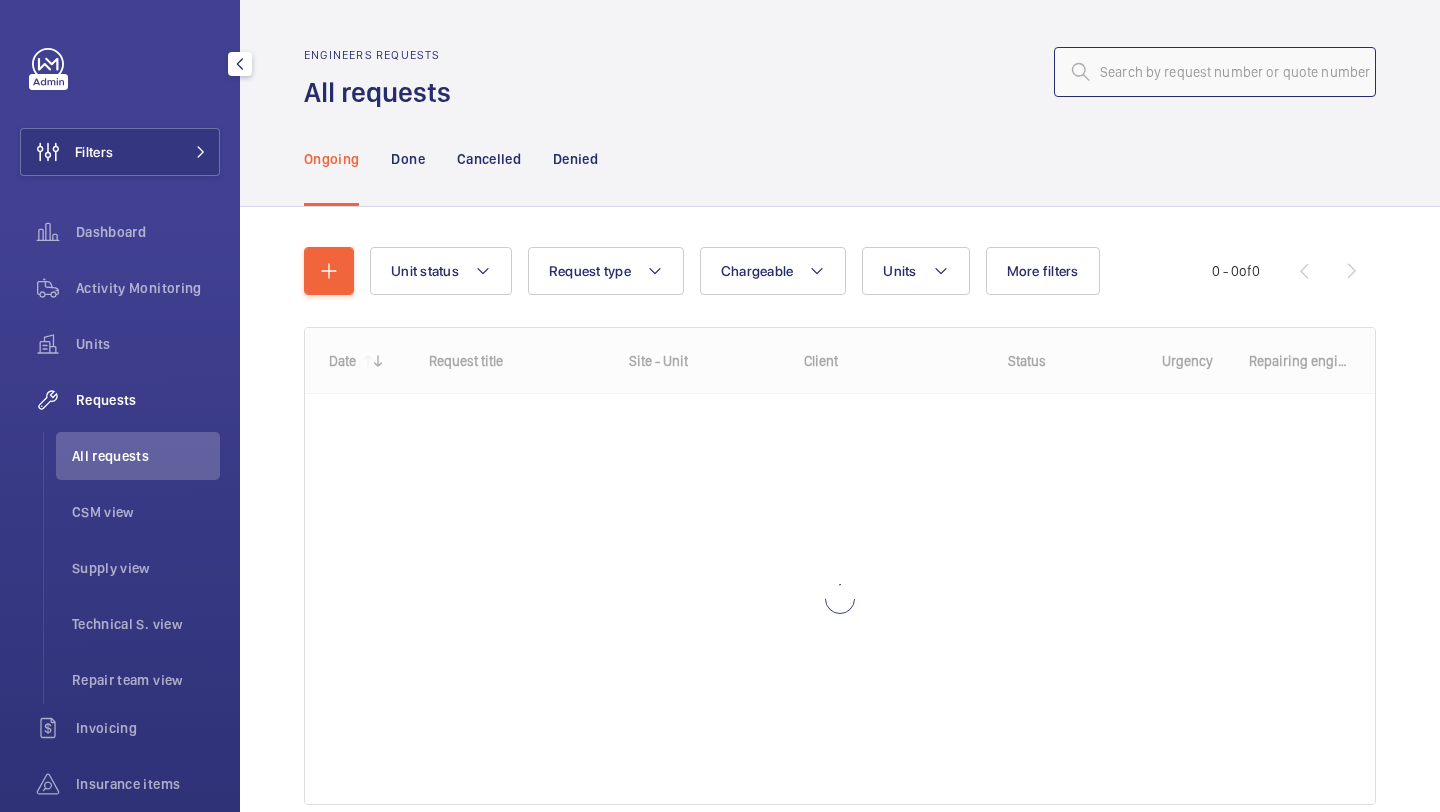 click 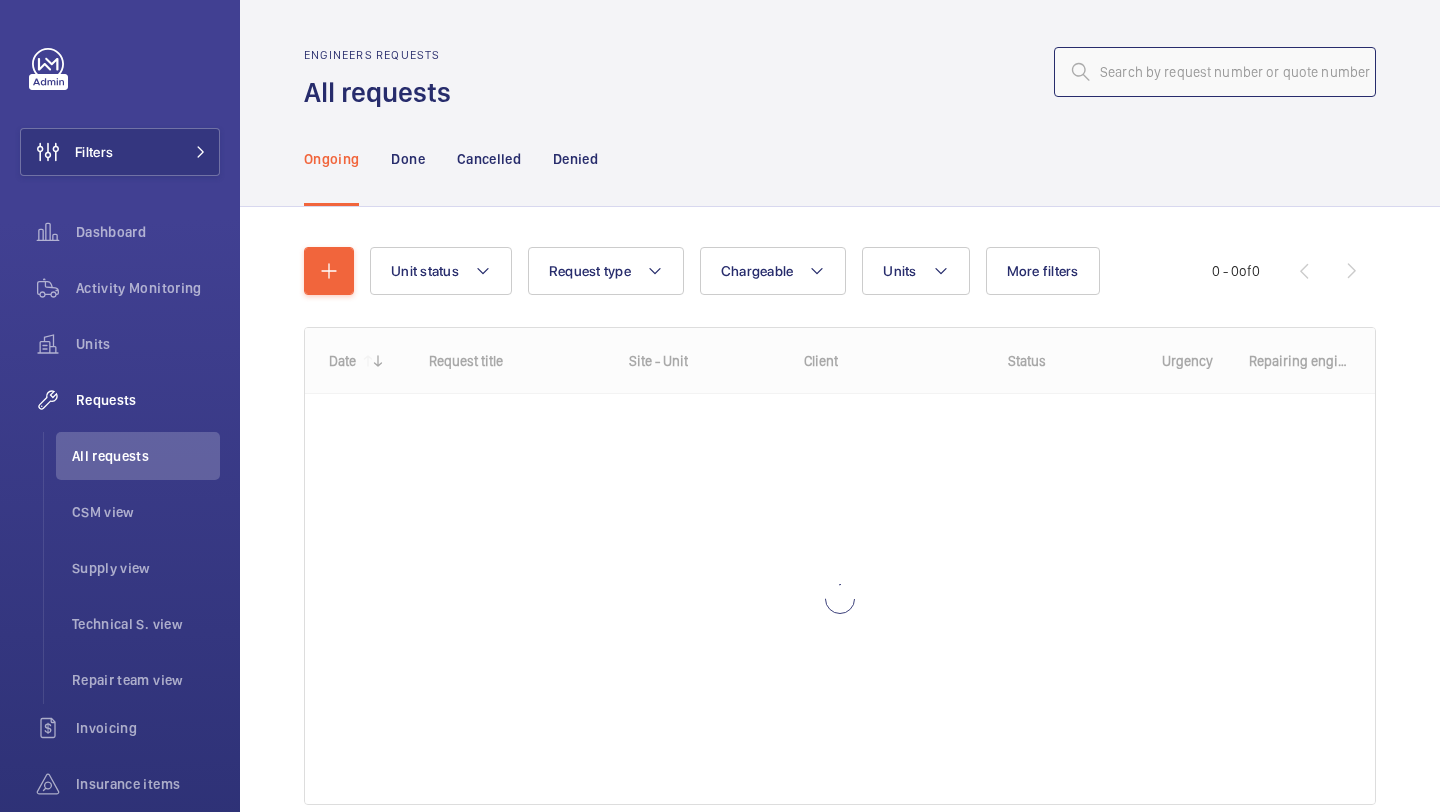 paste on "R25-07581" 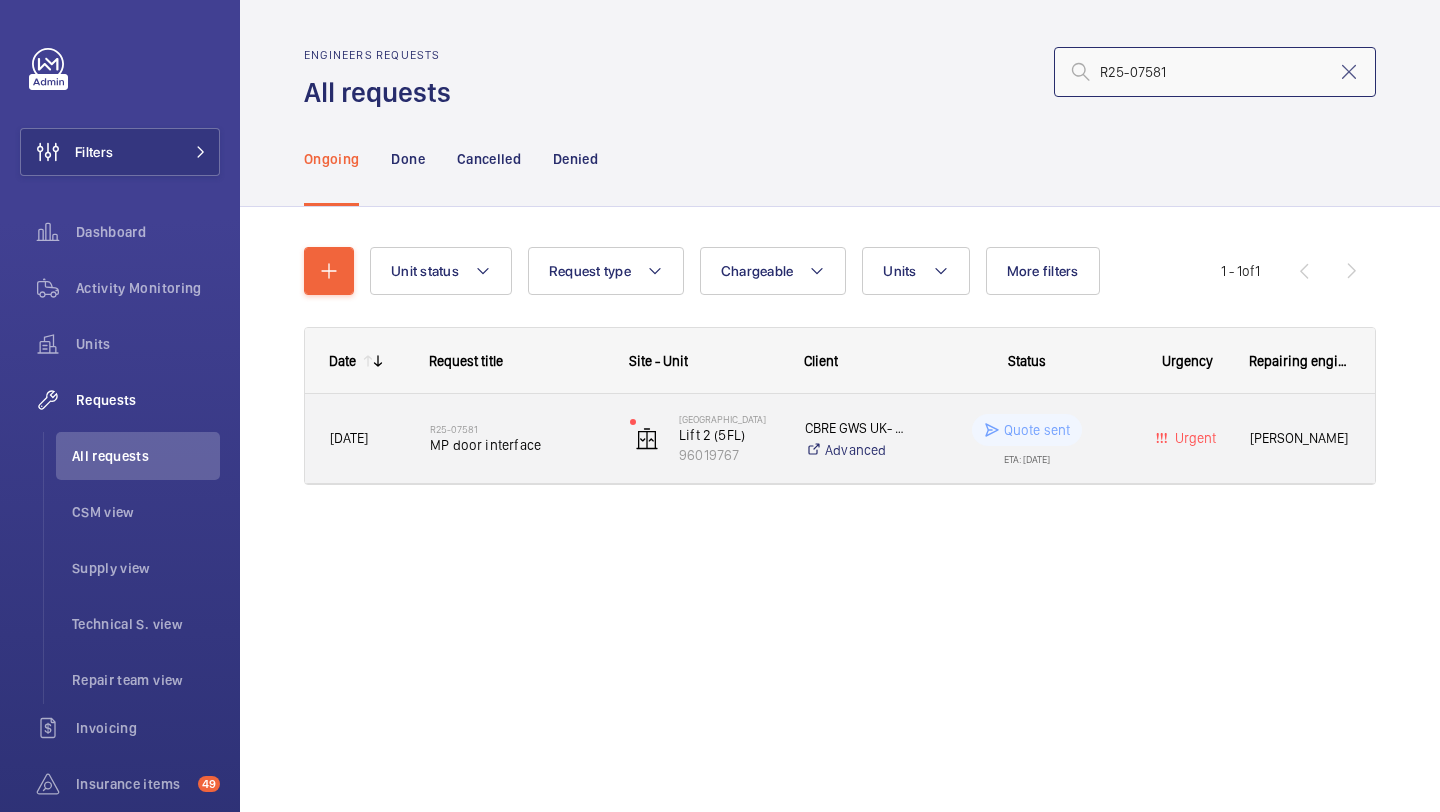 type on "R25-07581" 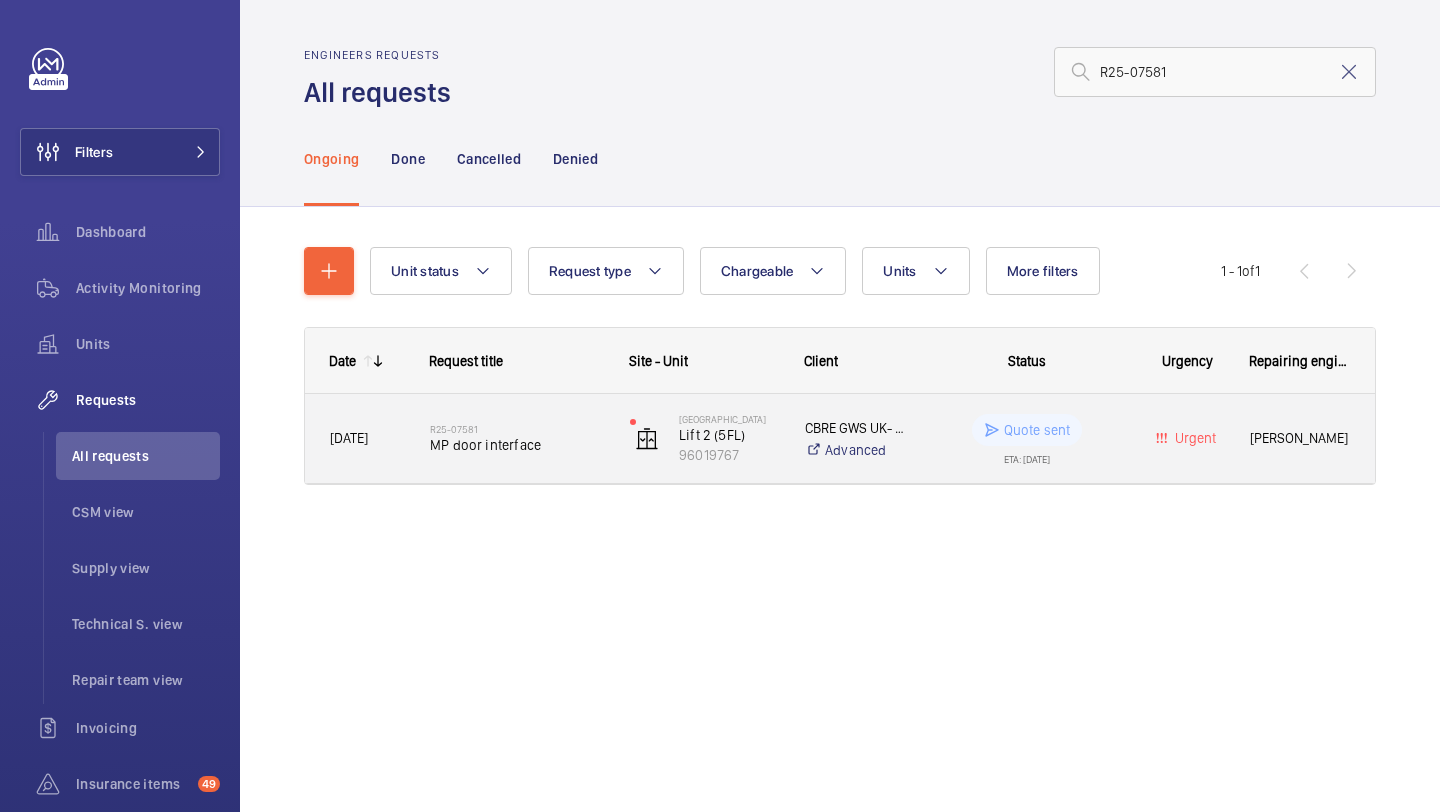 click on "R25-07581   MP door interface" 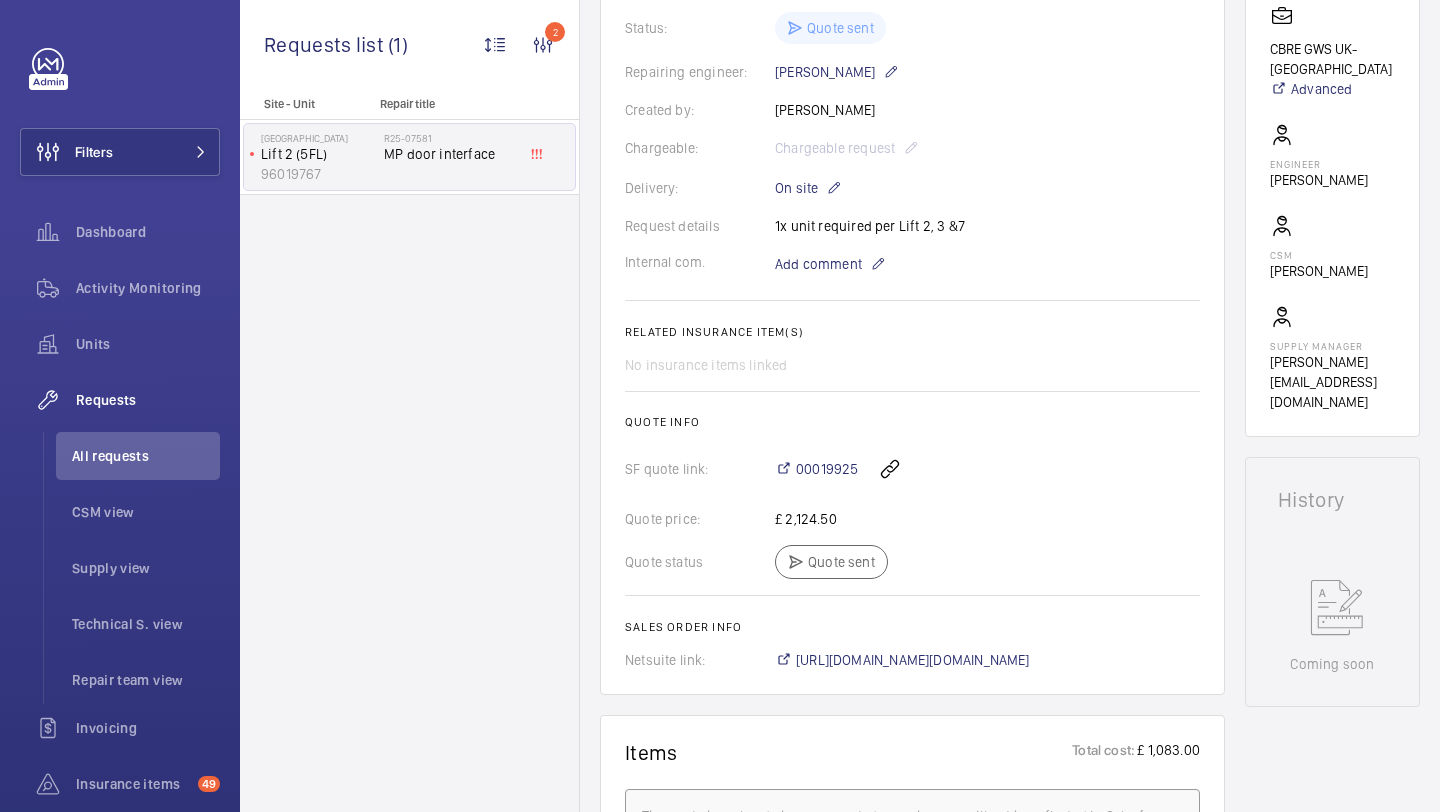 scroll, scrollTop: 465, scrollLeft: 0, axis: vertical 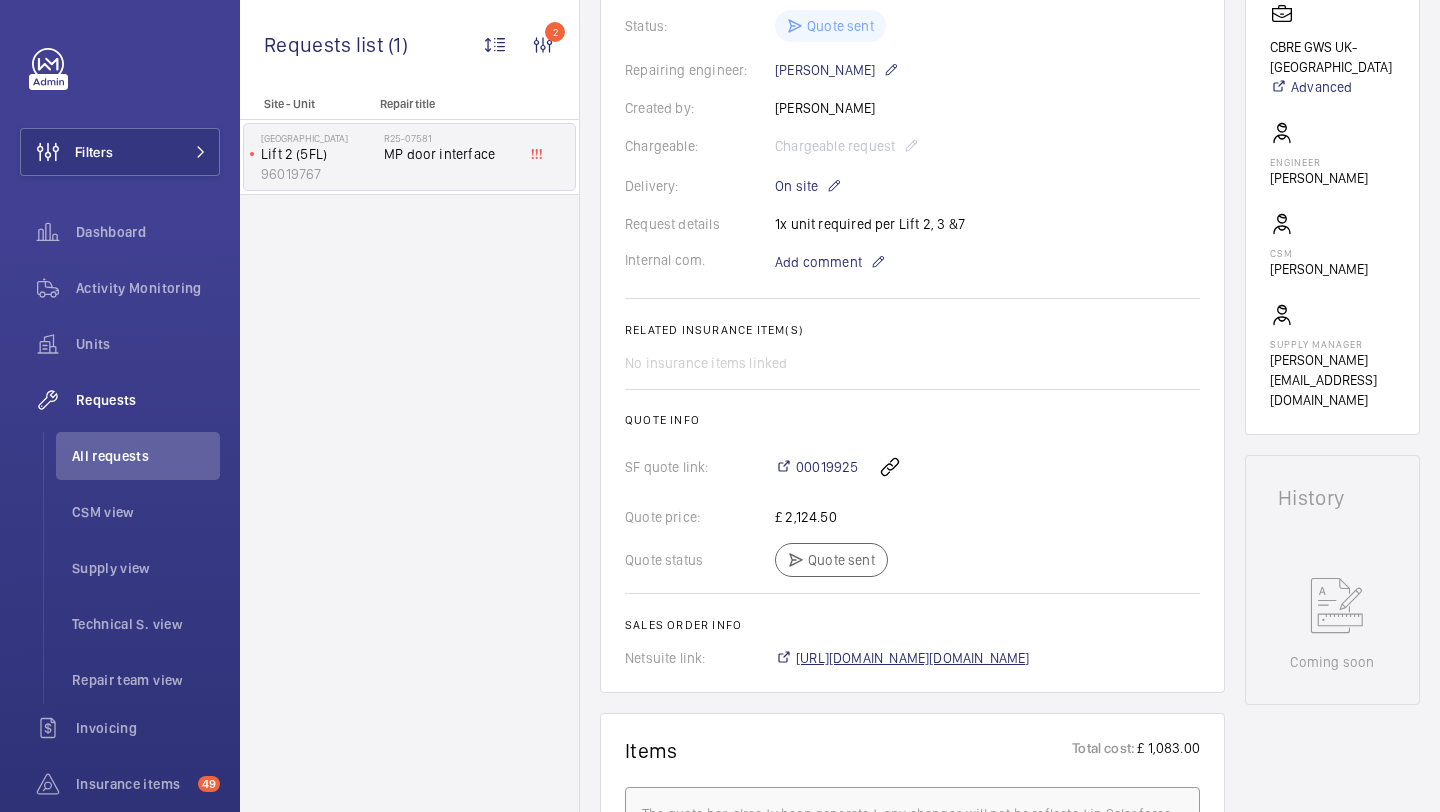 click on "[URL][DOMAIN_NAME][DOMAIN_NAME]" 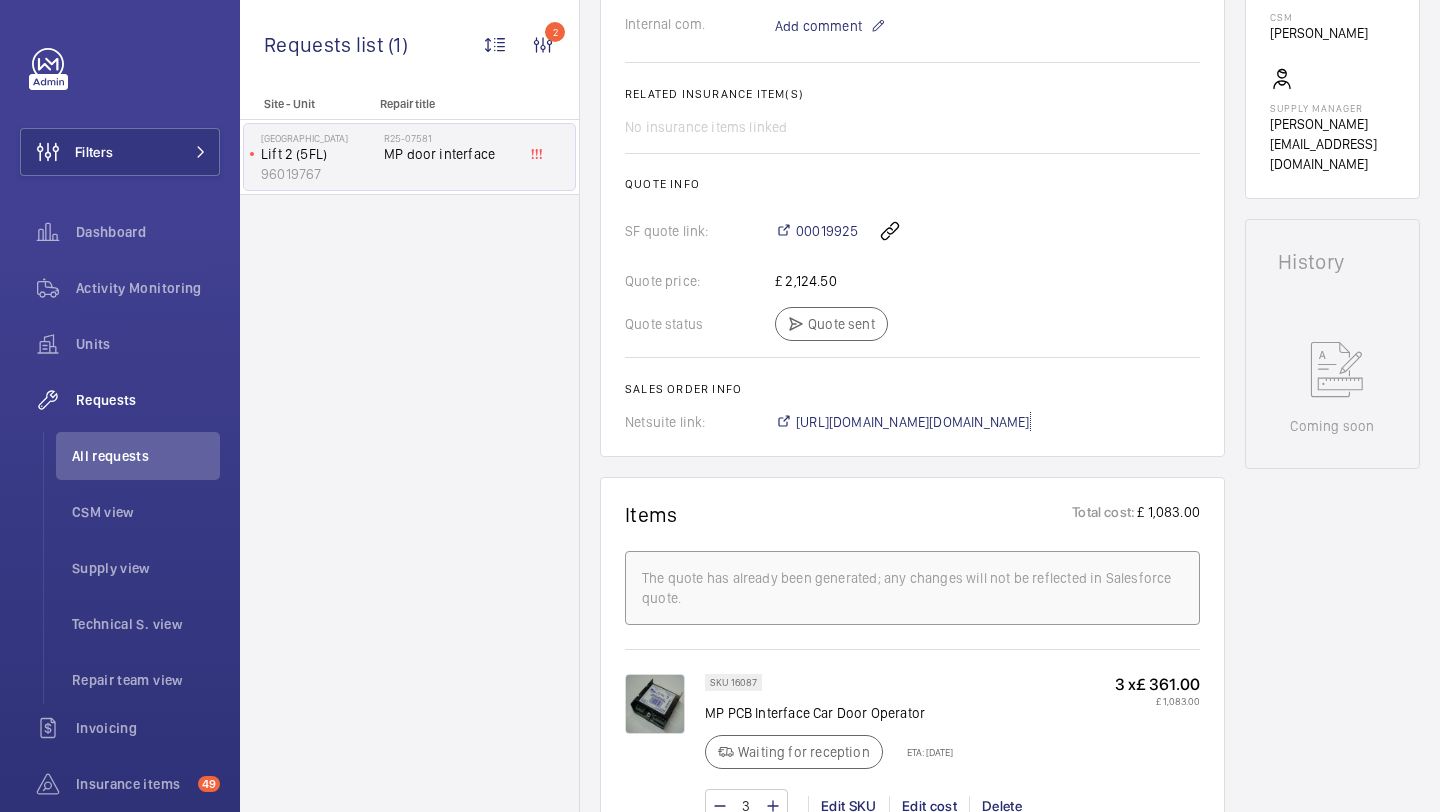 scroll, scrollTop: 703, scrollLeft: 0, axis: vertical 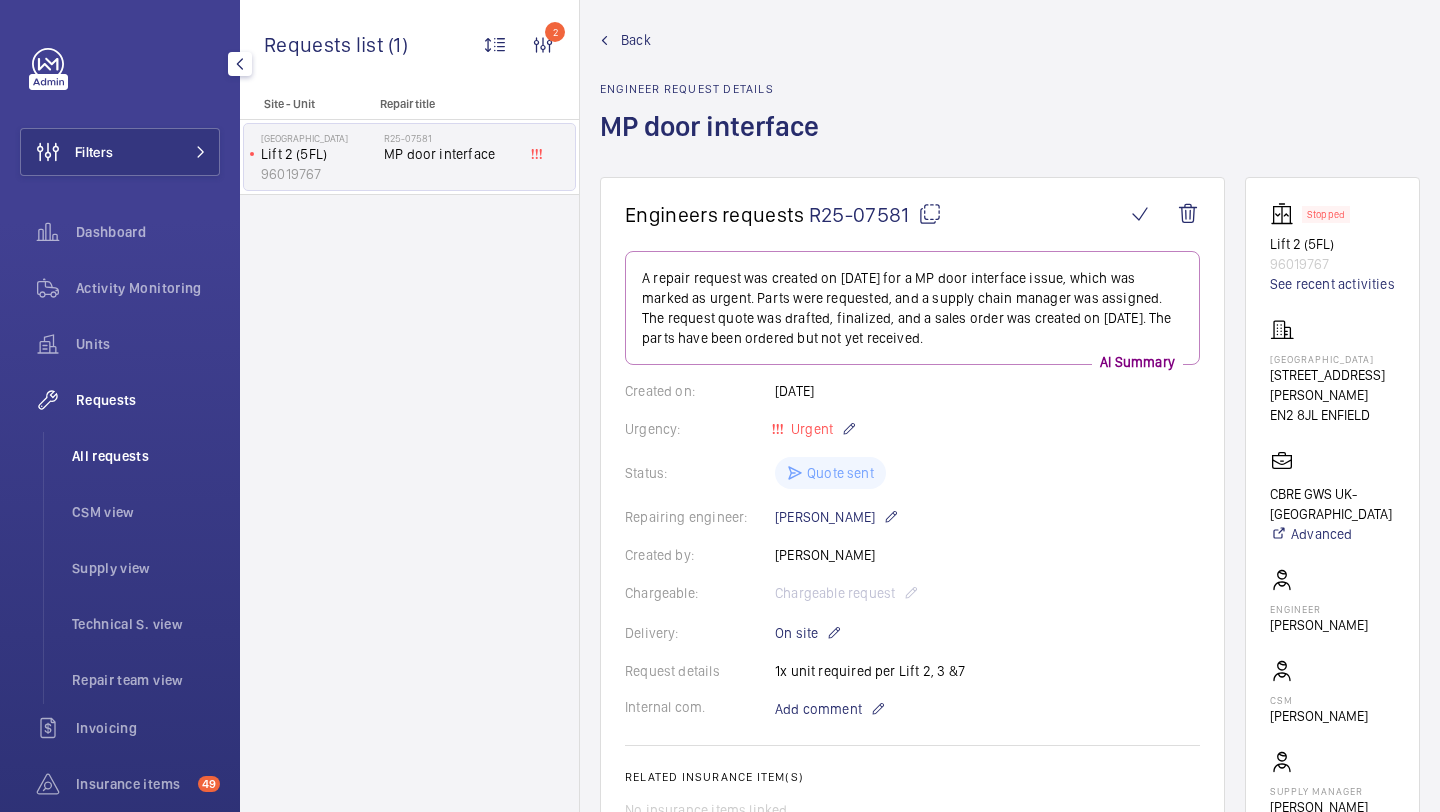 click on "All requests" 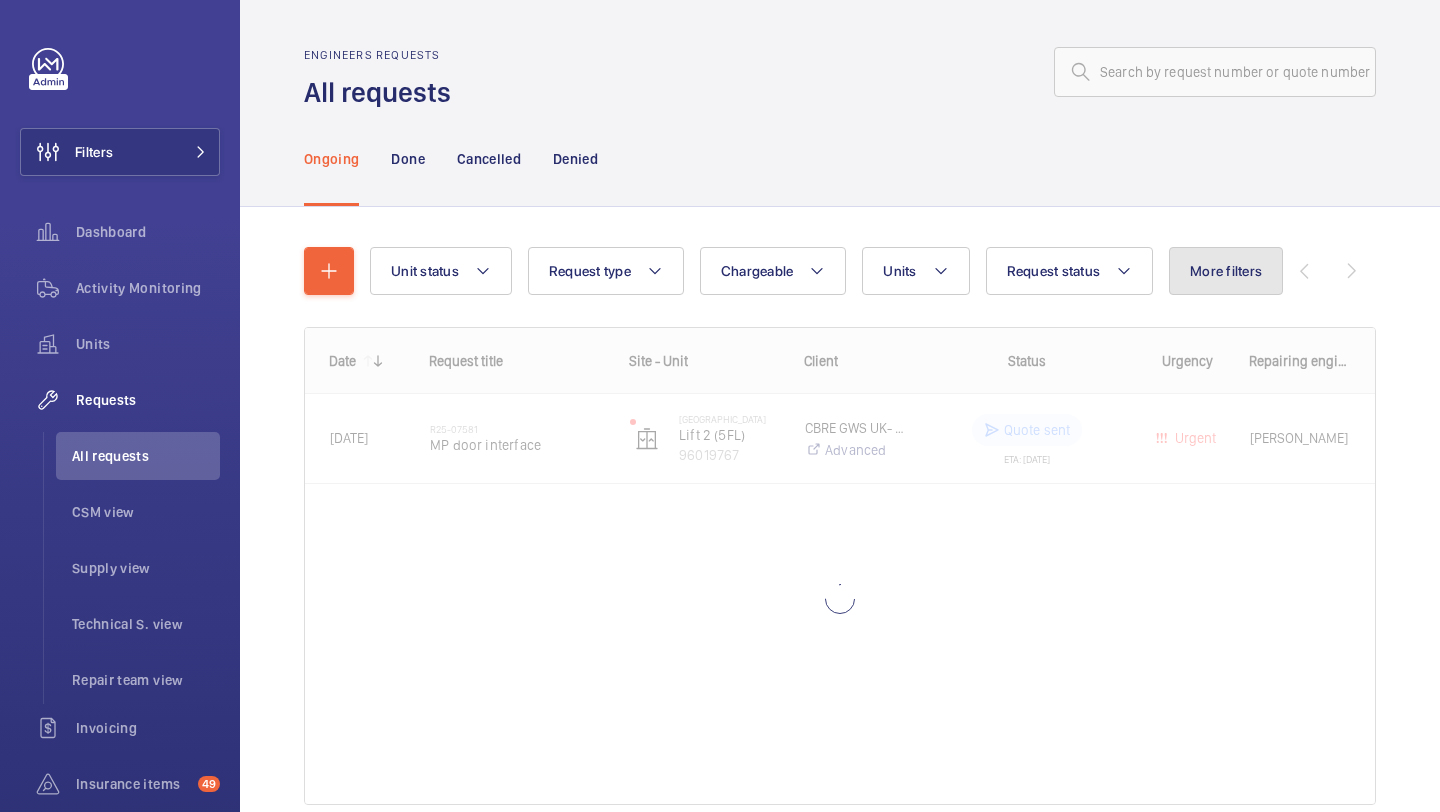 click on "More filters" 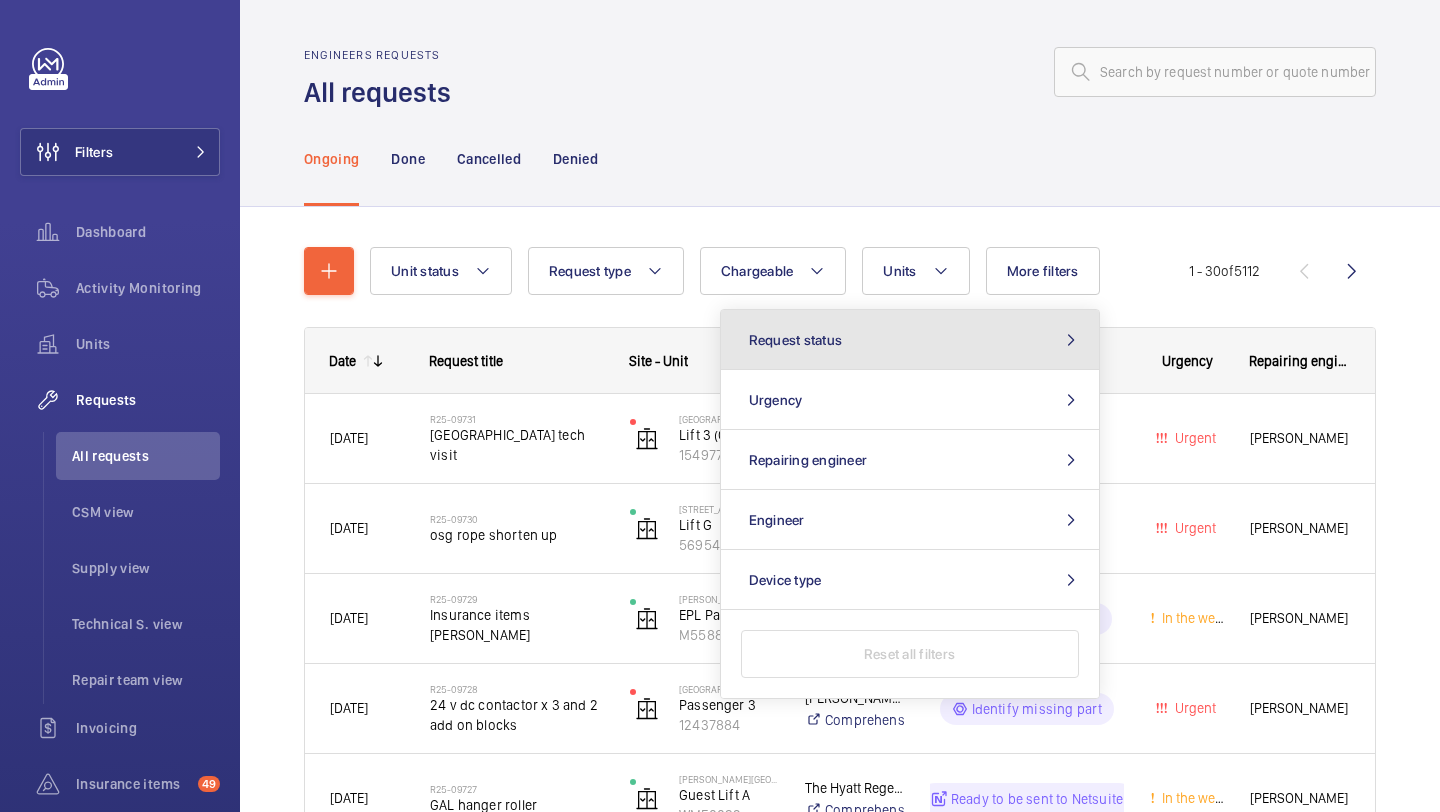 click on "Request status" 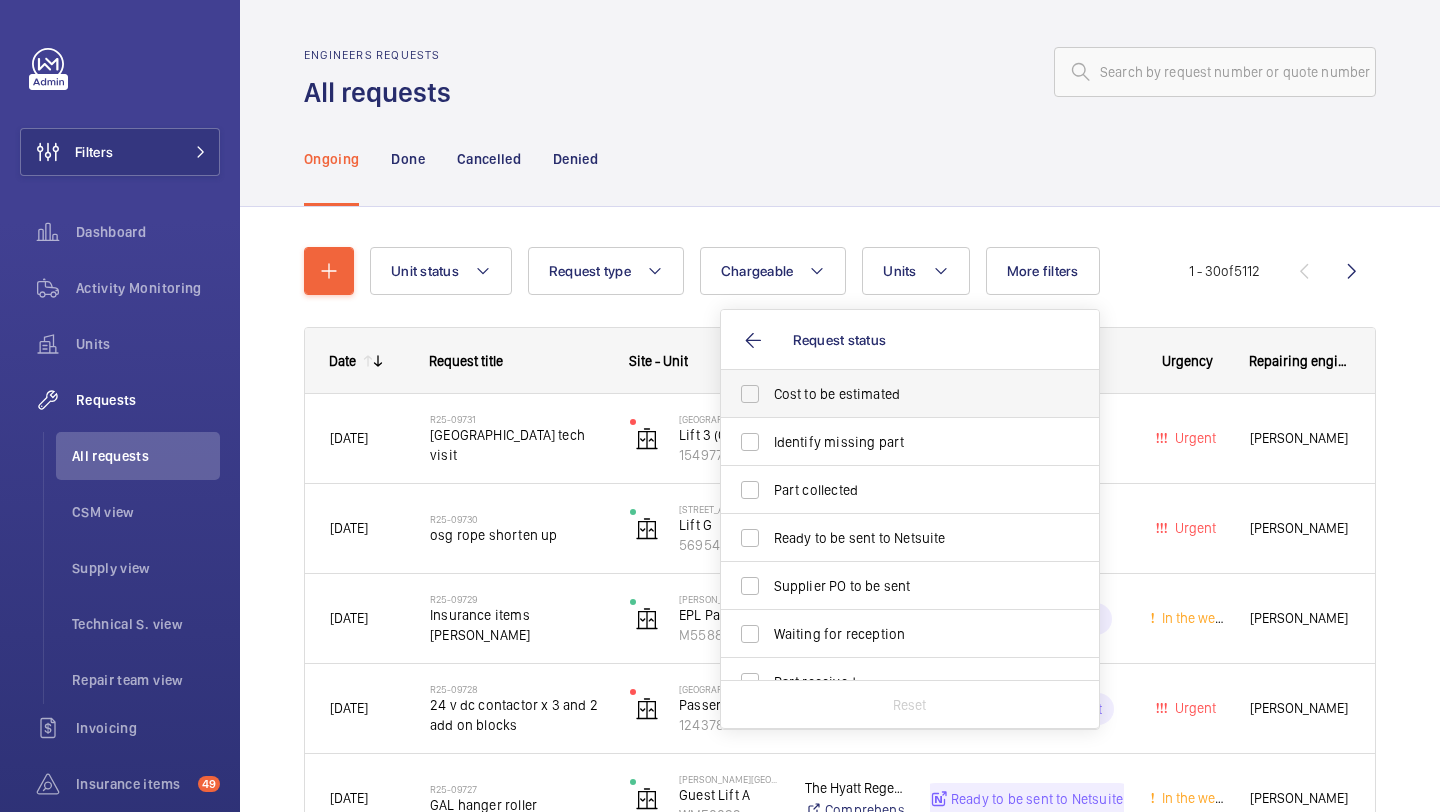 click on "Cost to be estimated" at bounding box center [911, 394] 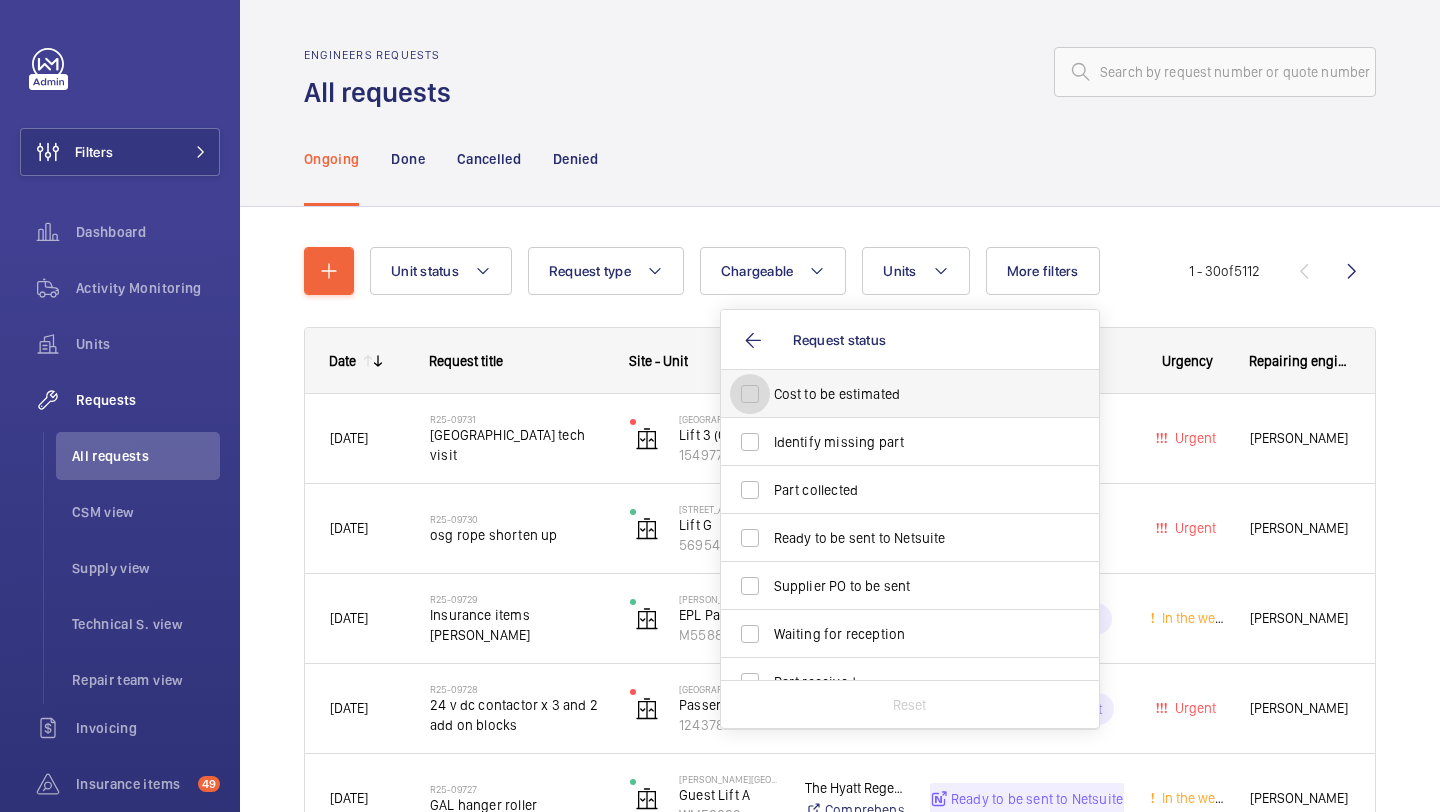 click on "Cost to be estimated" at bounding box center [750, 394] 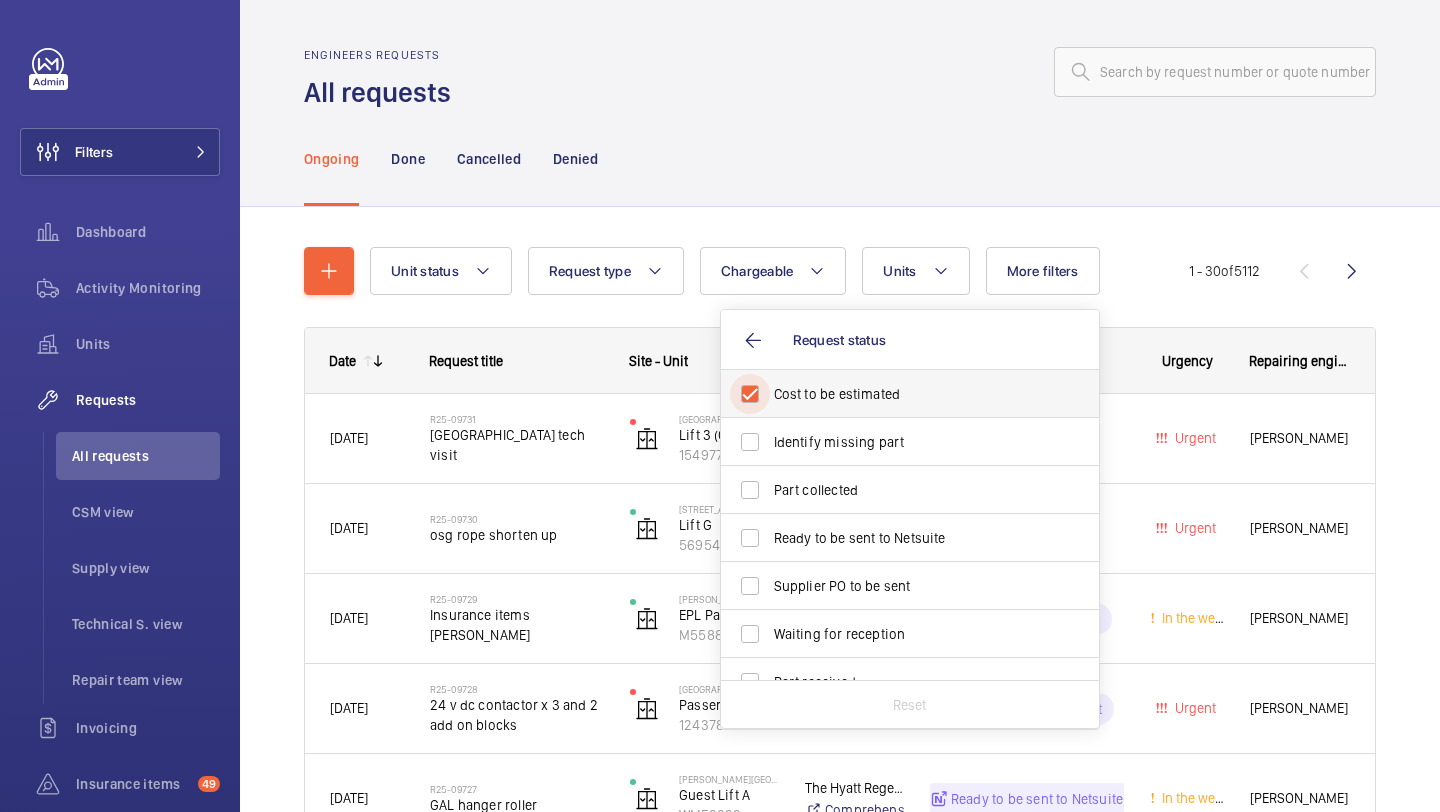 checkbox on "true" 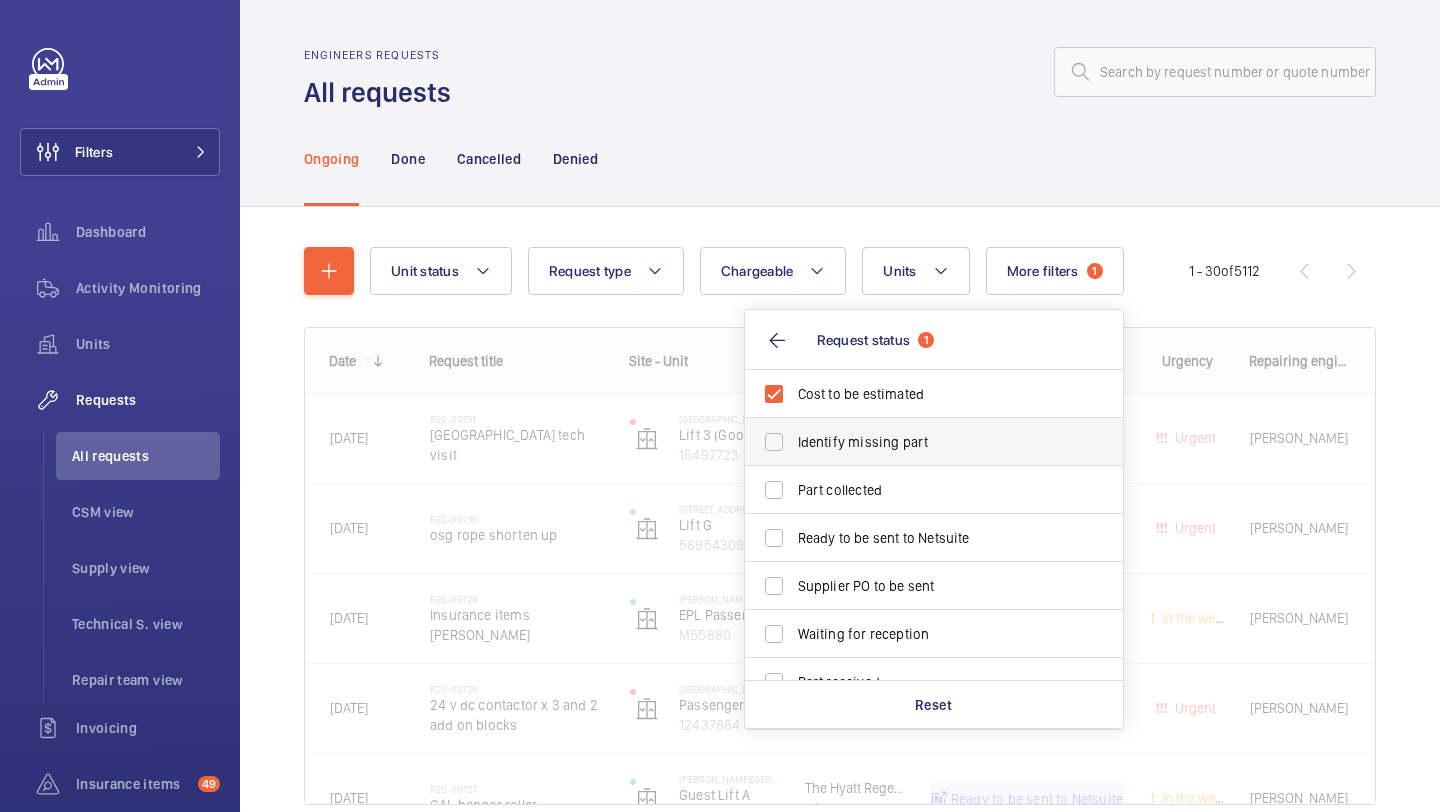click on "Identify missing part" at bounding box center (935, 442) 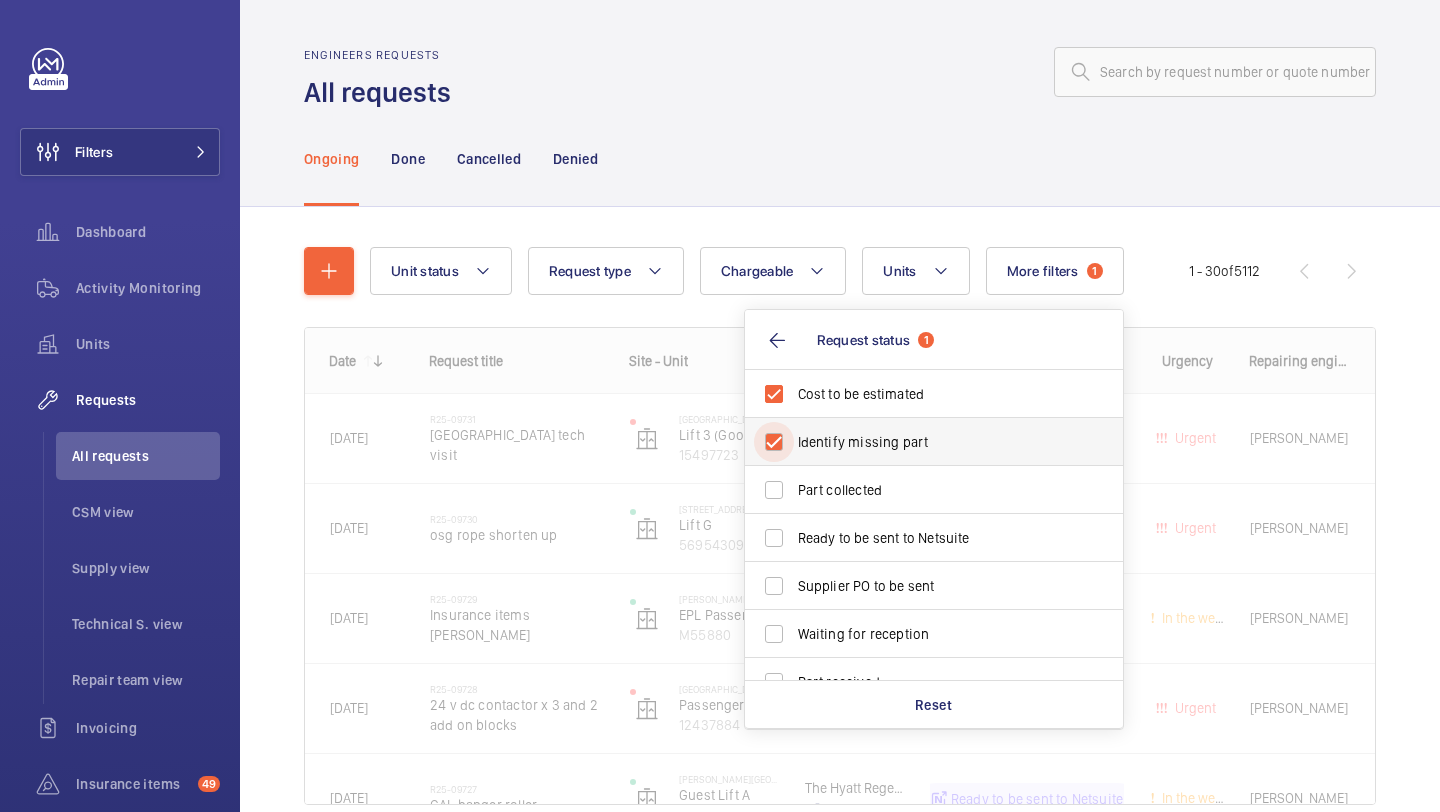 checkbox on "true" 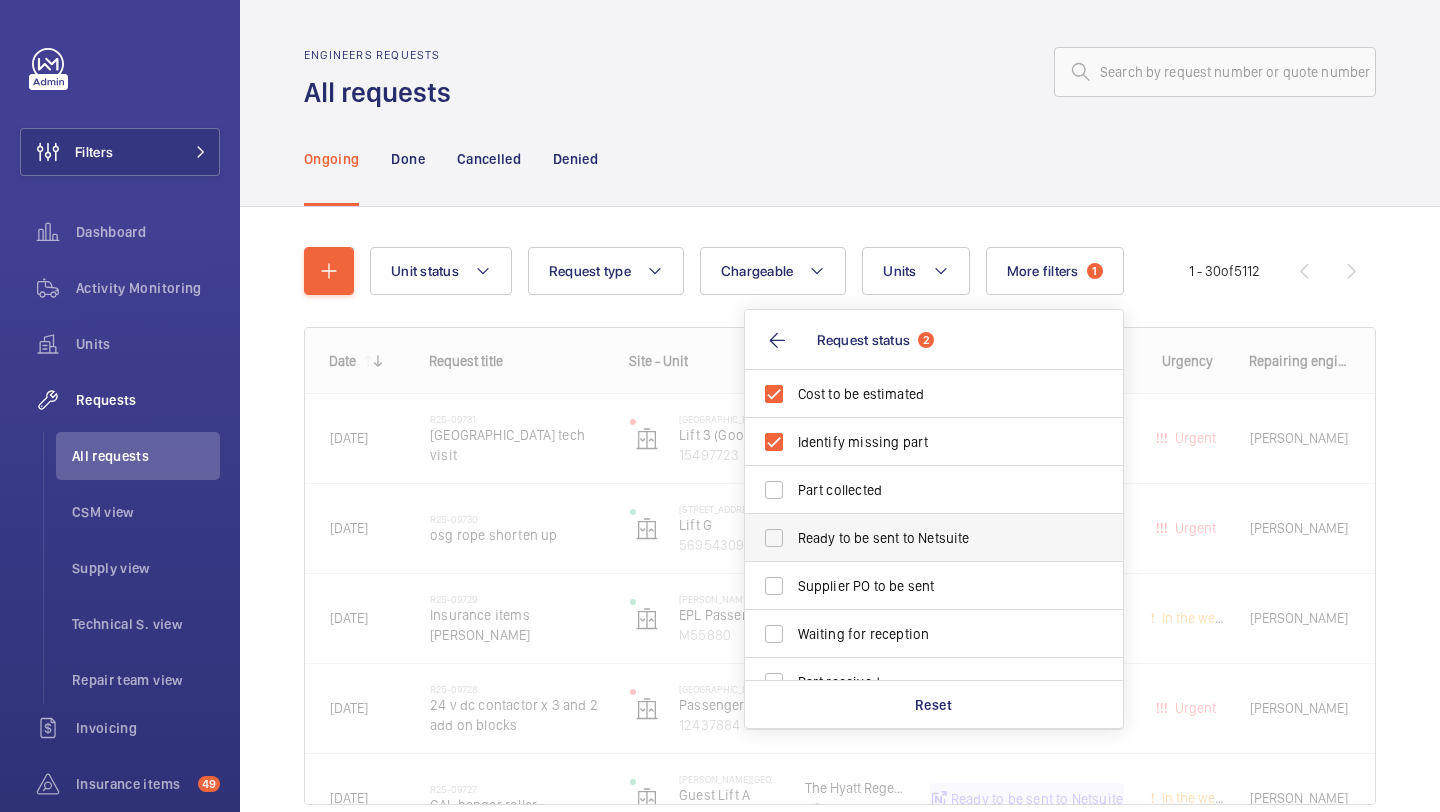 click on "Ready to be sent to Netsuite" at bounding box center [919, 538] 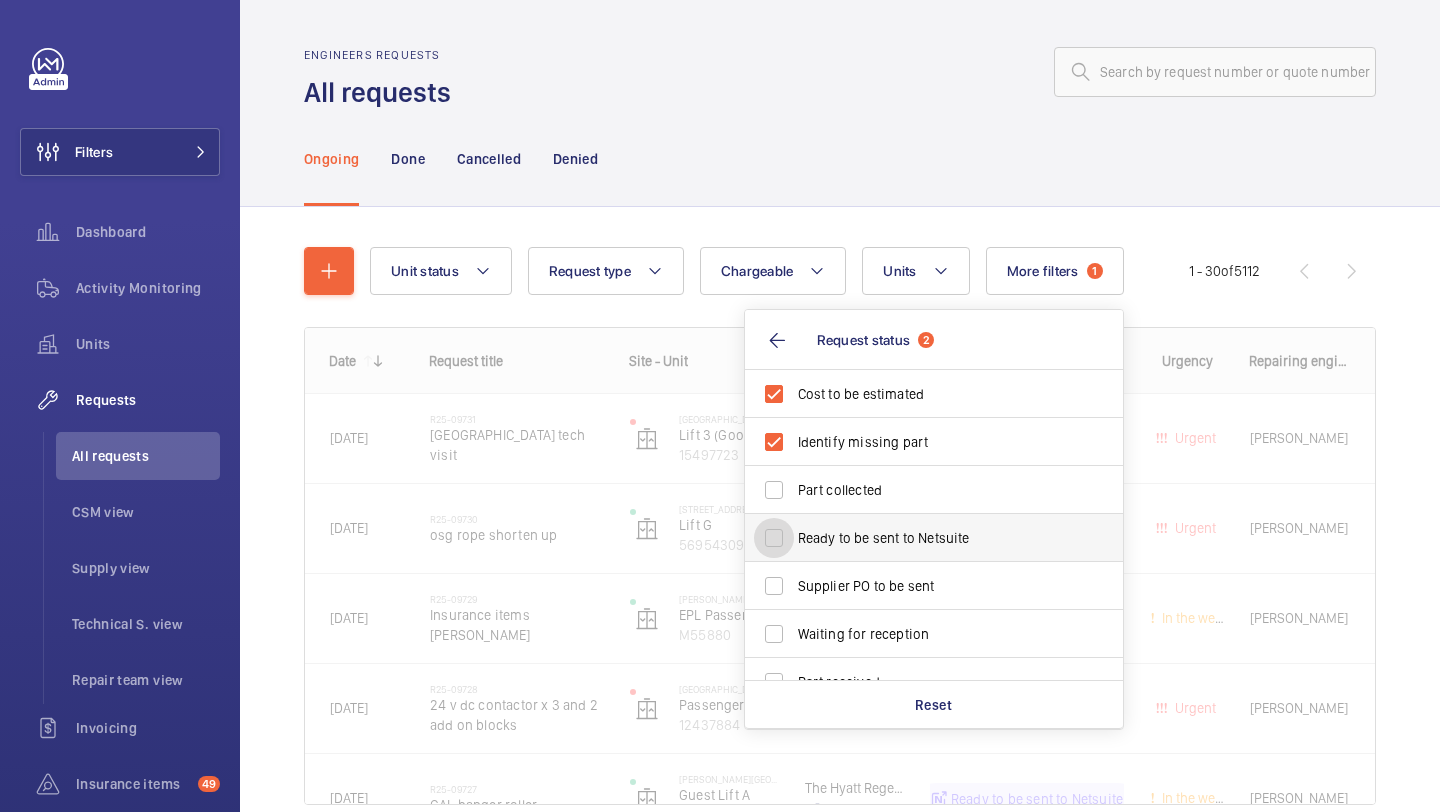 click on "Ready to be sent to Netsuite" at bounding box center (774, 538) 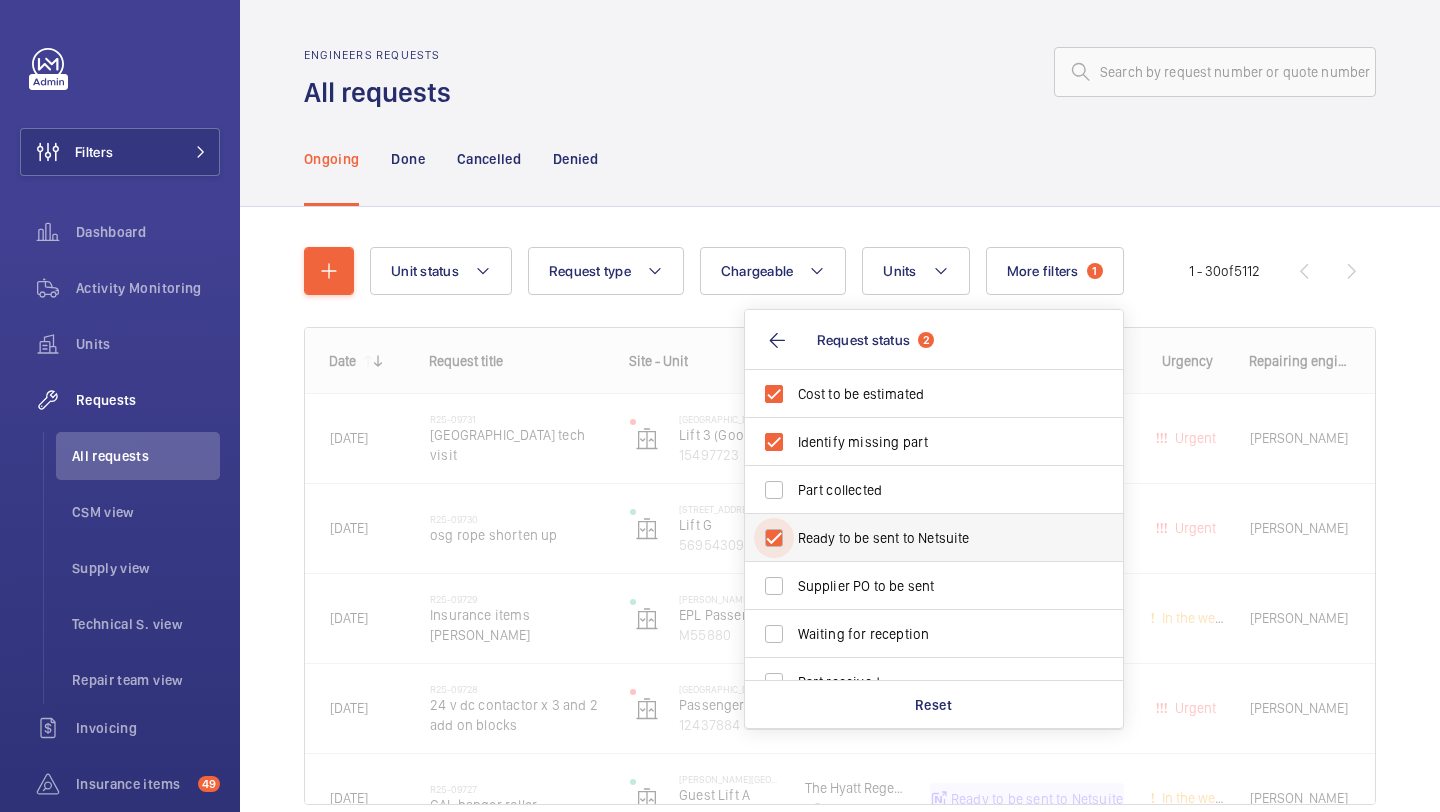 checkbox on "true" 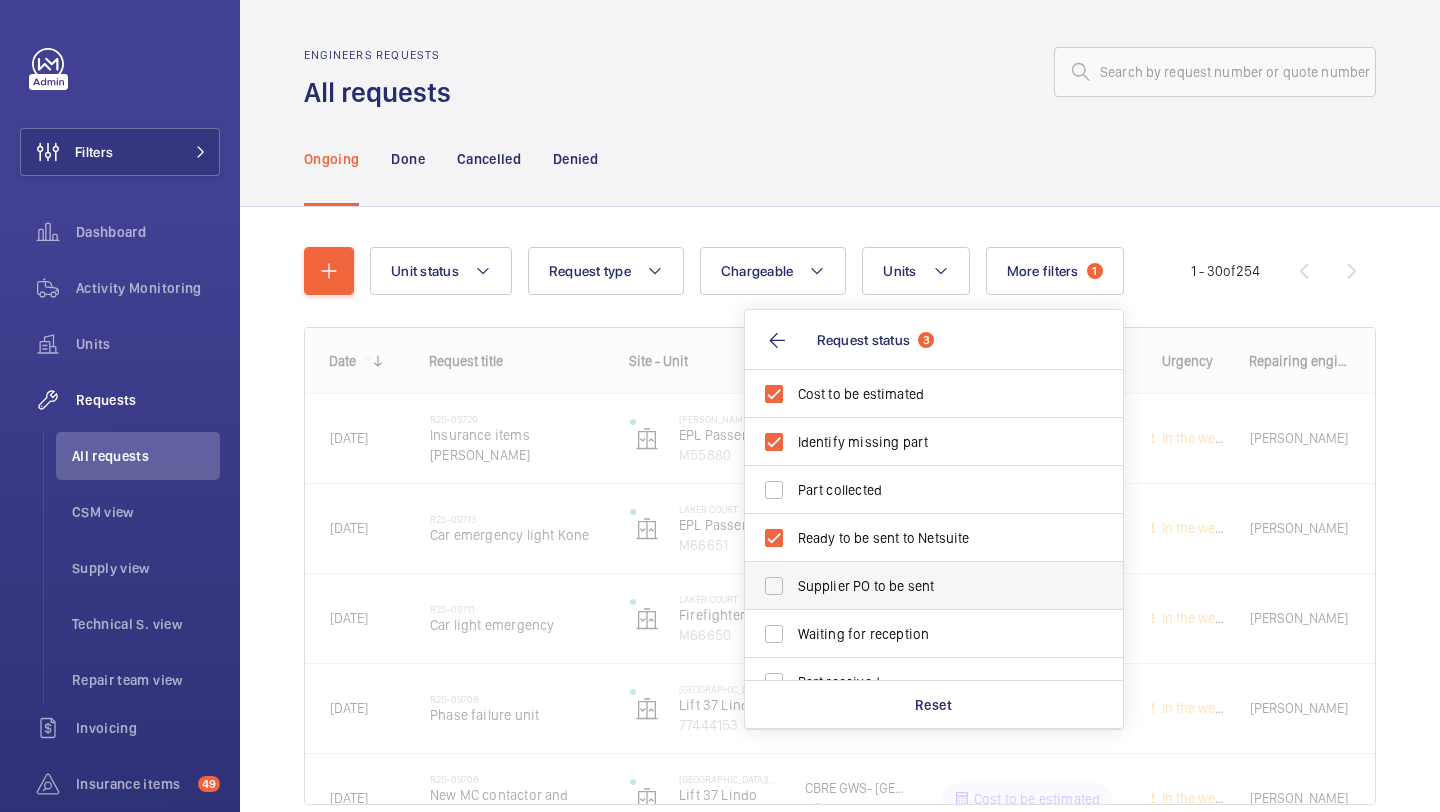 click on "Supplier PO to be sent" at bounding box center [919, 586] 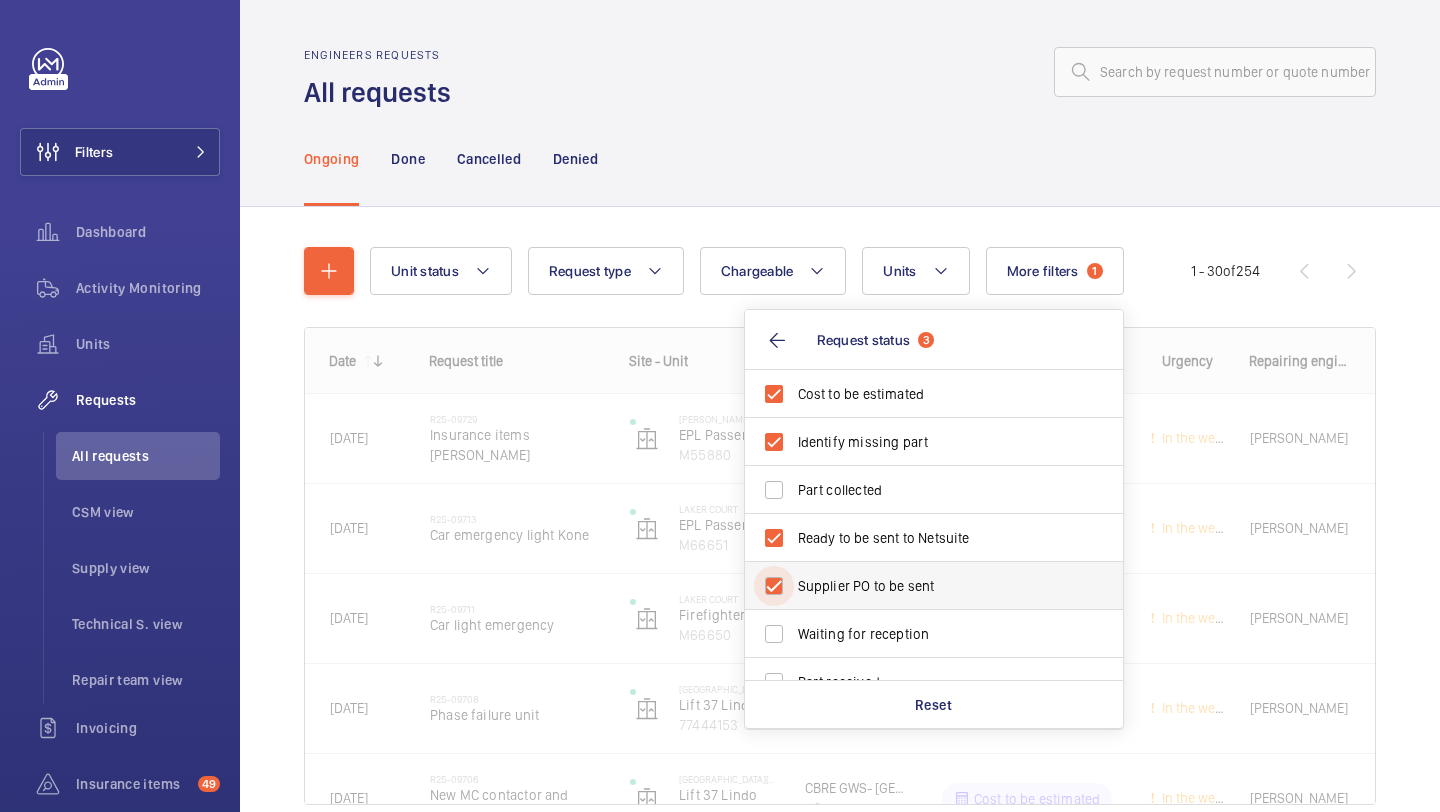 checkbox on "true" 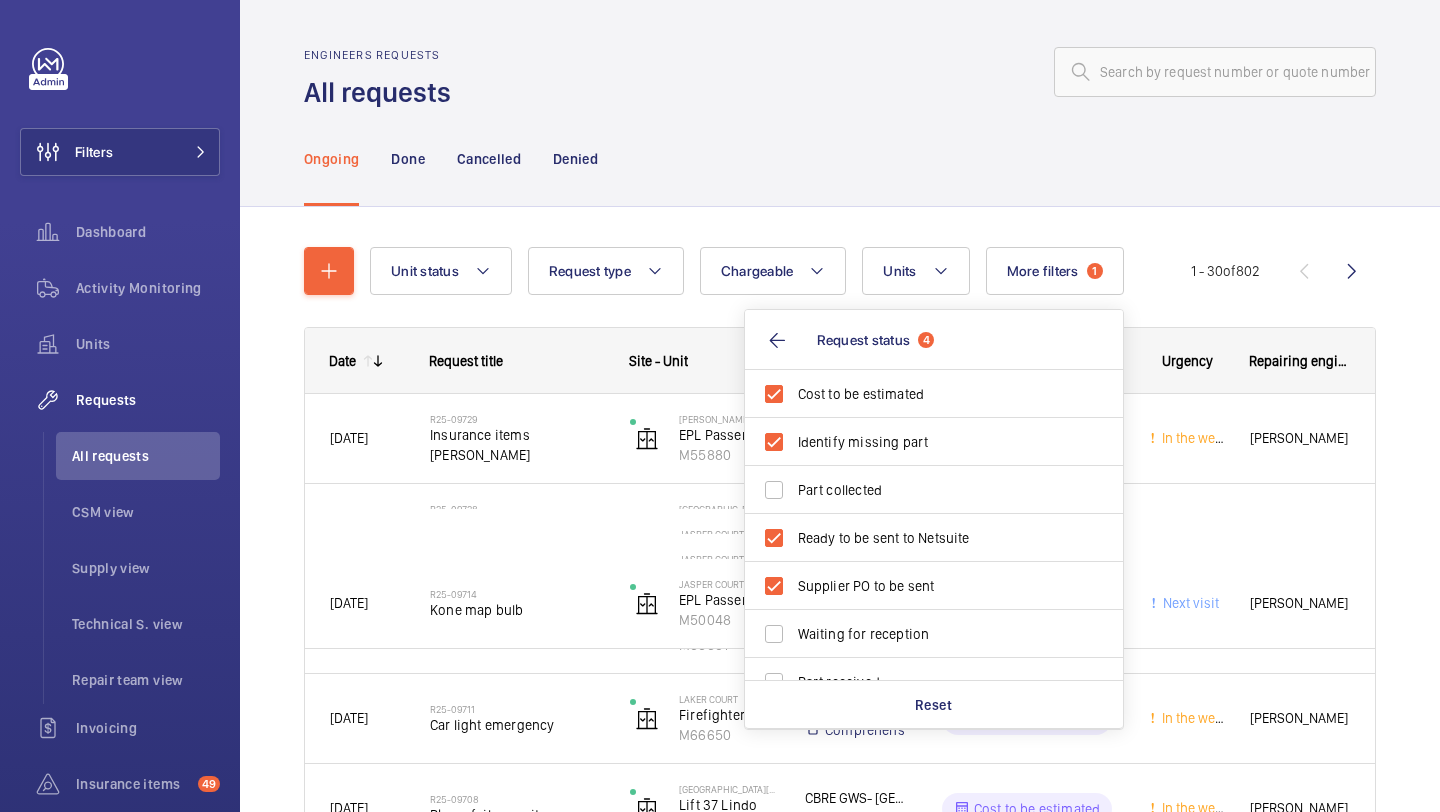 click on "Ongoing Done Cancelled Denied" 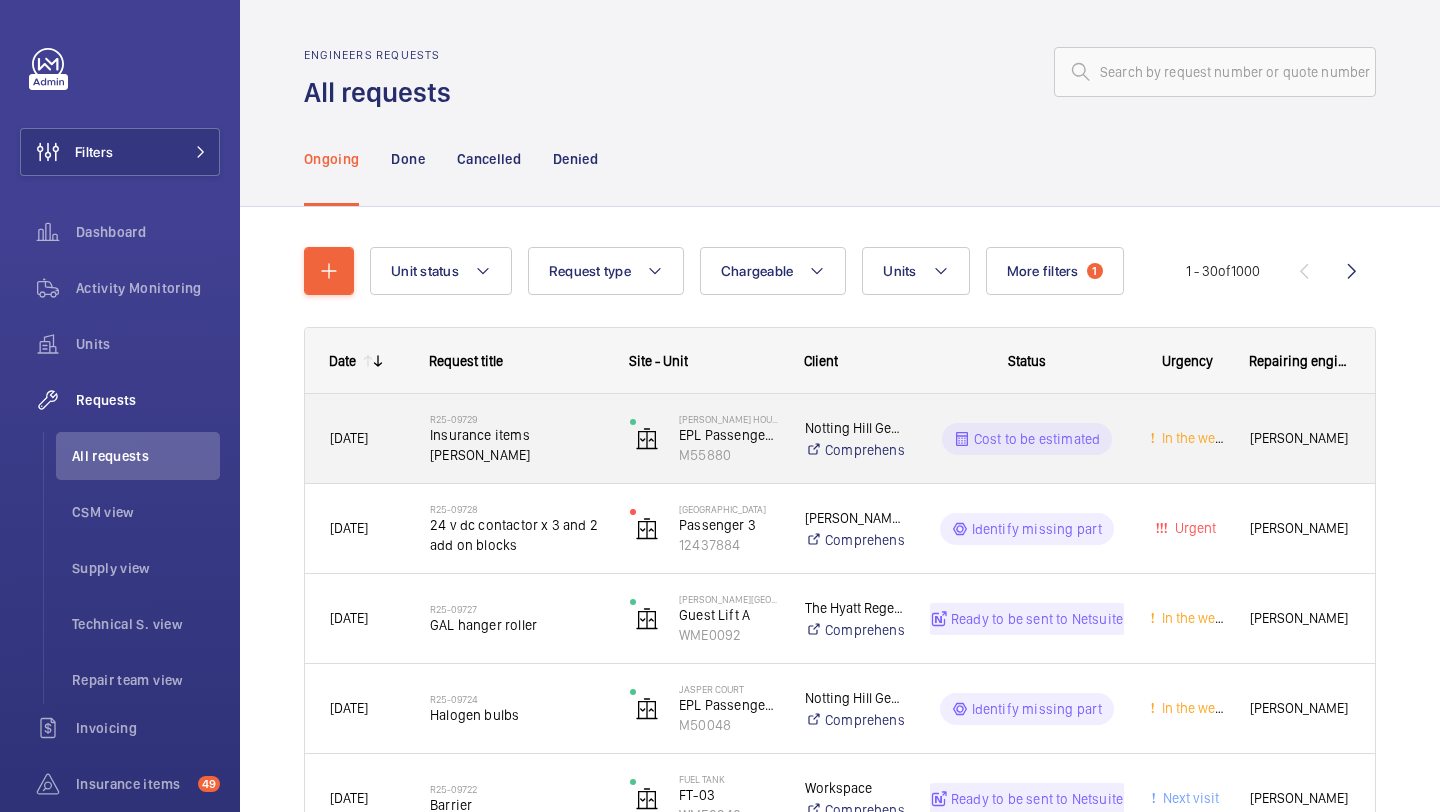 click on "Insurance items Colin winter" 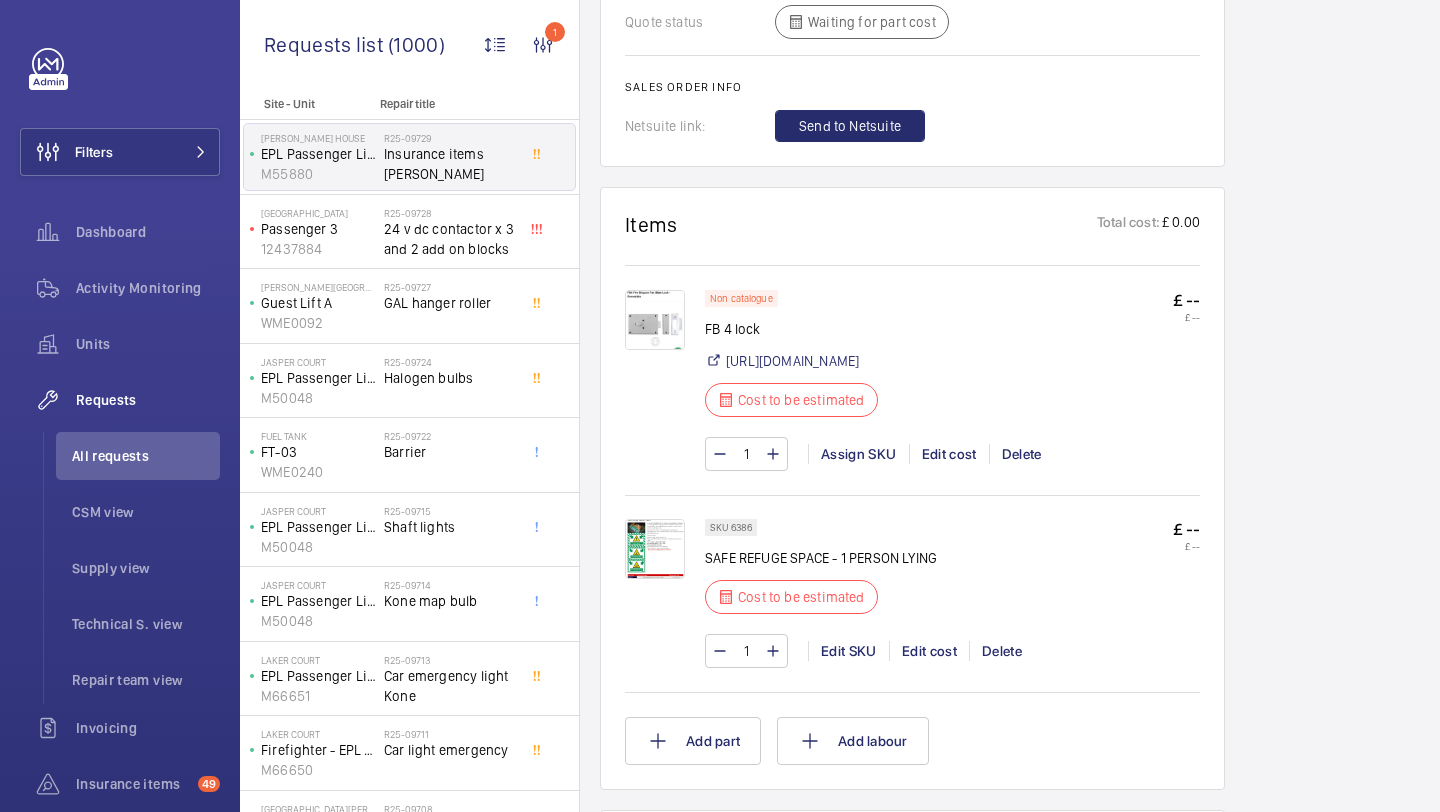 scroll, scrollTop: 1408, scrollLeft: 0, axis: vertical 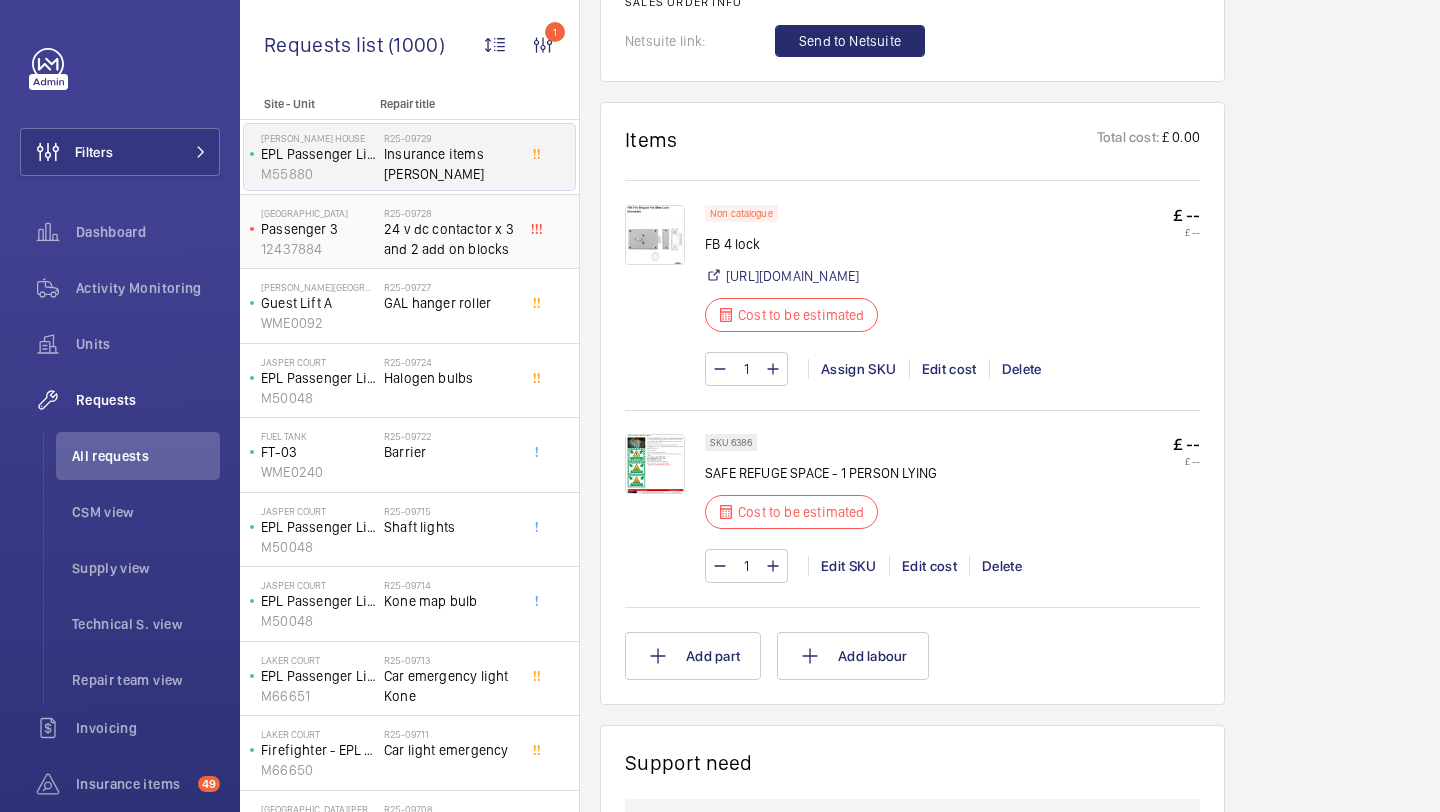 click on "24 v dc contactor x 3 and 2 add on blocks" 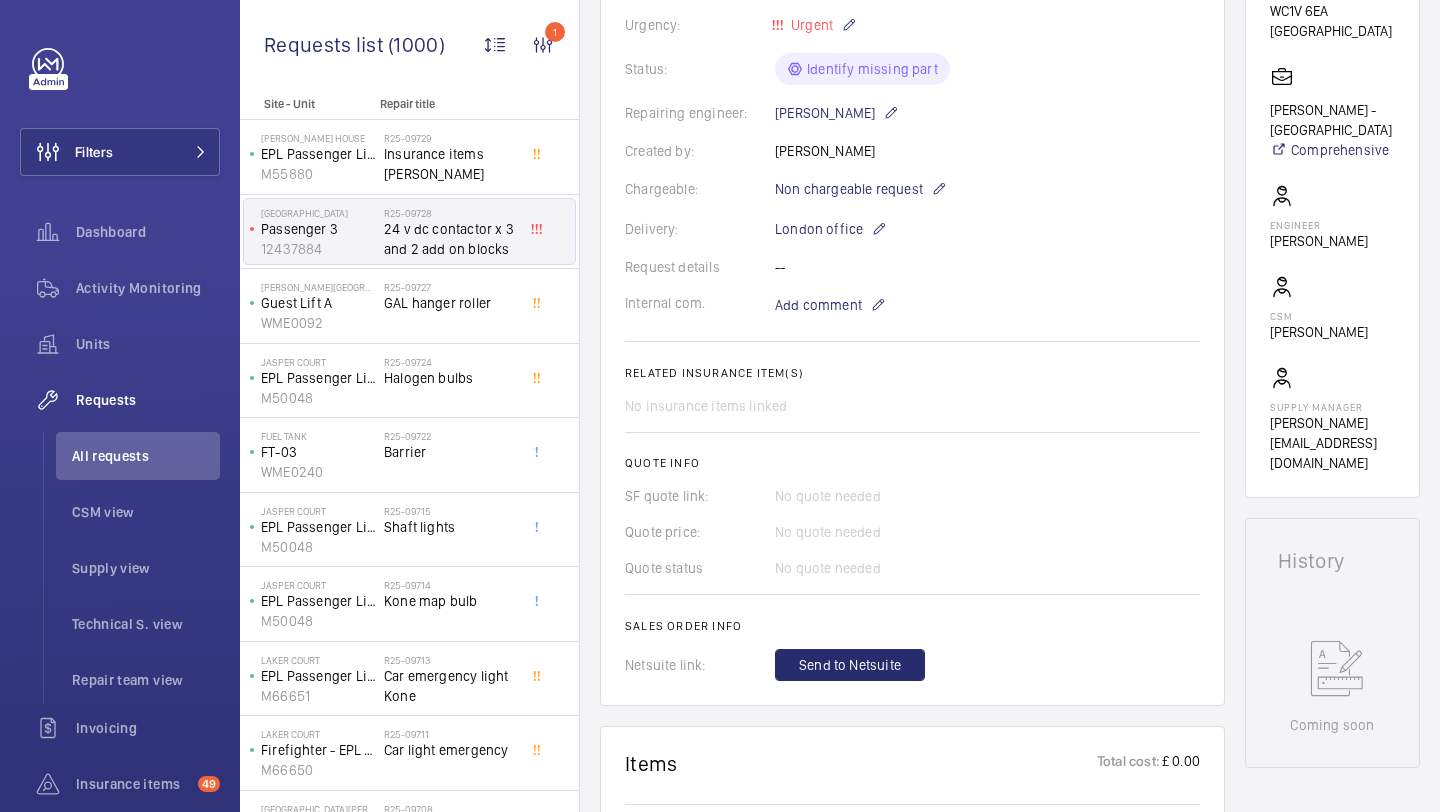 scroll, scrollTop: 953, scrollLeft: 0, axis: vertical 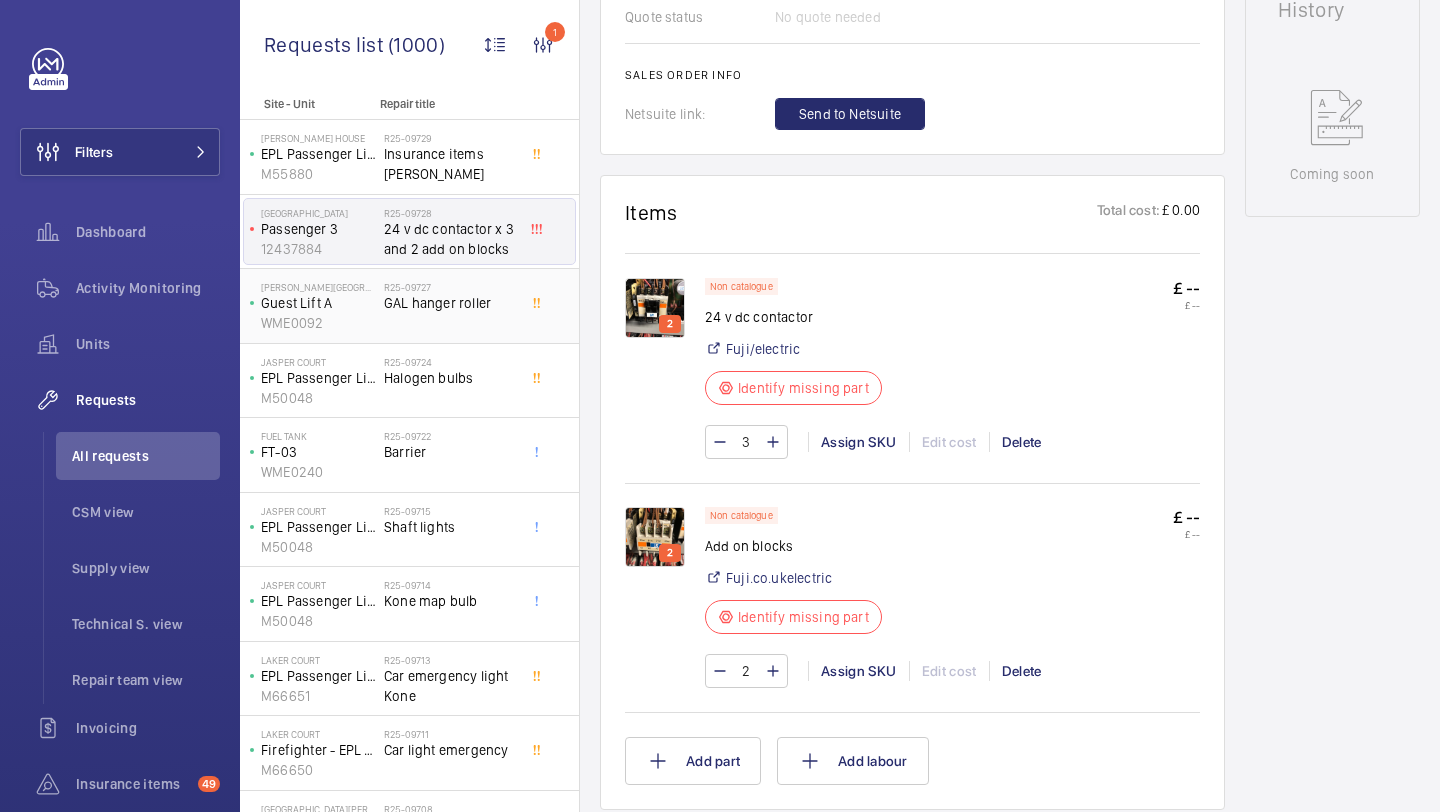 click on "R25-09727   GAL hanger roller" 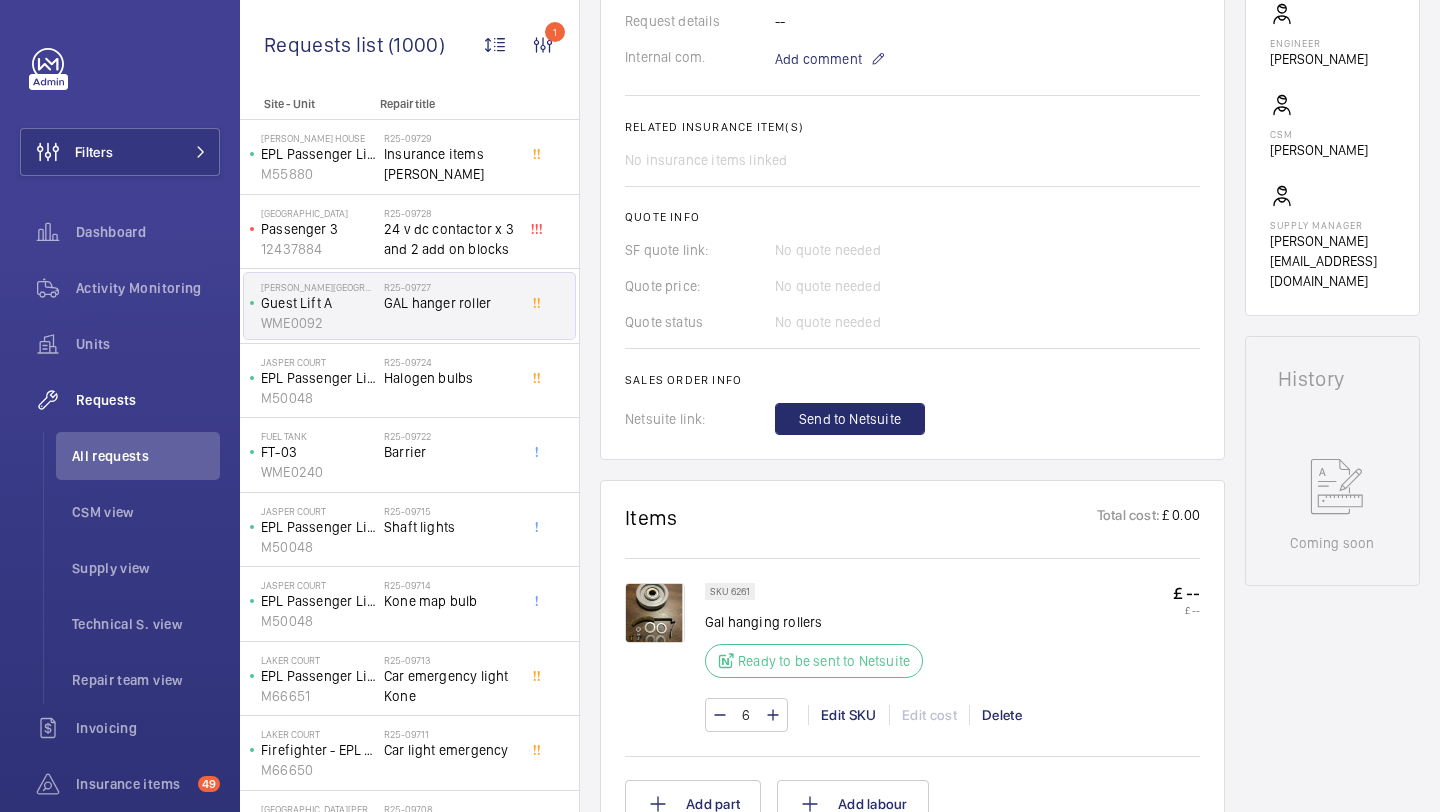 scroll, scrollTop: 423, scrollLeft: 0, axis: vertical 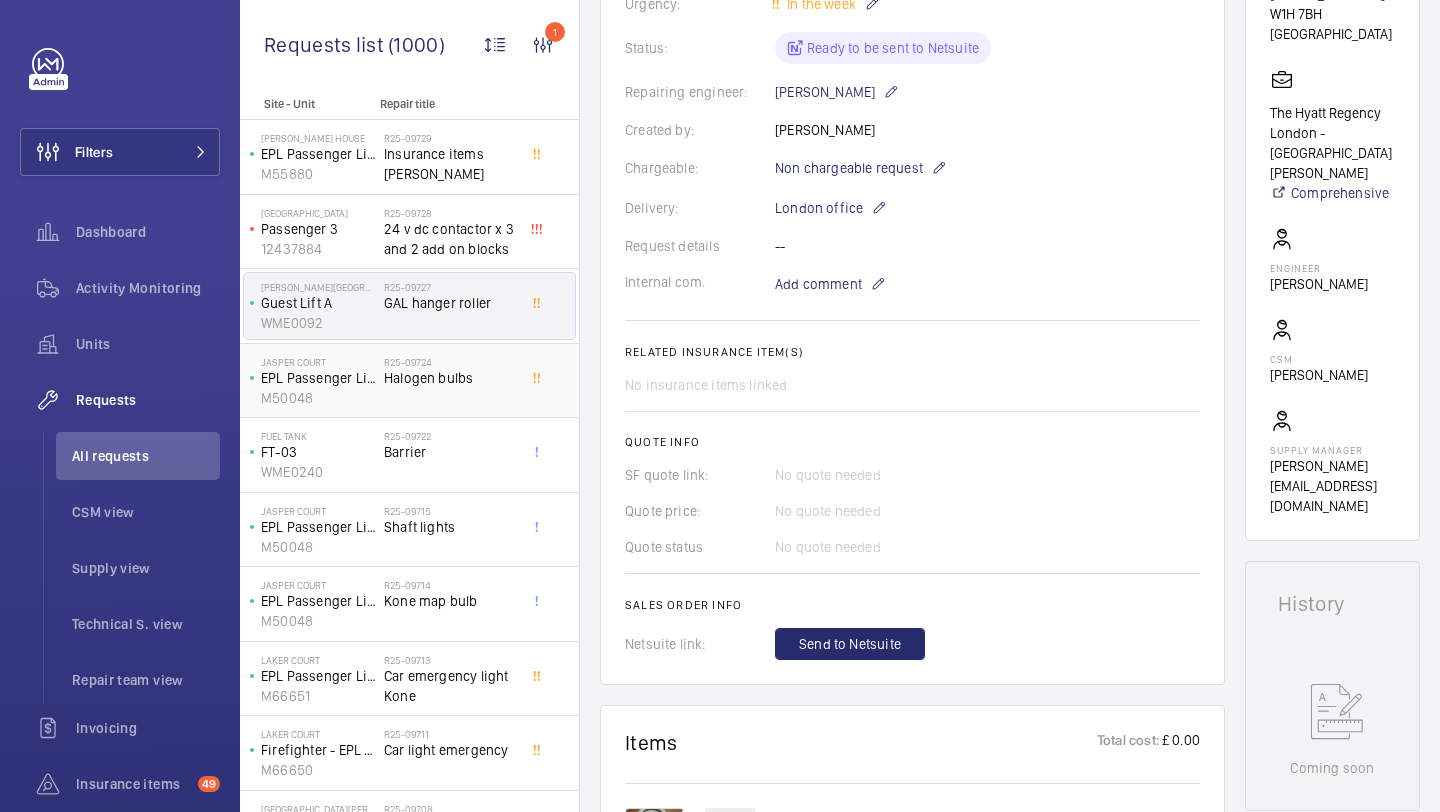 click on "Halogen bulbs" 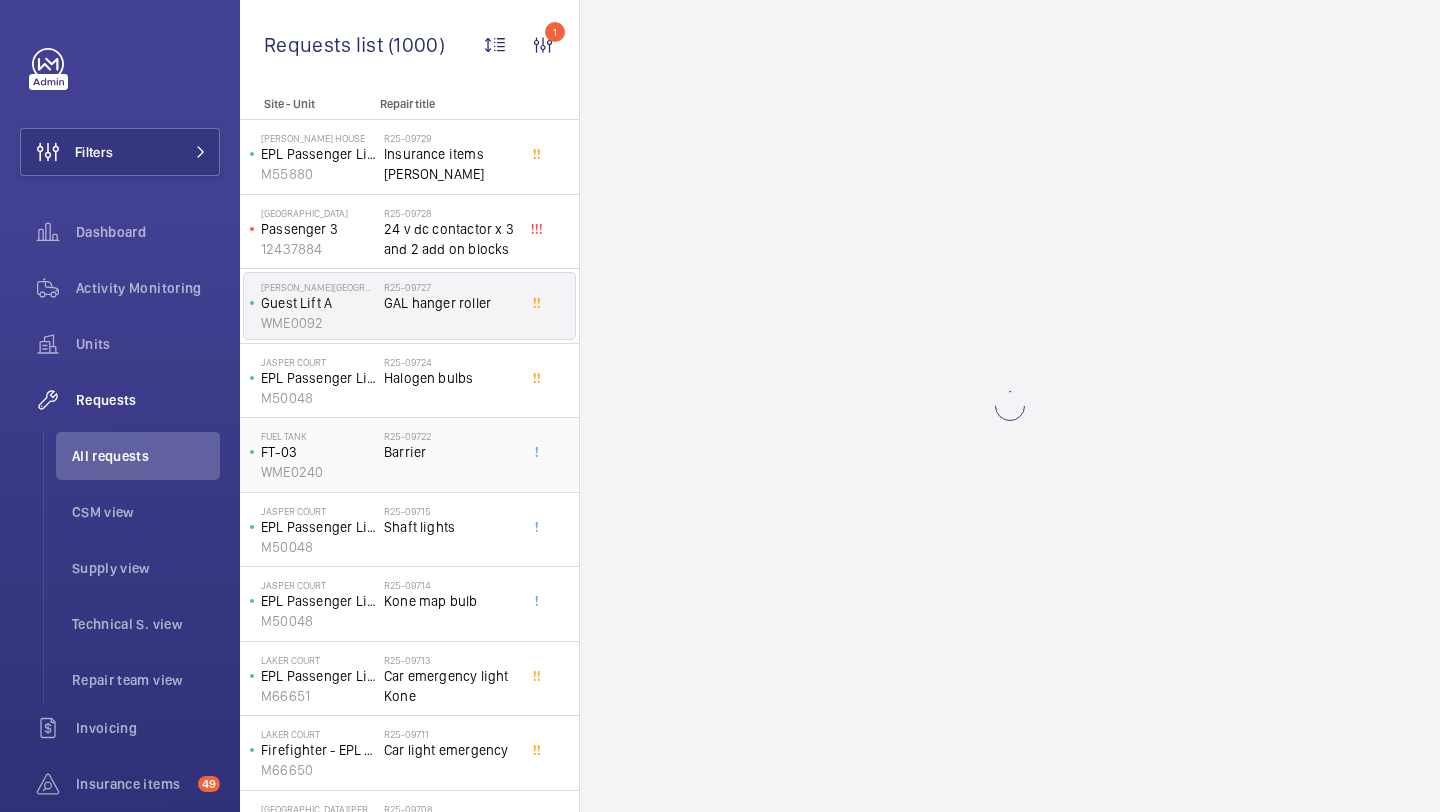 click on "R25-09722" 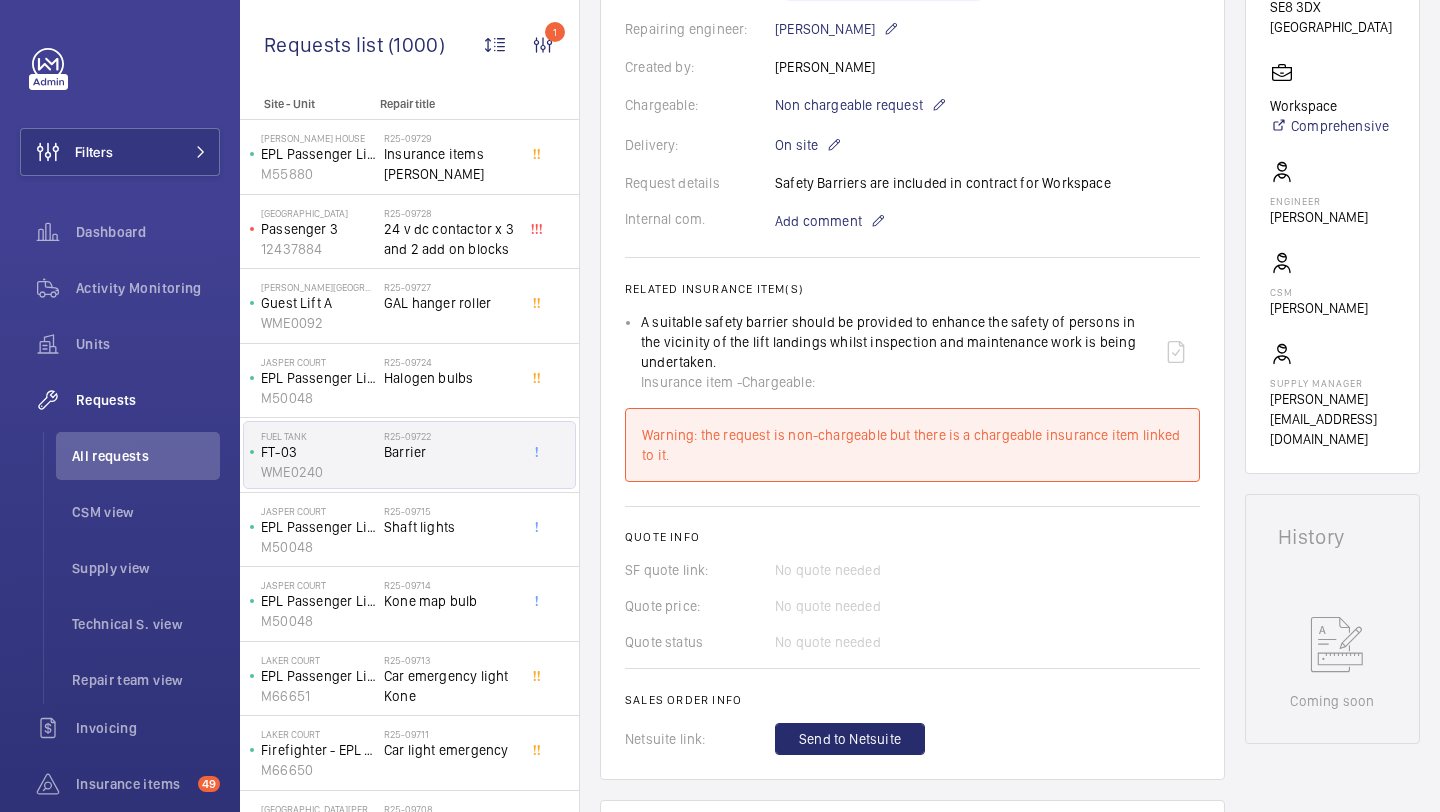 scroll, scrollTop: 561, scrollLeft: 0, axis: vertical 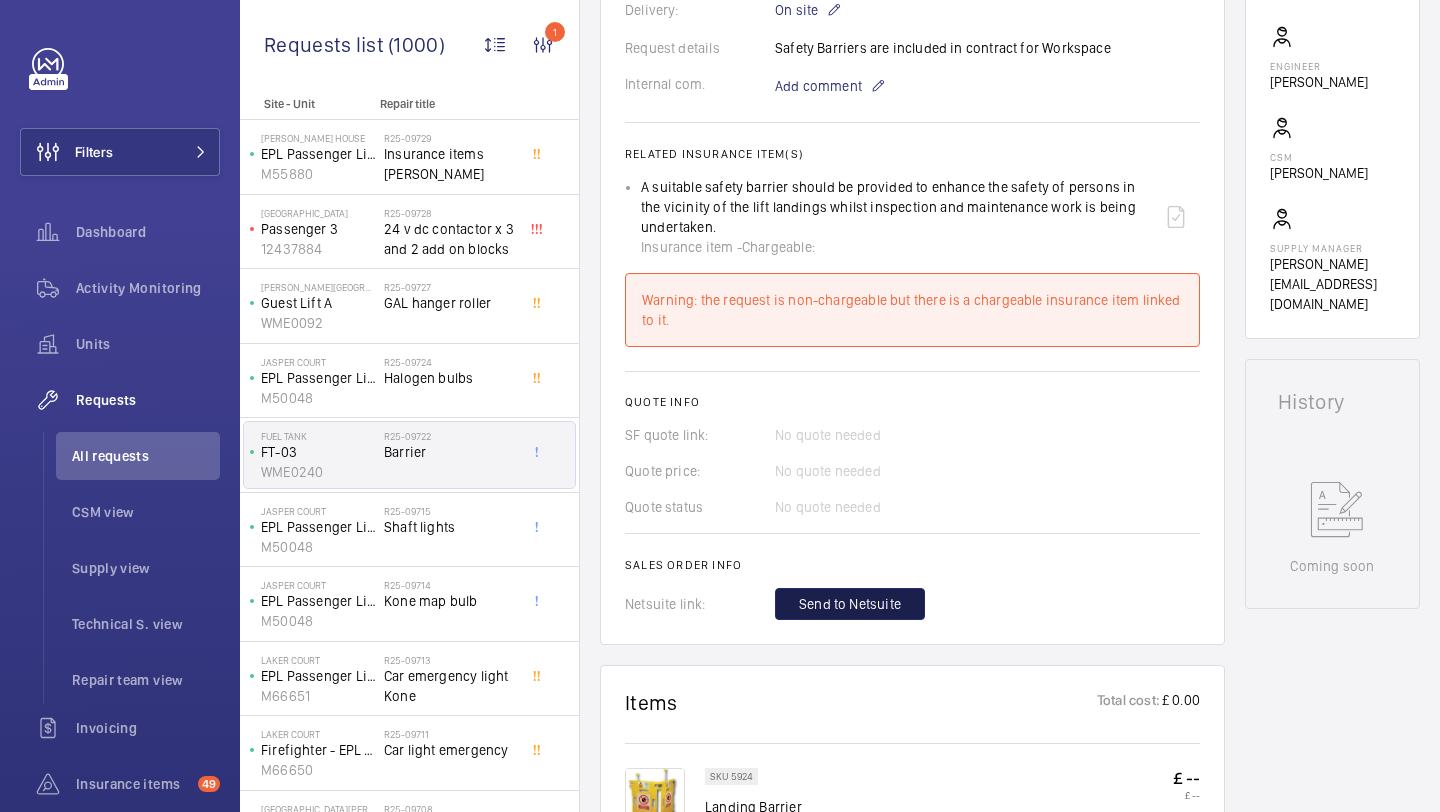 click on "Send to Netsuite" 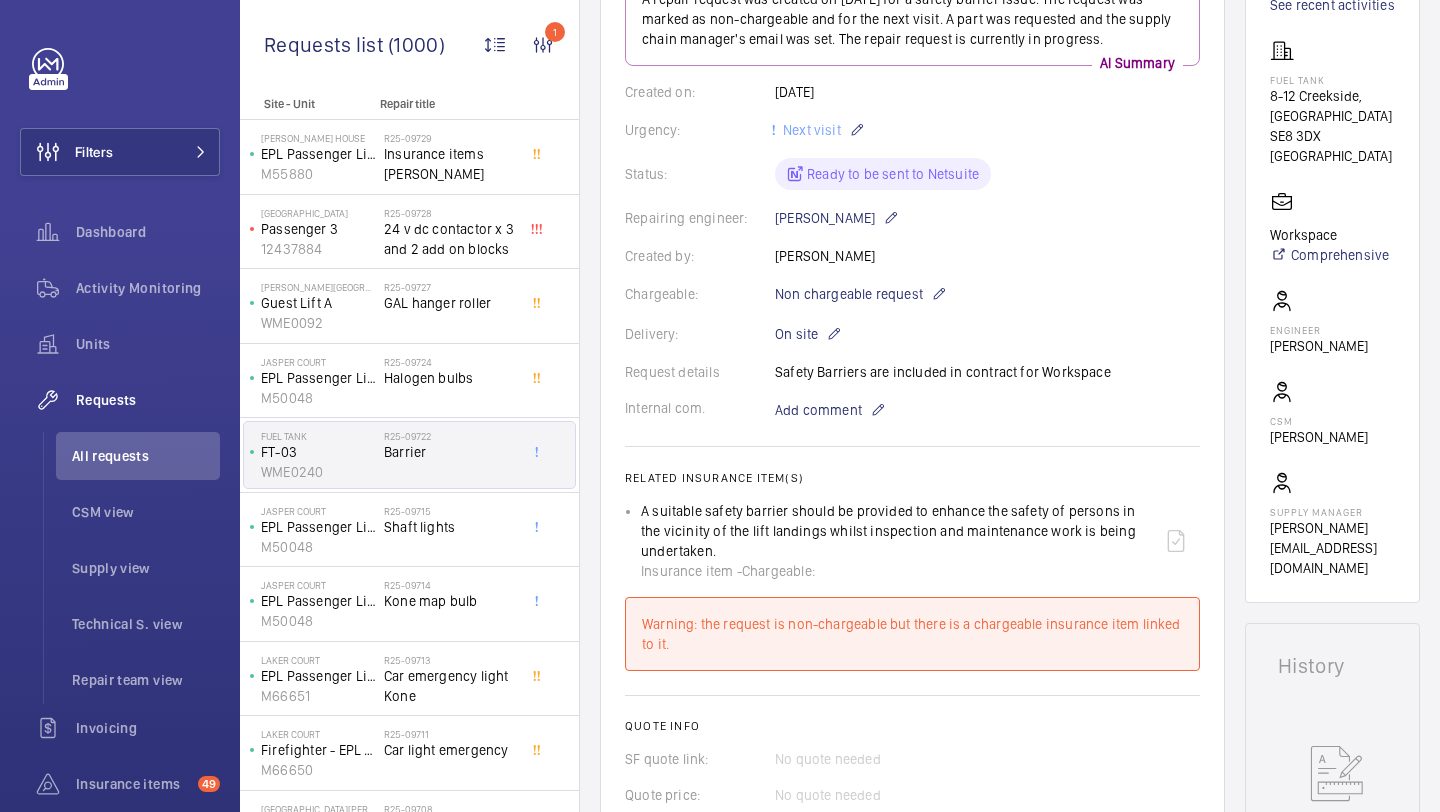 scroll, scrollTop: 764, scrollLeft: 0, axis: vertical 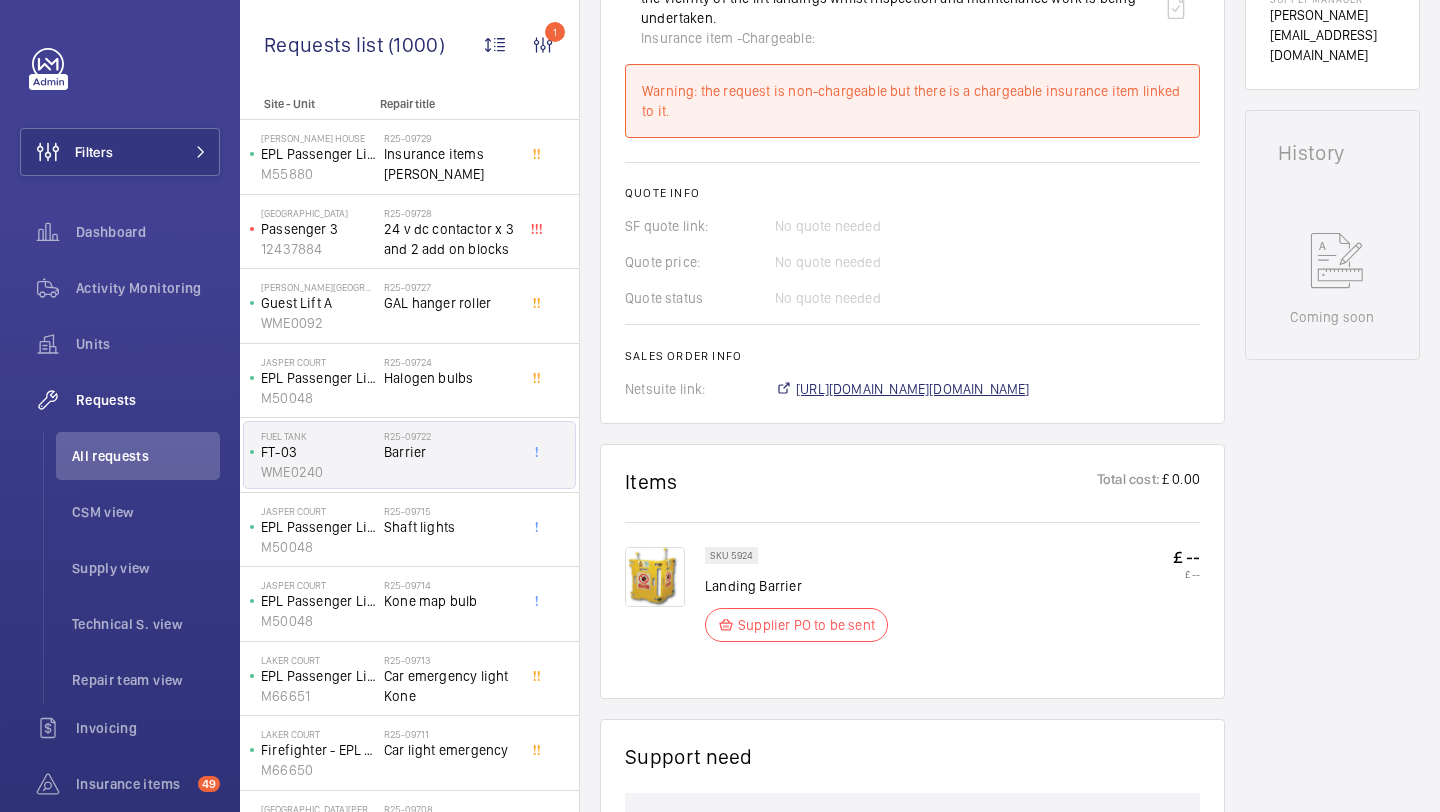 click on "https://6461500.app.netsuite.com/app/accounting/transactions/salesord.nl?id=2819157" 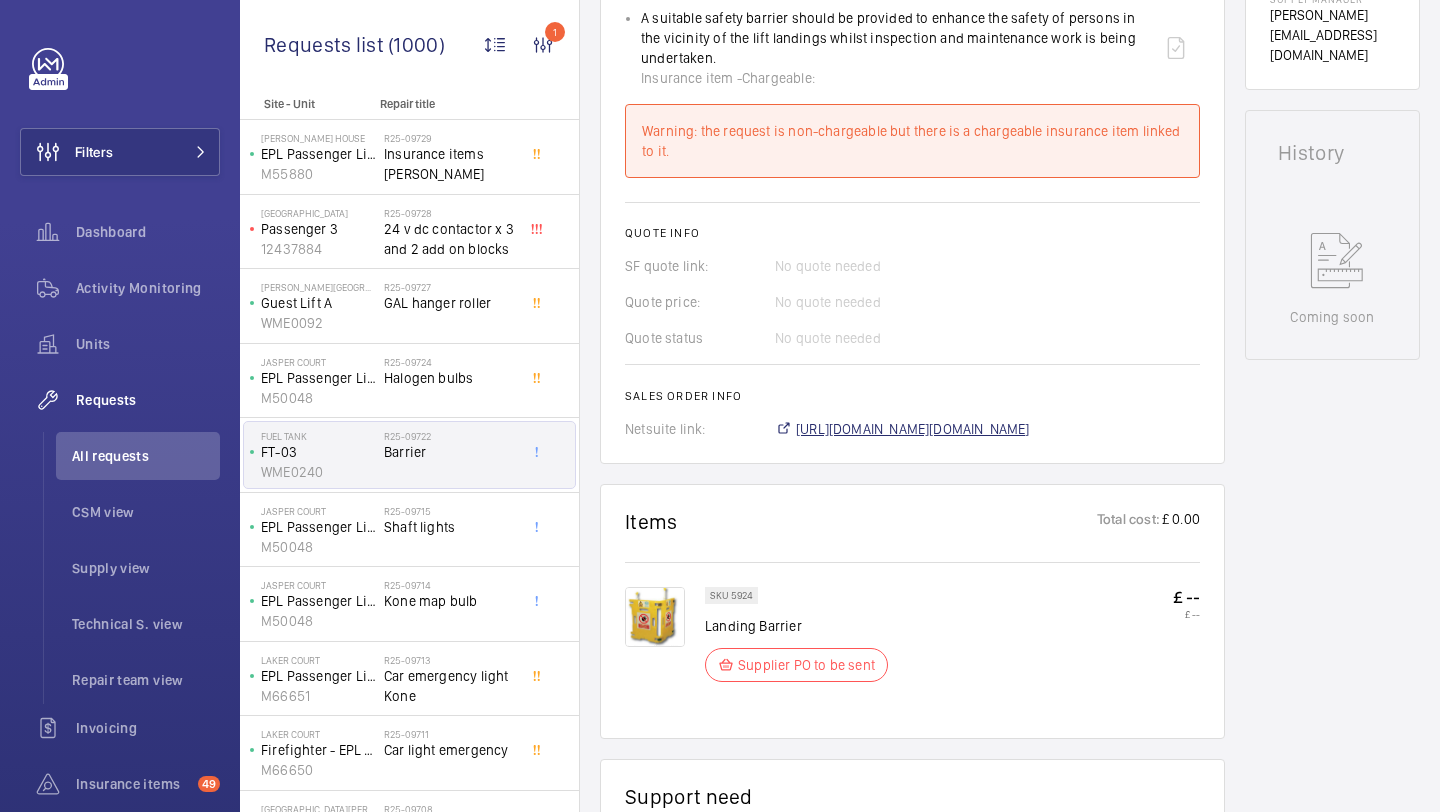 scroll, scrollTop: 830, scrollLeft: 0, axis: vertical 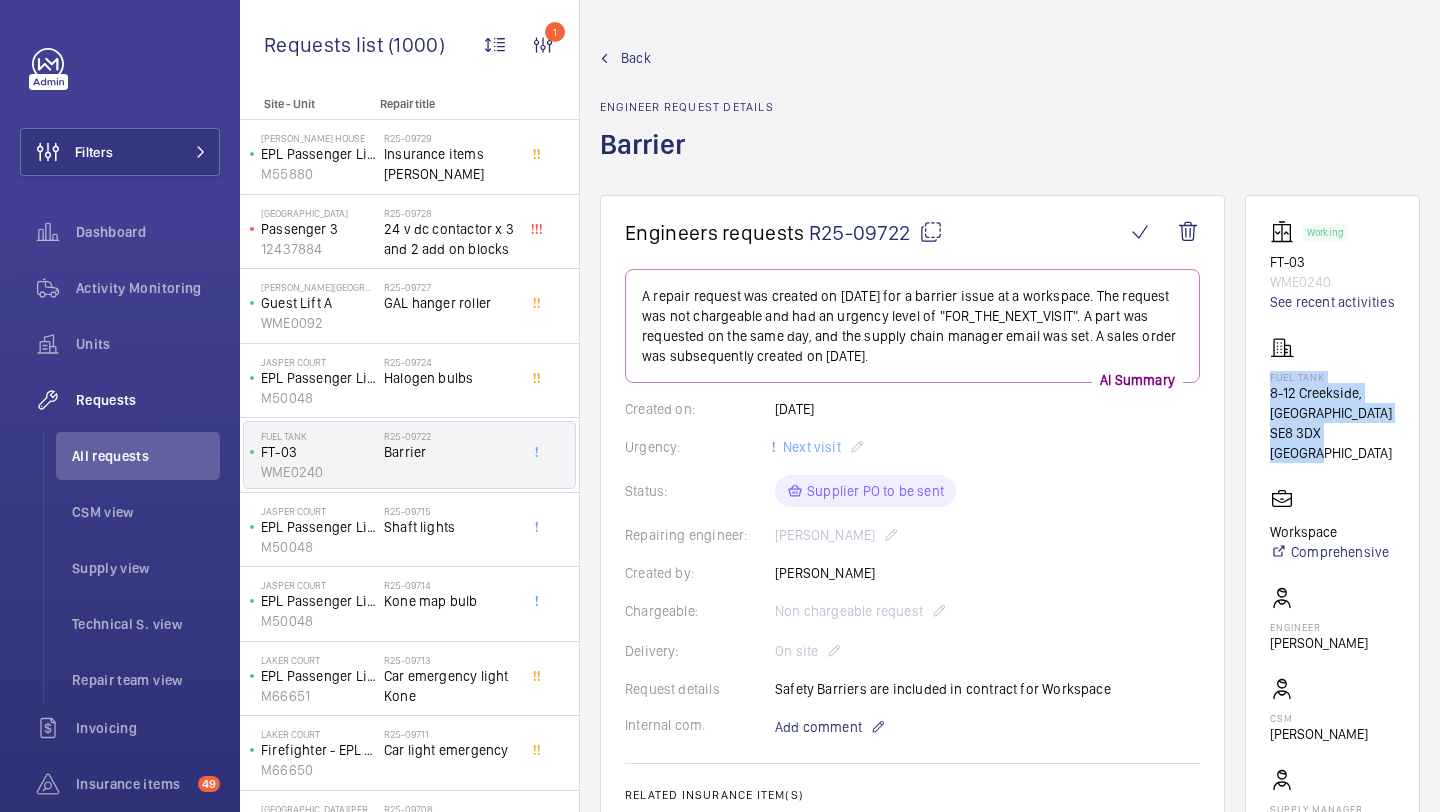 drag, startPoint x: 1372, startPoint y: 460, endPoint x: 1271, endPoint y: 400, distance: 117.47766 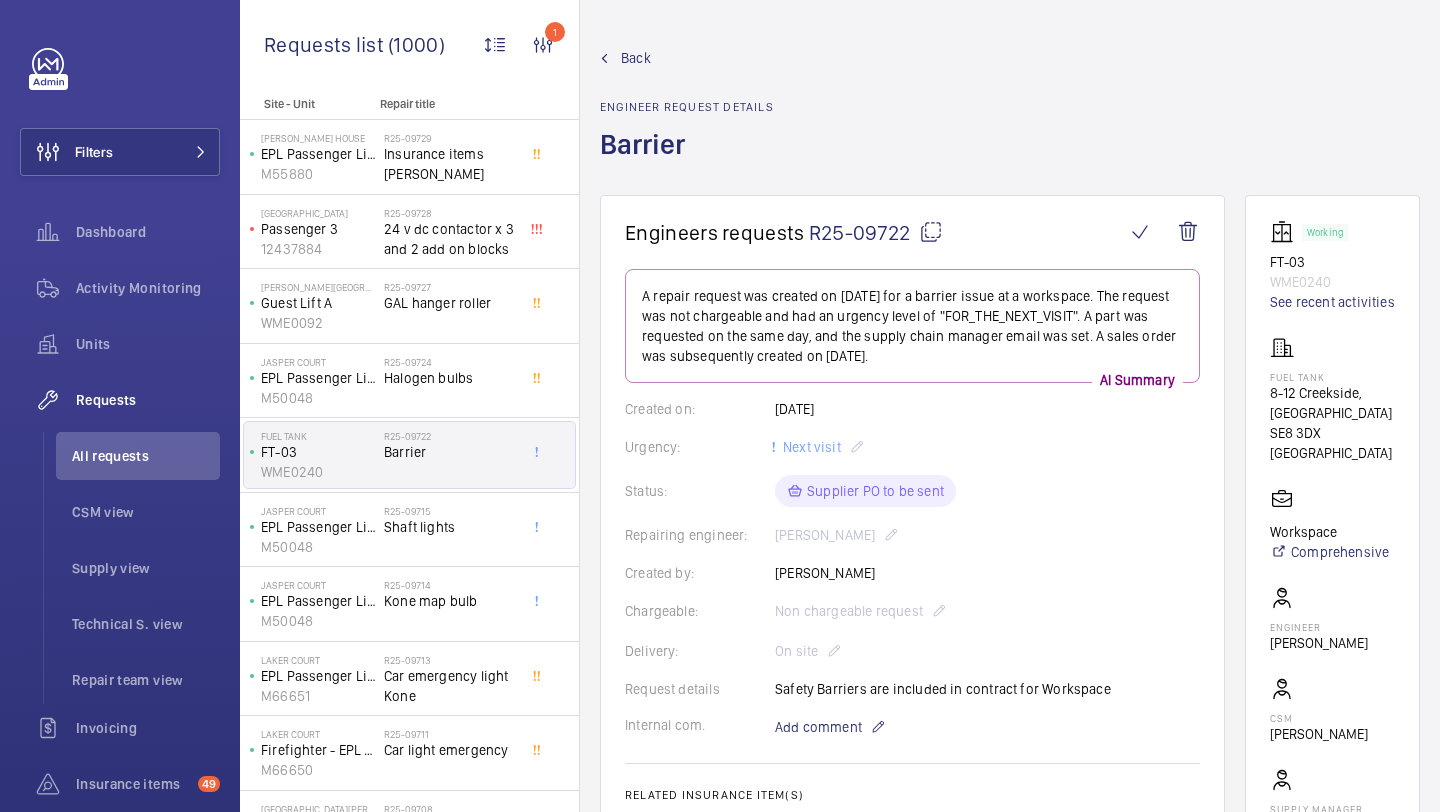 click on "Fuel Tank" 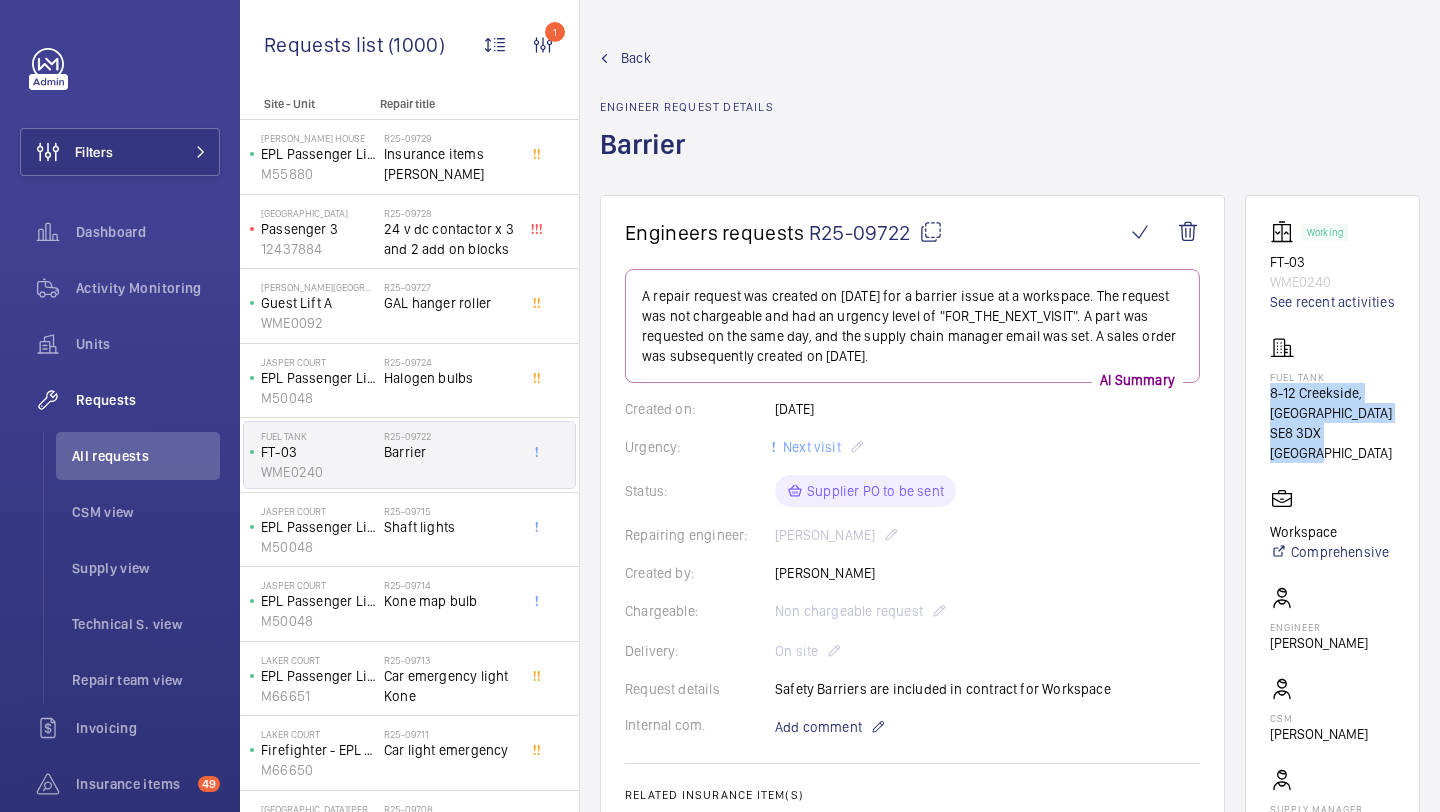 drag, startPoint x: 1383, startPoint y: 455, endPoint x: 1269, endPoint y: 419, distance: 119.54916 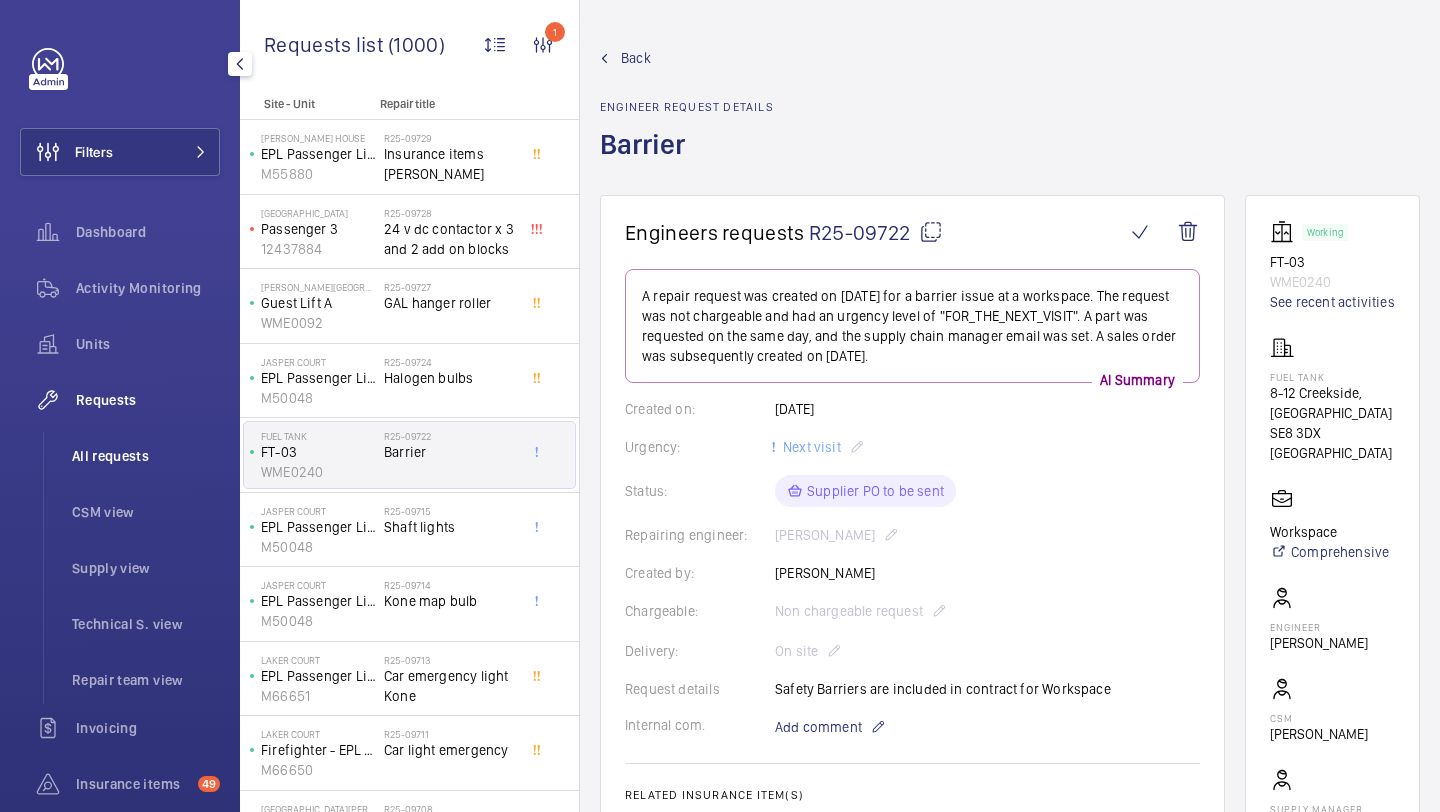 click on "All requests" 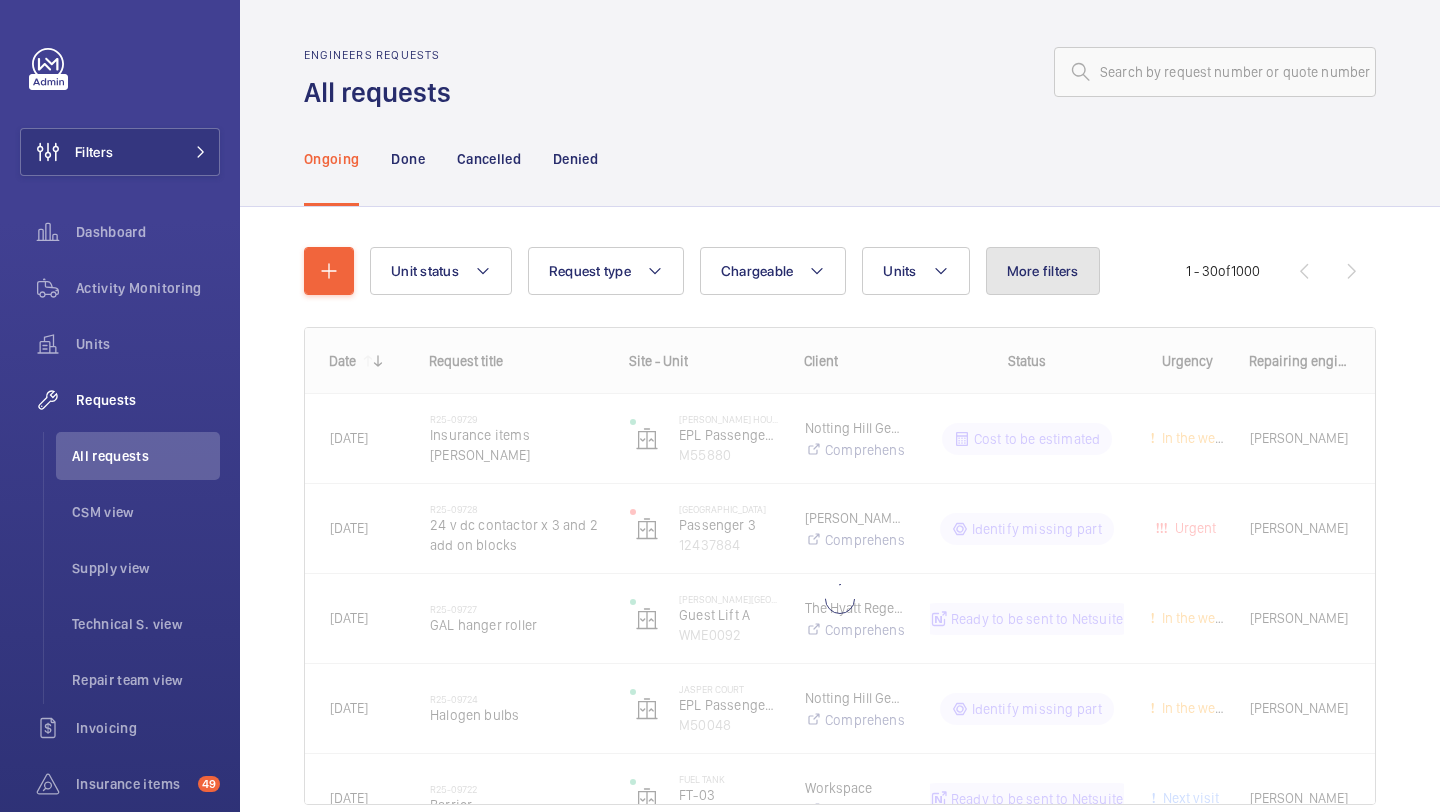 click on "More filters" 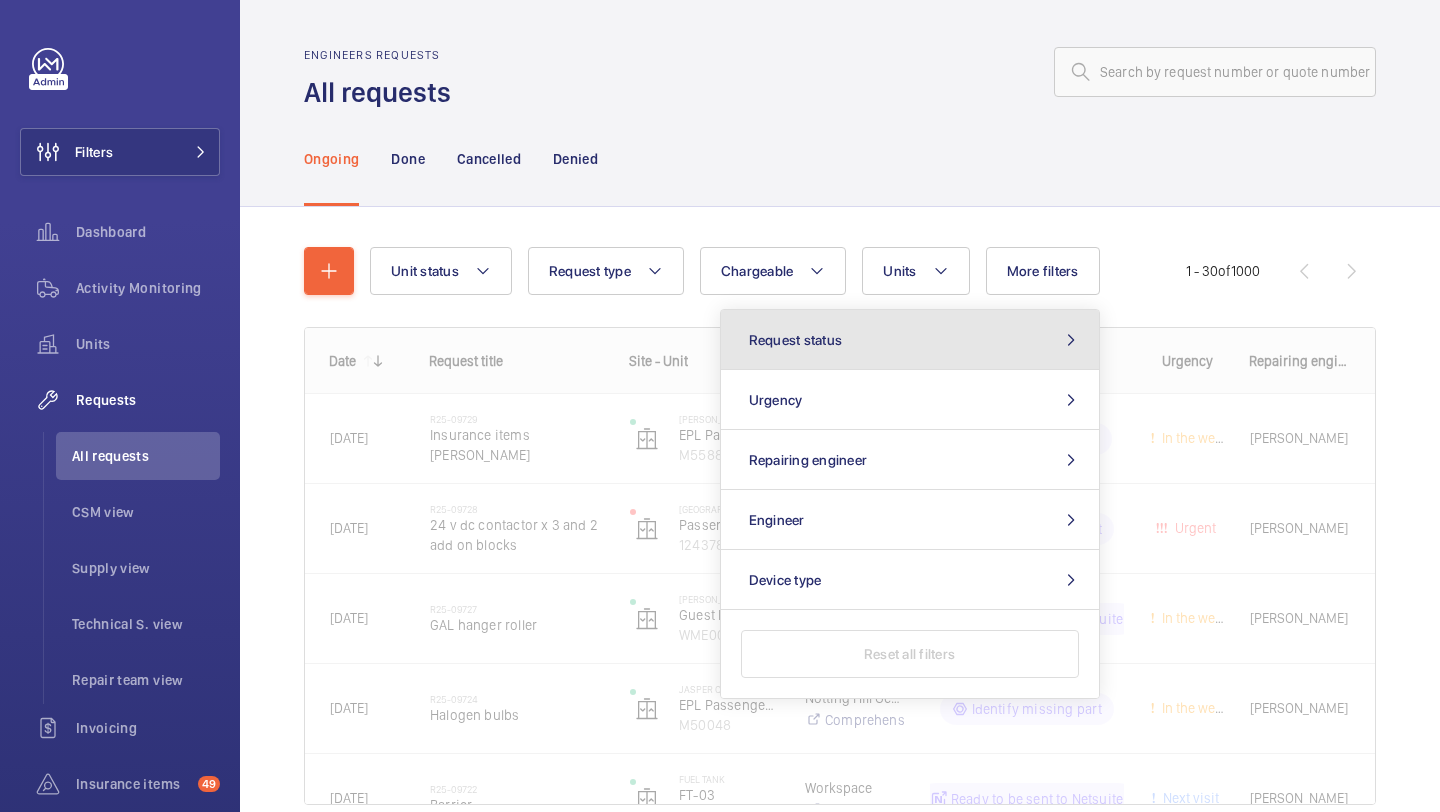 click on "Request status" 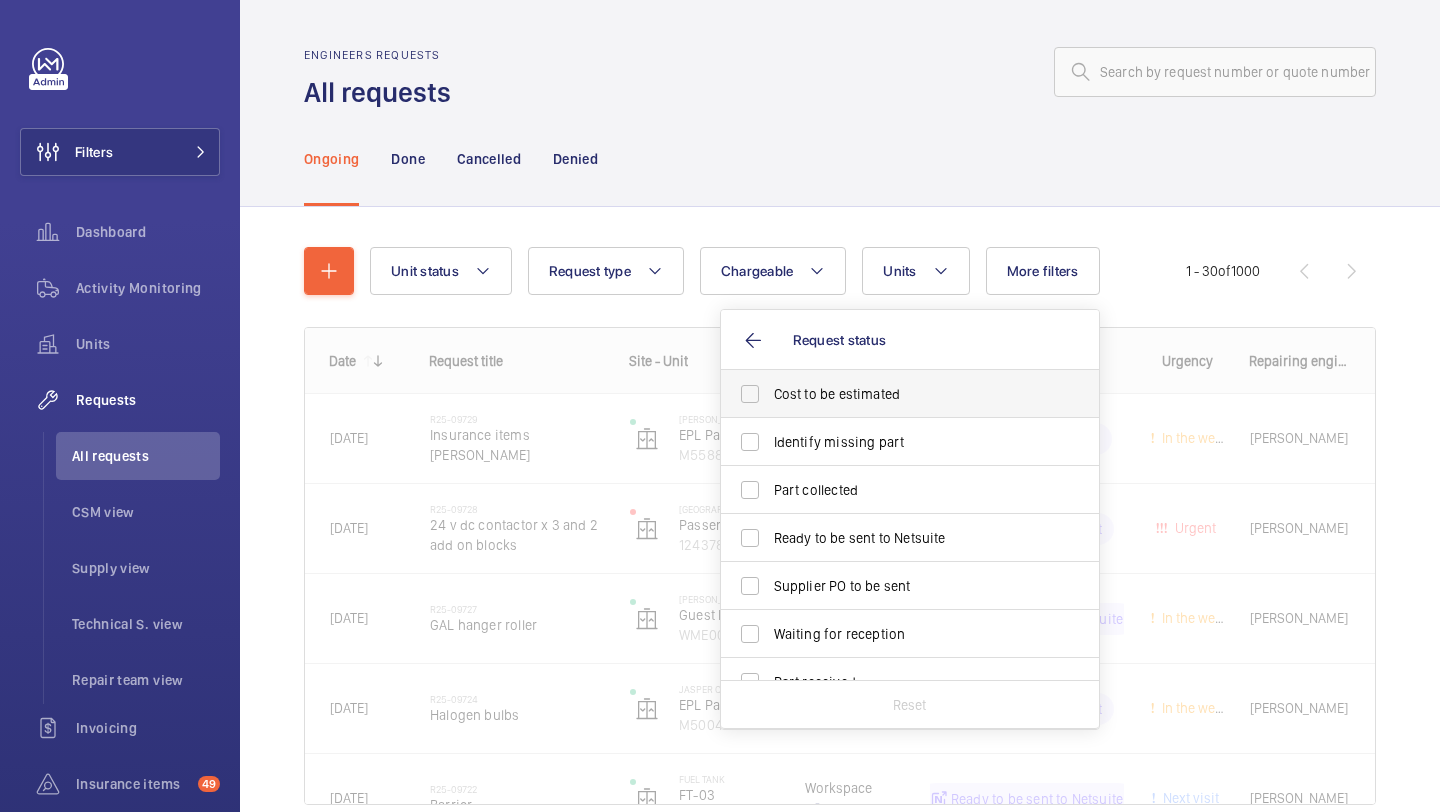 click on "Cost to be estimated" at bounding box center (895, 394) 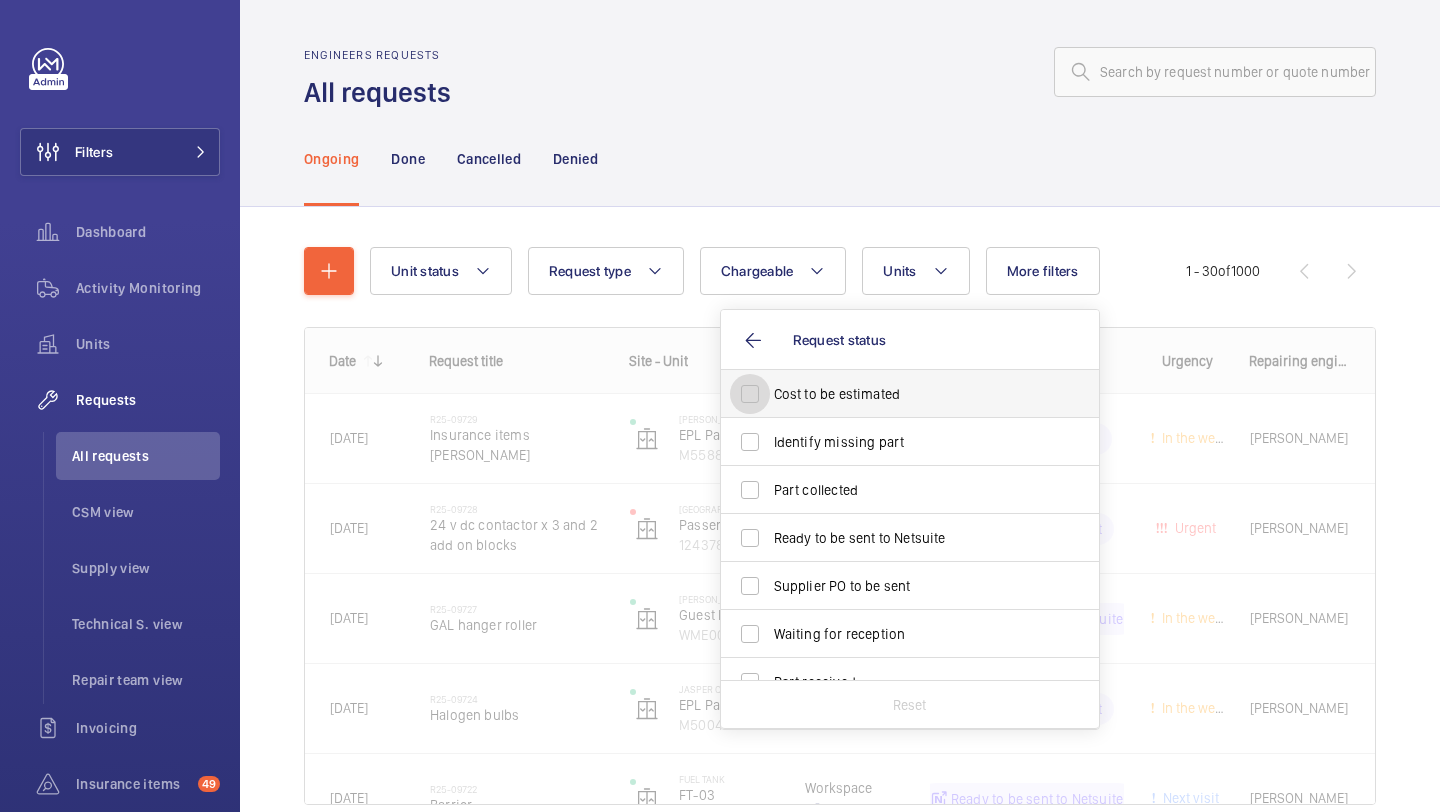 click on "Cost to be estimated" at bounding box center (750, 394) 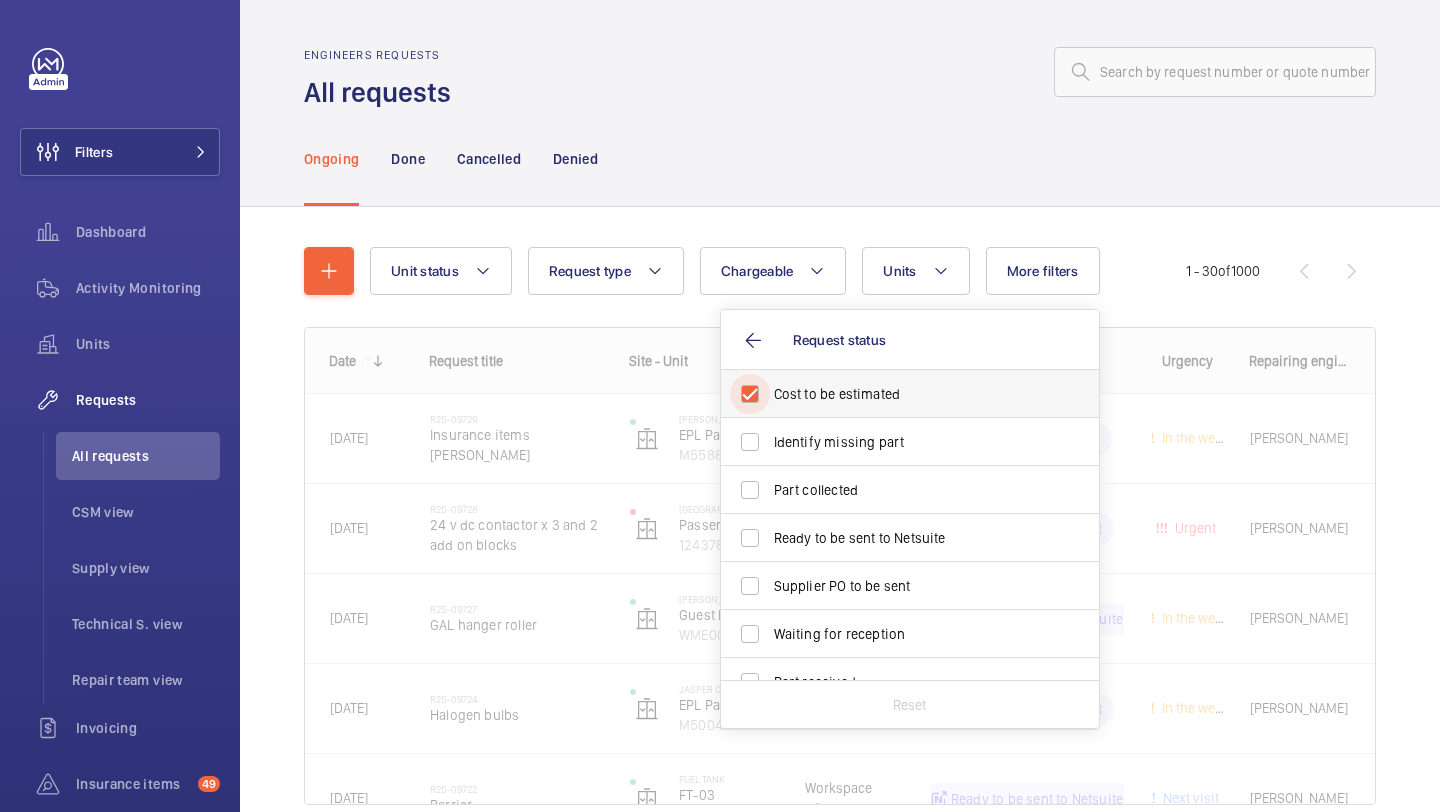 checkbox on "true" 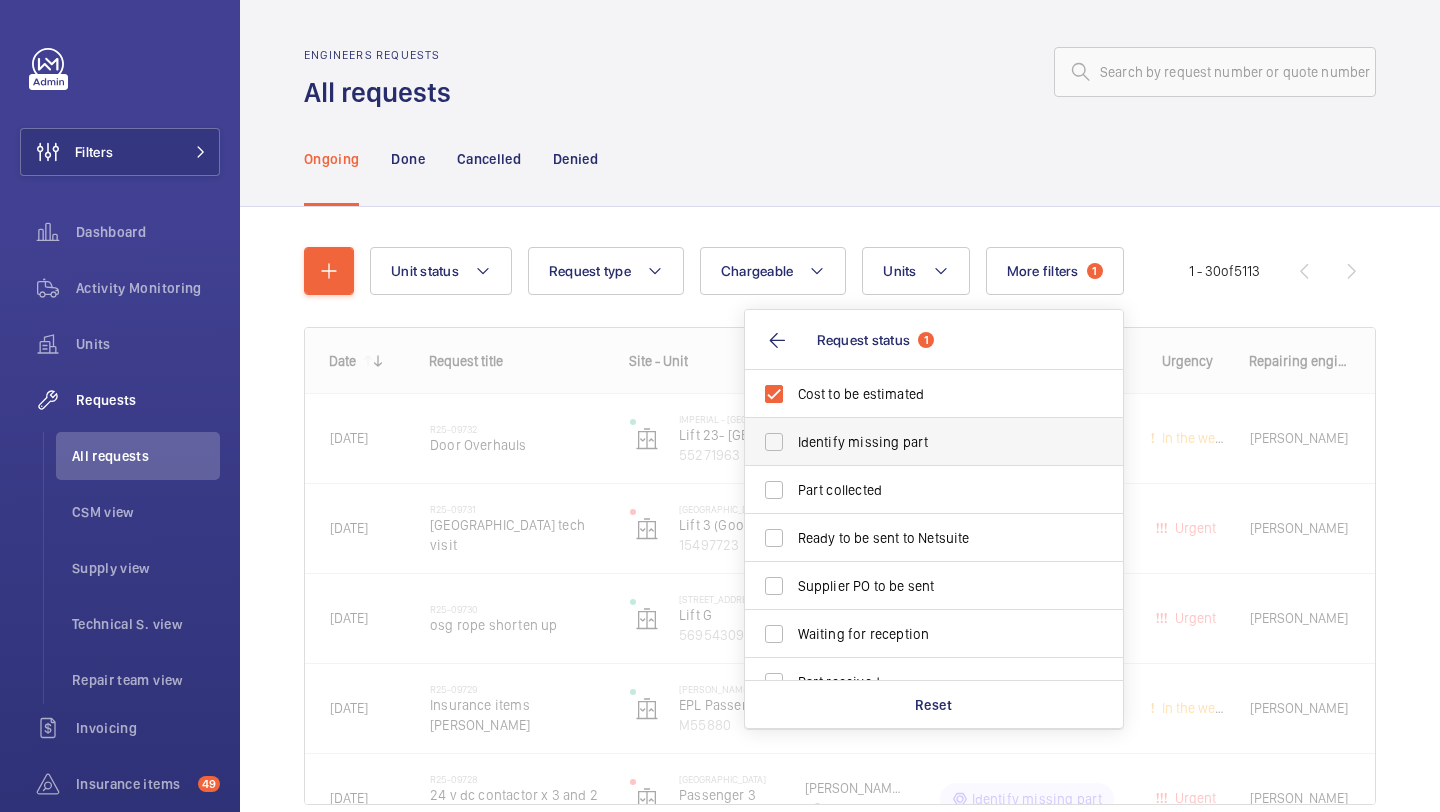 click on "Identify missing part" at bounding box center [935, 442] 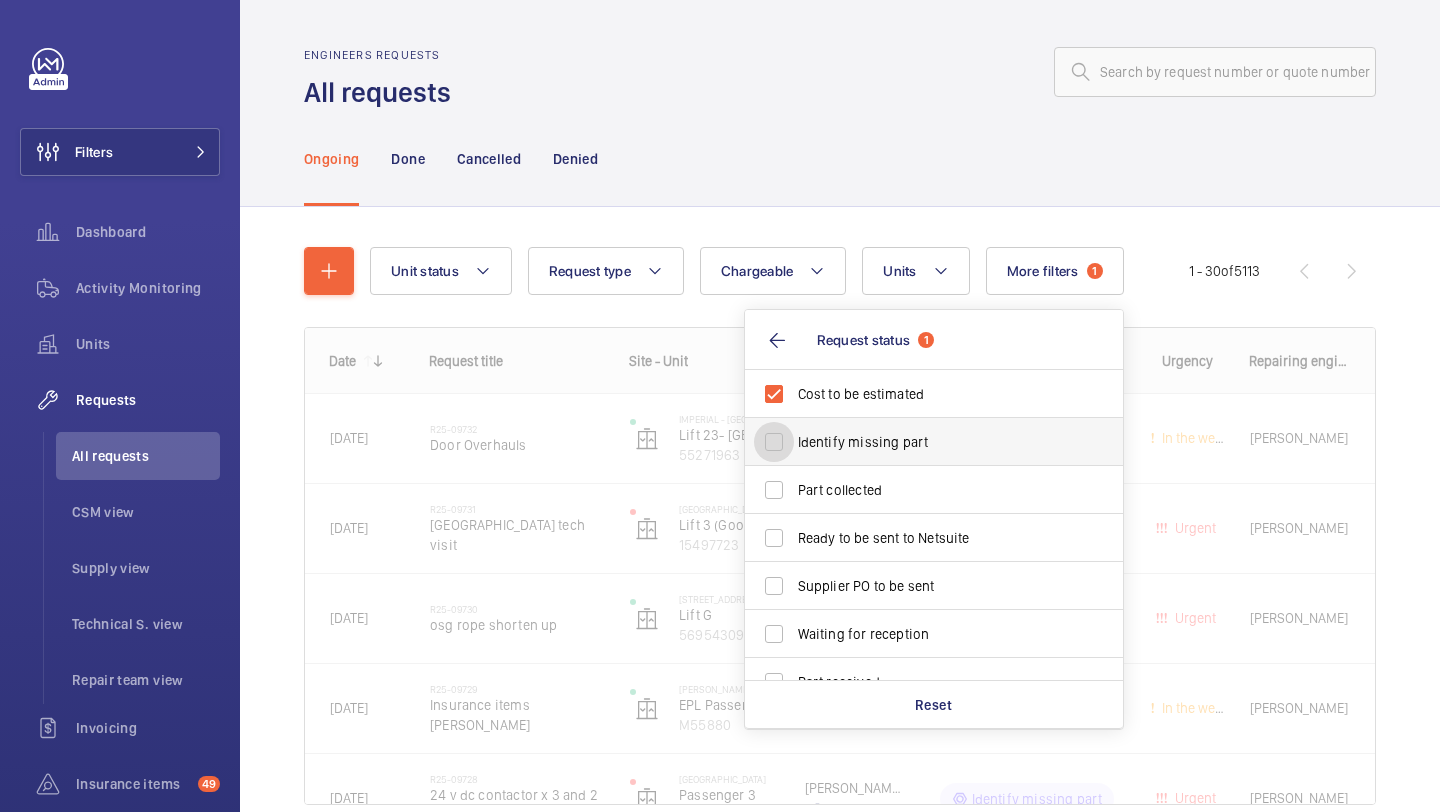 click on "Identify missing part" at bounding box center [774, 442] 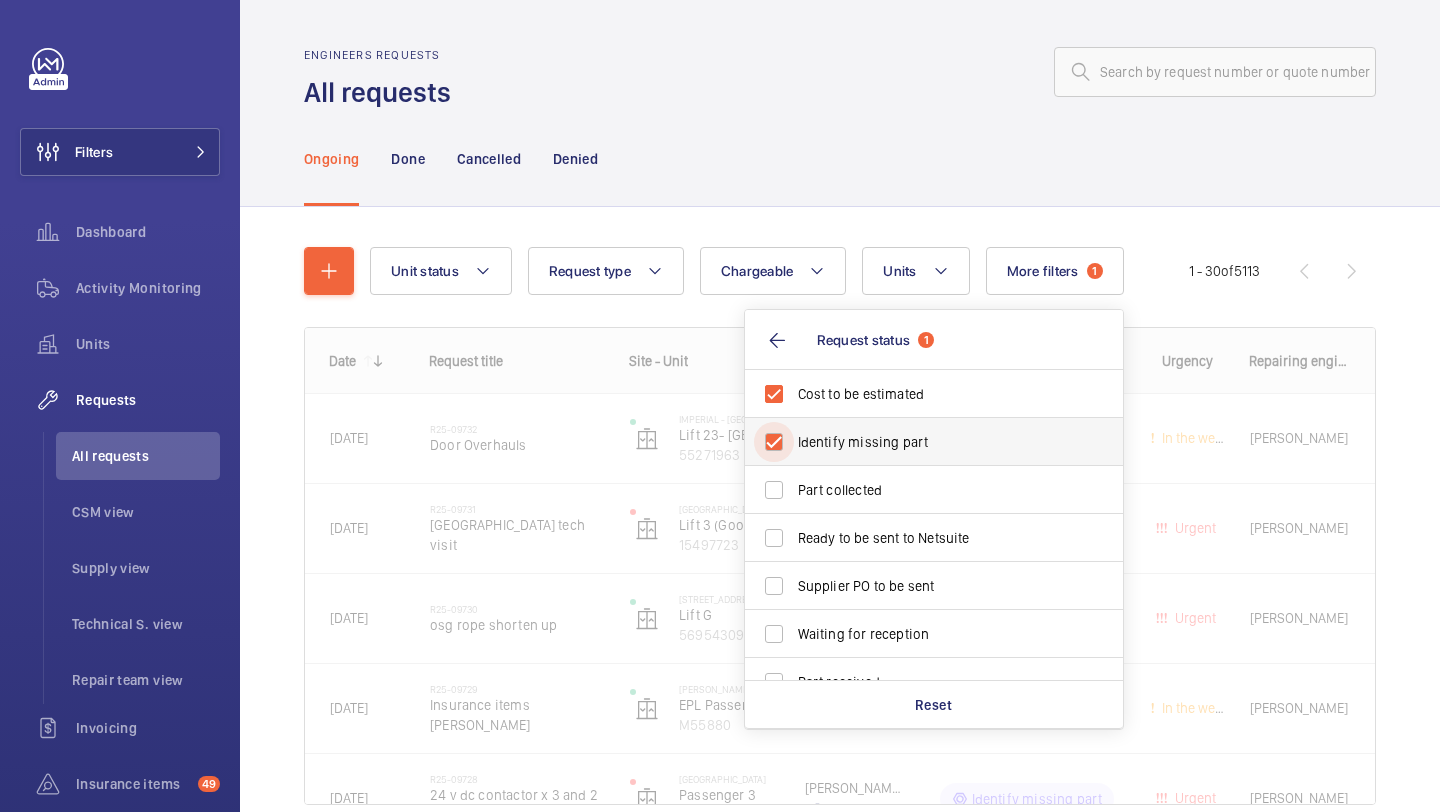 checkbox on "true" 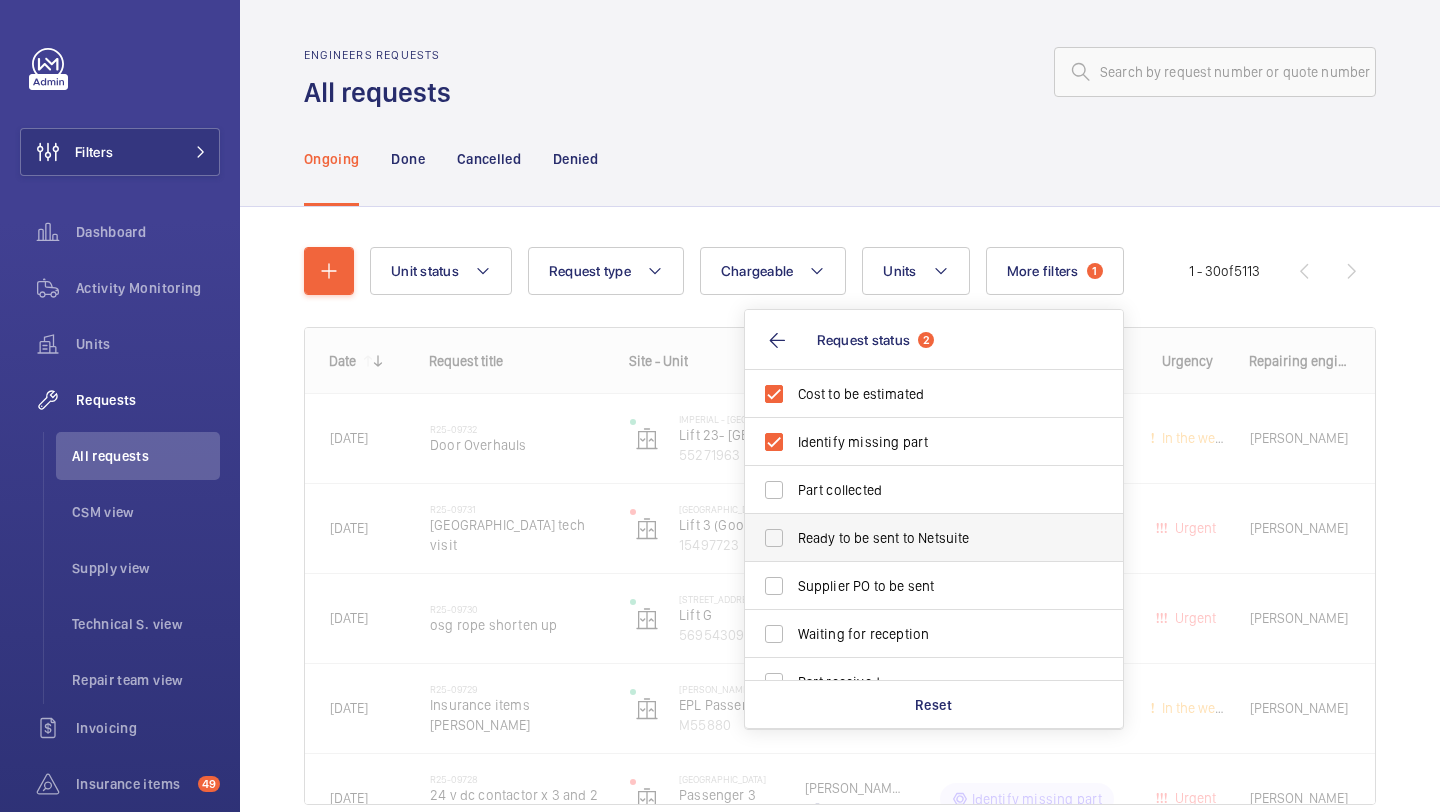 click on "Ready to be sent to Netsuite" at bounding box center (919, 538) 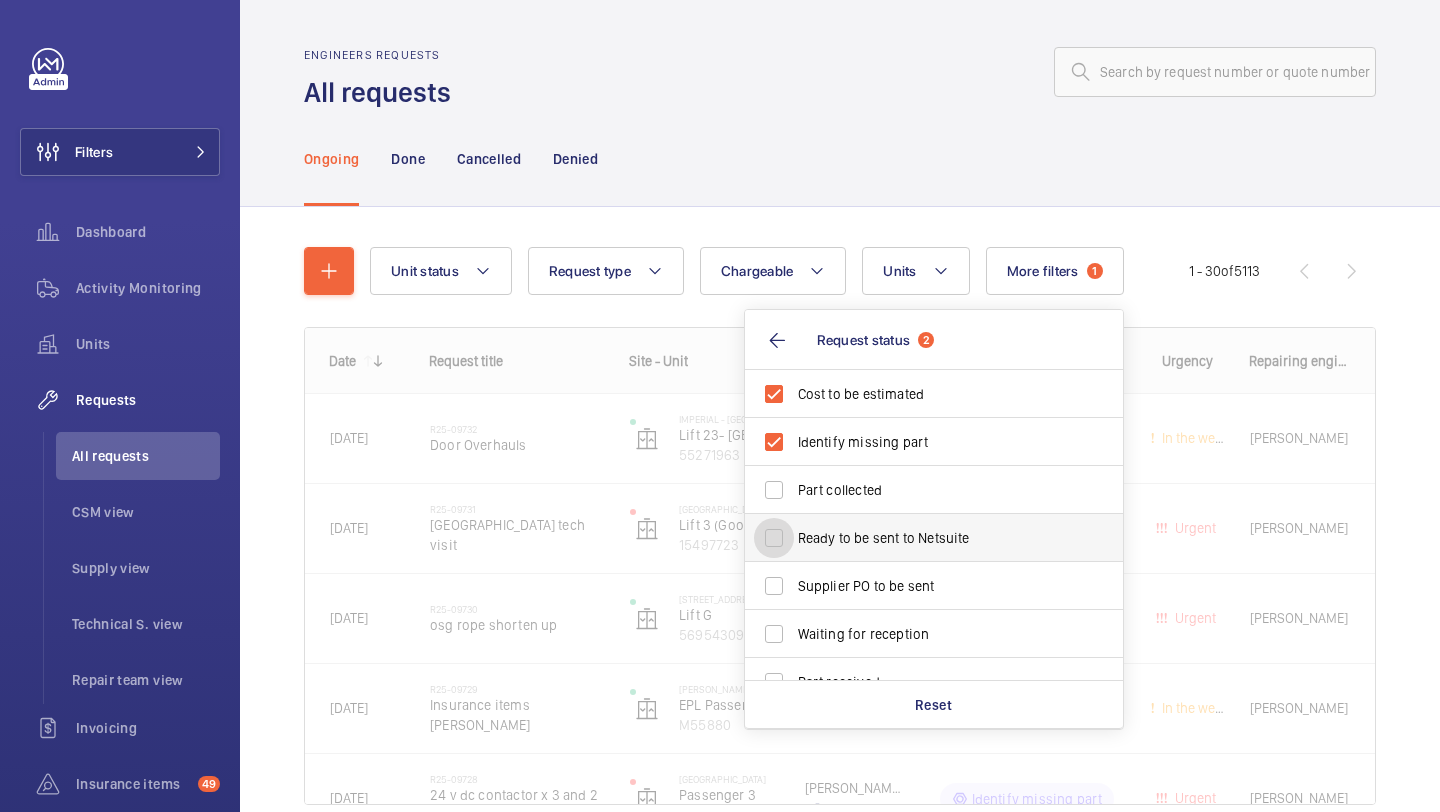 click on "Ready to be sent to Netsuite" at bounding box center (774, 538) 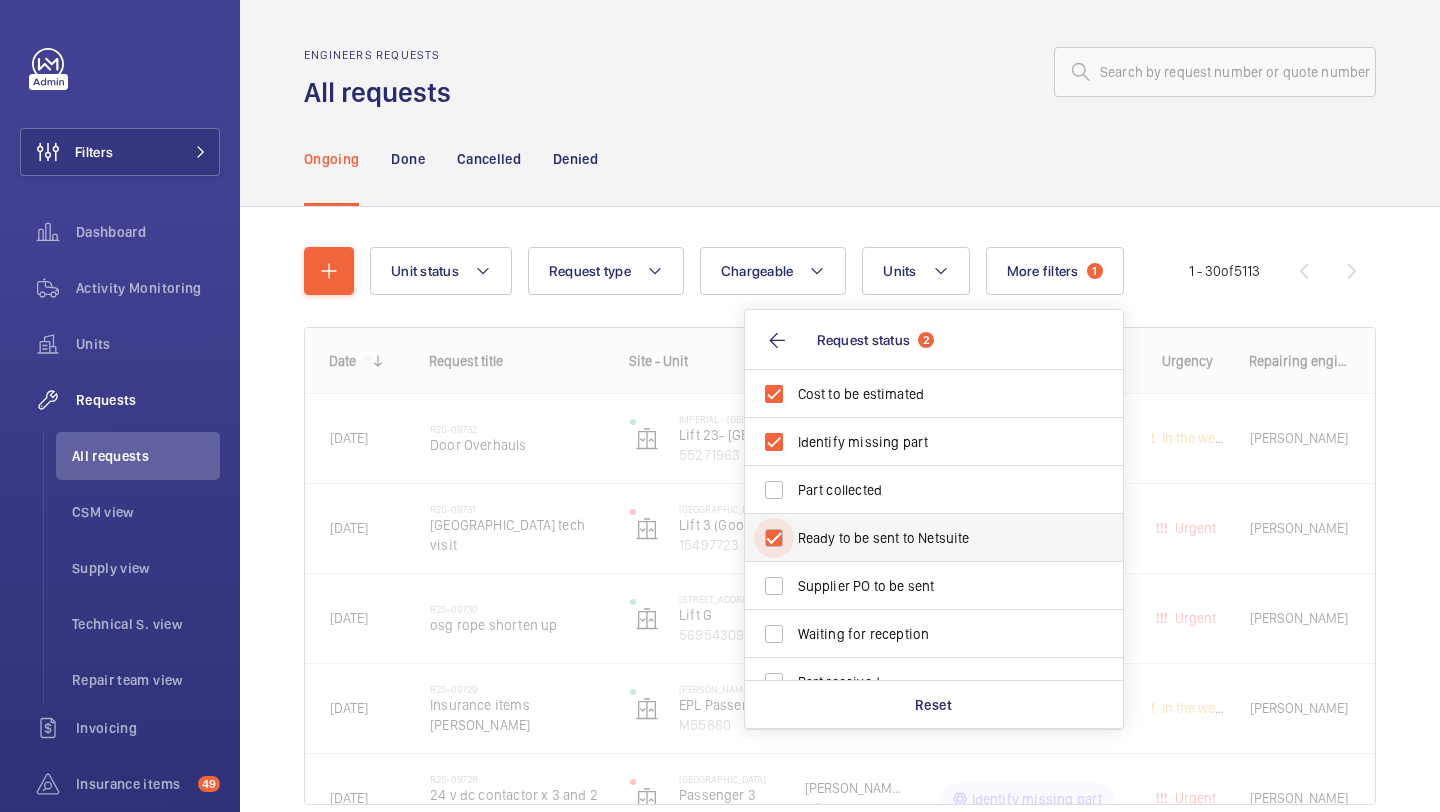 checkbox on "true" 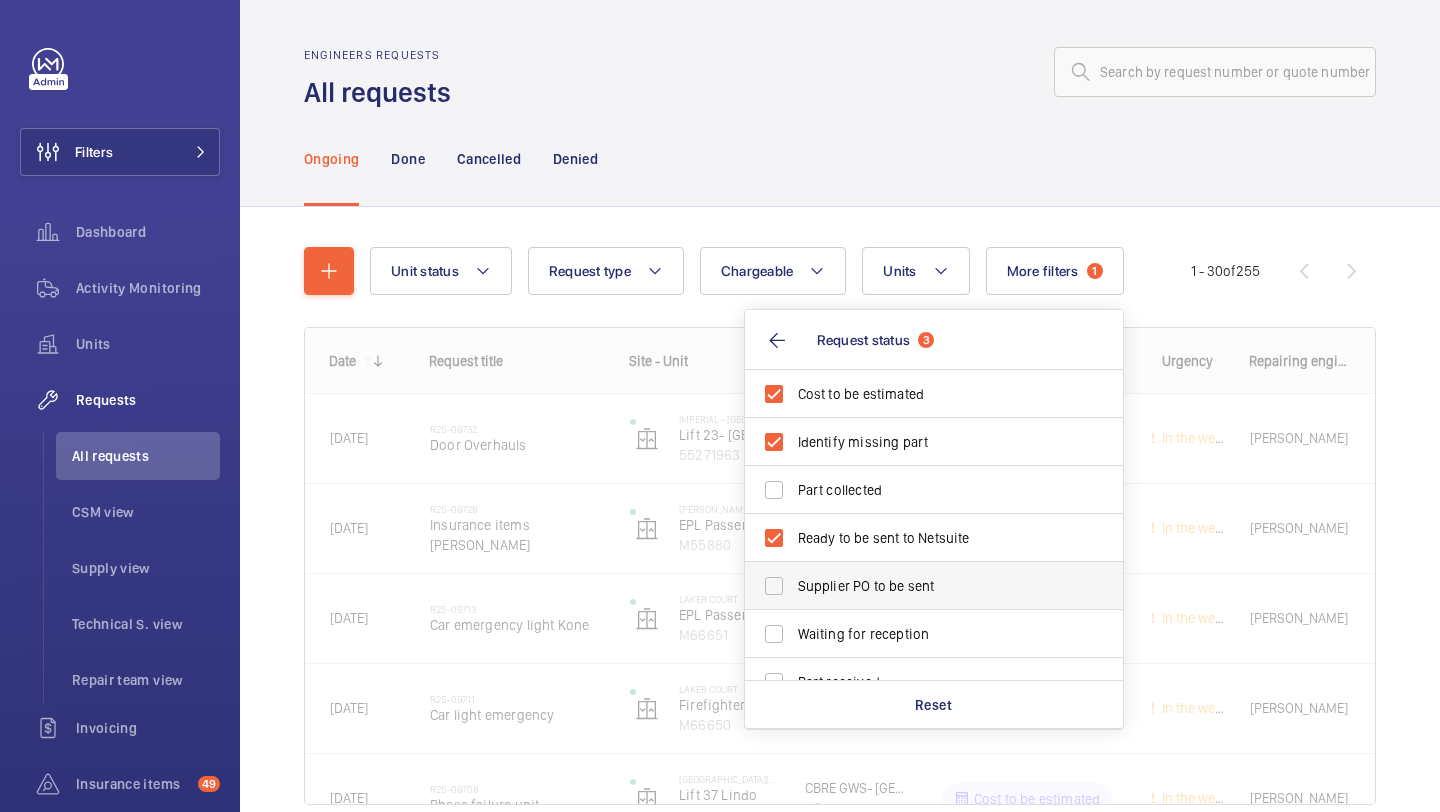click on "Supplier PO to be sent" at bounding box center [935, 586] 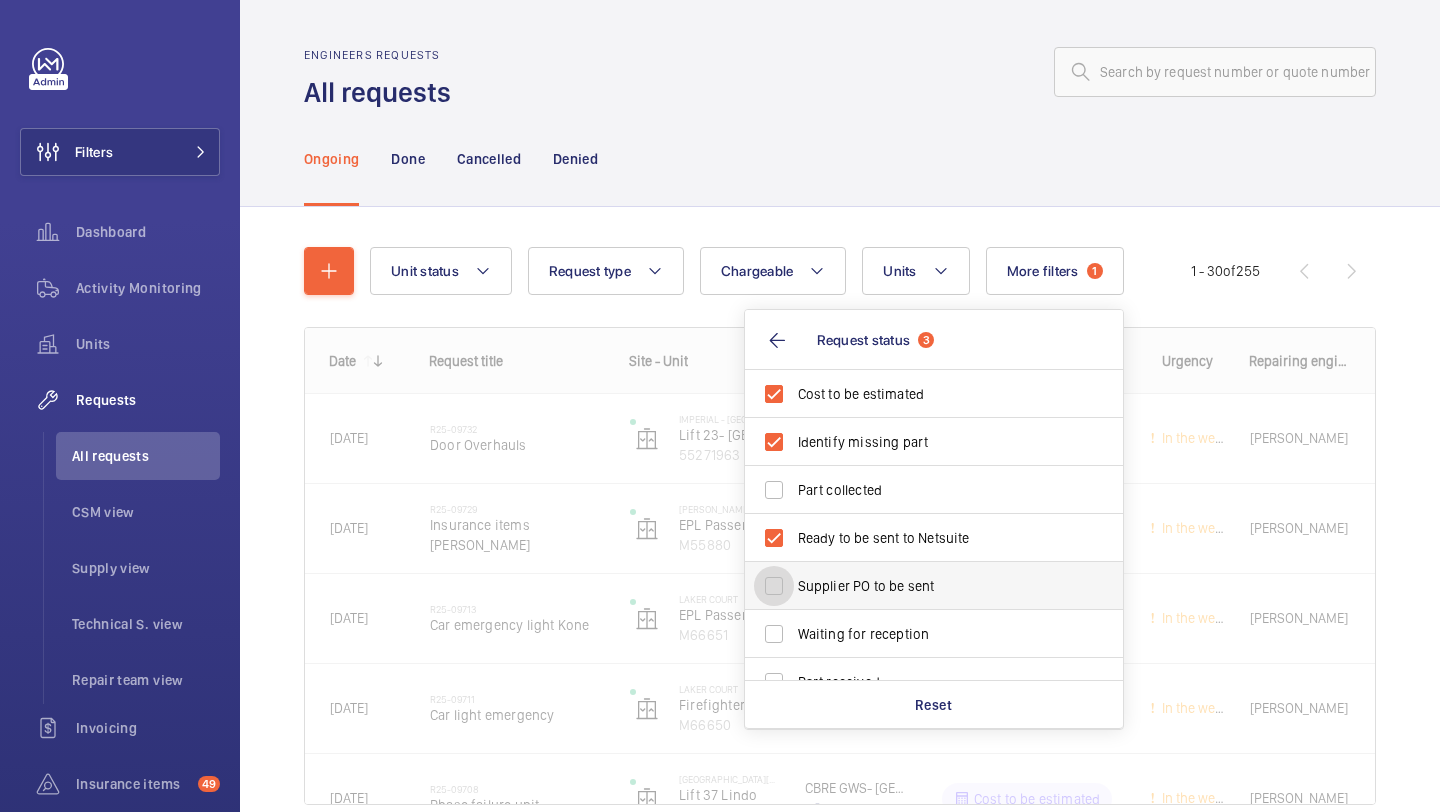 click on "Supplier PO to be sent" at bounding box center (774, 586) 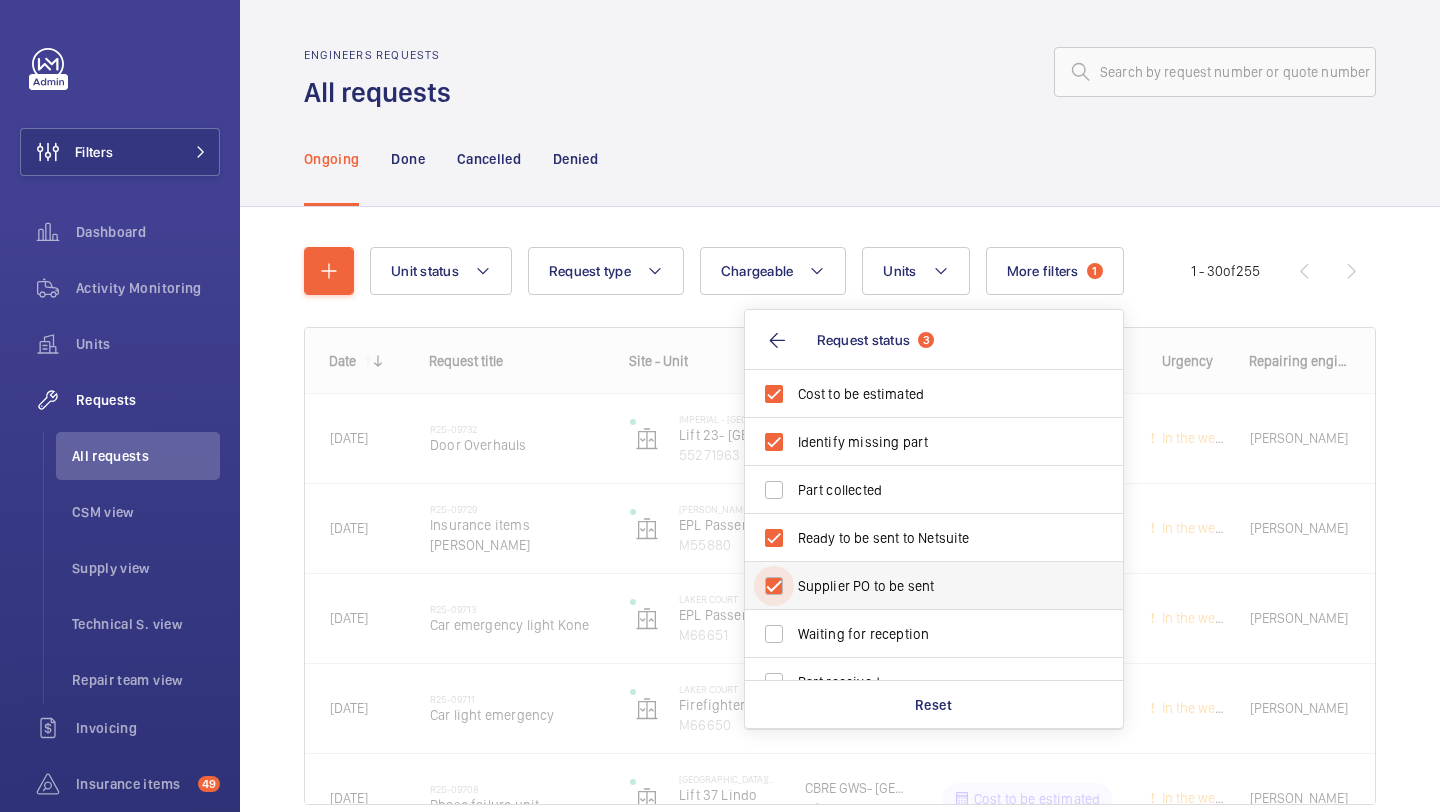 checkbox on "true" 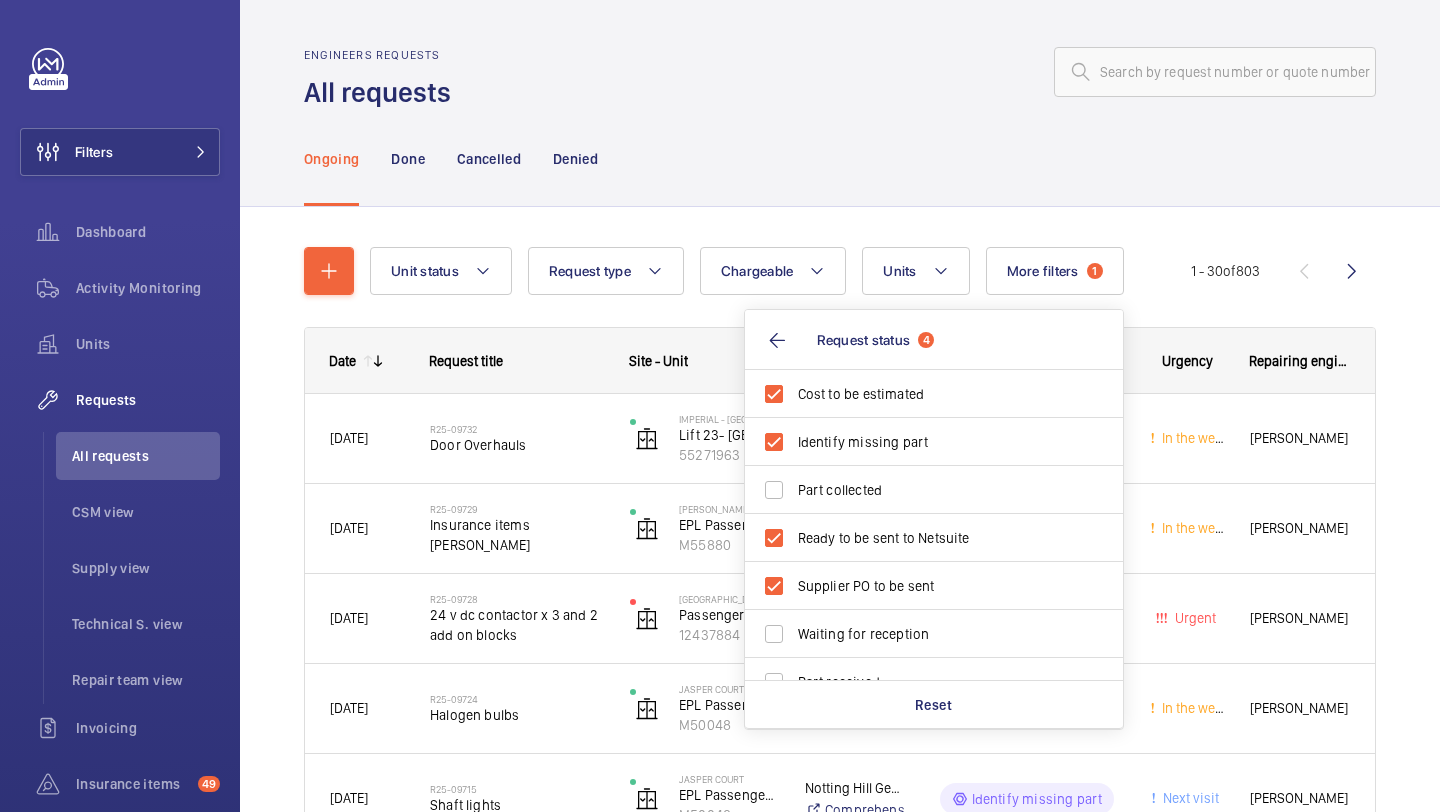 click on "Ongoing Done Cancelled Denied" 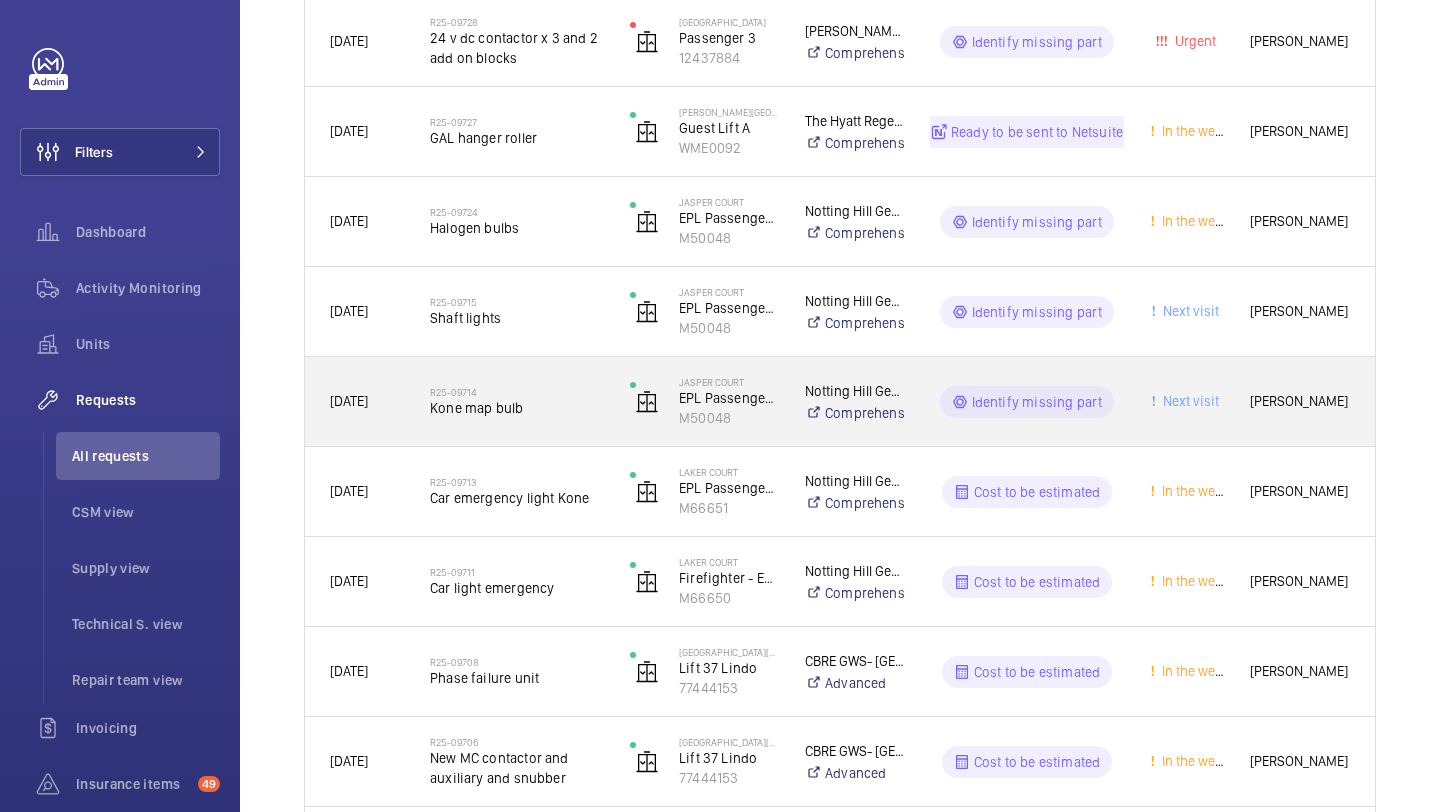 scroll, scrollTop: 673, scrollLeft: 0, axis: vertical 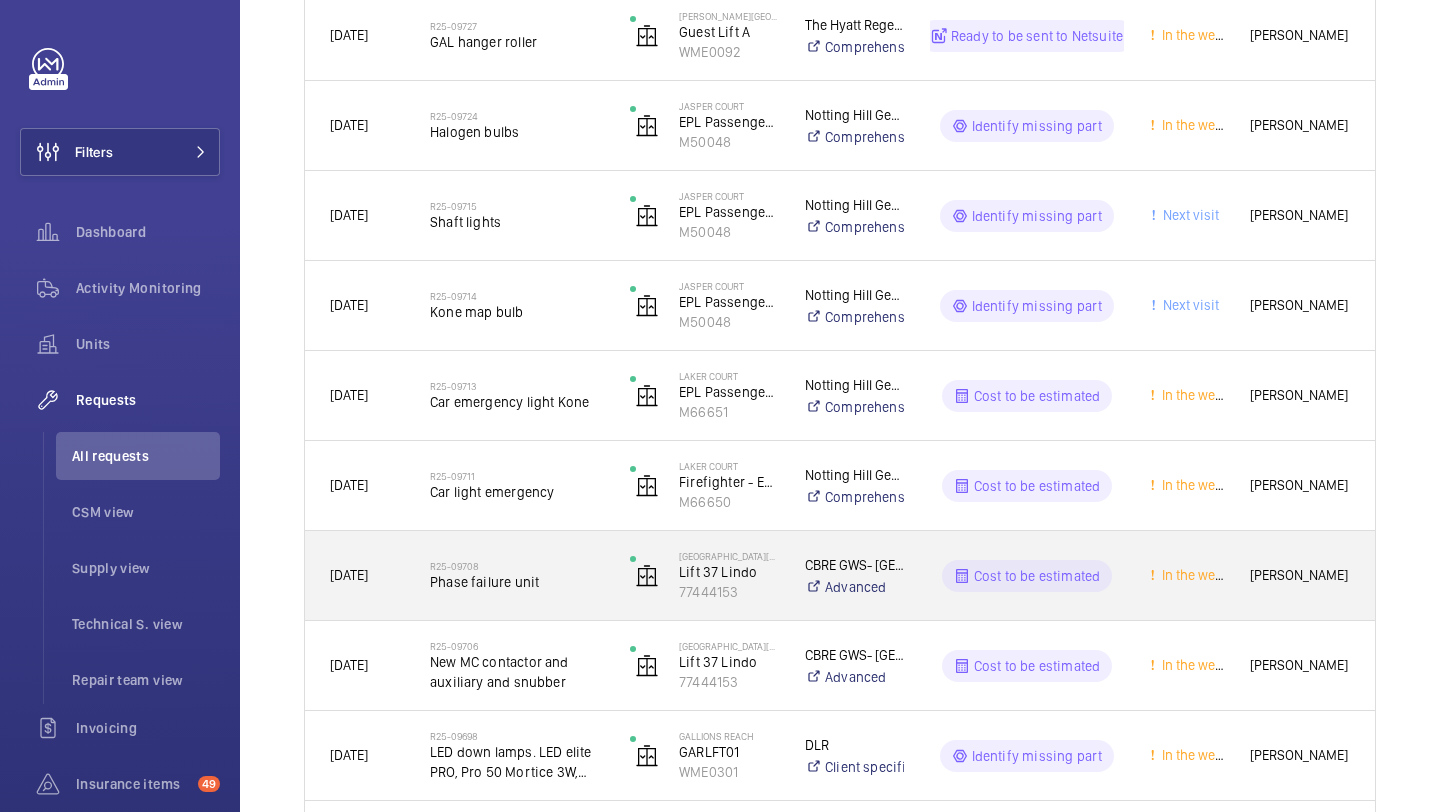 click on "R25-09708   Phase failure unit" 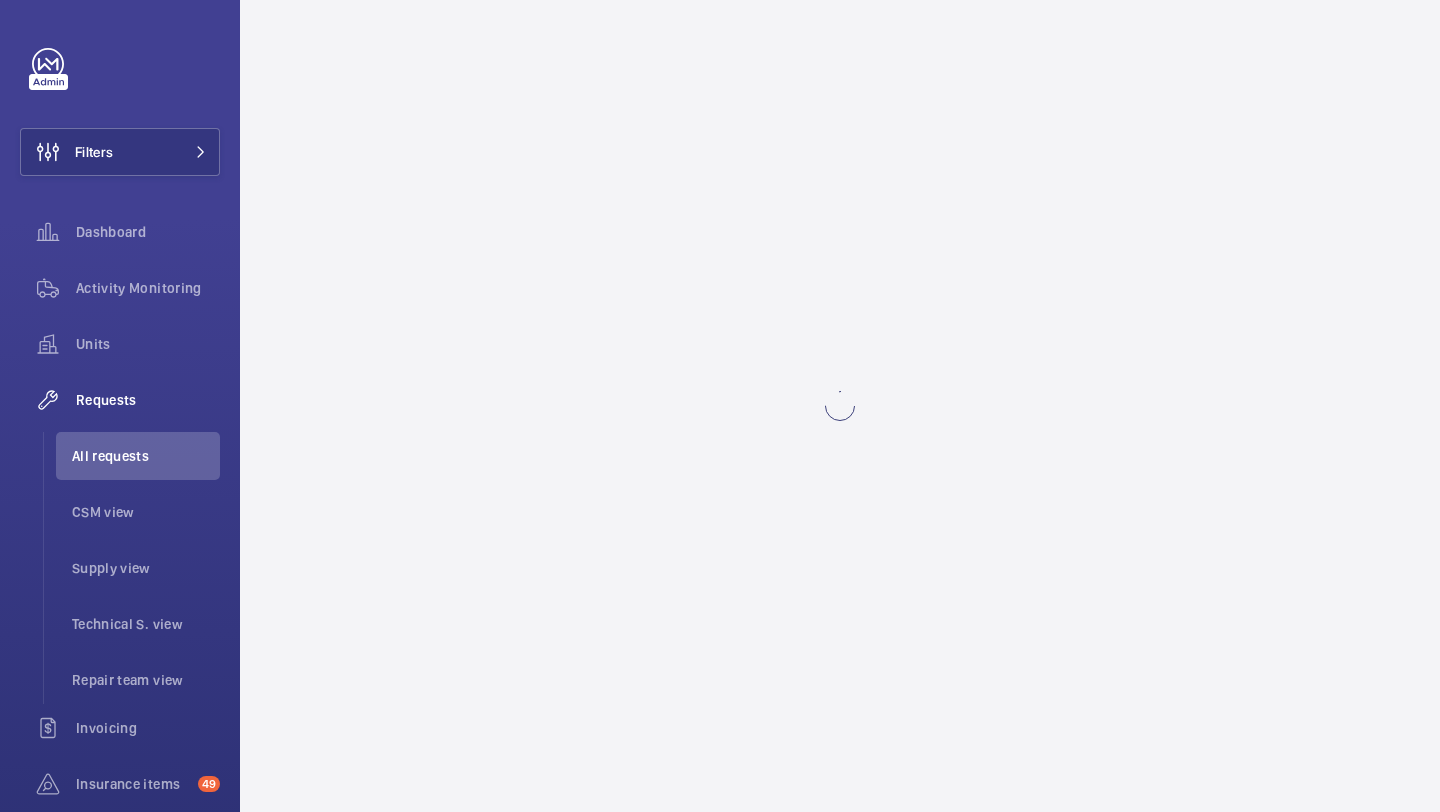 scroll, scrollTop: 0, scrollLeft: 0, axis: both 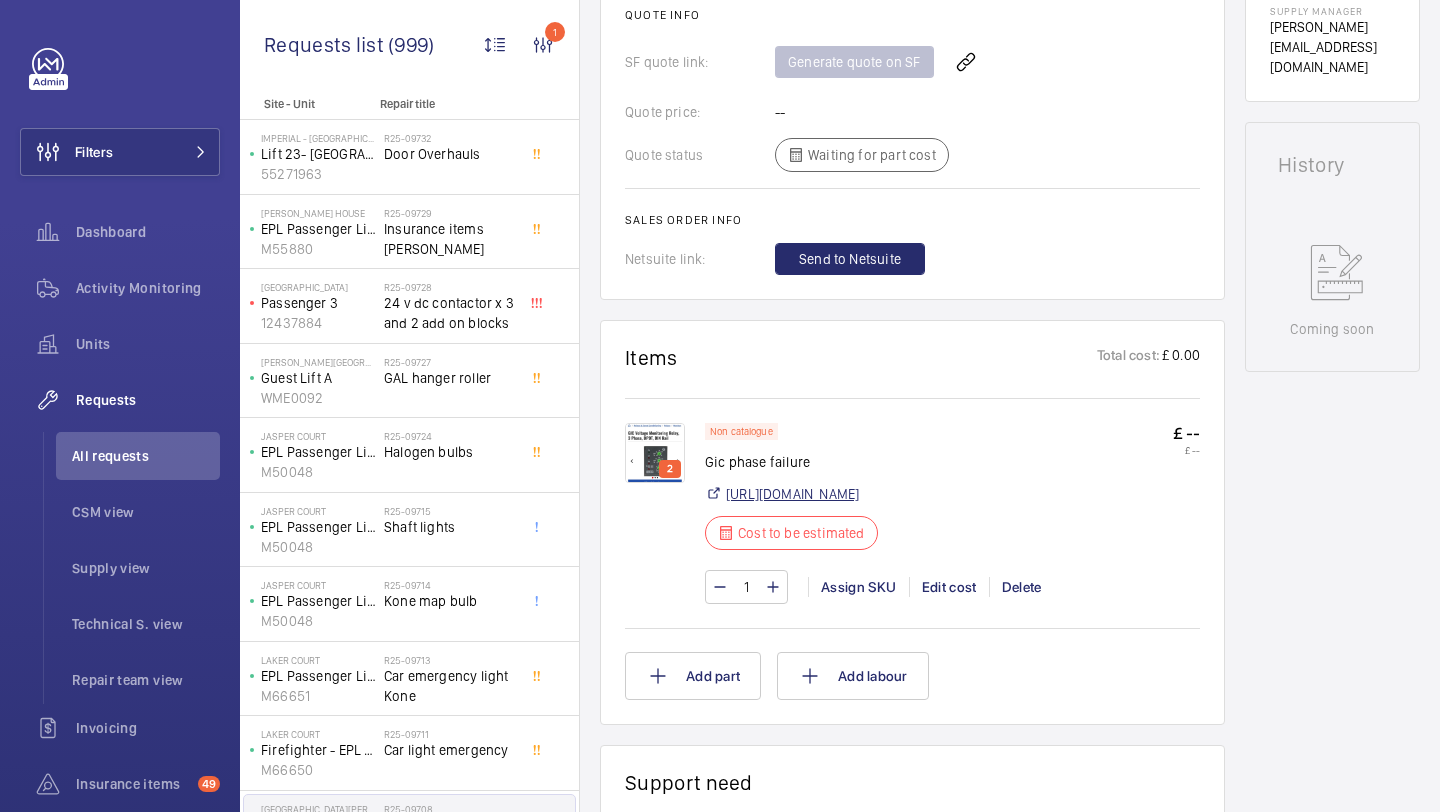 click on "https://uk.rs-online.com/web/p/monitoring-relays/7943939?cm_mmc=UK-PLA-DS3A-_-google-_-CSS_UK_EN_PMAX_Catch+All-_--_-7943939&matchtype=&&gclsrc=aw.ds&gad_source=1&gad_campaignid=20567417192&gbraid=0AAAAADkeWNM5ZQKQV-KCCO1U5gKFpnlgx&gclid=EAIaIQobChMImpLn7rPDjgMVA5BQBh3o-BJREAQYBSABEgLVjPD_BwE" 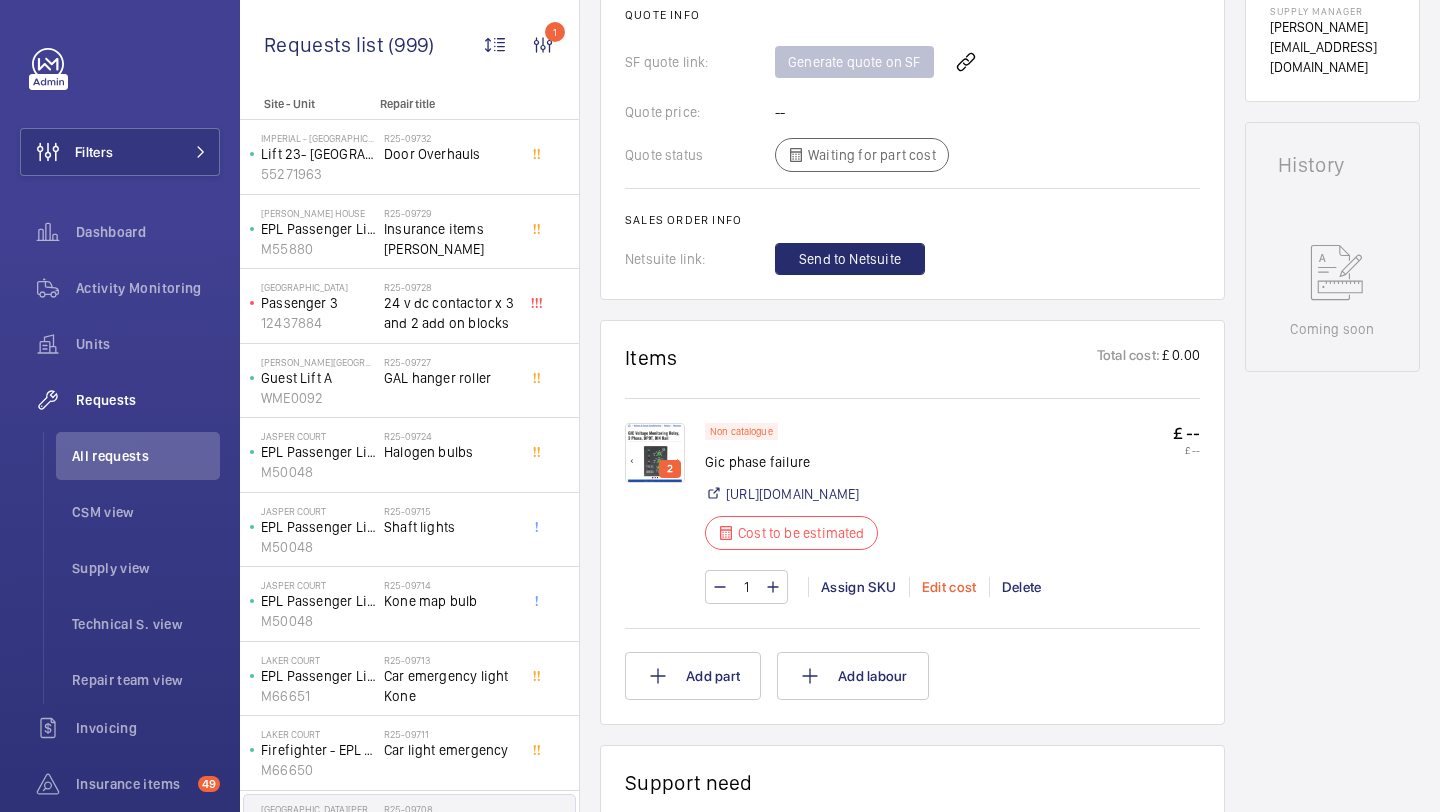 click on "Edit cost" 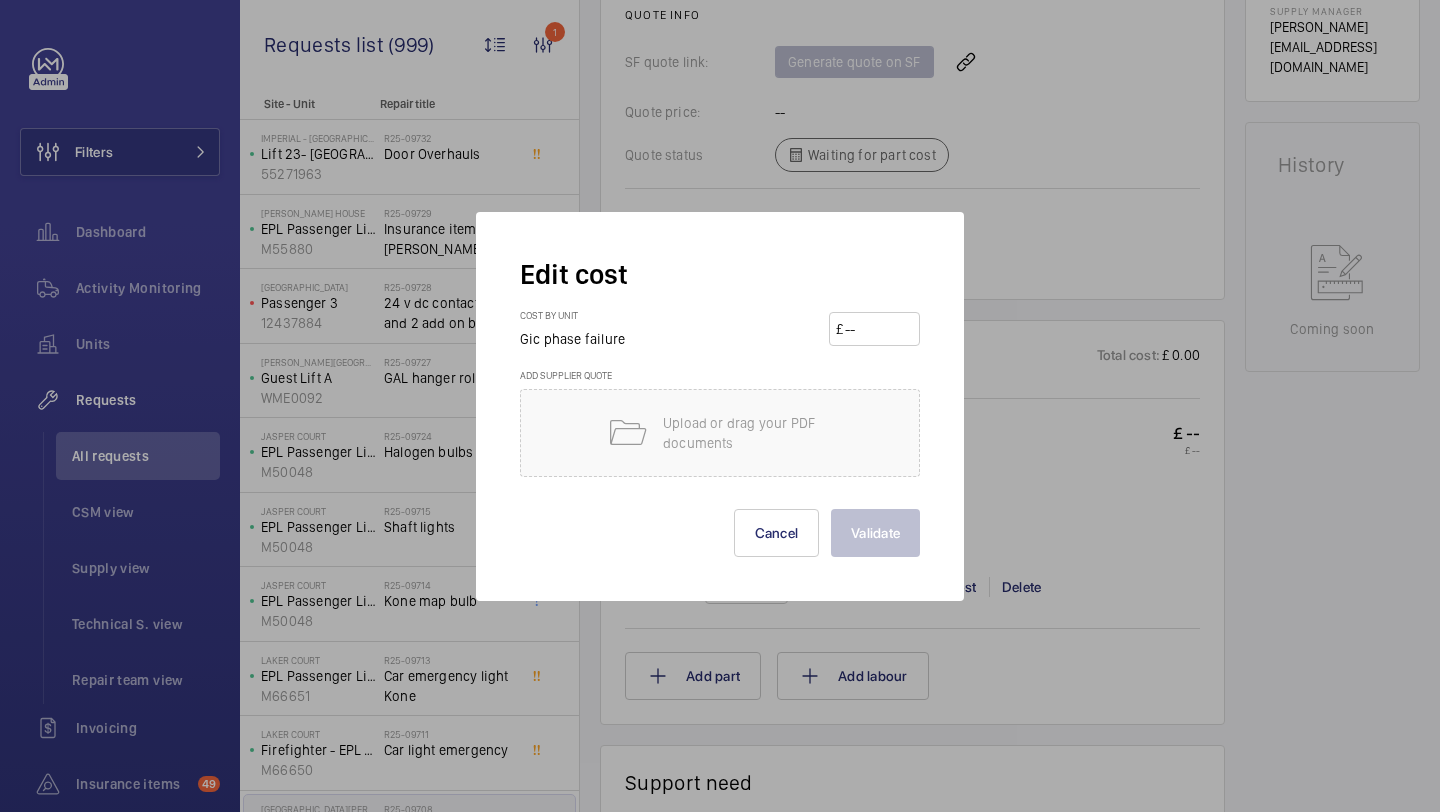 click at bounding box center [878, 329] 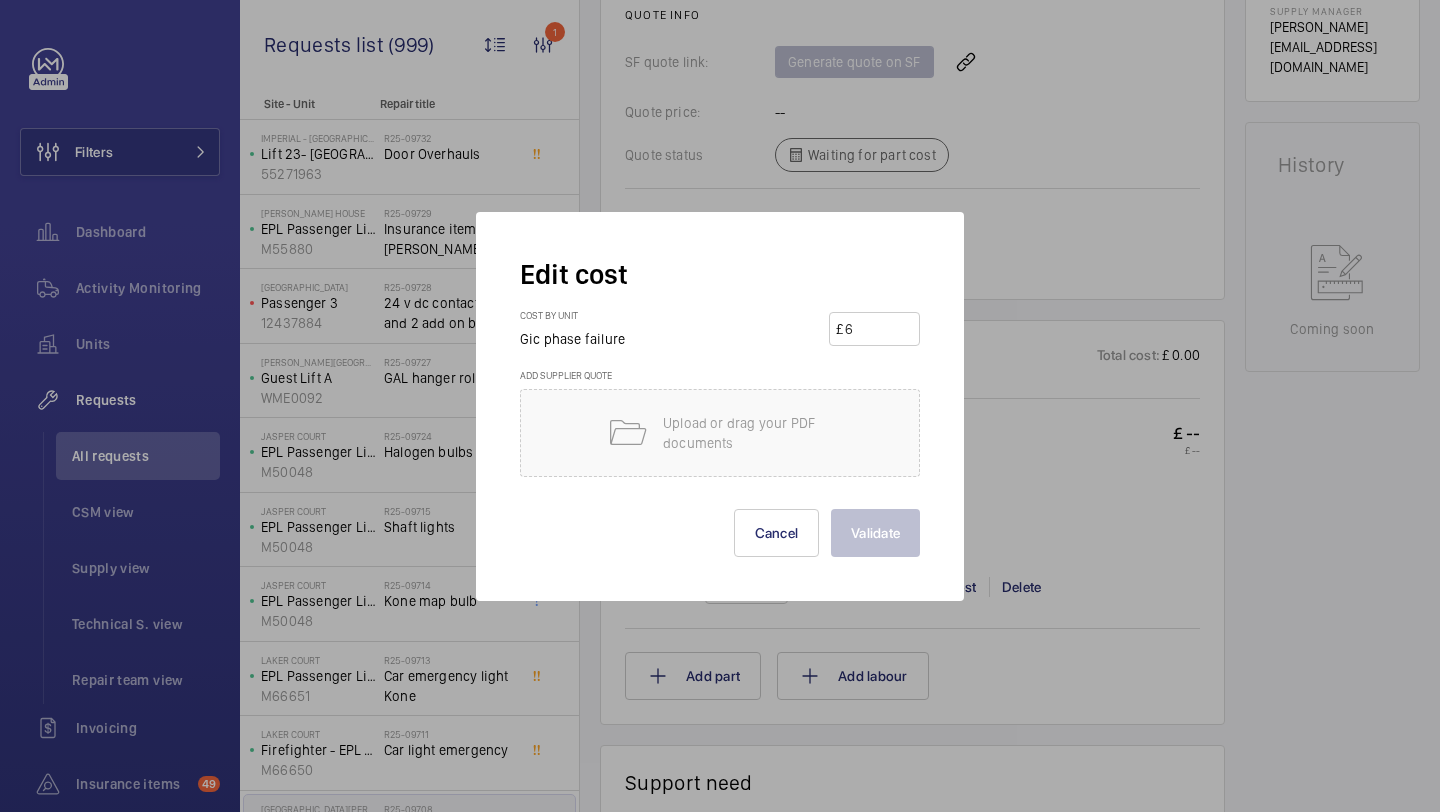type on "60" 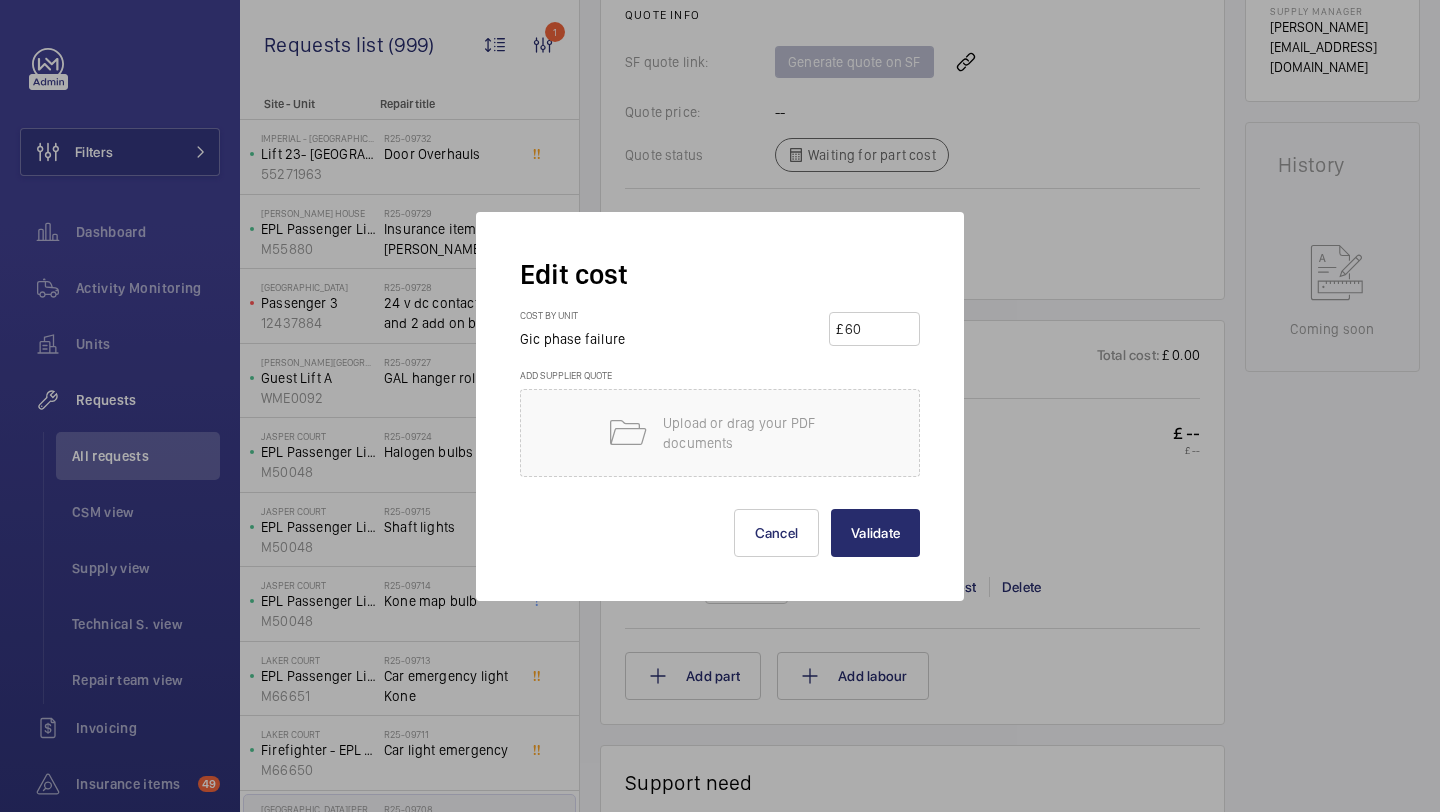 click on "Validate" at bounding box center [875, 533] 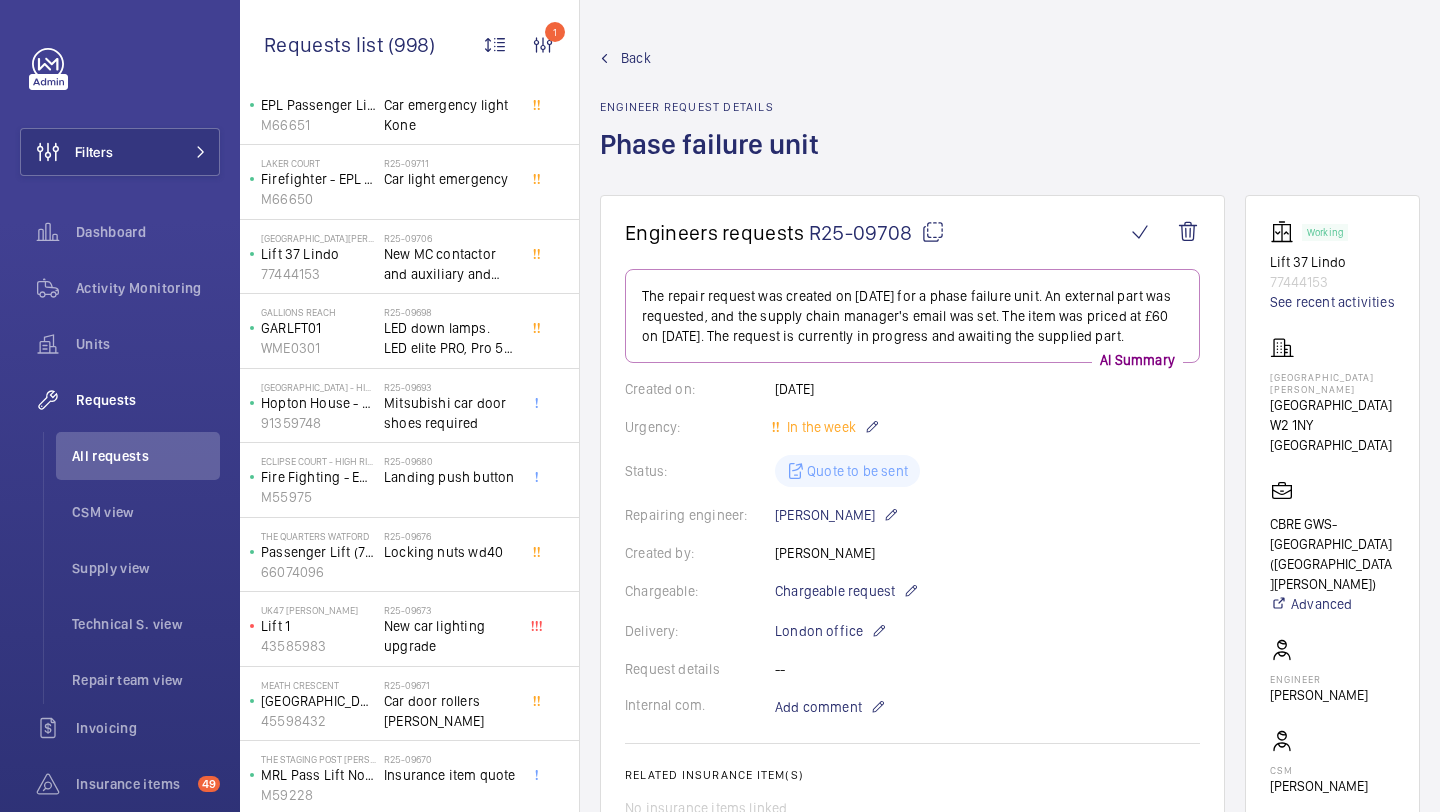 scroll, scrollTop: 580, scrollLeft: 0, axis: vertical 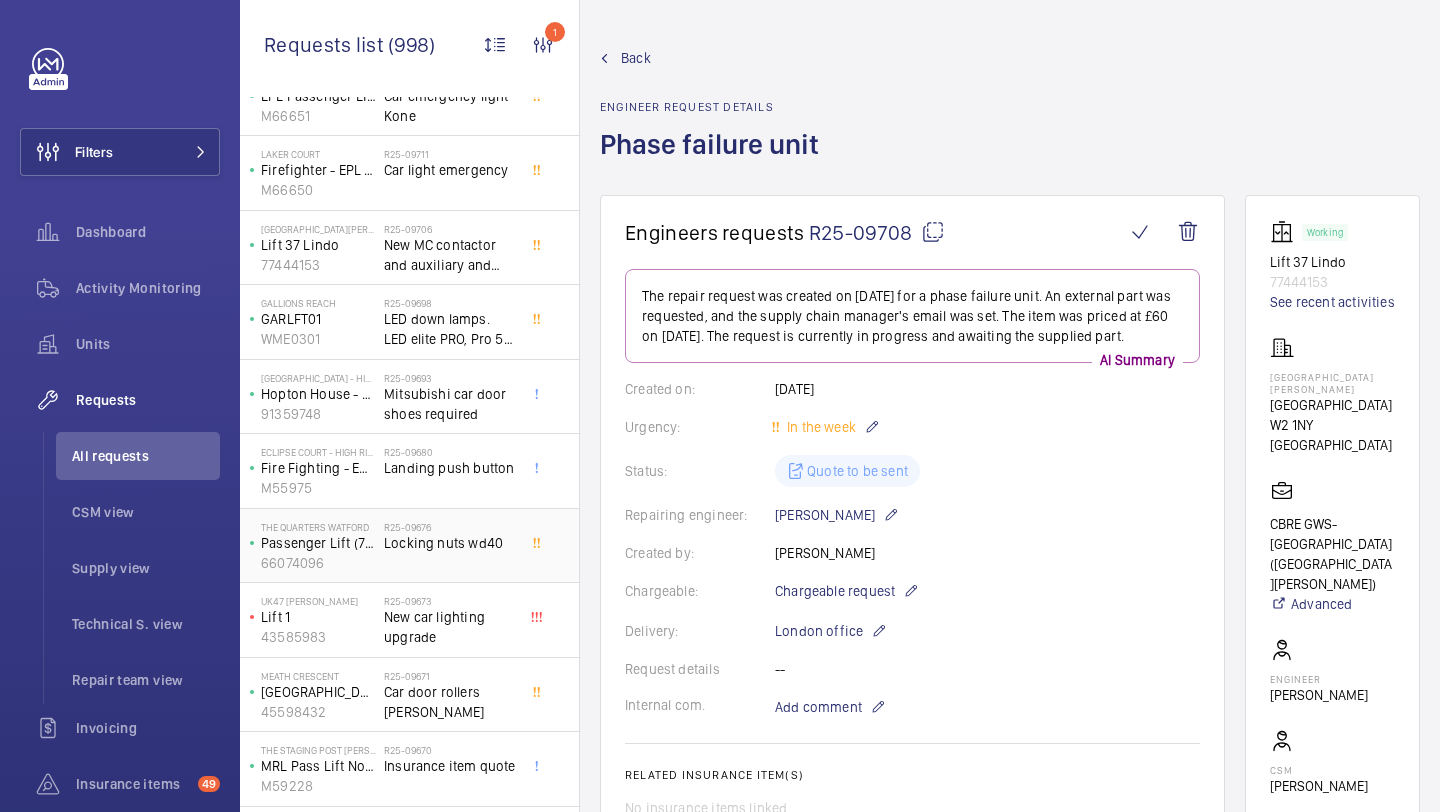 click on "R25-09676   Locking nuts wd40" 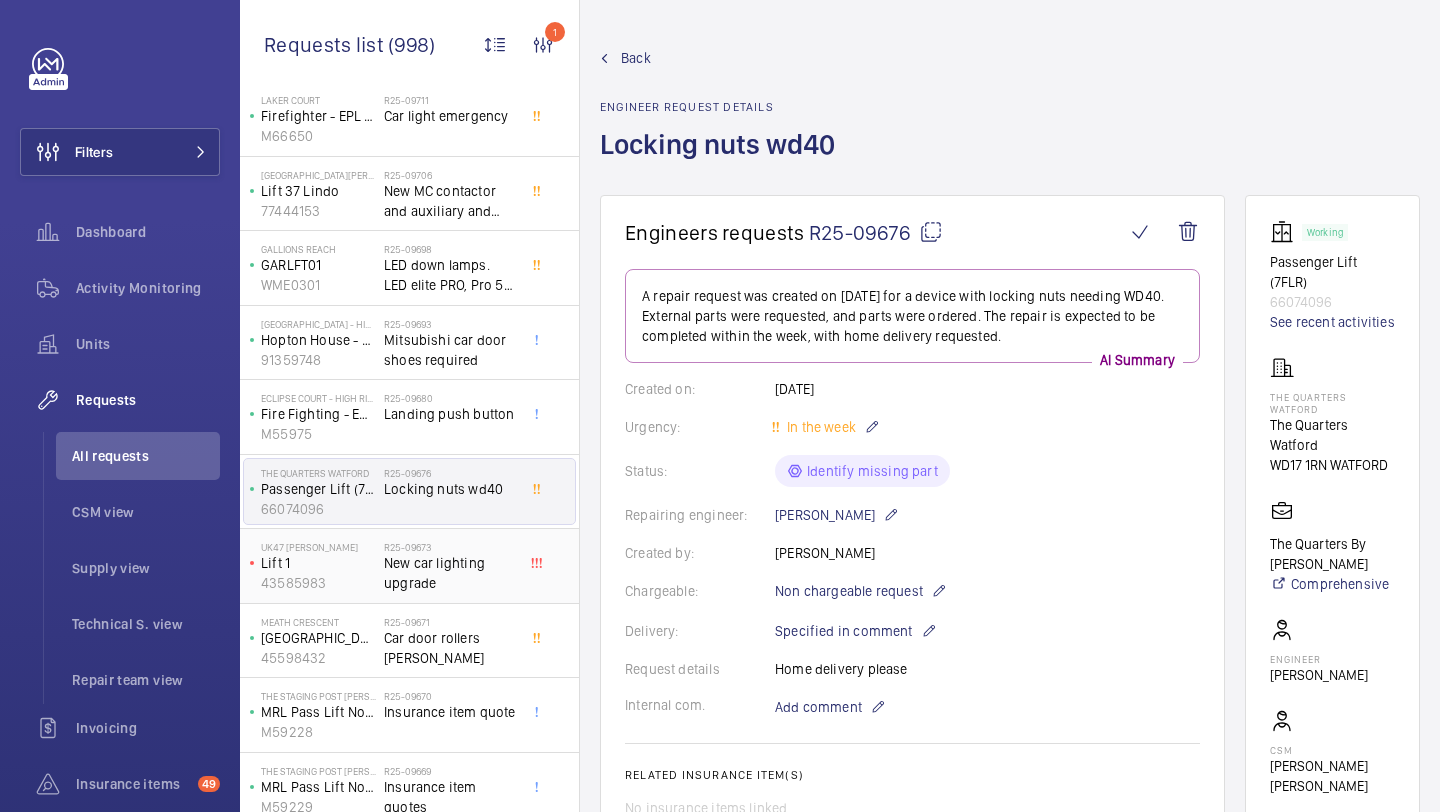 scroll, scrollTop: 671, scrollLeft: 0, axis: vertical 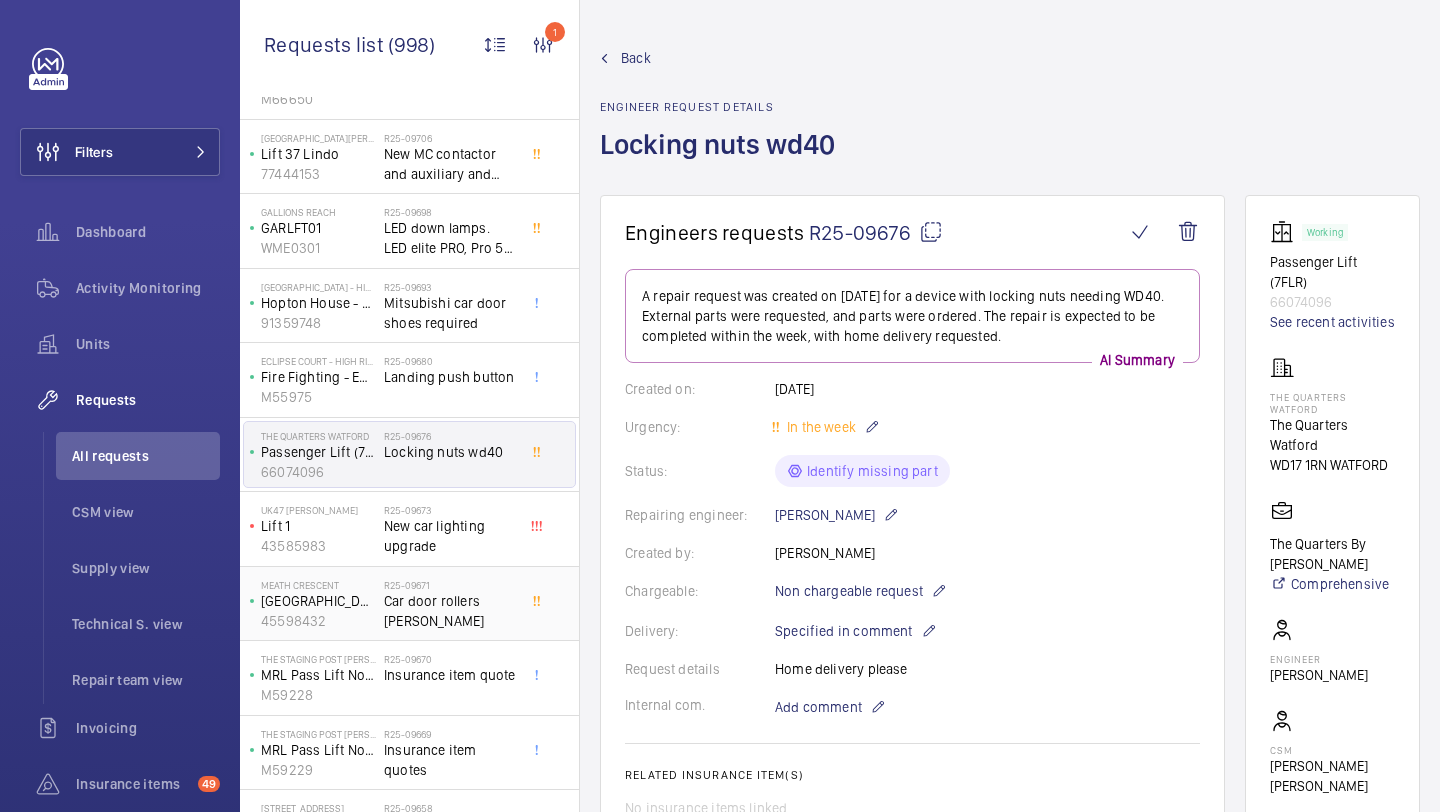 click on "Car door rollers Schindler" 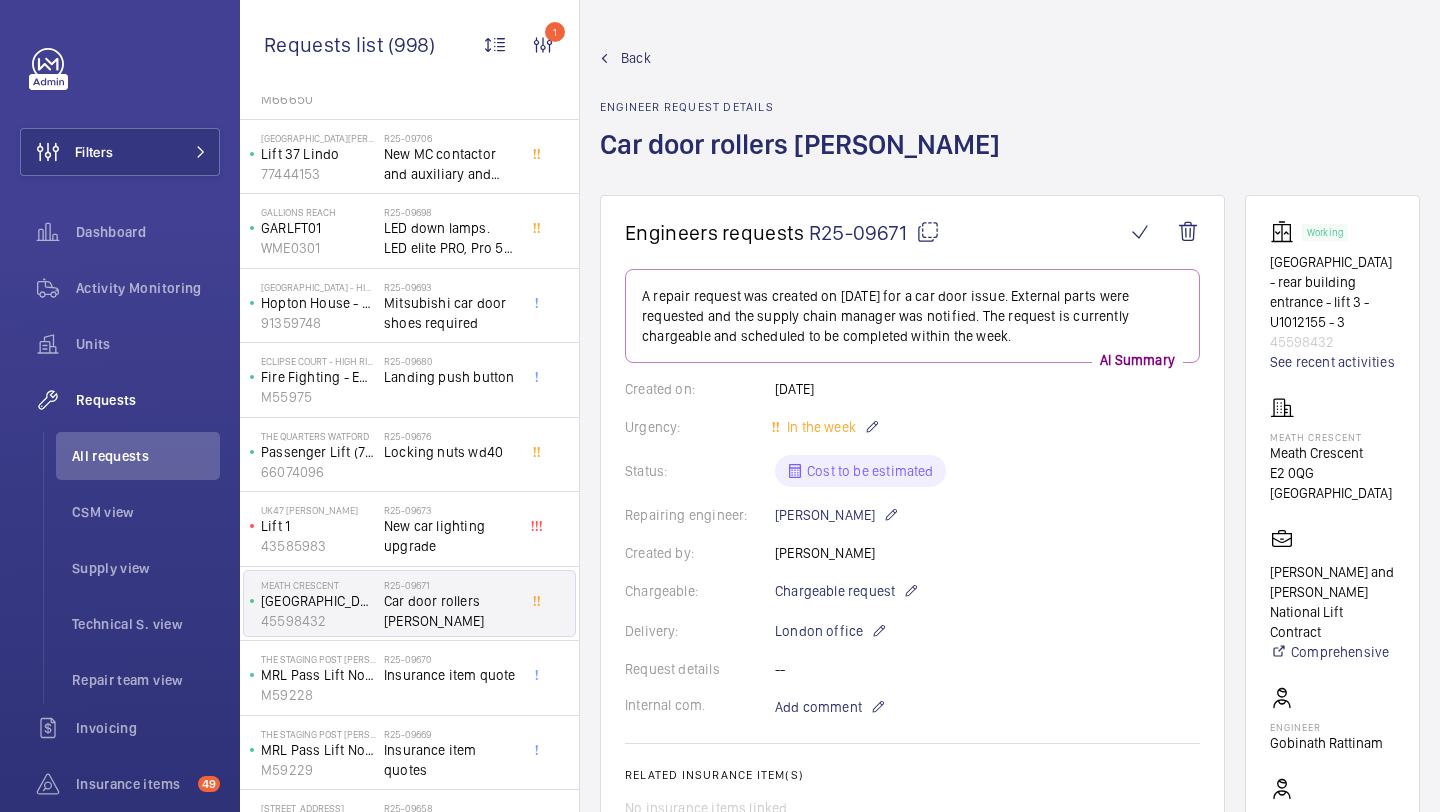 scroll, scrollTop: 1051, scrollLeft: 0, axis: vertical 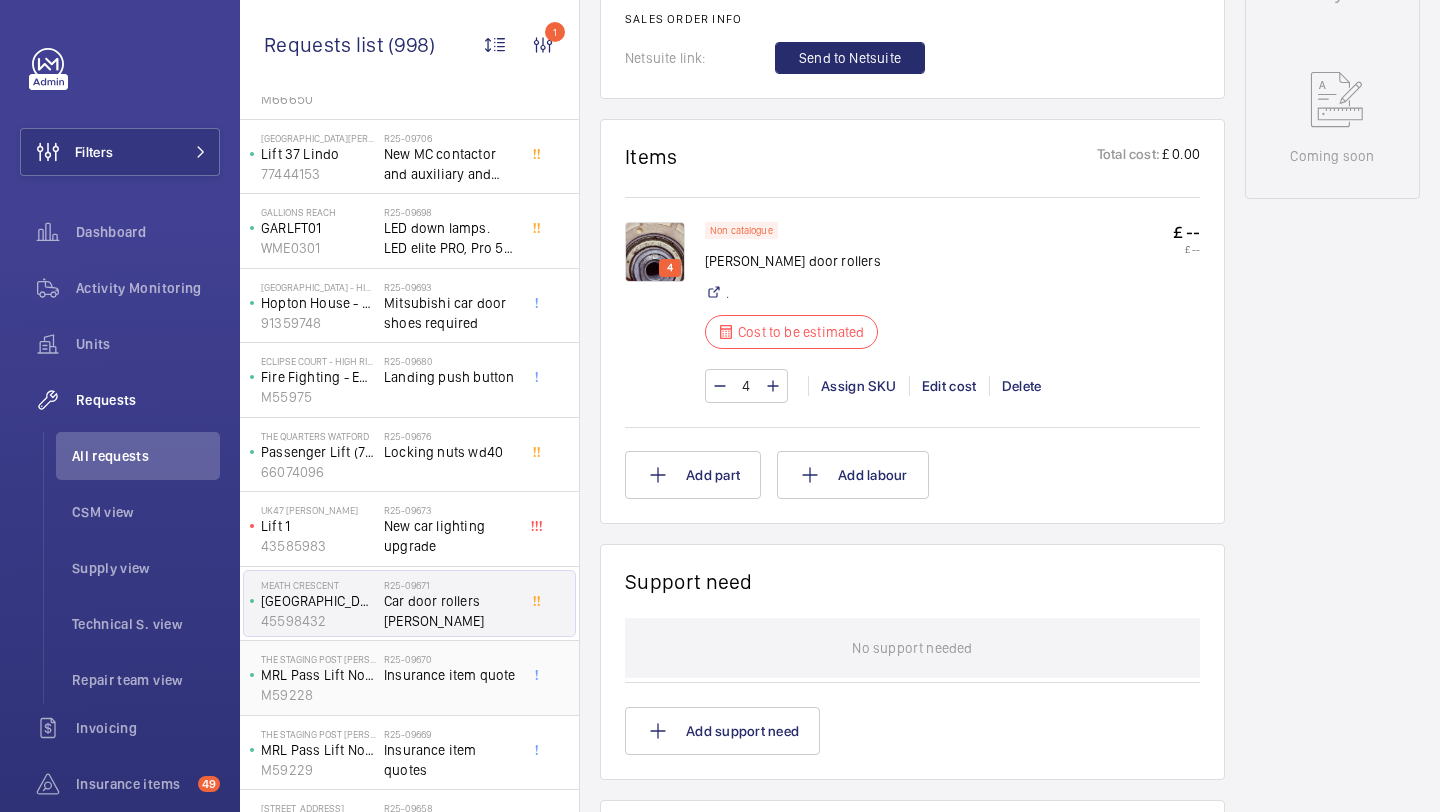 click on "Insurance item quote" 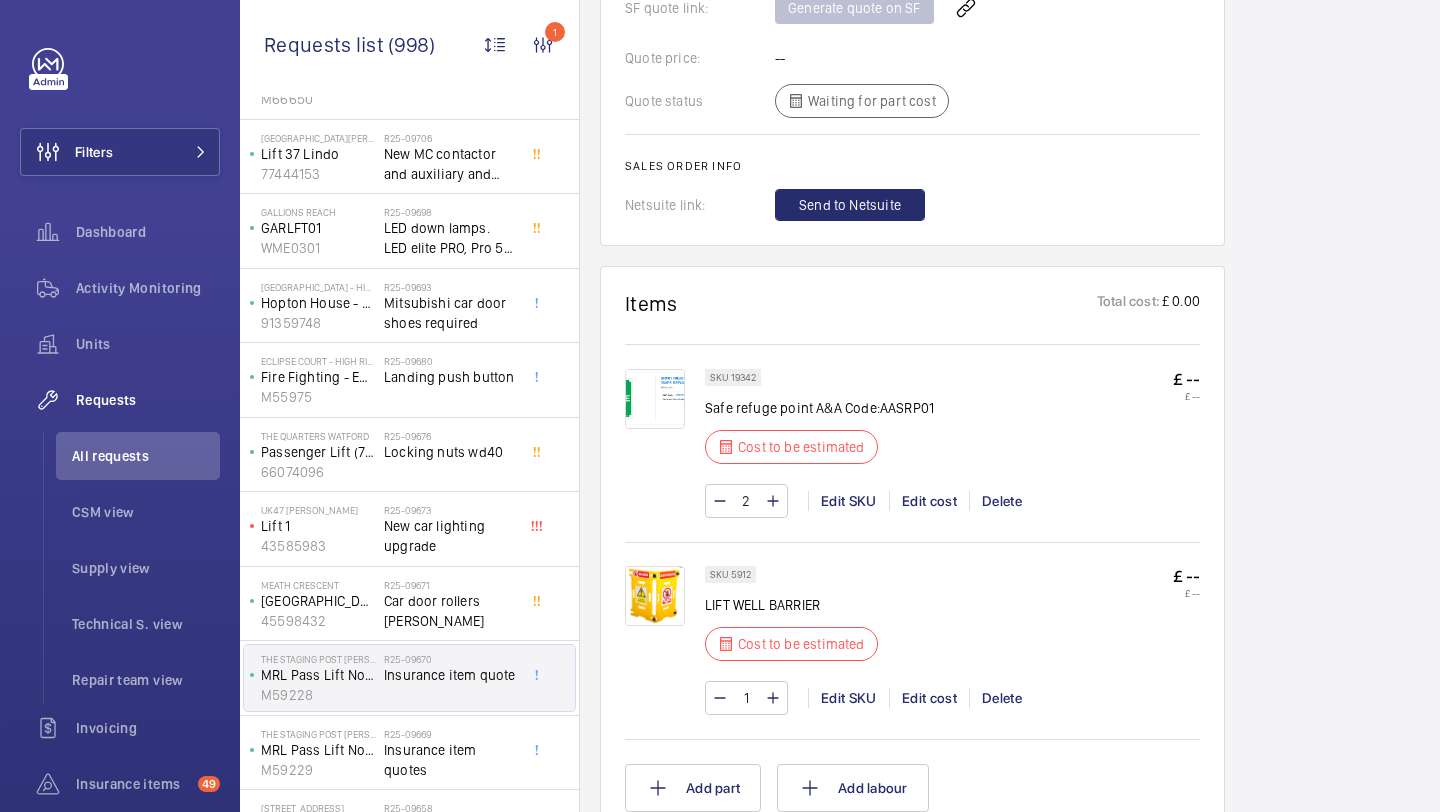 scroll, scrollTop: 1272, scrollLeft: 0, axis: vertical 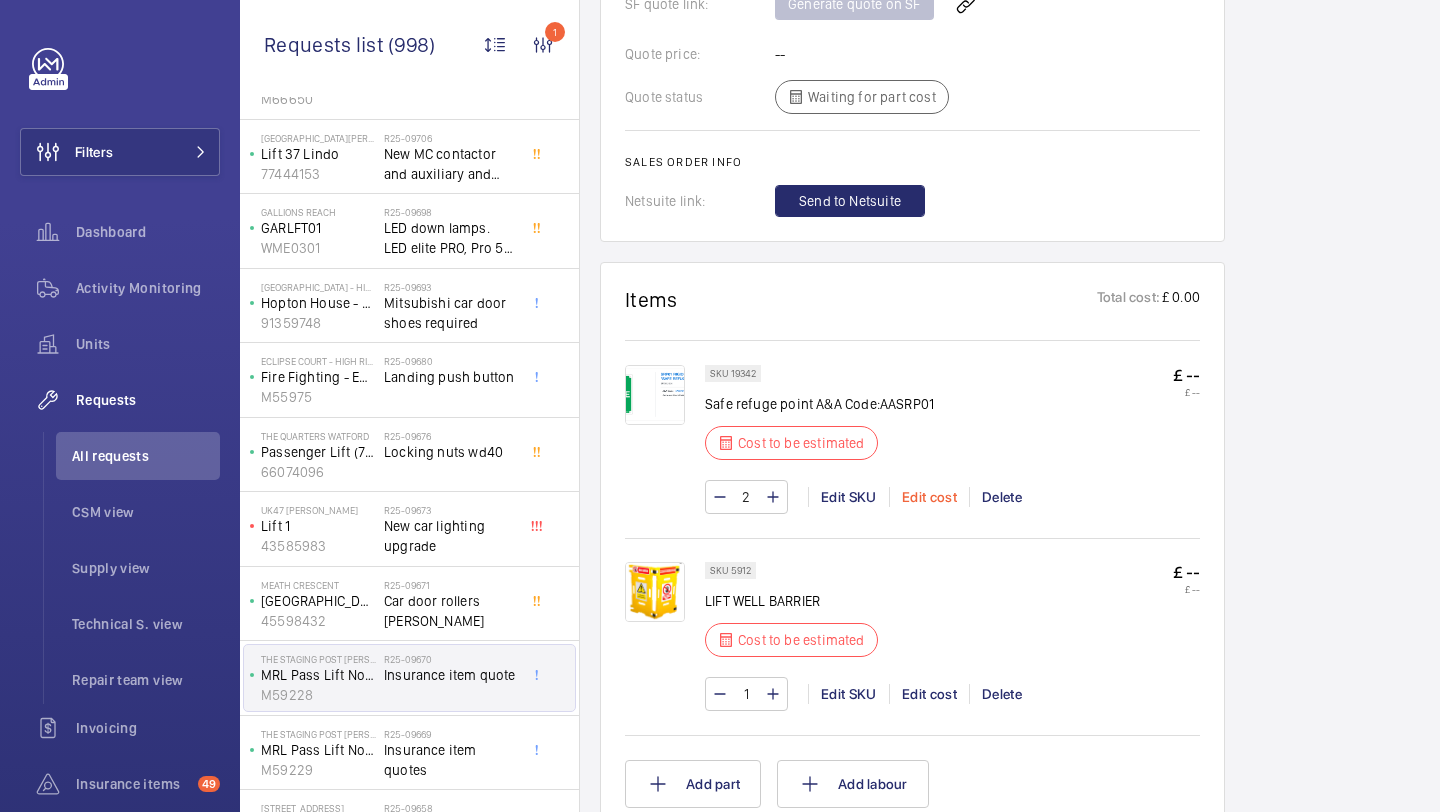 click on "Edit cost" 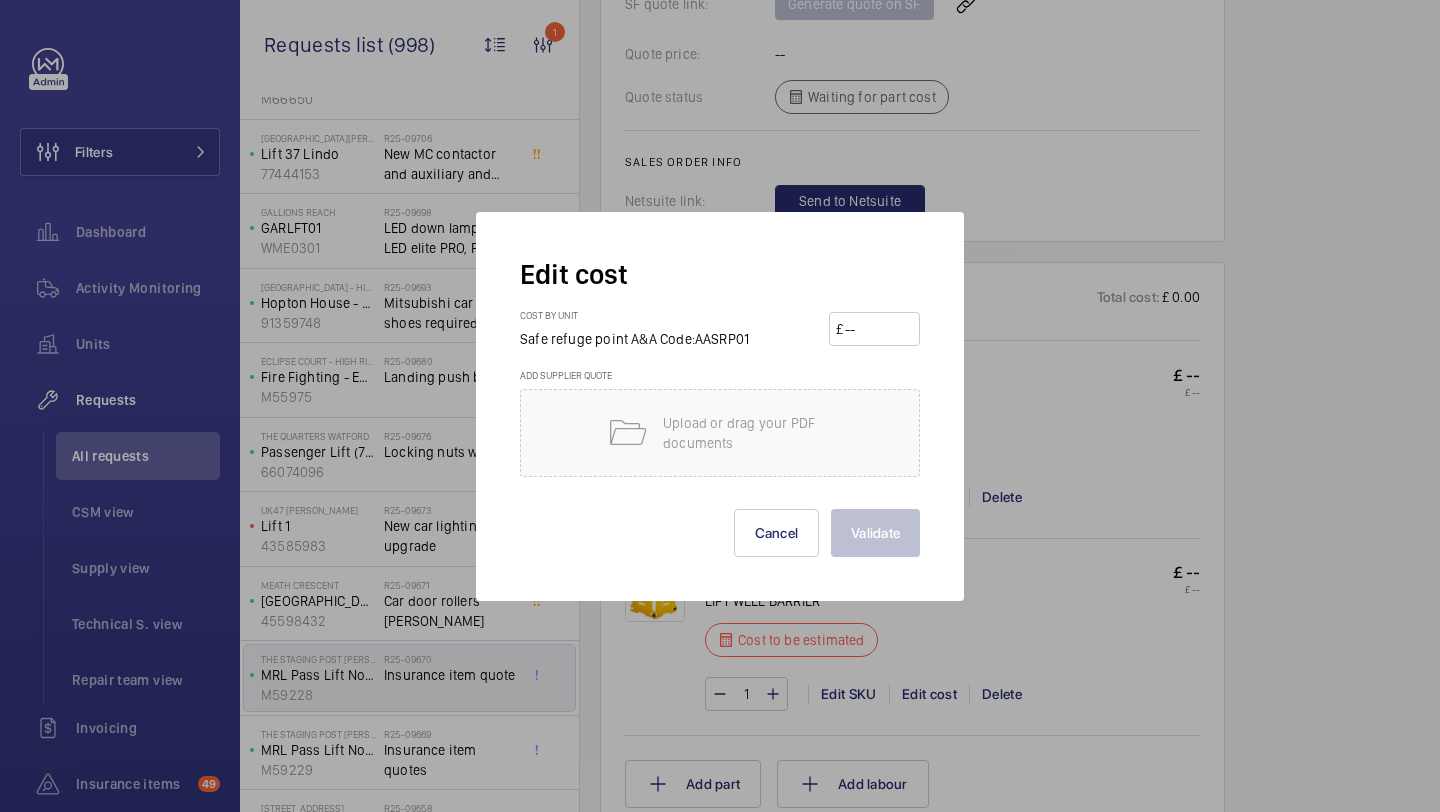 click at bounding box center [878, 329] 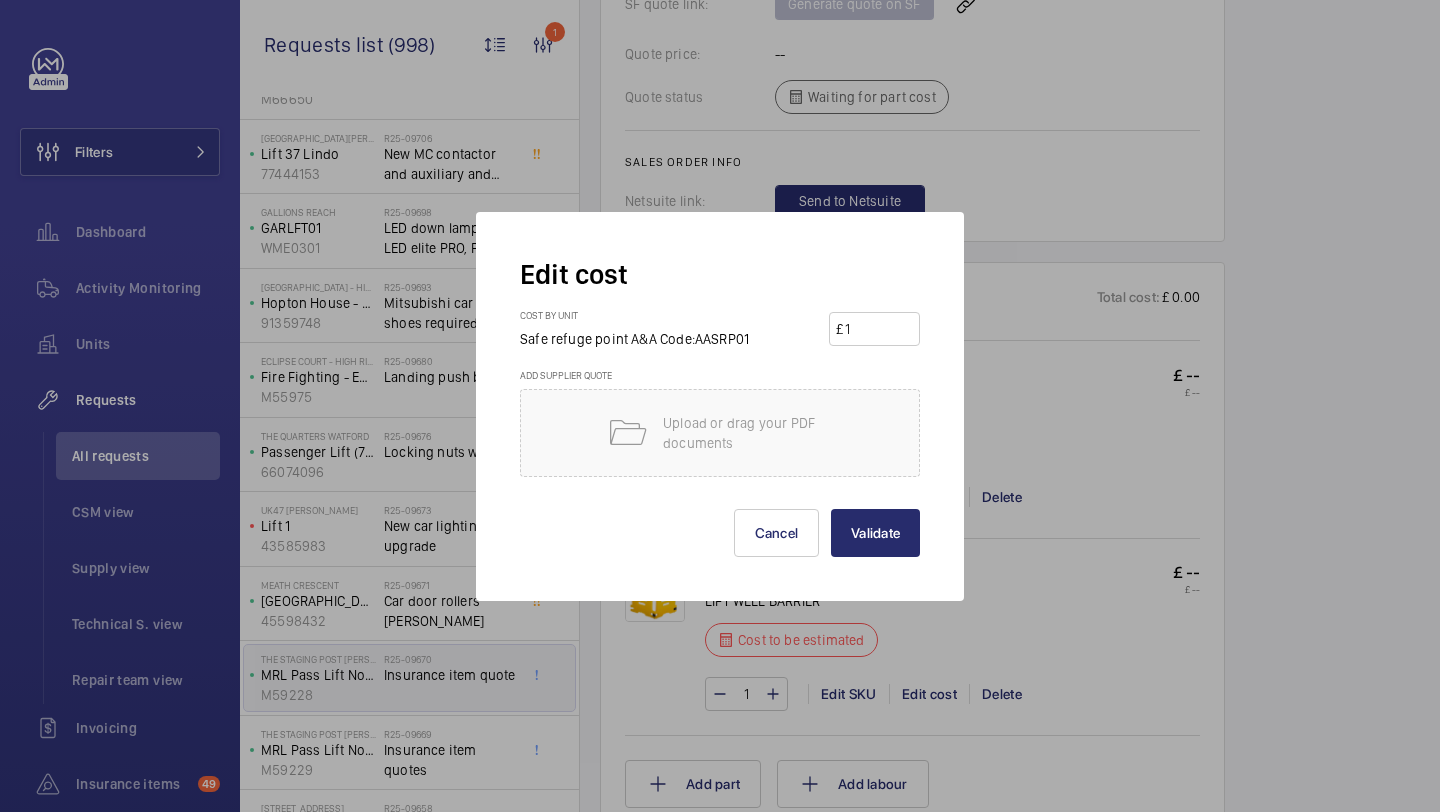 type on "15" 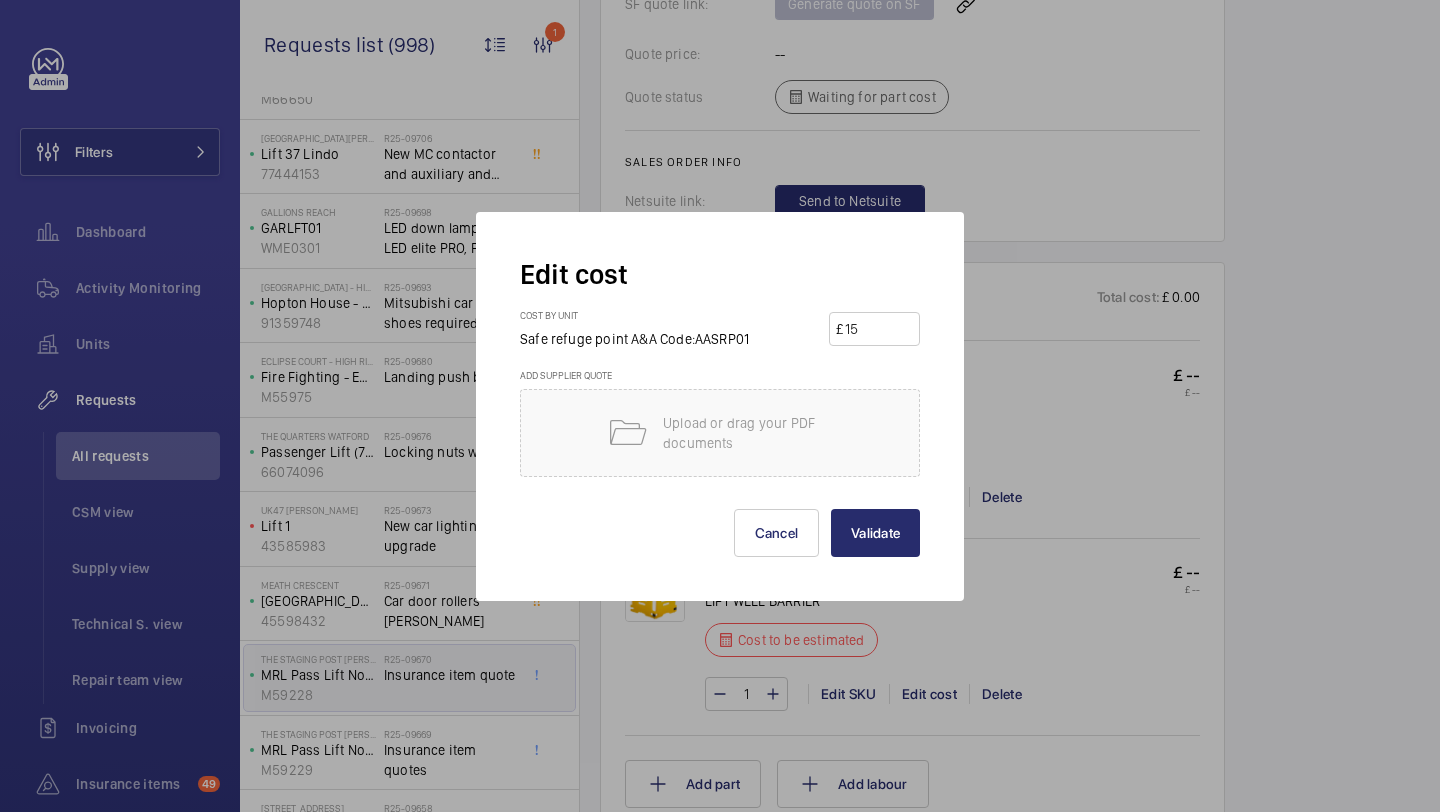 click on "Validate" at bounding box center [875, 533] 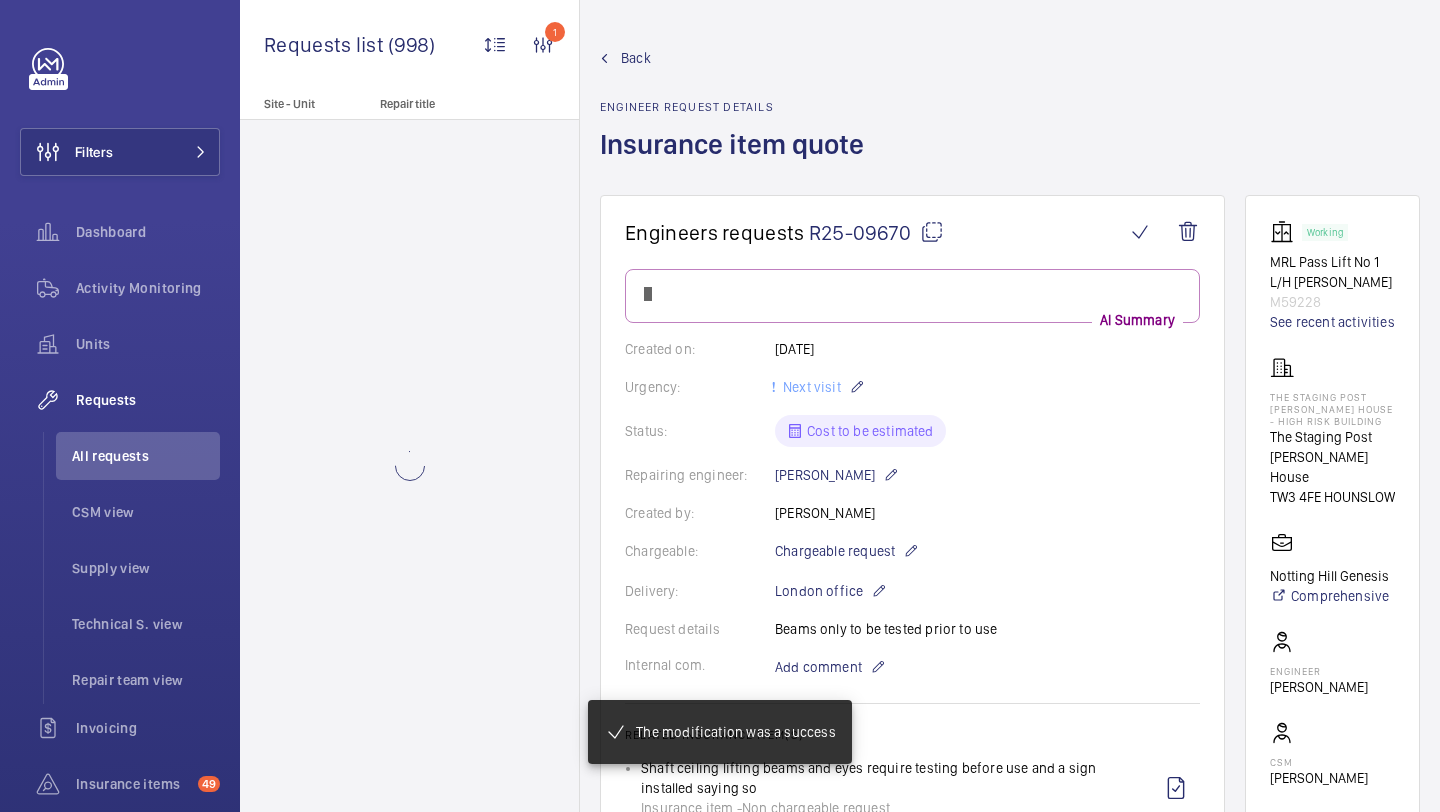 scroll, scrollTop: 0, scrollLeft: 0, axis: both 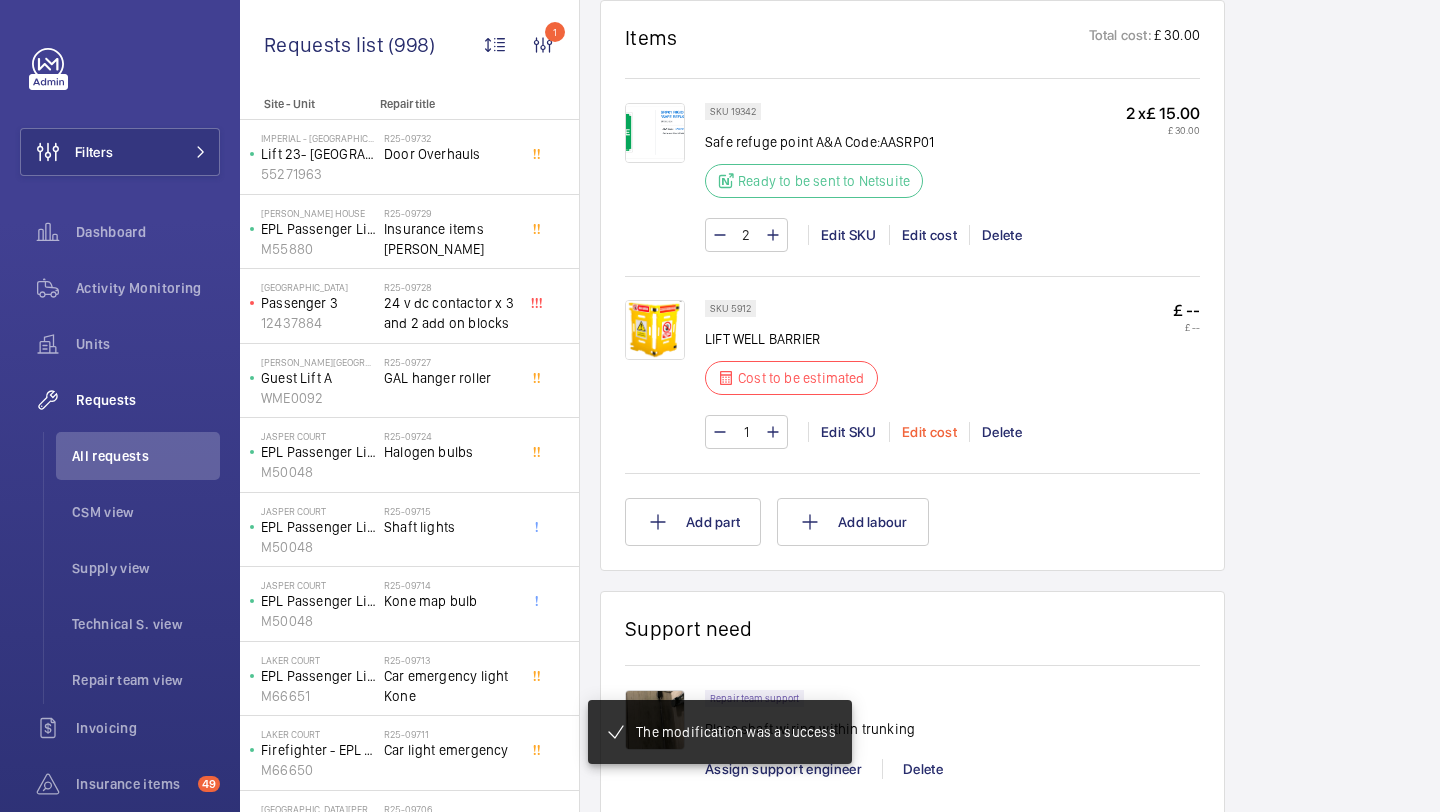 click on "Edit cost" 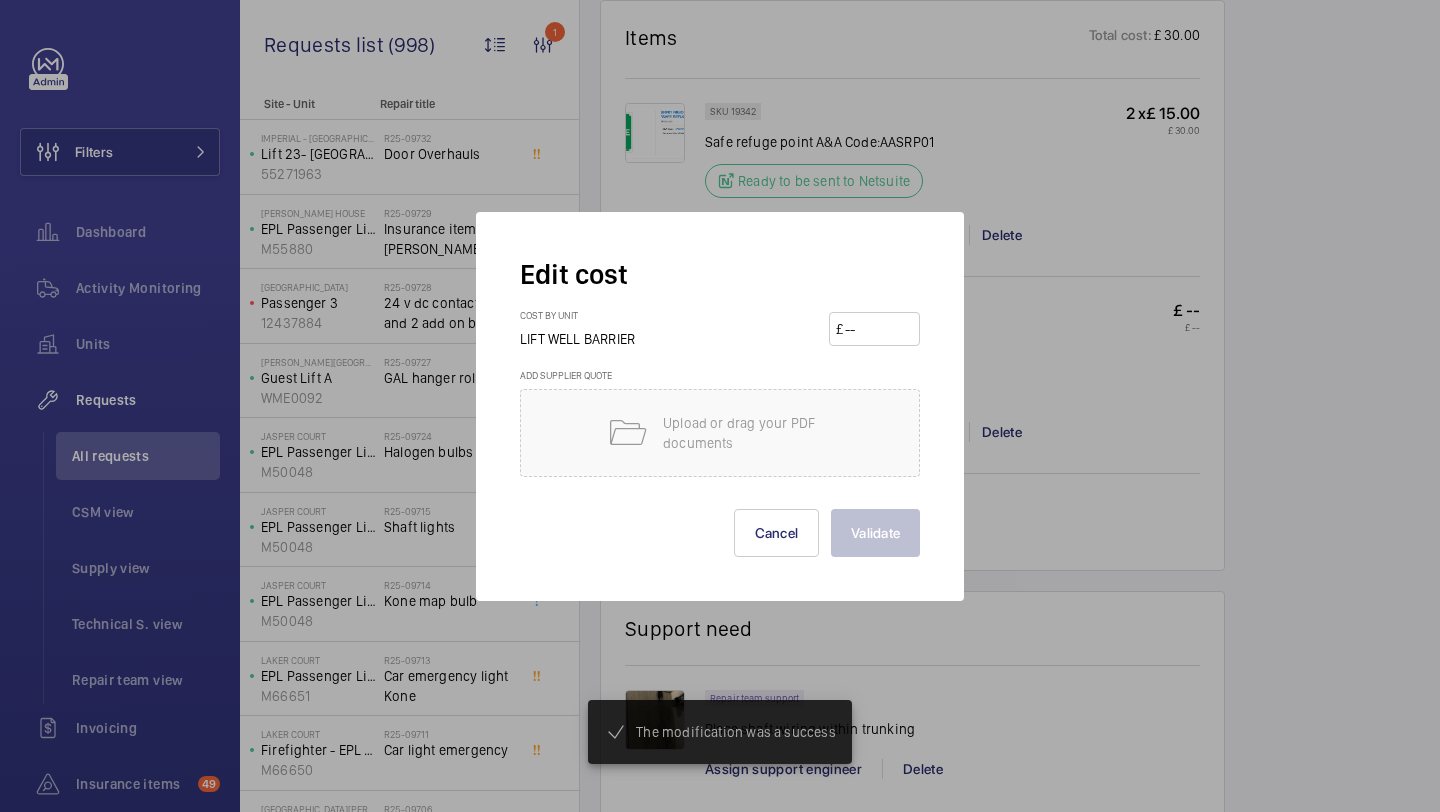 click on "Cost by unit LIFT WELL BARRIER  £" at bounding box center [720, 339] 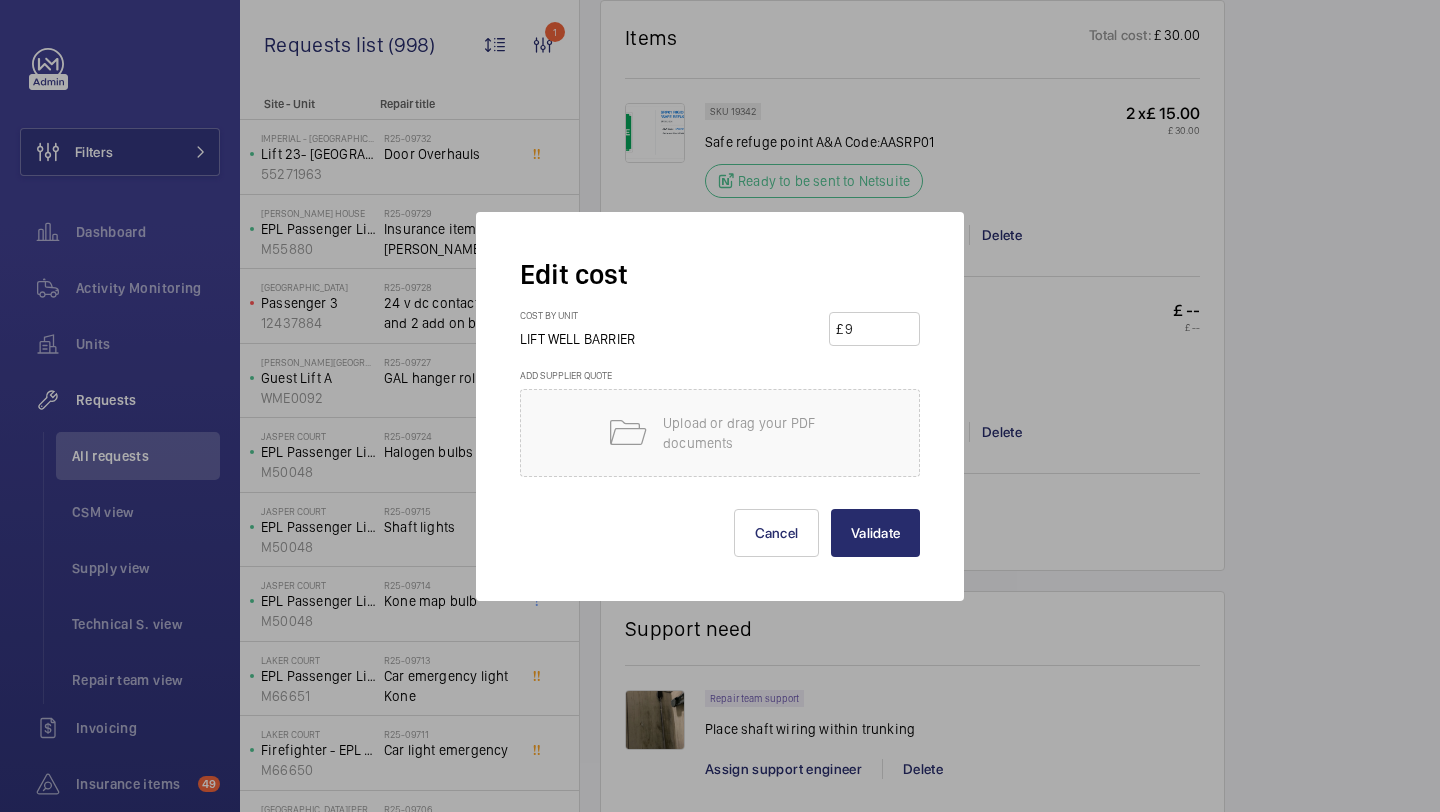 type on "98" 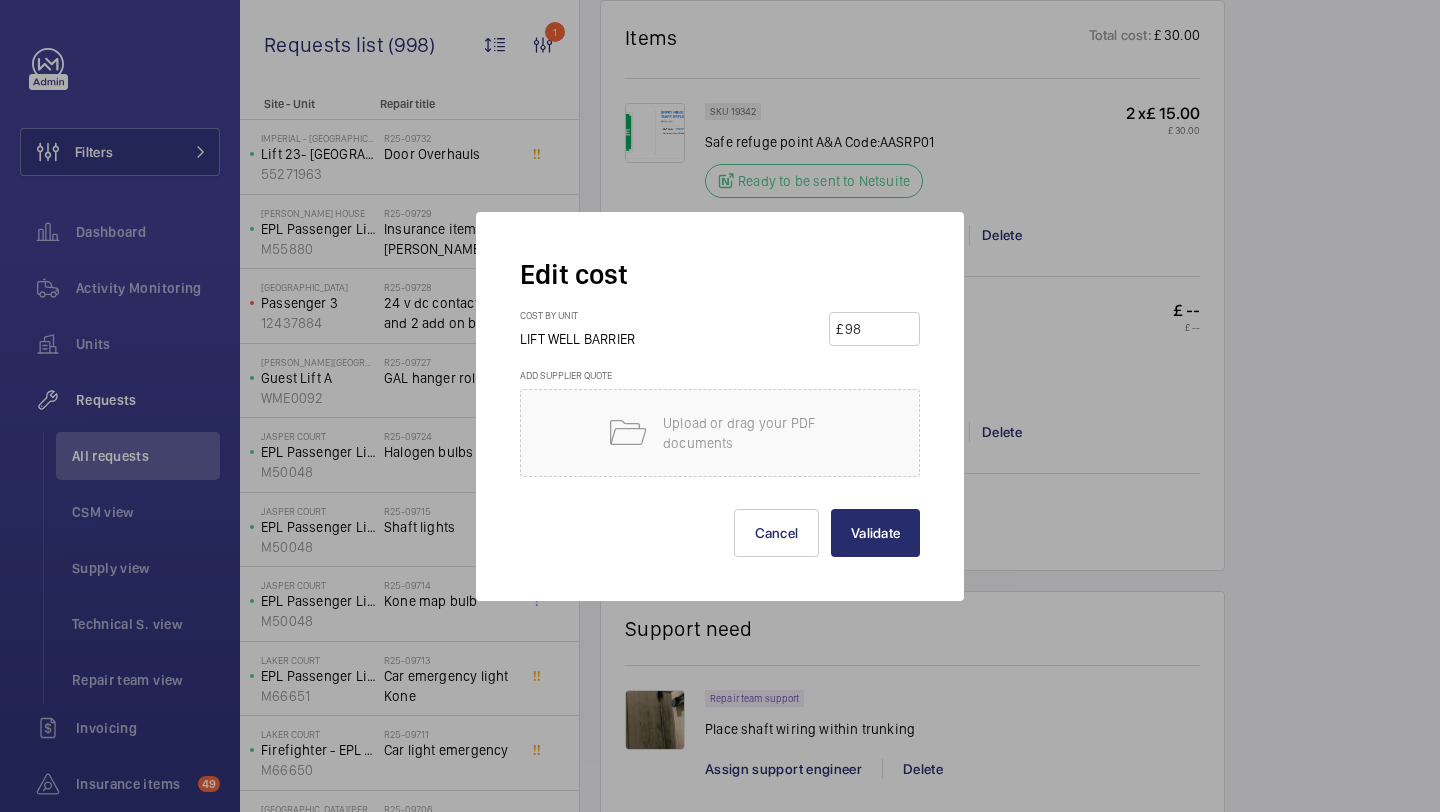 click on "Validate" at bounding box center (875, 533) 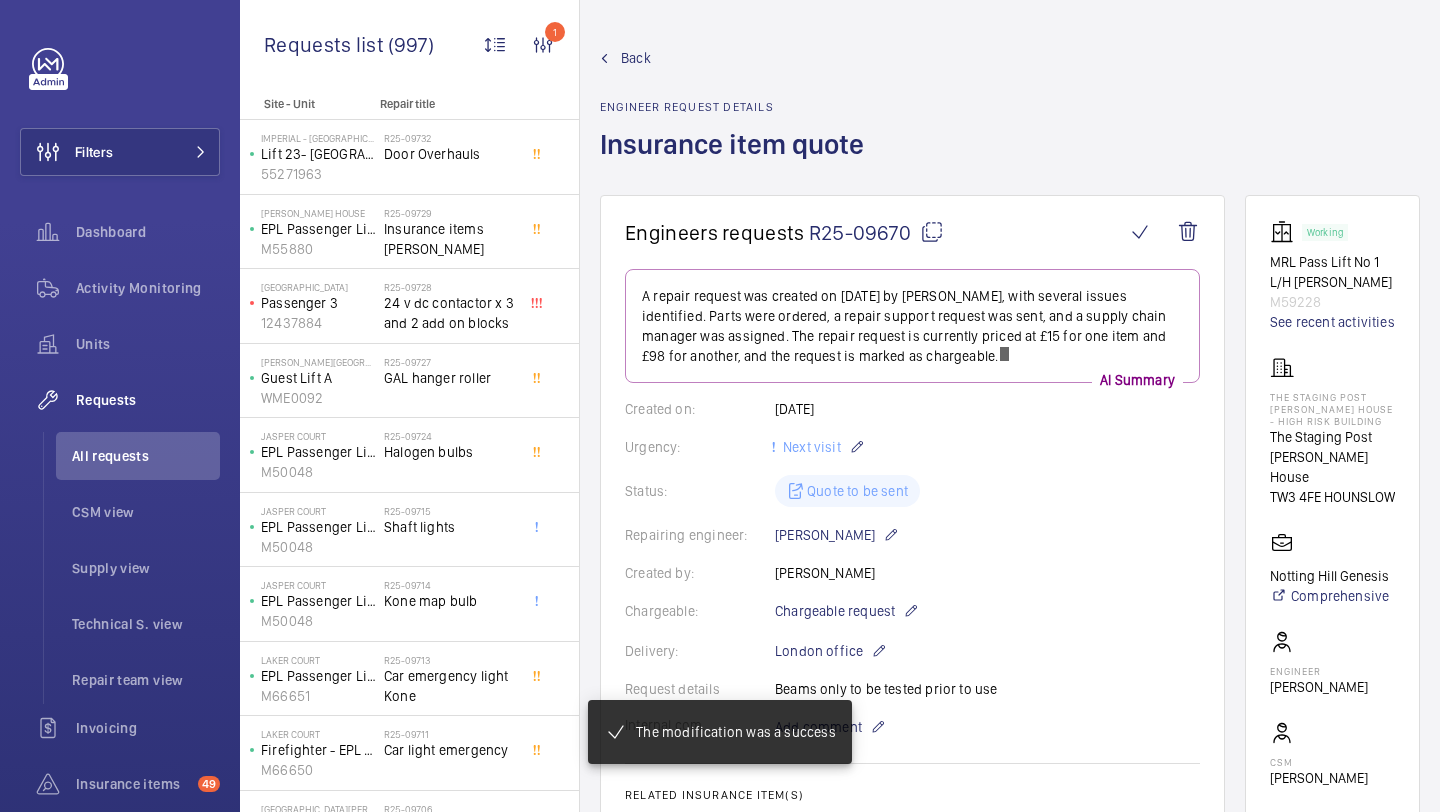 scroll, scrollTop: 105, scrollLeft: 0, axis: vertical 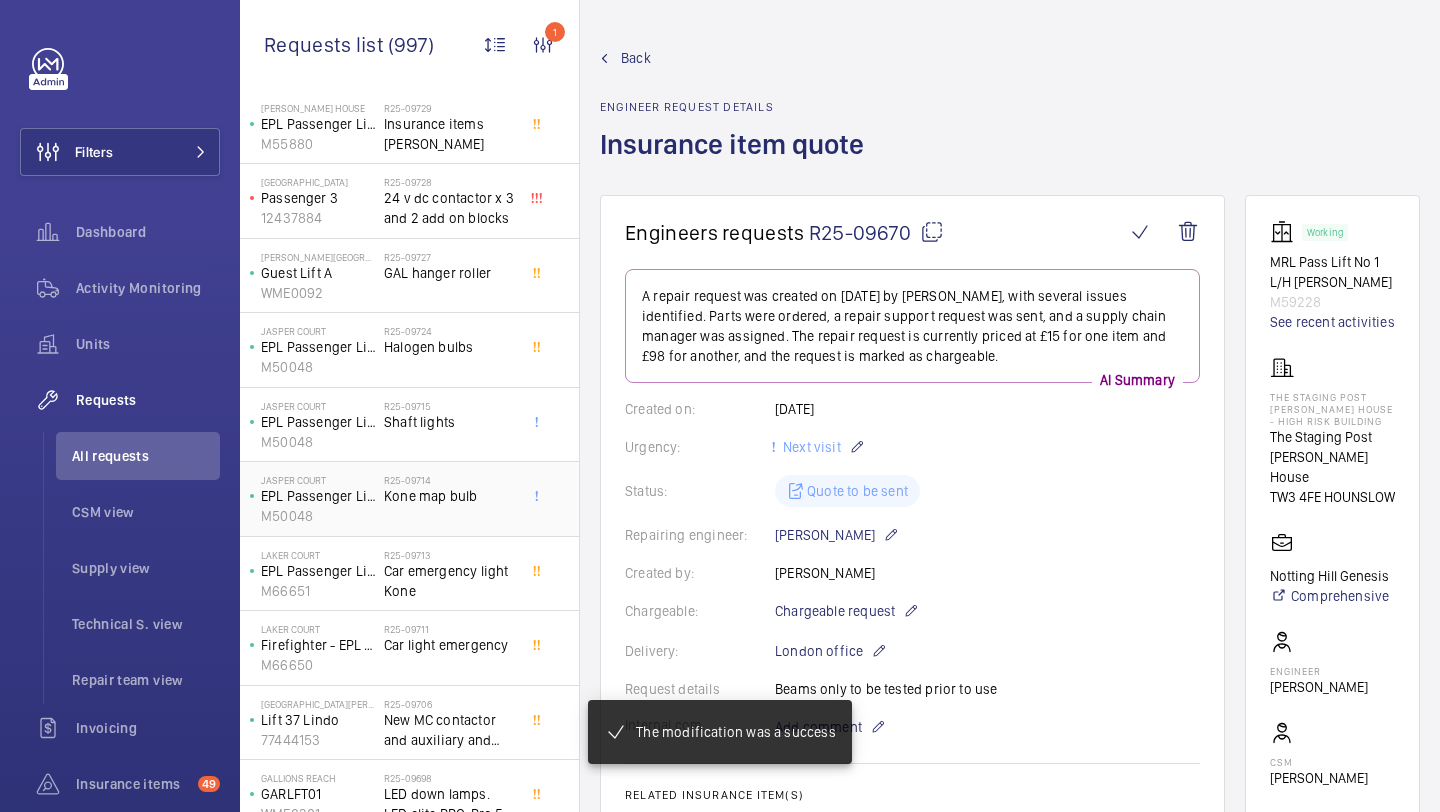 click on "Kone map bulb" 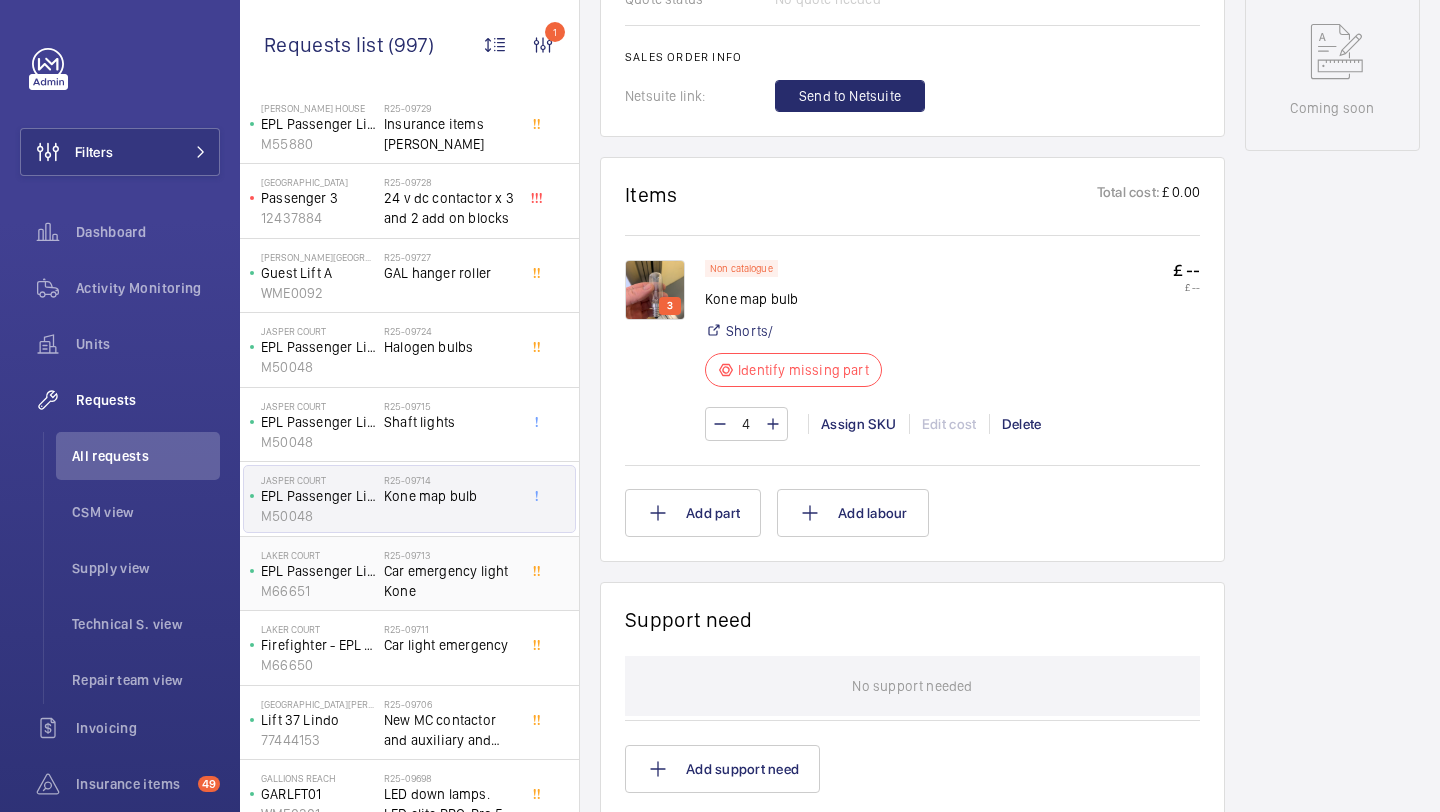 scroll, scrollTop: 1019, scrollLeft: 0, axis: vertical 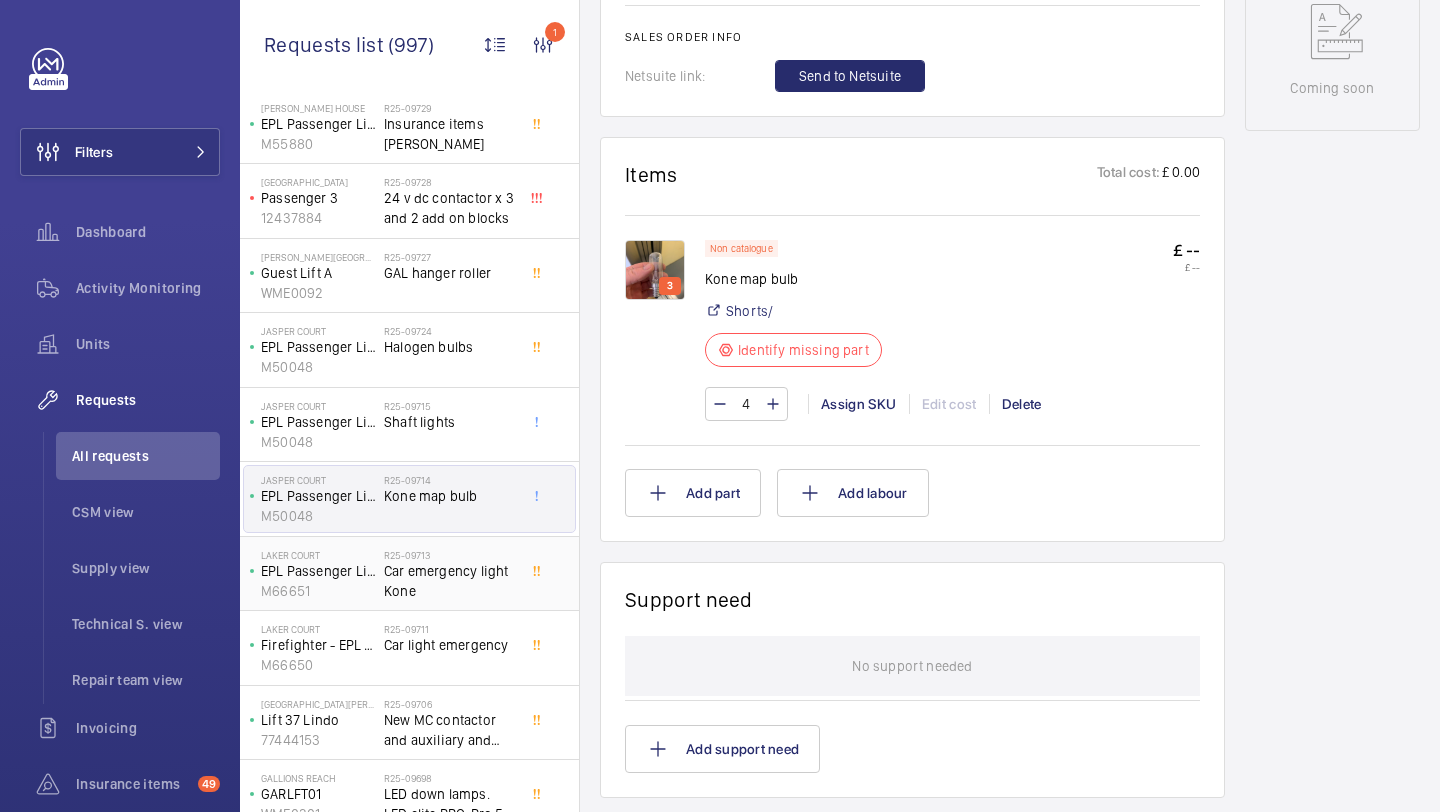 click on "Car emergency light Kone" 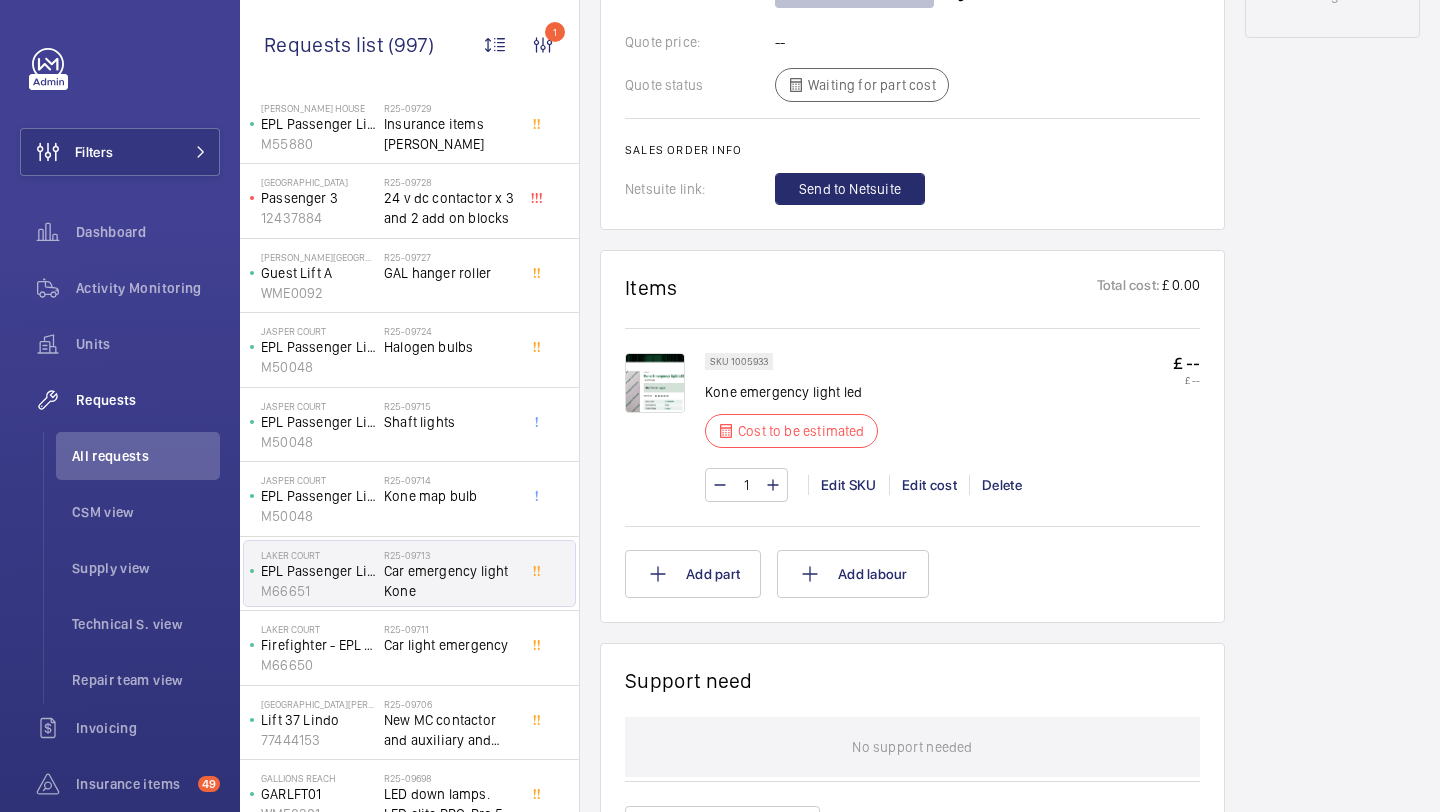click 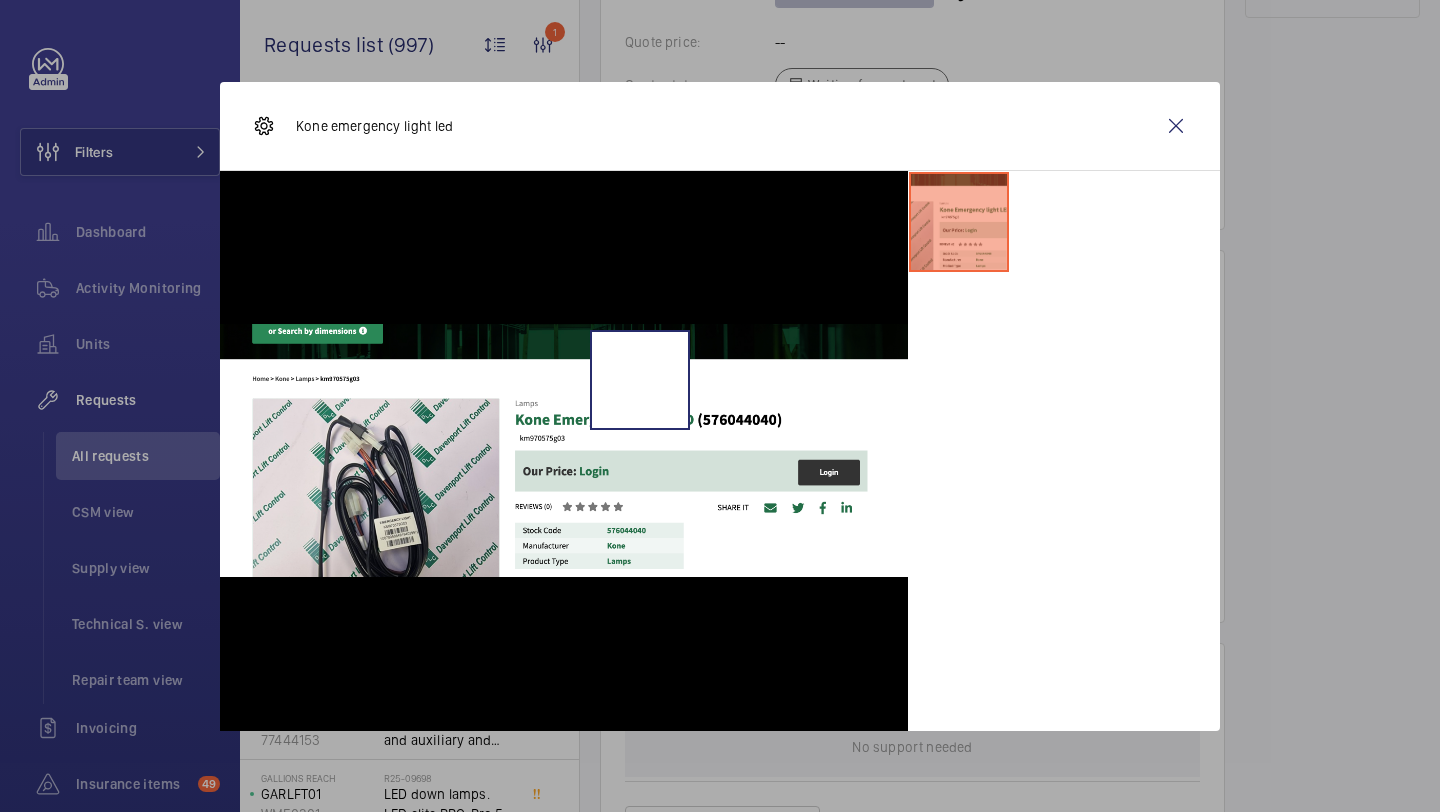 scroll, scrollTop: 1172, scrollLeft: 0, axis: vertical 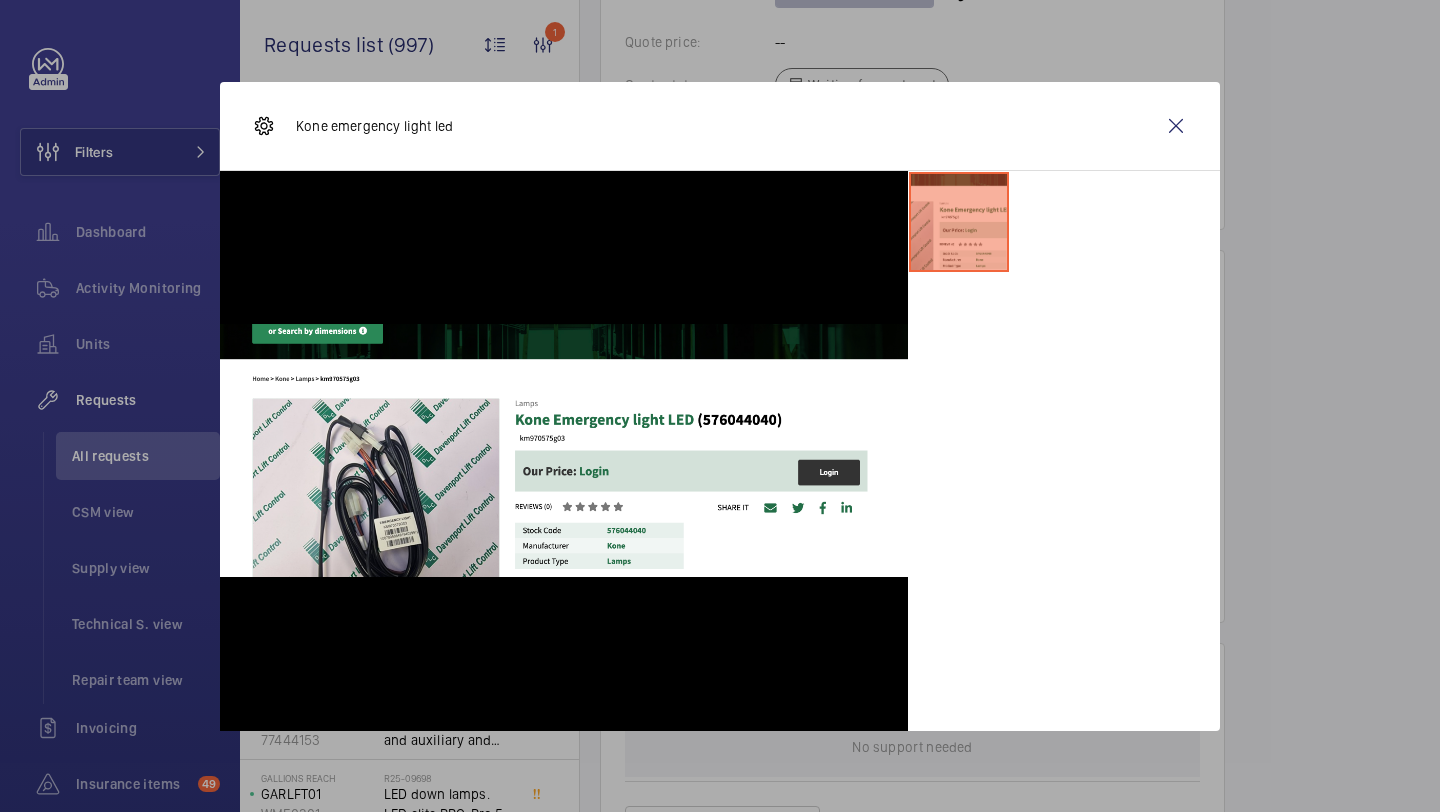 click on "Kone emergency light led" at bounding box center (720, 126) 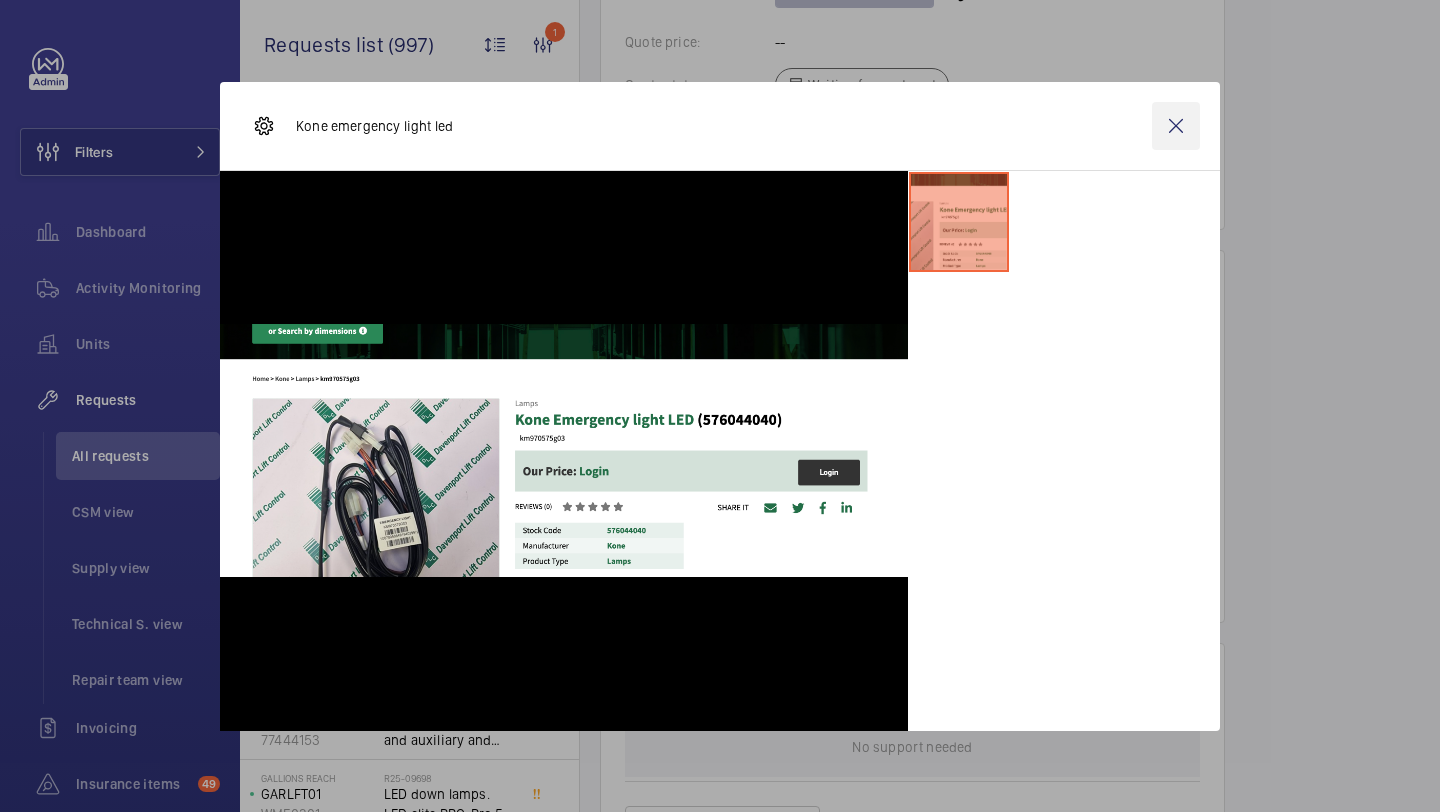 click at bounding box center [1176, 126] 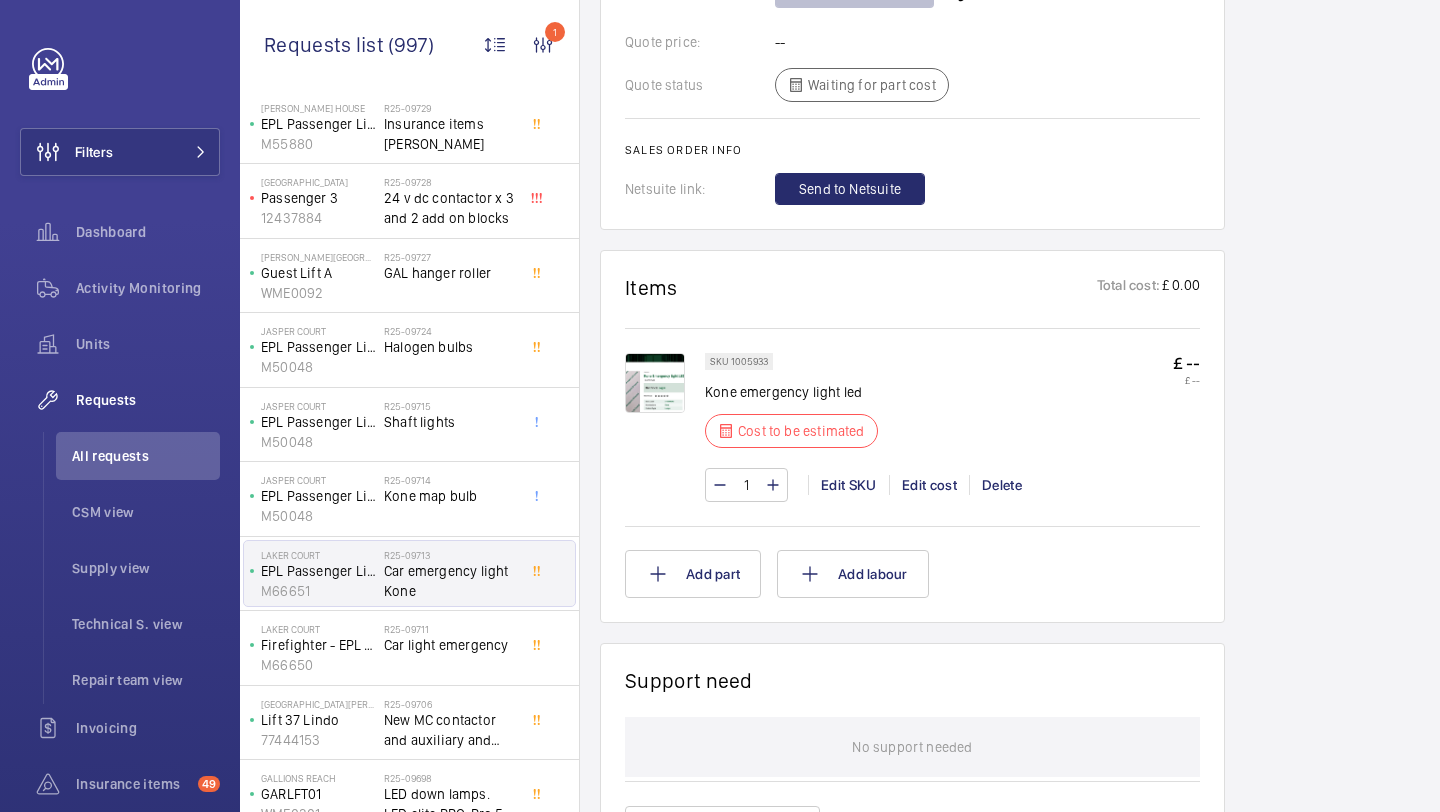 scroll, scrollTop: 1268, scrollLeft: 0, axis: vertical 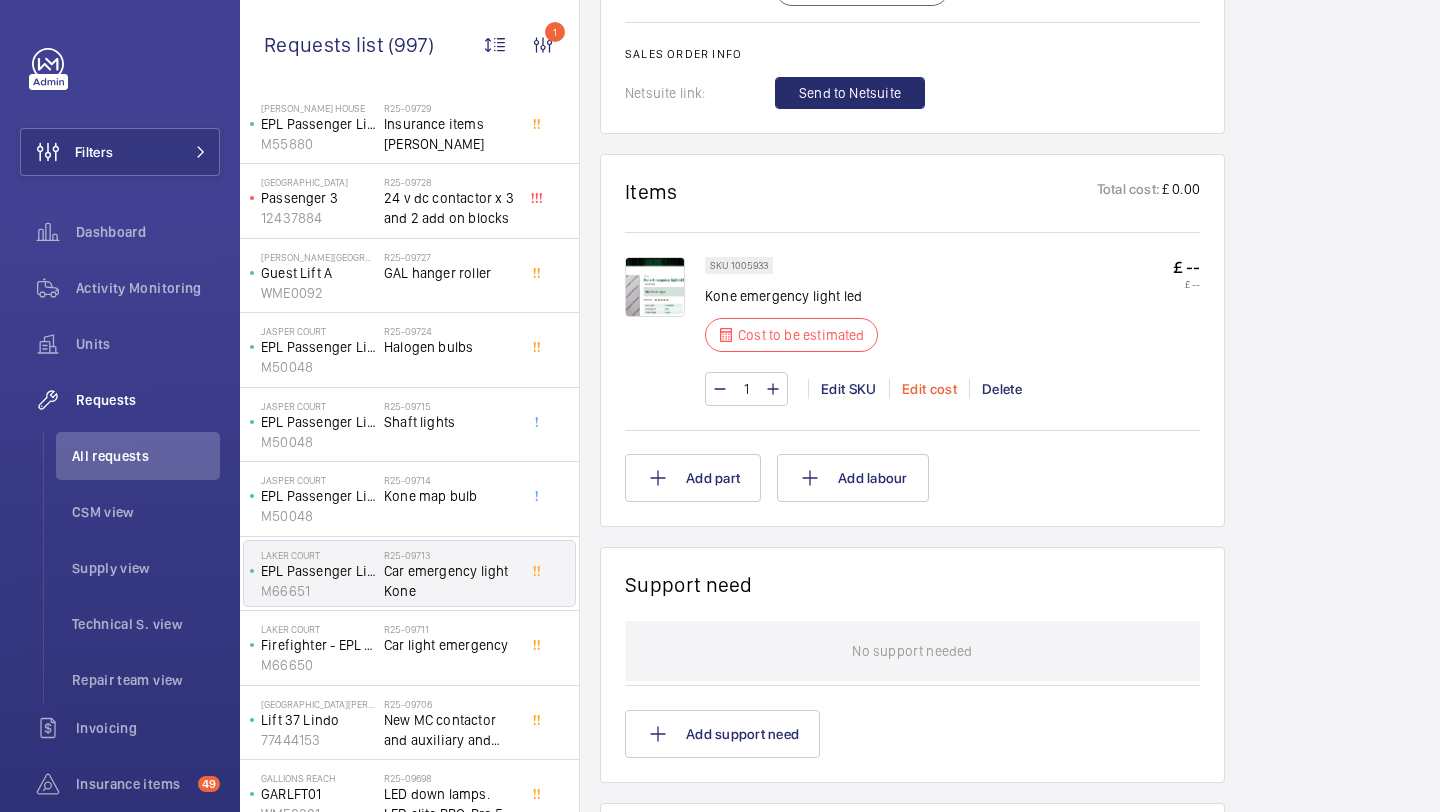 click on "Edit cost" 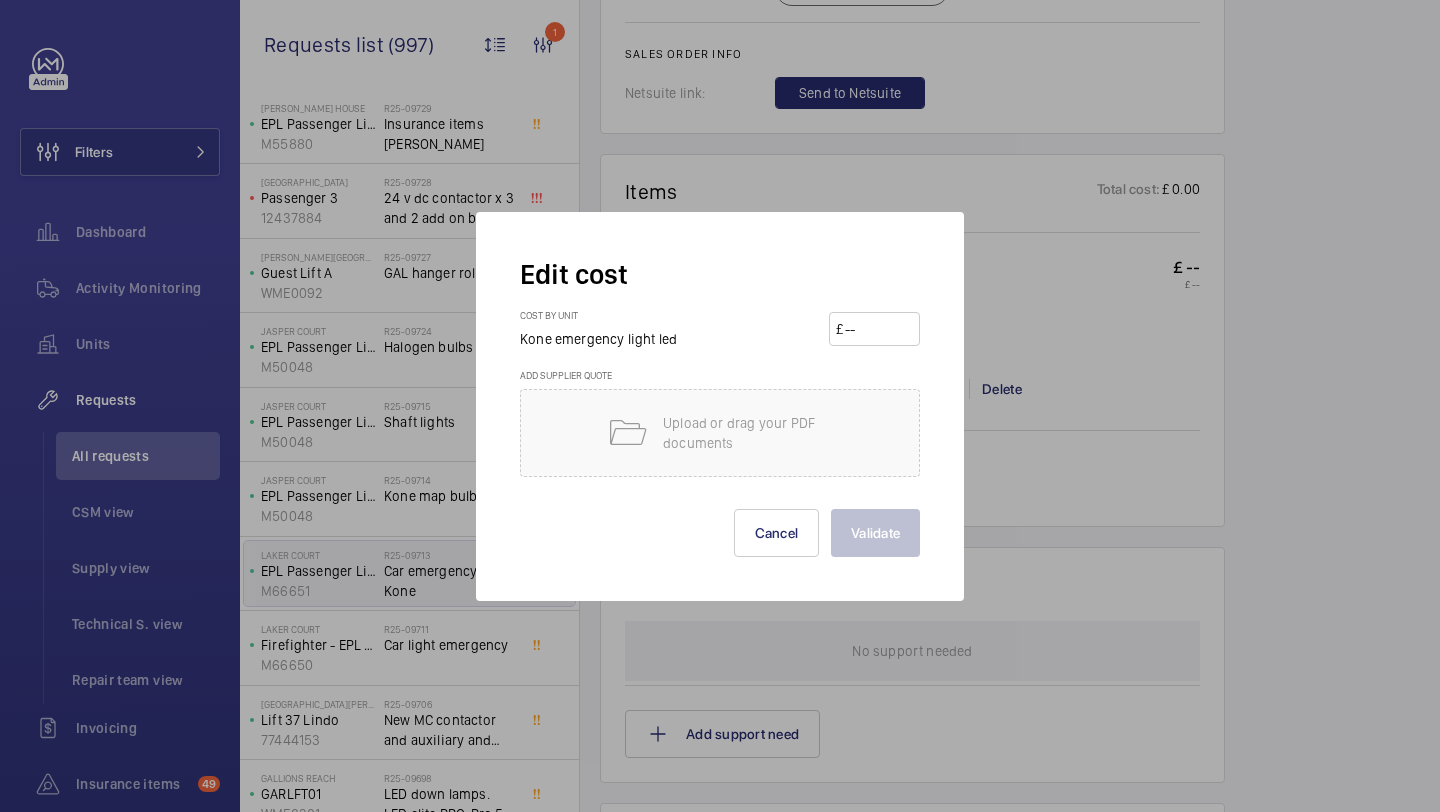 click at bounding box center (878, 329) 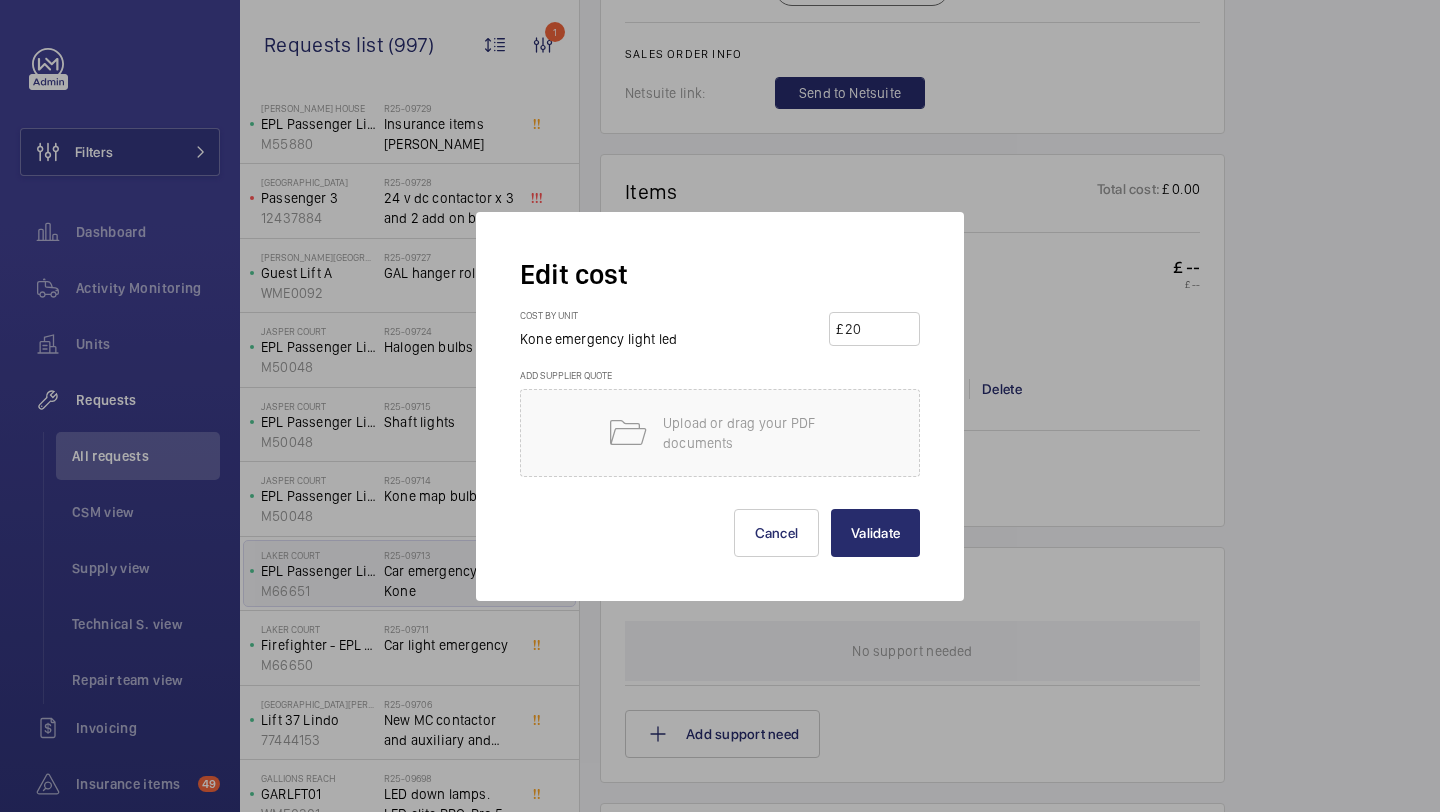 type on "200" 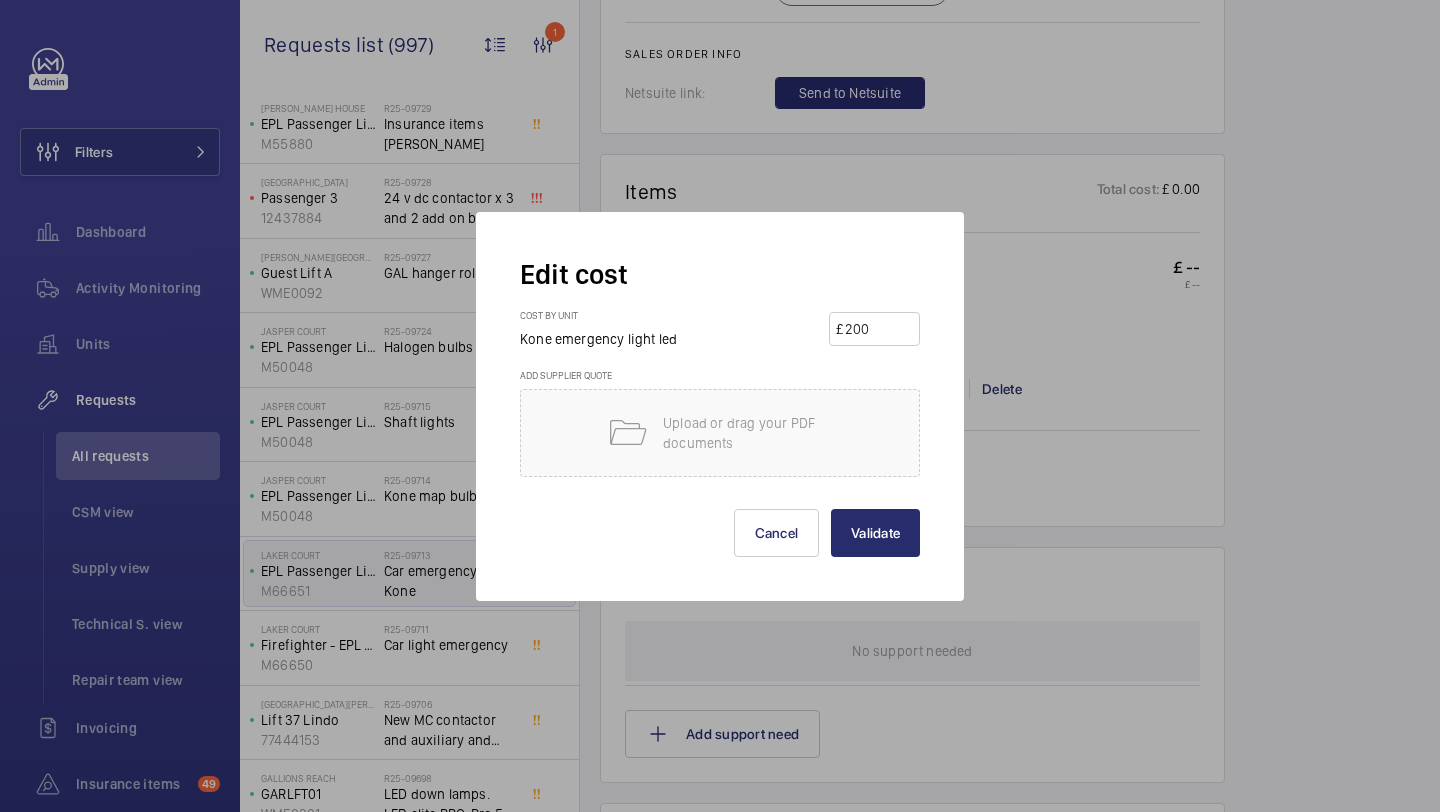 click on "Validate" at bounding box center [875, 533] 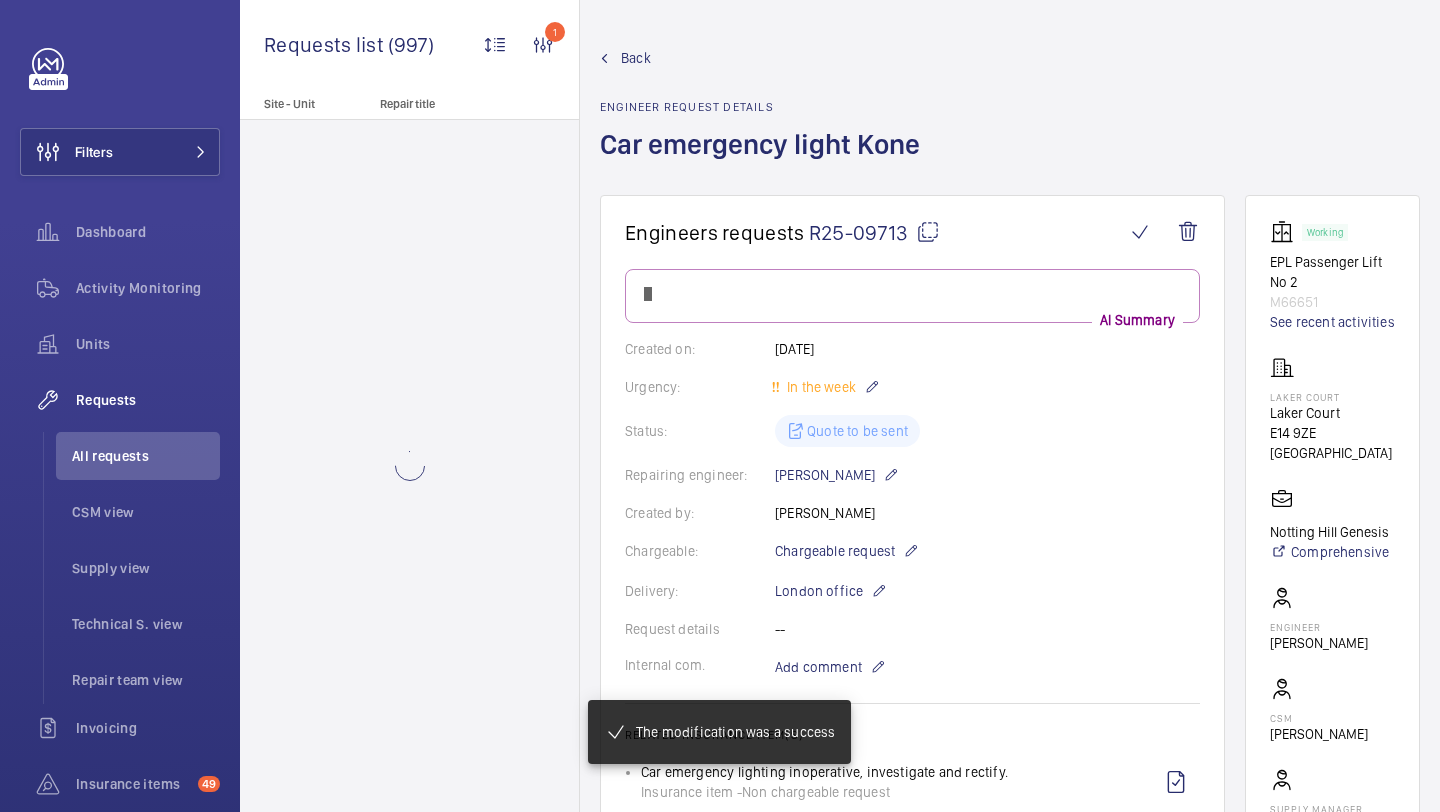 scroll, scrollTop: 0, scrollLeft: 0, axis: both 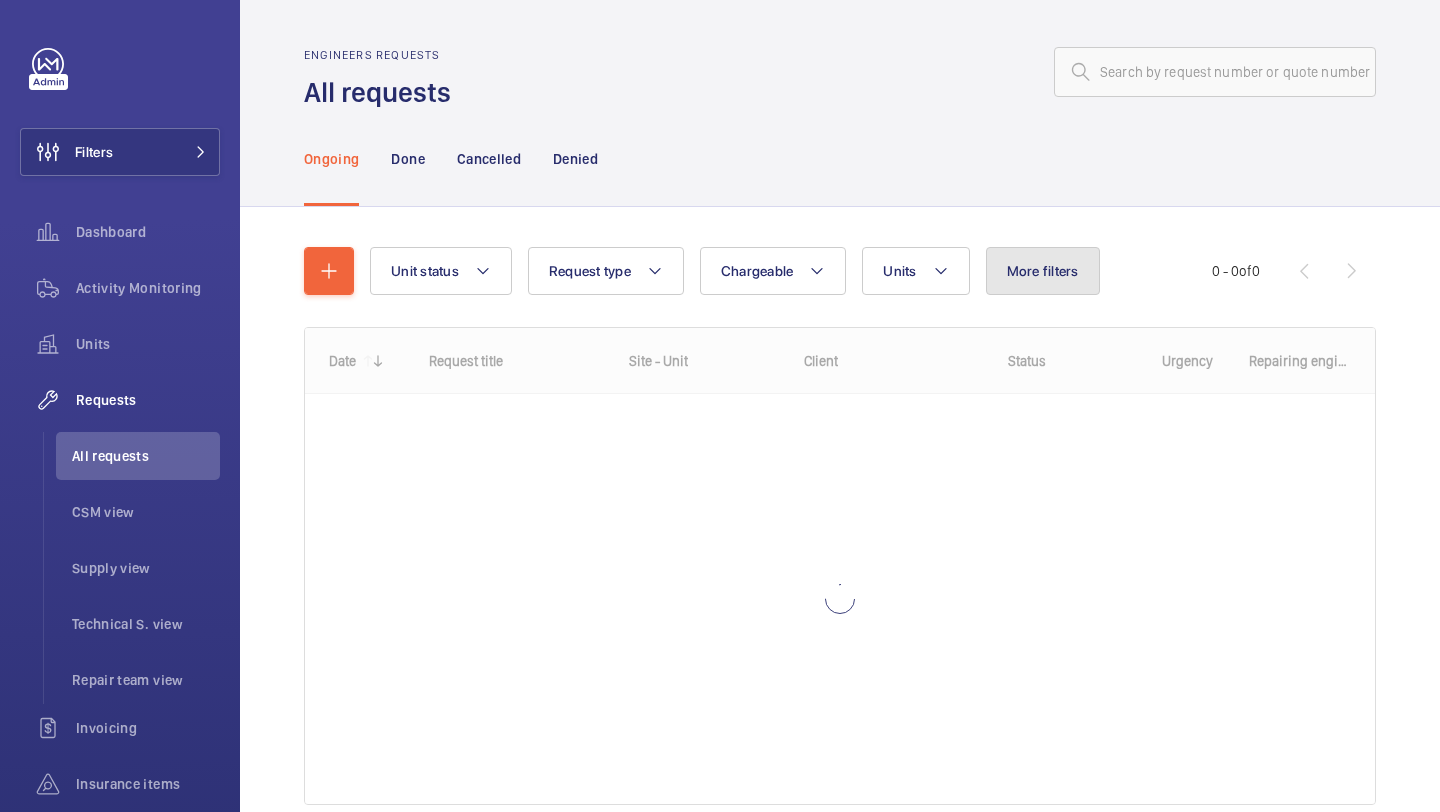 click on "More filters" 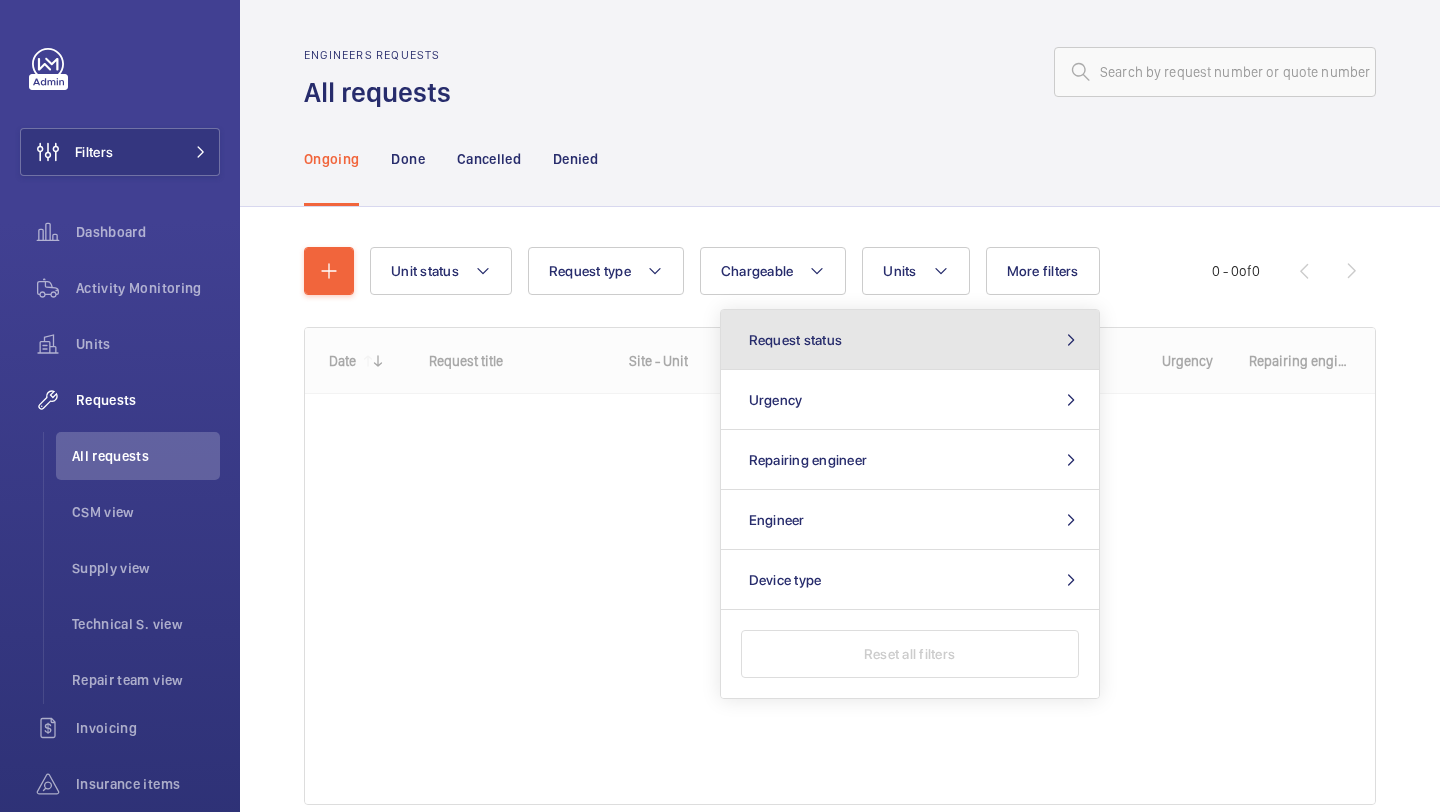 click on "Request status" 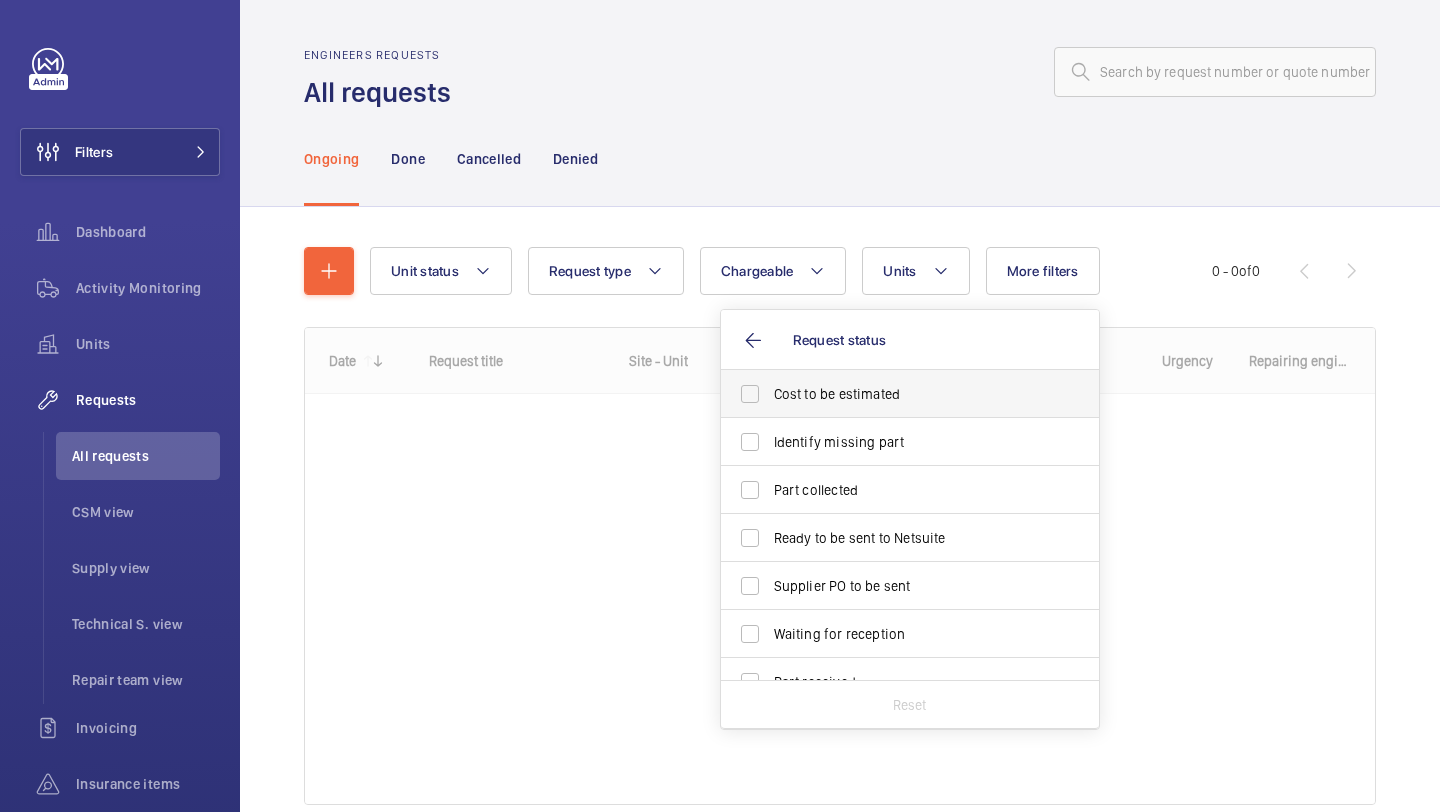 click on "Cost to be estimated" at bounding box center [911, 394] 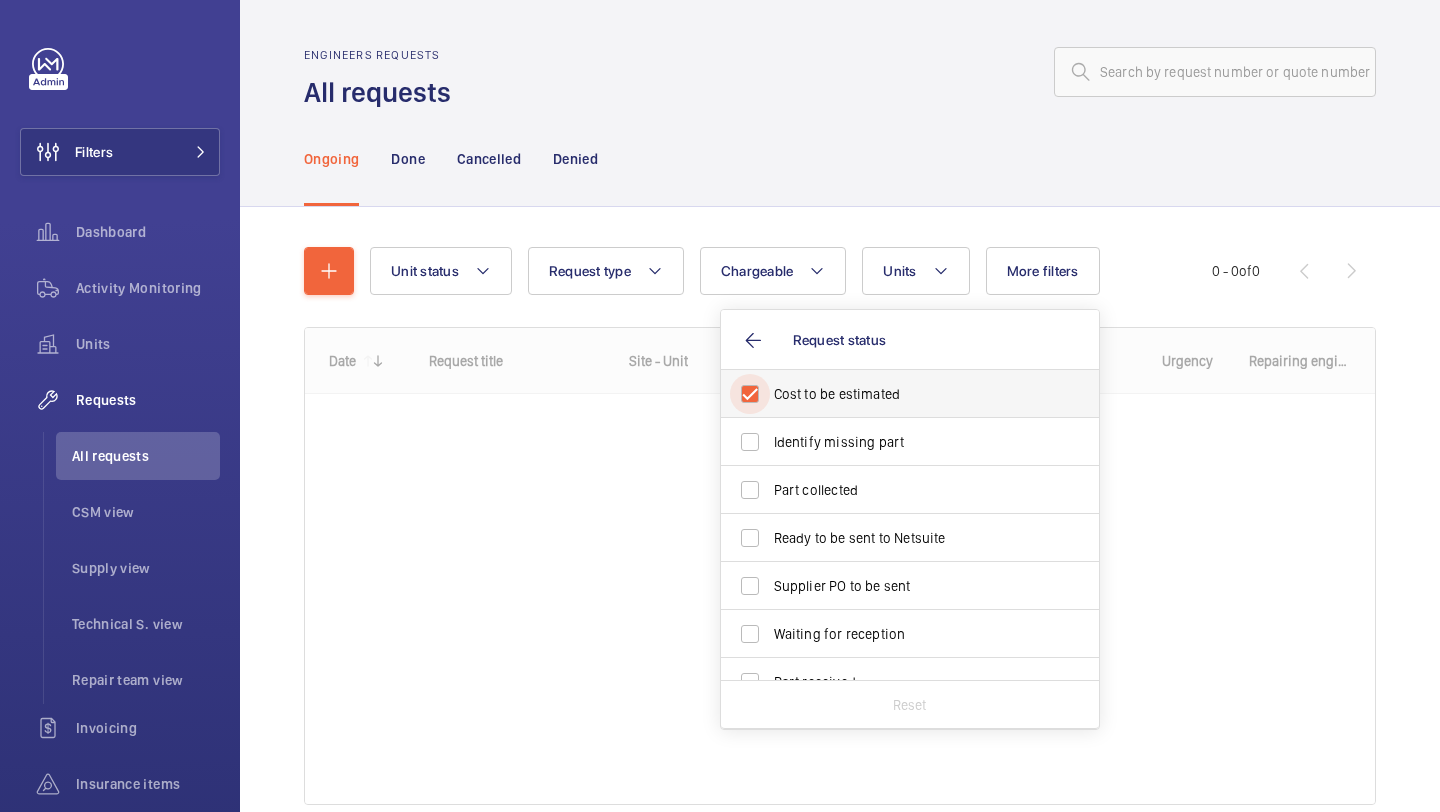checkbox on "true" 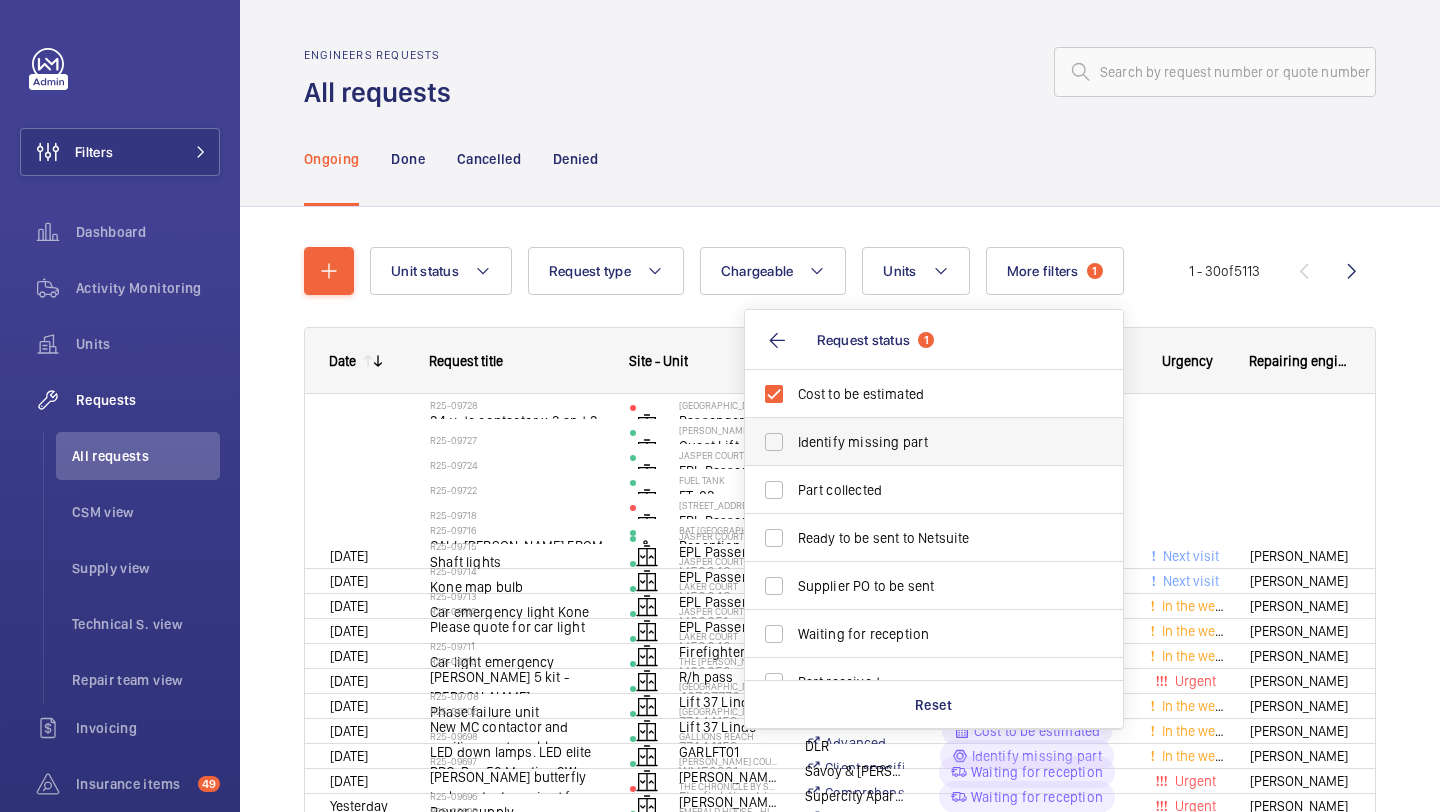 click on "Identify missing part" at bounding box center (935, 442) 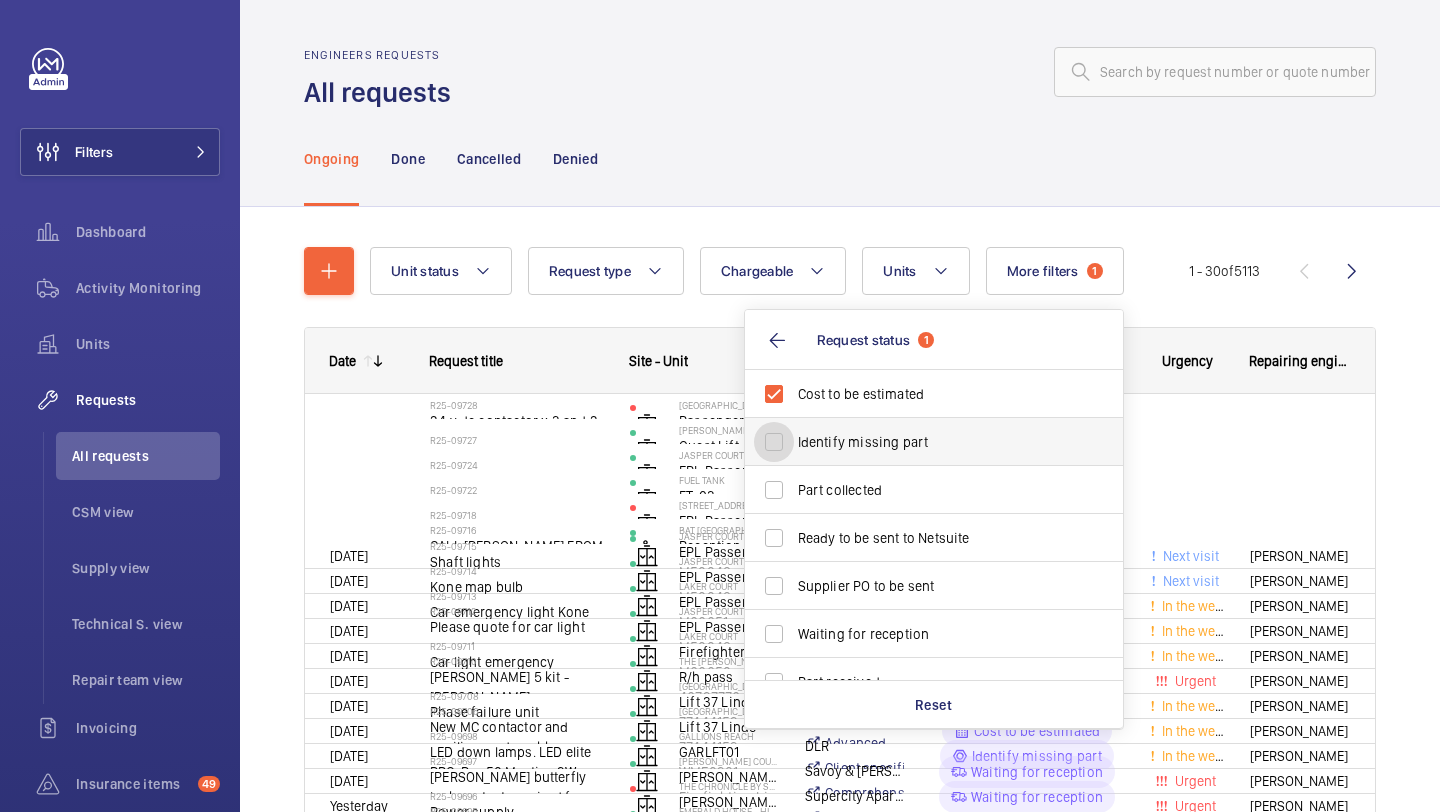 click on "Identify missing part" at bounding box center (774, 442) 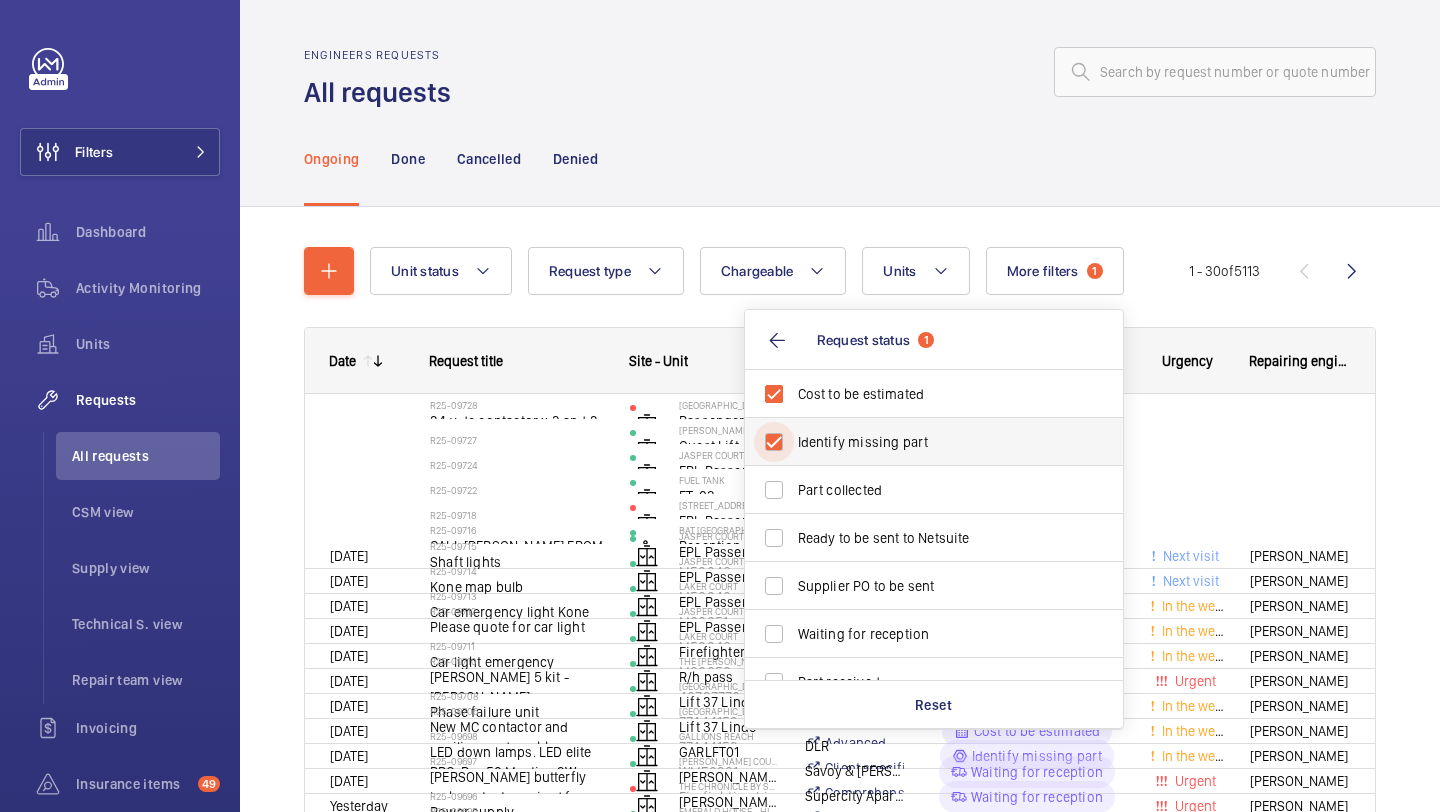 checkbox on "true" 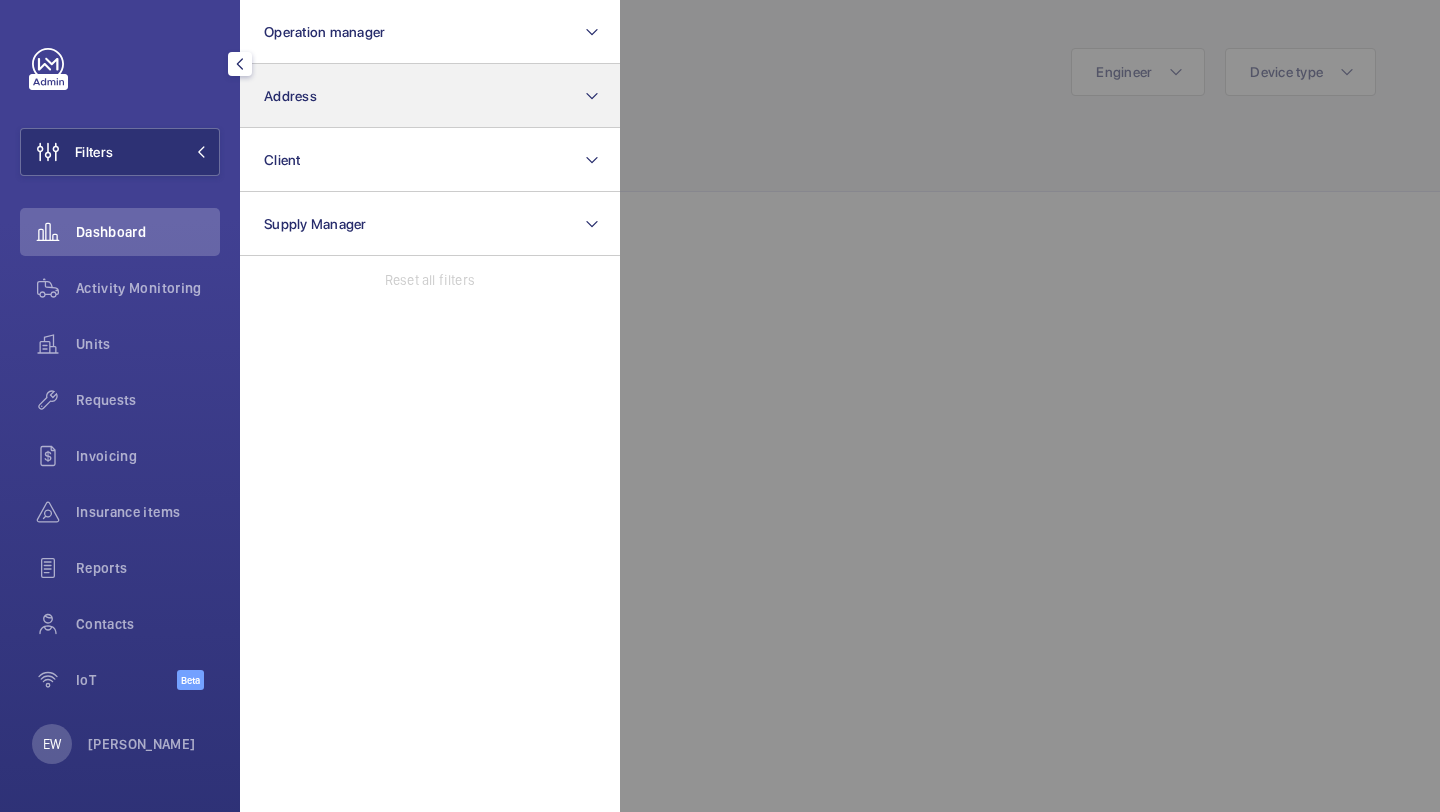 scroll, scrollTop: 0, scrollLeft: 0, axis: both 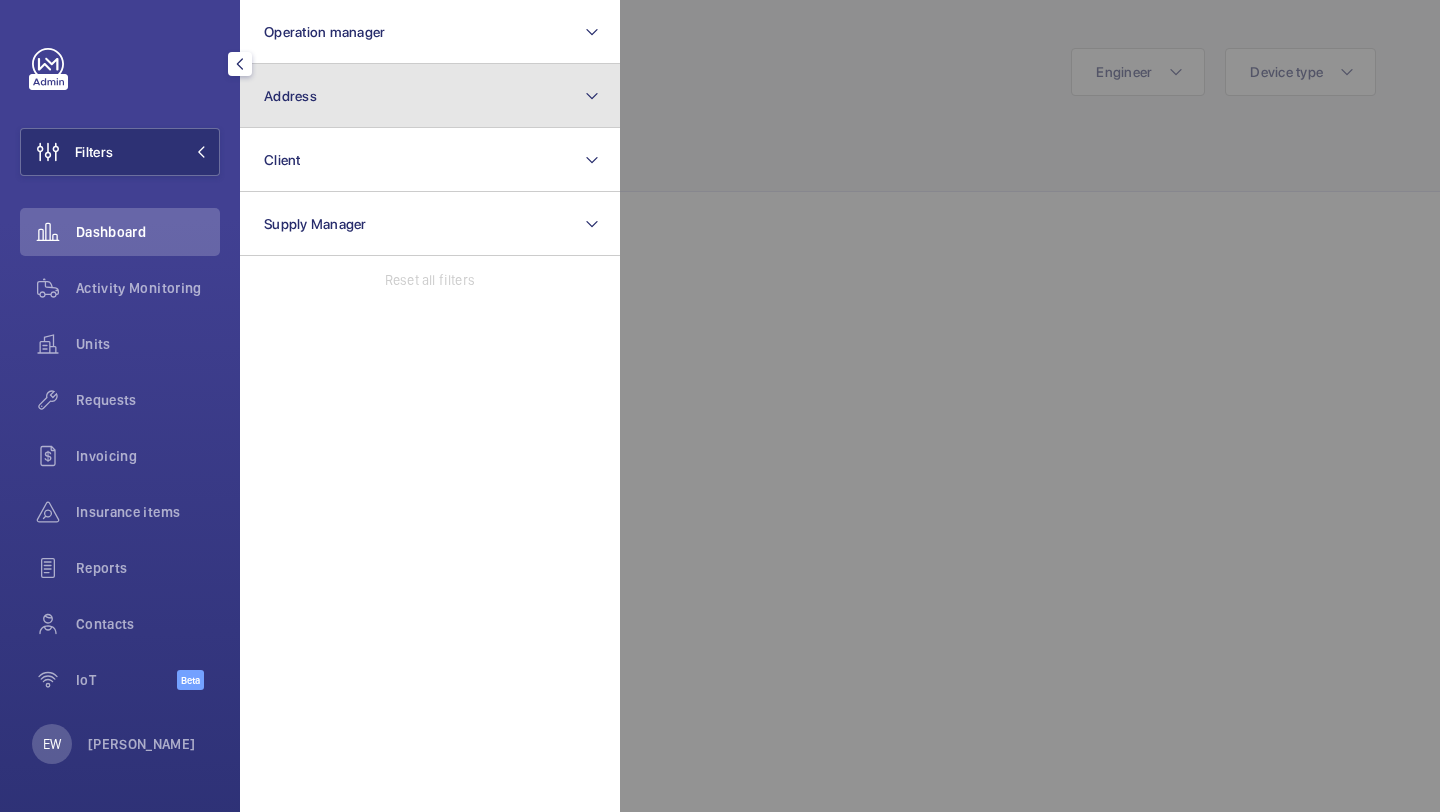 click on "Address" 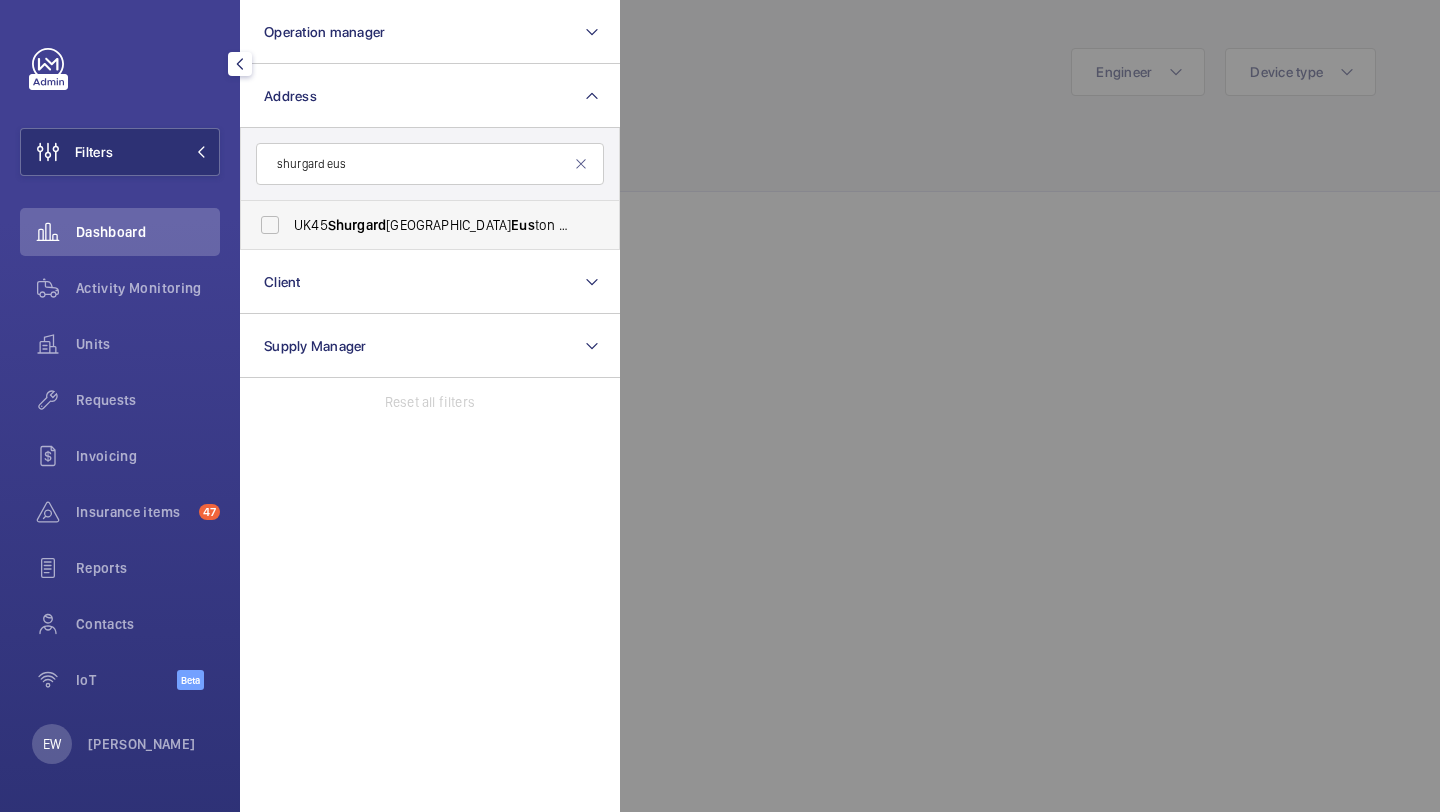 type on "shurgard eus" 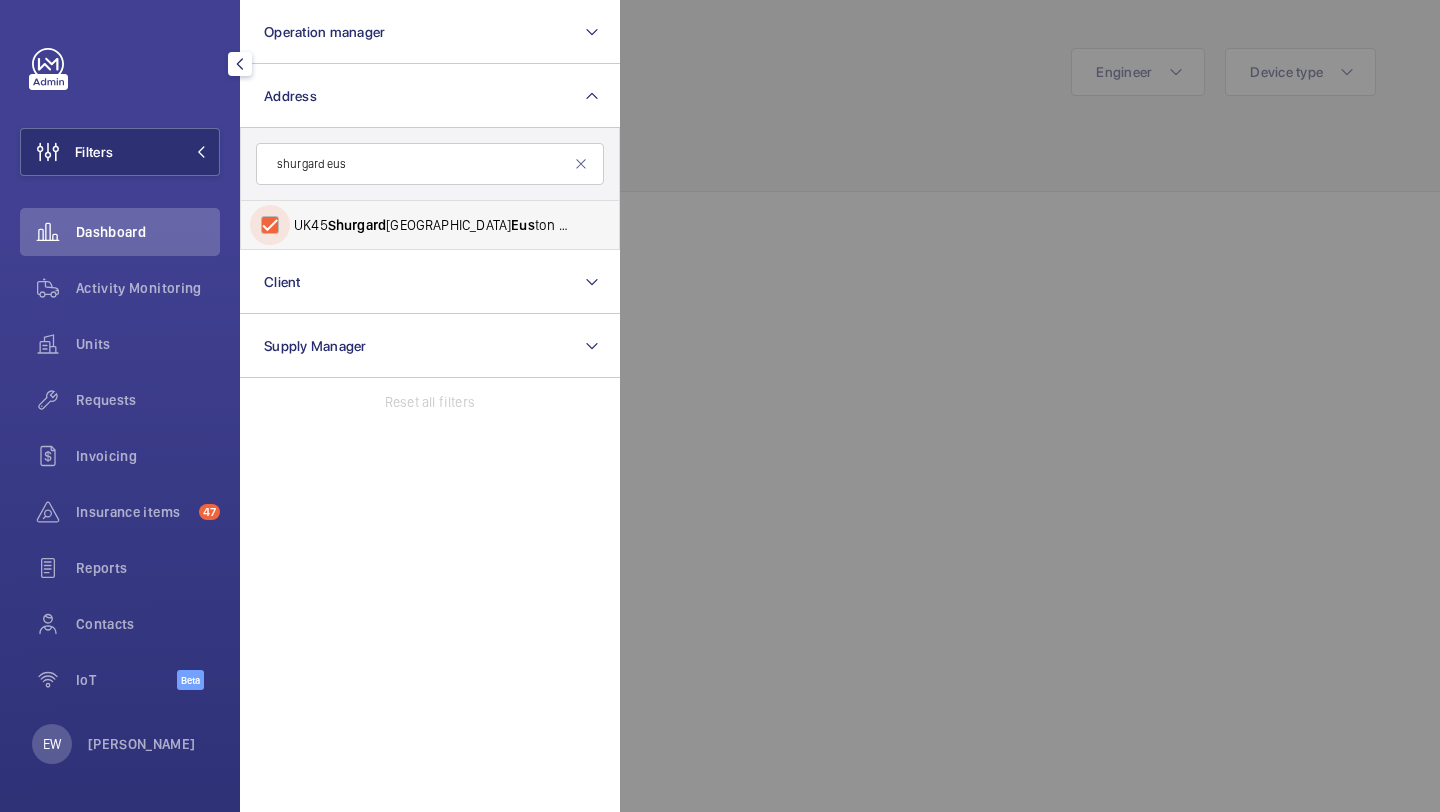 checkbox on "true" 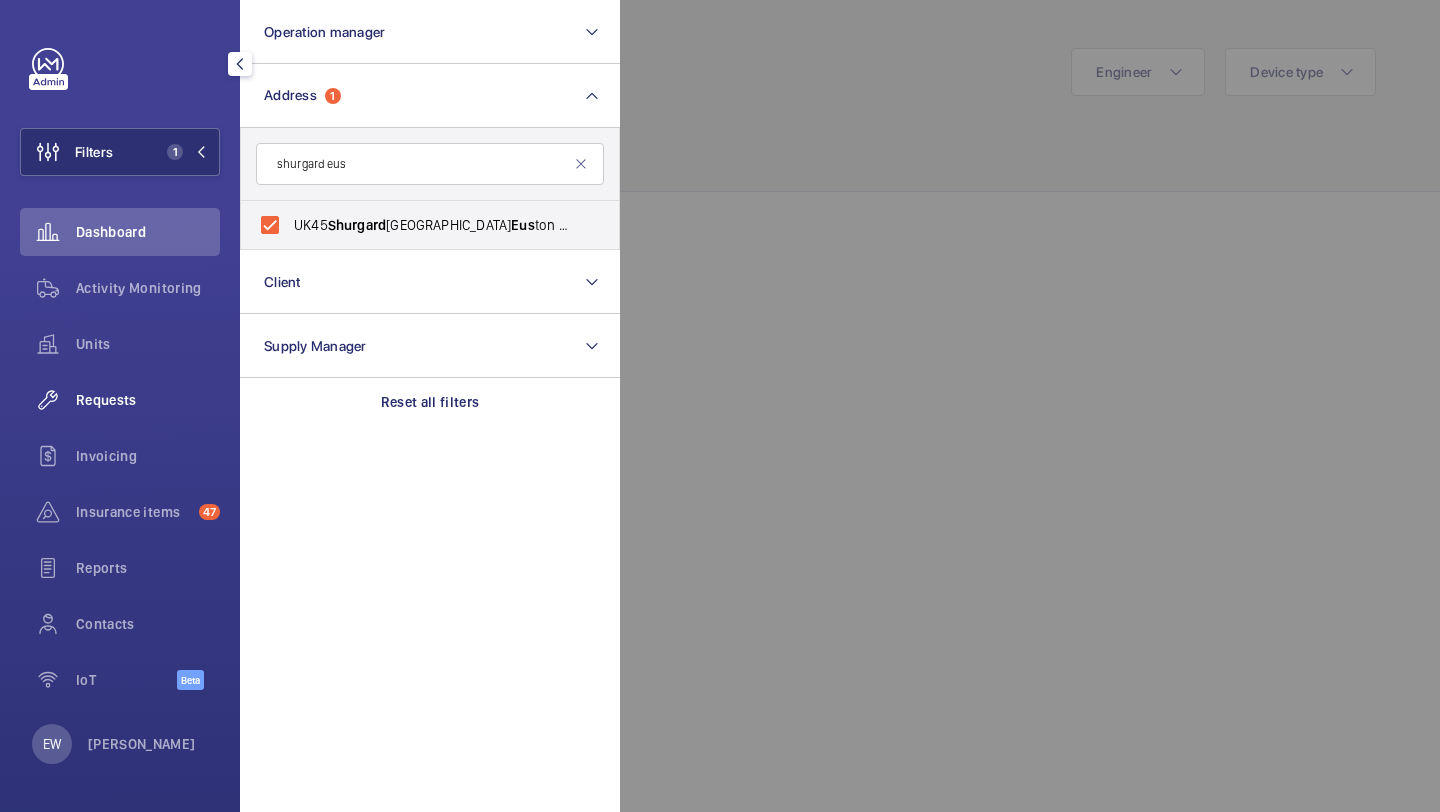 click on "Requests" 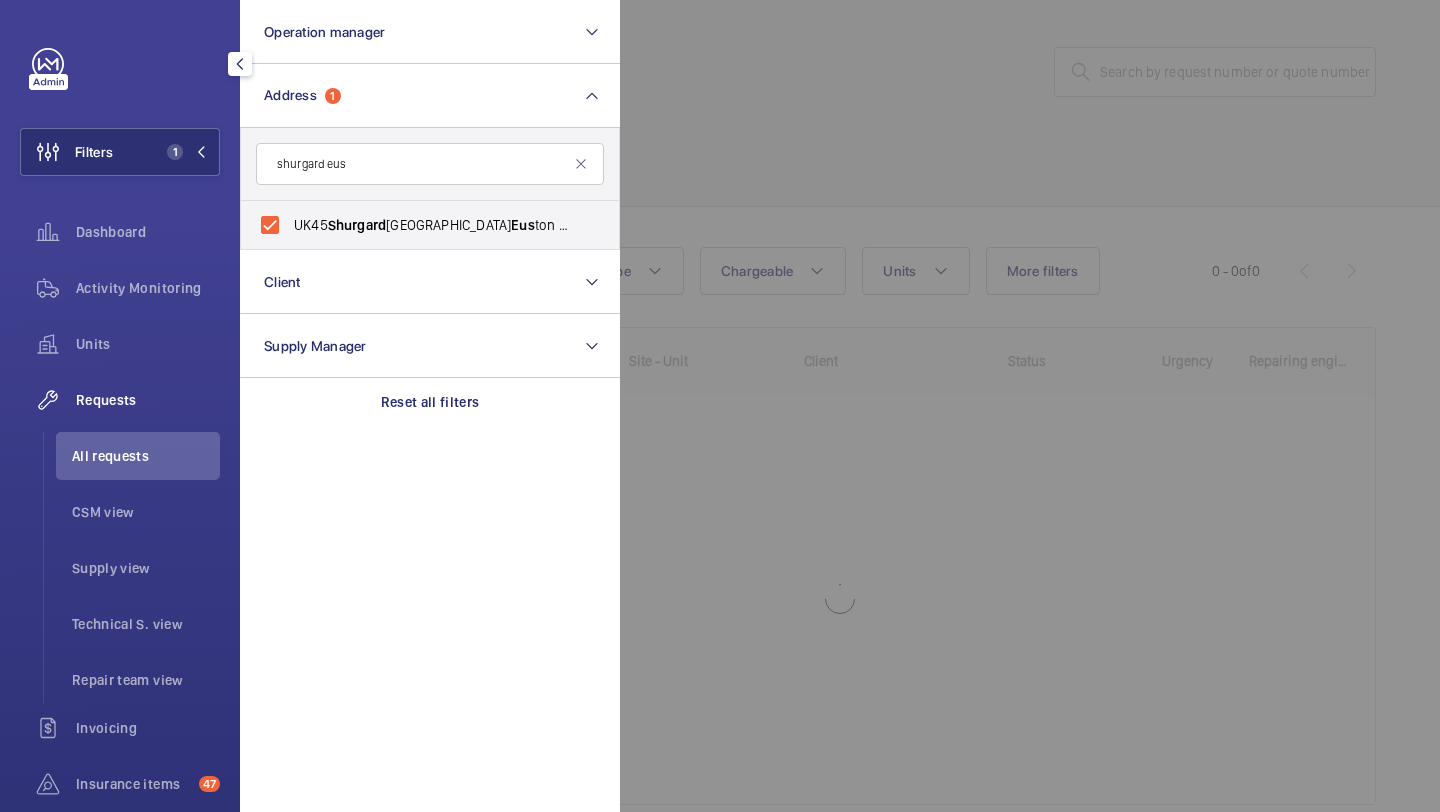 click 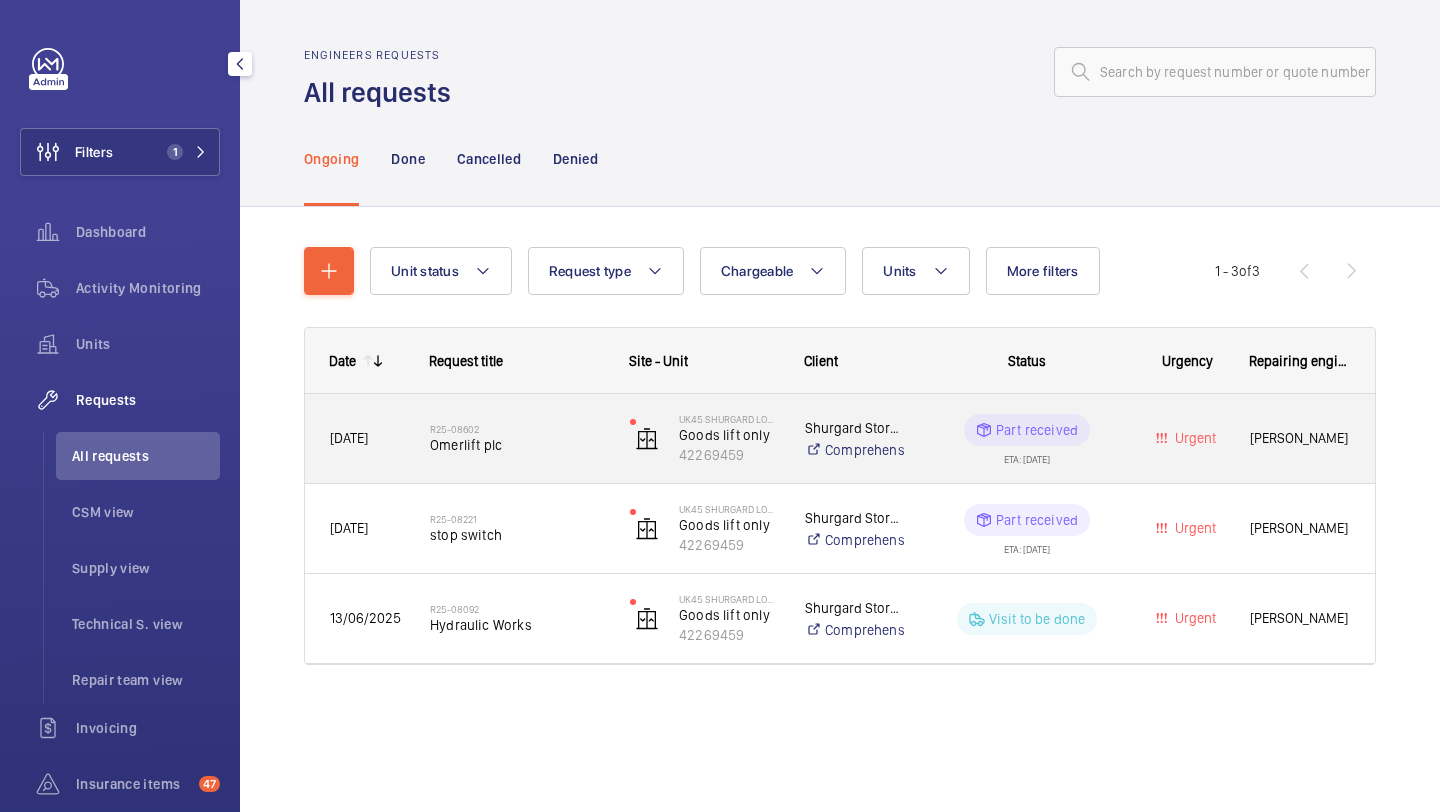 click on "R25-08602" 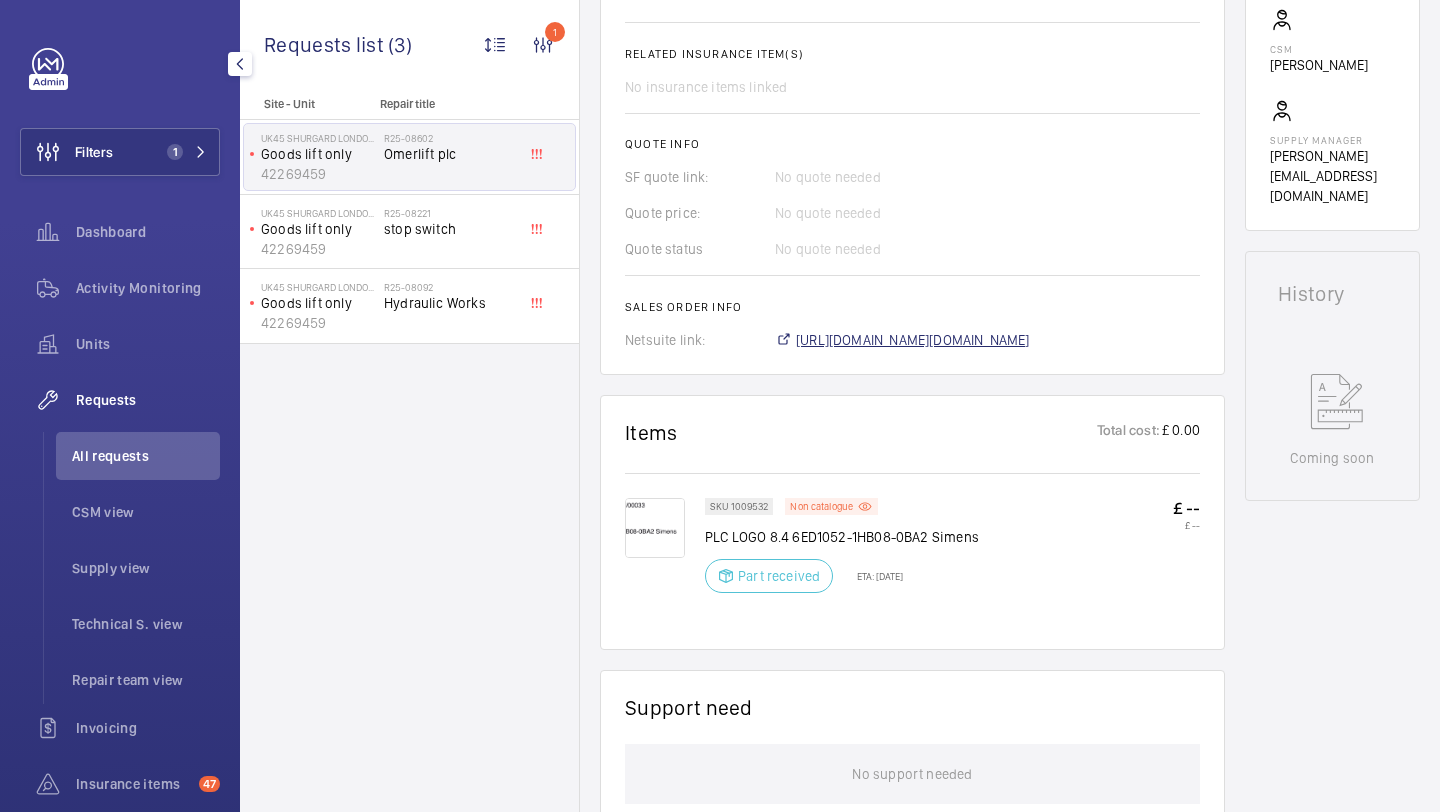 scroll, scrollTop: 761, scrollLeft: 0, axis: vertical 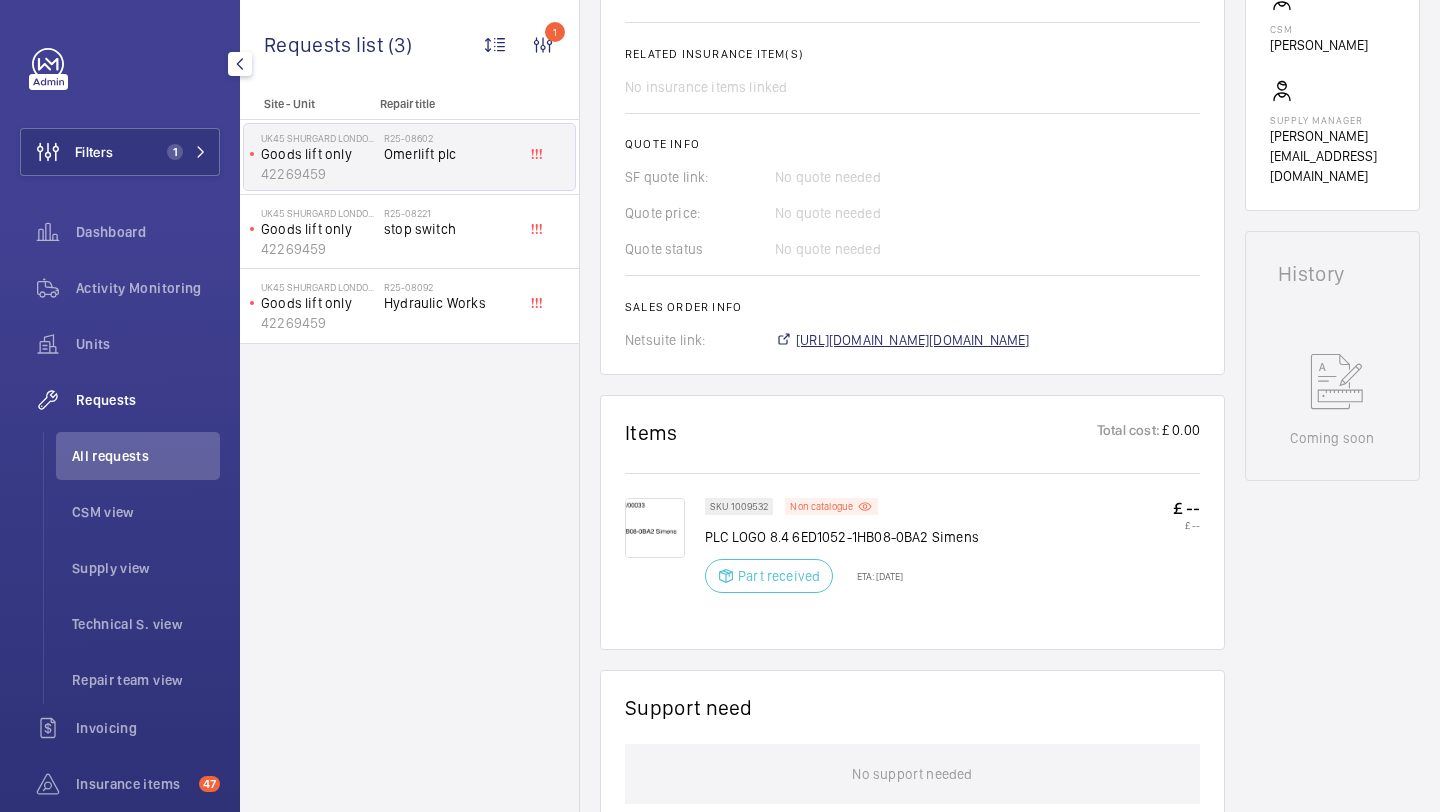 drag, startPoint x: 907, startPoint y: 346, endPoint x: 920, endPoint y: 447, distance: 101.8332 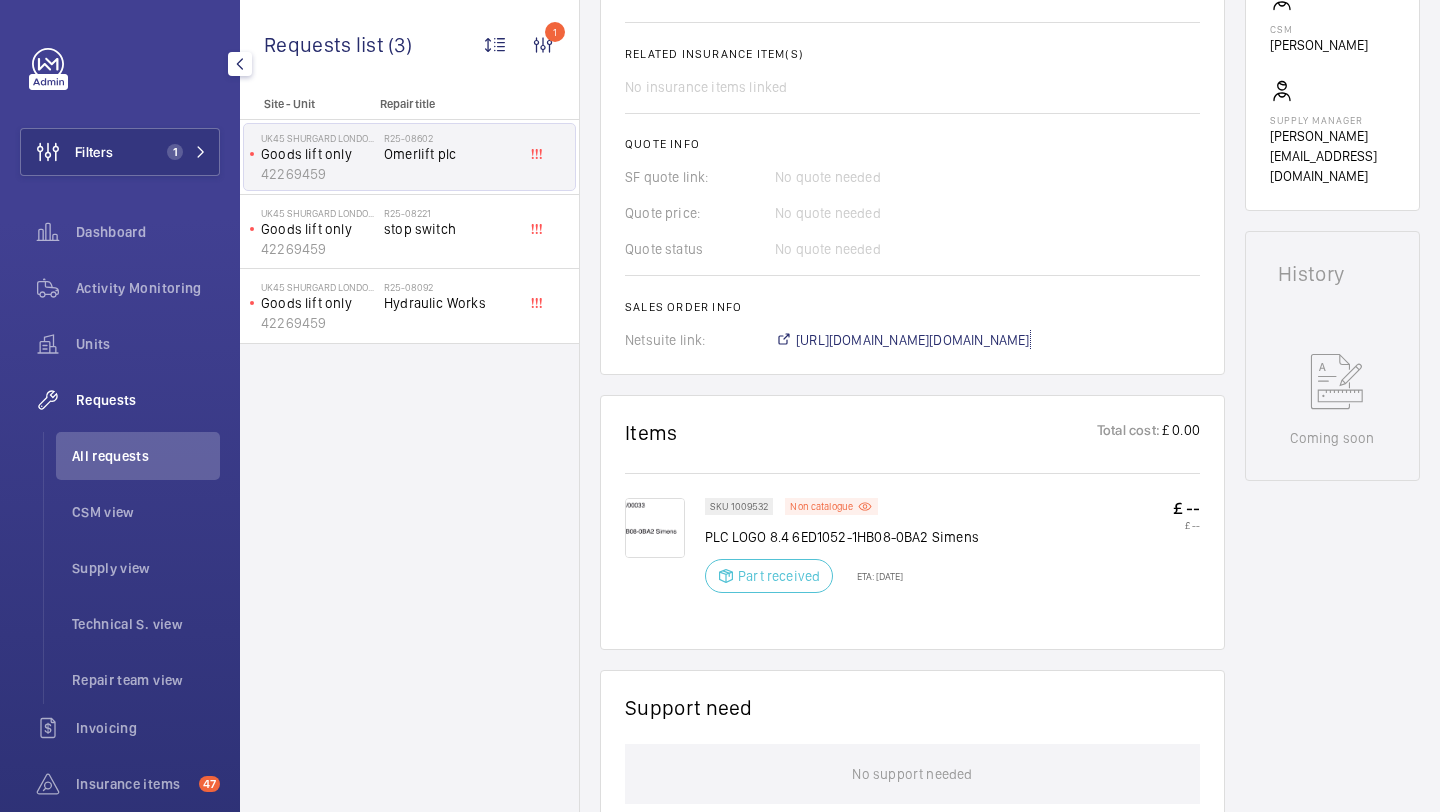 scroll, scrollTop: 644, scrollLeft: 0, axis: vertical 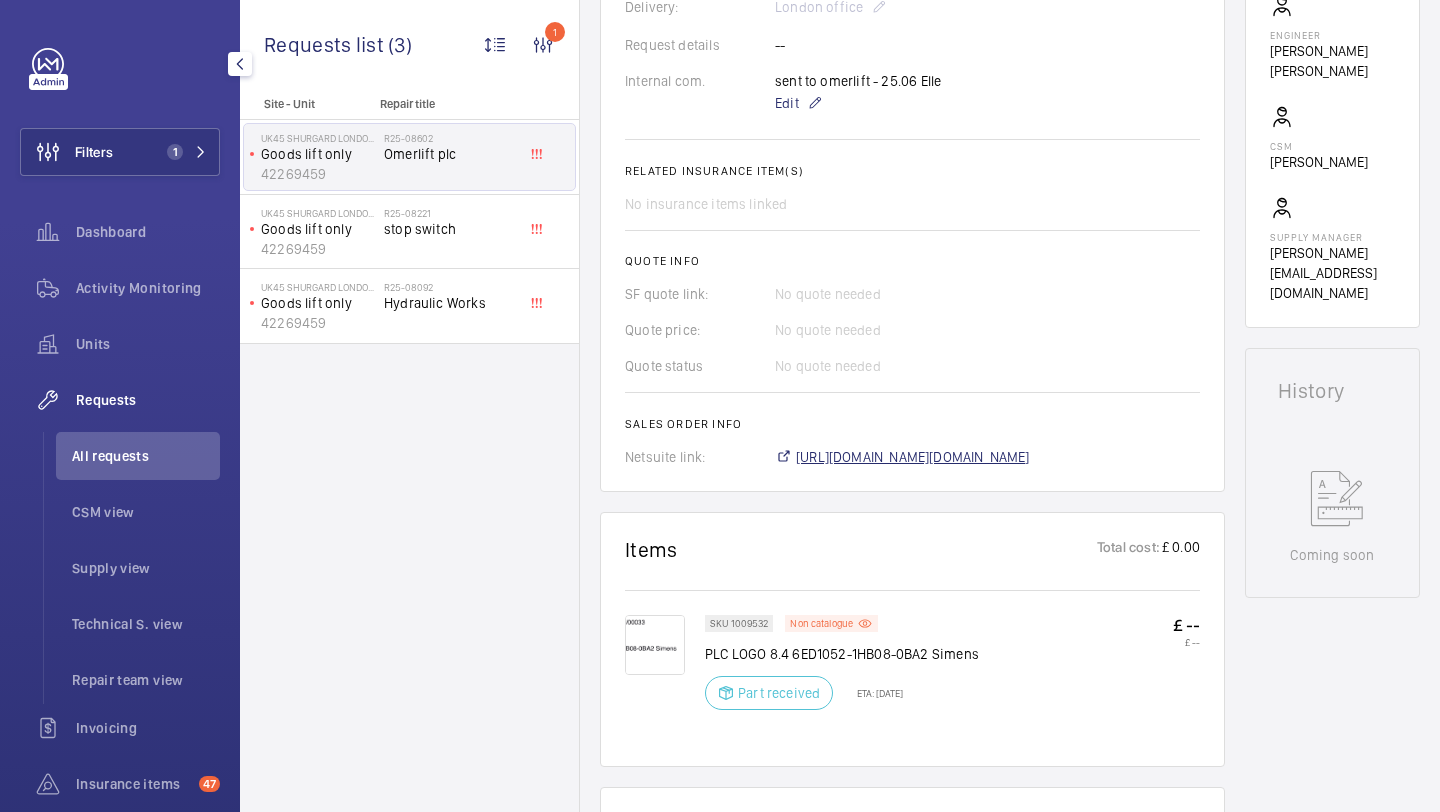 click on "[URL][DOMAIN_NAME][DOMAIN_NAME]" 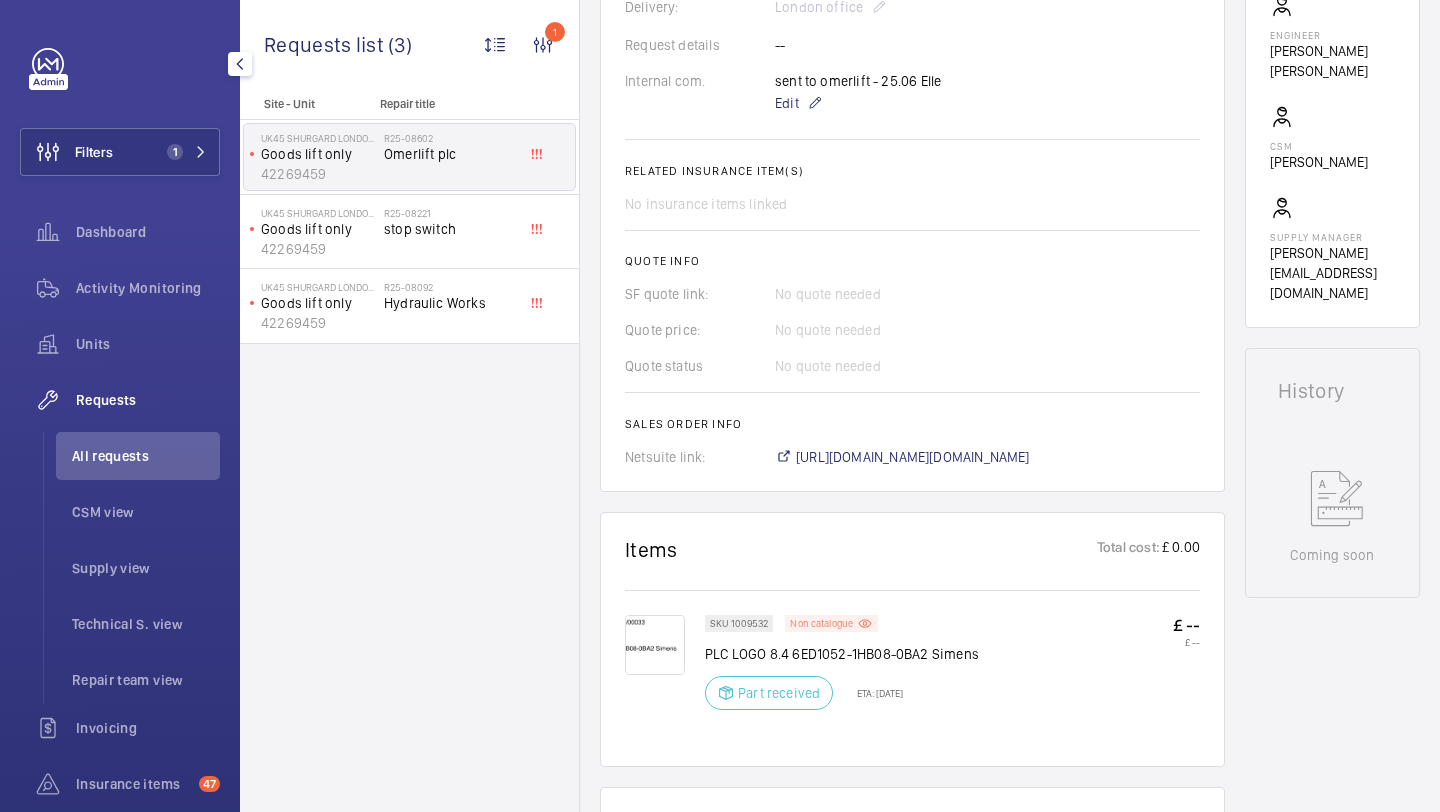 click on "Non catalogue" 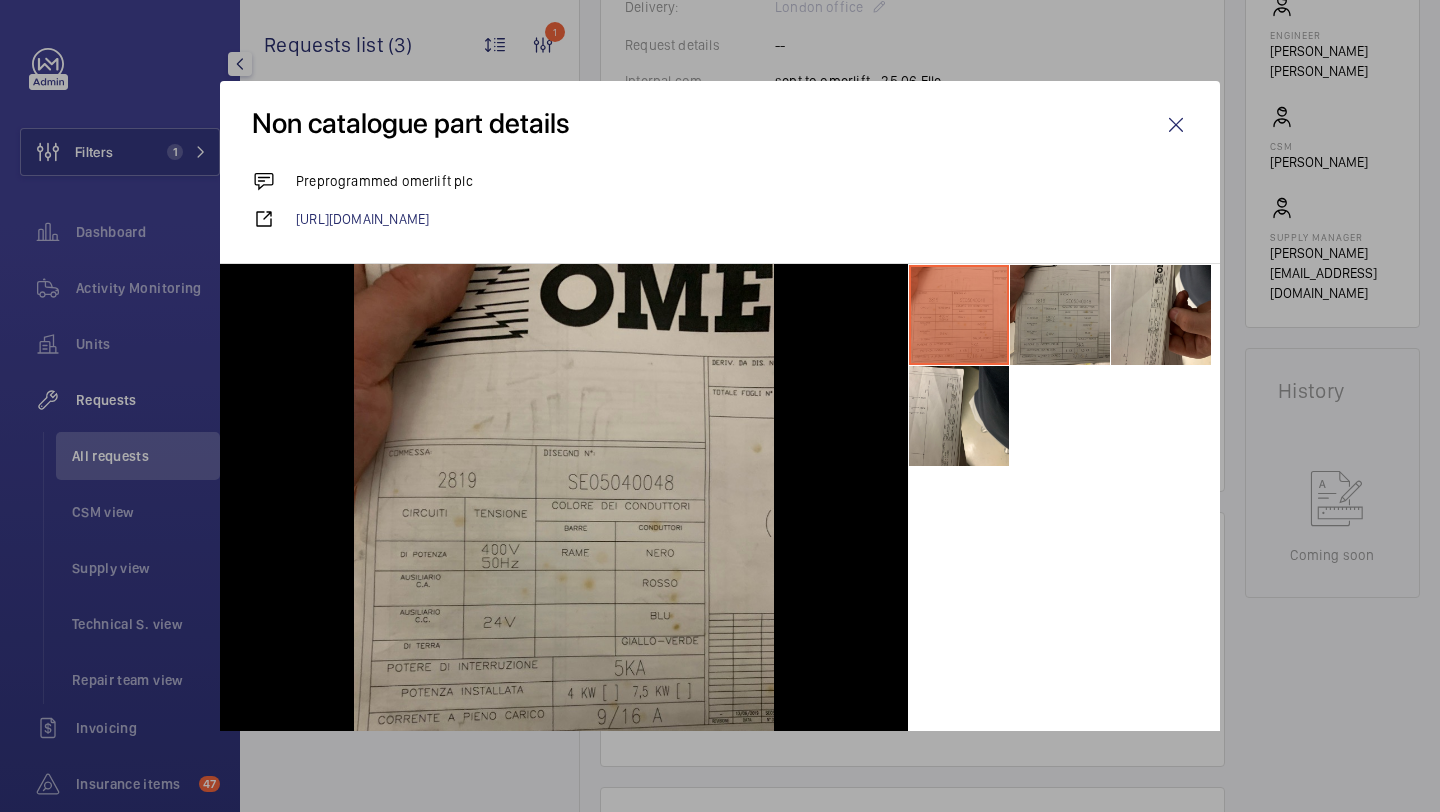 click at bounding box center (1060, 315) 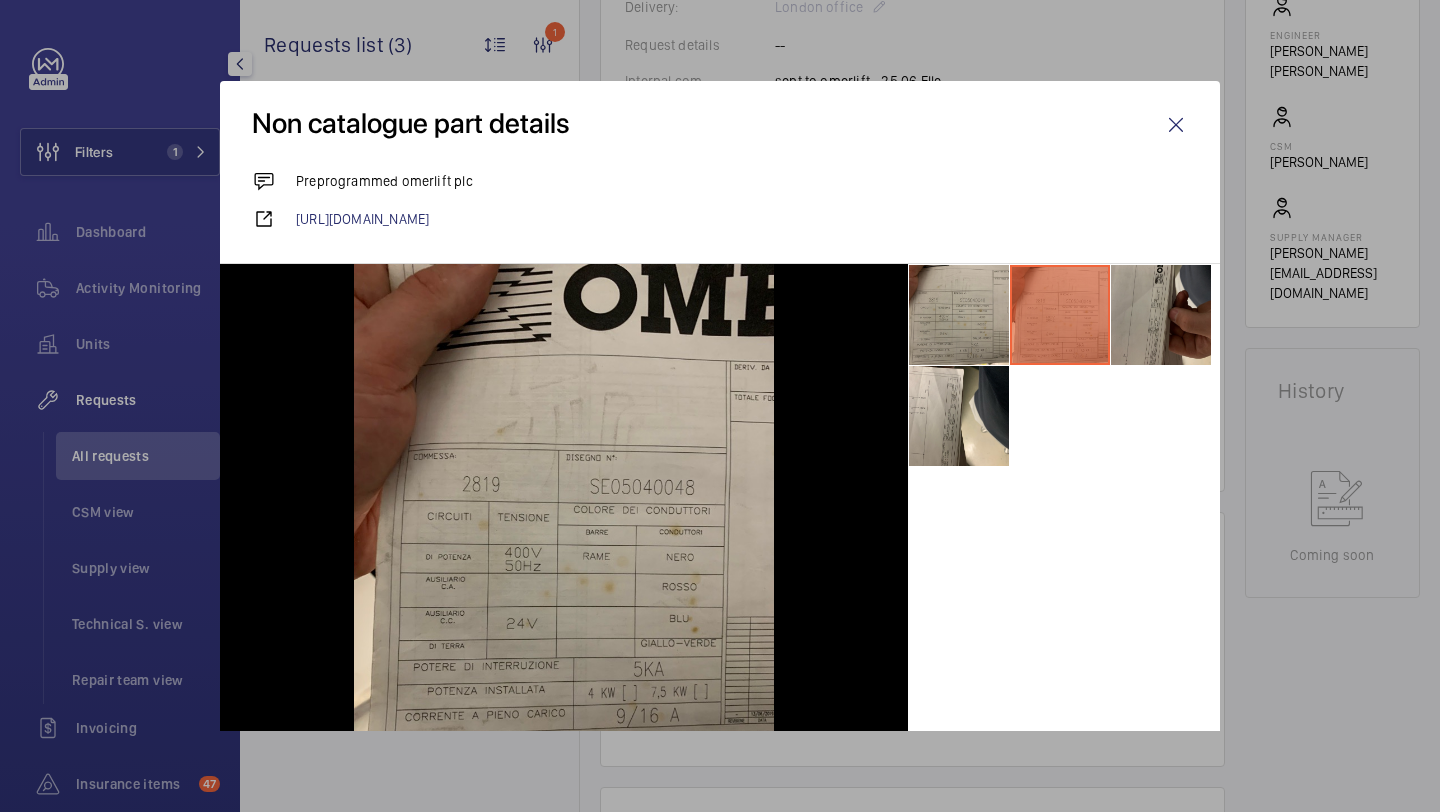 click at bounding box center (1161, 315) 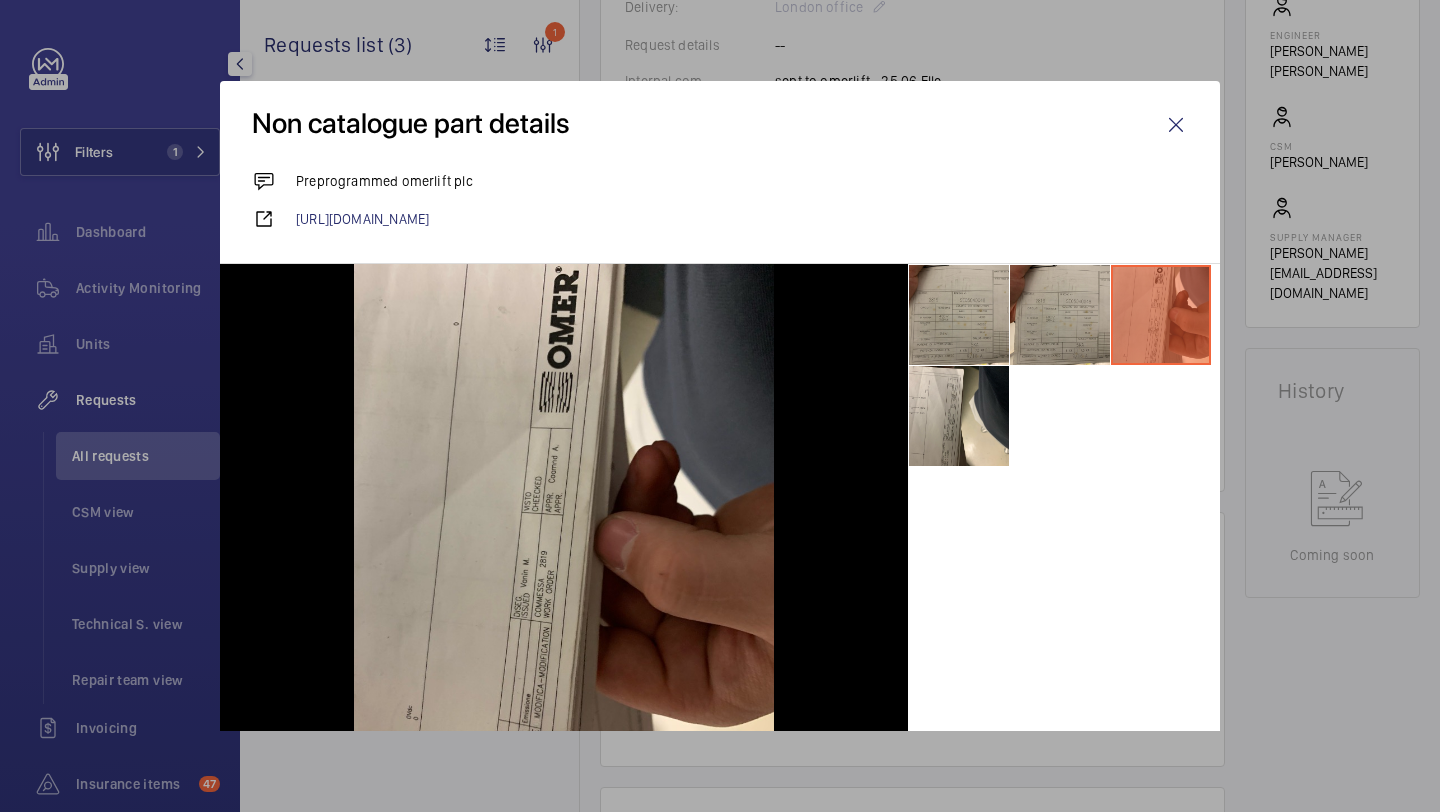 click at bounding box center [1064, 365] 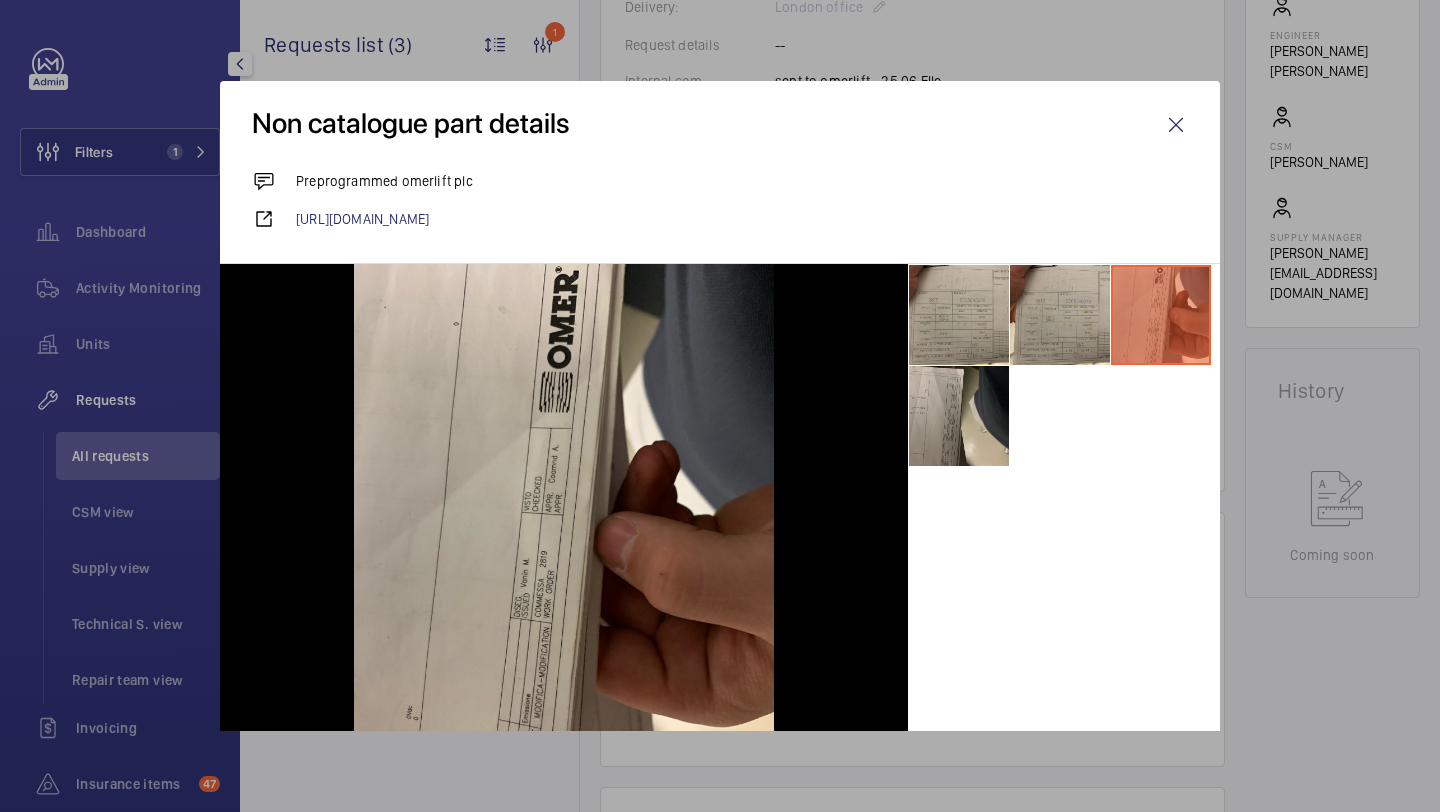 click at bounding box center (959, 416) 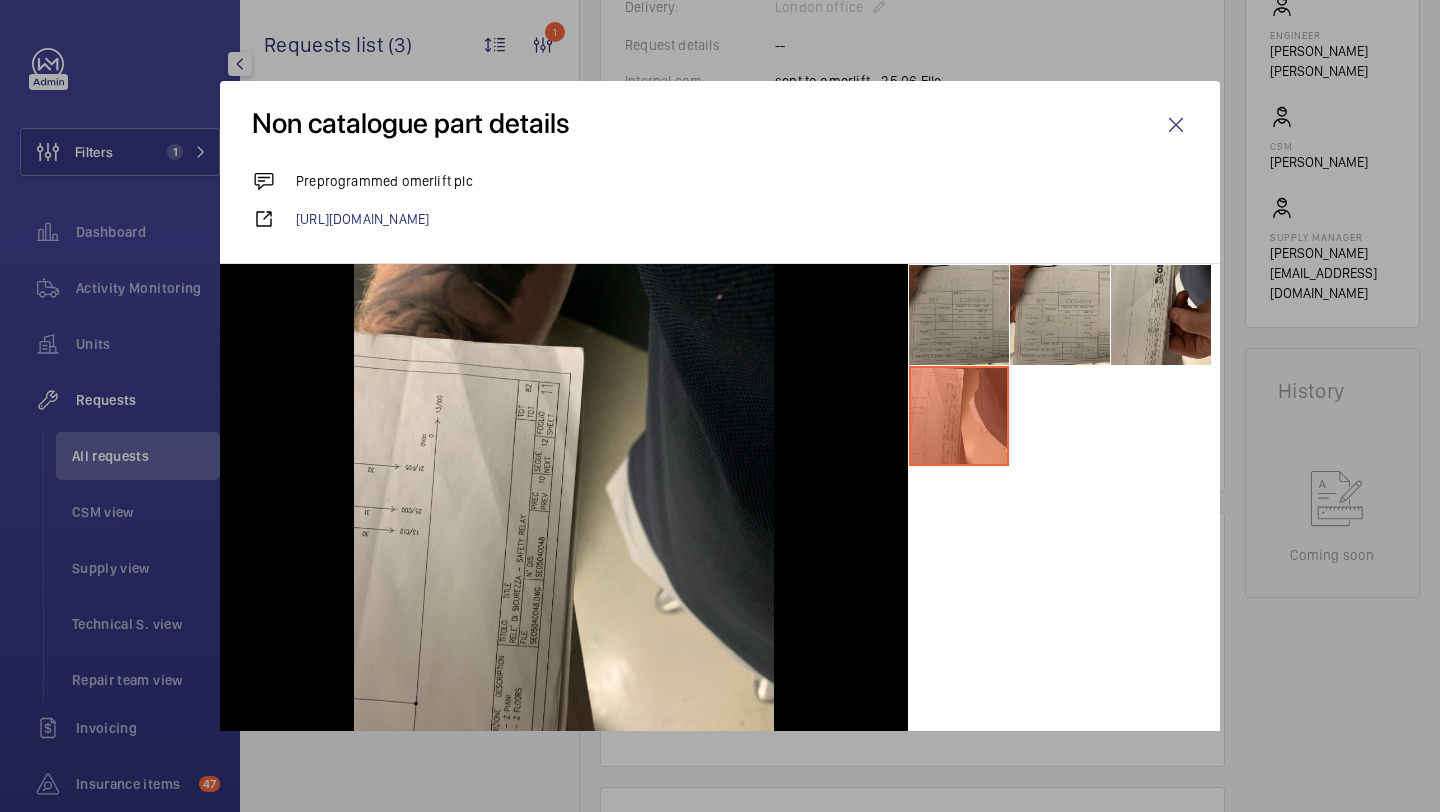 click at bounding box center (959, 315) 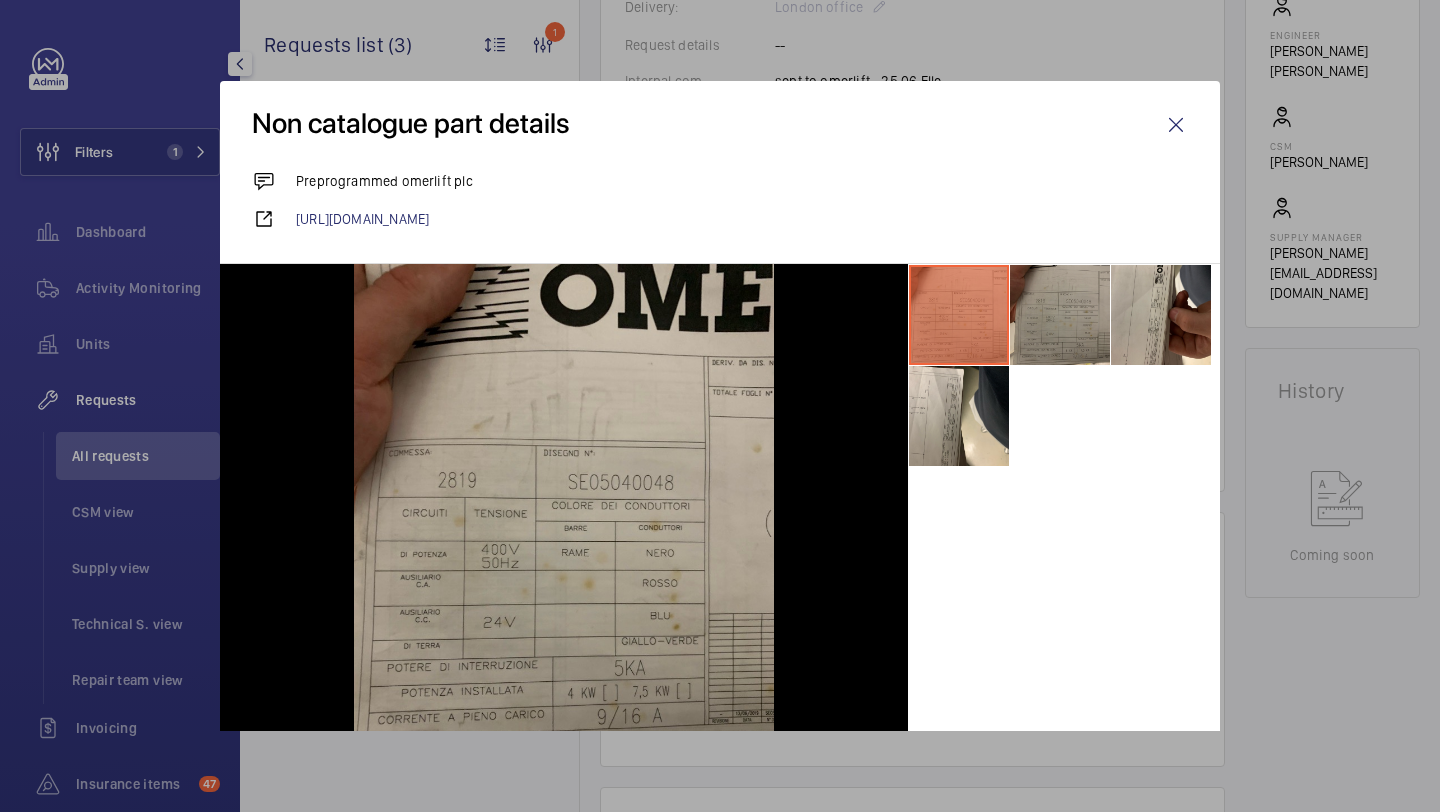 click at bounding box center (1060, 315) 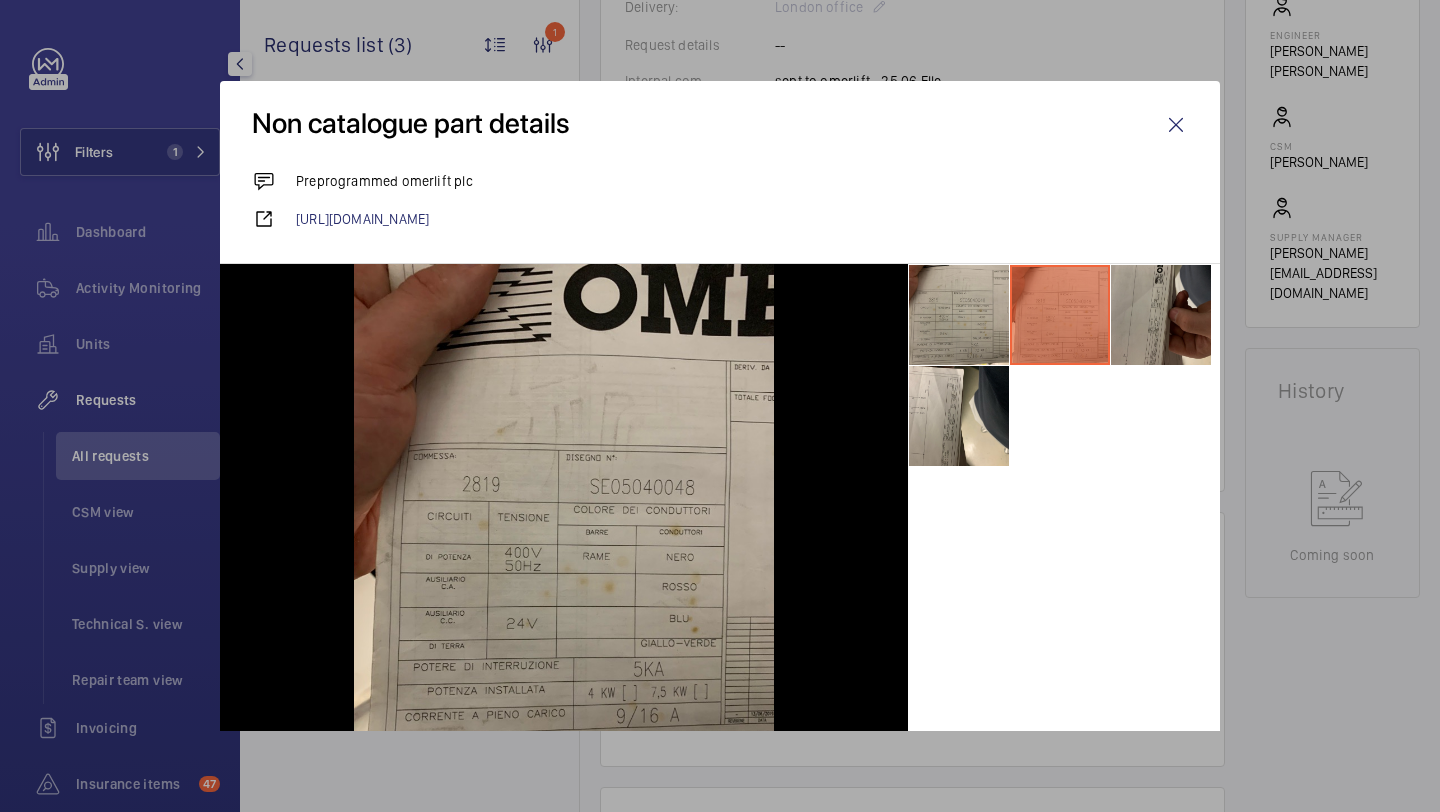 click at bounding box center (1161, 315) 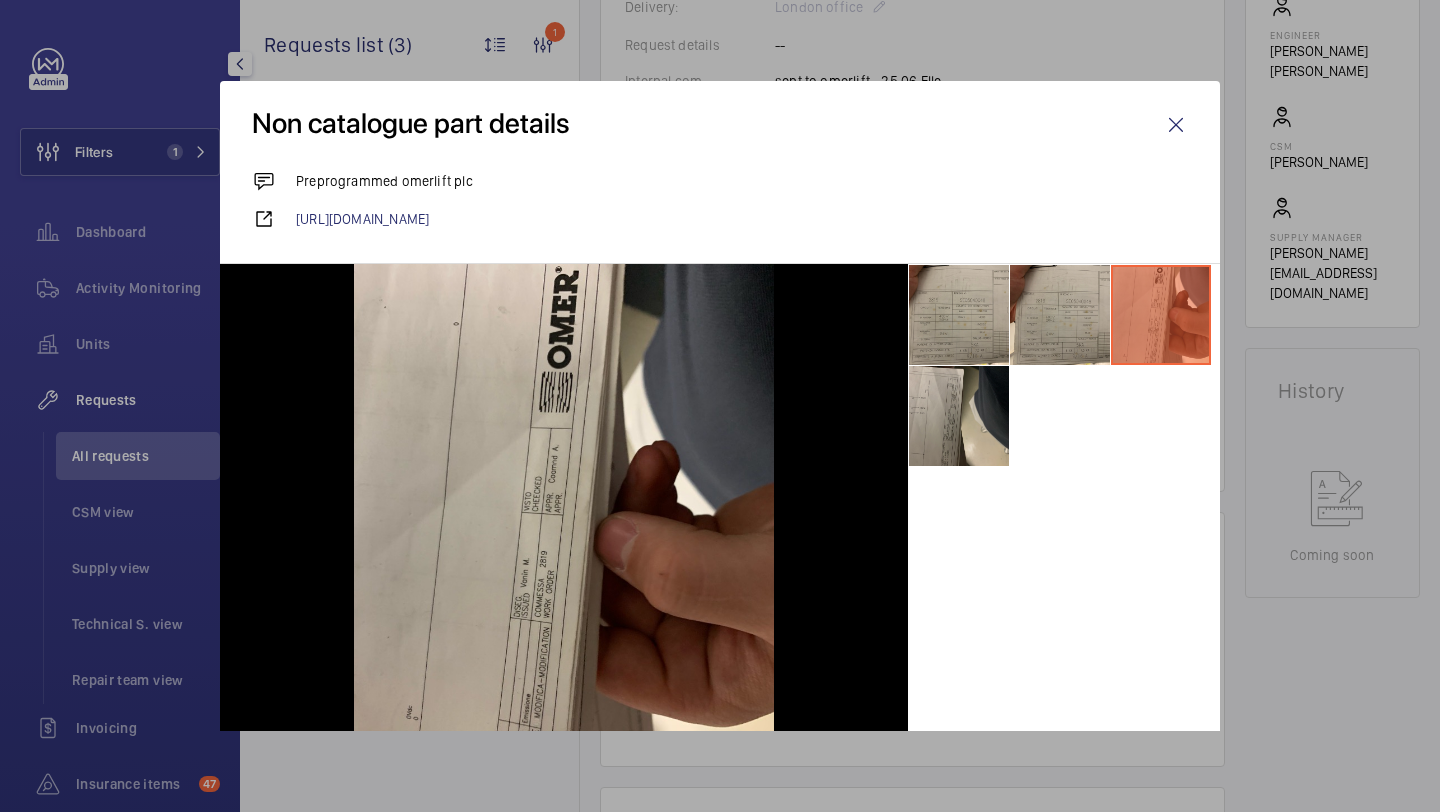 click at bounding box center [959, 416] 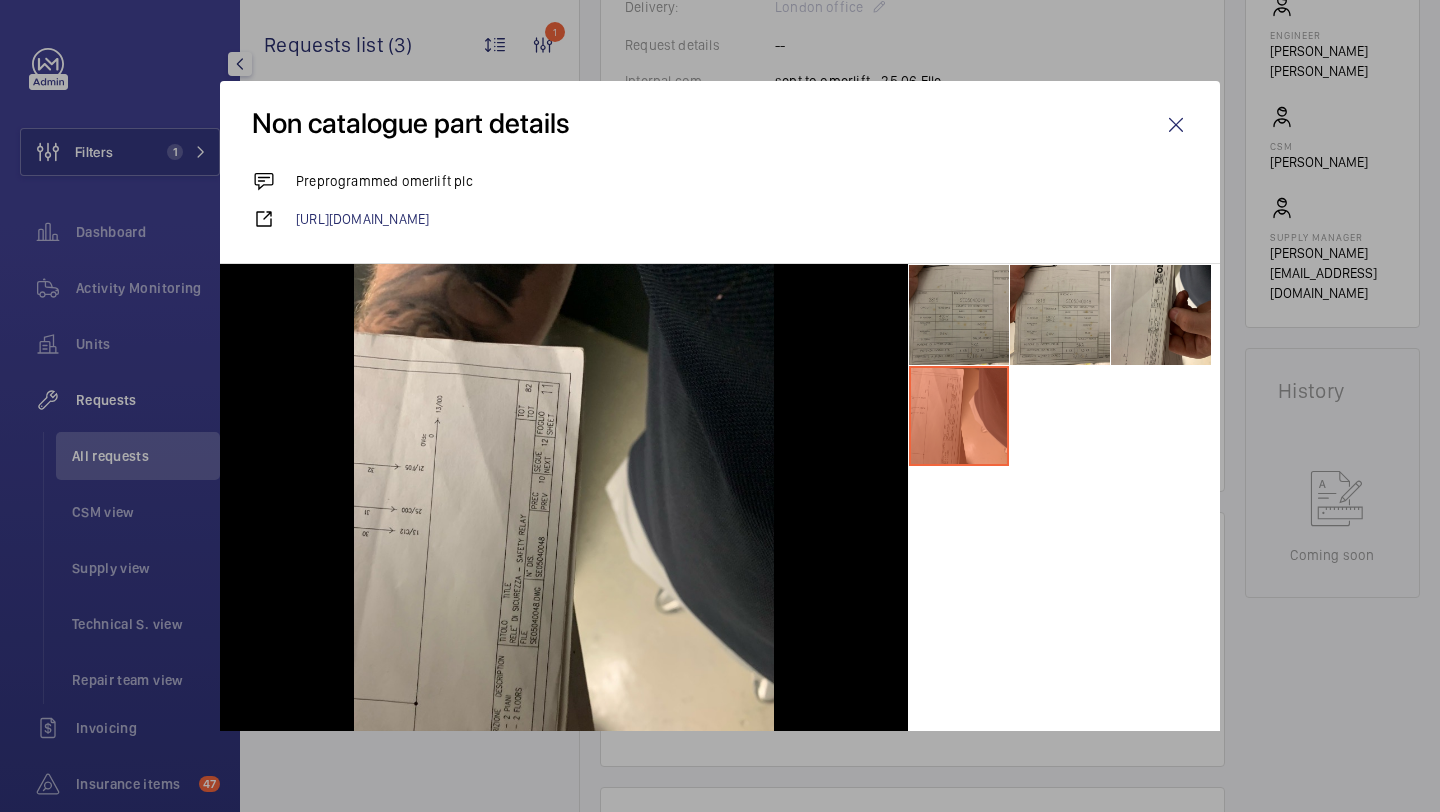 click at bounding box center [959, 315] 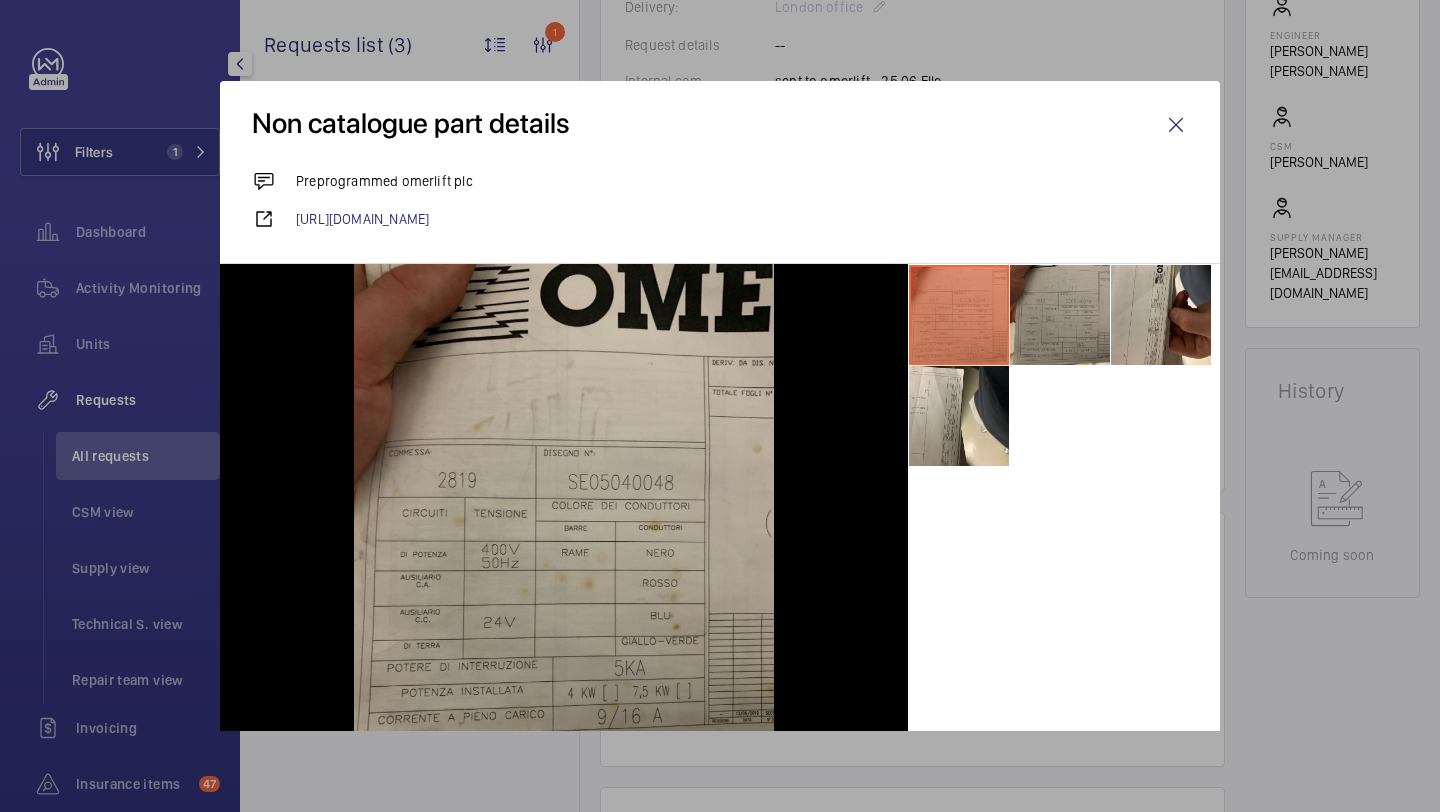 click at bounding box center [1060, 315] 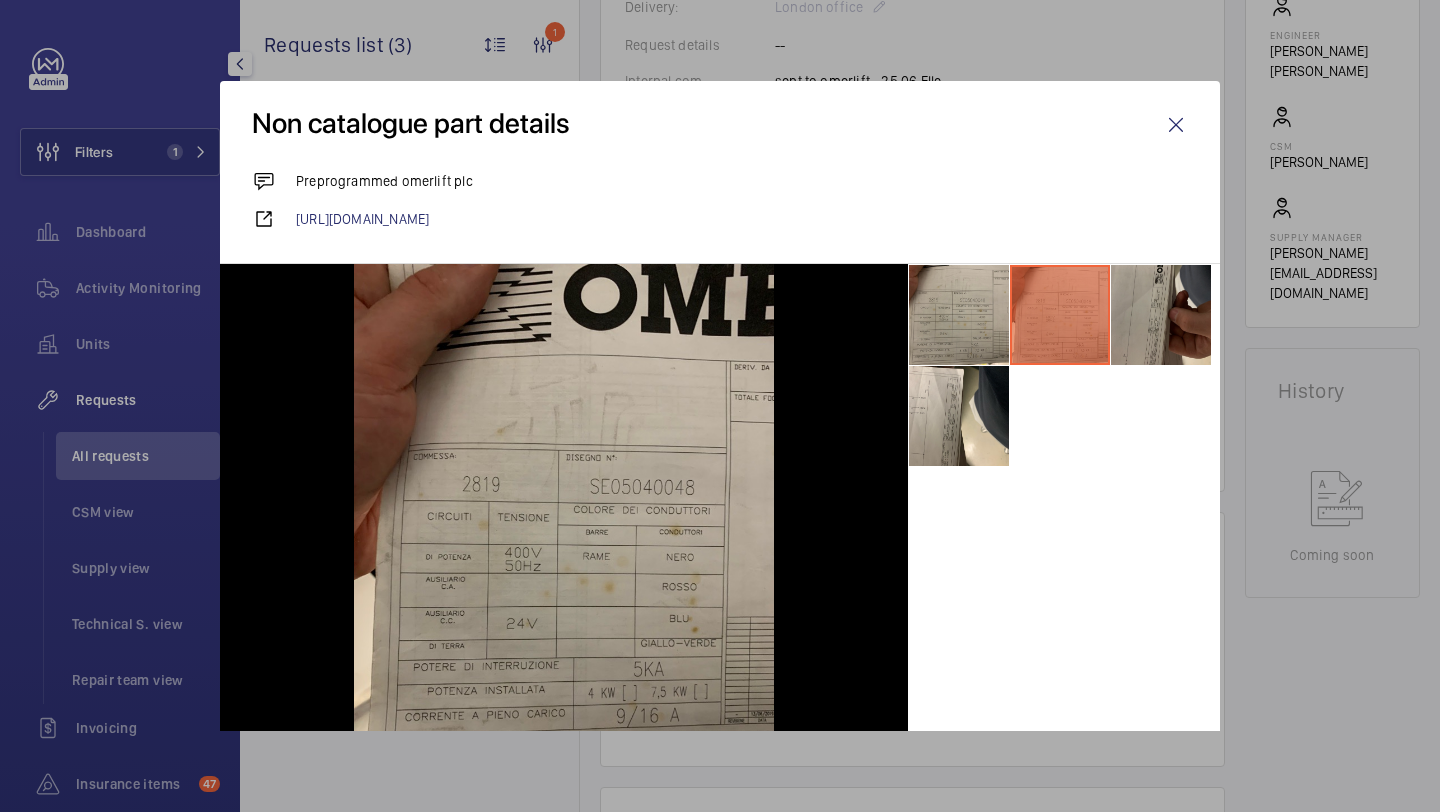 click at bounding box center (1161, 315) 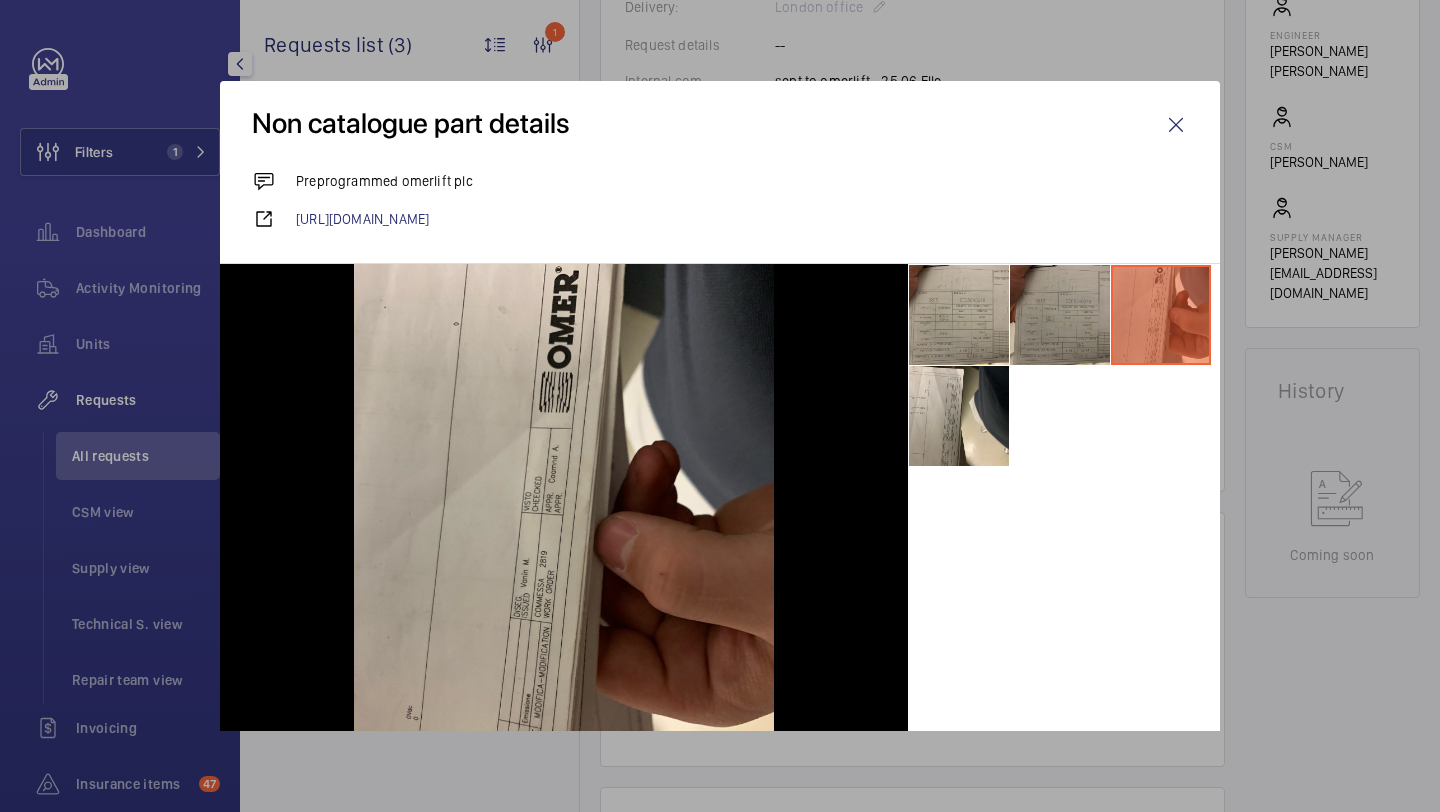 click at bounding box center [1060, 315] 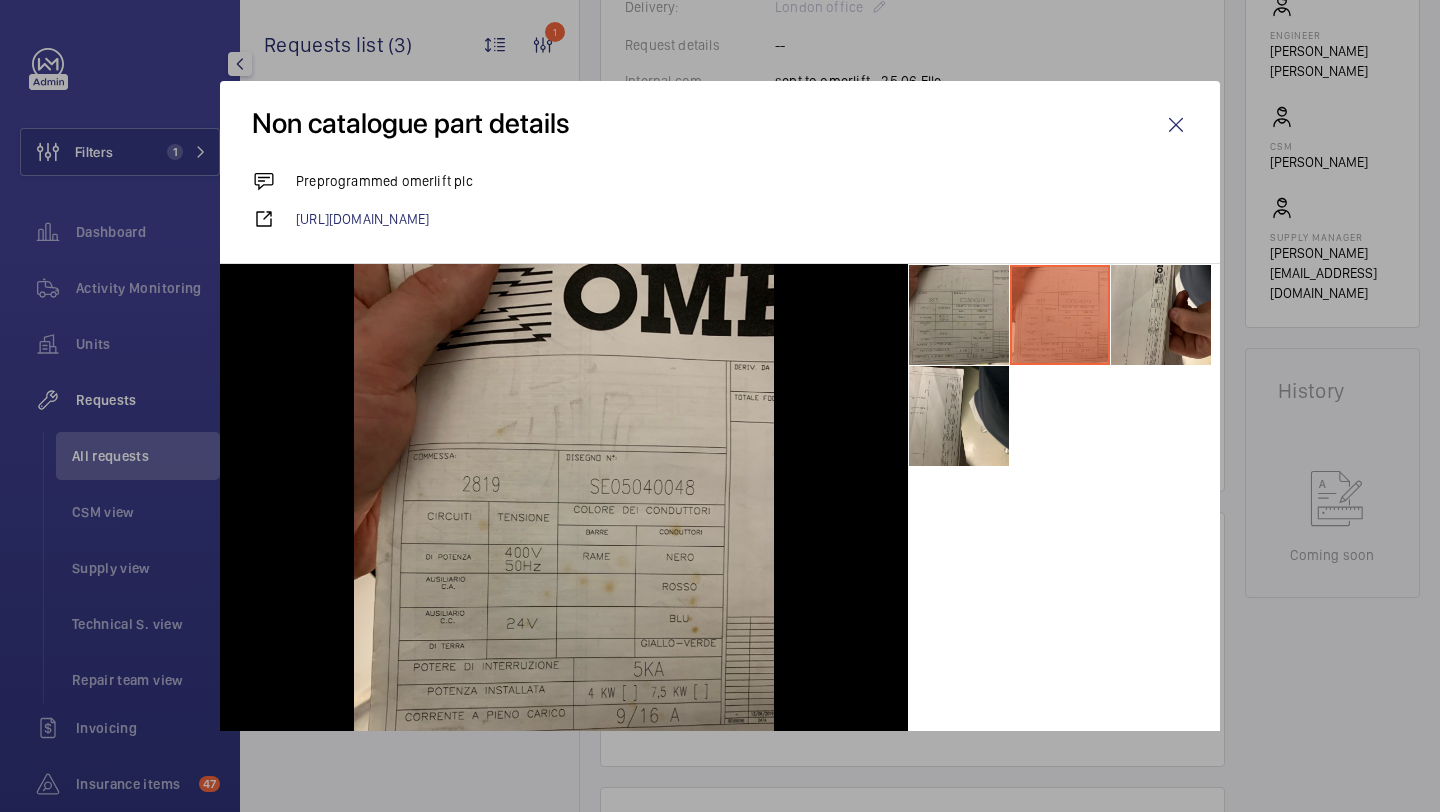 click at bounding box center (959, 315) 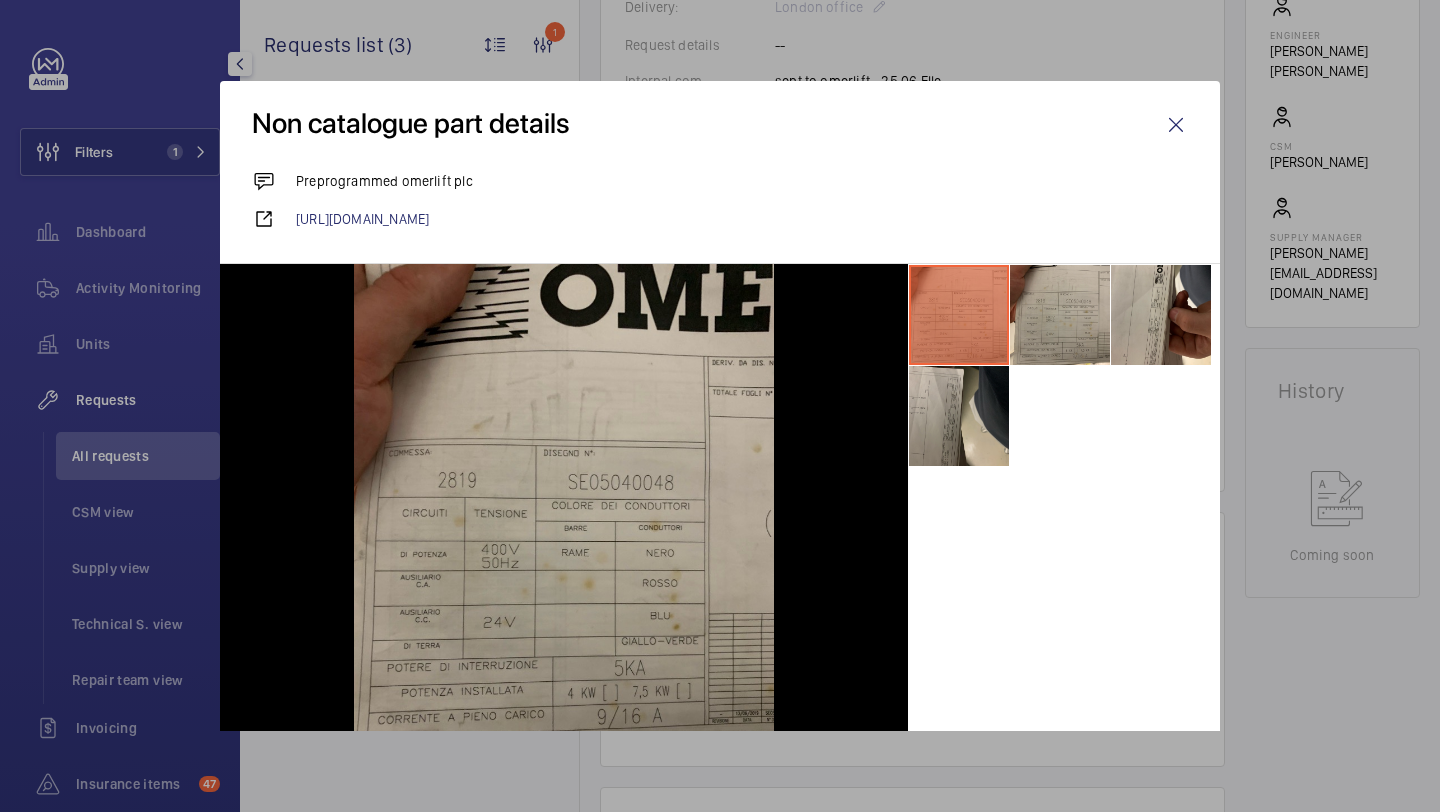 click at bounding box center [959, 416] 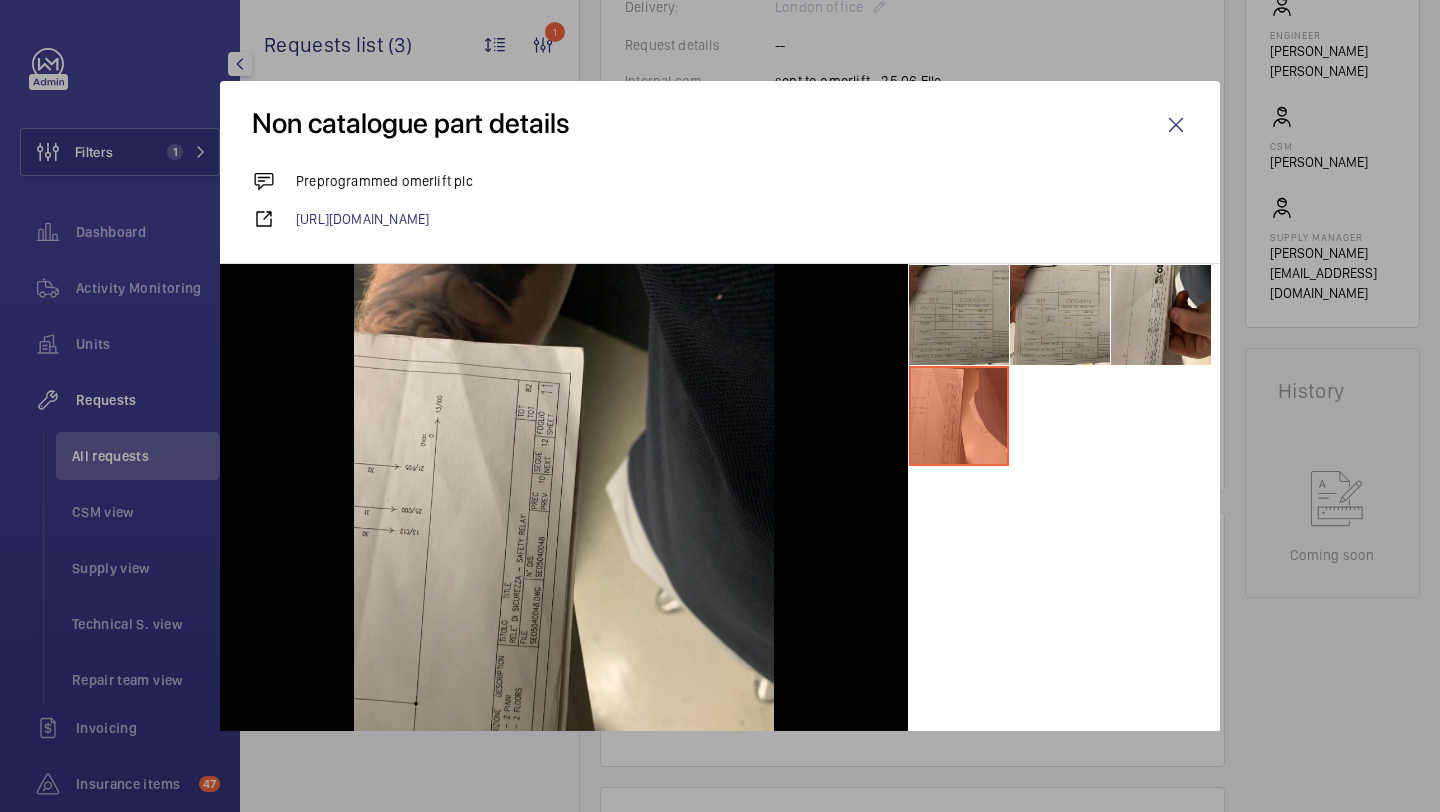 click at bounding box center [959, 315] 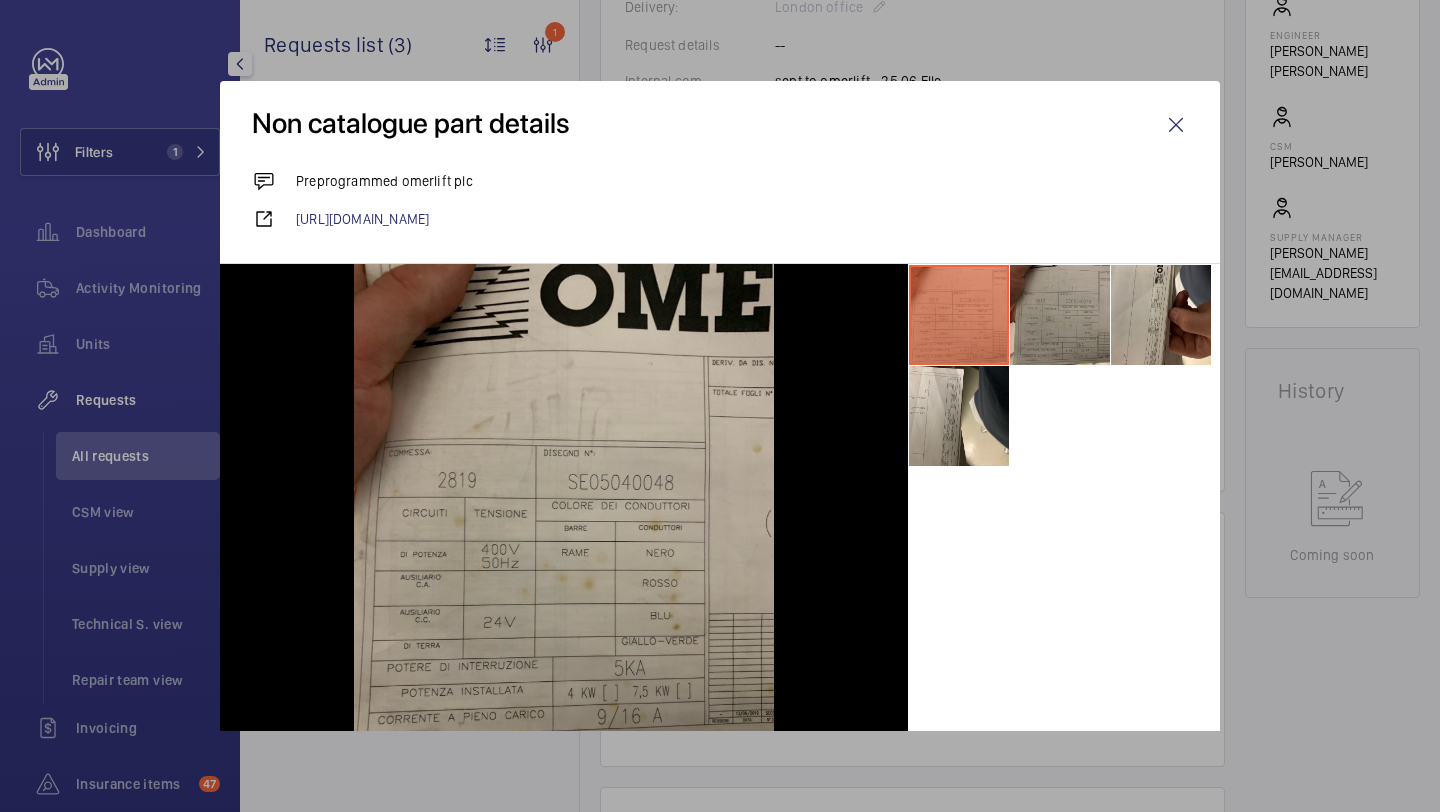 click at bounding box center (1060, 315) 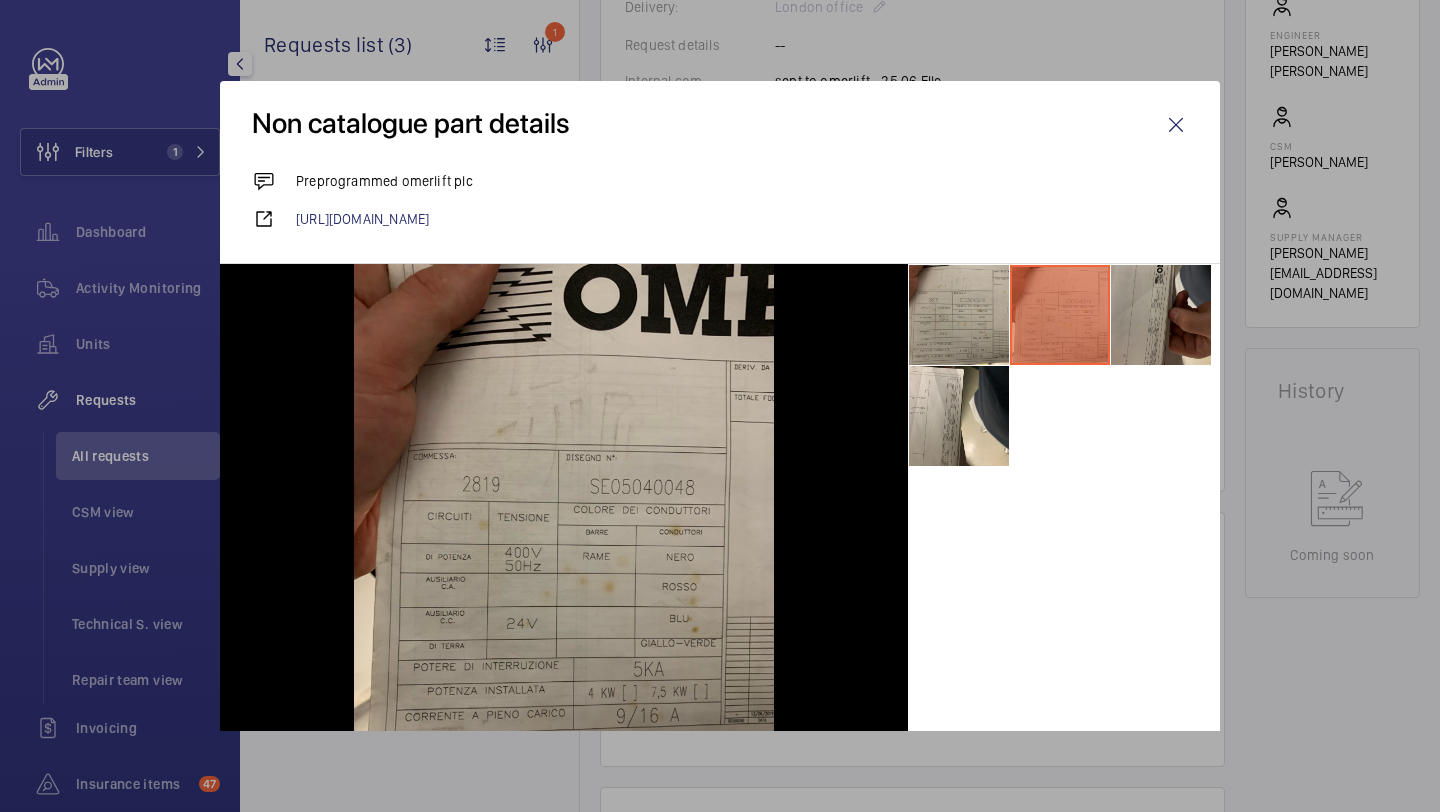 click at bounding box center [1161, 315] 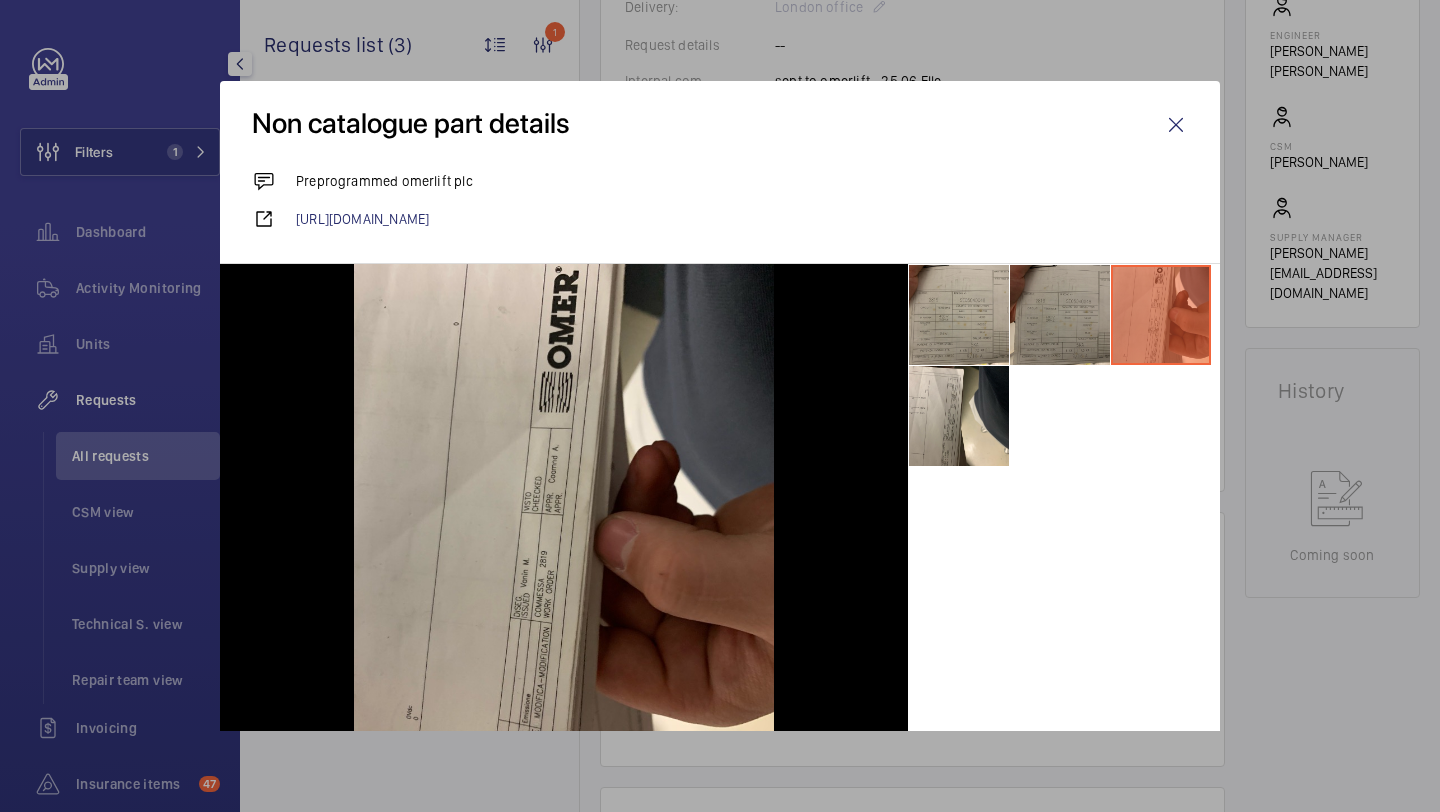 click at bounding box center (1060, 315) 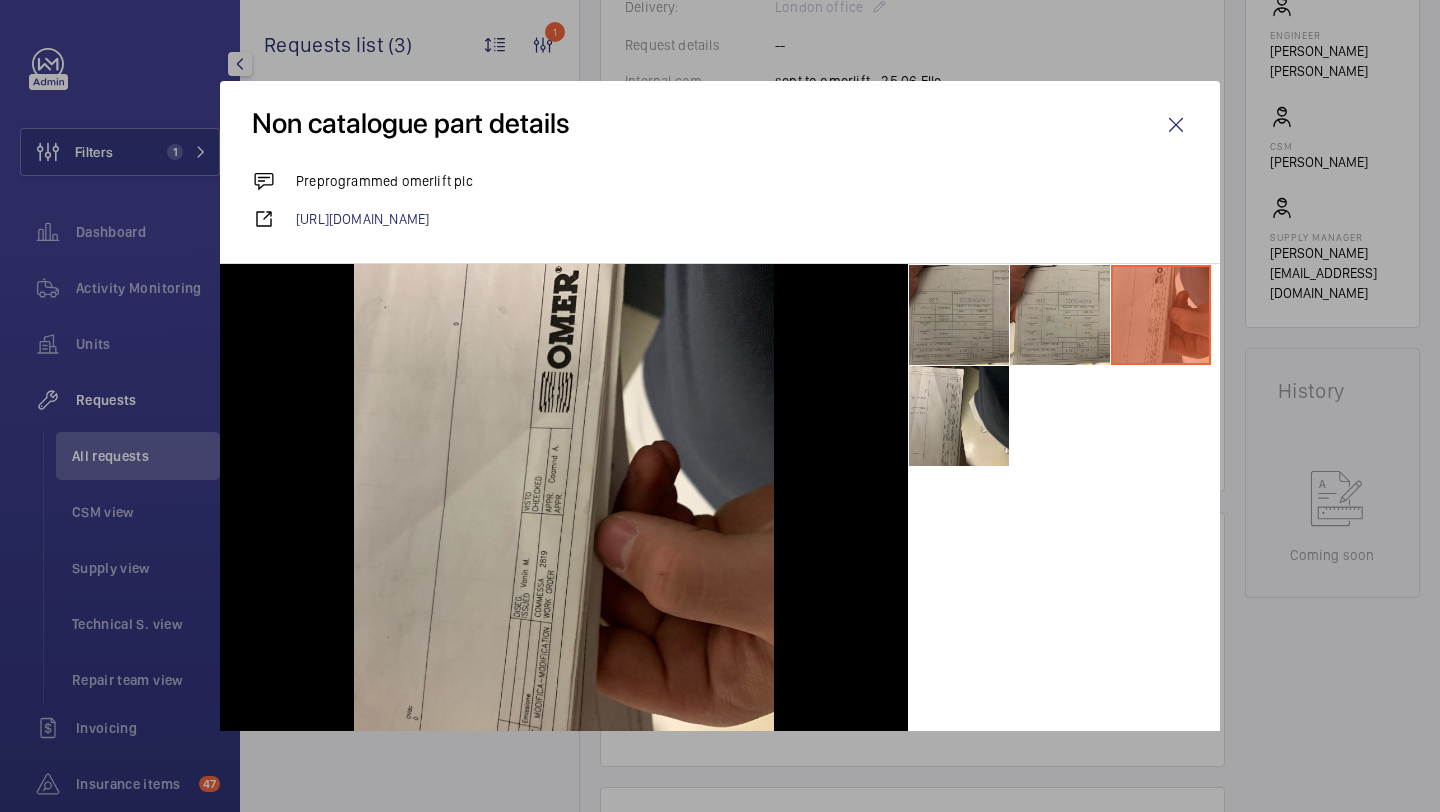click at bounding box center [959, 315] 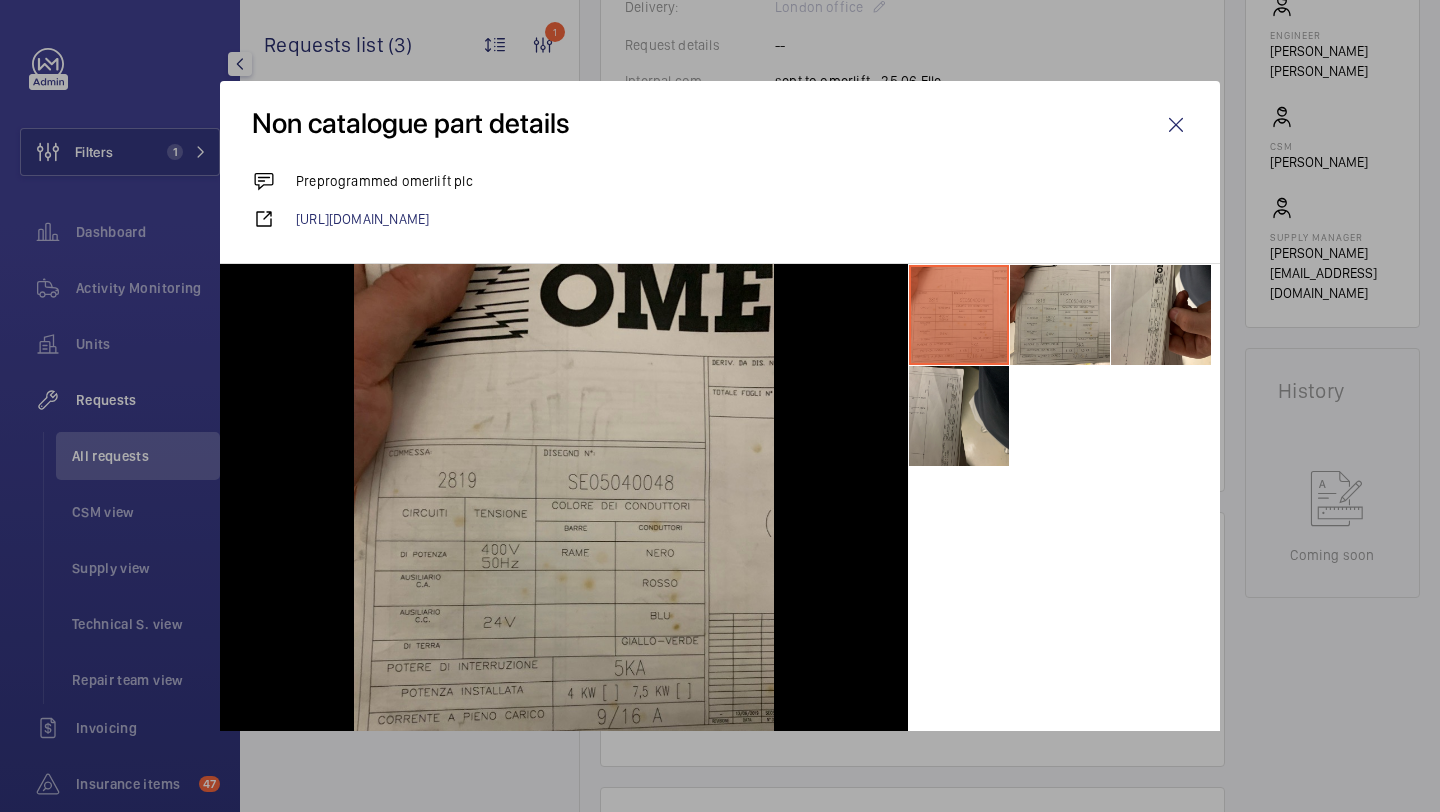 click at bounding box center (959, 416) 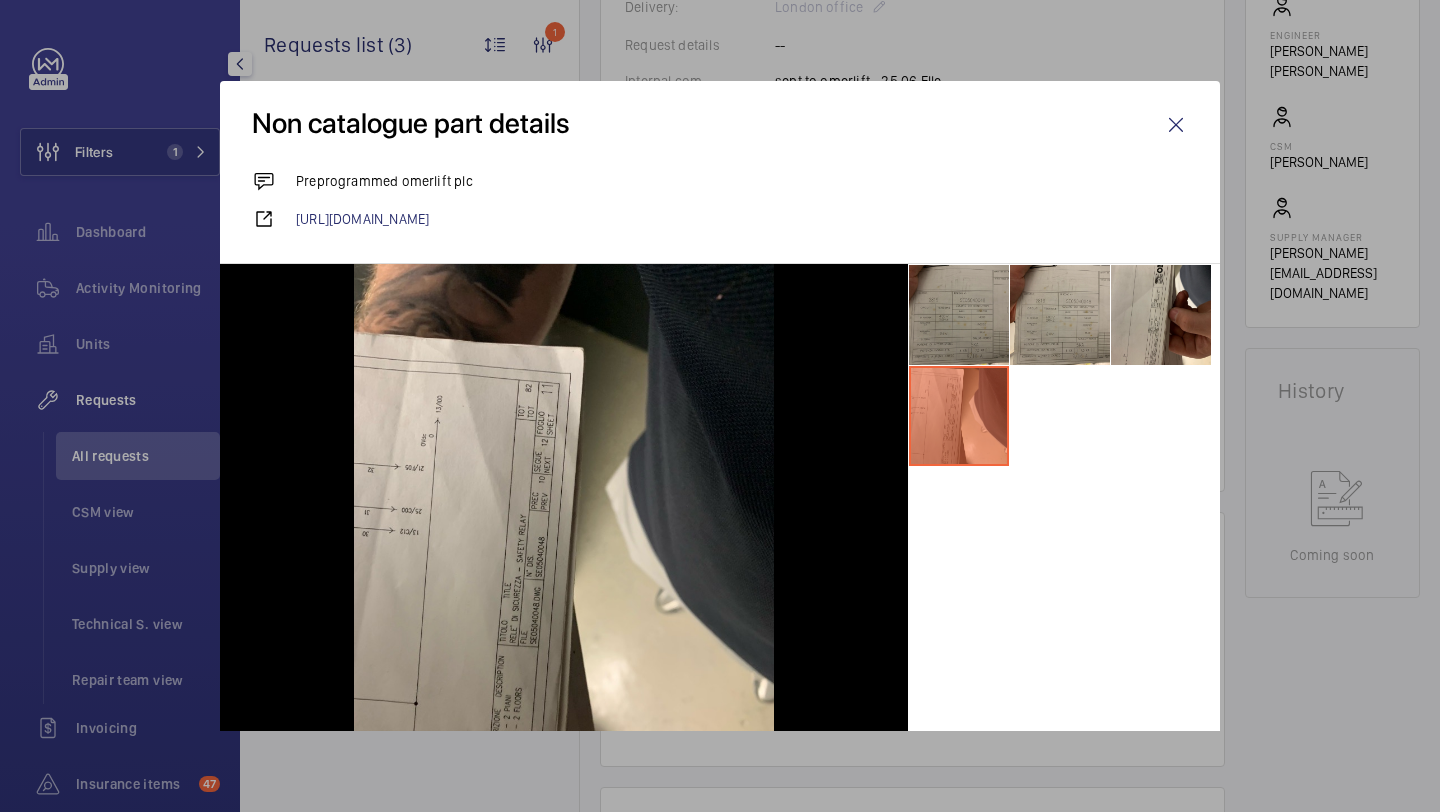 click at bounding box center (959, 315) 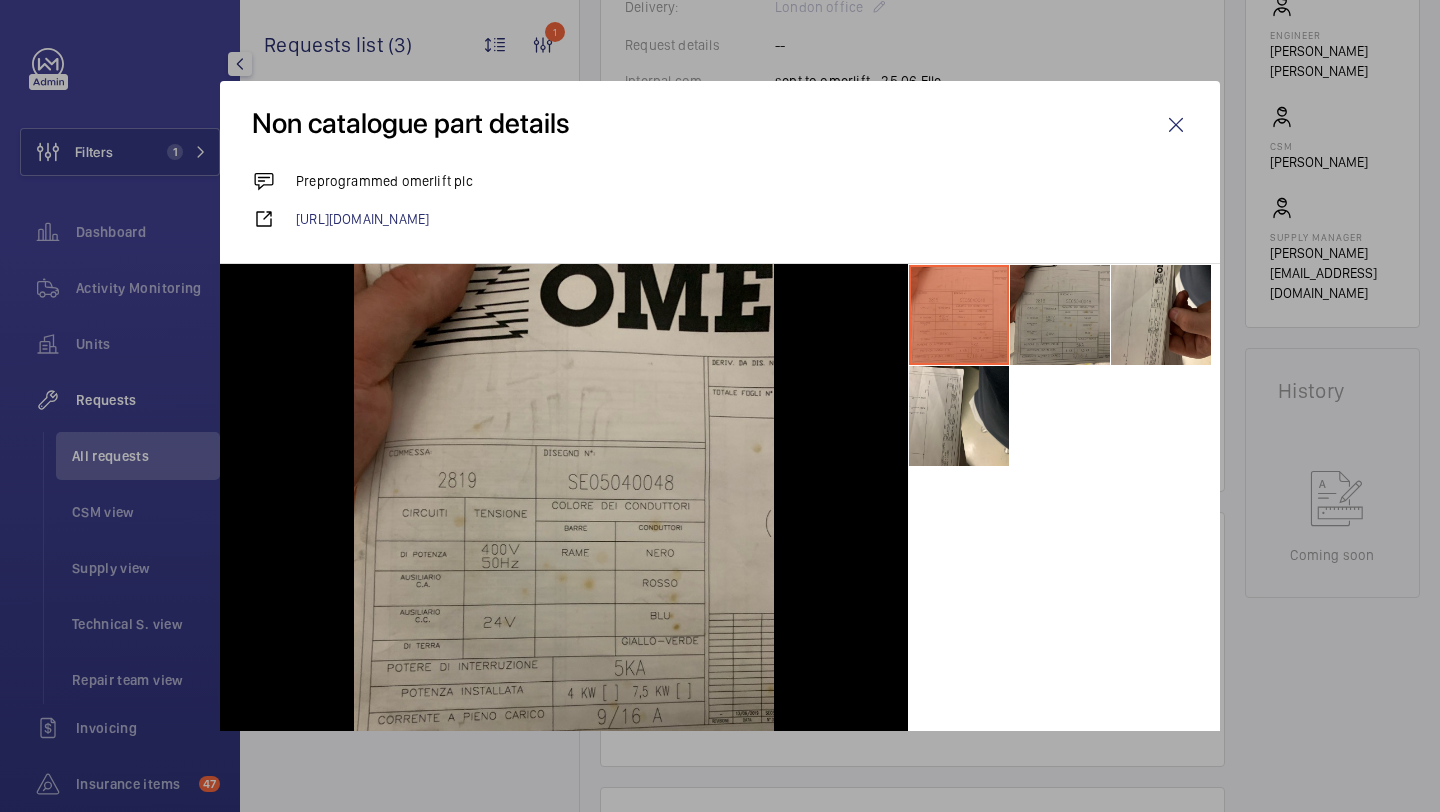 click at bounding box center (1060, 315) 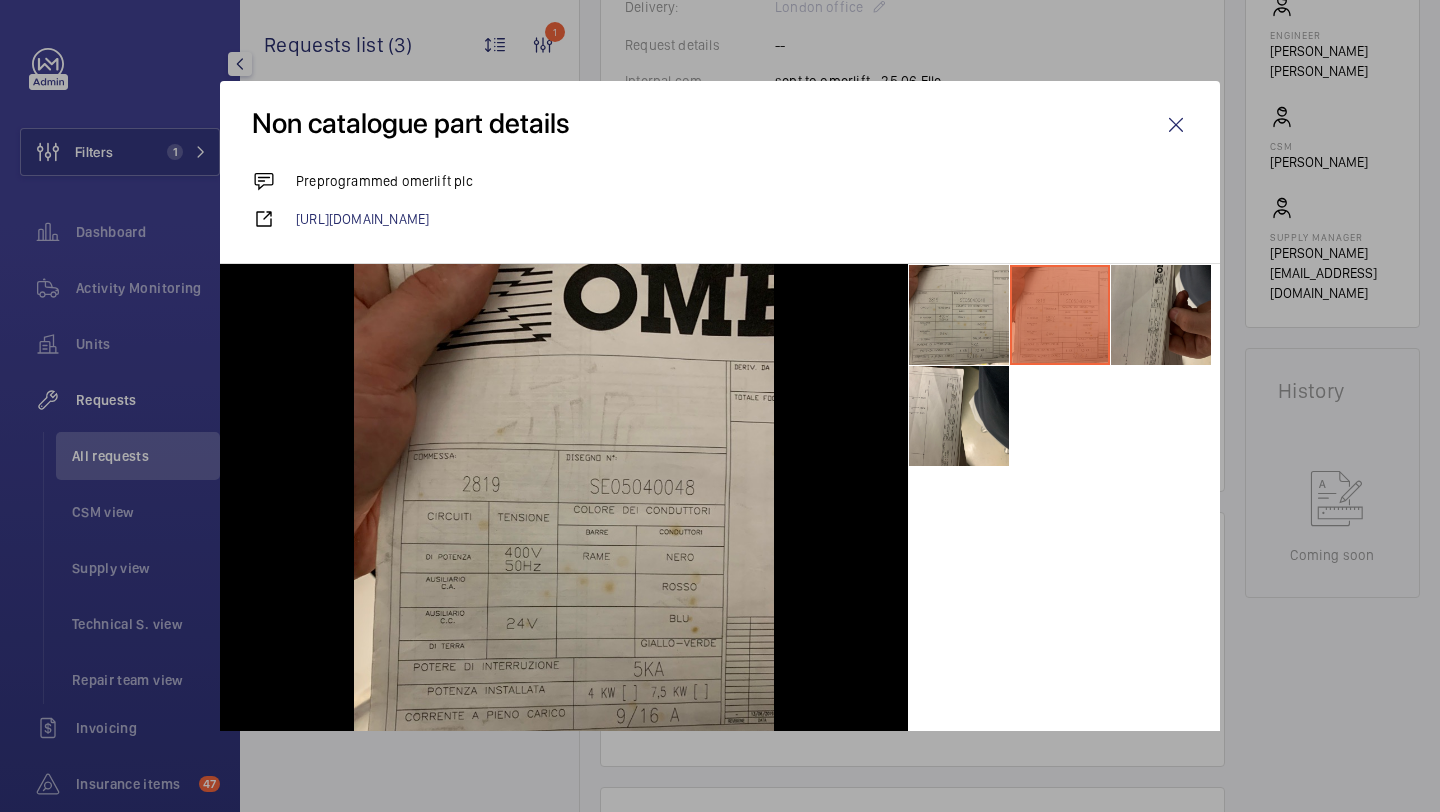 click at bounding box center (1161, 315) 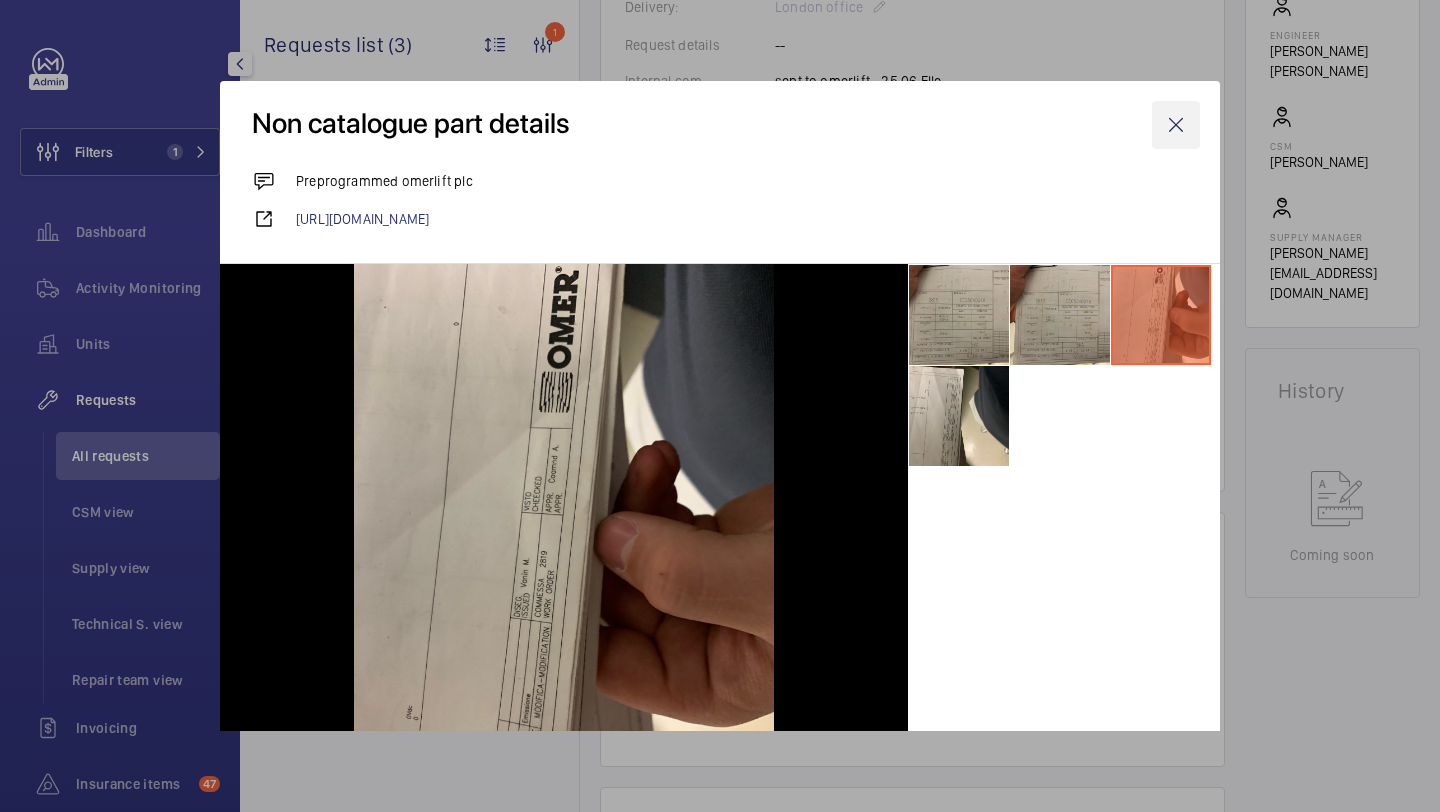 click at bounding box center (1176, 125) 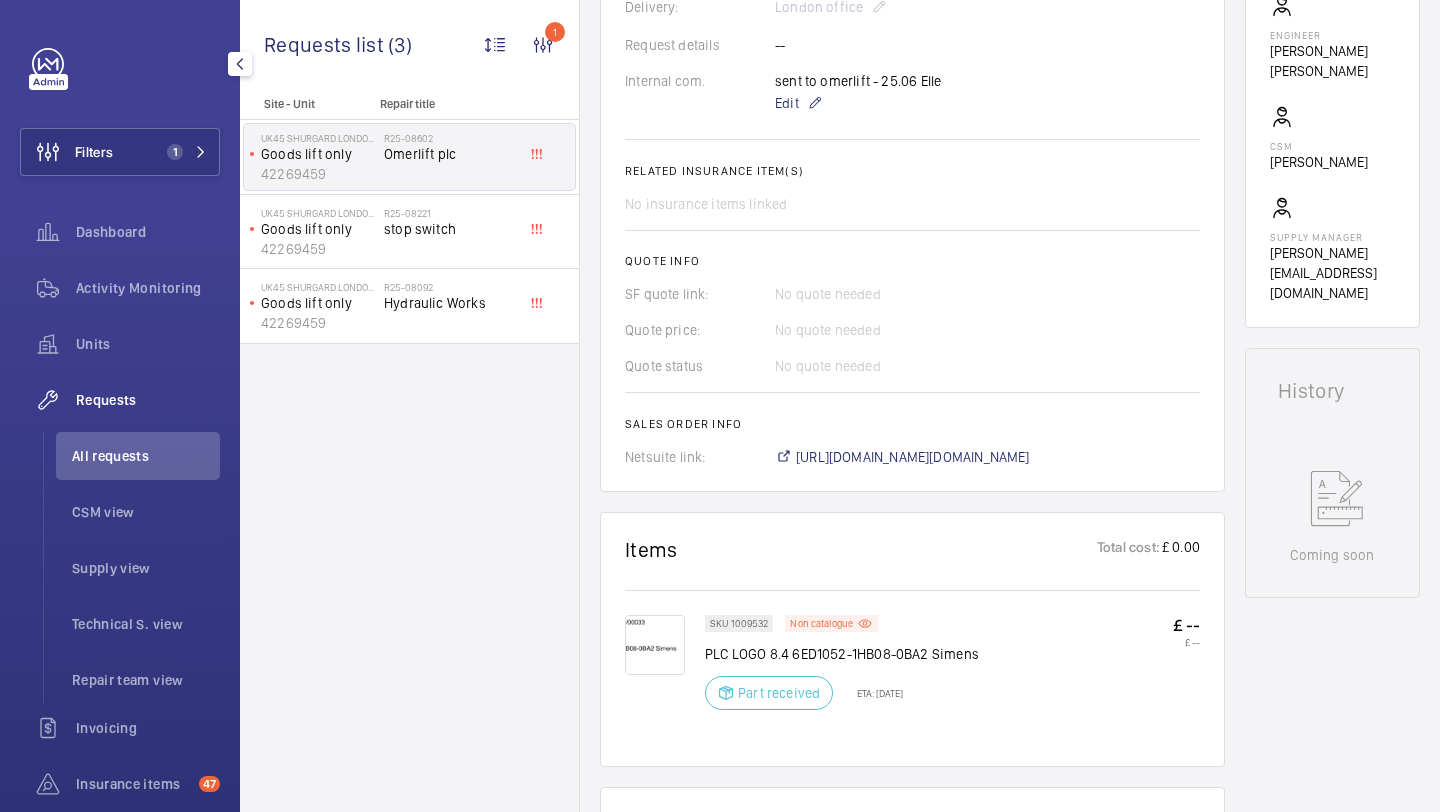 scroll, scrollTop: 464, scrollLeft: 0, axis: vertical 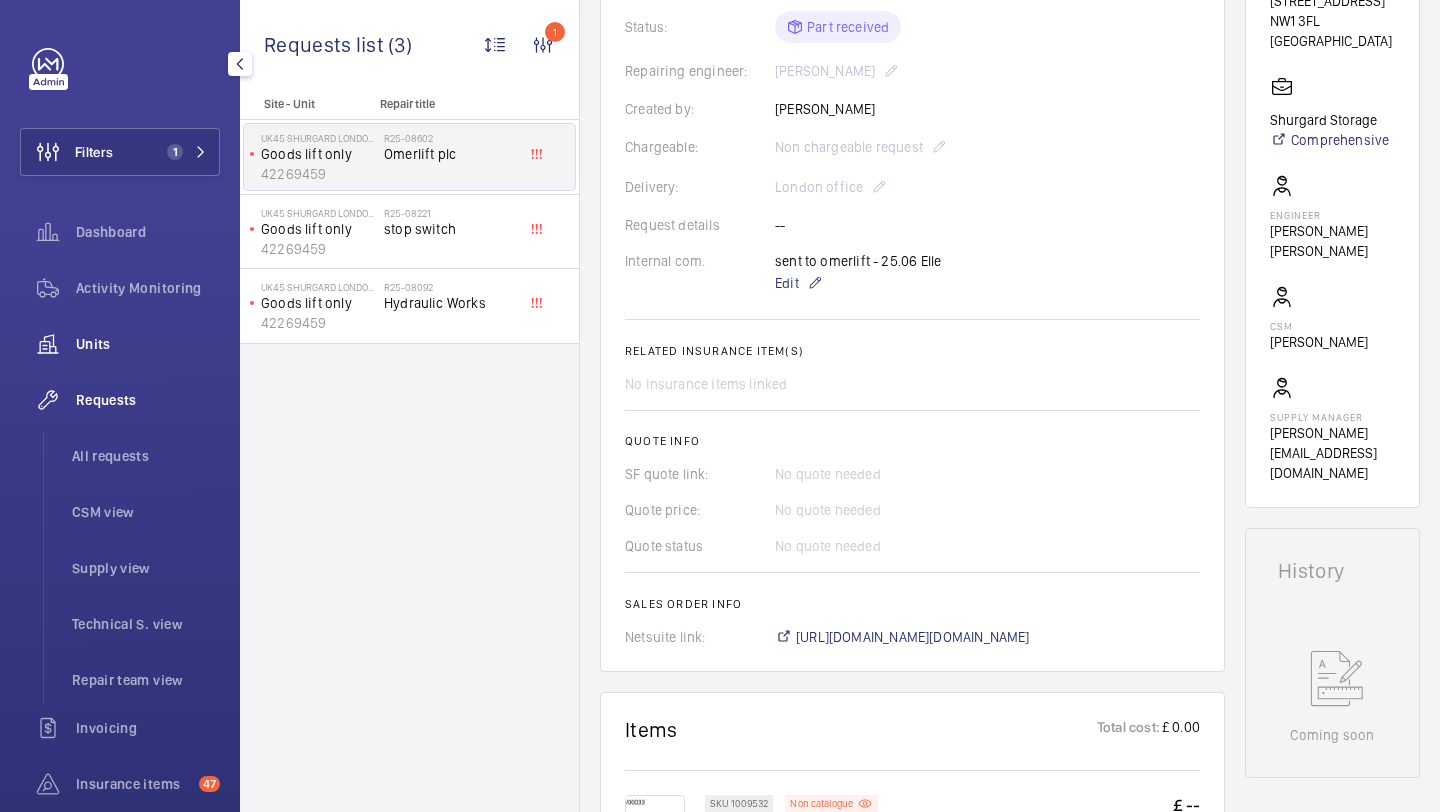 click on "Units" 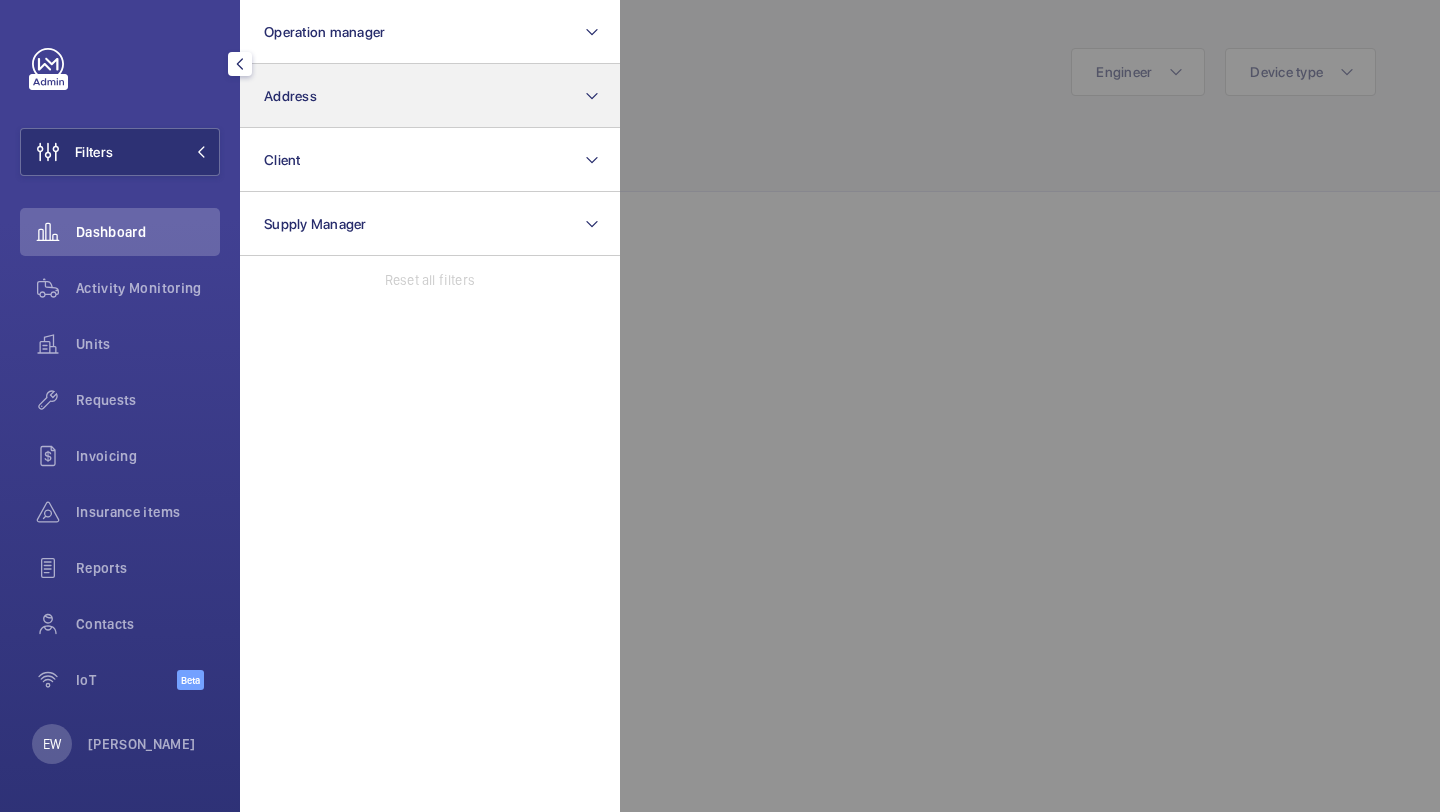 scroll, scrollTop: 0, scrollLeft: 0, axis: both 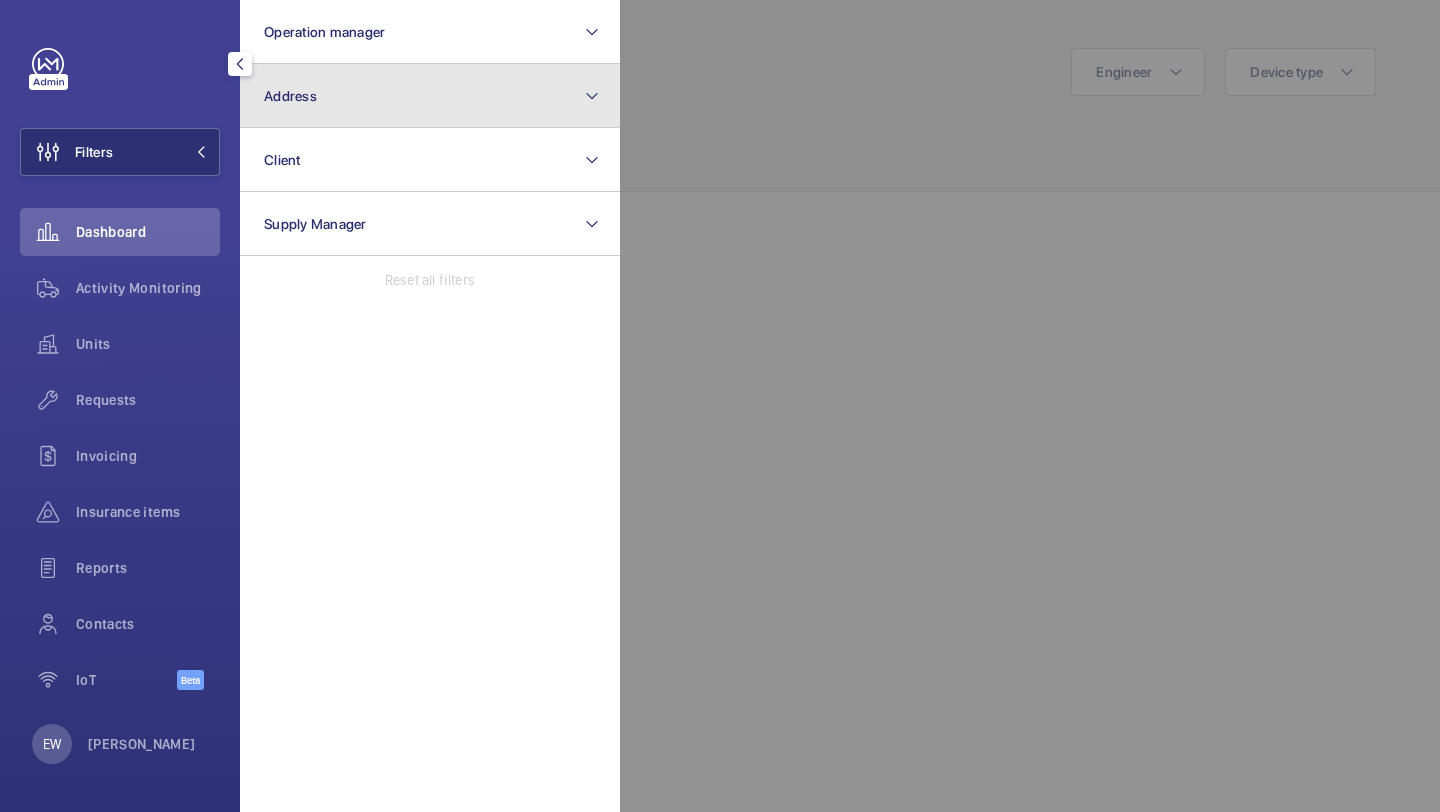 click on "Address" 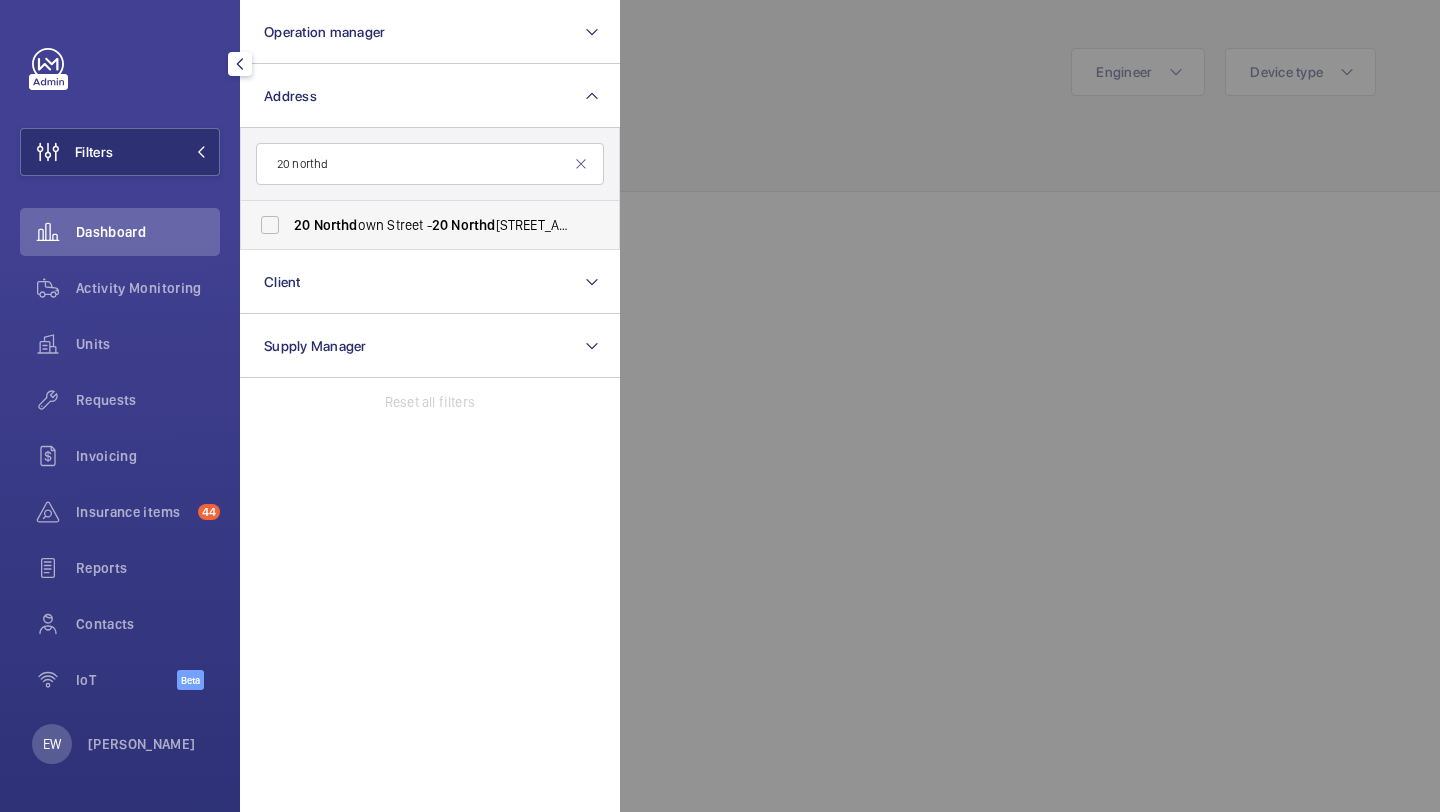 type on "20 northd" 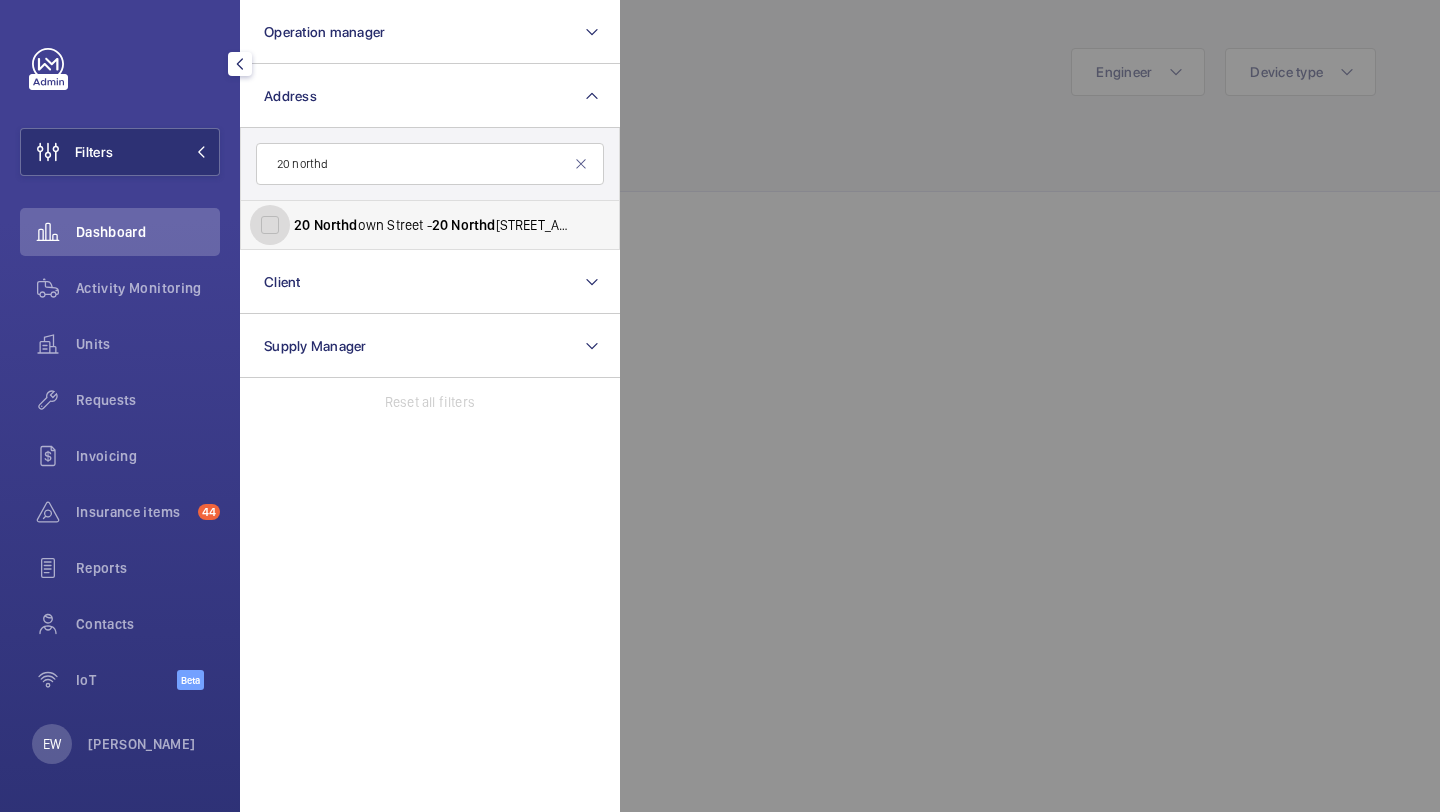 checkbox on "true" 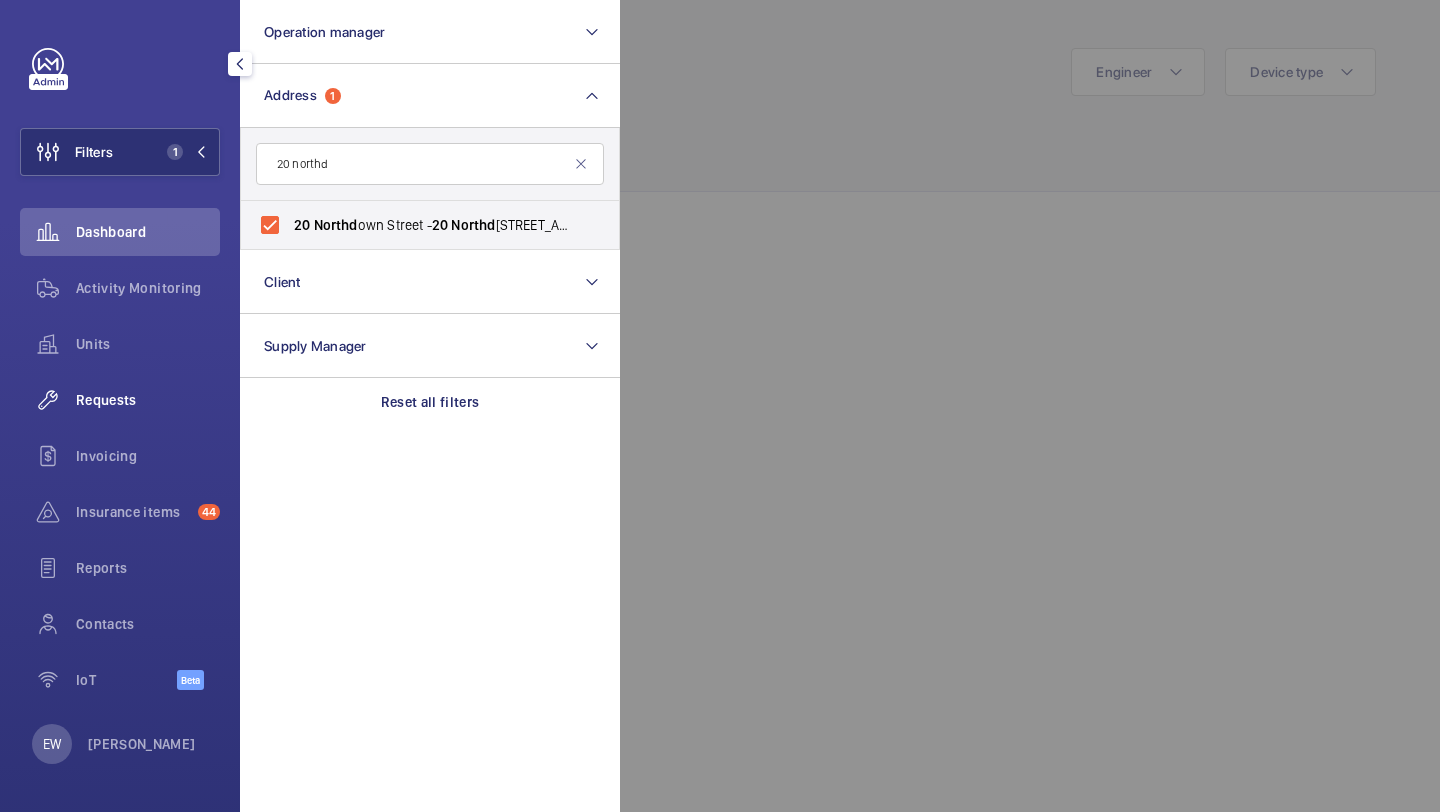 click on "Requests" 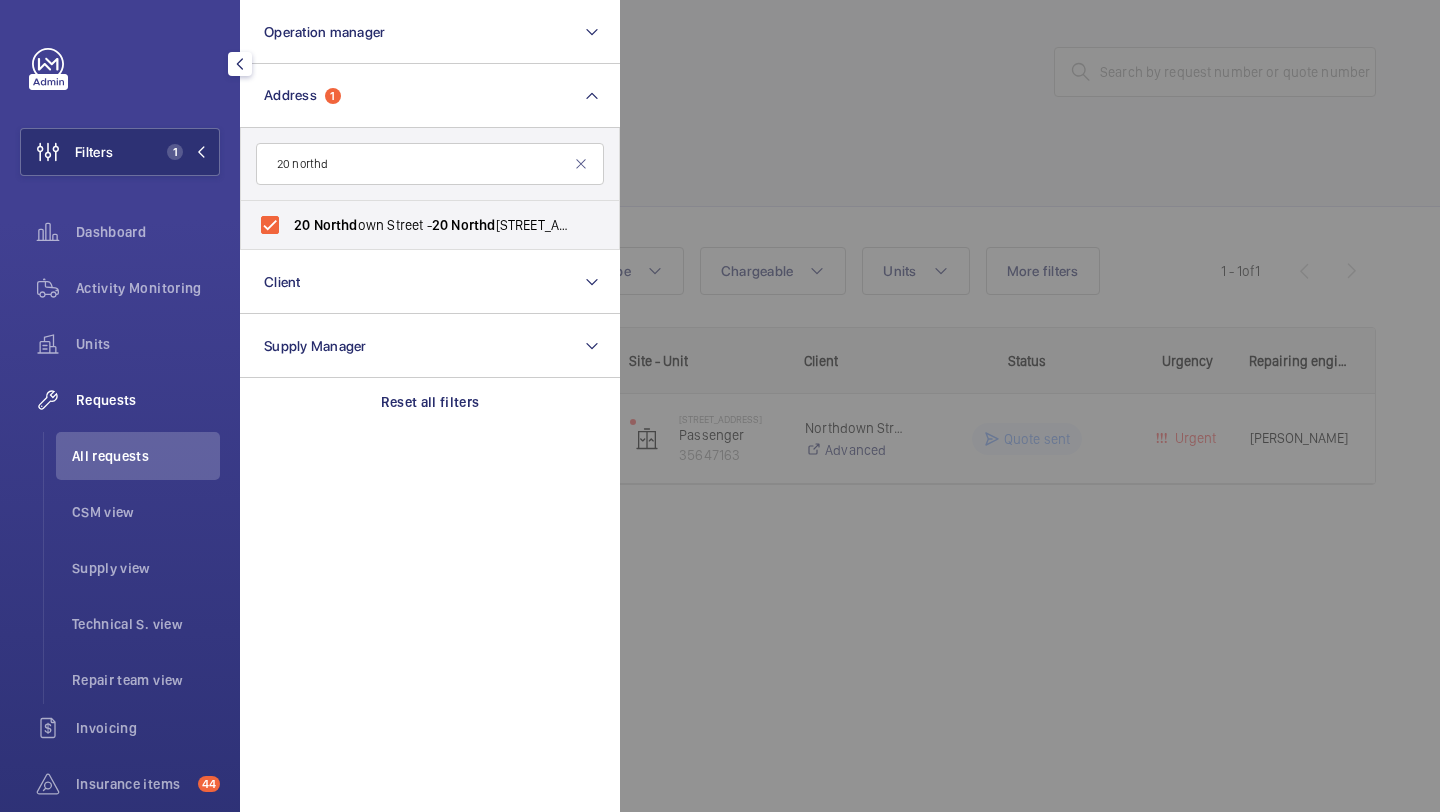 click 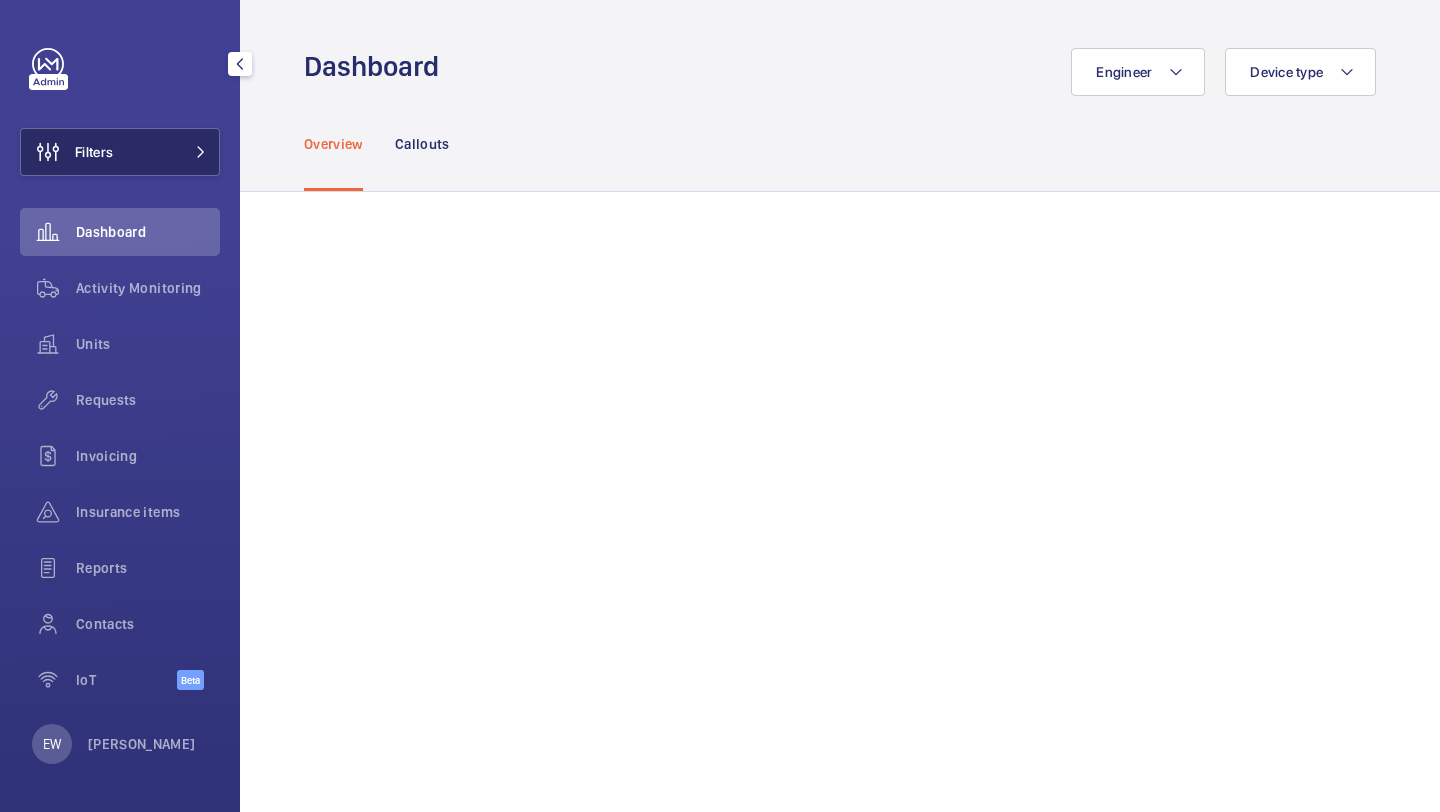 scroll, scrollTop: 0, scrollLeft: 0, axis: both 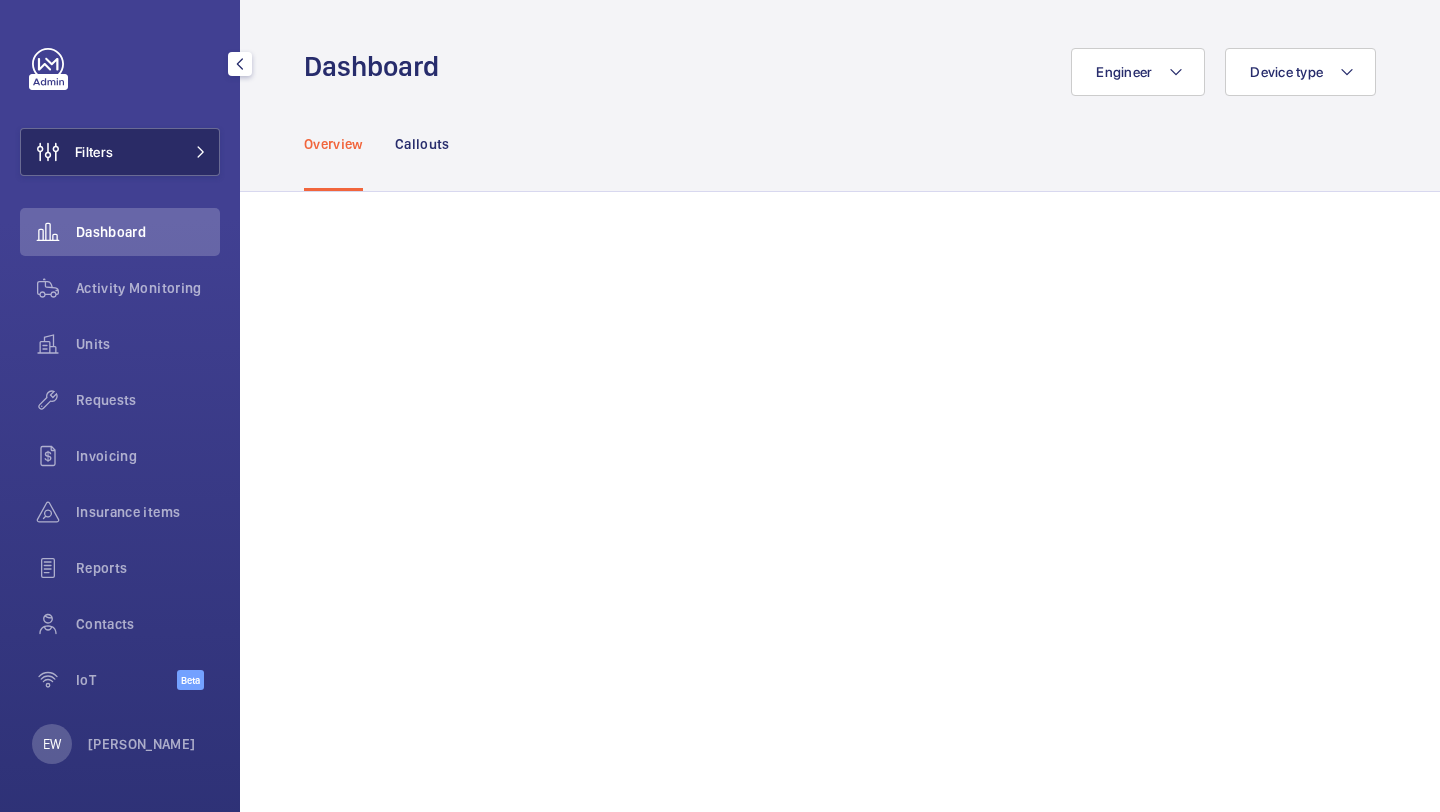 click on "Filters" 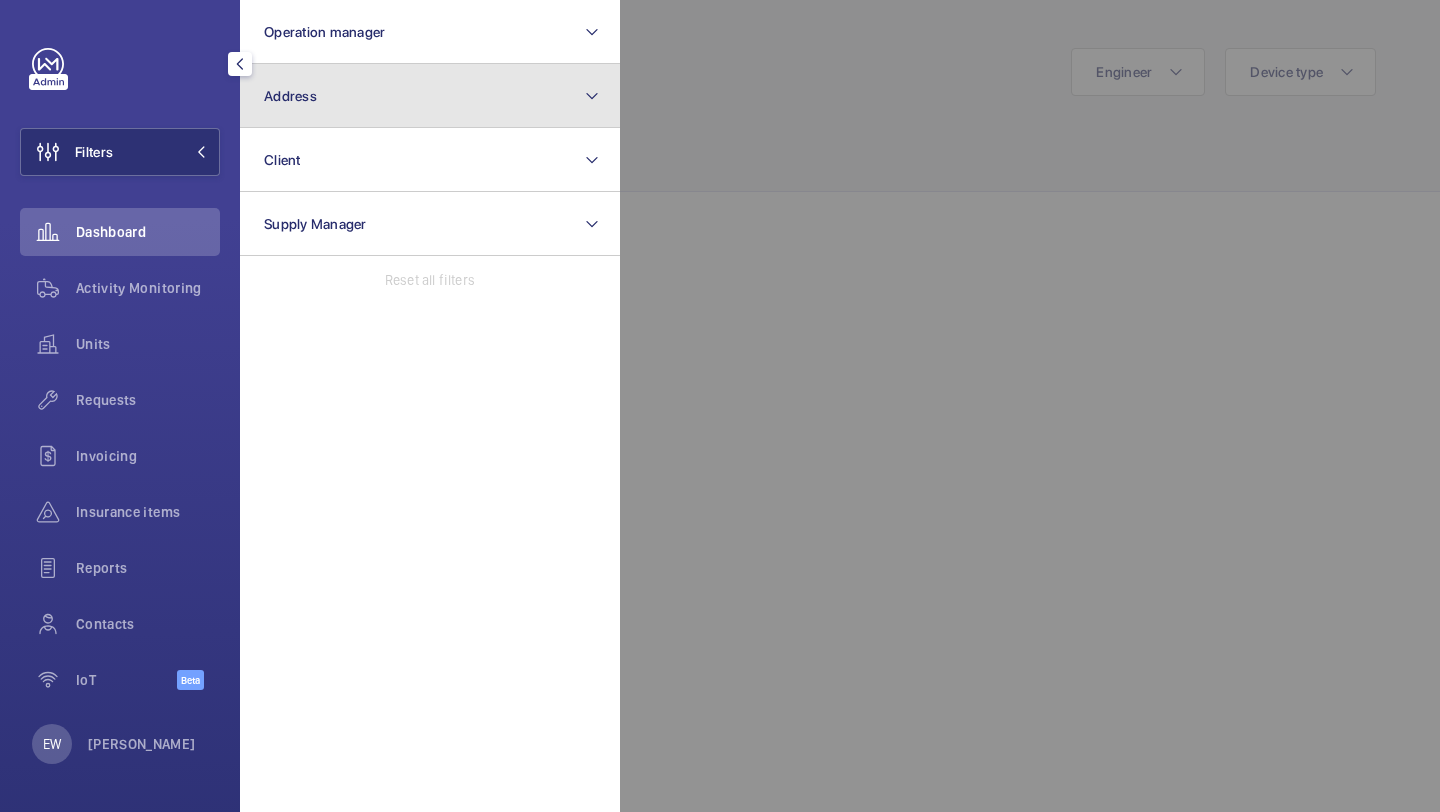 click on "Address" 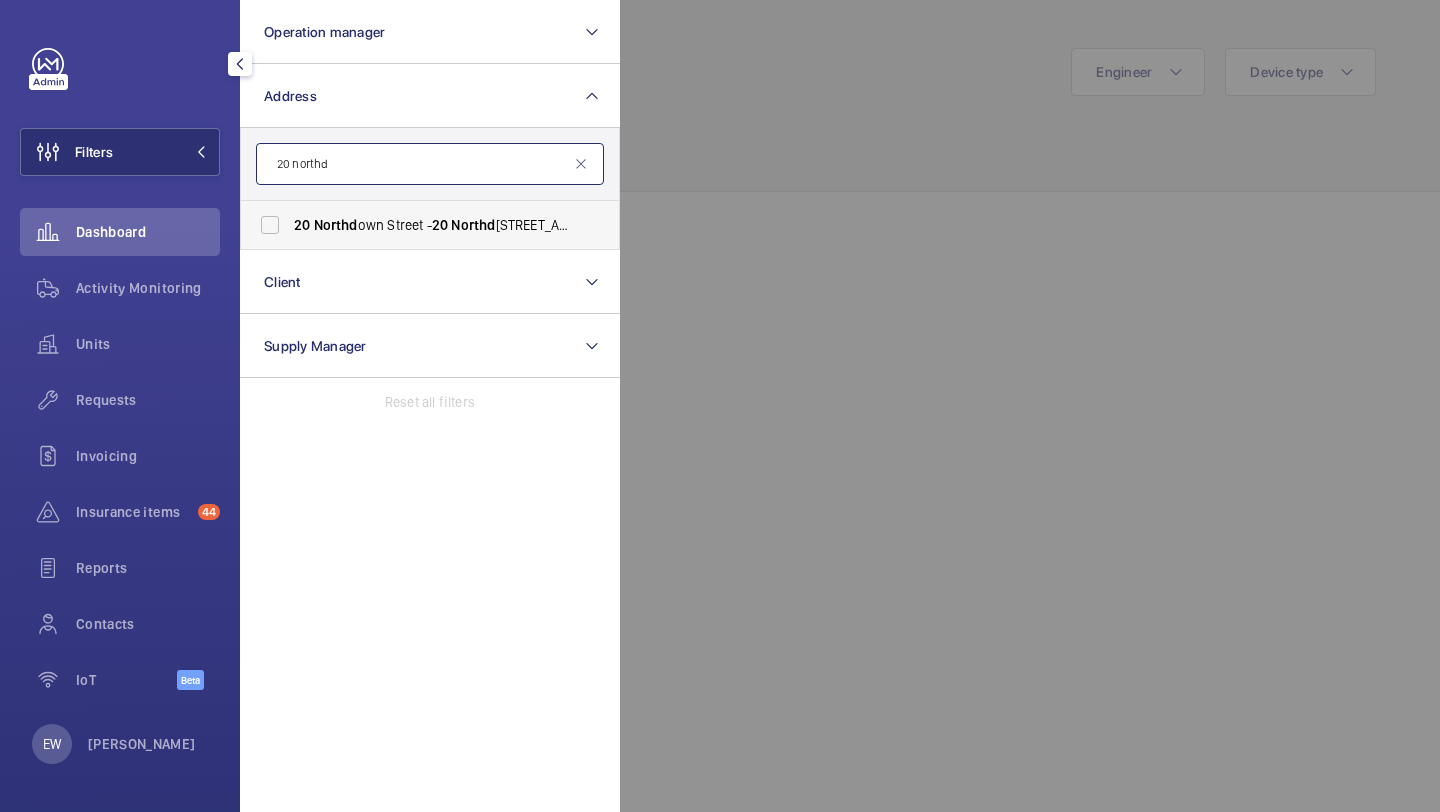 type on "20 northd" 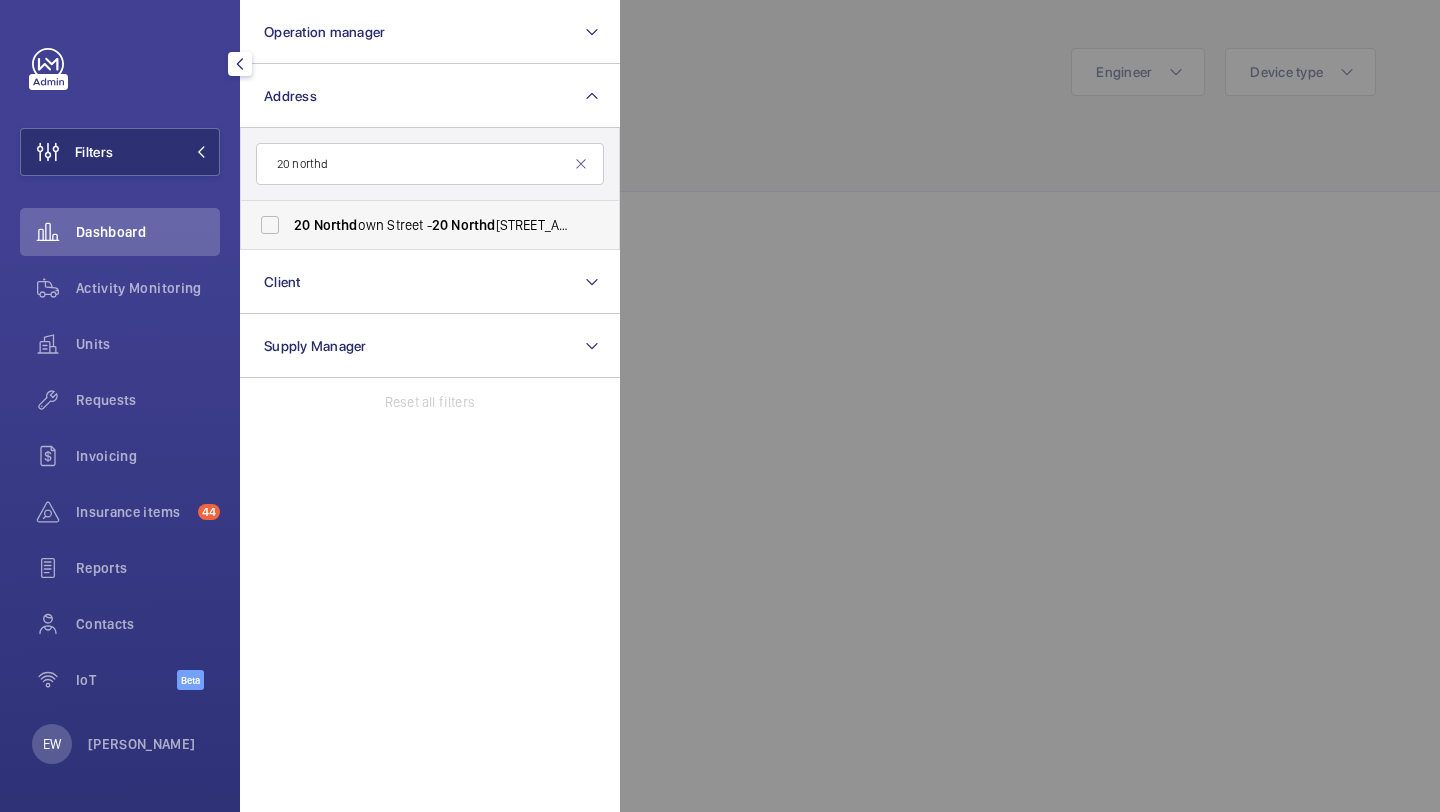 click on "Northd" at bounding box center [473, 225] 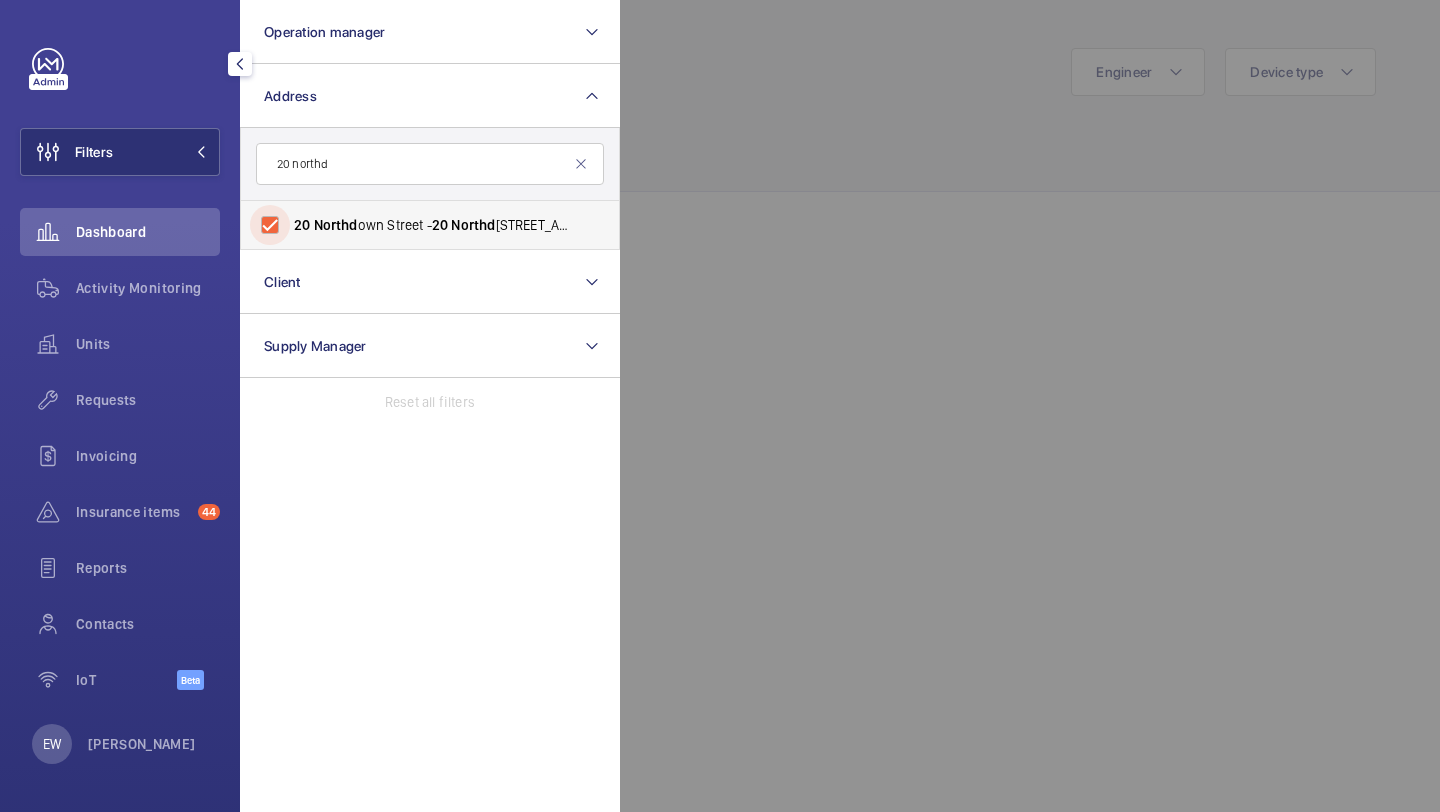 checkbox on "true" 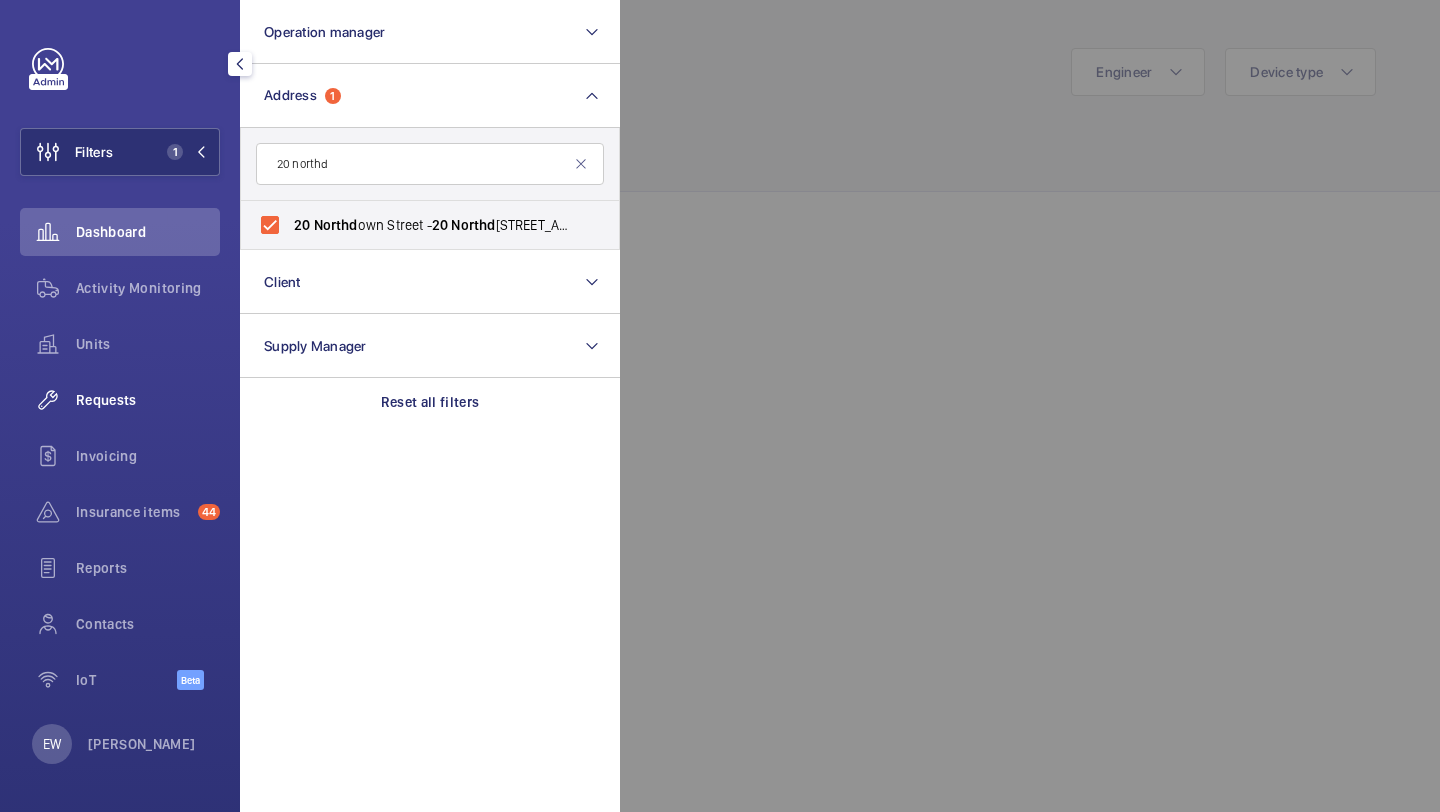 click on "Requests" 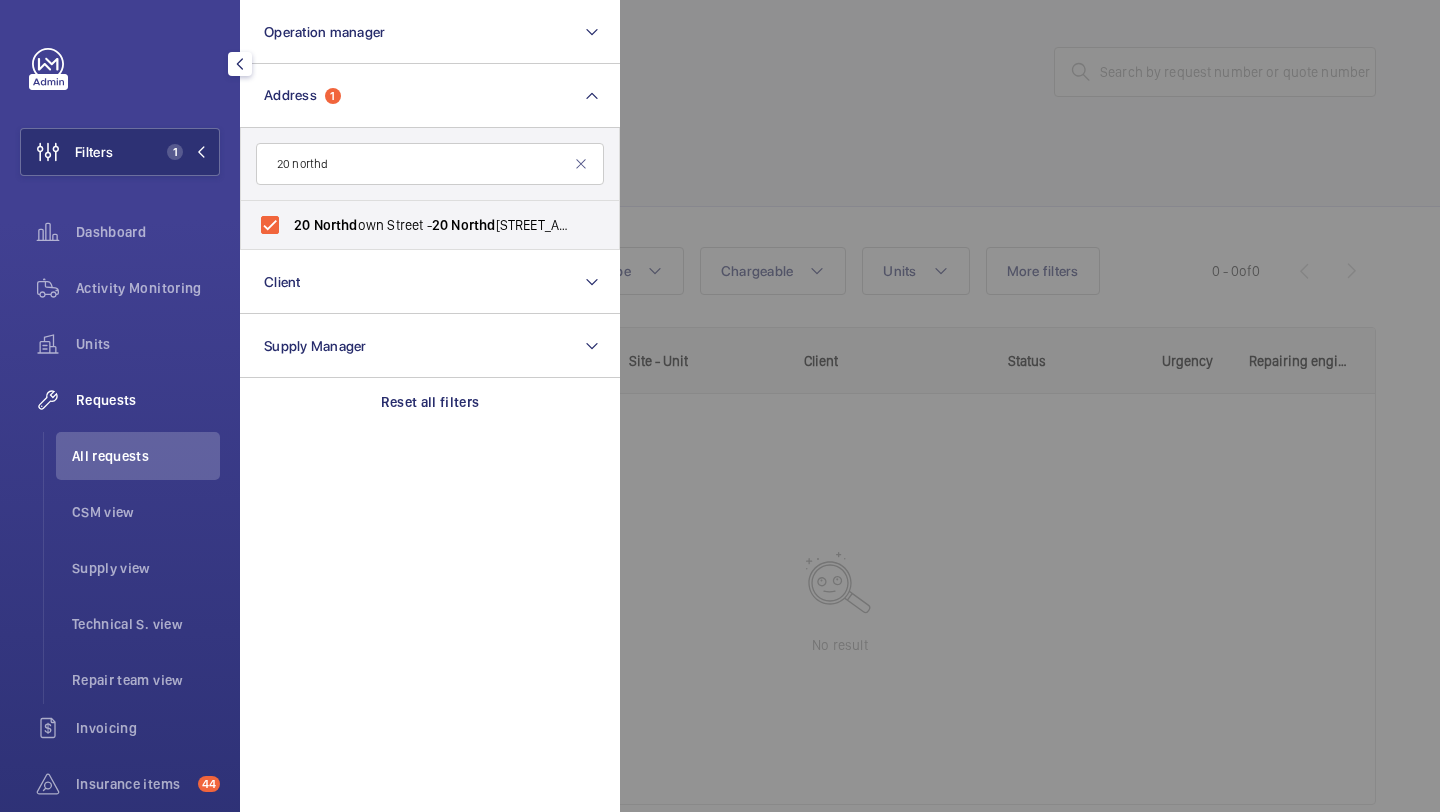 click 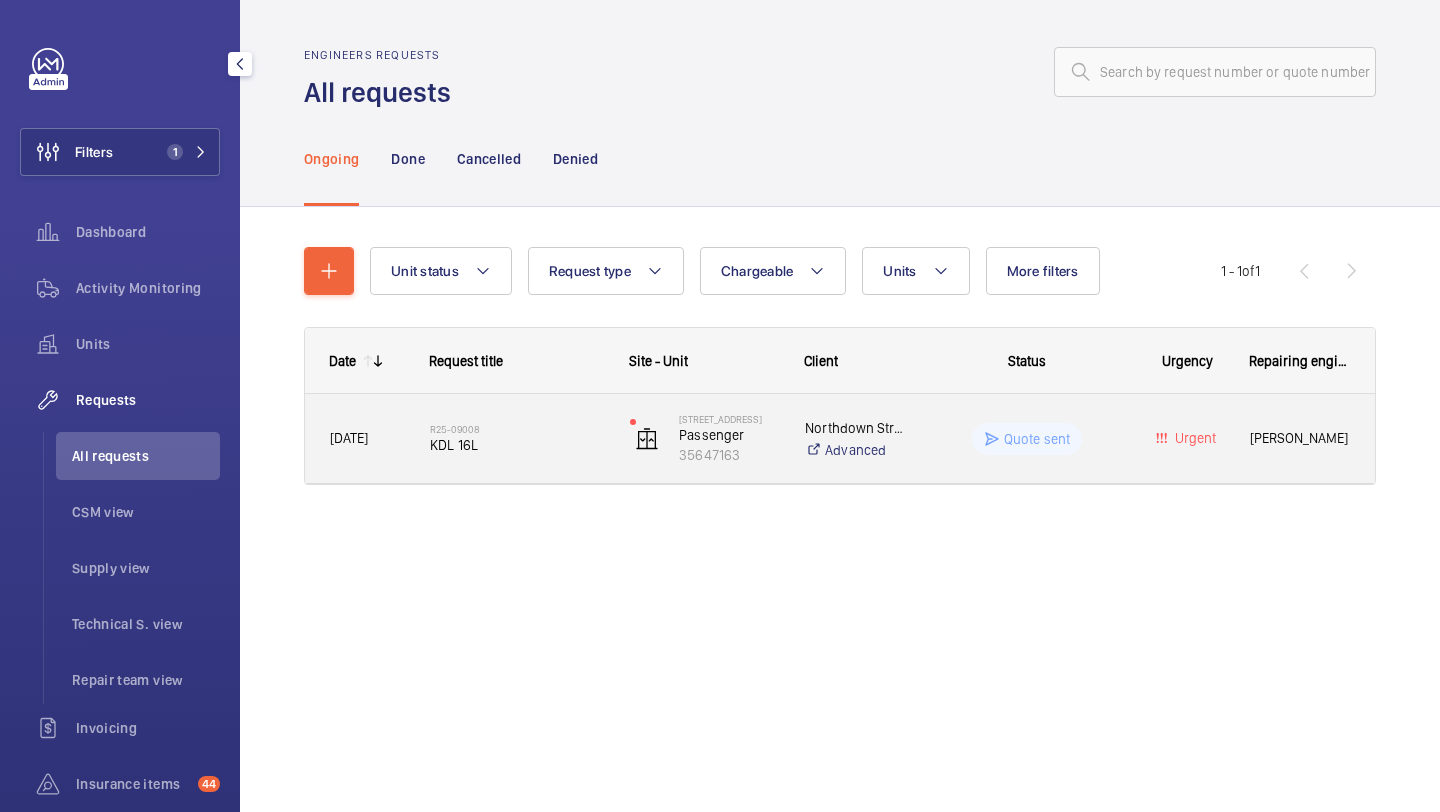 click on "R25-09008   KDL 16L" 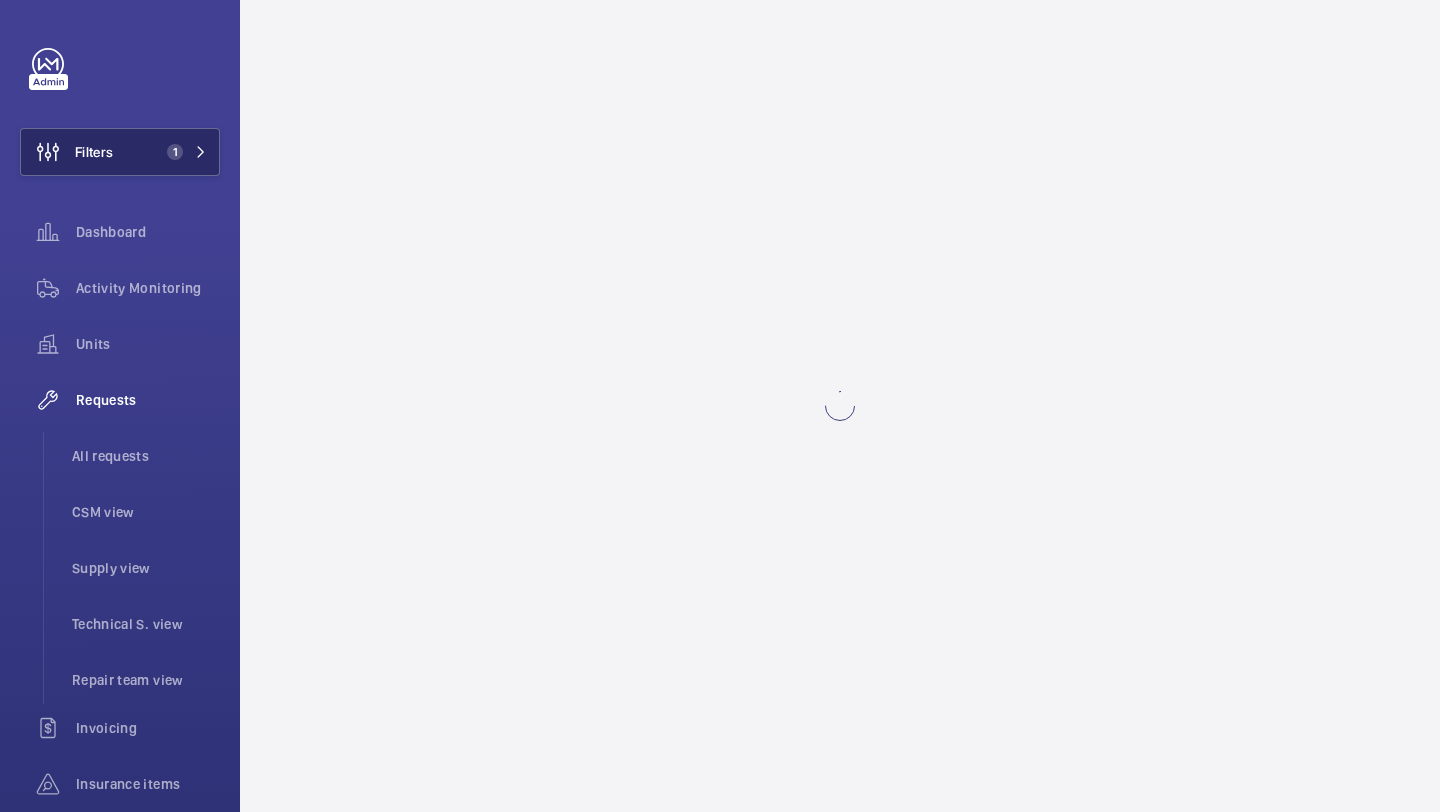 scroll, scrollTop: 0, scrollLeft: 0, axis: both 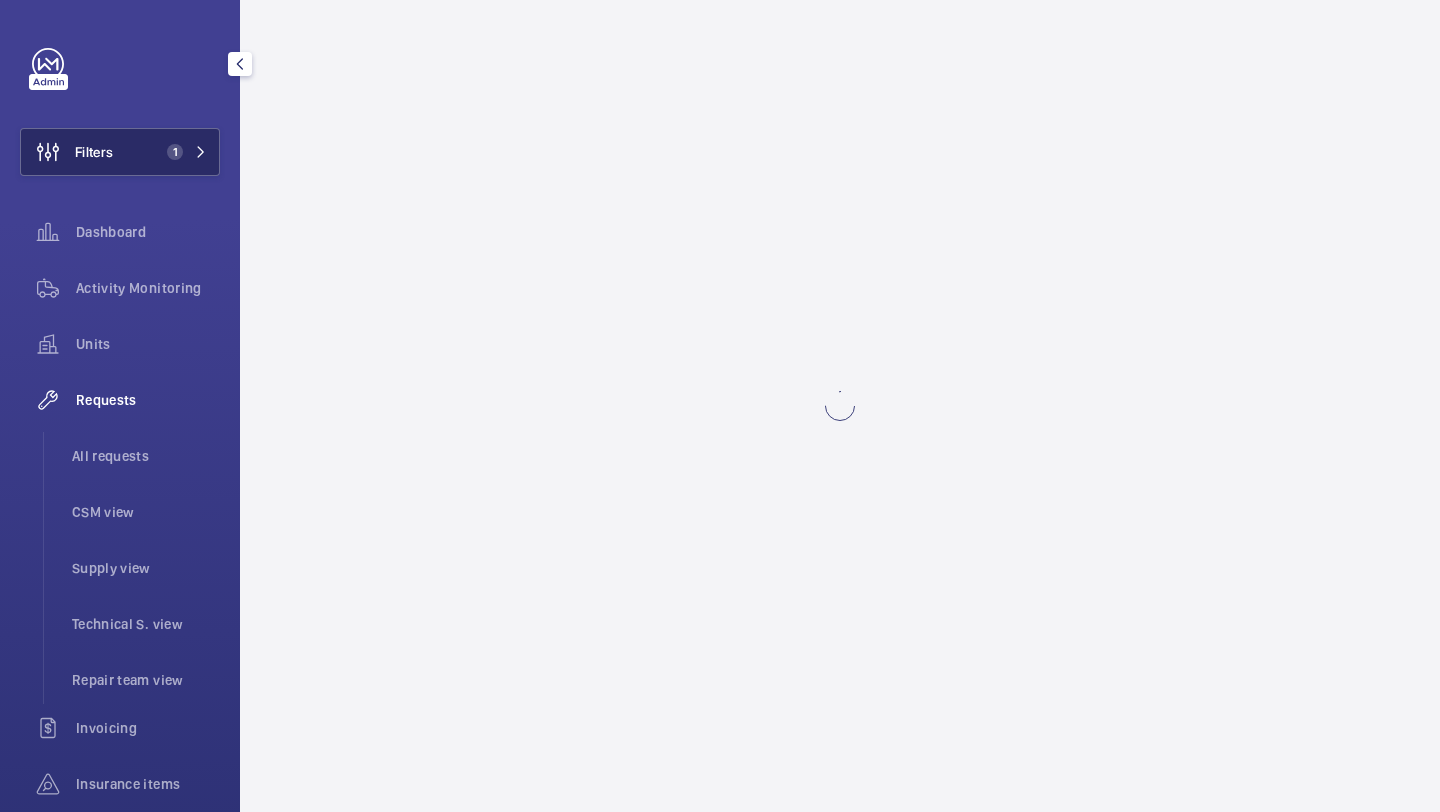 click on "Filters 1" 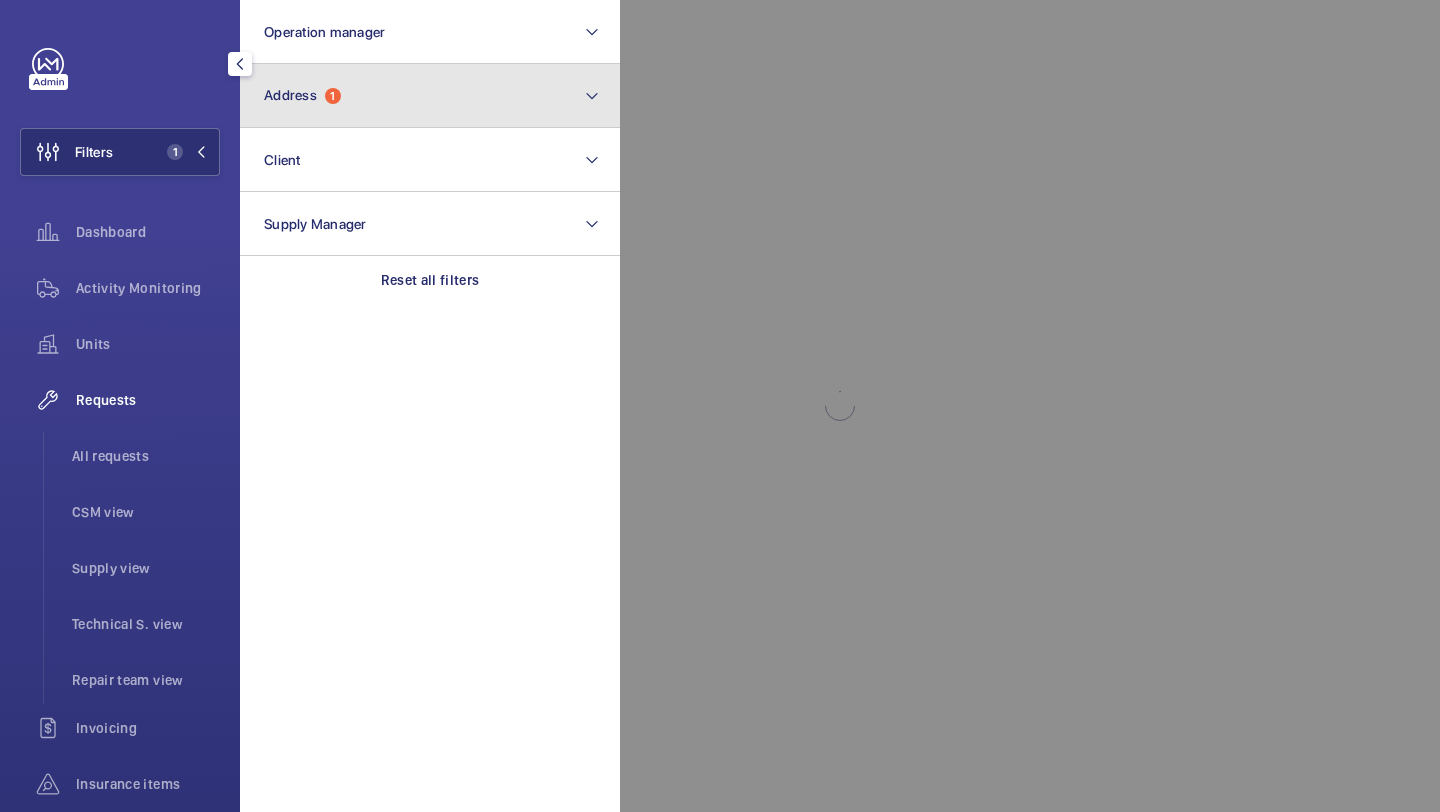click on "Address  1" 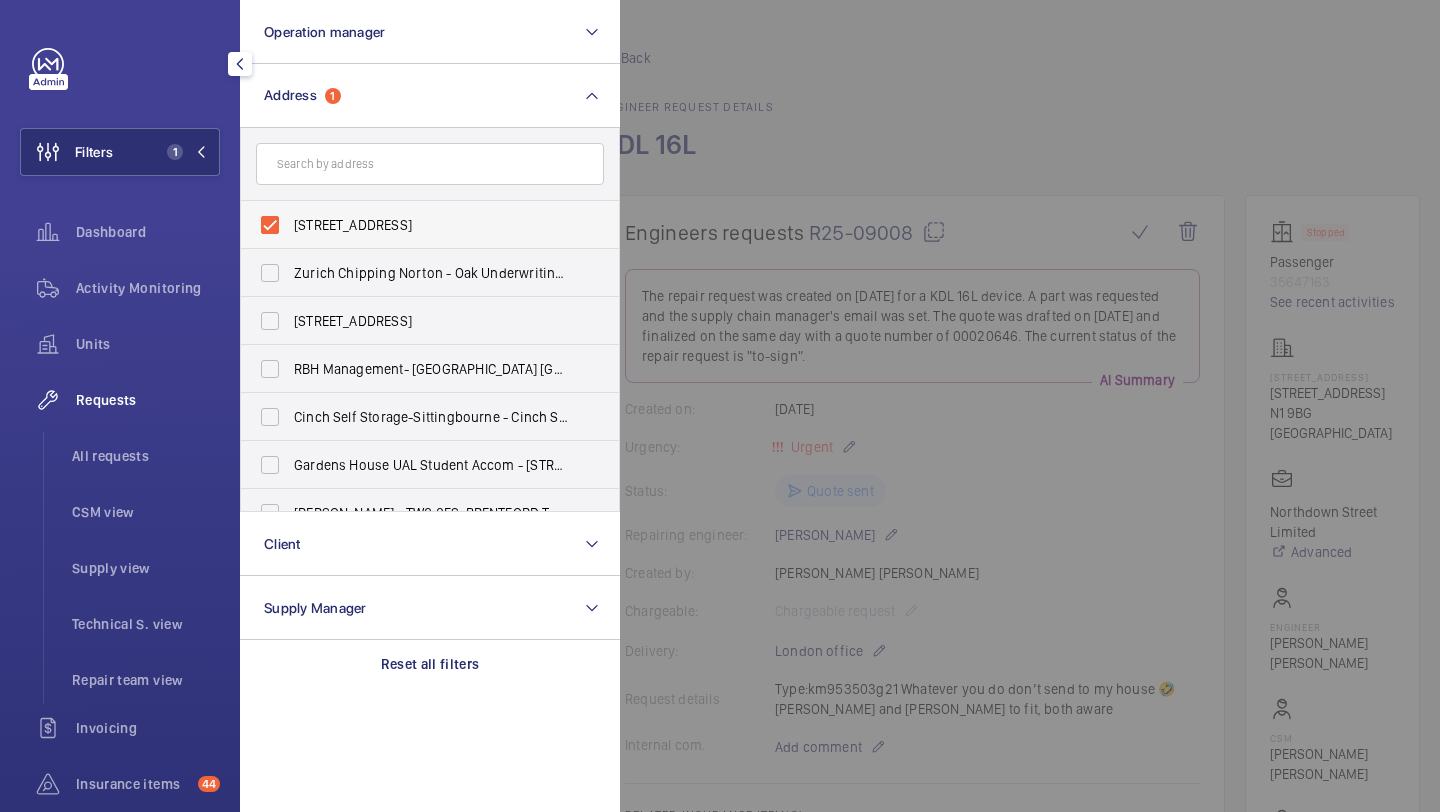 click on "[STREET_ADDRESS]" at bounding box center [415, 225] 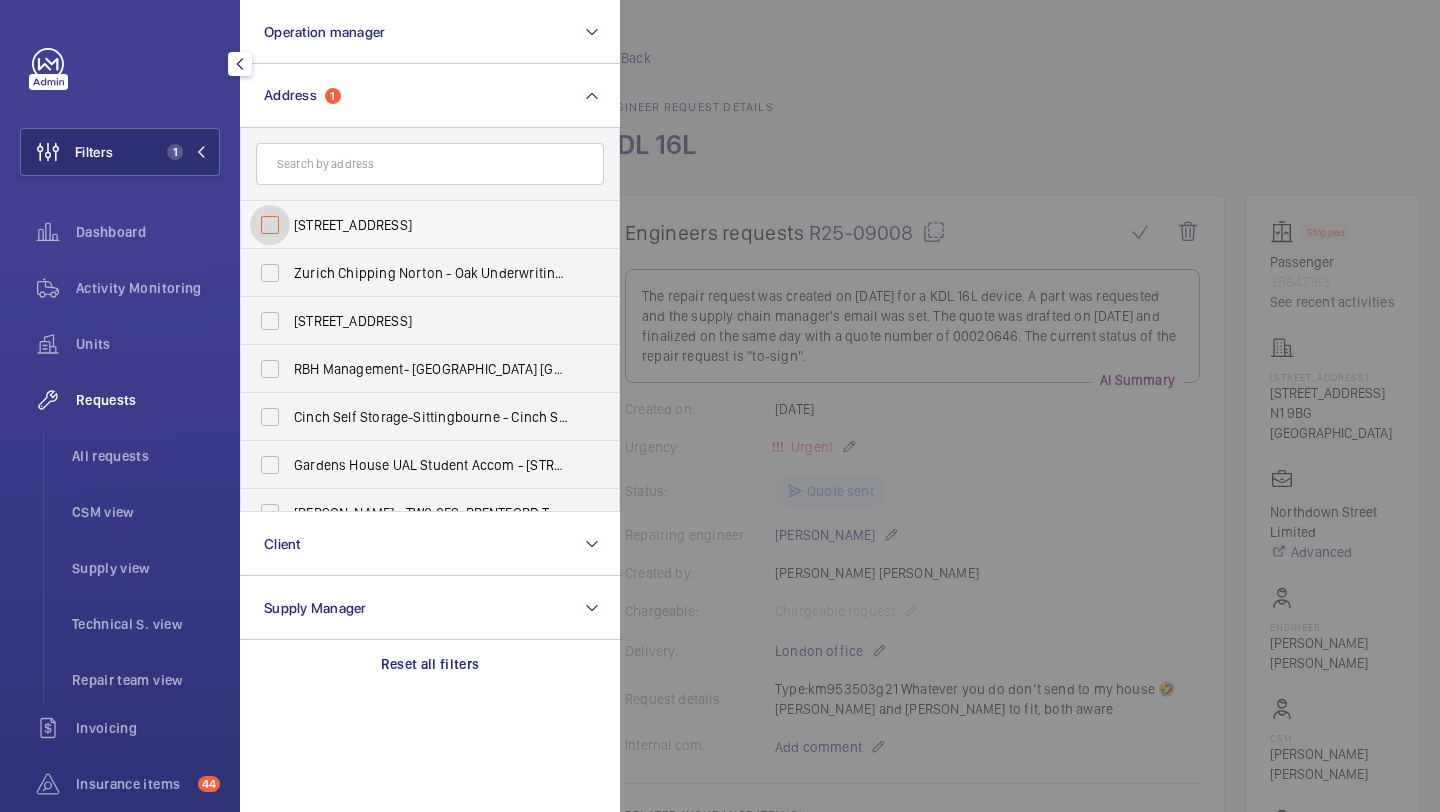 checkbox on "false" 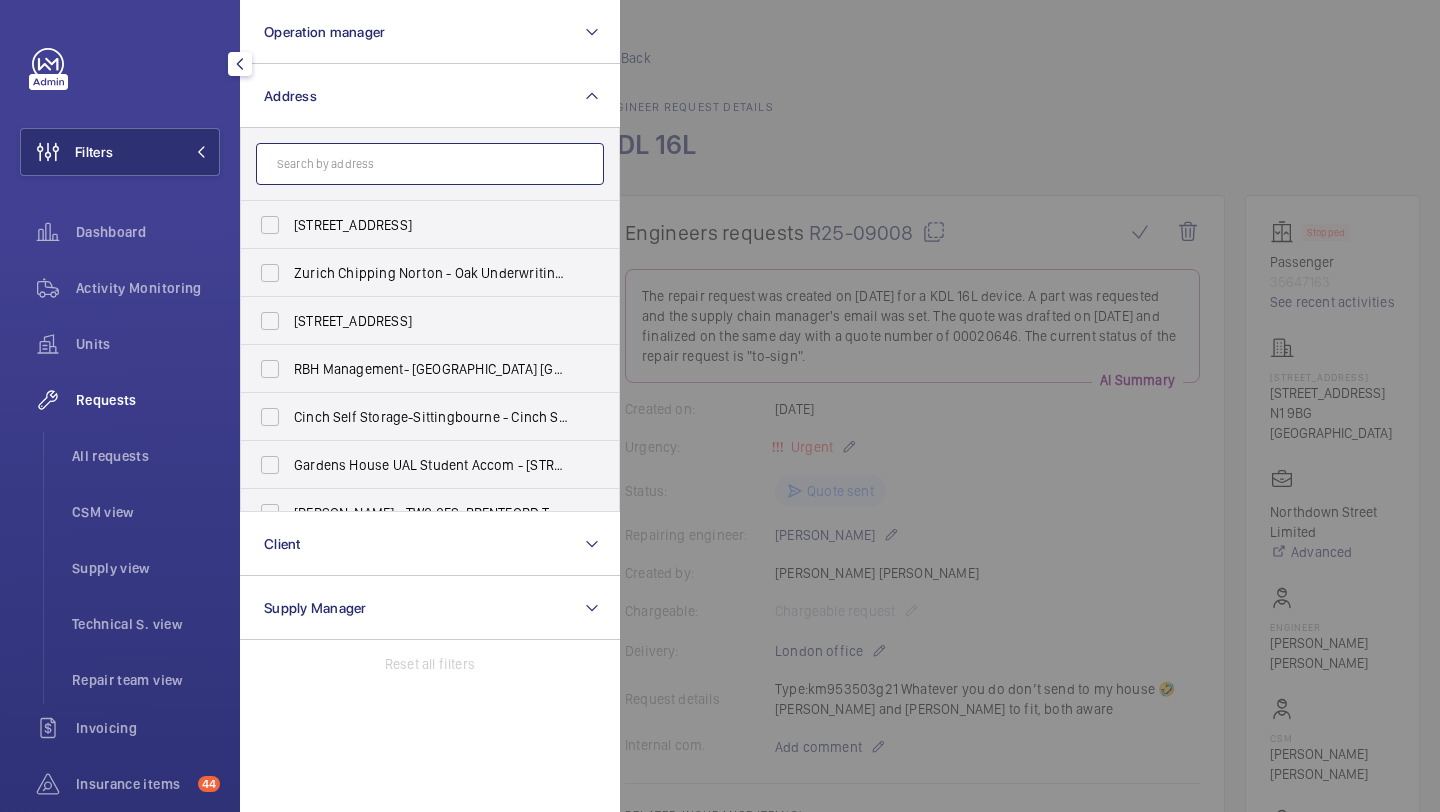 click 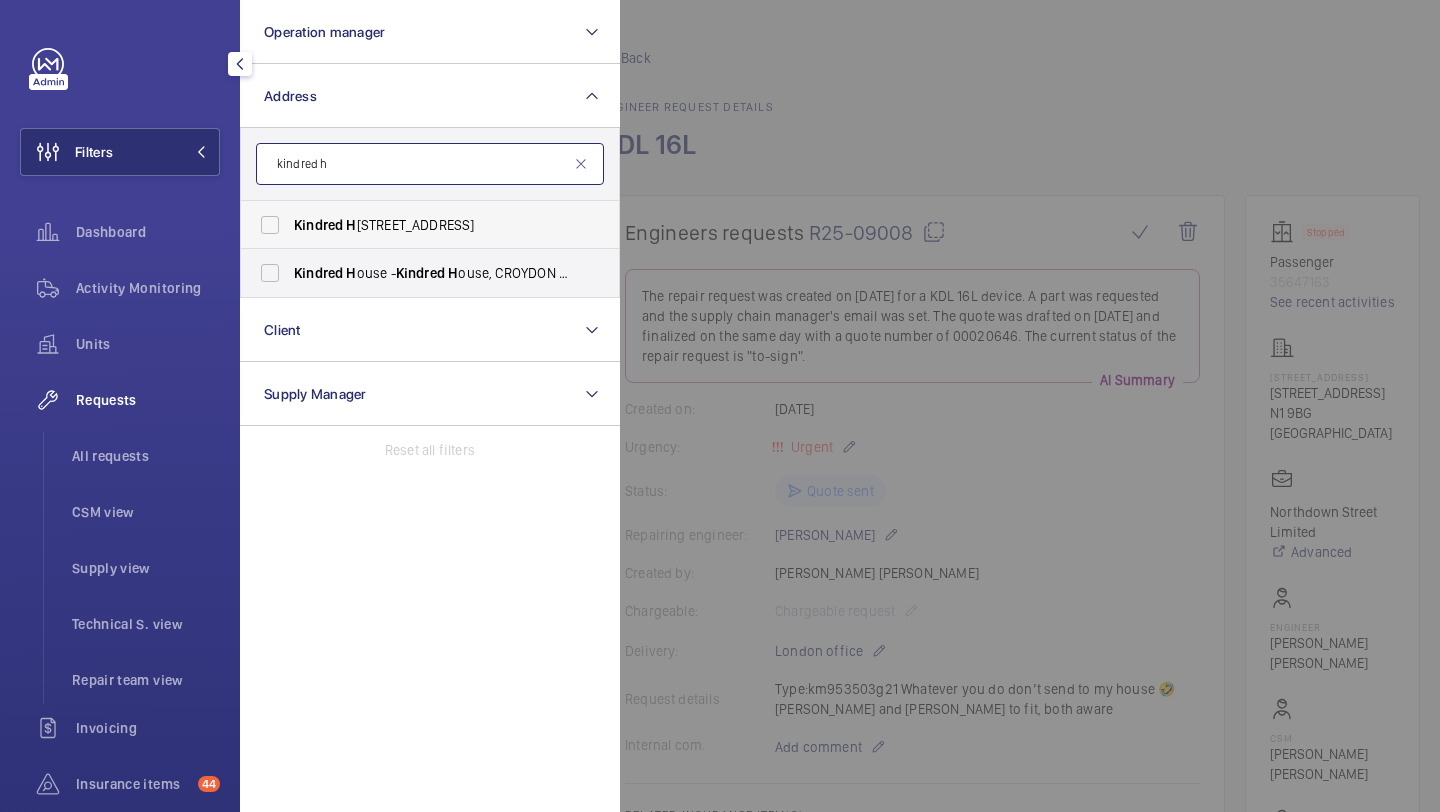 type on "kindred h" 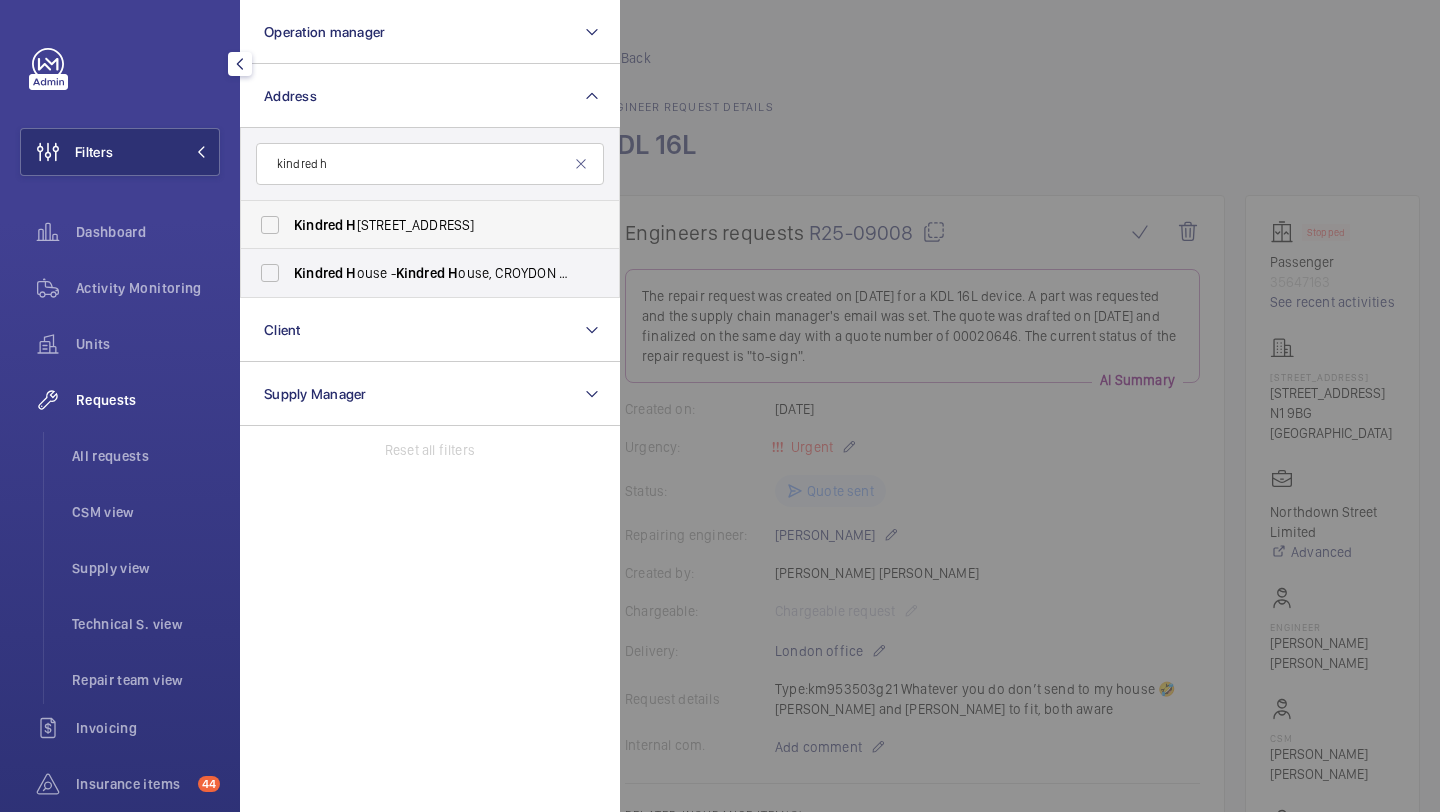 click on "Kindred   H ouse - Wandle Road, CROYDON CR0 1FJ" at bounding box center (415, 225) 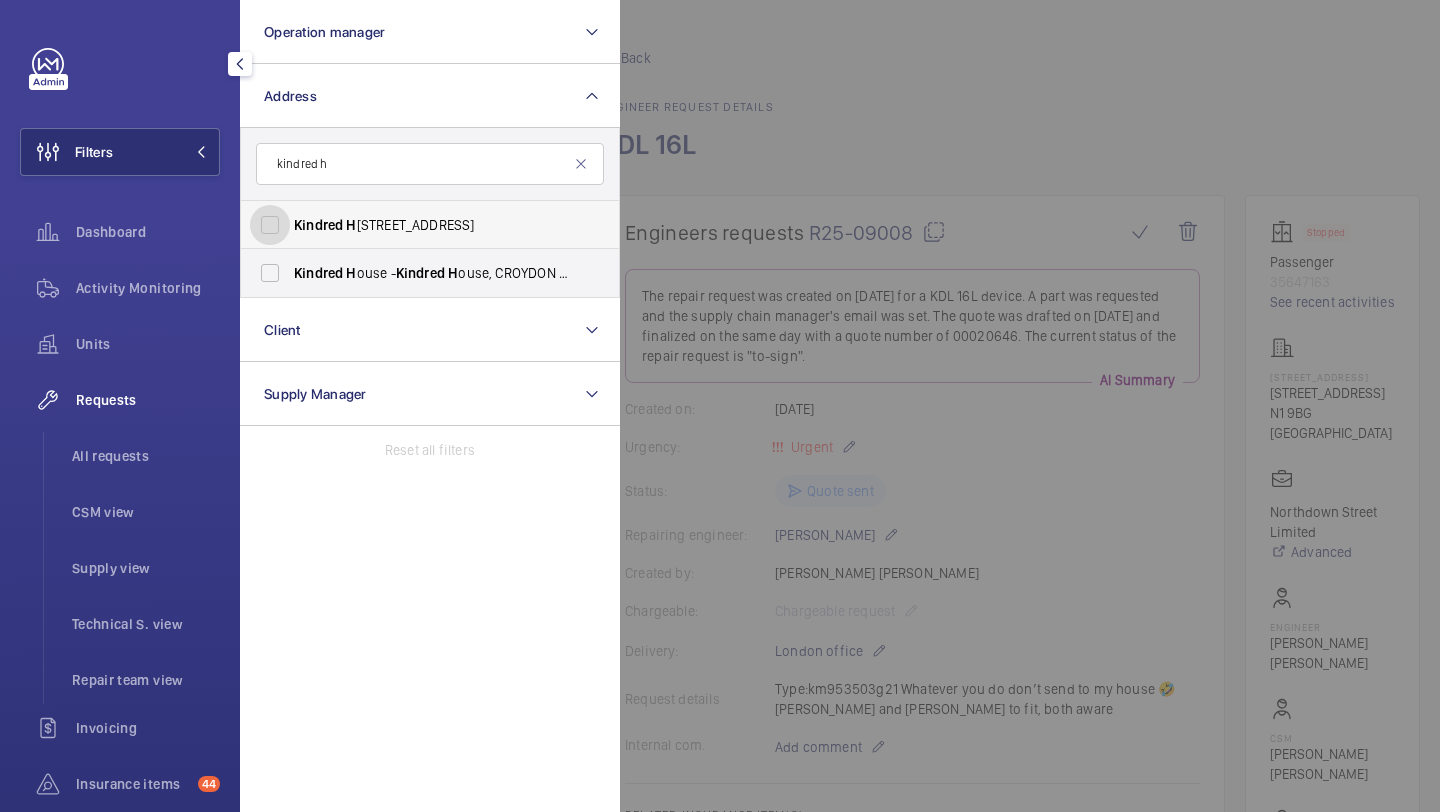 click on "Kindred   H ouse - Wandle Road, CROYDON CR0 1FJ" at bounding box center [270, 225] 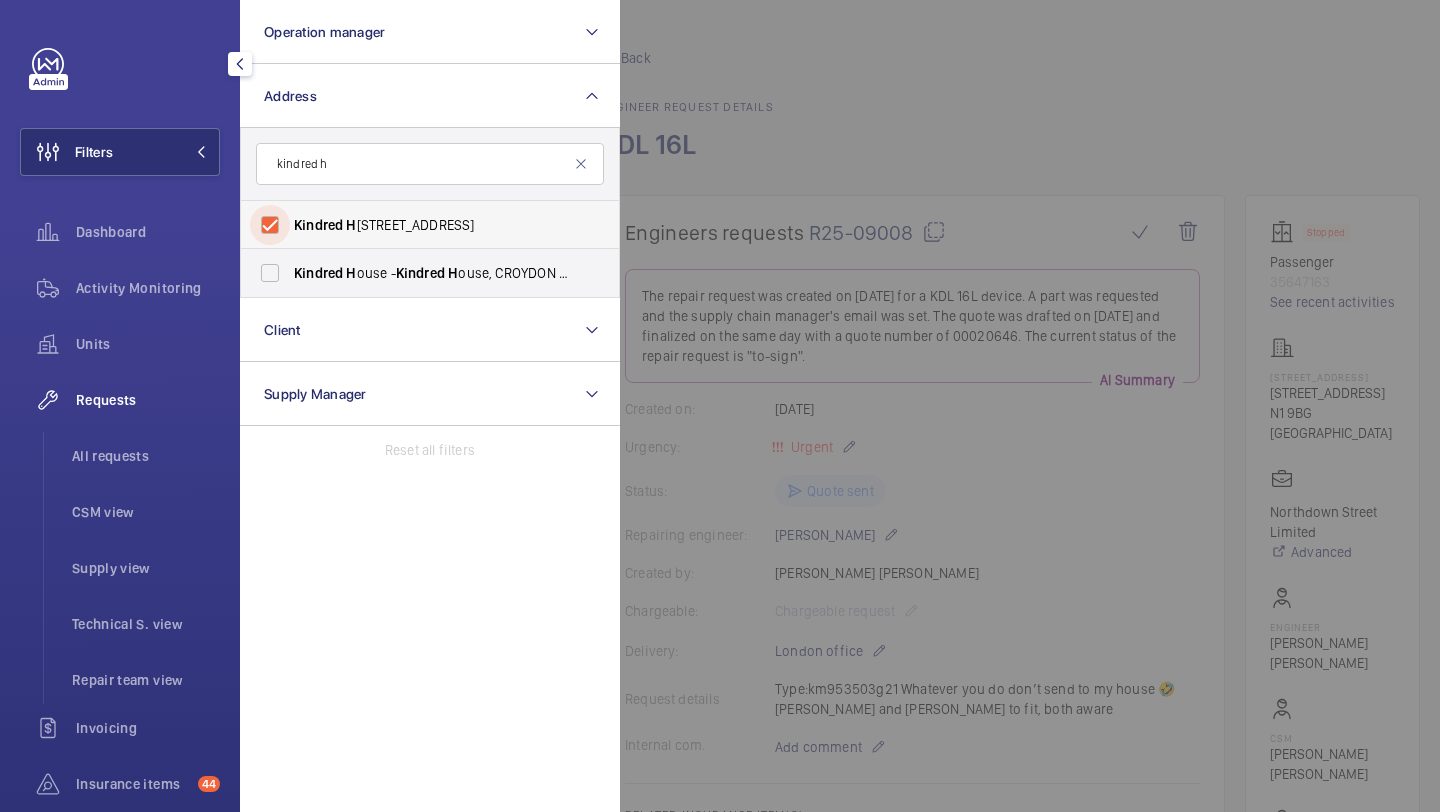 checkbox on "true" 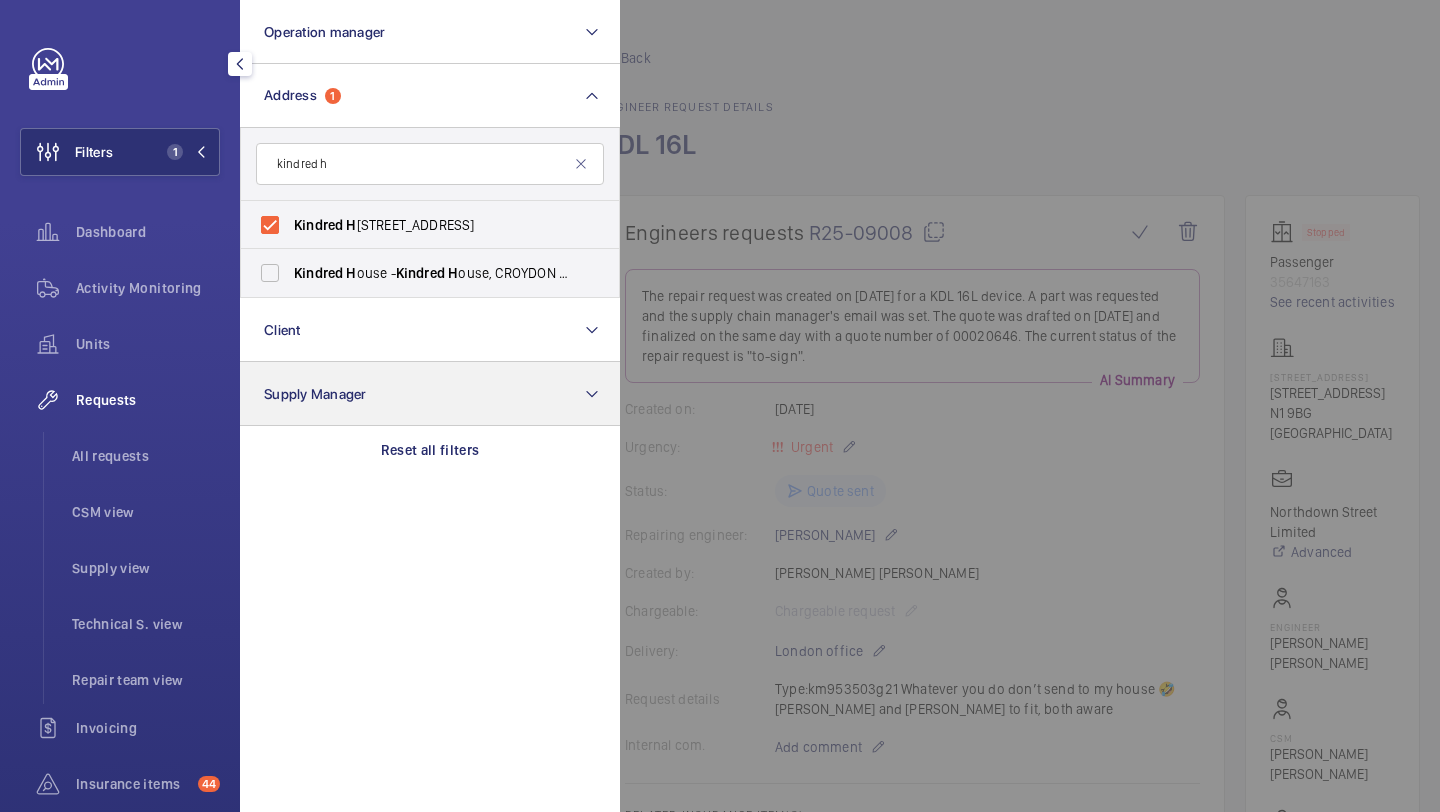 click on "All requests" 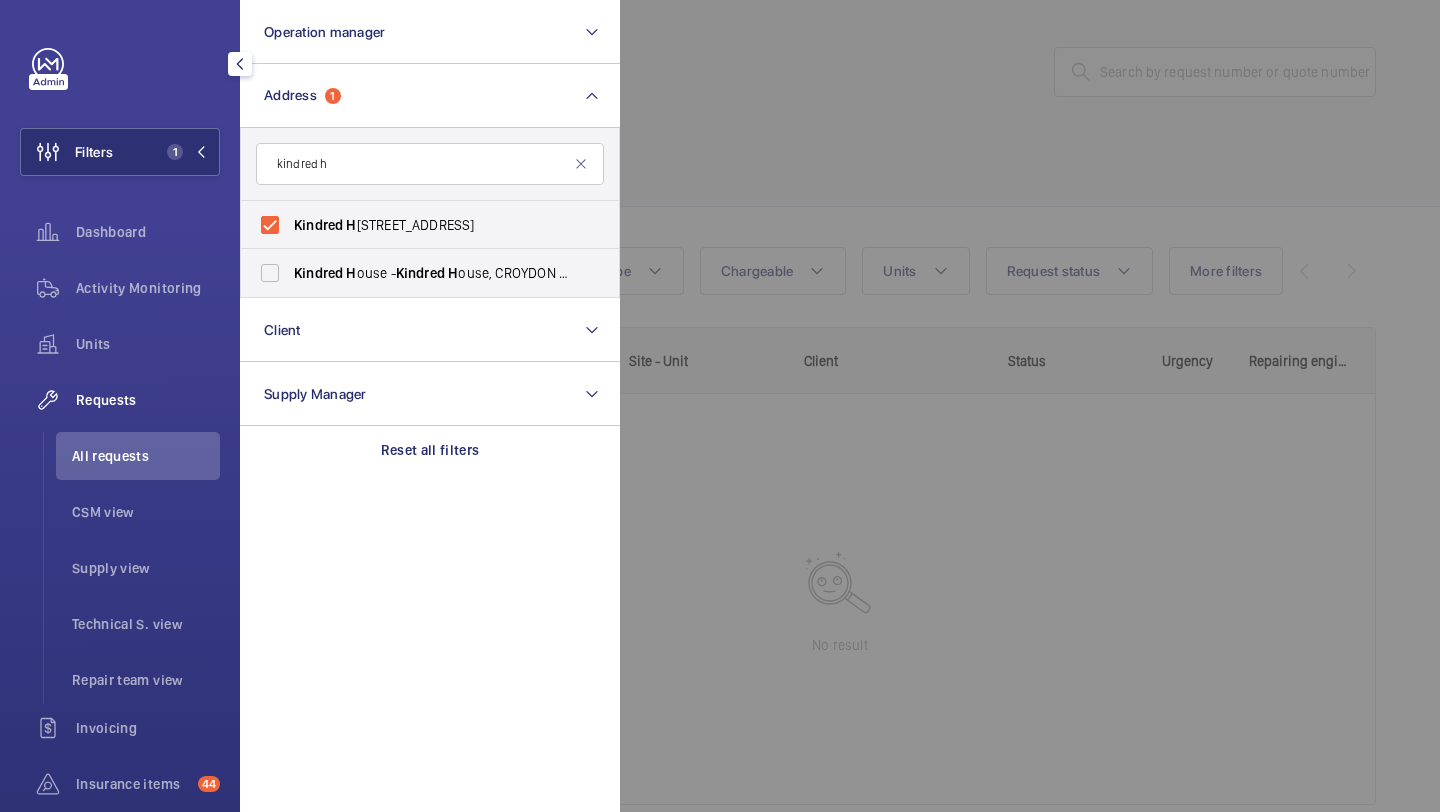 click 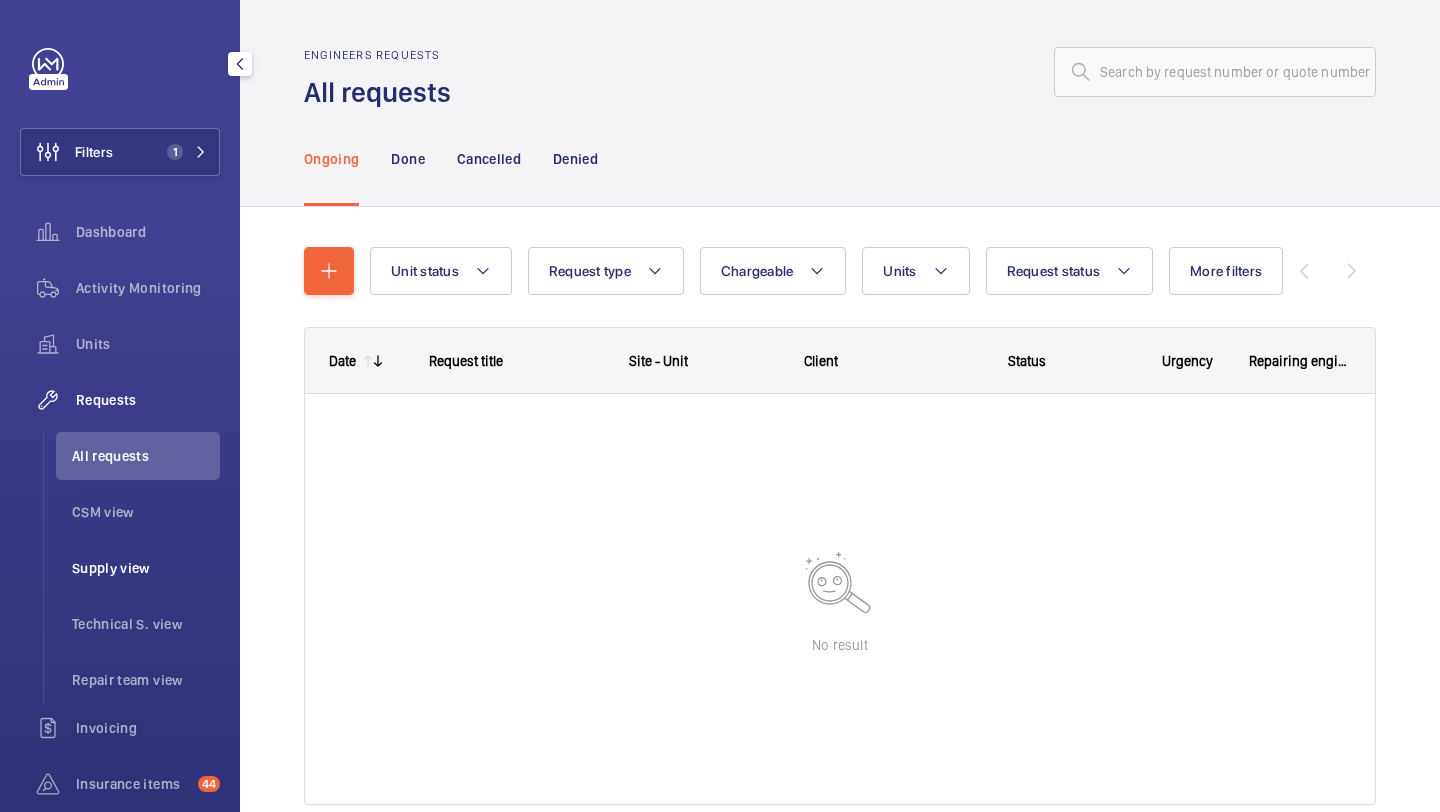 click on "Supply view" 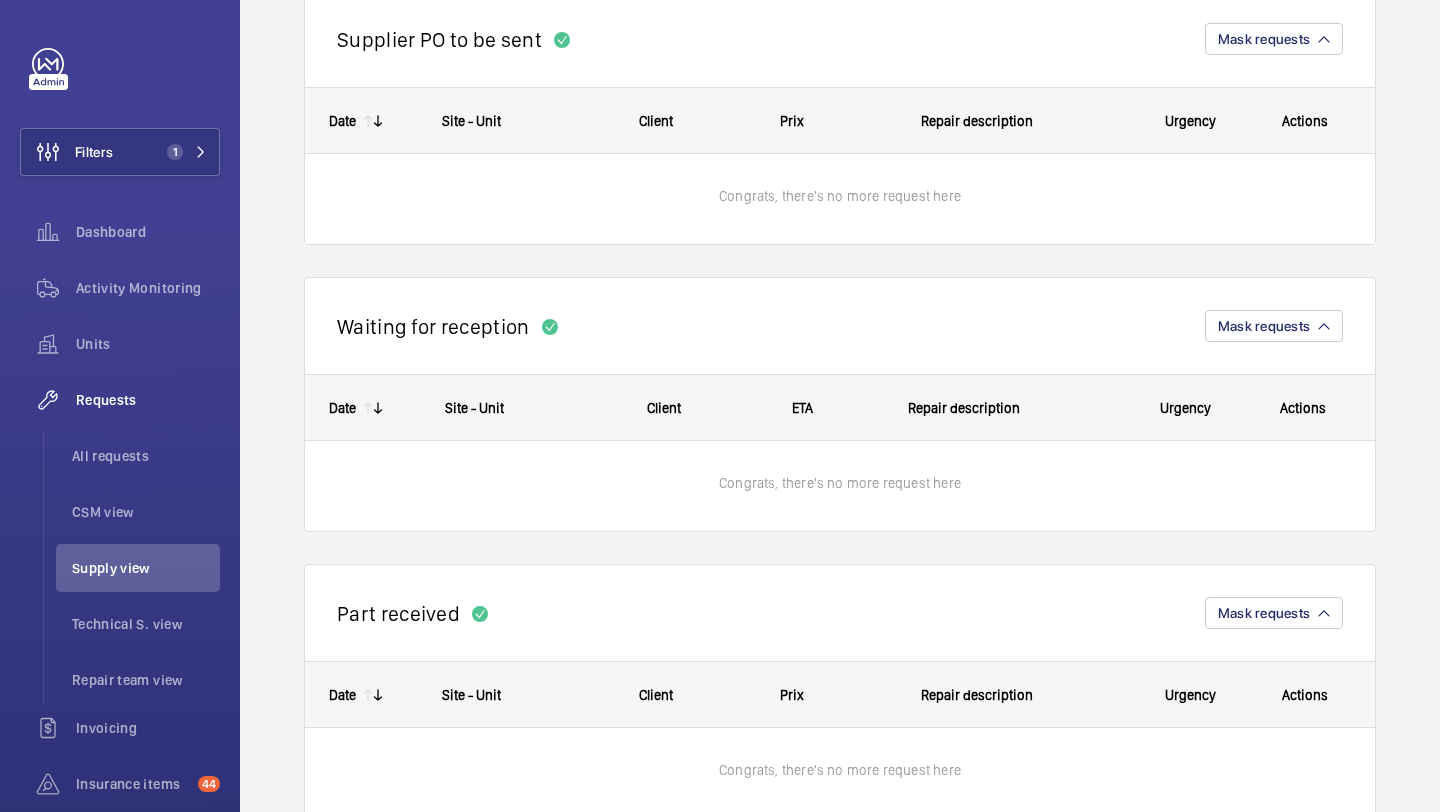 scroll, scrollTop: 1151, scrollLeft: 0, axis: vertical 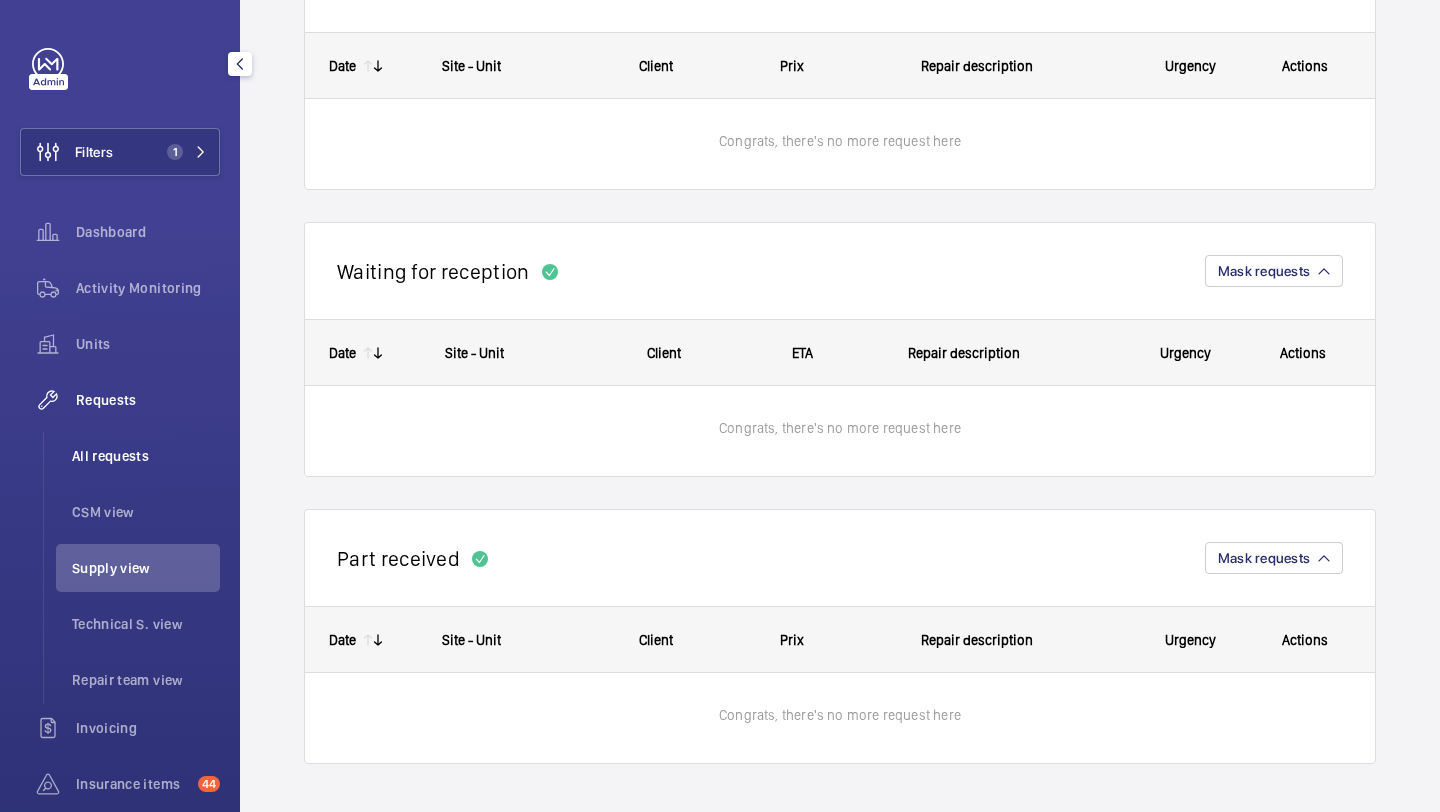 click on "All requests" 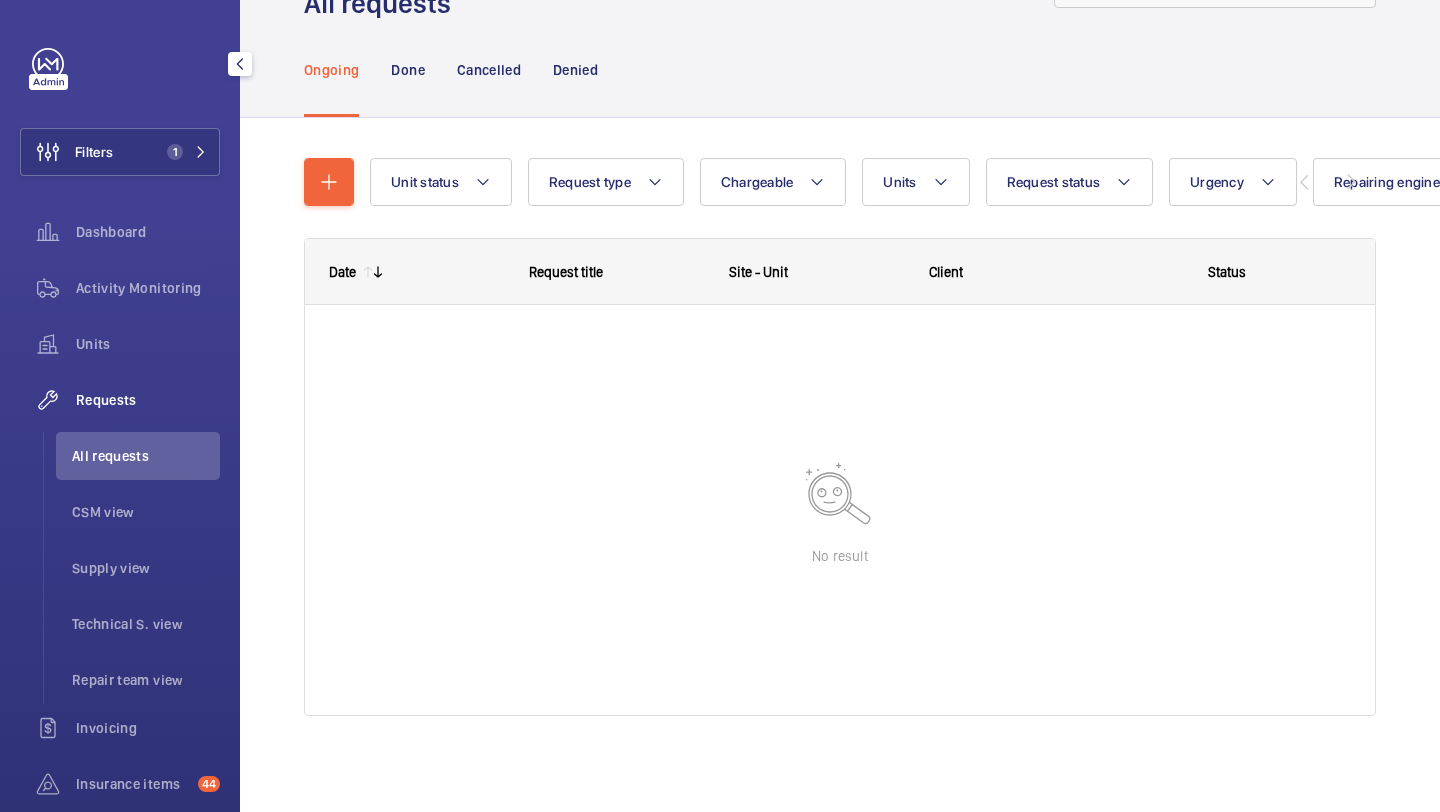 scroll, scrollTop: 0, scrollLeft: 0, axis: both 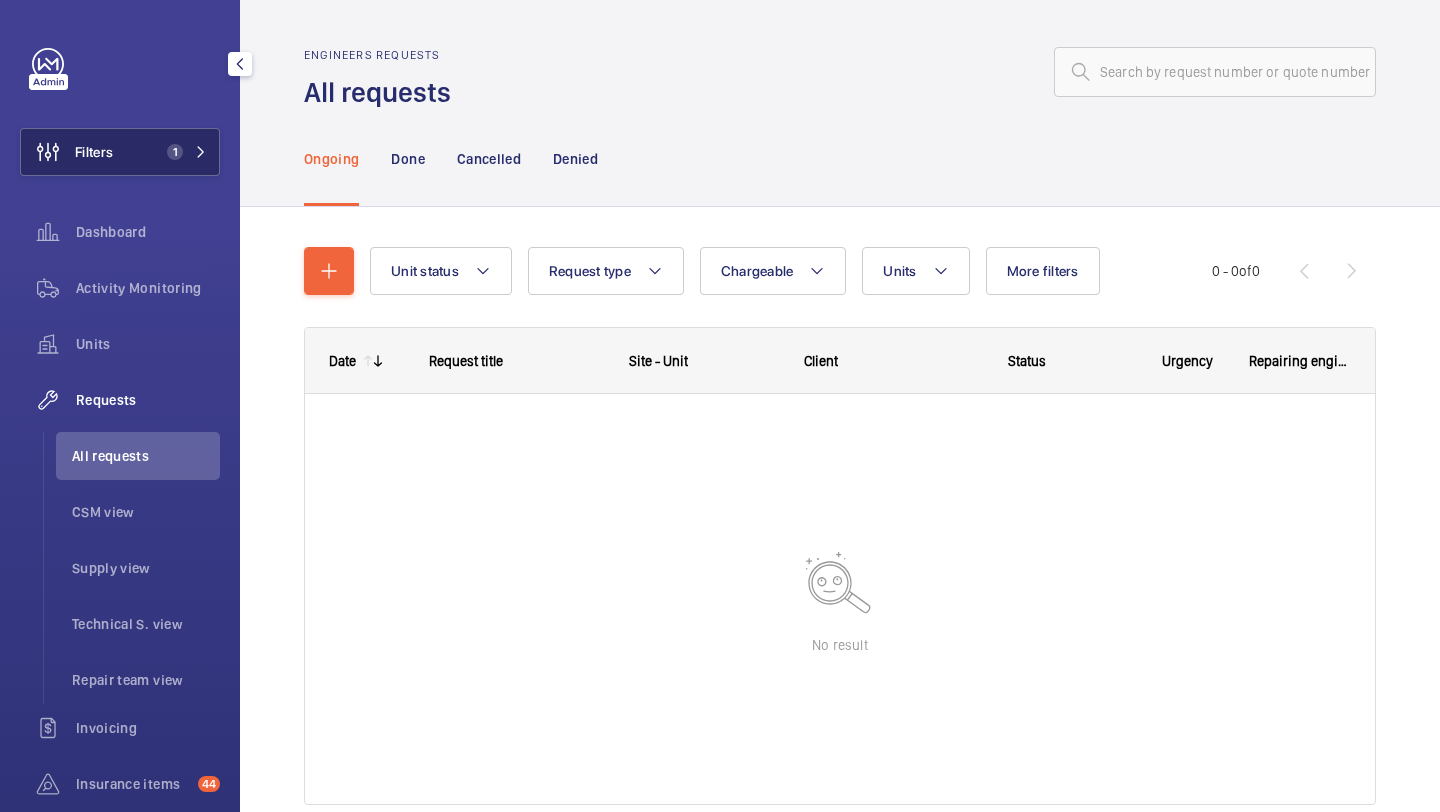 click on "Filters 1" 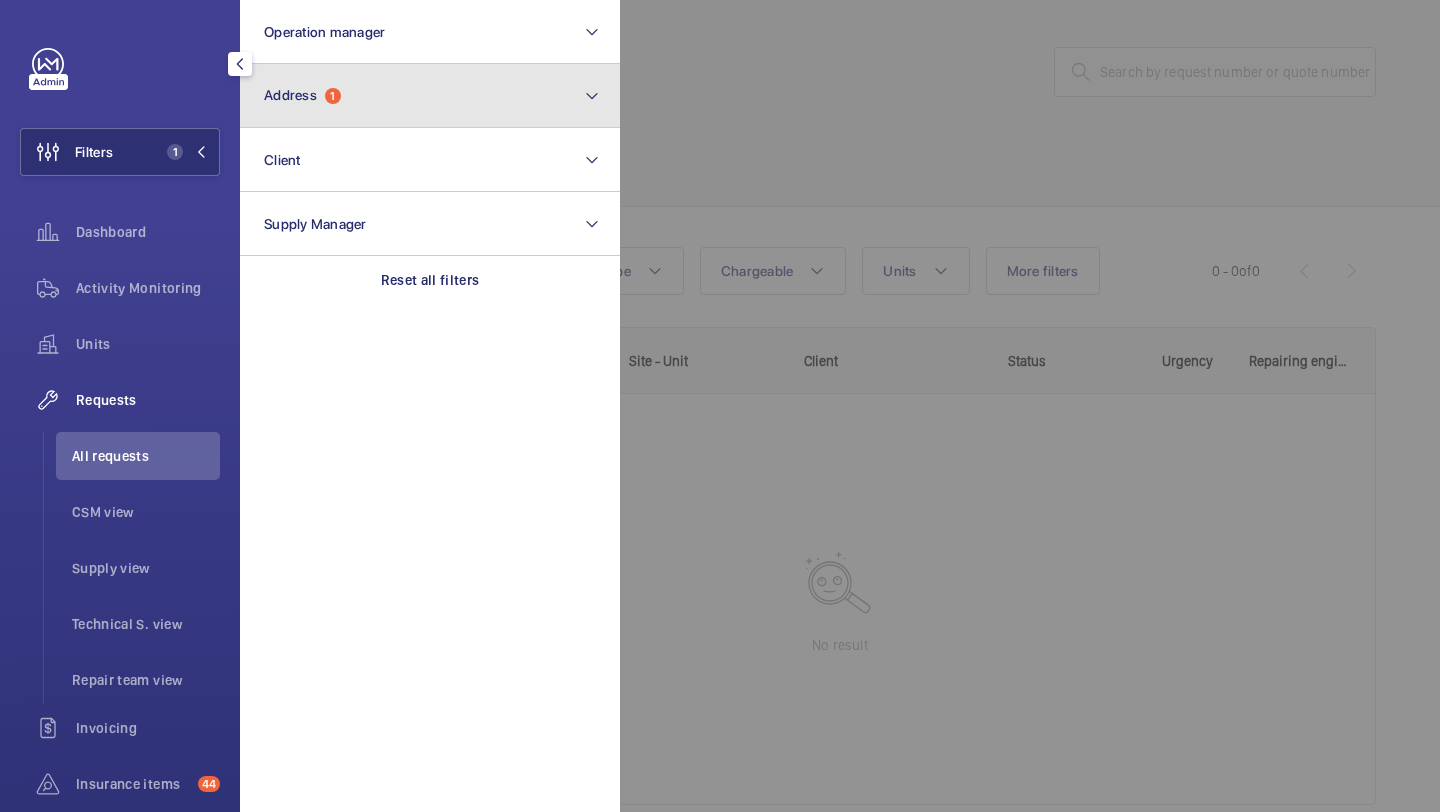 click on "Address  1" 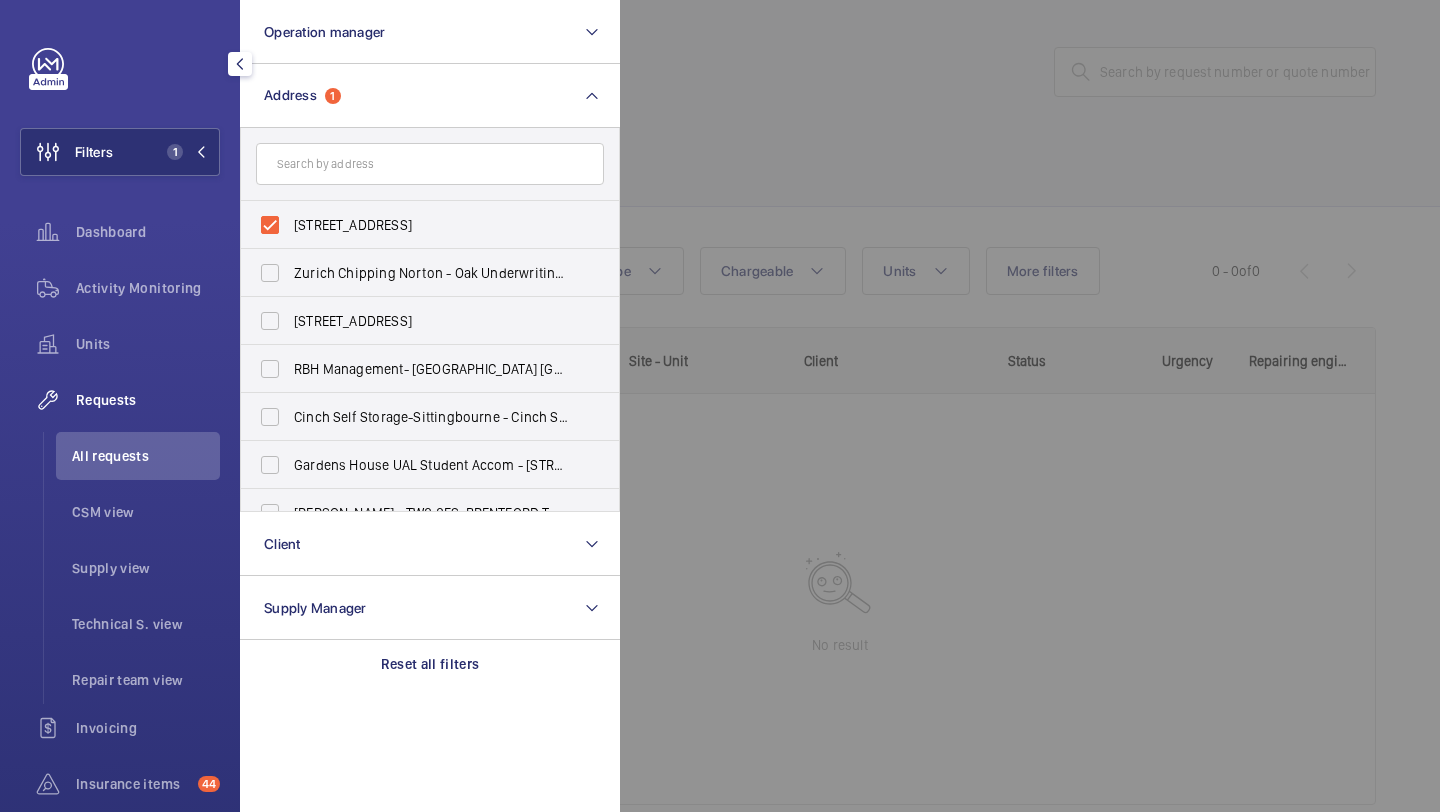 click 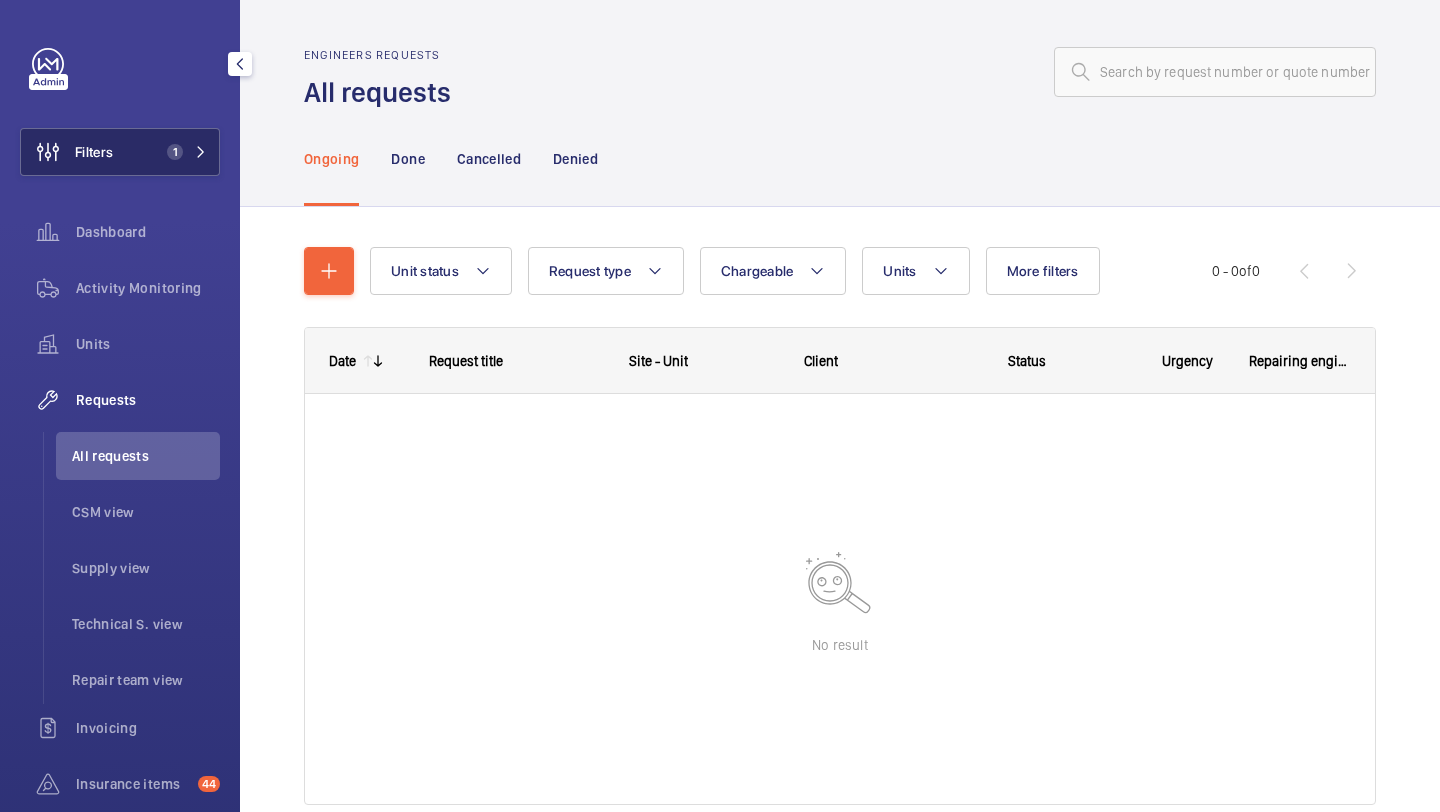 click on "Filters 1" 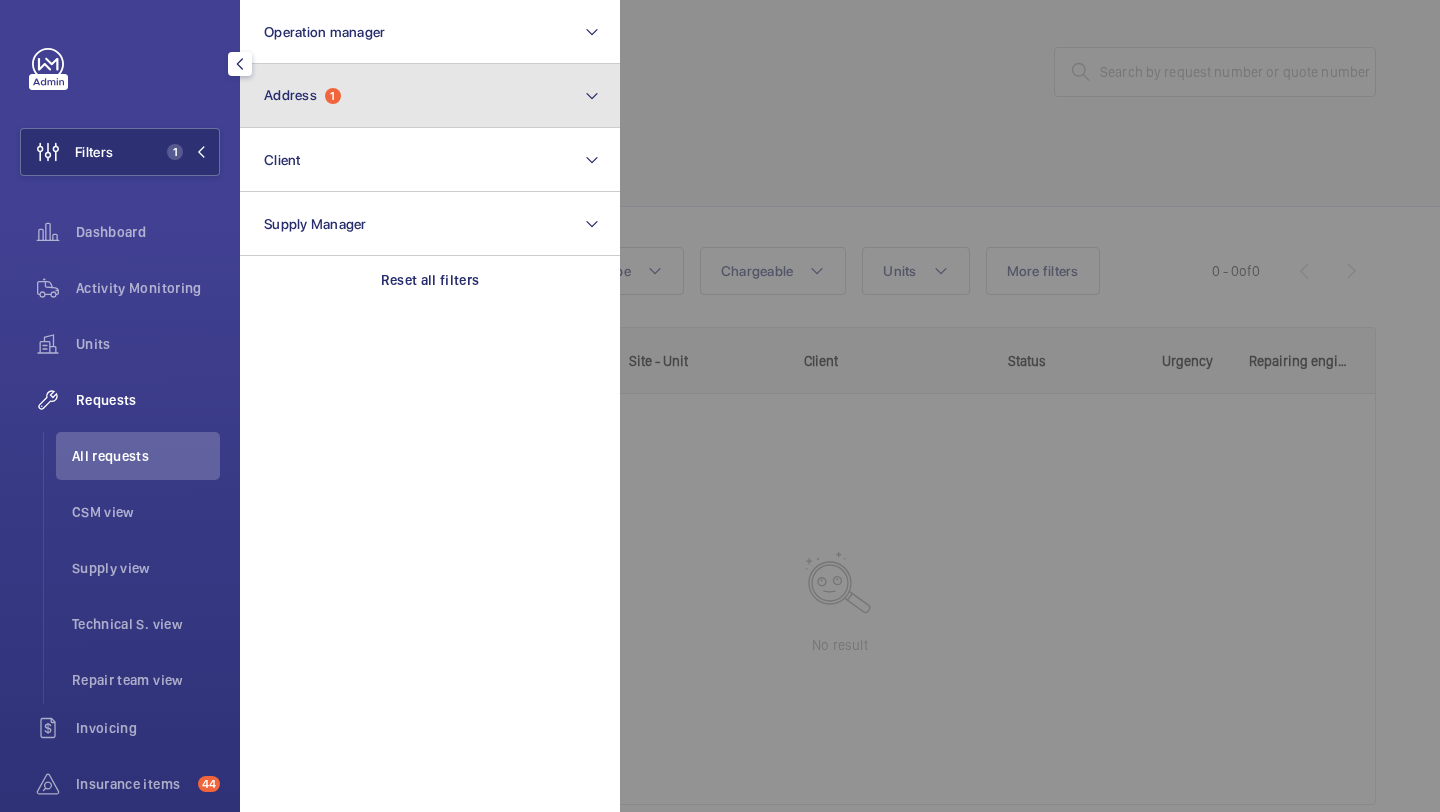 click on "Address  1" 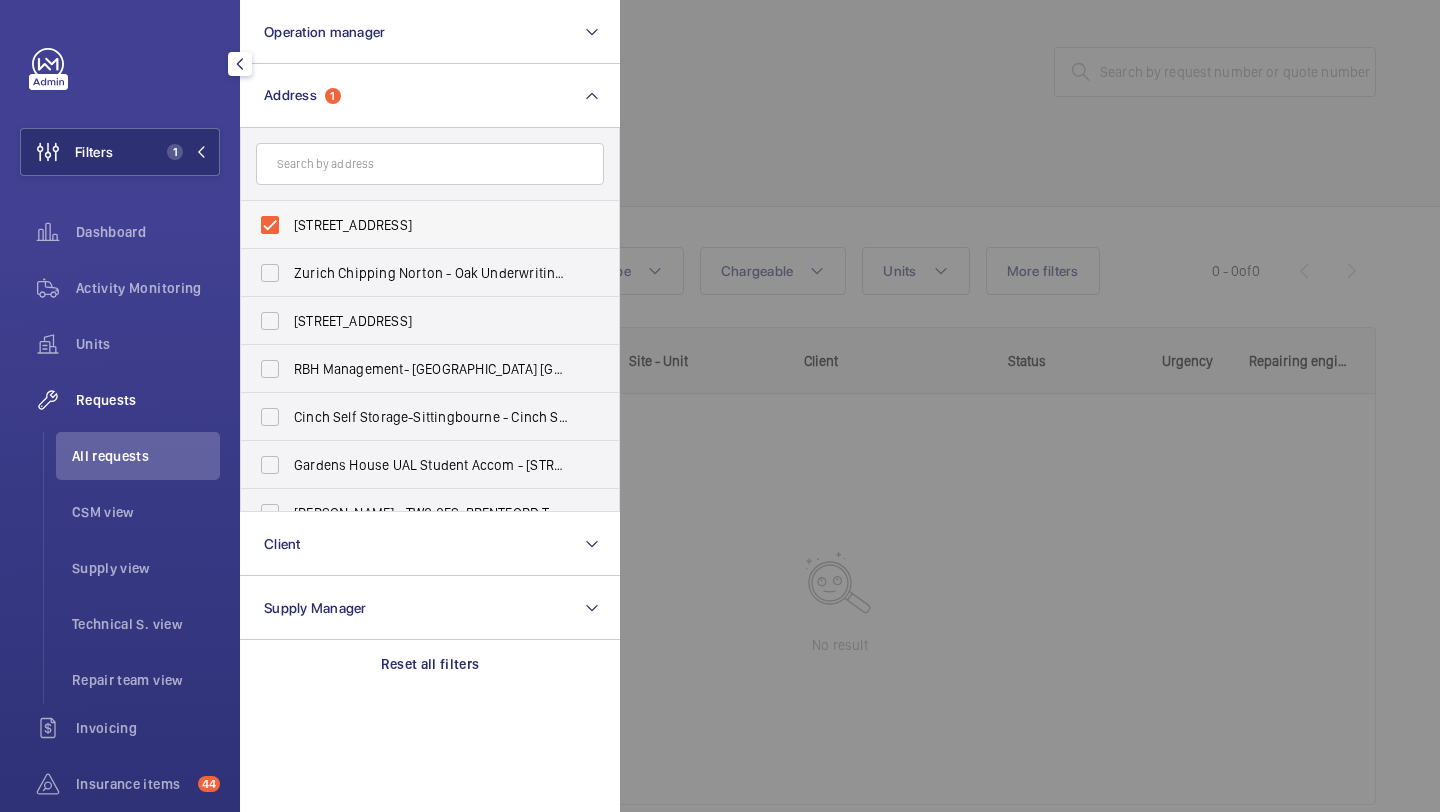 click on "Kindred House - Wandle Road, CROYDON CR0 1FJ" at bounding box center [431, 225] 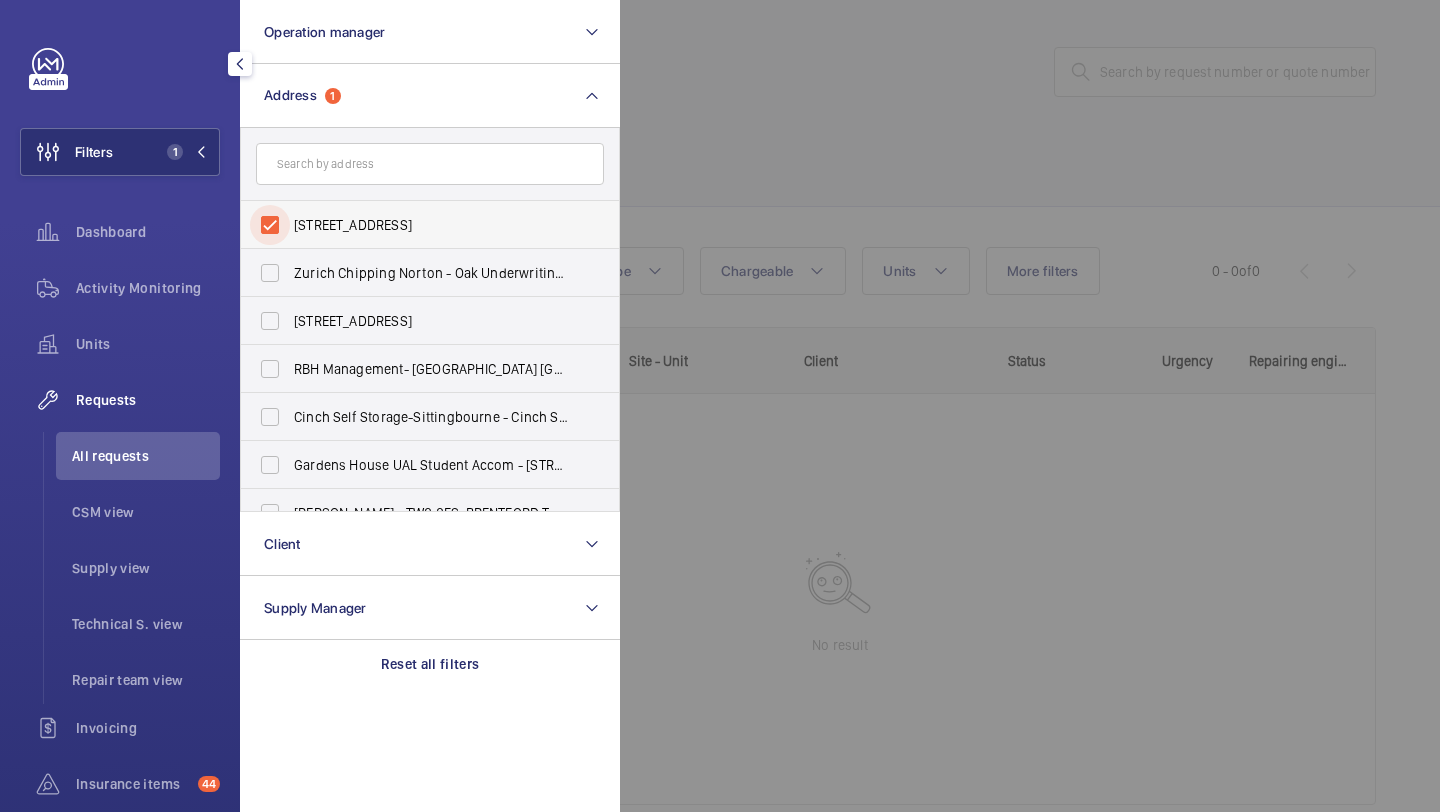 click on "Kindred House - Wandle Road, CROYDON CR0 1FJ" at bounding box center (270, 225) 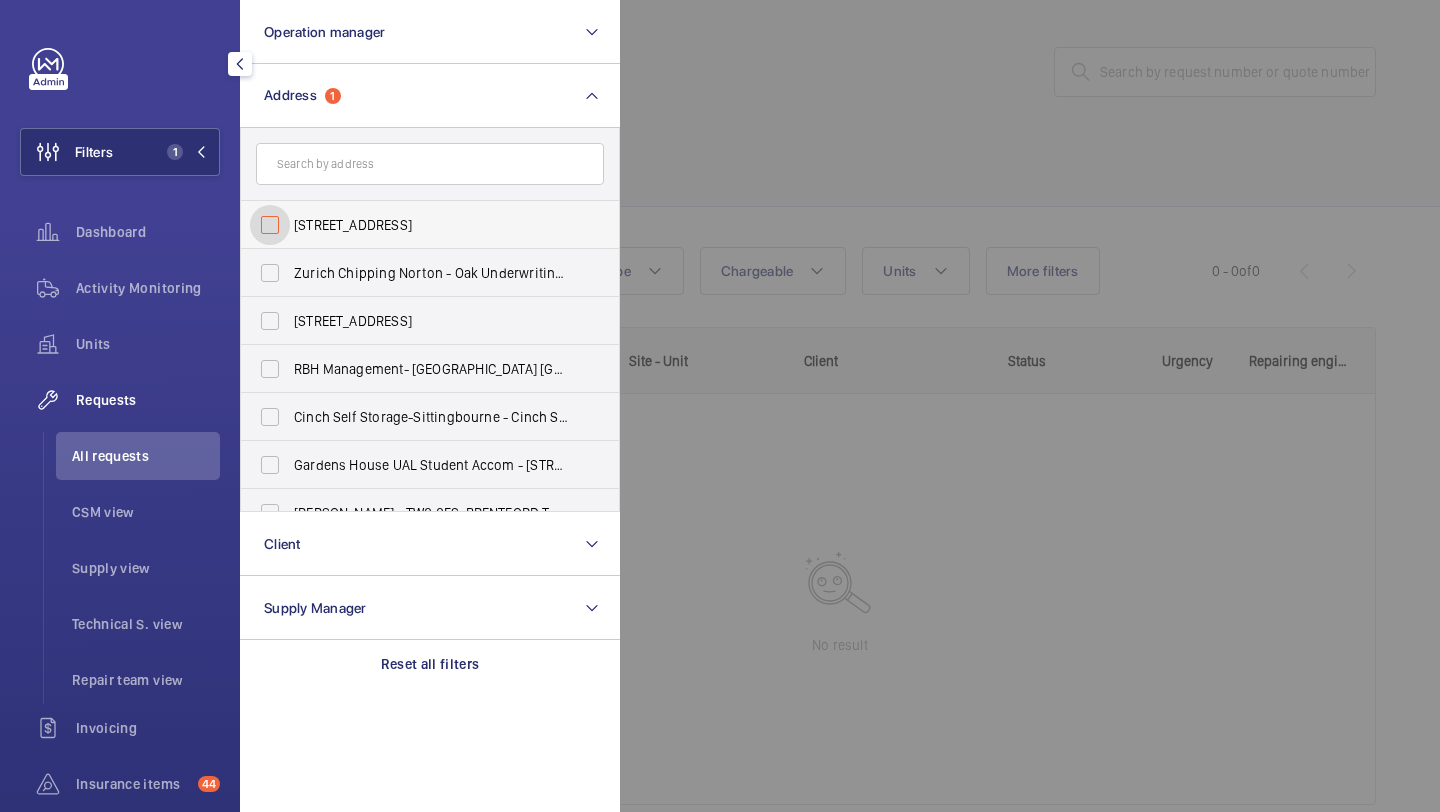 checkbox on "false" 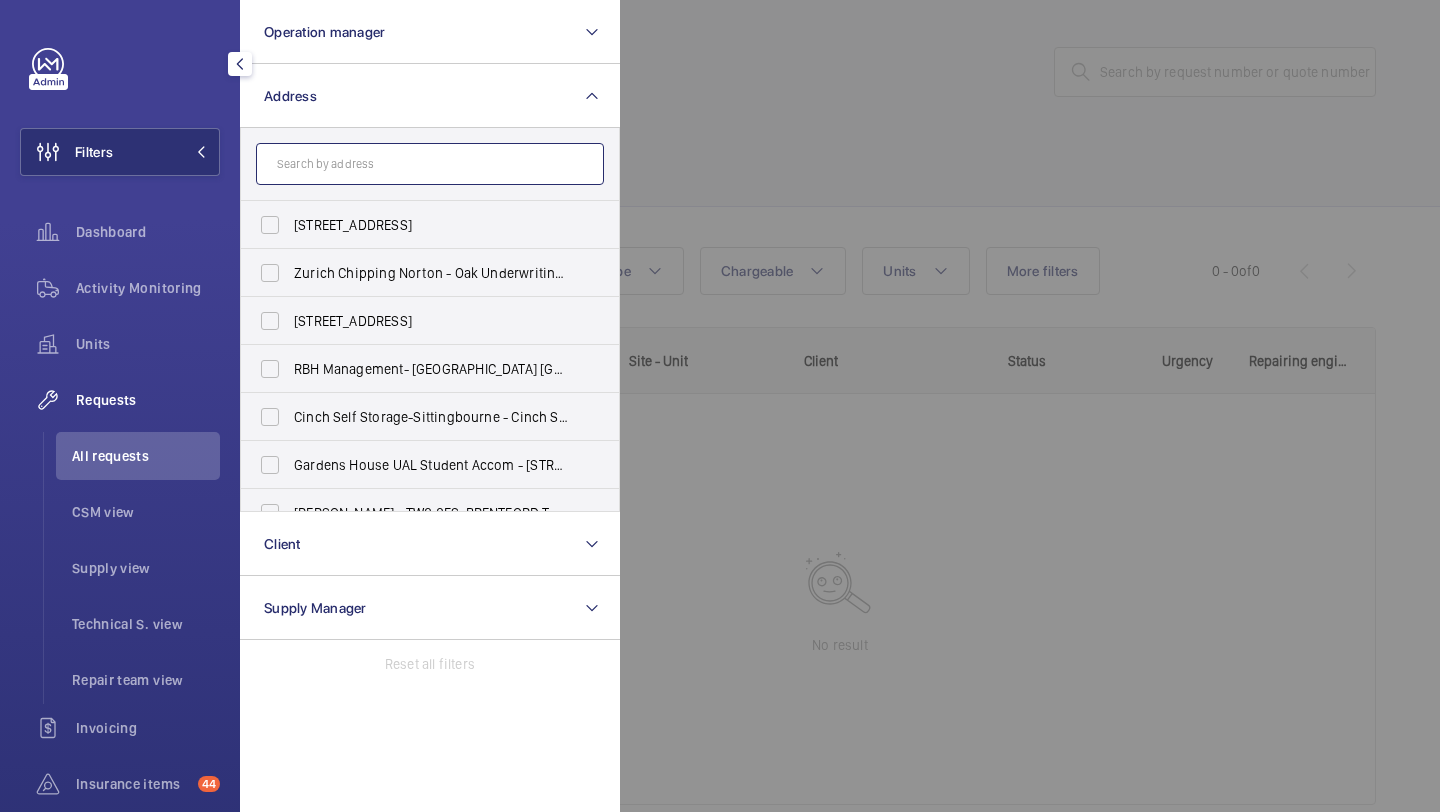 click 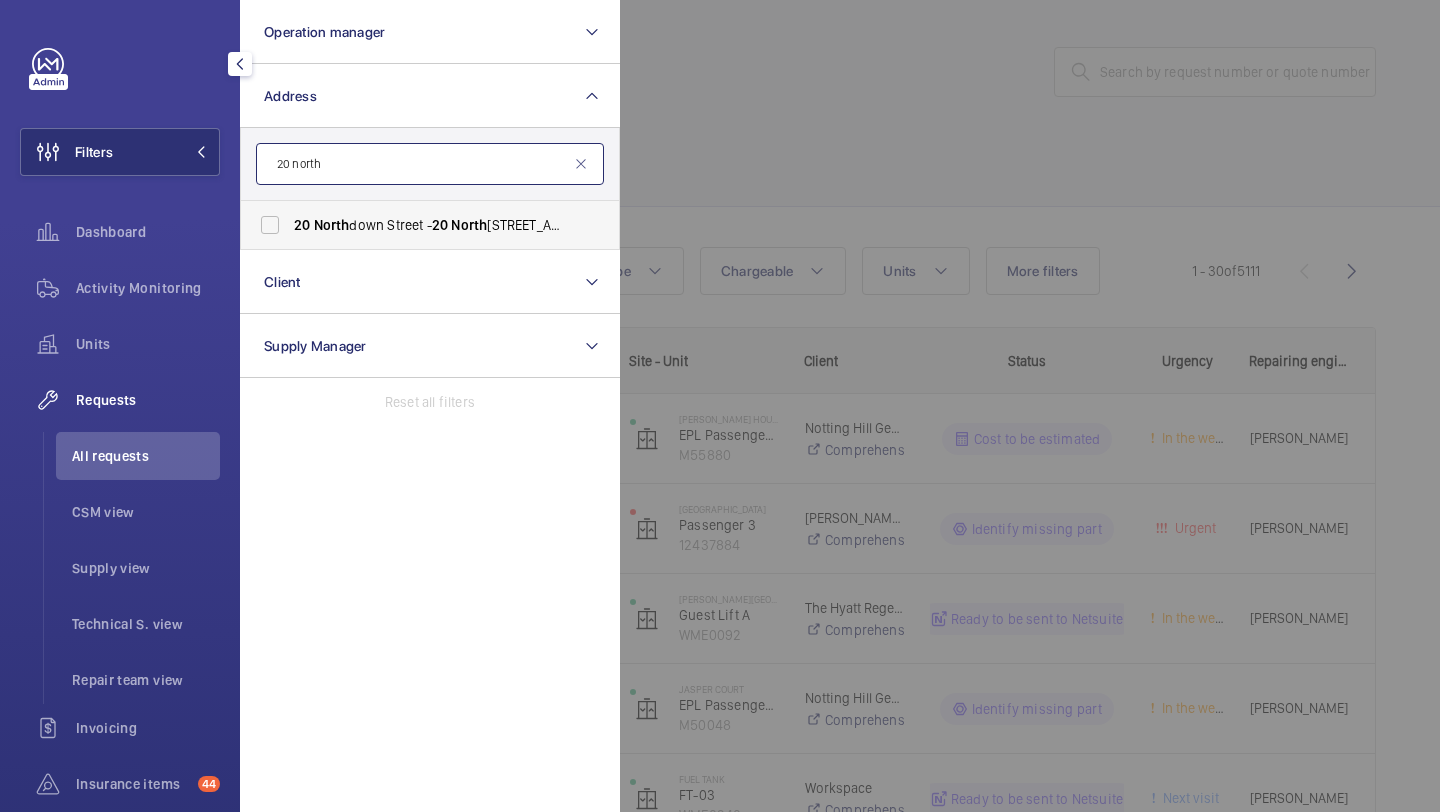 type on "20 north" 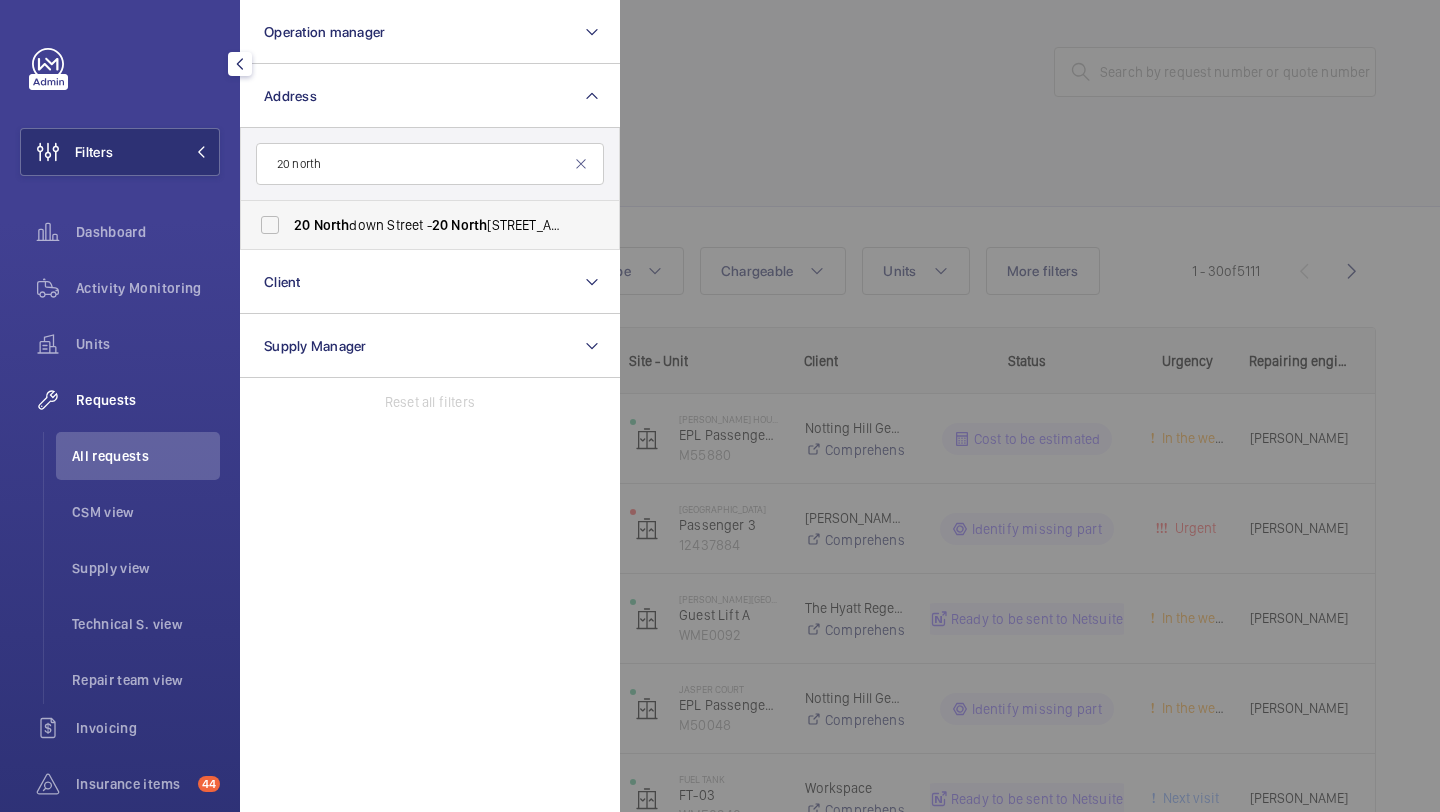click on "[STREET_ADDRESS]" at bounding box center [431, 225] 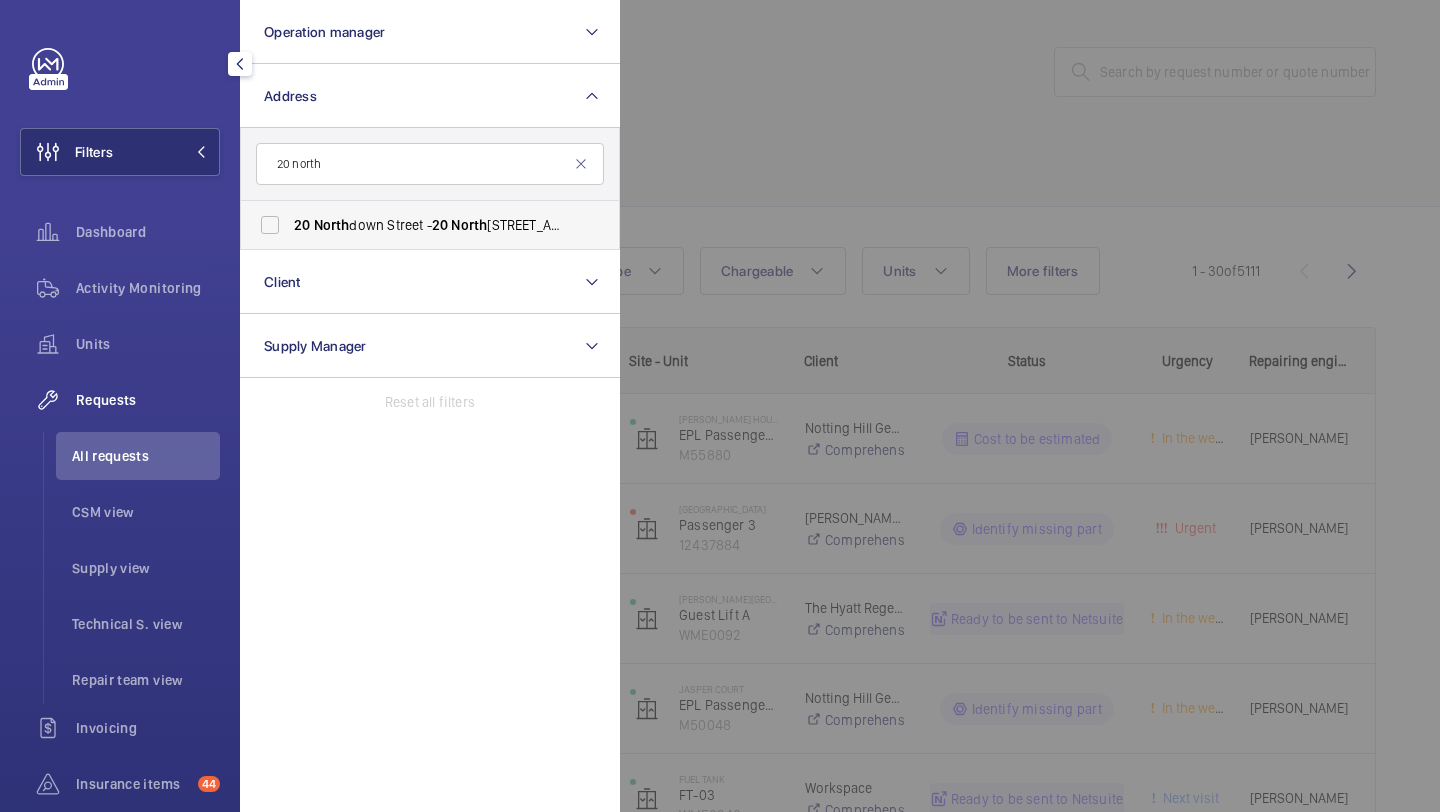 click on "20   North down Street -  20   North down St, LONDON N1 9BG" at bounding box center [270, 225] 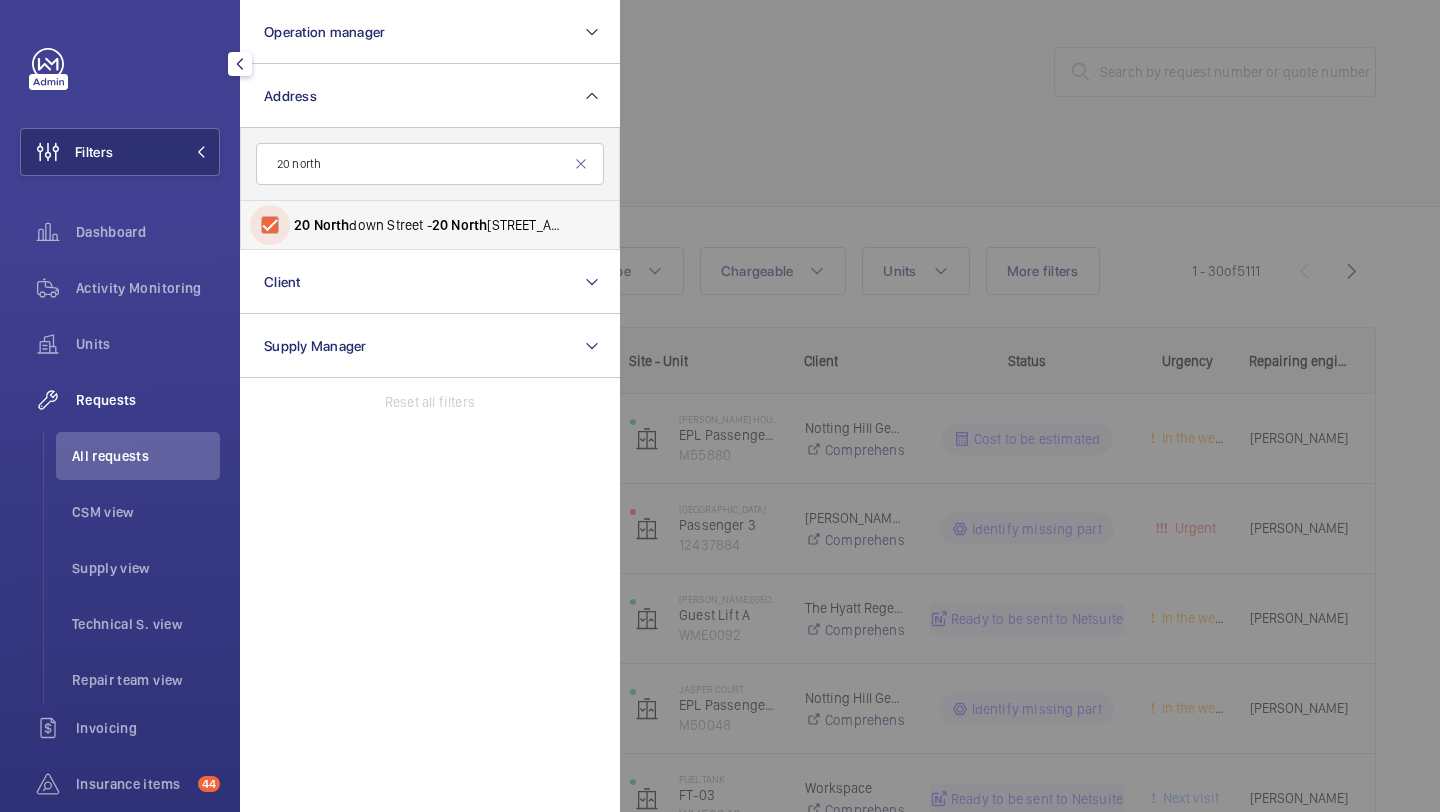 checkbox on "true" 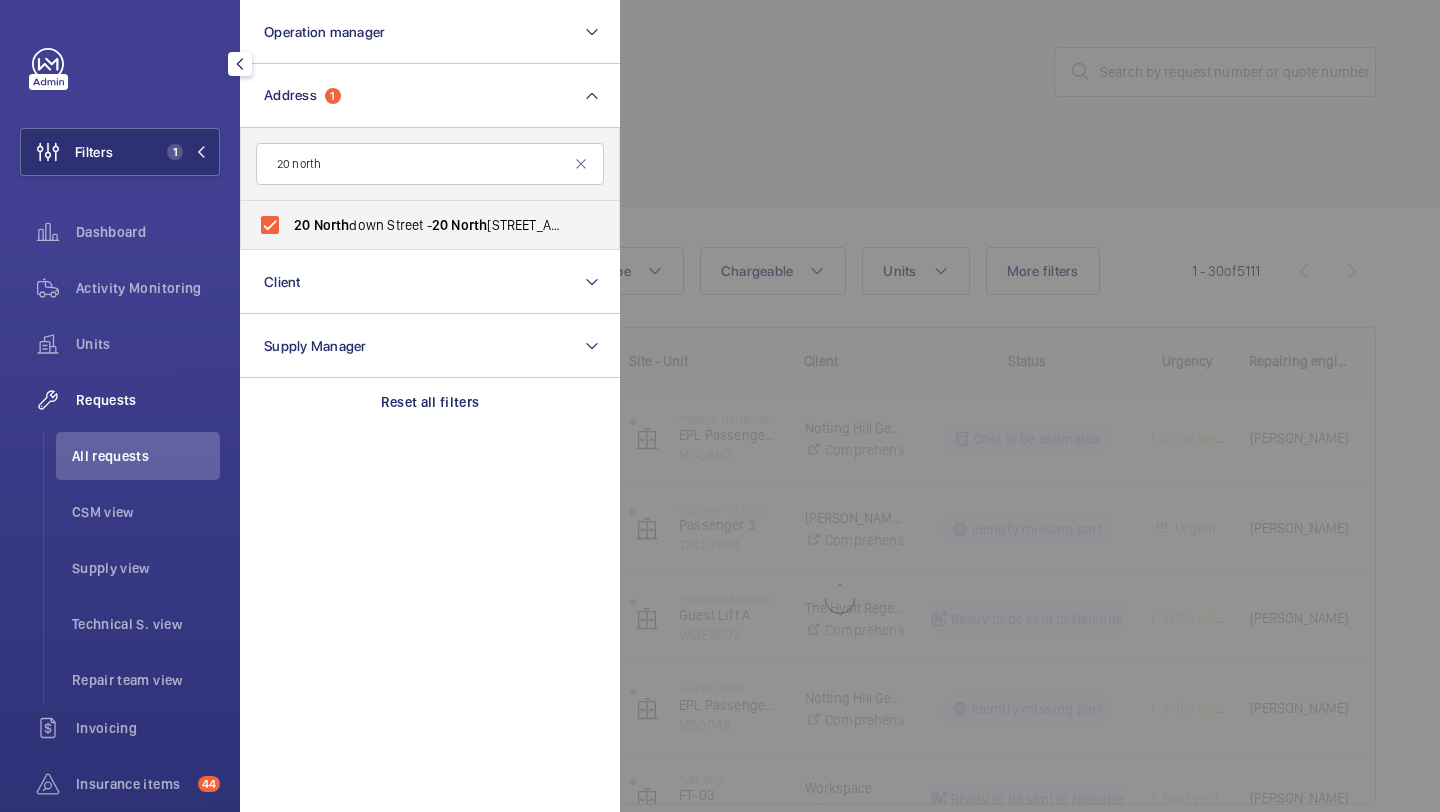 click 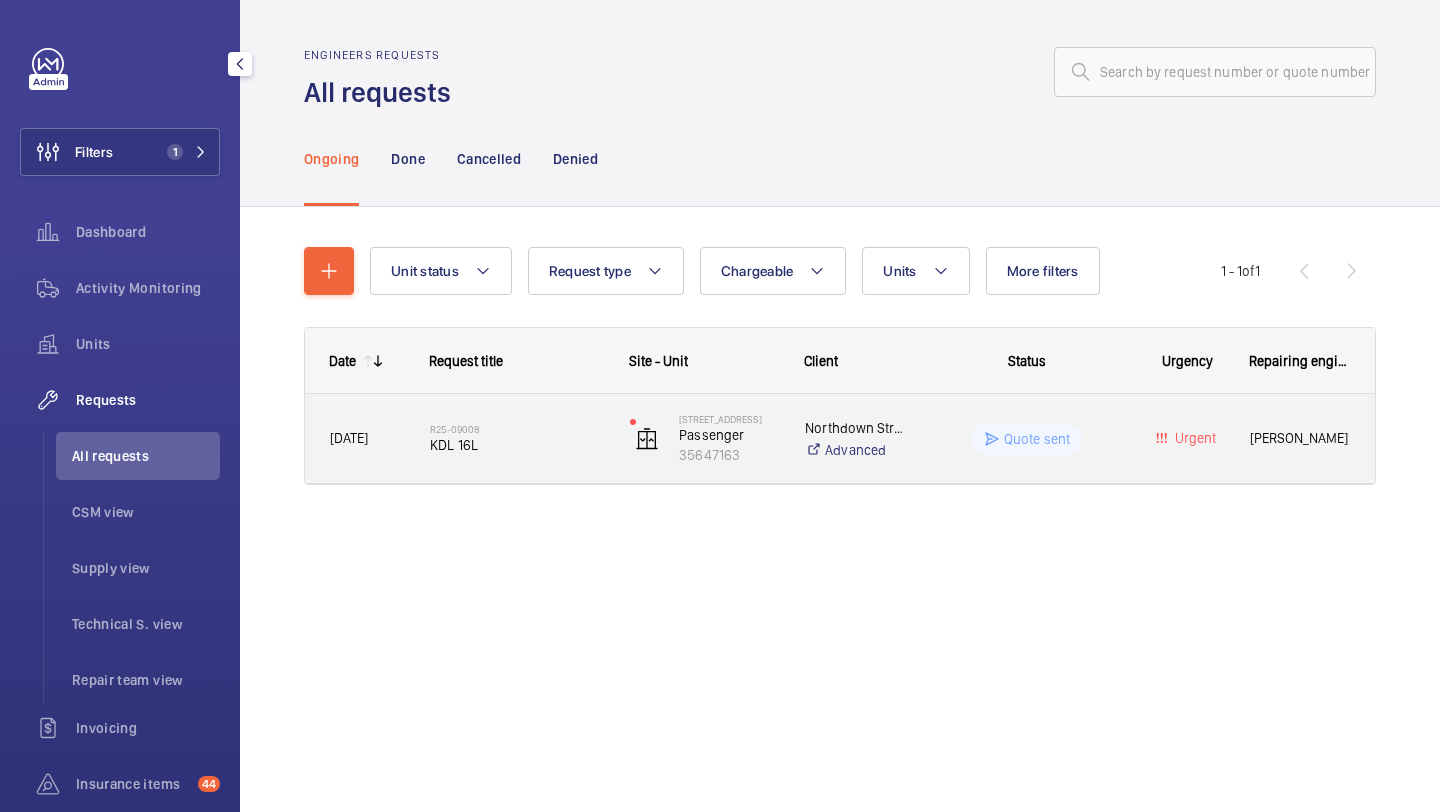 click on "R25-09008   KDL 16L" 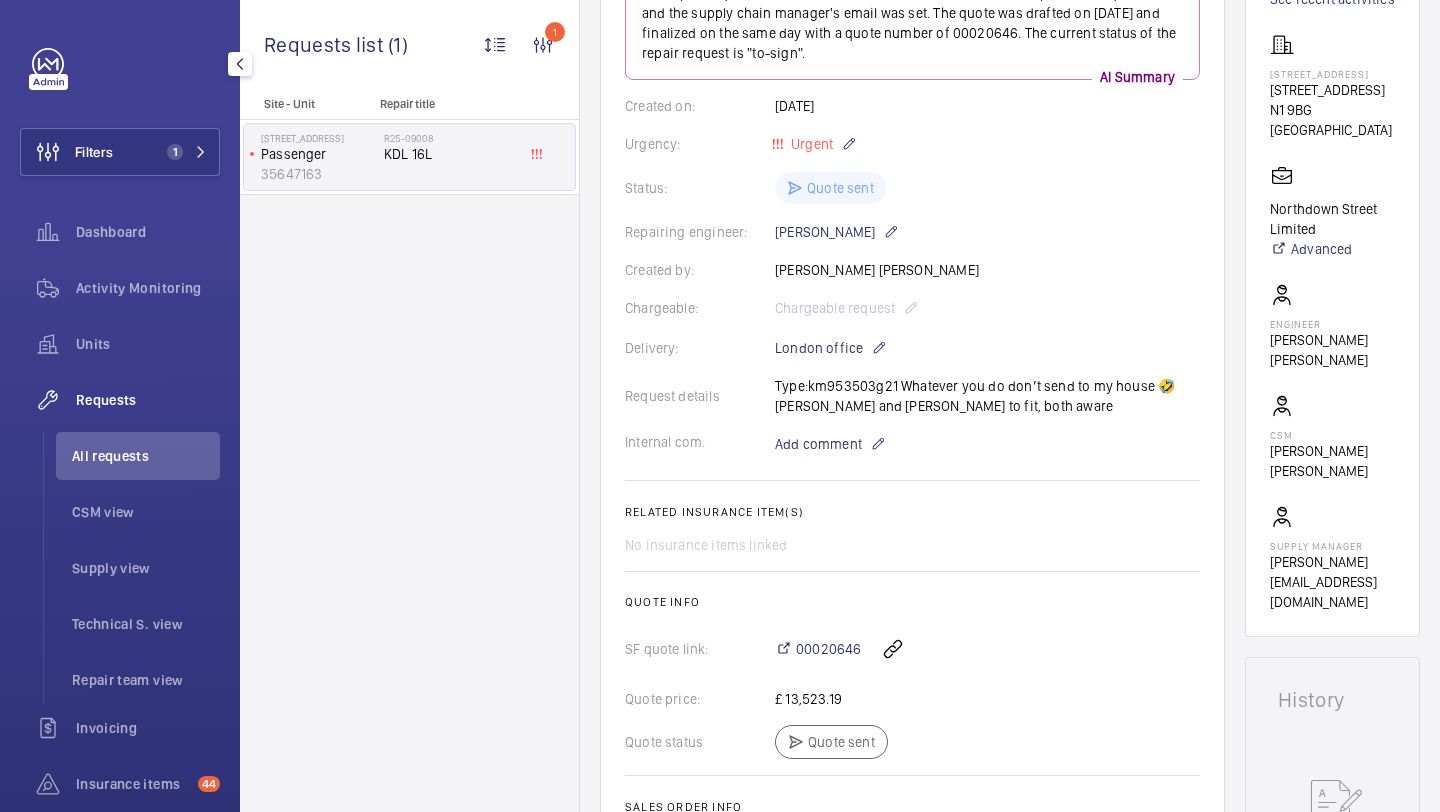 scroll, scrollTop: 296, scrollLeft: 0, axis: vertical 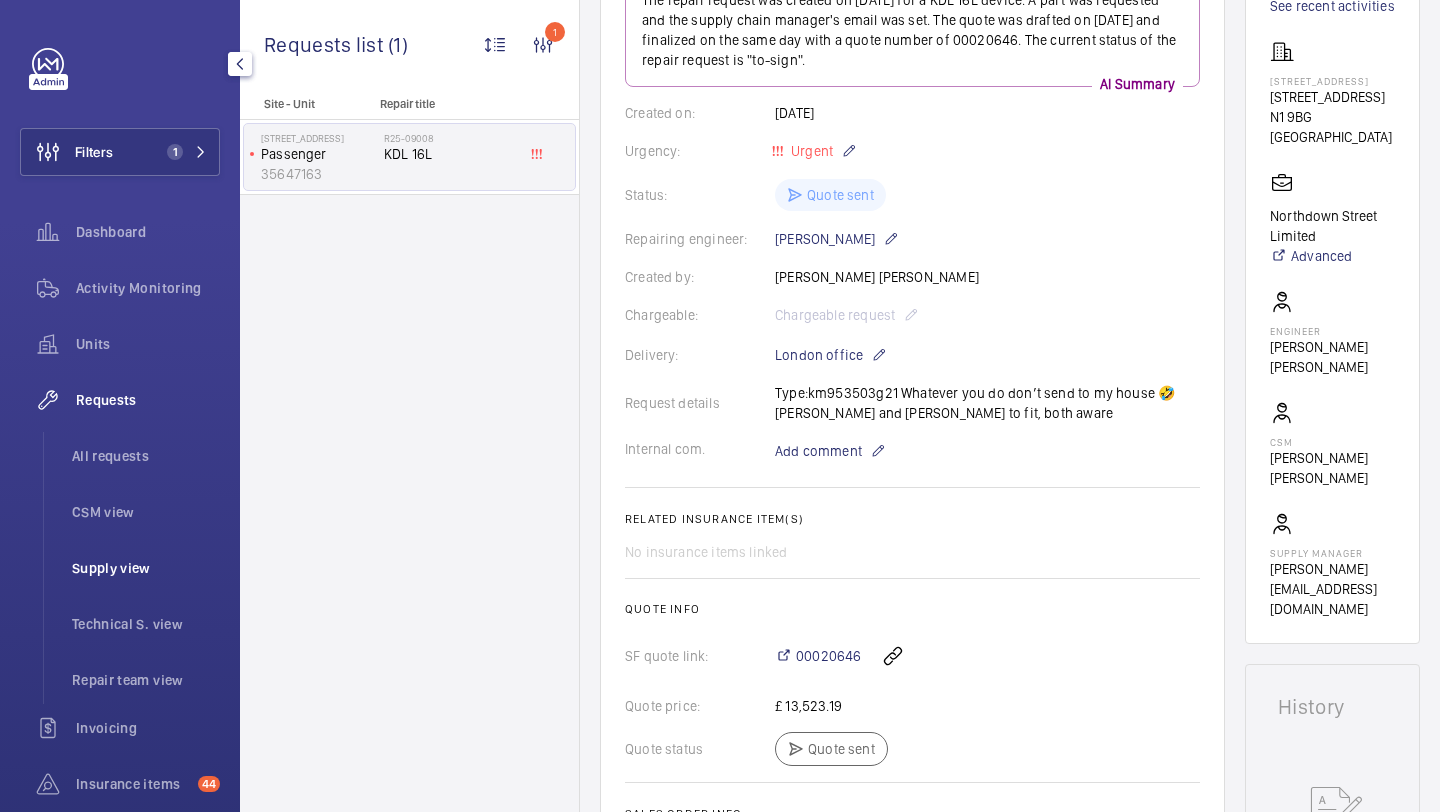 click on "Supply view" 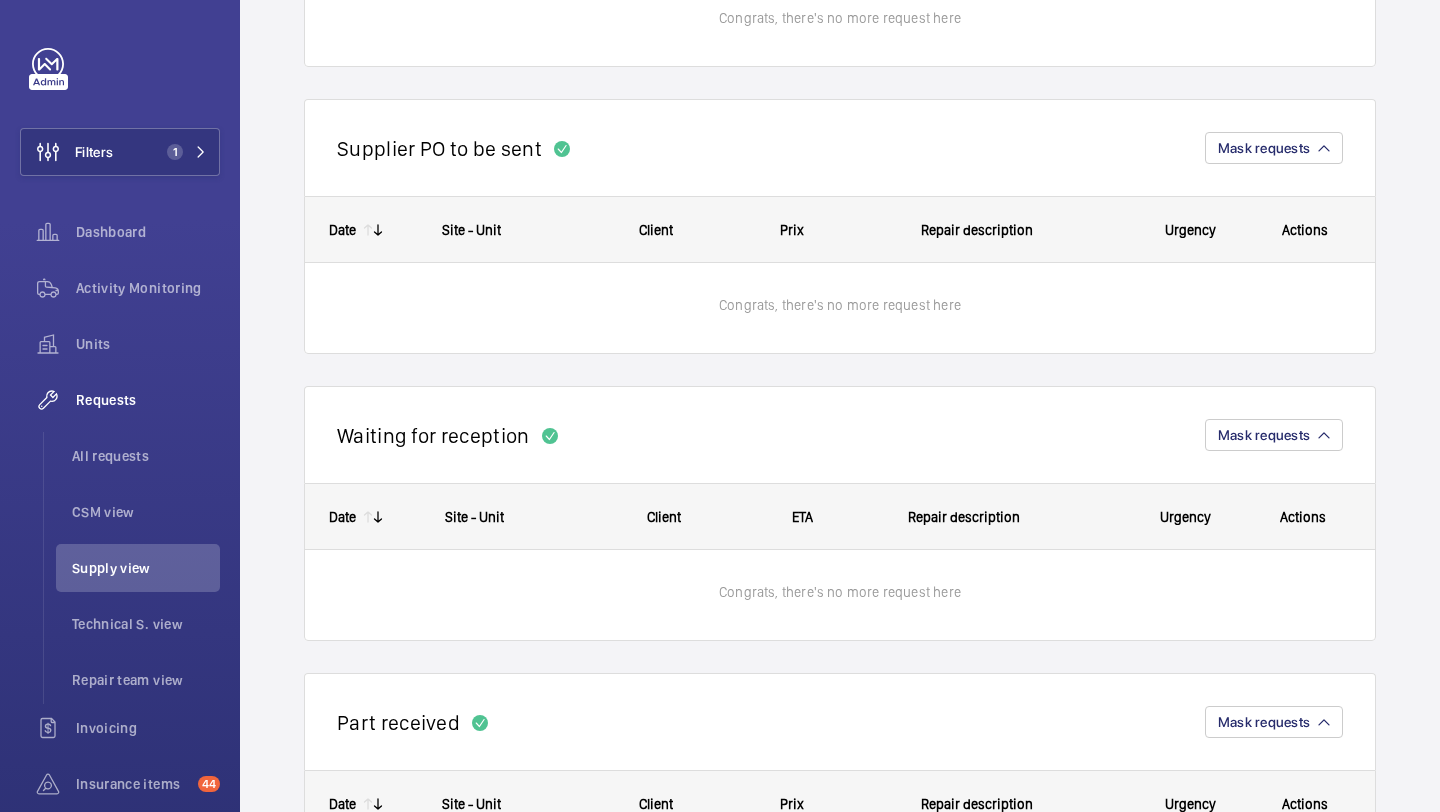 scroll, scrollTop: 1151, scrollLeft: 0, axis: vertical 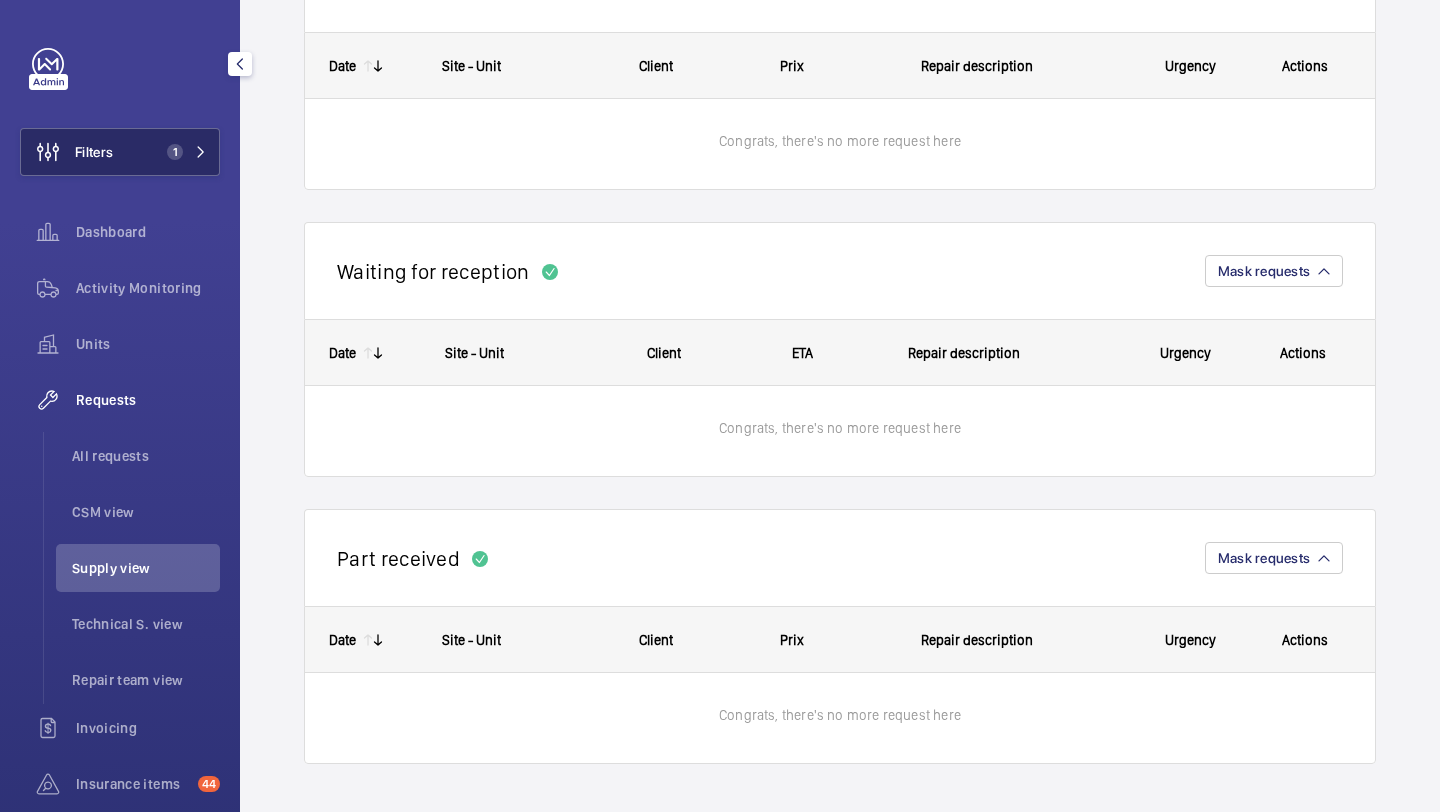 click on "Filters 1" 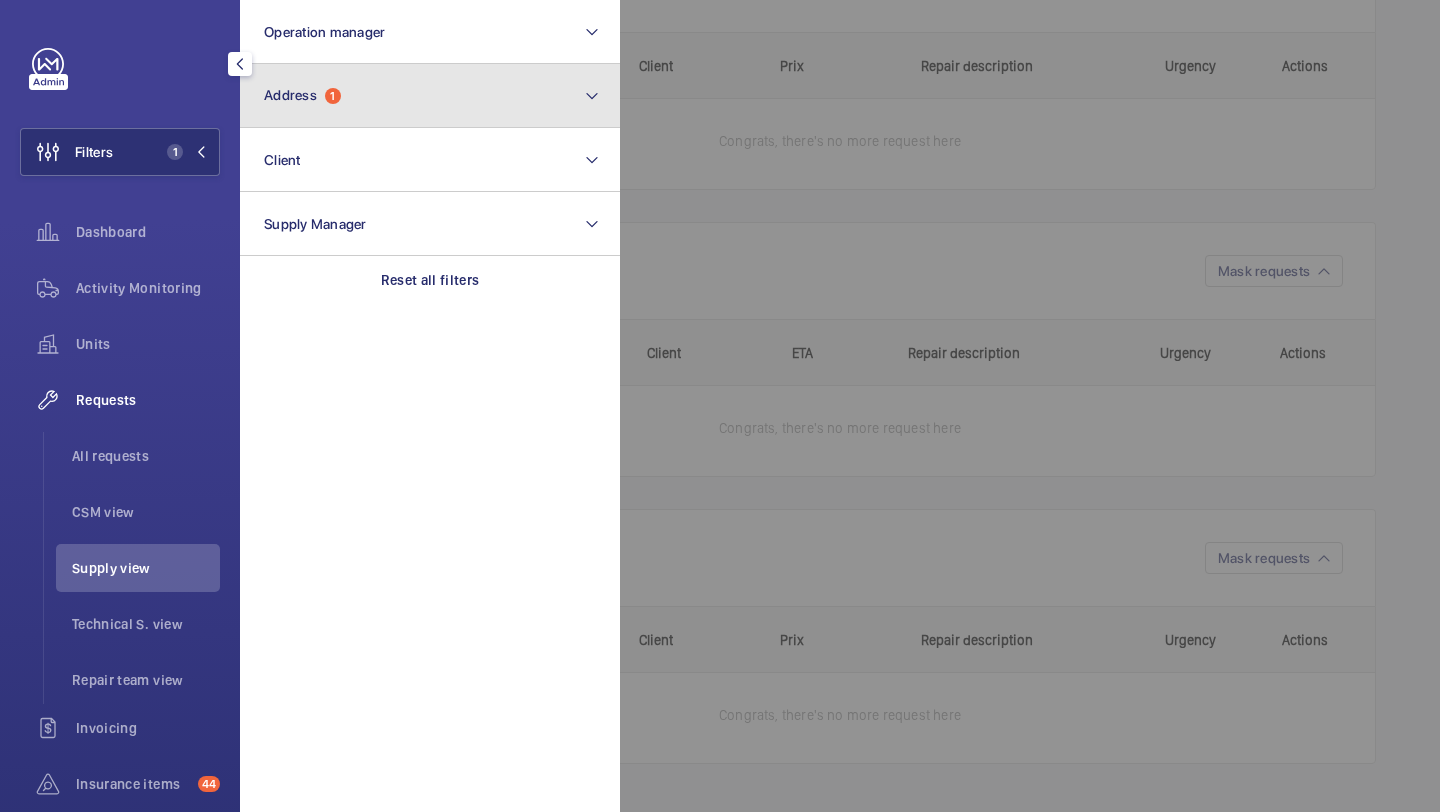 click on "Address  1" 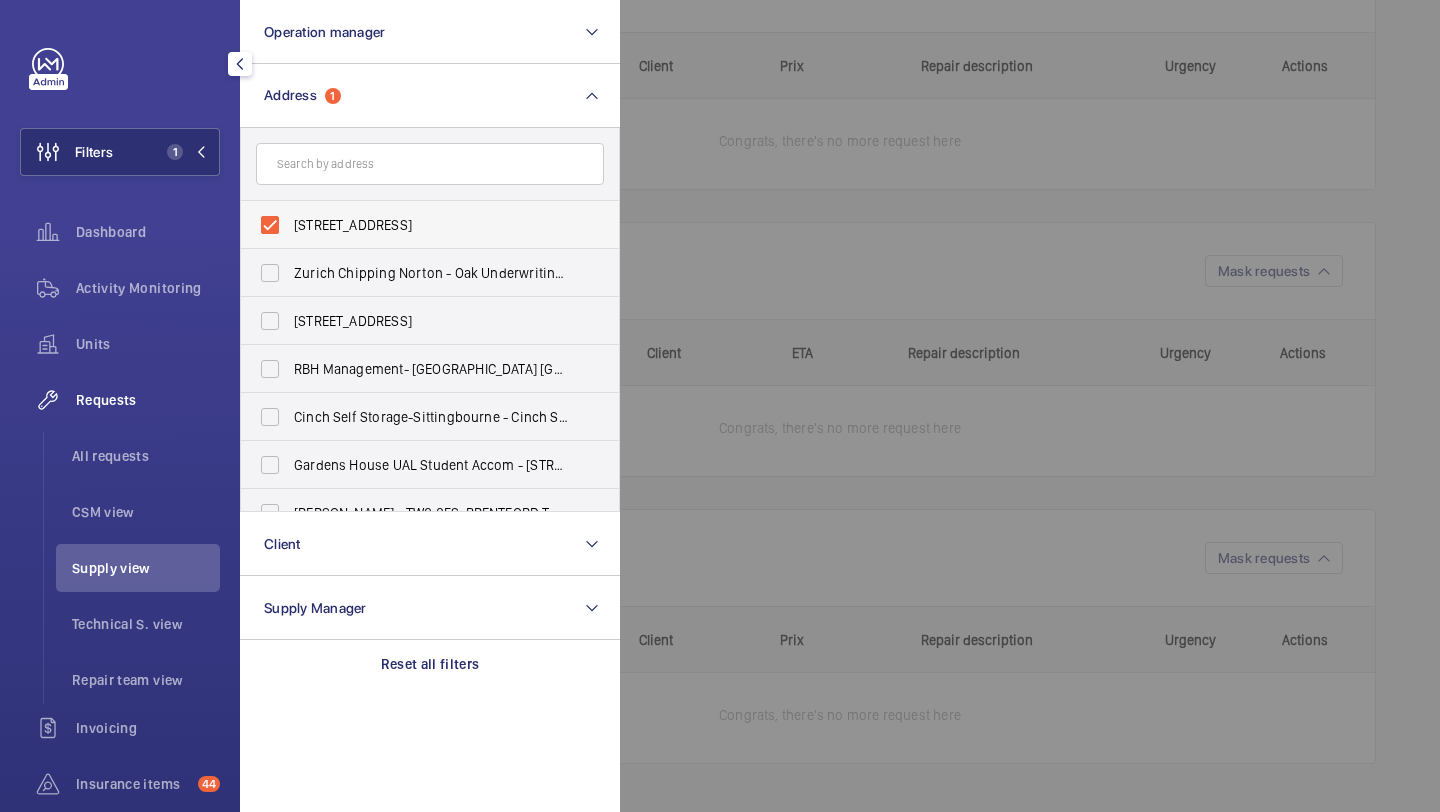 click on "20 Northdown Street - 20 Northdown St, LONDON N1 9BG" at bounding box center [431, 225] 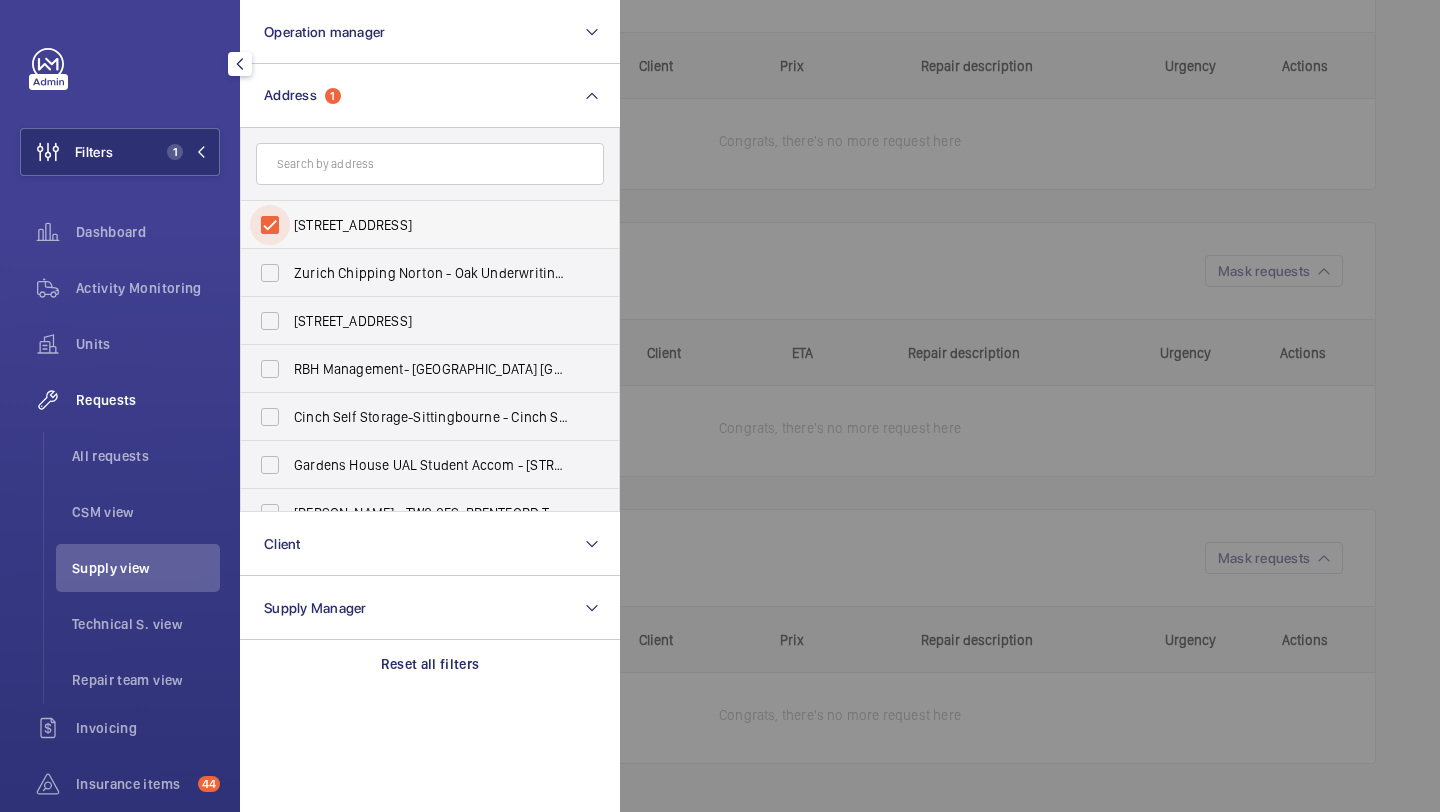 click on "20 Northdown Street - 20 Northdown St, LONDON N1 9BG" at bounding box center (270, 225) 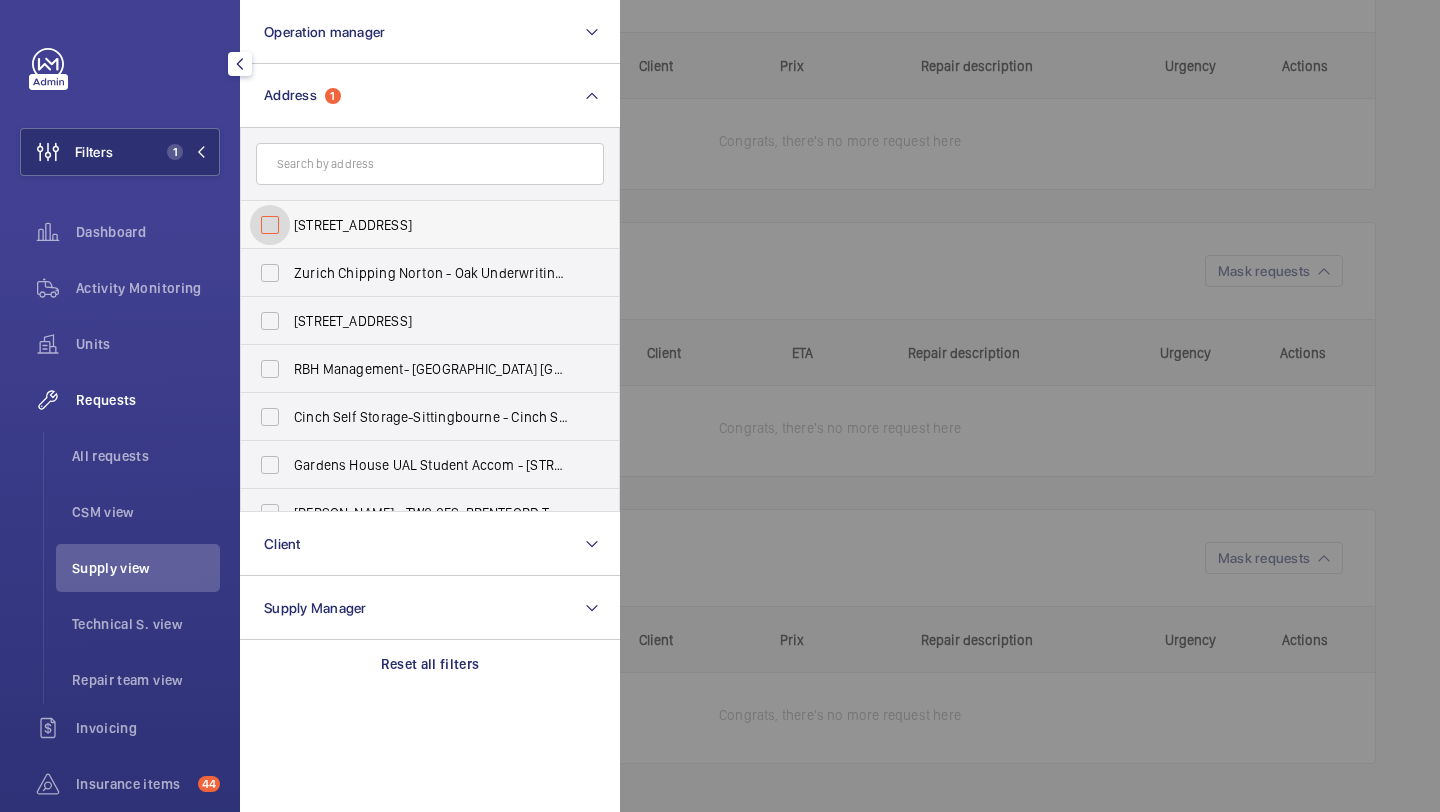 checkbox on "false" 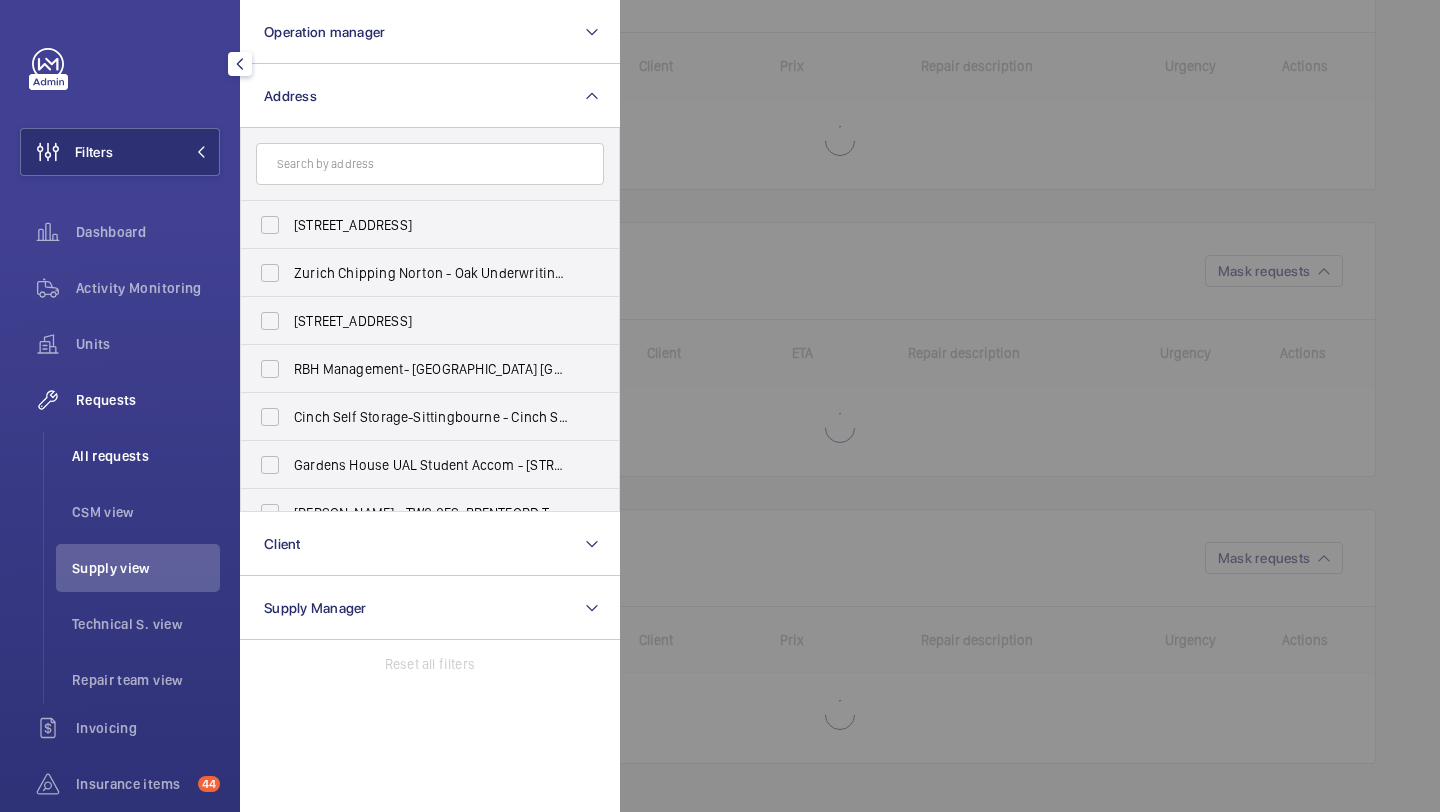 click on "All requests" 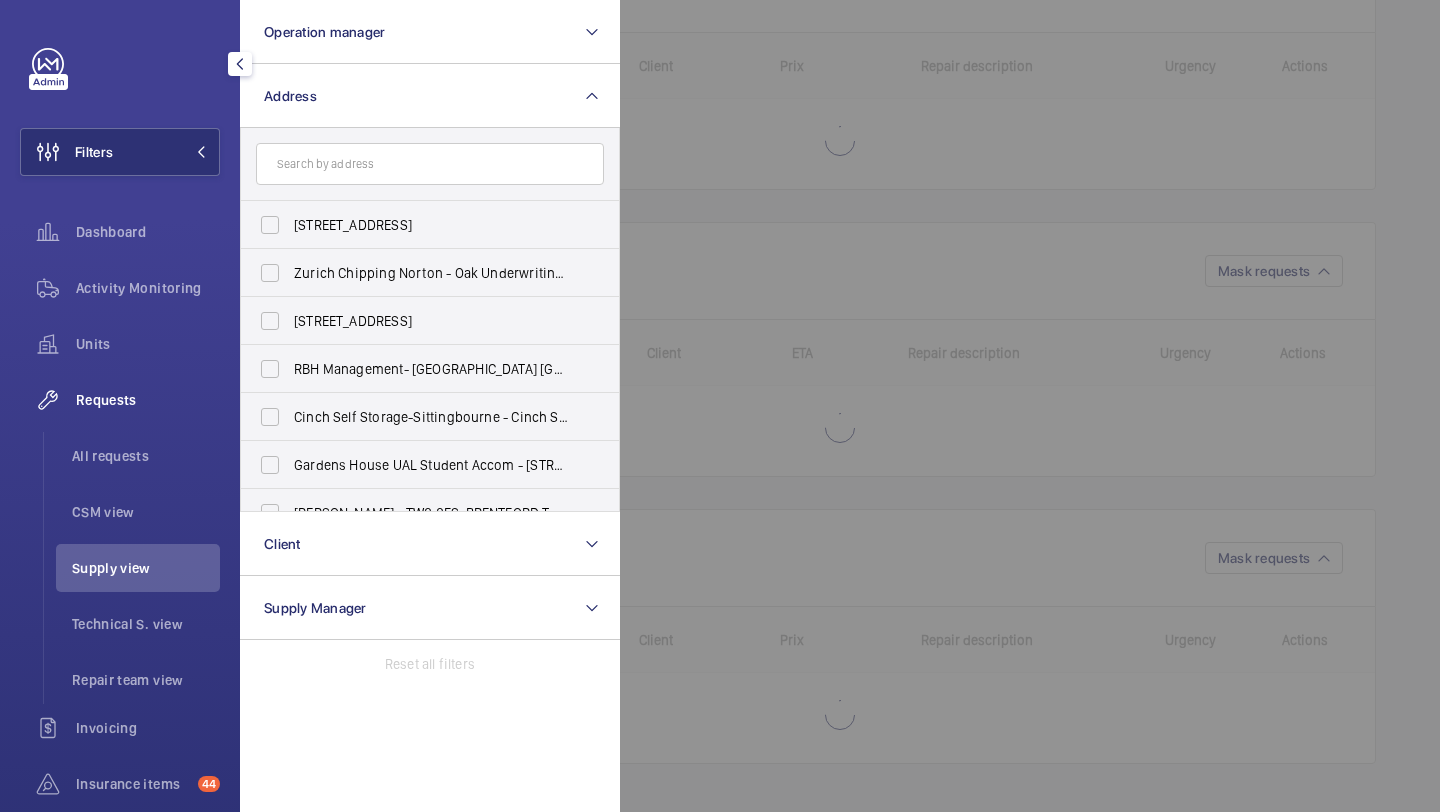 scroll, scrollTop: 0, scrollLeft: 0, axis: both 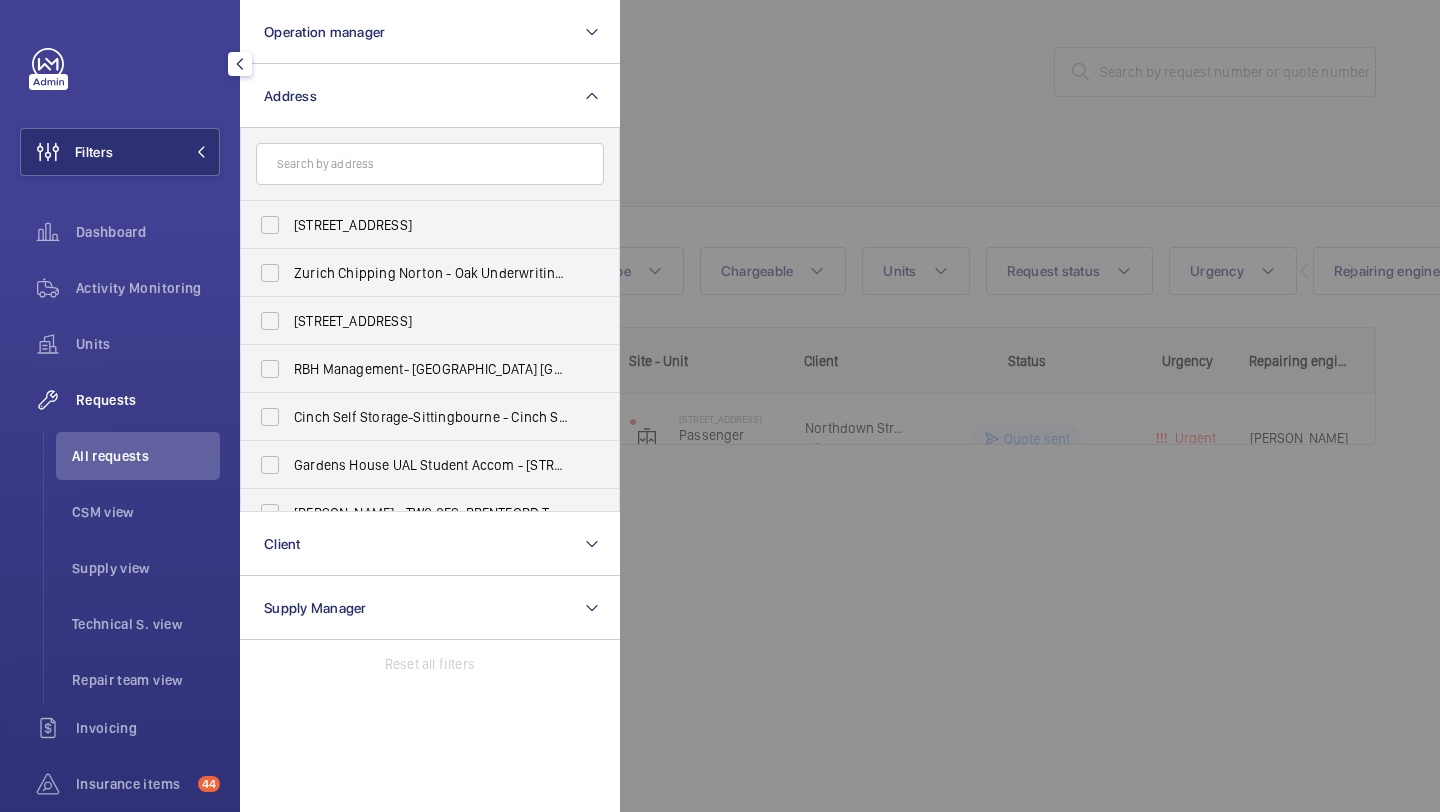 click 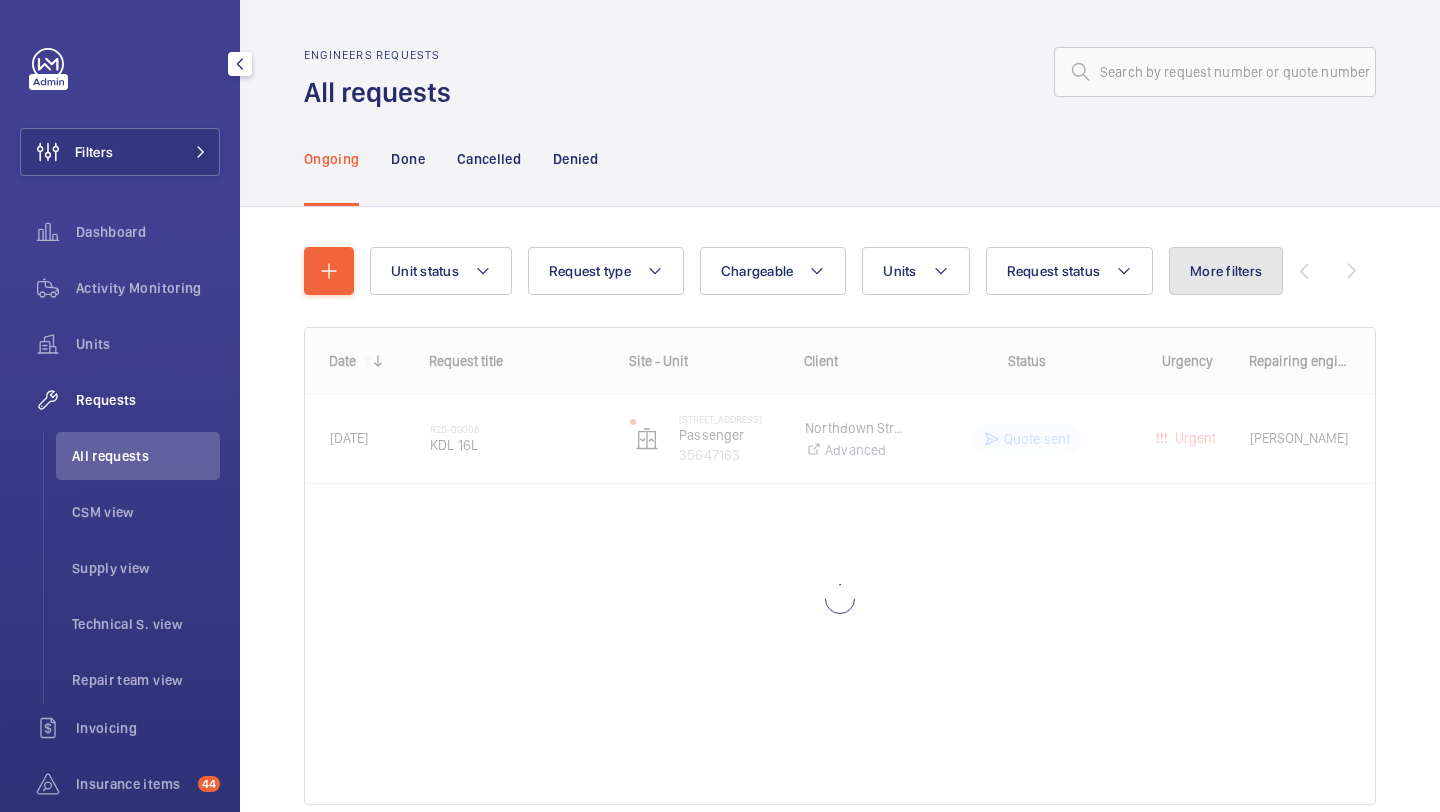 click on "More filters" 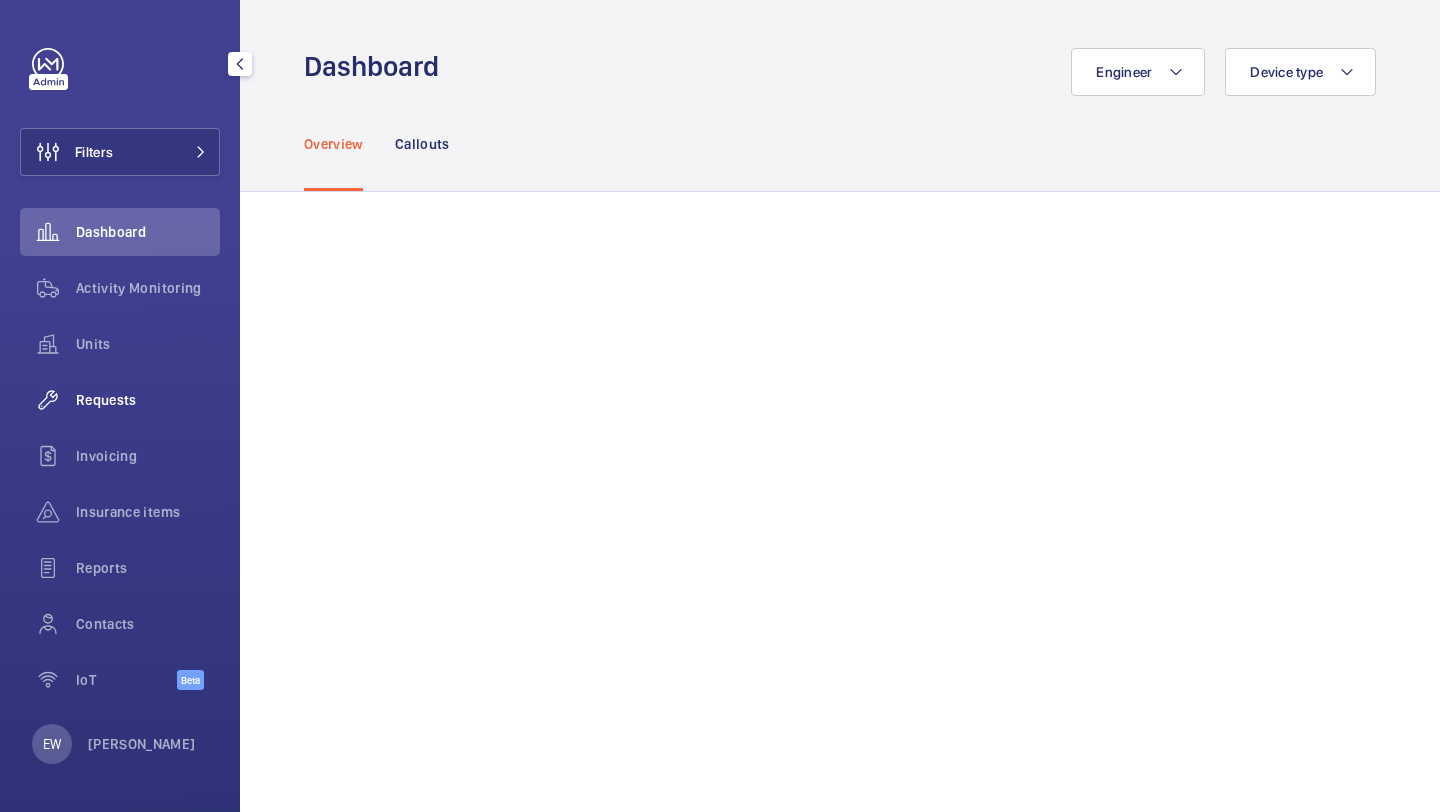 scroll, scrollTop: 0, scrollLeft: 0, axis: both 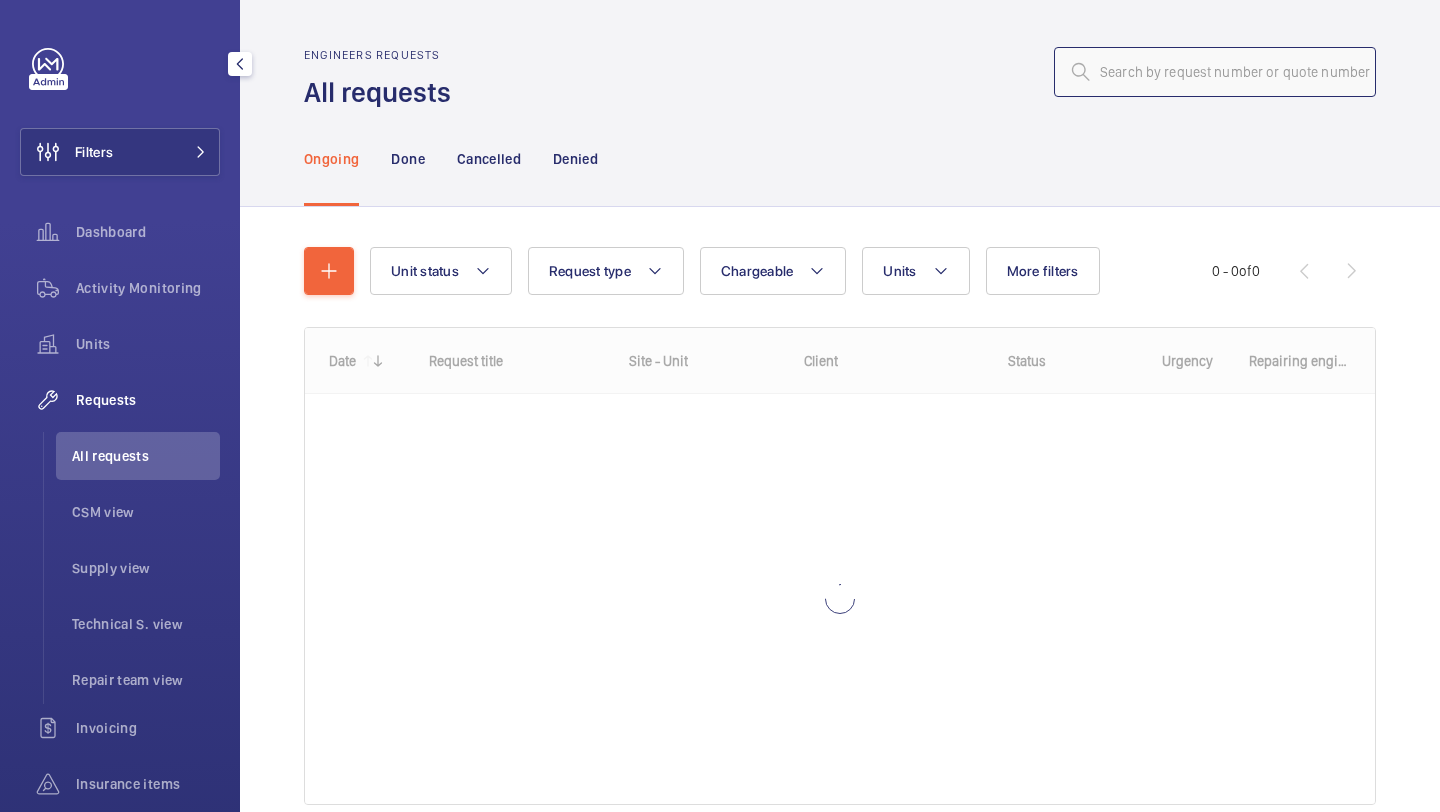 click 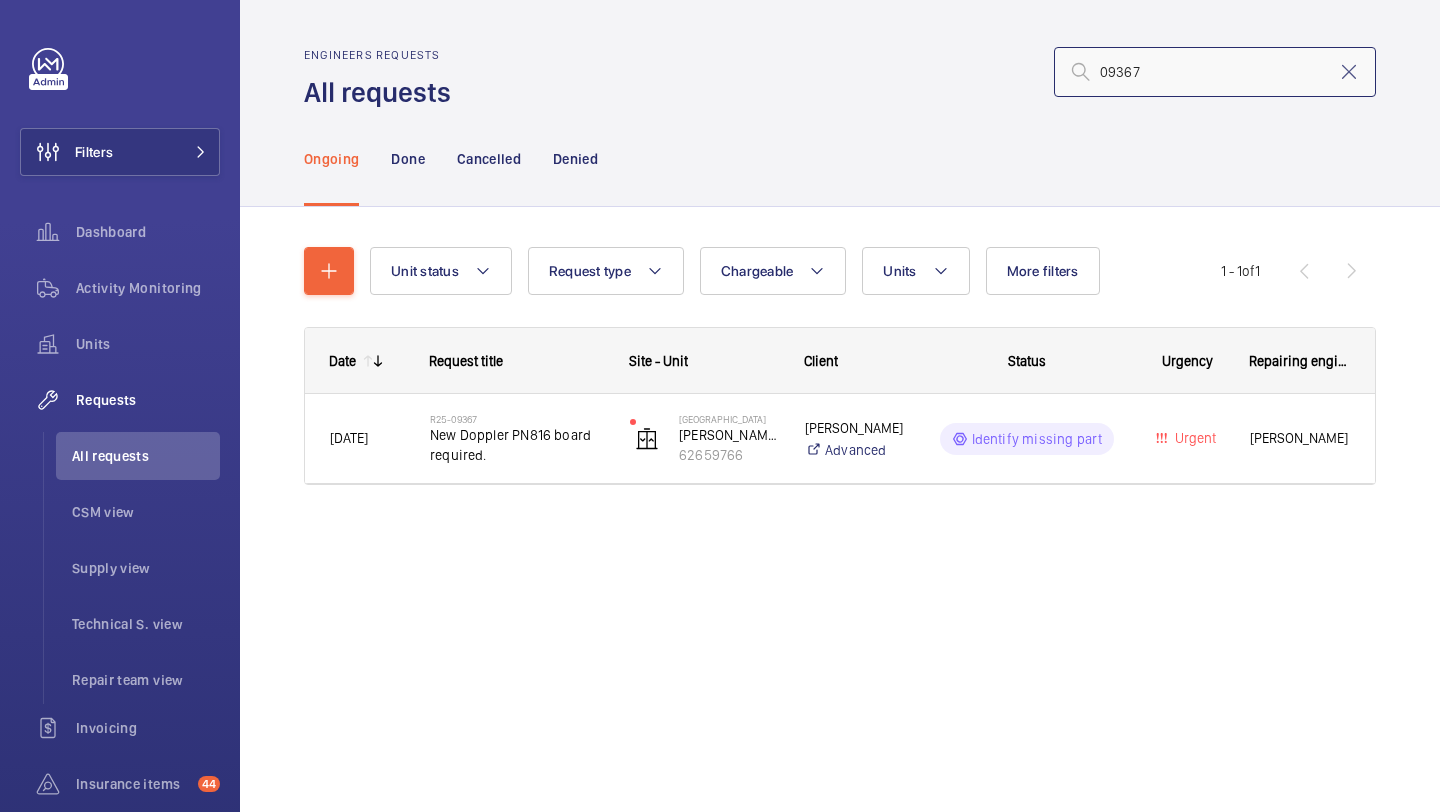 type on "09367" 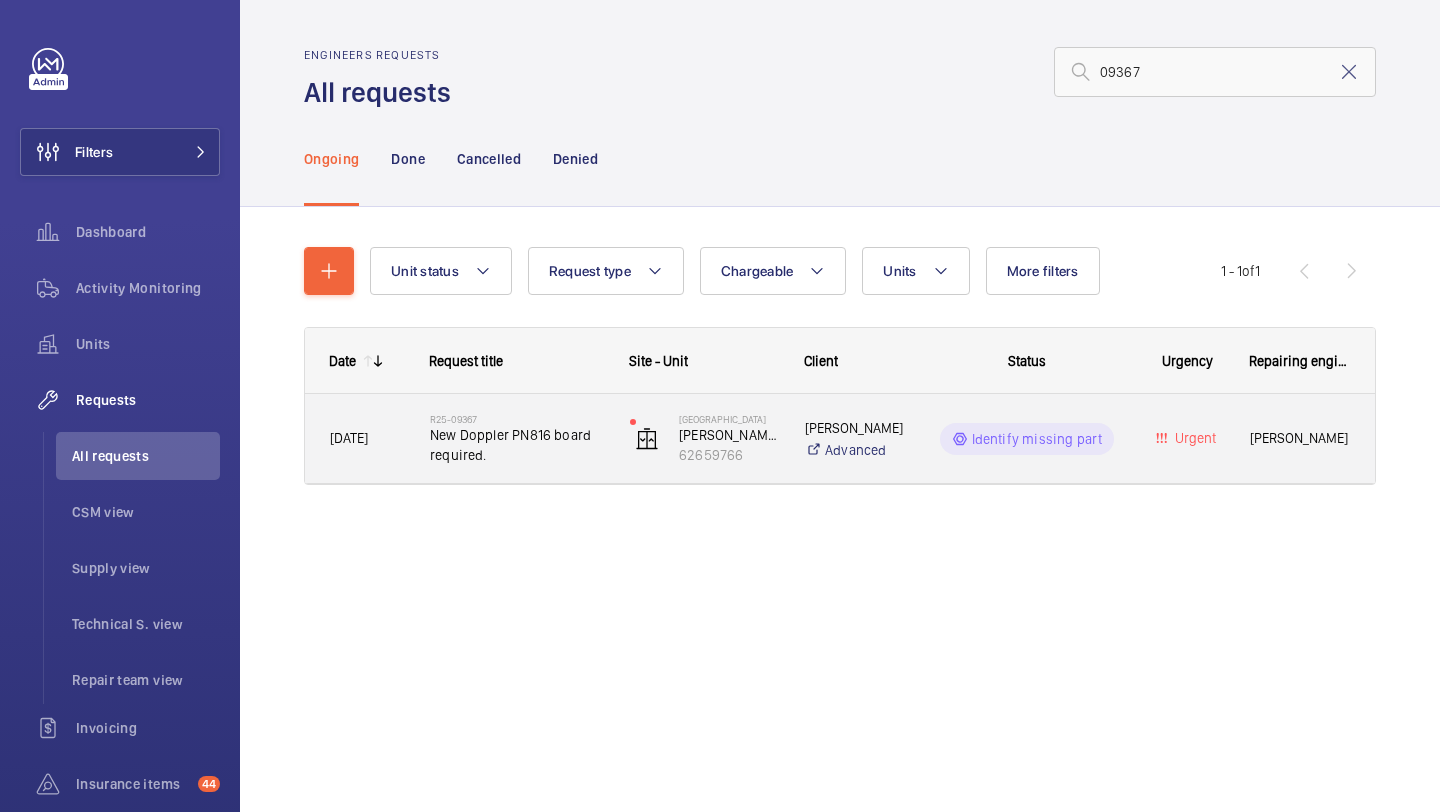 click on "R25-09367" 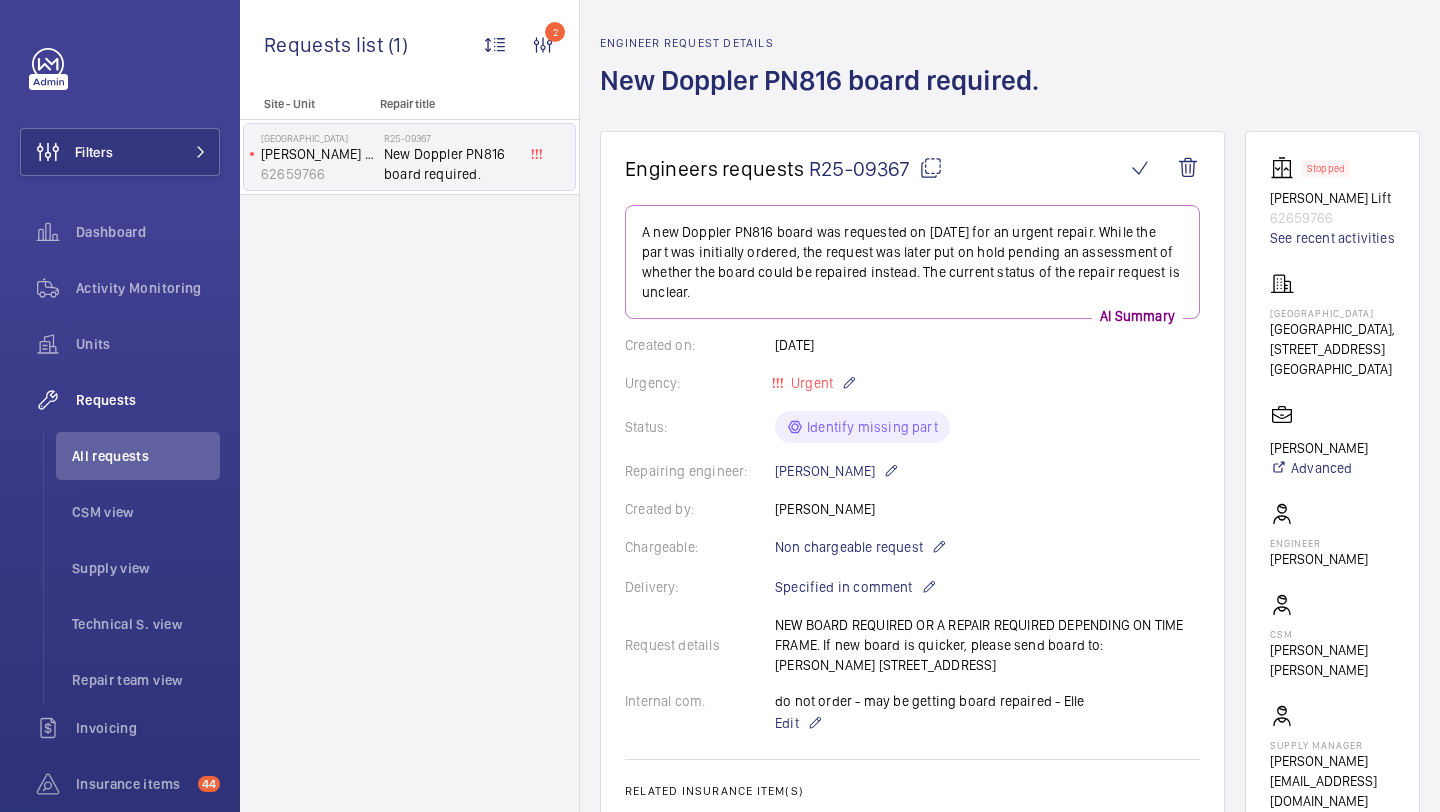 scroll, scrollTop: 65, scrollLeft: 0, axis: vertical 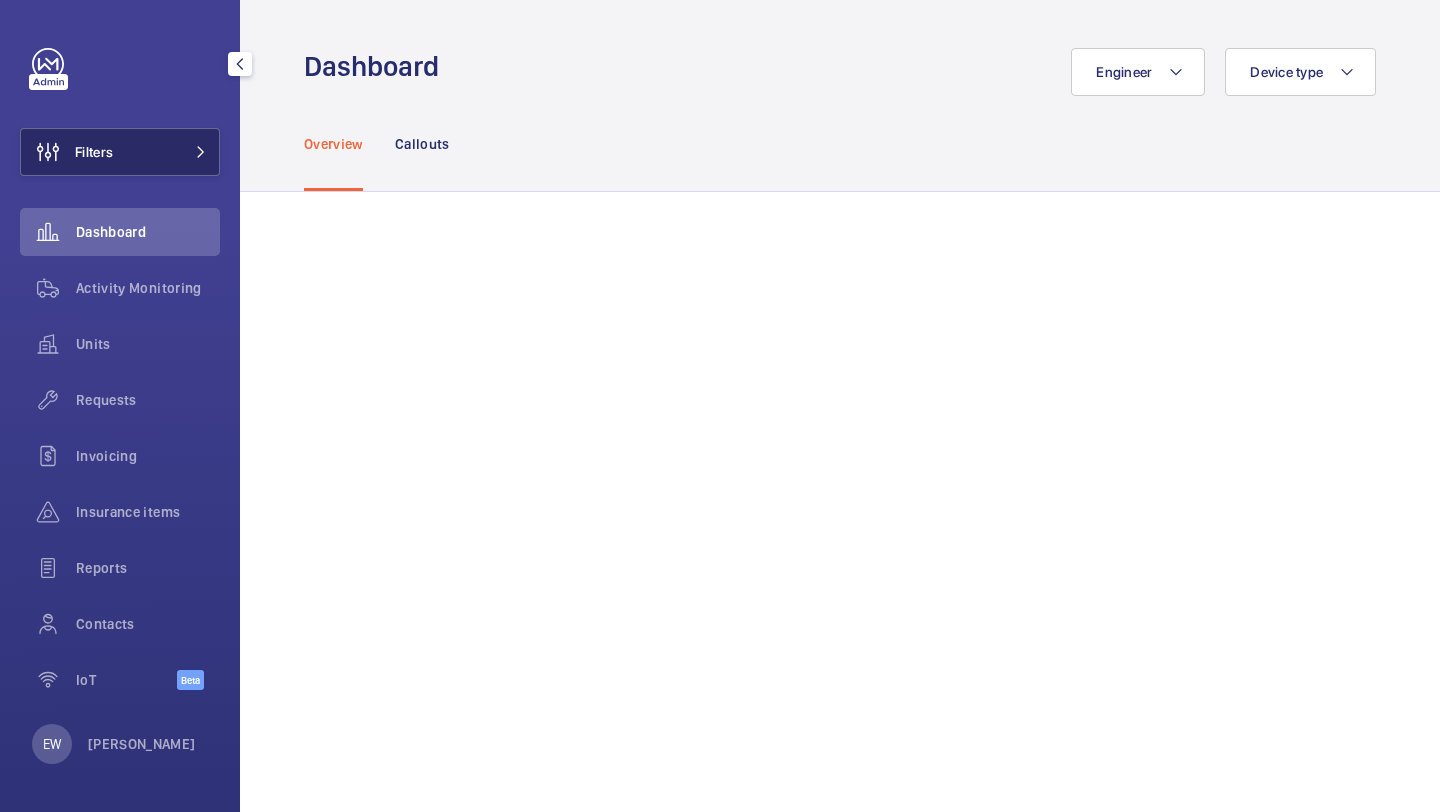 click on "Filters" 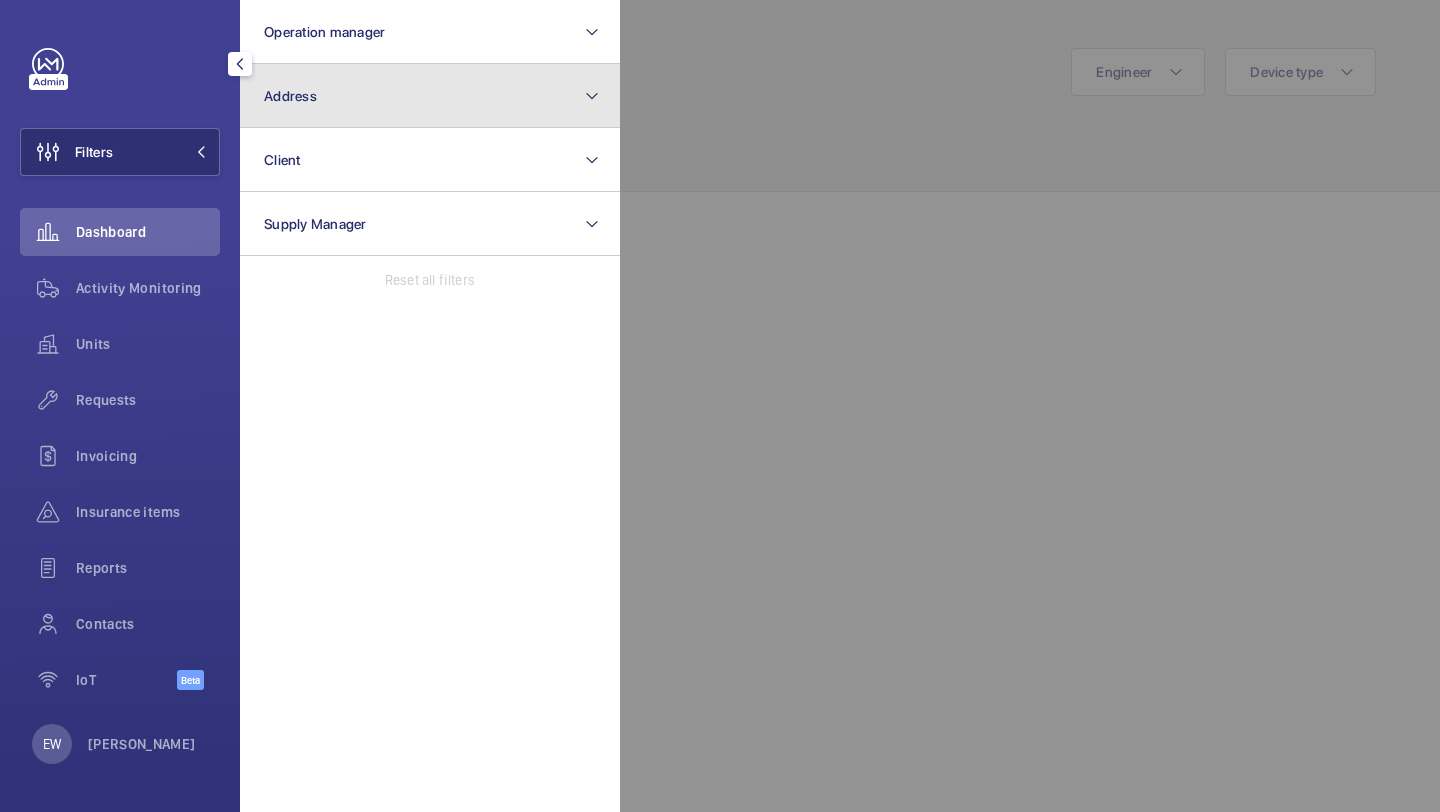 click on "Address" 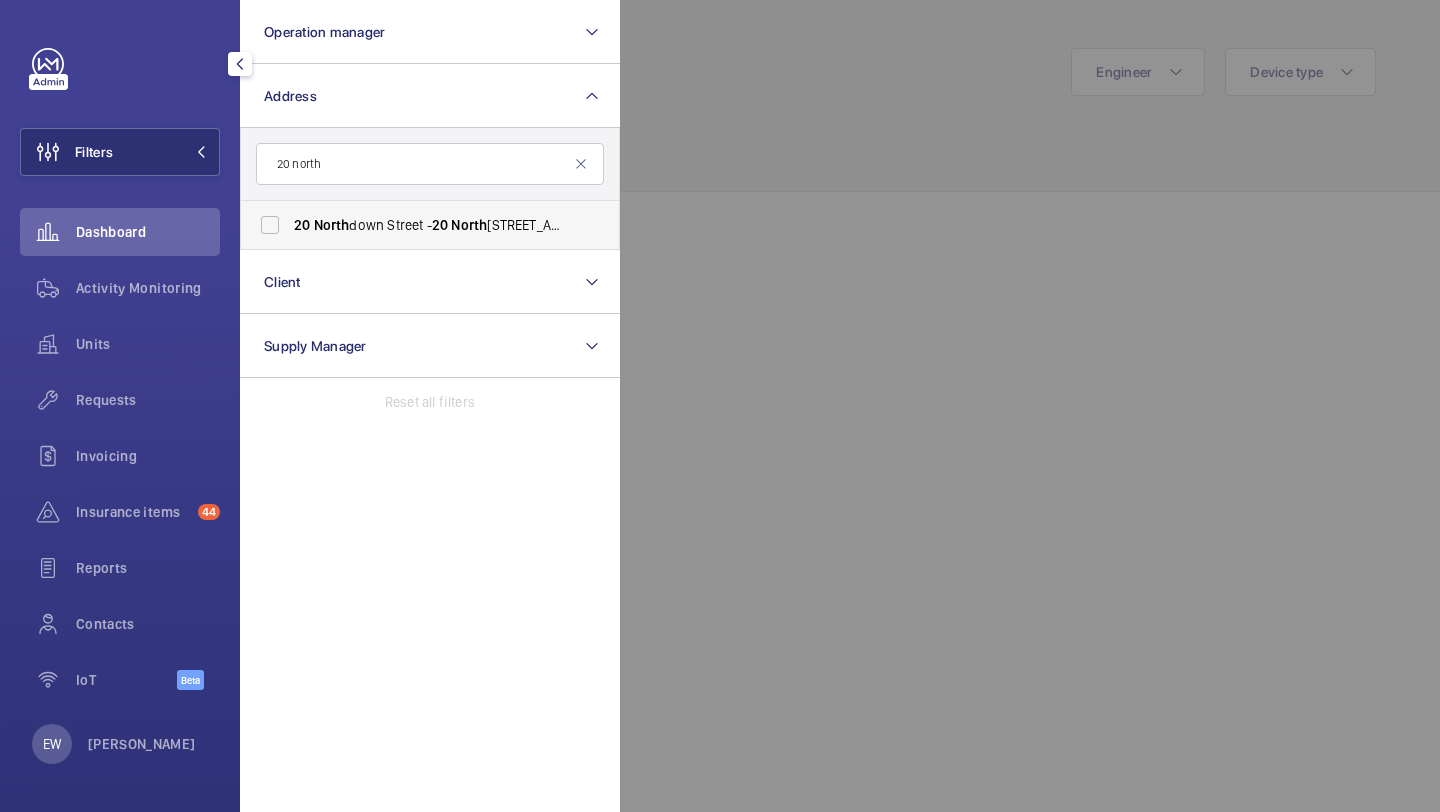type on "20 north" 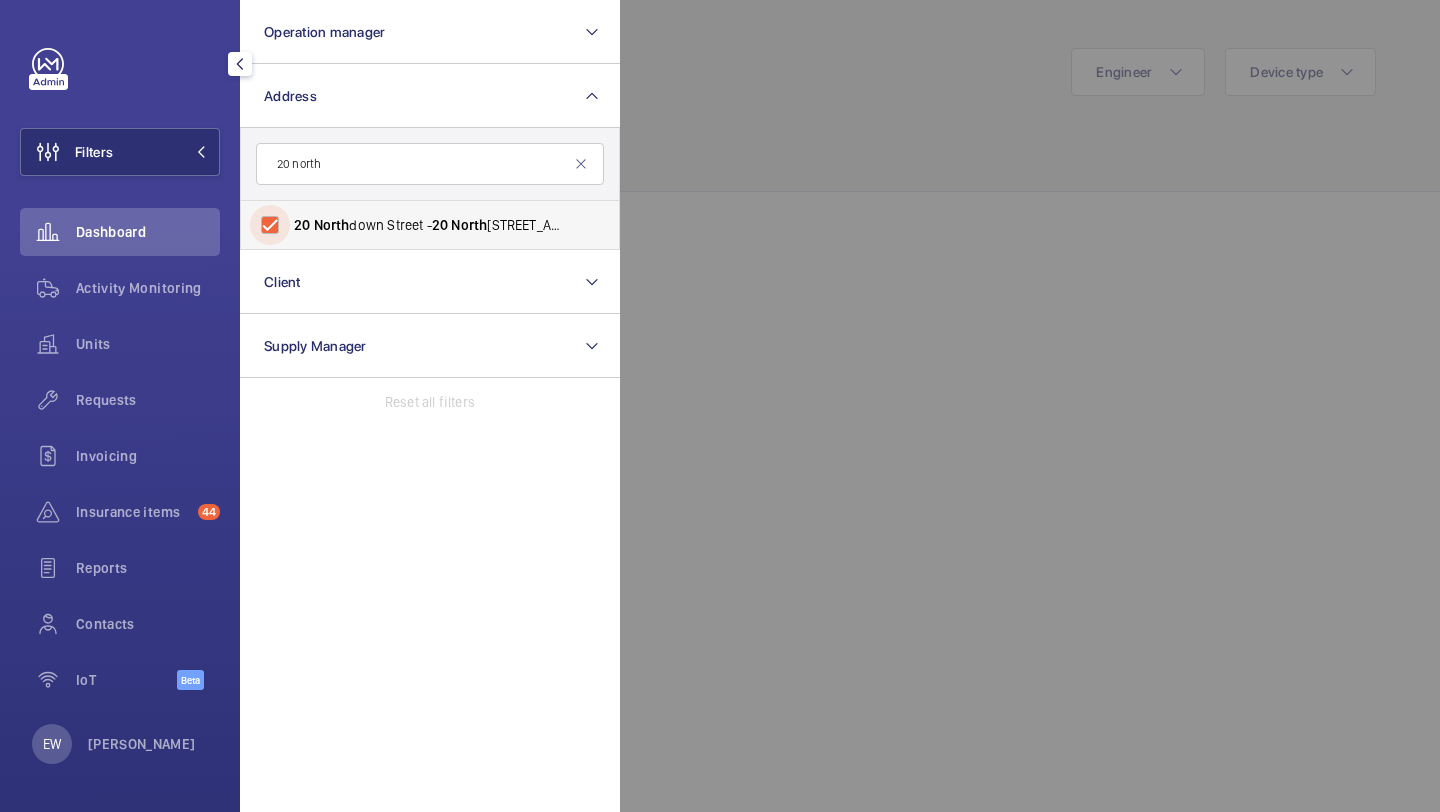 checkbox on "true" 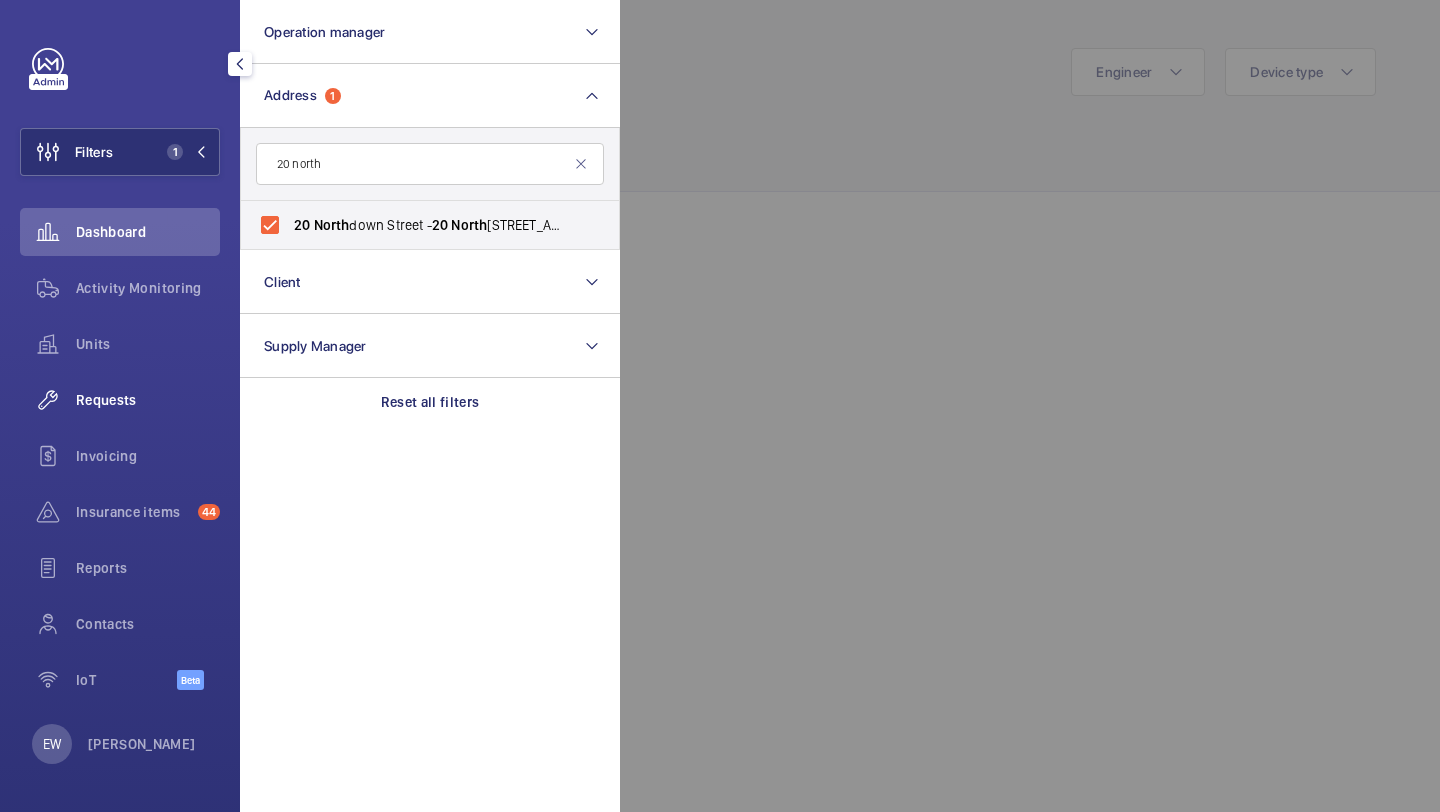 click on "Requests" 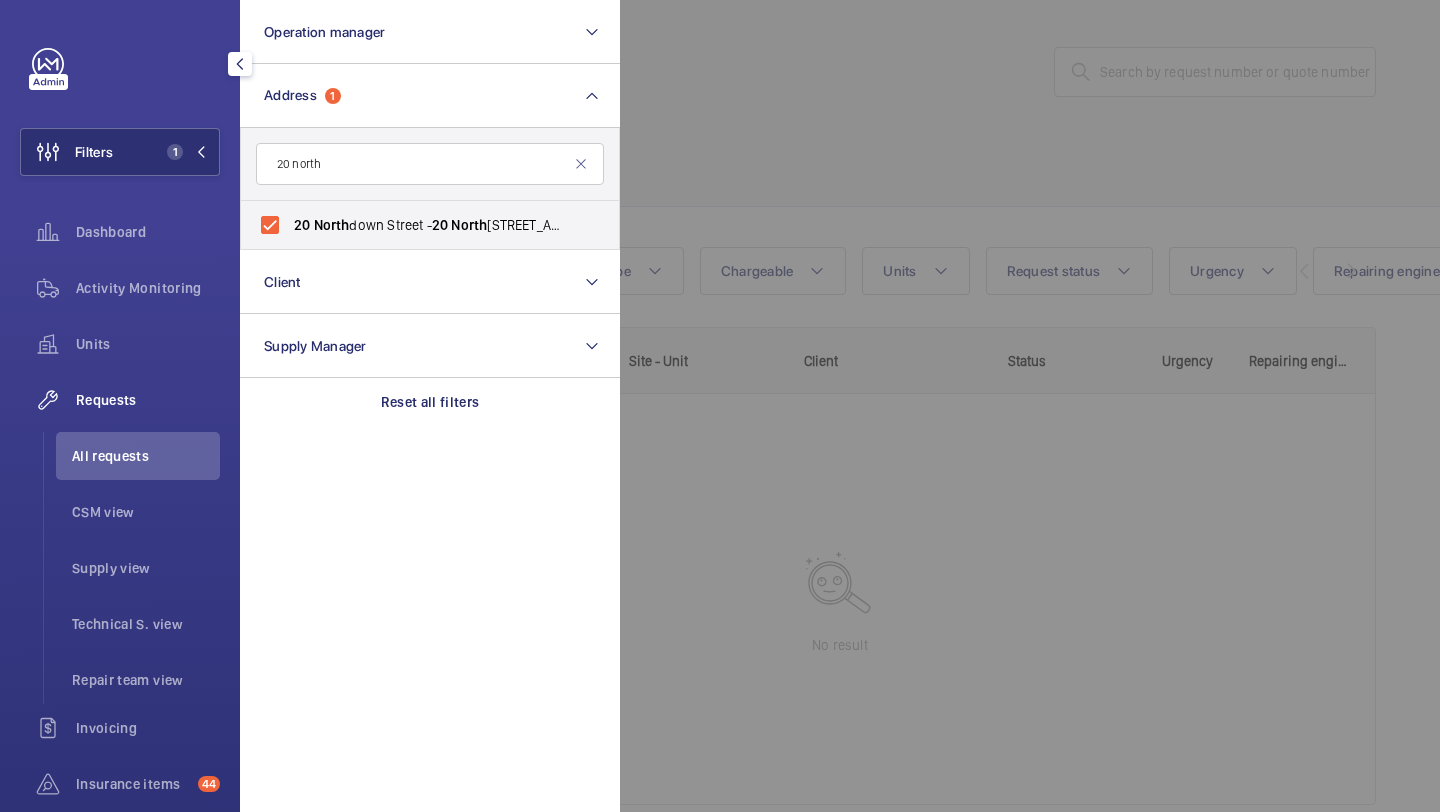click 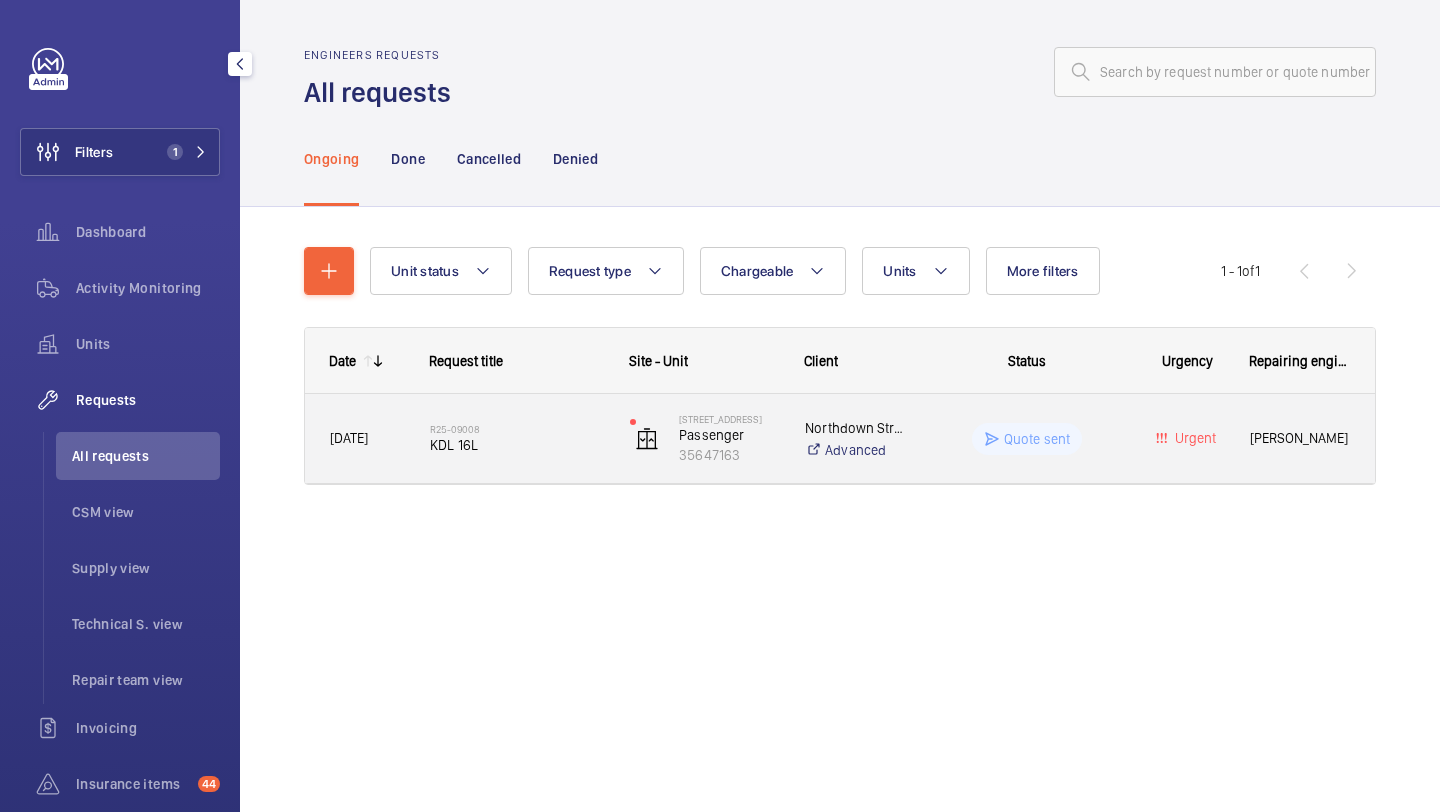 click on "KDL 16L" 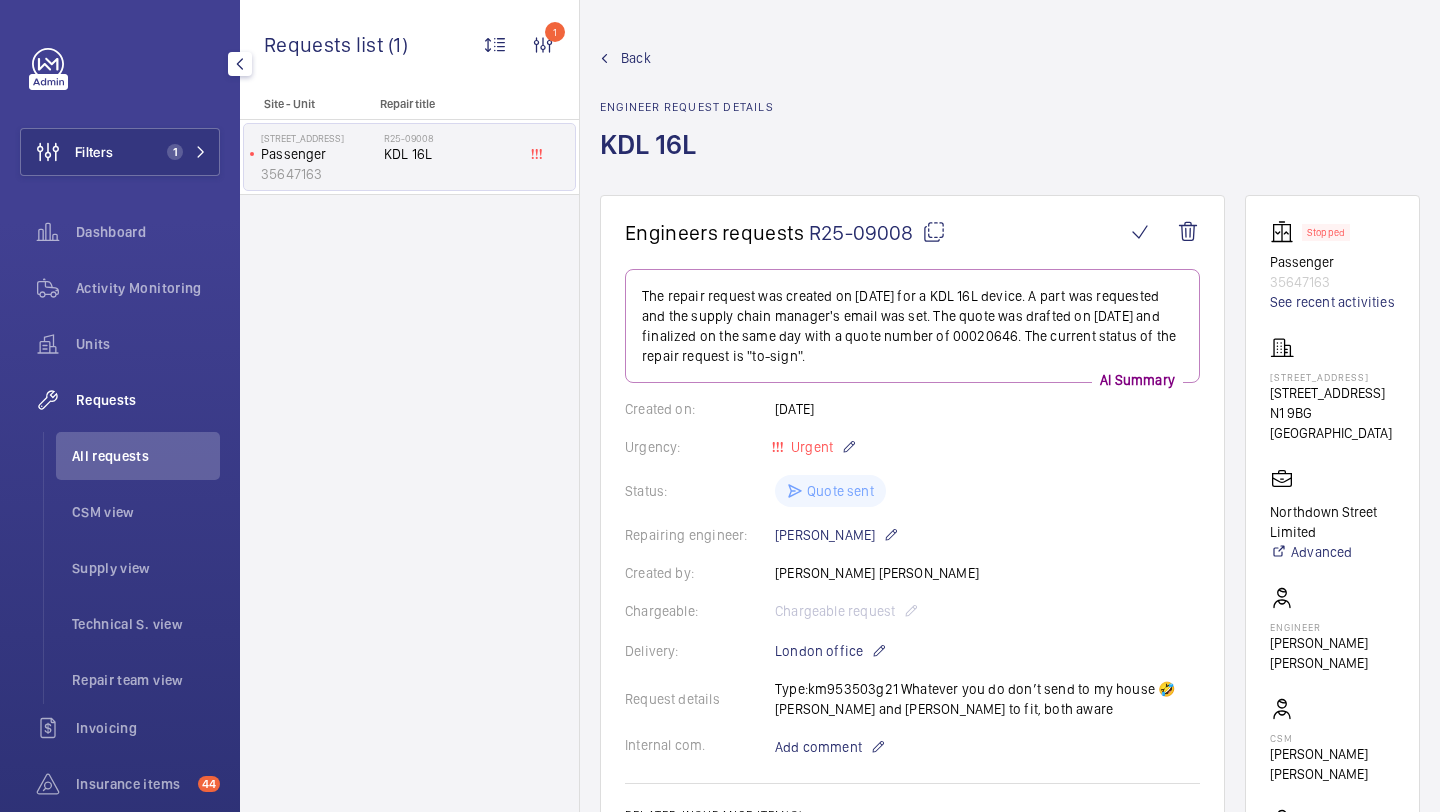 click on "Back Engineer request details  KDL 16L" 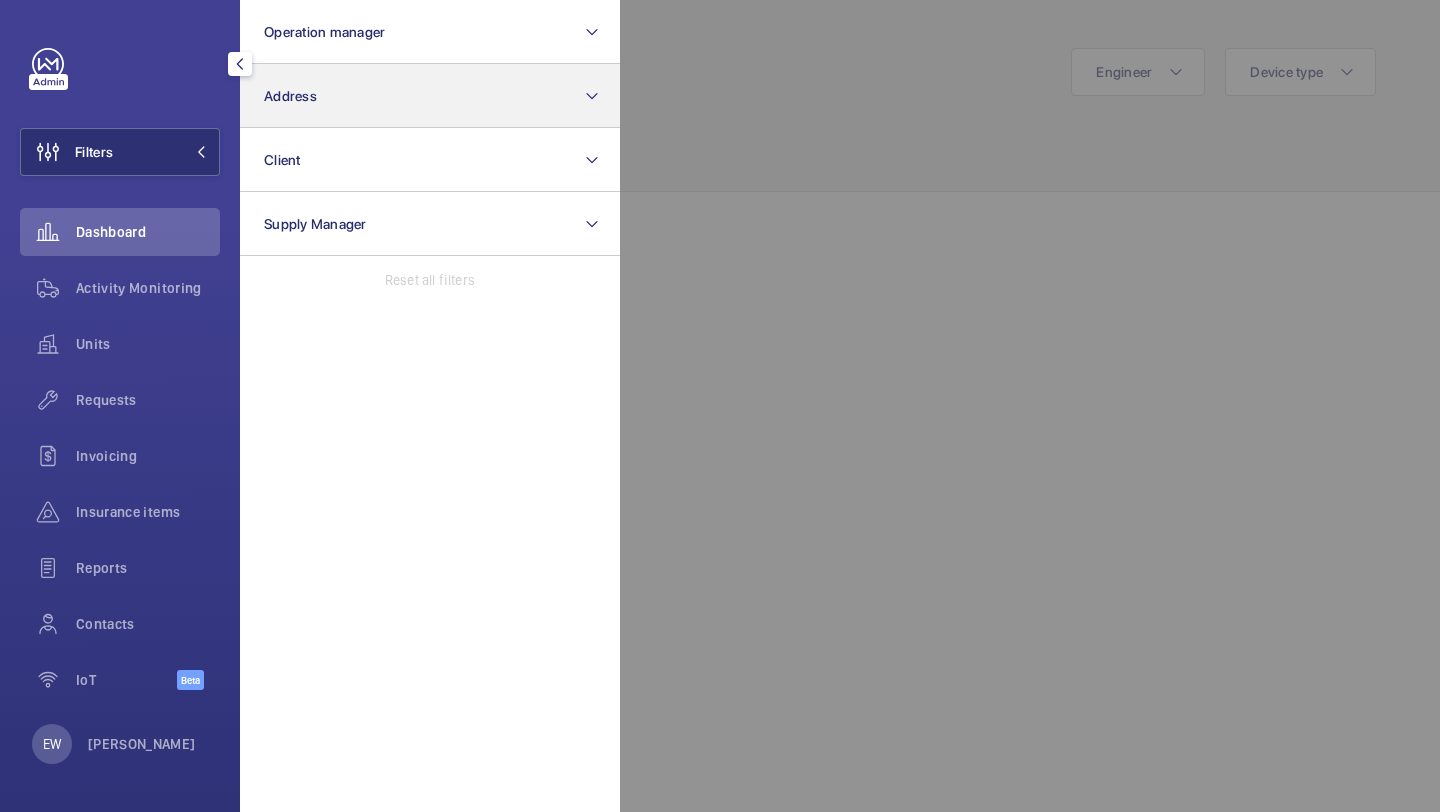 scroll, scrollTop: 0, scrollLeft: 0, axis: both 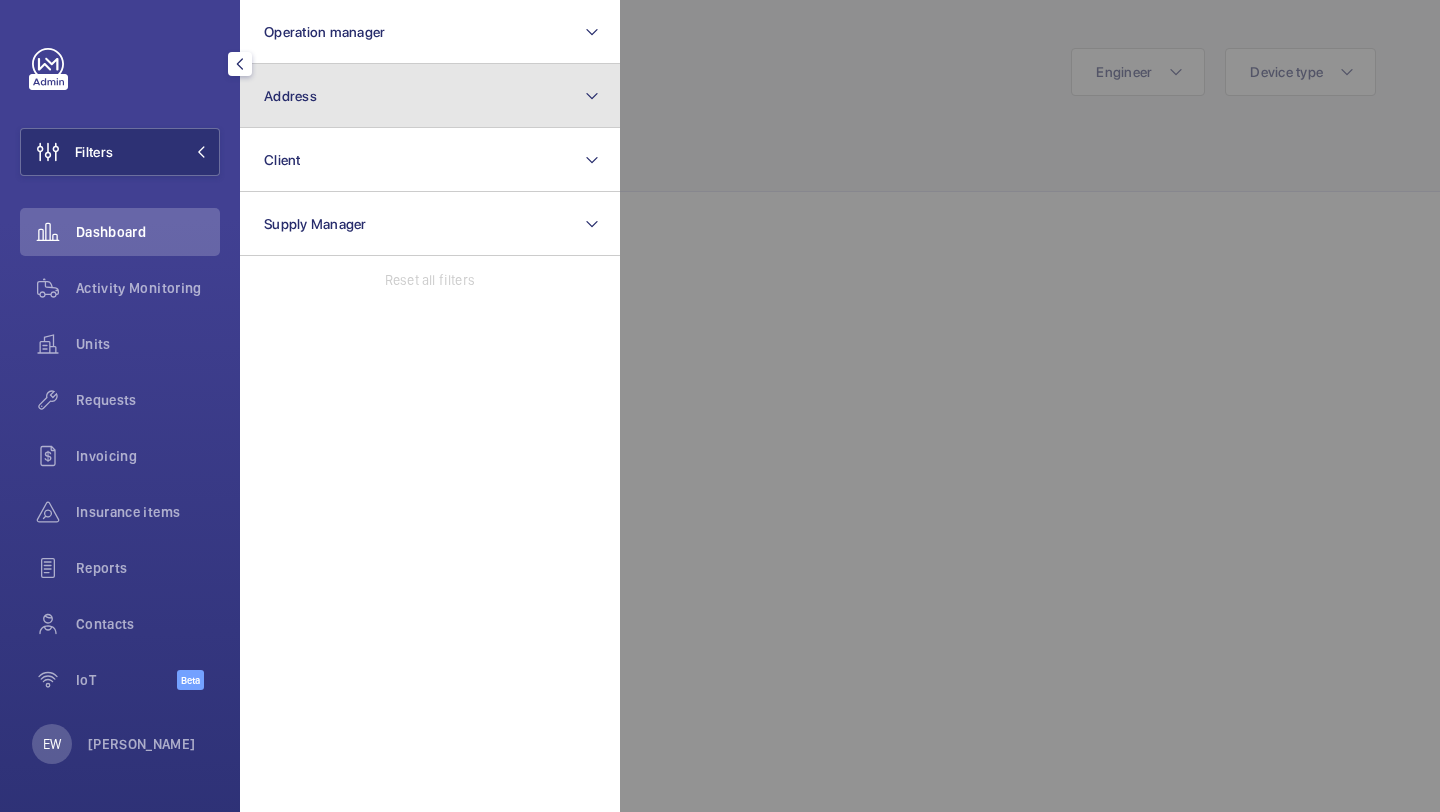 click on "Address" 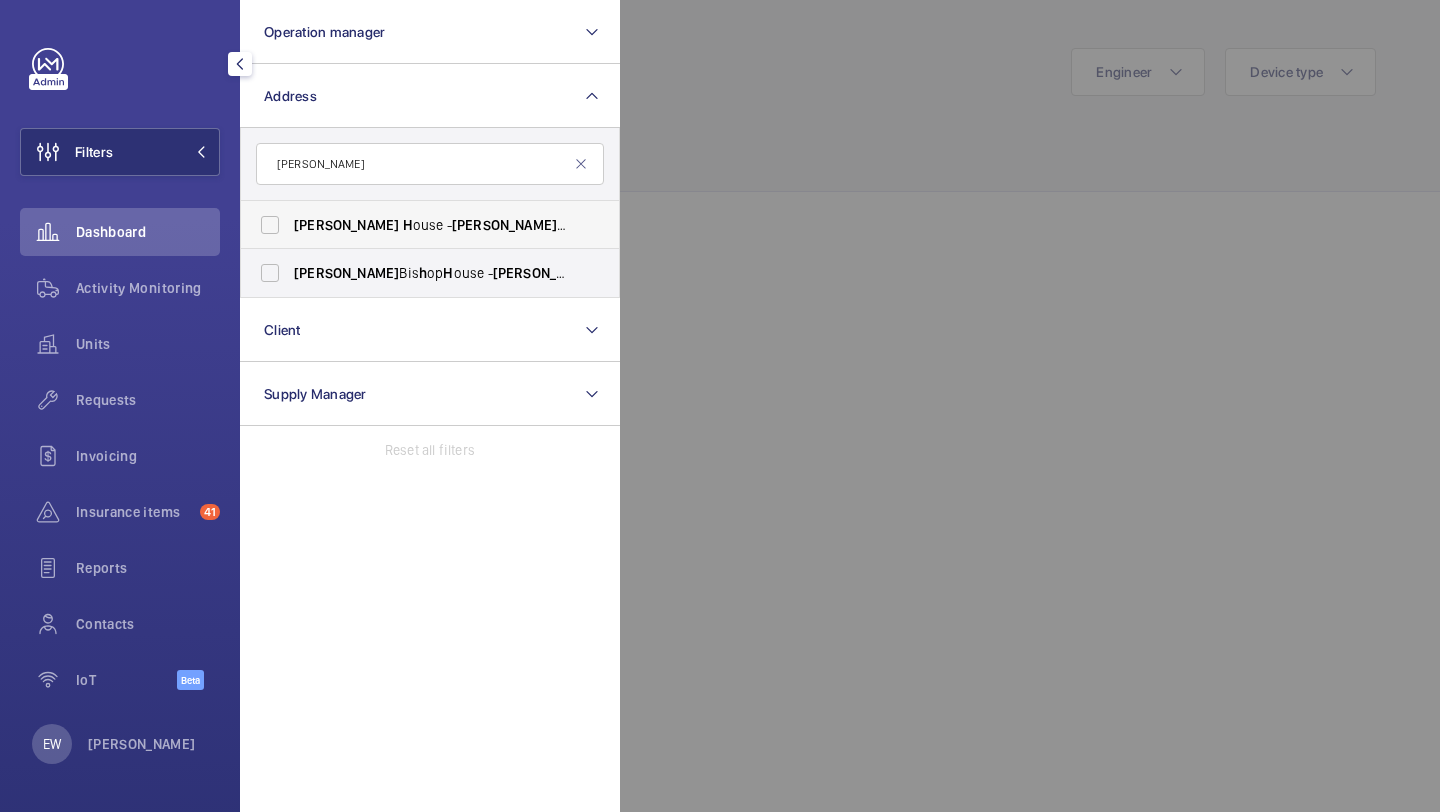 type on "[PERSON_NAME]" 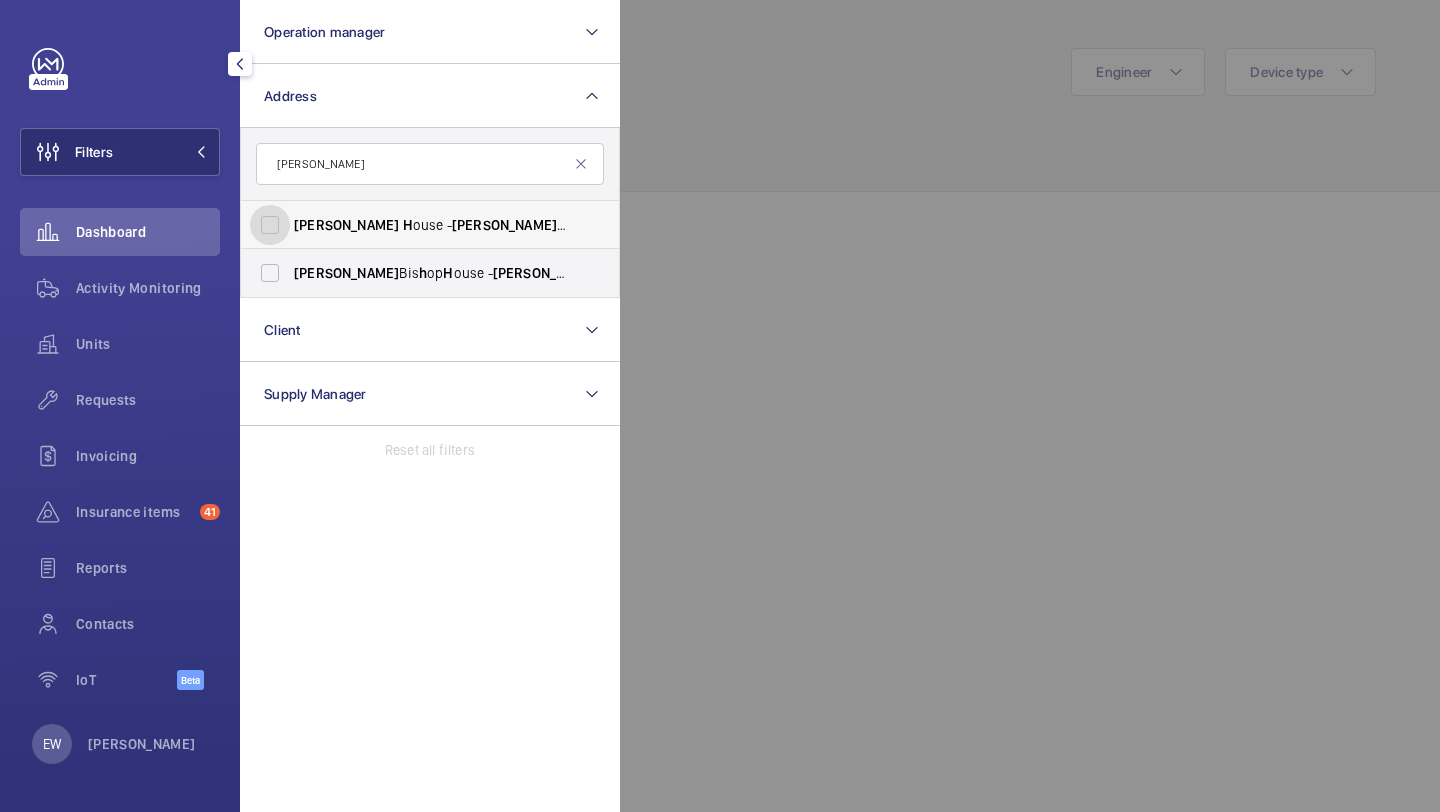 checkbox on "true" 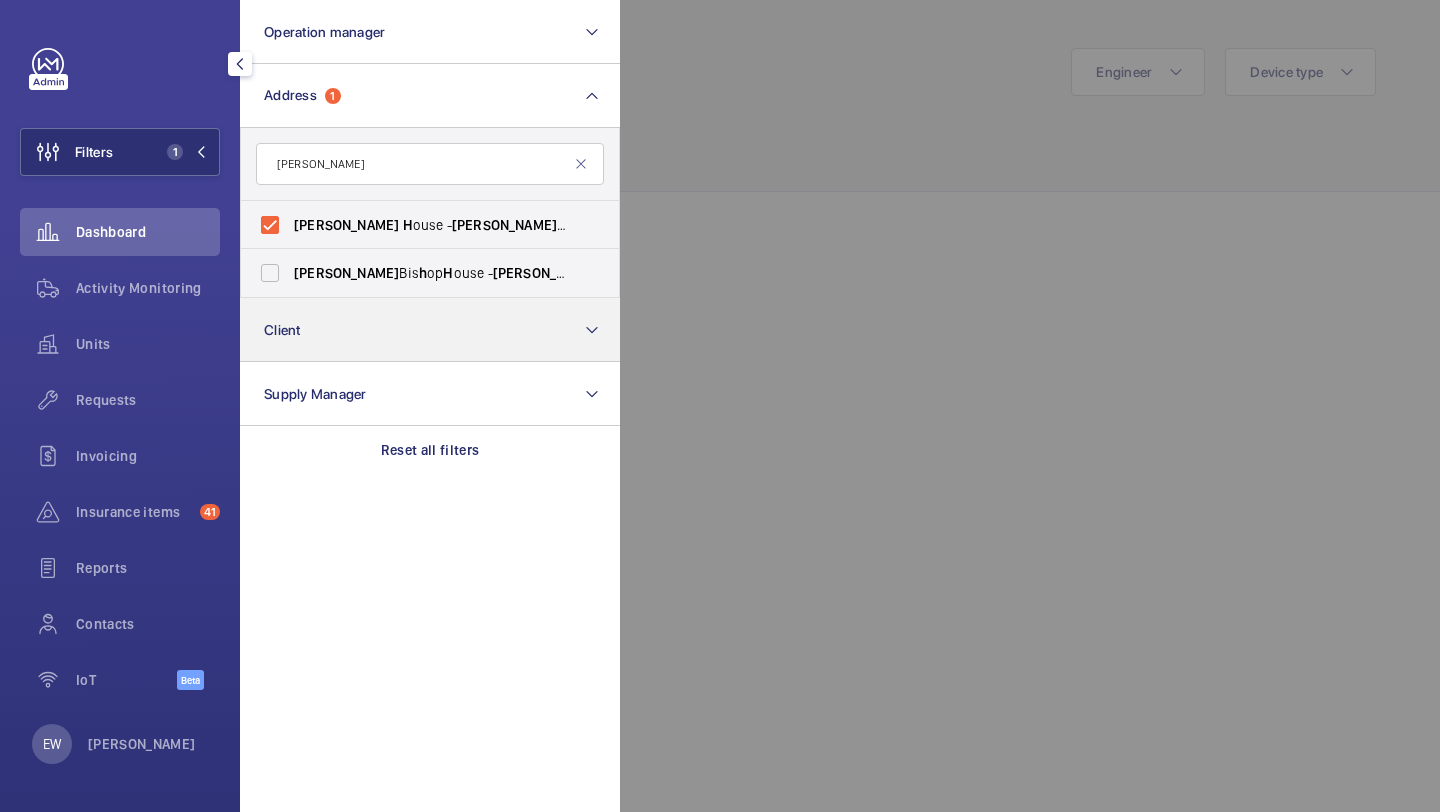 drag, startPoint x: 146, startPoint y: 400, endPoint x: 262, endPoint y: 335, distance: 132.96992 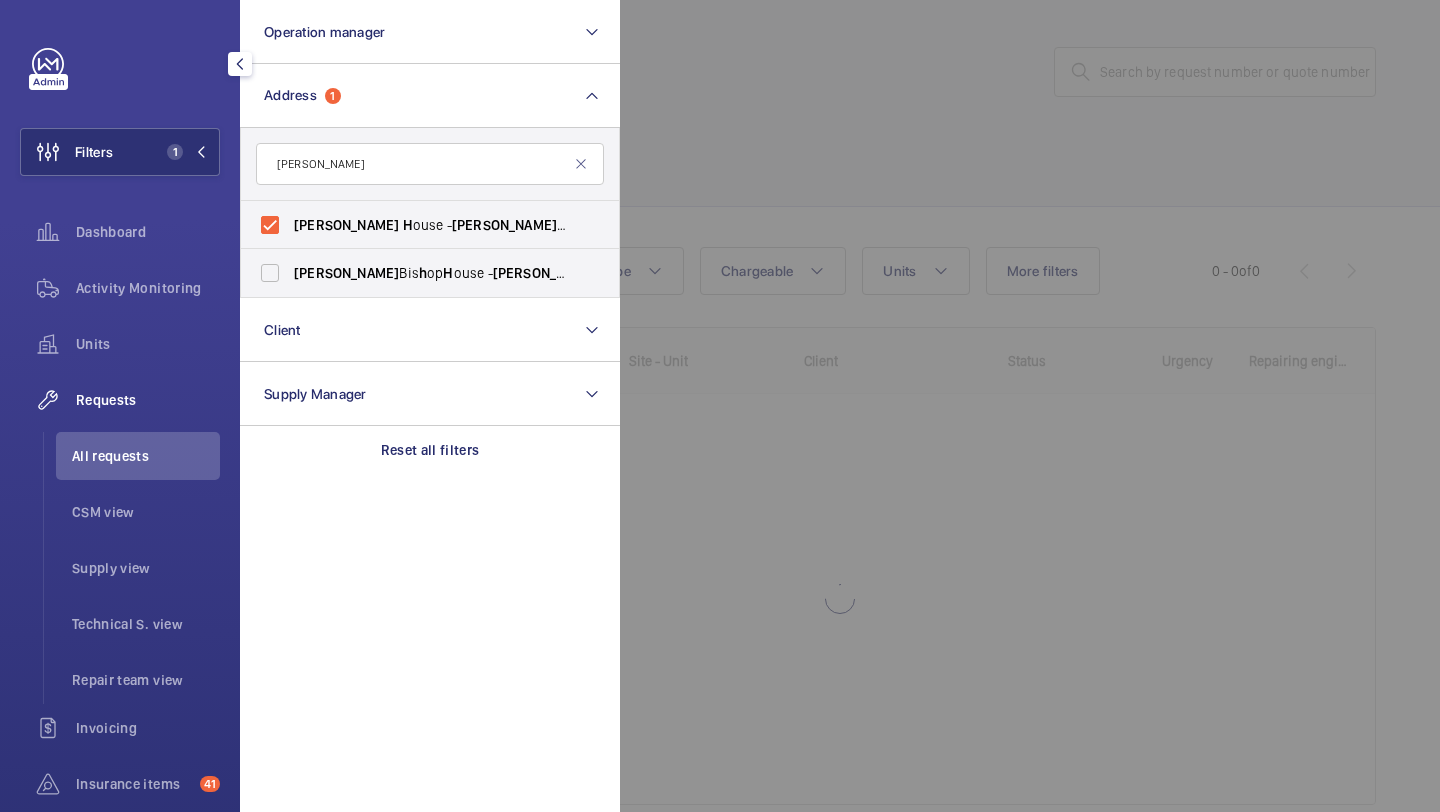 click 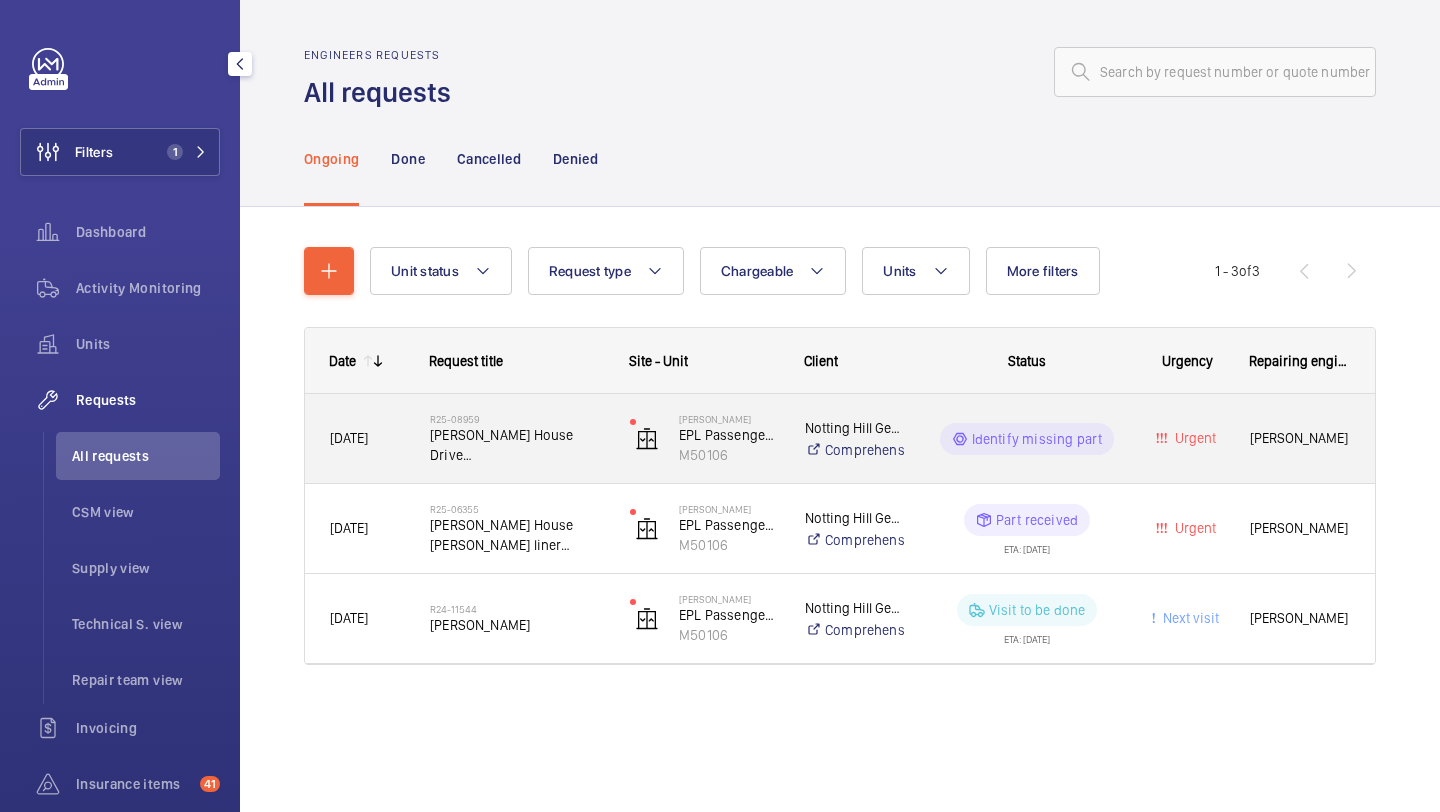 click on "[PERSON_NAME] House Drive Upgrade/Replacement" 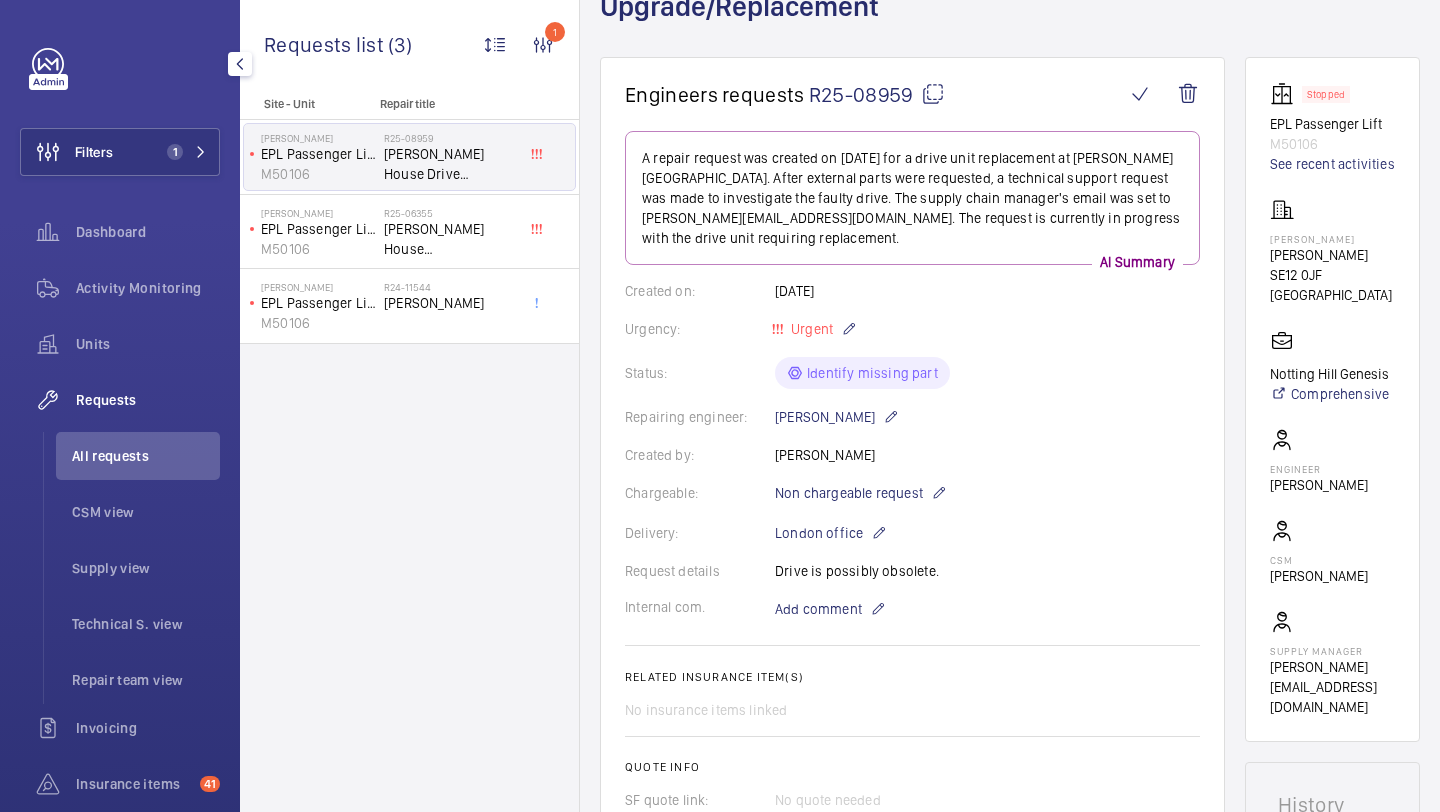 scroll, scrollTop: 156, scrollLeft: 0, axis: vertical 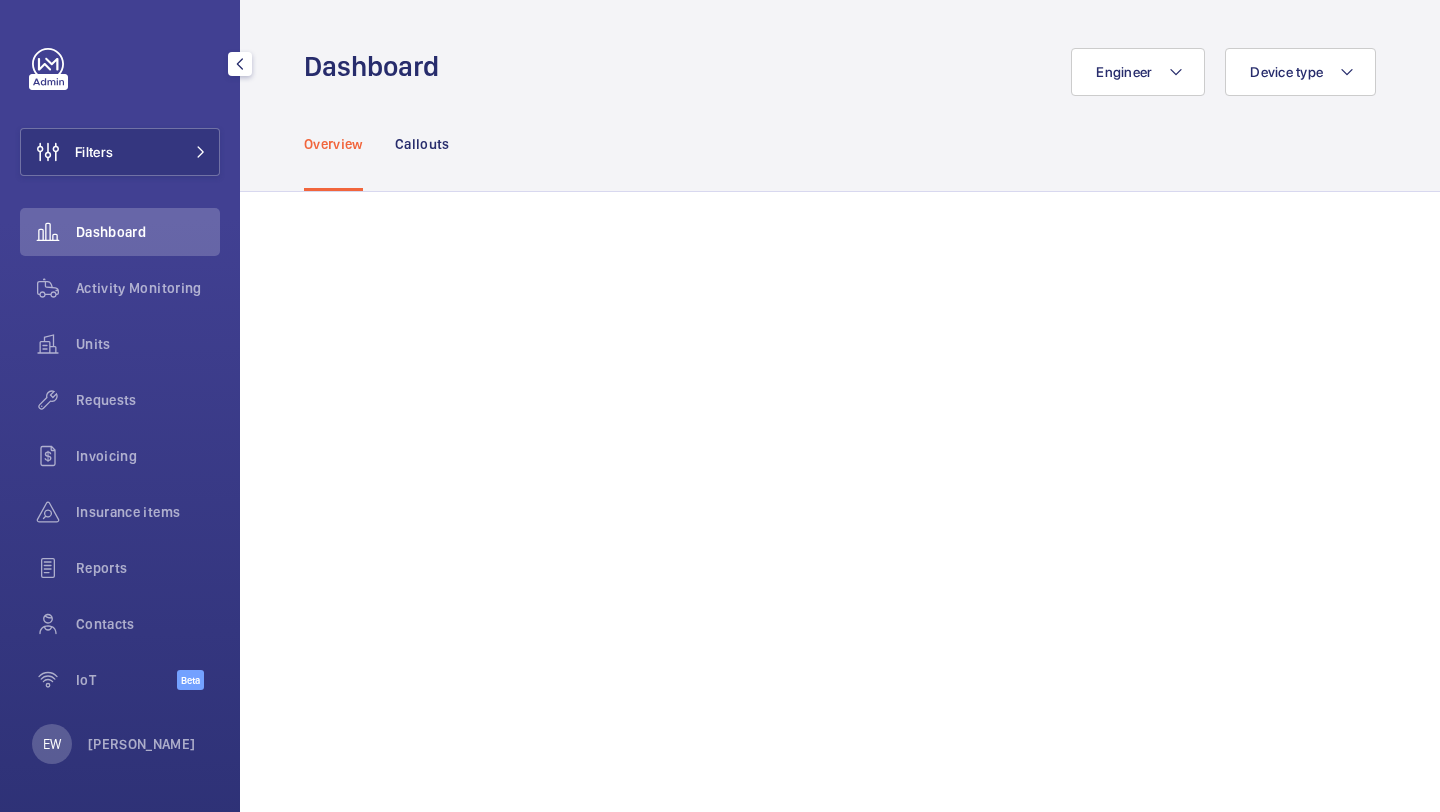 click on "Filters" 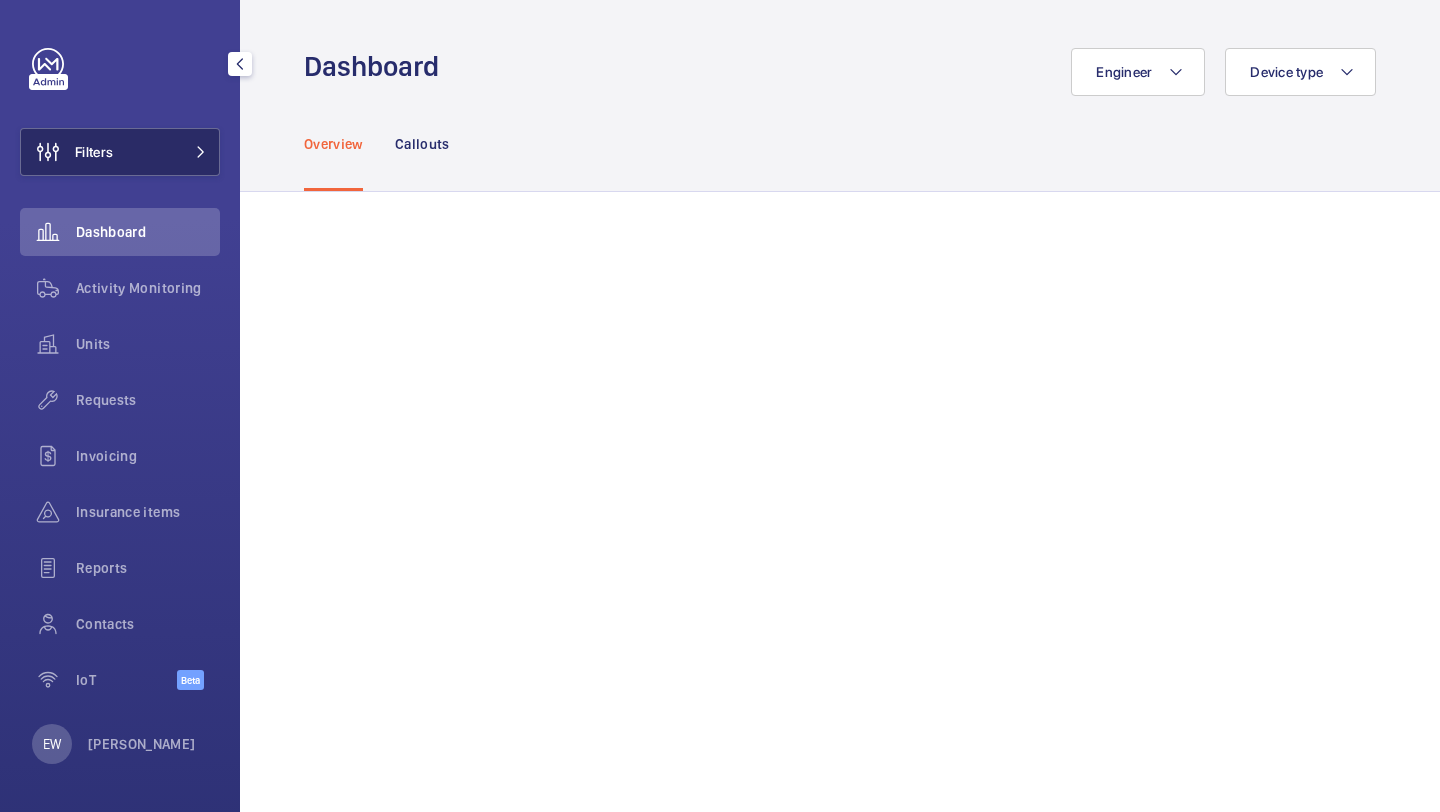 scroll, scrollTop: 0, scrollLeft: 0, axis: both 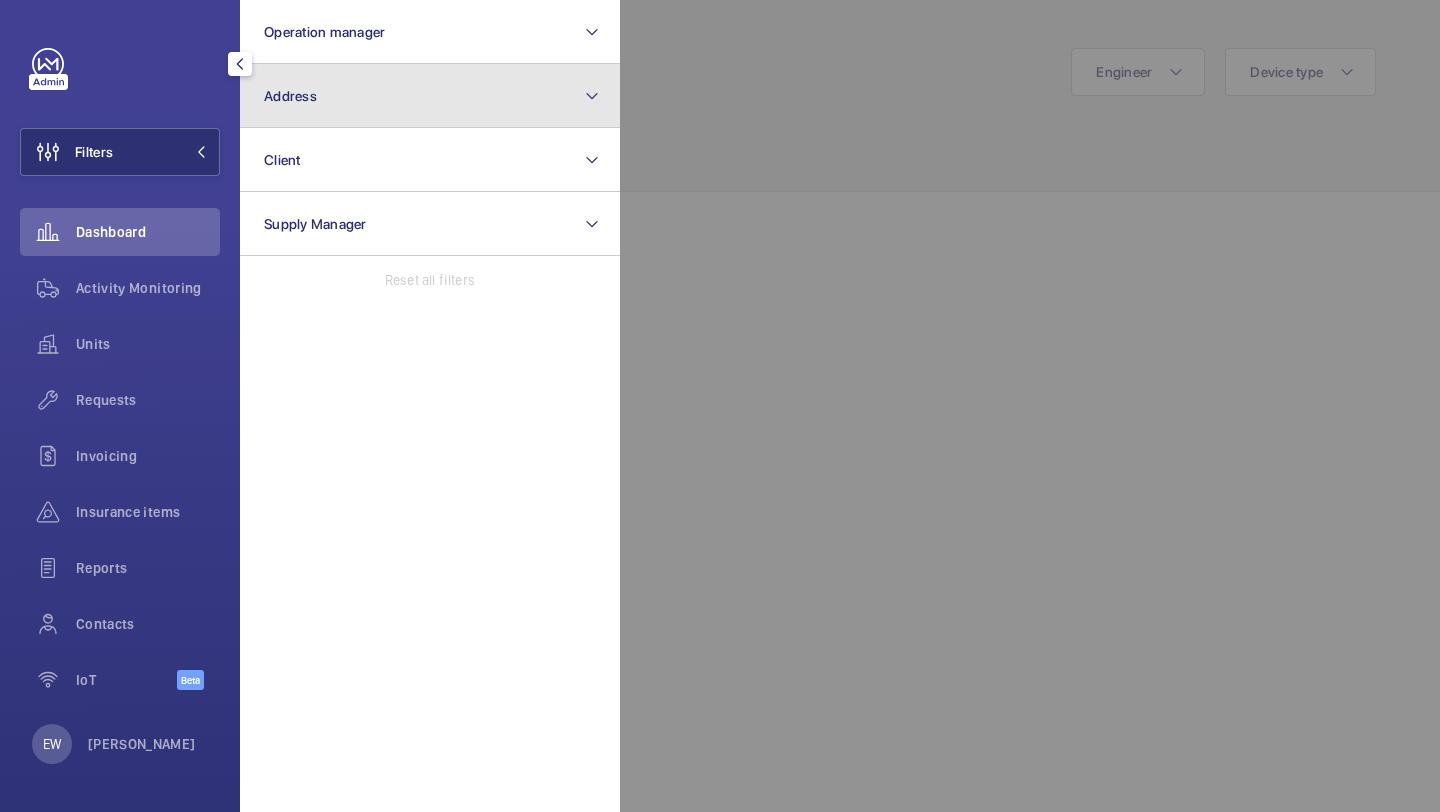 click on "Address" 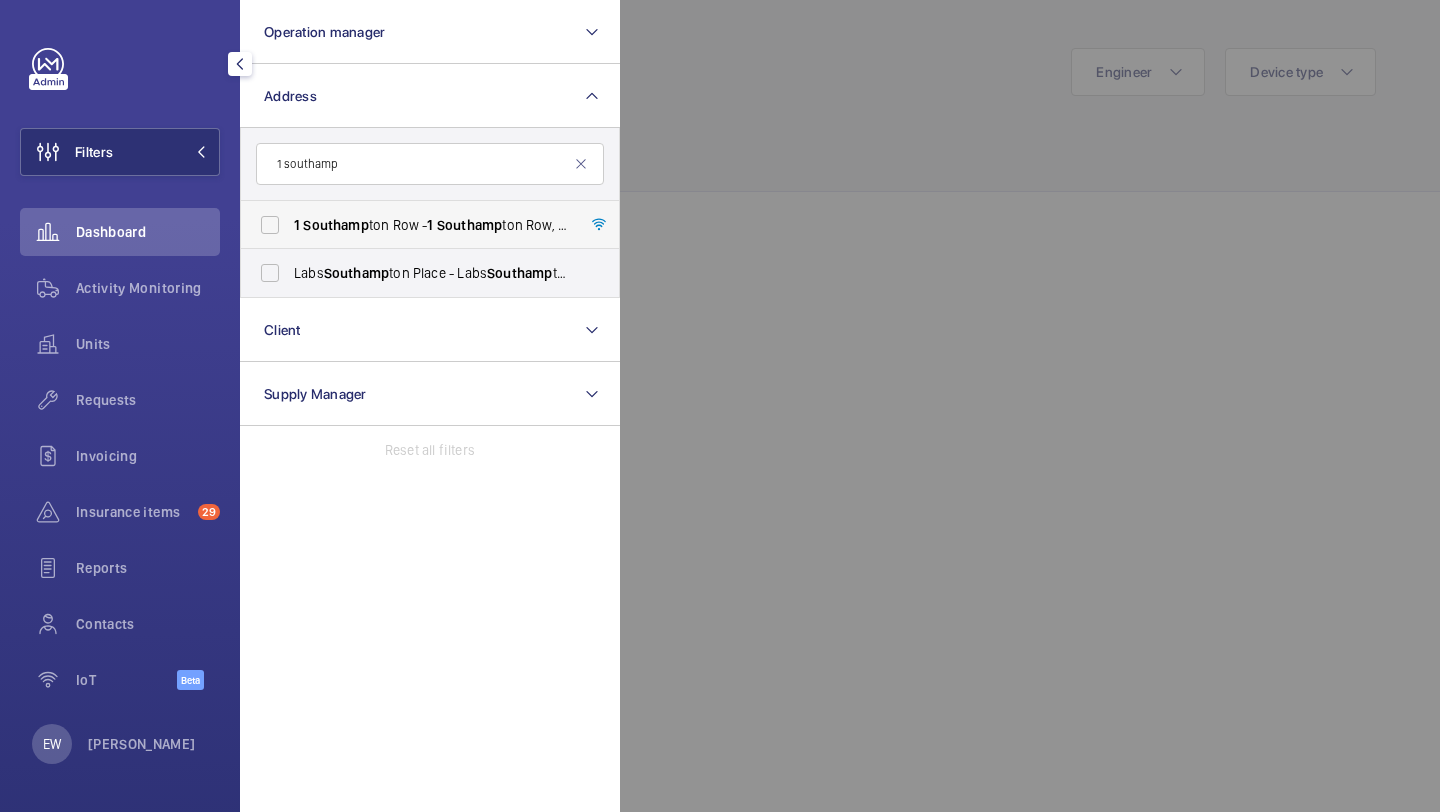 type on "1 southamp" 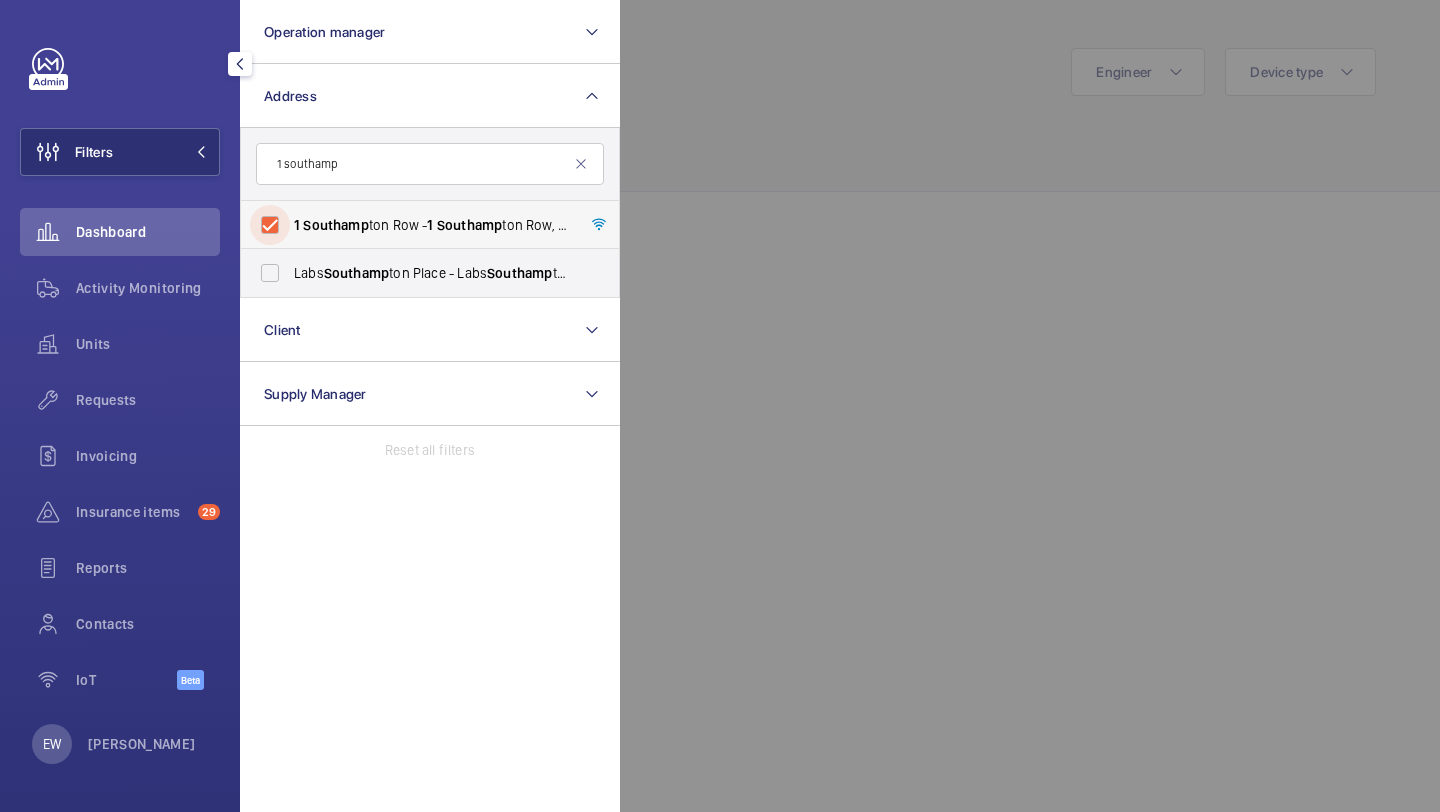 checkbox on "true" 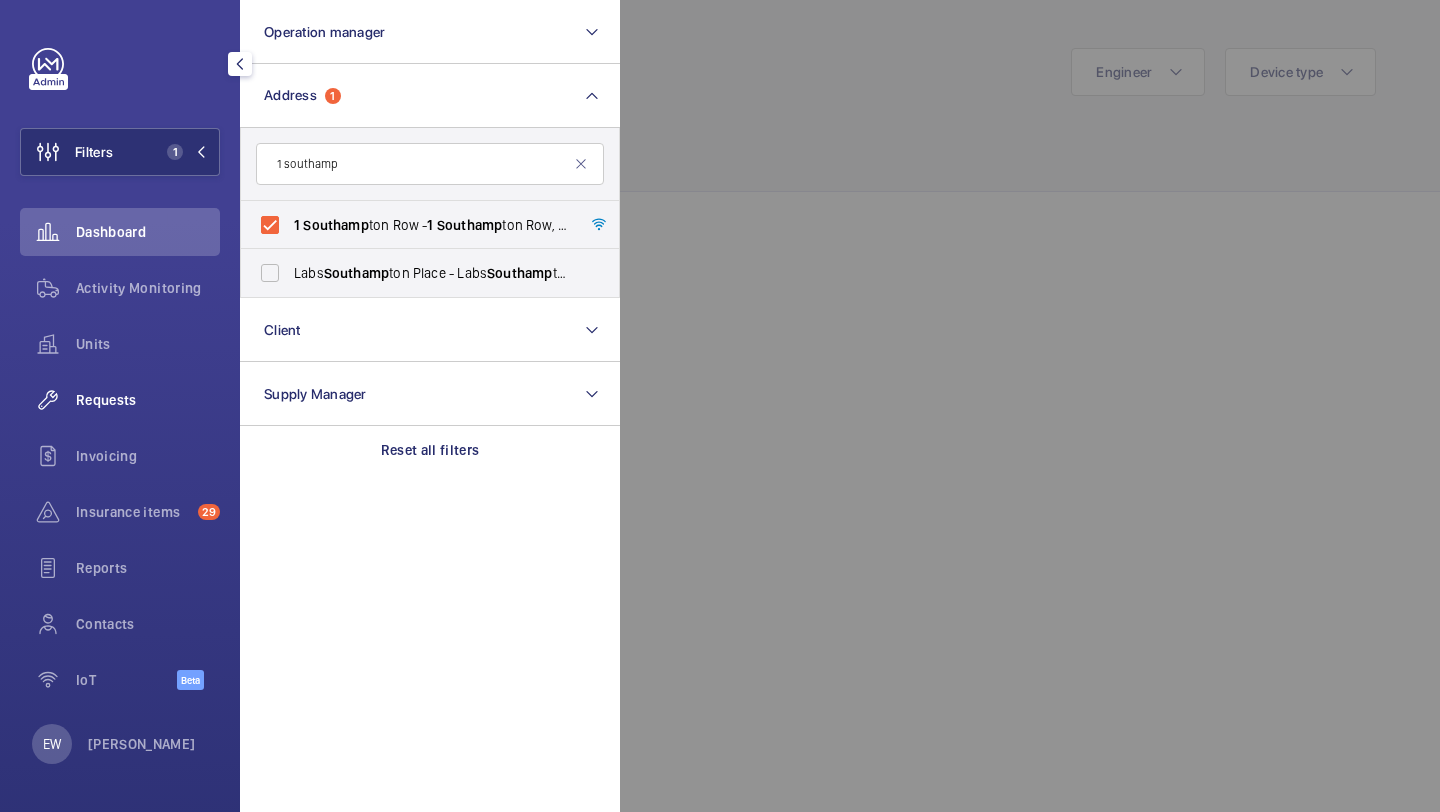 click on "Requests" 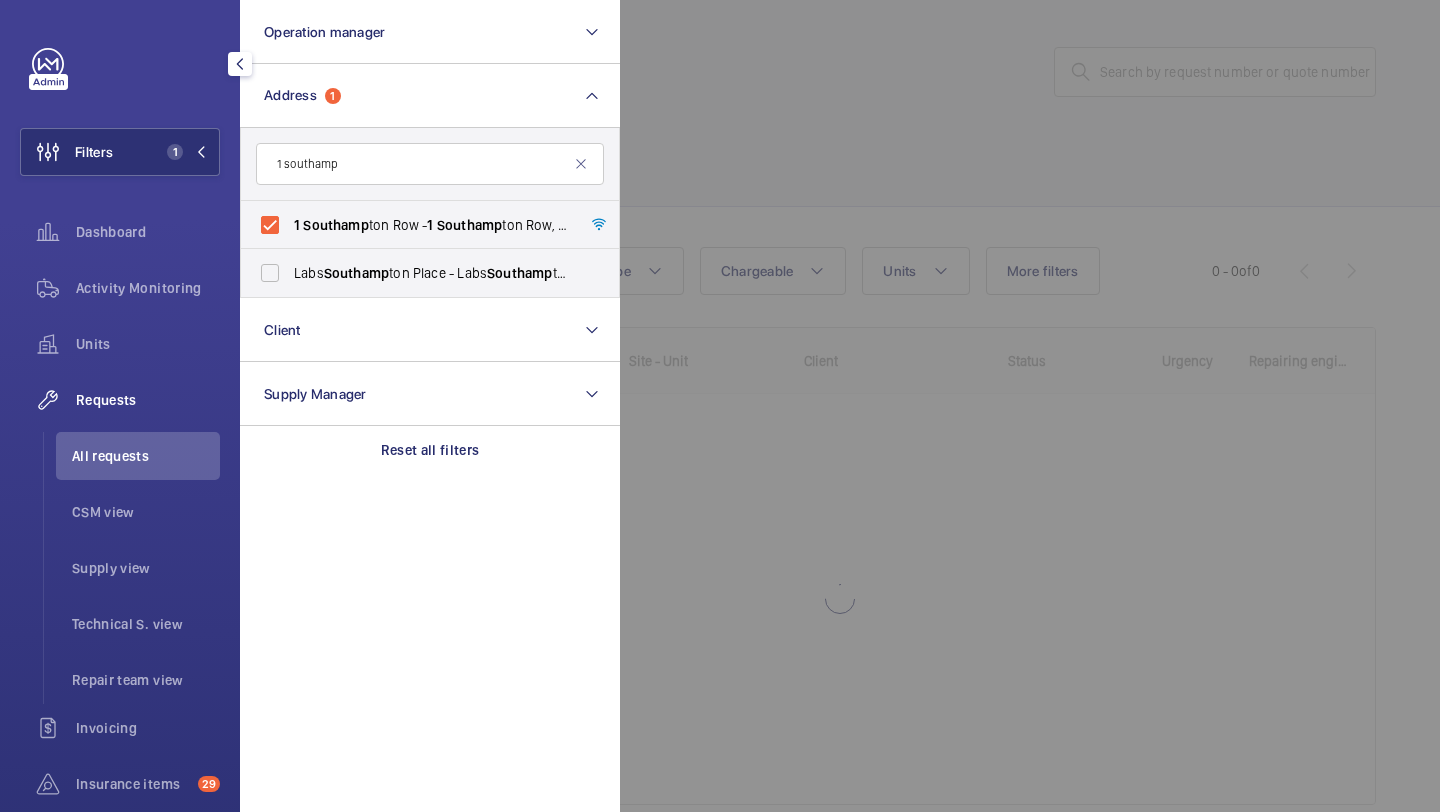 click 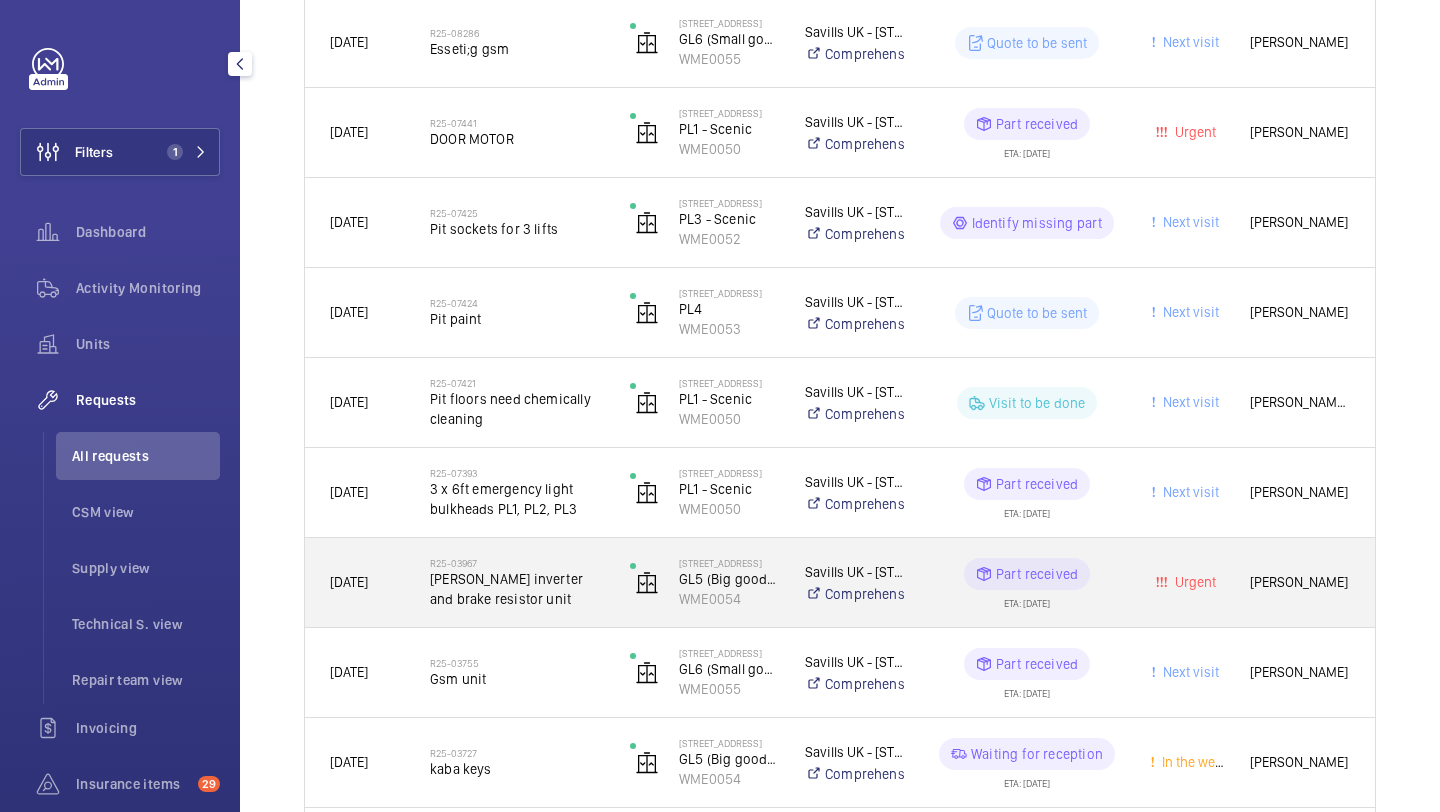 scroll, scrollTop: 855, scrollLeft: 0, axis: vertical 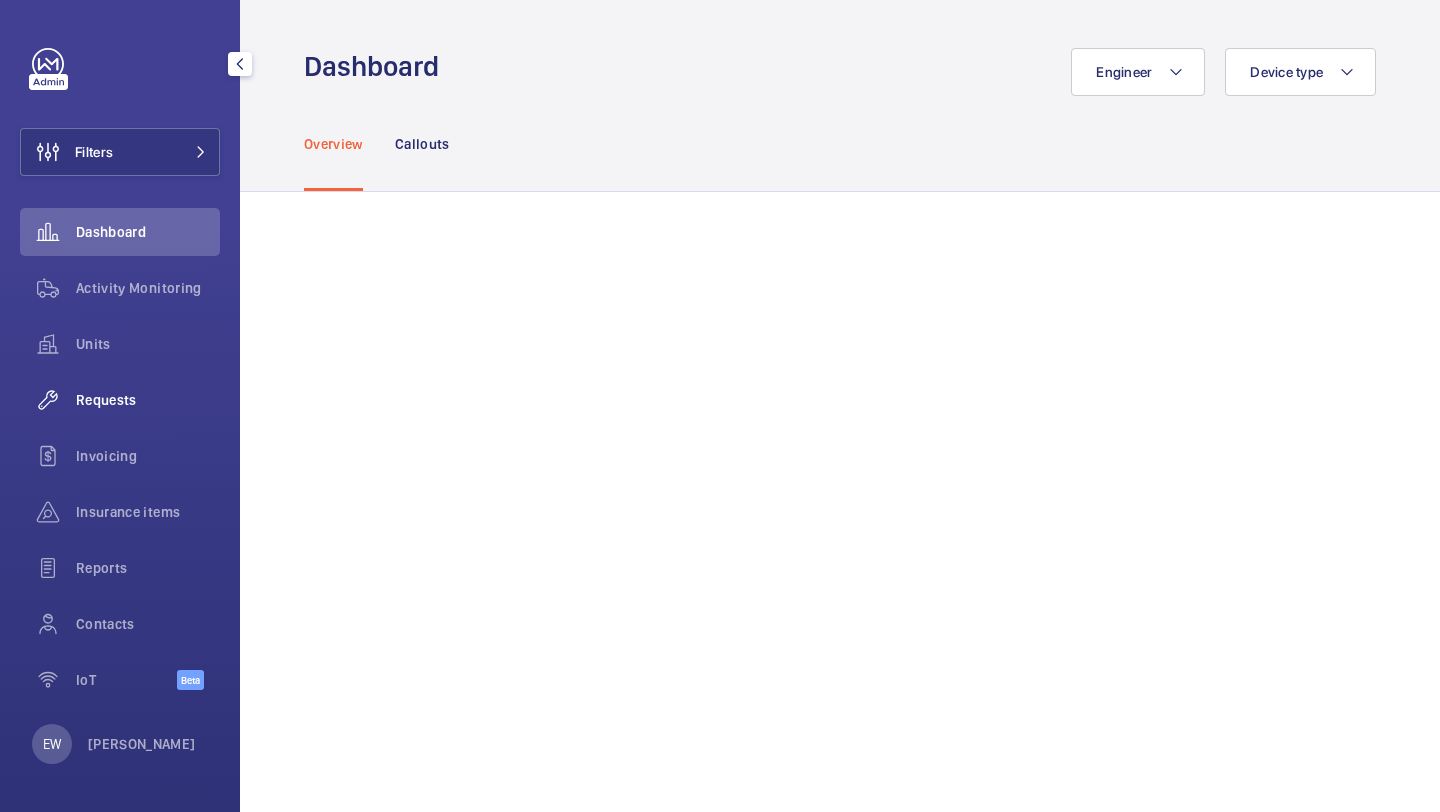 click on "Requests" 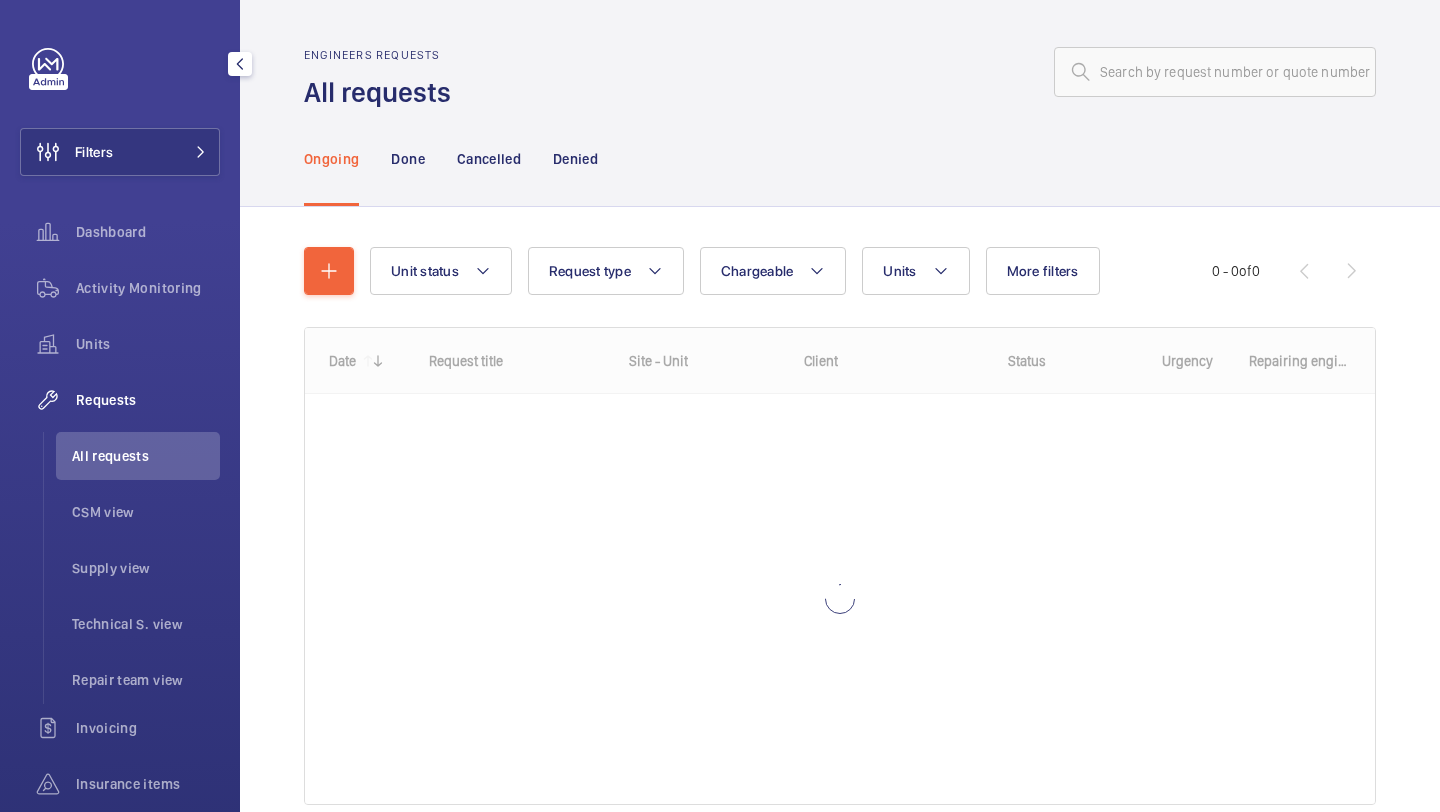 click on "Engineers requests All requests" 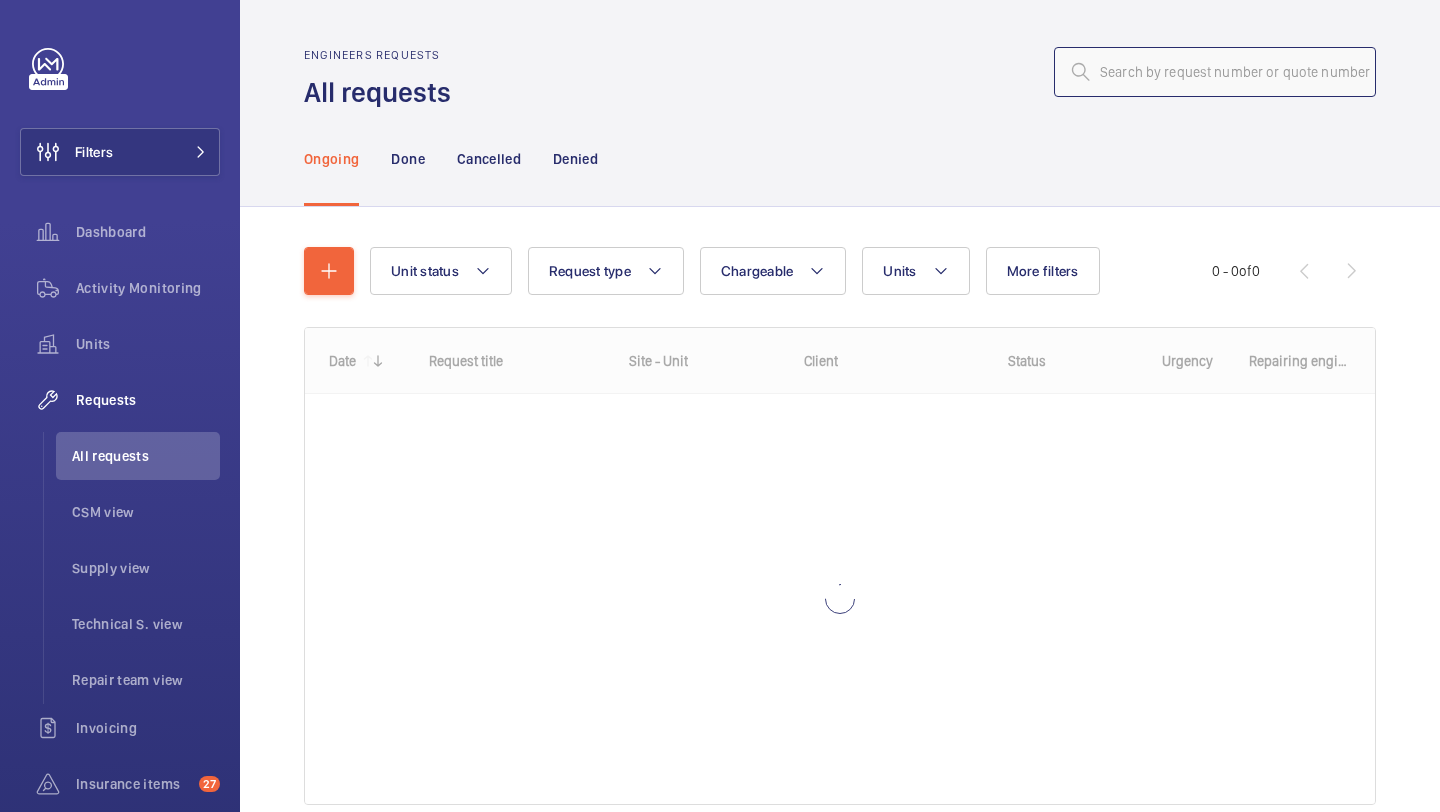 click 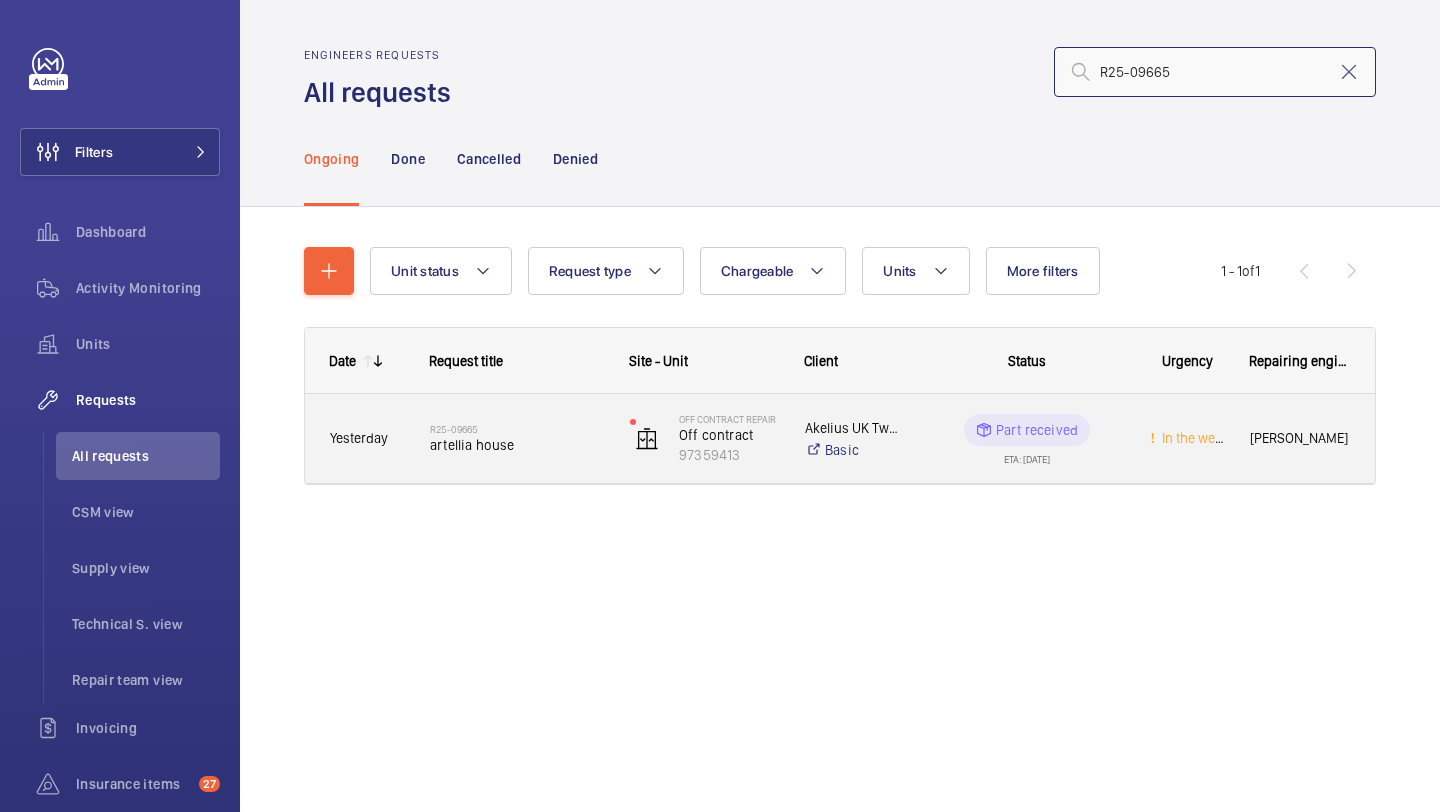 type on "R25-09665" 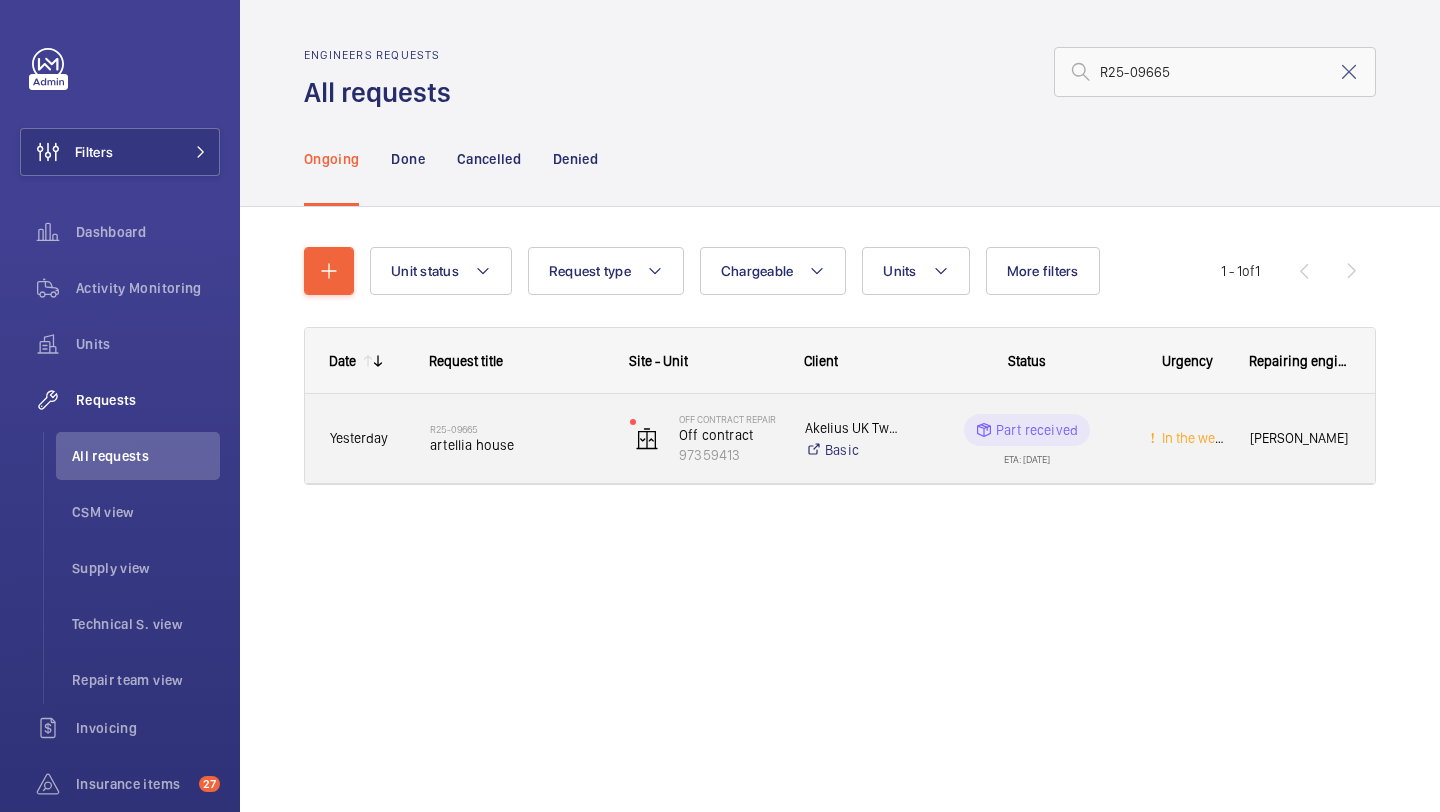 click on "R25-09665   artellia house" 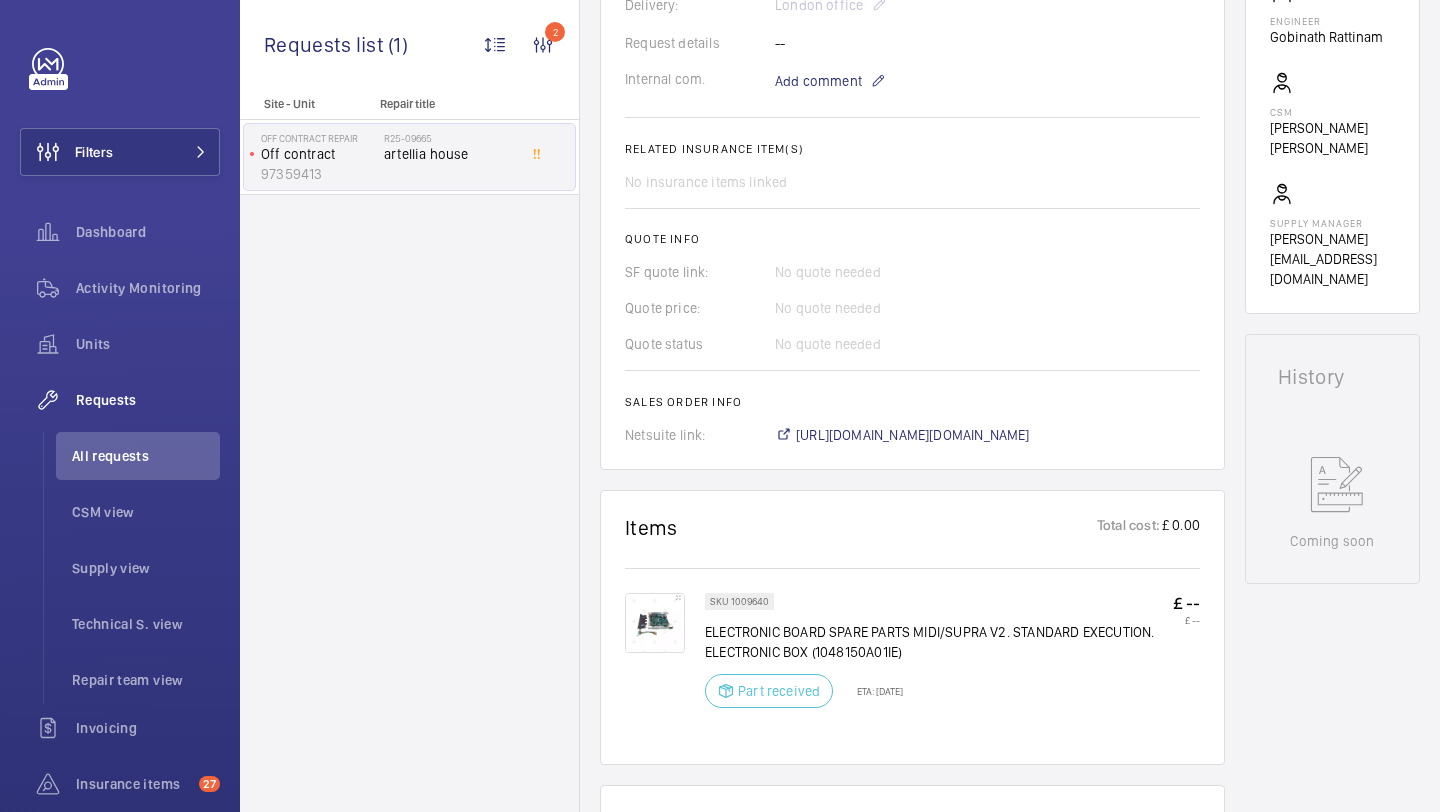 scroll, scrollTop: 0, scrollLeft: 0, axis: both 